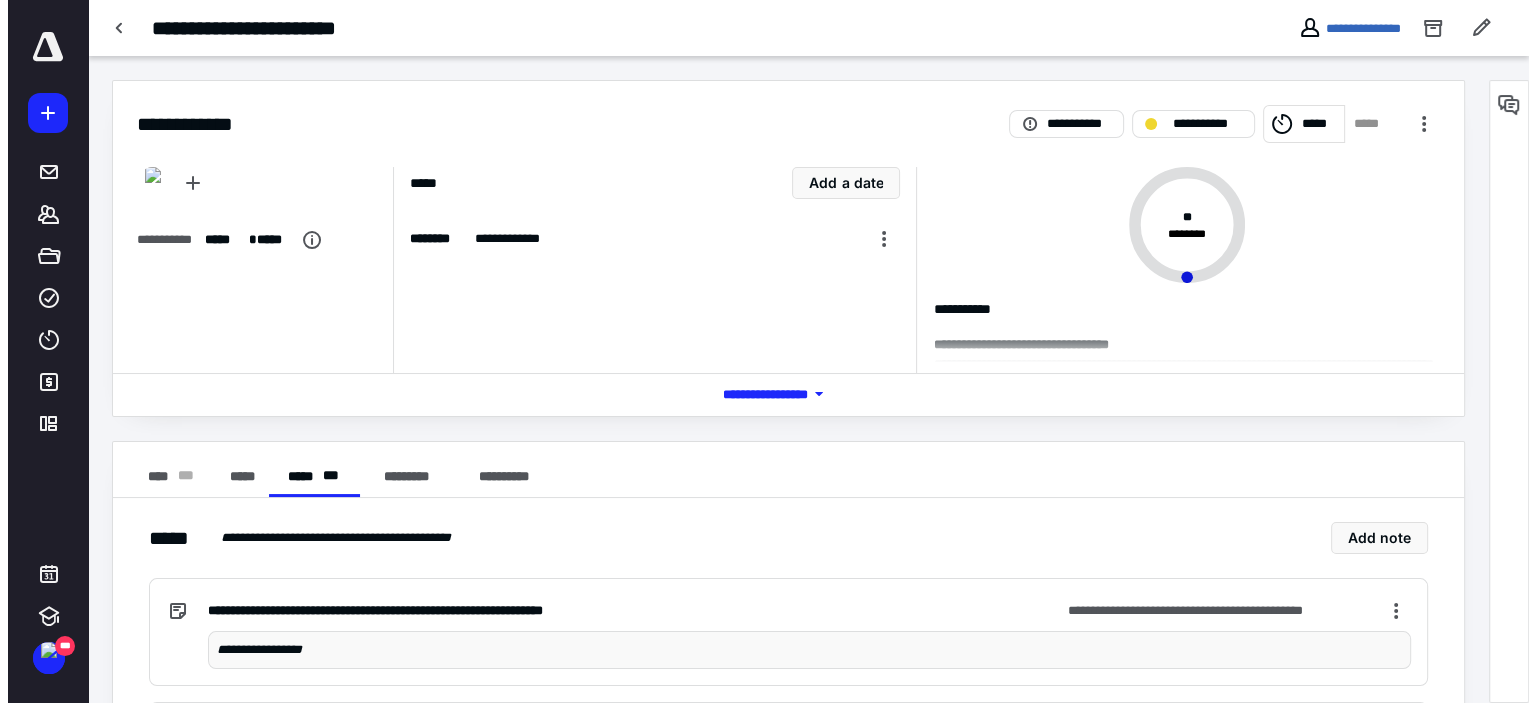 scroll, scrollTop: 0, scrollLeft: 0, axis: both 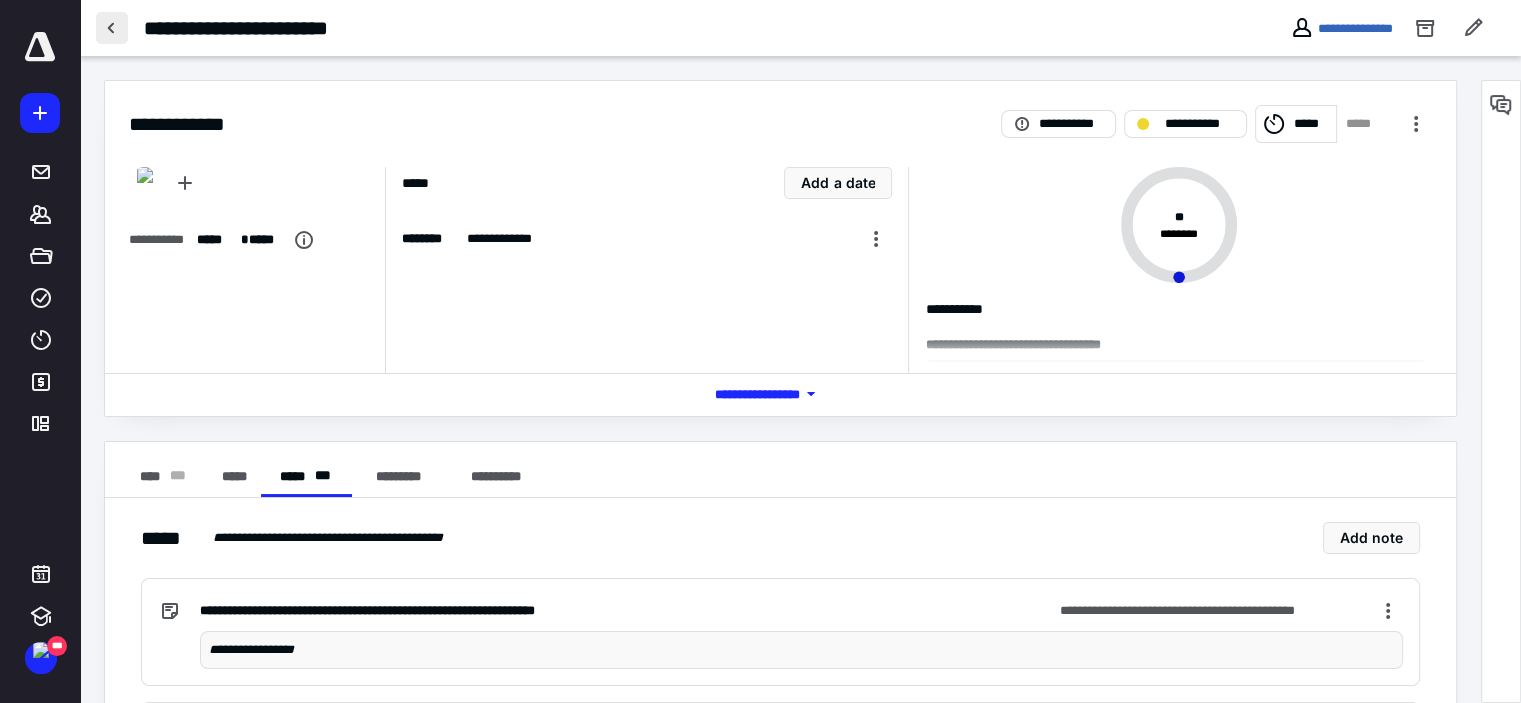 click at bounding box center (112, 28) 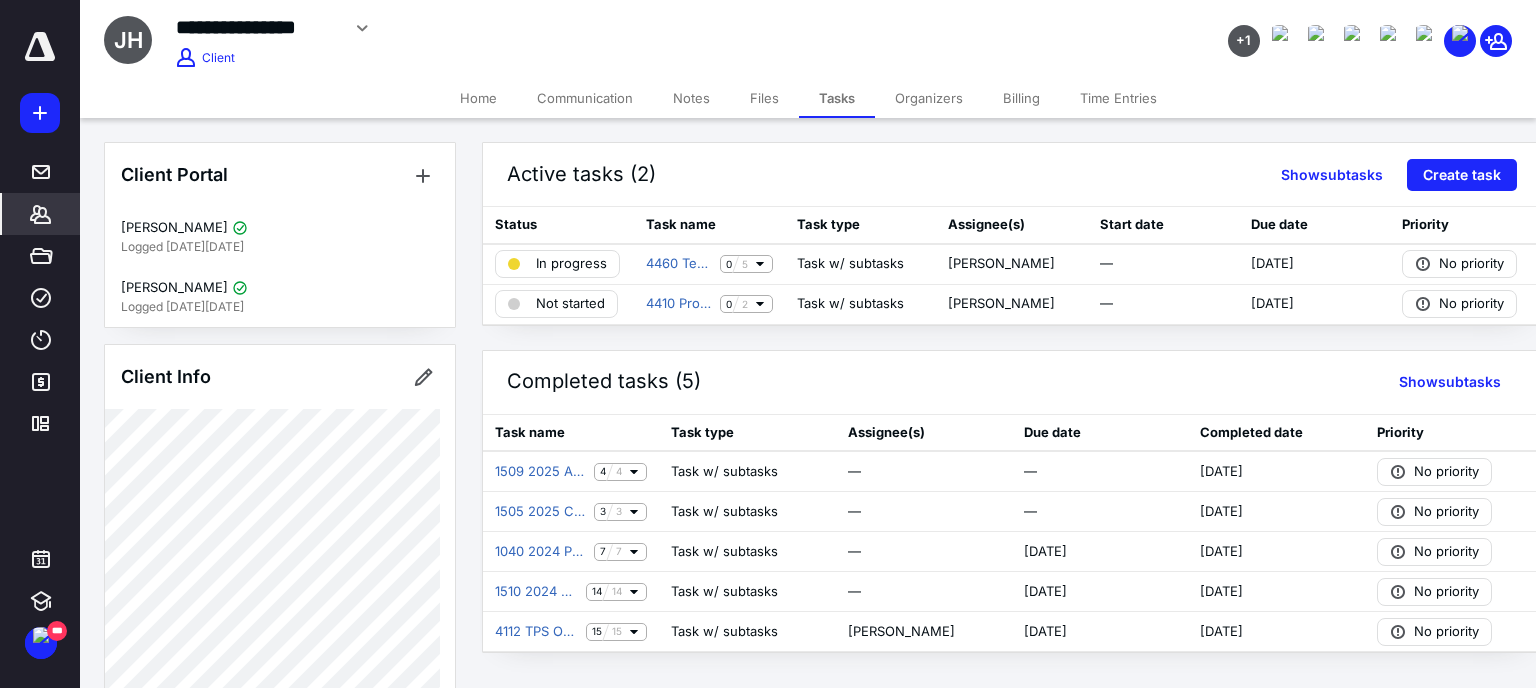 click 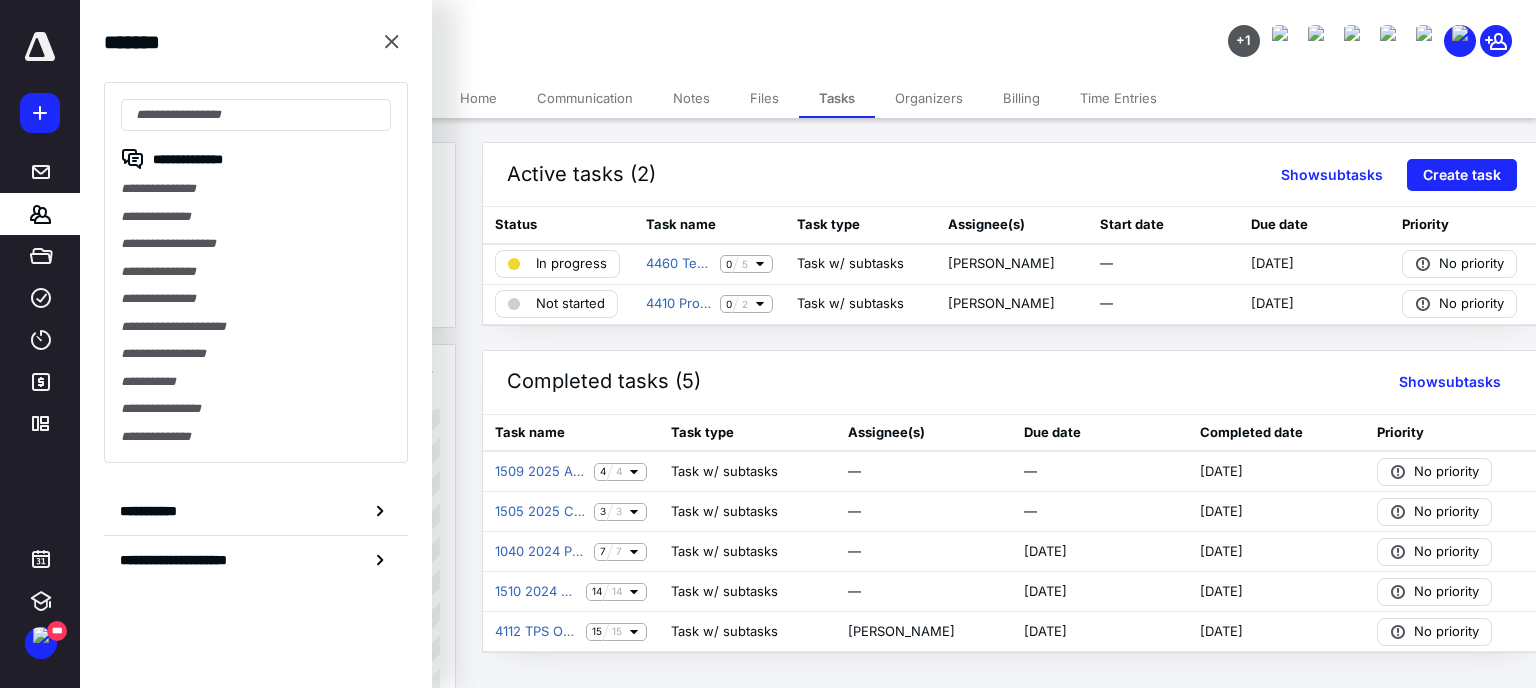 click 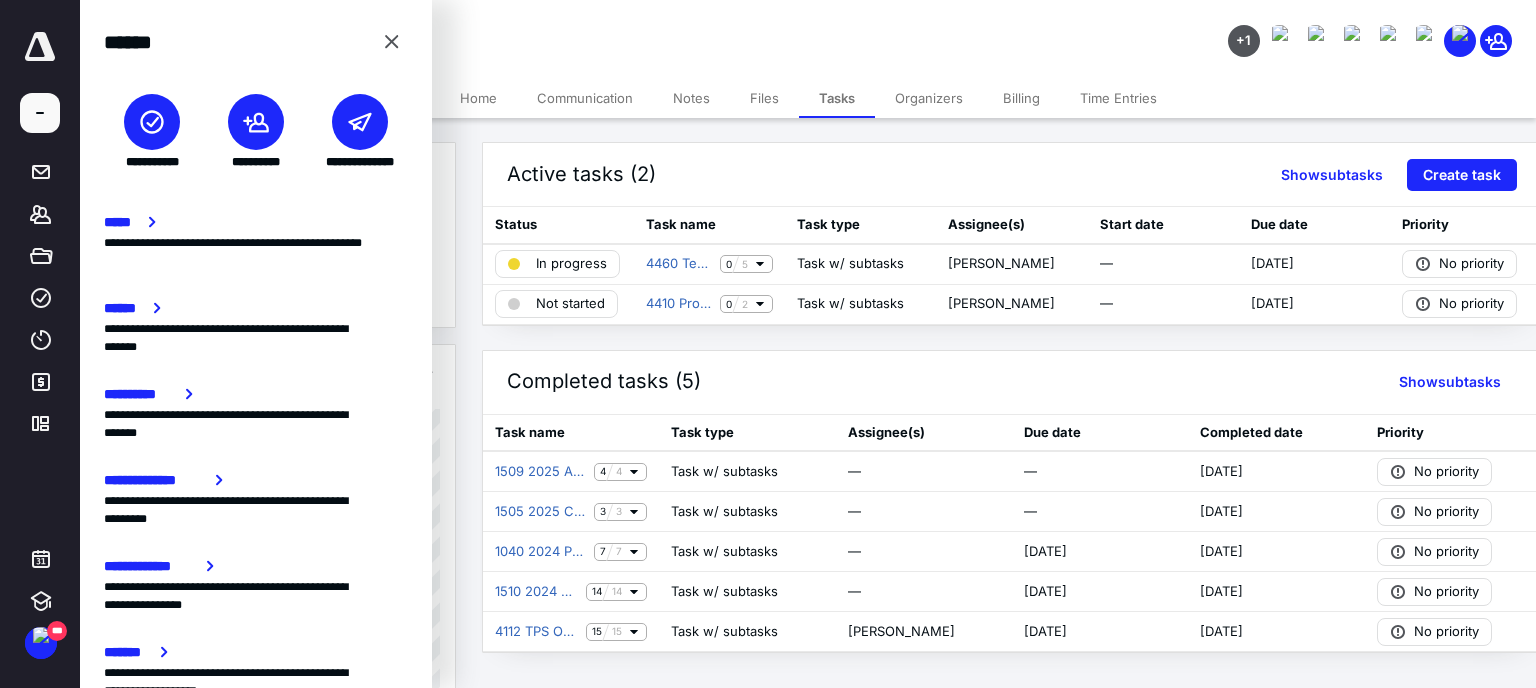 click 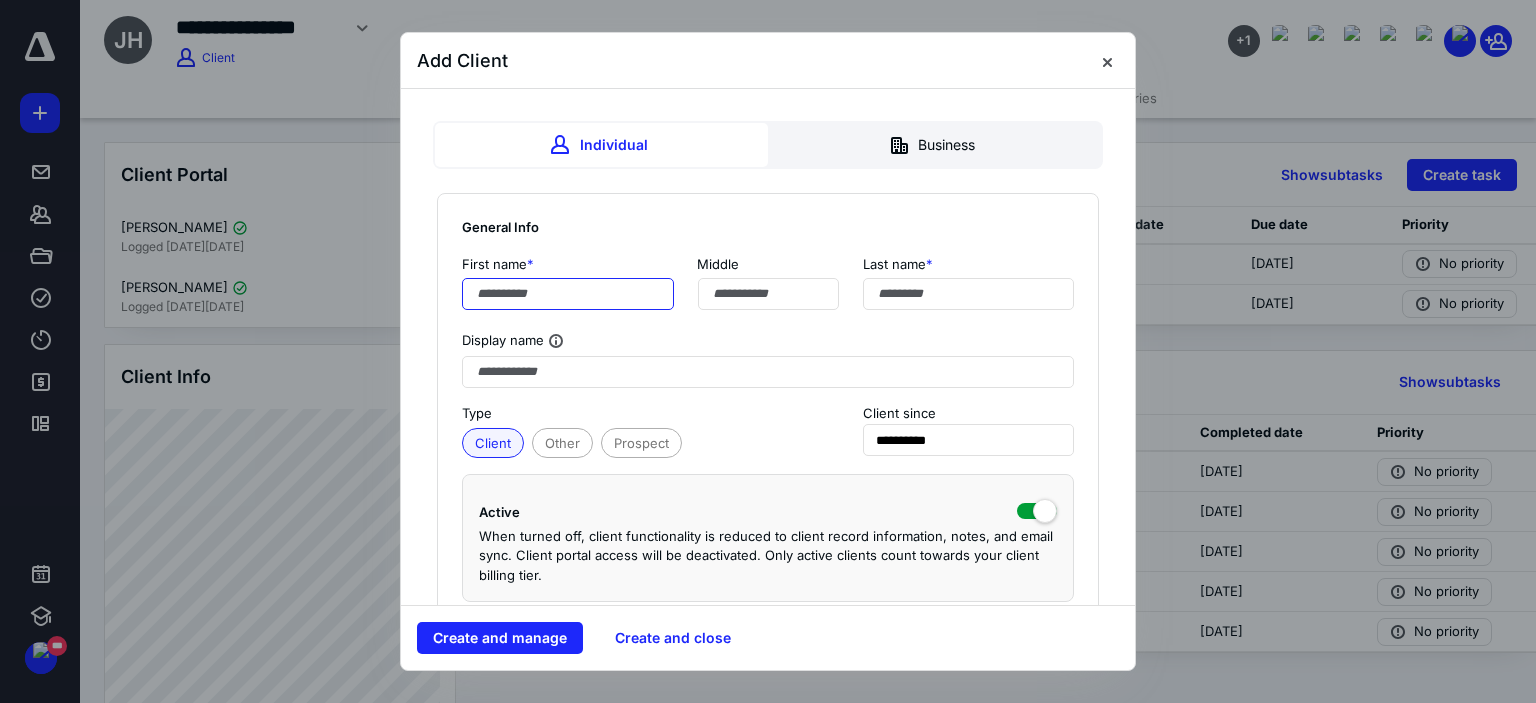 click at bounding box center (568, 294) 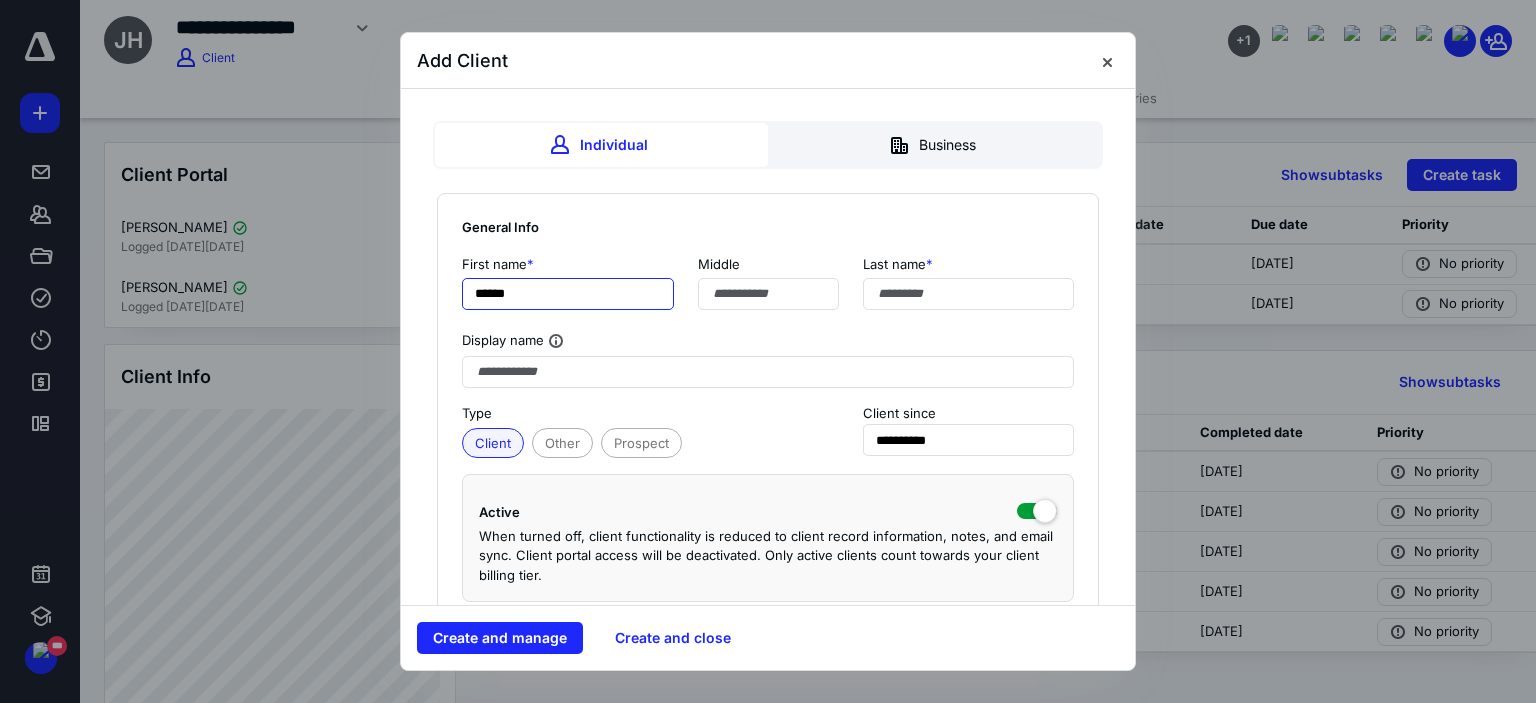 type on "******" 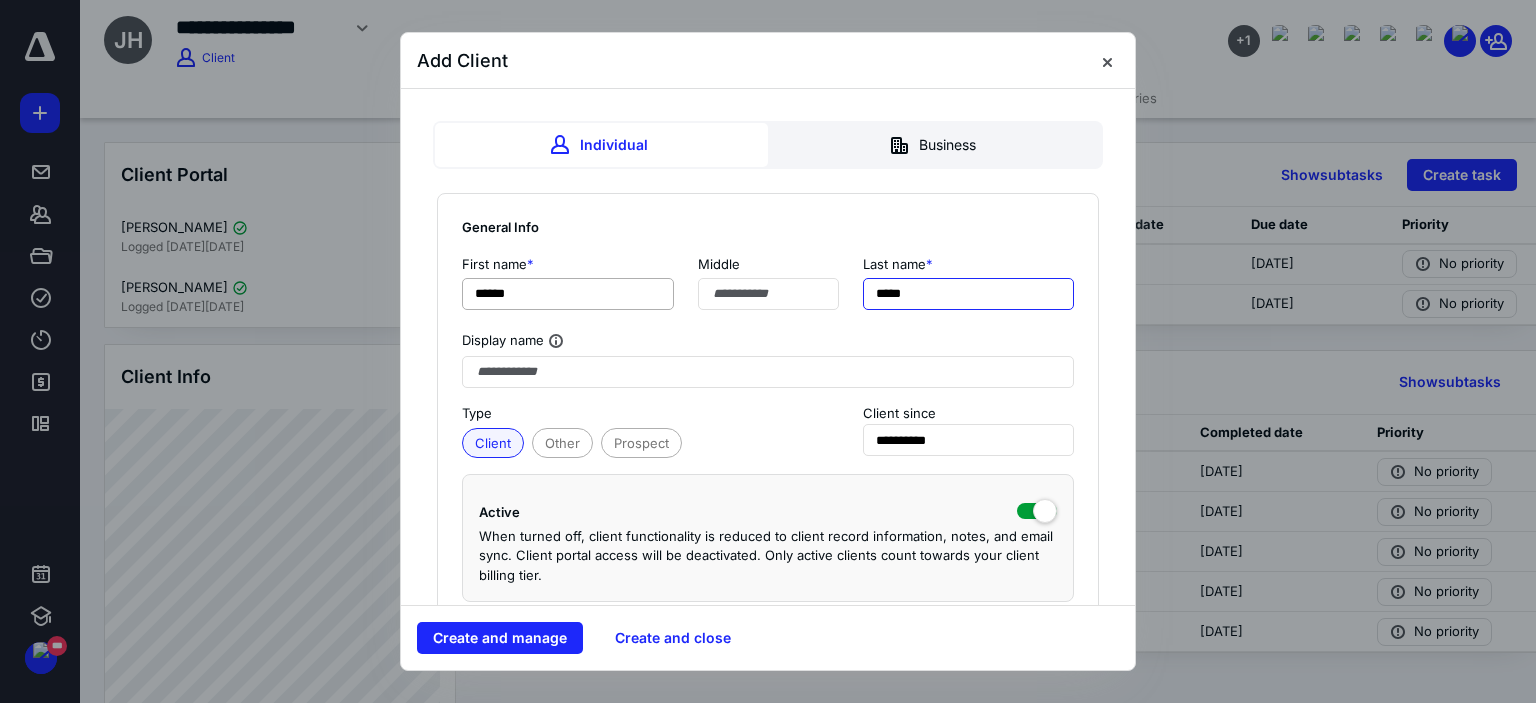 type on "*****" 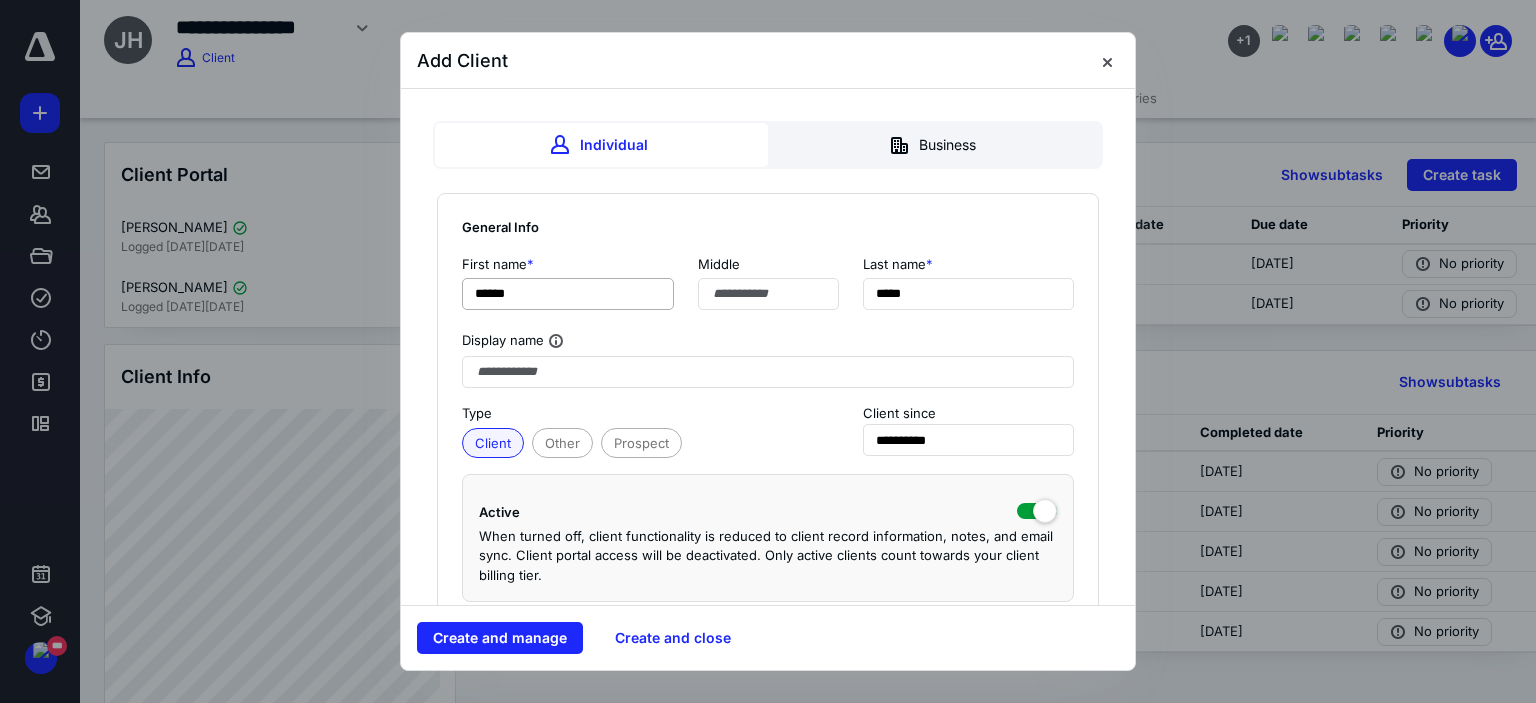 type 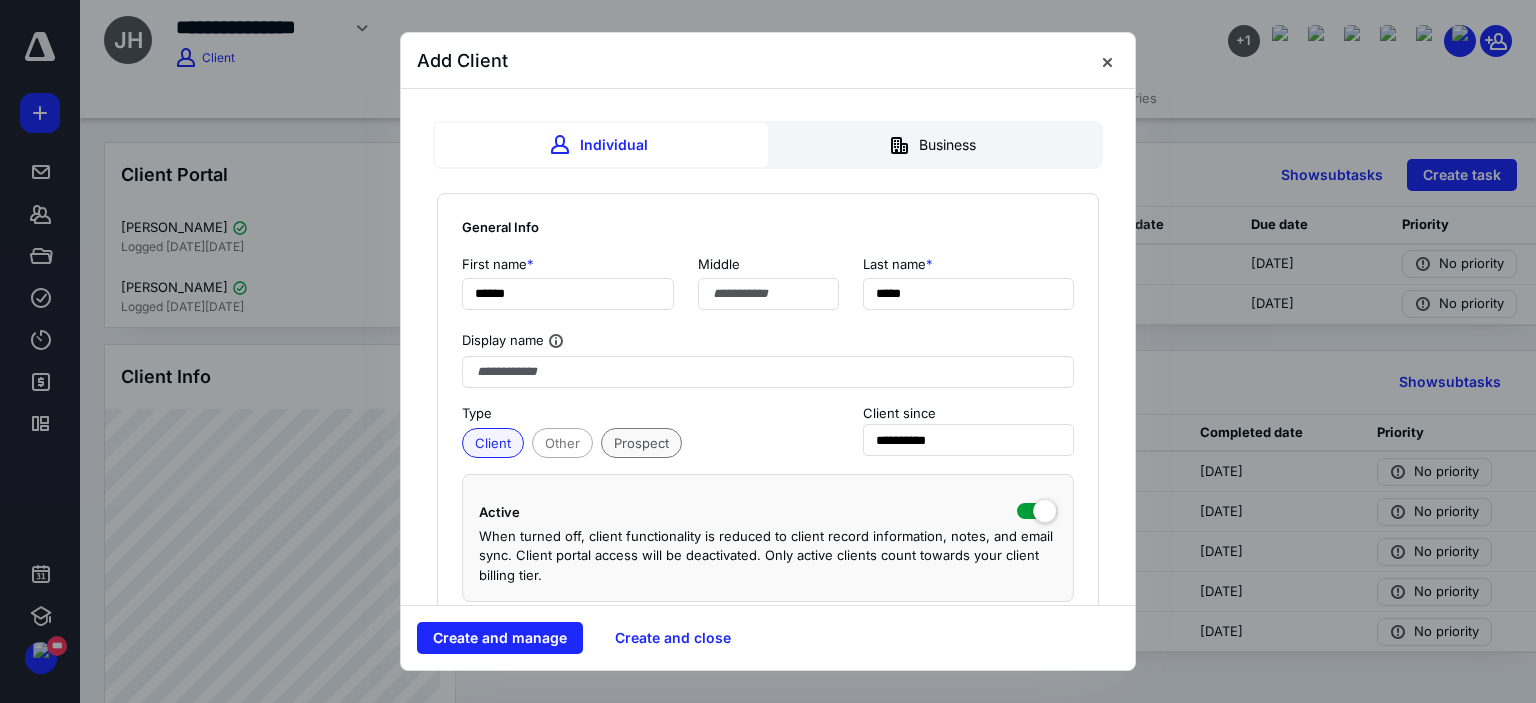 click on "Prospect" at bounding box center (641, 443) 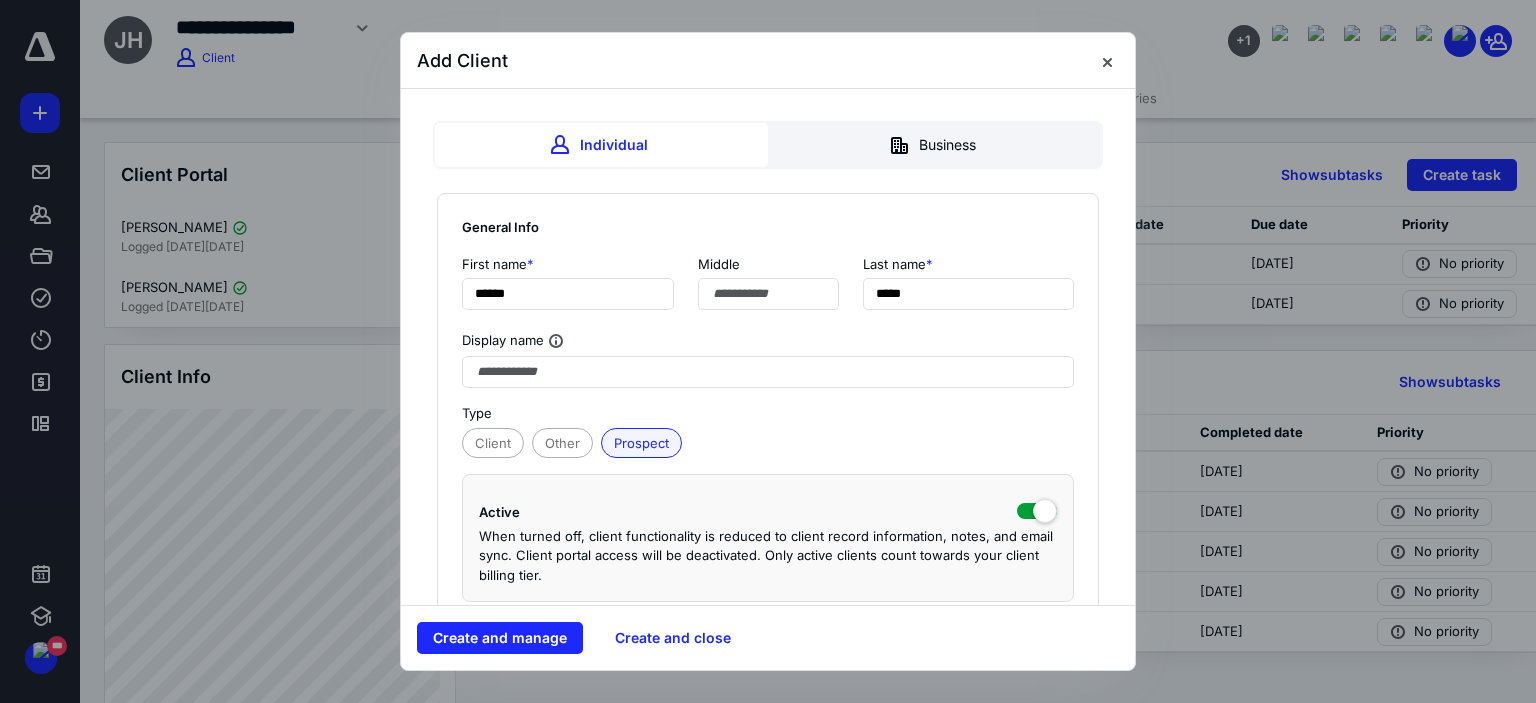 scroll, scrollTop: 300, scrollLeft: 0, axis: vertical 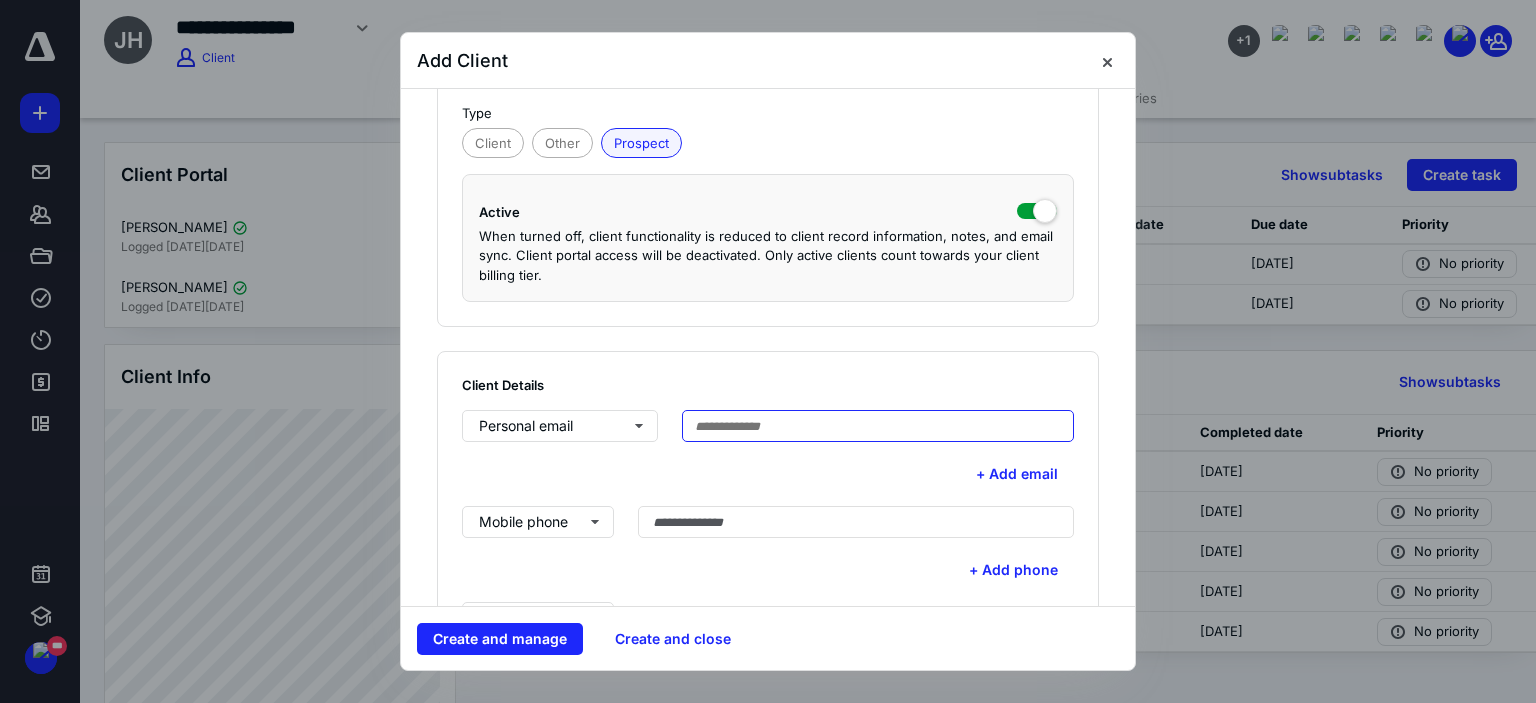 click at bounding box center (878, 426) 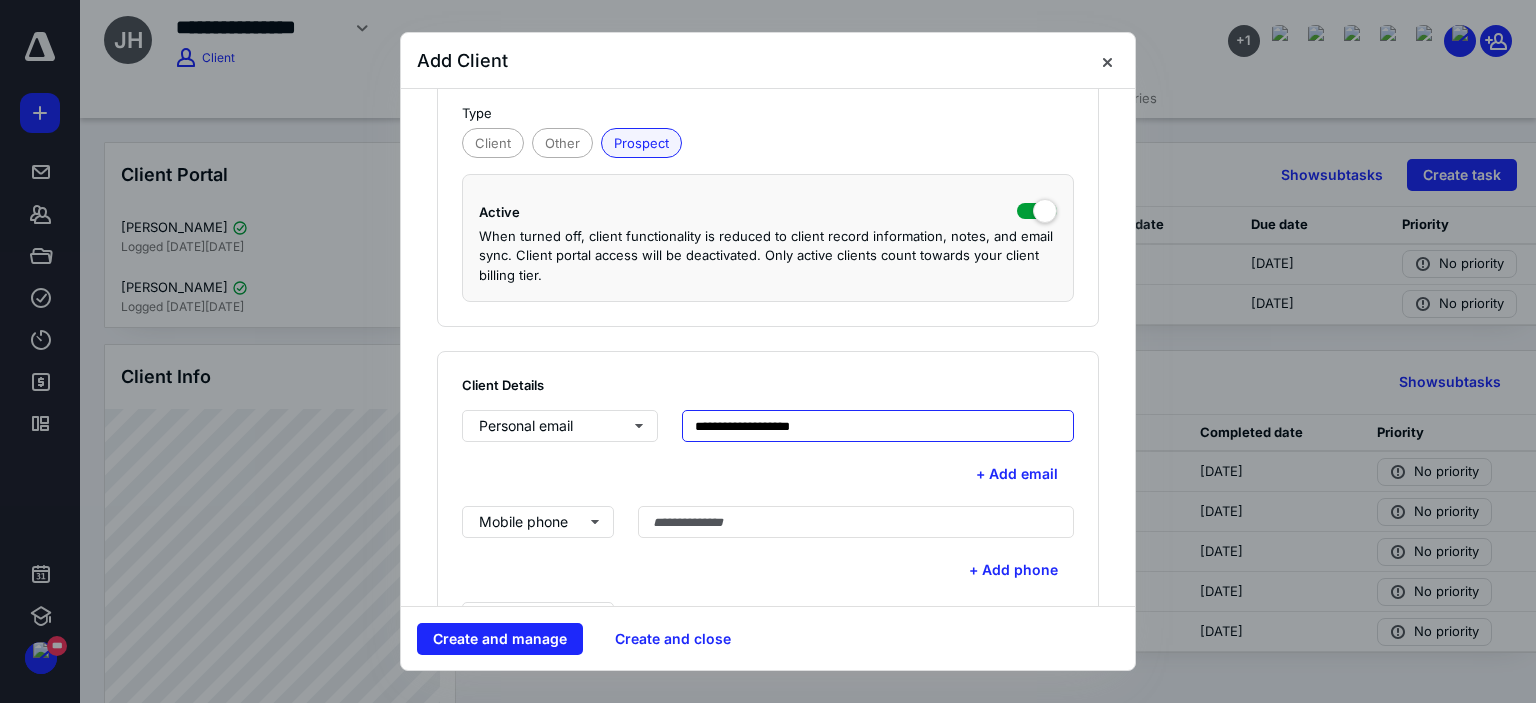 scroll, scrollTop: 400, scrollLeft: 0, axis: vertical 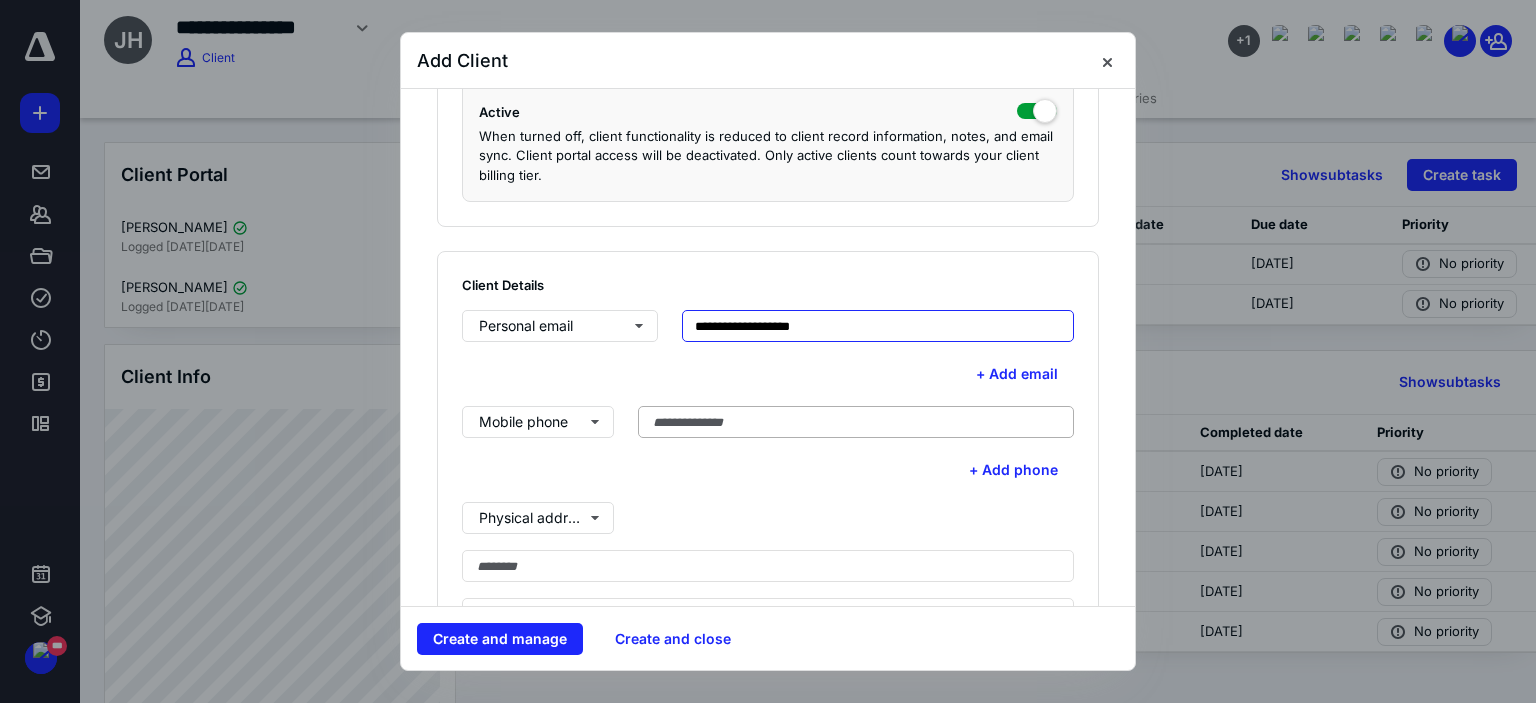 type on "**********" 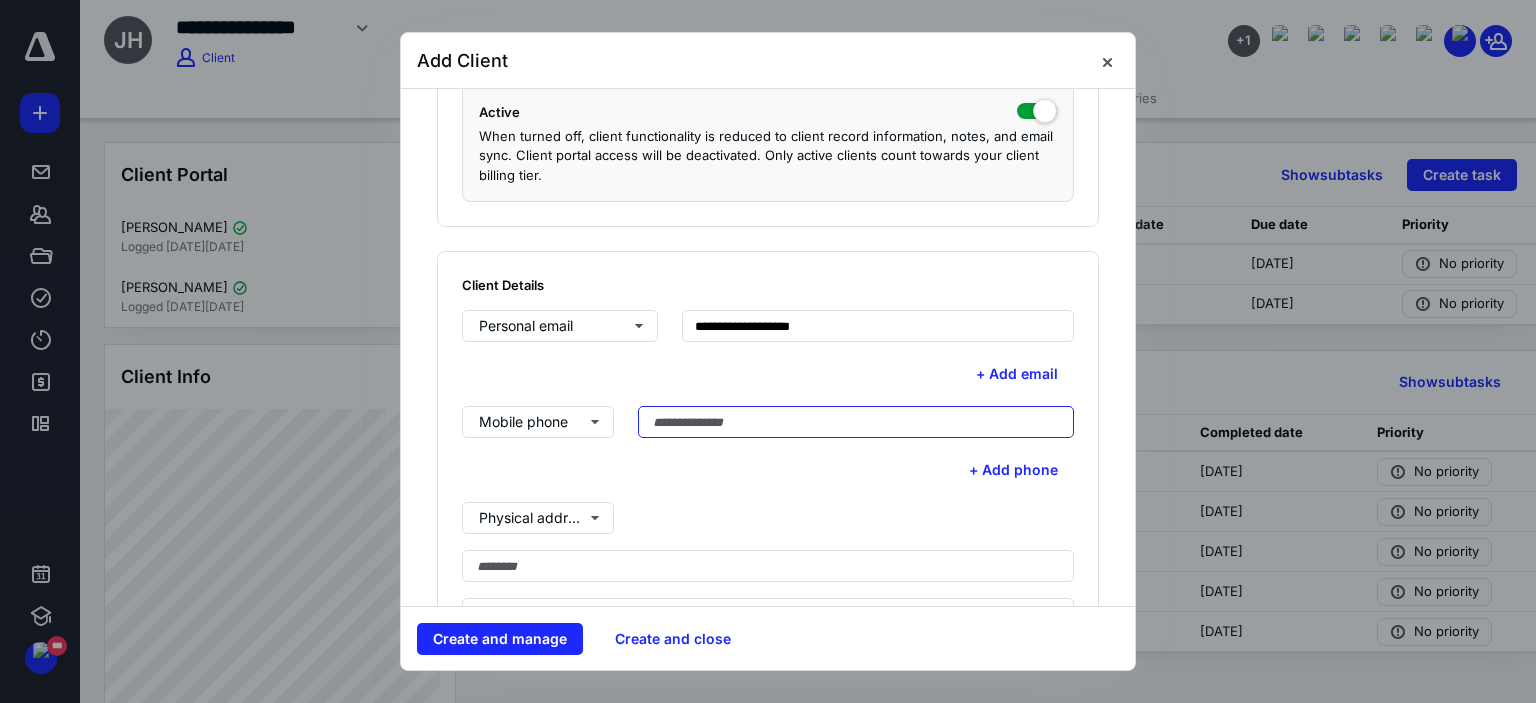 click at bounding box center (856, 422) 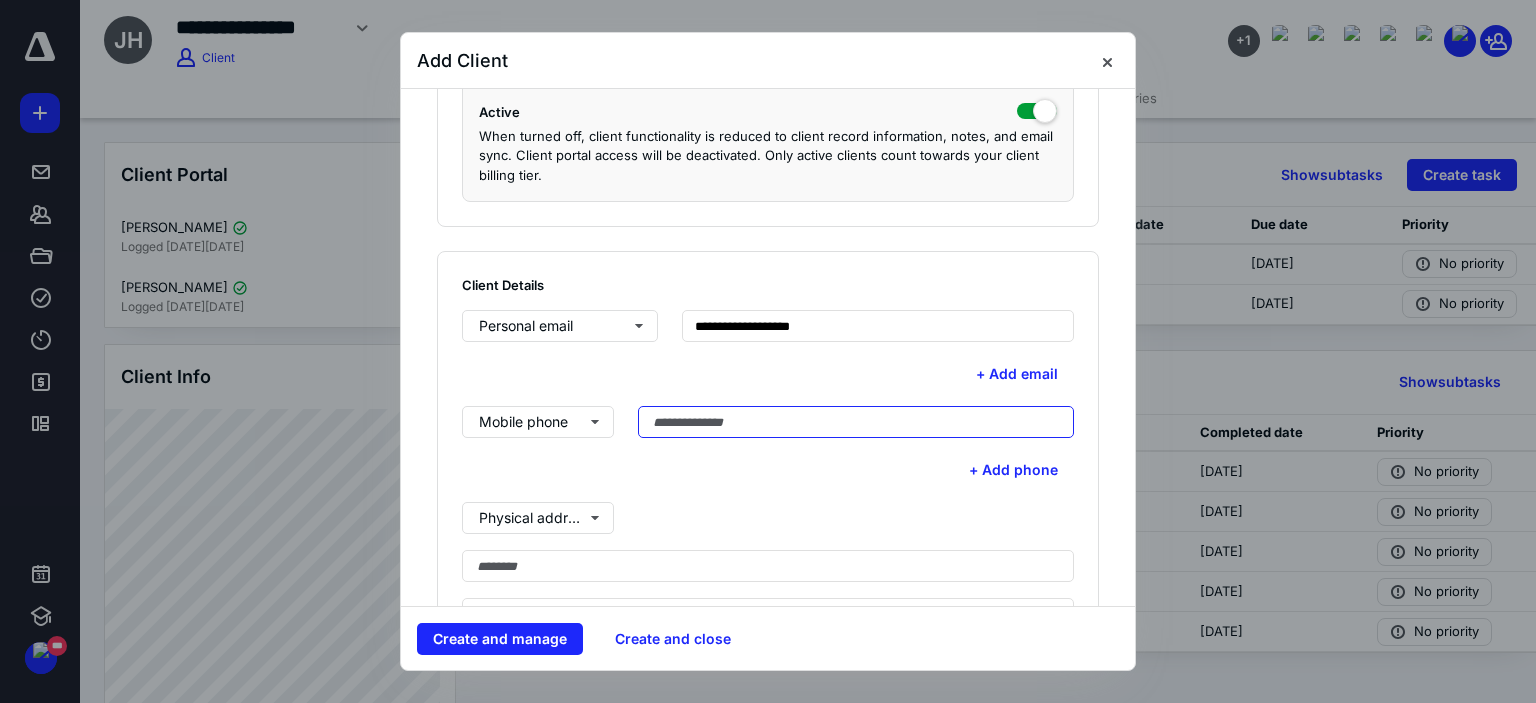 click at bounding box center (856, 422) 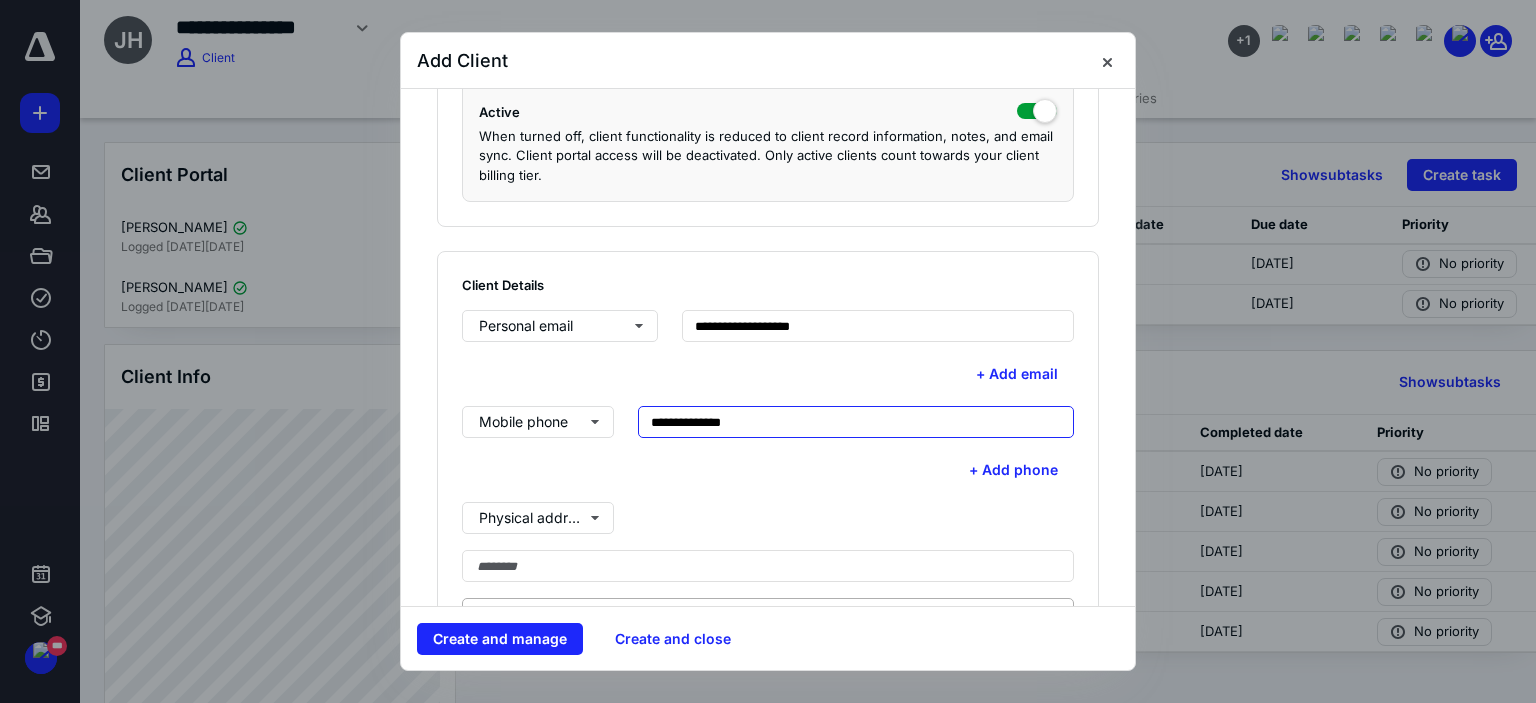 scroll, scrollTop: 600, scrollLeft: 0, axis: vertical 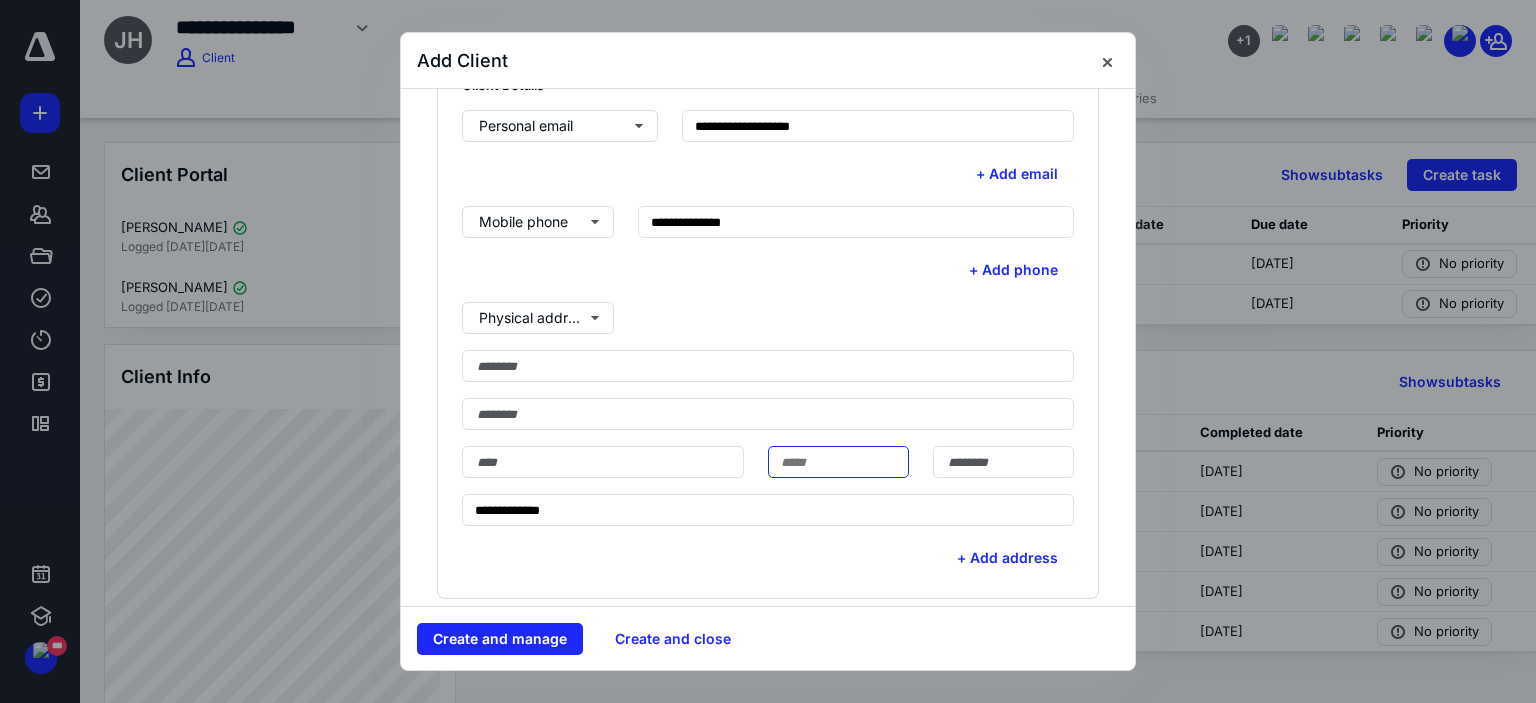 click at bounding box center [838, 462] 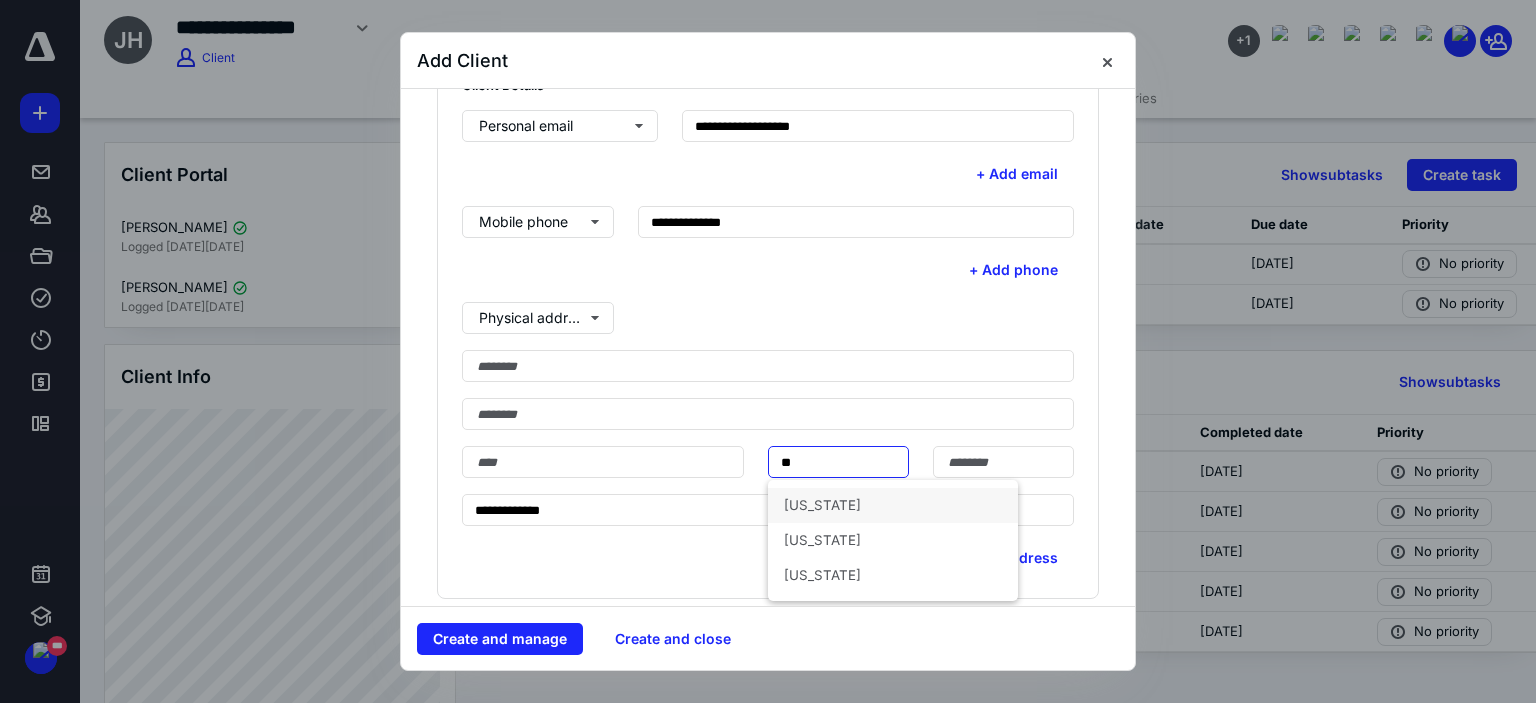 click on "[US_STATE]" at bounding box center (893, 505) 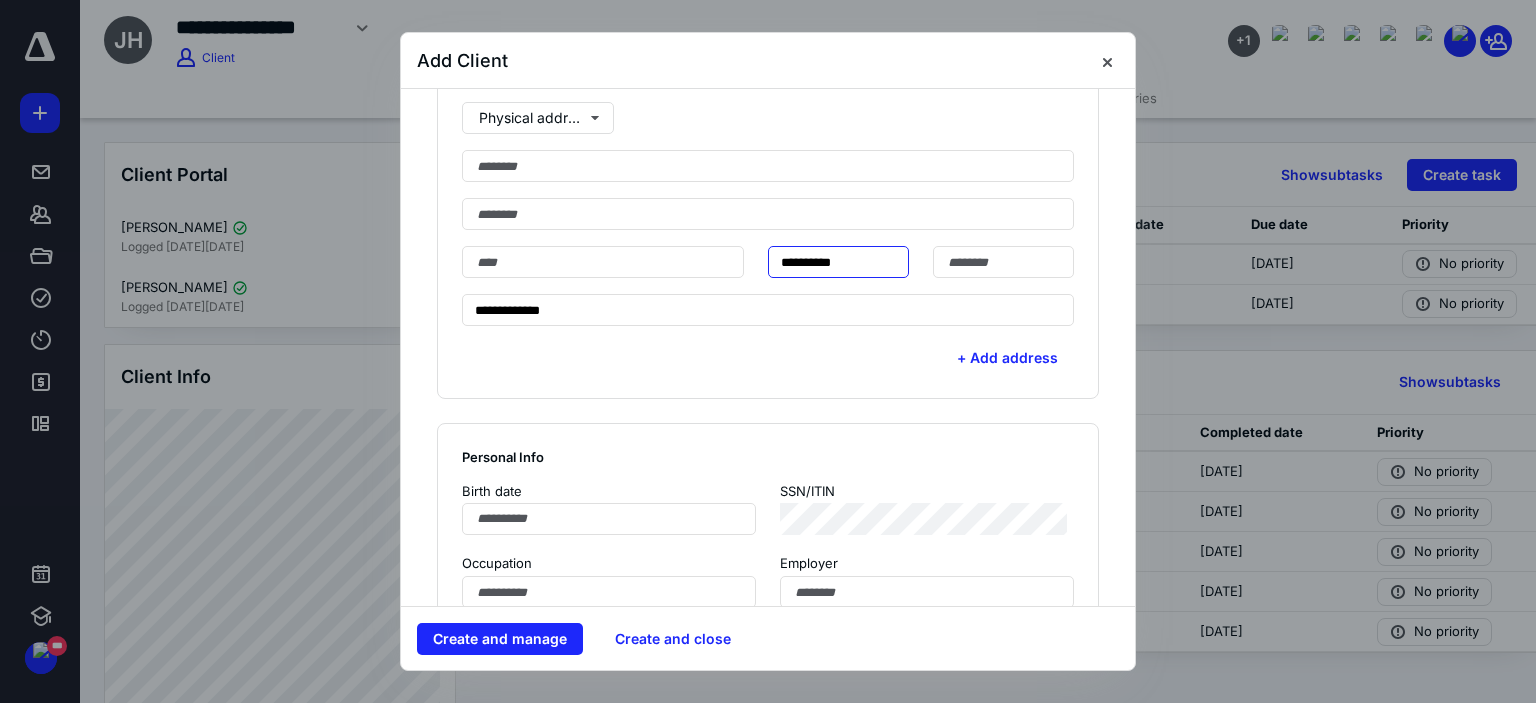 scroll, scrollTop: 1000, scrollLeft: 0, axis: vertical 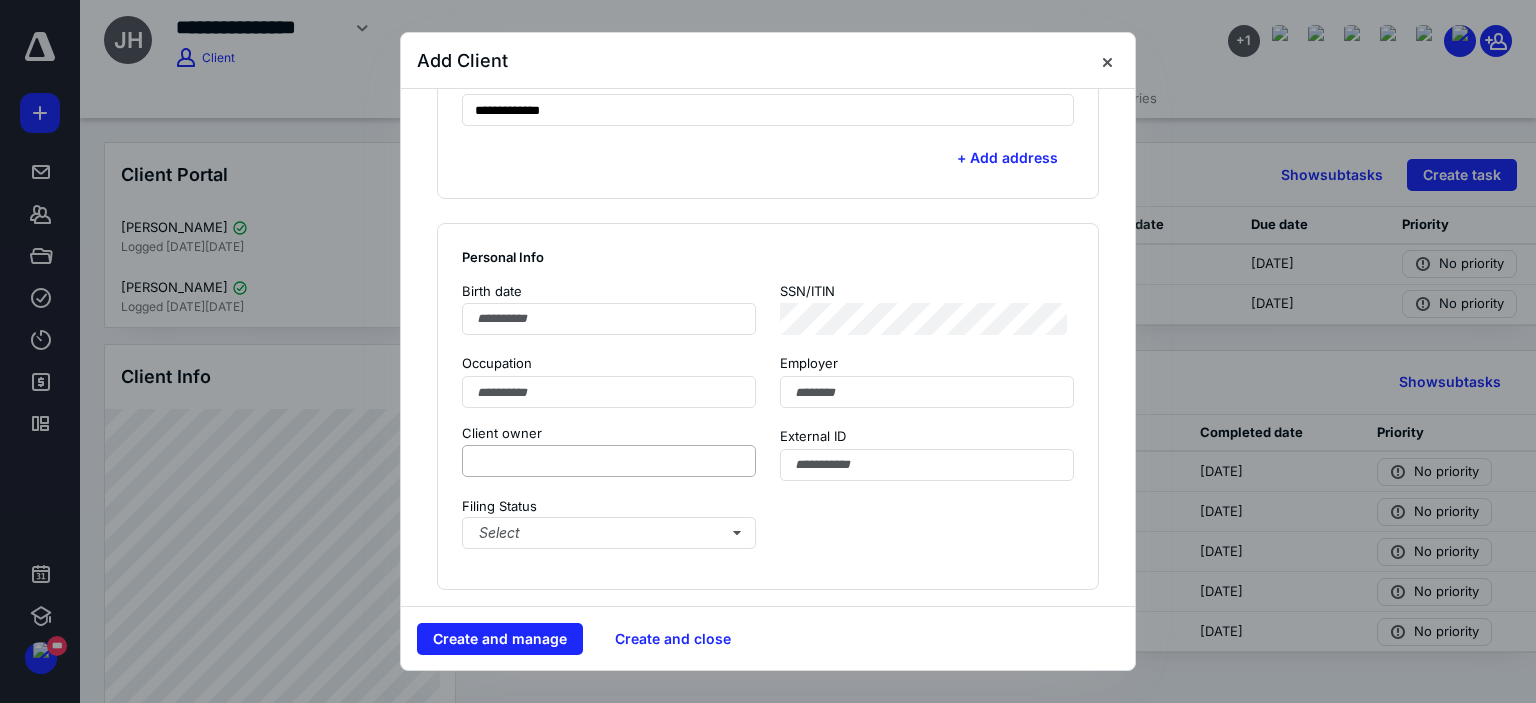 type on "**********" 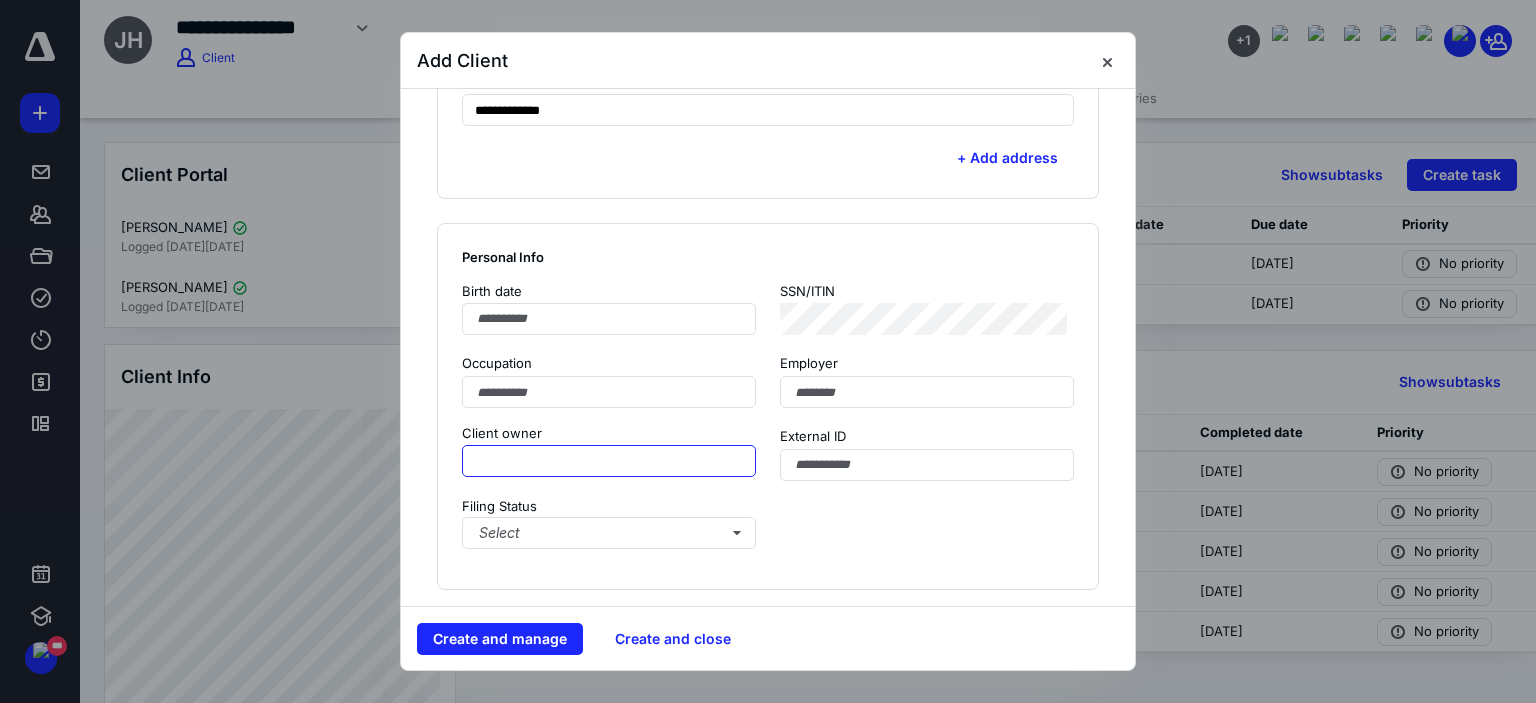 click at bounding box center (609, 461) 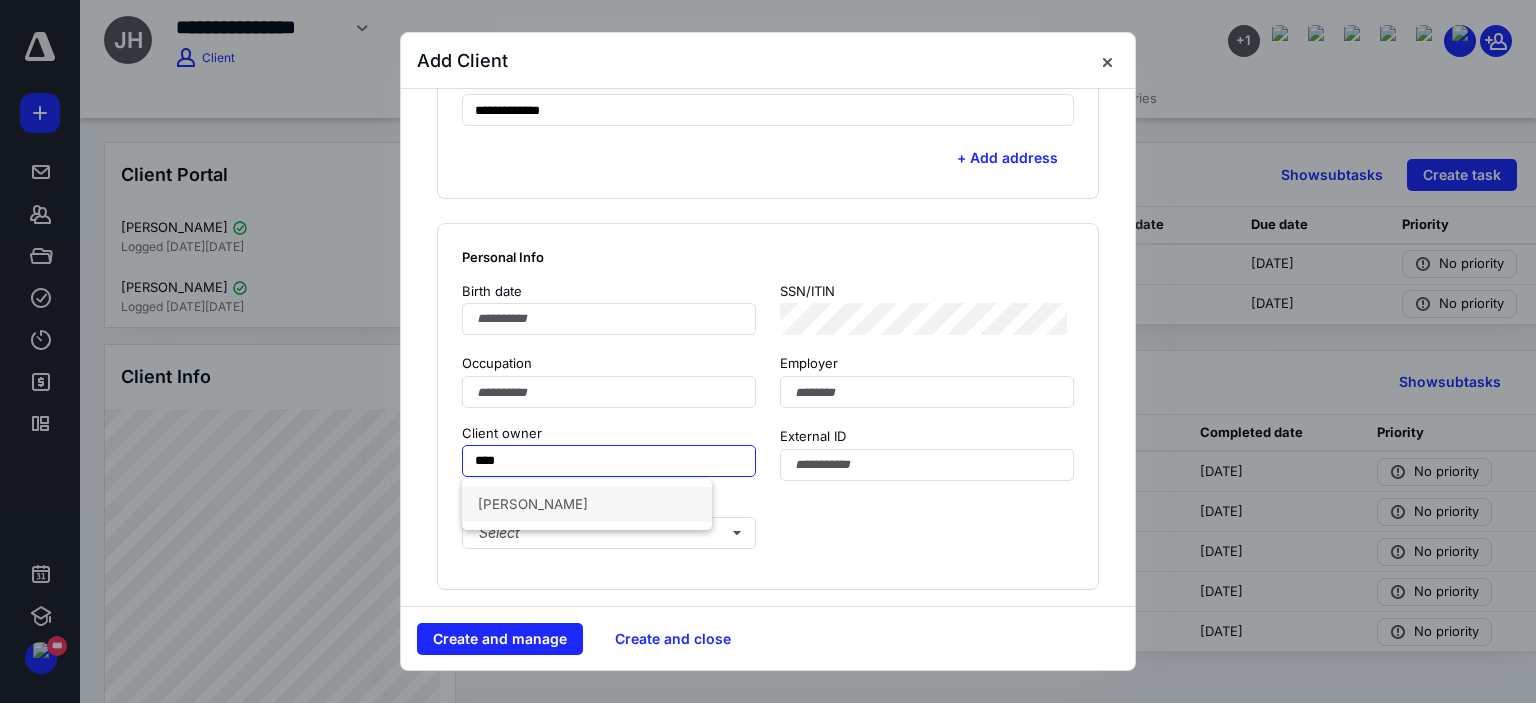 click on "[PERSON_NAME]" at bounding box center [587, 504] 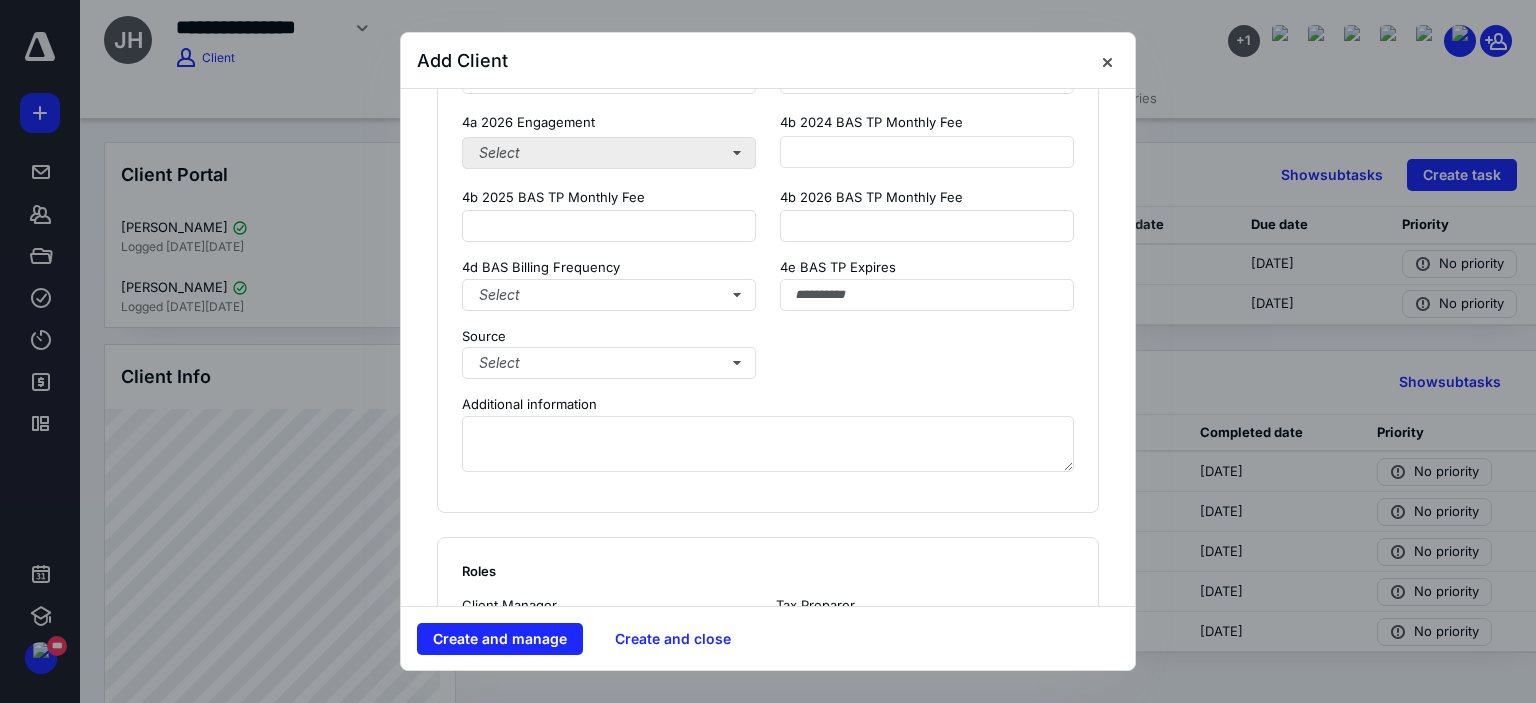 scroll, scrollTop: 1900, scrollLeft: 0, axis: vertical 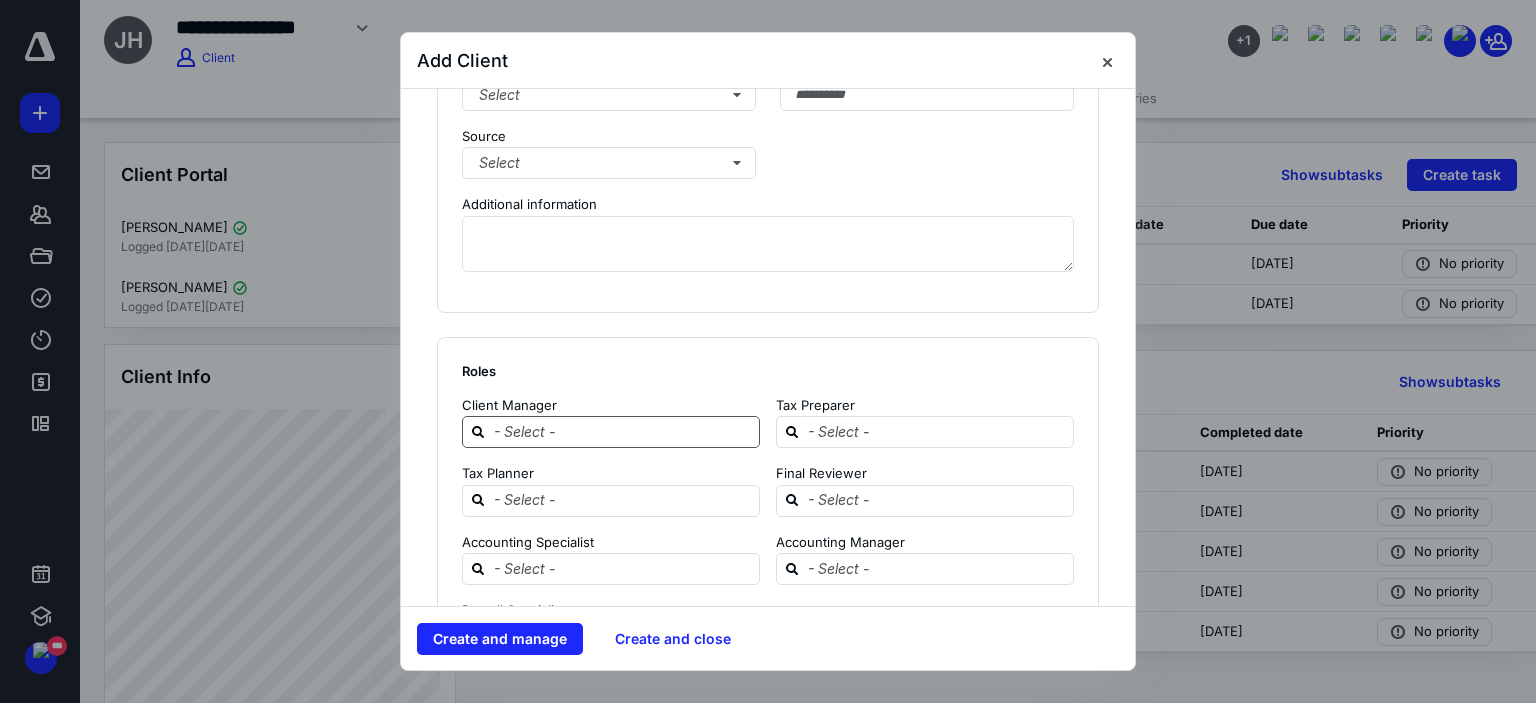 type on "**********" 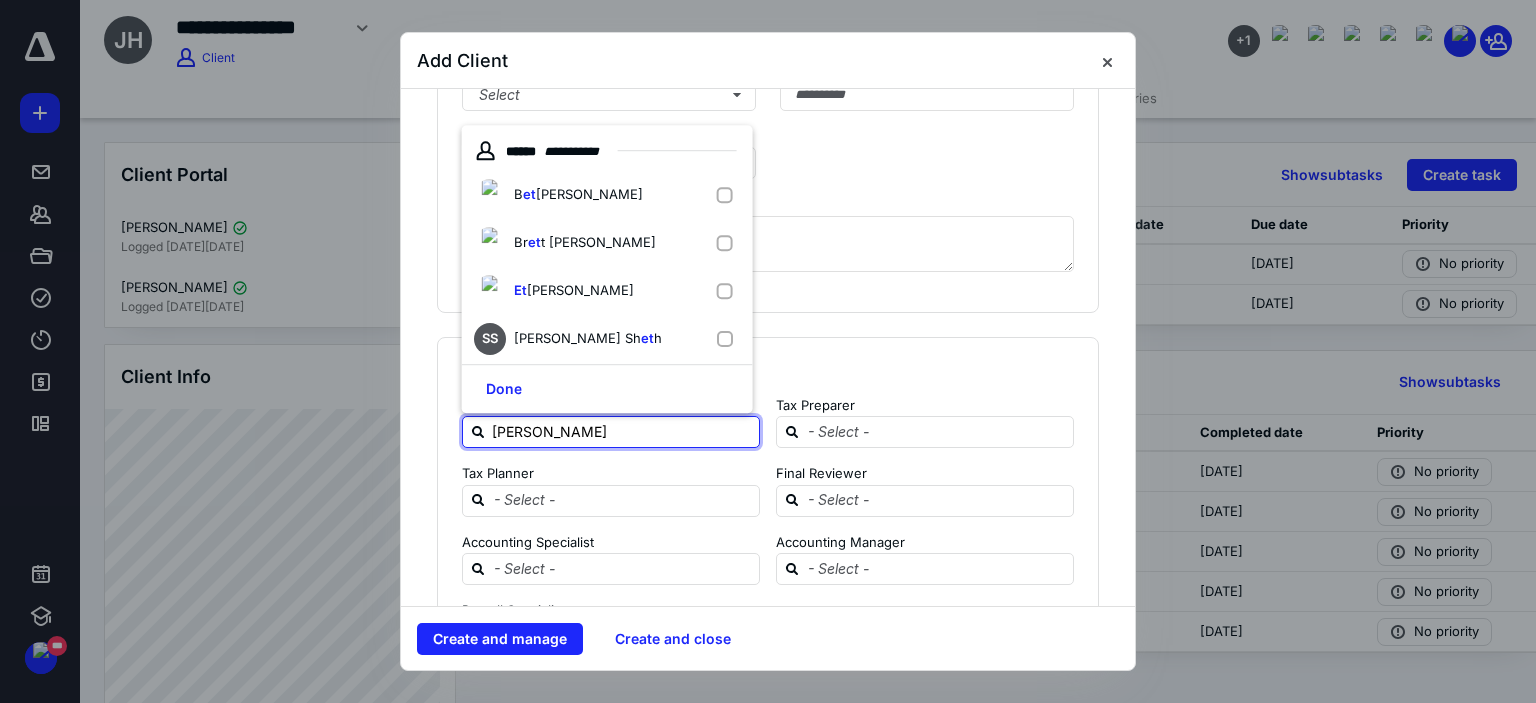 type on "[PERSON_NAME]" 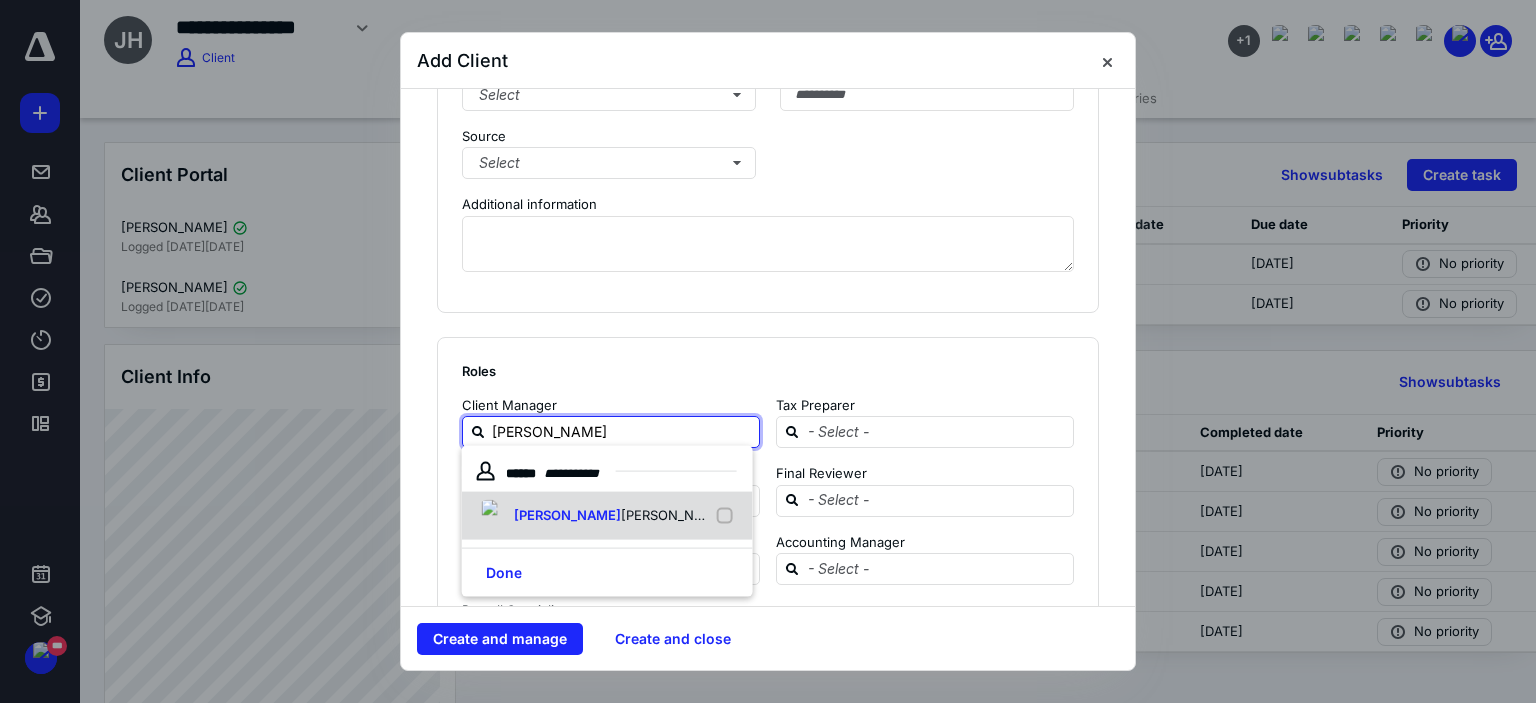 click on "[PERSON_NAME]" at bounding box center (595, 516) 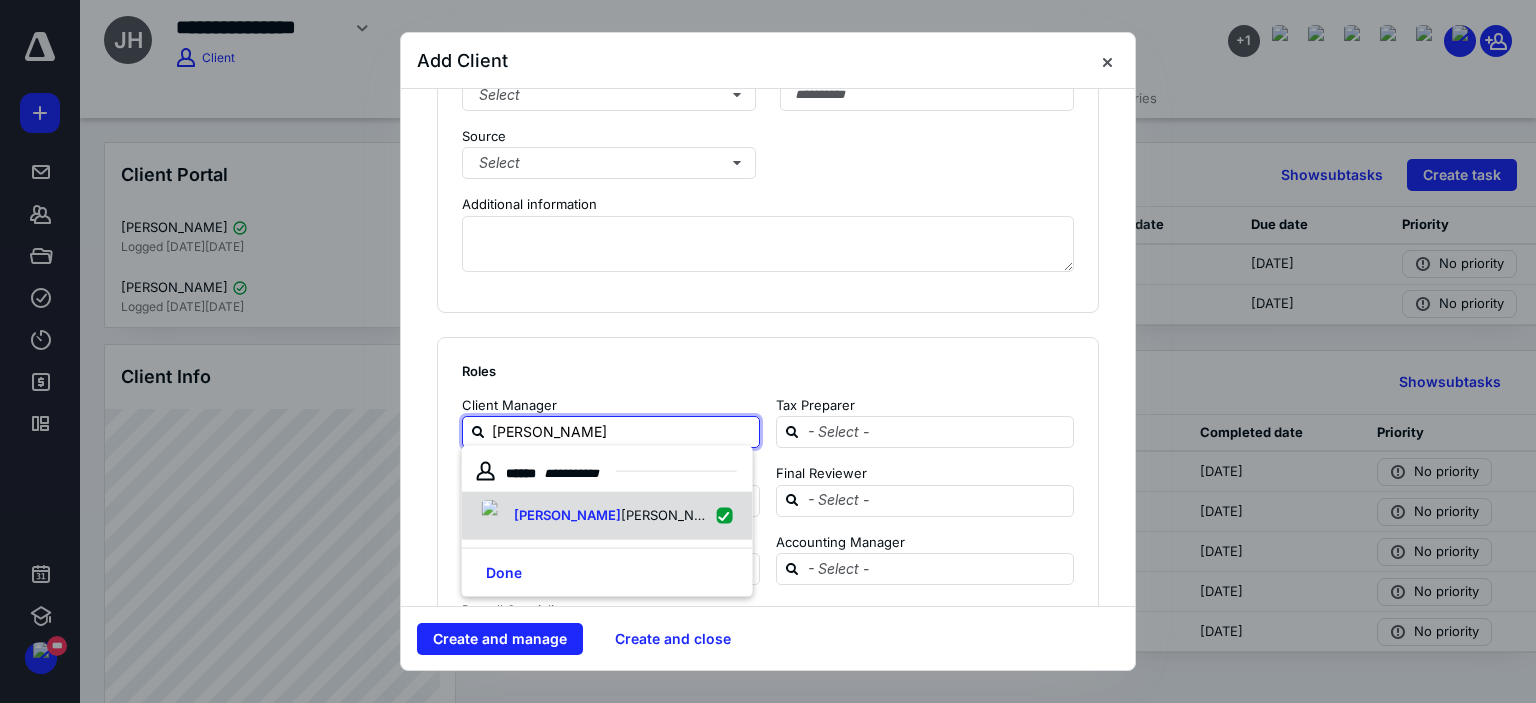 checkbox on "true" 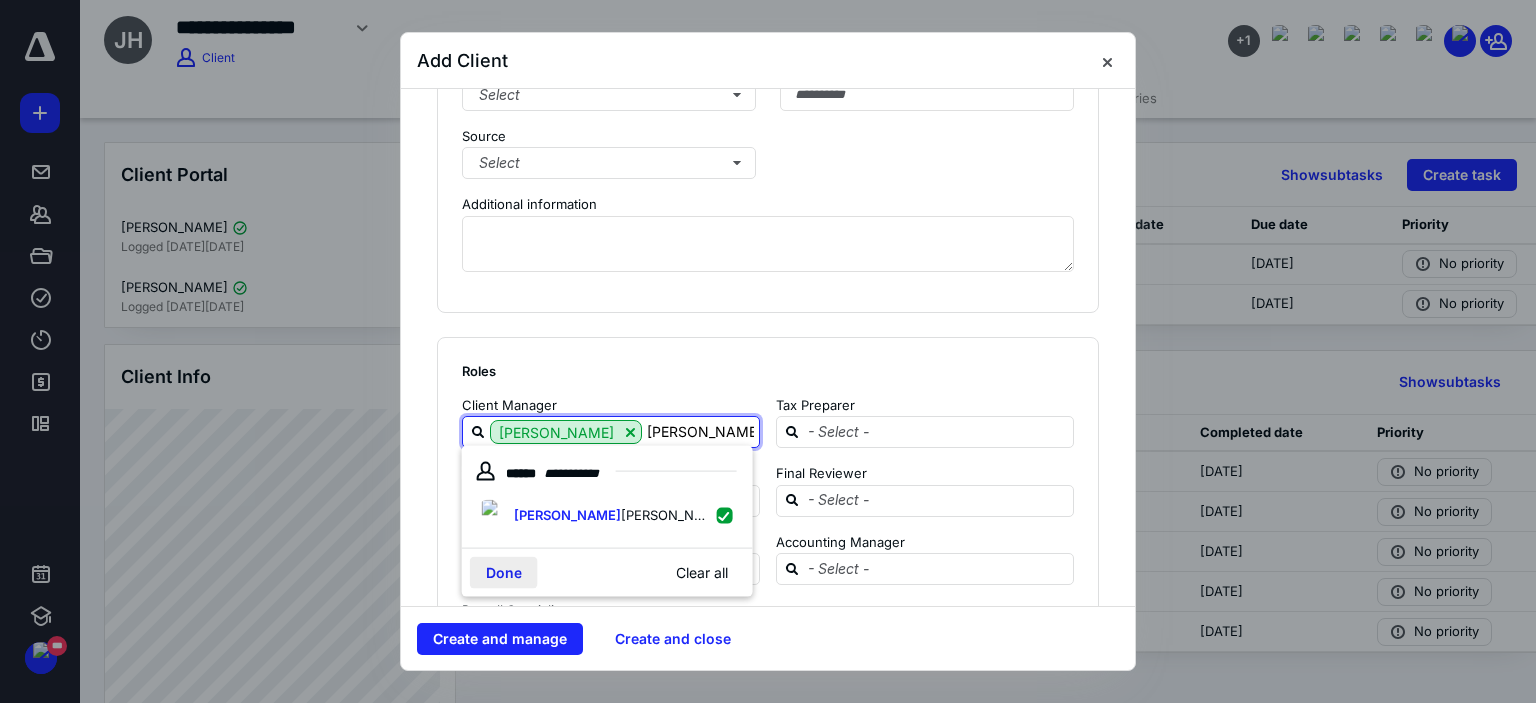 type on "[PERSON_NAME]" 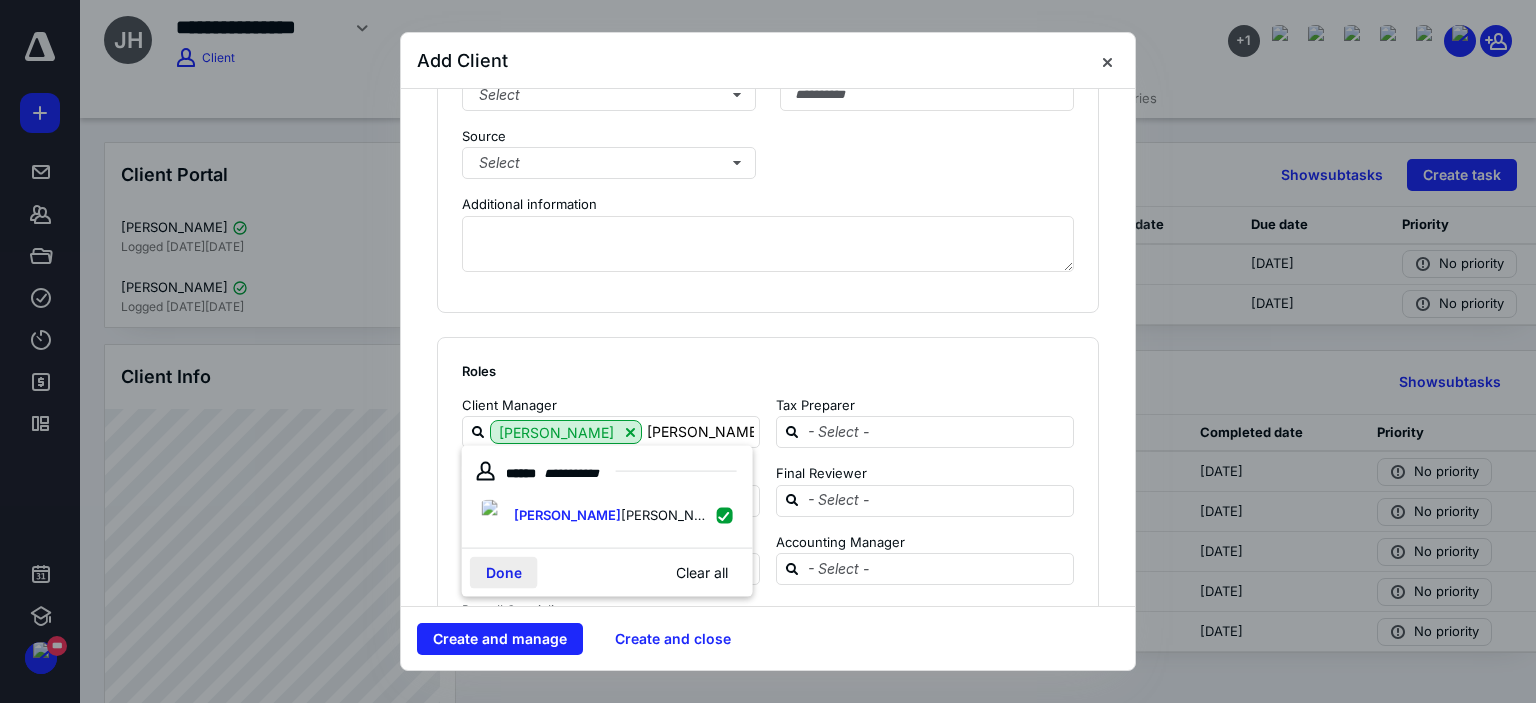click on "Done" at bounding box center (504, 573) 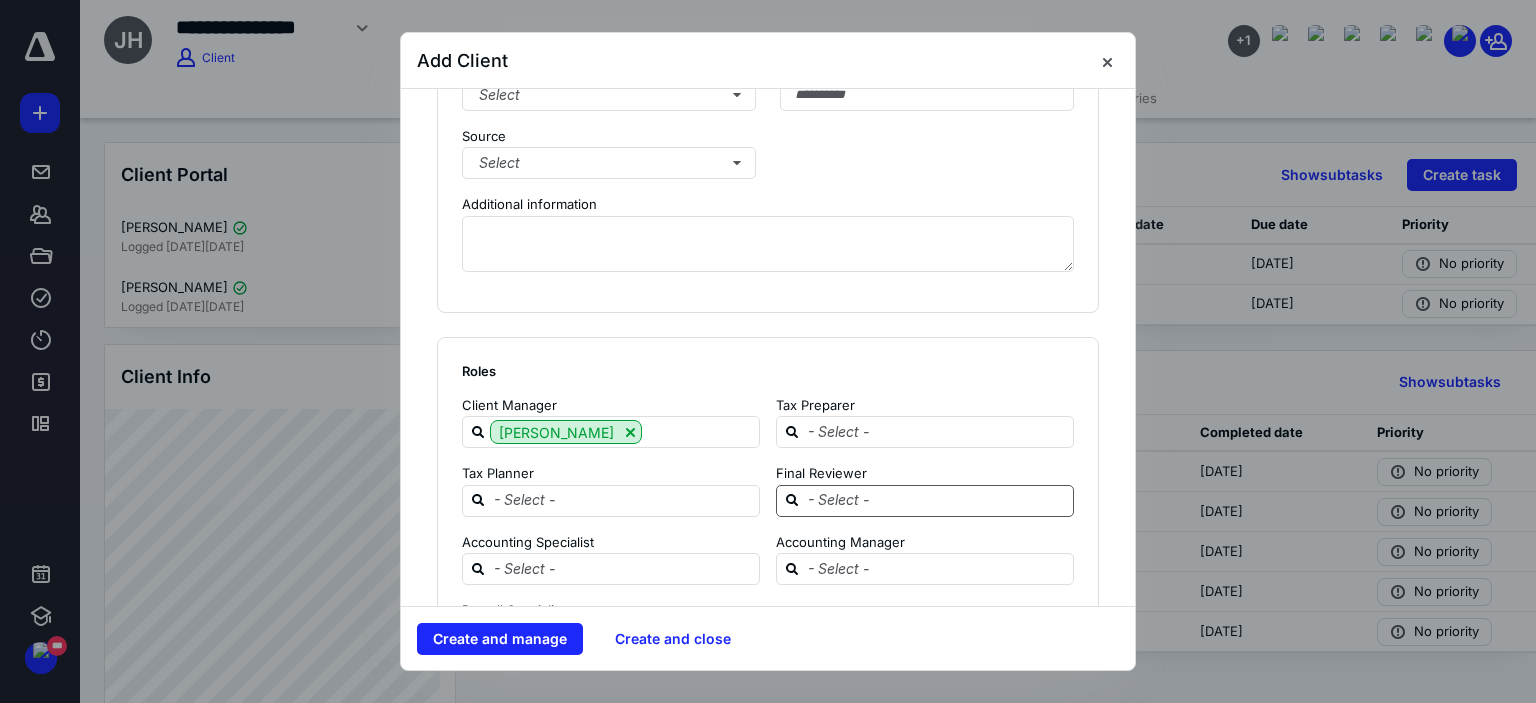 click at bounding box center (937, 500) 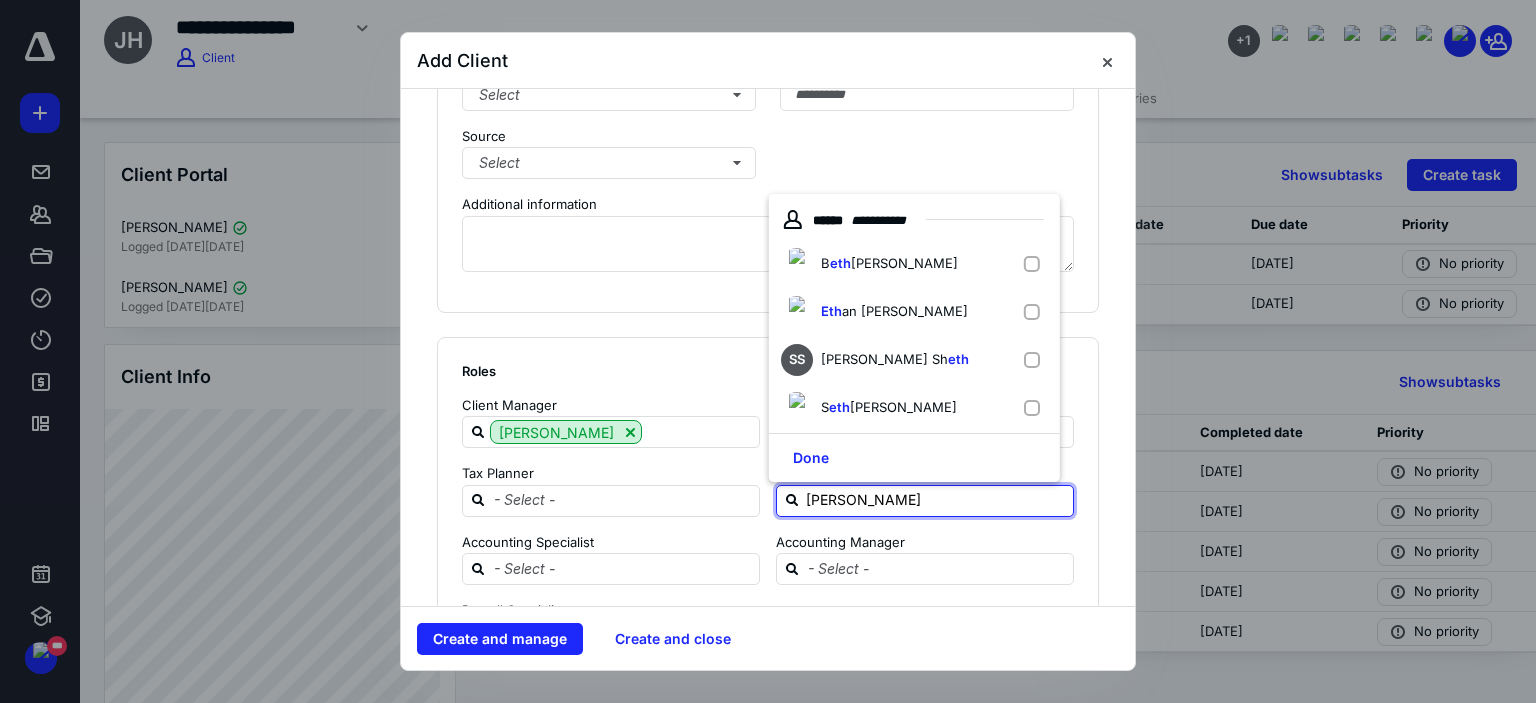 type on "[PERSON_NAME]" 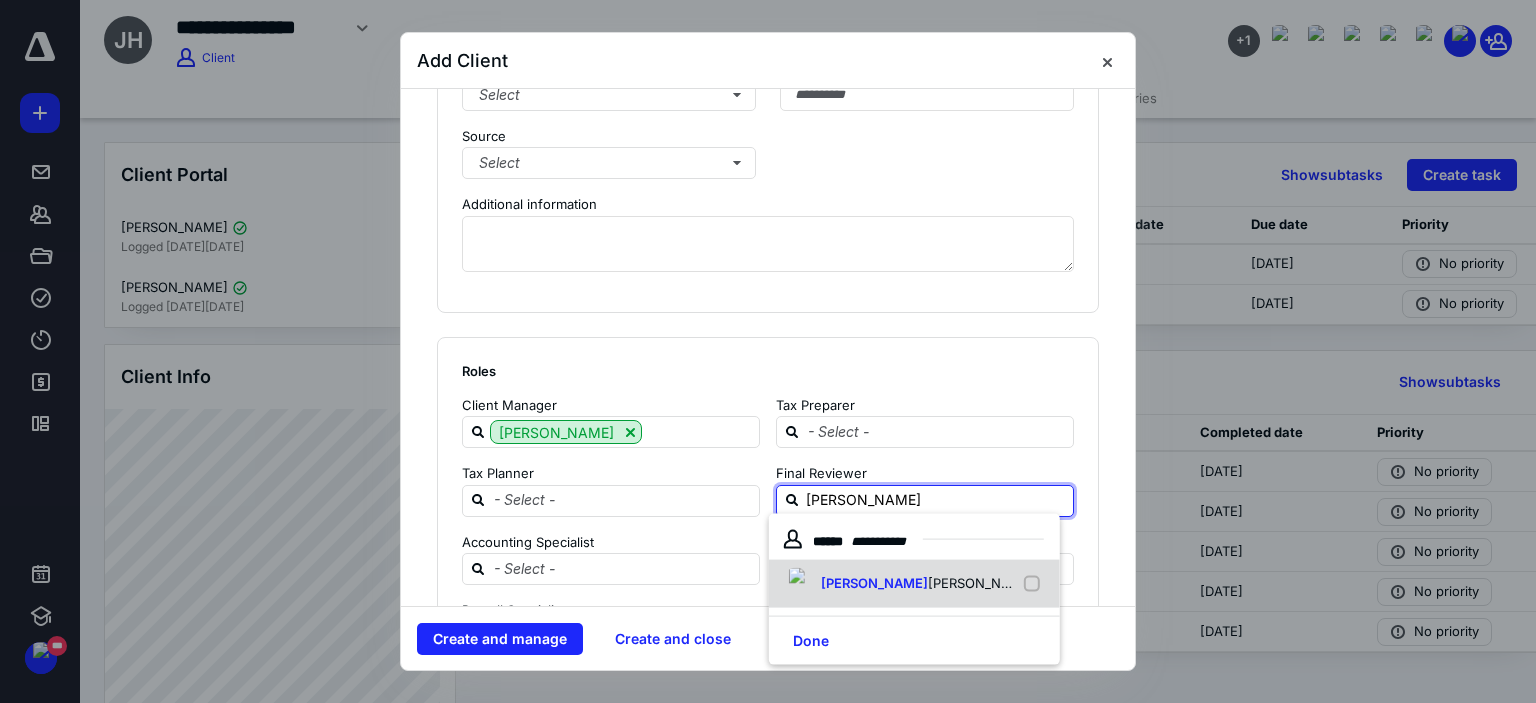 click at bounding box center (797, 576) 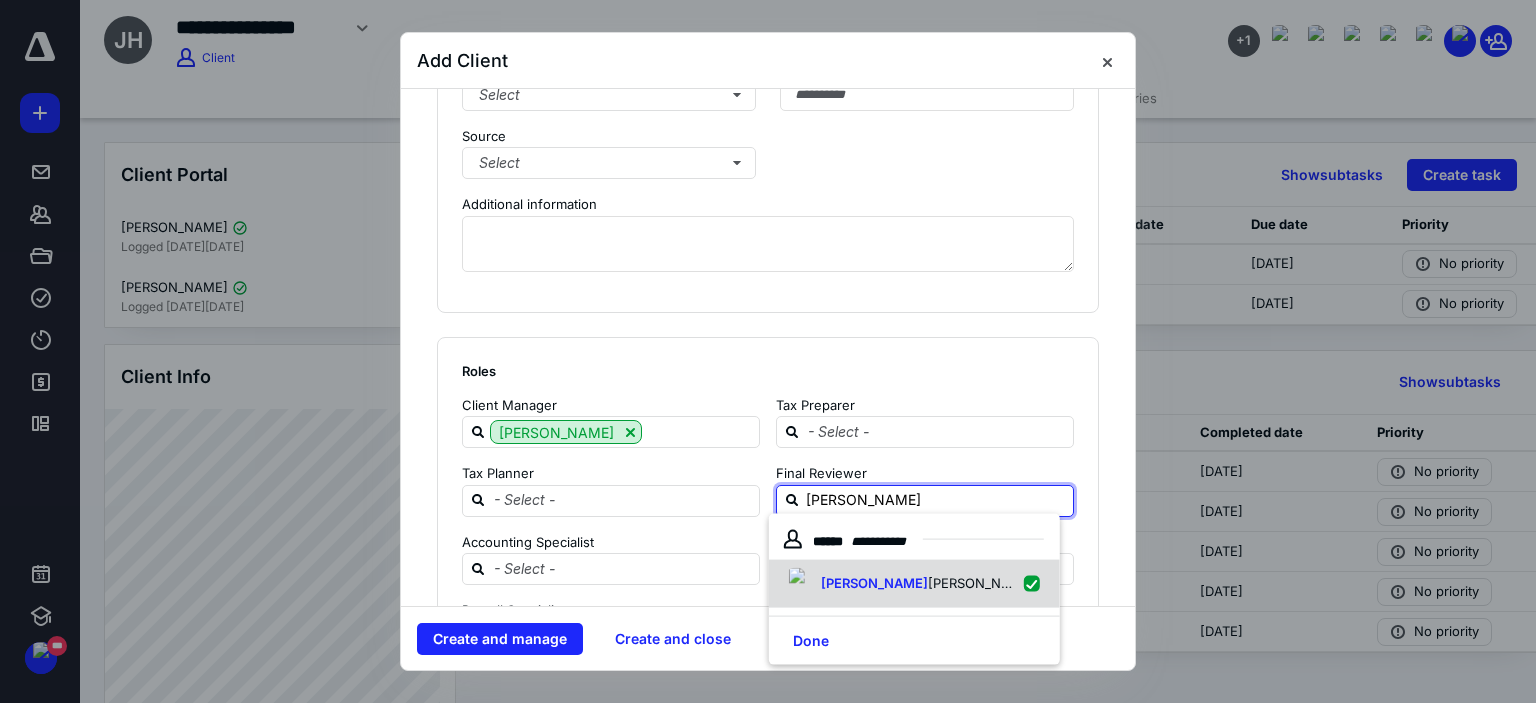 checkbox on "true" 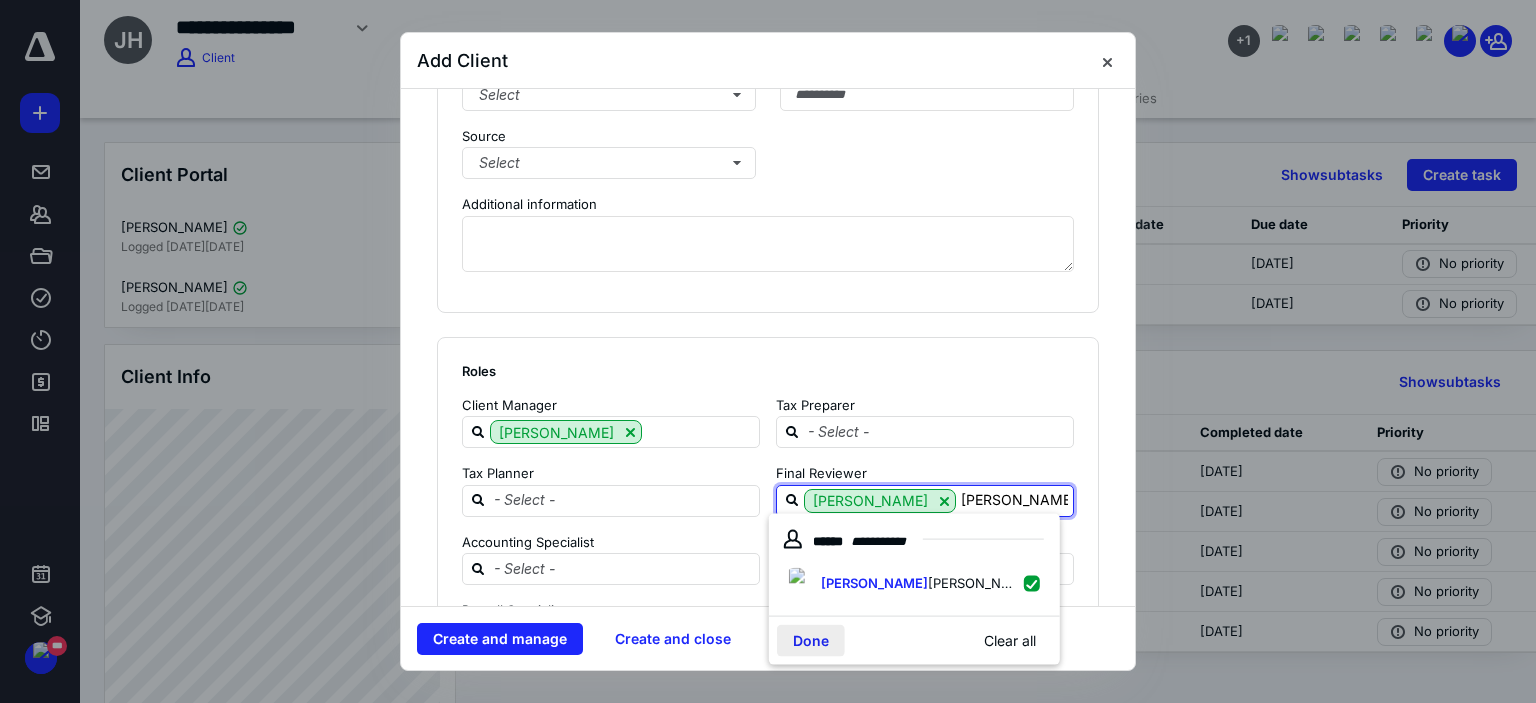 type on "[PERSON_NAME]" 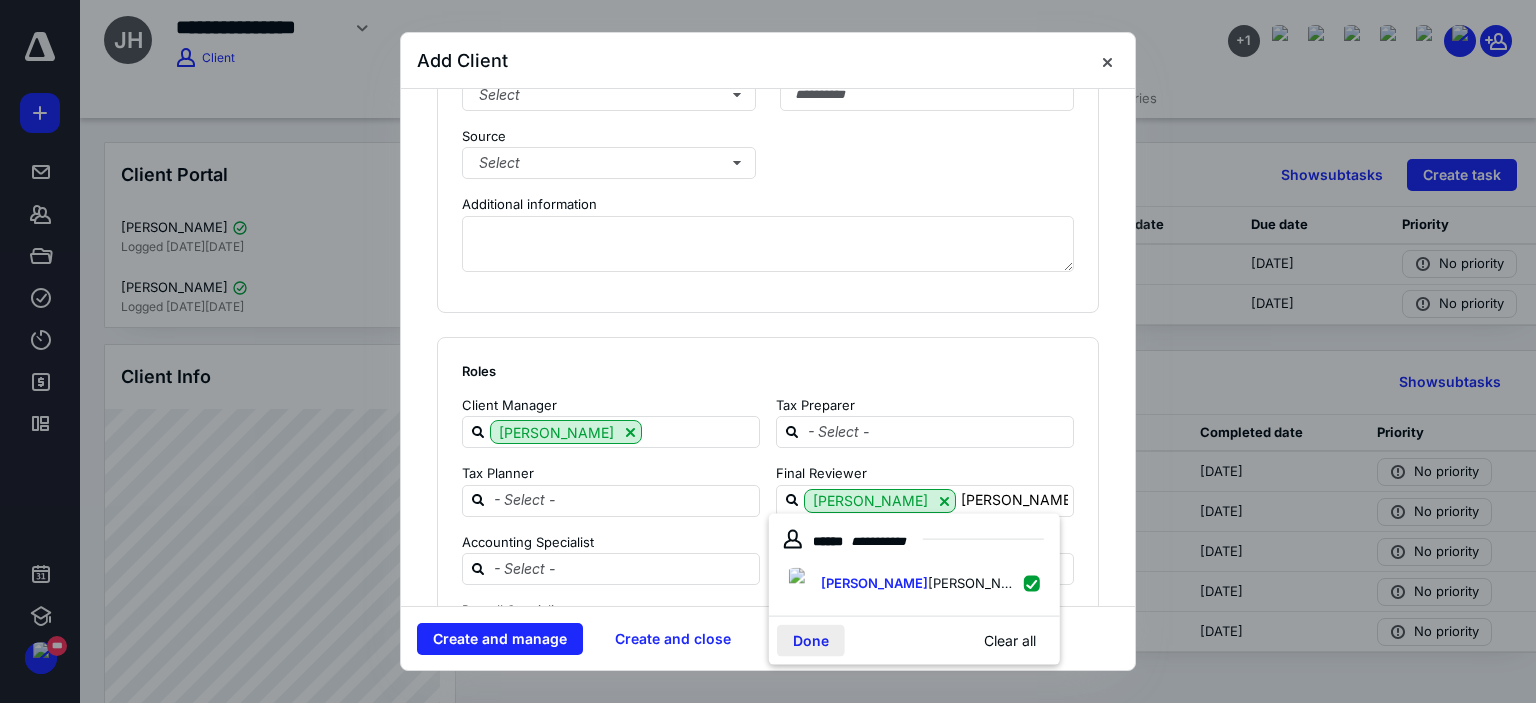 click on "Done" at bounding box center [811, 641] 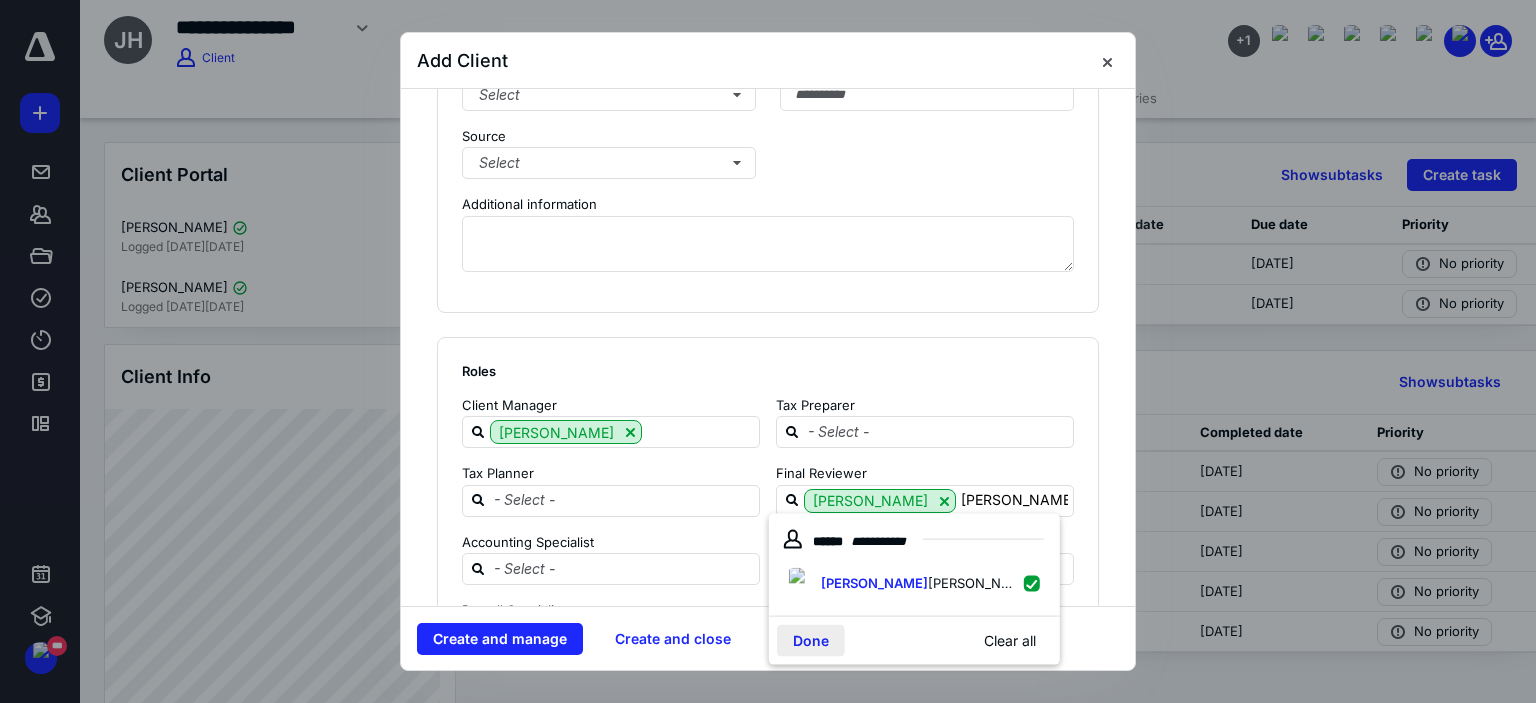 type 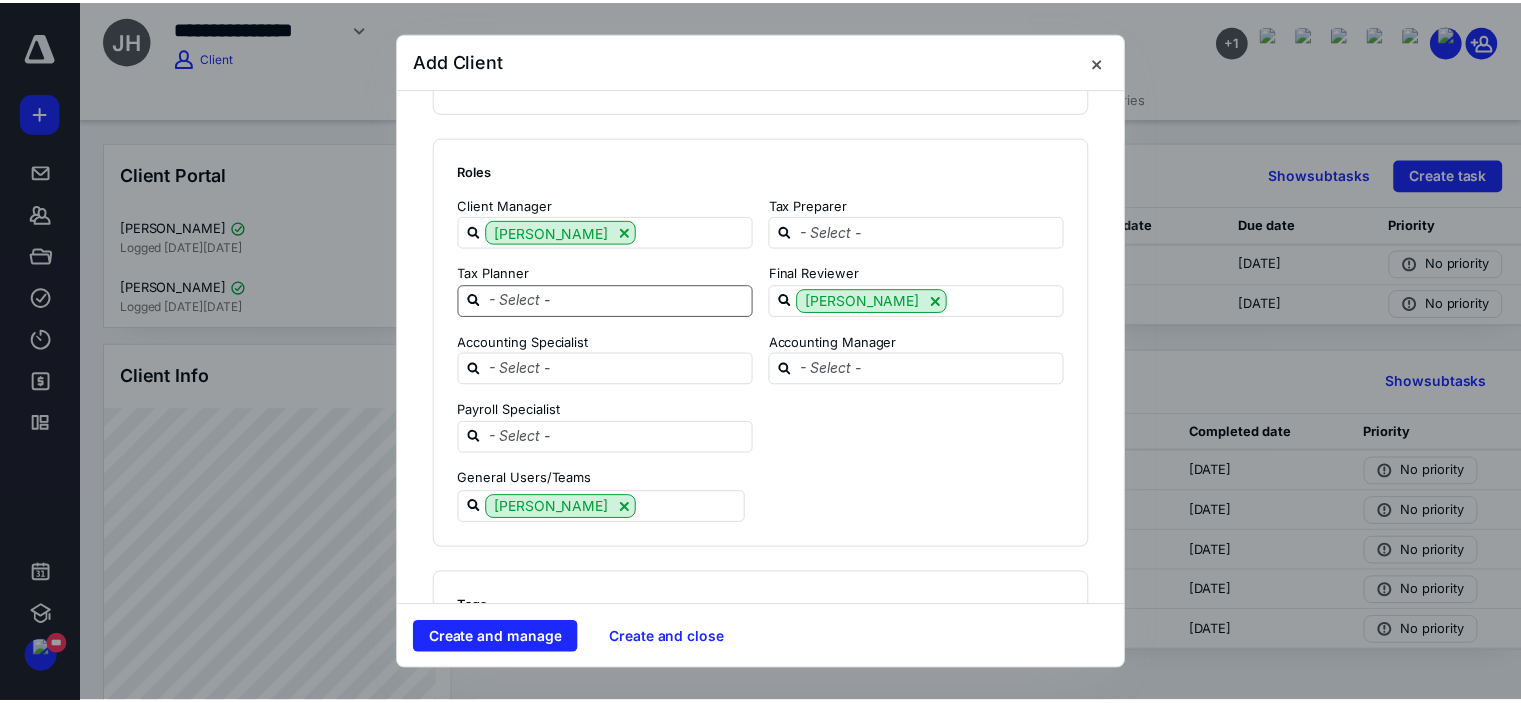 scroll, scrollTop: 2200, scrollLeft: 0, axis: vertical 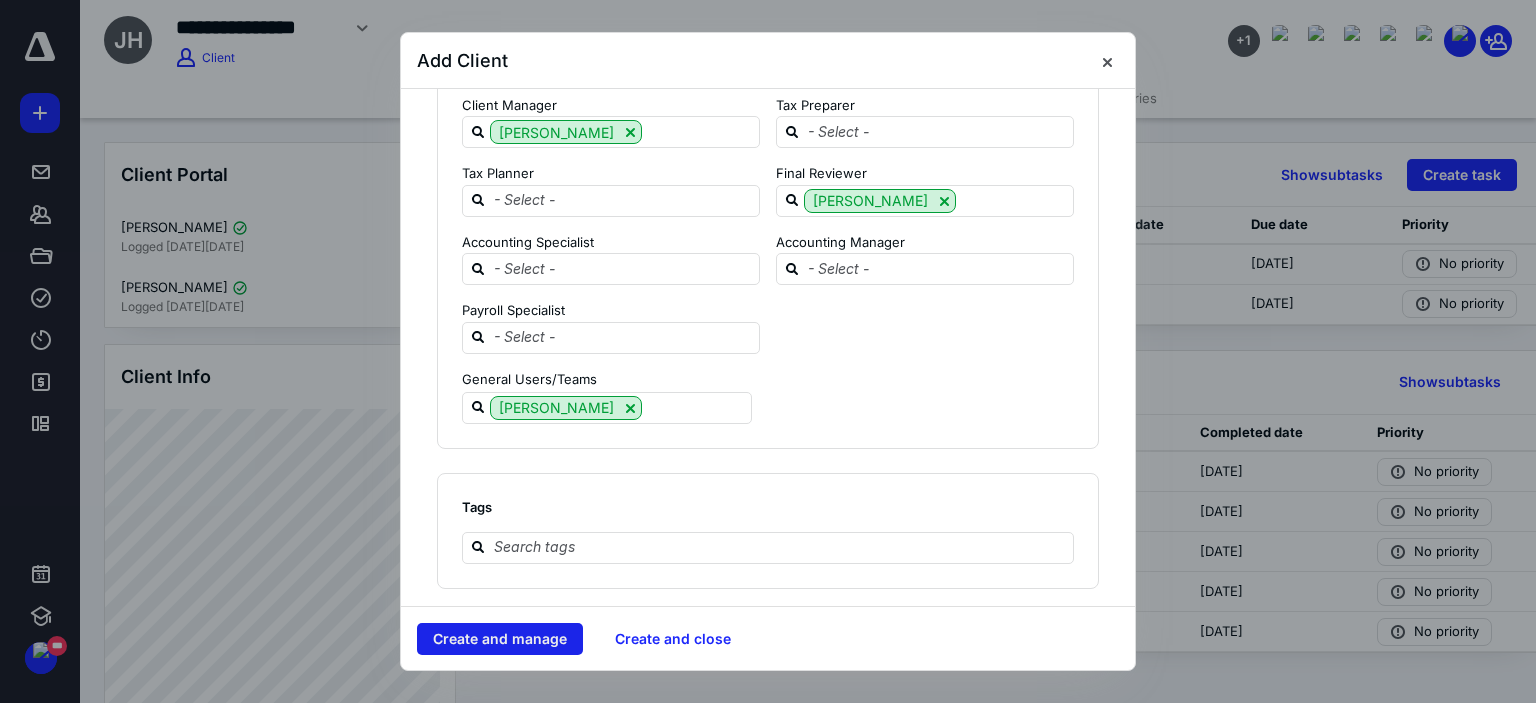 click on "Create and manage" at bounding box center [500, 639] 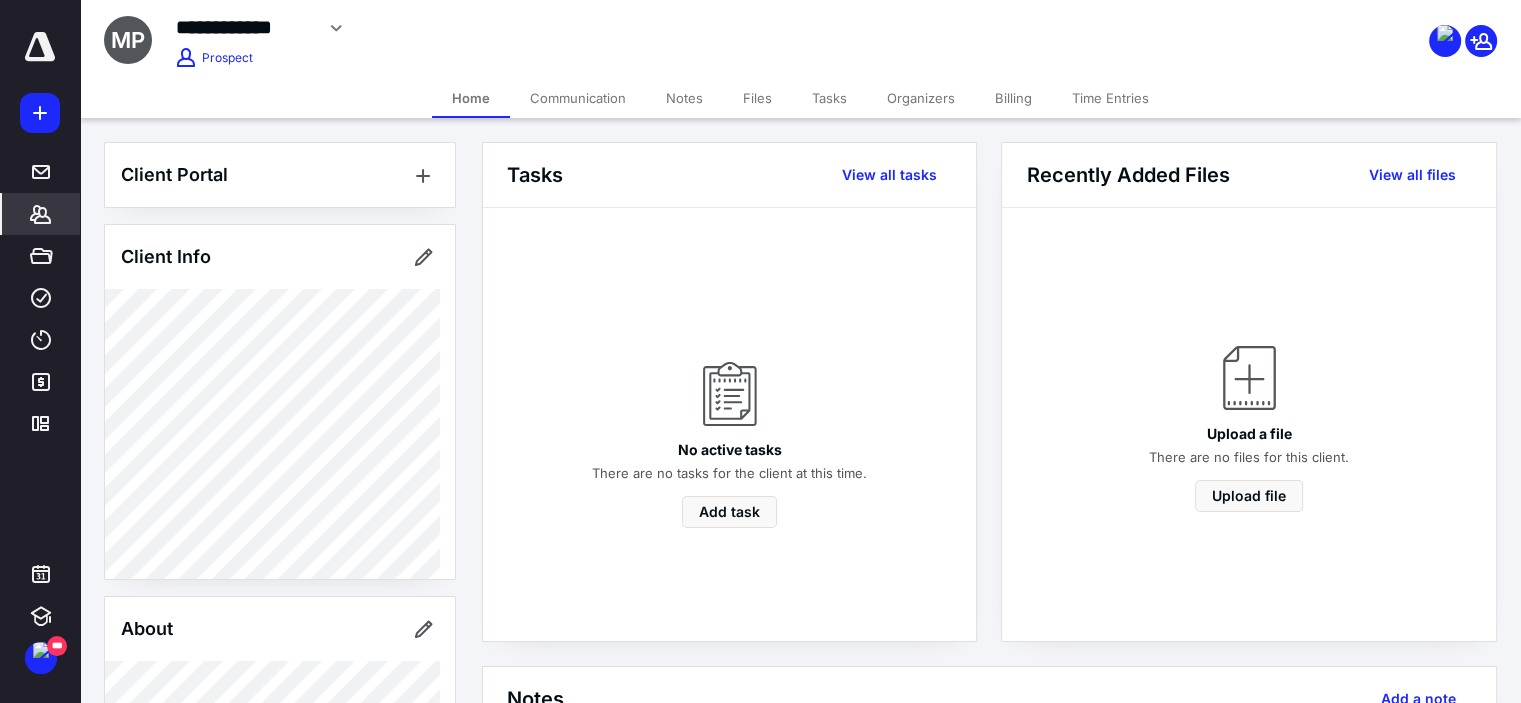 click 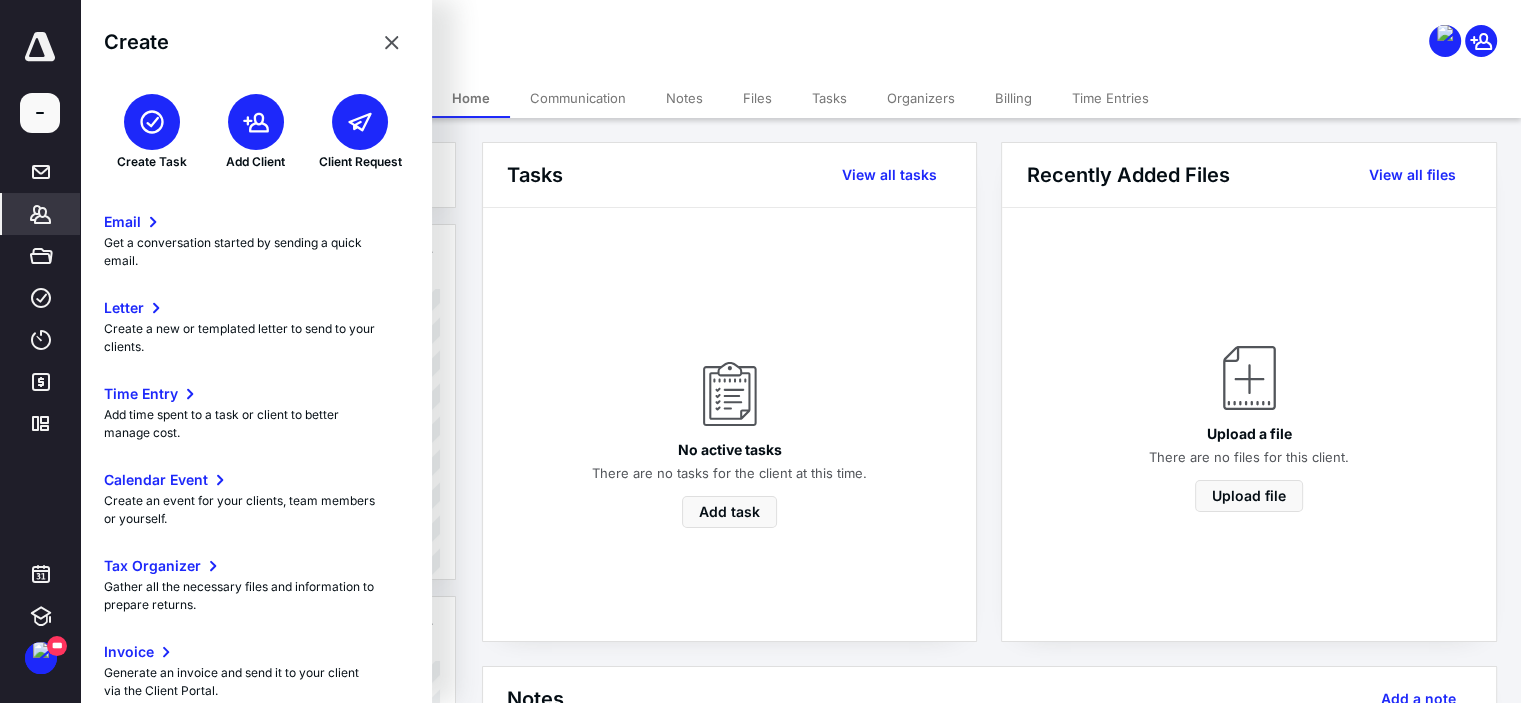 click 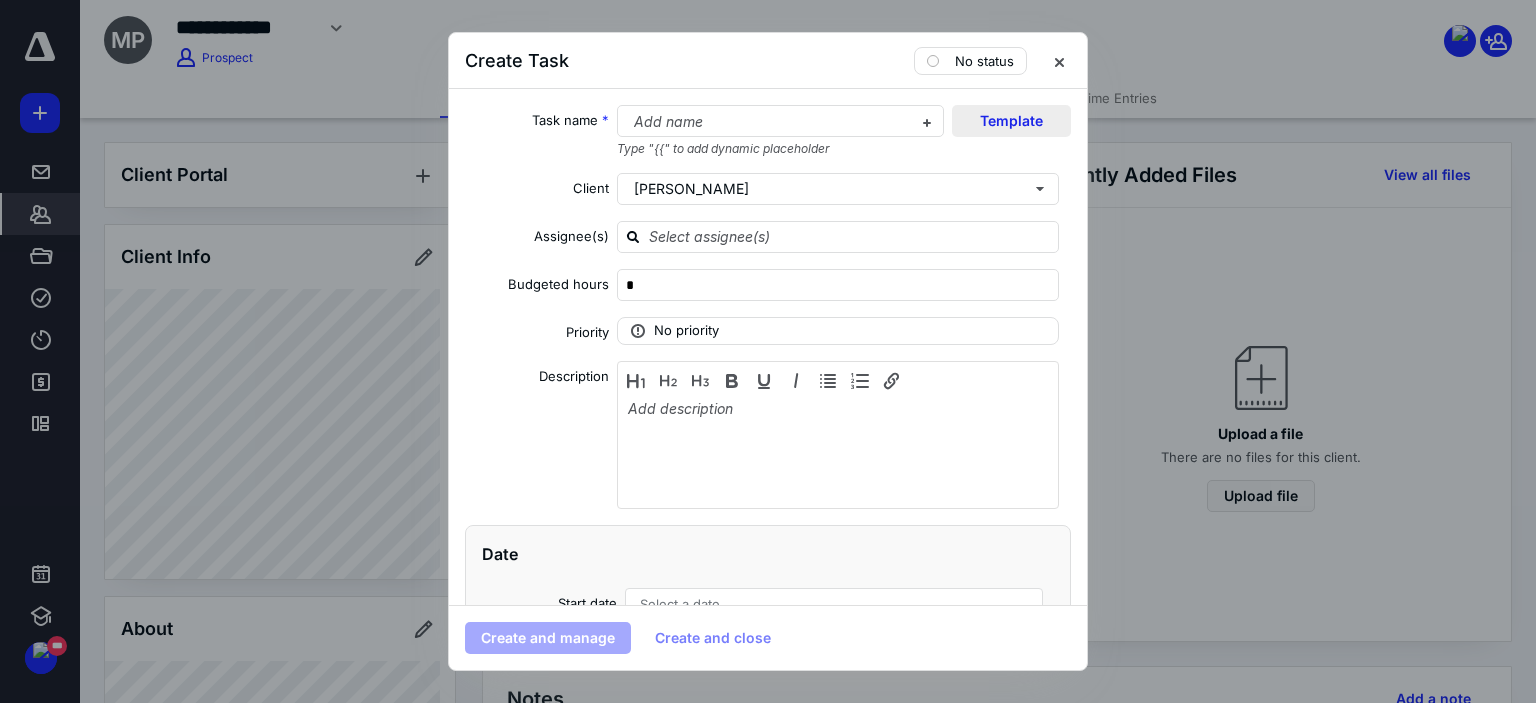 click on "Template" at bounding box center (1011, 121) 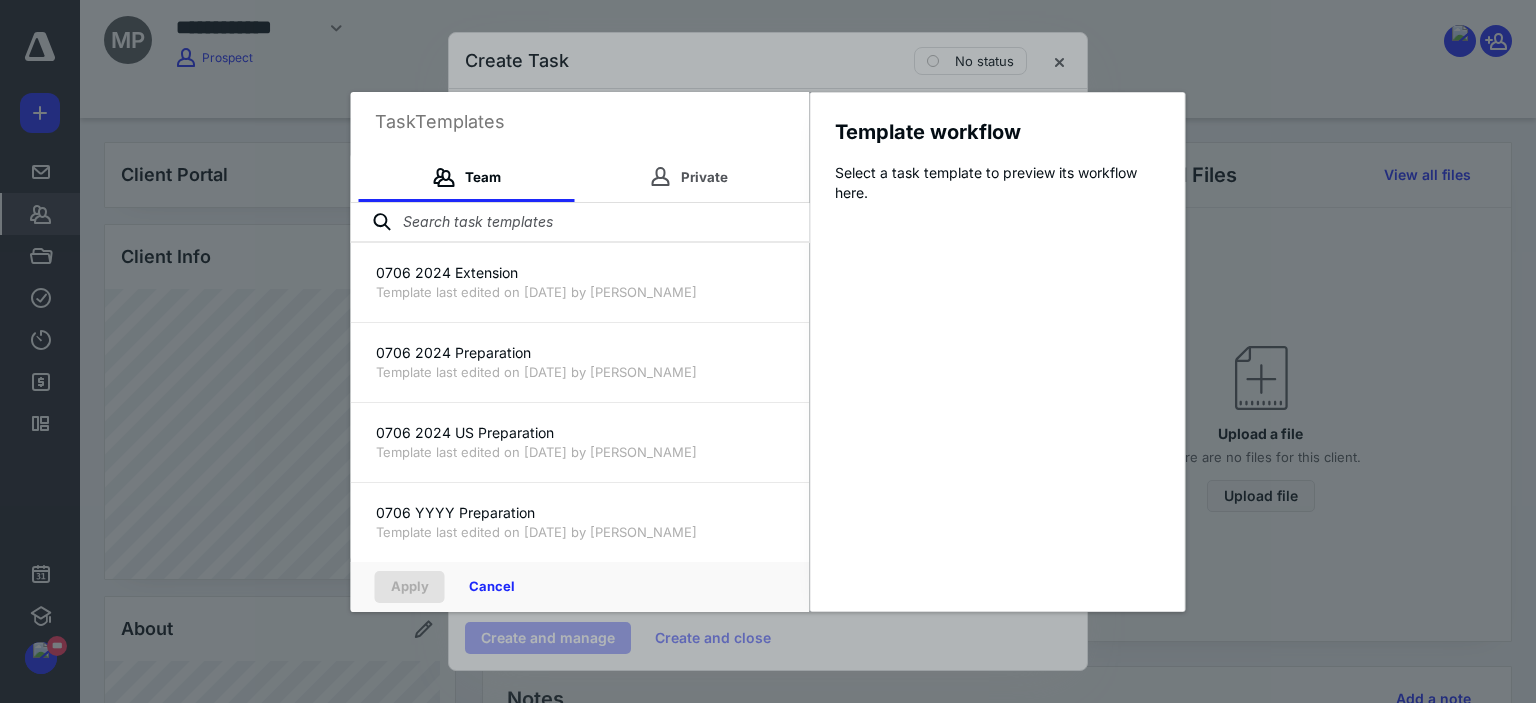 click at bounding box center (580, 223) 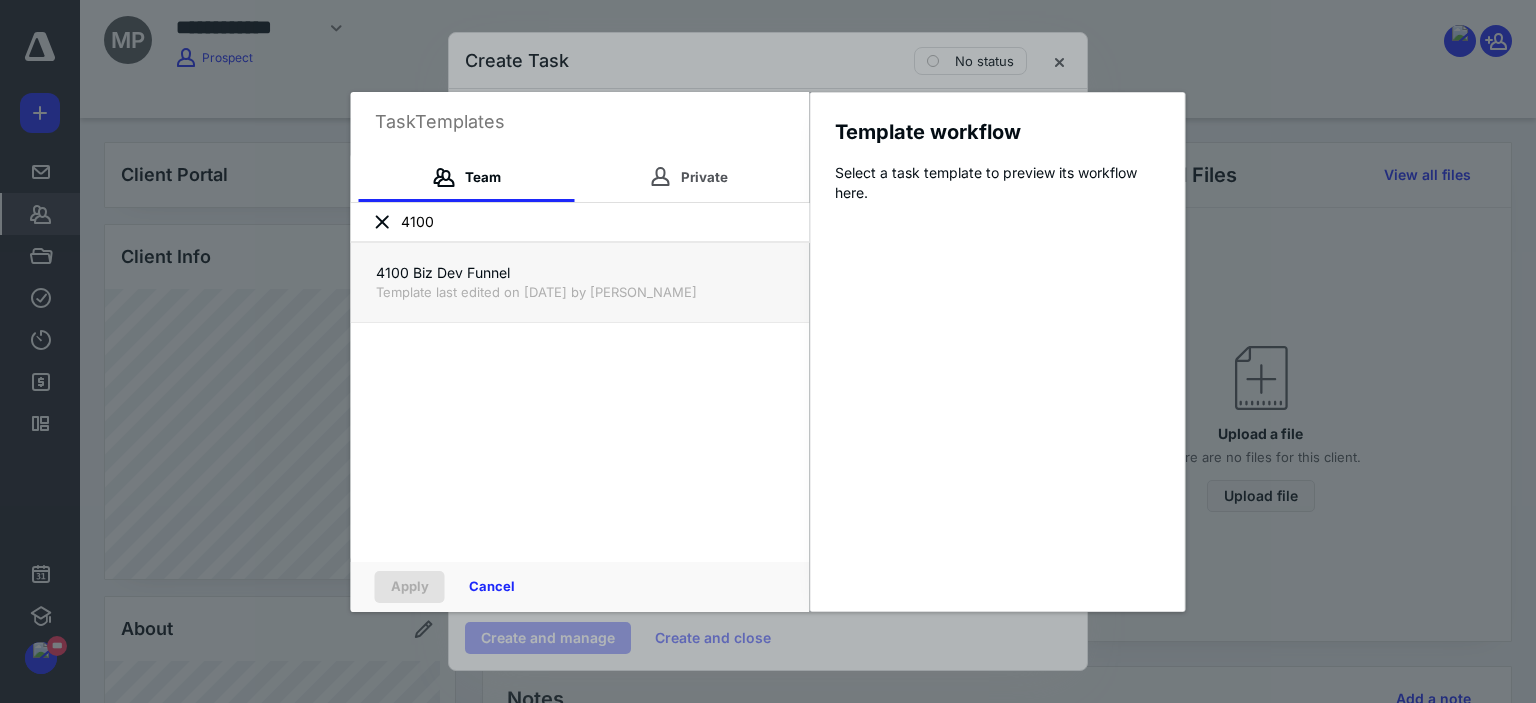 type on "4100" 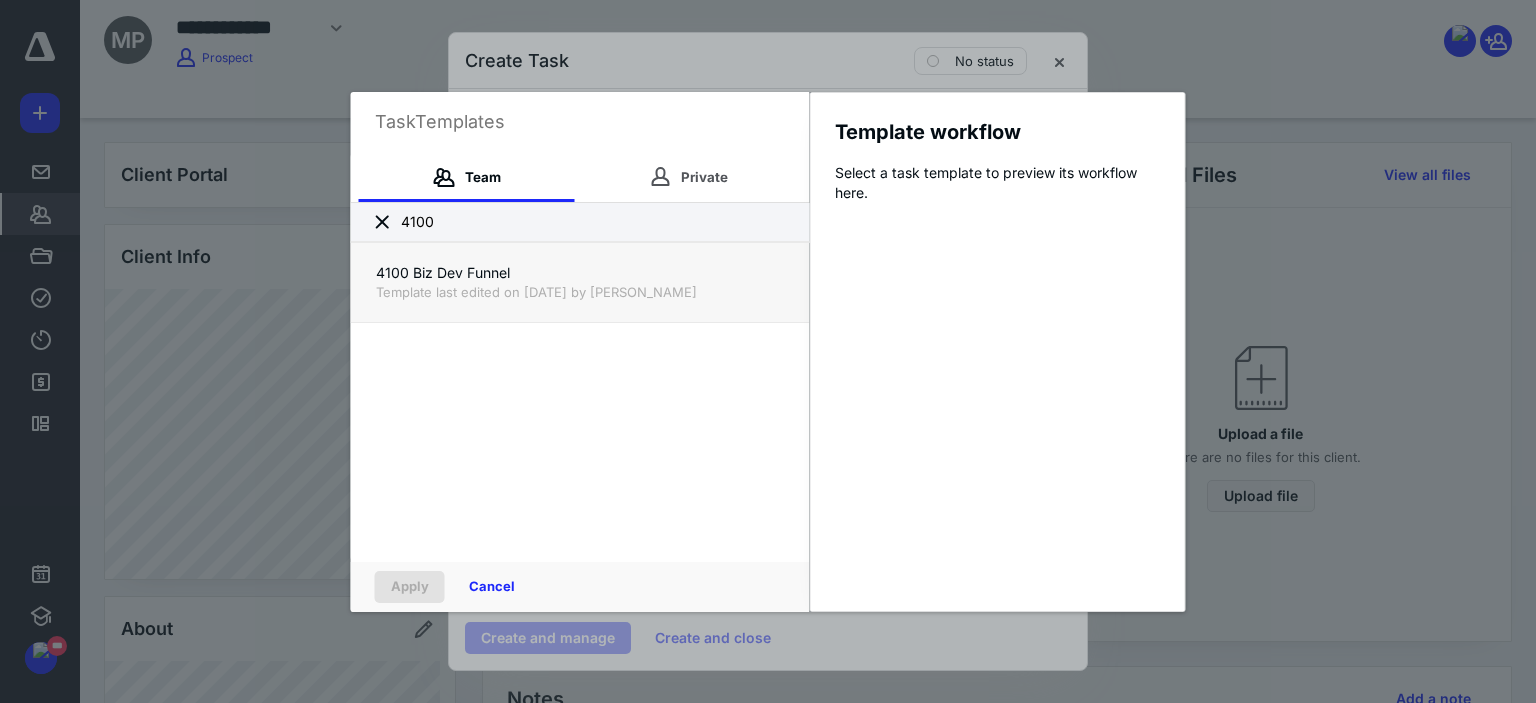 click on "Template last edited on [DATE] by [PERSON_NAME]" at bounding box center [580, 292] 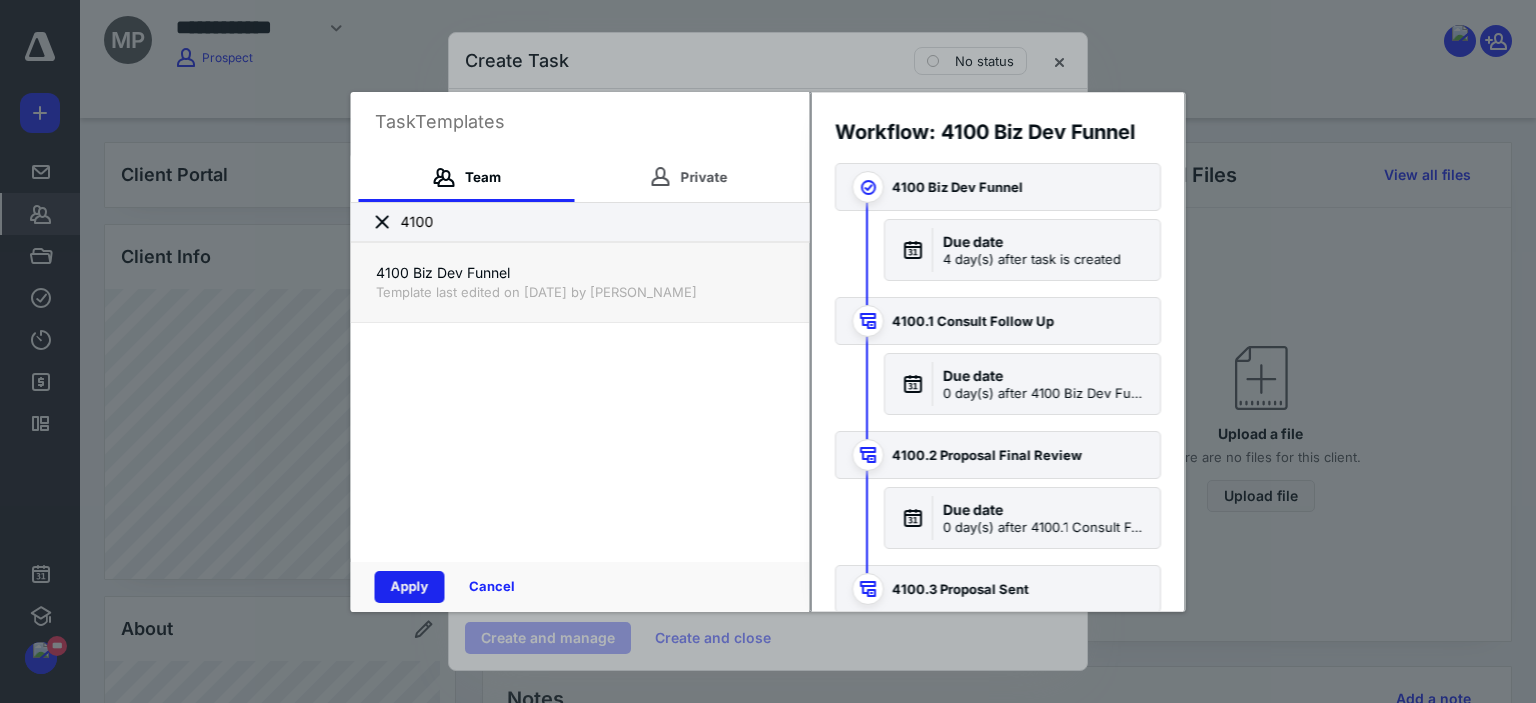 click on "Apply" at bounding box center (410, 587) 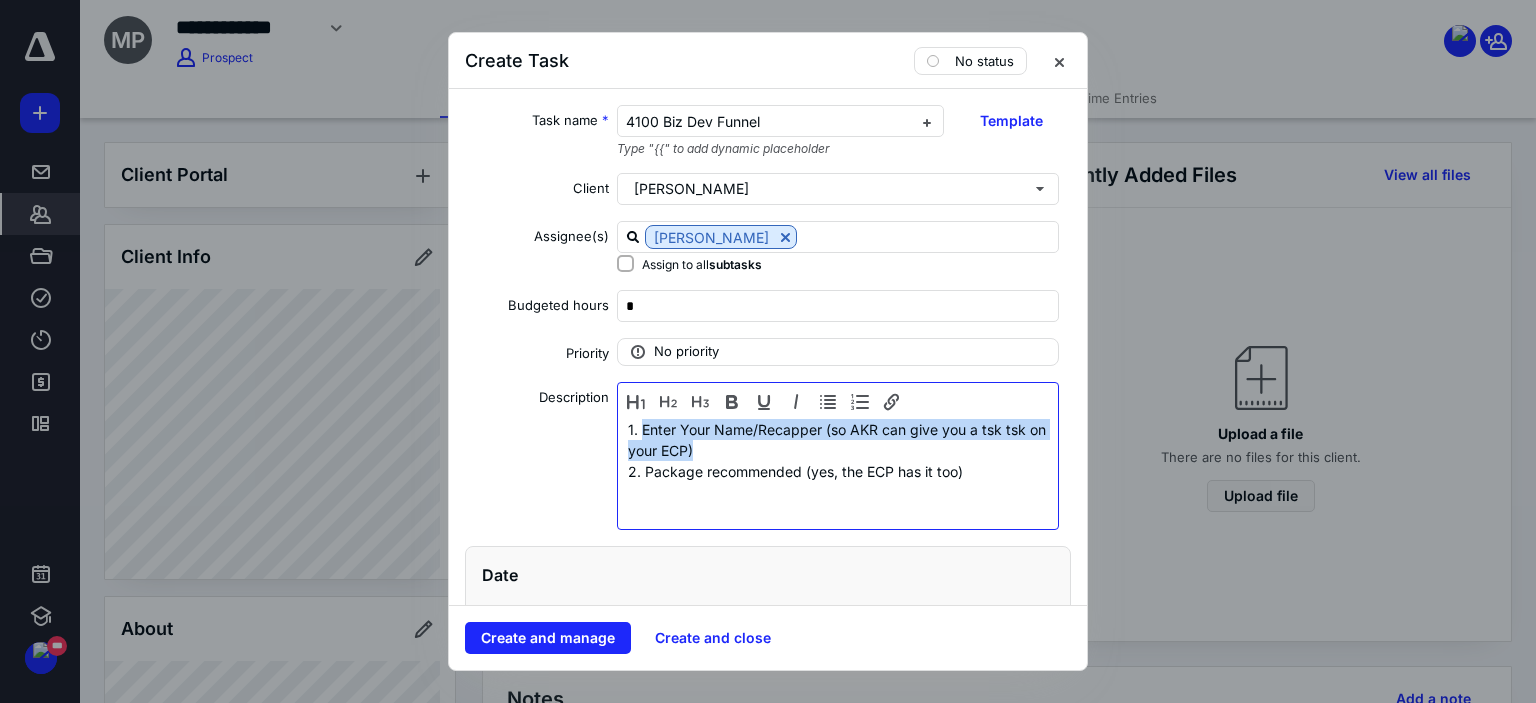 drag, startPoint x: 715, startPoint y: 450, endPoint x: 640, endPoint y: 423, distance: 79.71198 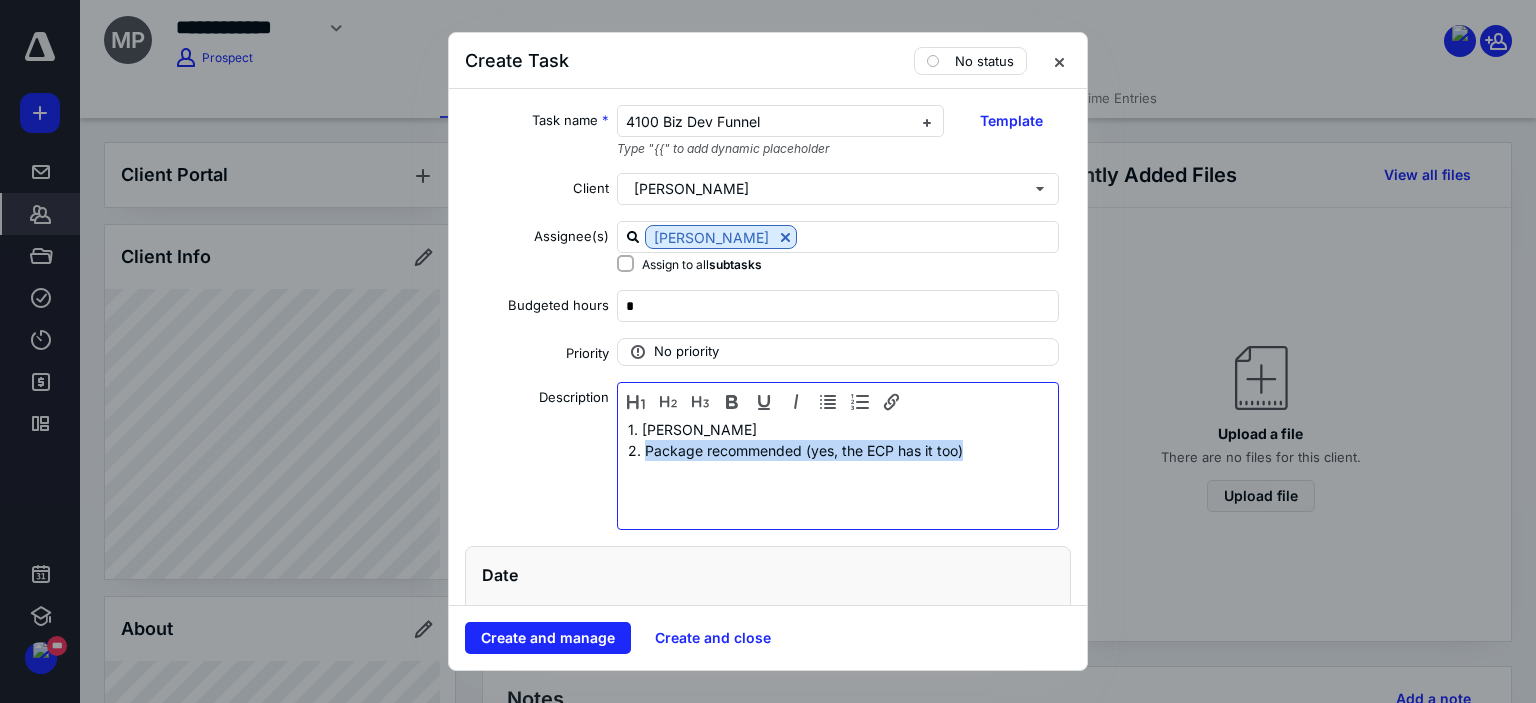 drag, startPoint x: 995, startPoint y: 456, endPoint x: 639, endPoint y: 464, distance: 356.08987 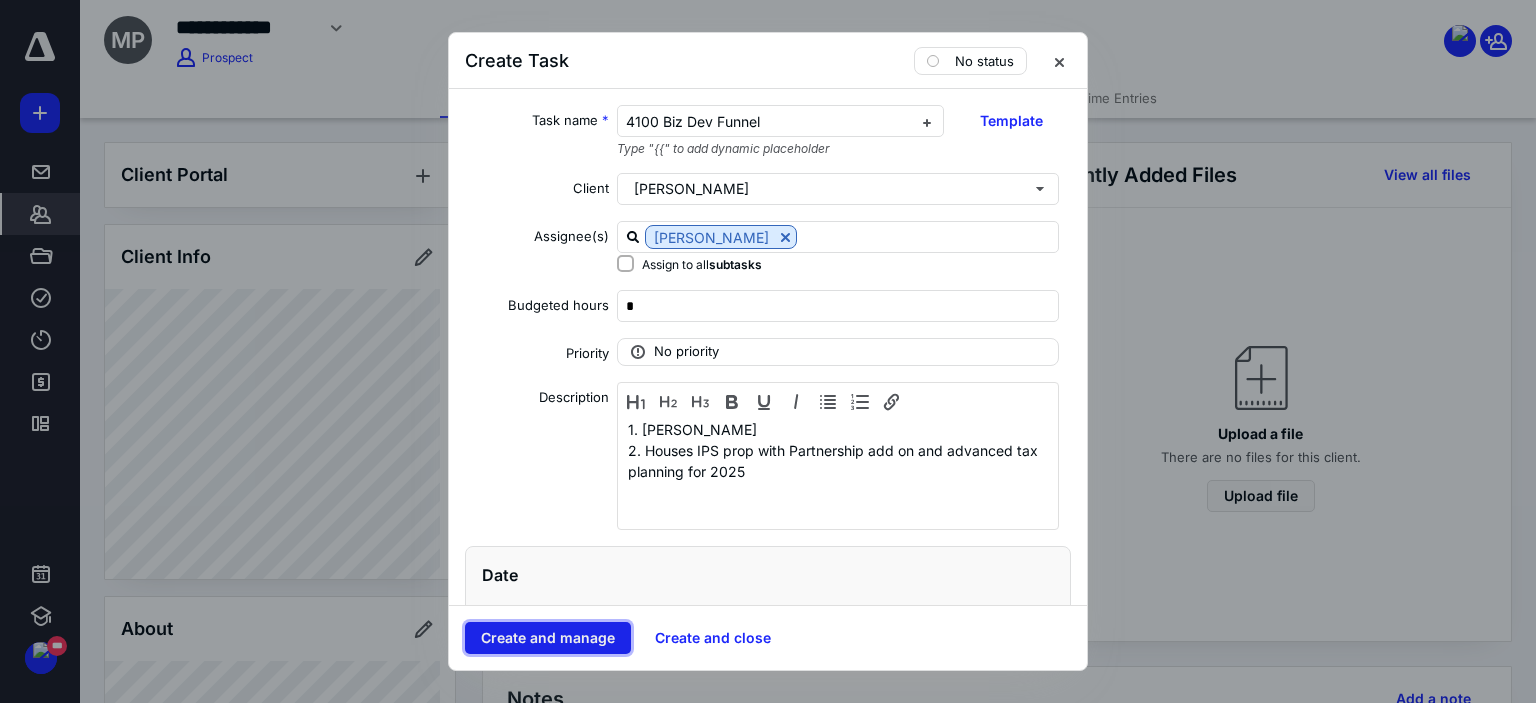 click on "Create and manage" at bounding box center (548, 638) 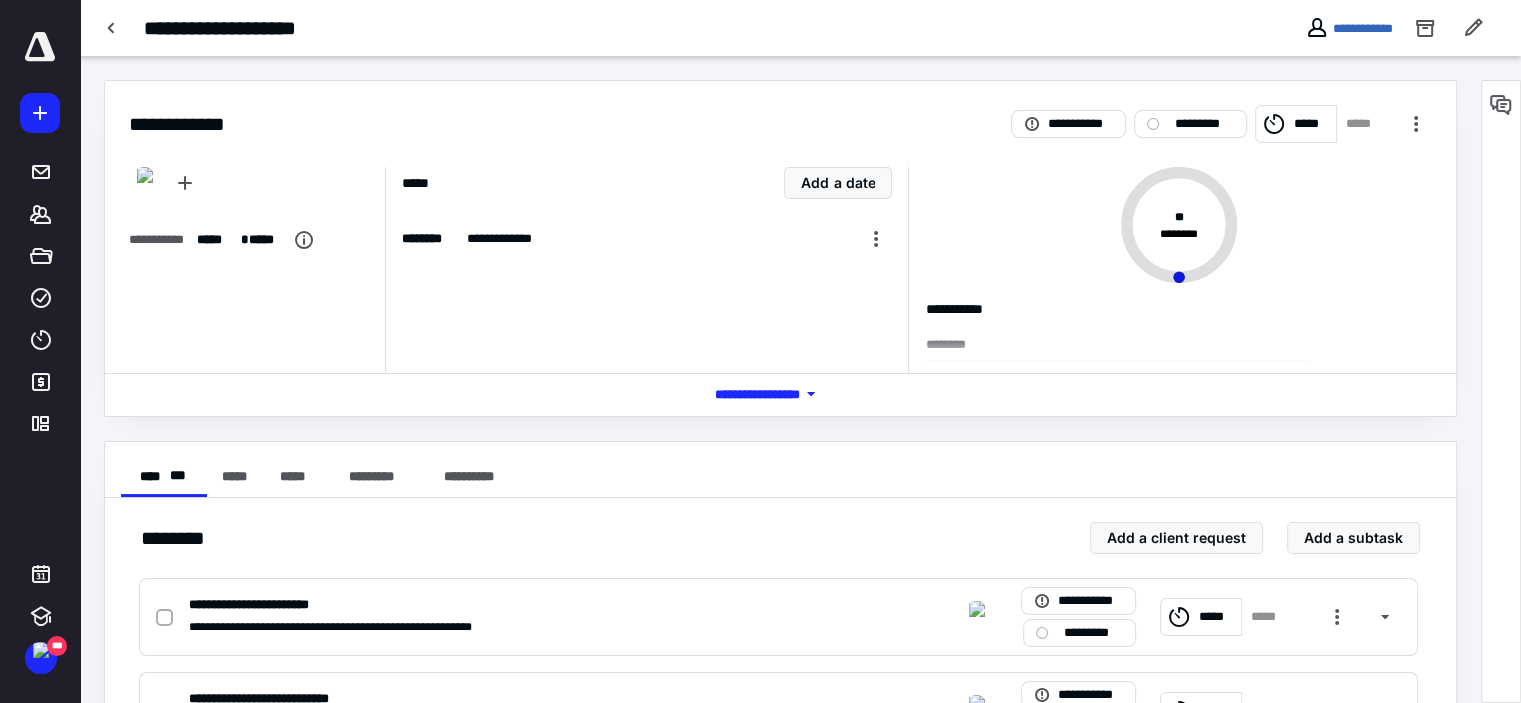 click at bounding box center (0, 0) 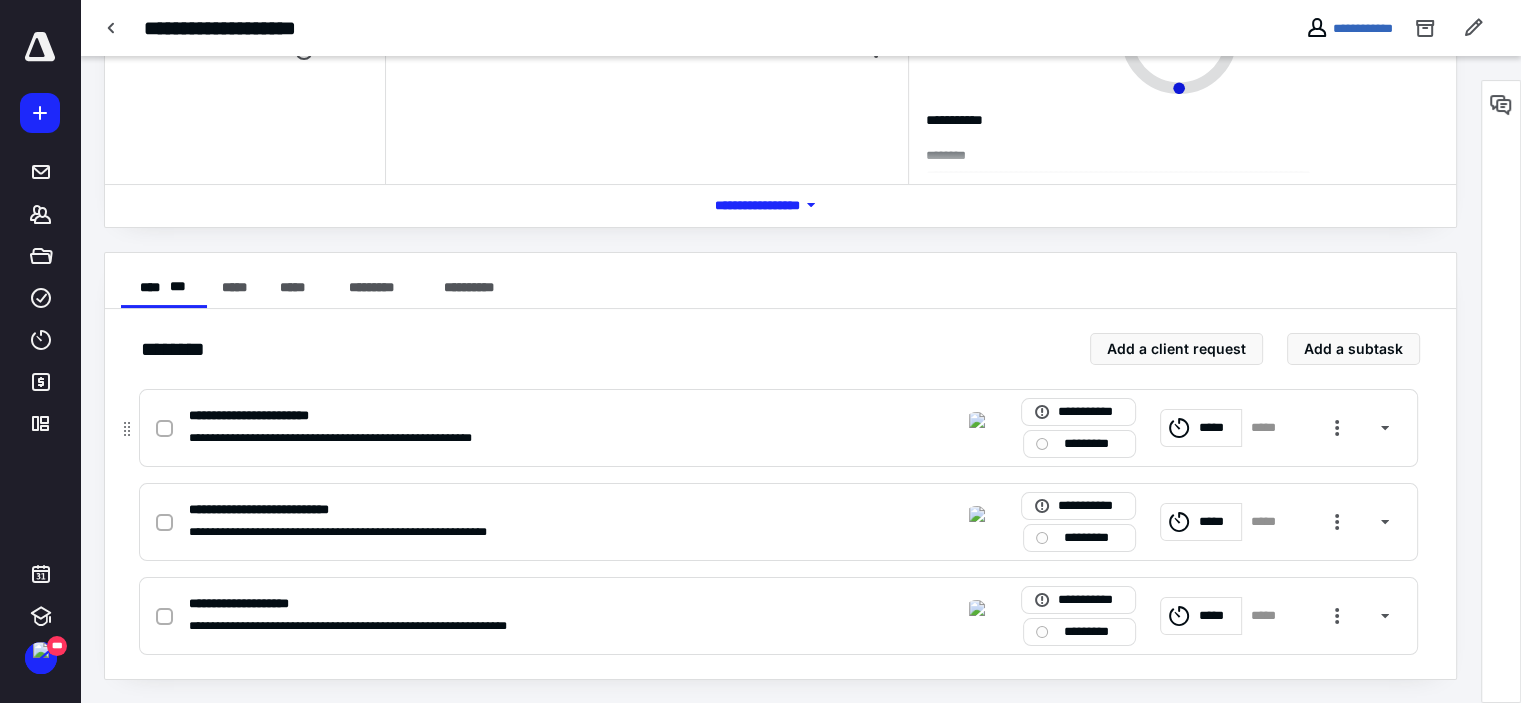 click on "*********" at bounding box center (1079, 444) 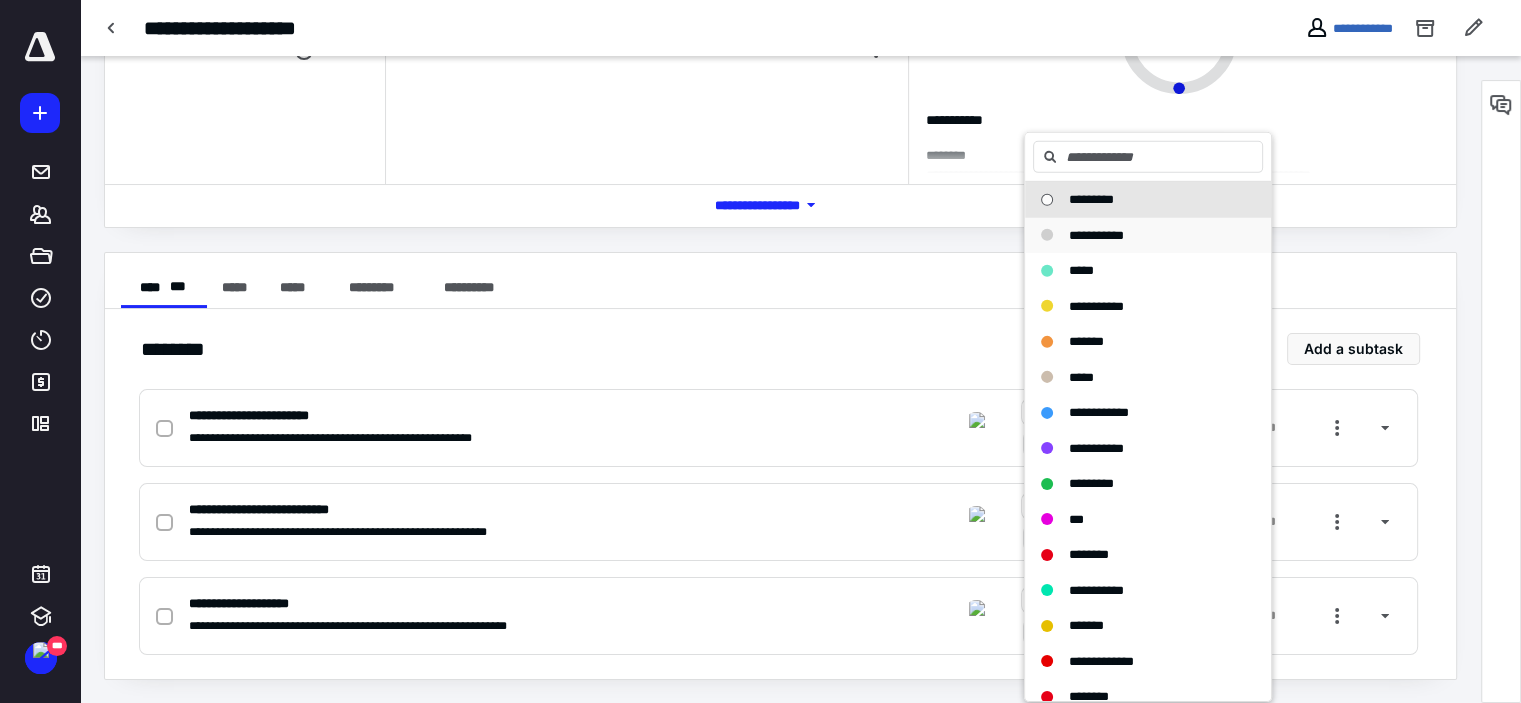 click on "**********" at bounding box center (1096, 234) 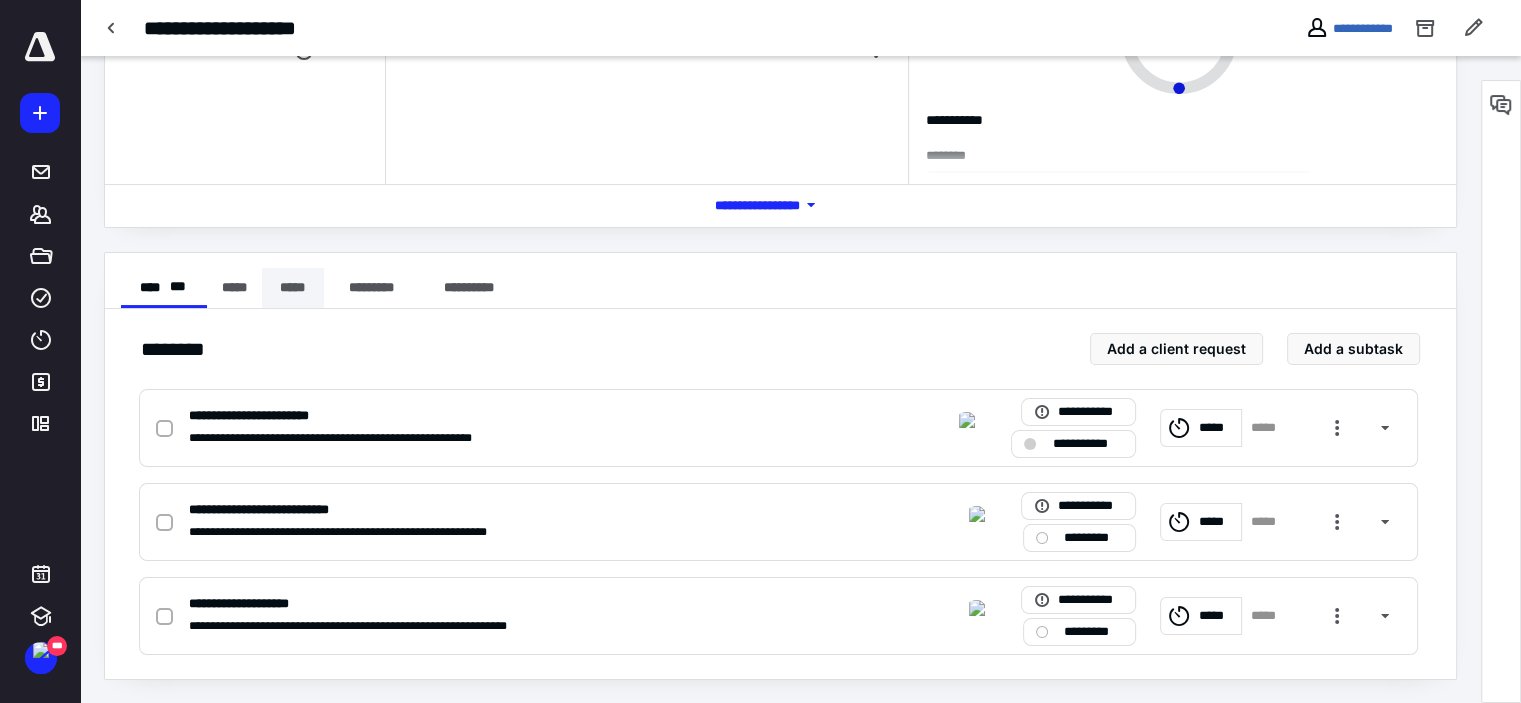 click on "*****" at bounding box center (293, 288) 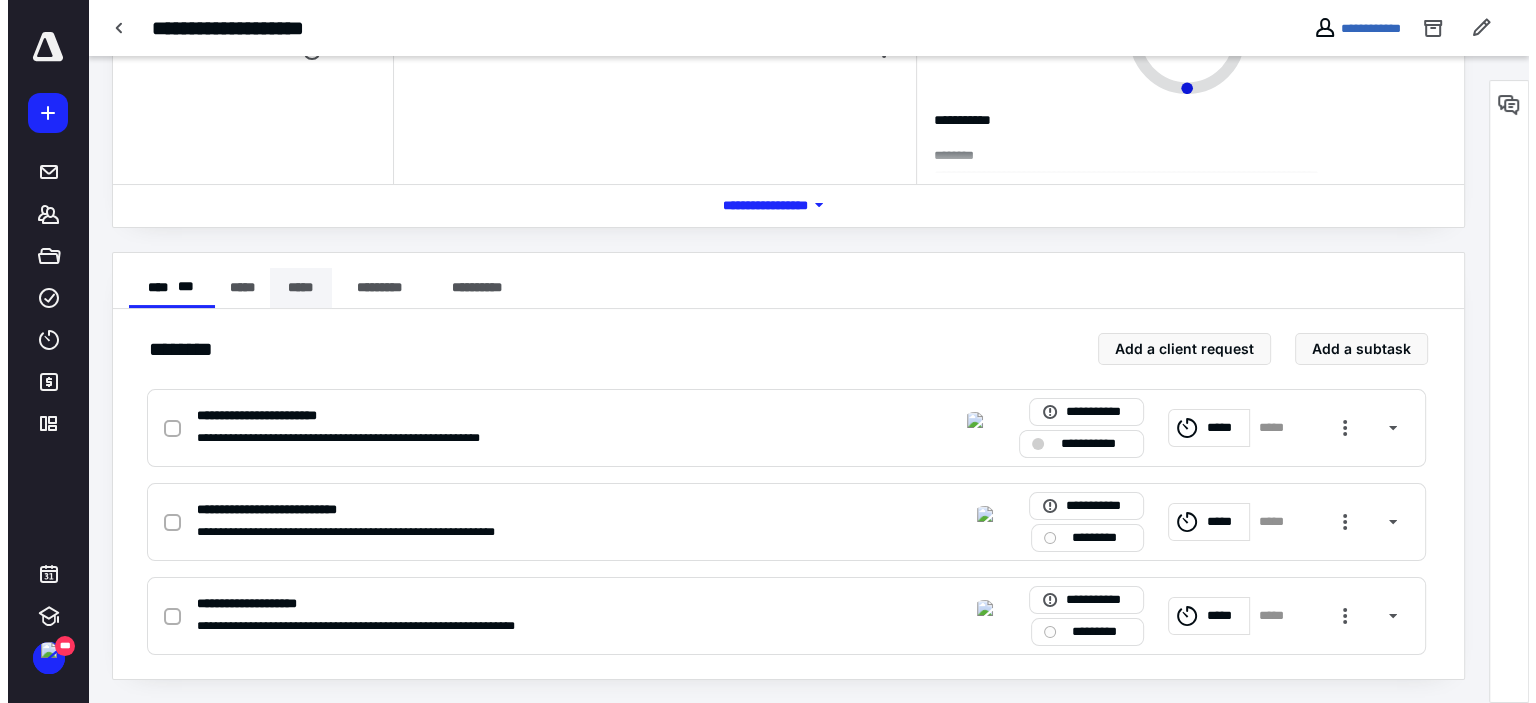 scroll, scrollTop: 95, scrollLeft: 0, axis: vertical 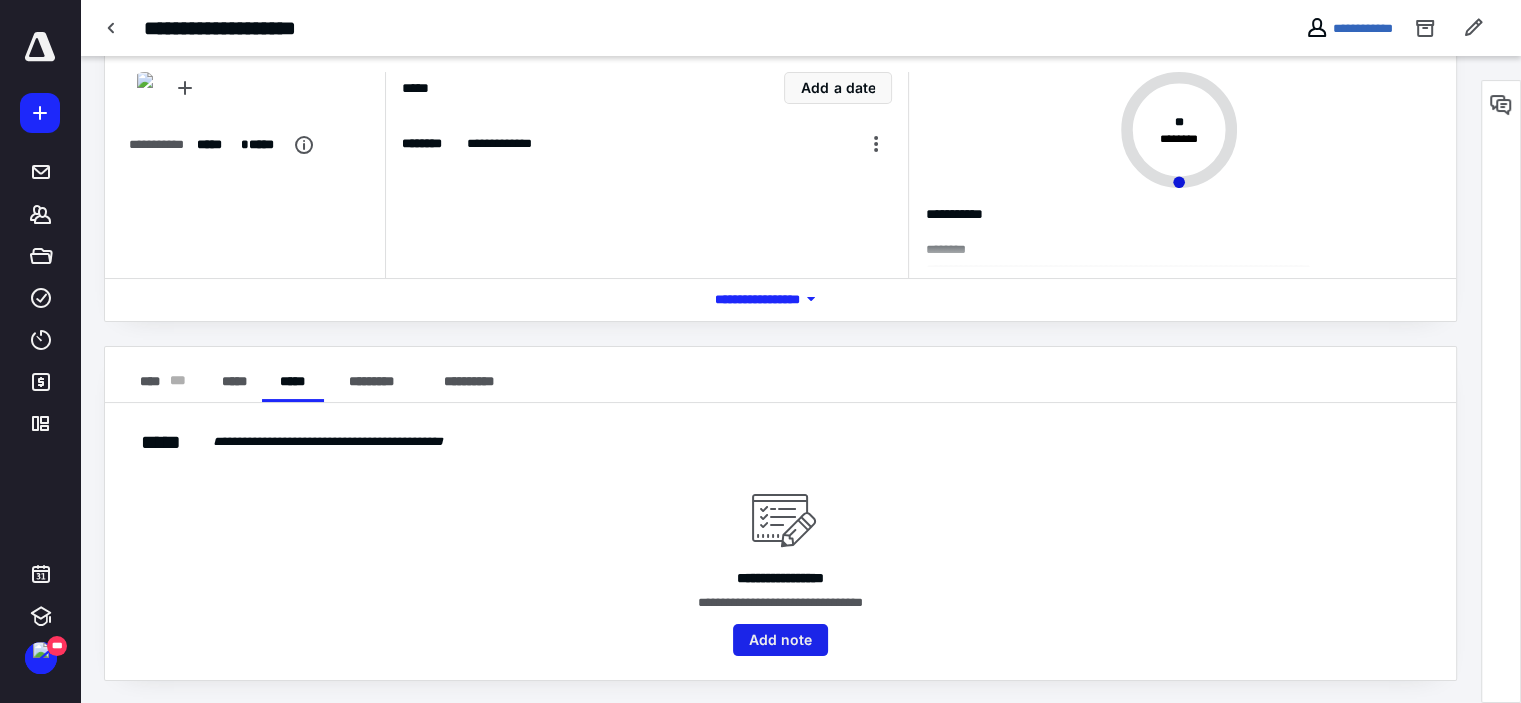 click on "Add note" at bounding box center [780, 640] 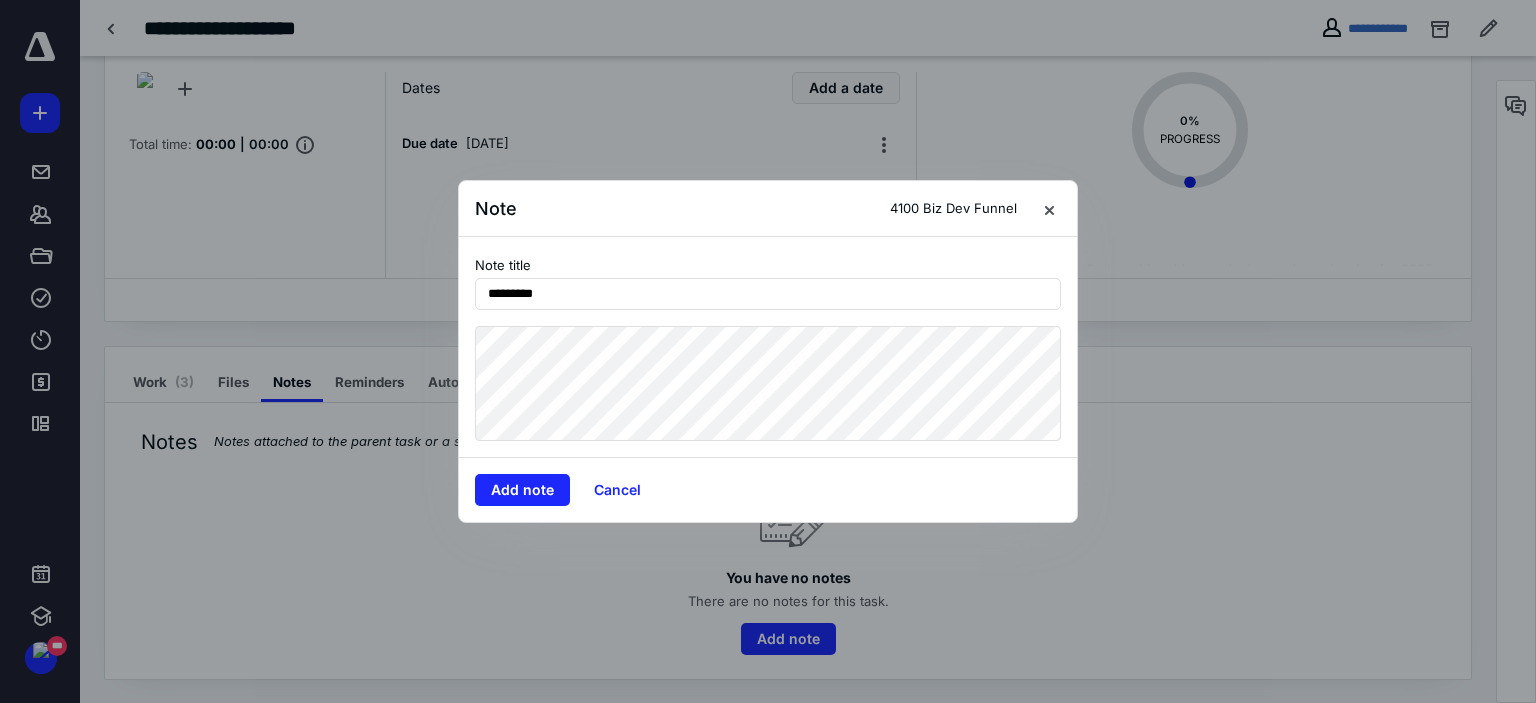 type on "********" 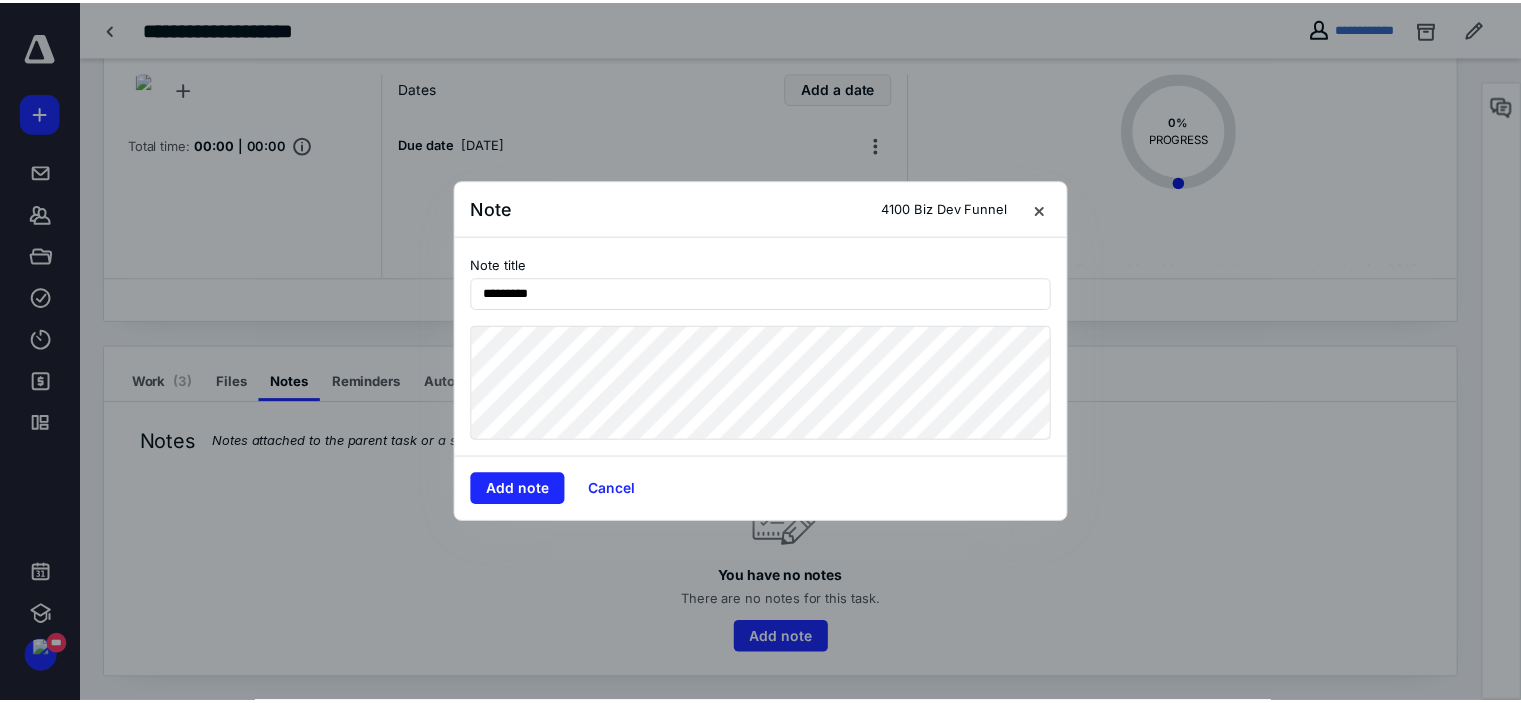 scroll, scrollTop: 30, scrollLeft: 0, axis: vertical 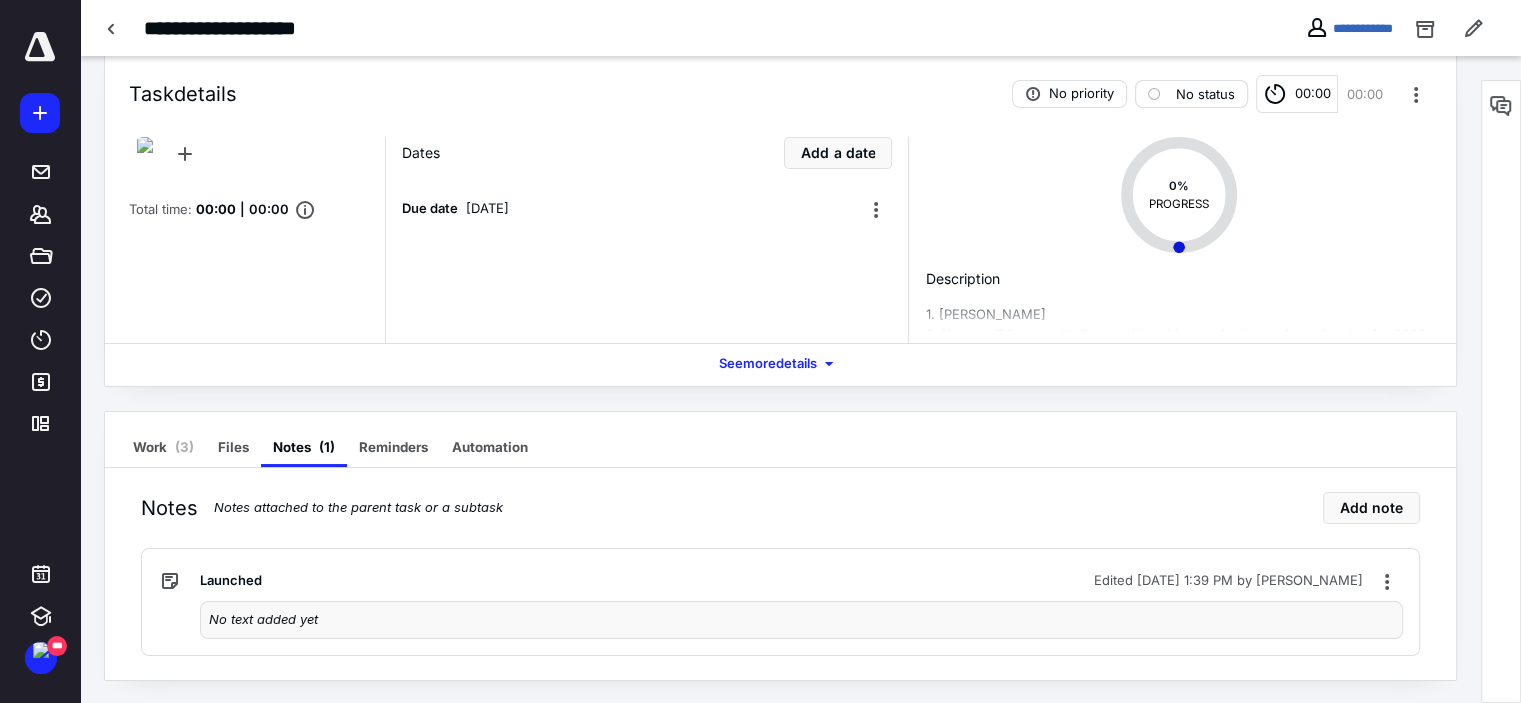 click on "No status" at bounding box center (1191, 94) 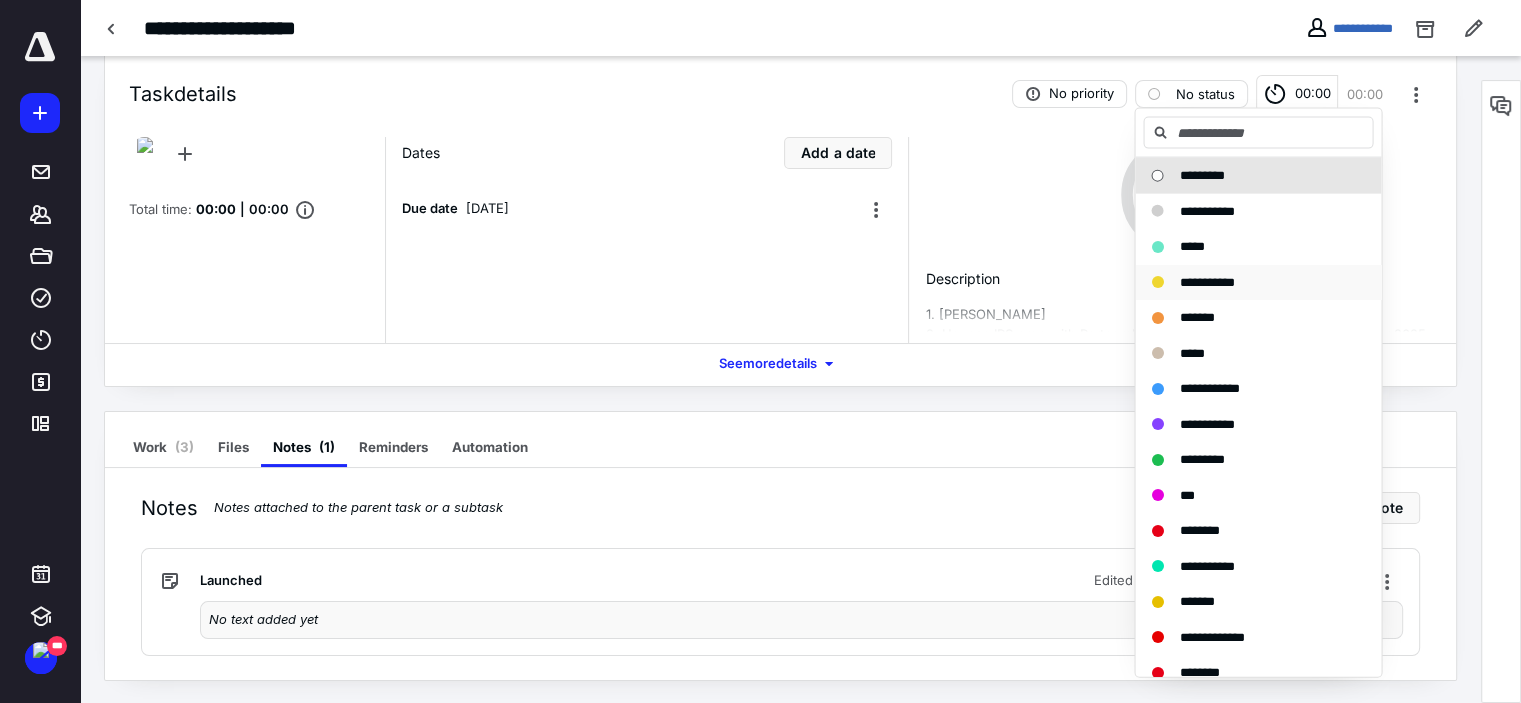 click on "**********" at bounding box center [1258, 282] 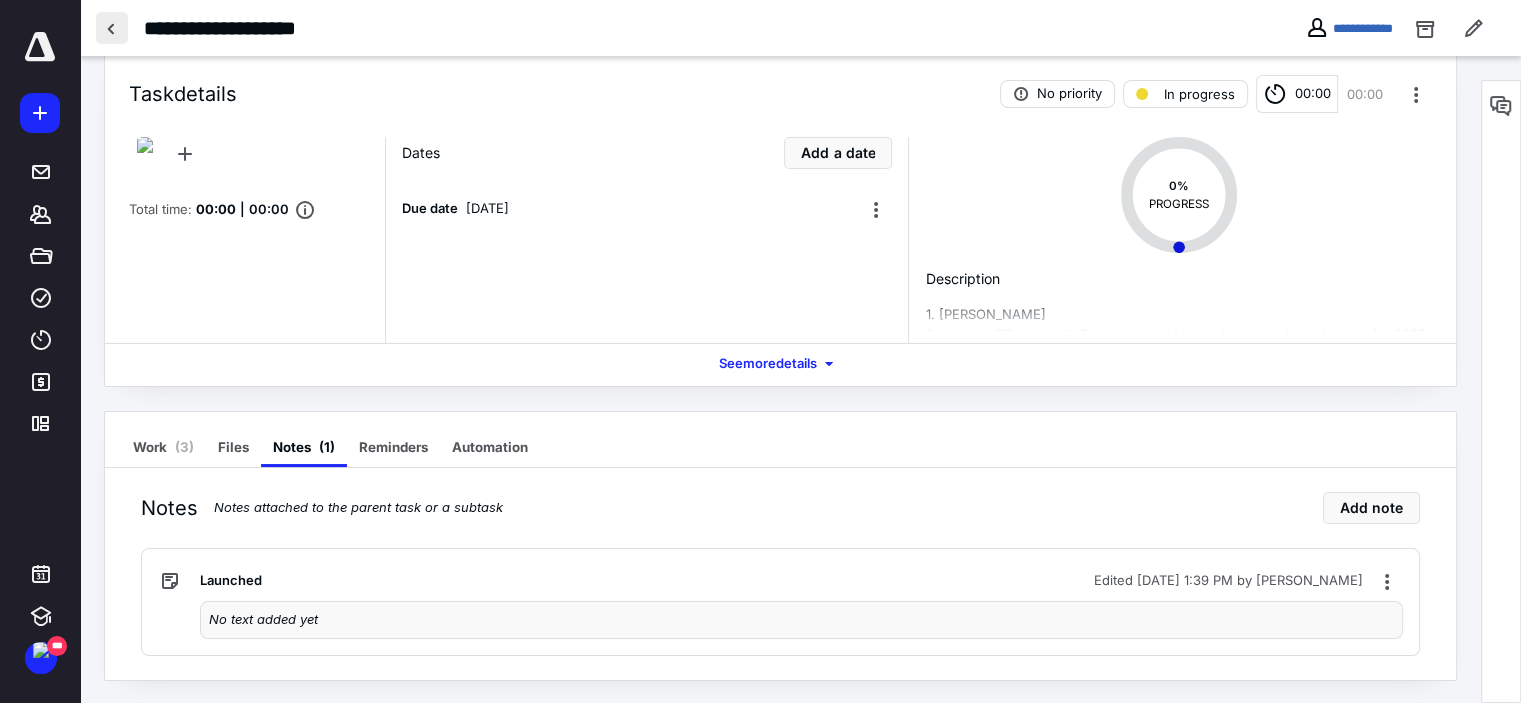 click at bounding box center [112, 28] 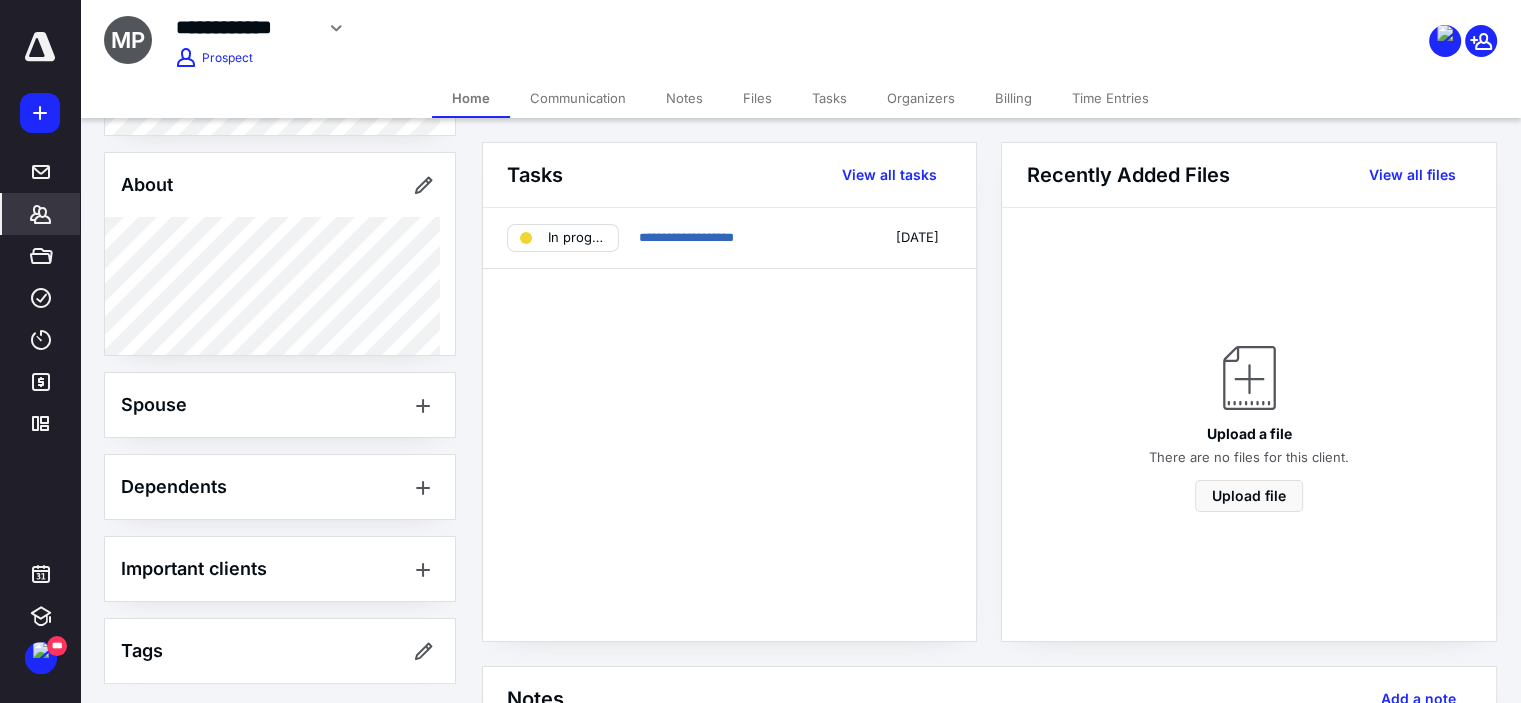 scroll, scrollTop: 0, scrollLeft: 0, axis: both 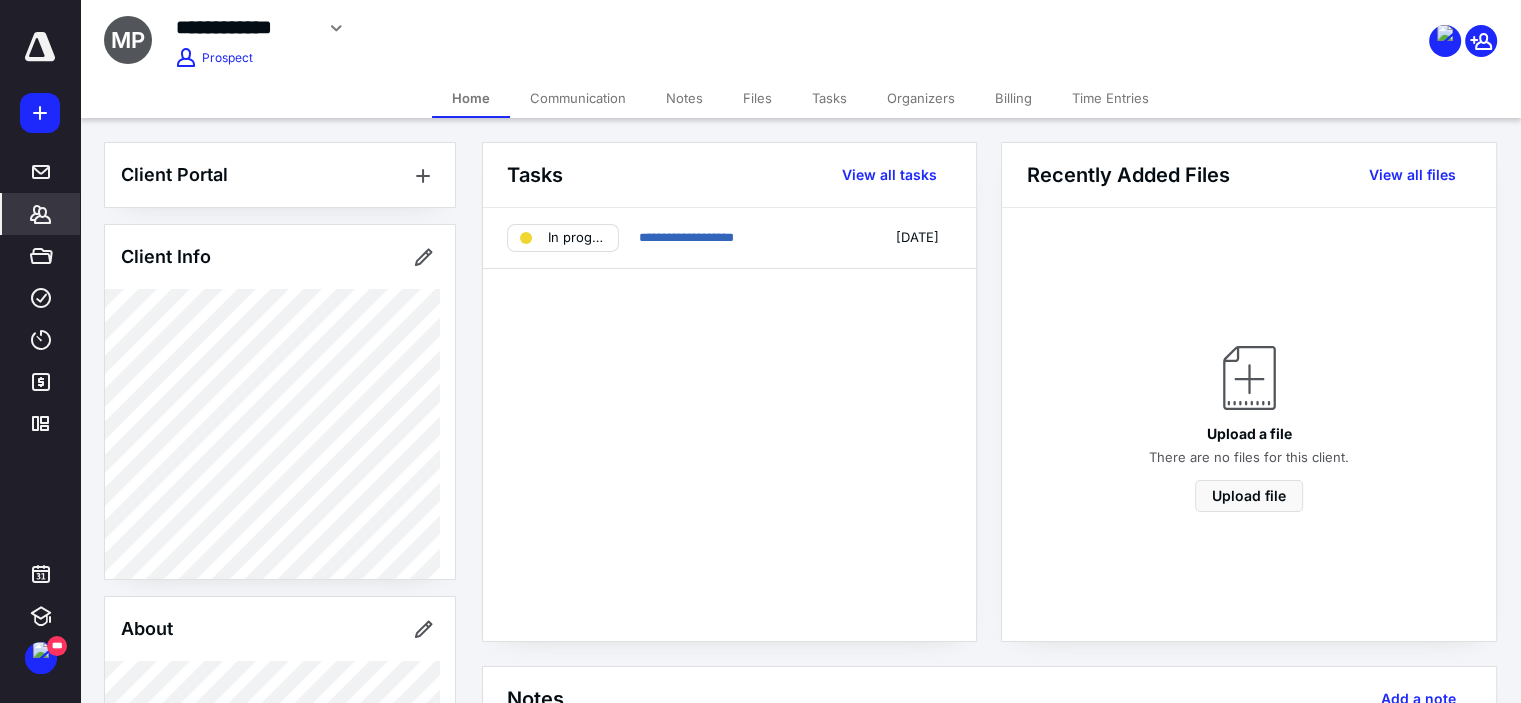 click 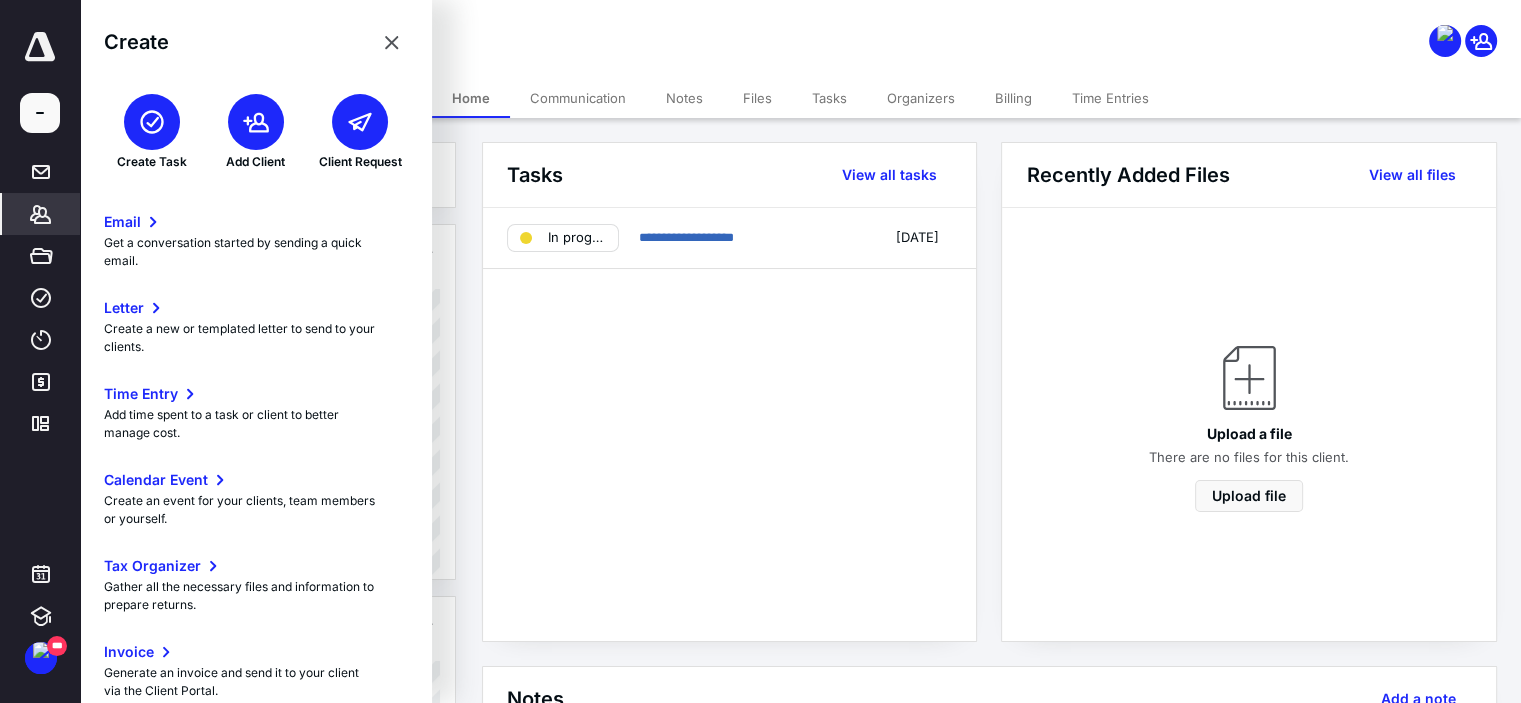 click 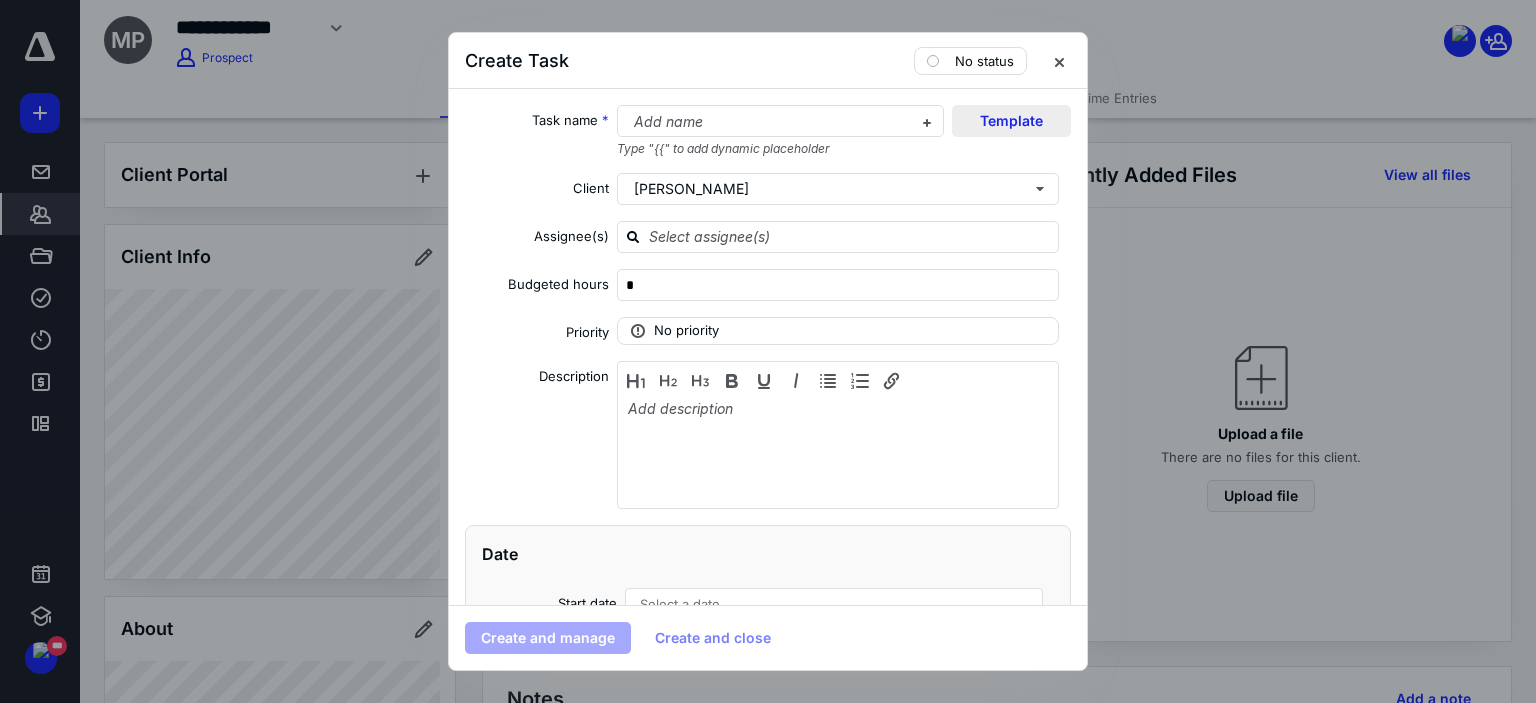 click on "Template" at bounding box center (1011, 121) 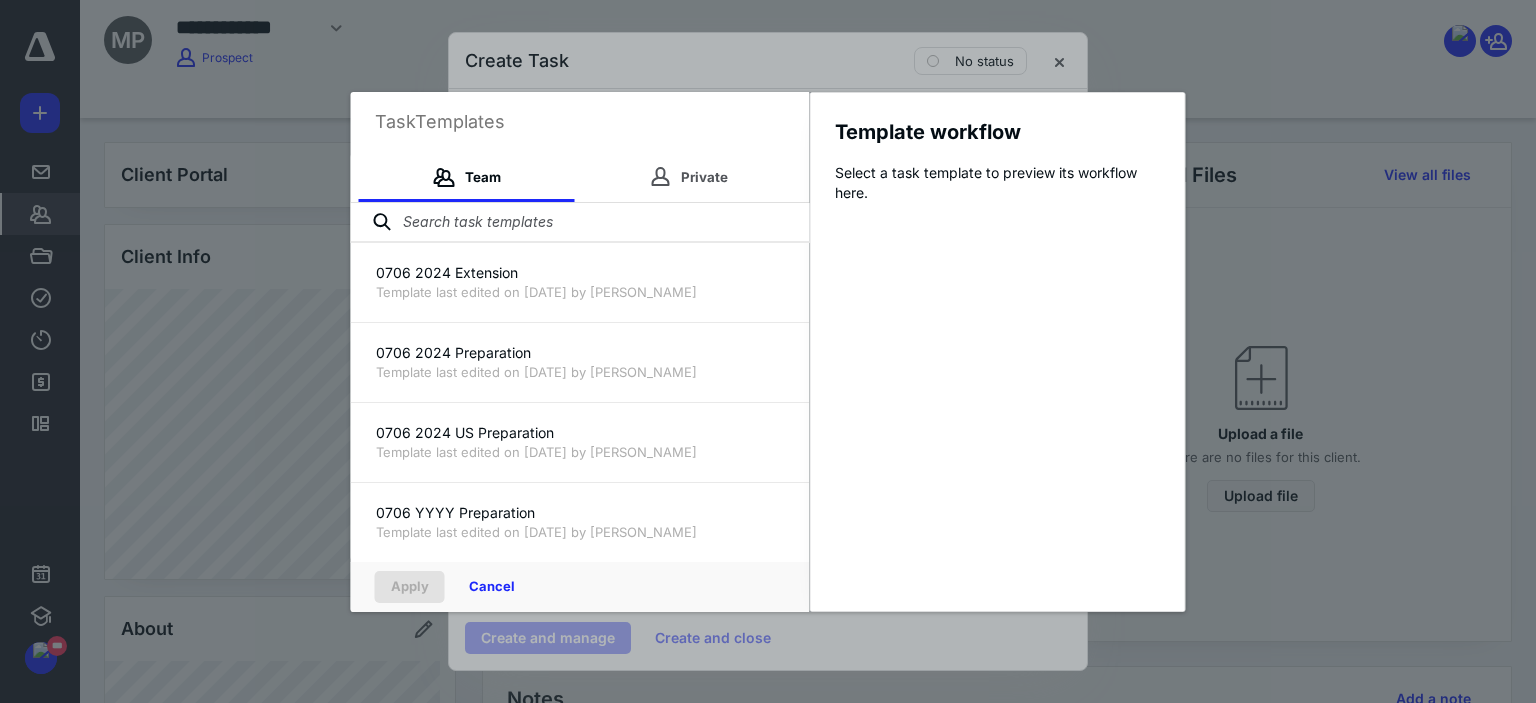 click at bounding box center [580, 223] 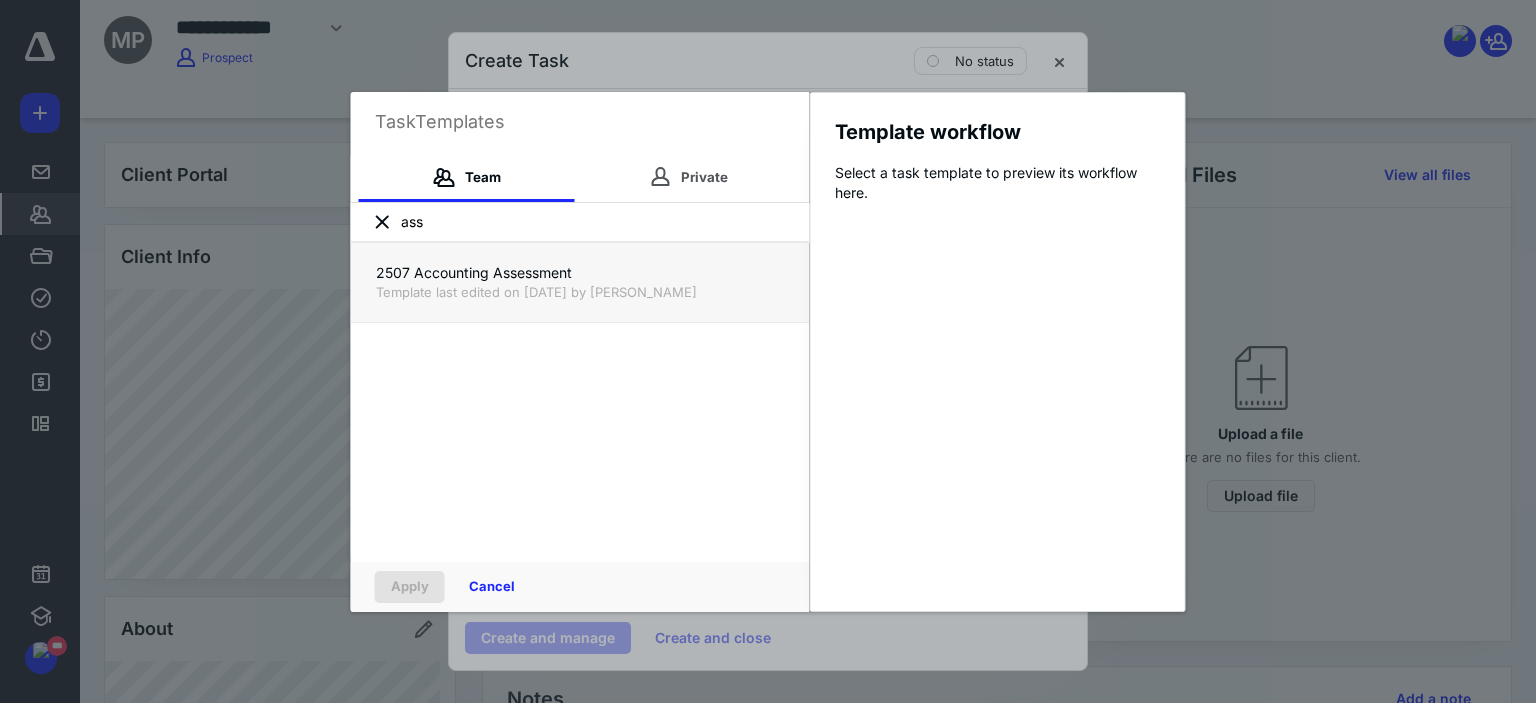 type on "ass" 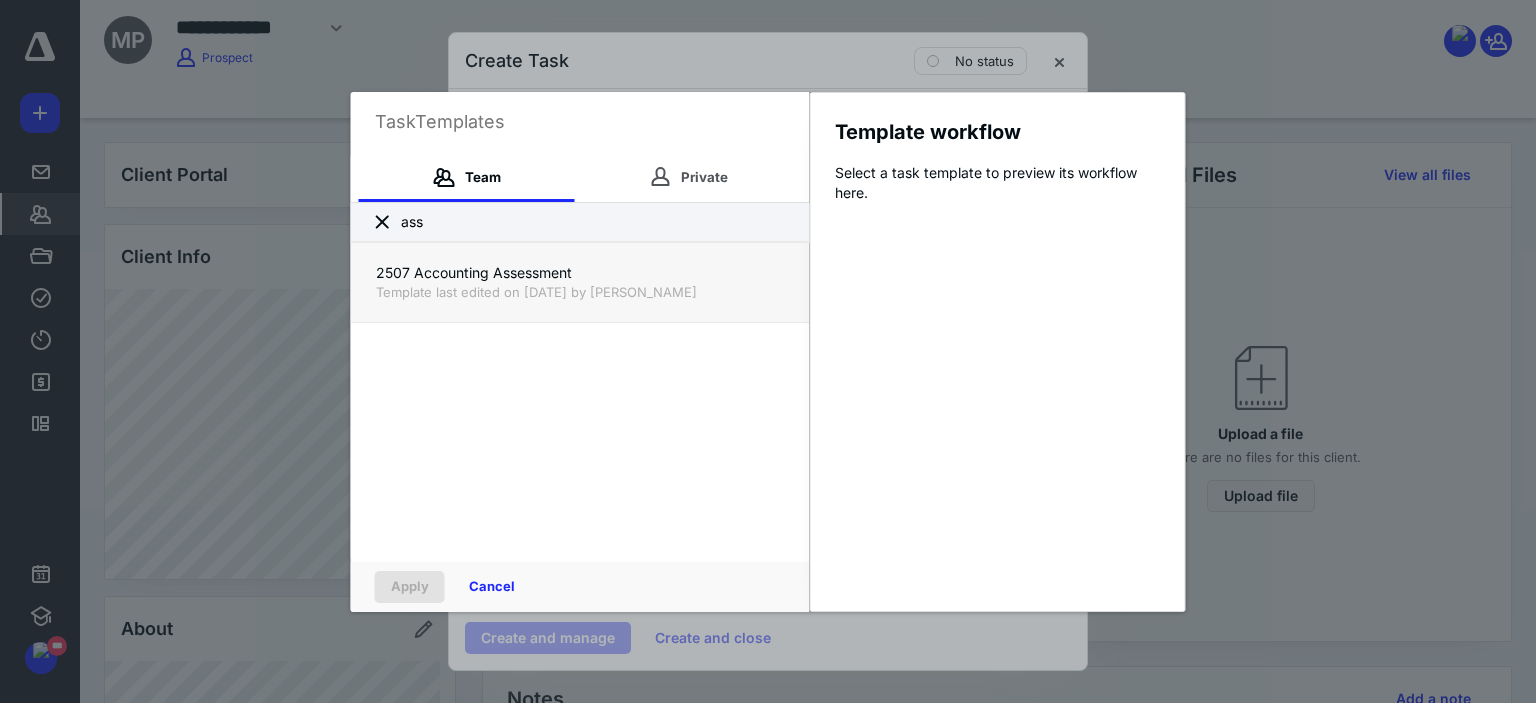 click on "2507 Accounting Assessment" at bounding box center [580, 273] 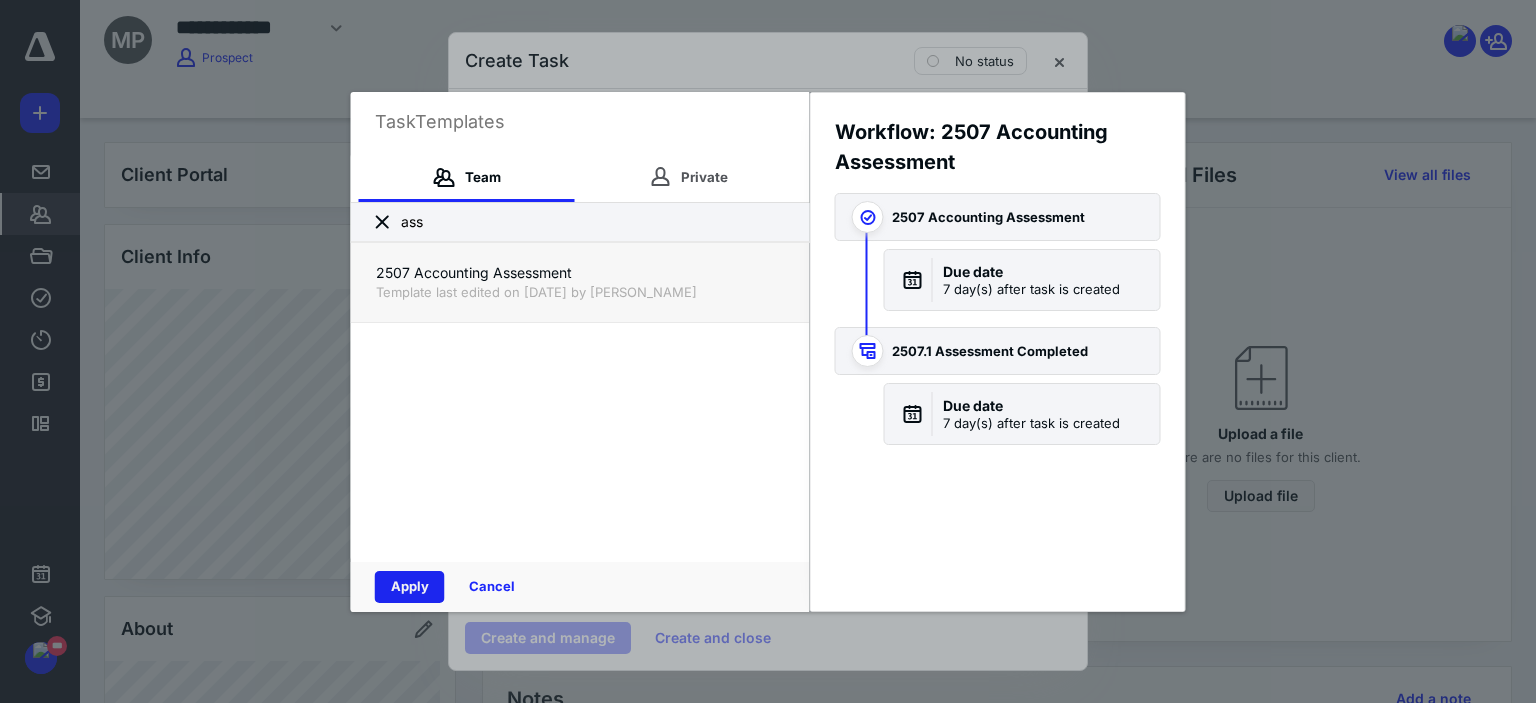 click on "Apply" at bounding box center (410, 587) 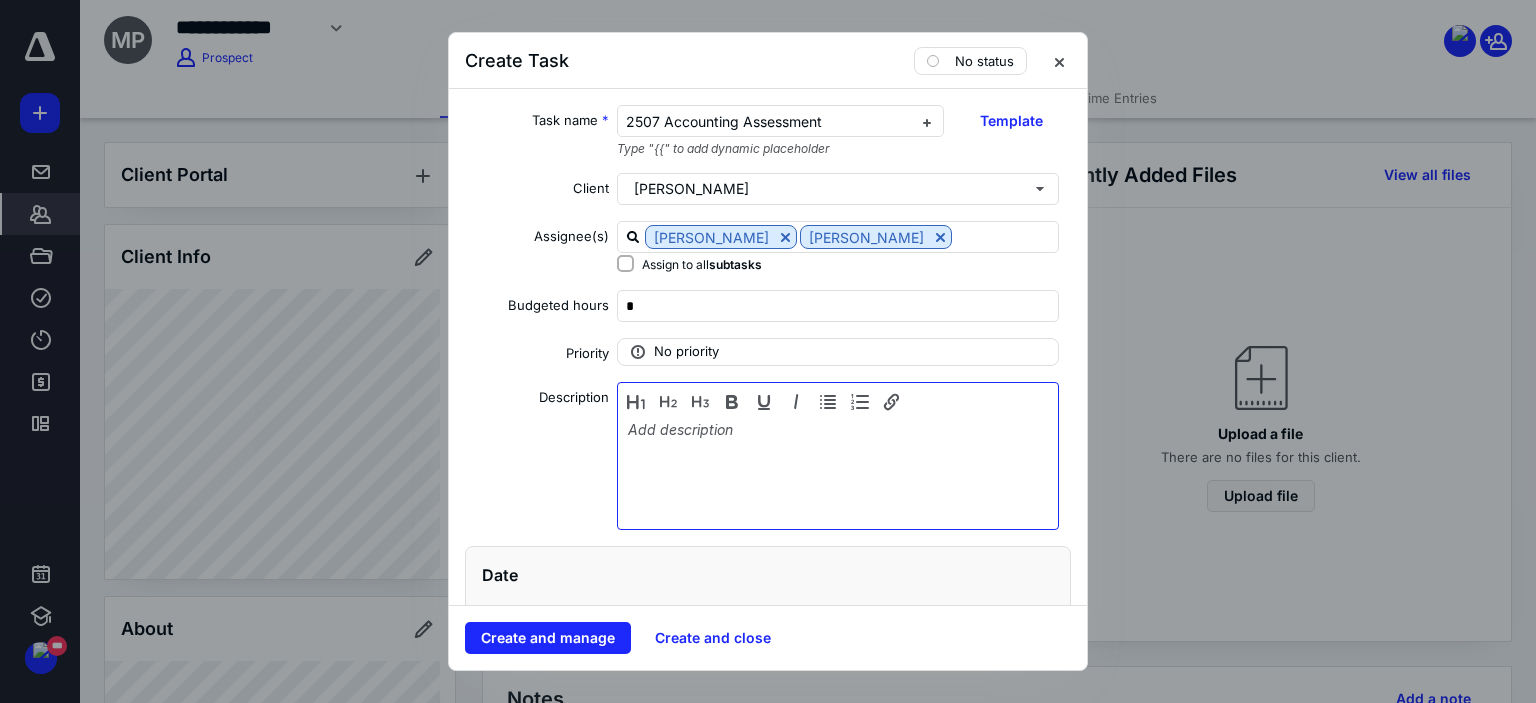 click at bounding box center (838, 471) 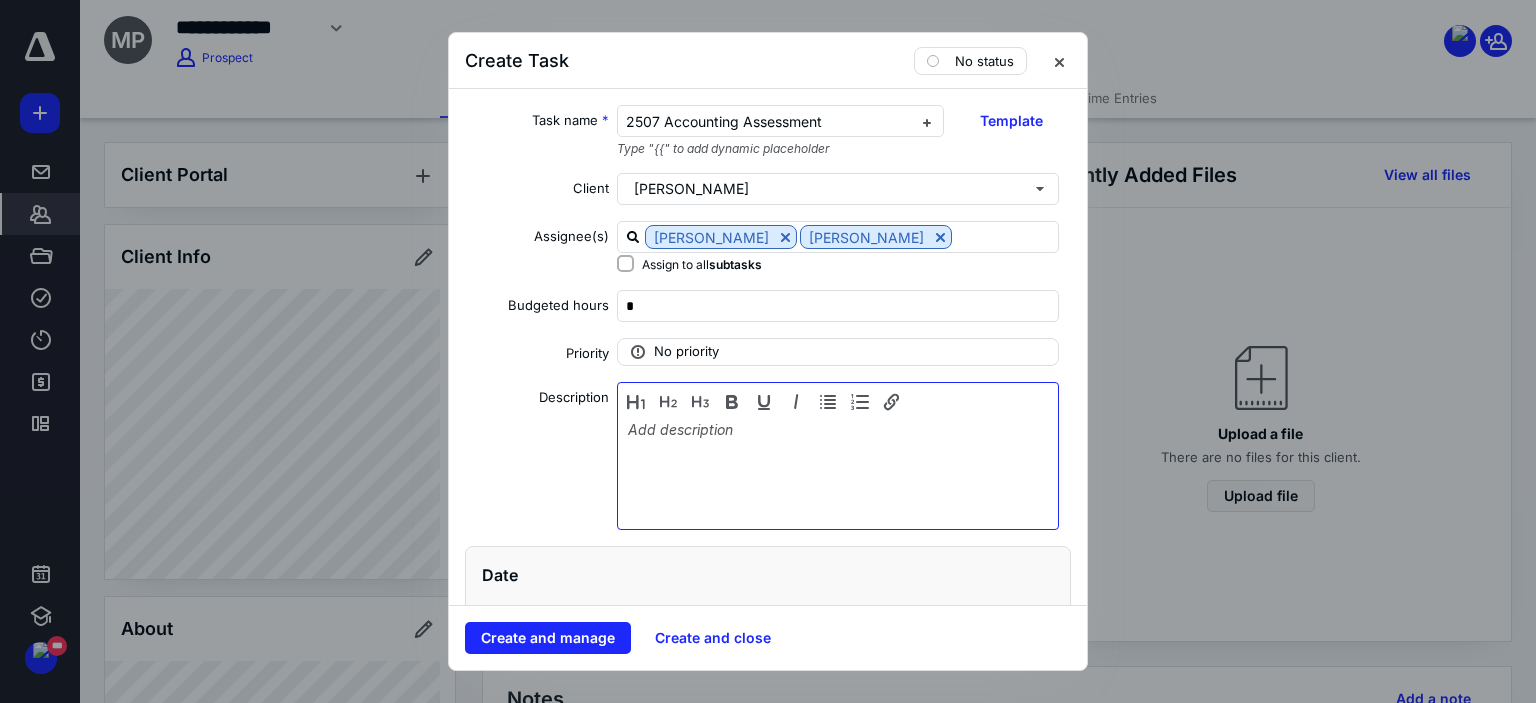 type 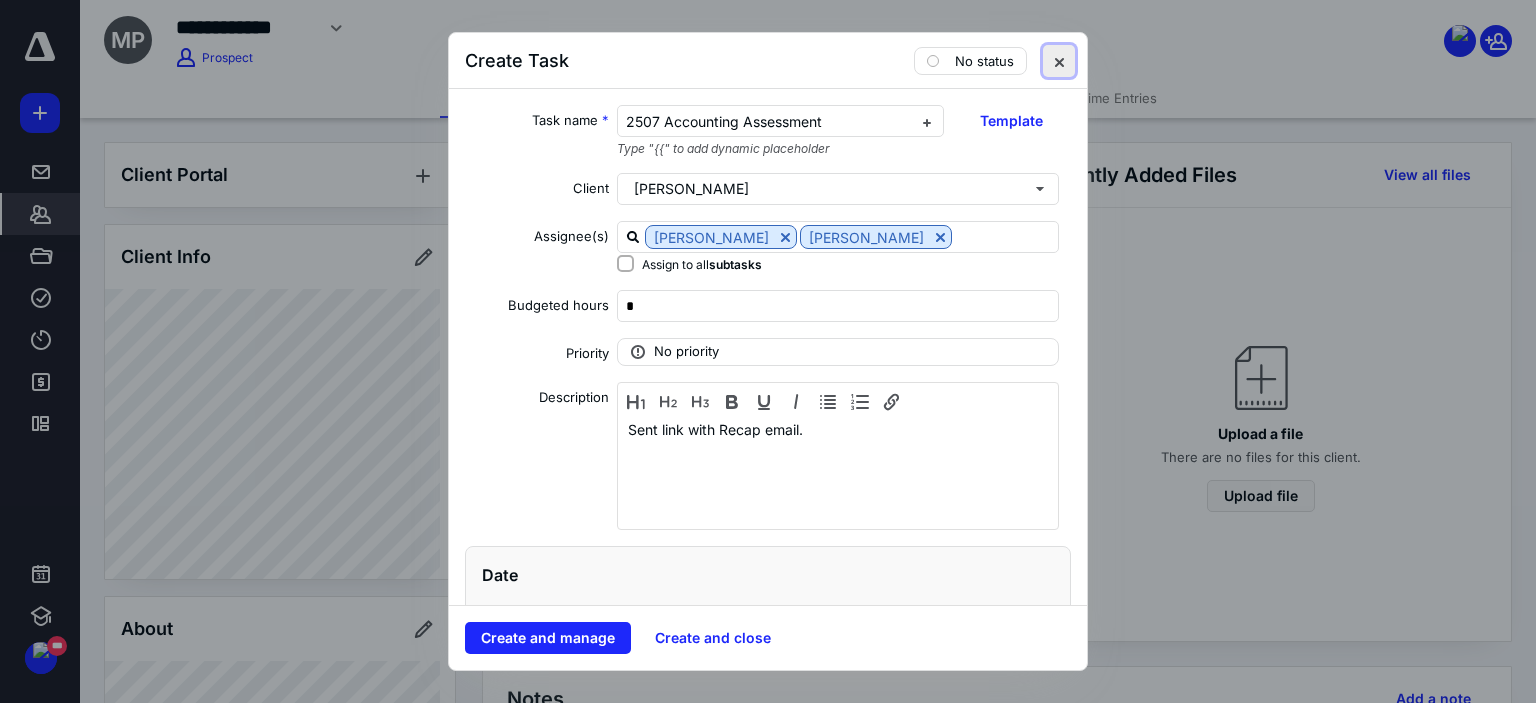 click at bounding box center (1059, 61) 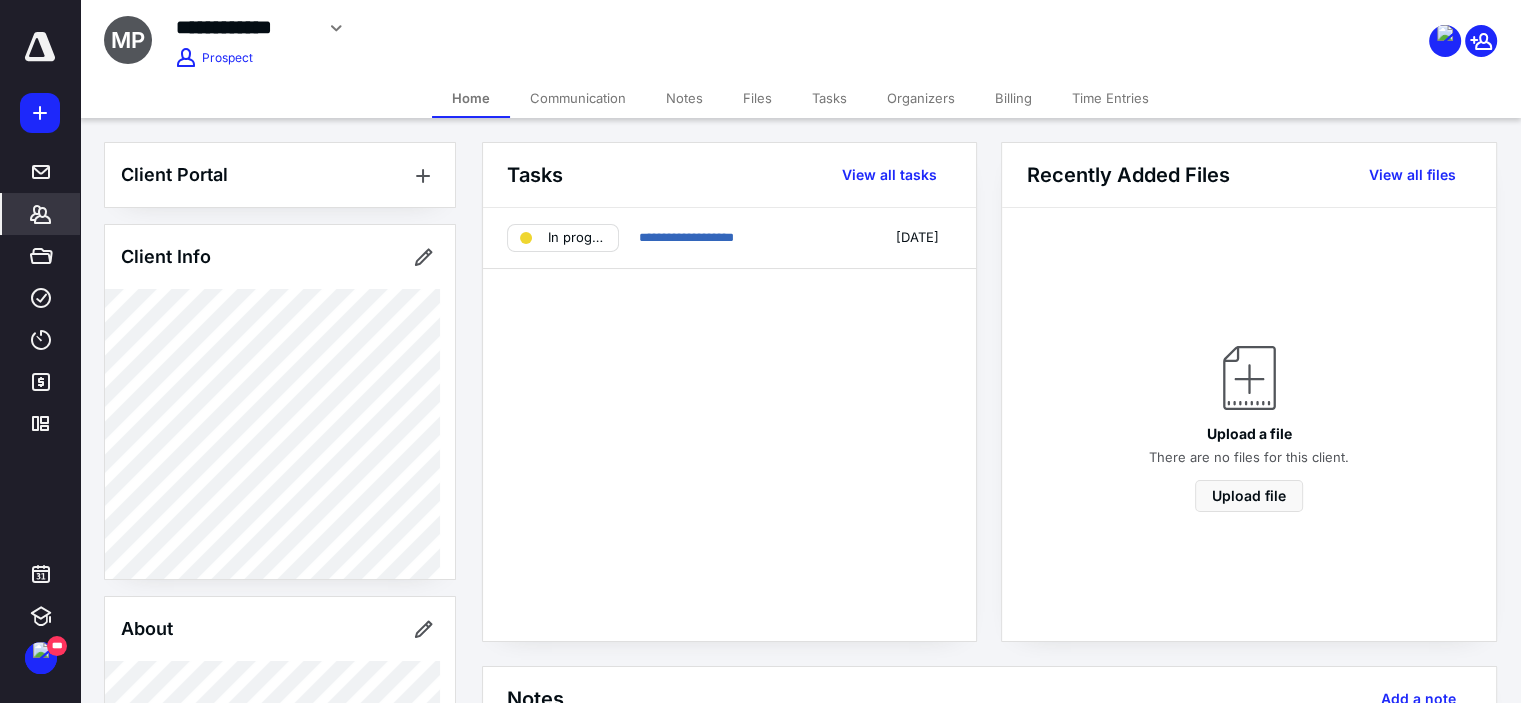 click on "Home" at bounding box center (471, 98) 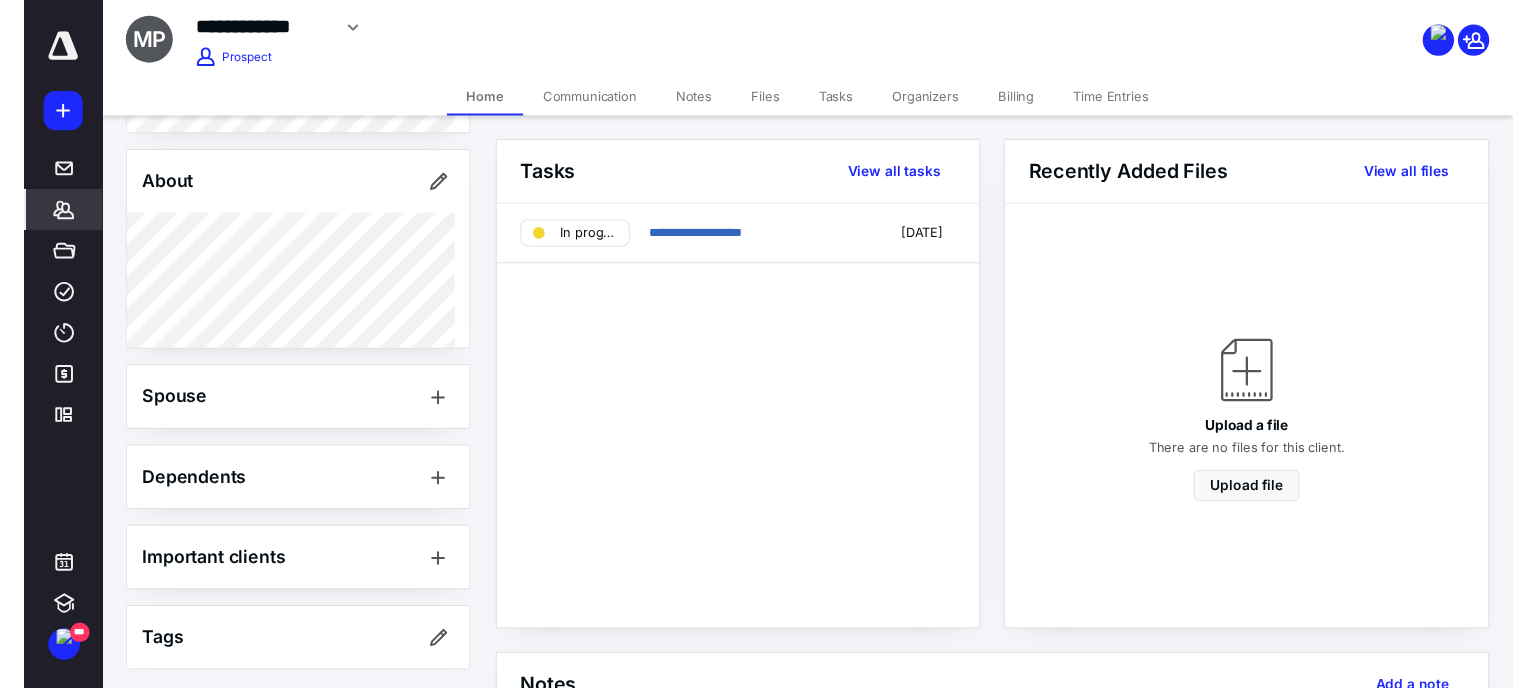 scroll, scrollTop: 0, scrollLeft: 0, axis: both 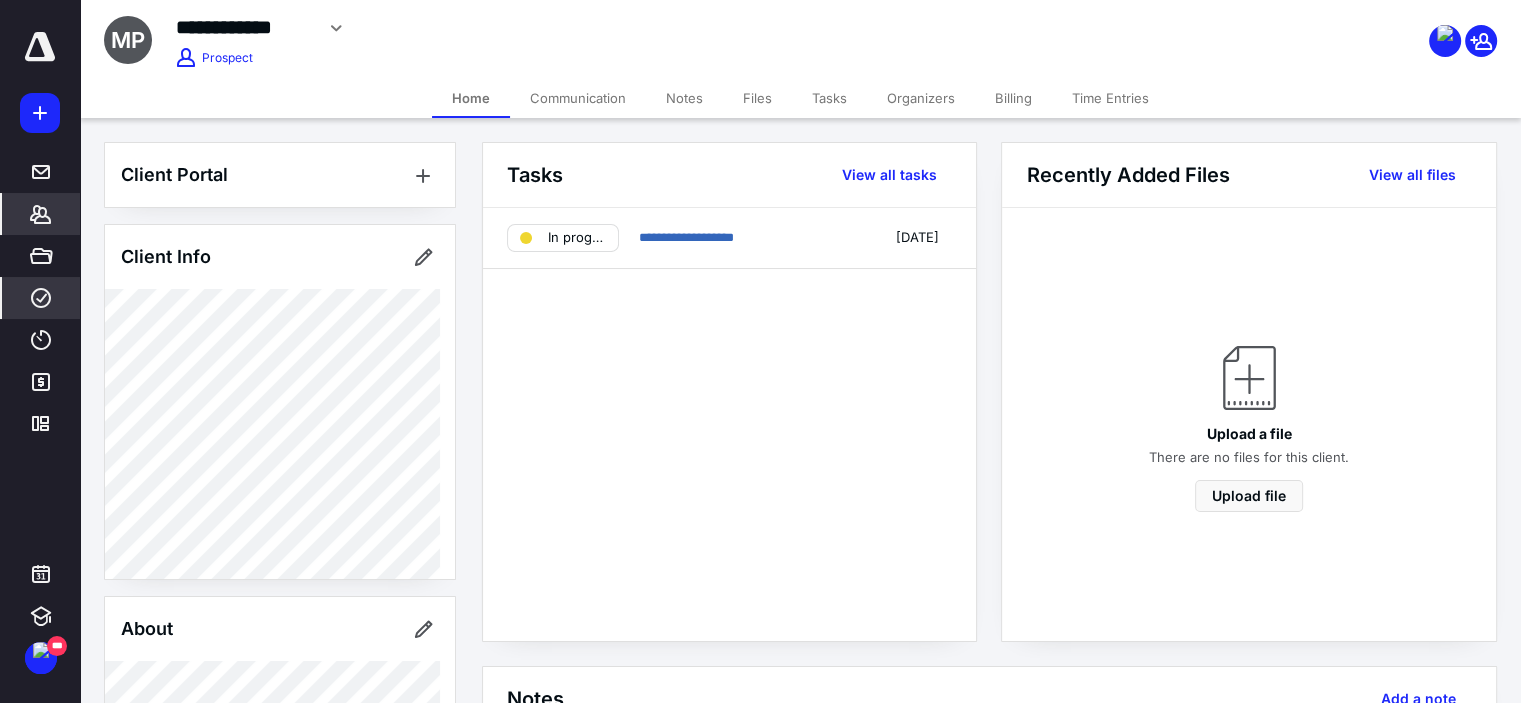 click on "****" at bounding box center (41, 298) 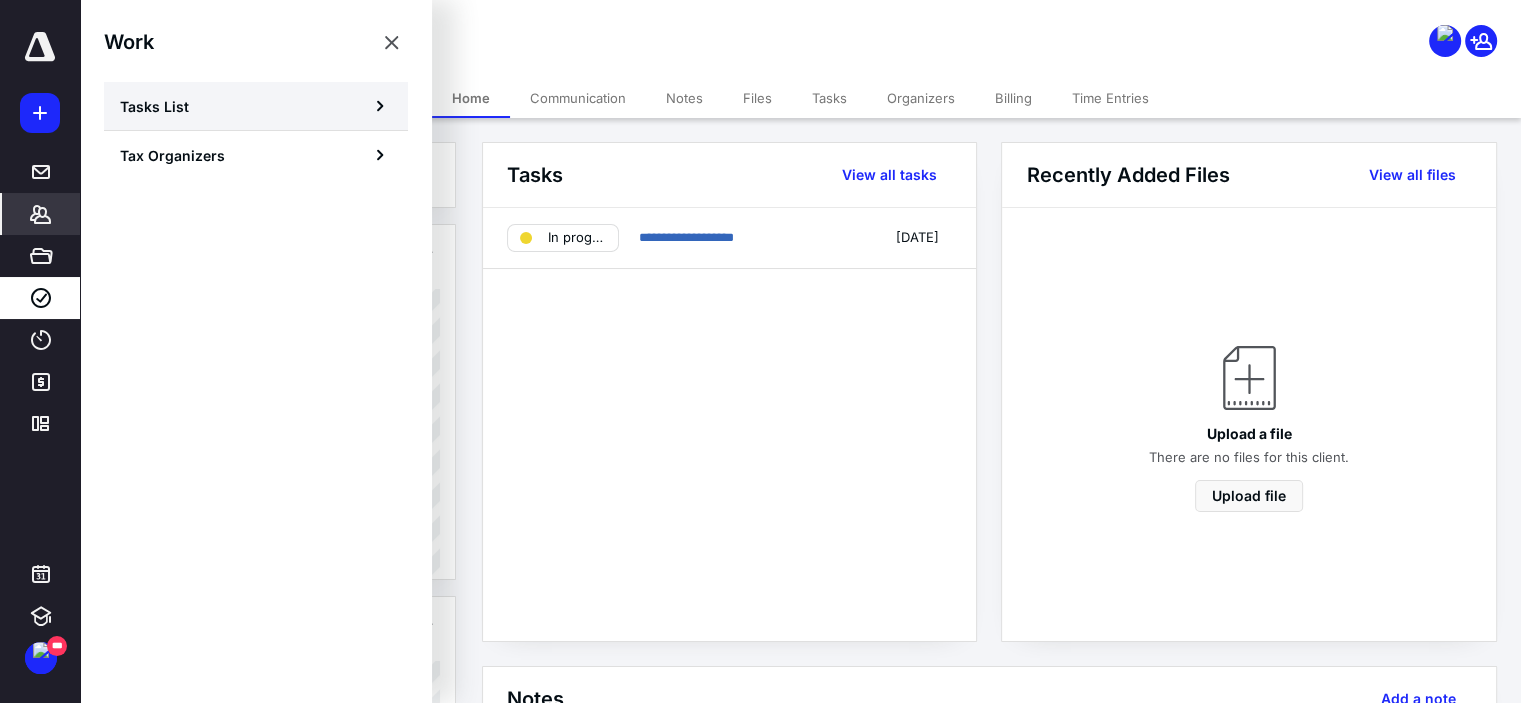 click on "Tasks List" at bounding box center (256, 106) 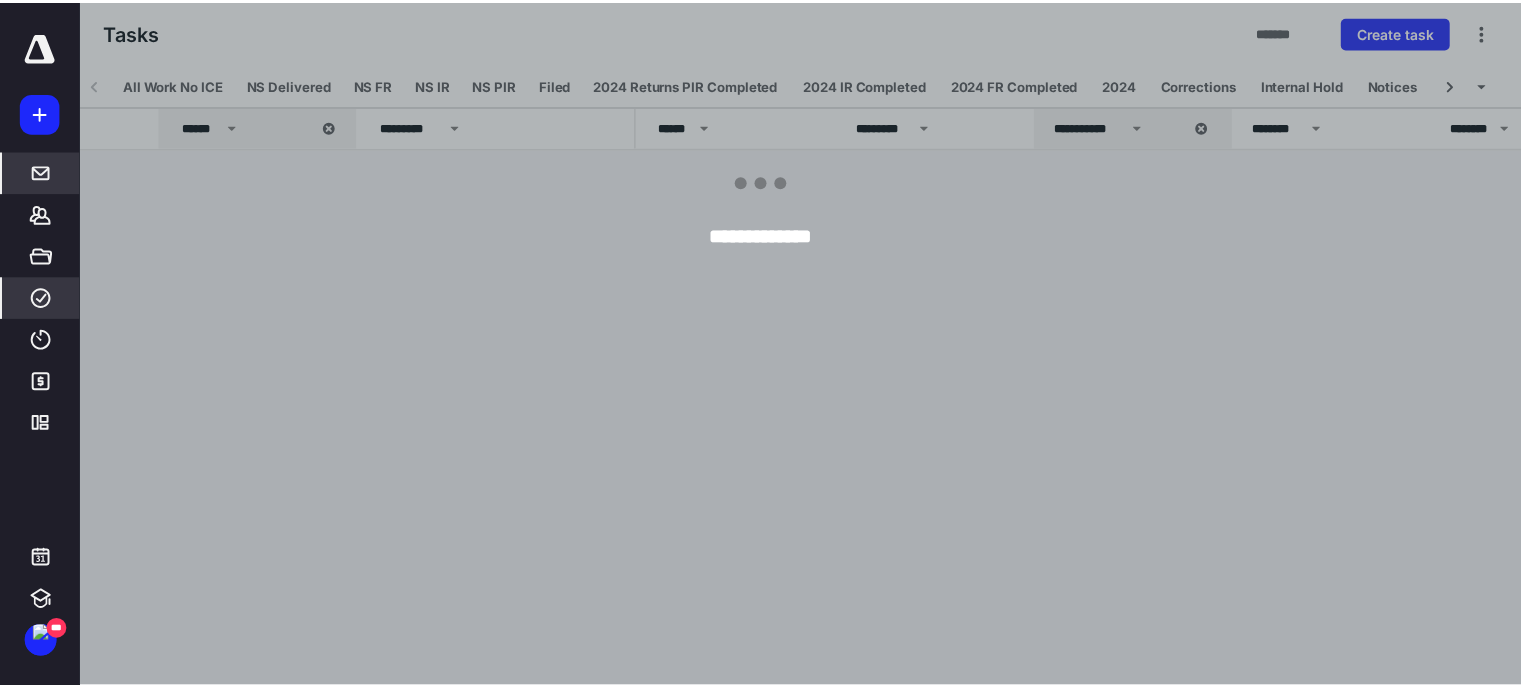 scroll, scrollTop: 0, scrollLeft: 399, axis: horizontal 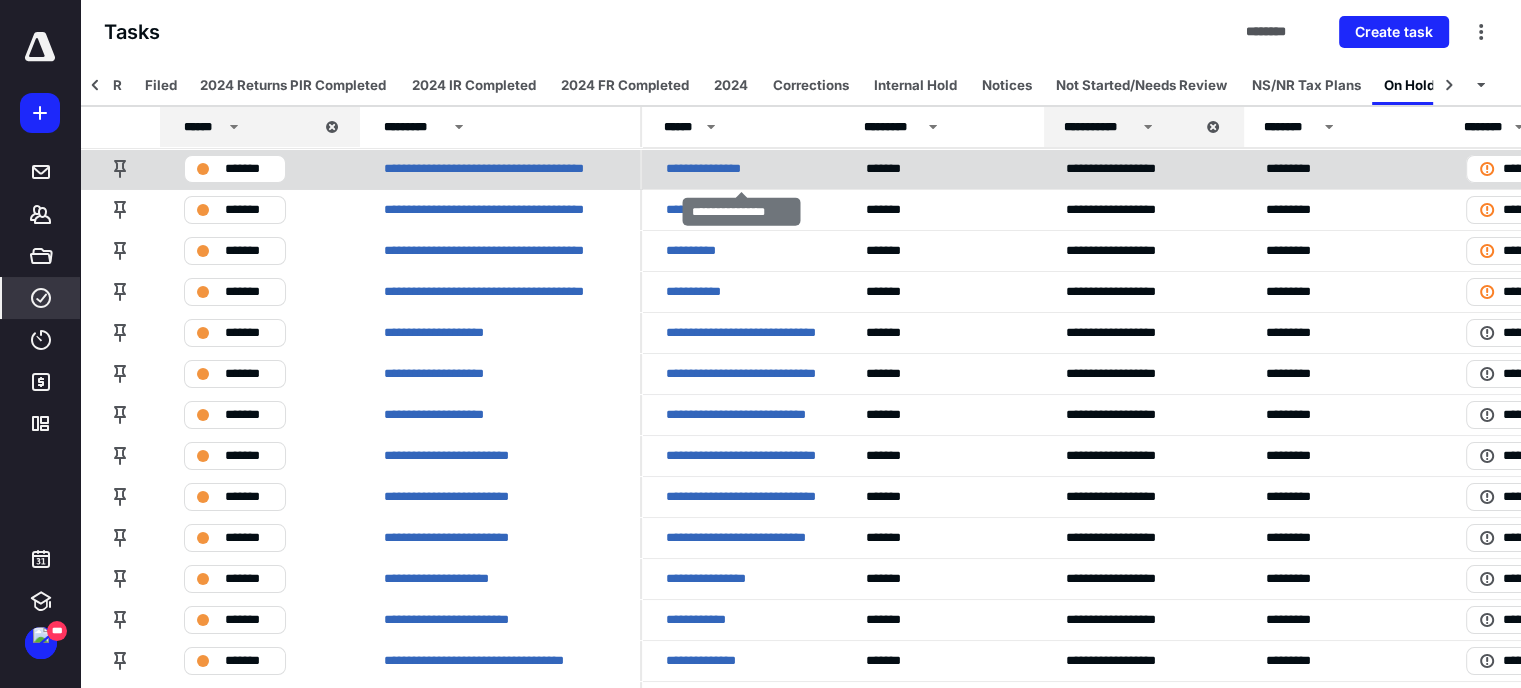 click on "**********" at bounding box center (718, 169) 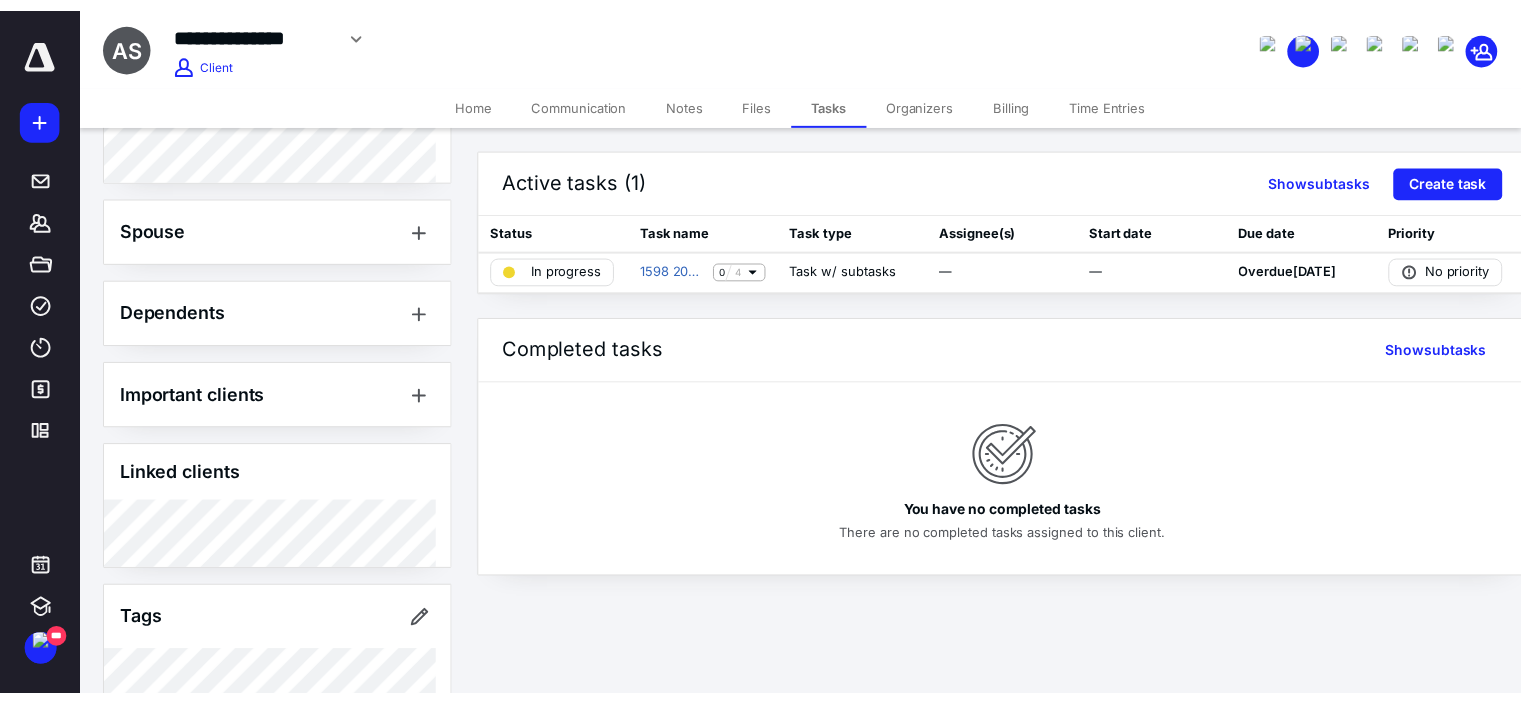 scroll, scrollTop: 936, scrollLeft: 0, axis: vertical 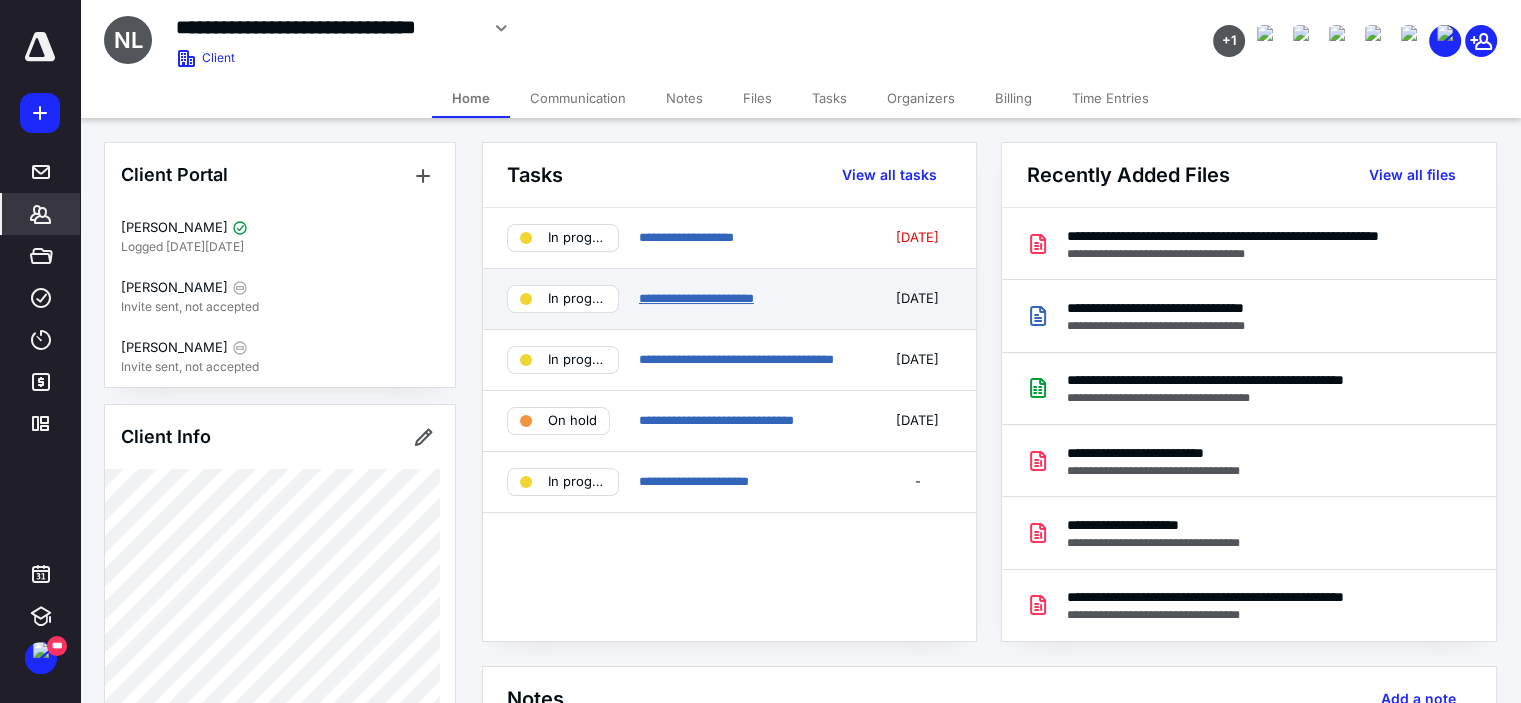 click on "**********" at bounding box center [696, 298] 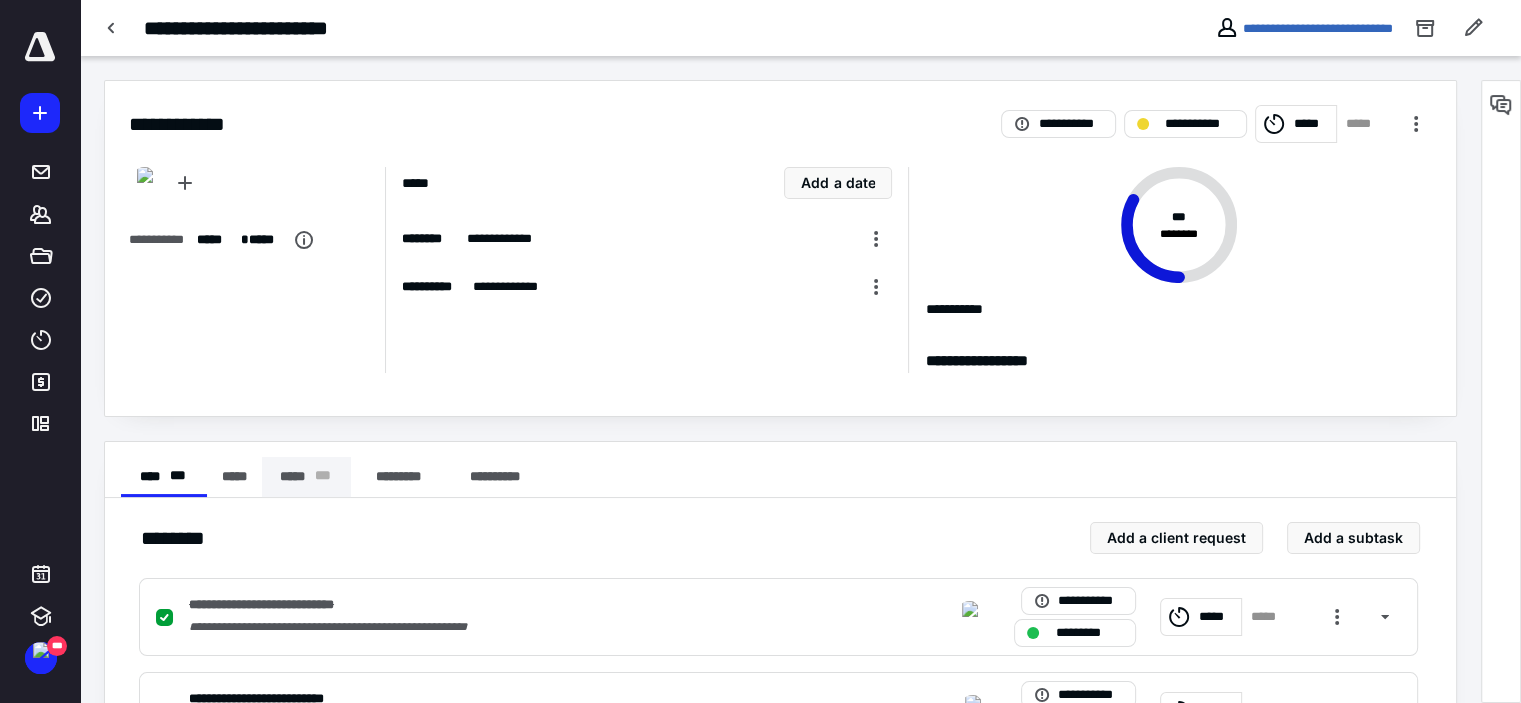scroll, scrollTop: 189, scrollLeft: 0, axis: vertical 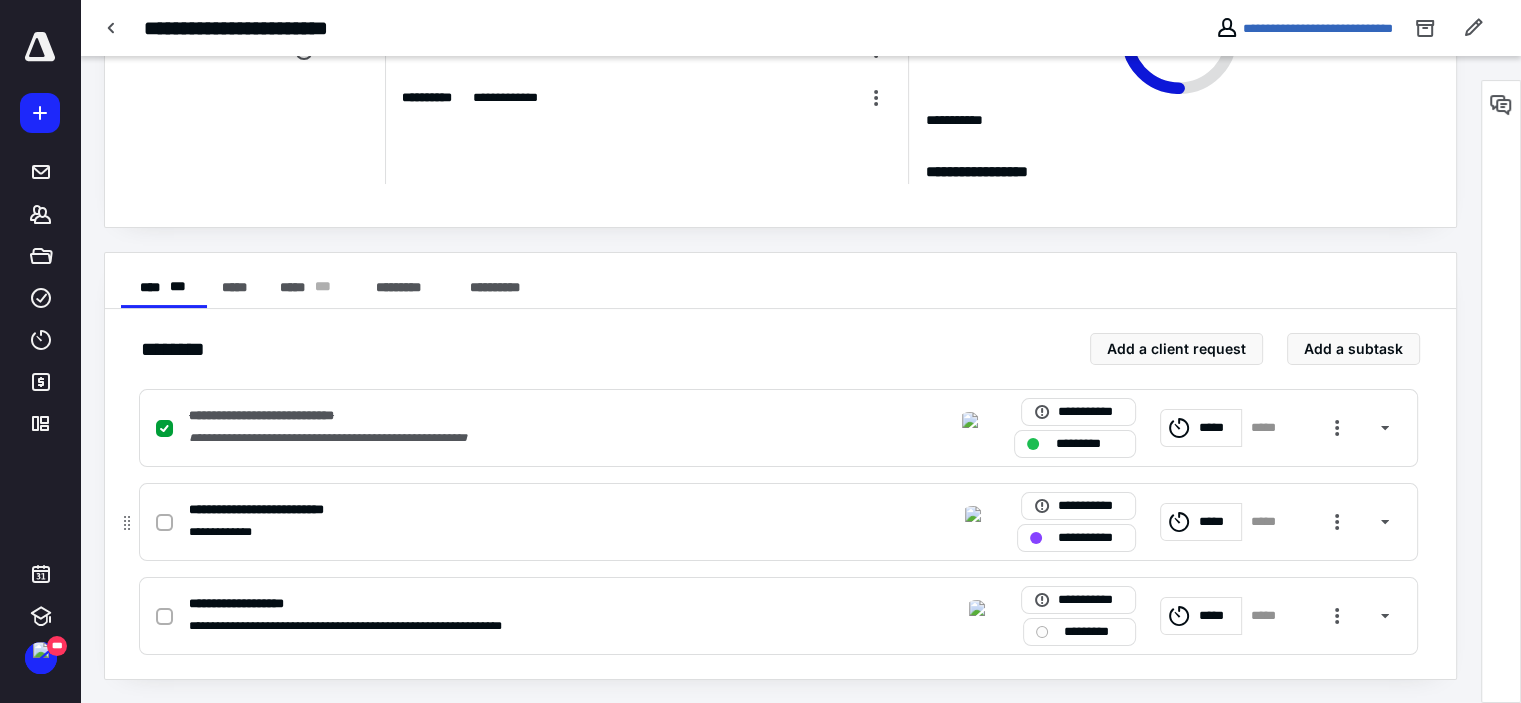 click on "**********" at bounding box center (516, 532) 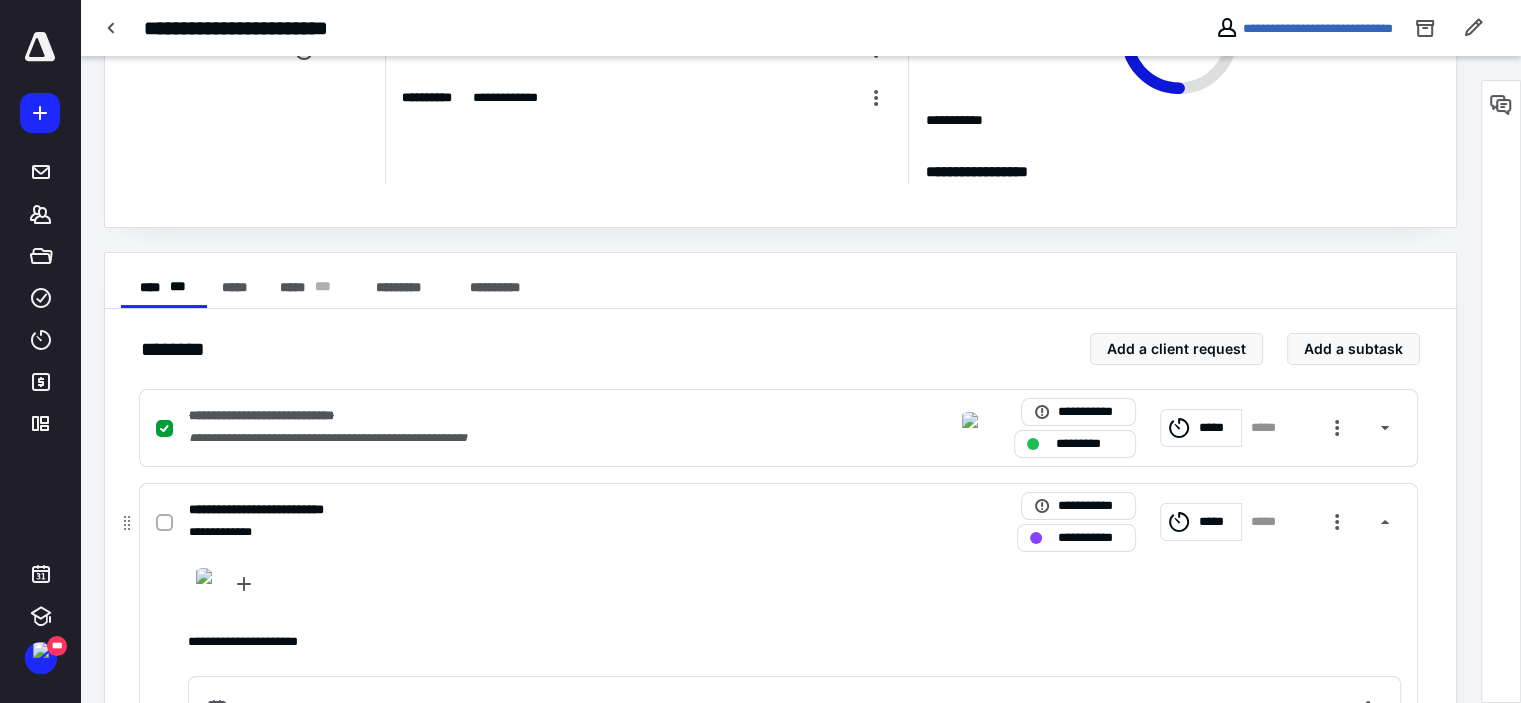 scroll, scrollTop: 389, scrollLeft: 0, axis: vertical 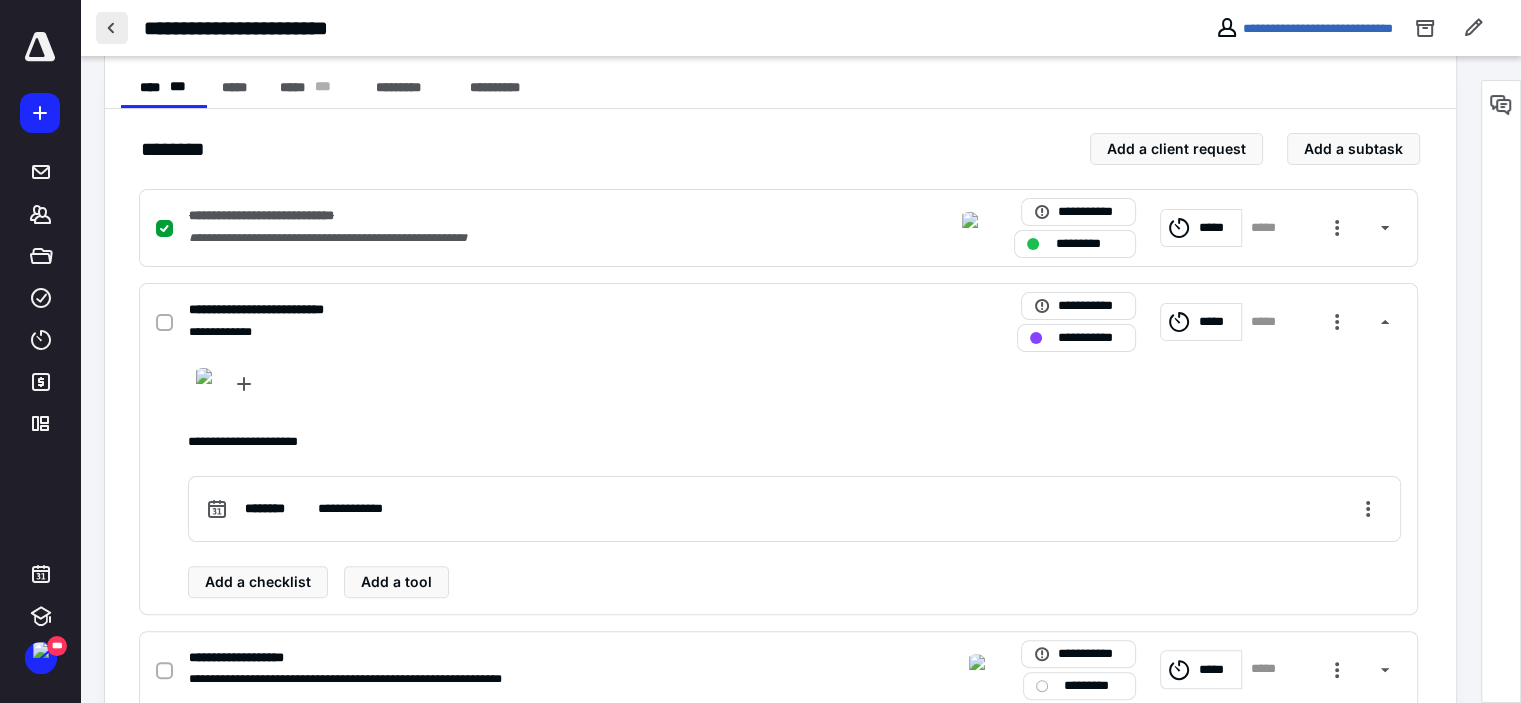 click at bounding box center [112, 28] 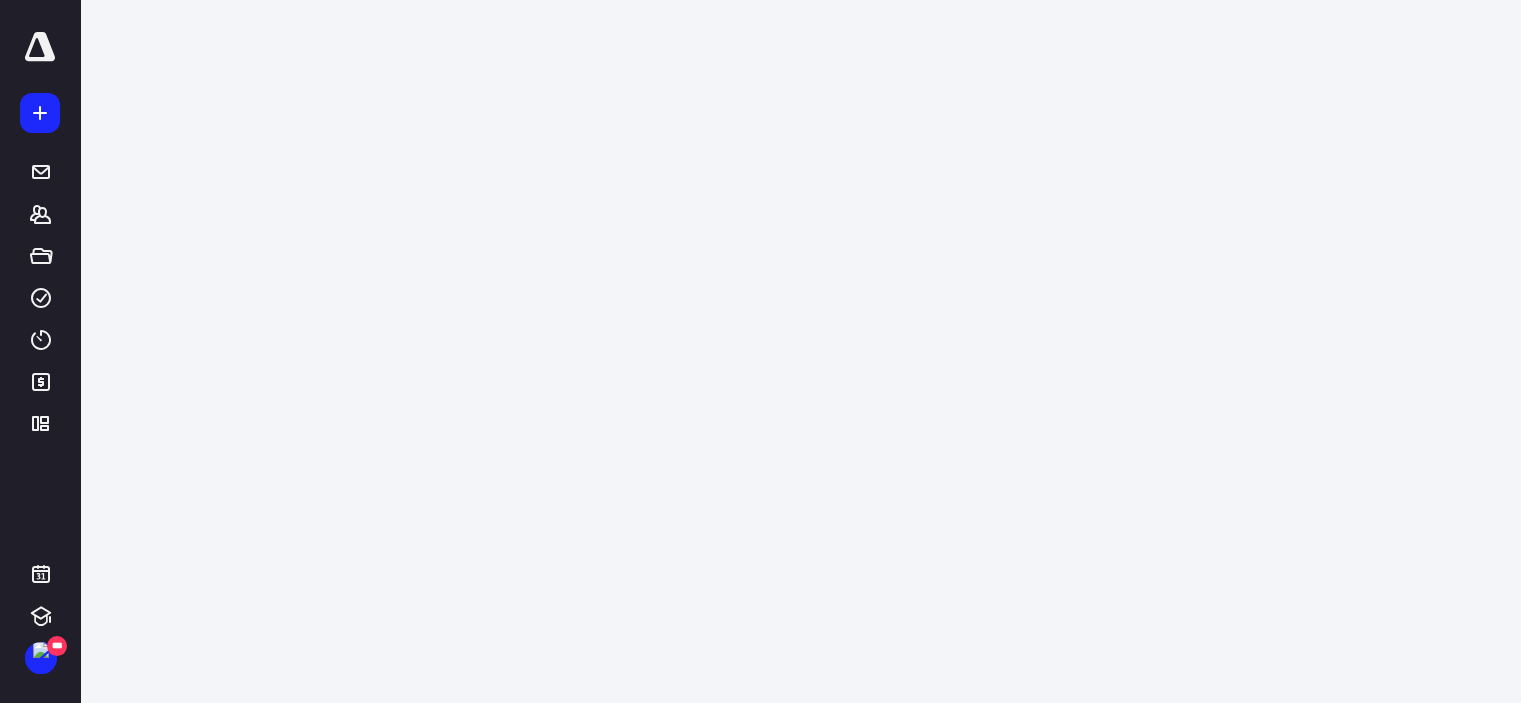 scroll, scrollTop: 0, scrollLeft: 0, axis: both 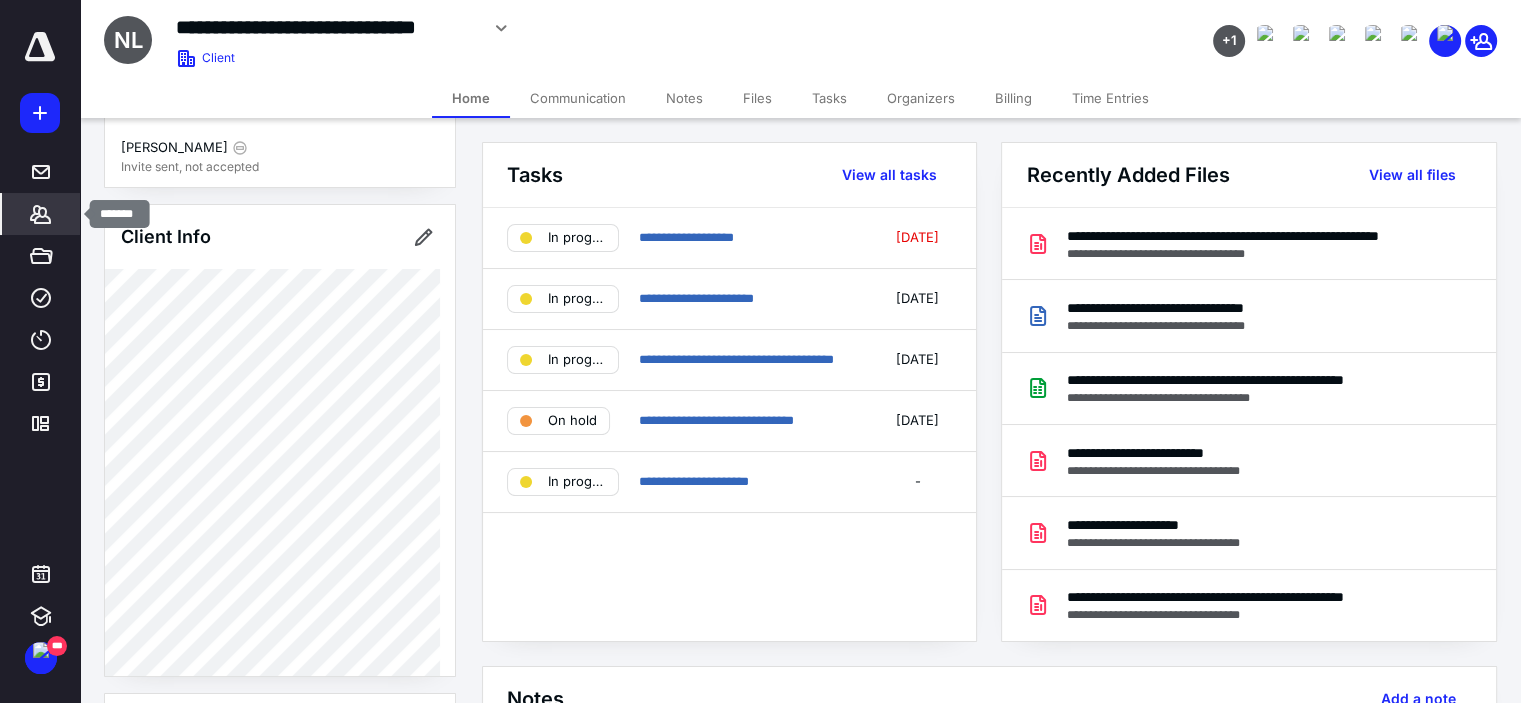 drag, startPoint x: 60, startPoint y: 206, endPoint x: 73, endPoint y: 203, distance: 13.341664 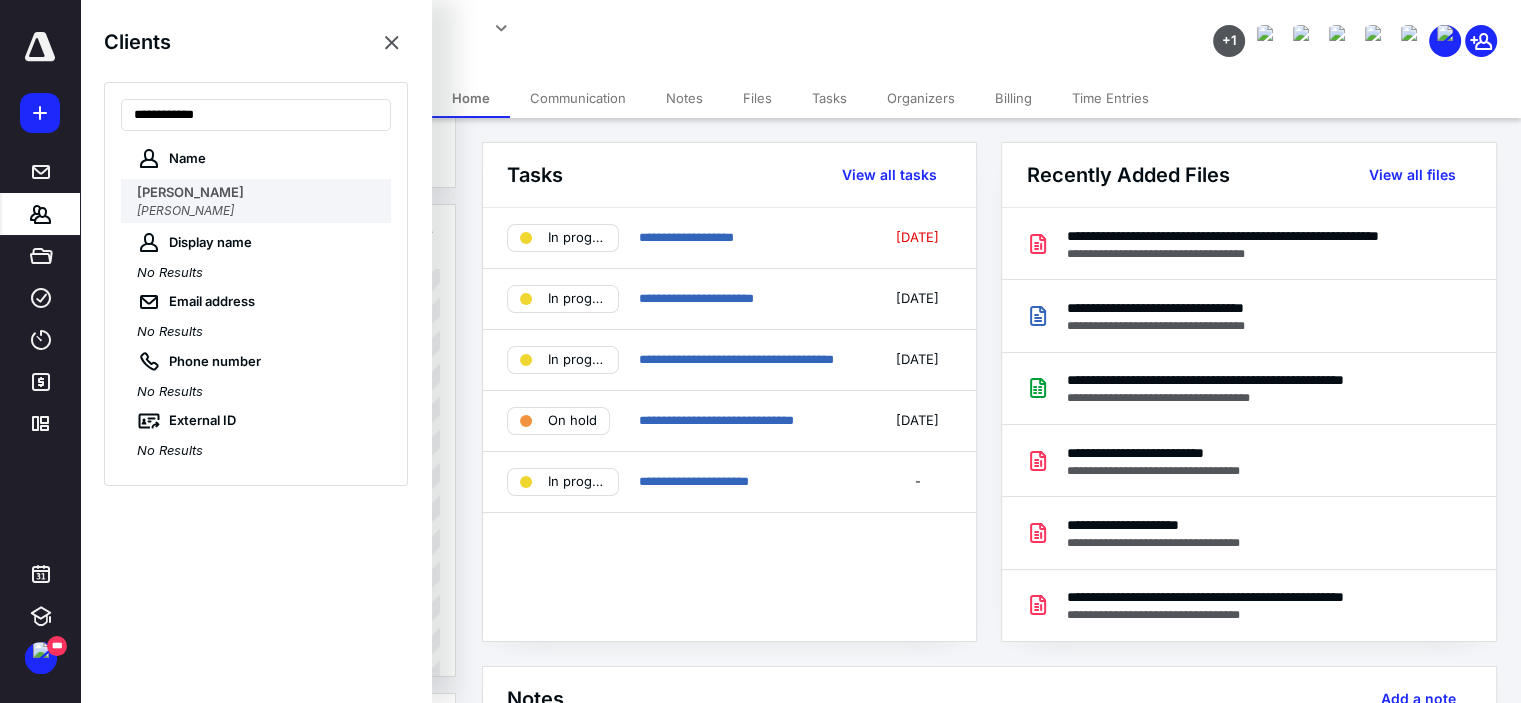 type on "**********" 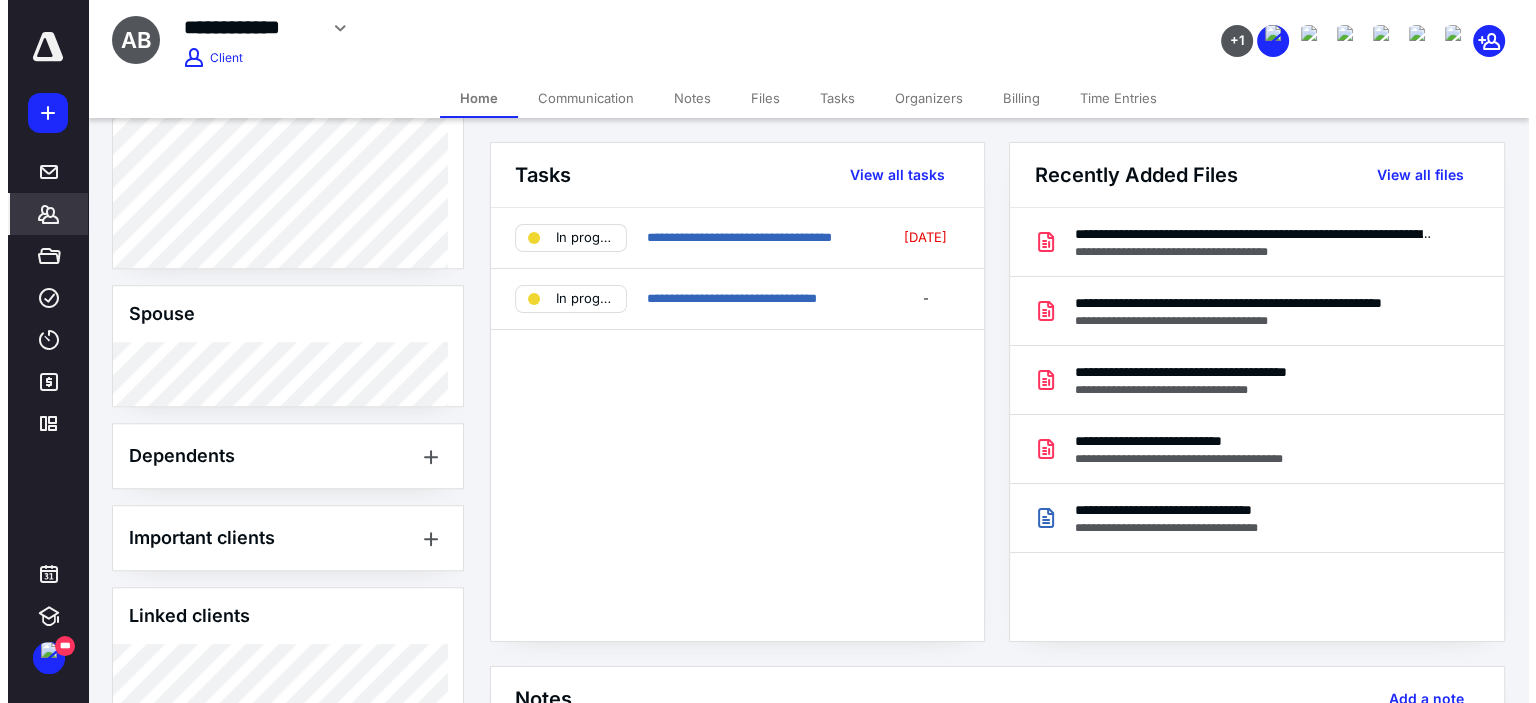 scroll, scrollTop: 1172, scrollLeft: 0, axis: vertical 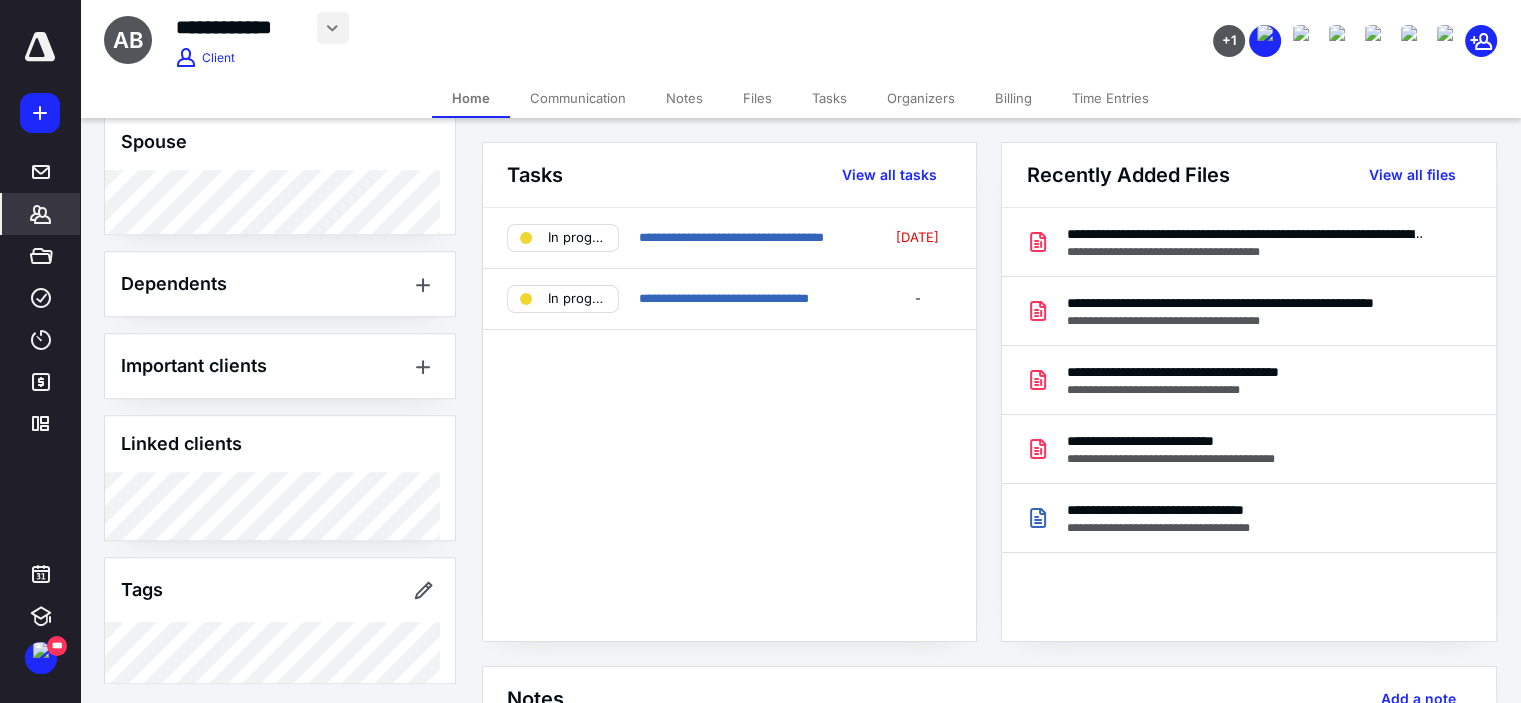 click at bounding box center (333, 28) 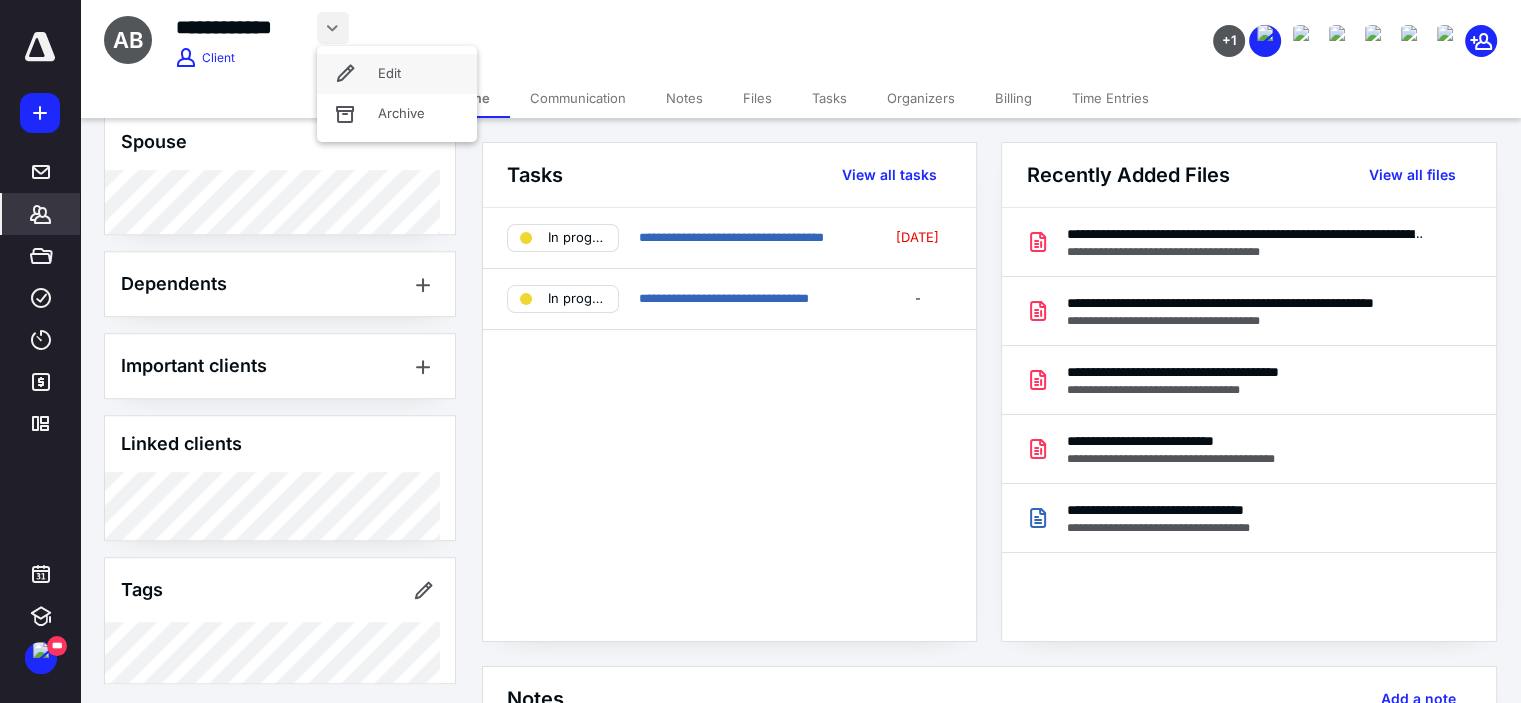 click on "Edit" at bounding box center (397, 74) 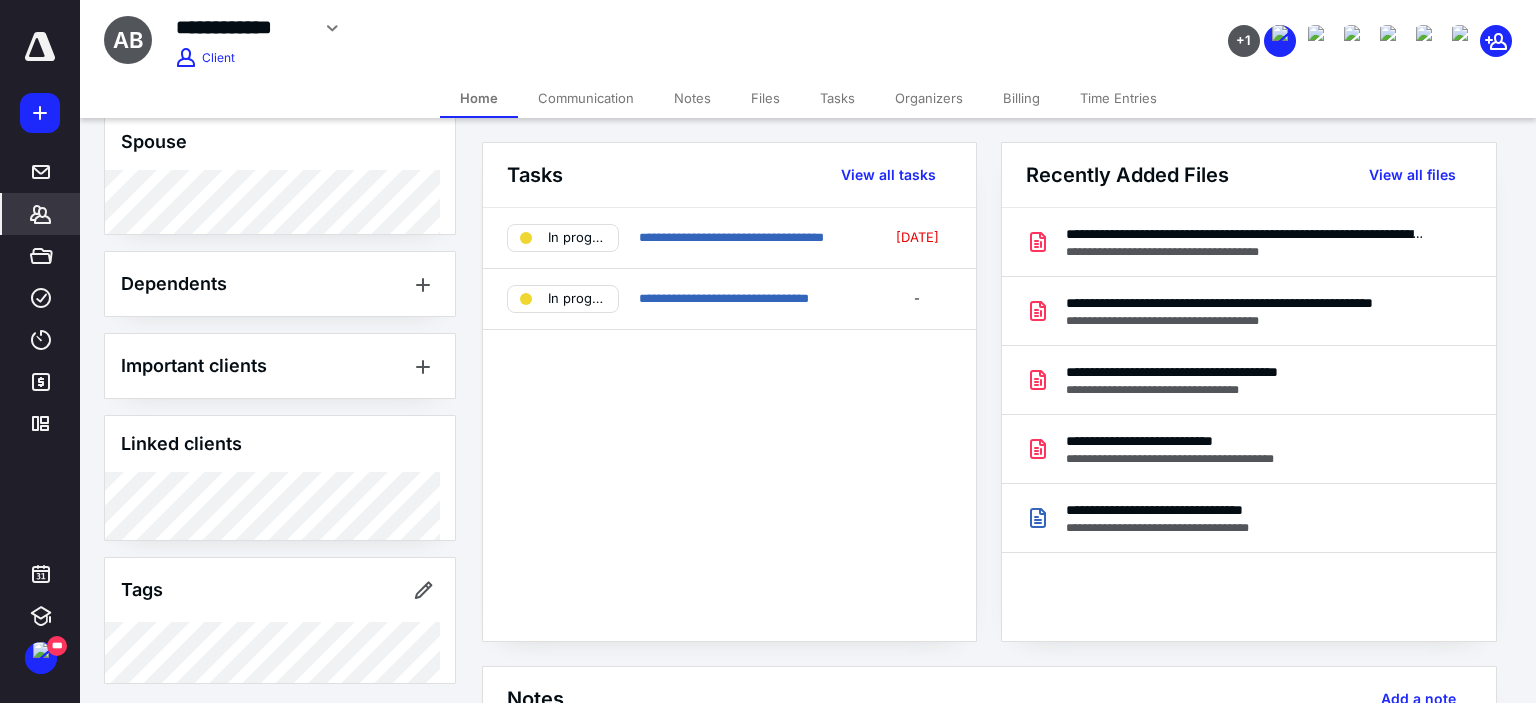 type on "**********" 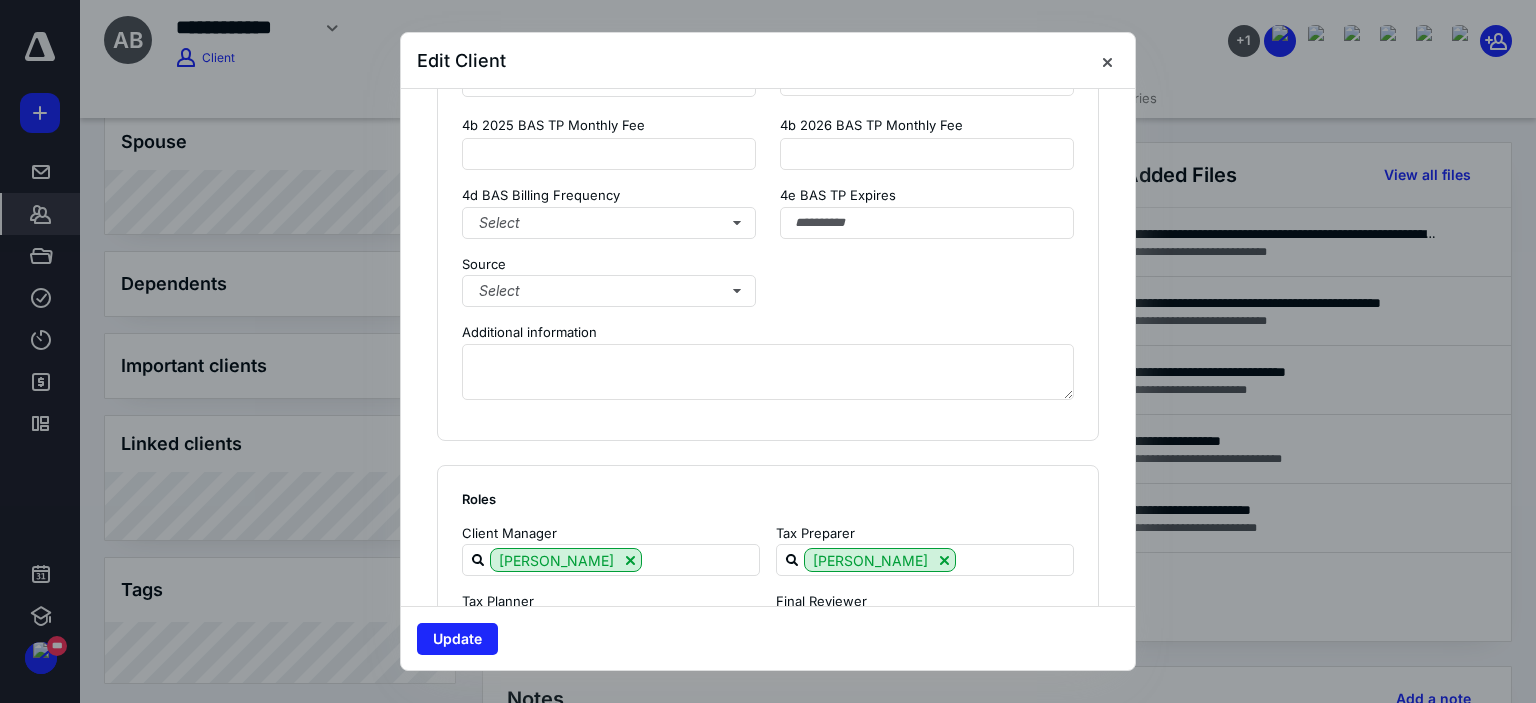 scroll, scrollTop: 1800, scrollLeft: 0, axis: vertical 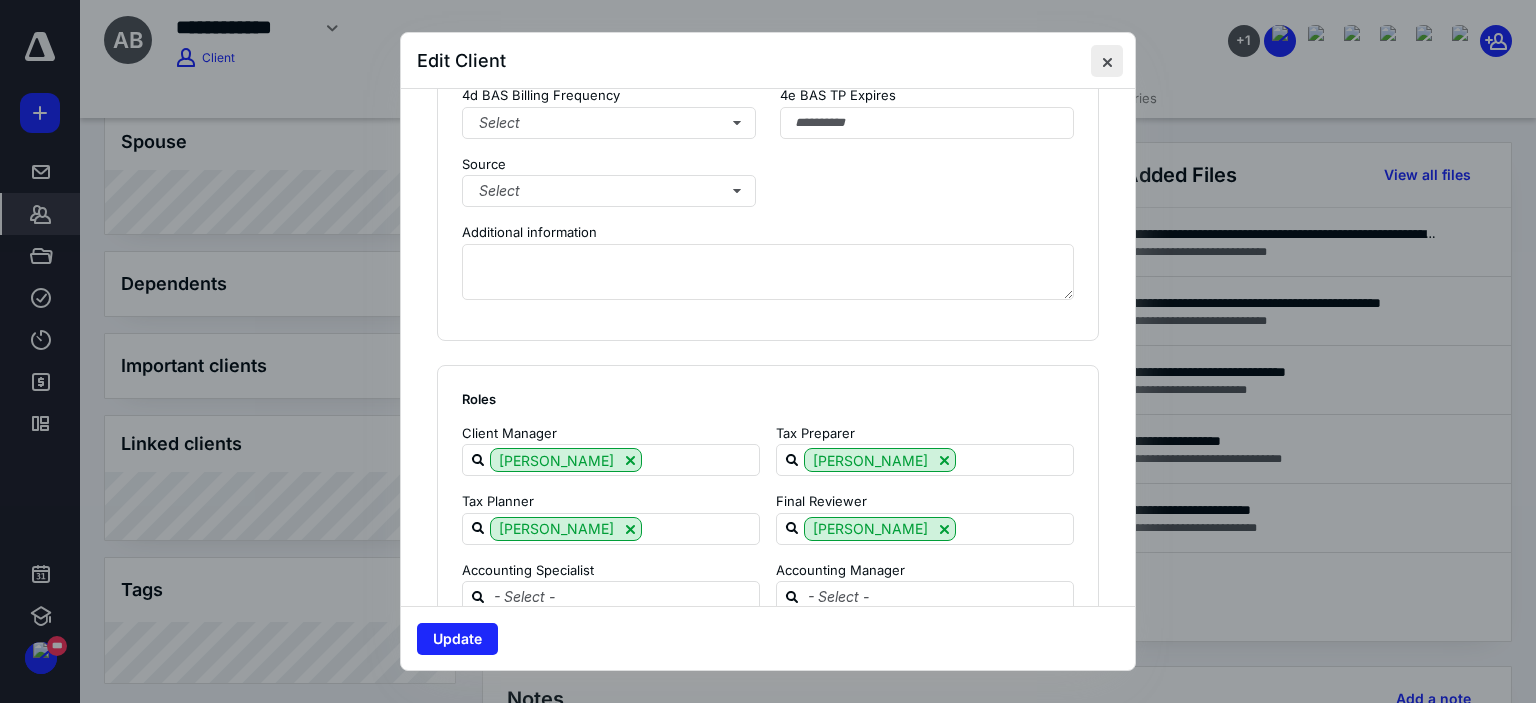 click at bounding box center (1107, 61) 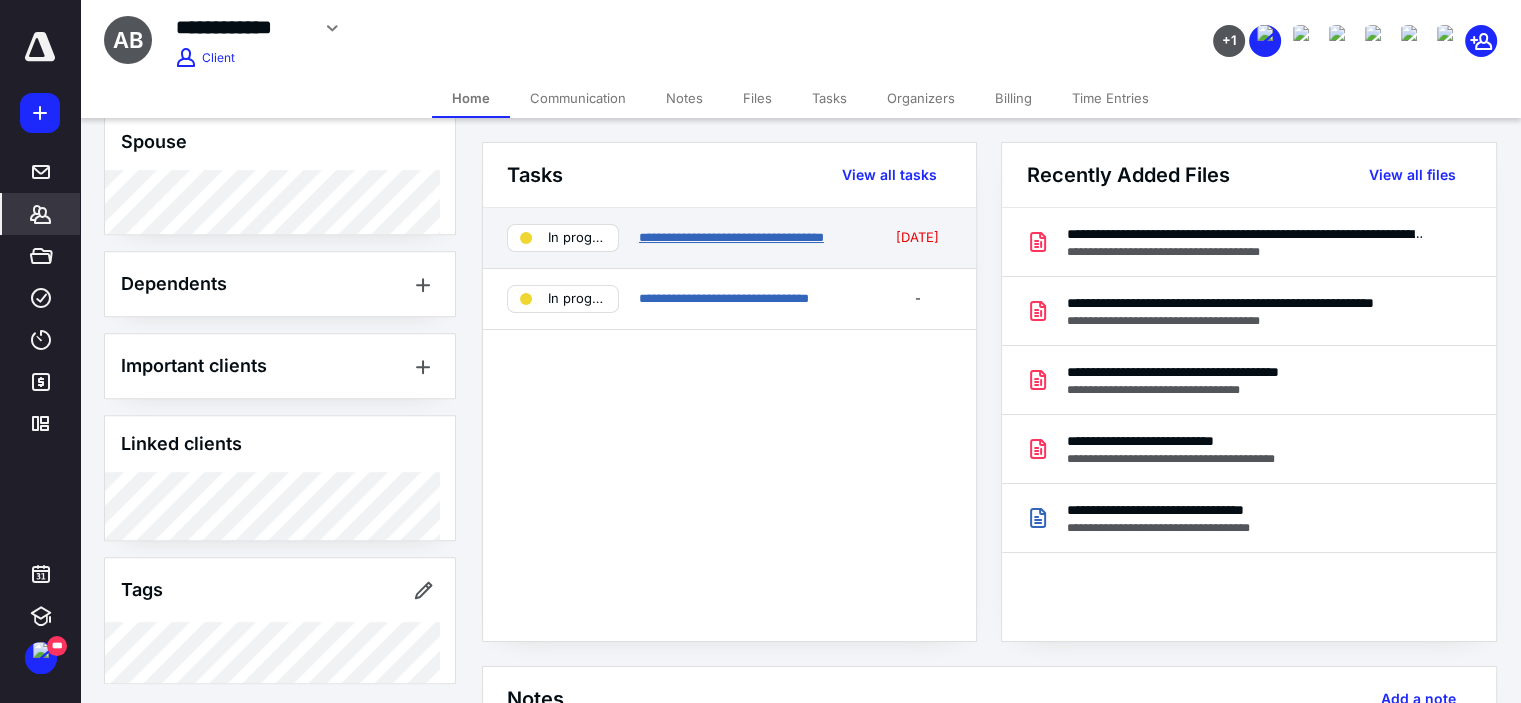 click on "**********" at bounding box center (731, 237) 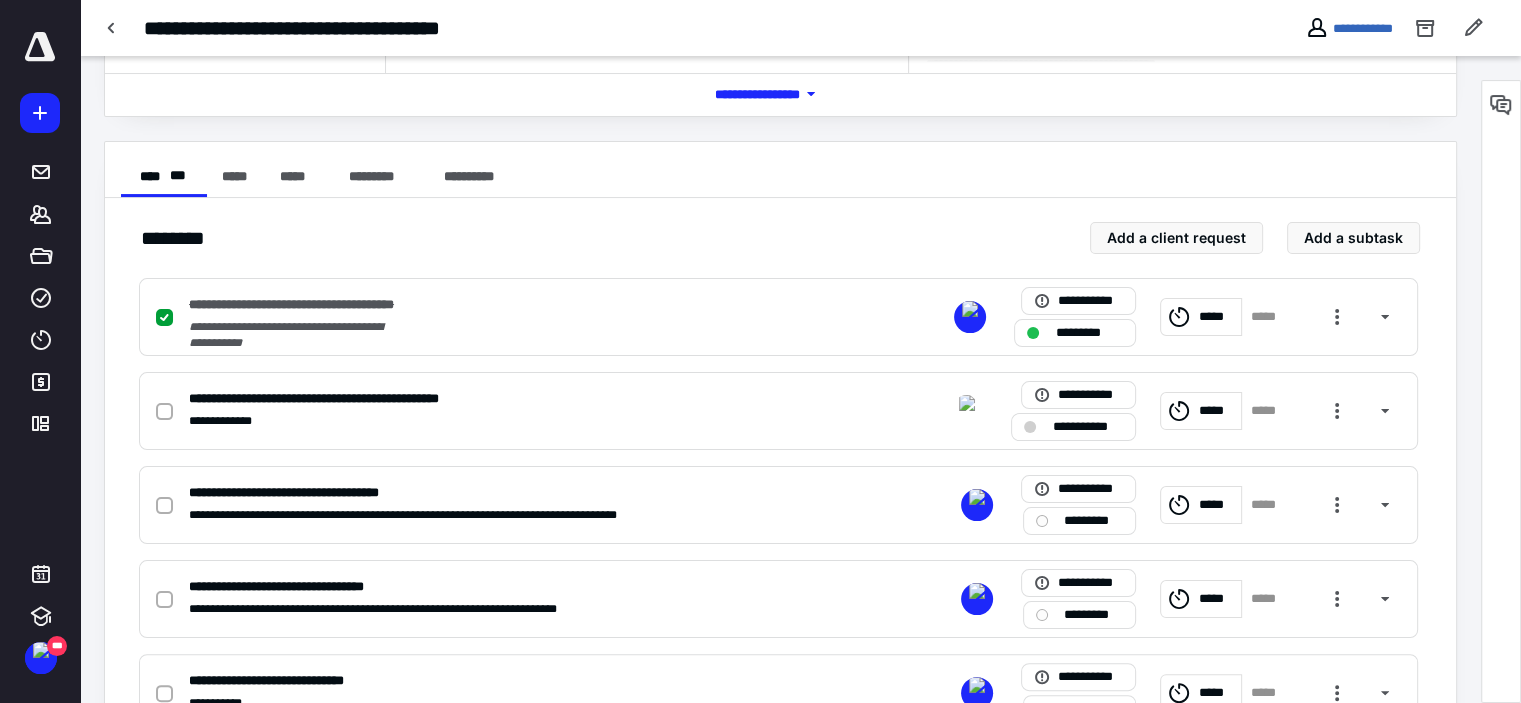 scroll, scrollTop: 400, scrollLeft: 0, axis: vertical 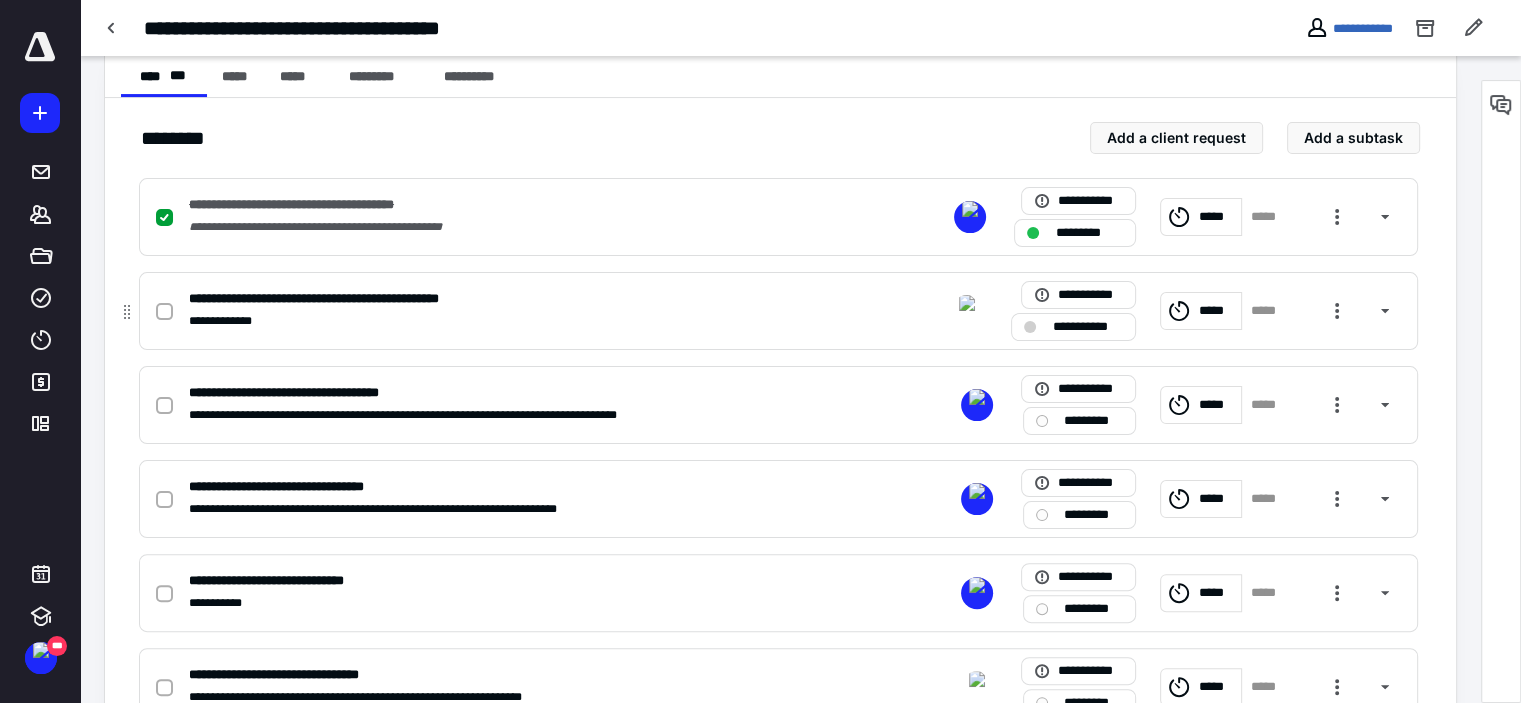 click on "**********" at bounding box center [516, 321] 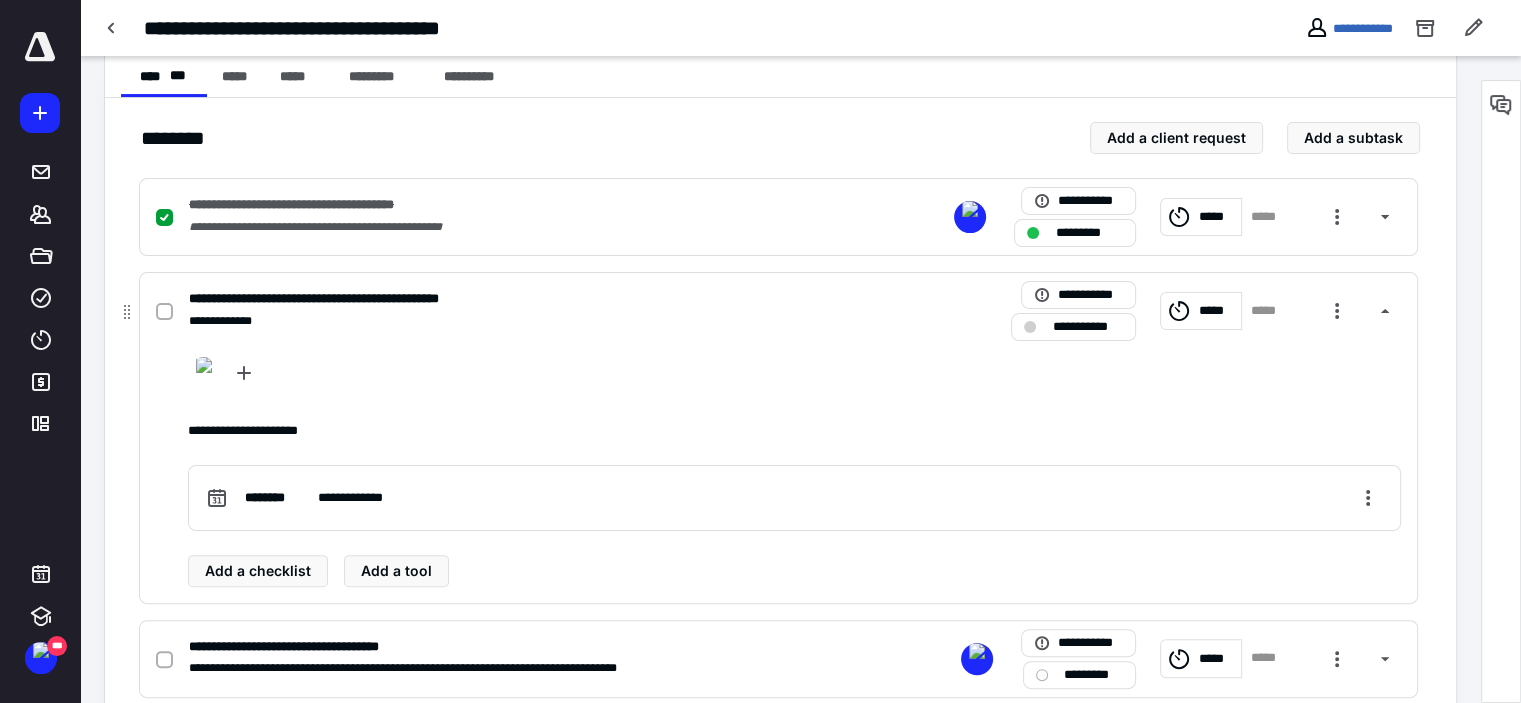 click on "**********" at bounding box center (516, 321) 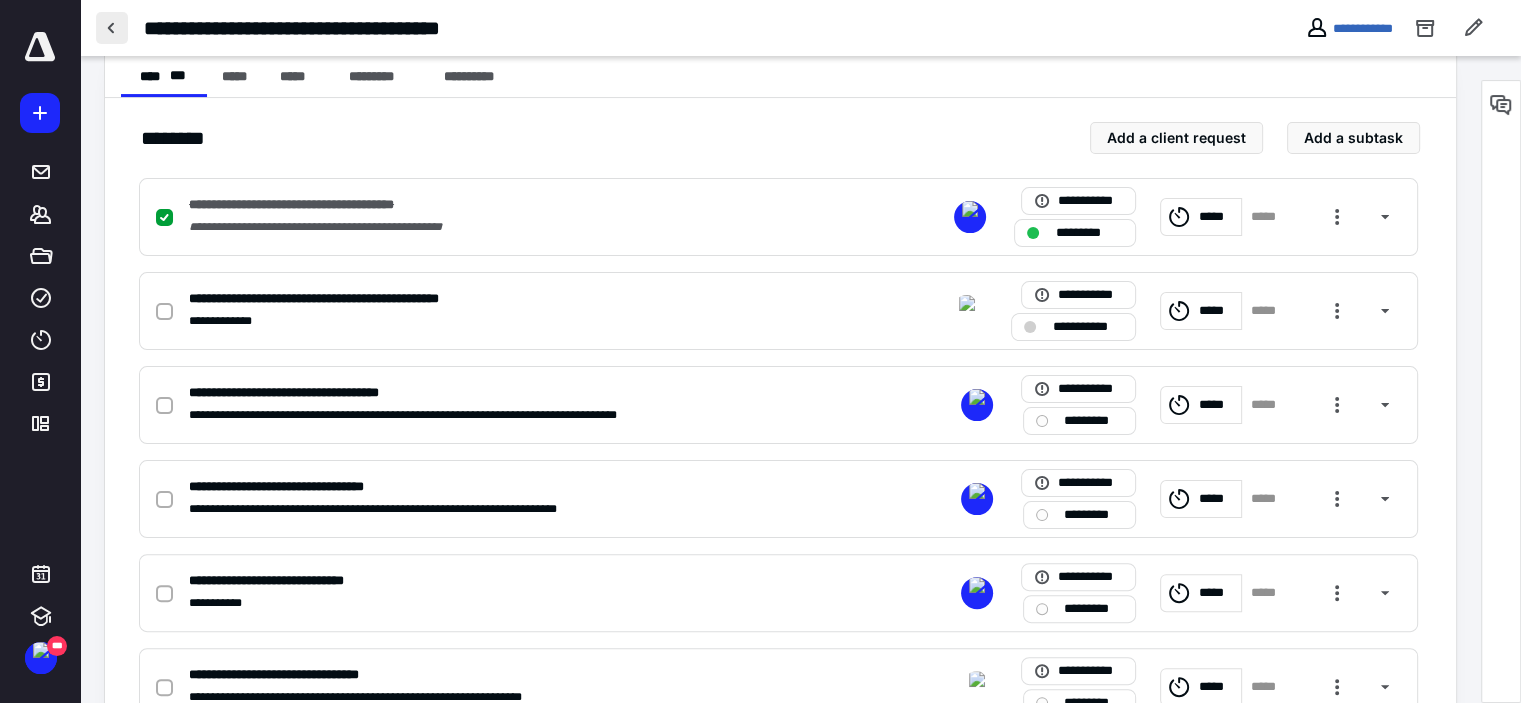 click at bounding box center [112, 28] 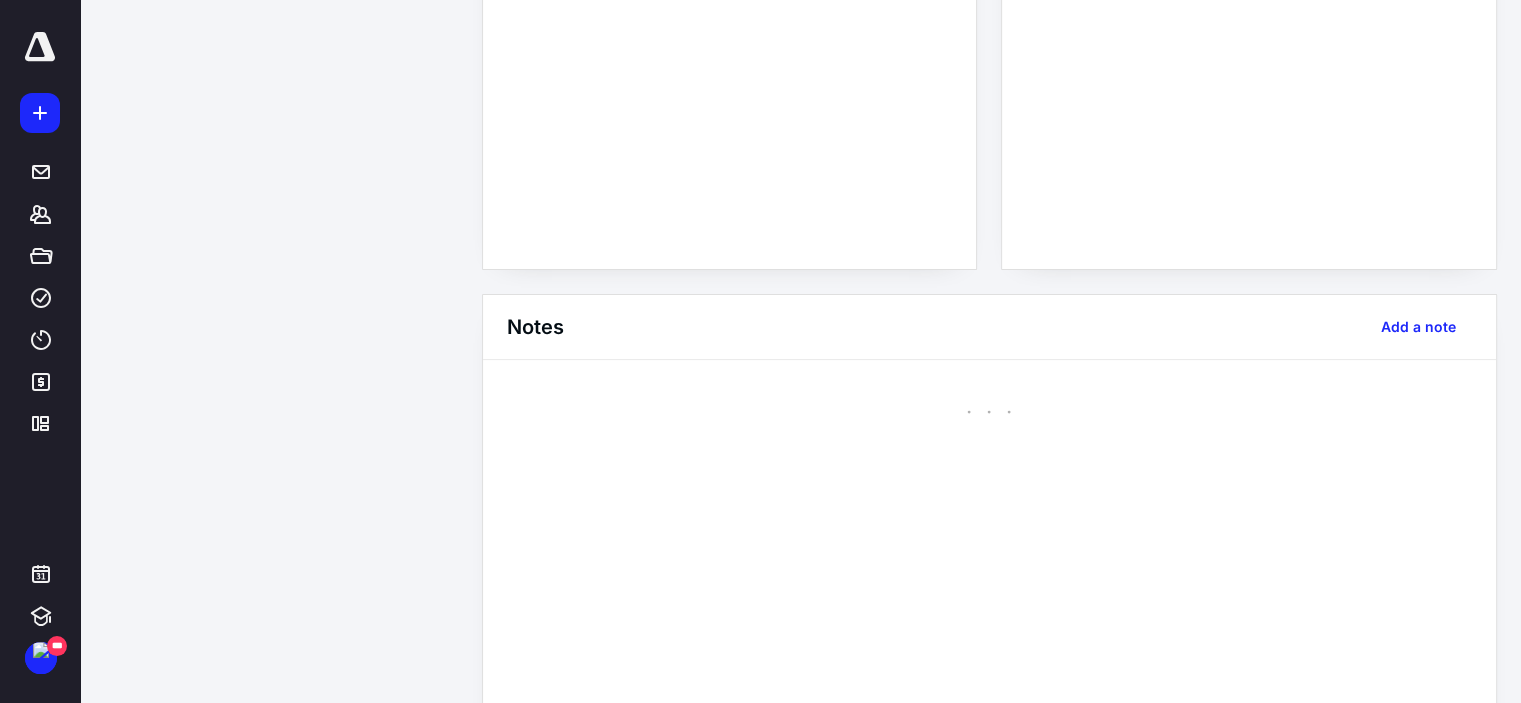 scroll, scrollTop: 0, scrollLeft: 0, axis: both 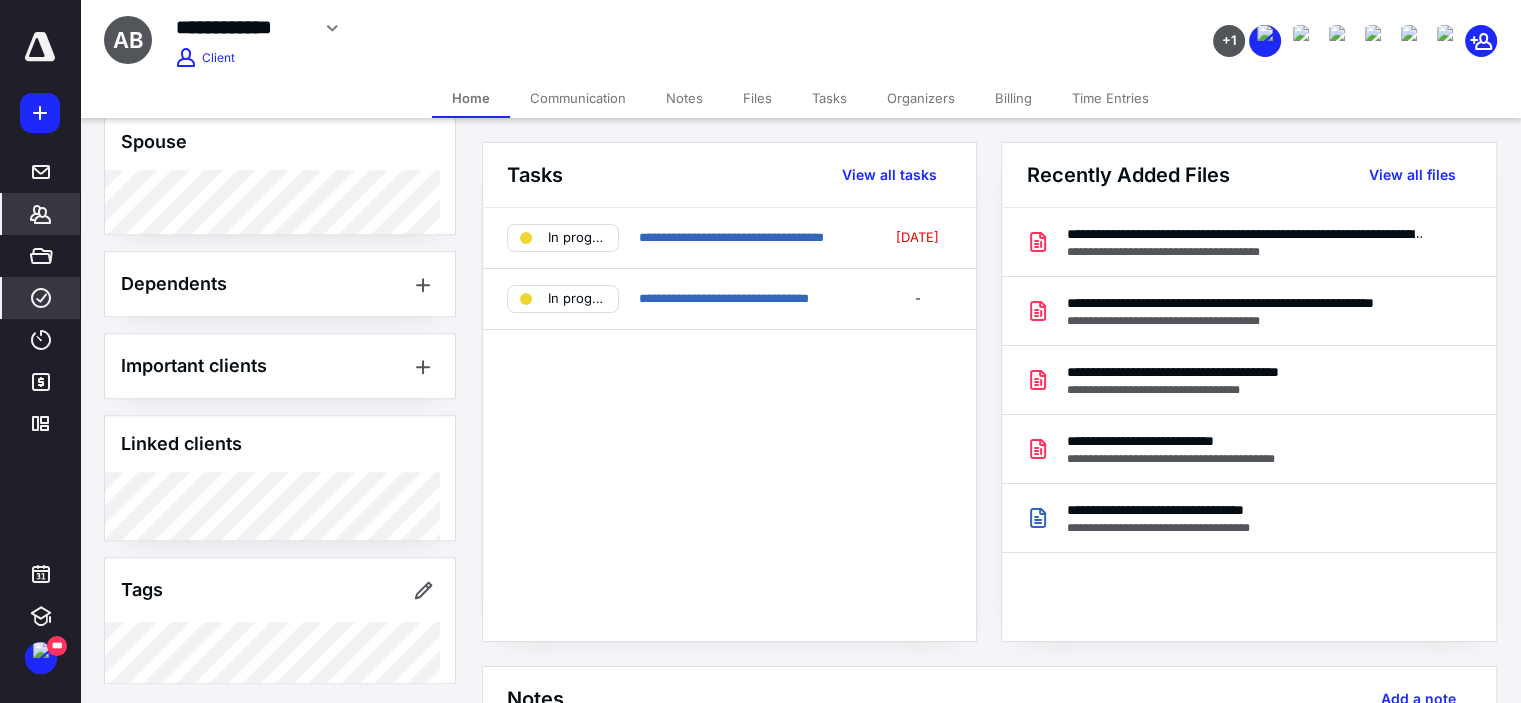click 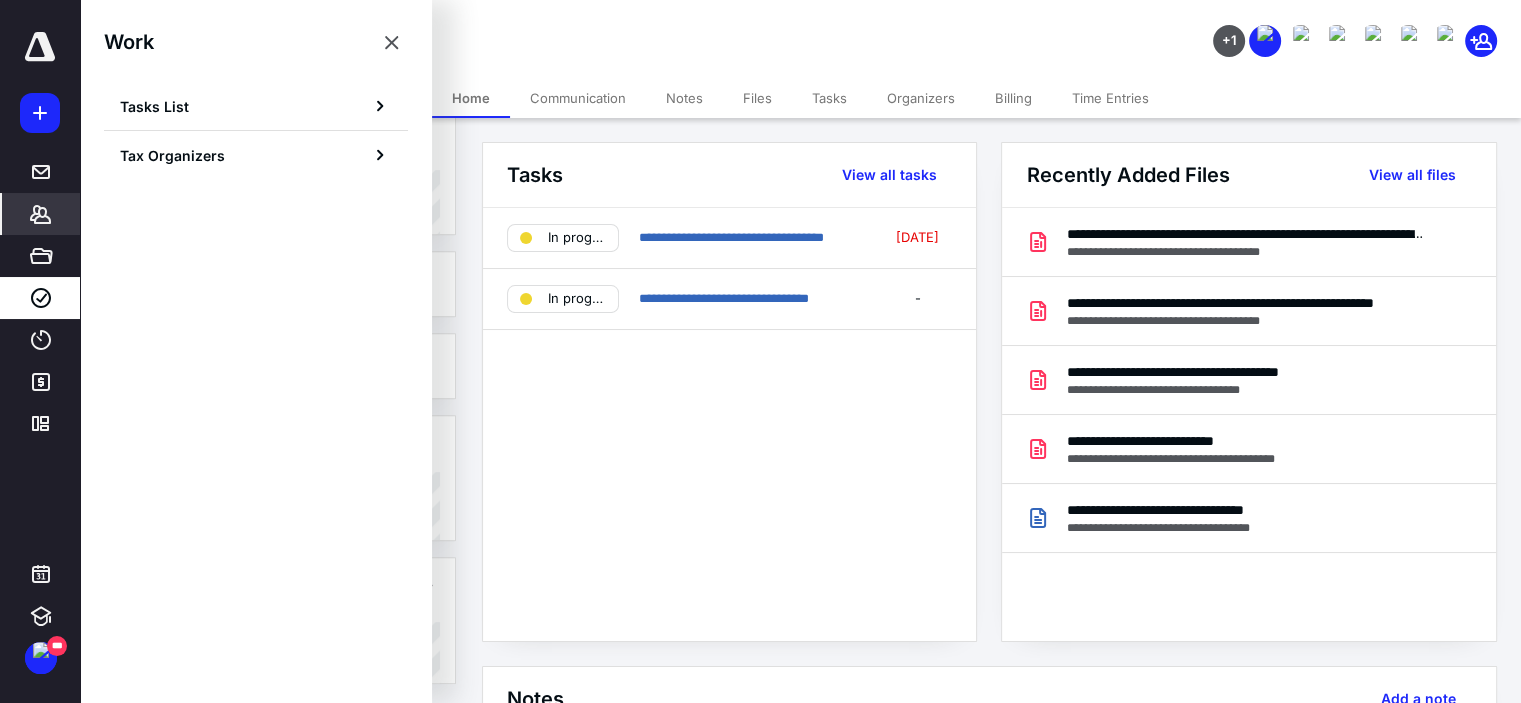 click on "**********" at bounding box center [565, 35] 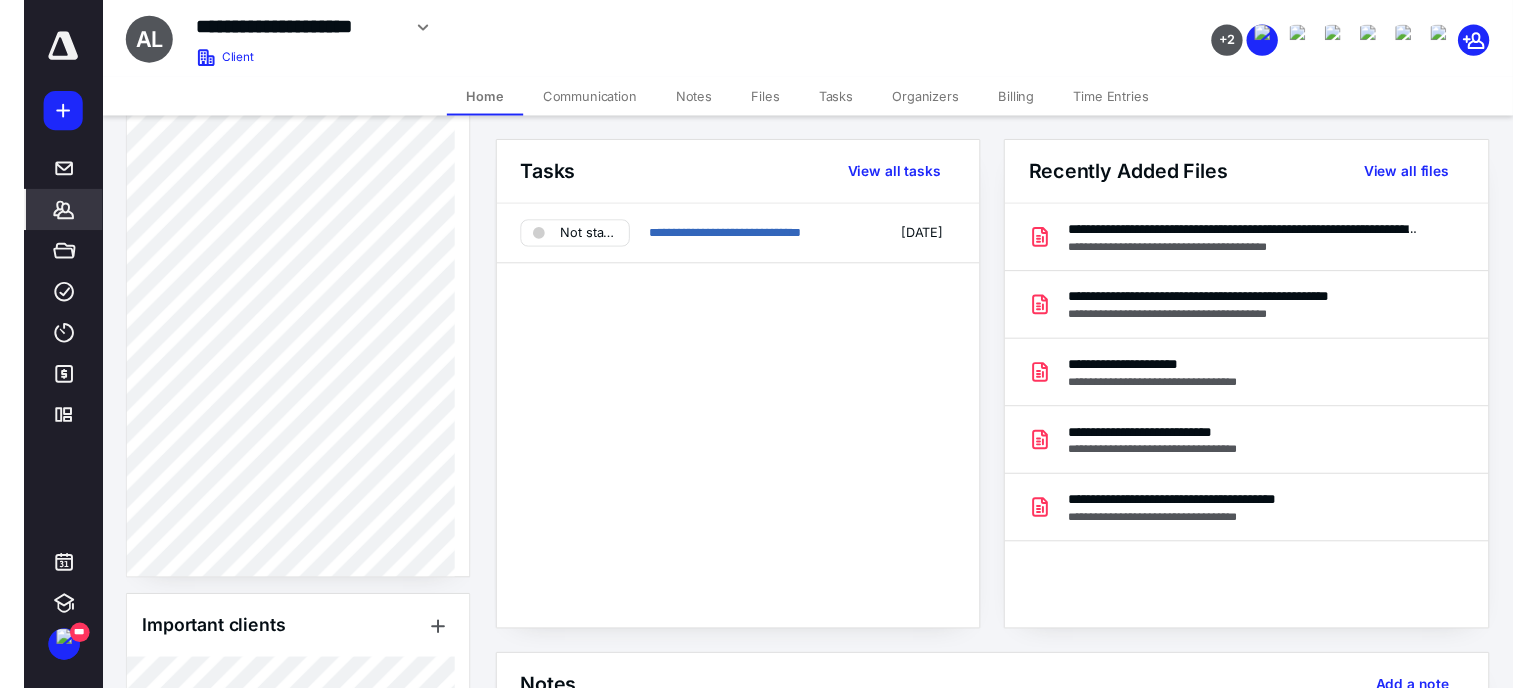 scroll, scrollTop: 1600, scrollLeft: 0, axis: vertical 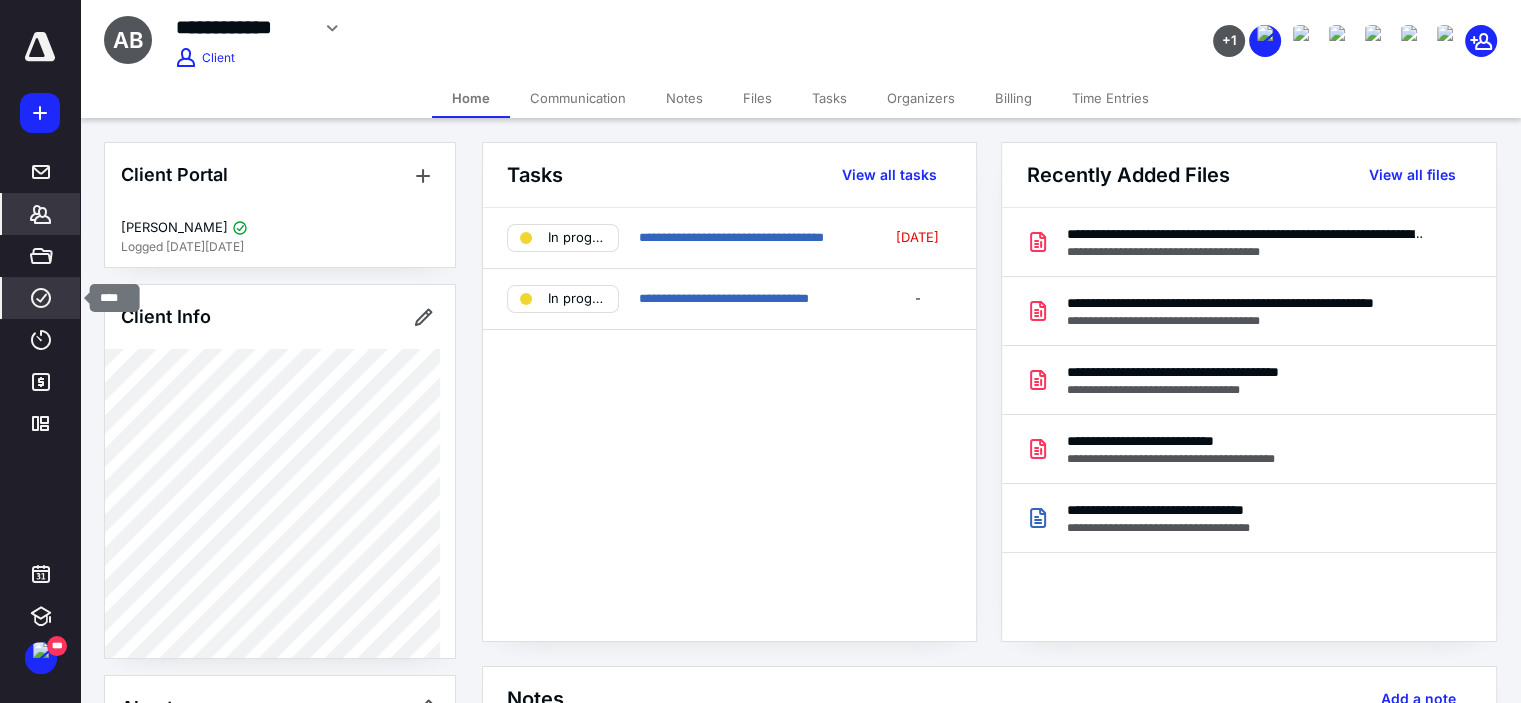 click on "****" at bounding box center [41, 298] 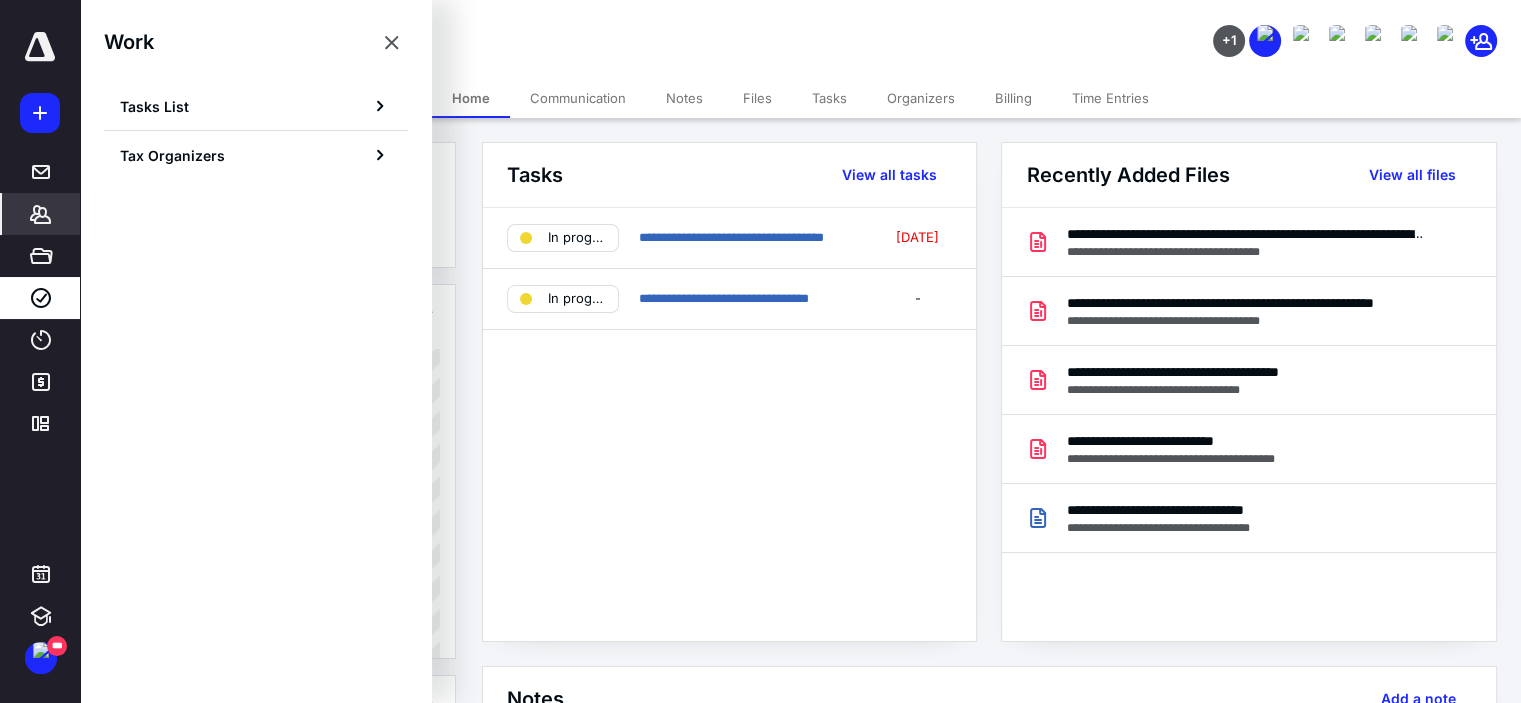 click on "Work Tasks List Tax Organizers" at bounding box center (256, 102) 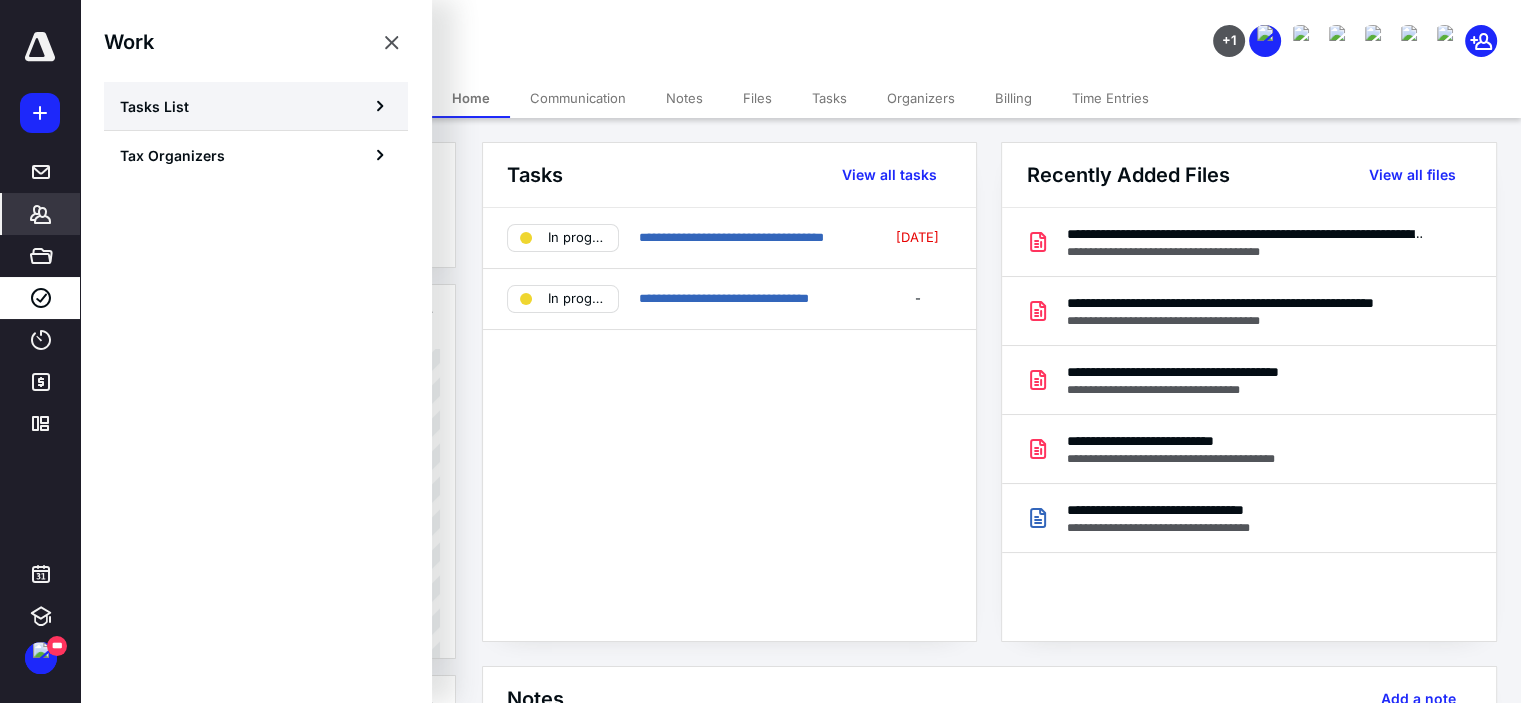 click on "Tasks List" at bounding box center [256, 106] 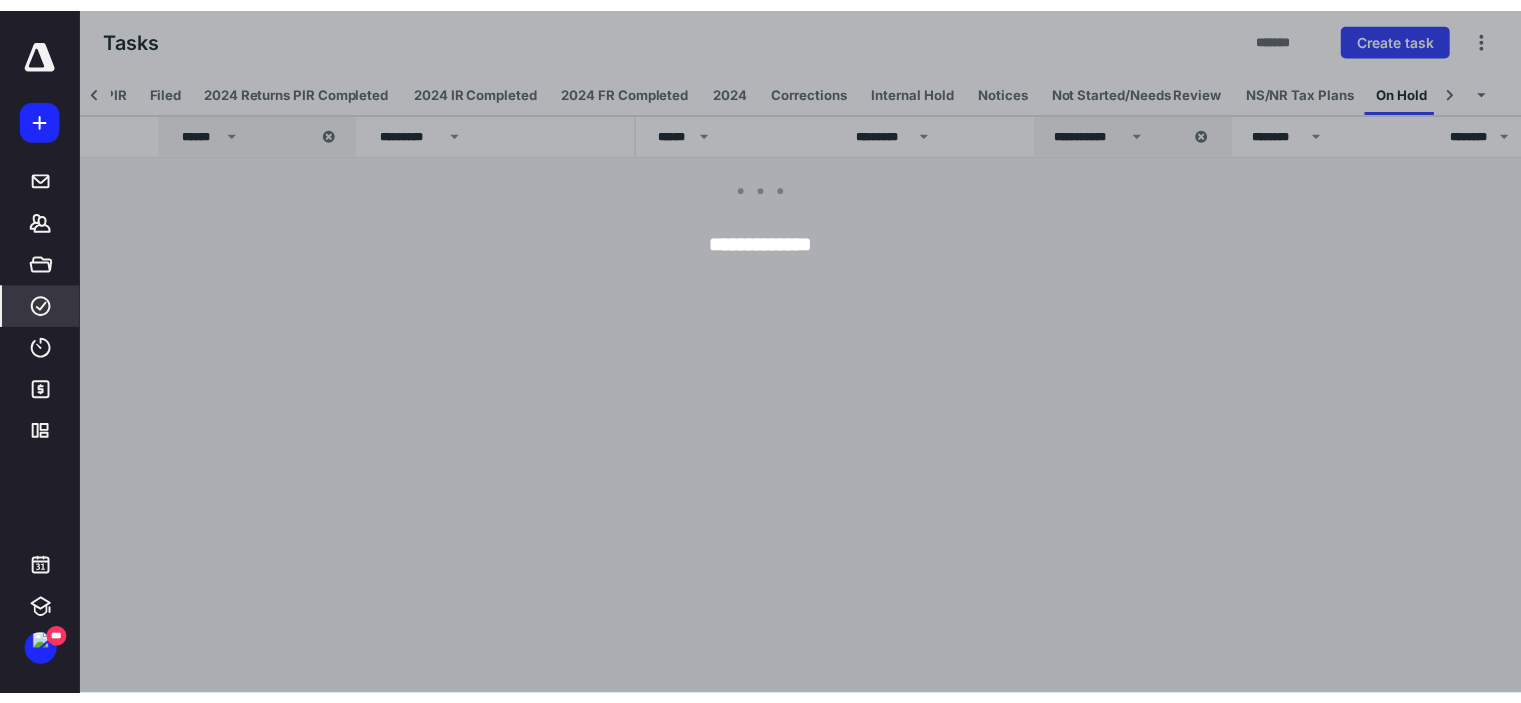 scroll, scrollTop: 0, scrollLeft: 399, axis: horizontal 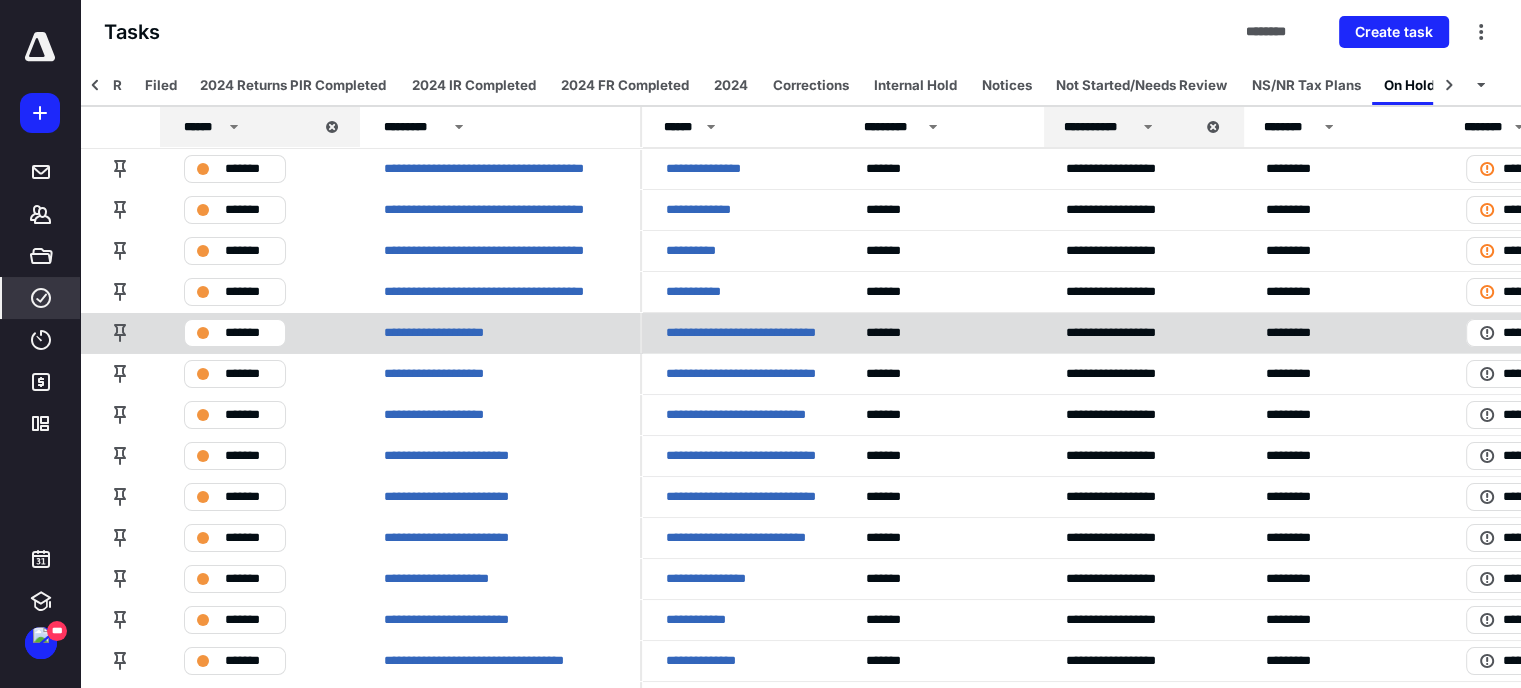 click on "**********" at bounding box center (742, 333) 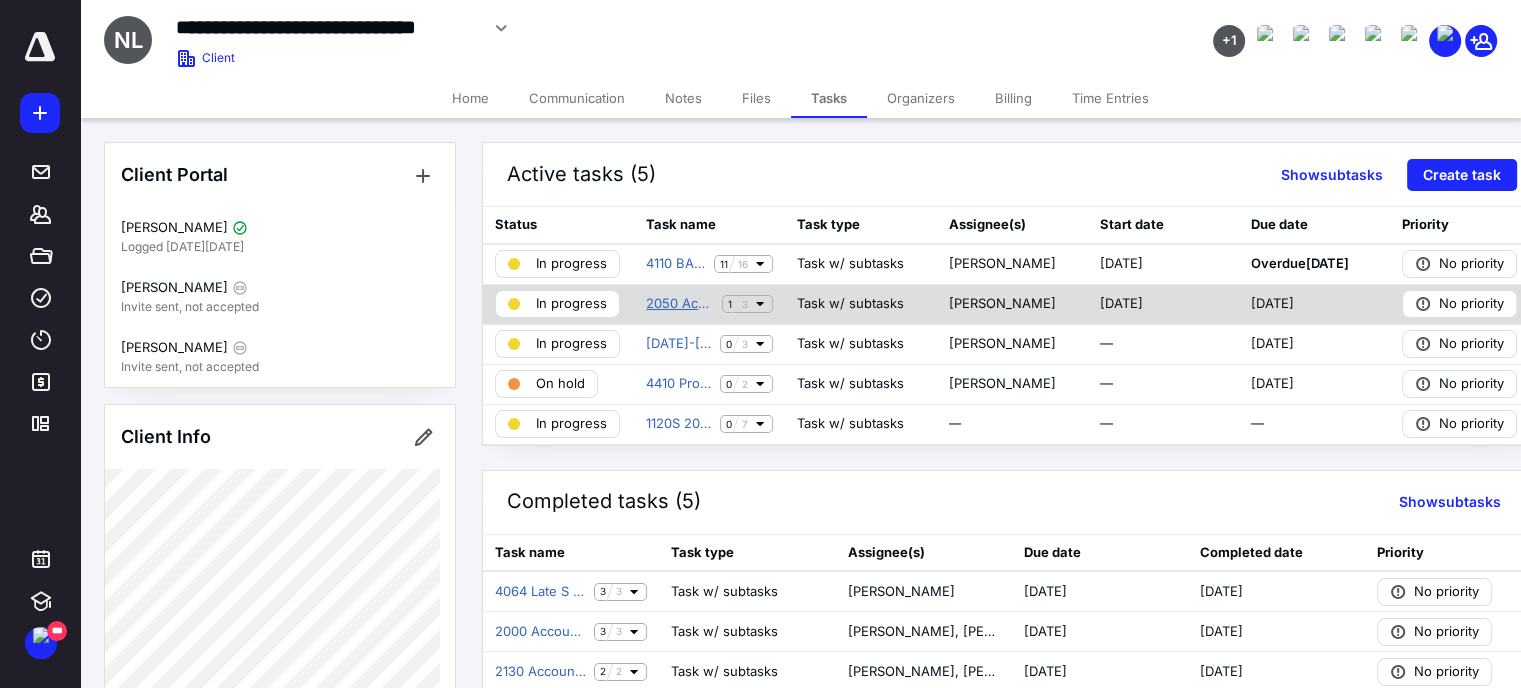 click on "2050 Accounting Cleanup" at bounding box center [680, 304] 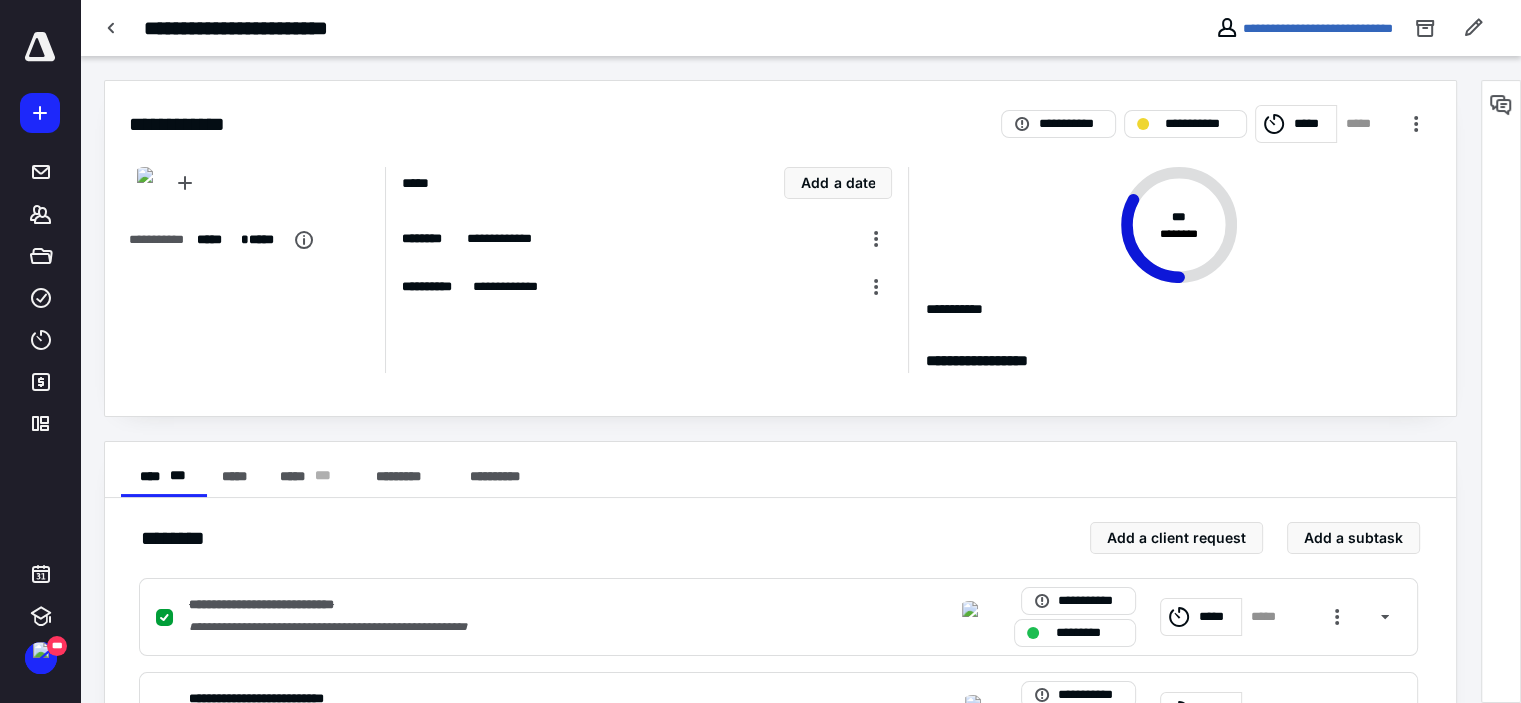 scroll, scrollTop: 100, scrollLeft: 0, axis: vertical 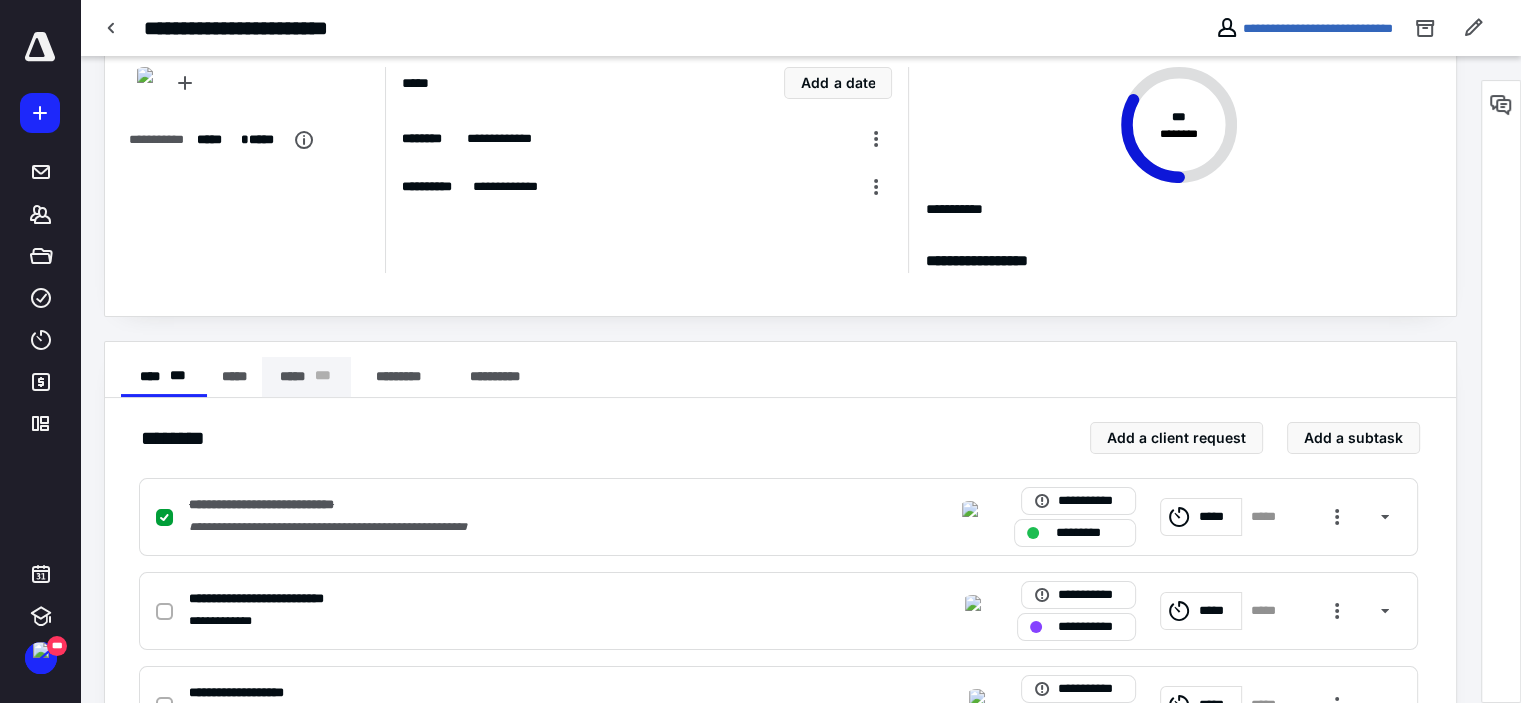 click on "***** * * *" at bounding box center (306, 377) 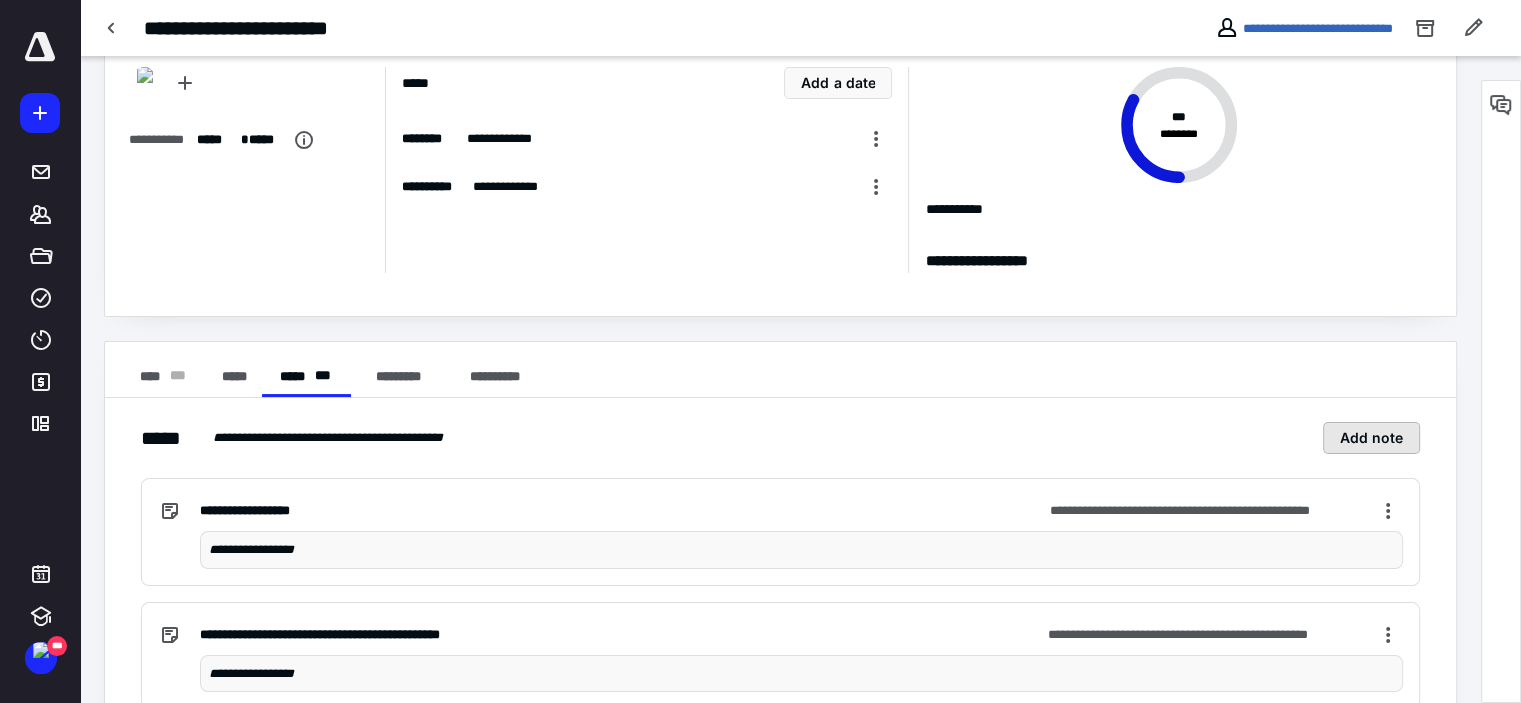 click on "Add note" at bounding box center (1371, 438) 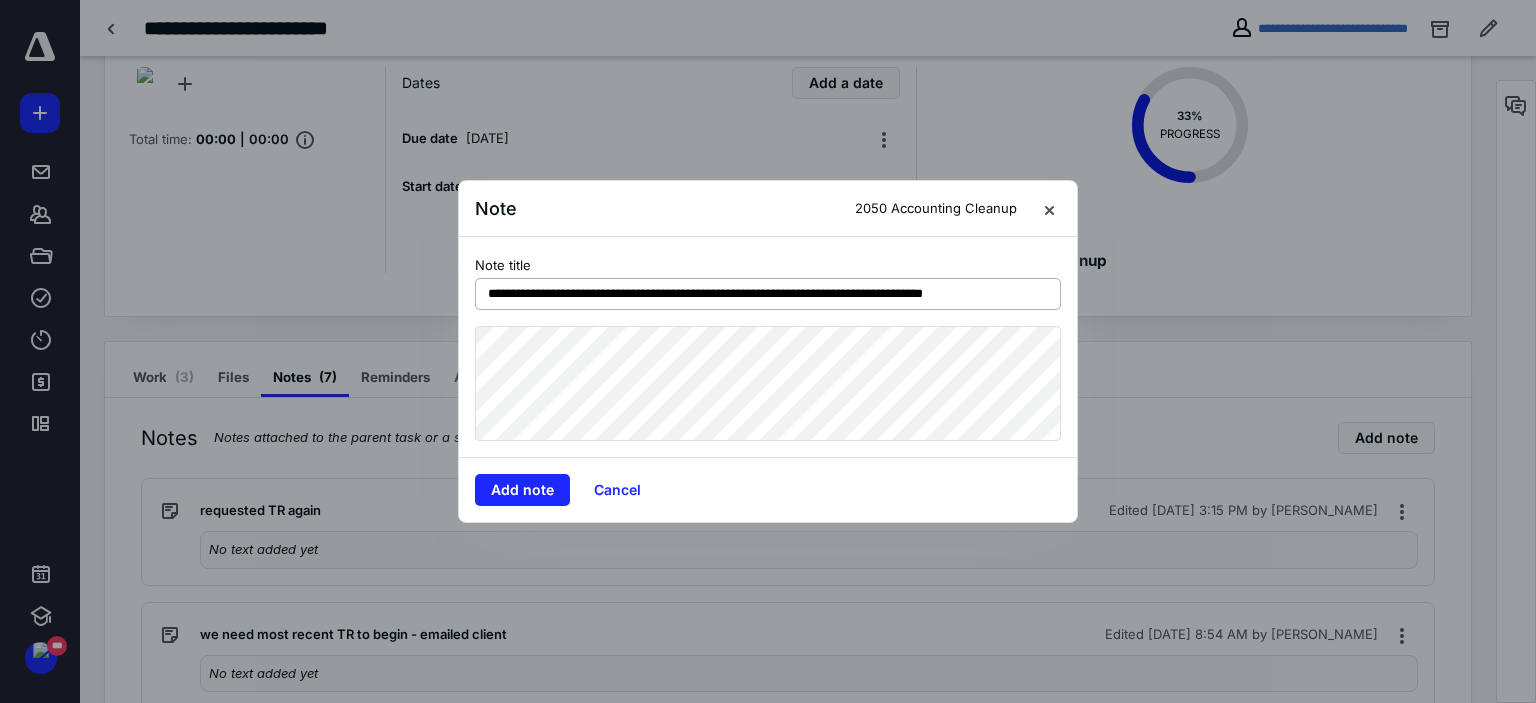 click on "**********" at bounding box center (768, 294) 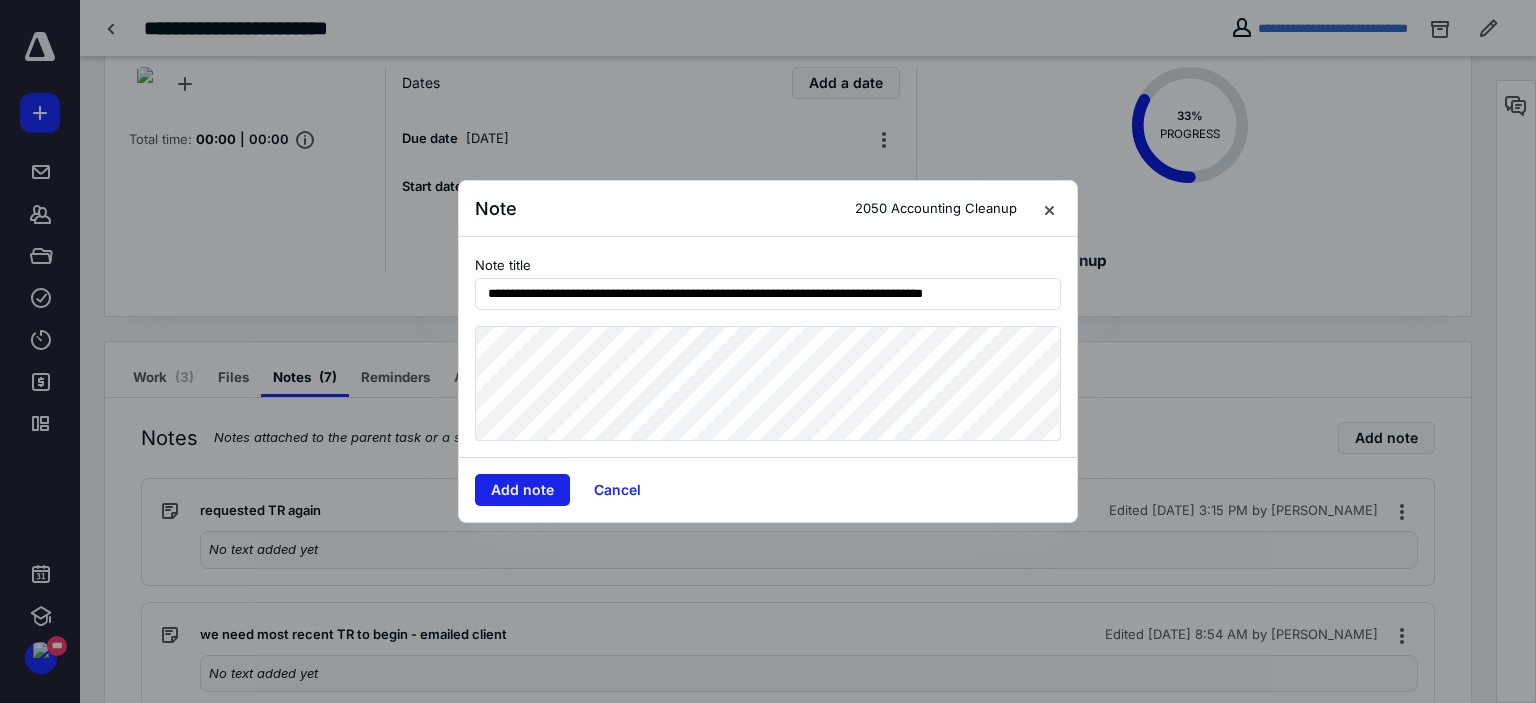 type on "**********" 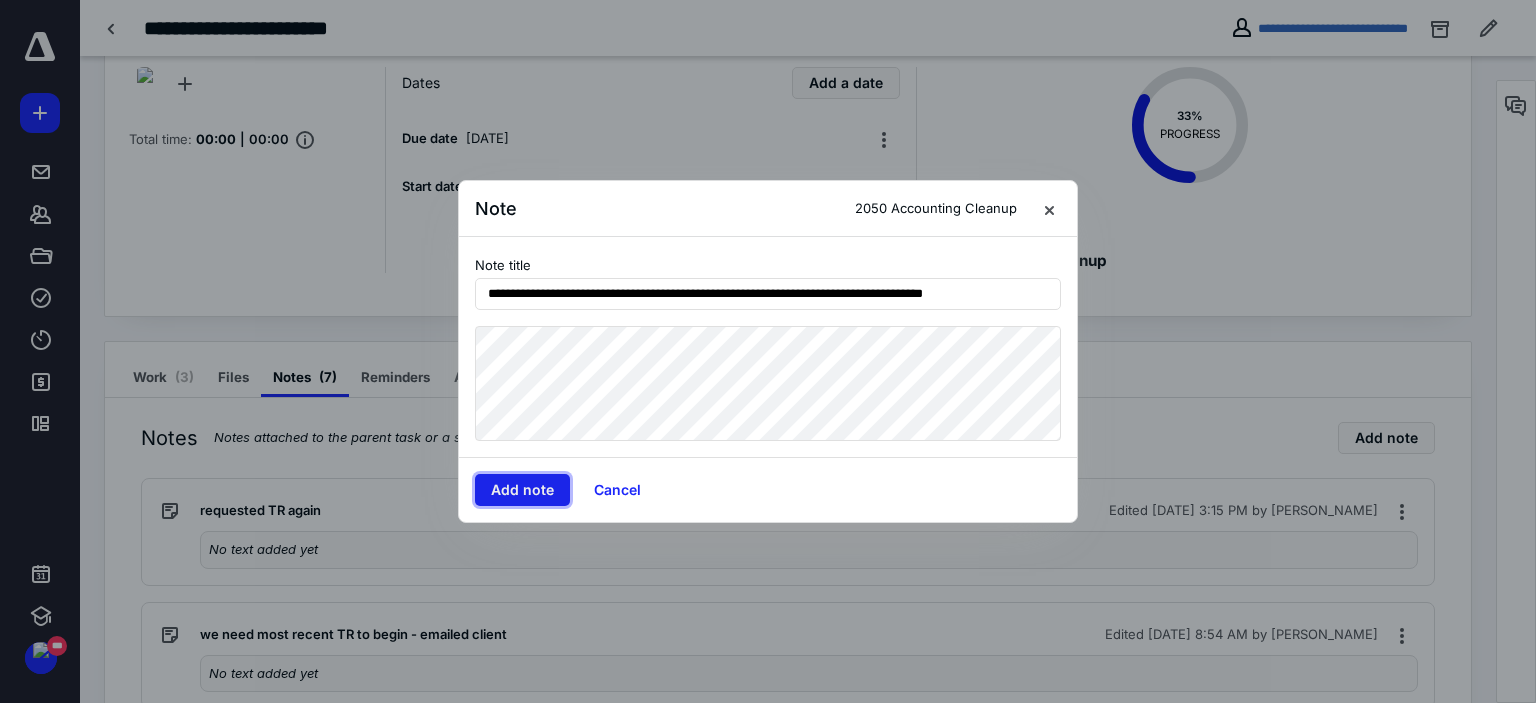 click on "Add note" at bounding box center (522, 490) 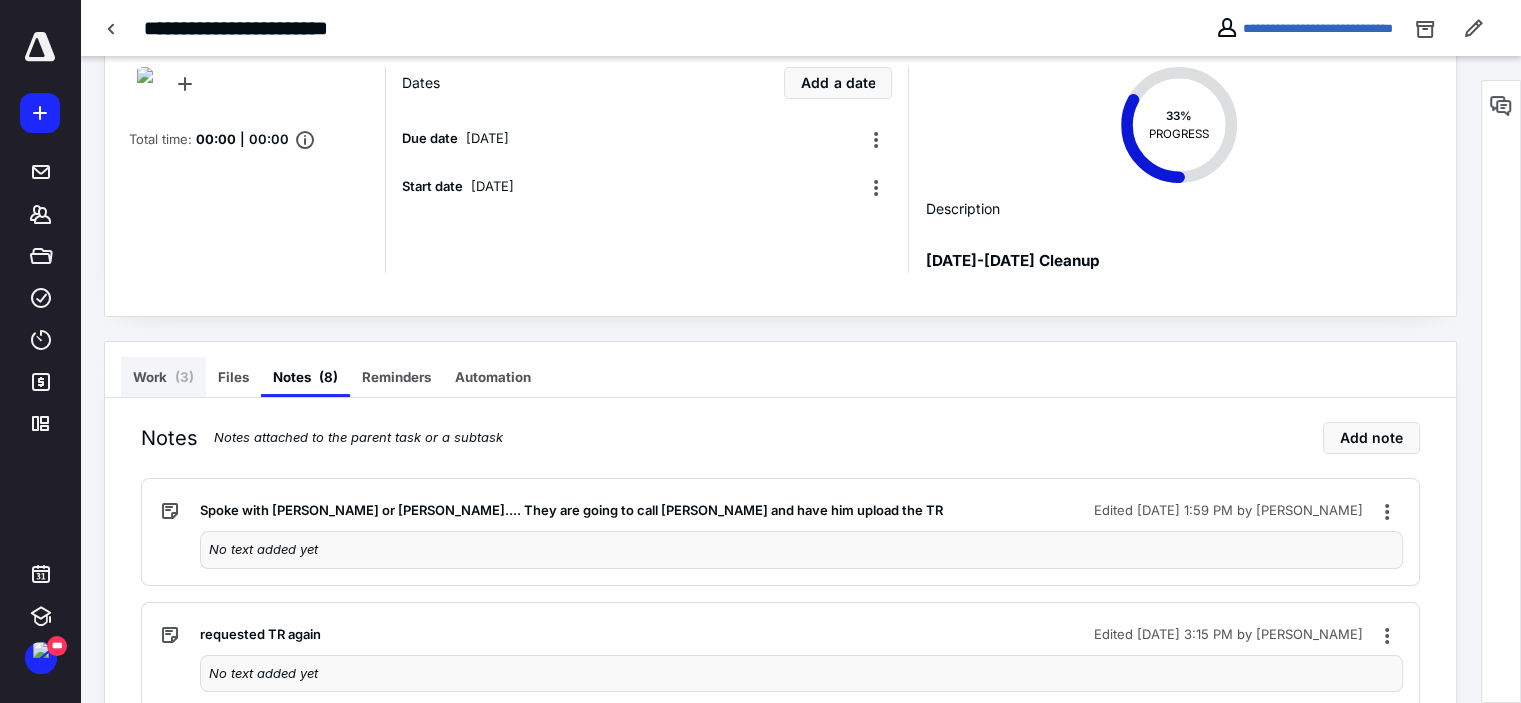 click on "Work ( 3 )" at bounding box center [163, 377] 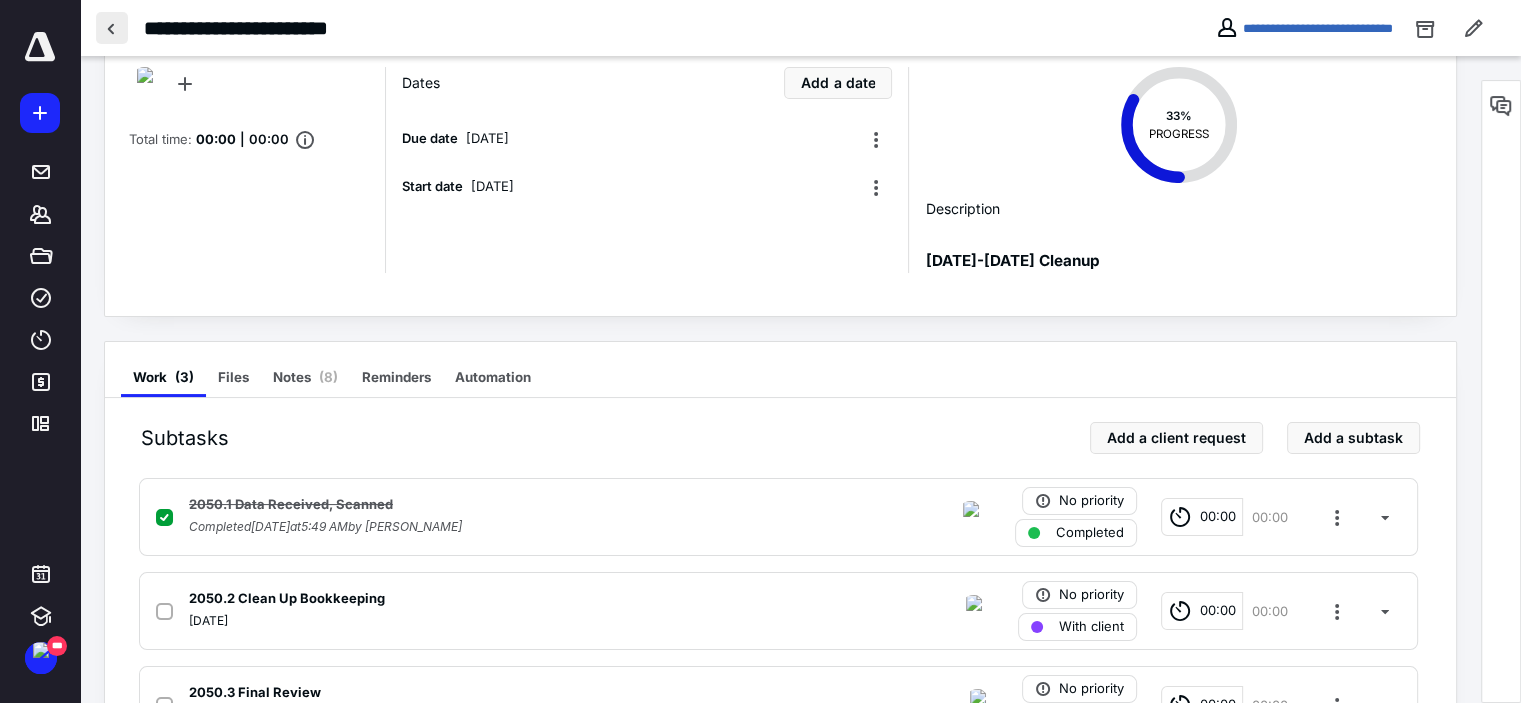 click at bounding box center (112, 28) 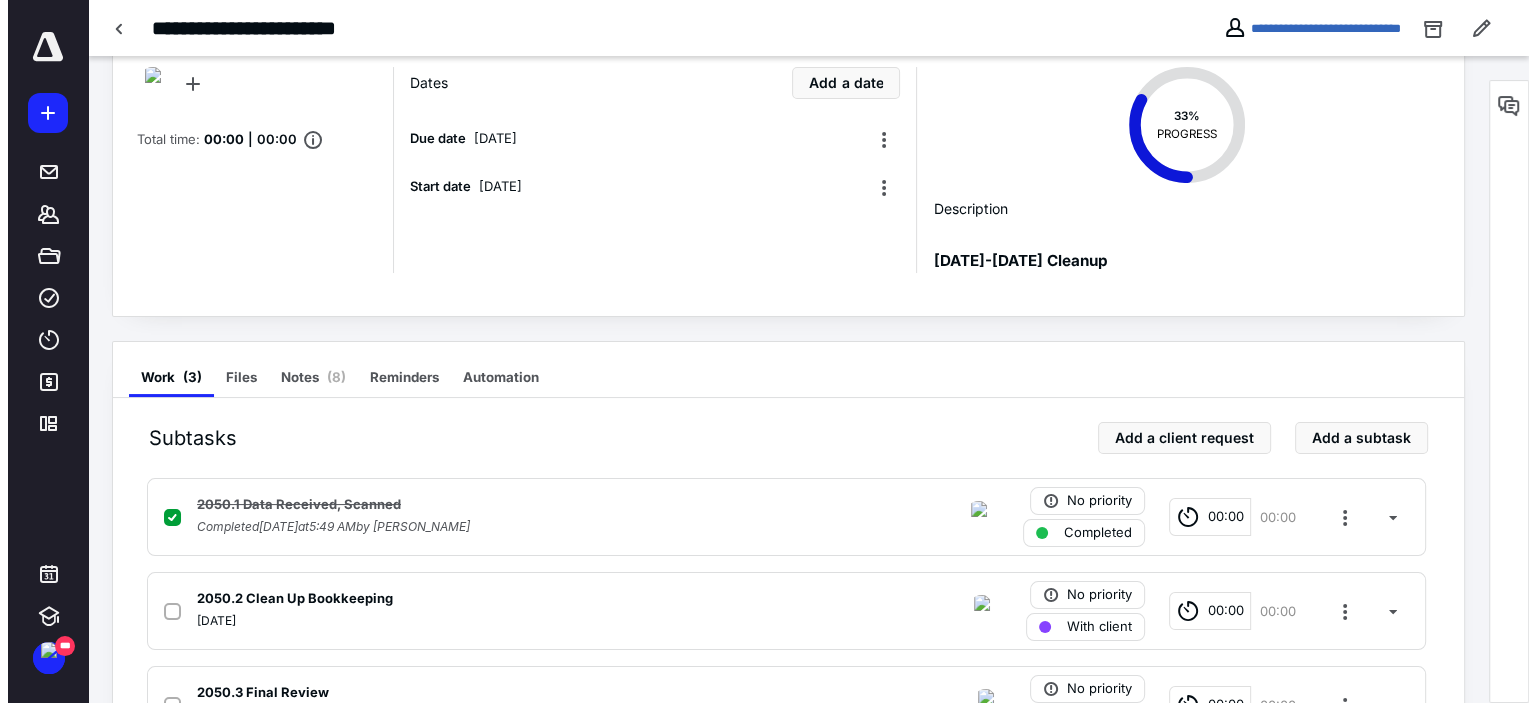 scroll, scrollTop: 0, scrollLeft: 0, axis: both 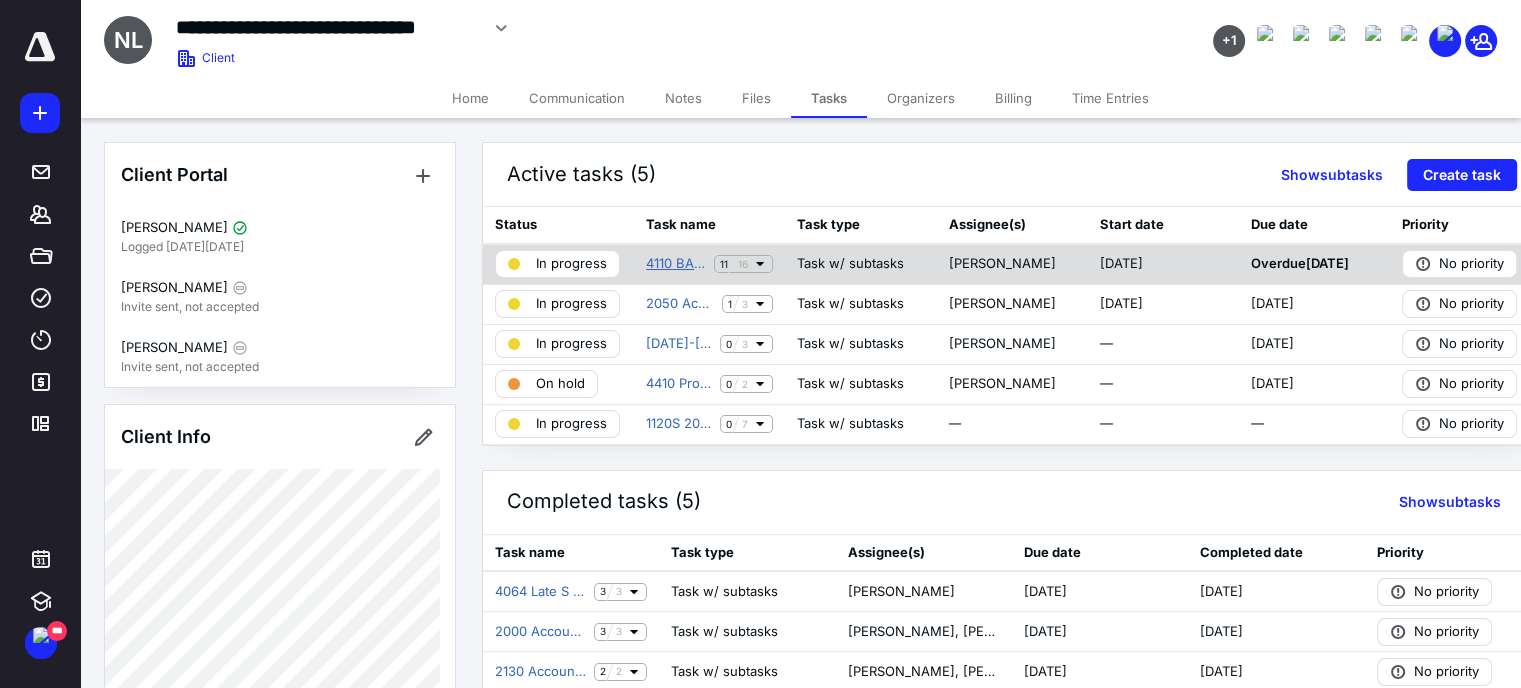 click on "4110 BAS Onboarding" at bounding box center (676, 264) 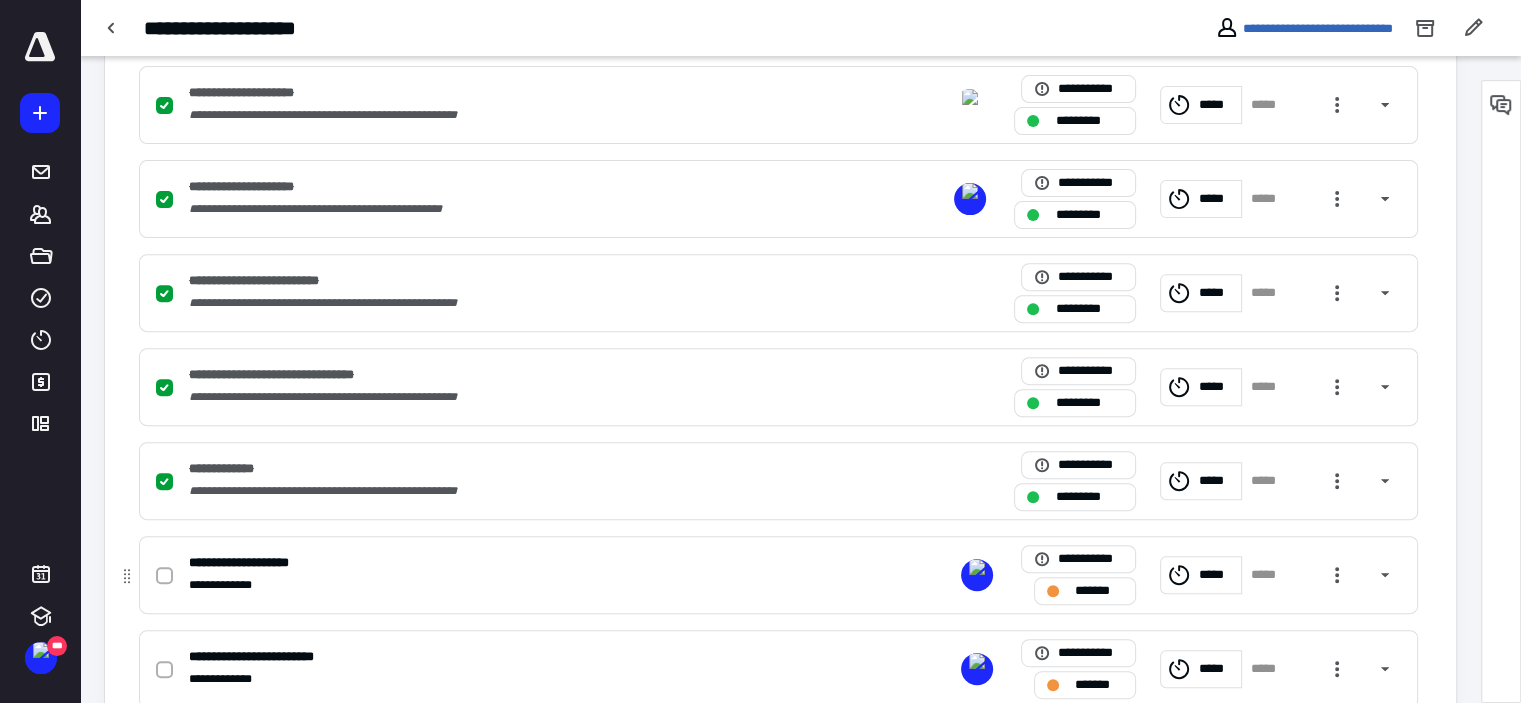 scroll, scrollTop: 800, scrollLeft: 0, axis: vertical 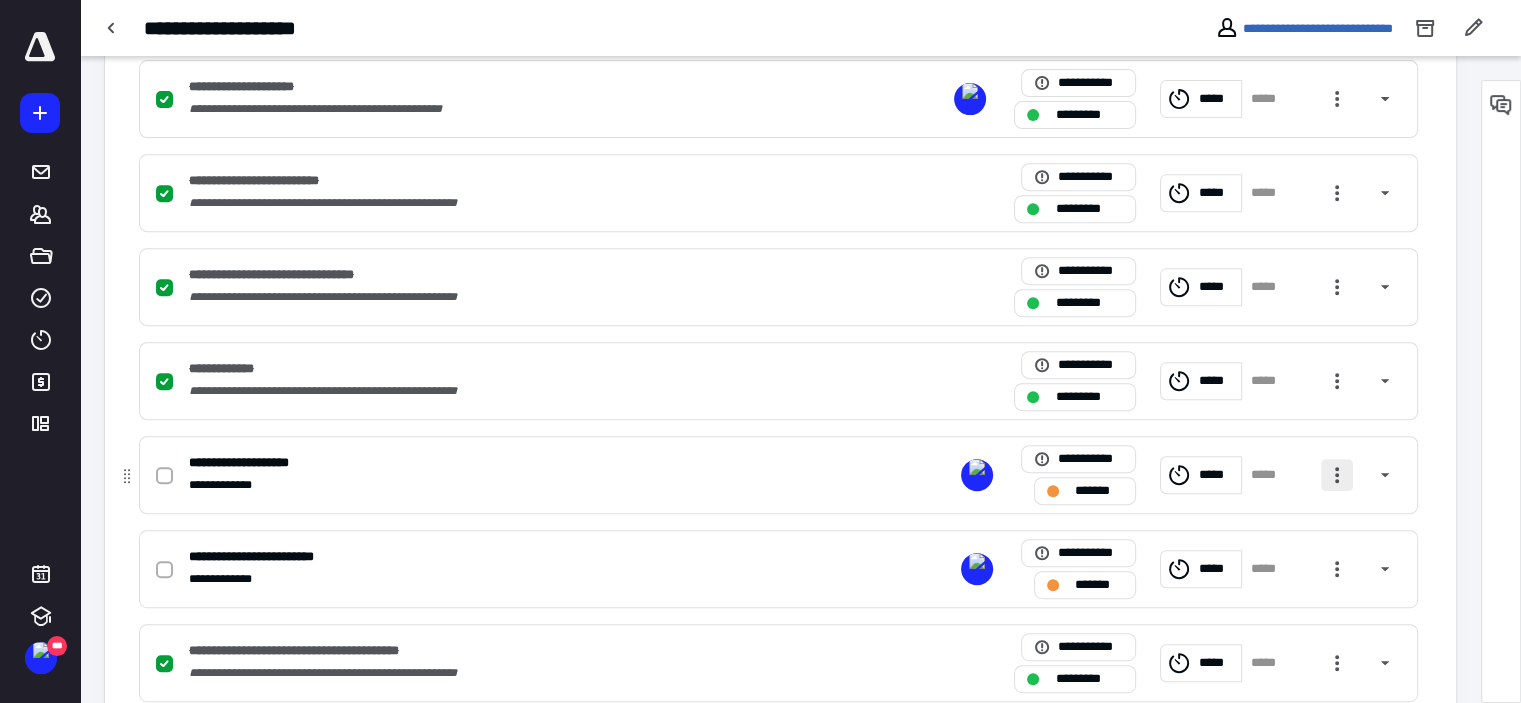 click at bounding box center (1337, 475) 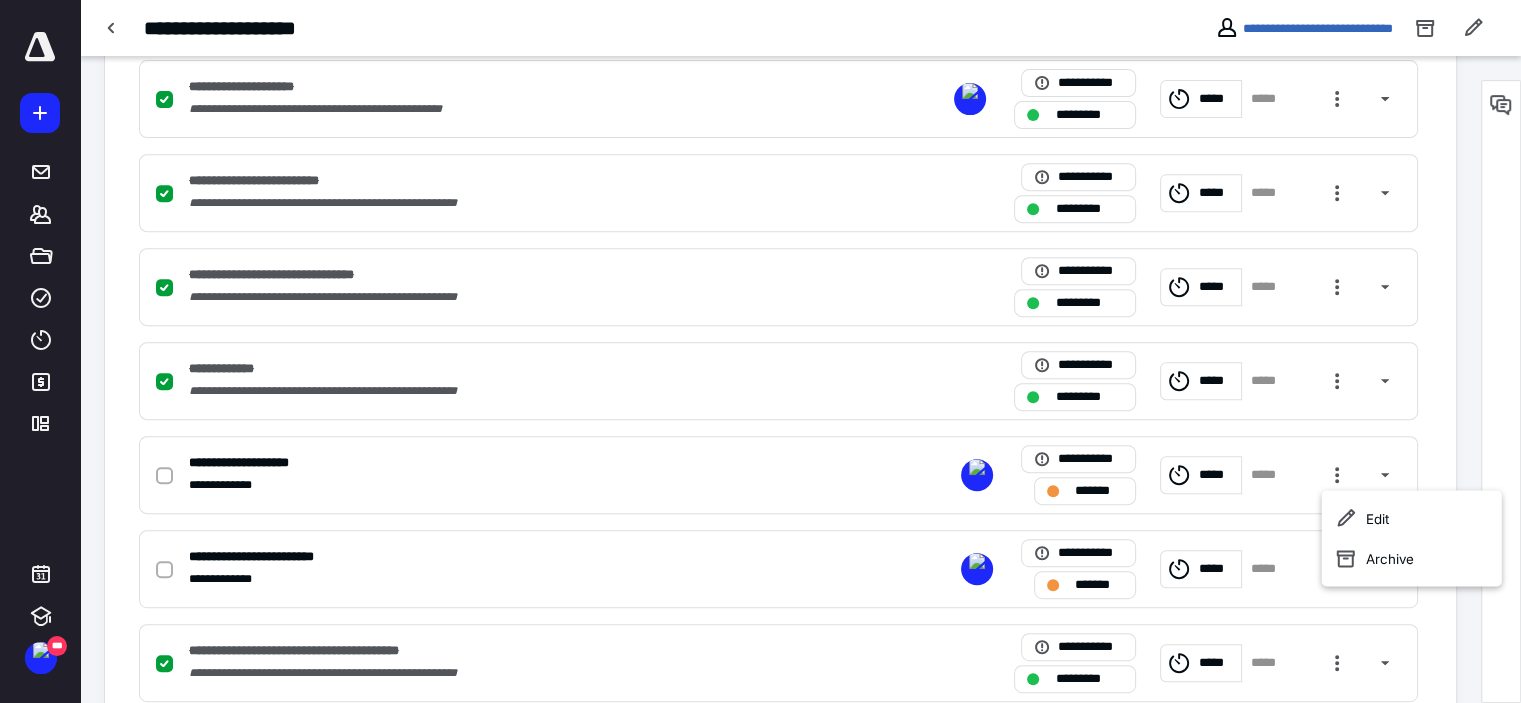 click on "Edit Archive" at bounding box center (1412, 538) 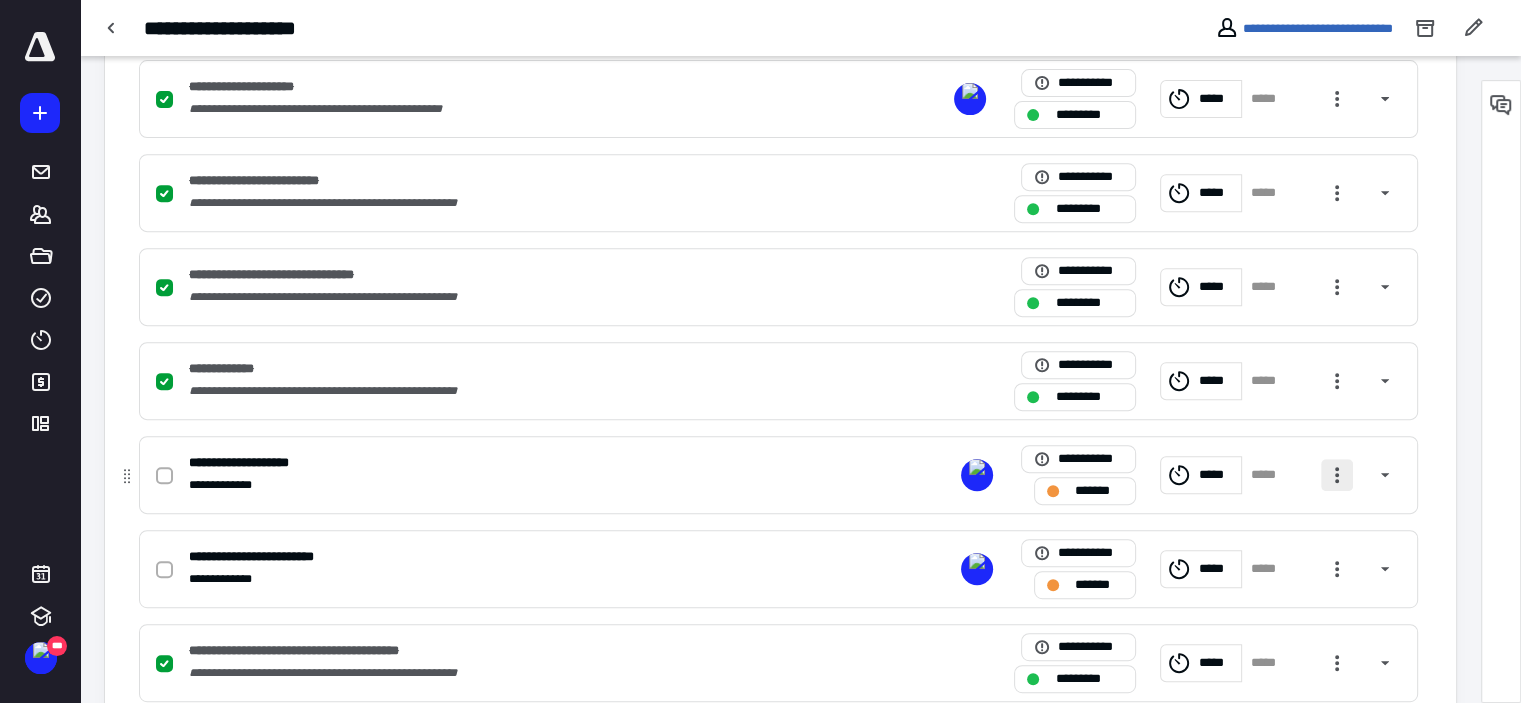 click at bounding box center (1337, 475) 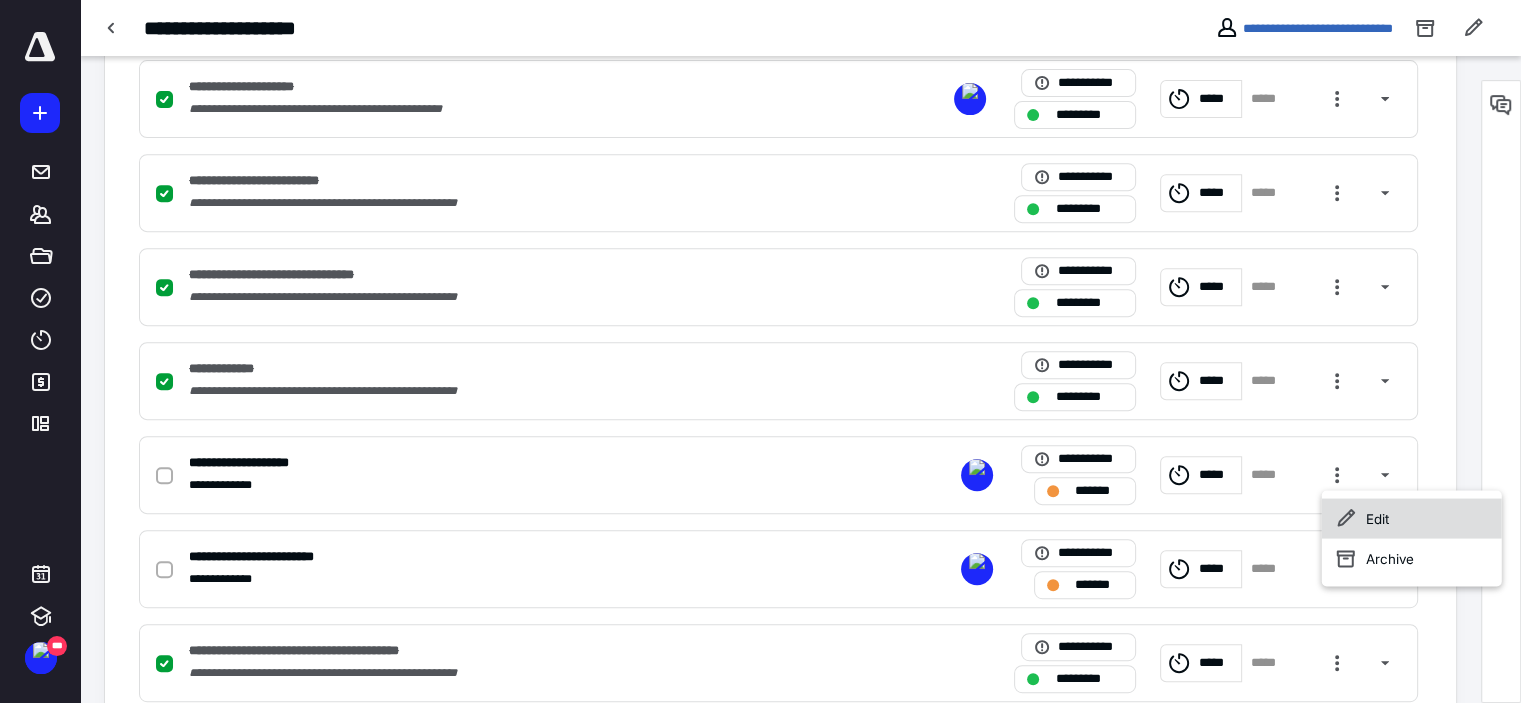 click 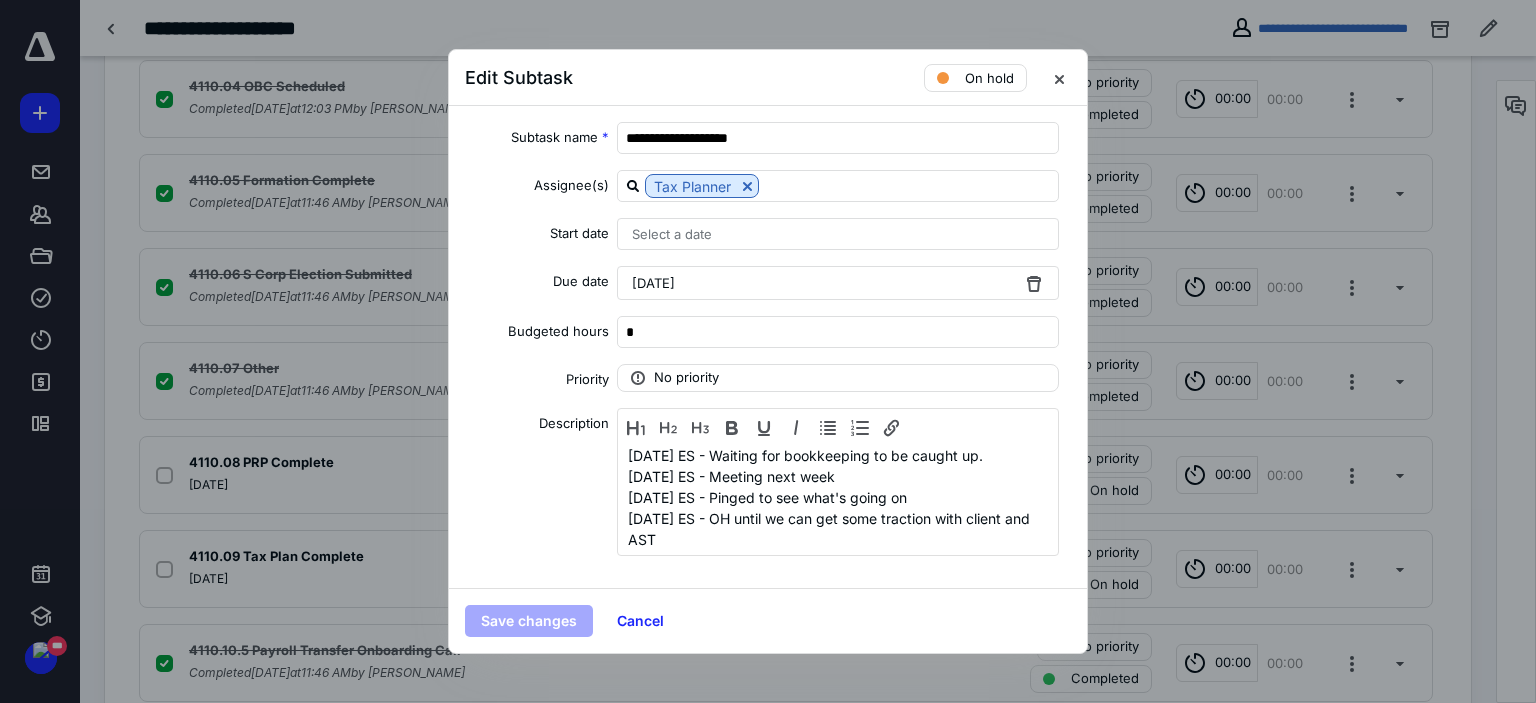 click on "[DATE]" at bounding box center (838, 283) 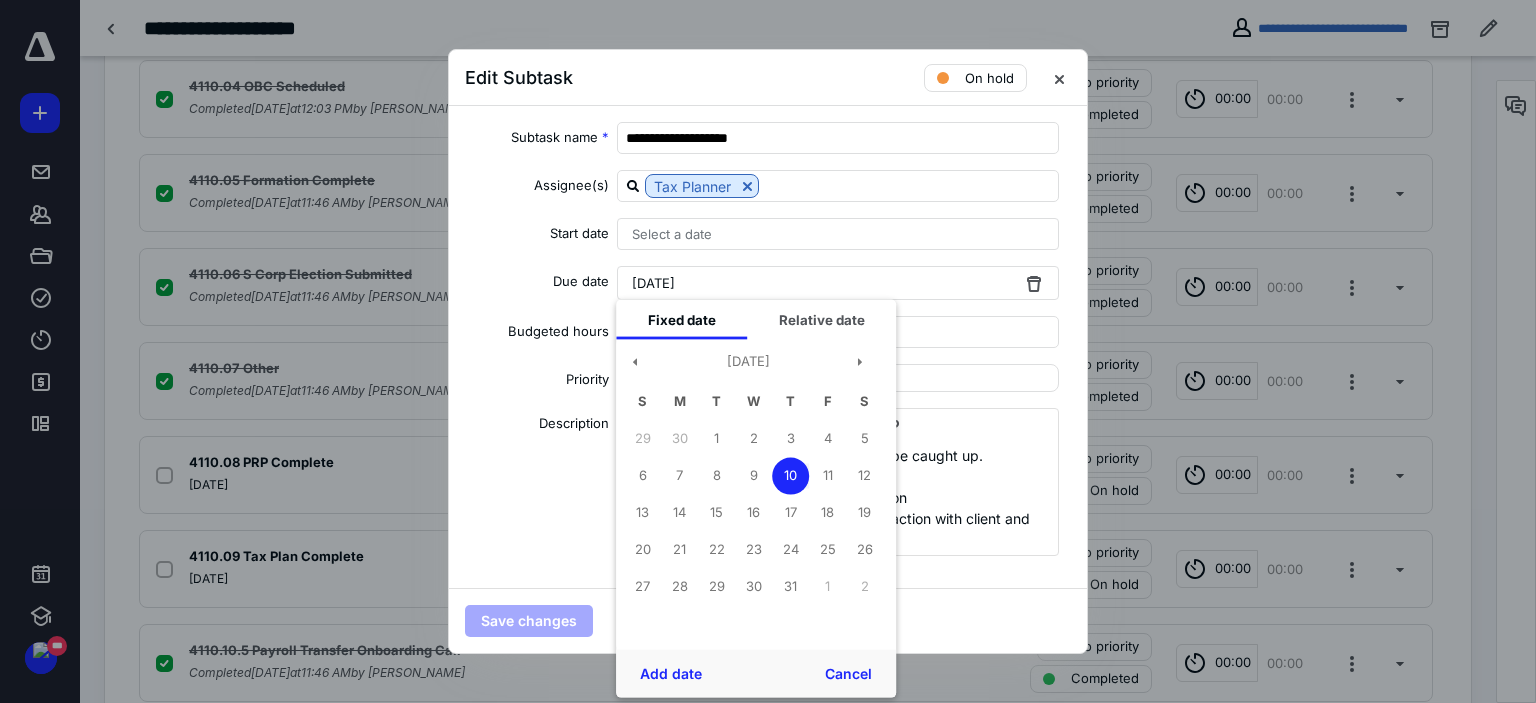 click on "[DATE]" at bounding box center (653, 283) 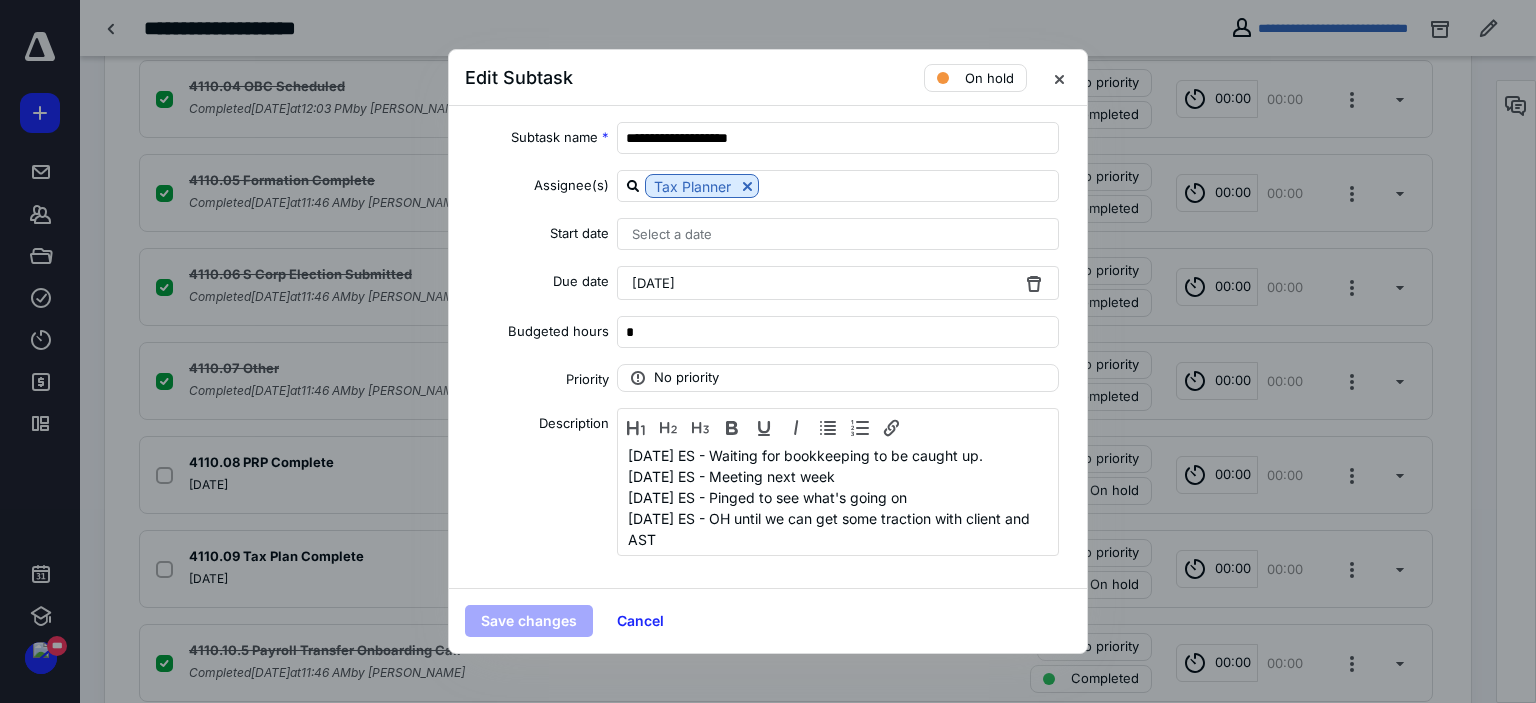 click on "[DATE]" at bounding box center [653, 283] 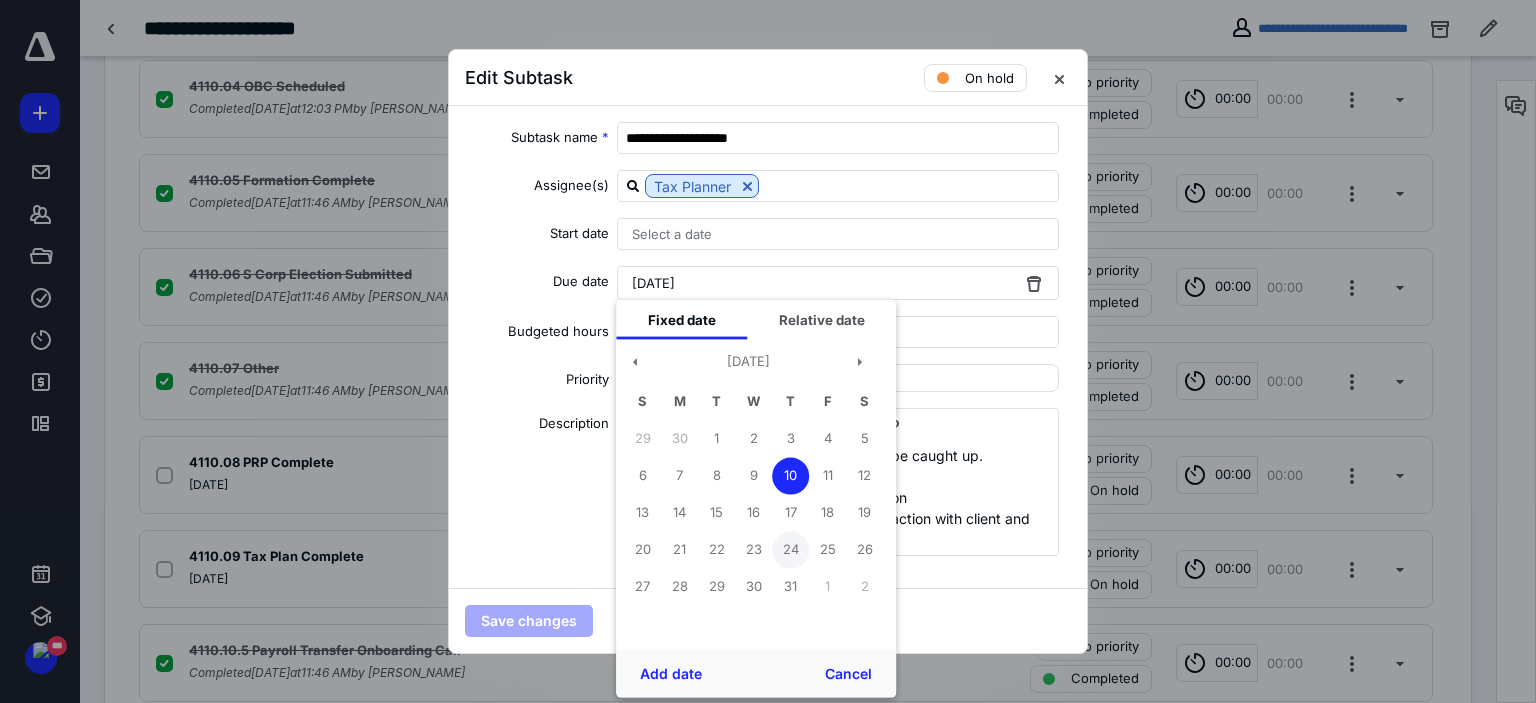 click on "24" at bounding box center [790, 549] 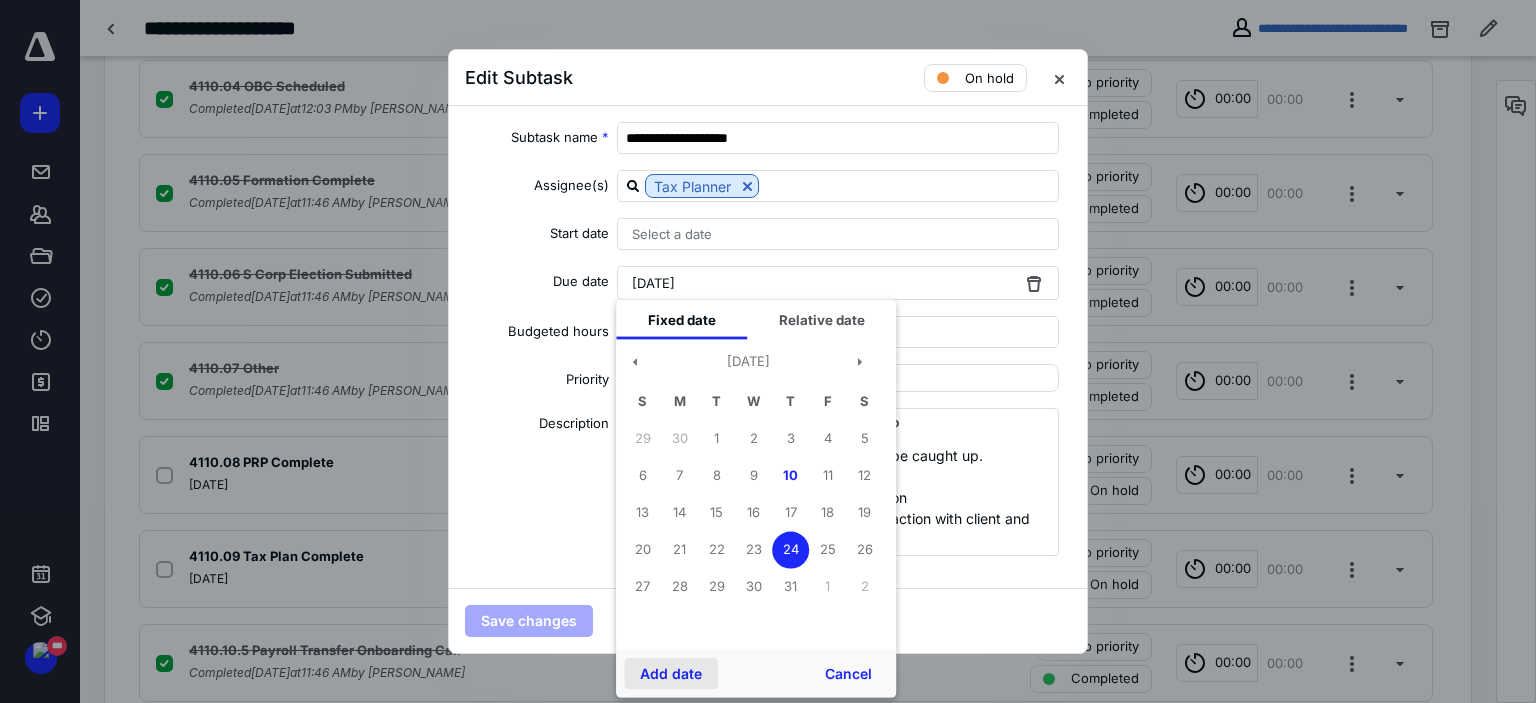 click on "Add date" at bounding box center [671, 674] 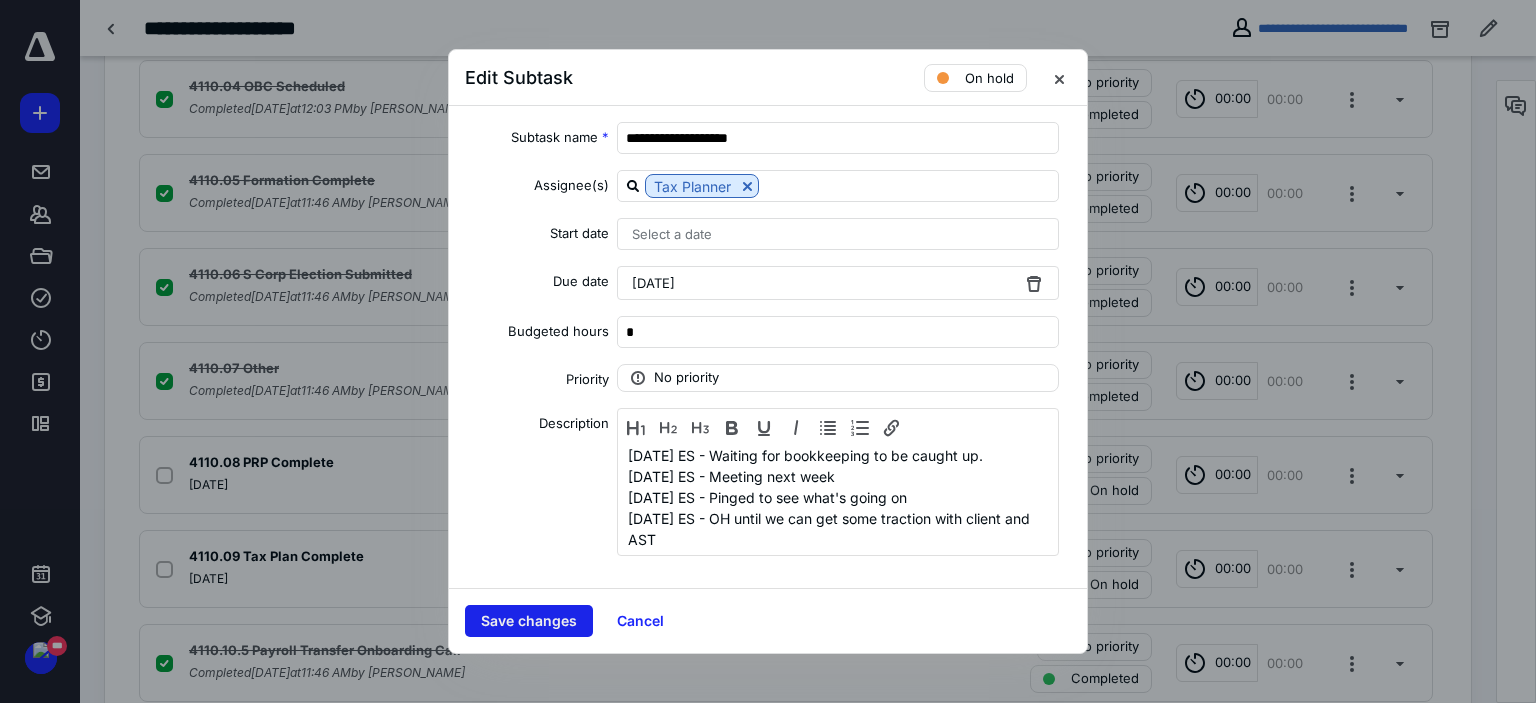 click on "Save changes" at bounding box center (529, 621) 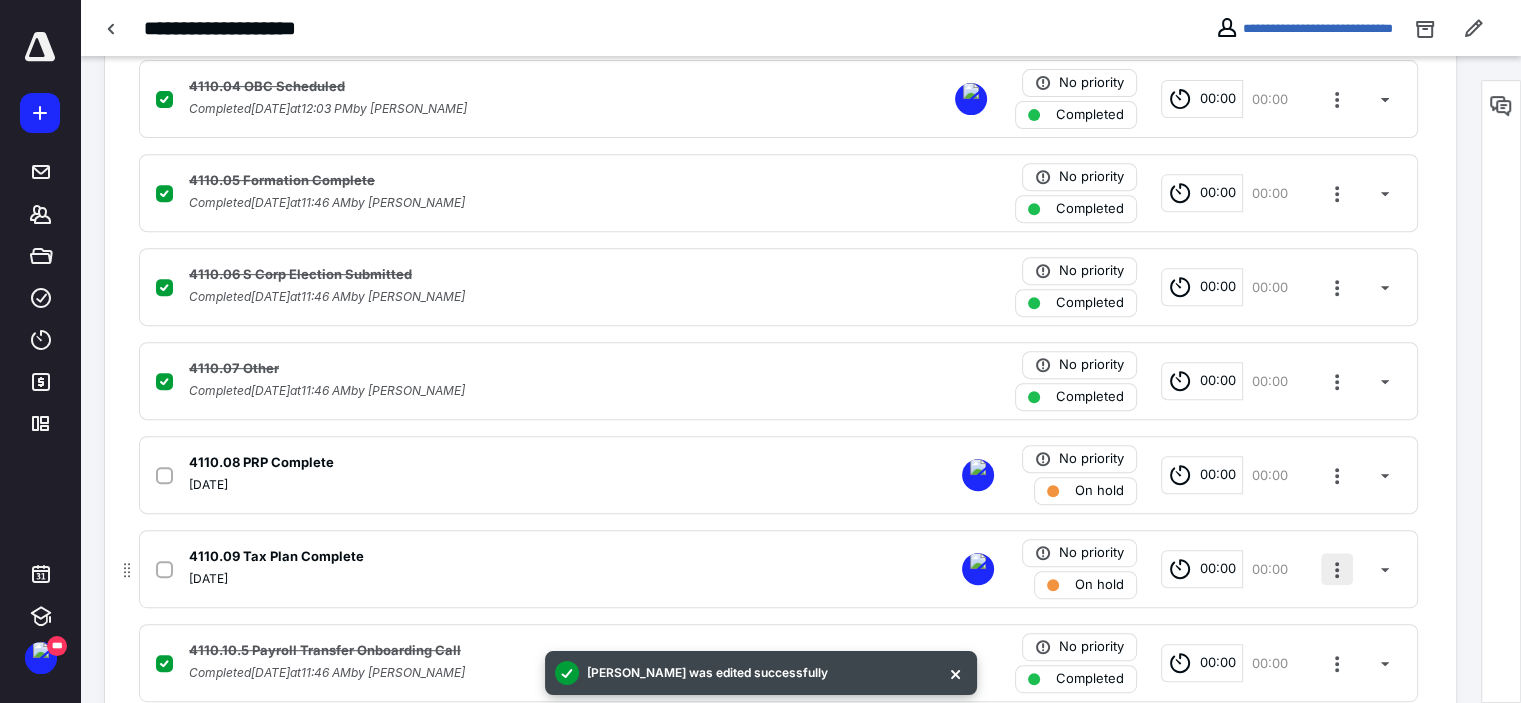 click at bounding box center [1337, 569] 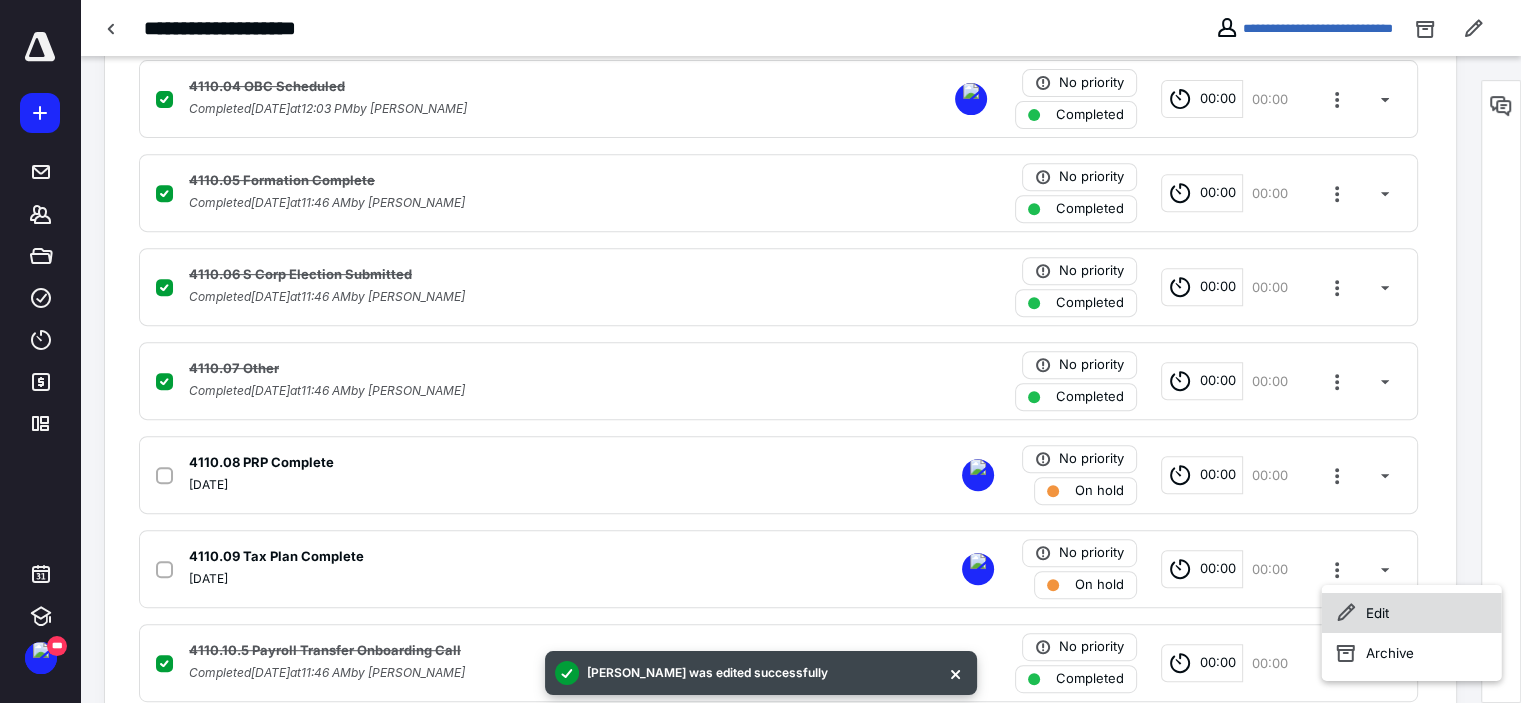 click on "Edit" at bounding box center (1412, 613) 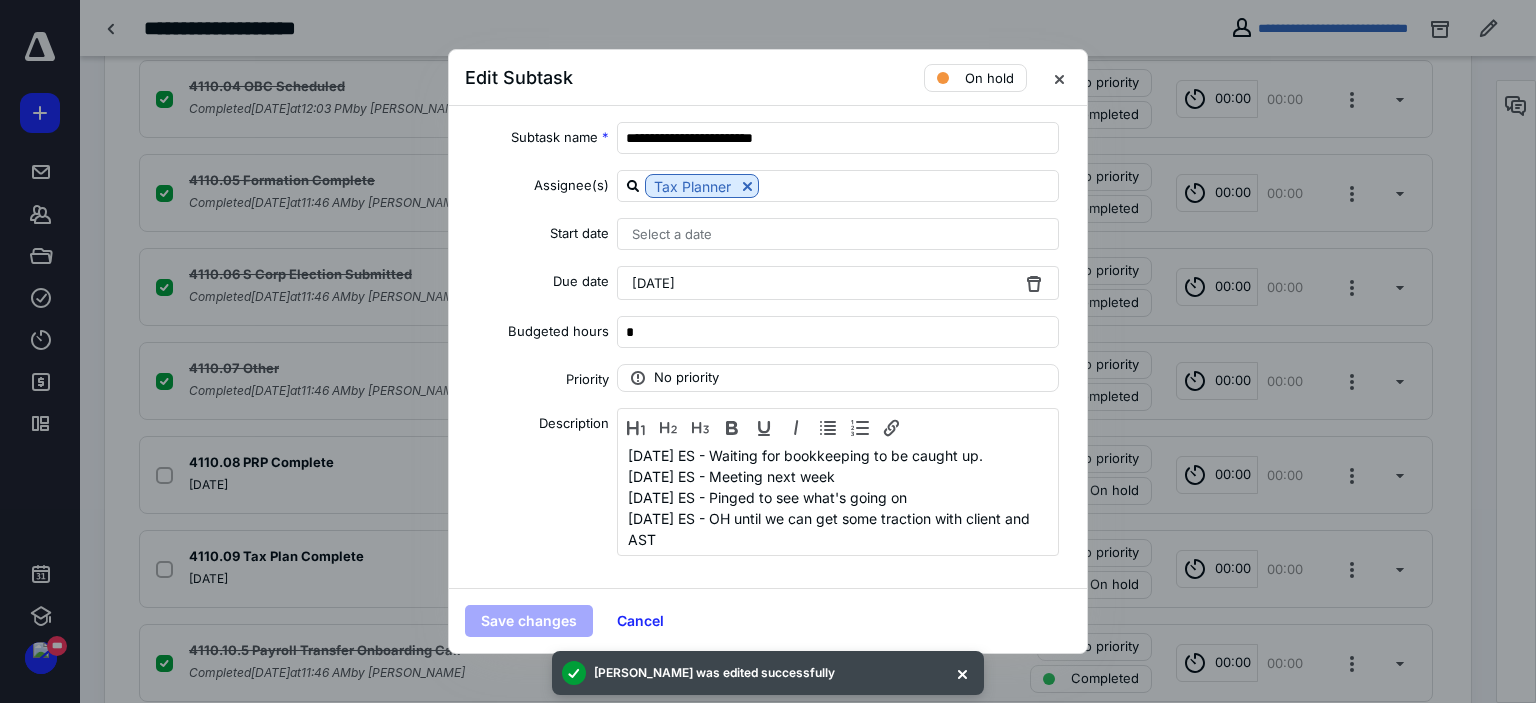 click on "[DATE]" at bounding box center (838, 283) 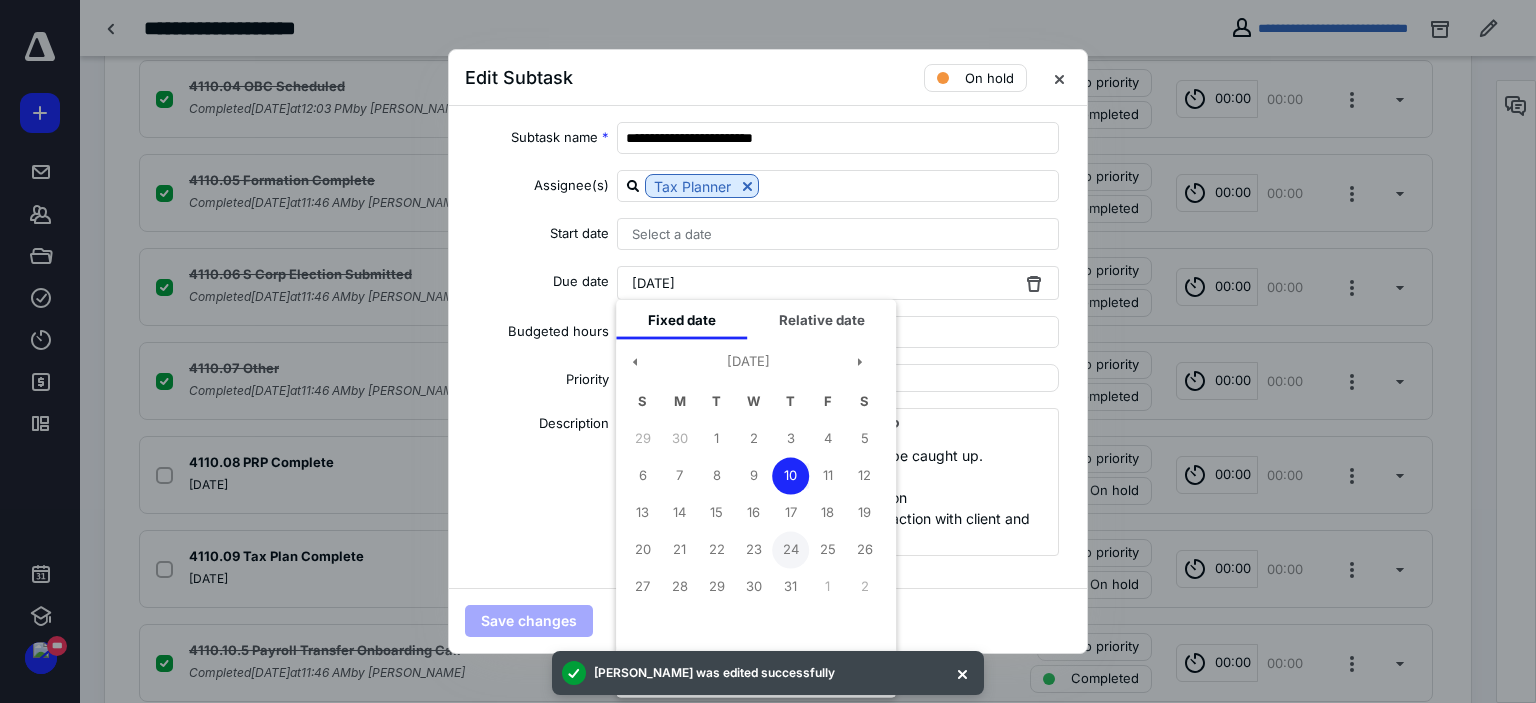 click on "24" at bounding box center (790, 549) 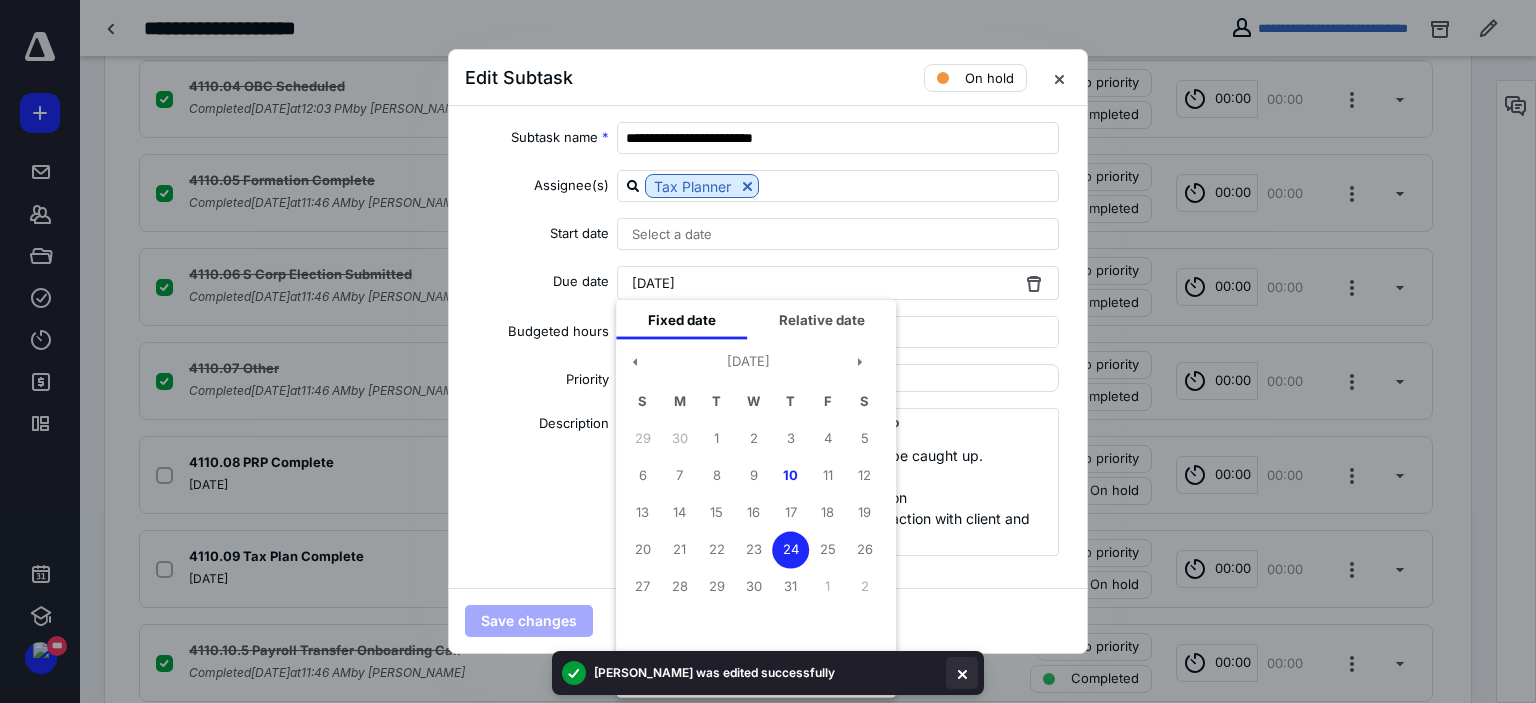 drag, startPoint x: 956, startPoint y: 671, endPoint x: 884, endPoint y: 539, distance: 150.35957 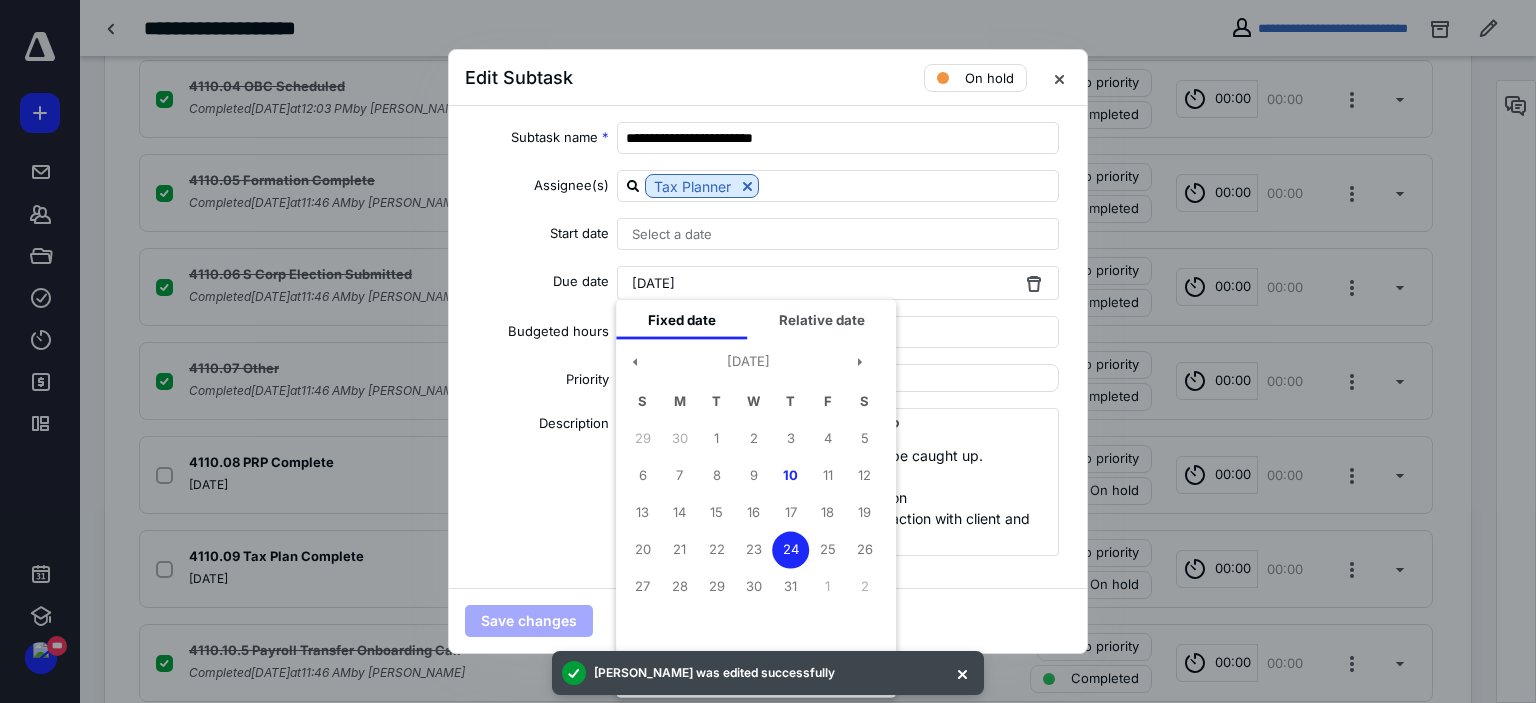 click at bounding box center [962, 673] 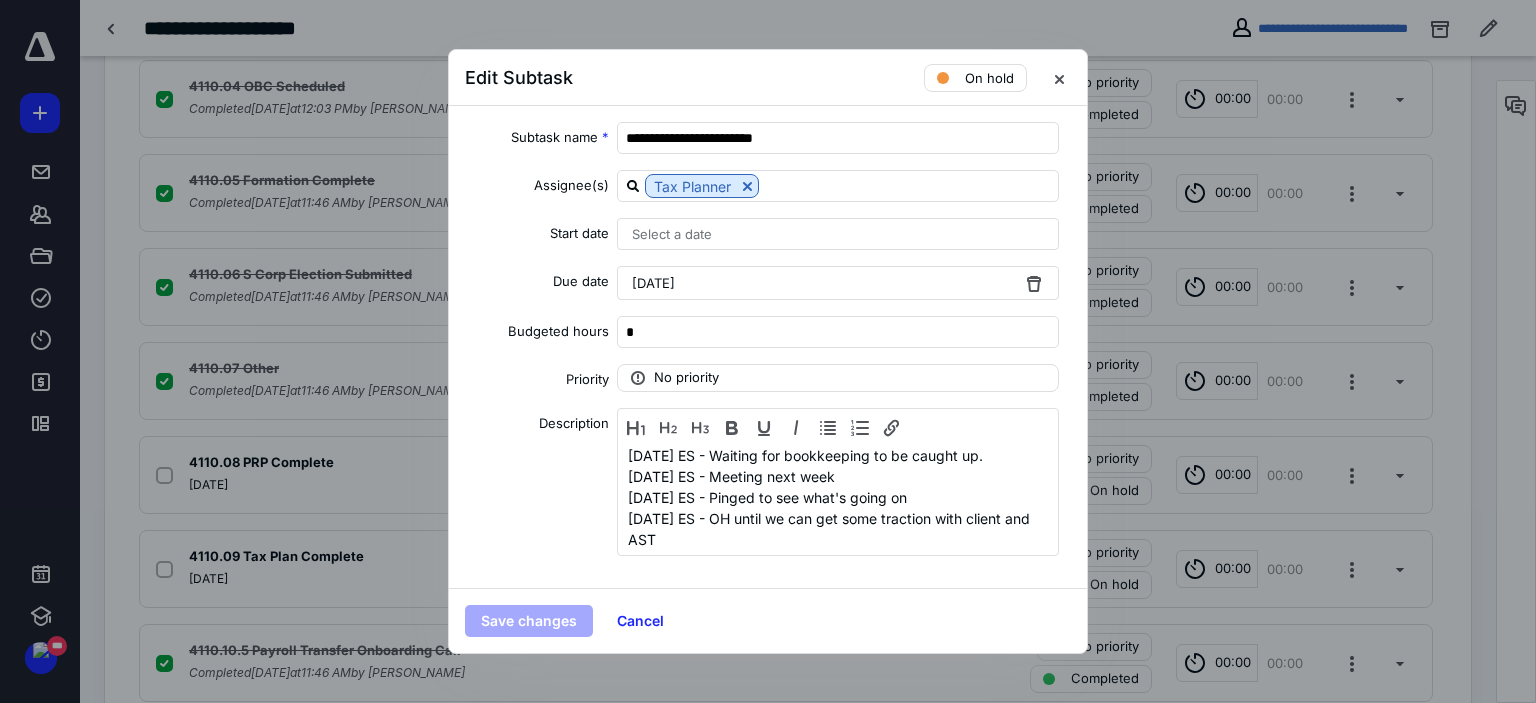 click on "[DATE]" at bounding box center (838, 283) 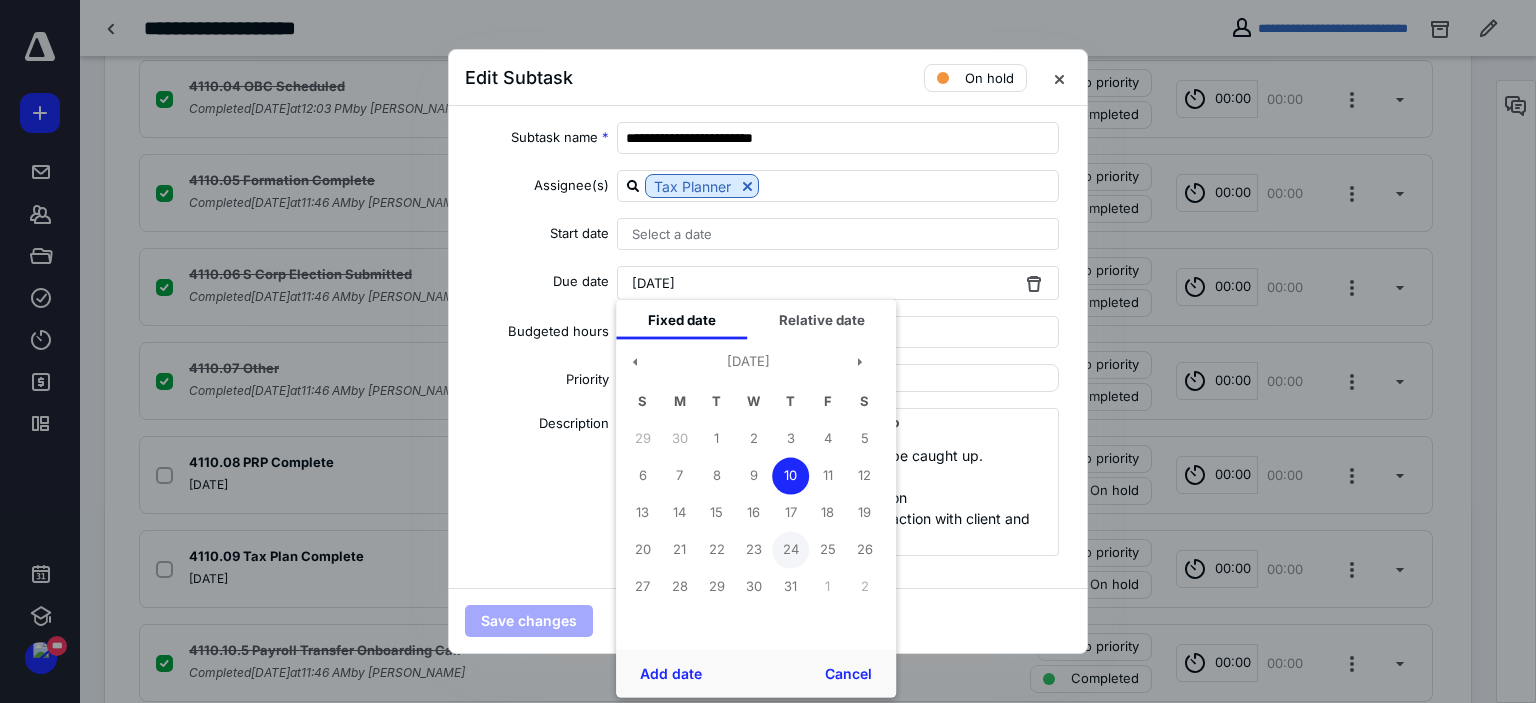 click on "24" at bounding box center (790, 549) 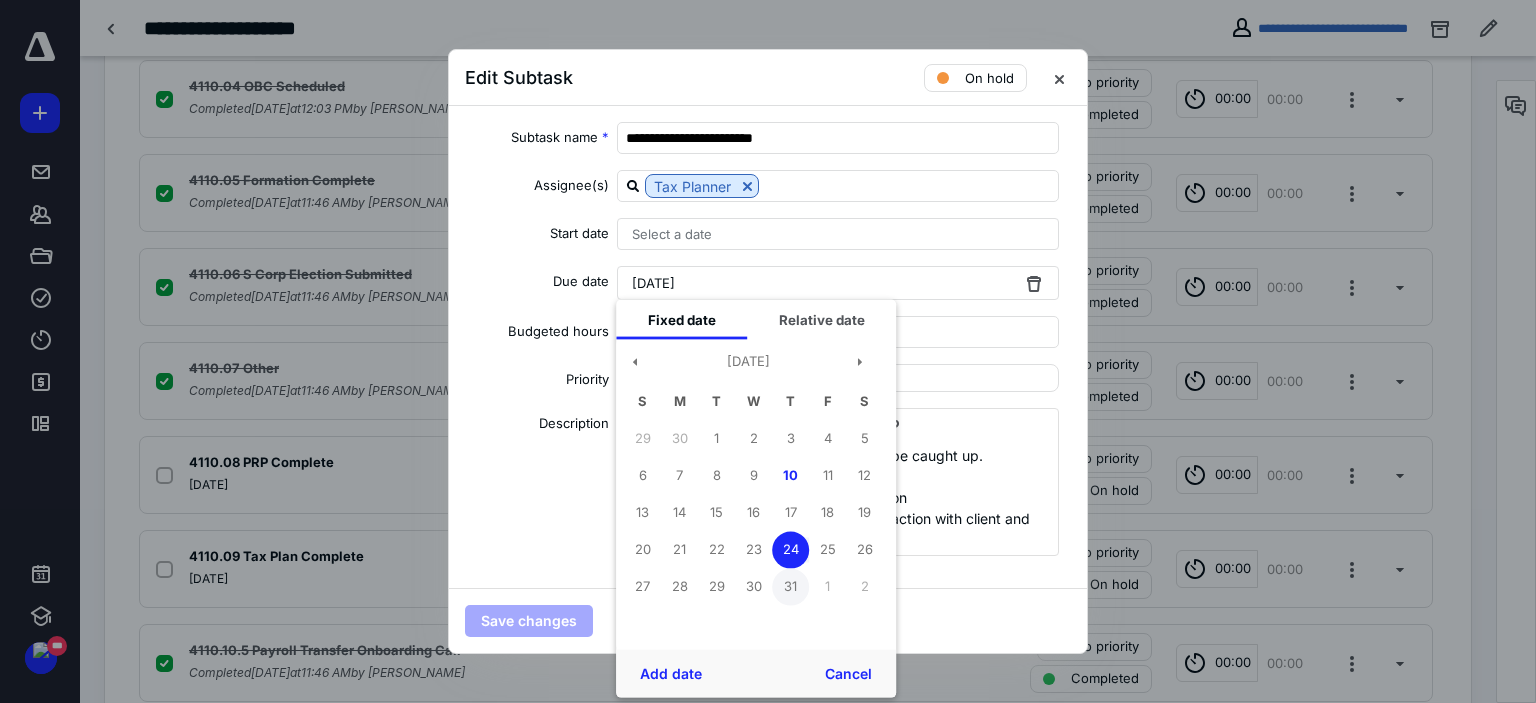click on "31" at bounding box center (790, 586) 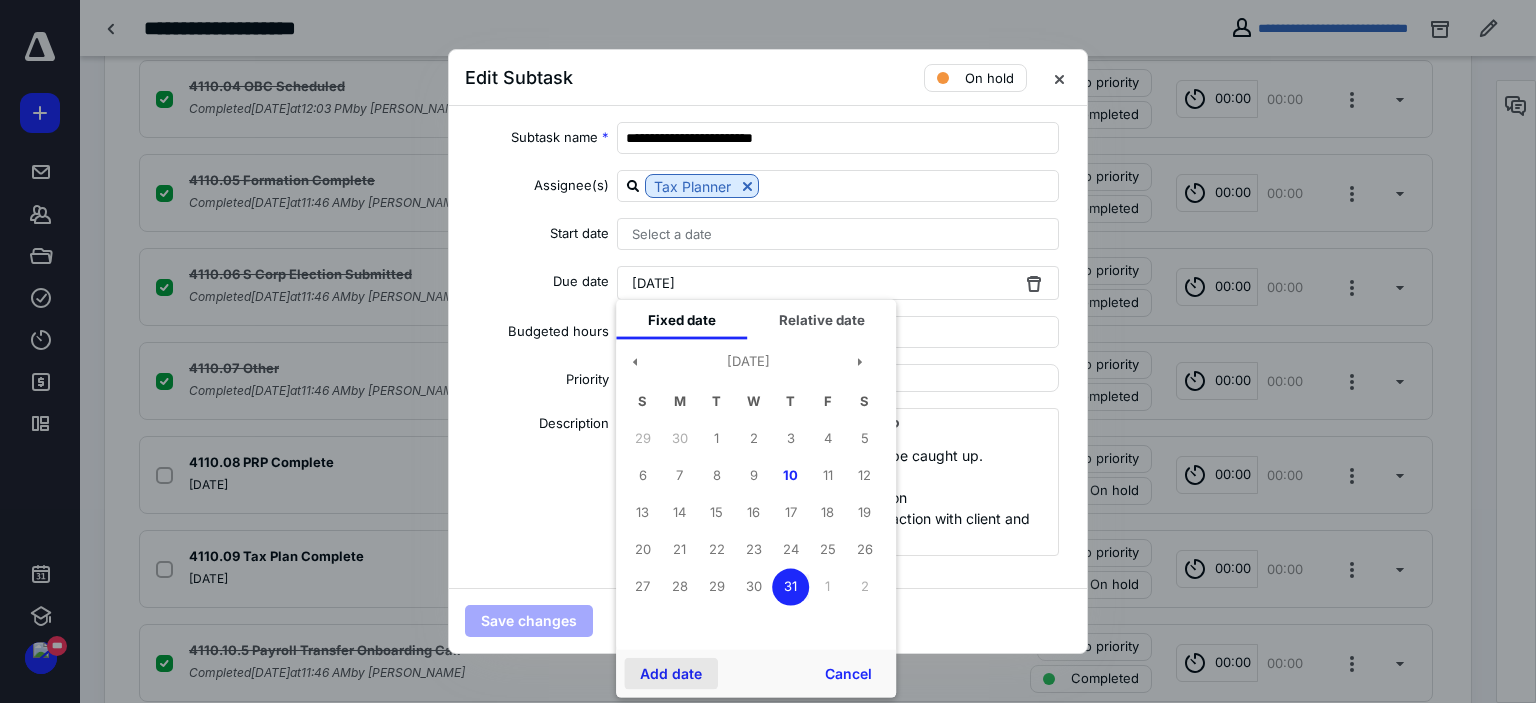 click on "Add date" at bounding box center (671, 674) 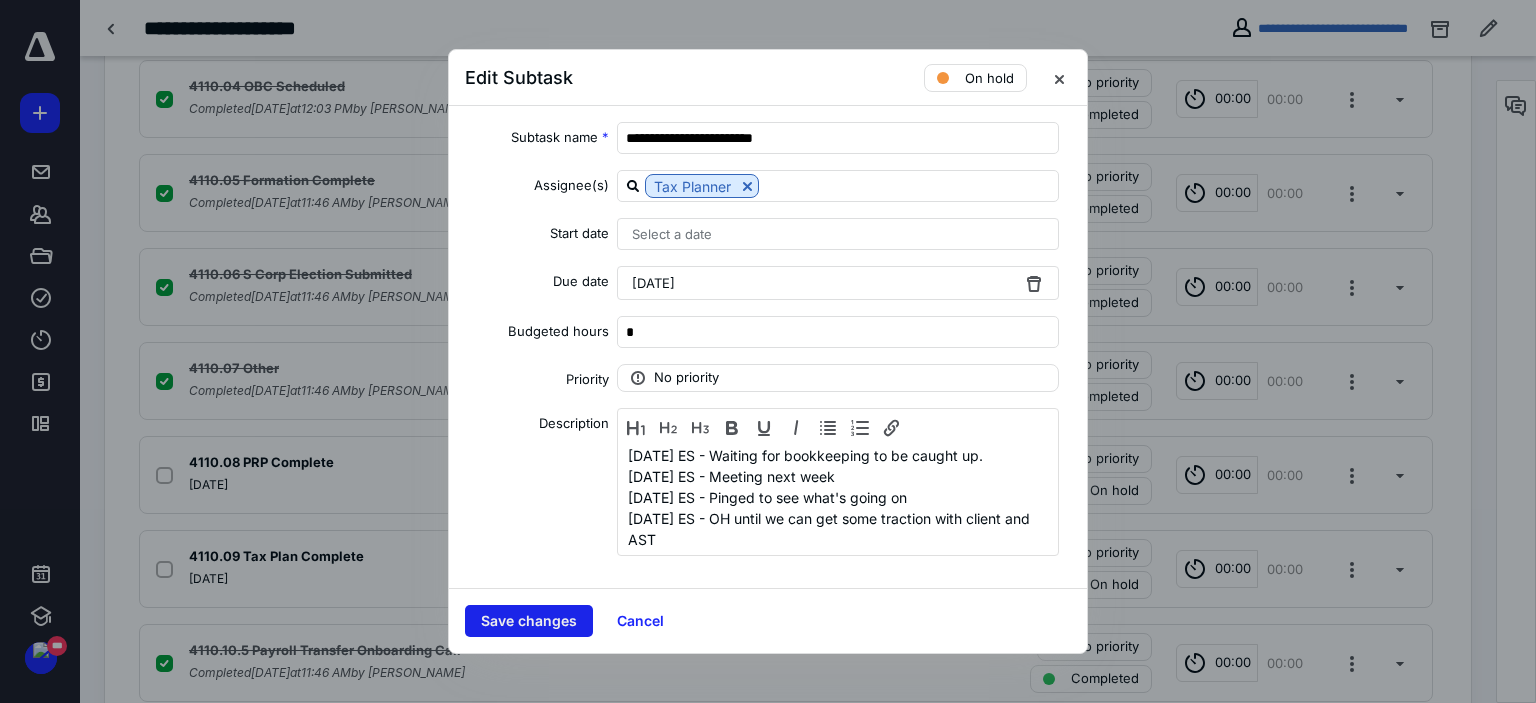click on "Save changes" at bounding box center (529, 621) 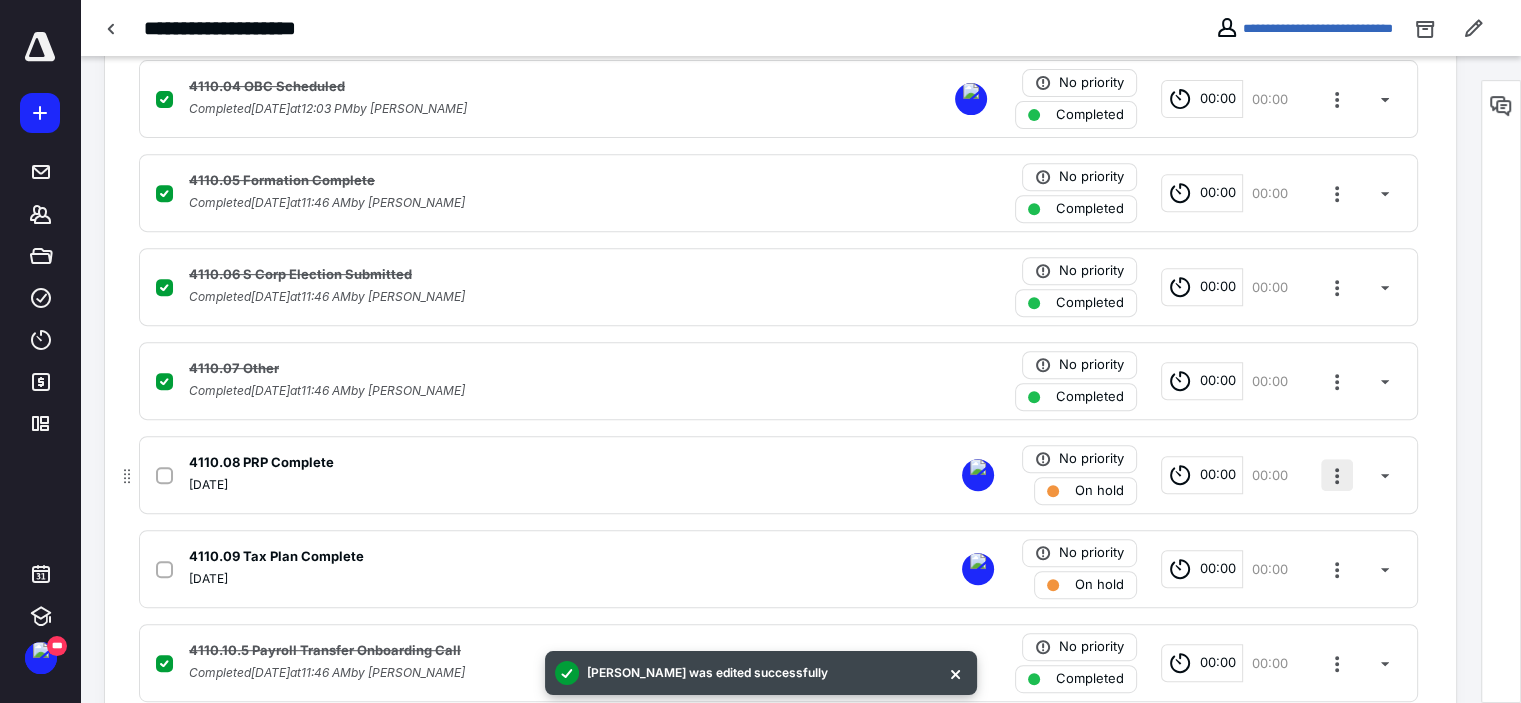 click at bounding box center [1337, 475] 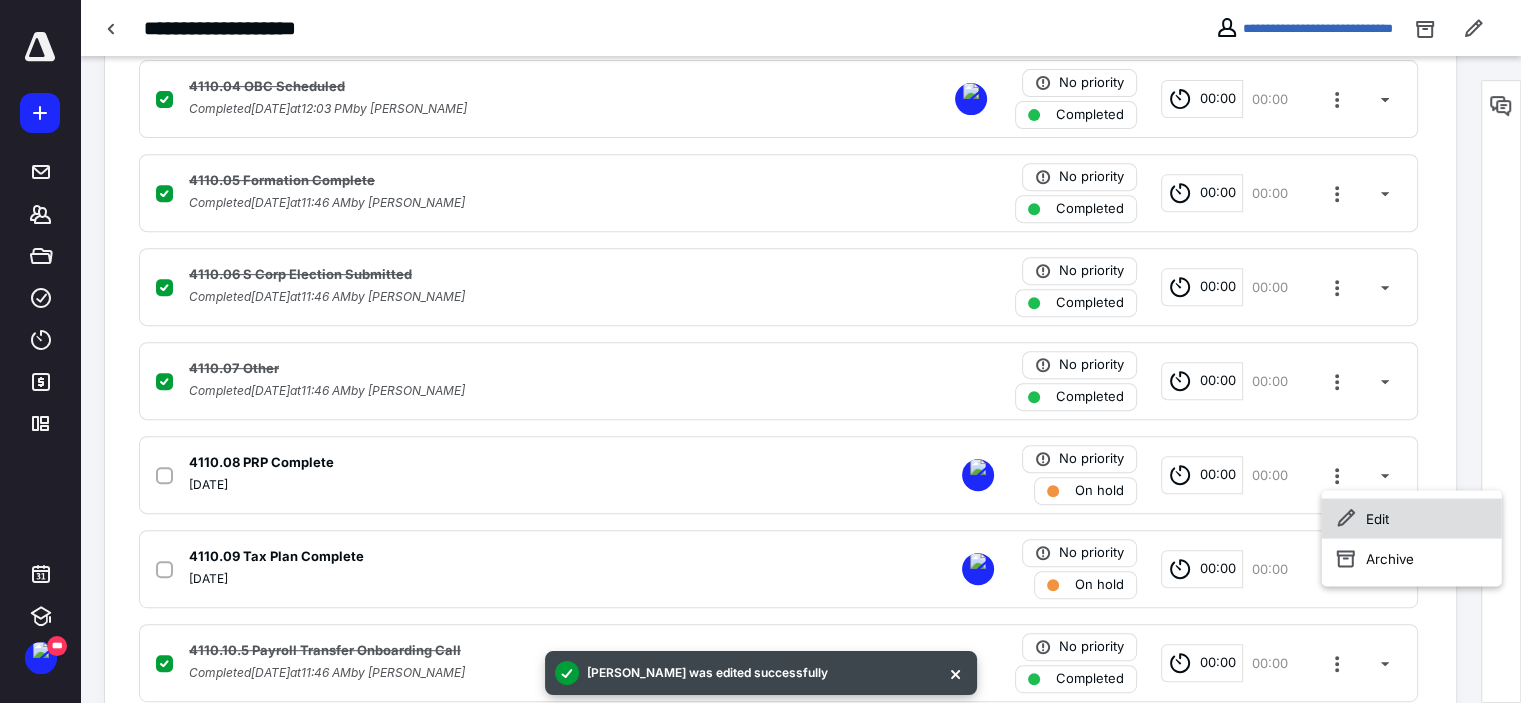click 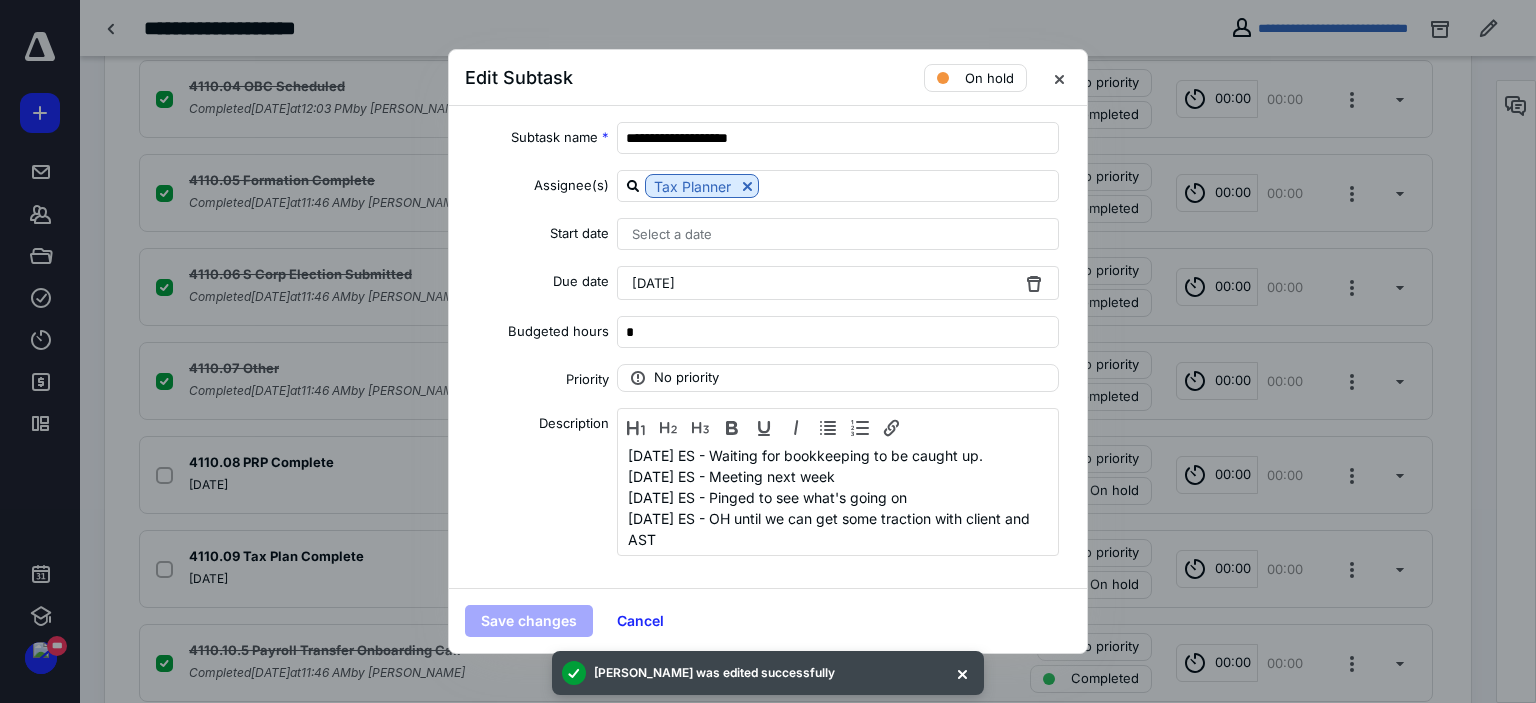 click on "[DATE]" at bounding box center (838, 283) 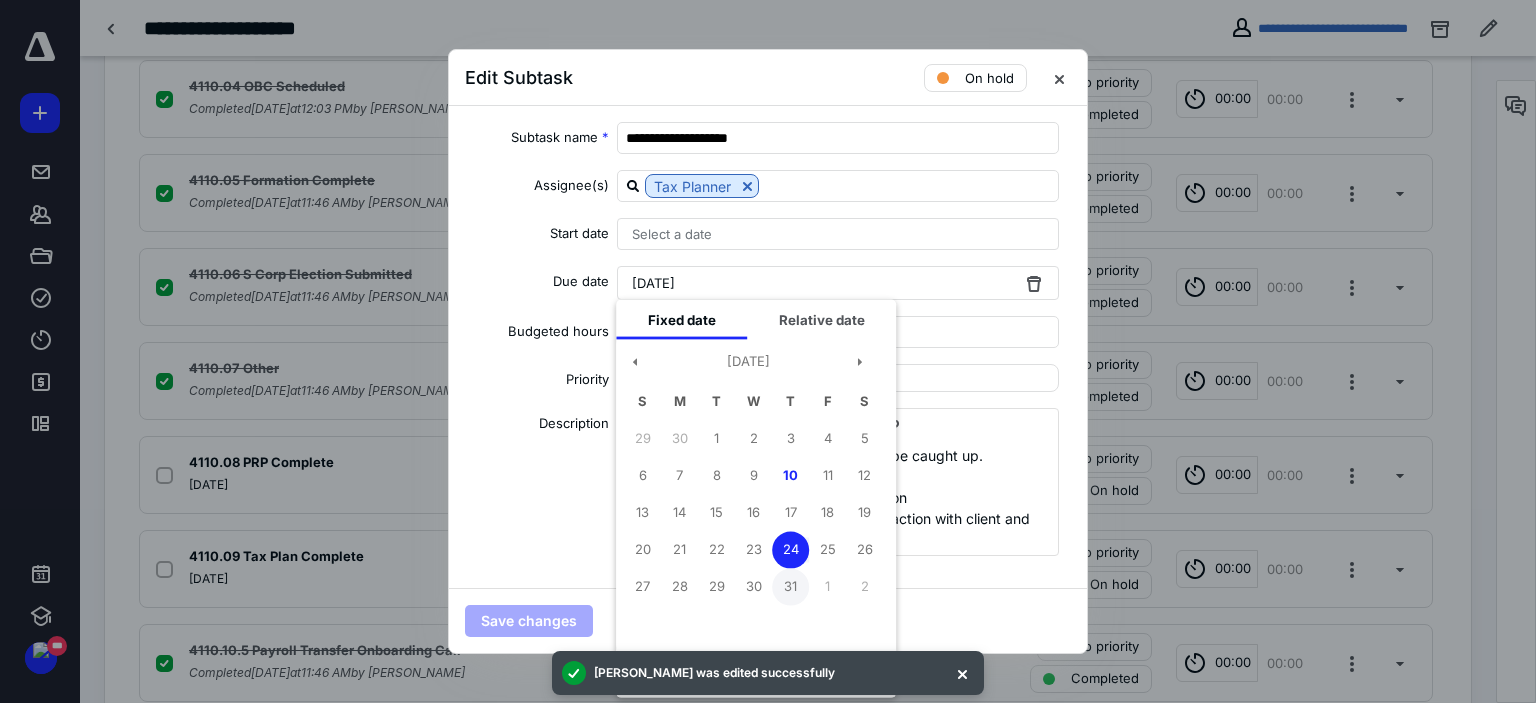 click on "31" at bounding box center [790, 586] 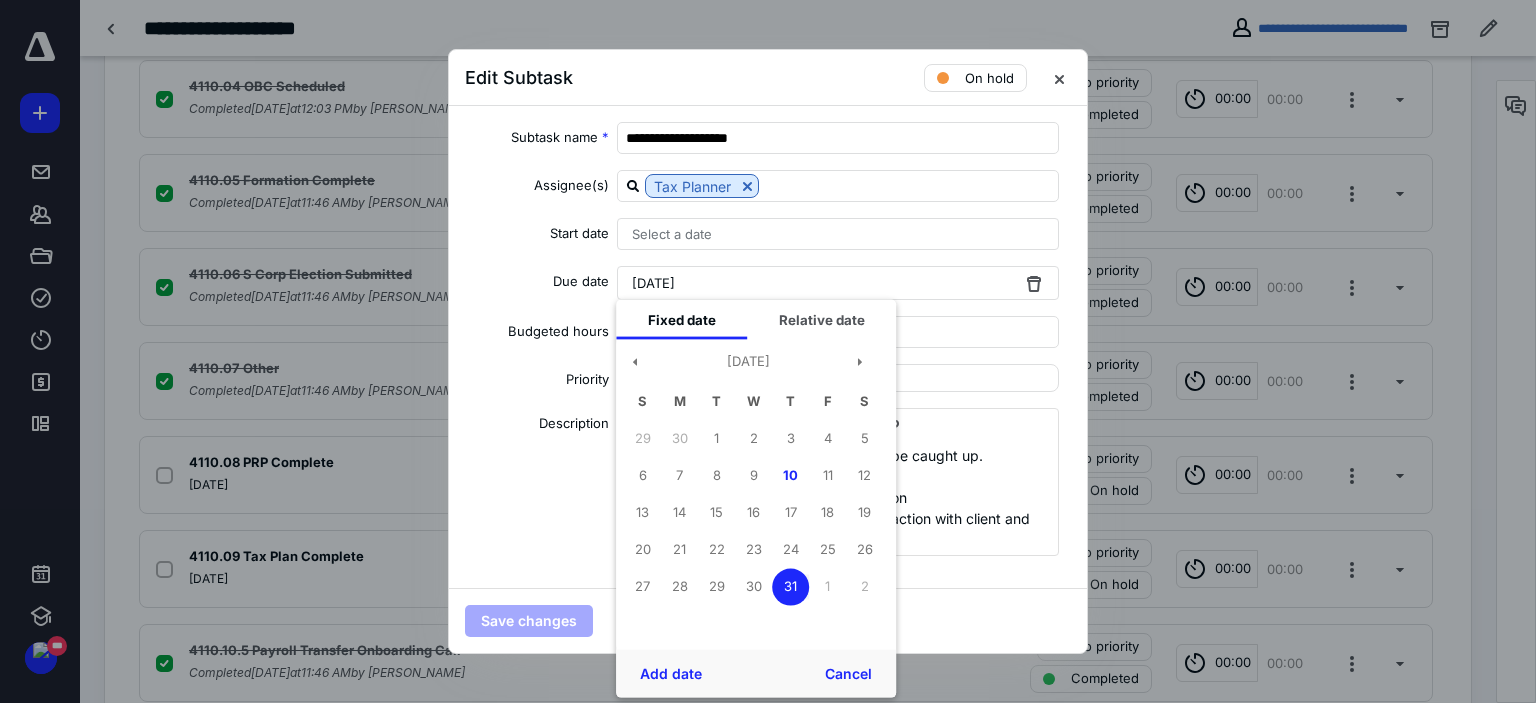 drag, startPoint x: 700, startPoint y: 664, endPoint x: 666, endPoint y: 652, distance: 36.05551 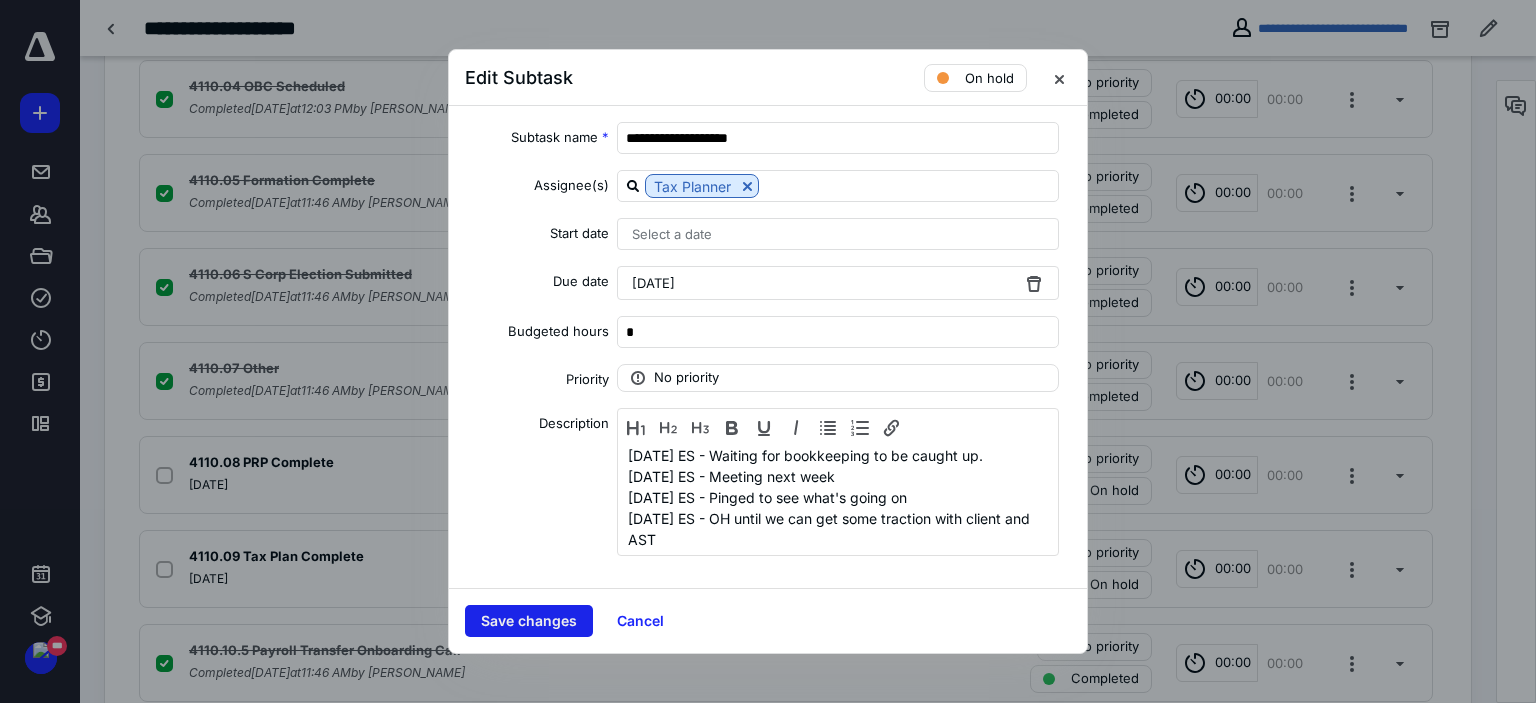click on "Save changes" at bounding box center [529, 621] 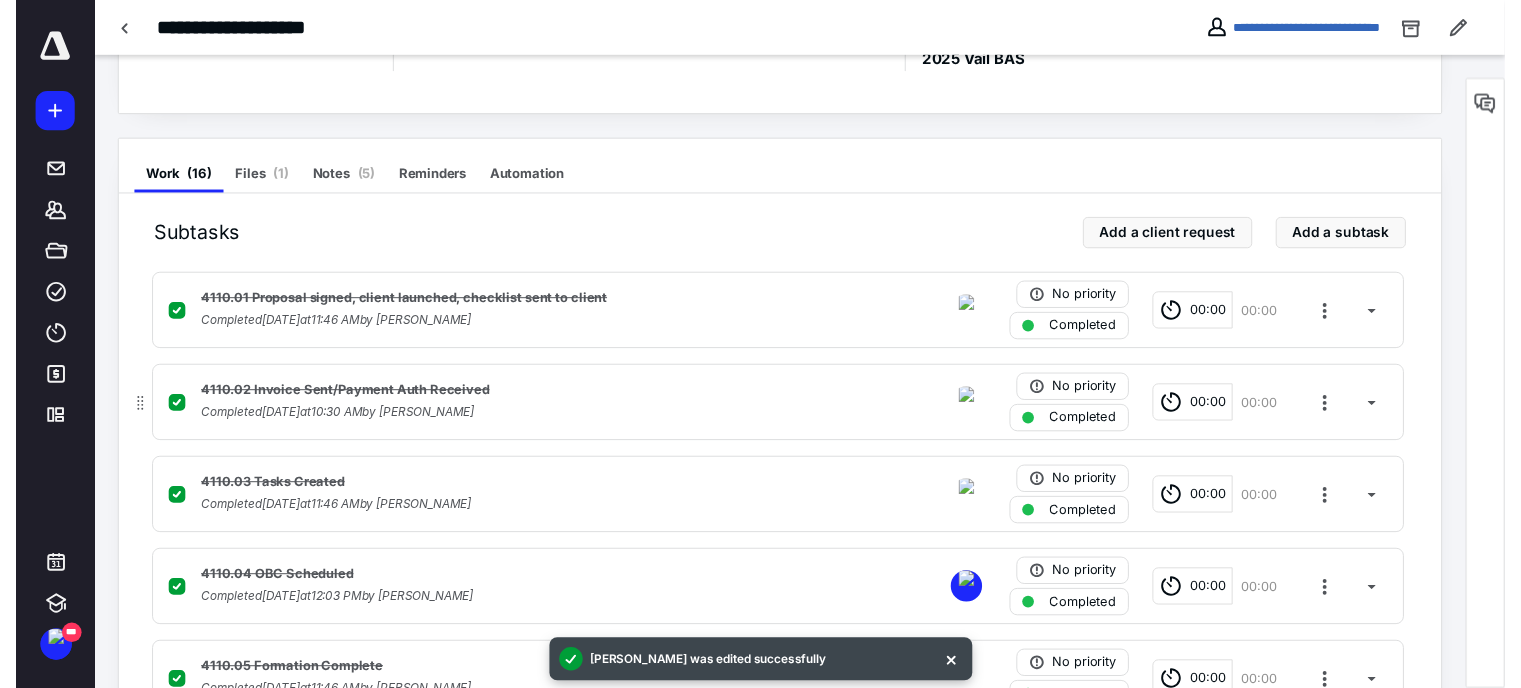 scroll, scrollTop: 0, scrollLeft: 0, axis: both 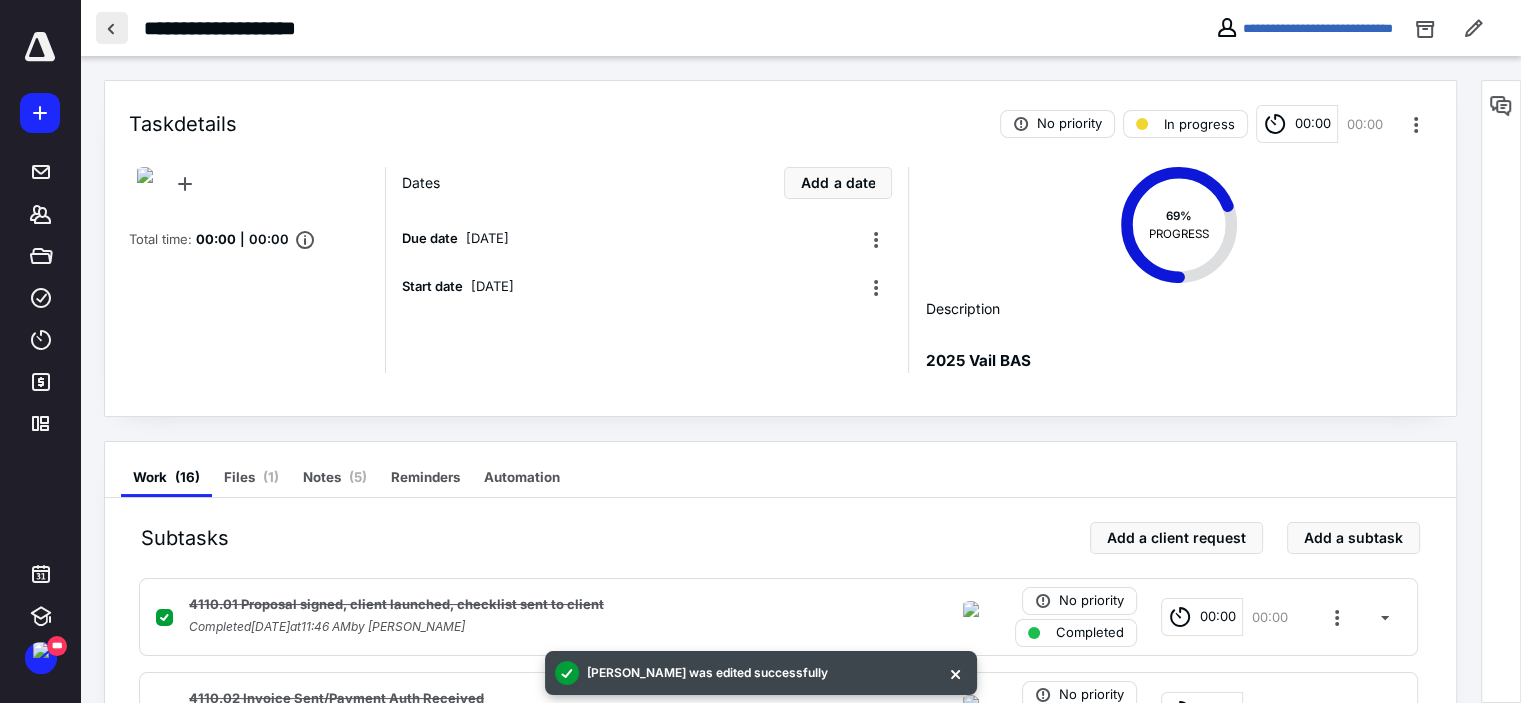 click at bounding box center [112, 28] 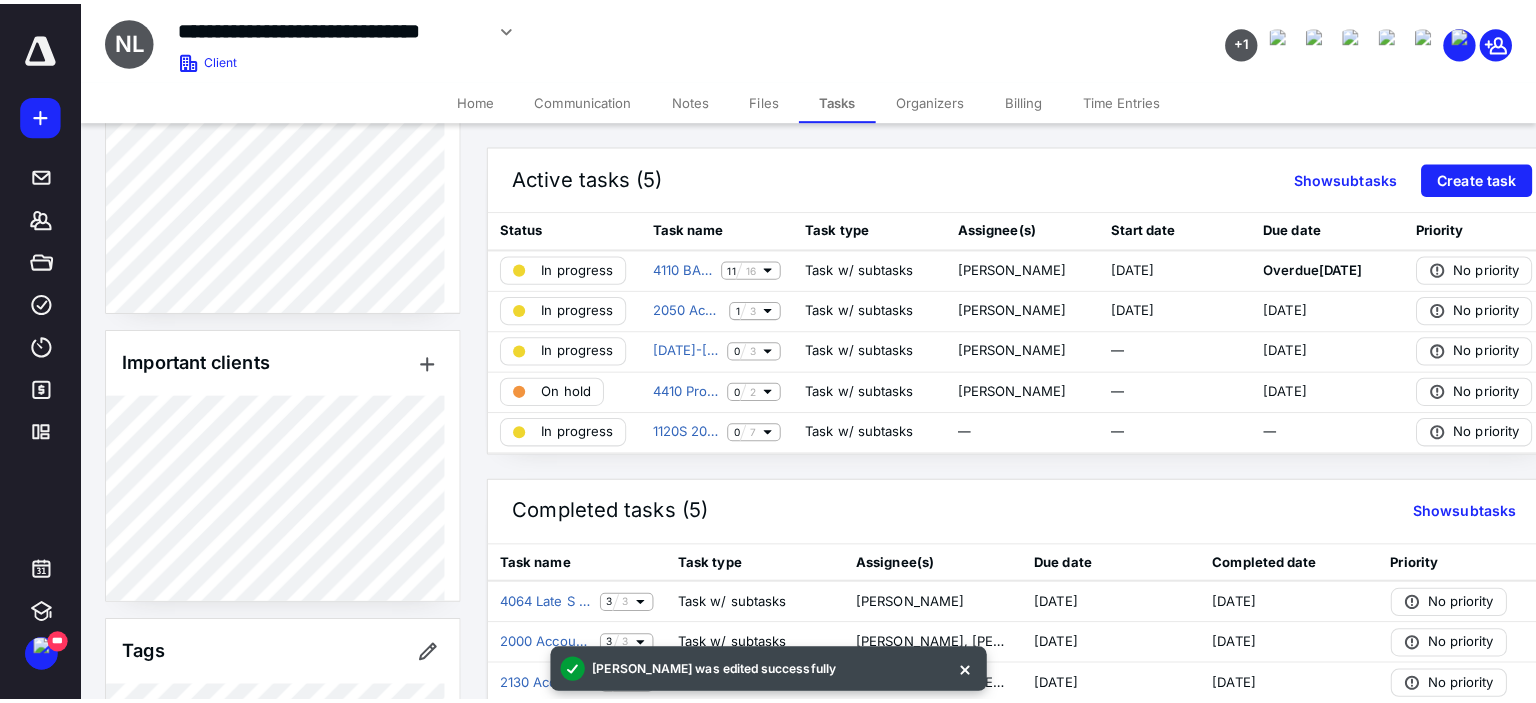 scroll, scrollTop: 1784, scrollLeft: 0, axis: vertical 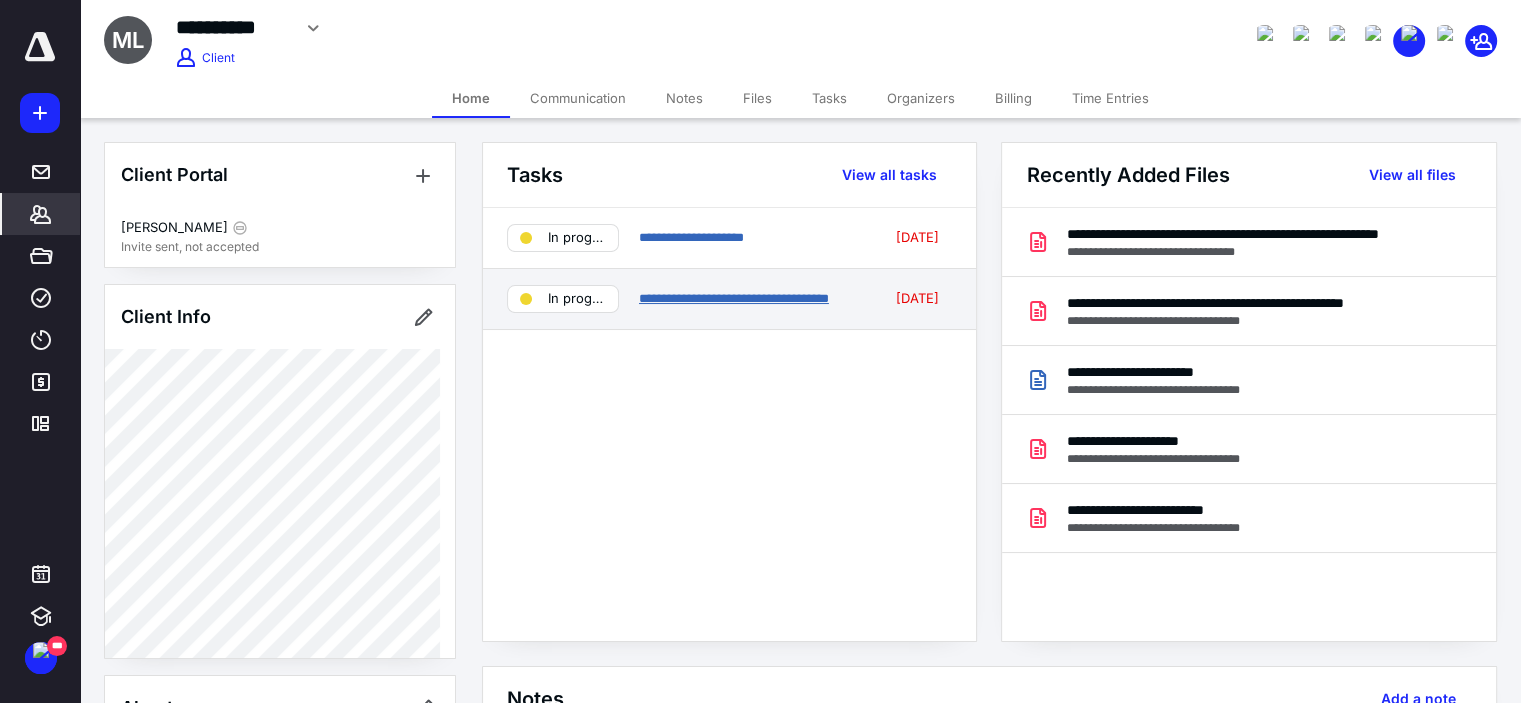 click on "**********" at bounding box center [734, 298] 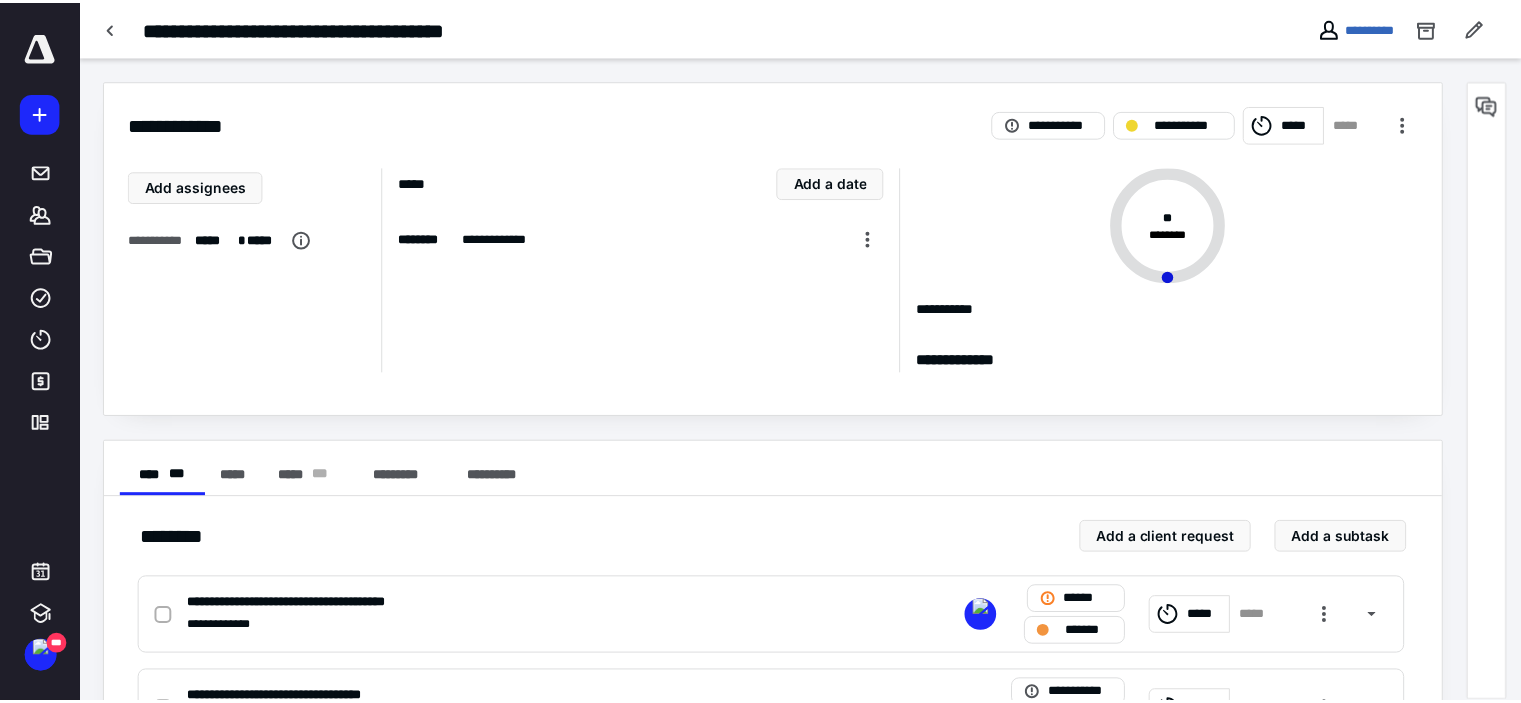 scroll, scrollTop: 283, scrollLeft: 0, axis: vertical 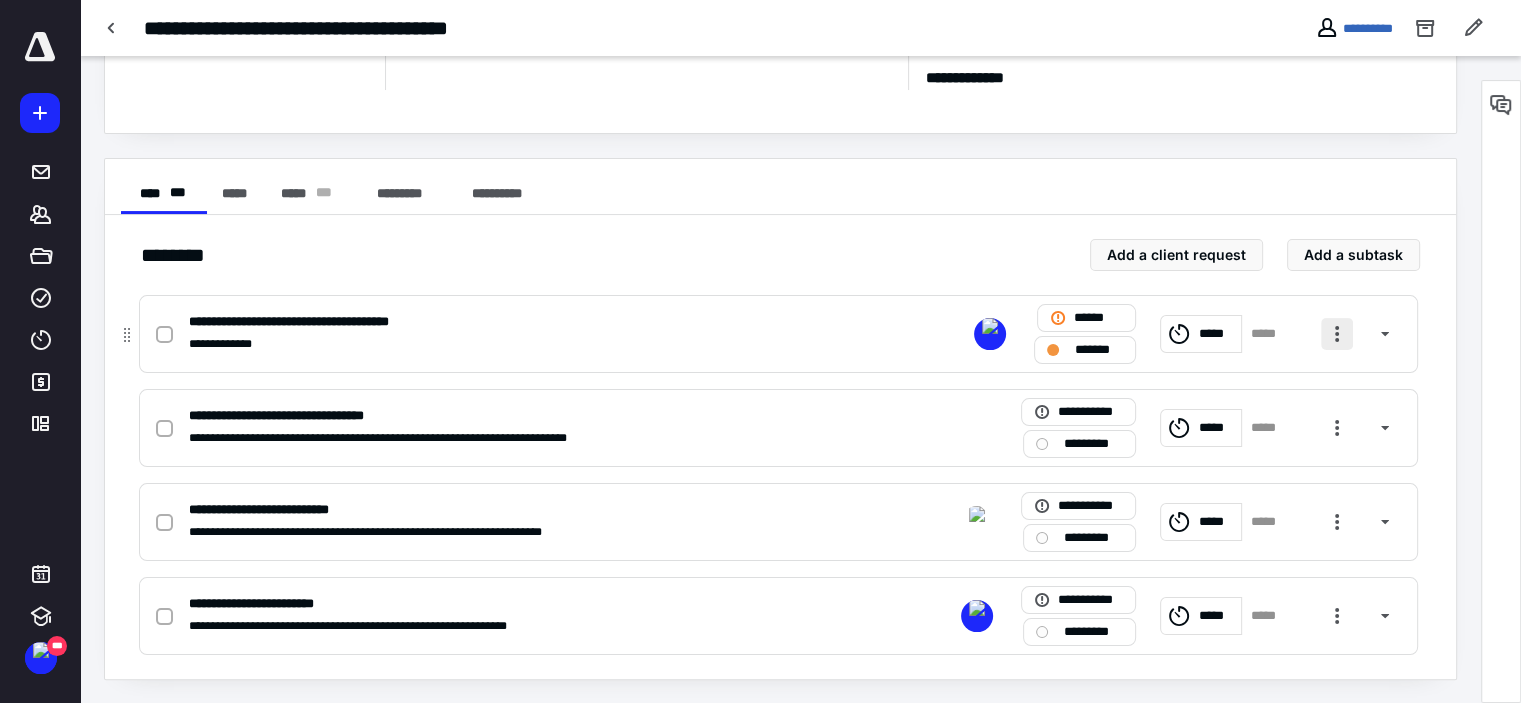 click at bounding box center (1337, 334) 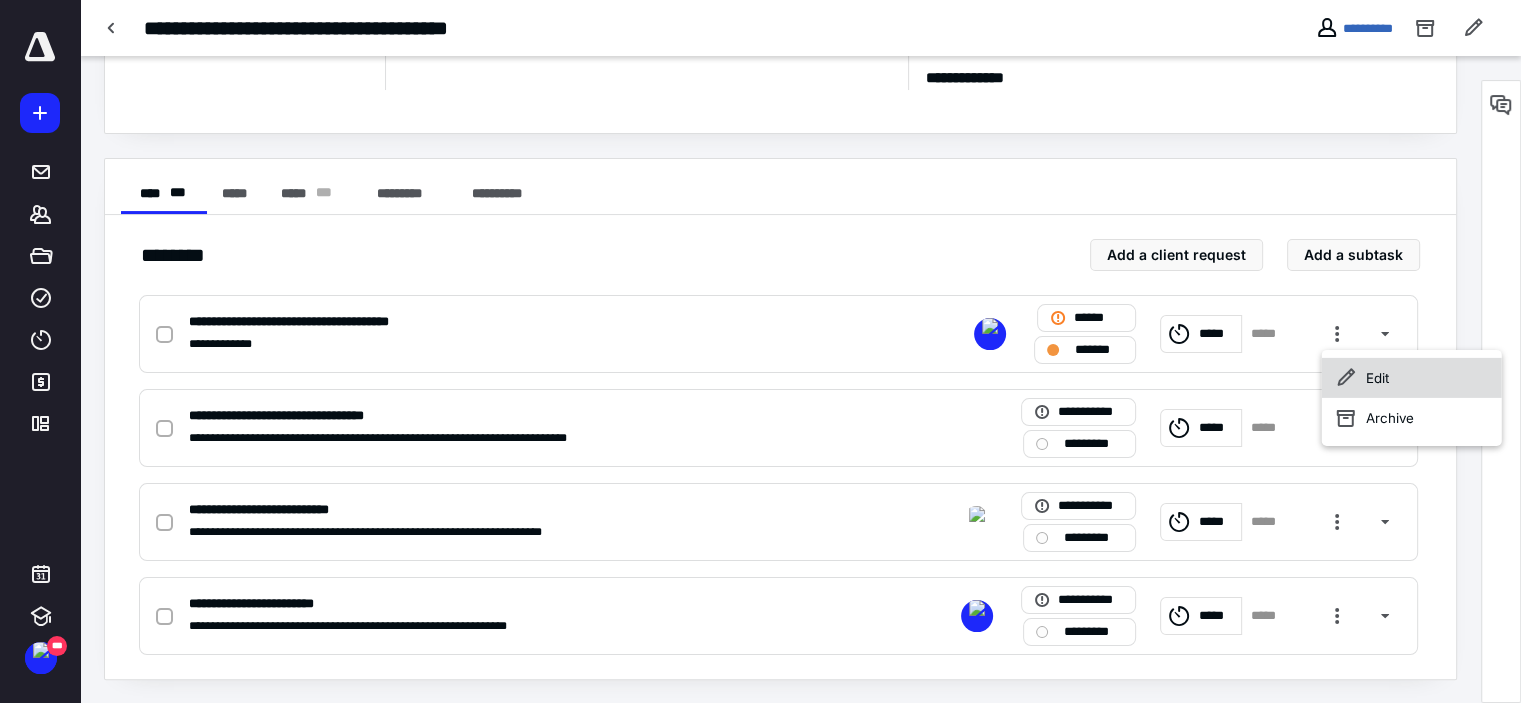 click 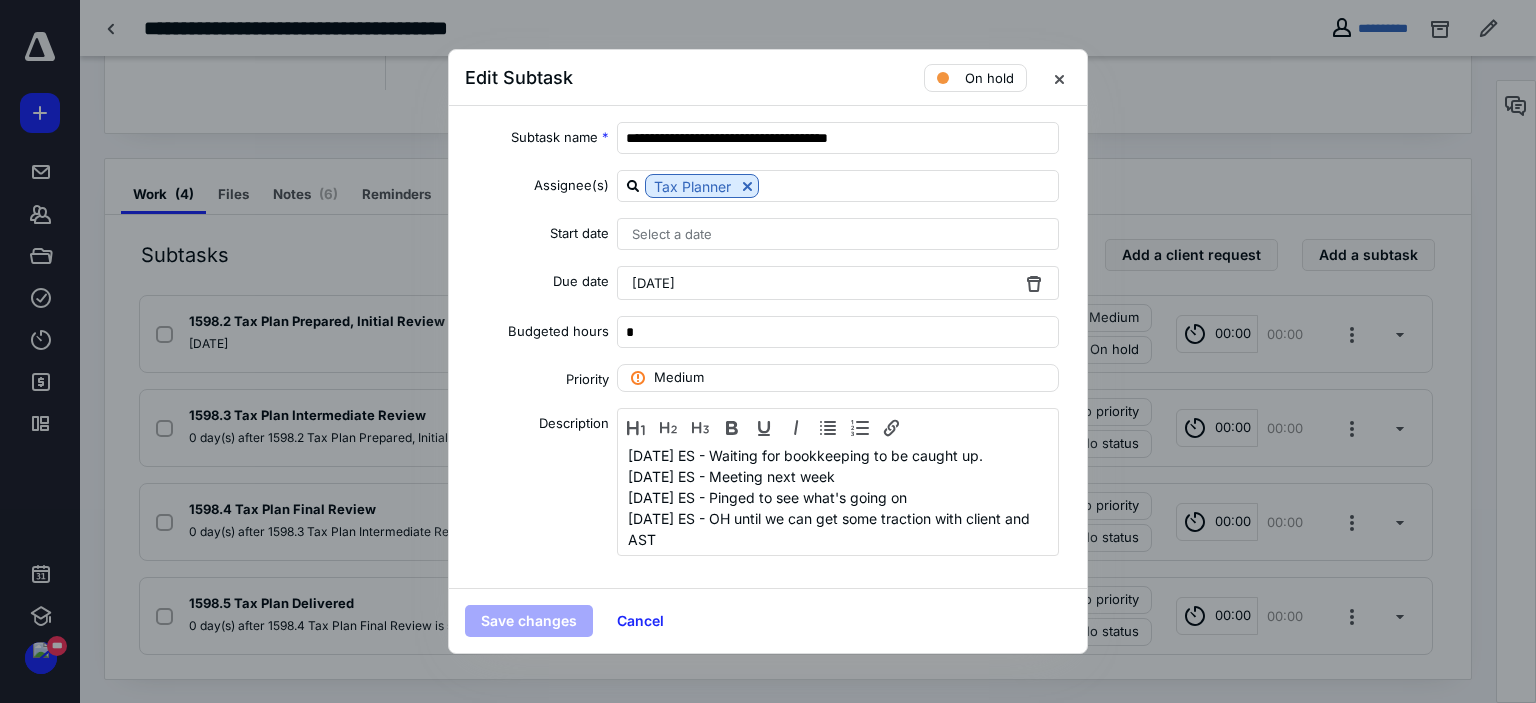 click on "[DATE] ES - Waiting for bookkeeping to be caught up.    [DATE] ES - Meeting next week    [DATE] ES - Pinged to see what's going on   [DATE] ES - OH until we can get some traction with client and AST    [DATE] ES - Pinged for planning data    [DATE] ES - Pinged for planning data" at bounding box center [838, 497] 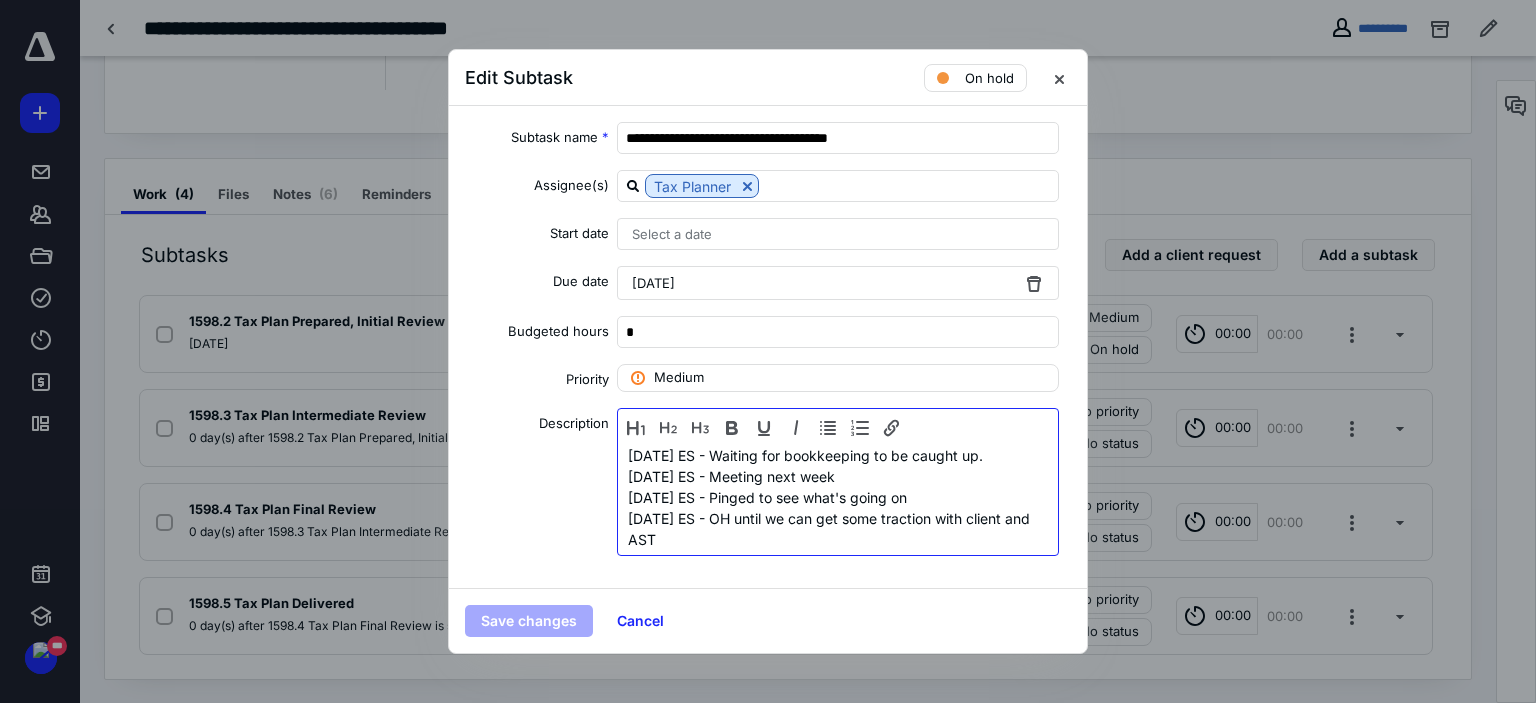 click on "[DATE] ES - Waiting for bookkeeping to be caught up." at bounding box center (838, 455) 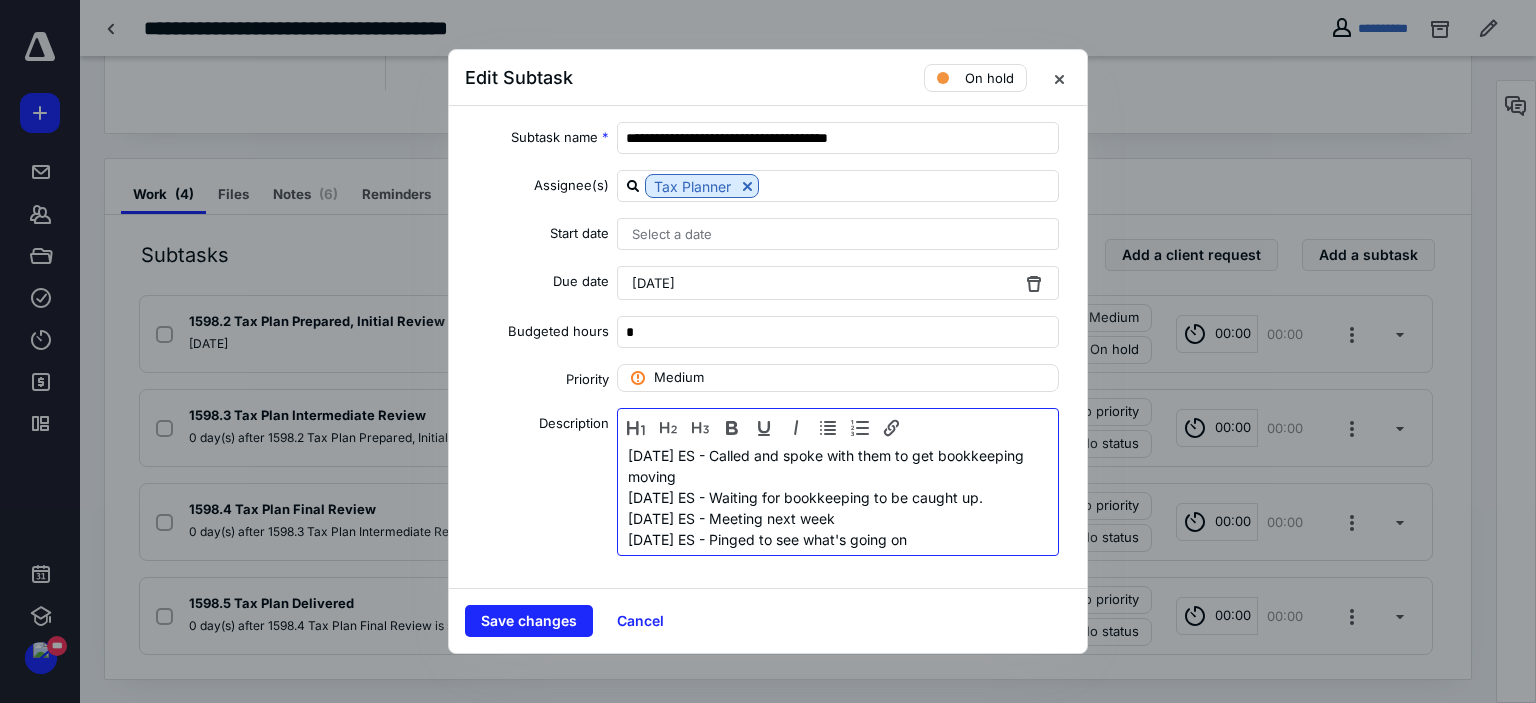 drag, startPoint x: 668, startPoint y: 475, endPoint x: 613, endPoint y: 459, distance: 57.280014 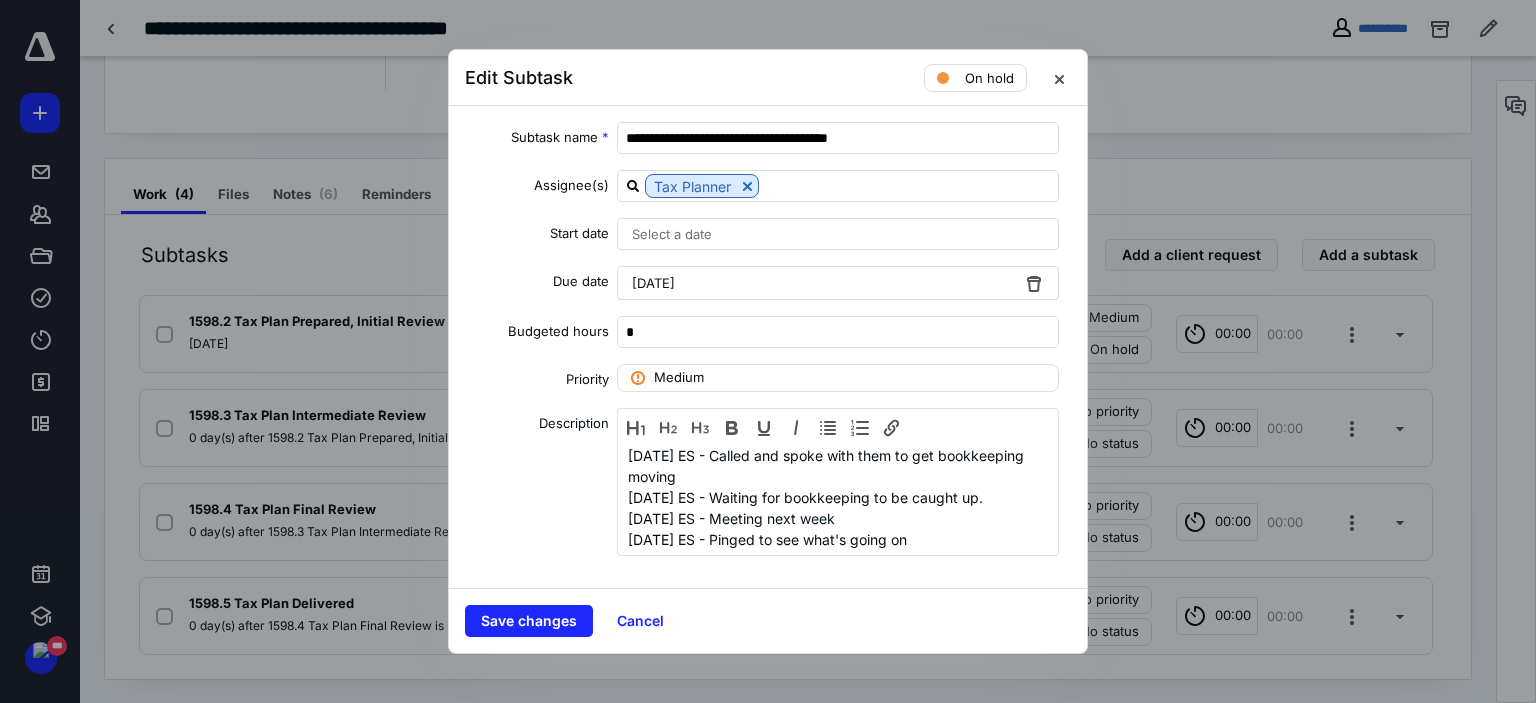 click on "[DATE]" at bounding box center (653, 283) 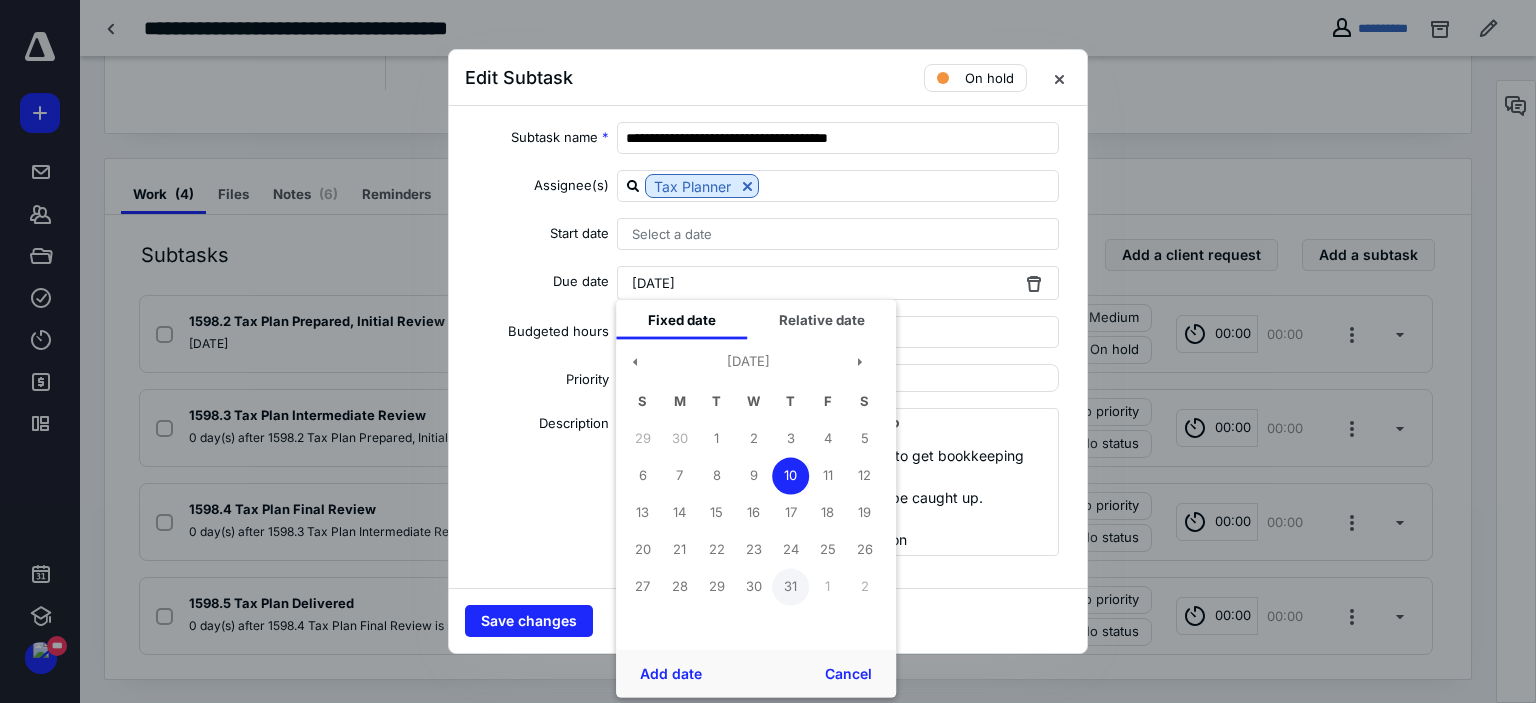 click on "31" at bounding box center [790, 586] 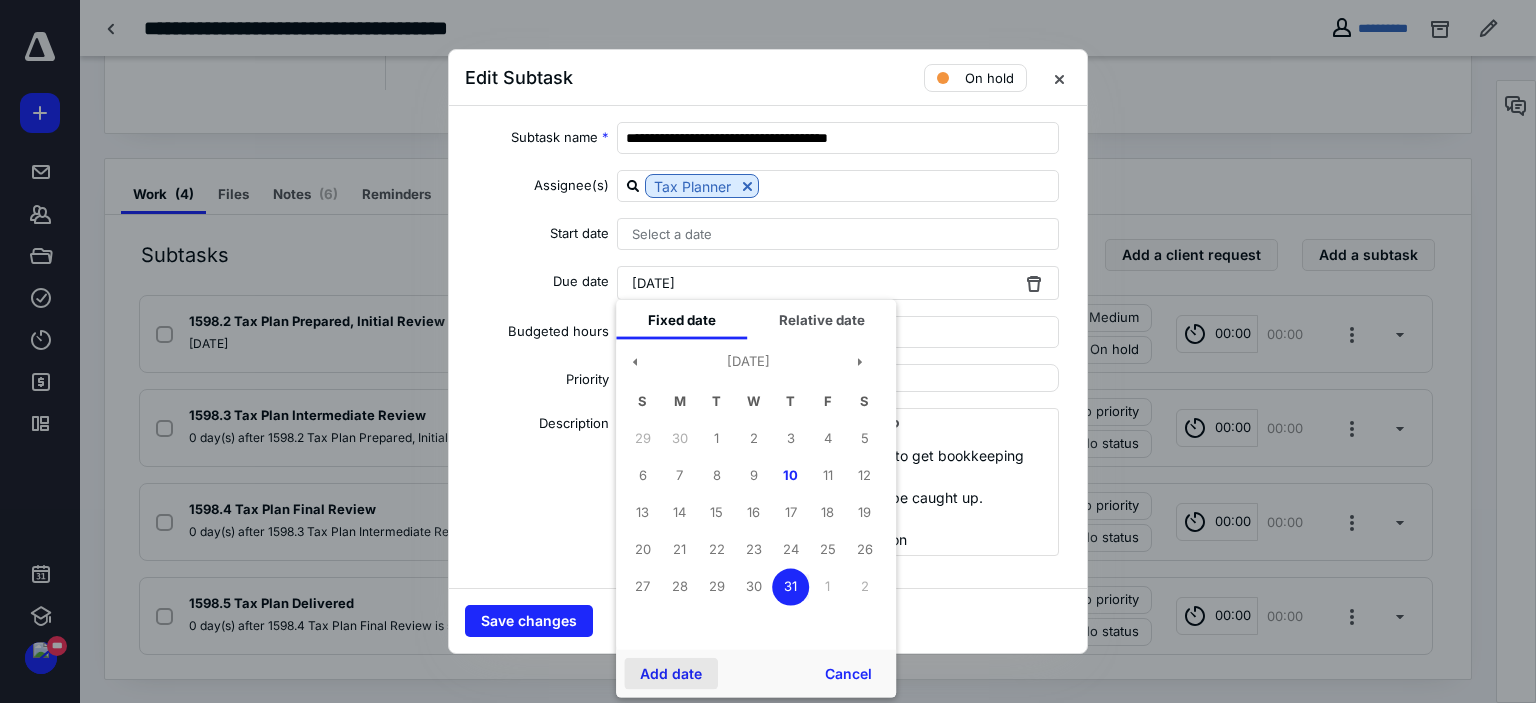 click on "Add date" at bounding box center [671, 674] 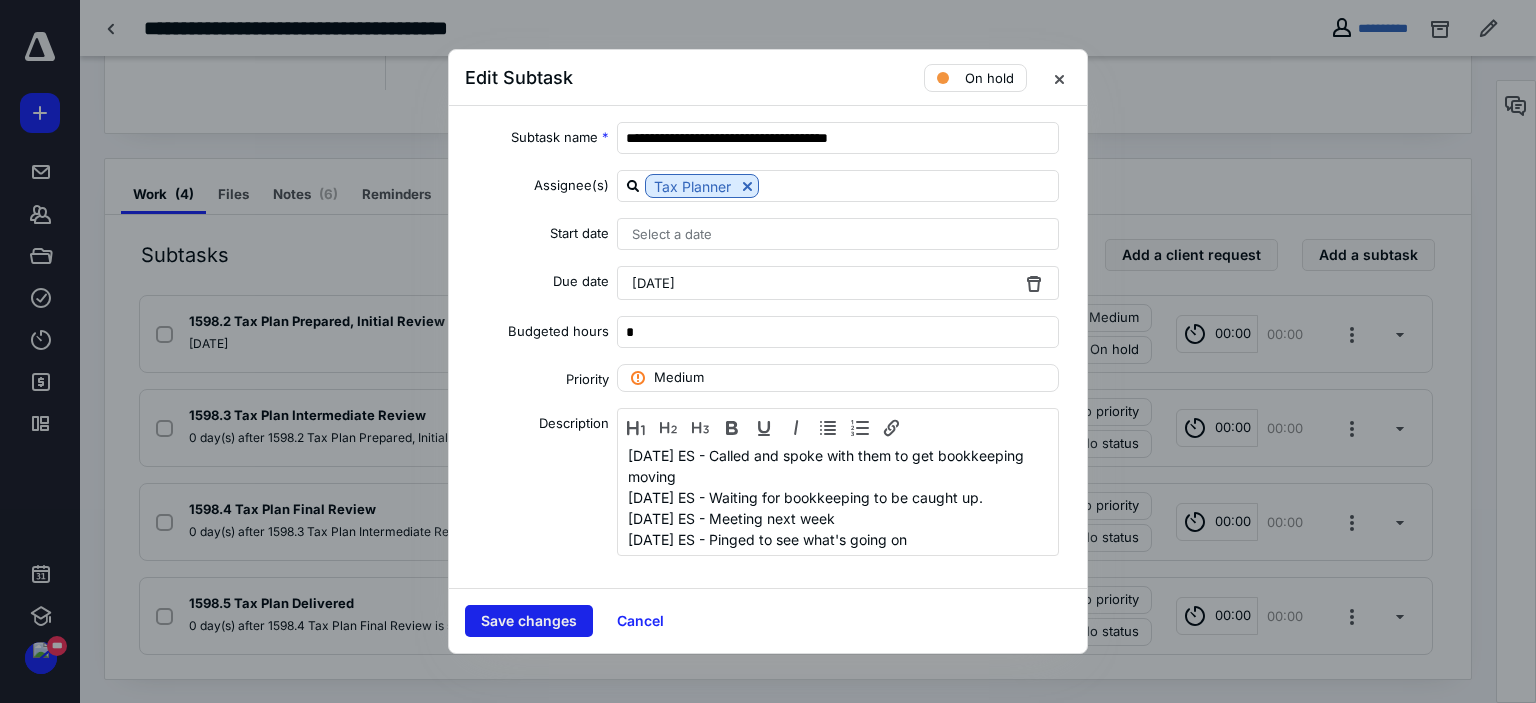 click on "Save changes" at bounding box center [529, 621] 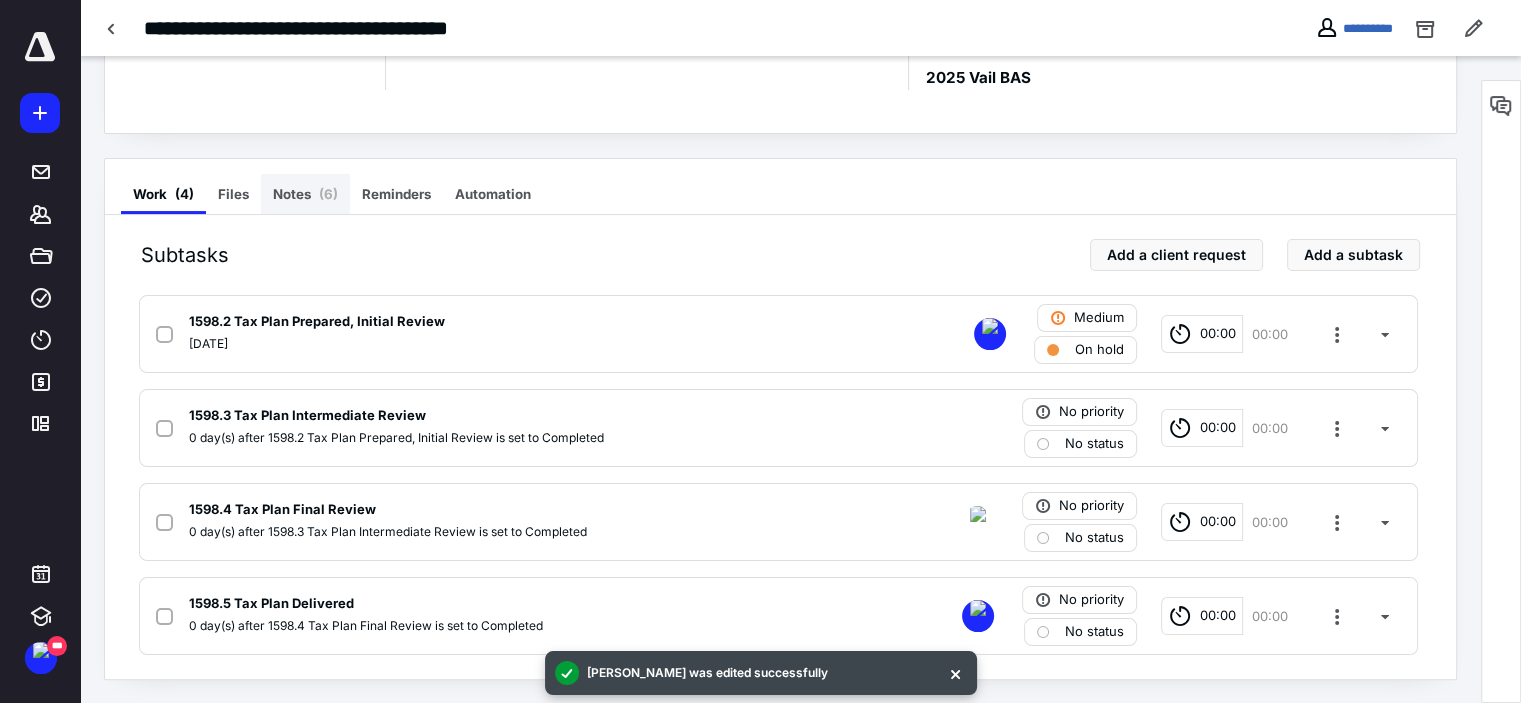click on "Notes ( 6 )" at bounding box center [305, 194] 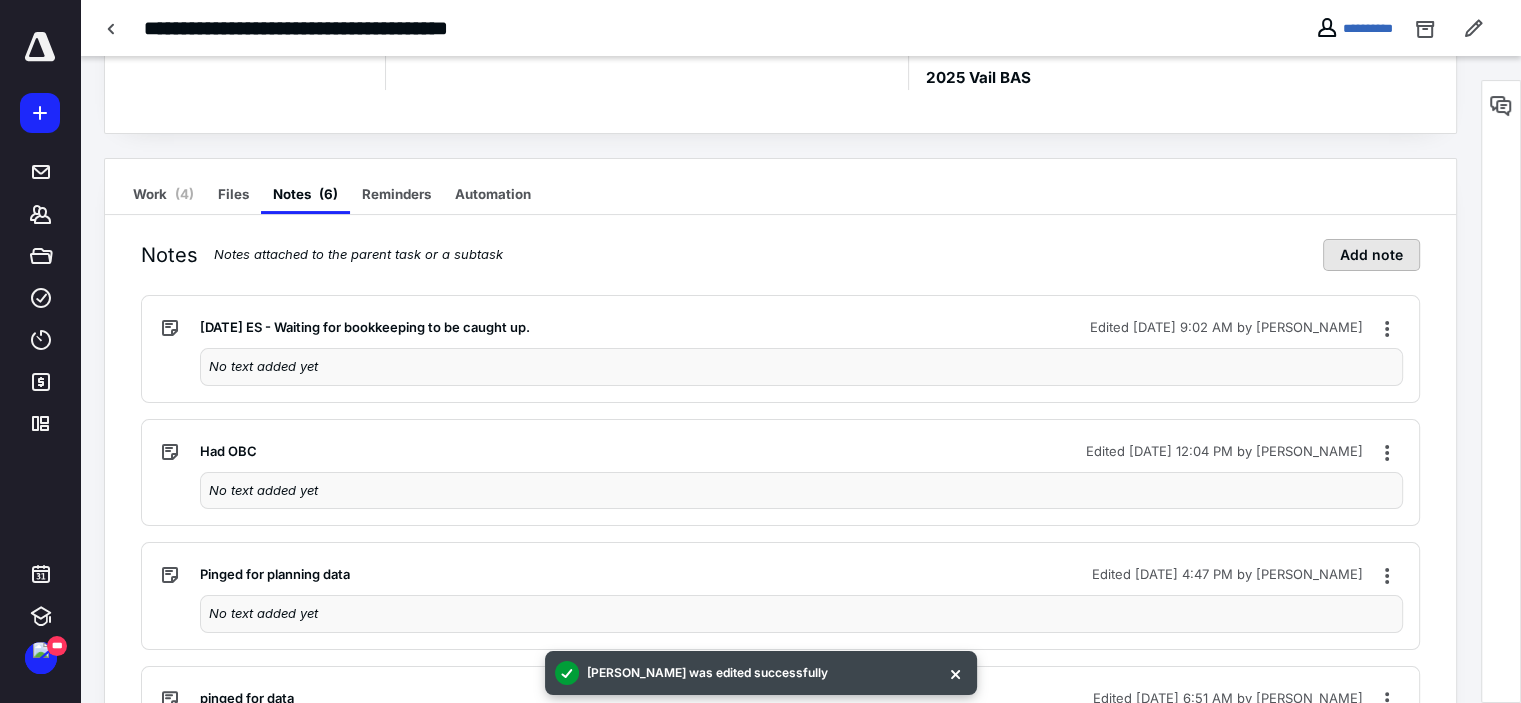 click on "Add note" at bounding box center (1371, 255) 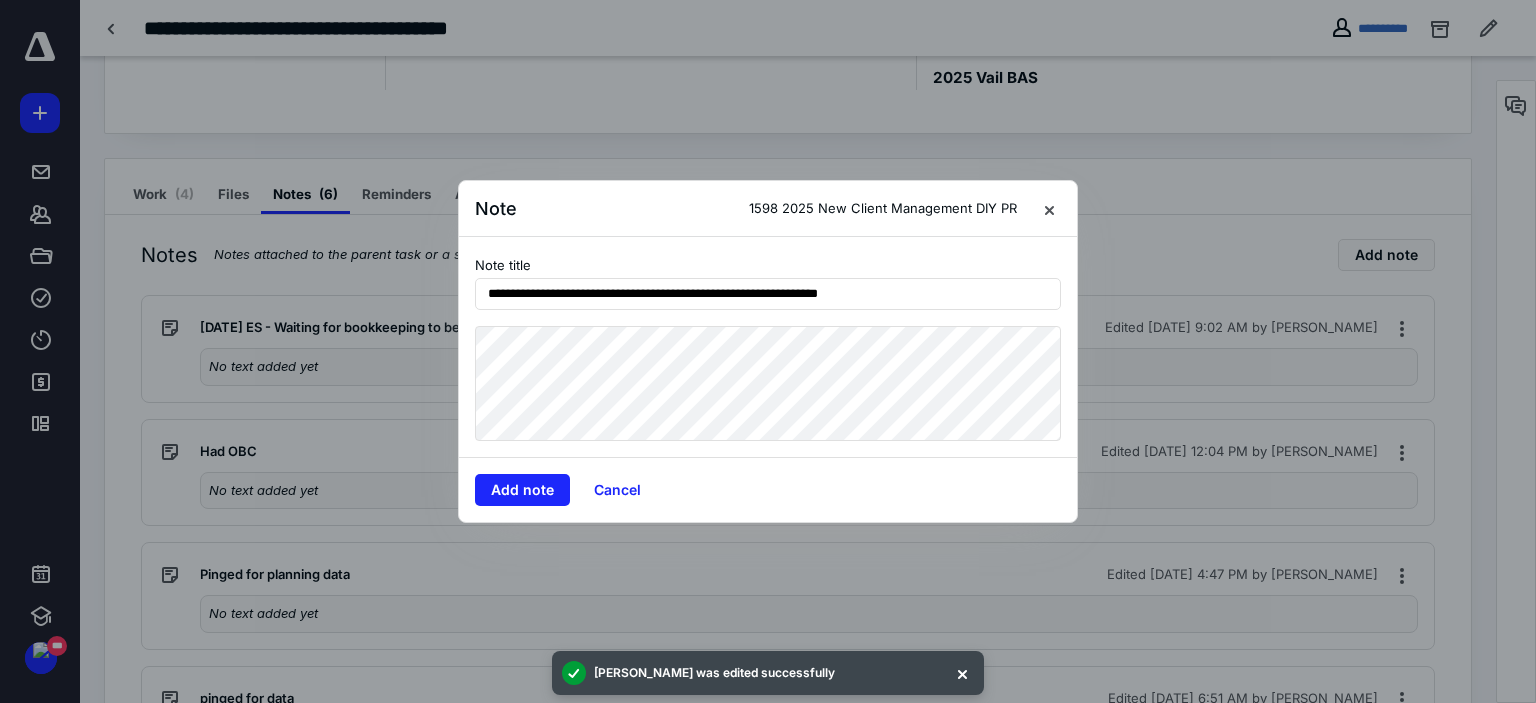 type on "**********" 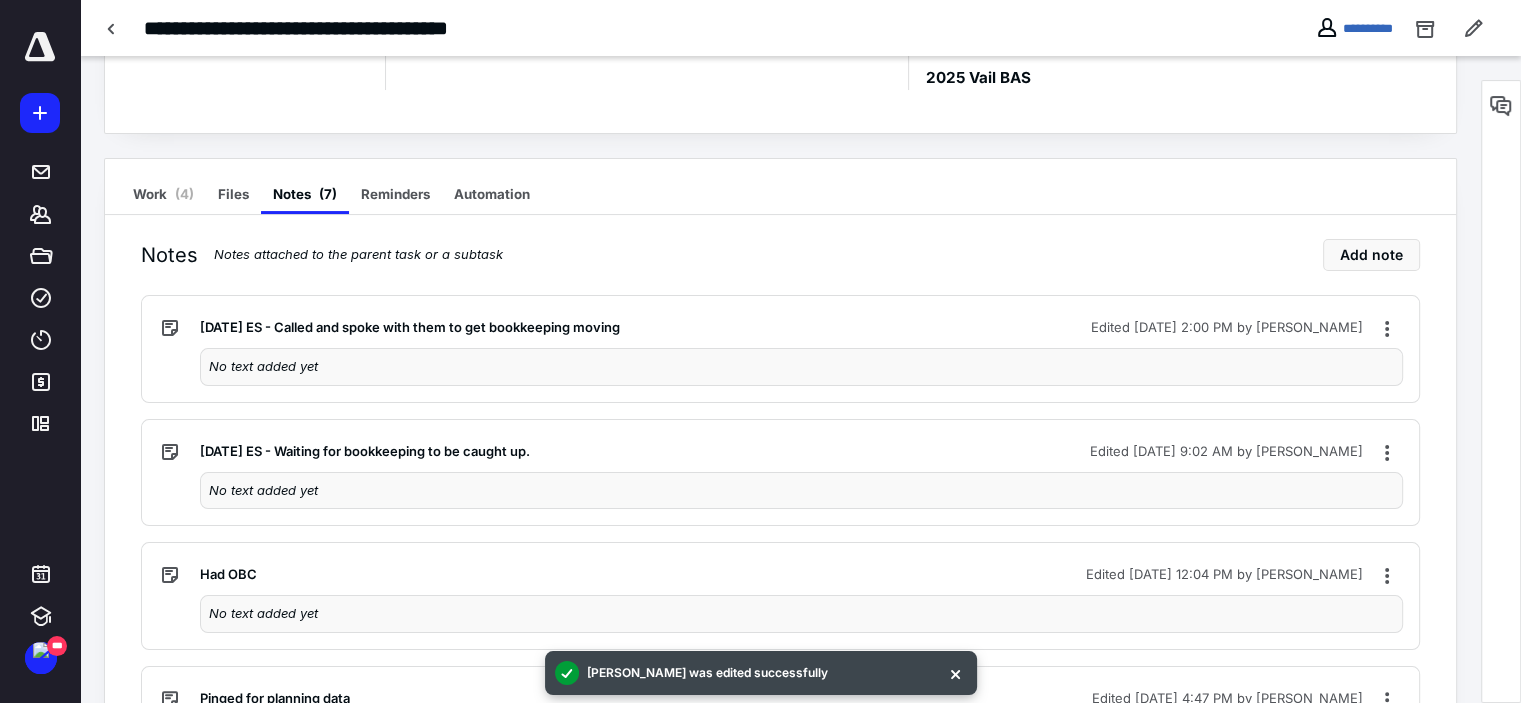 click on "Work ( 4 ) Files Notes ( 7 ) Reminders Automation Notes Notes attached to the parent task or a subtask Add note [DATE] ES - Called and spoke with them to get bookkeeping moving Edited [DATE] 2:00 PM by [PERSON_NAME] No text added yet [DATE] ES - Waiting for bookkeeping to be caught up. Edited [DATE] 9:02 AM by [PERSON_NAME] No text added yet Had OBC Edited [DATE] 12:04 PM by [PERSON_NAME] No text added yet Pinged for planning data Edited [DATE] 4:47 PM by [PERSON_NAME] No text added yet pinged for data Edited [DATE] 6:51 AM by [PERSON_NAME] No text added yet Pmt auth rec'd/set .2 to IP Edited [DATE] 11:57 AM by [PERSON_NAME] No text added yet Task Created/Invoice Created Edited [DATE] 12:47 PM by [PERSON_NAME] No text added yet" at bounding box center [780, 663] 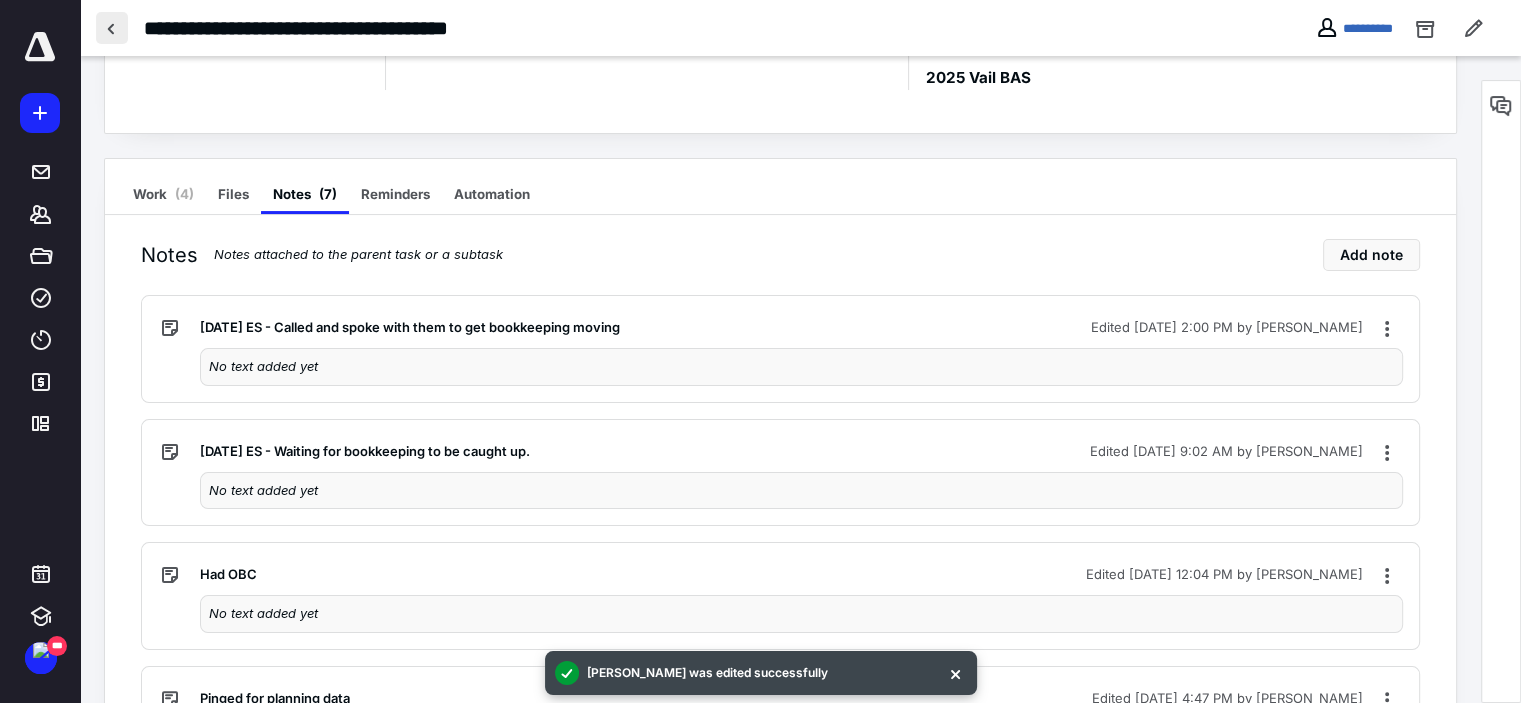 click at bounding box center [112, 28] 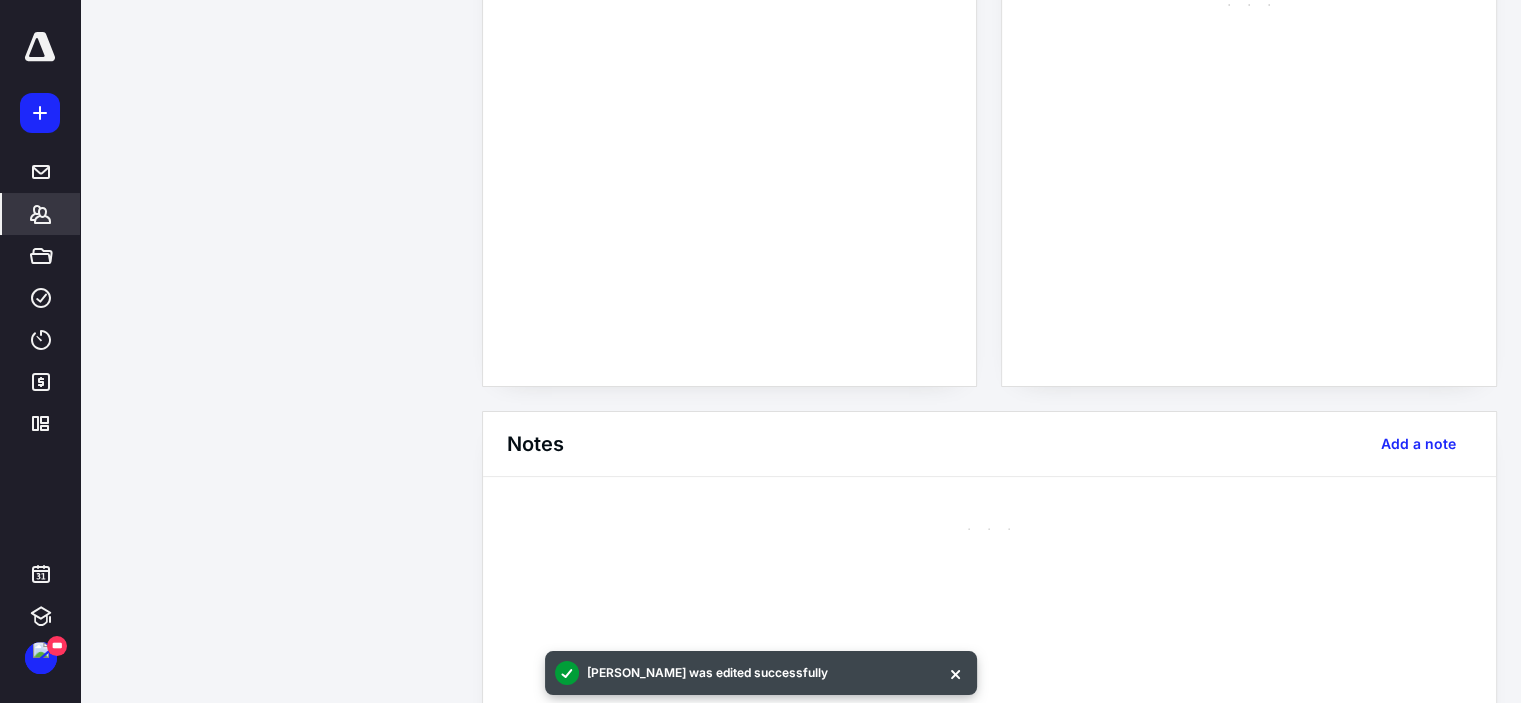 scroll, scrollTop: 0, scrollLeft: 0, axis: both 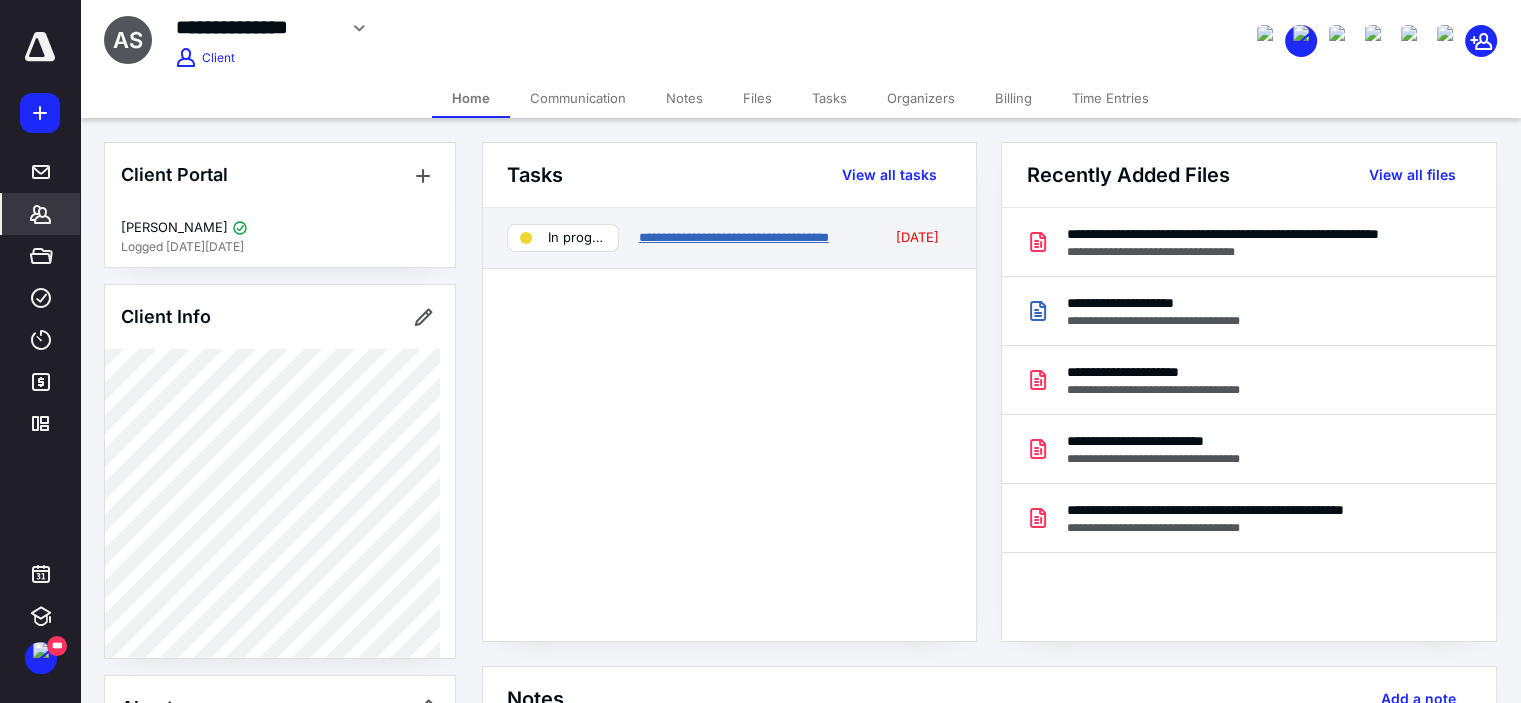 click on "**********" at bounding box center [734, 237] 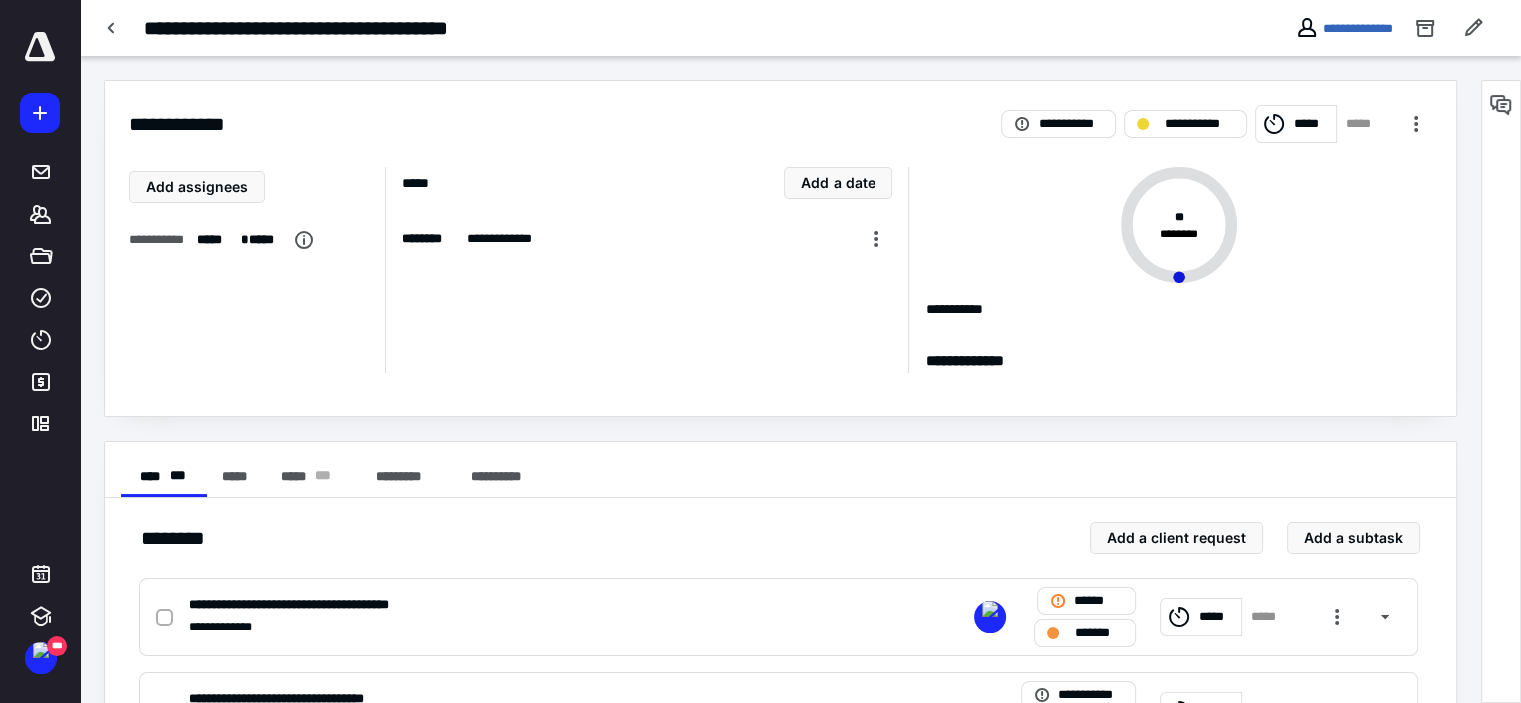 scroll, scrollTop: 283, scrollLeft: 0, axis: vertical 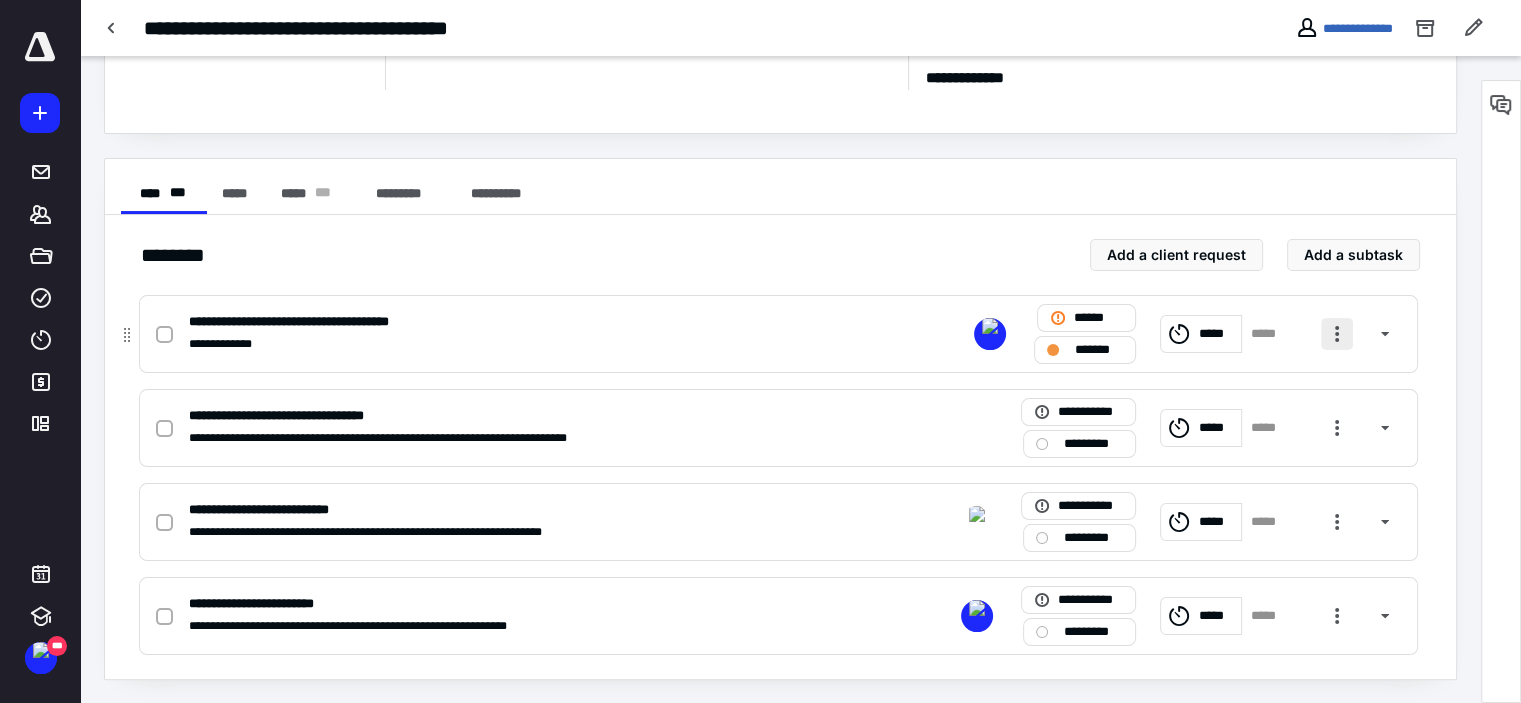 click at bounding box center [1337, 334] 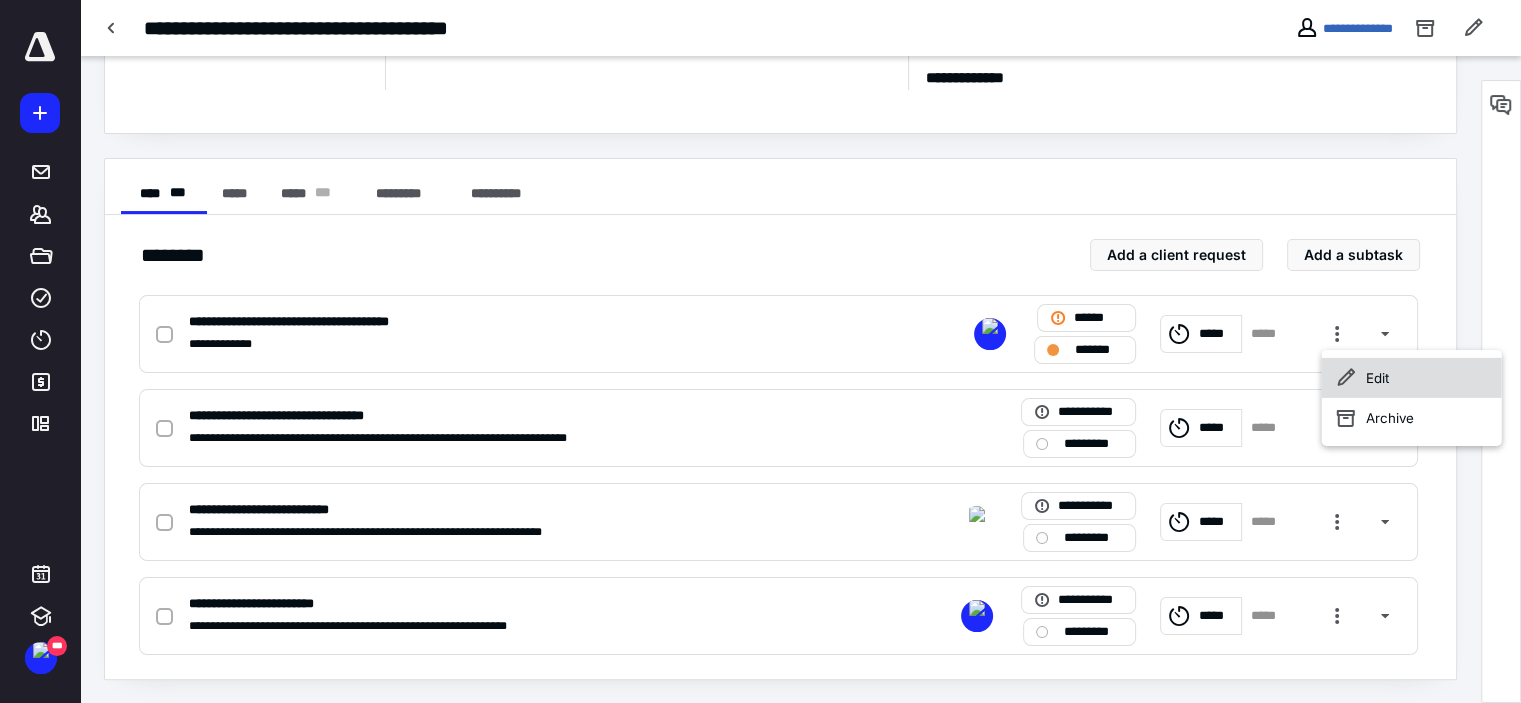 click 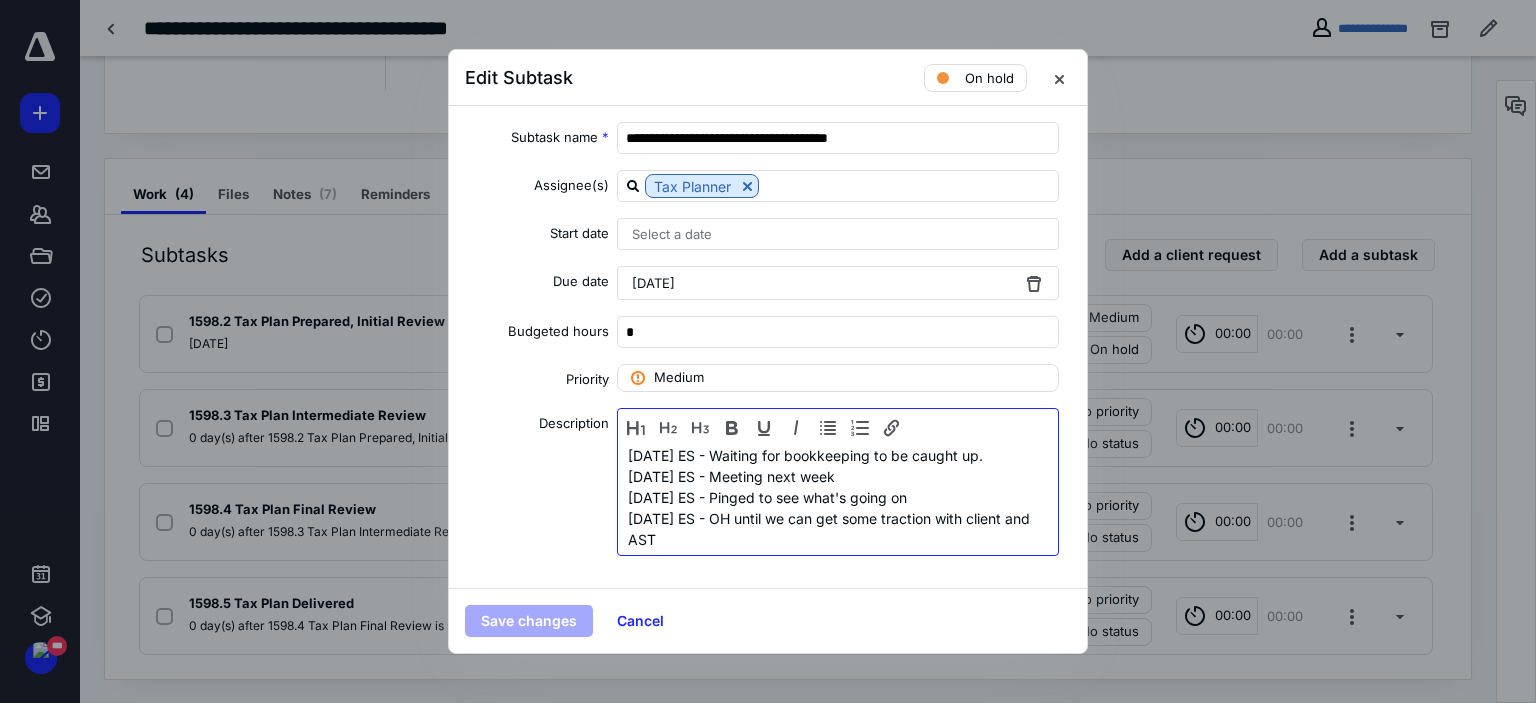 click on "[DATE] ES - Waiting for bookkeeping to be caught up." at bounding box center [838, 455] 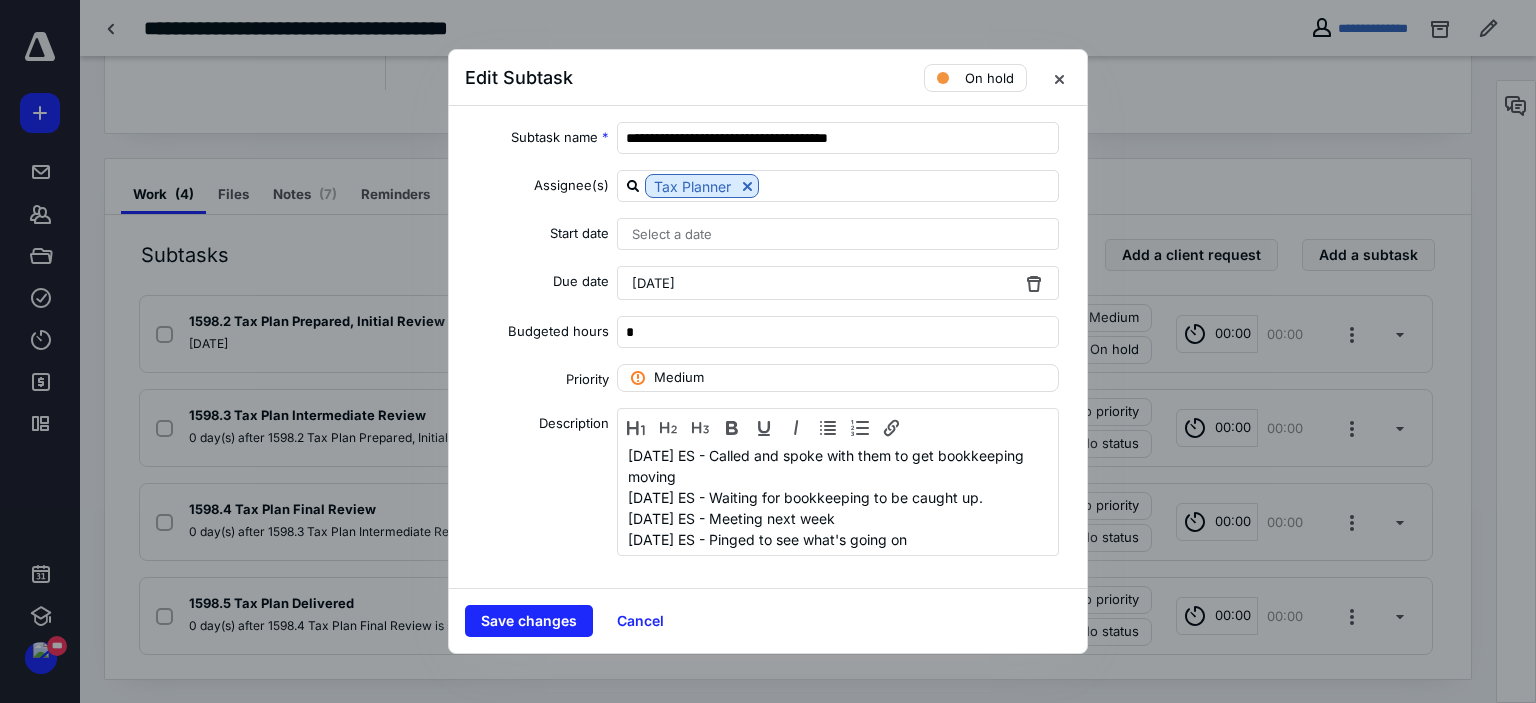 click on "[DATE]" at bounding box center (838, 283) 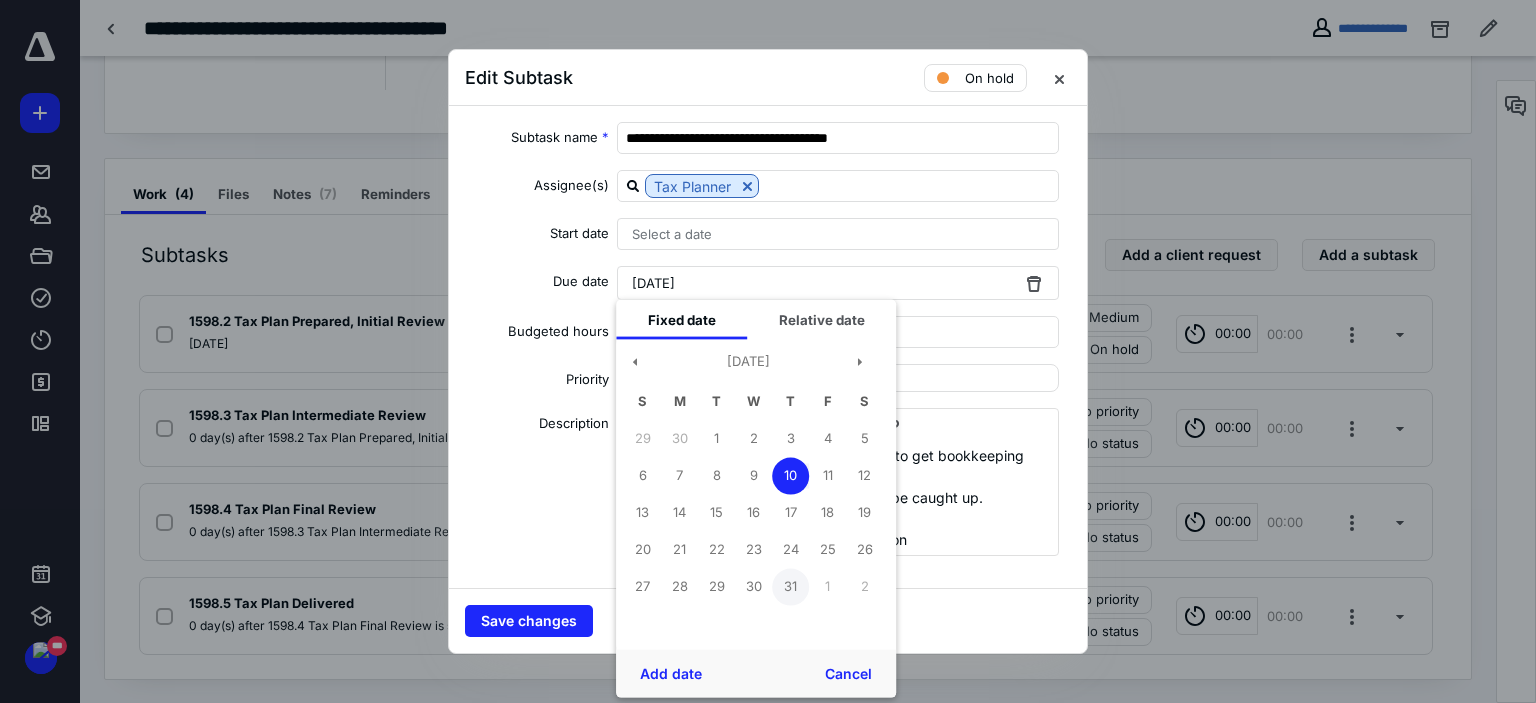 click on "31" at bounding box center (790, 586) 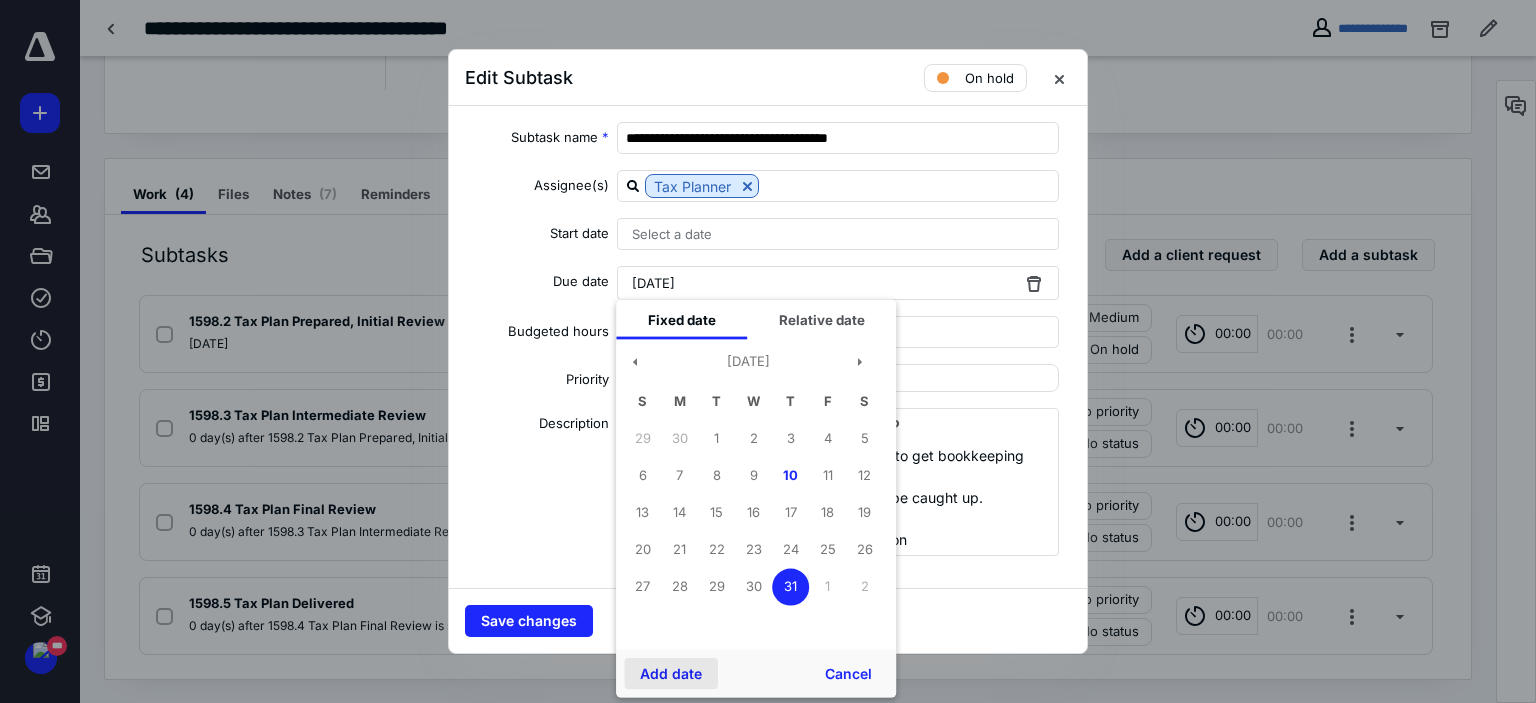 drag, startPoint x: 678, startPoint y: 682, endPoint x: 600, endPoint y: 625, distance: 96.60745 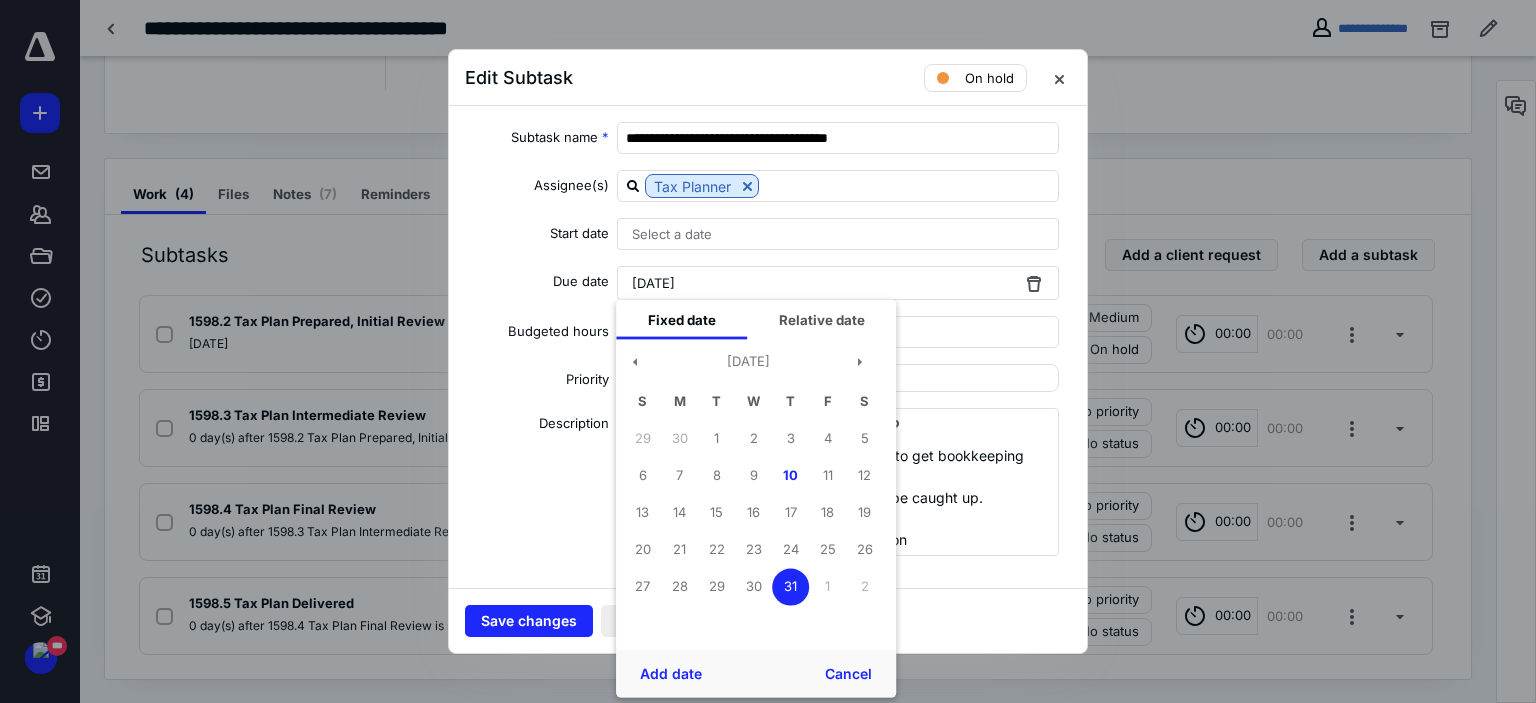 click on "Add date" at bounding box center (671, 674) 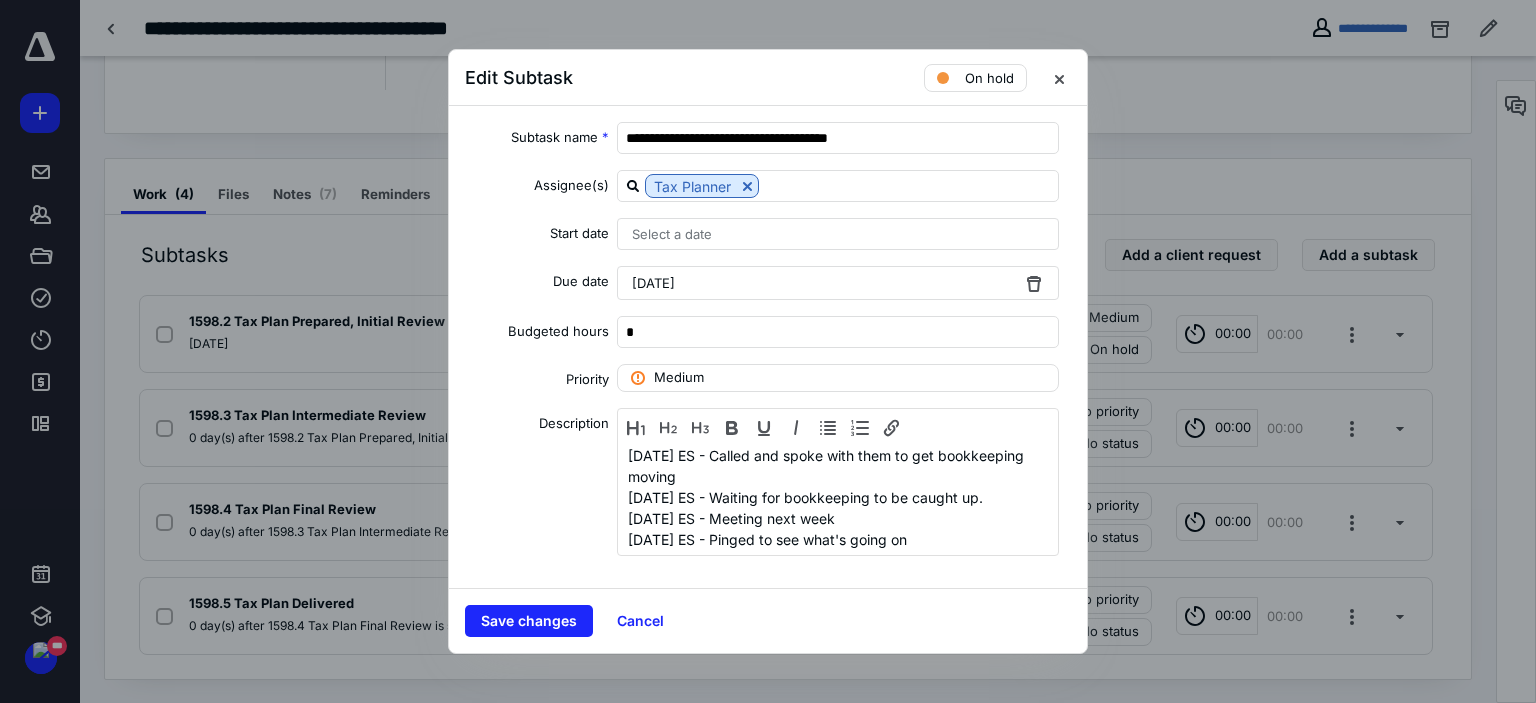 click on "Save changes Cancel" at bounding box center [768, 620] 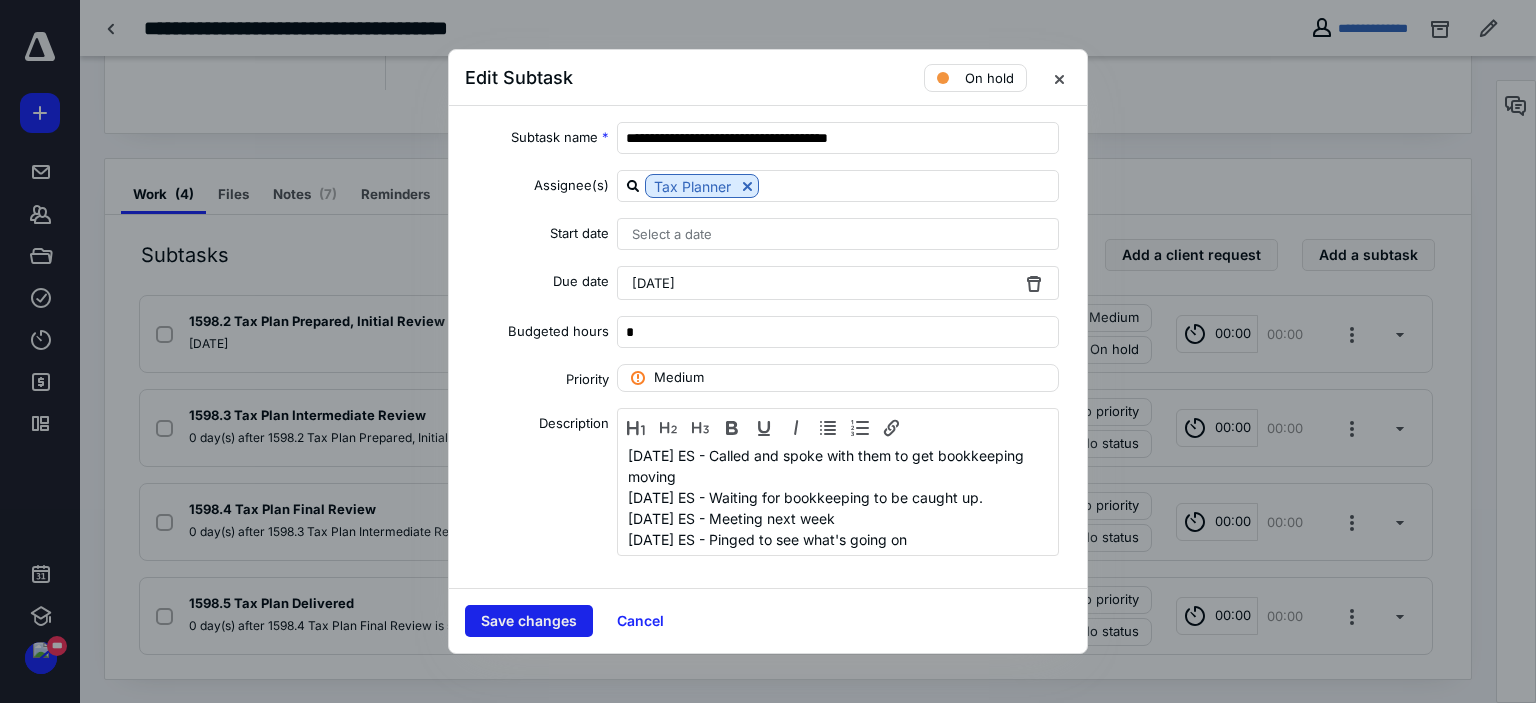 click on "Save changes" at bounding box center [529, 621] 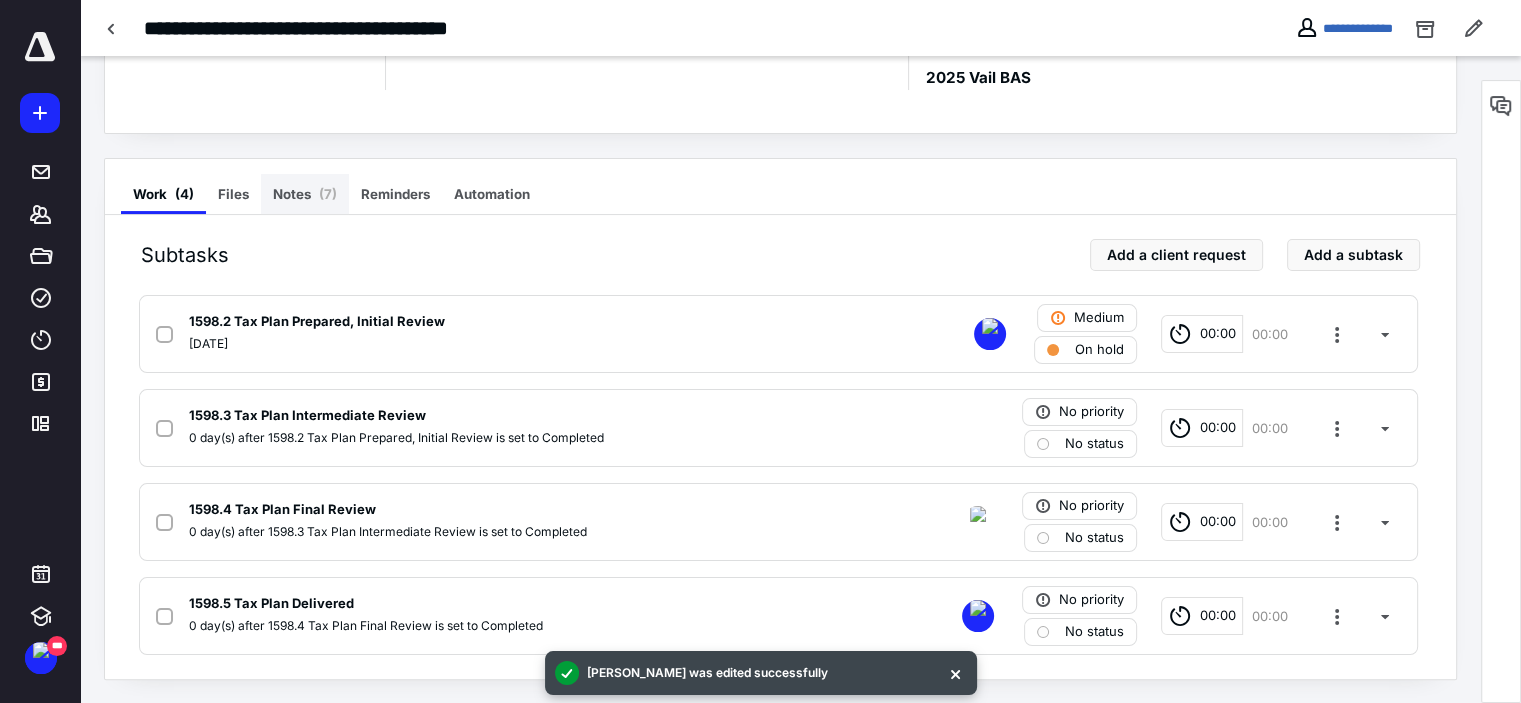 click on "Notes ( 7 )" at bounding box center (305, 194) 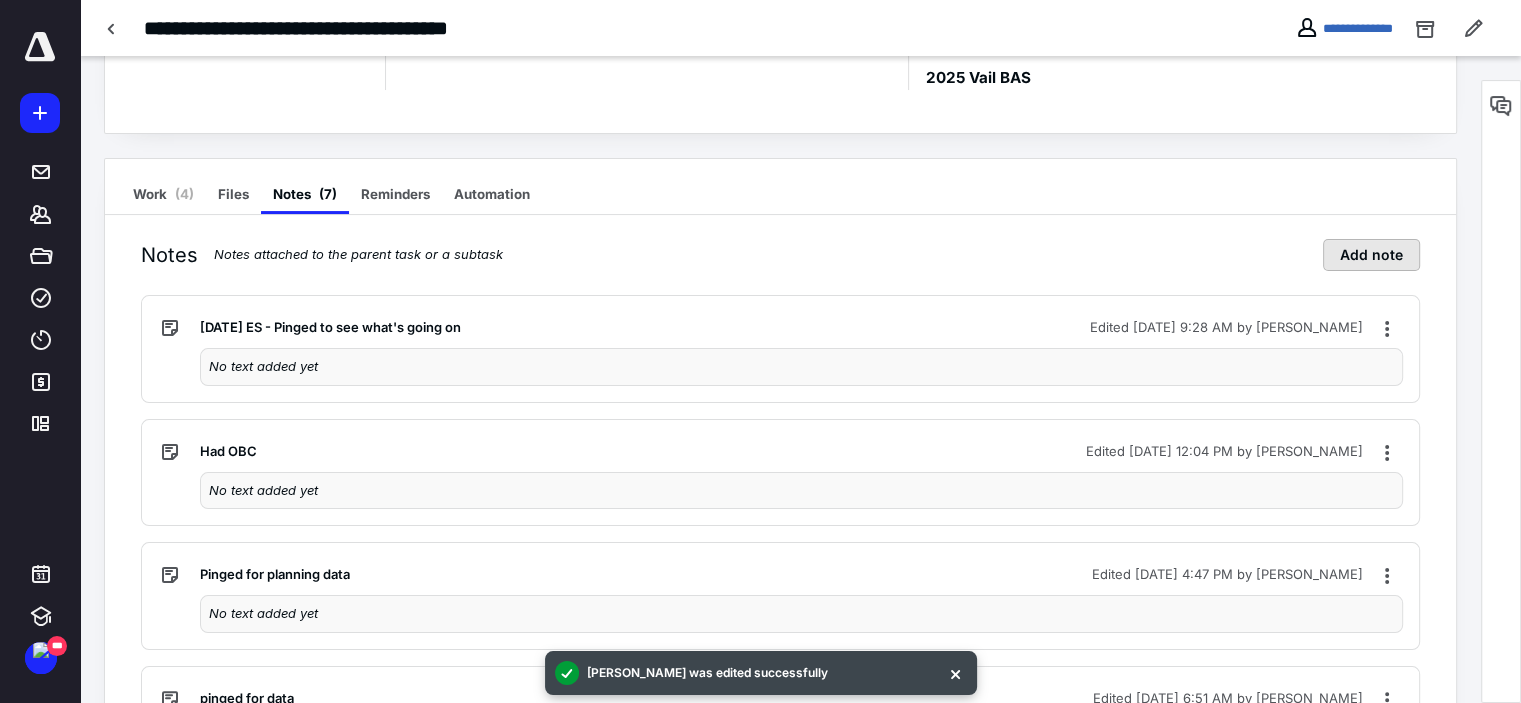 click on "Add note" at bounding box center [1371, 255] 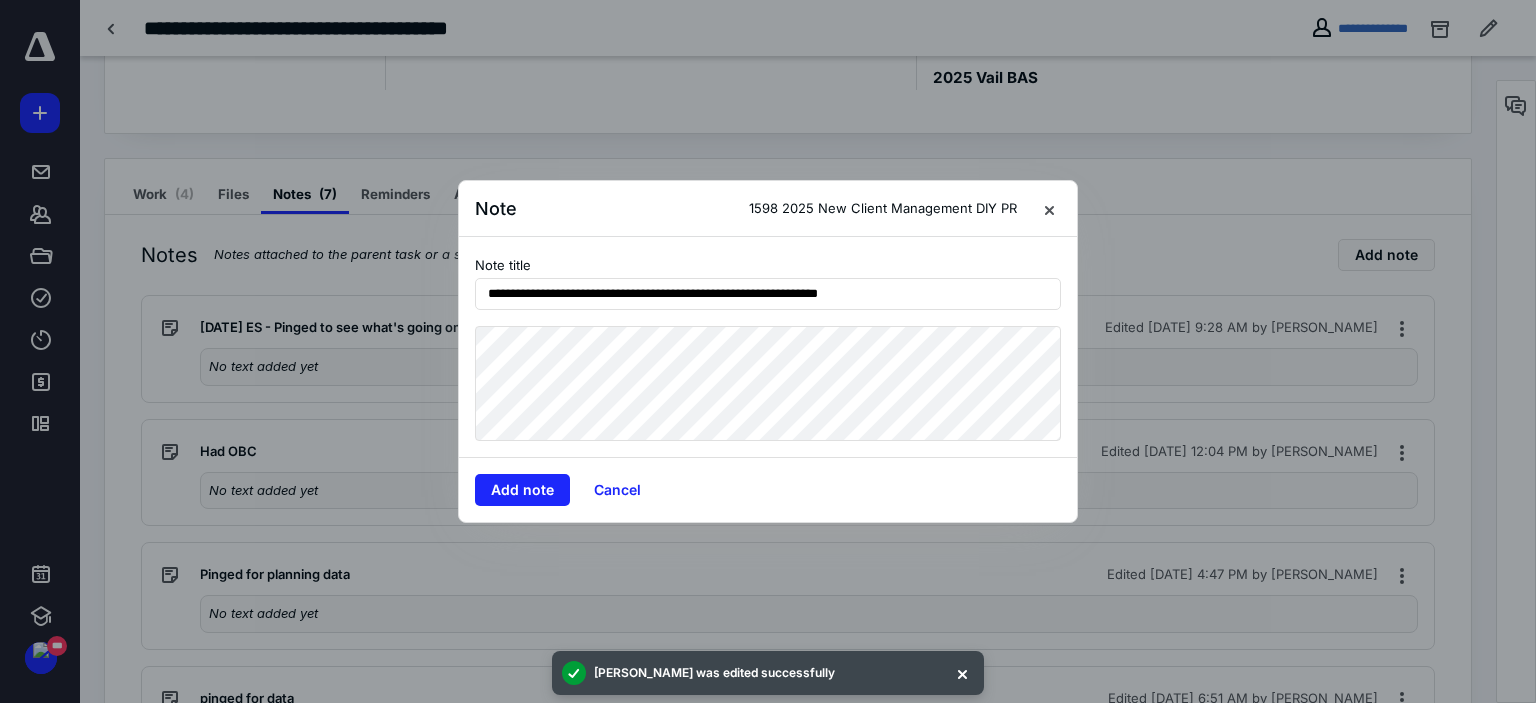 type on "**********" 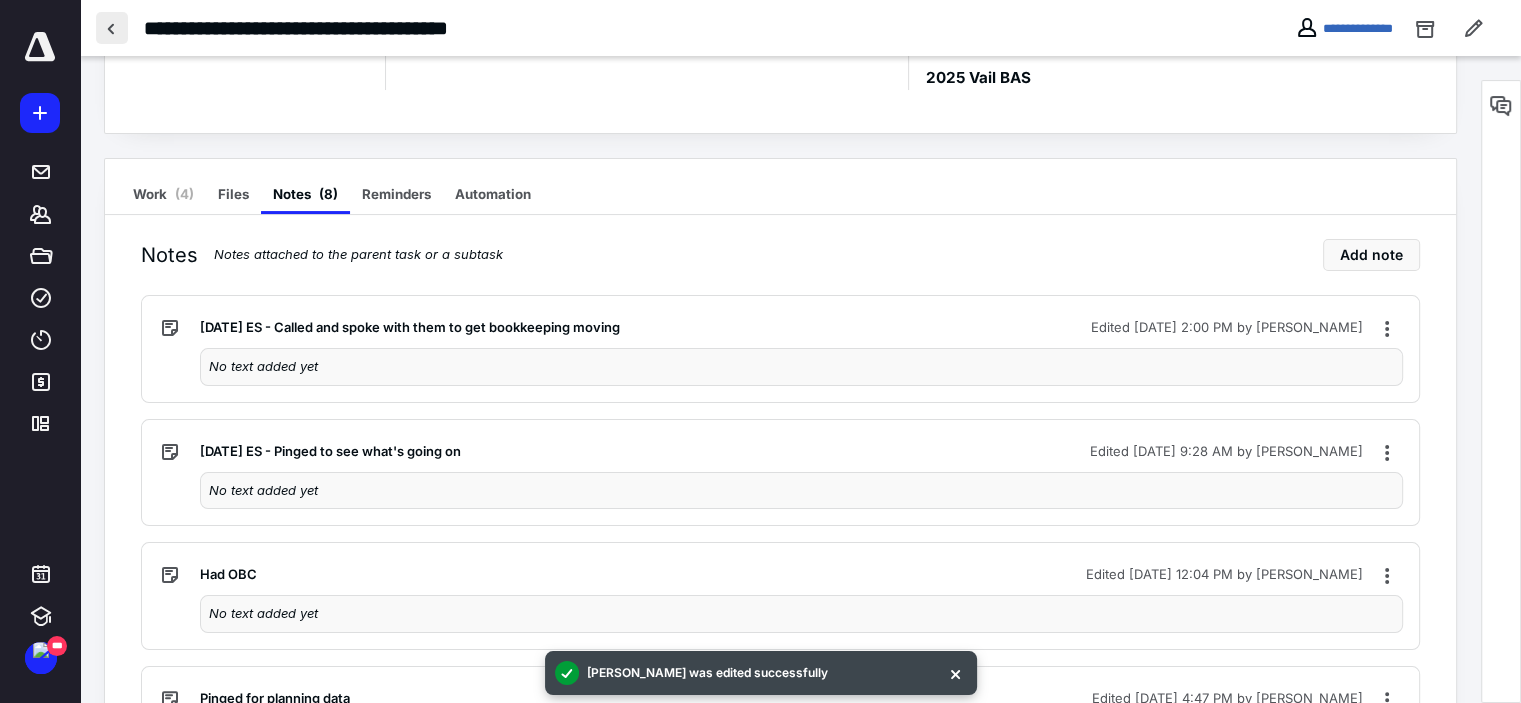 click at bounding box center [112, 28] 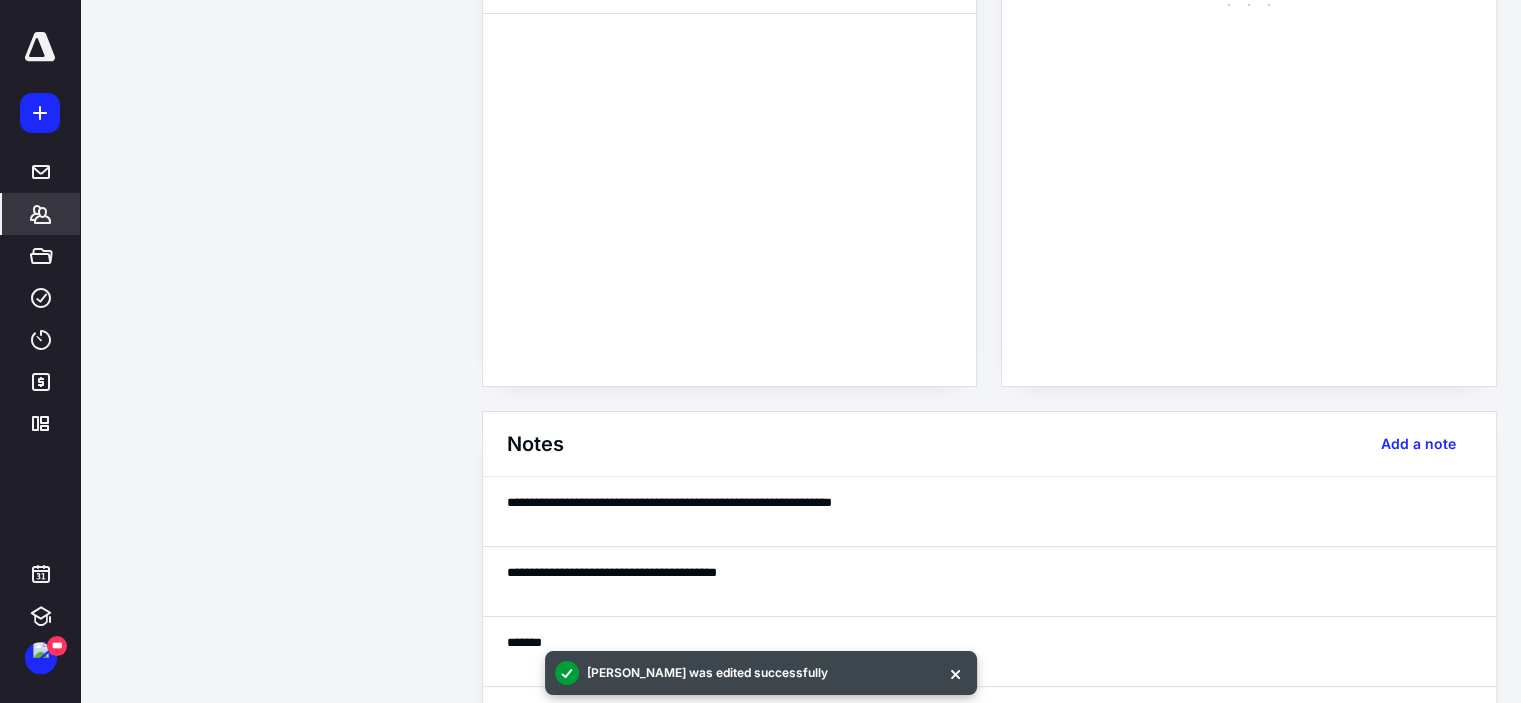 scroll, scrollTop: 0, scrollLeft: 0, axis: both 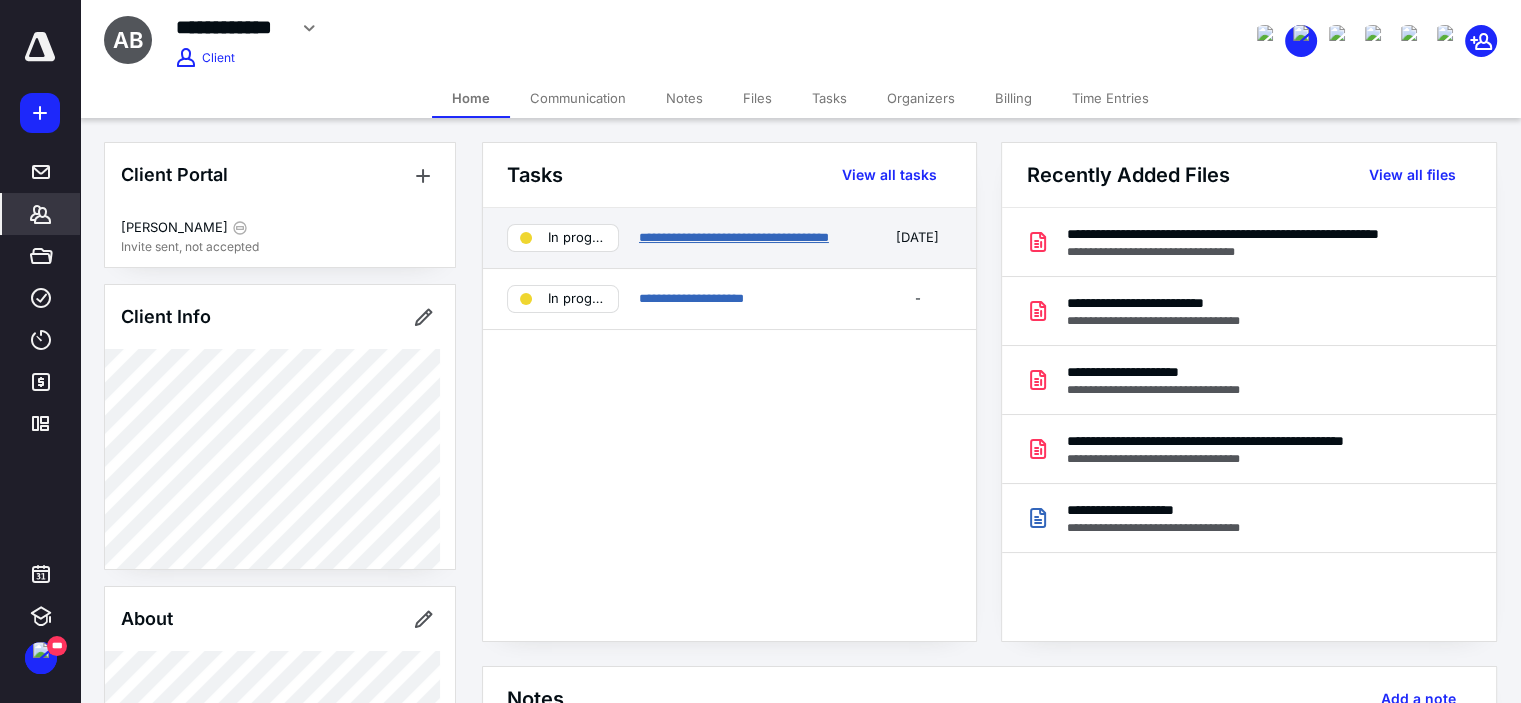click on "**********" at bounding box center (734, 237) 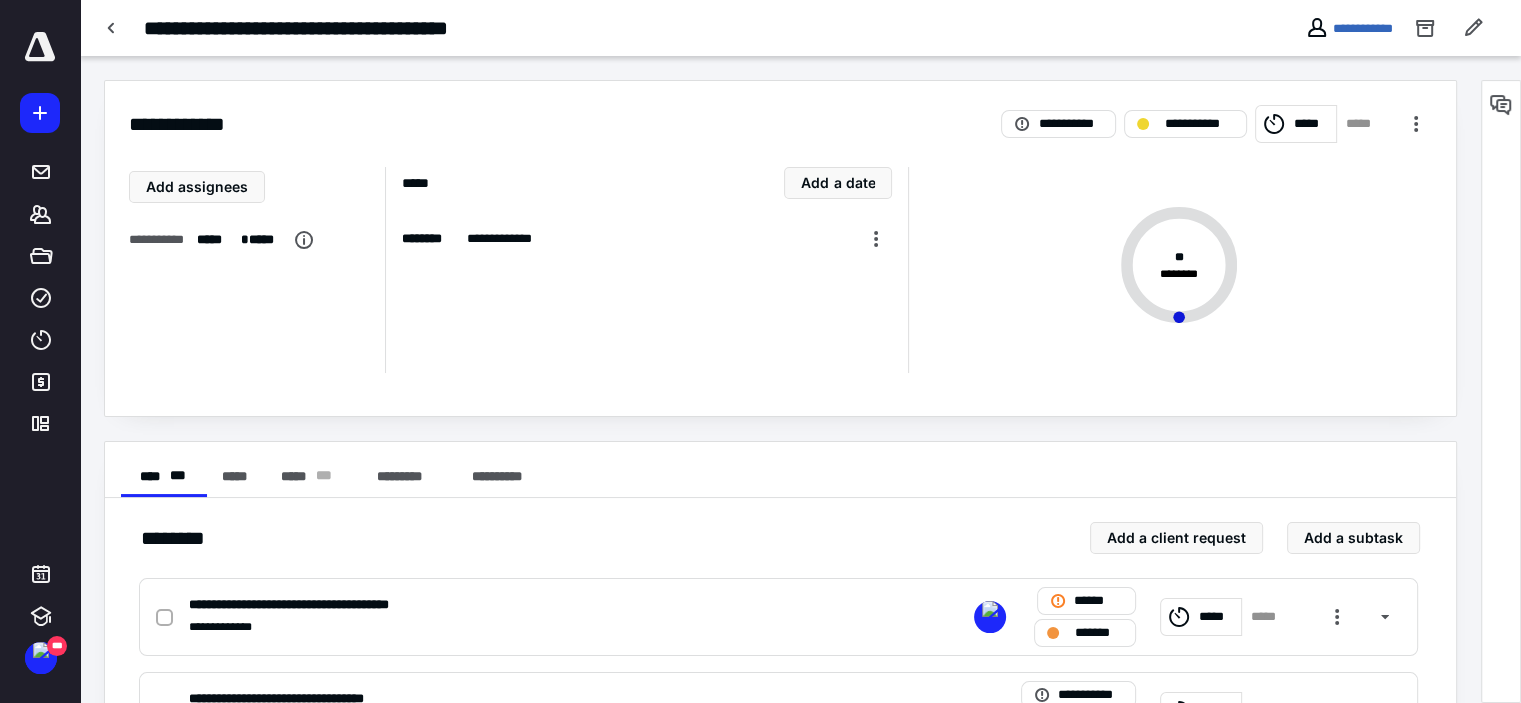scroll, scrollTop: 283, scrollLeft: 0, axis: vertical 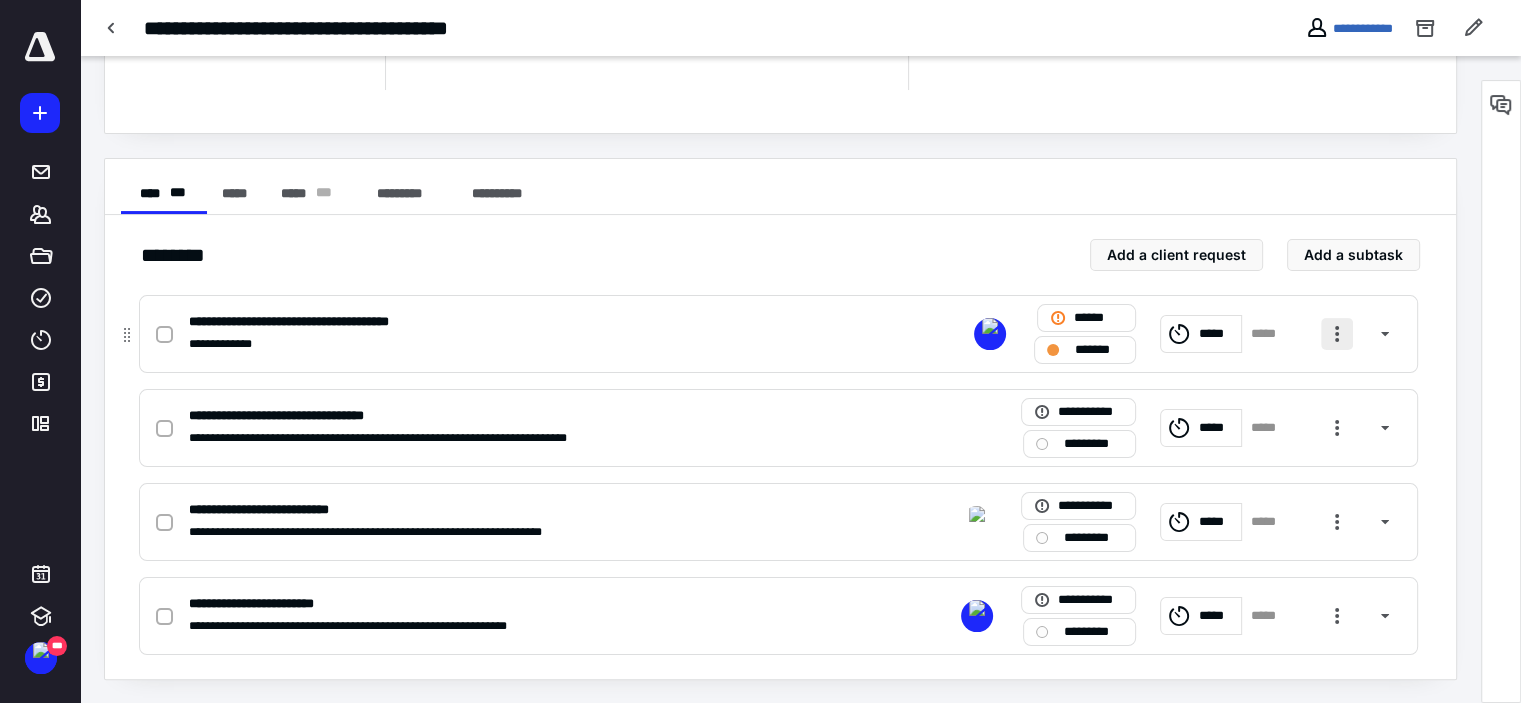 click at bounding box center [1337, 334] 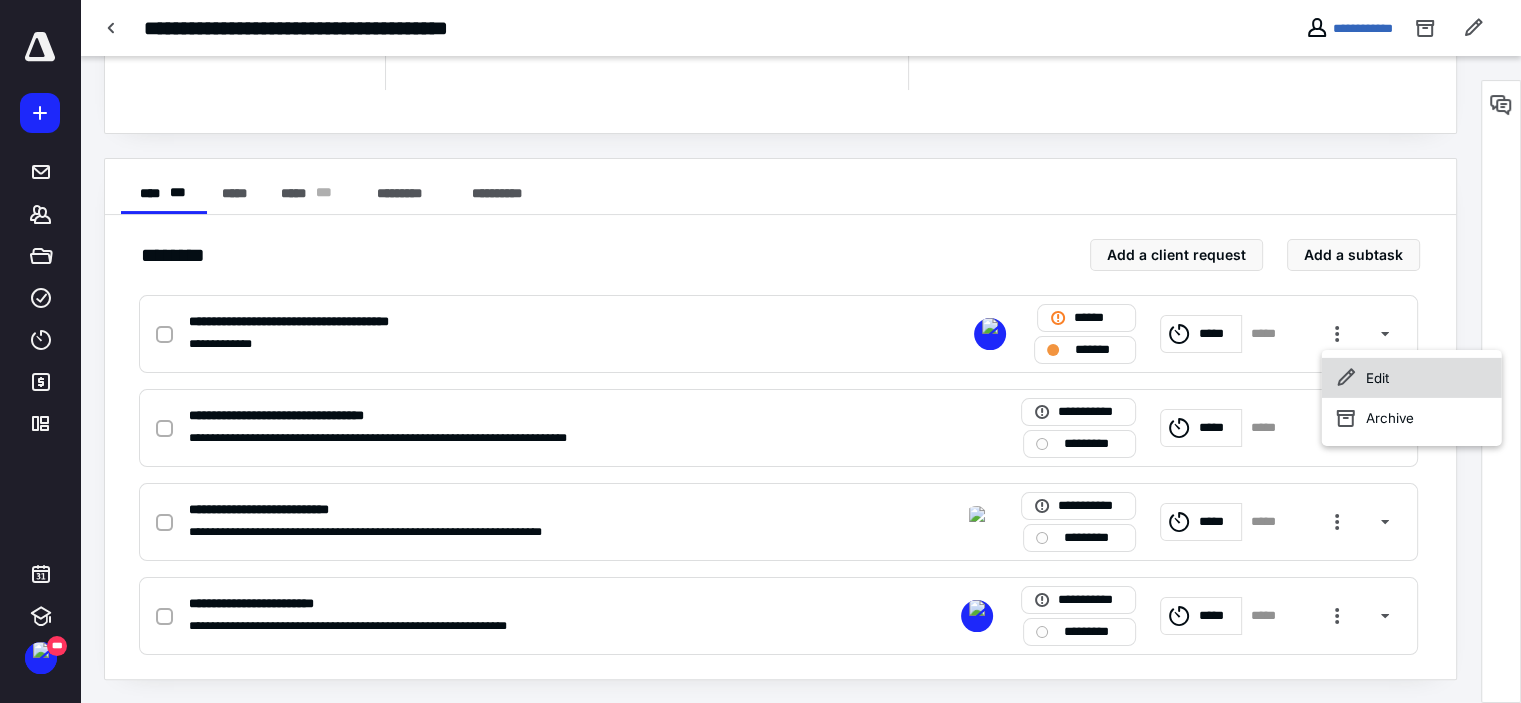 click 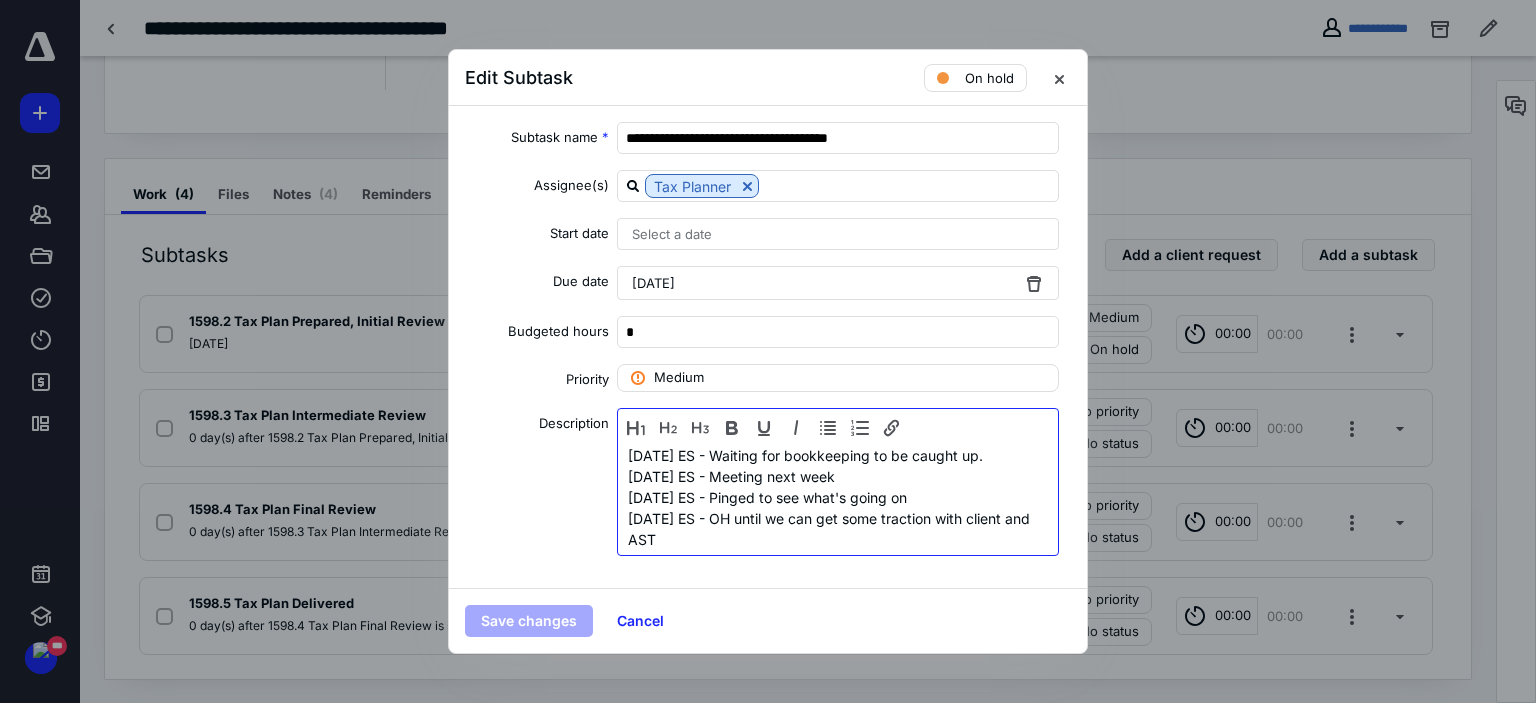 click on "[DATE] ES - Waiting for bookkeeping to be caught up." at bounding box center [838, 455] 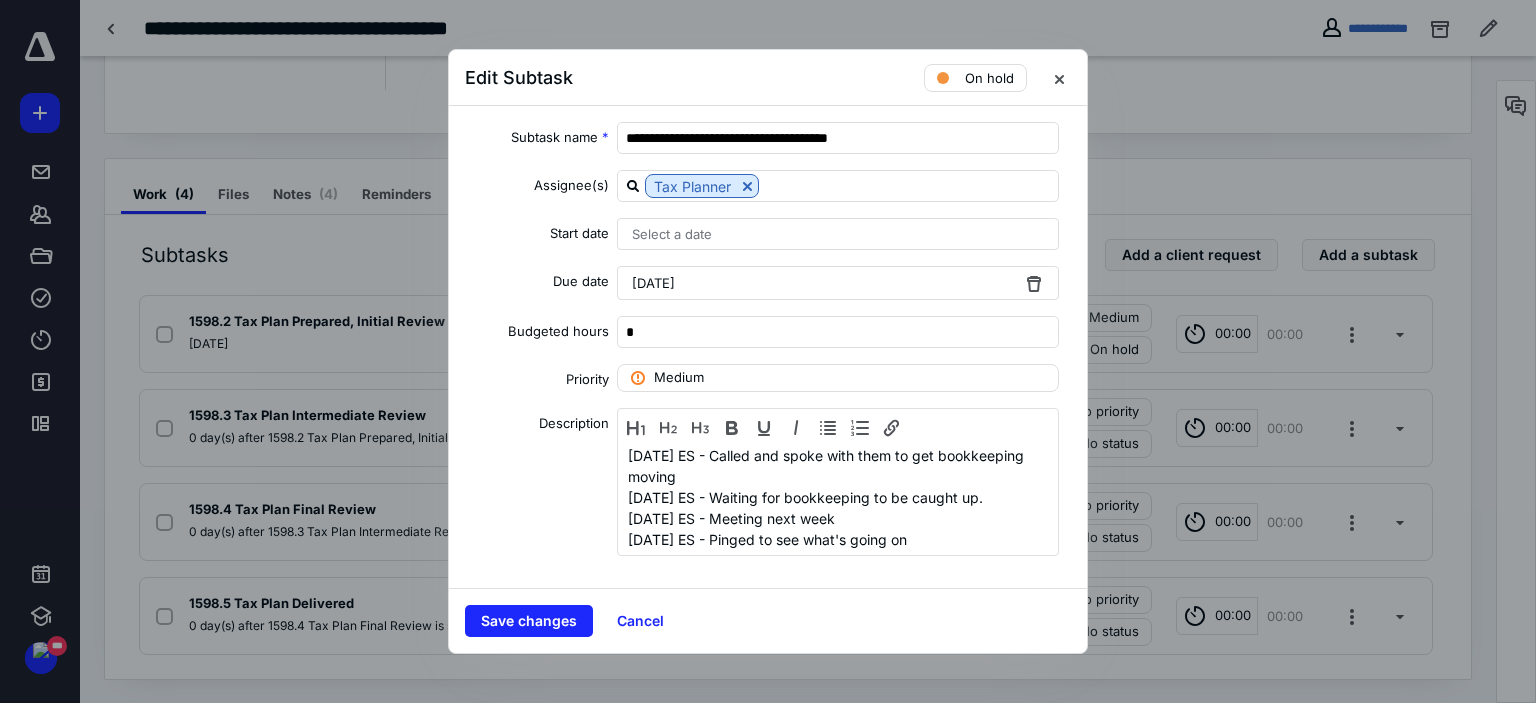 click on "[DATE]" at bounding box center (653, 283) 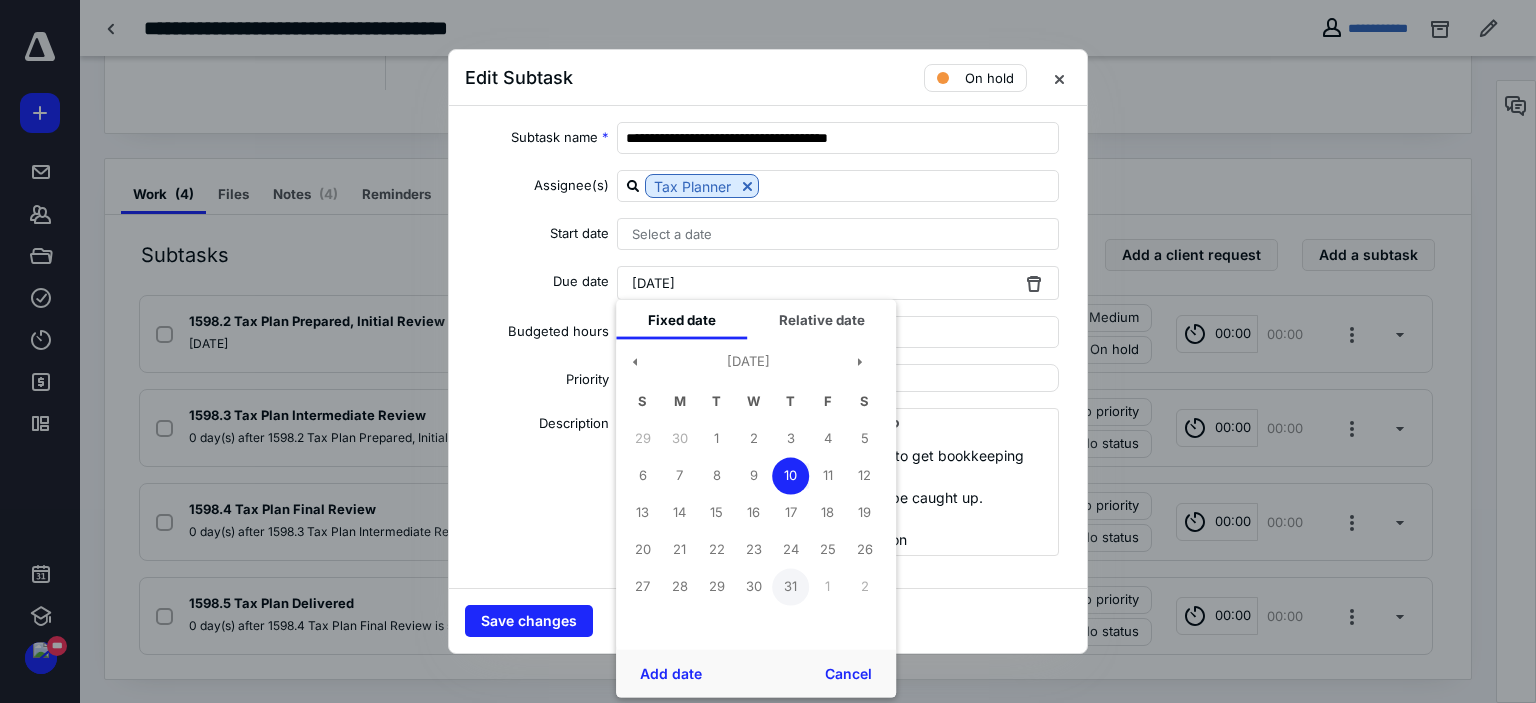 click on "31" at bounding box center [790, 586] 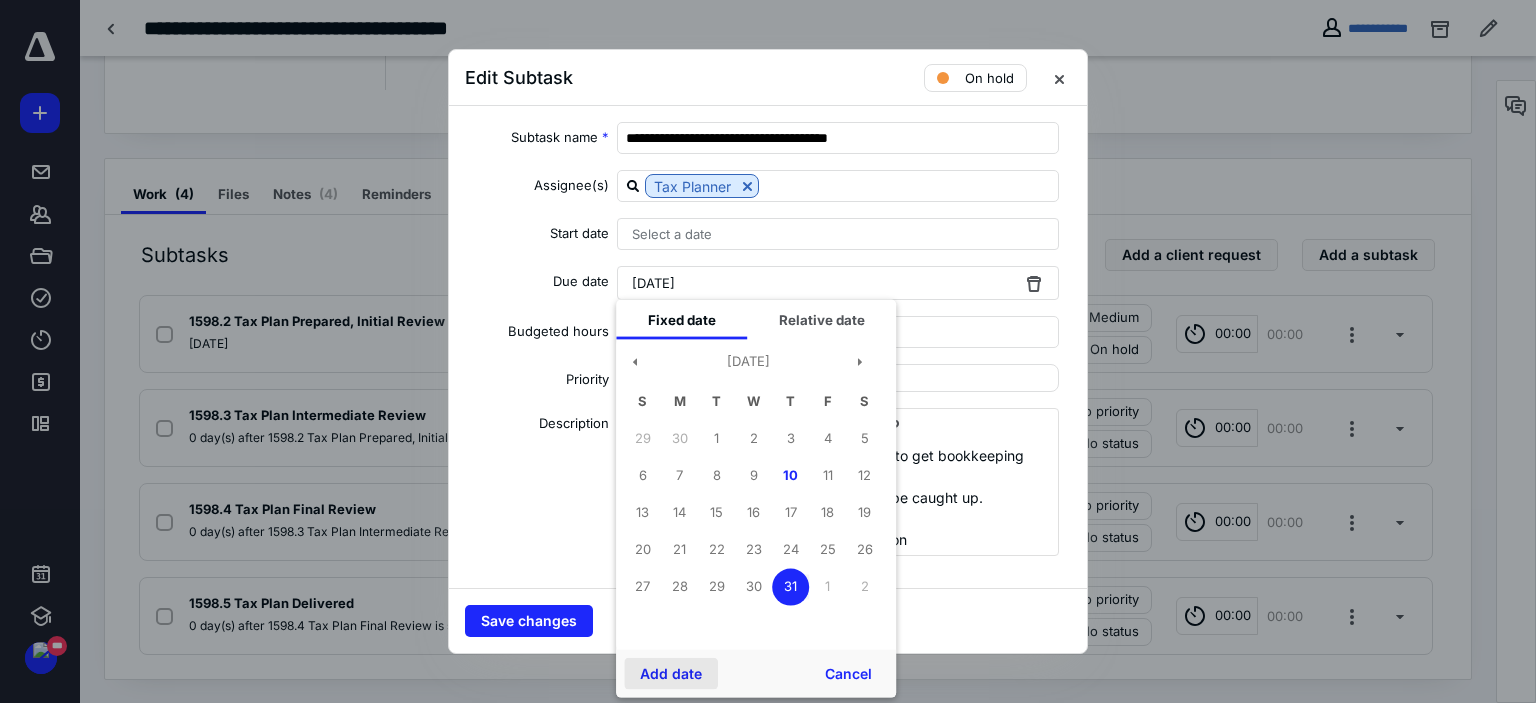 click on "Add date" at bounding box center [671, 674] 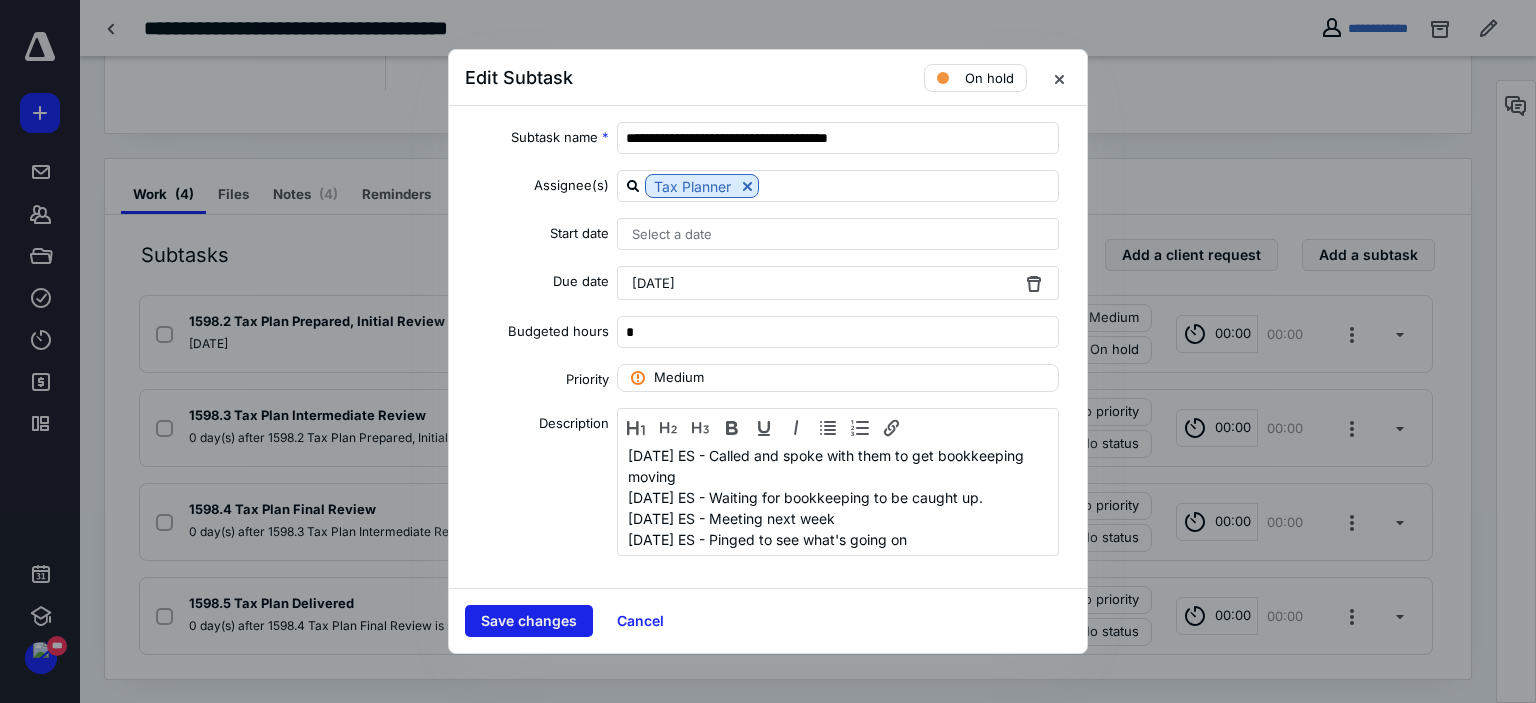 click on "Save changes" at bounding box center [529, 621] 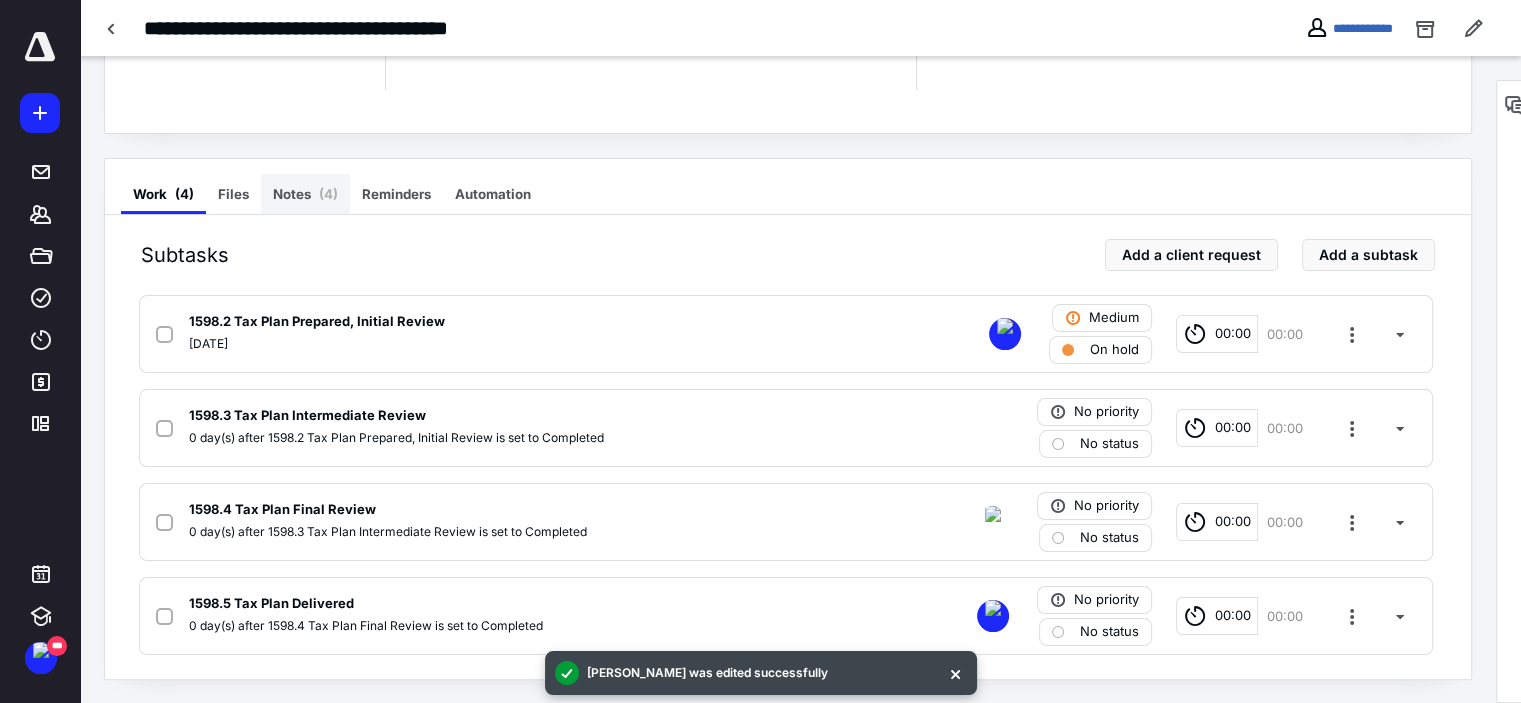 click on "Notes ( 4 )" at bounding box center (305, 194) 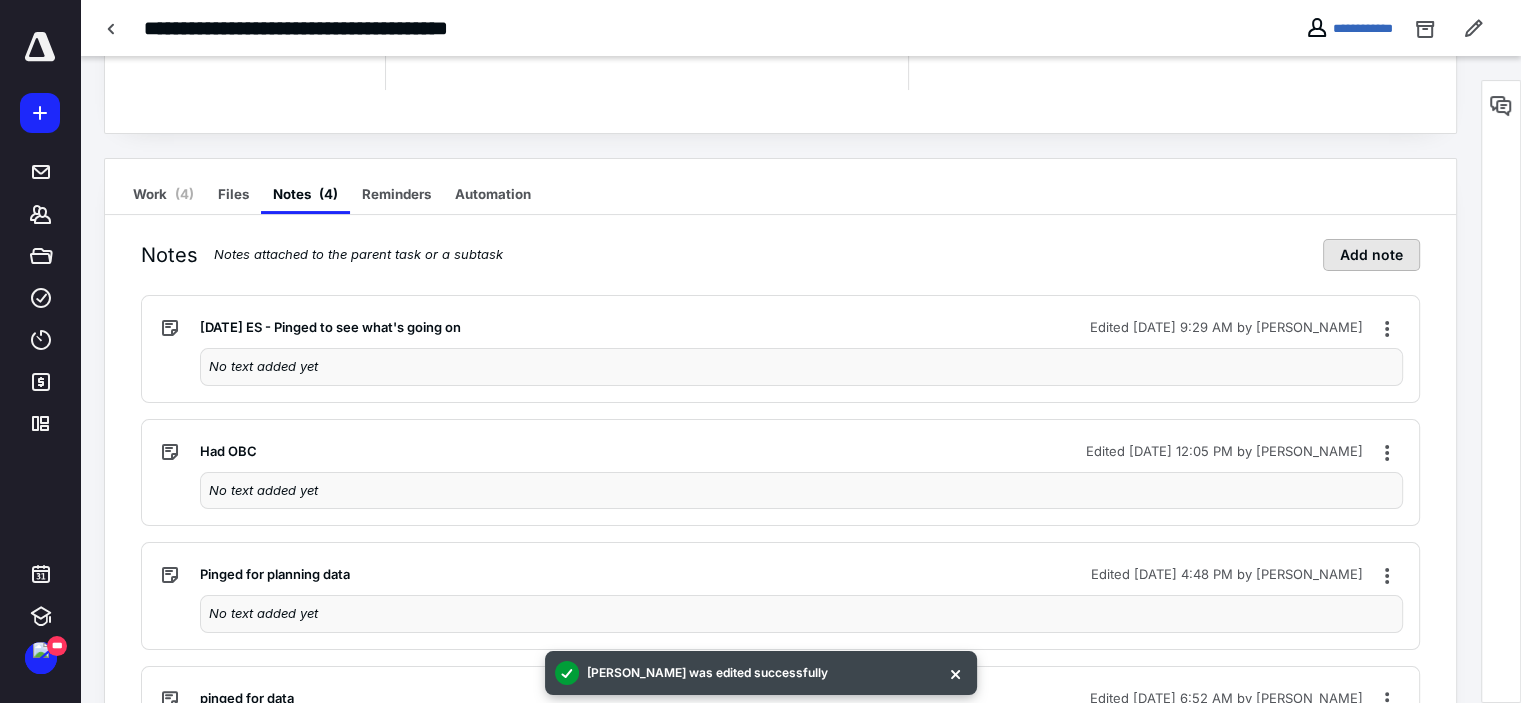 click on "Add note" at bounding box center (1371, 255) 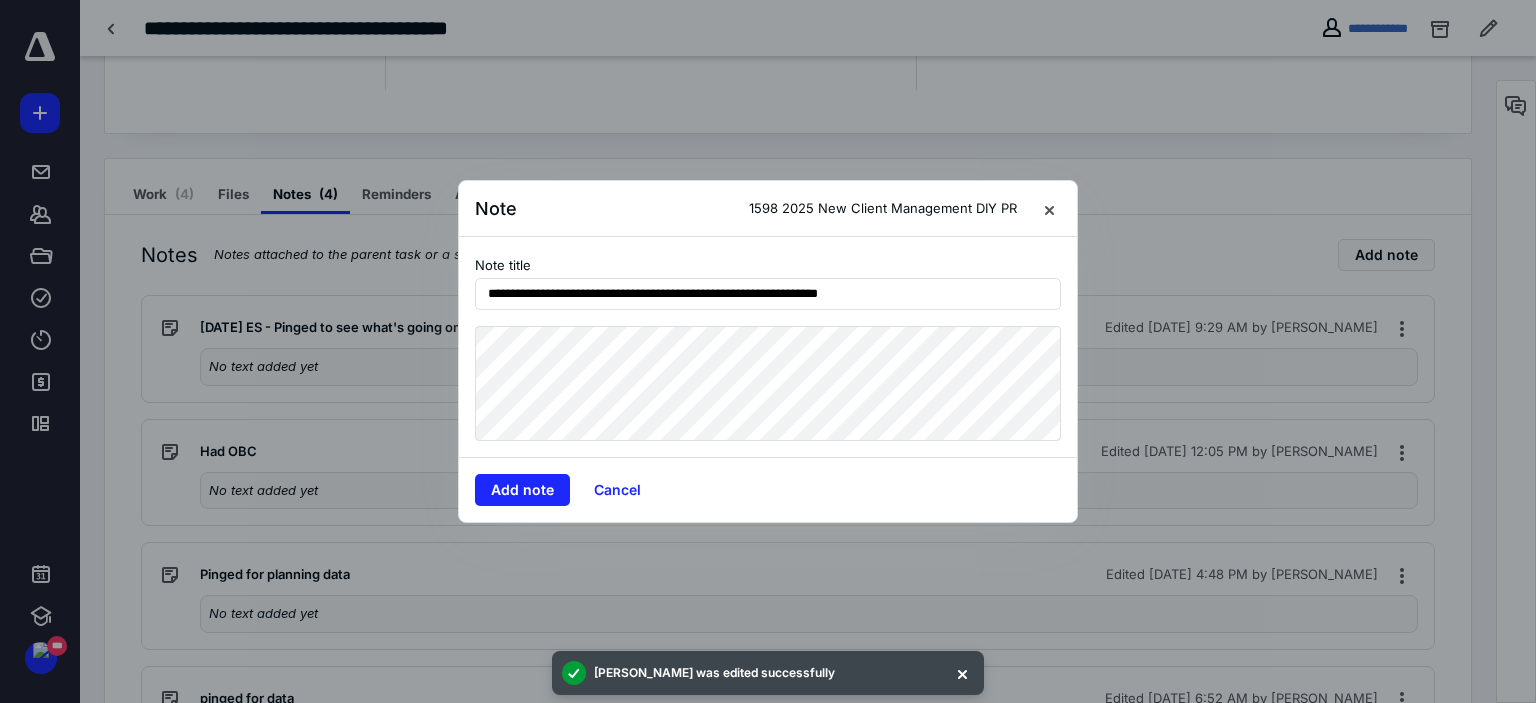 type on "**********" 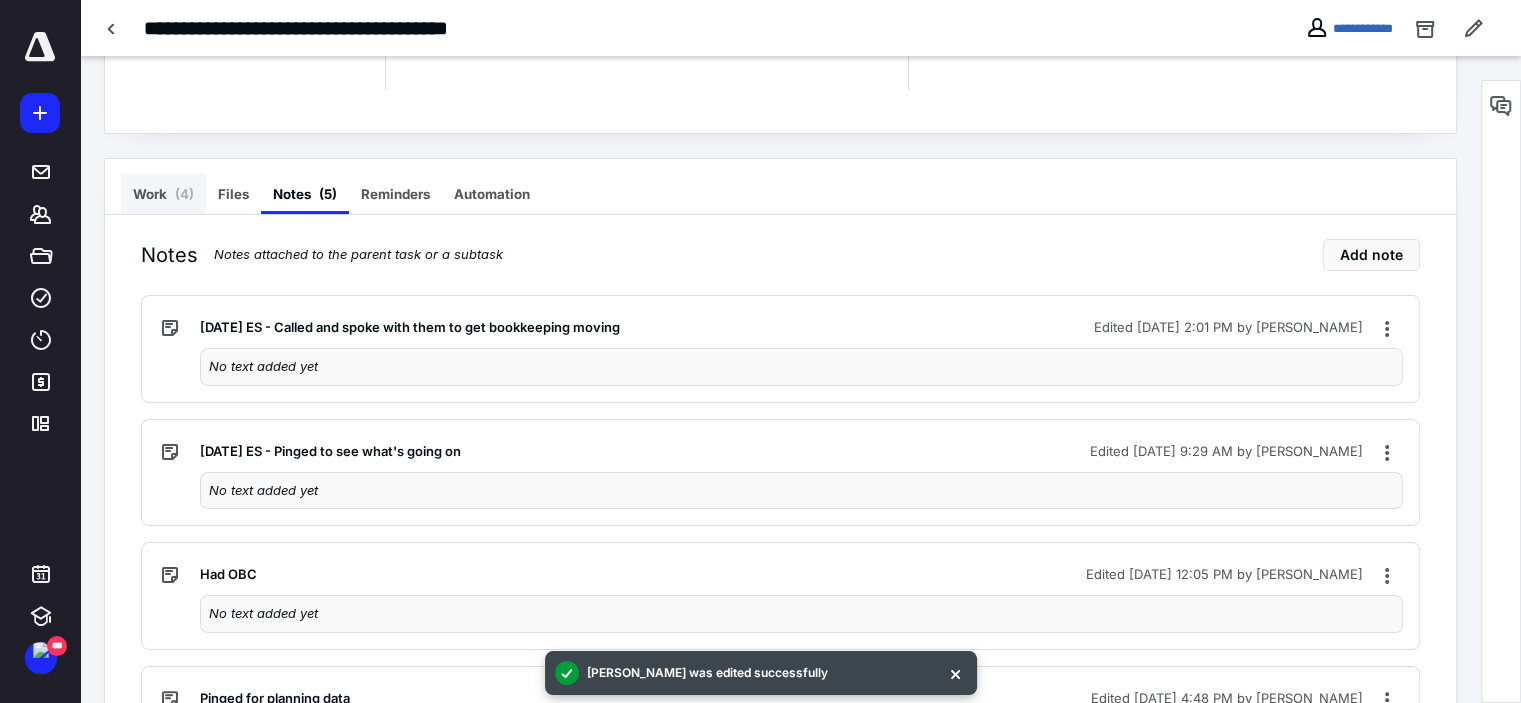 click on "Work ( 4 )" at bounding box center (163, 194) 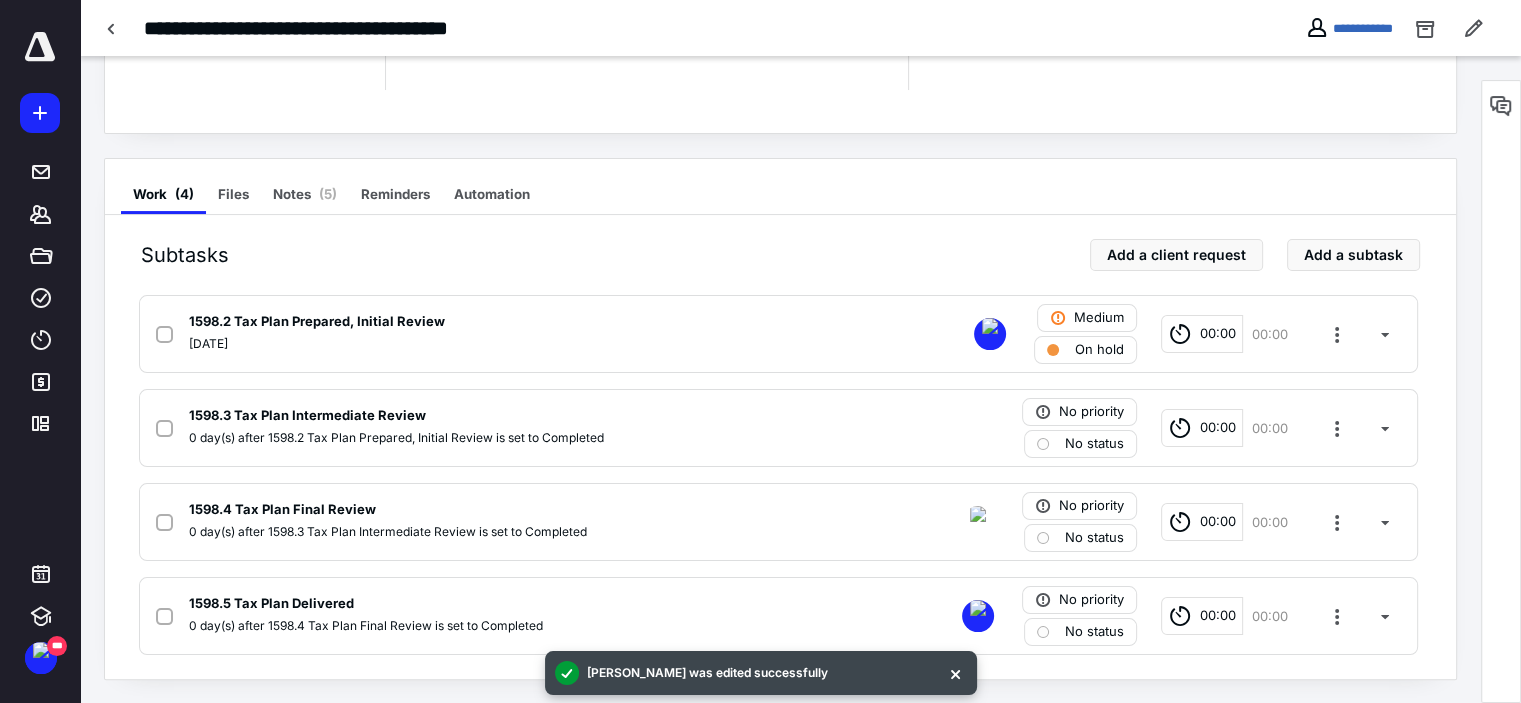 scroll, scrollTop: 0, scrollLeft: 0, axis: both 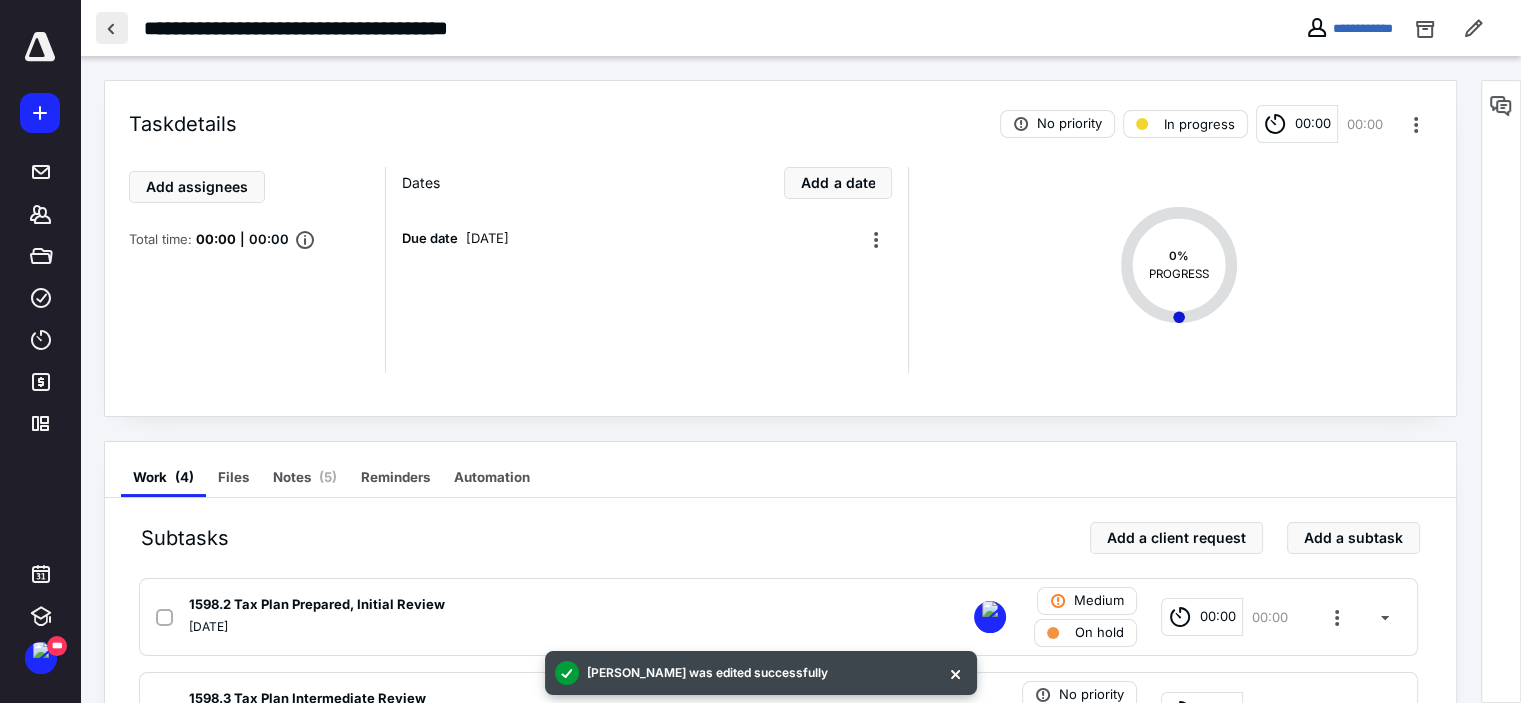 click at bounding box center [112, 28] 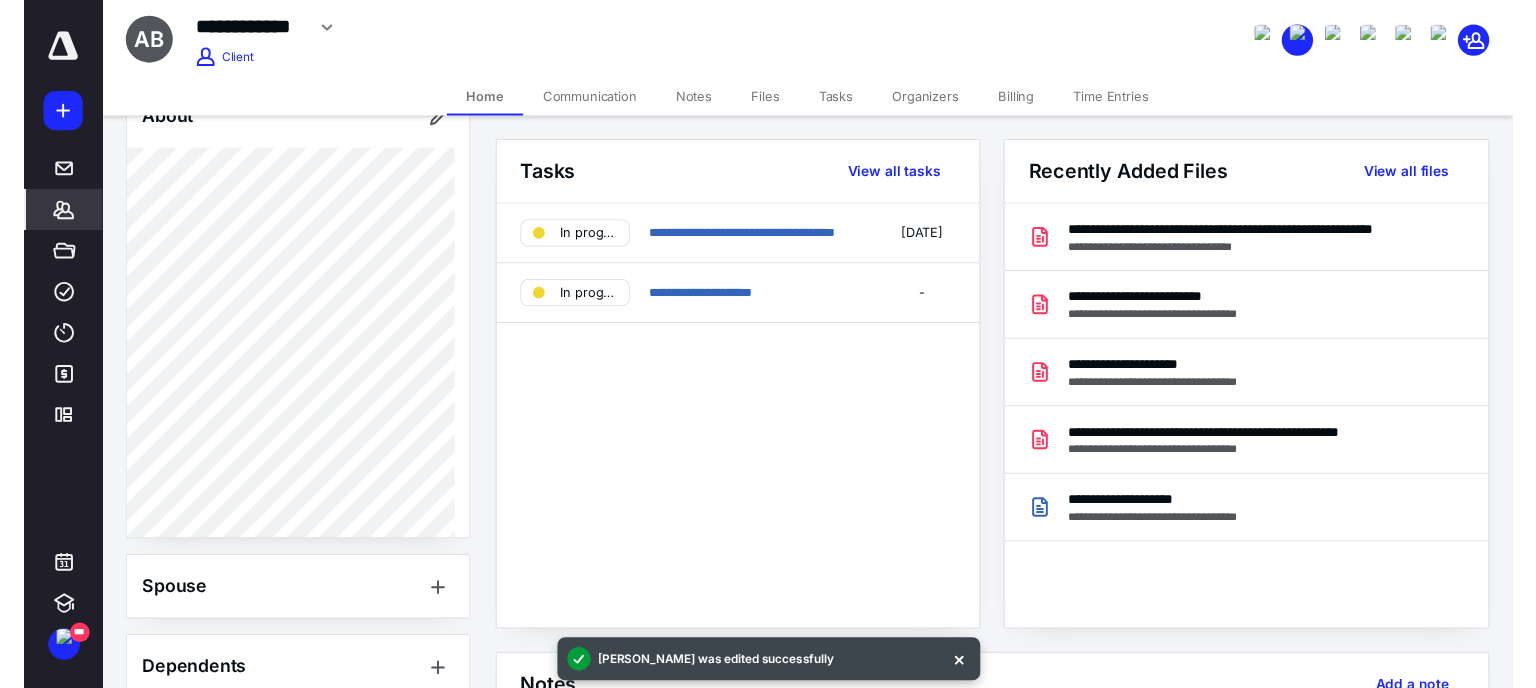 scroll, scrollTop: 897, scrollLeft: 0, axis: vertical 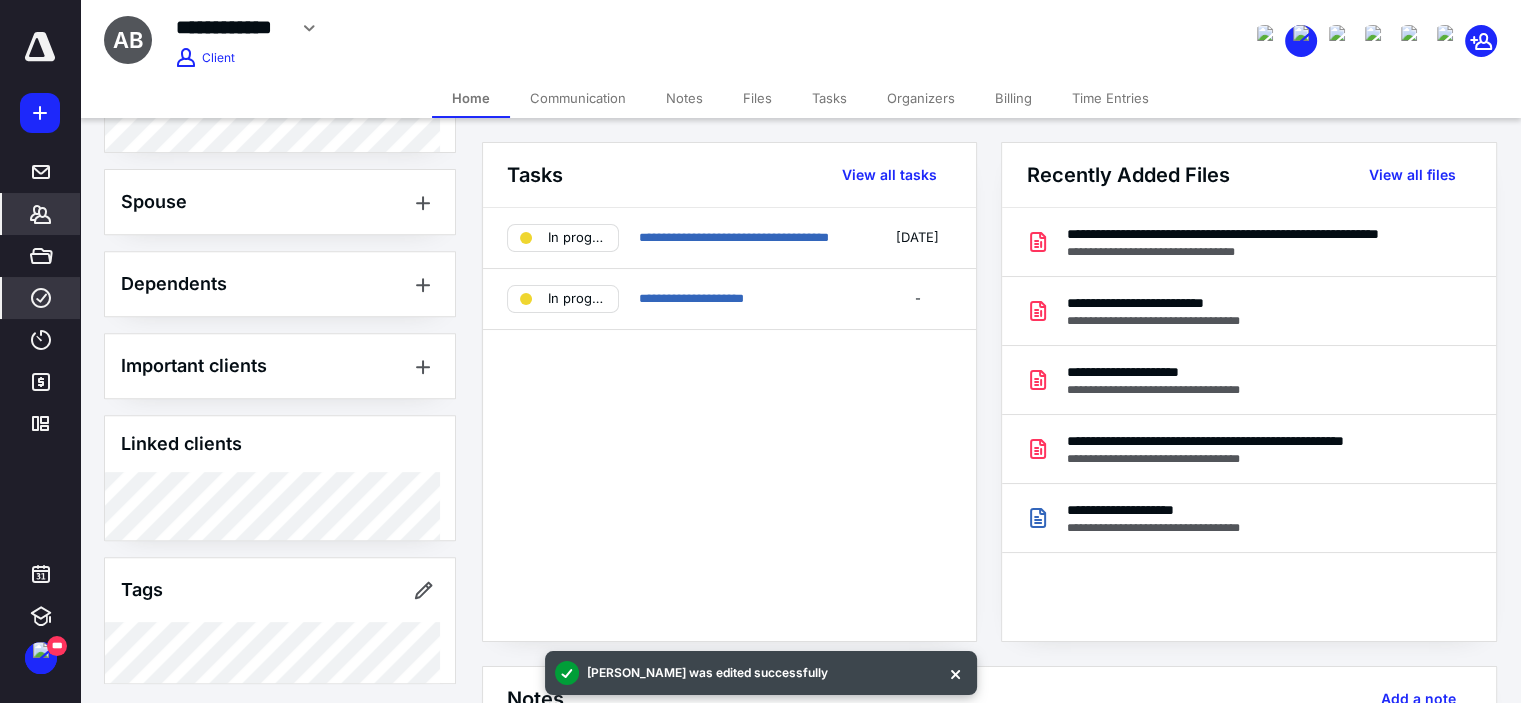 click on "****" at bounding box center [41, 298] 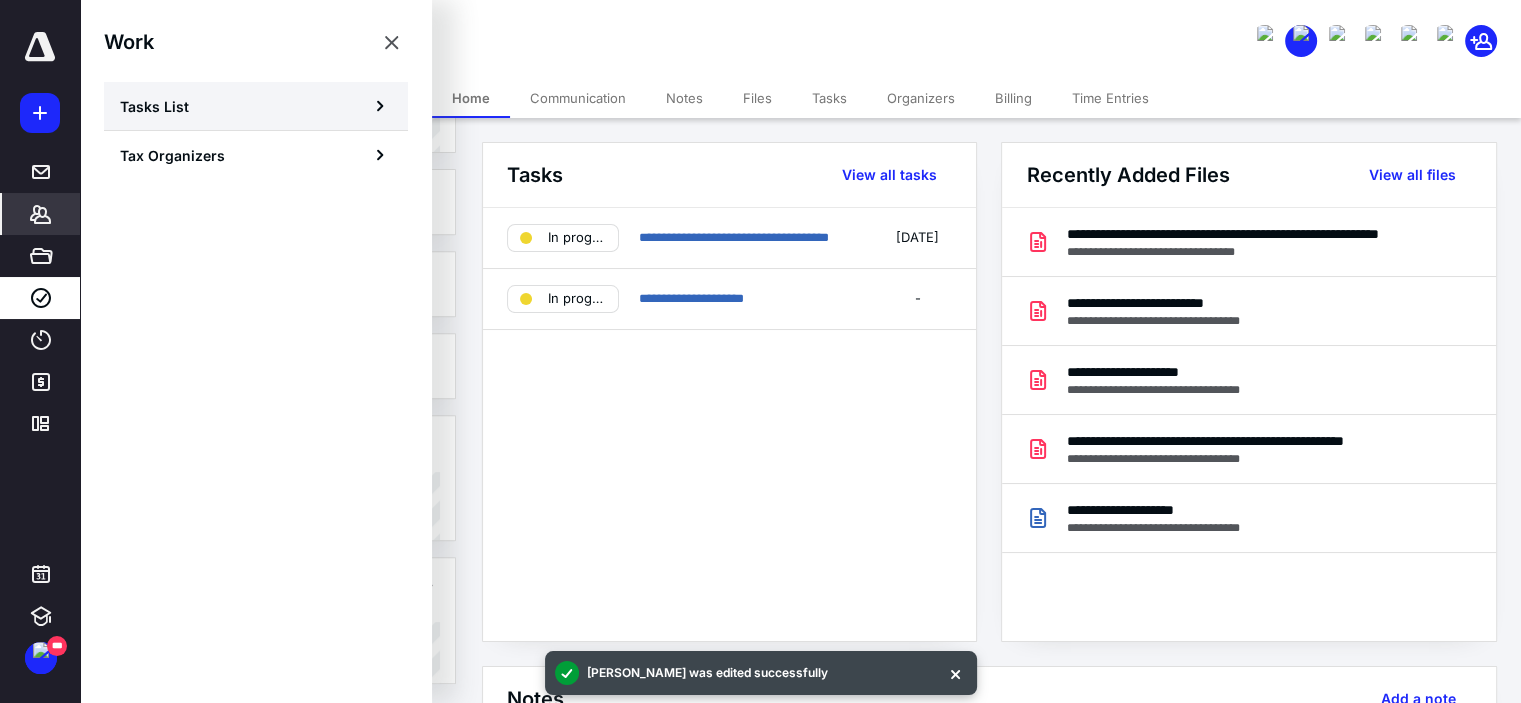 click on "Tasks List" at bounding box center (256, 106) 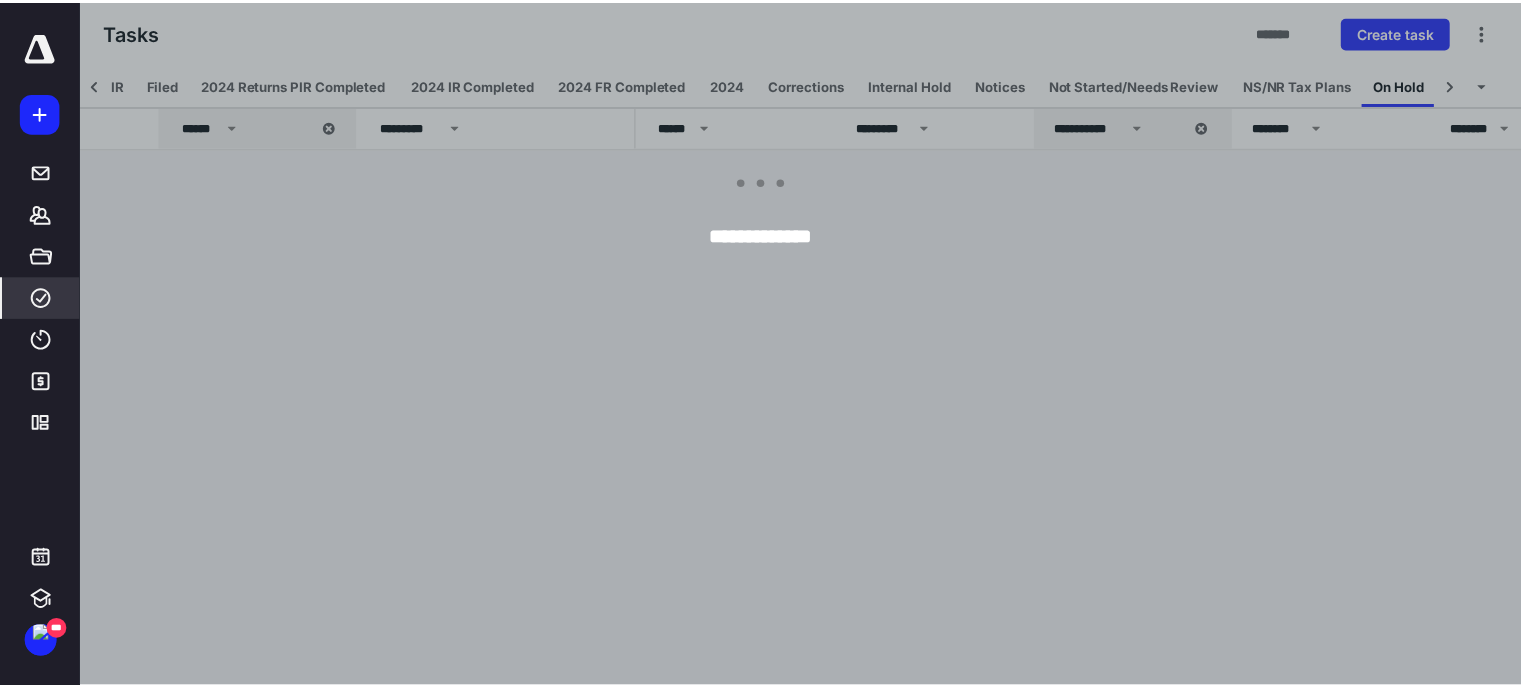 scroll, scrollTop: 0, scrollLeft: 399, axis: horizontal 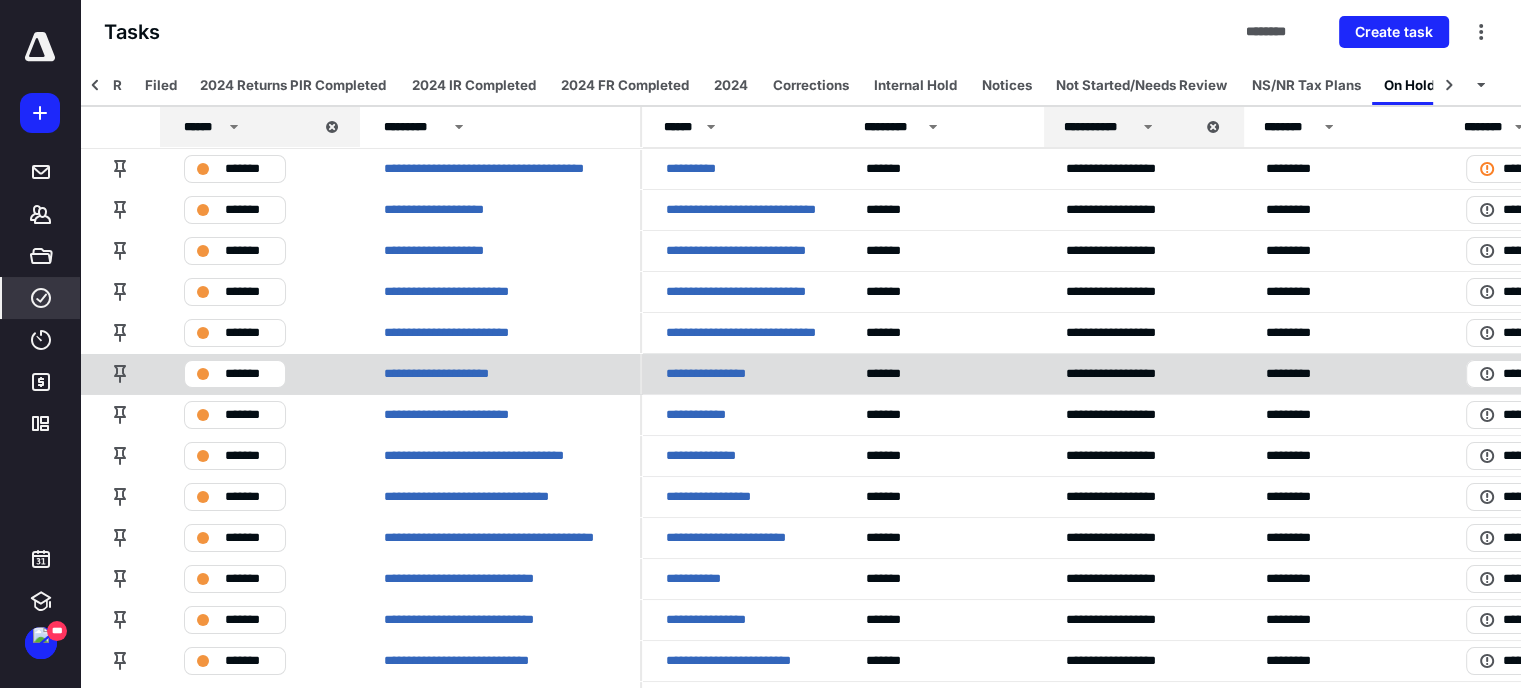 click on "**********" at bounding box center (719, 374) 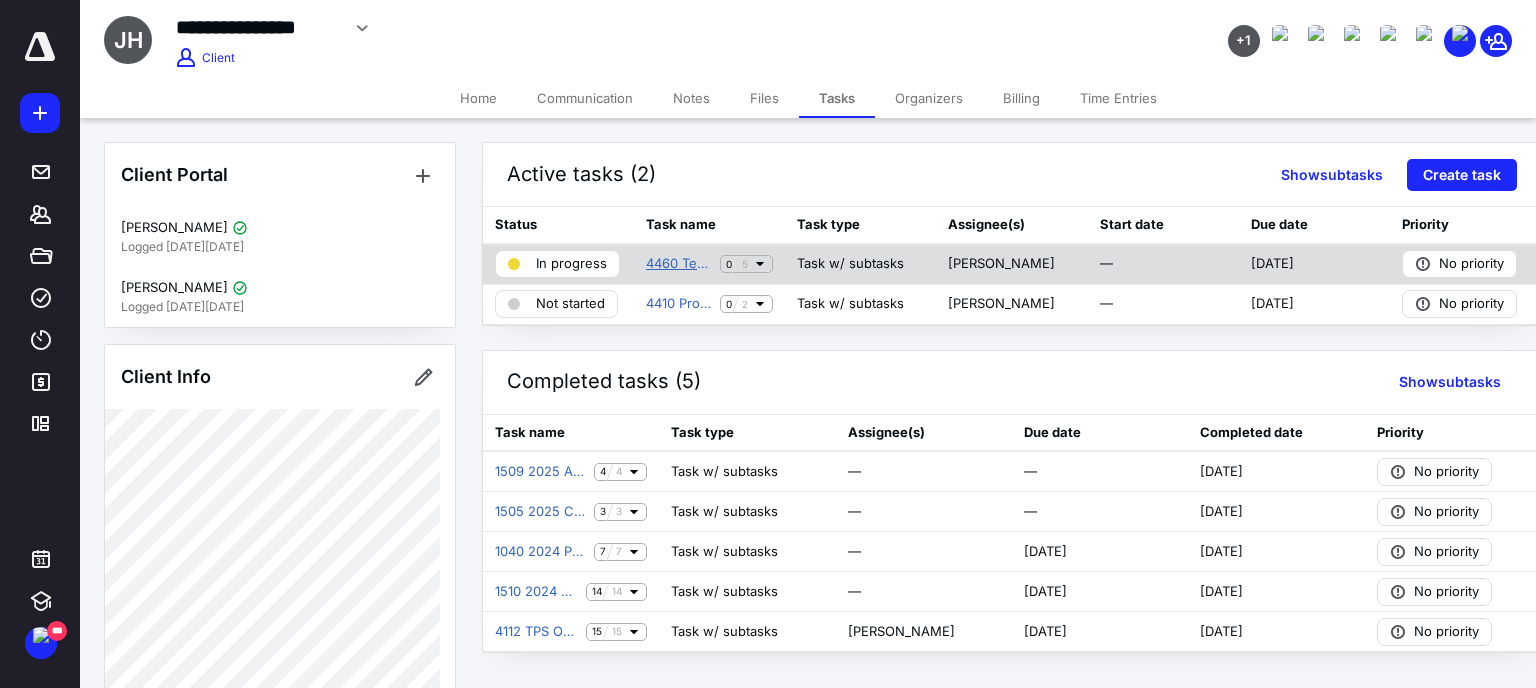 click on "4460 Termination BAS/[GEOGRAPHIC_DATA]" at bounding box center [679, 264] 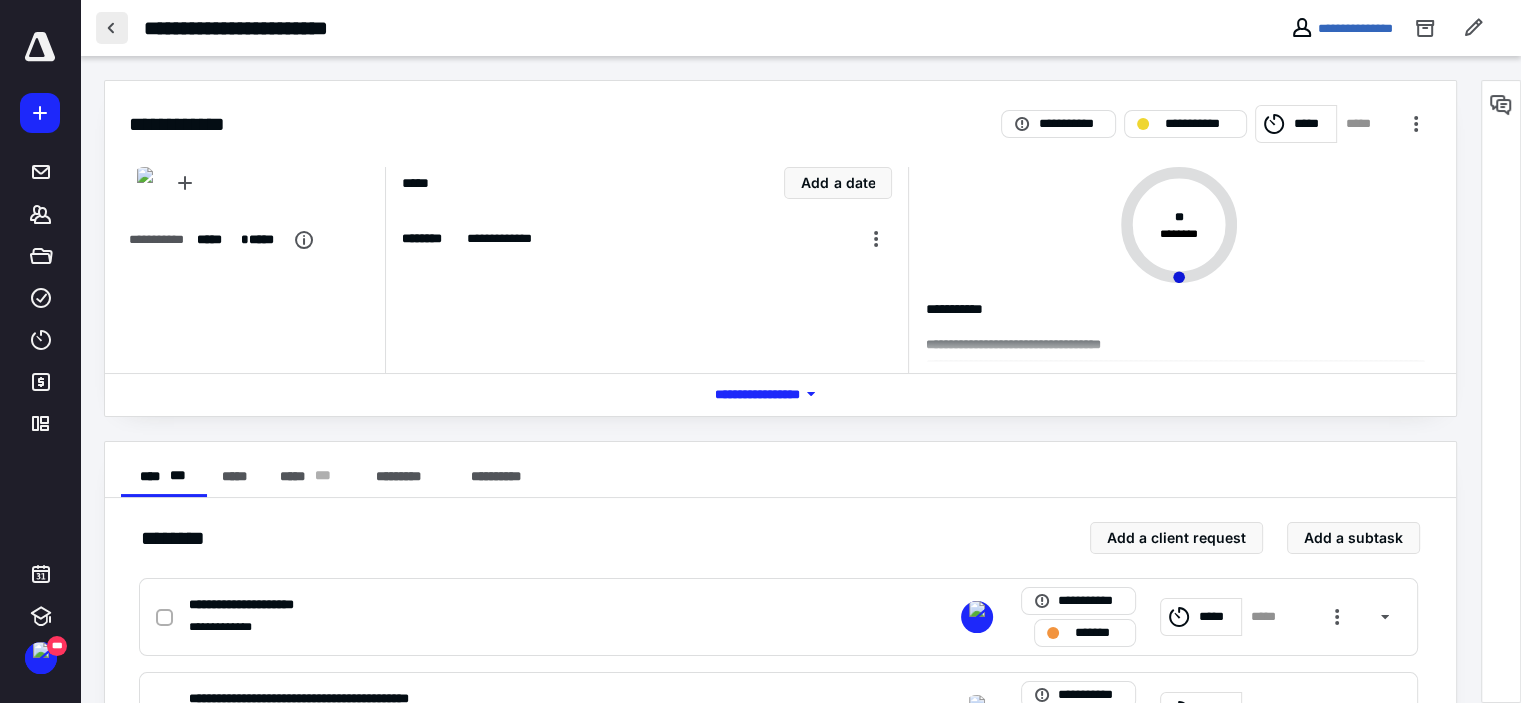 click at bounding box center (112, 28) 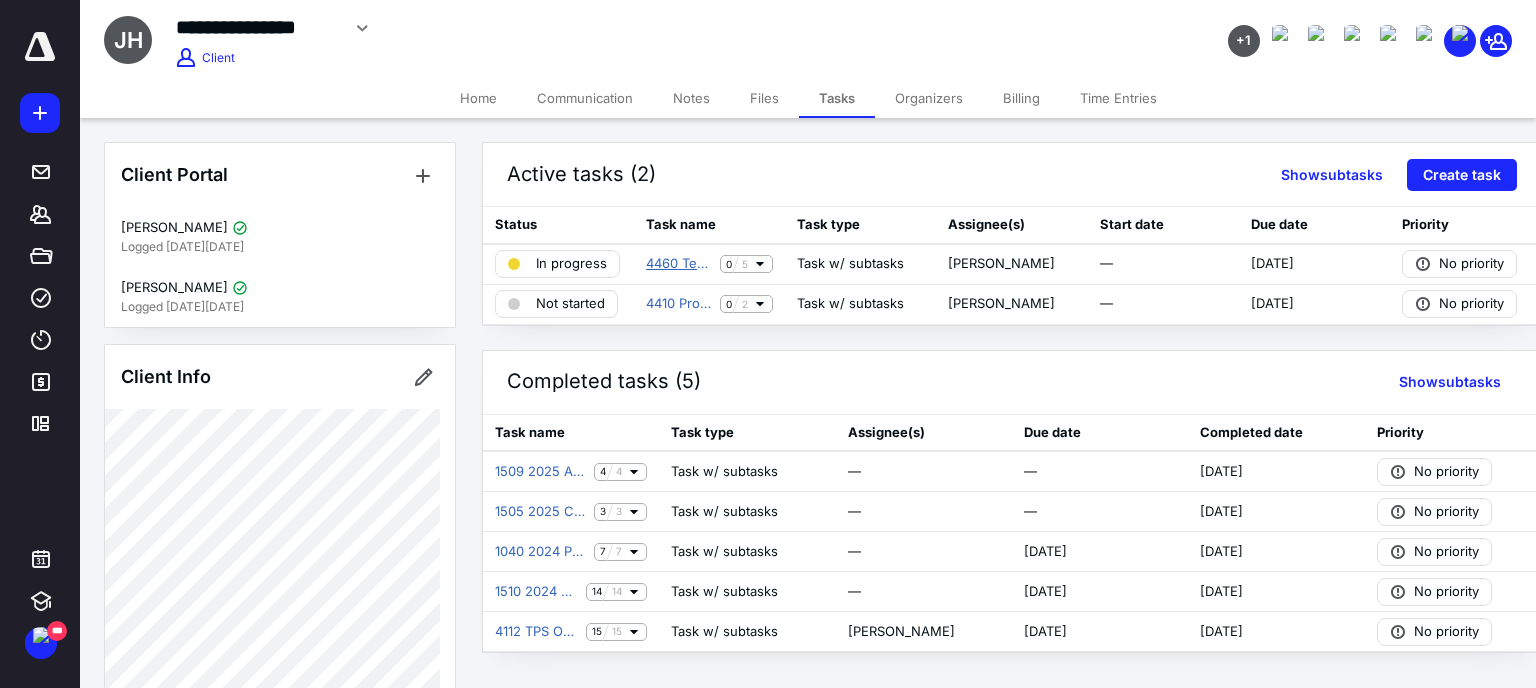 click on "4460 Termination BAS/[GEOGRAPHIC_DATA]" at bounding box center (679, 264) 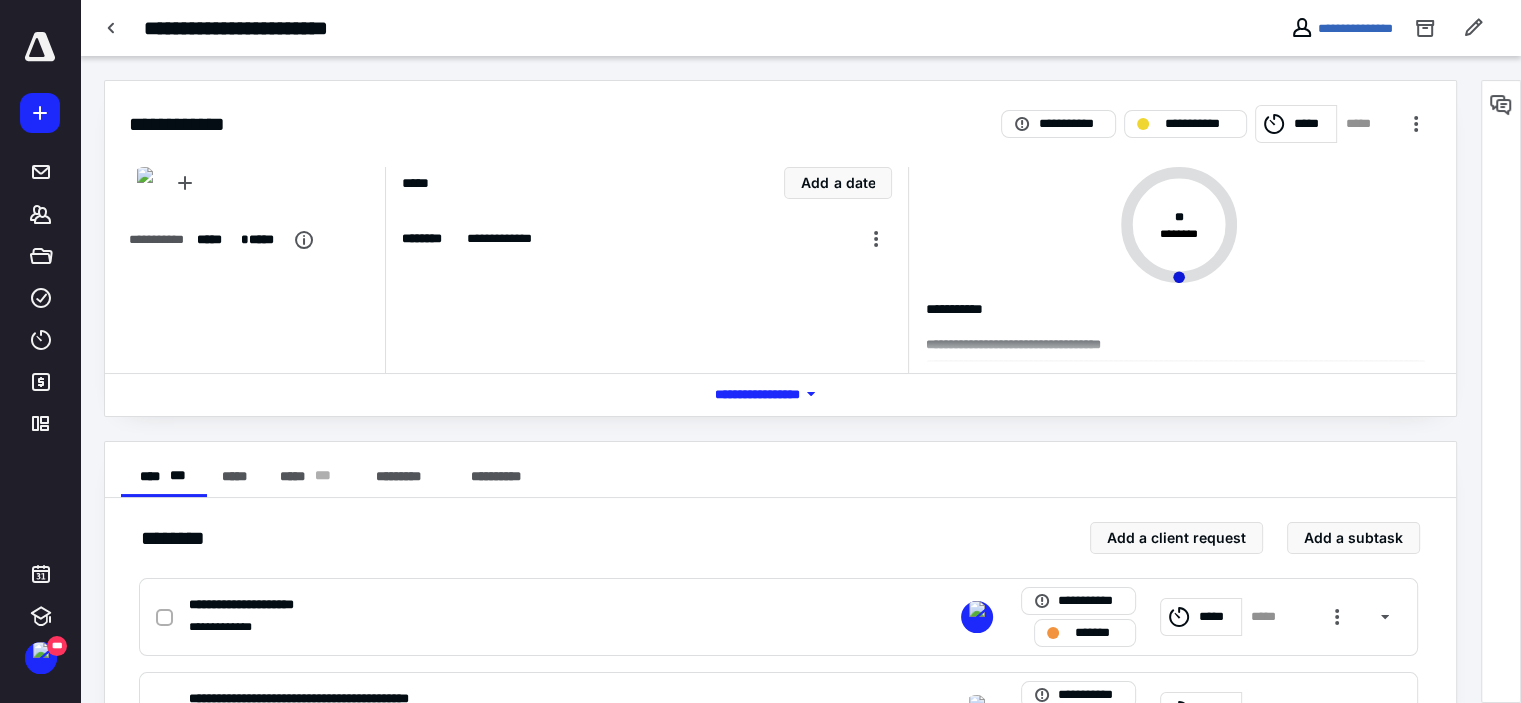 scroll, scrollTop: 100, scrollLeft: 0, axis: vertical 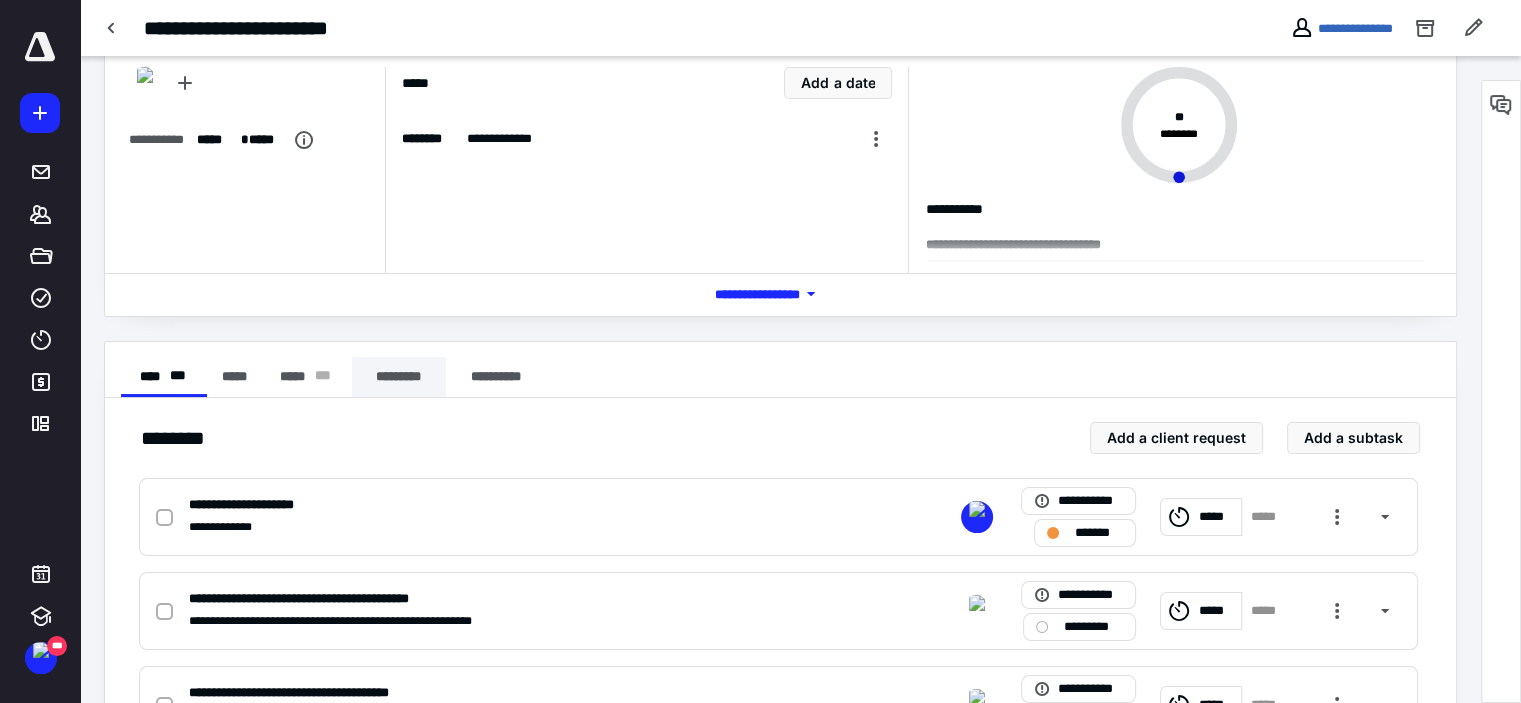 click on "***** * * *" at bounding box center [306, 377] 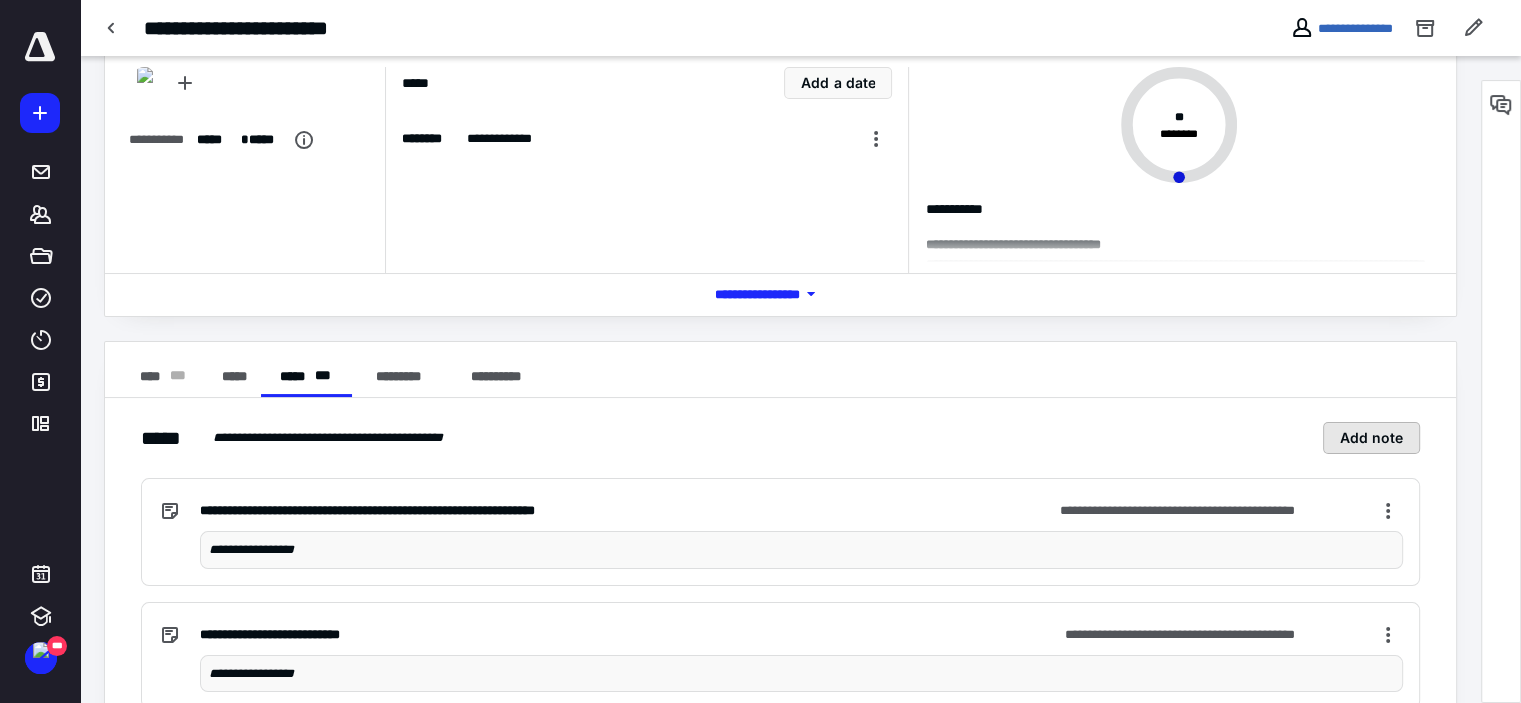click on "Add note" at bounding box center [1371, 438] 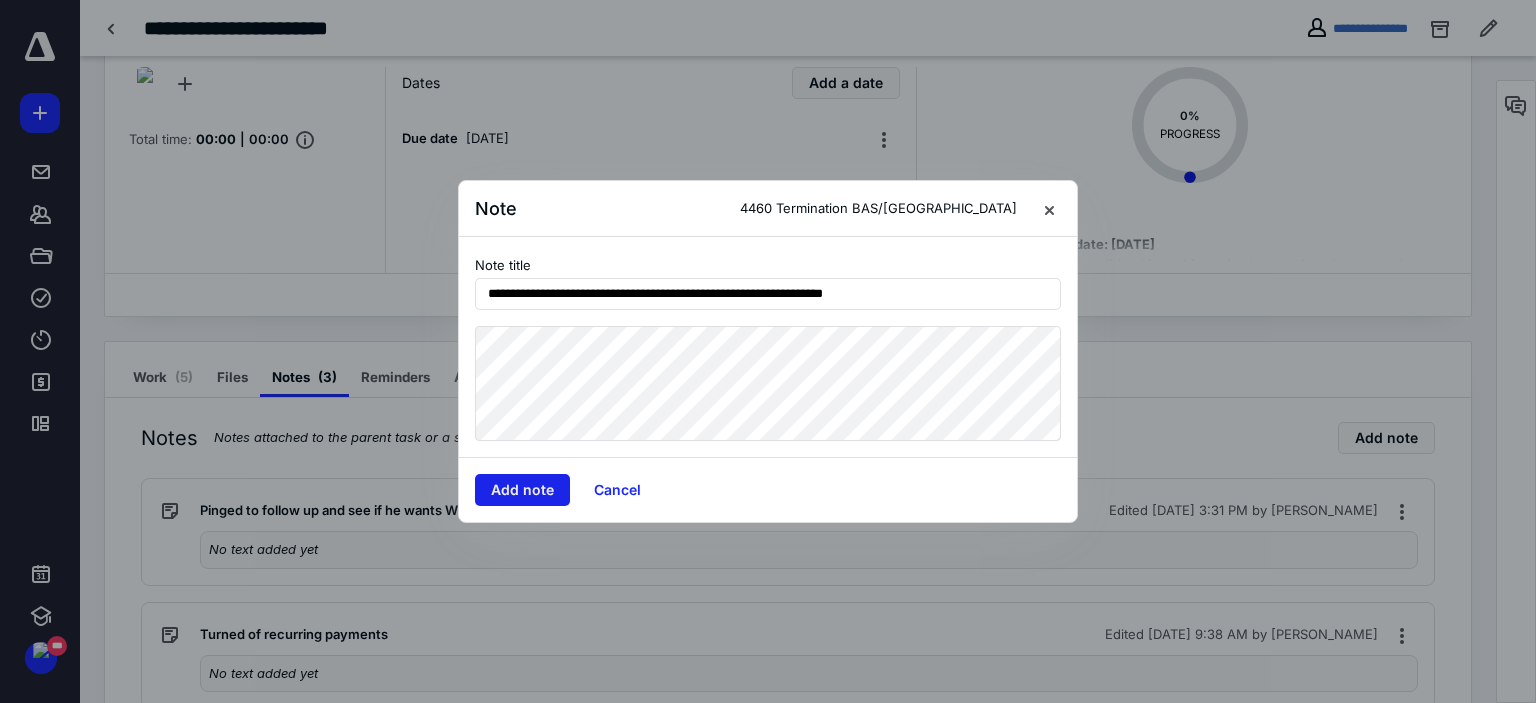 type on "**********" 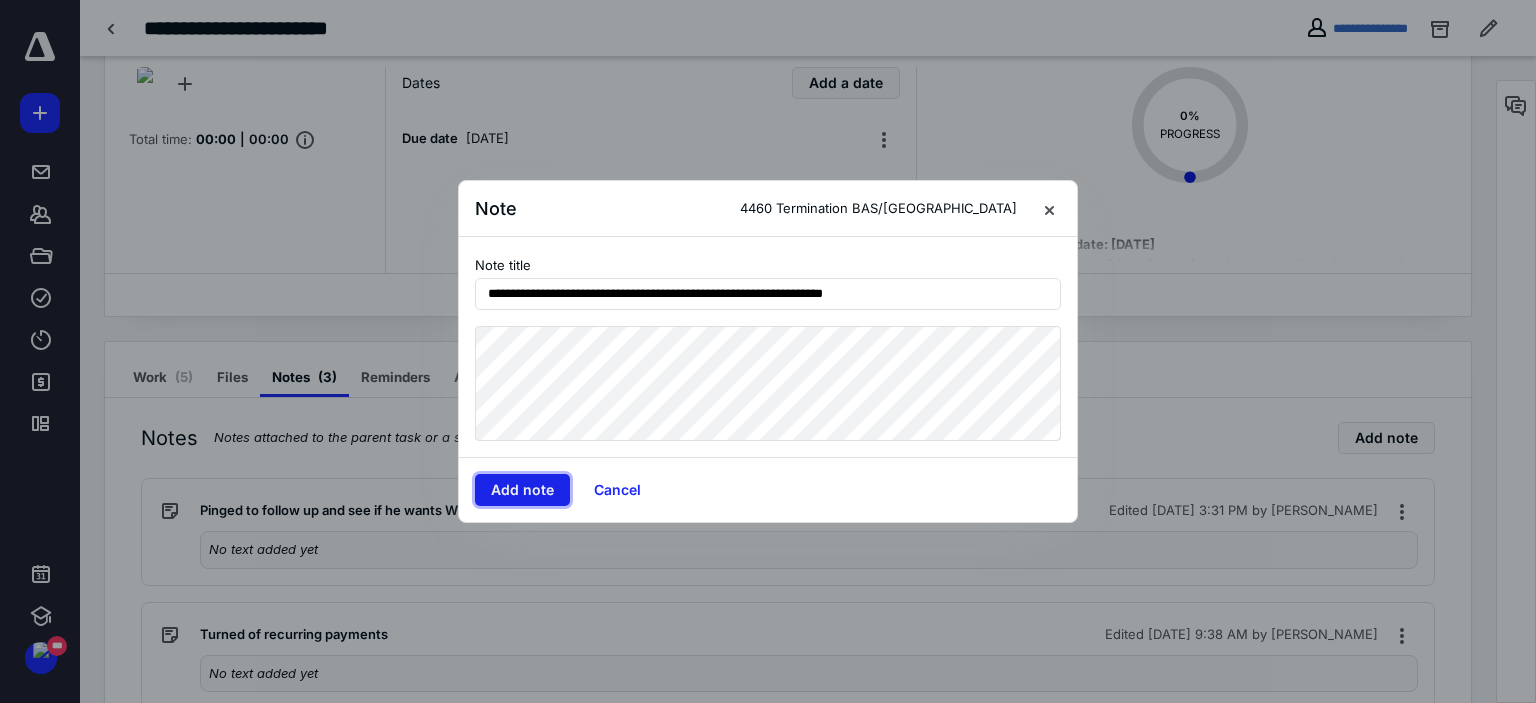 click on "Add note" at bounding box center (522, 490) 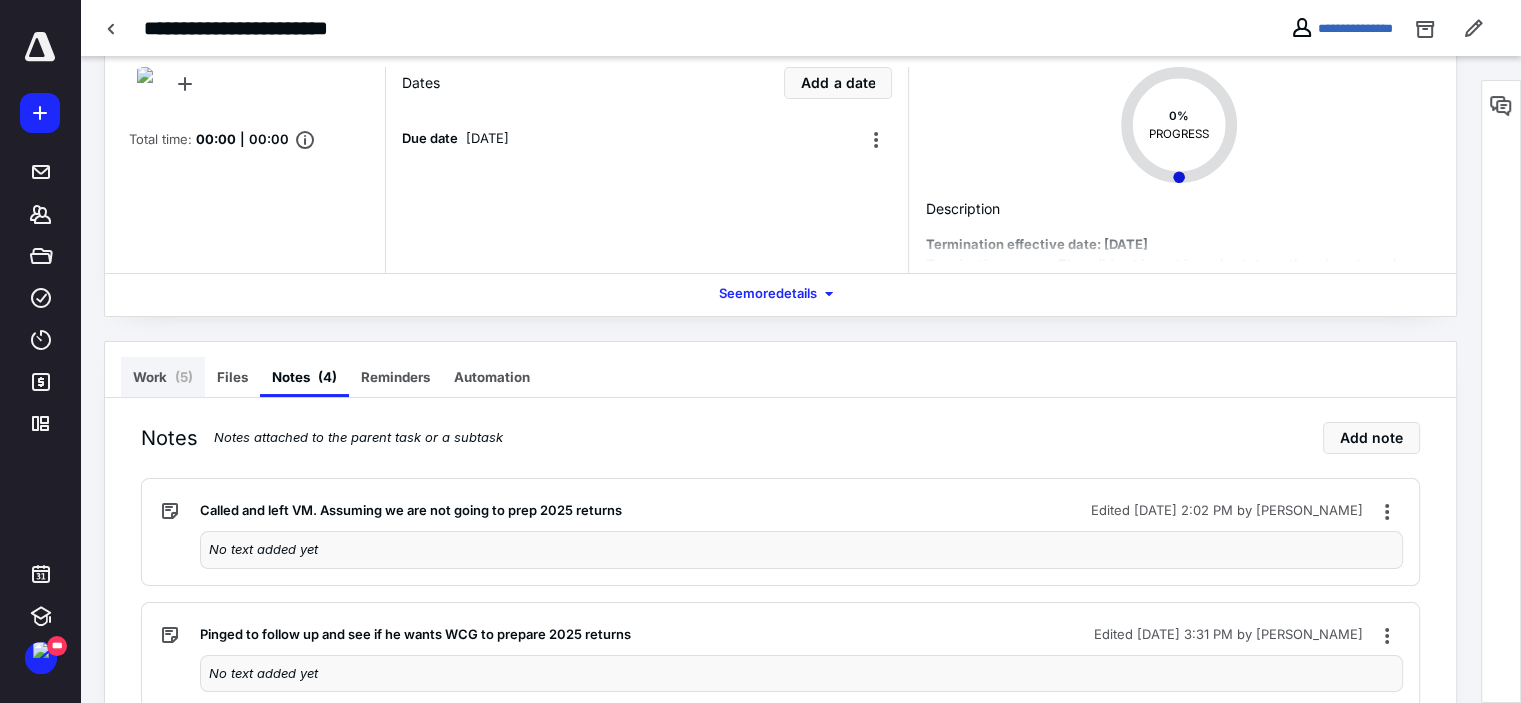 click on "Work ( 5 )" at bounding box center [163, 377] 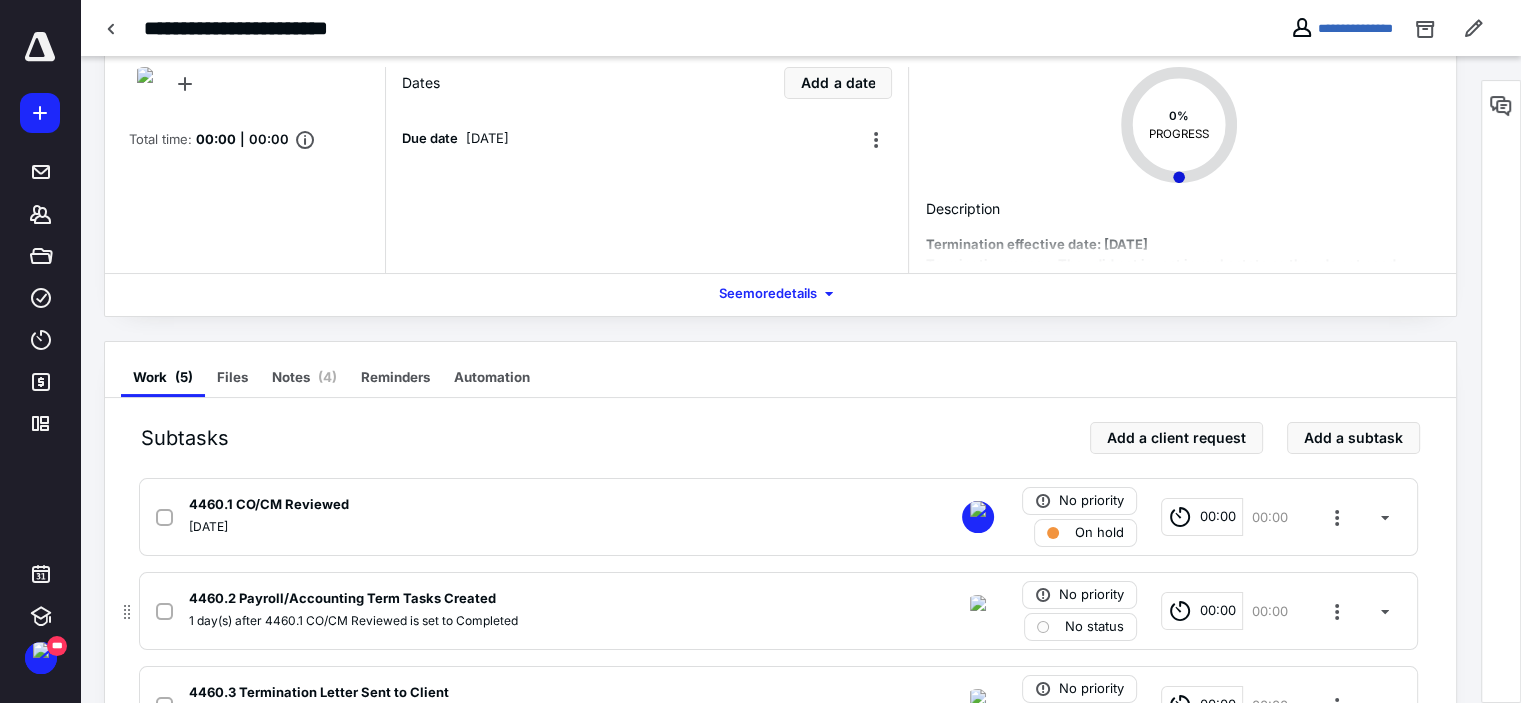 scroll, scrollTop: 300, scrollLeft: 0, axis: vertical 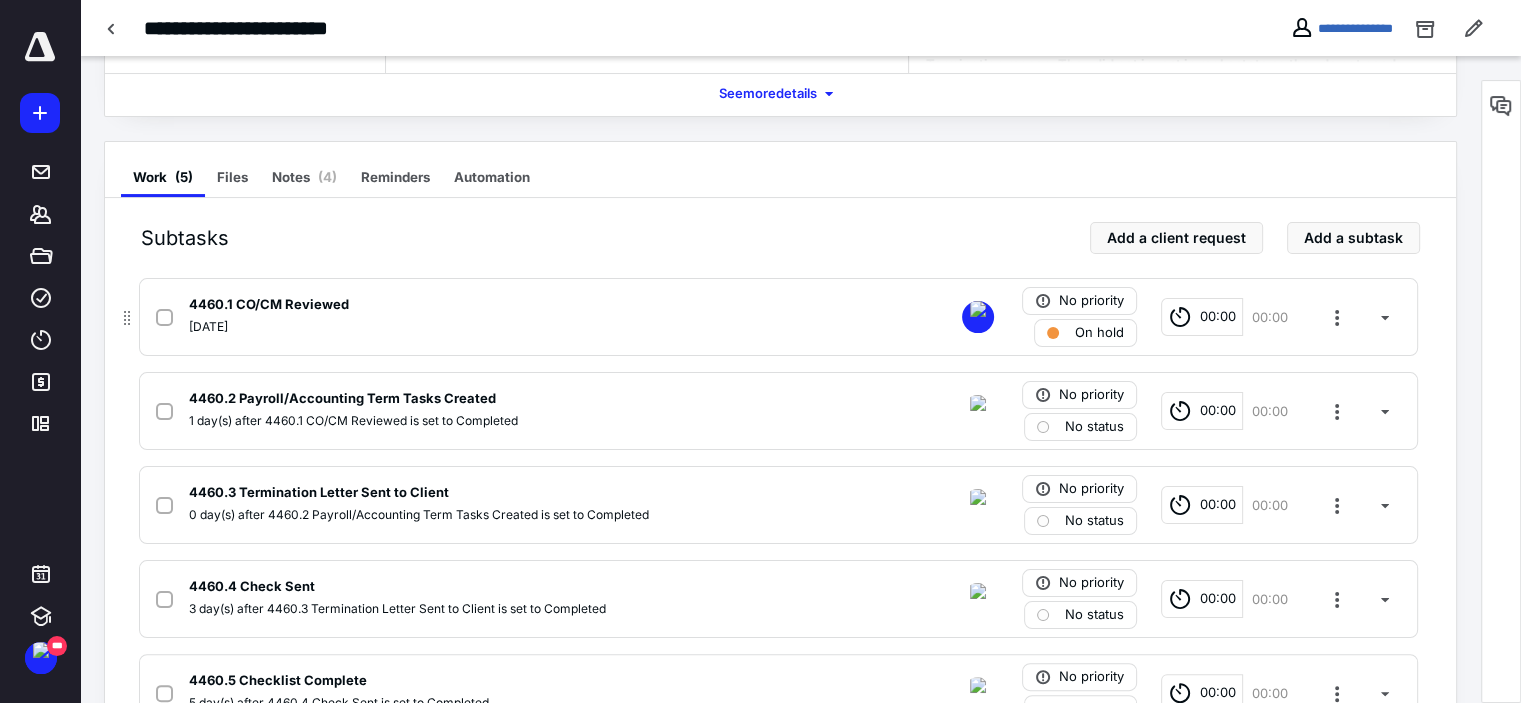 click at bounding box center (168, 317) 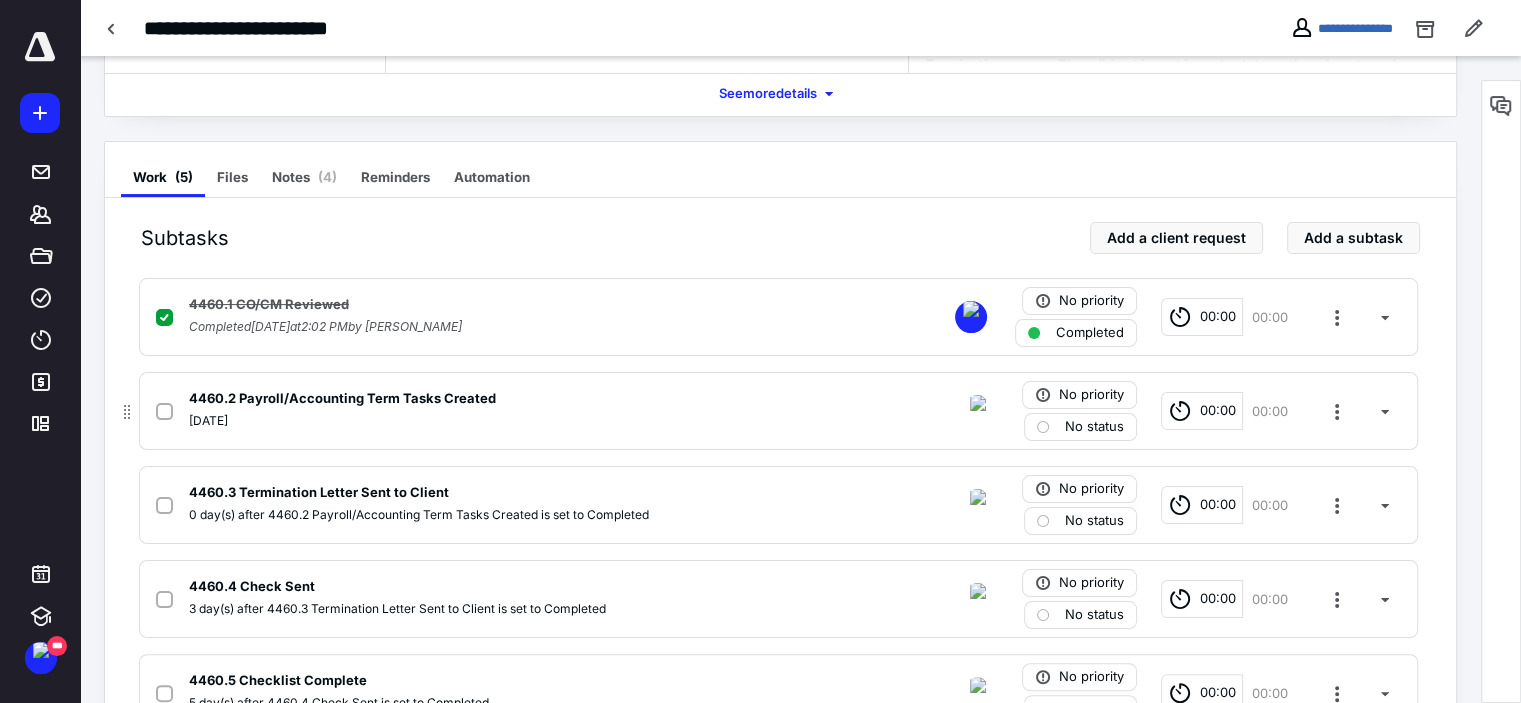 click on "No status" at bounding box center [1094, 427] 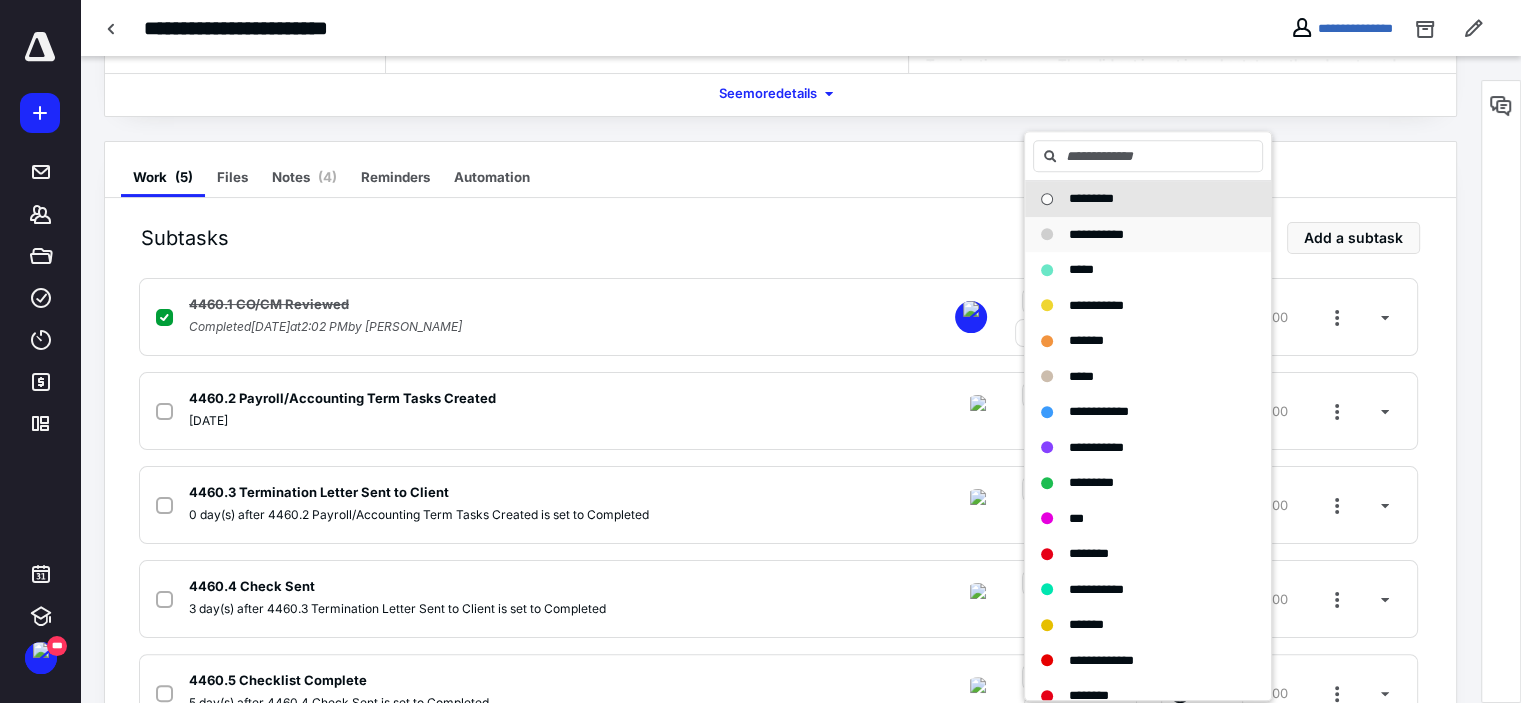 click on "**********" at bounding box center [1148, 235] 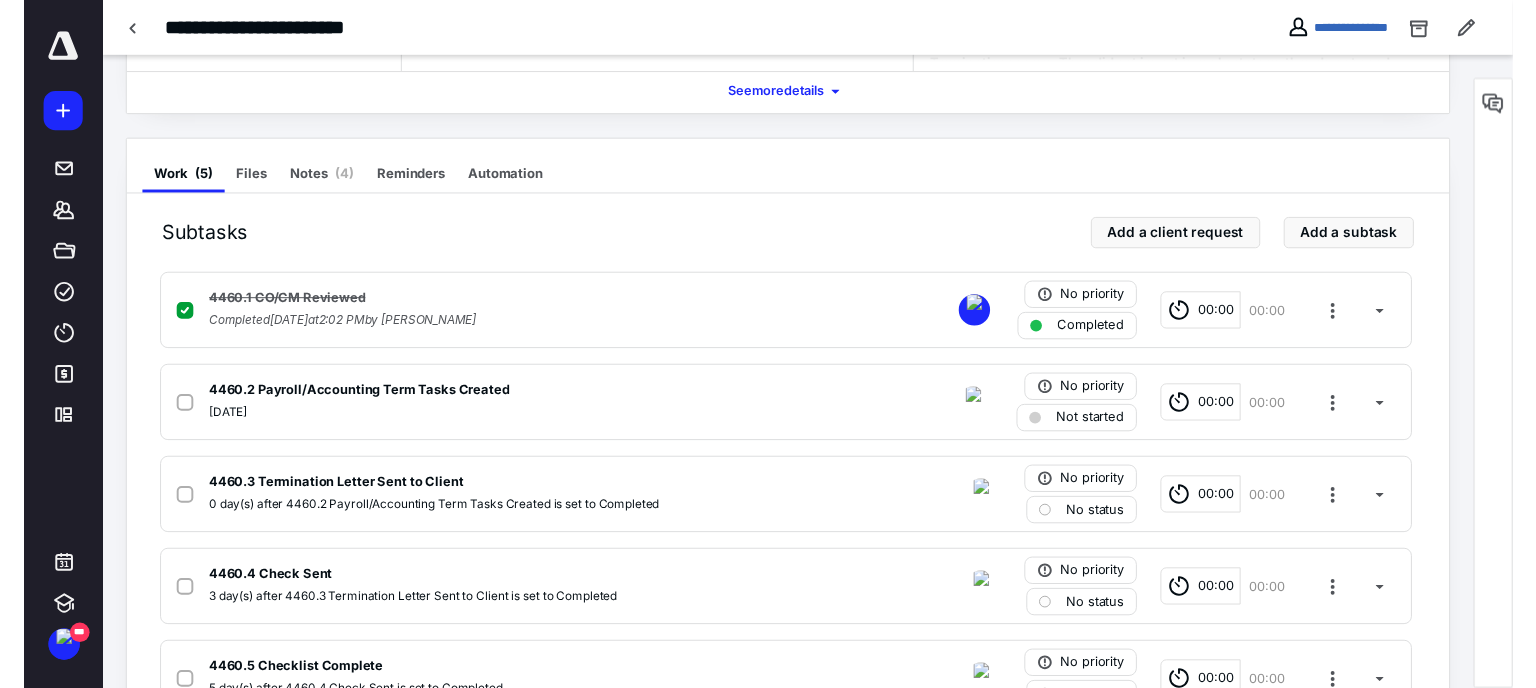 scroll, scrollTop: 0, scrollLeft: 0, axis: both 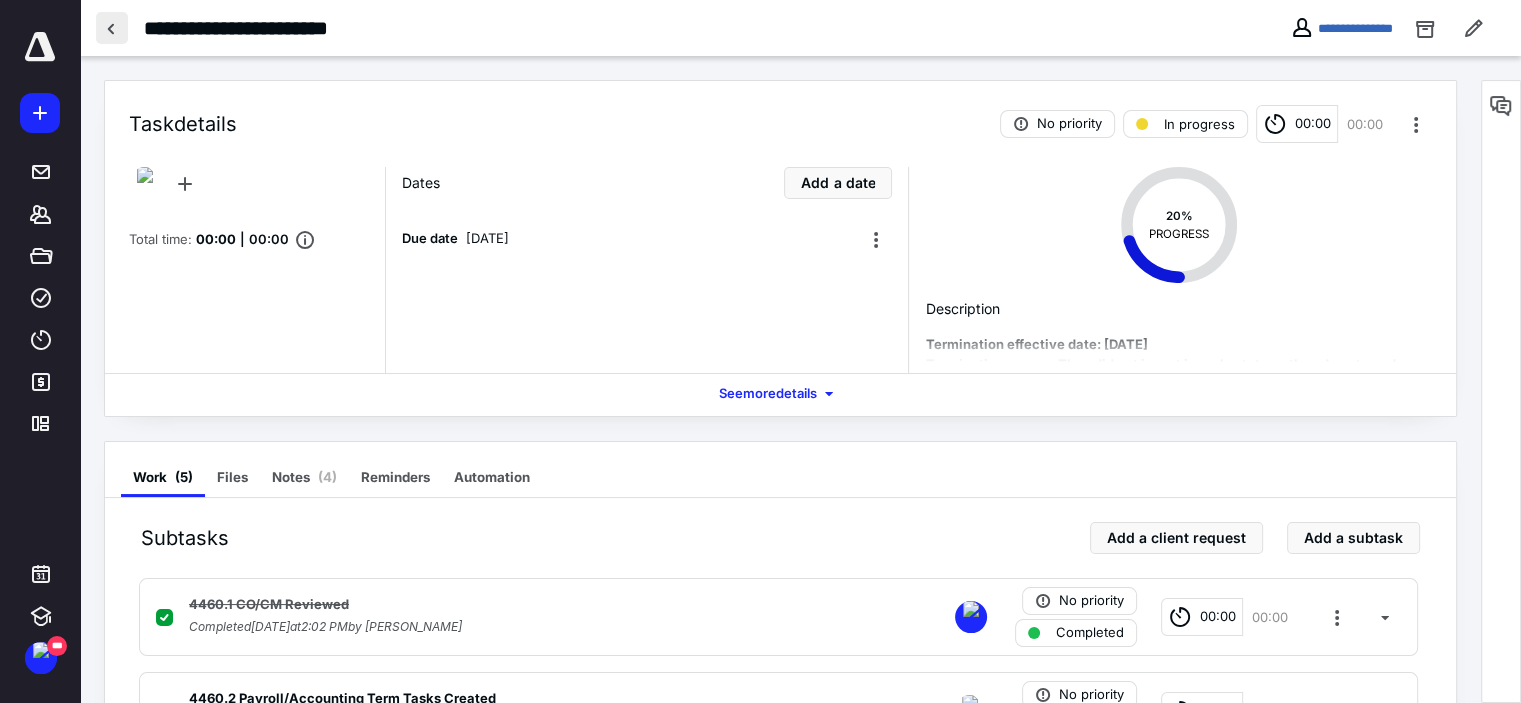 click at bounding box center (112, 28) 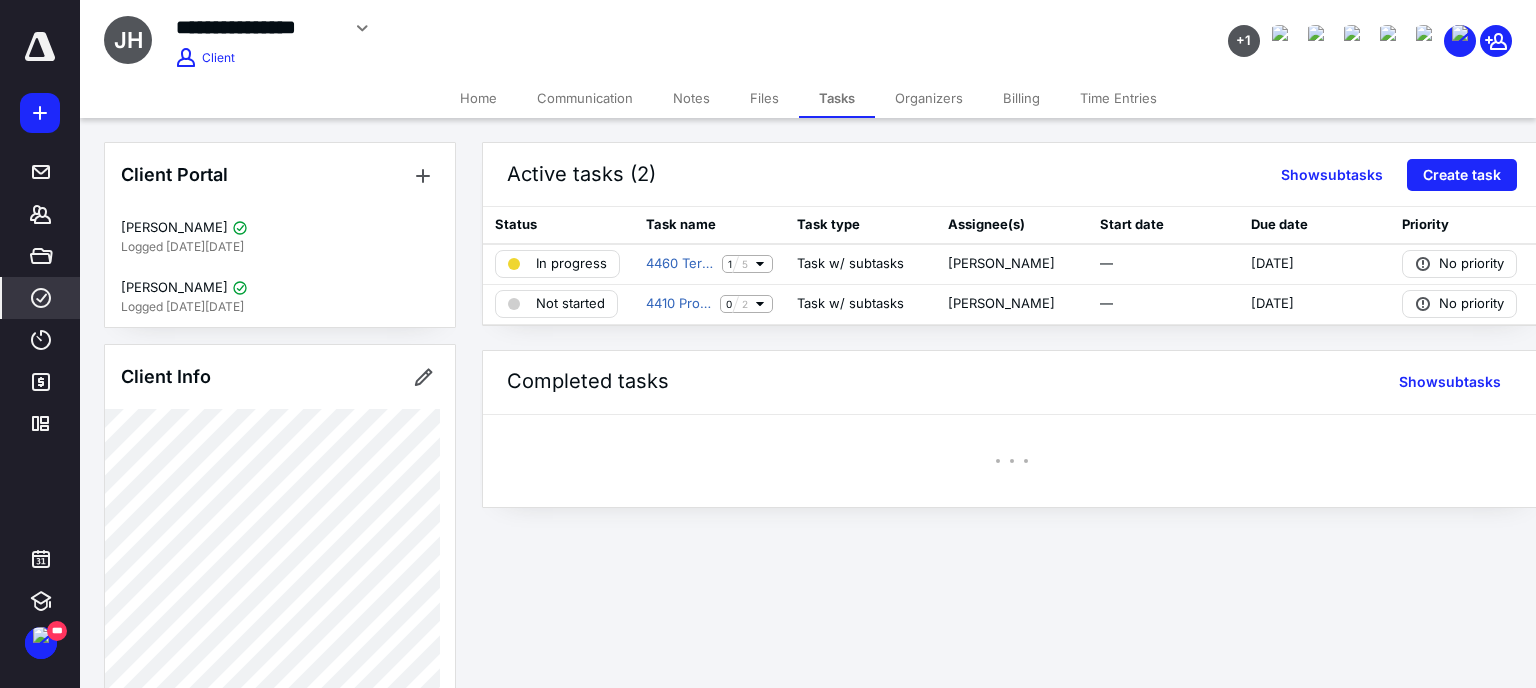click on "****" at bounding box center (41, 298) 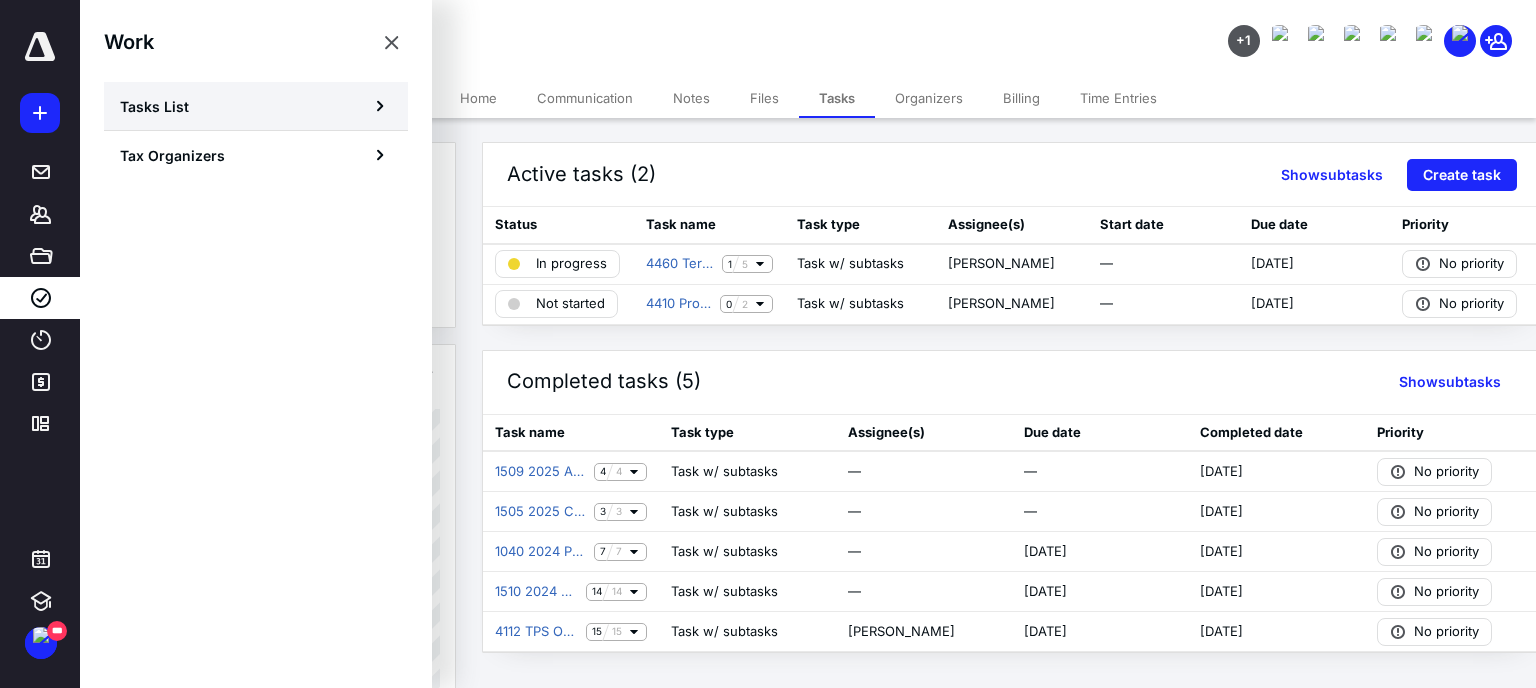click on "Tasks List" at bounding box center [256, 106] 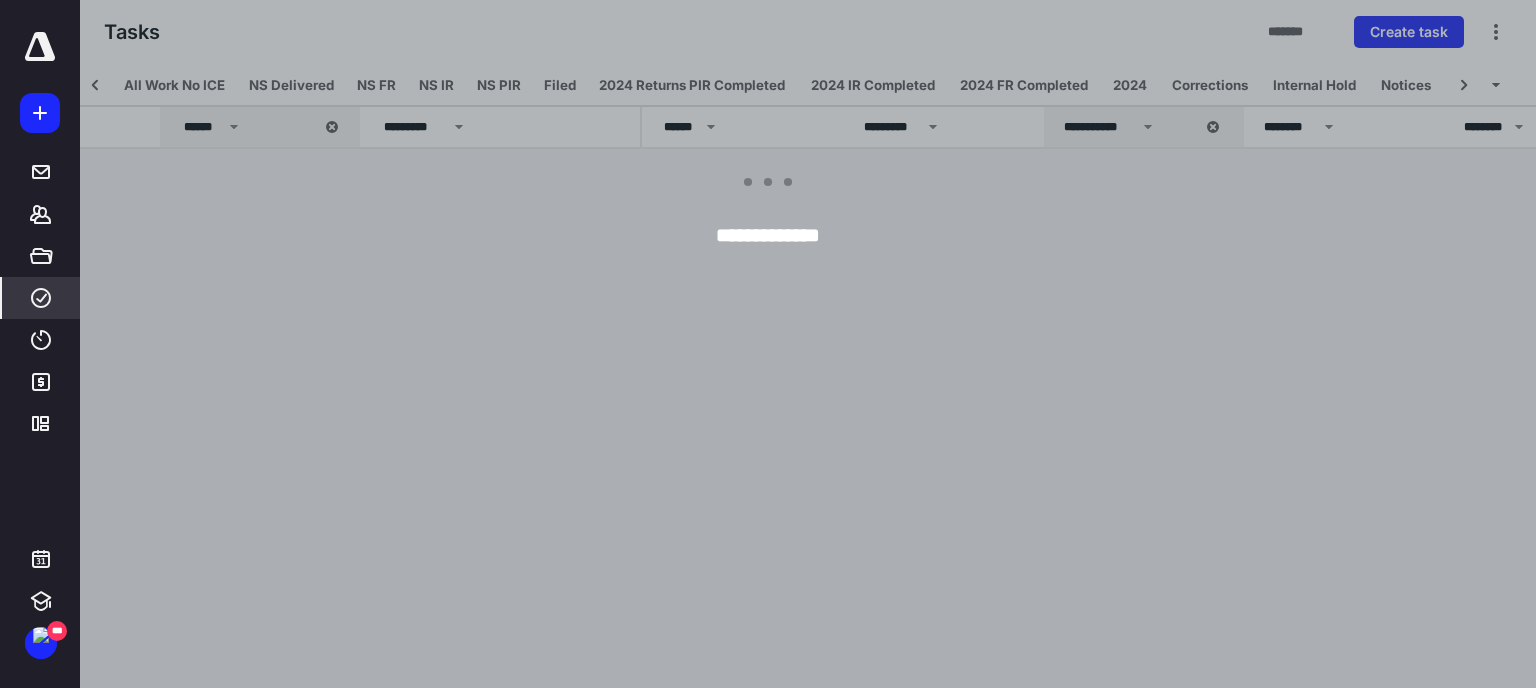 scroll, scrollTop: 0, scrollLeft: 399, axis: horizontal 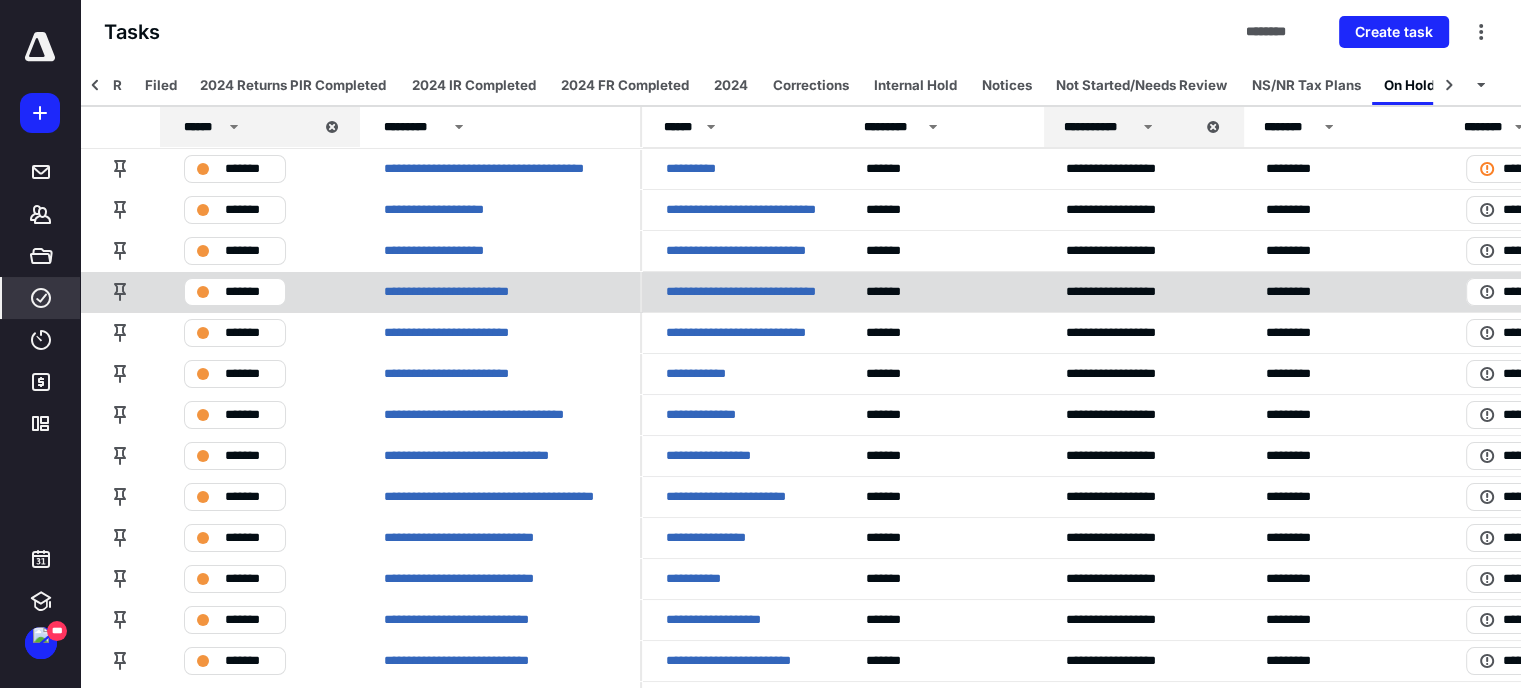 click on "**********" at bounding box center (742, 292) 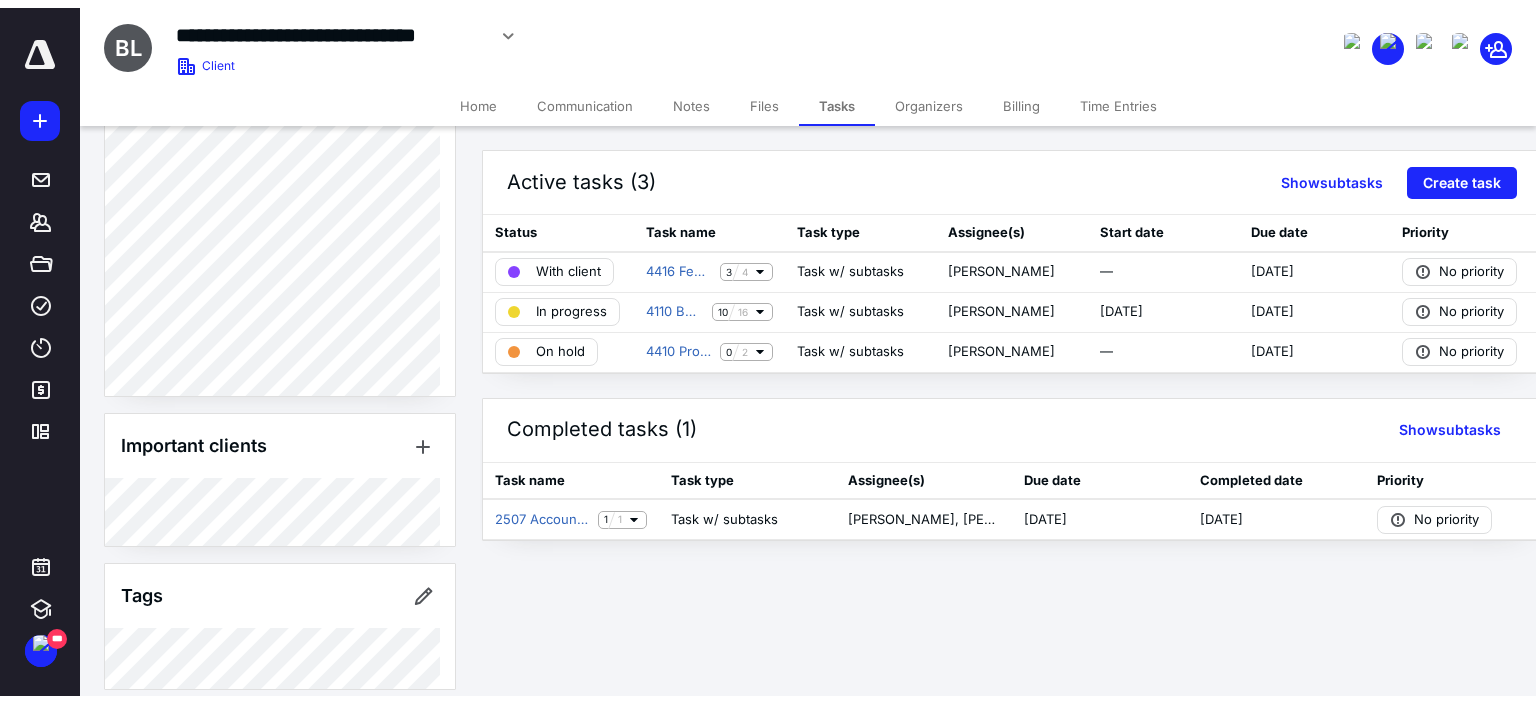 scroll, scrollTop: 1615, scrollLeft: 0, axis: vertical 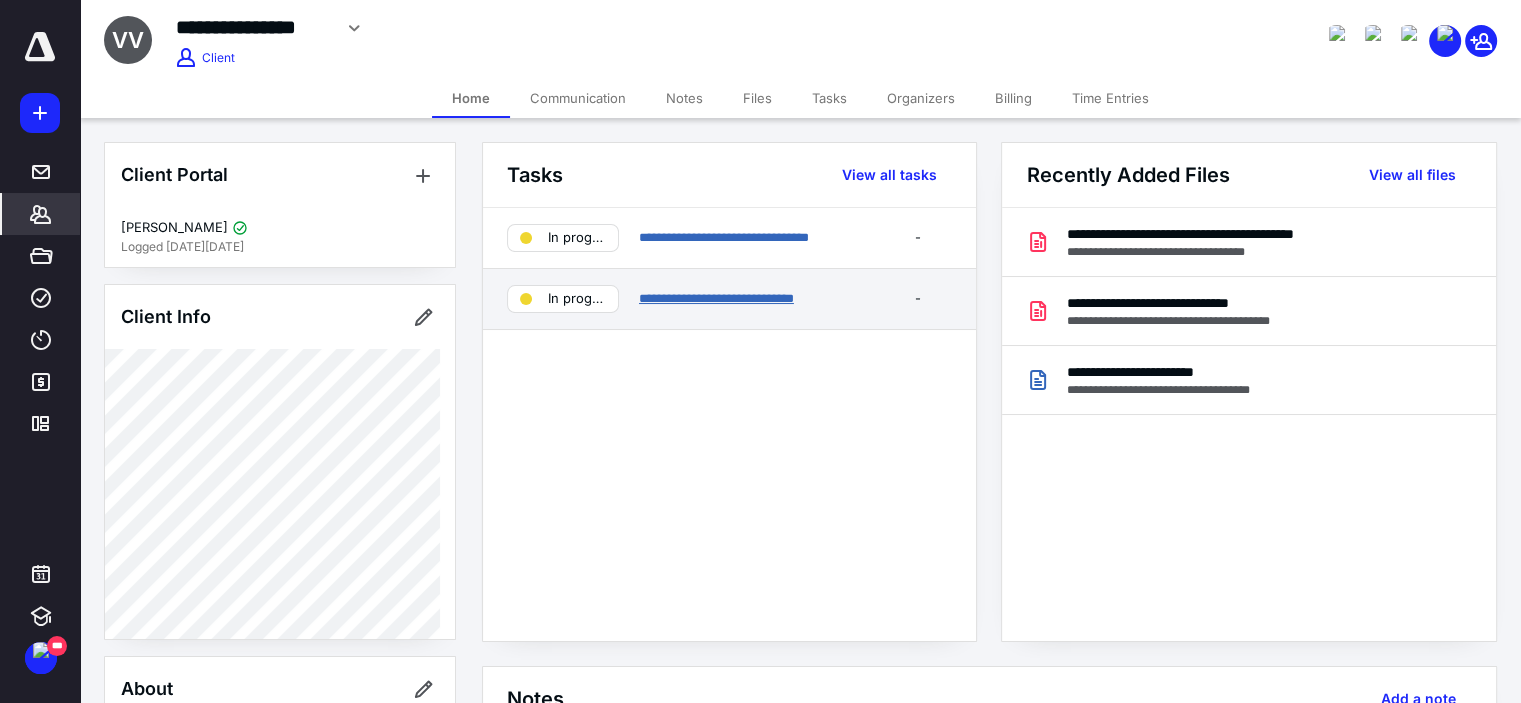 click on "**********" at bounding box center (716, 298) 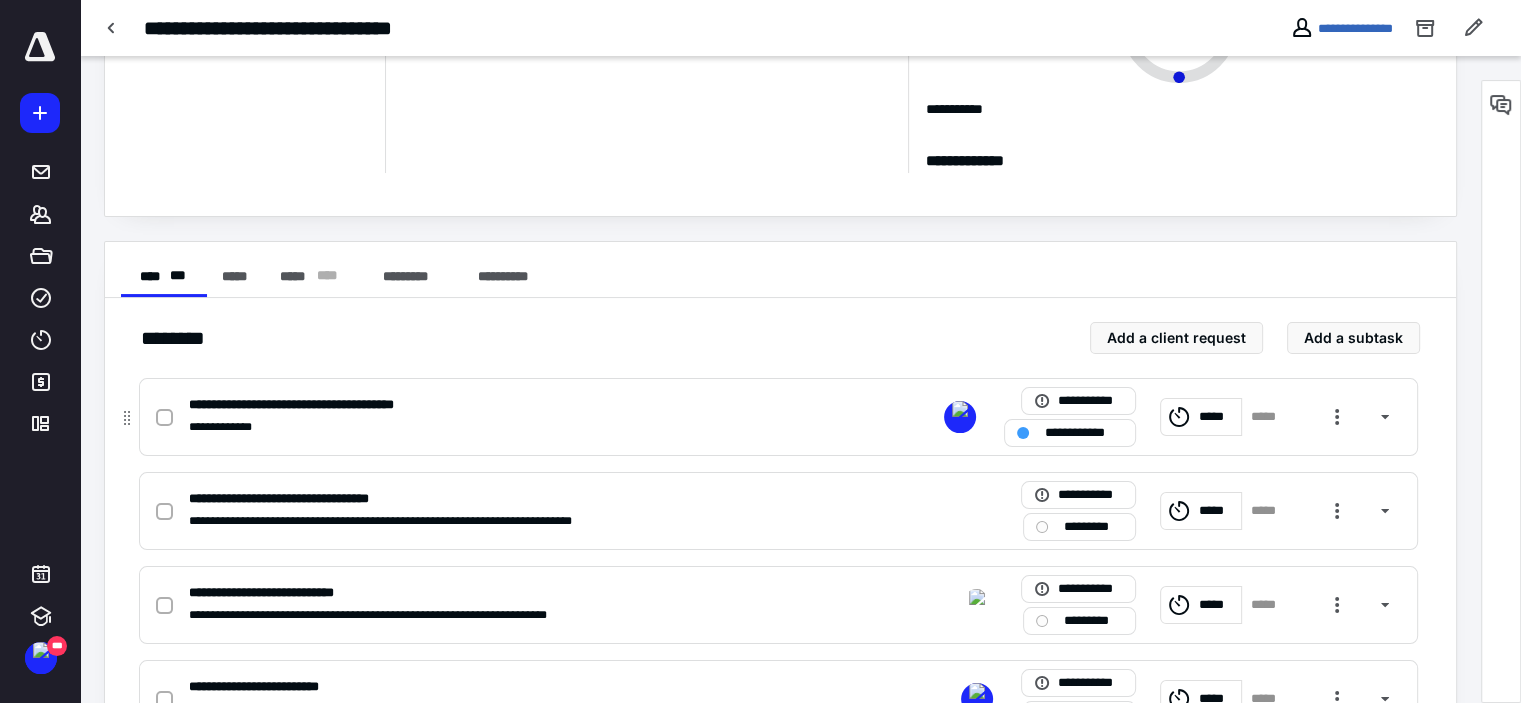 scroll, scrollTop: 300, scrollLeft: 0, axis: vertical 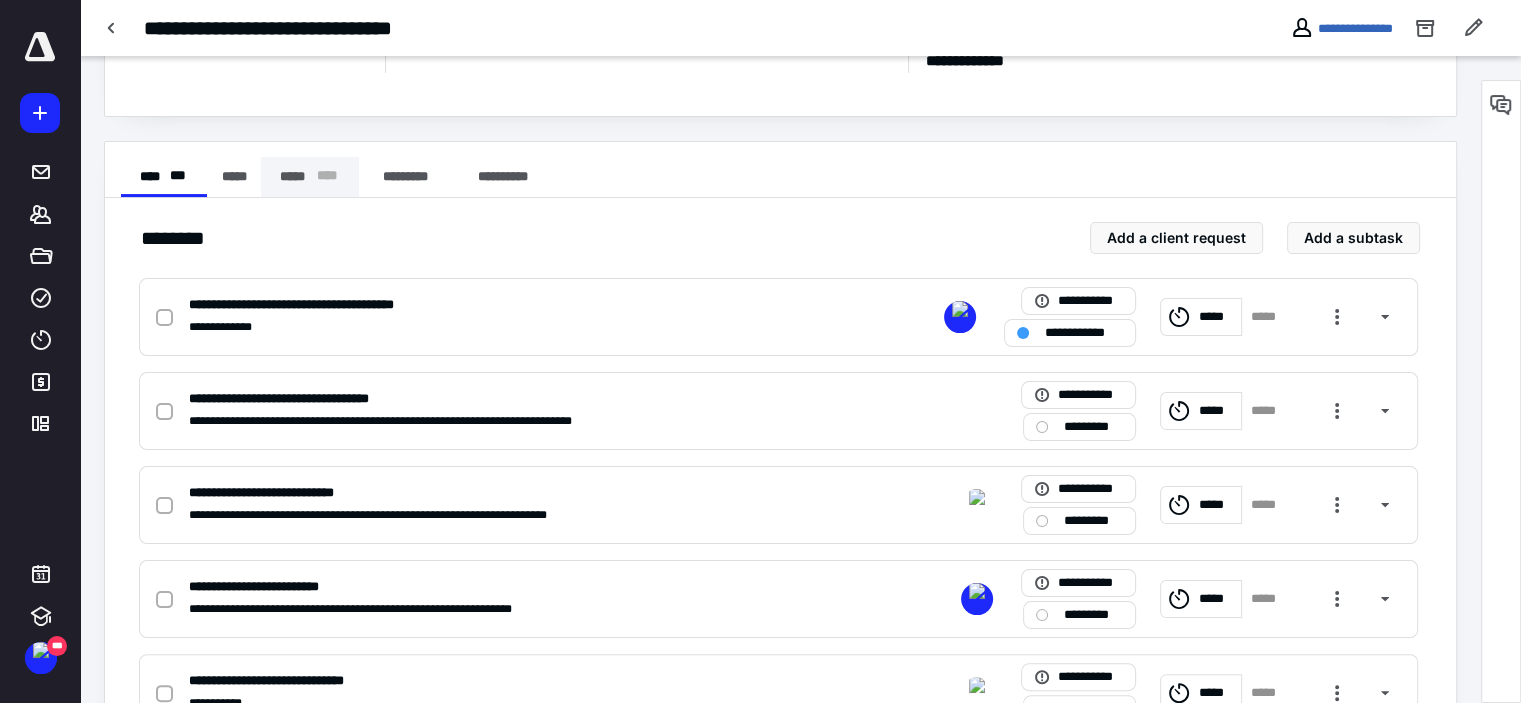 click on "***** * ** *" at bounding box center (309, 177) 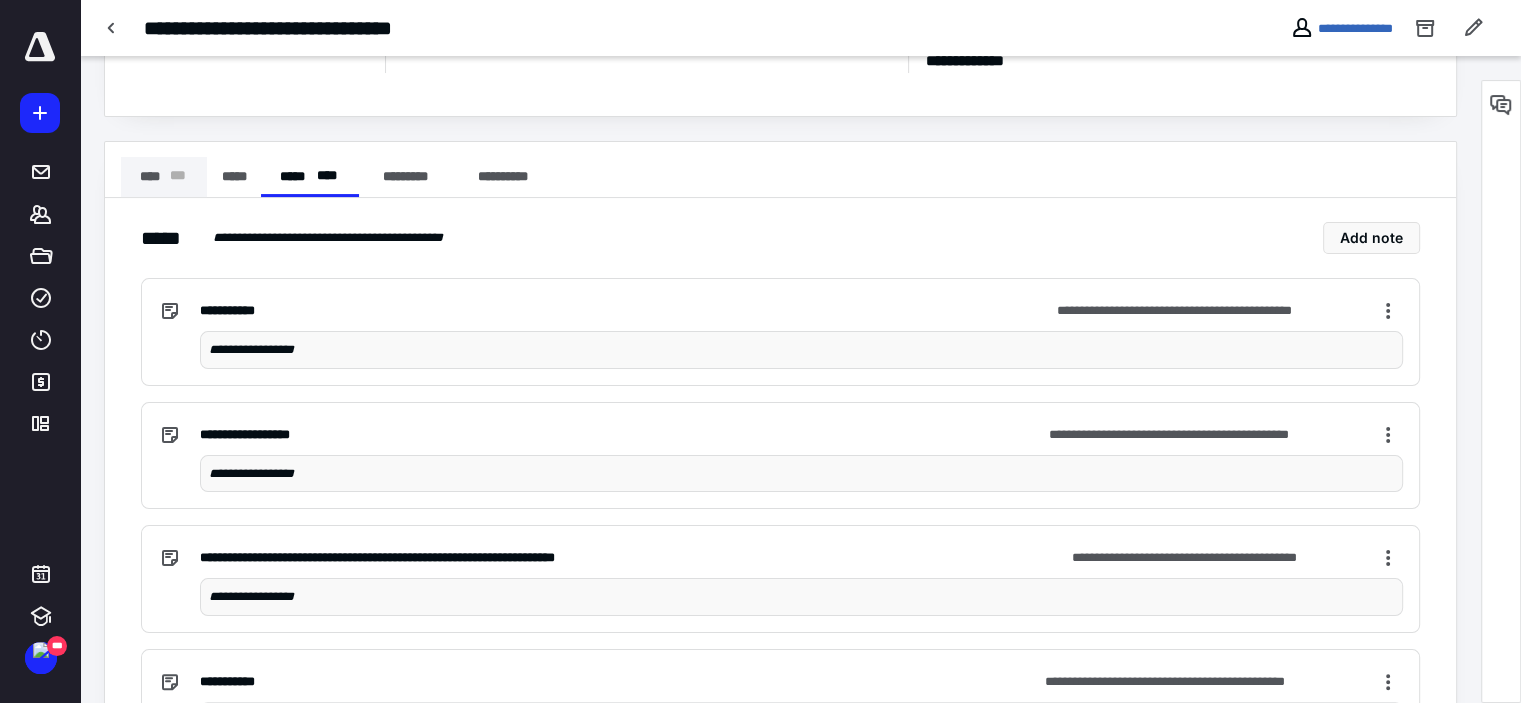 click on "**** * * *" at bounding box center (164, 177) 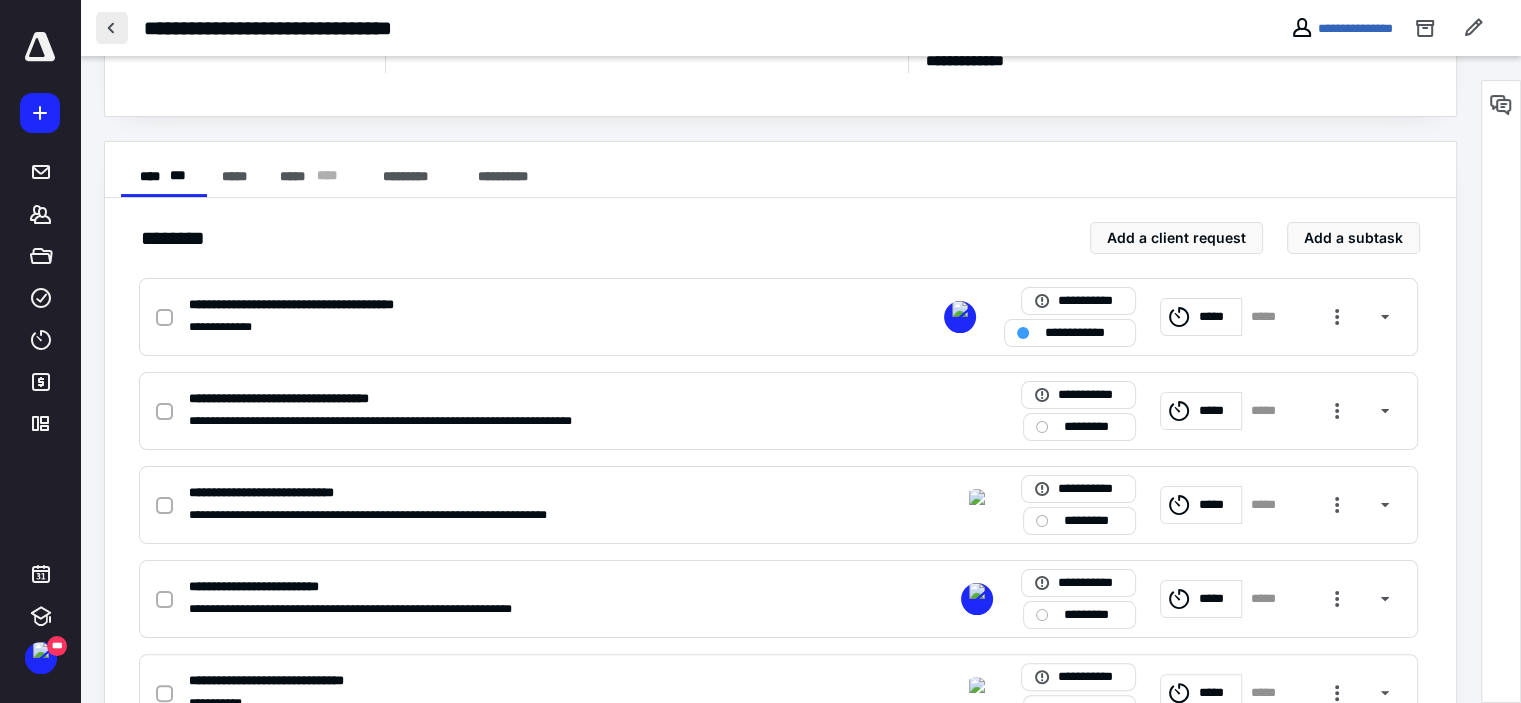 click at bounding box center [112, 28] 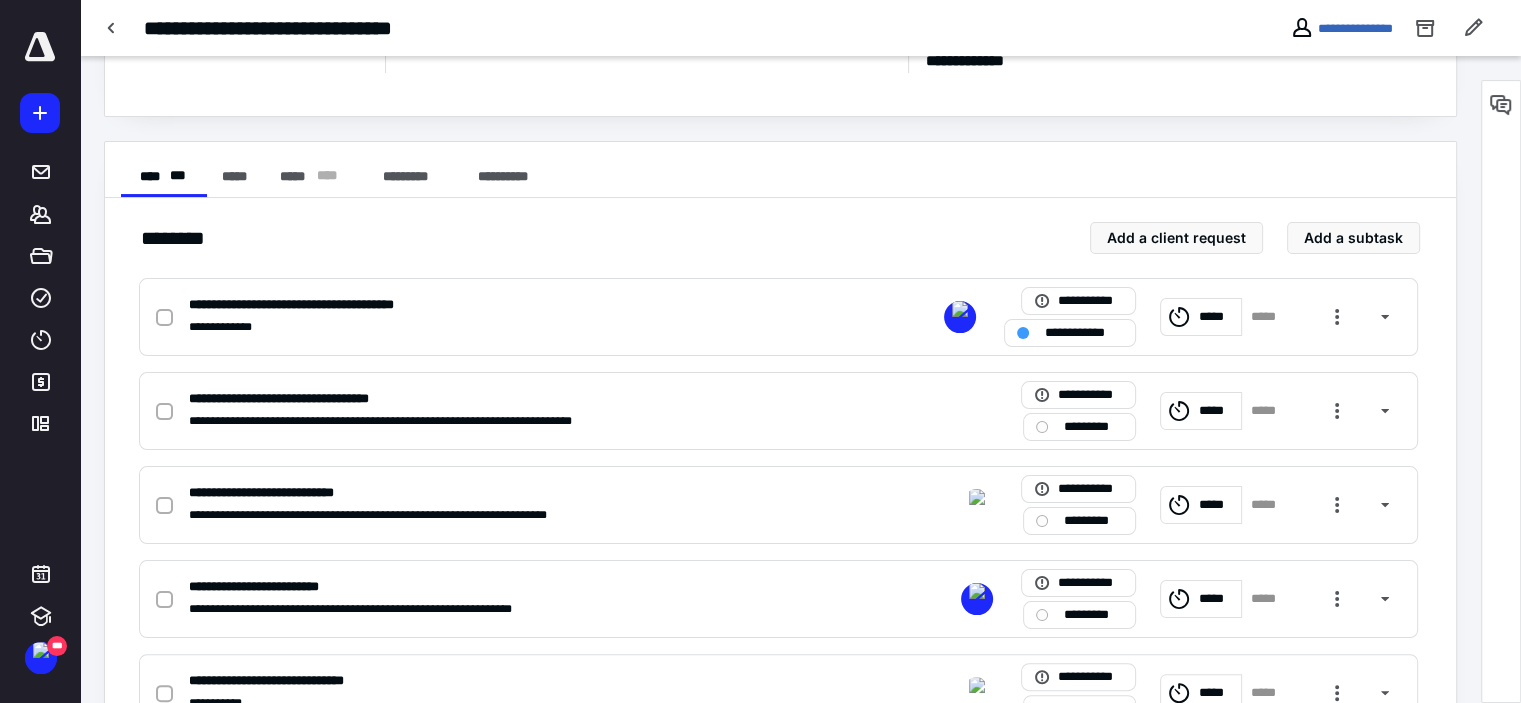 scroll, scrollTop: 0, scrollLeft: 0, axis: both 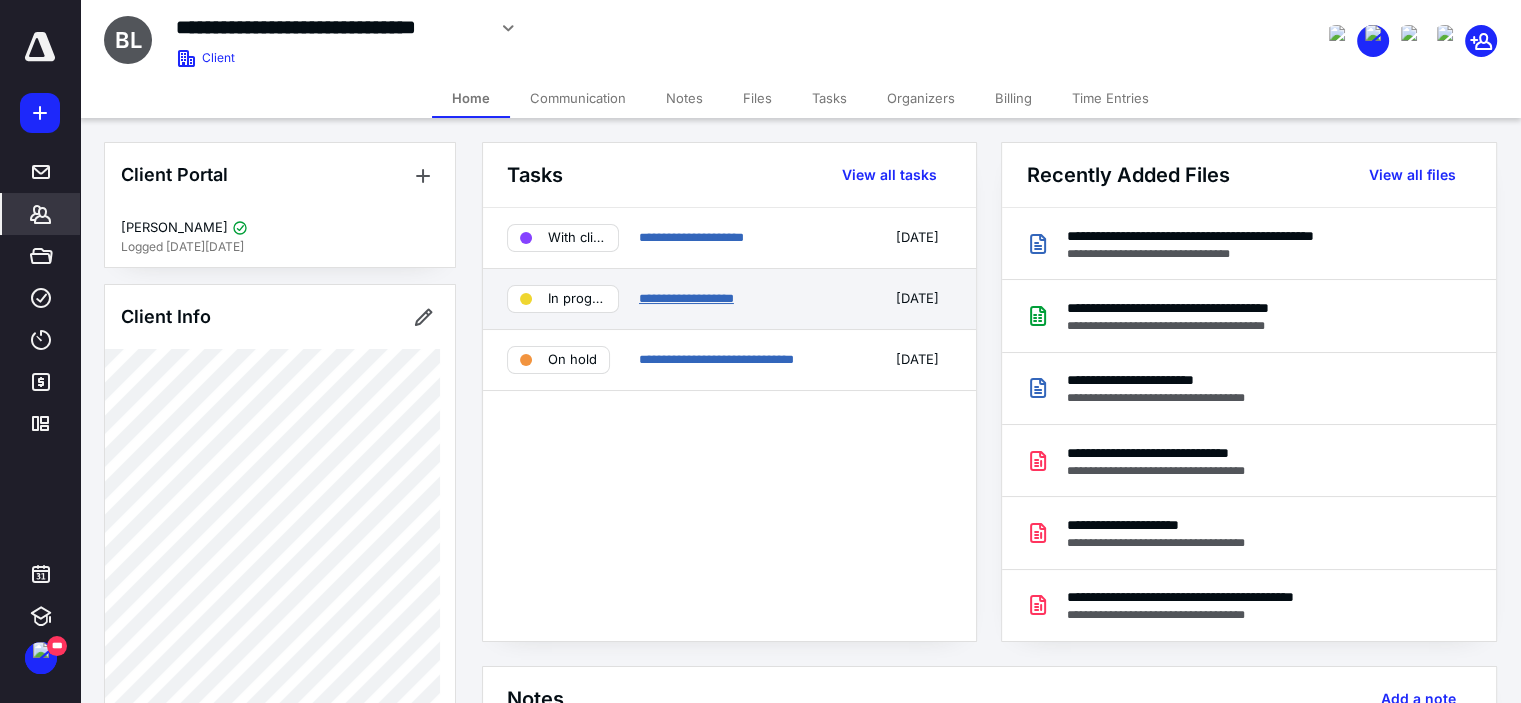 click on "**********" at bounding box center [686, 298] 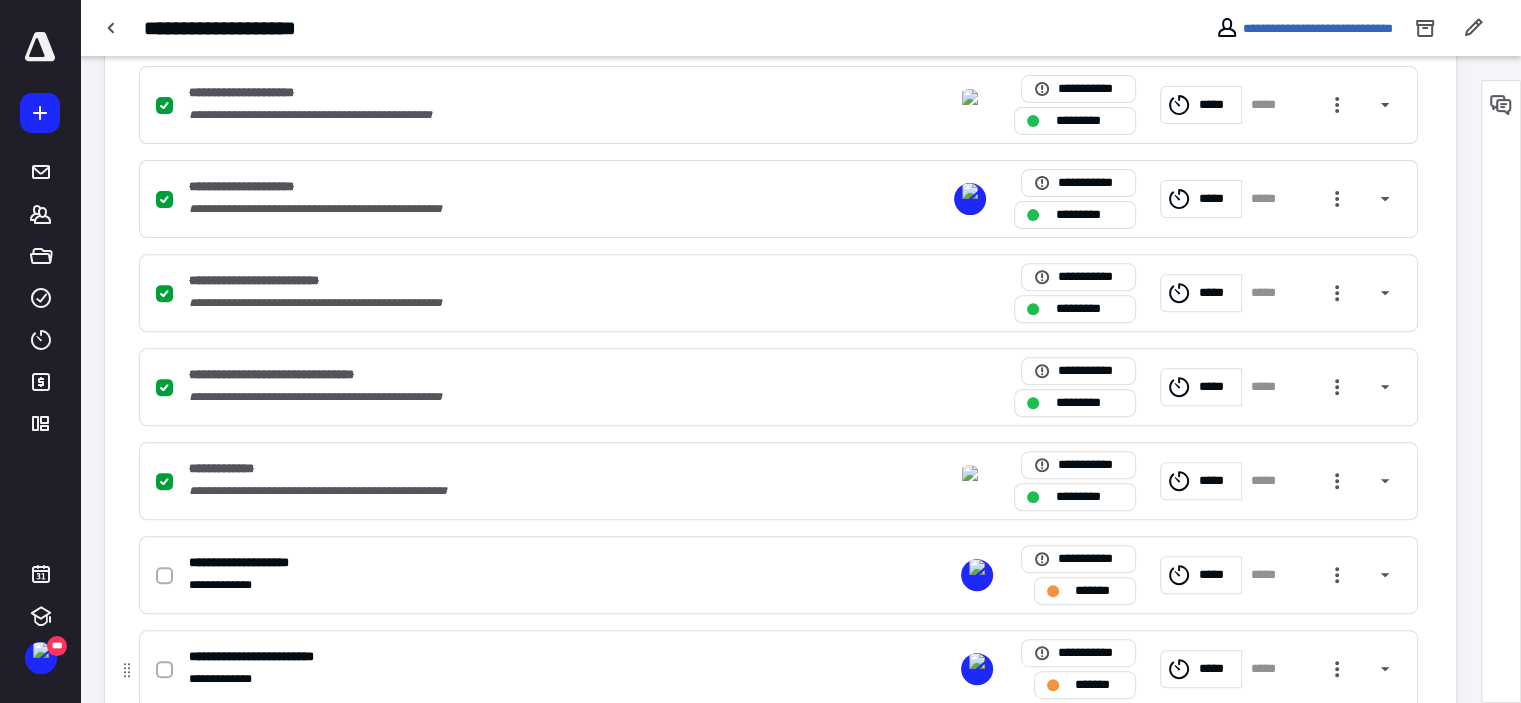 scroll, scrollTop: 800, scrollLeft: 0, axis: vertical 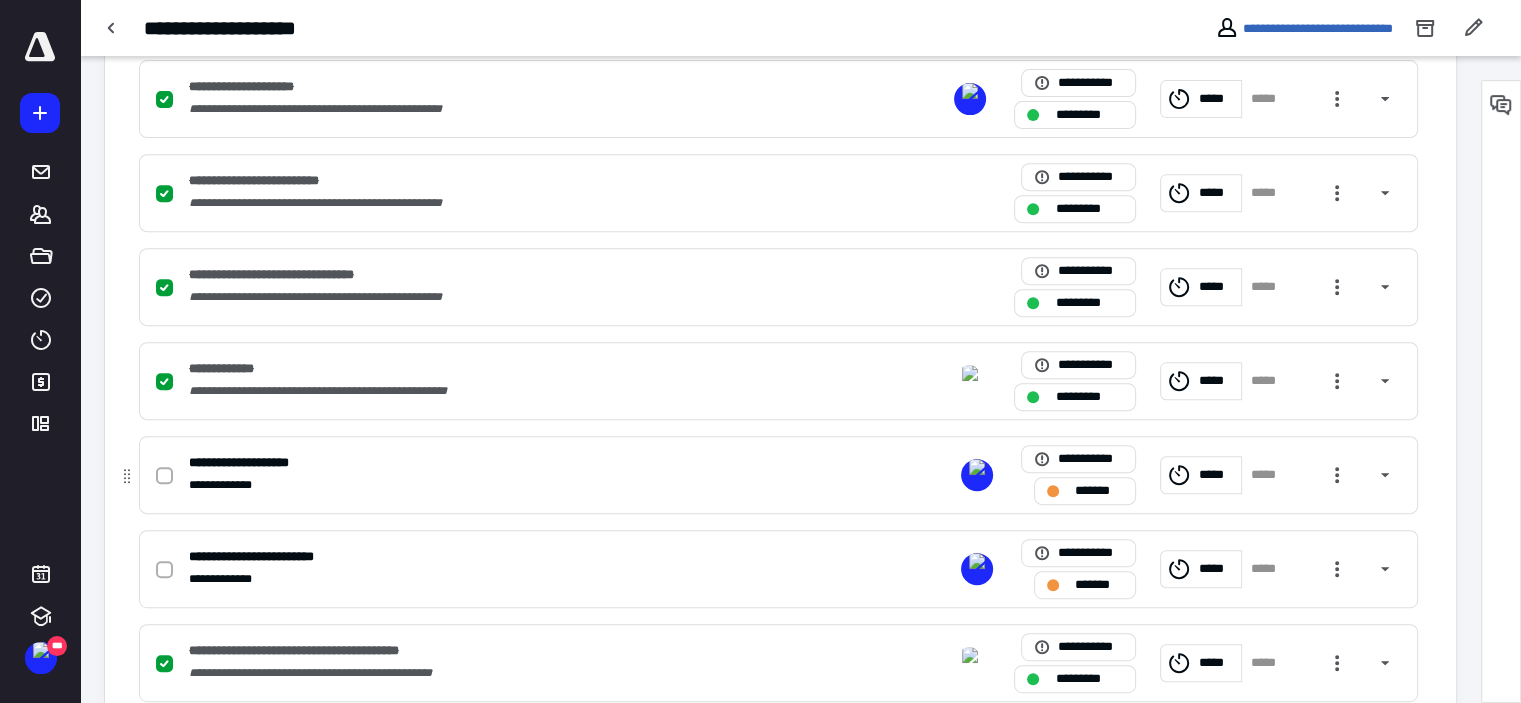 click on "*******" at bounding box center [1085, 491] 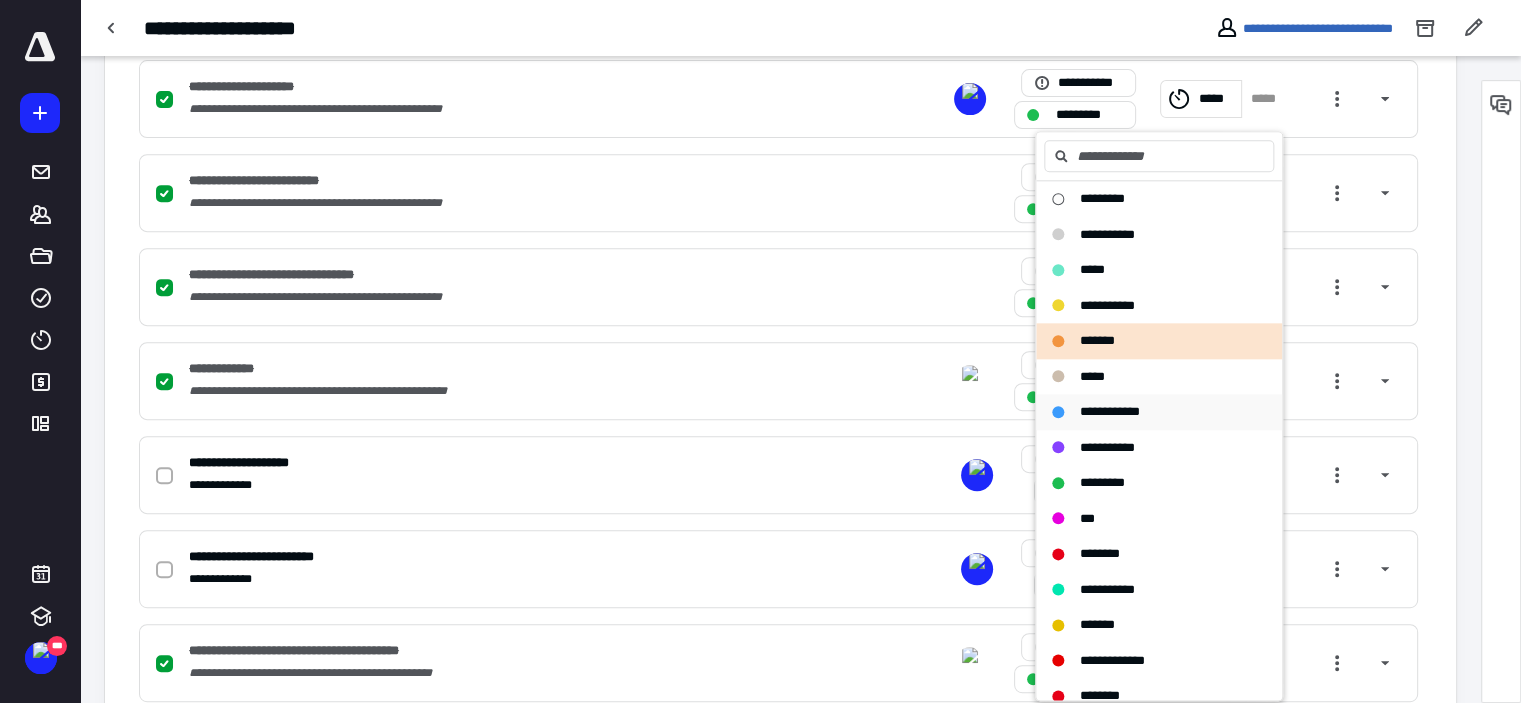 click on "**********" at bounding box center (1110, 412) 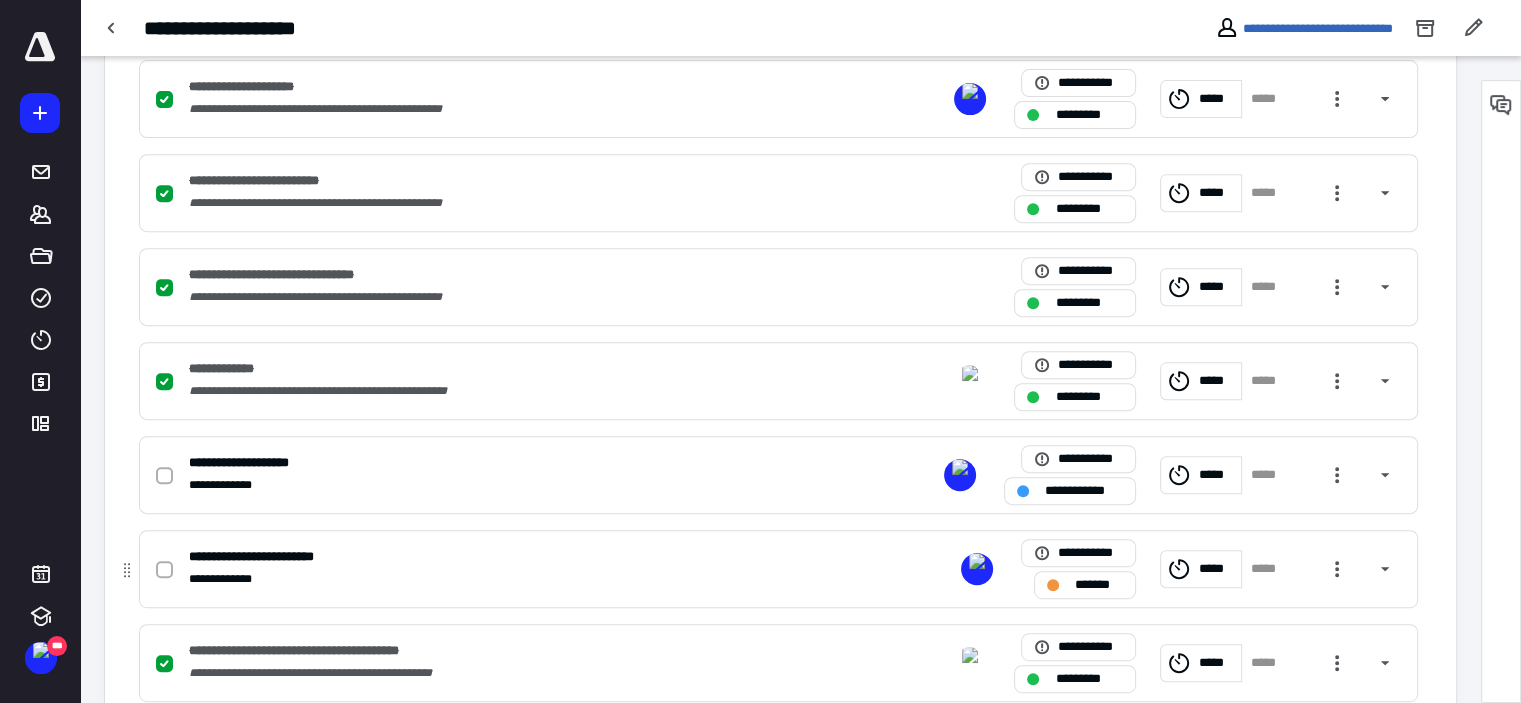 click at bounding box center [1053, 585] 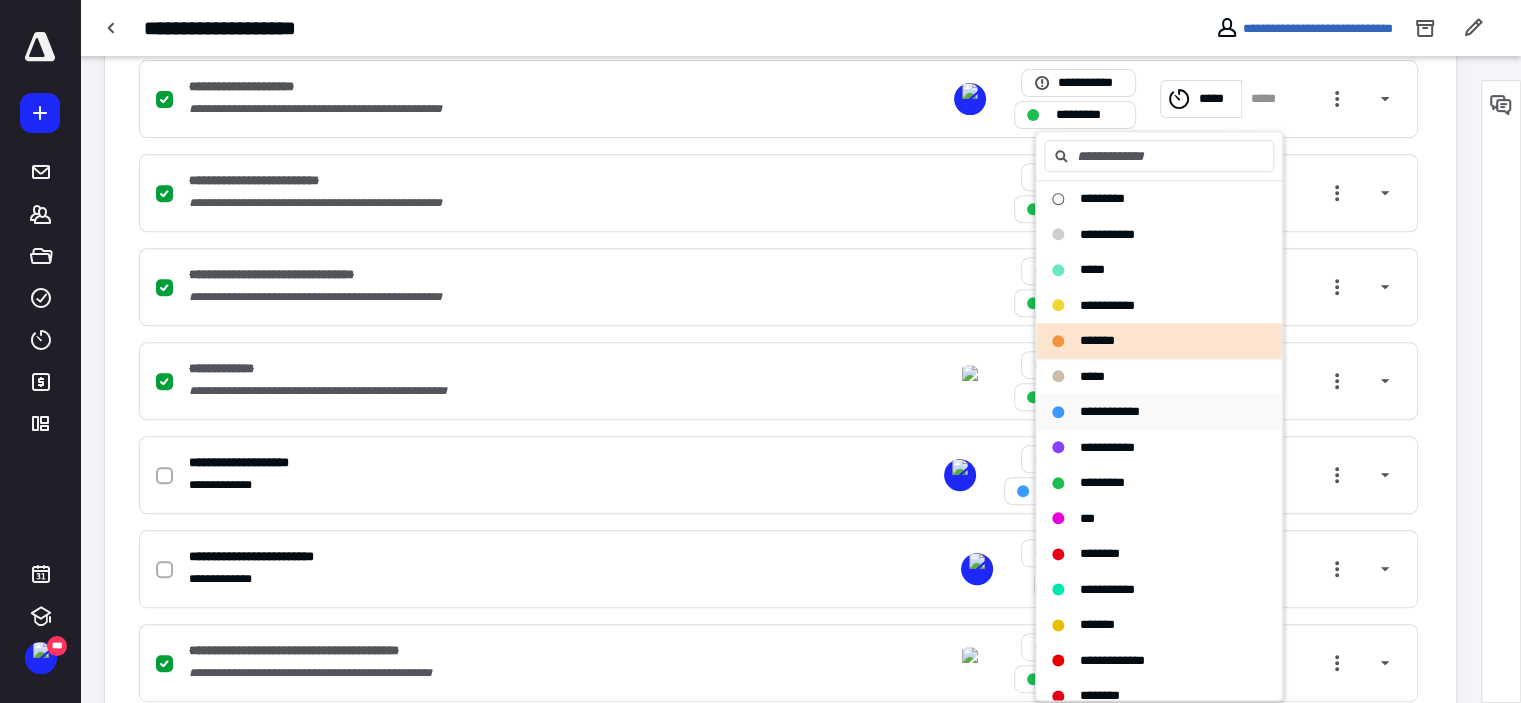 click on "**********" at bounding box center (1110, 411) 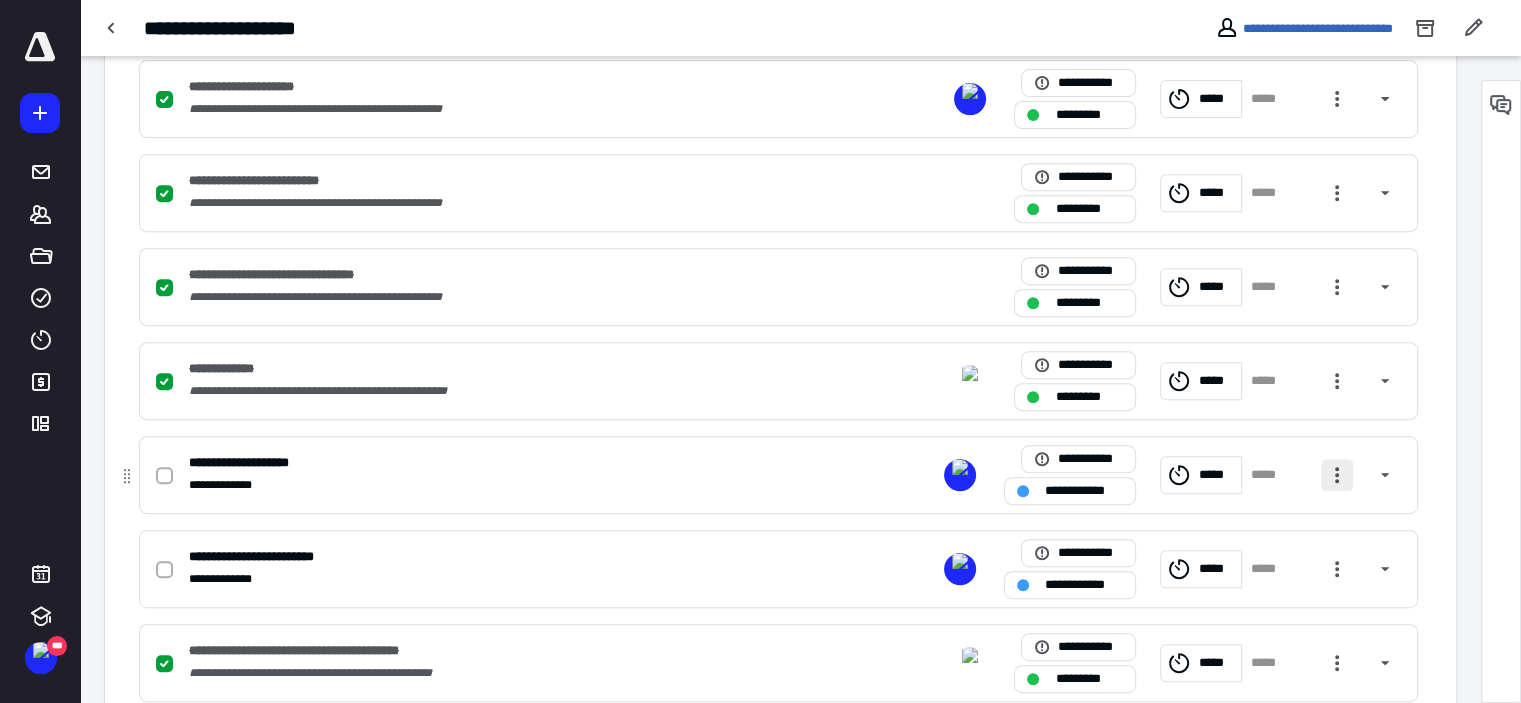 click at bounding box center (1337, 475) 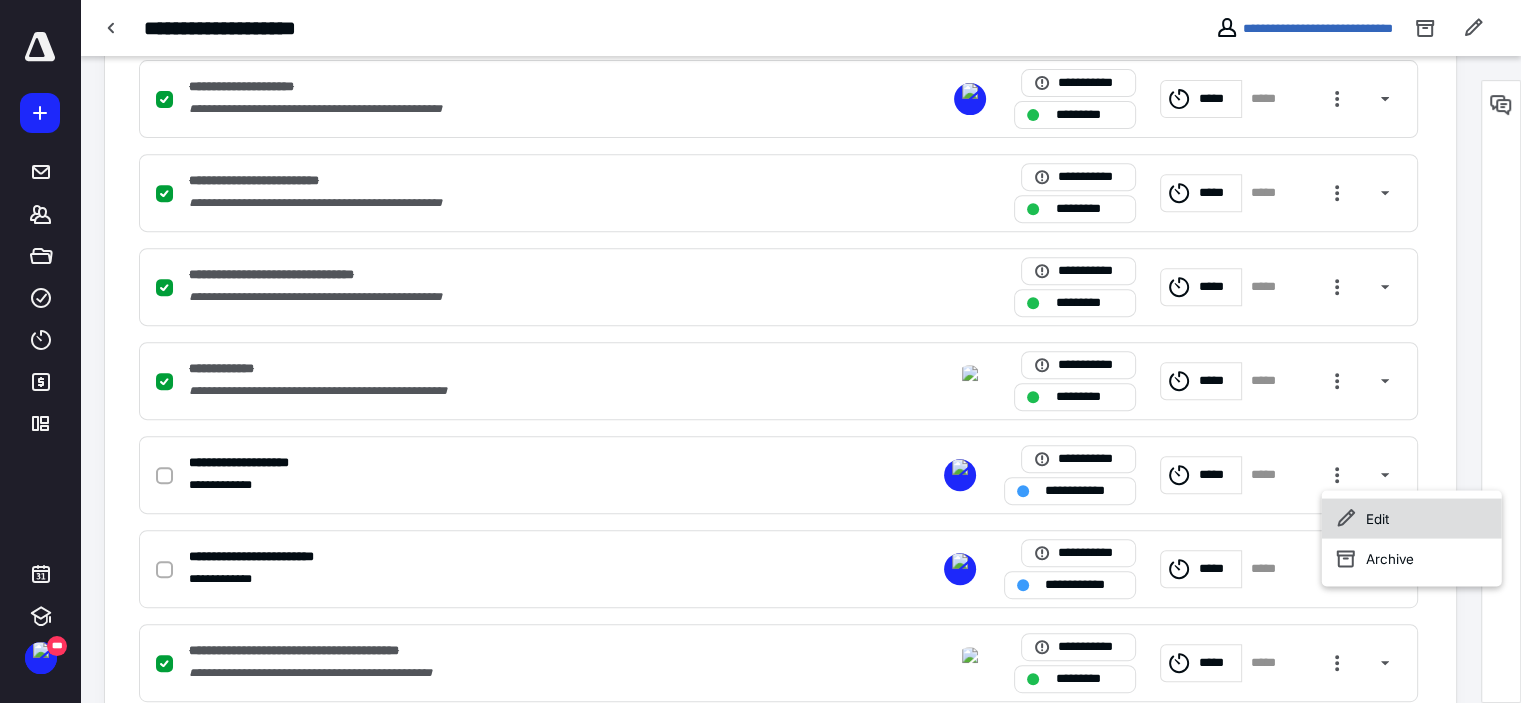 click on "Edit" at bounding box center [1412, 518] 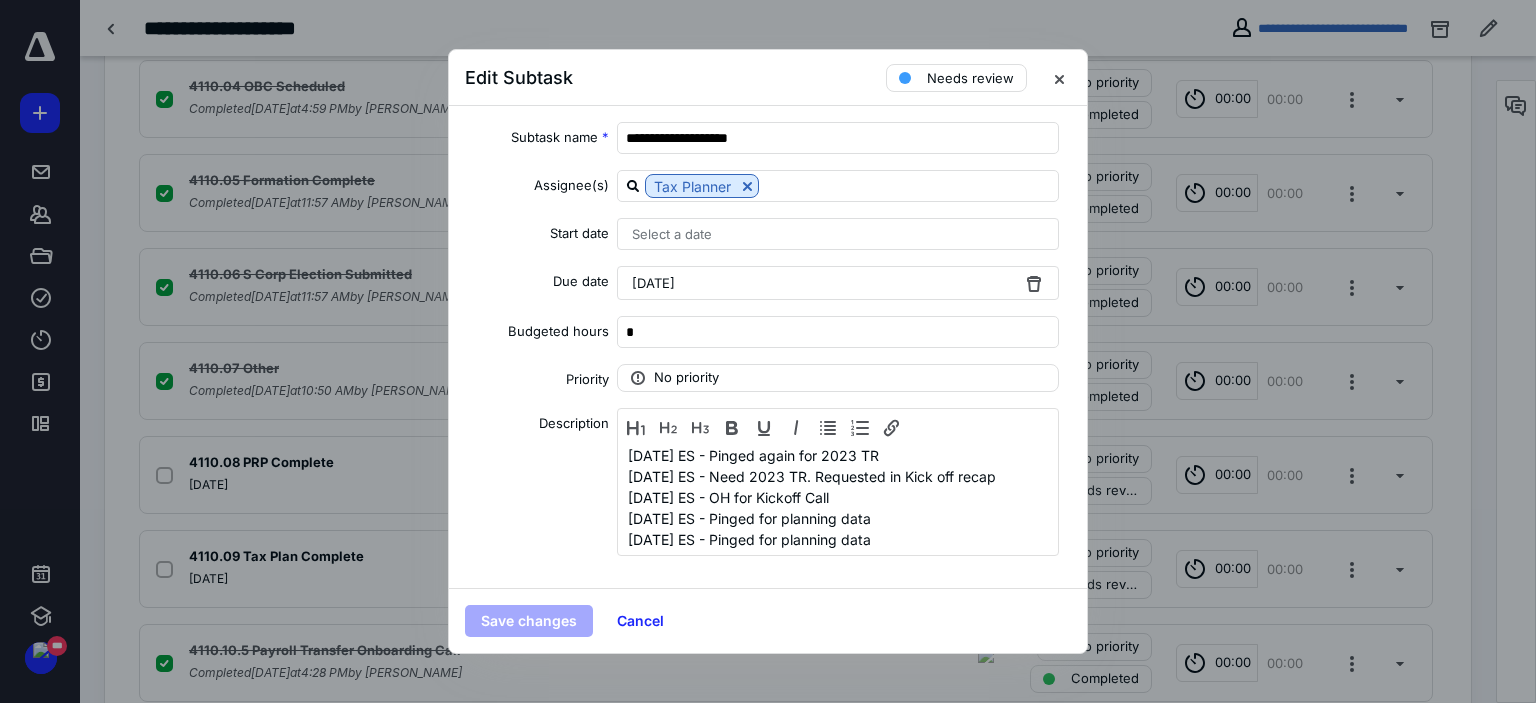 click on "[DATE] ES - Pinged again for 2023 TR    [DATE] ES - Need 2023 TR. Requested in Kick off recap
[DATE] ES - OH for Kickoff Call  [DATE] ES - Pinged for planning data  [DATE] ES - Pinged for planning data" at bounding box center (838, 497) 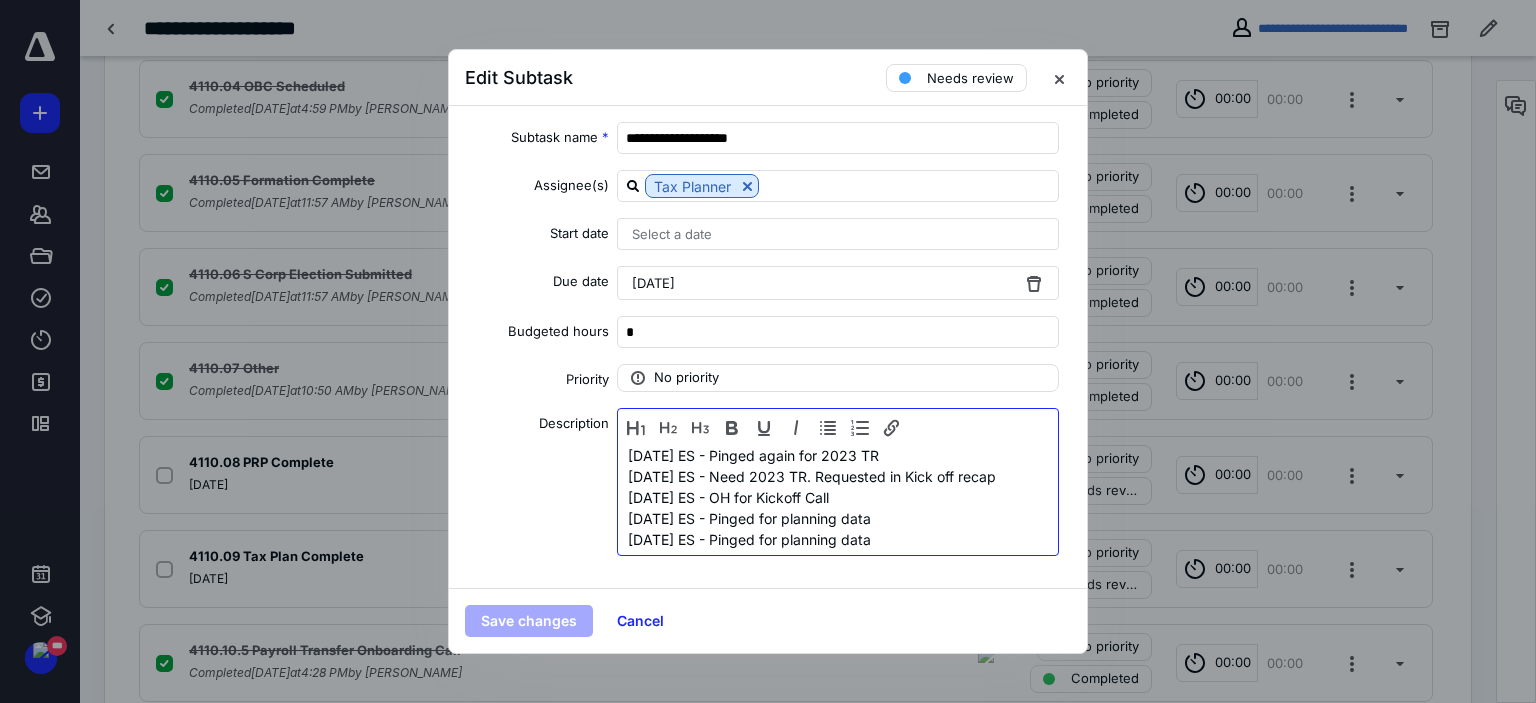 click on "[DATE] ES - Pinged again for 2023 TR" at bounding box center [838, 455] 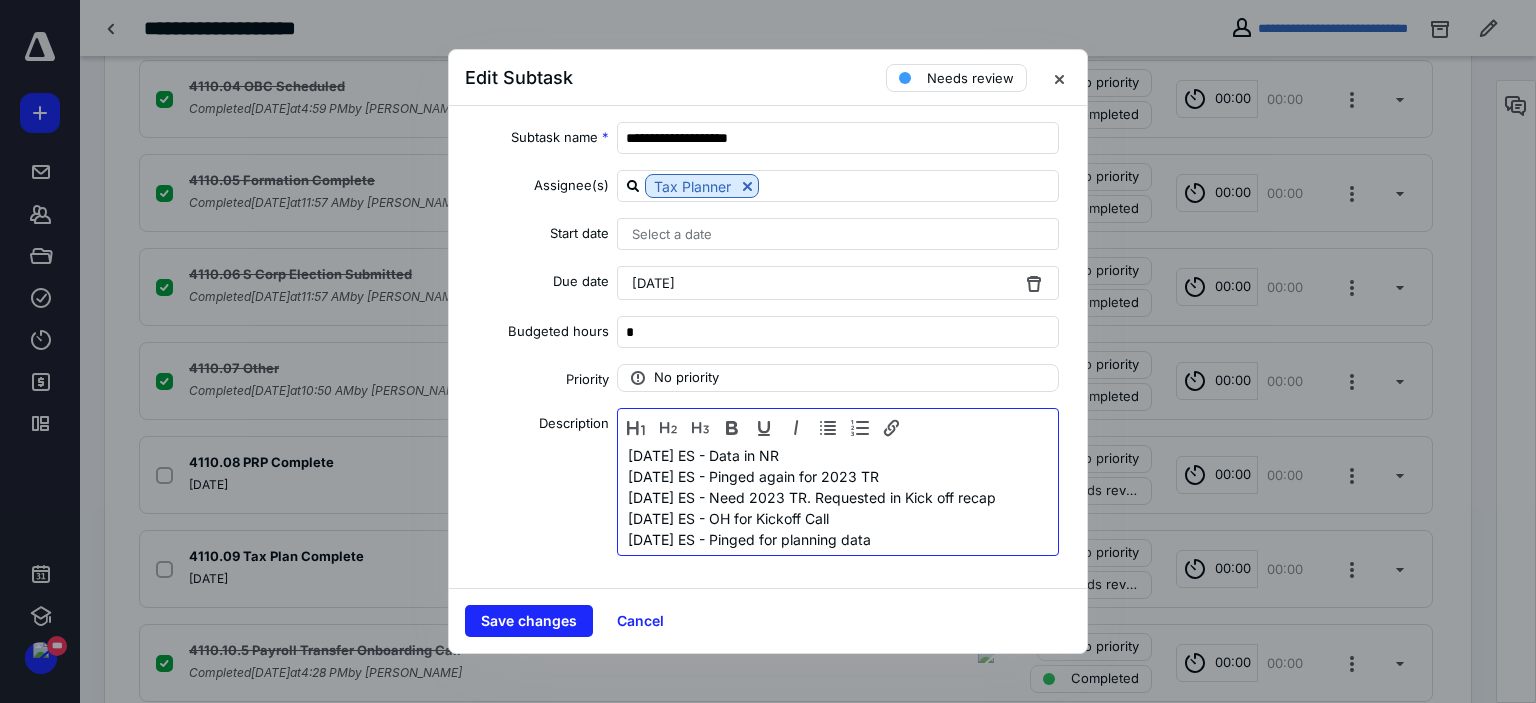 drag, startPoint x: 797, startPoint y: 460, endPoint x: 583, endPoint y: 455, distance: 214.05841 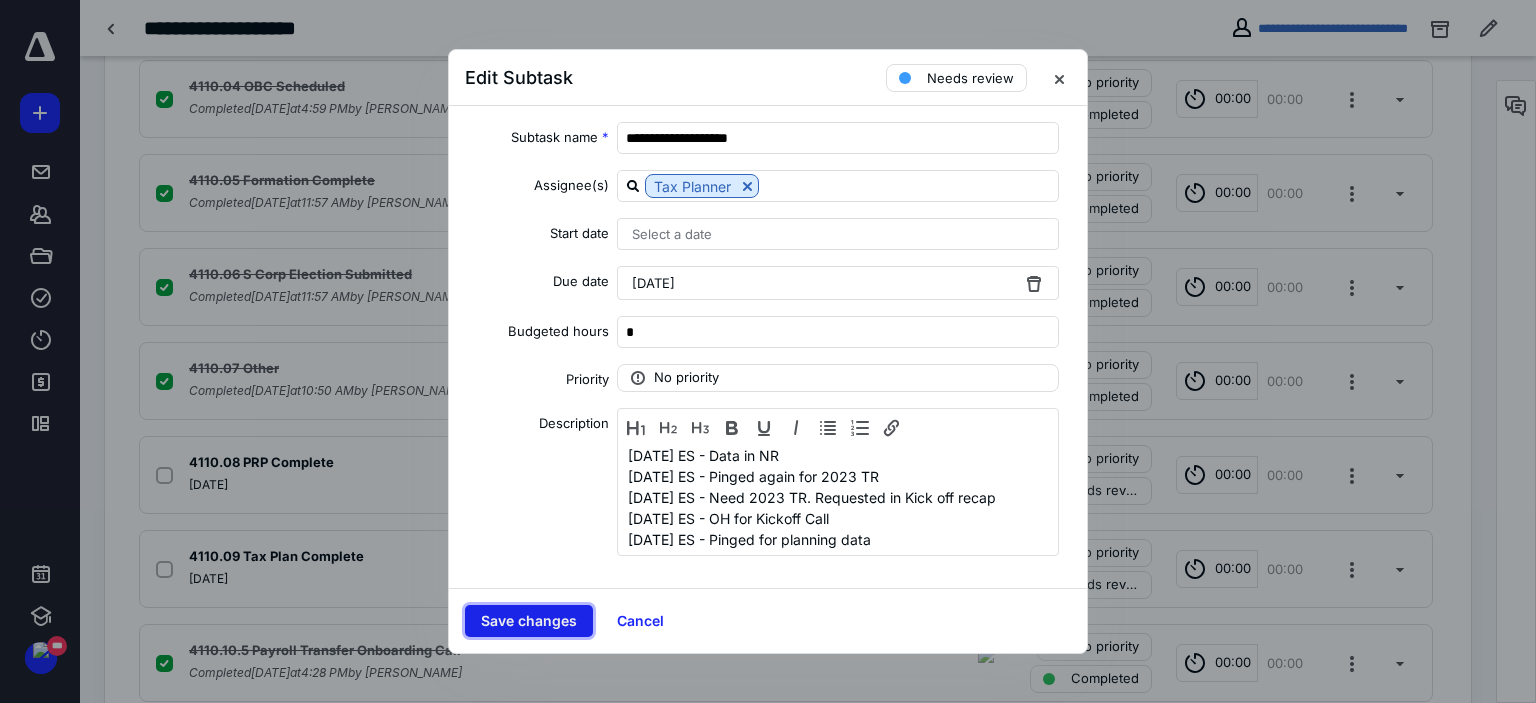 click on "Save changes" at bounding box center (529, 621) 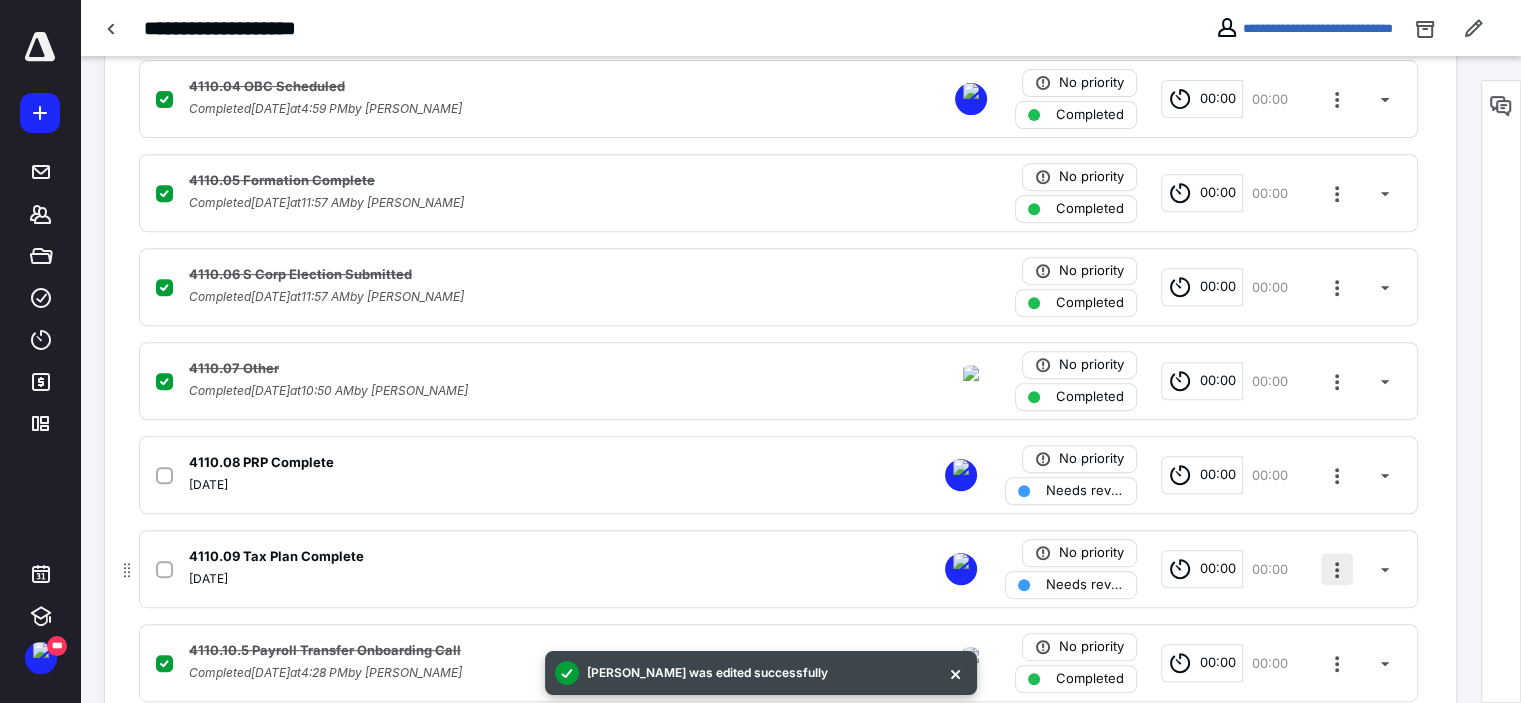 drag, startPoint x: 1328, startPoint y: 564, endPoint x: 1334, endPoint y: 579, distance: 16.155495 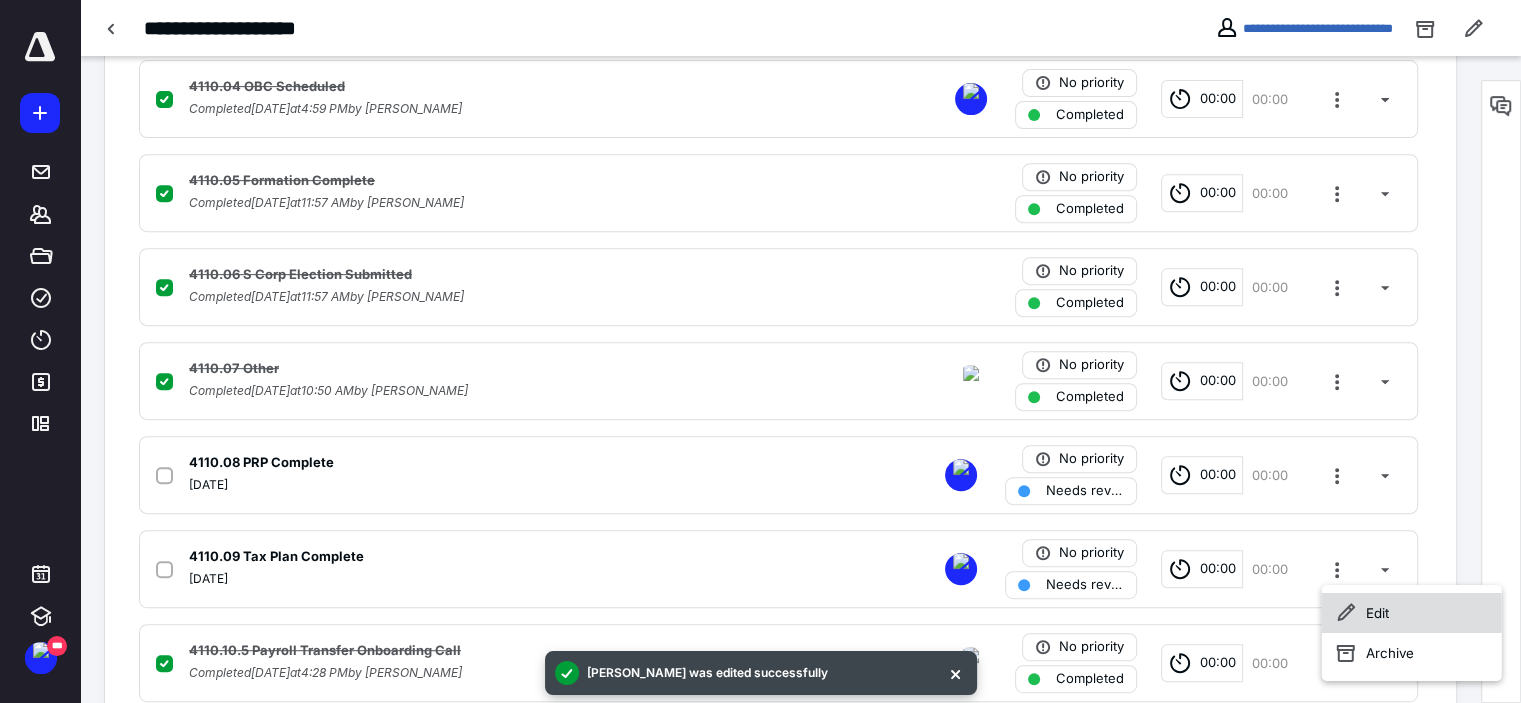 click 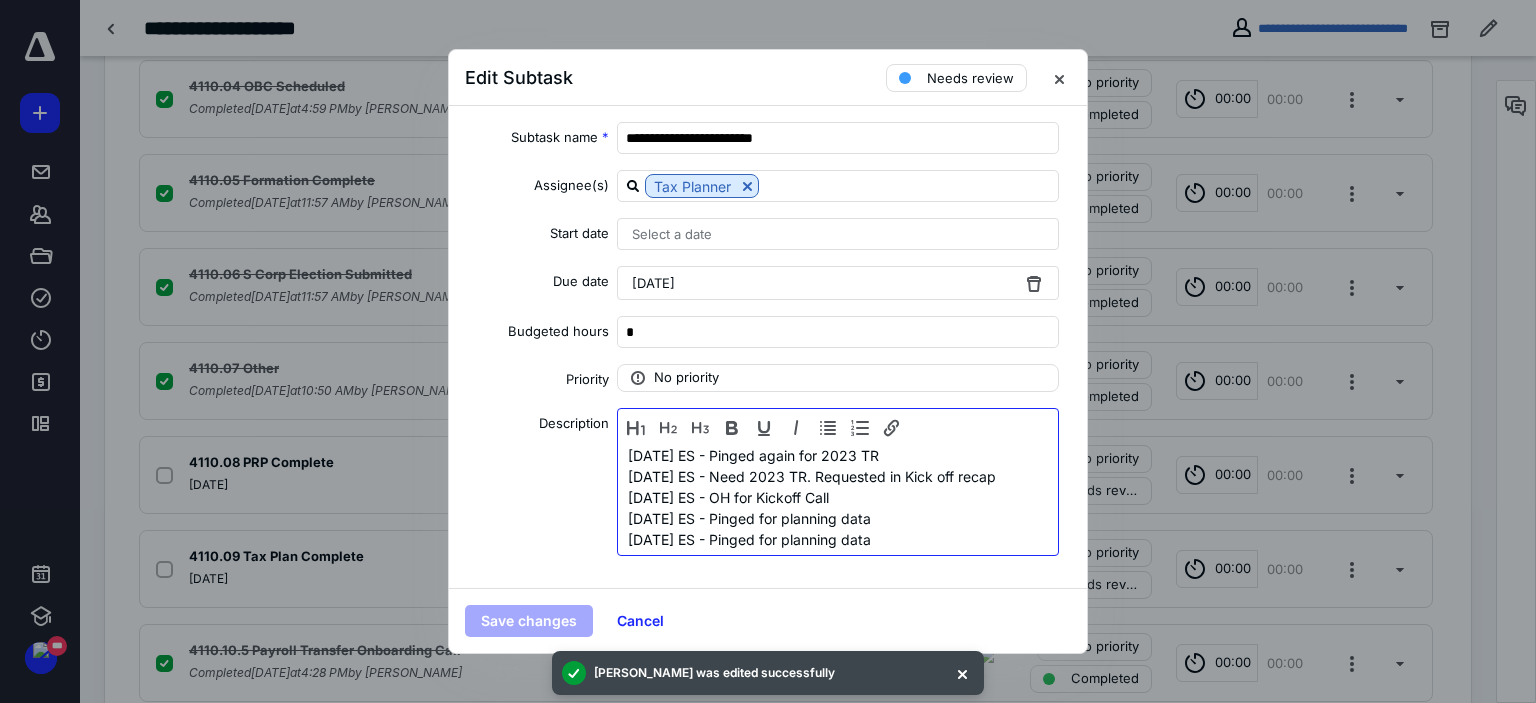 click on "[DATE] ES - Pinged again for 2023 TR" at bounding box center (838, 455) 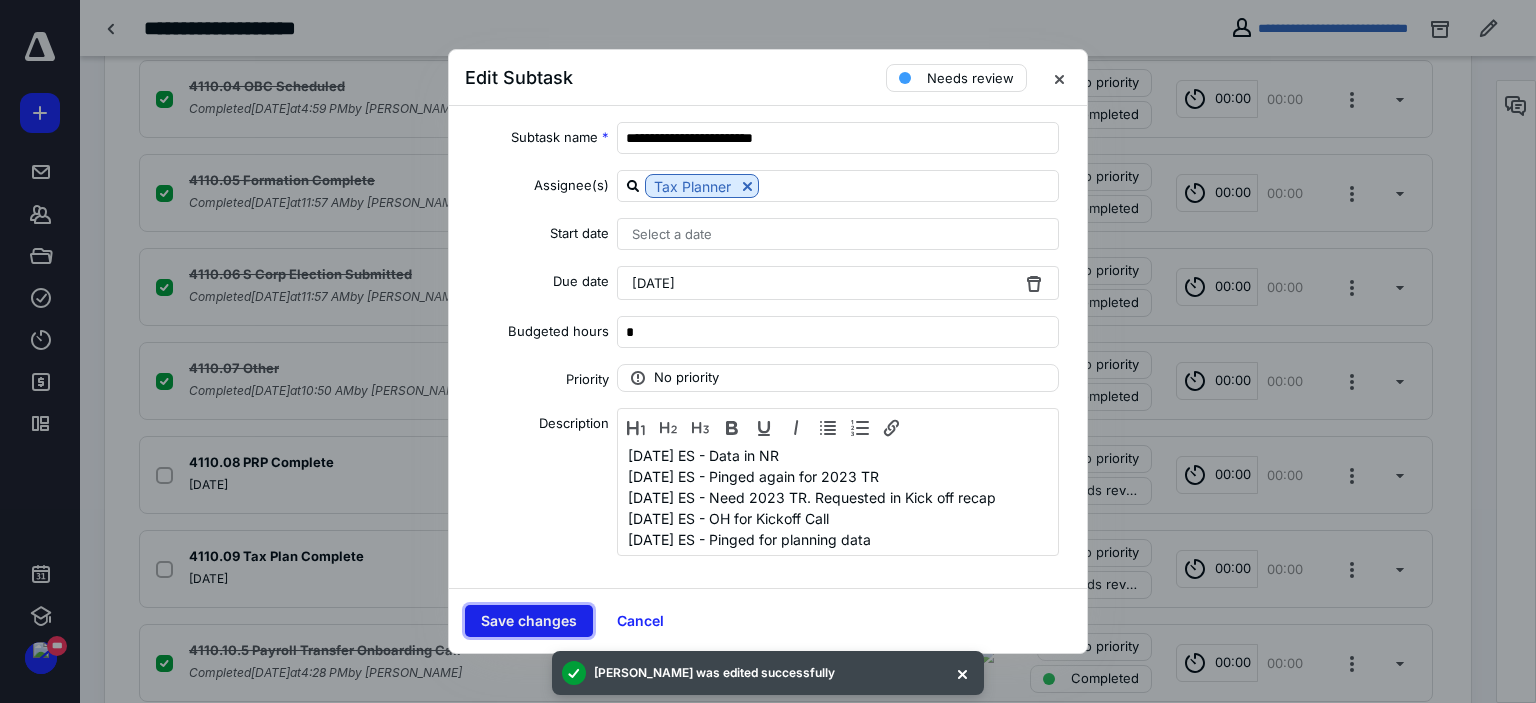 click on "Save changes" at bounding box center (529, 621) 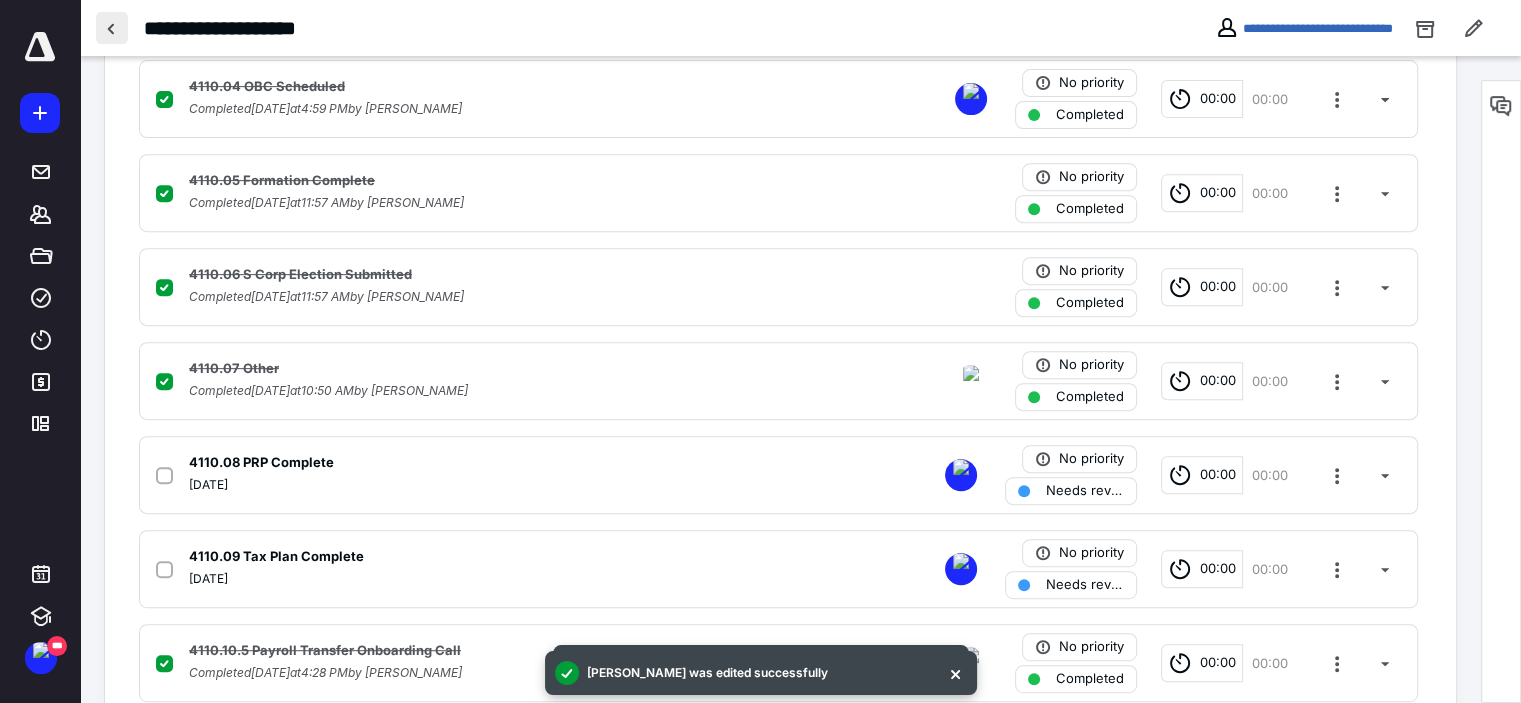 click at bounding box center (112, 28) 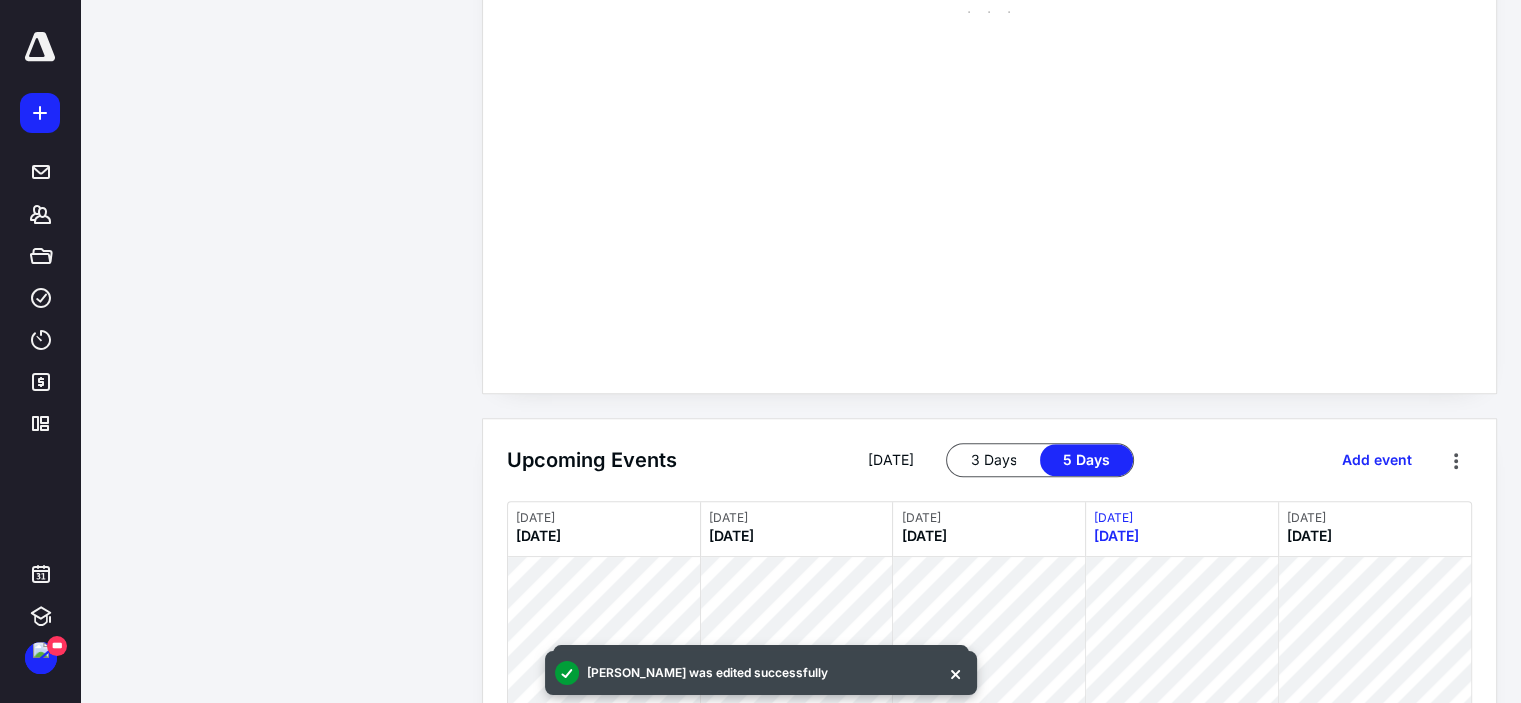 scroll, scrollTop: 0, scrollLeft: 0, axis: both 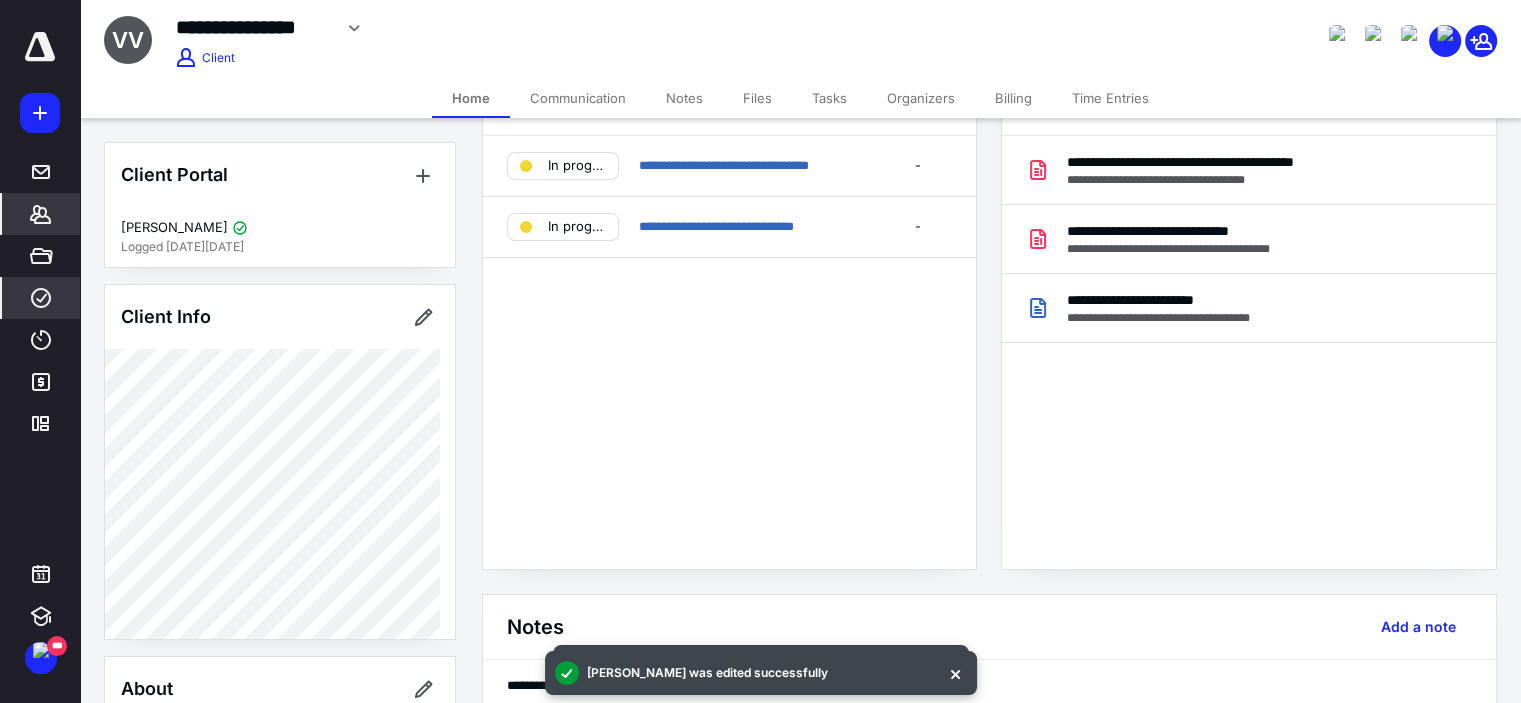 click on "****" at bounding box center (41, 298) 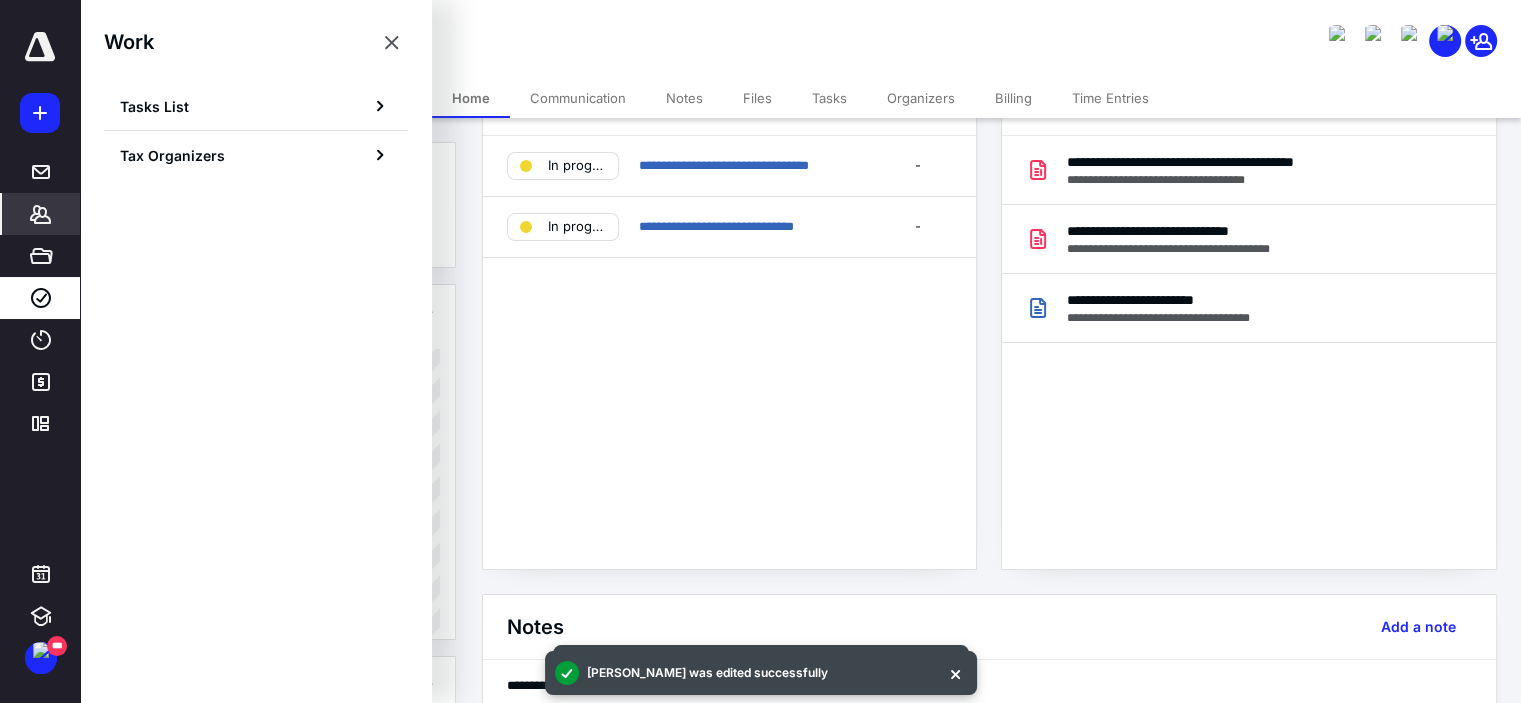 click on "Tasks List" at bounding box center [256, 106] 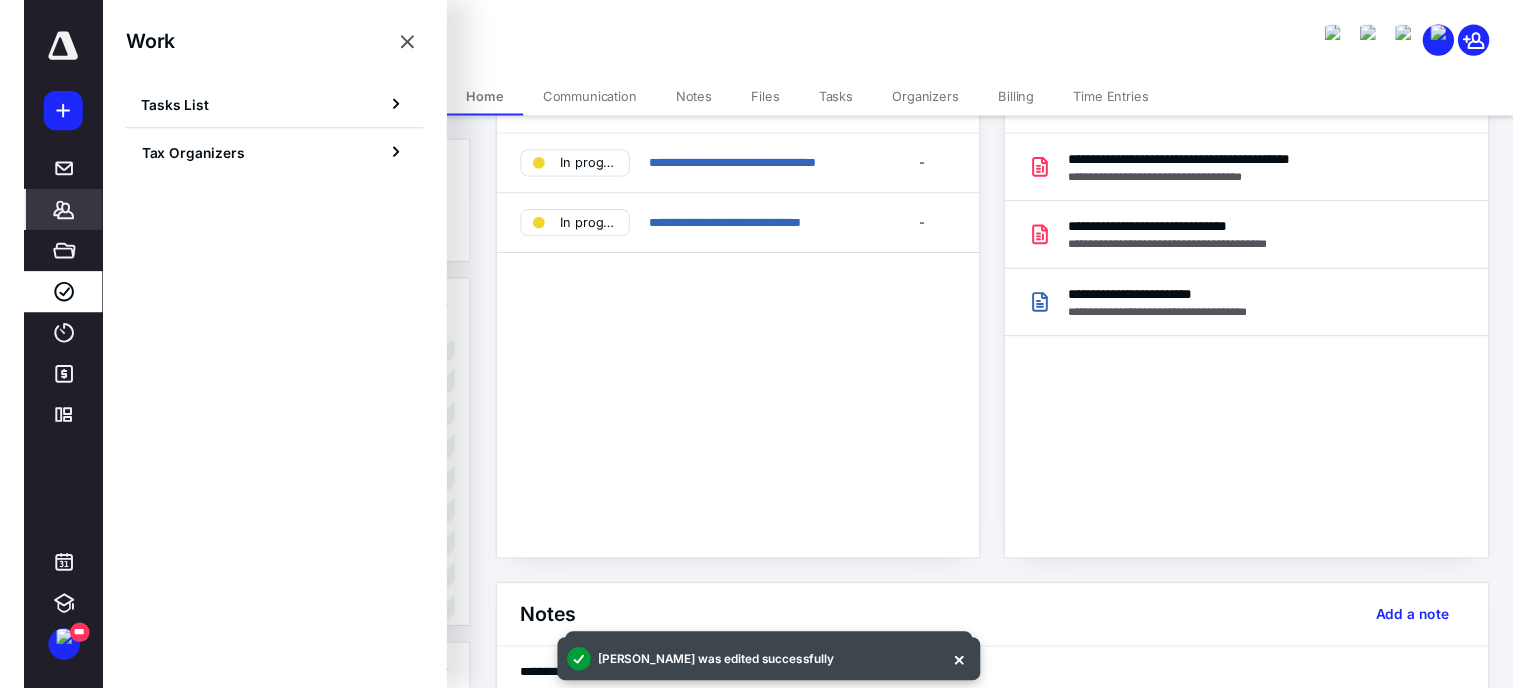 scroll, scrollTop: 0, scrollLeft: 0, axis: both 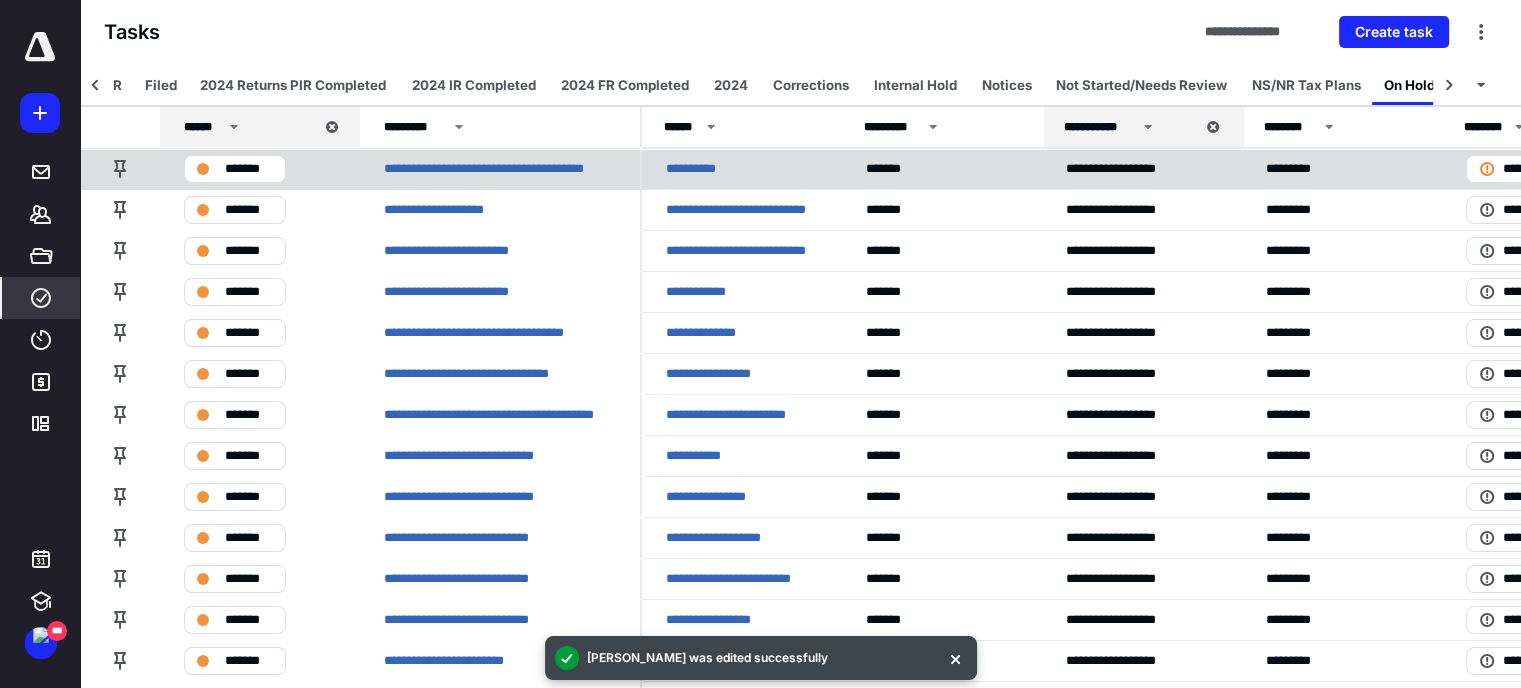 click on "**********" at bounding box center [698, 169] 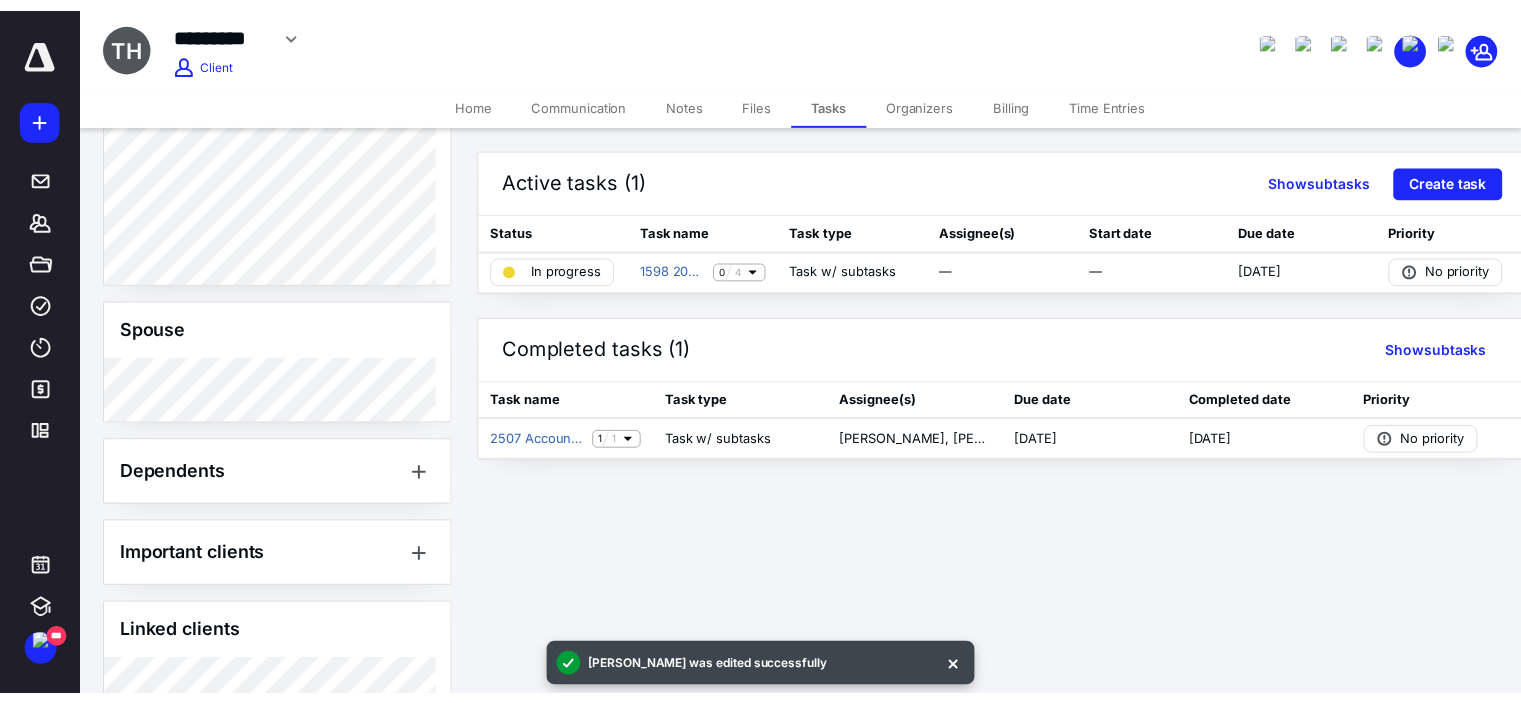 scroll, scrollTop: 1279, scrollLeft: 0, axis: vertical 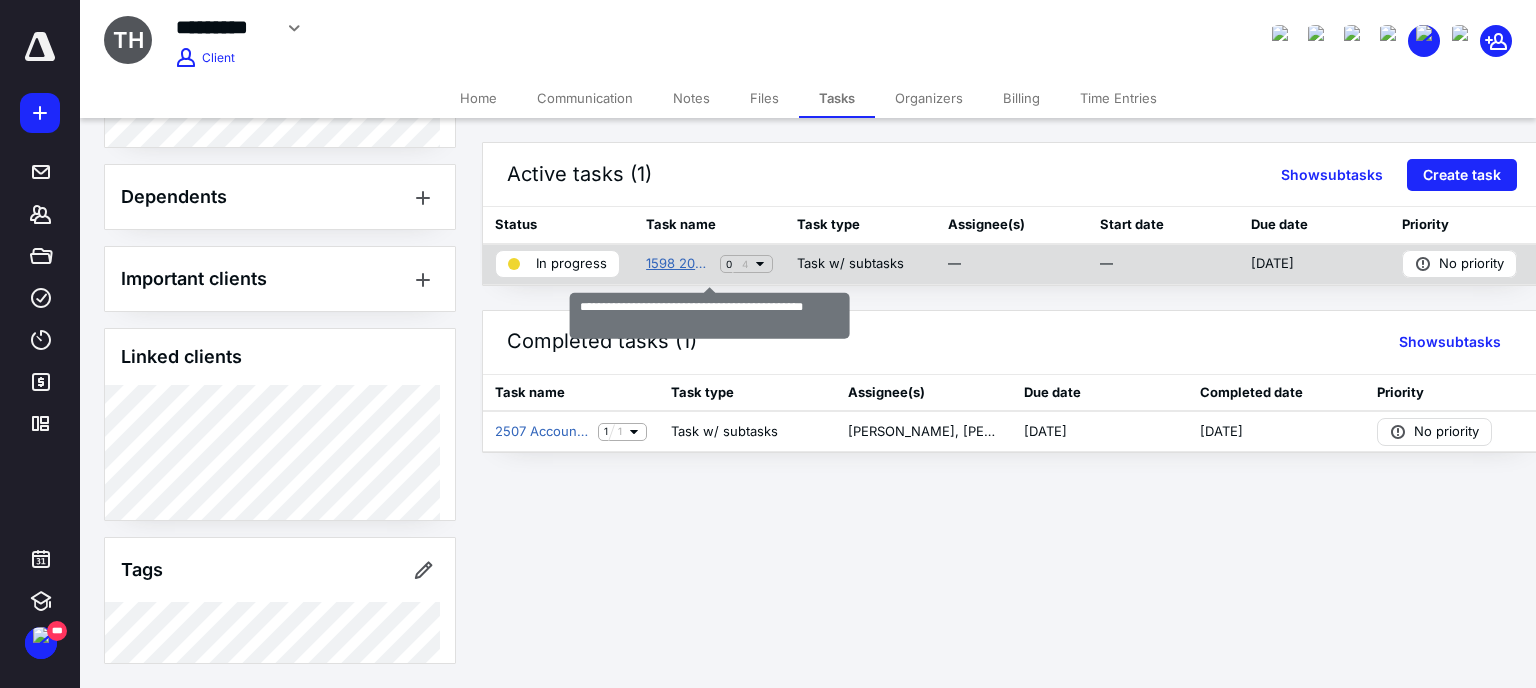 click on "1598 2025 New Client Management - DIY Payroll" at bounding box center [679, 264] 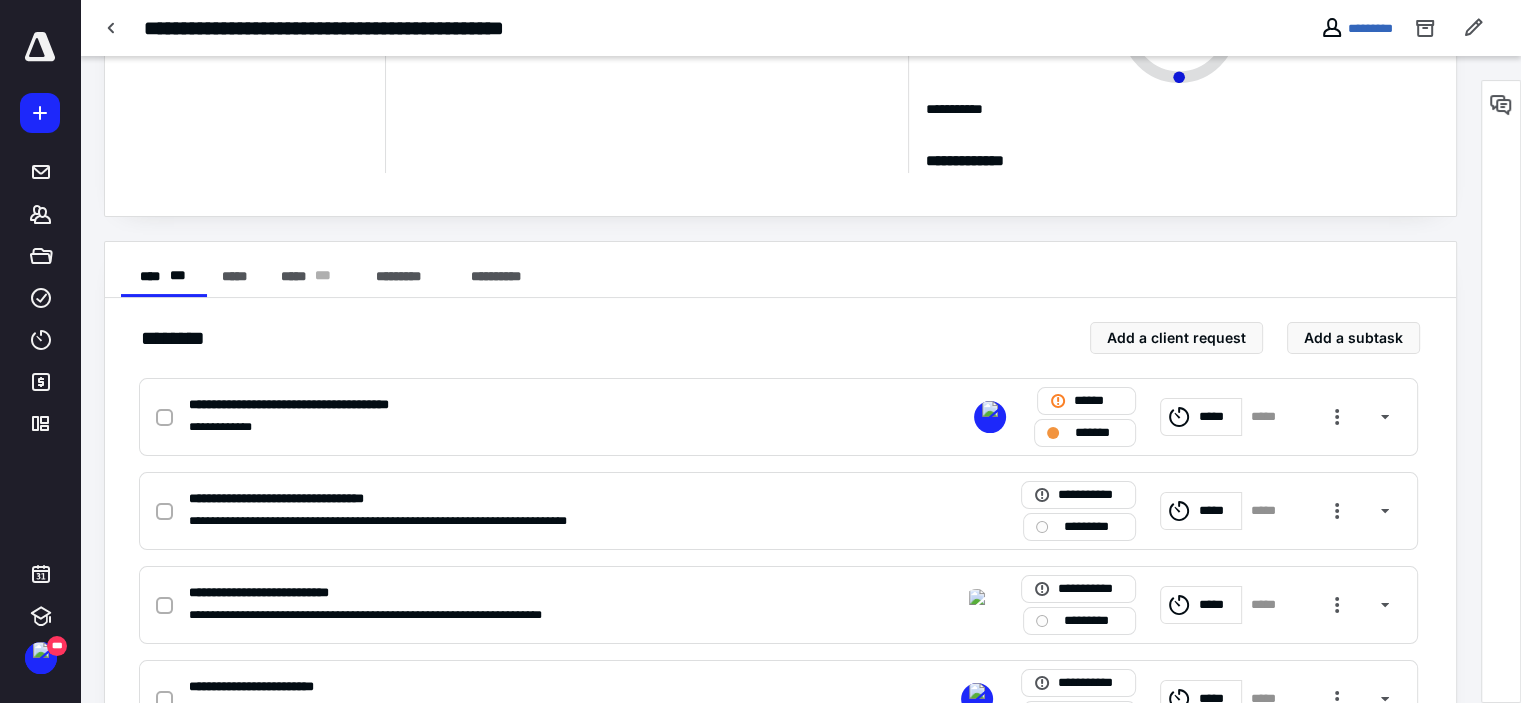 scroll, scrollTop: 283, scrollLeft: 0, axis: vertical 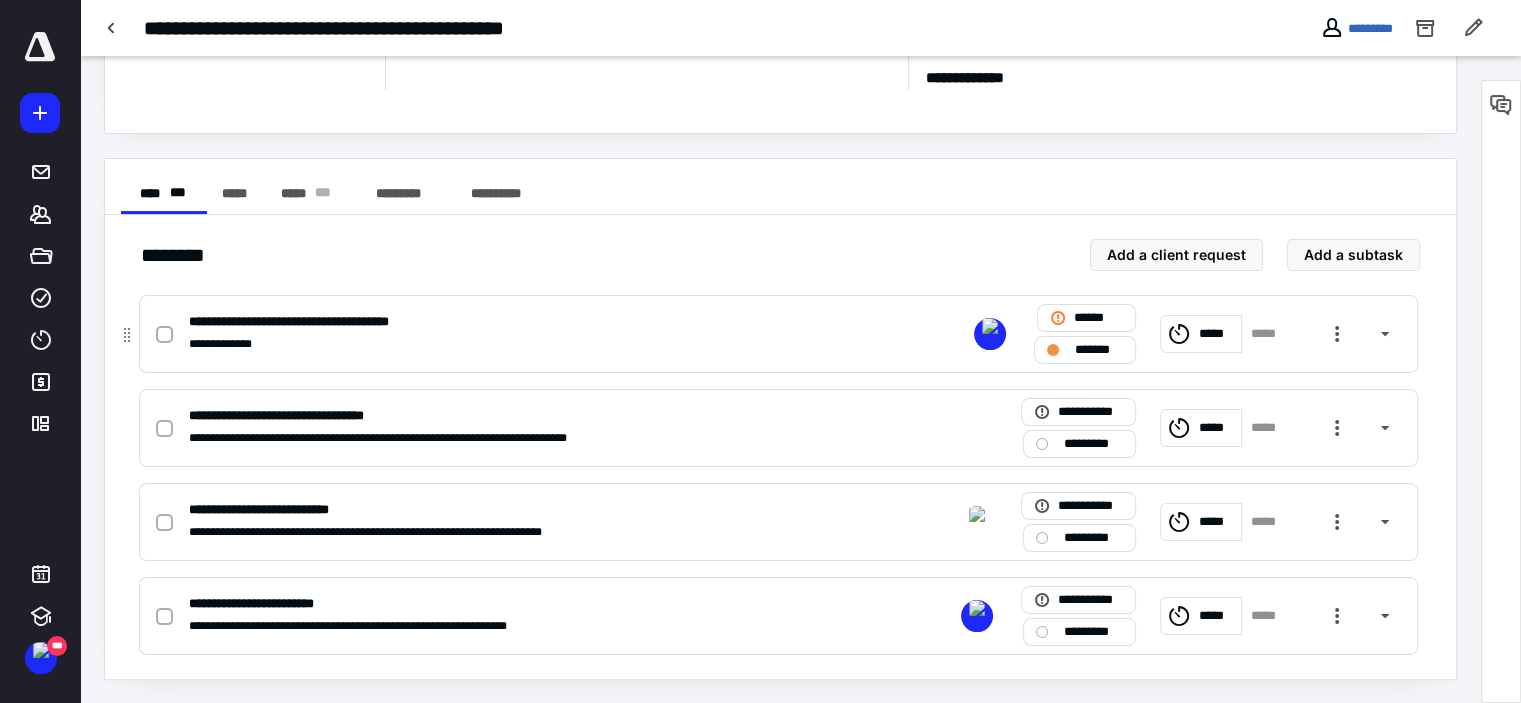 click on "*******" at bounding box center (1085, 350) 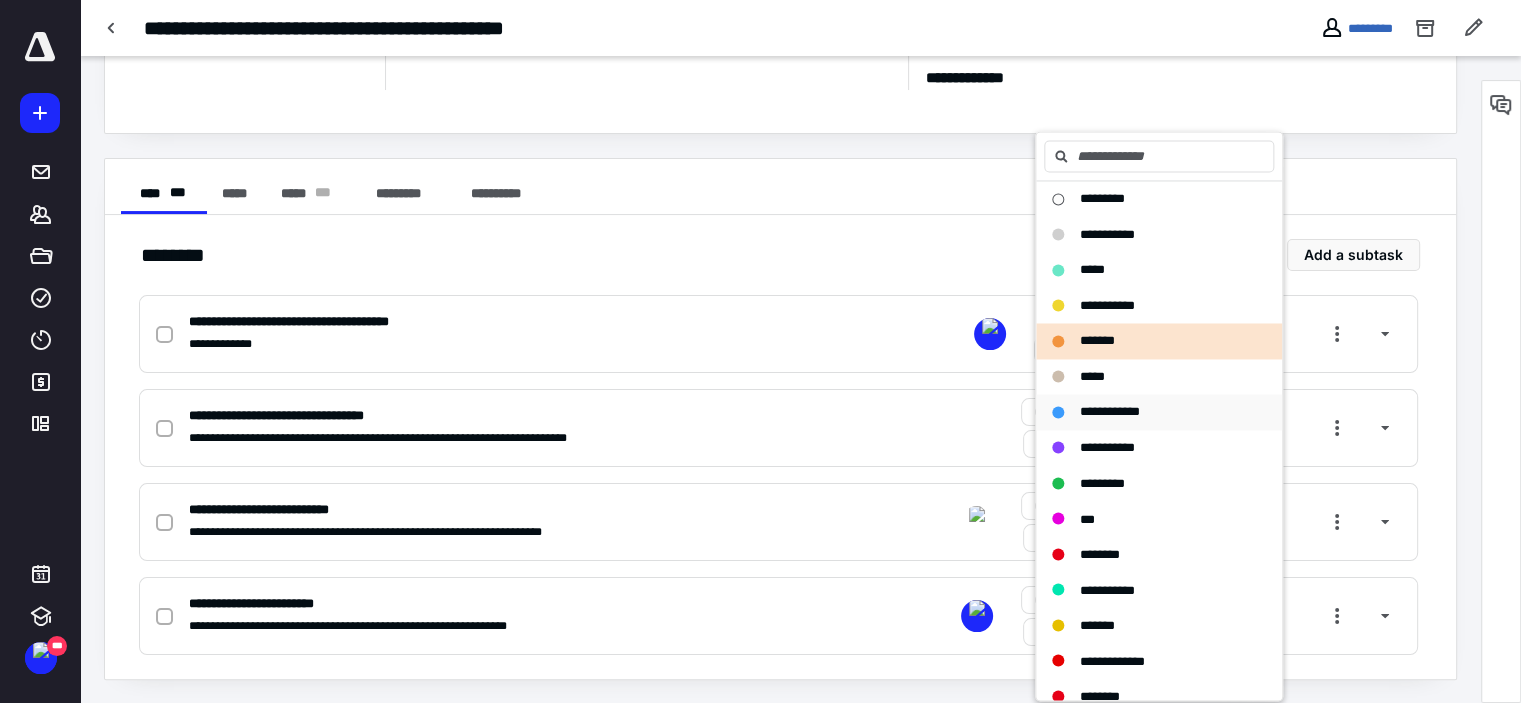 click on "**********" at bounding box center [1110, 411] 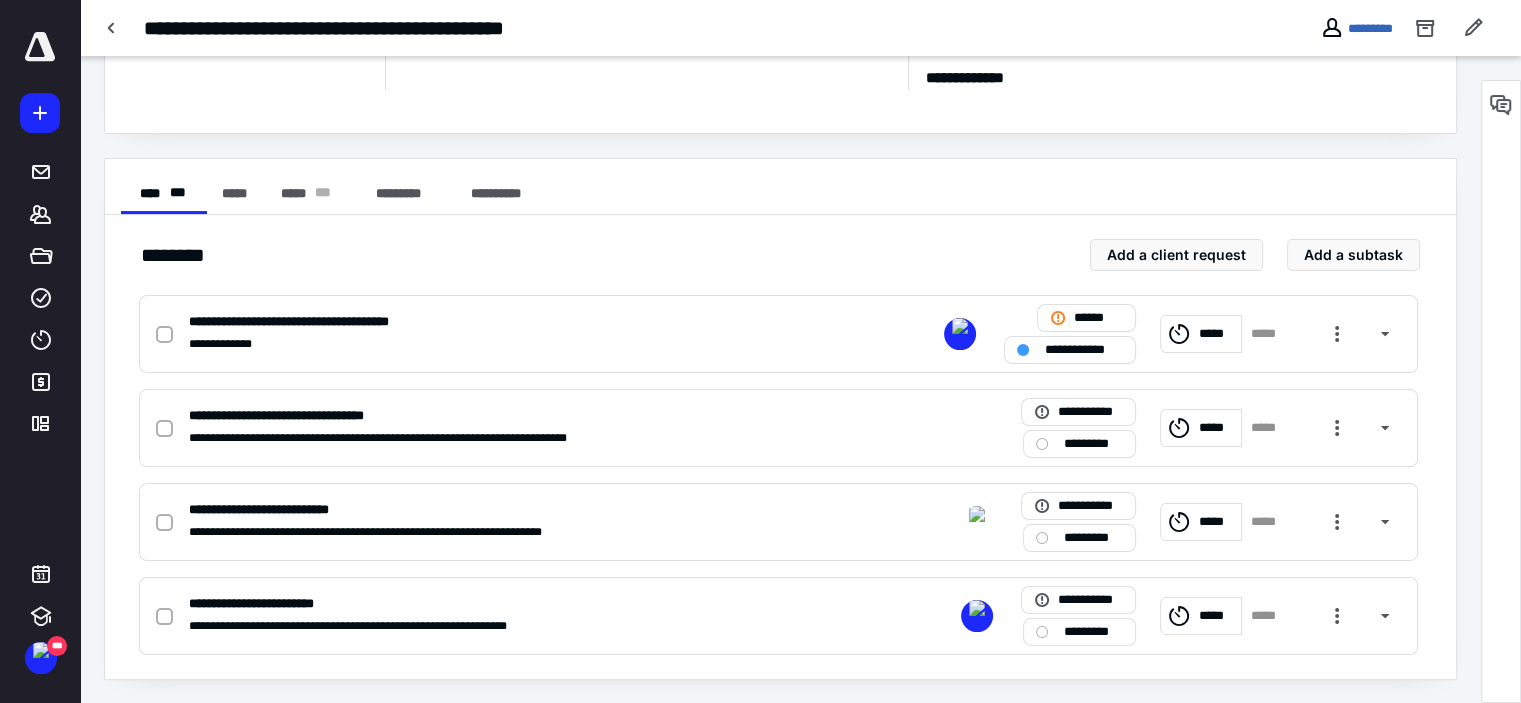 scroll, scrollTop: 83, scrollLeft: 0, axis: vertical 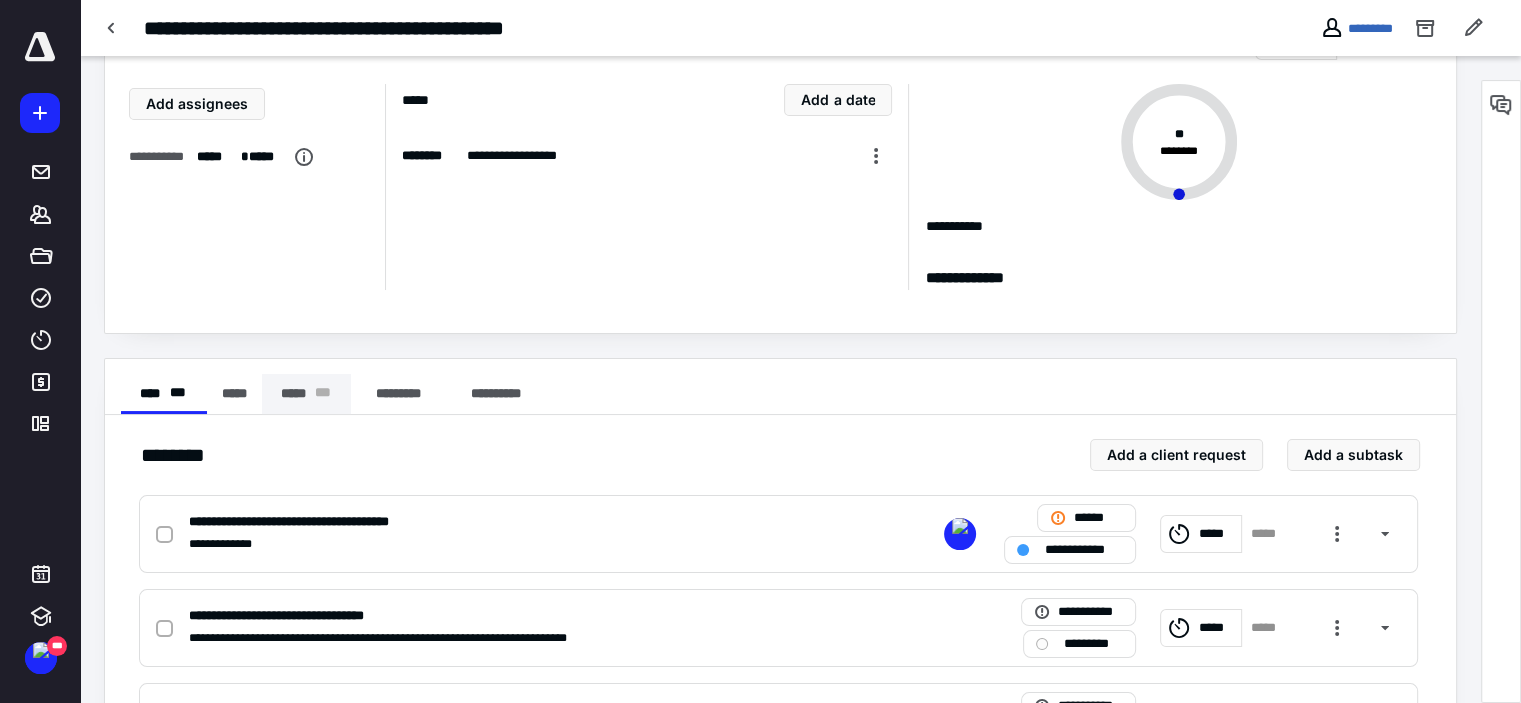 click on "***** * * *" at bounding box center (306, 394) 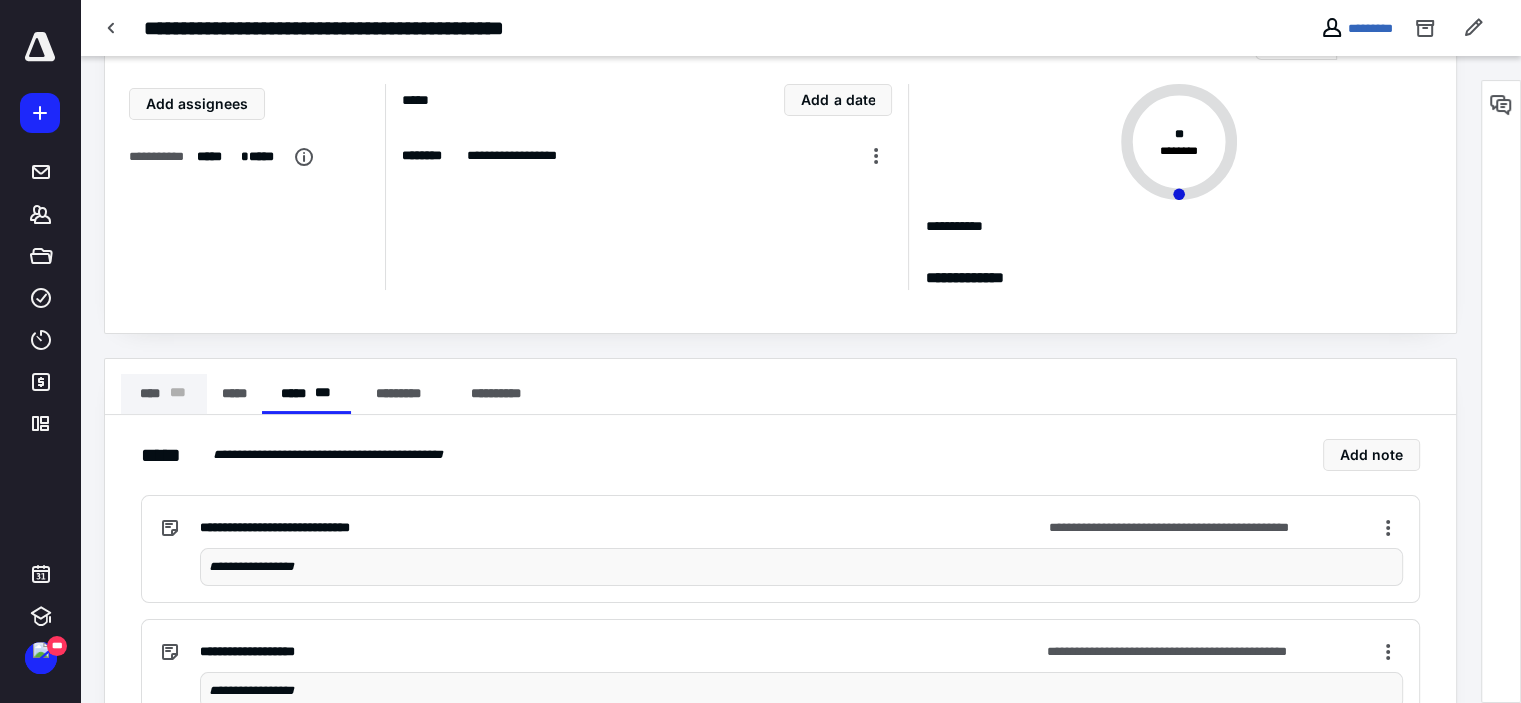 click on "**** * * *" at bounding box center (164, 394) 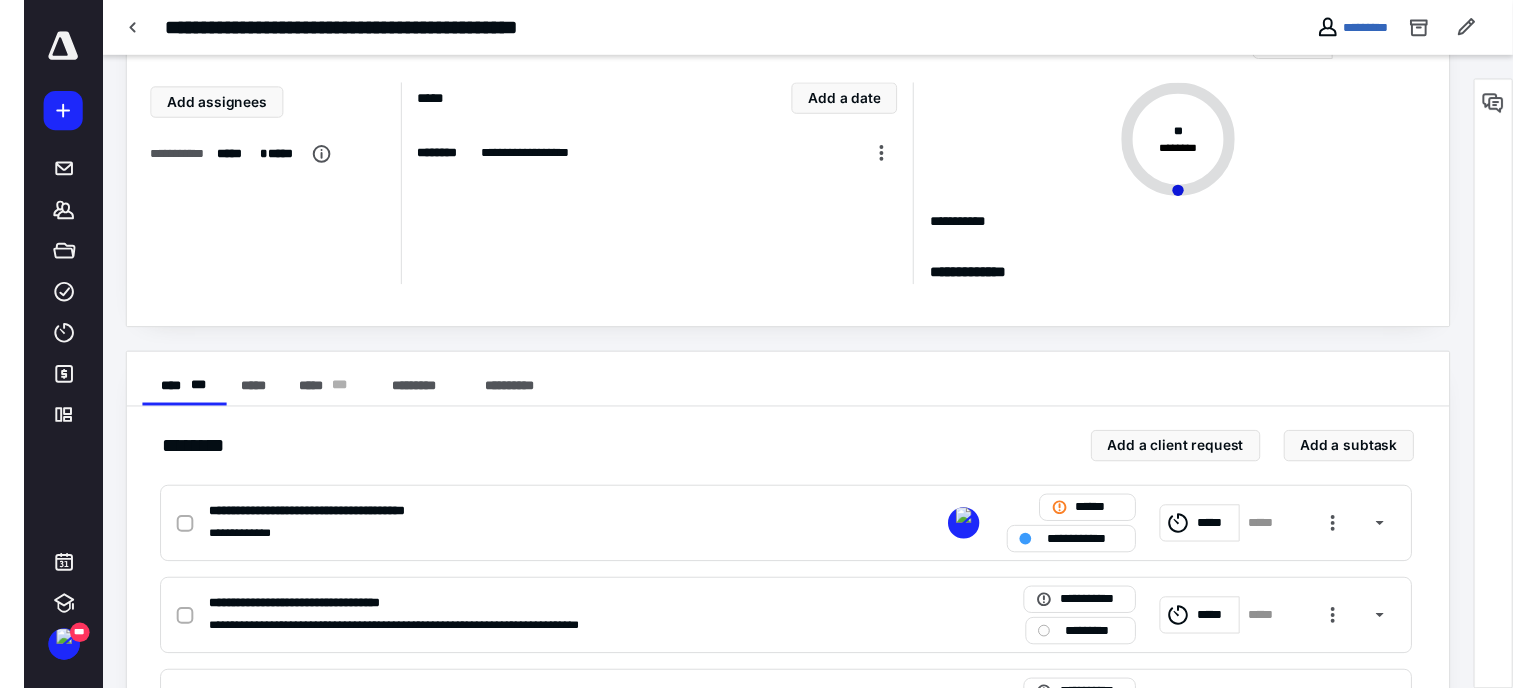 scroll, scrollTop: 0, scrollLeft: 0, axis: both 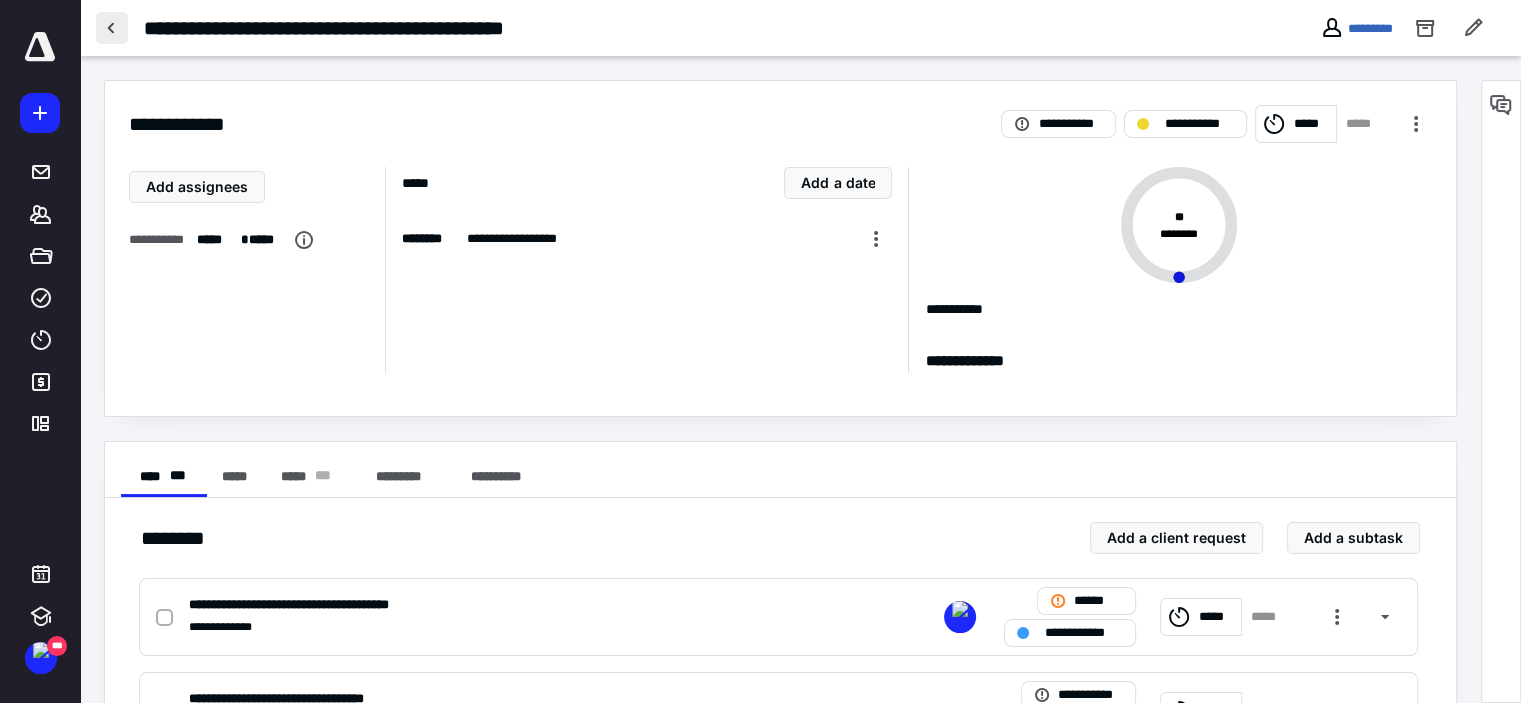 click at bounding box center (112, 28) 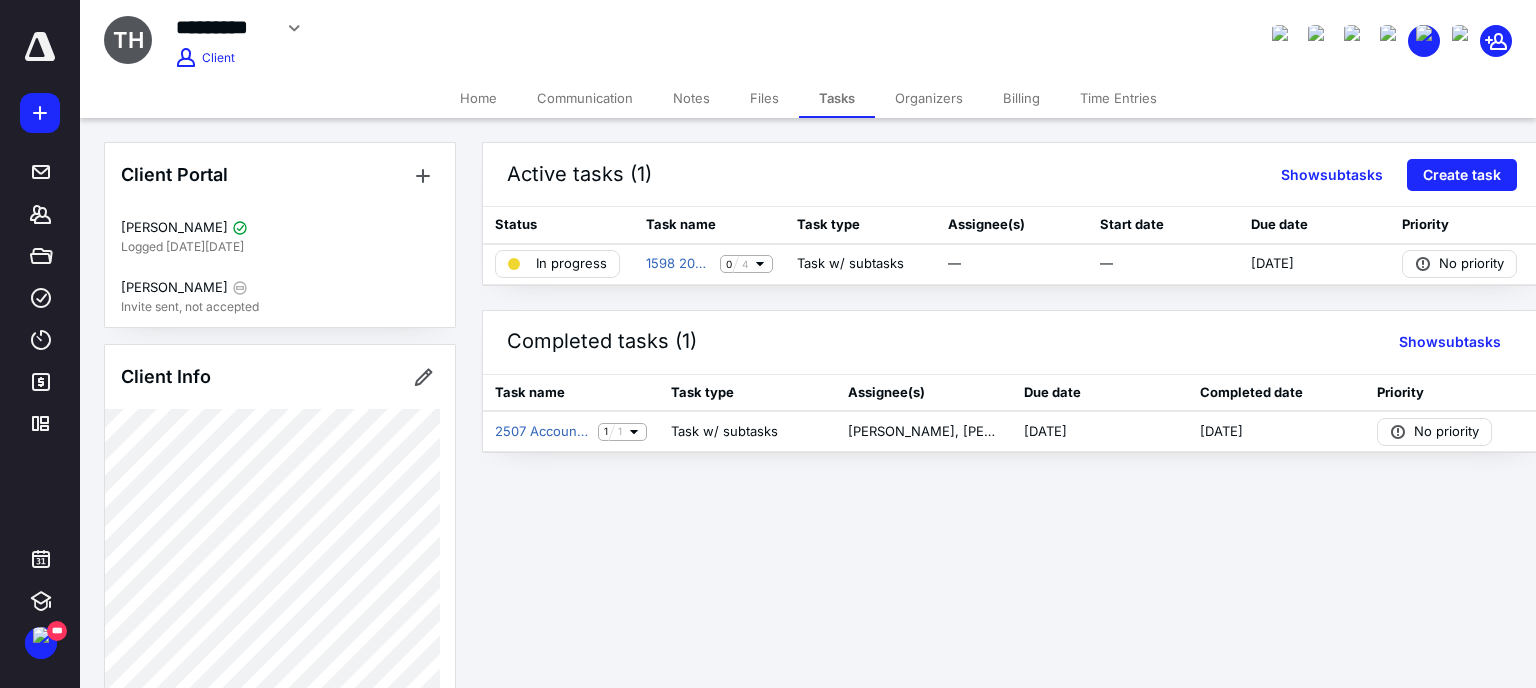scroll, scrollTop: 200, scrollLeft: 0, axis: vertical 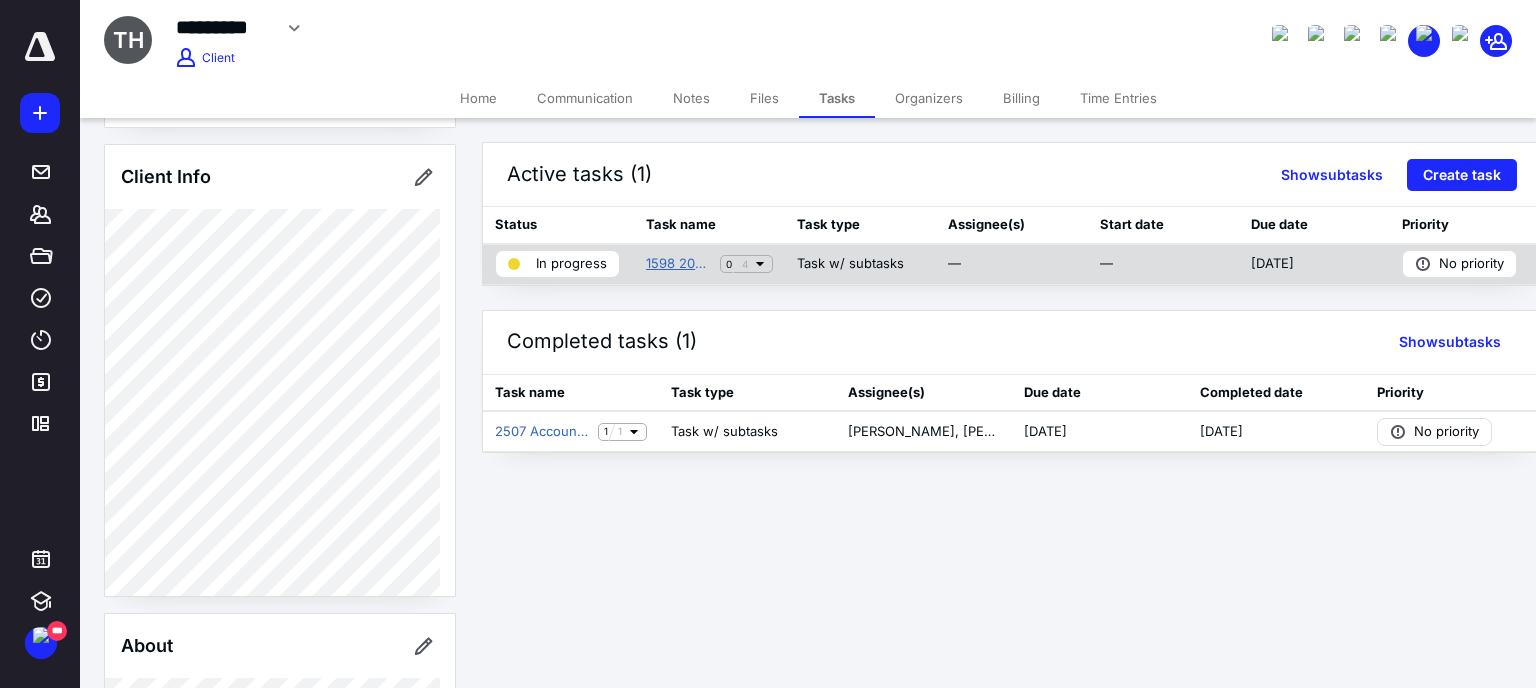 click on "1598 2025 New Client Management - DIY Payroll" at bounding box center [679, 264] 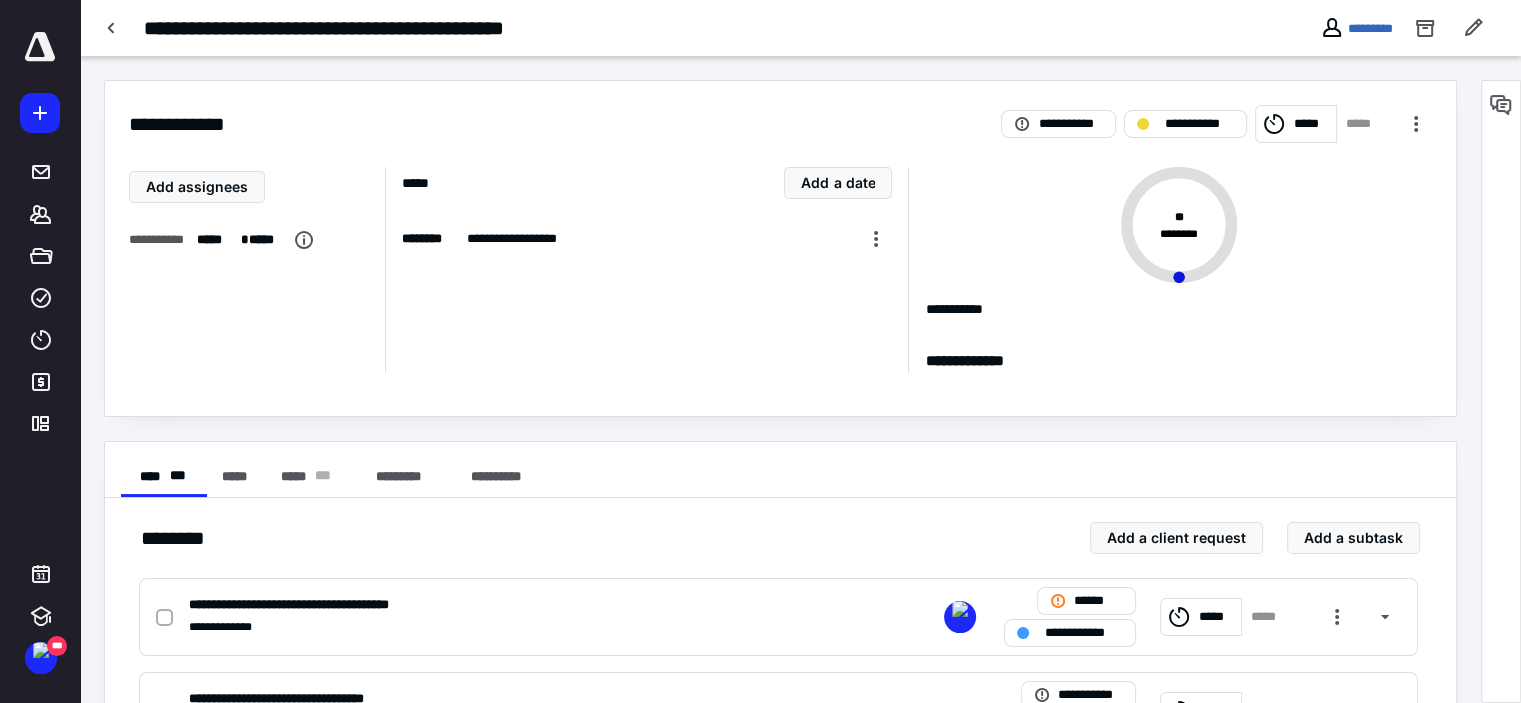 click on "**********" at bounding box center [780, 470] 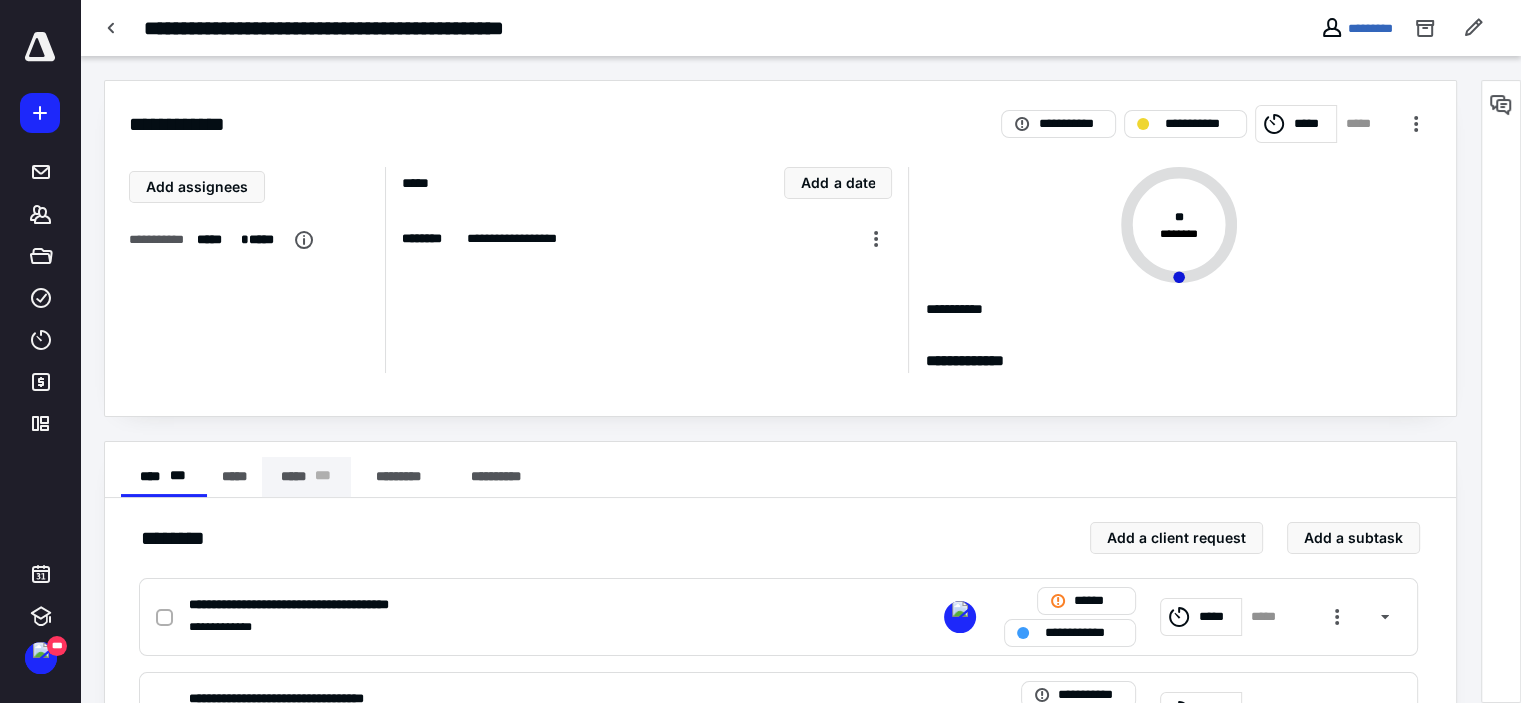 click on "***** * * *" at bounding box center (306, 477) 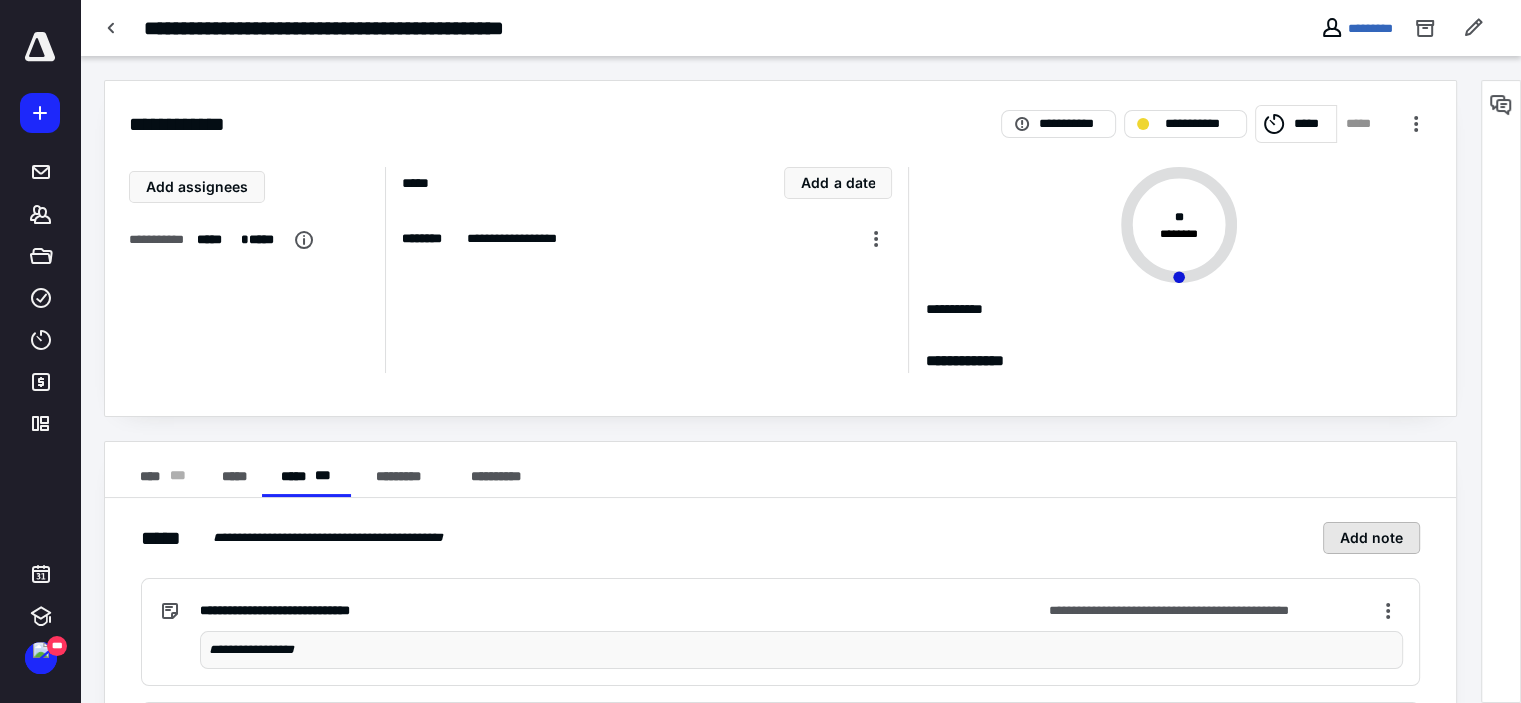 click on "Add note" at bounding box center (1371, 538) 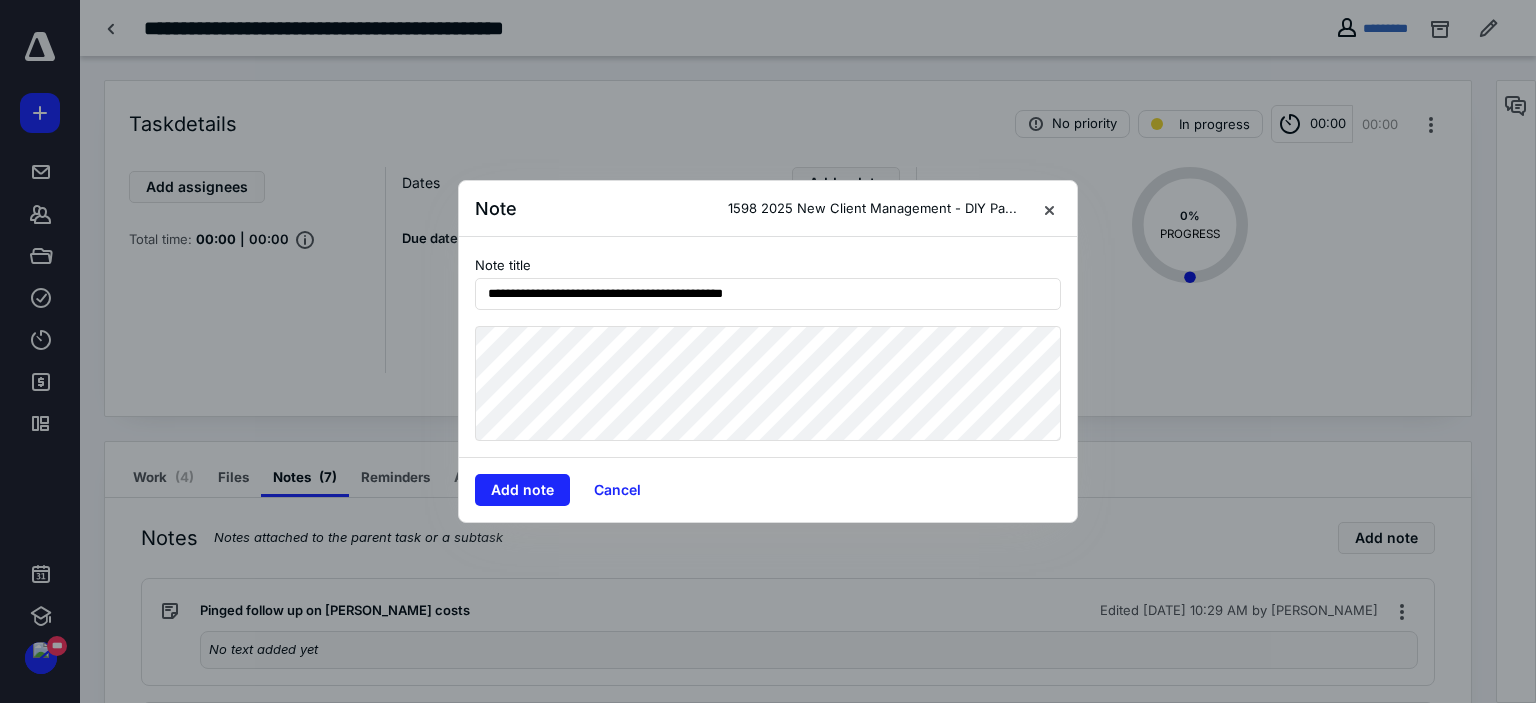 type on "**********" 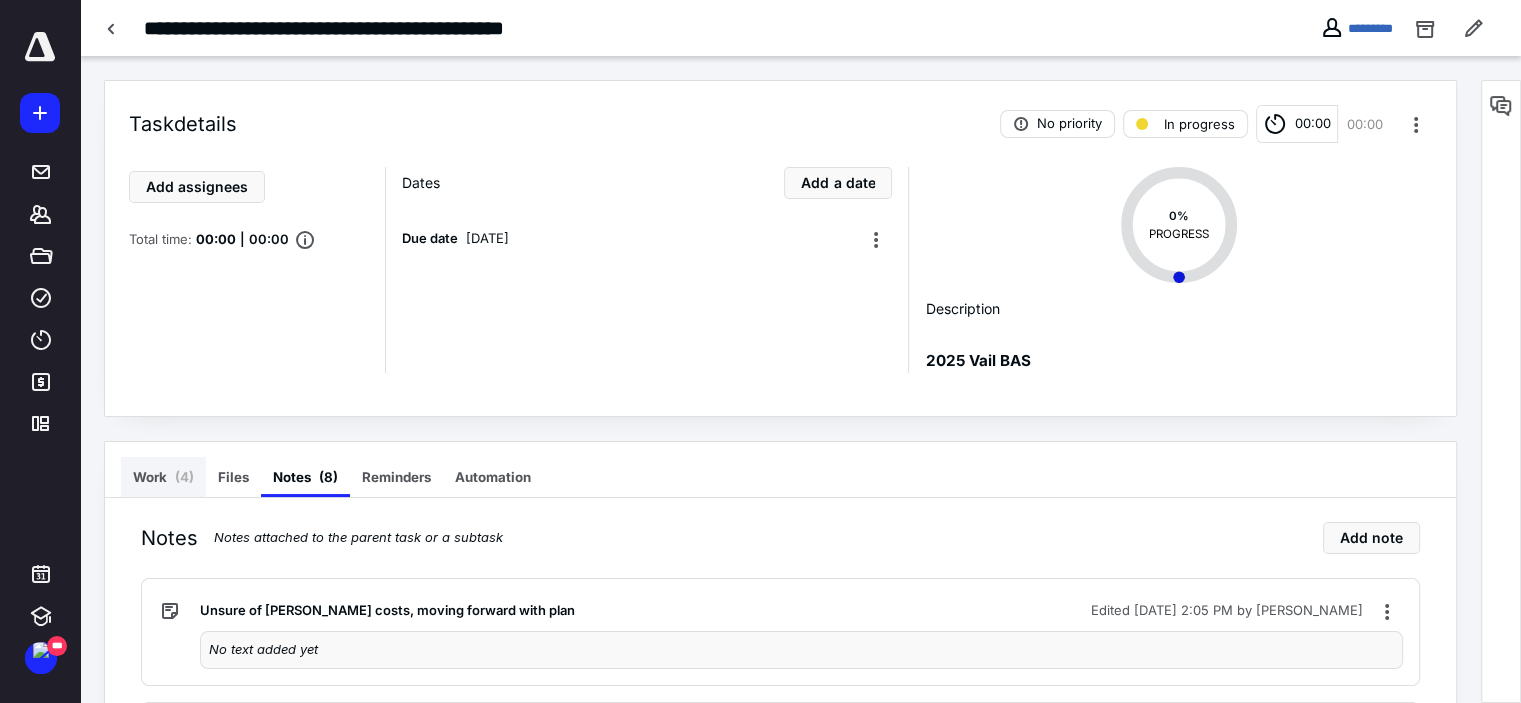 click on "Work ( 4 )" at bounding box center (163, 477) 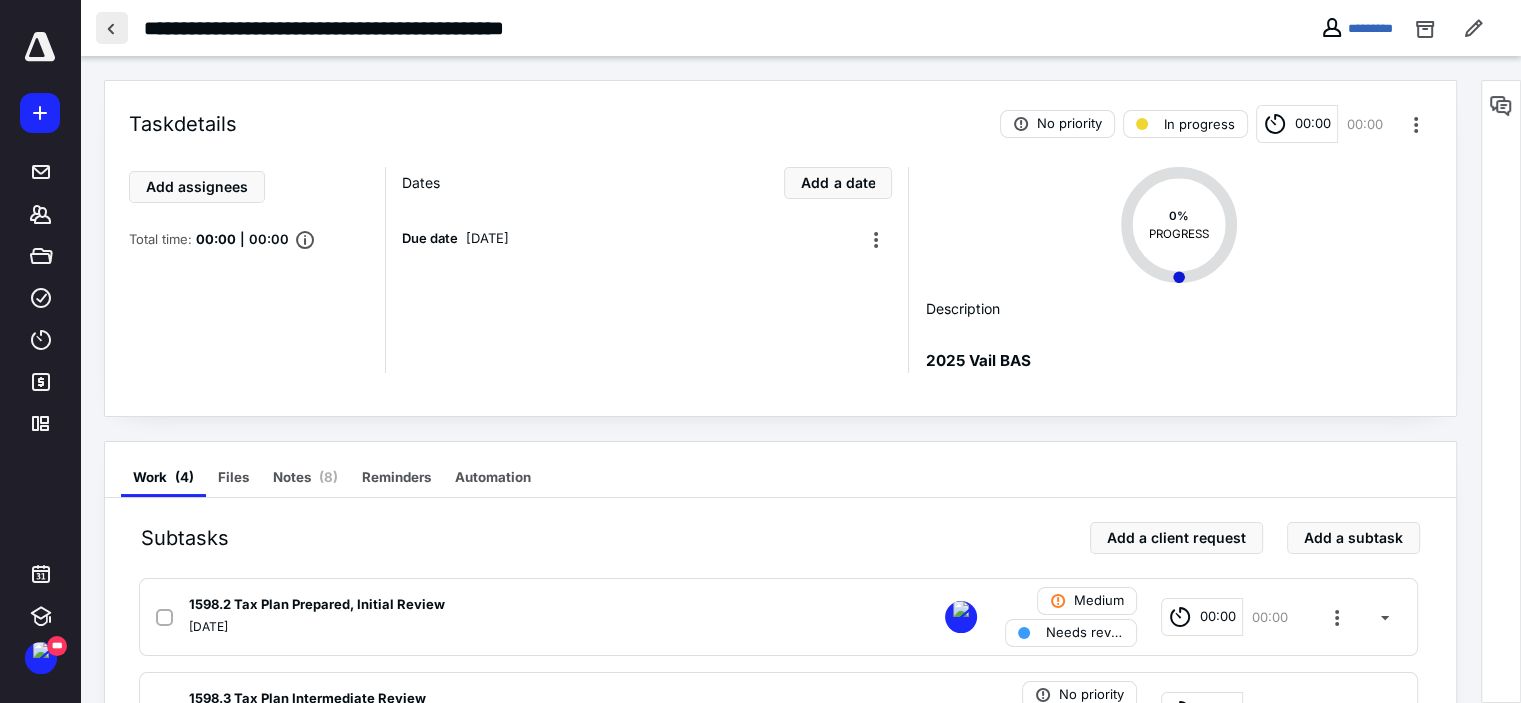 click at bounding box center (112, 28) 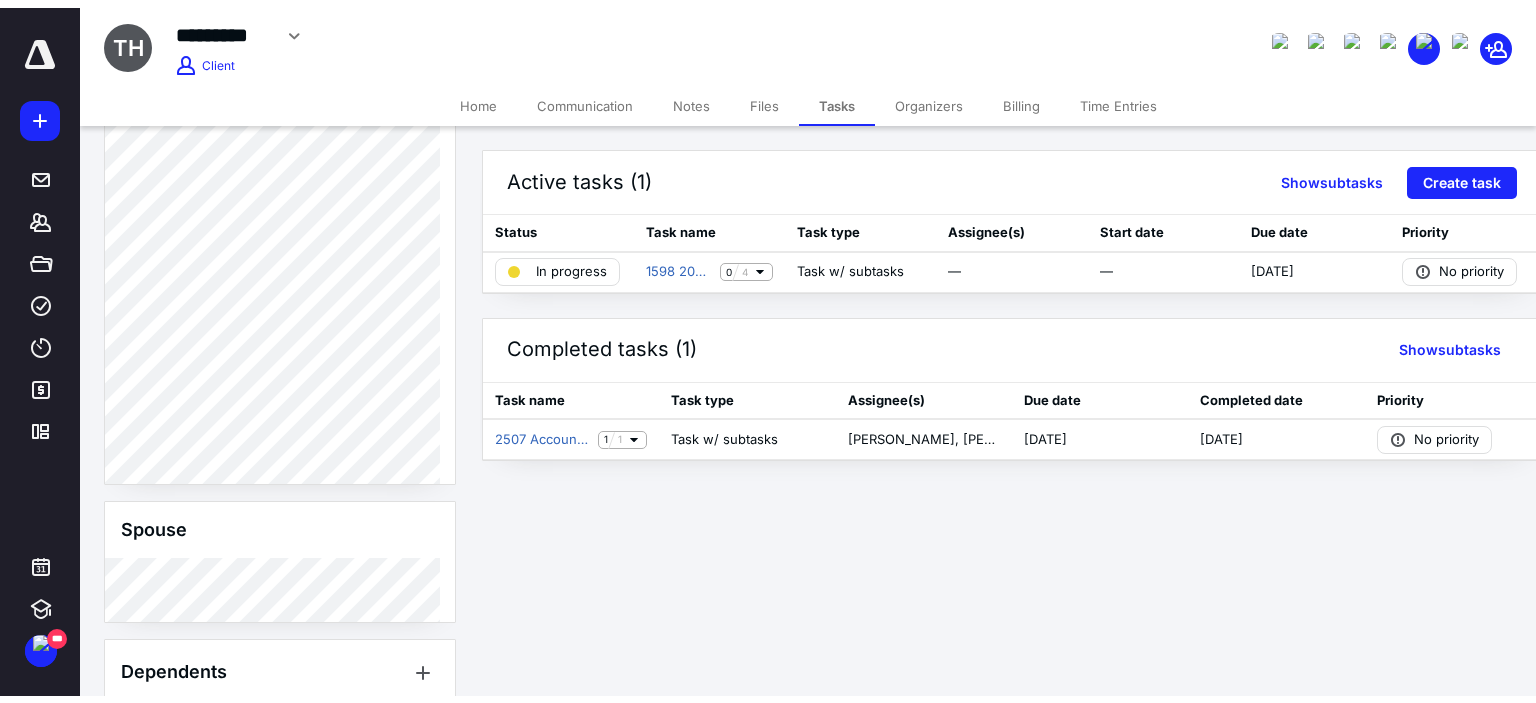 scroll, scrollTop: 1279, scrollLeft: 0, axis: vertical 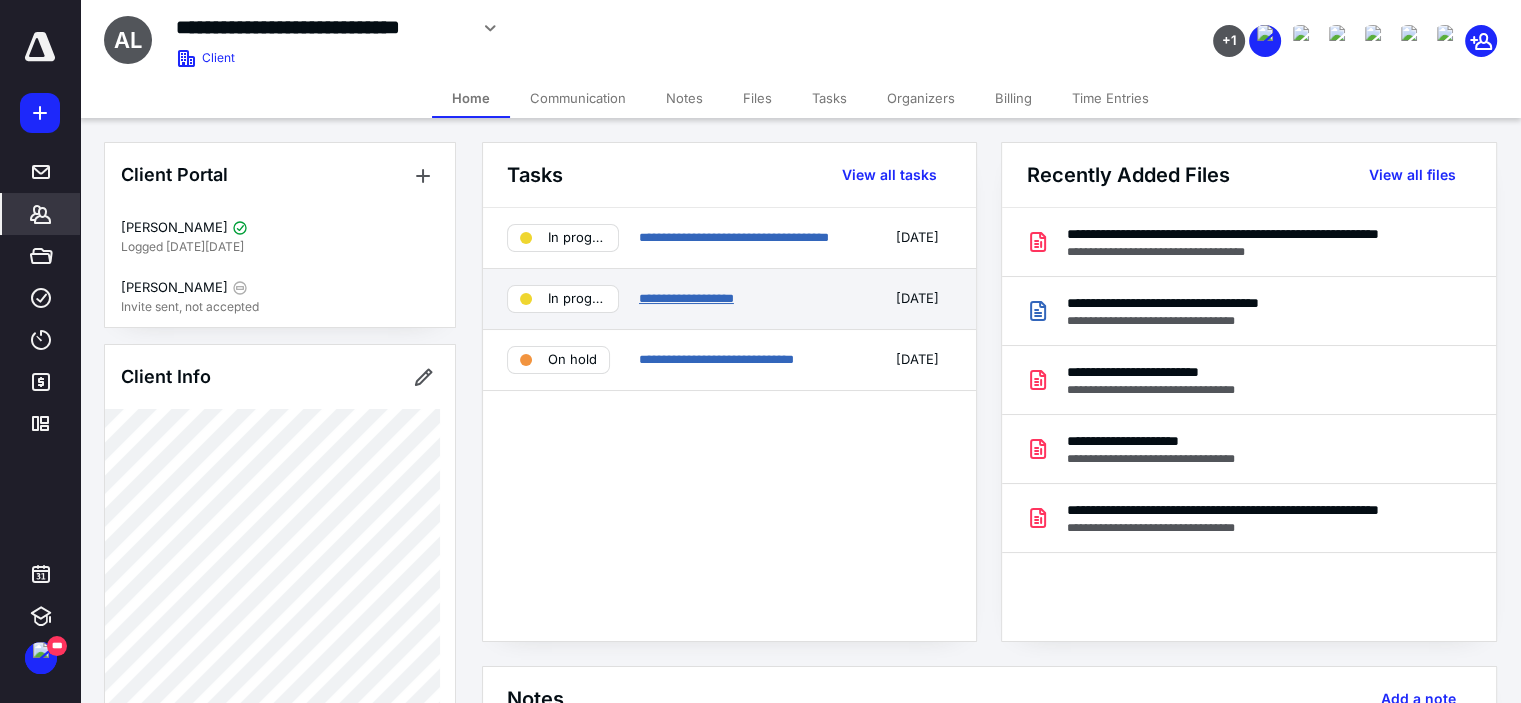 click on "**********" at bounding box center [686, 298] 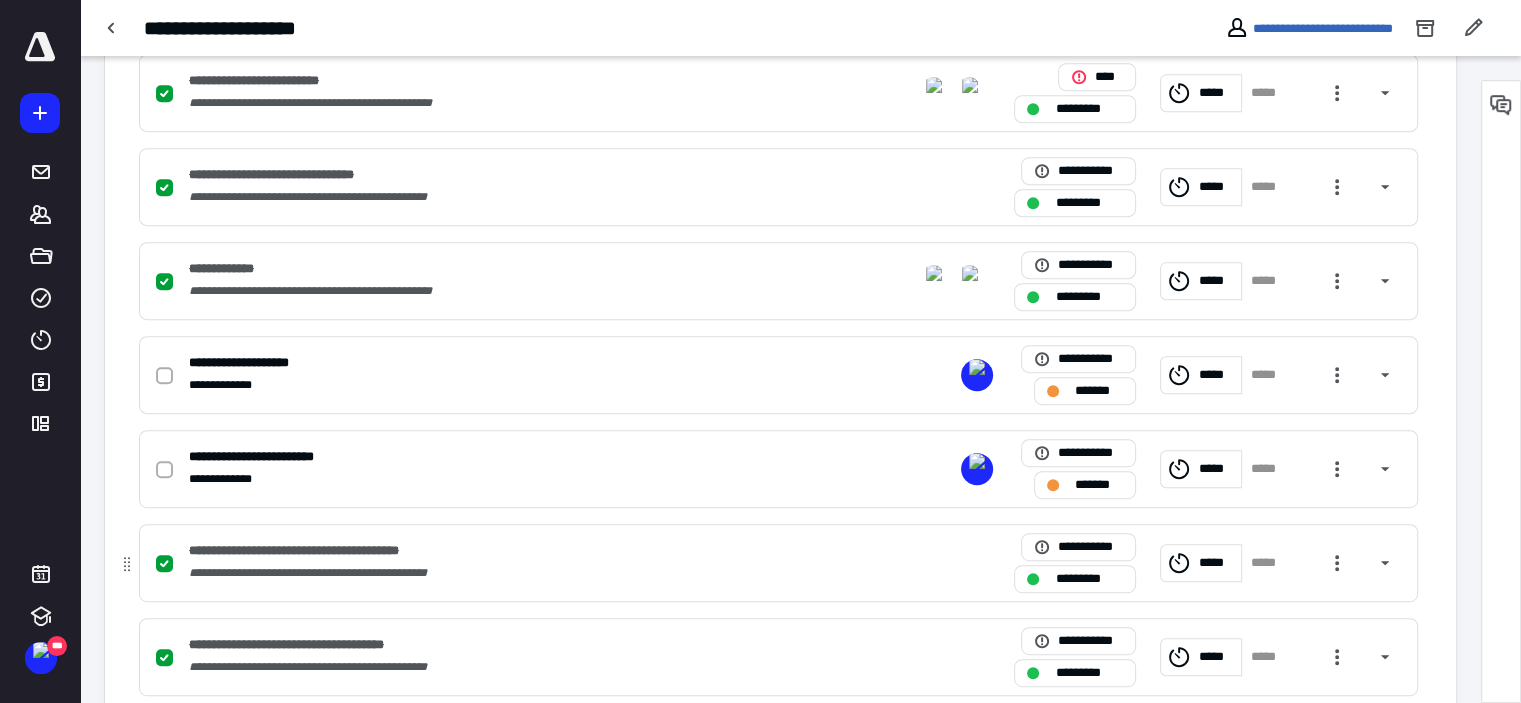 scroll, scrollTop: 1000, scrollLeft: 0, axis: vertical 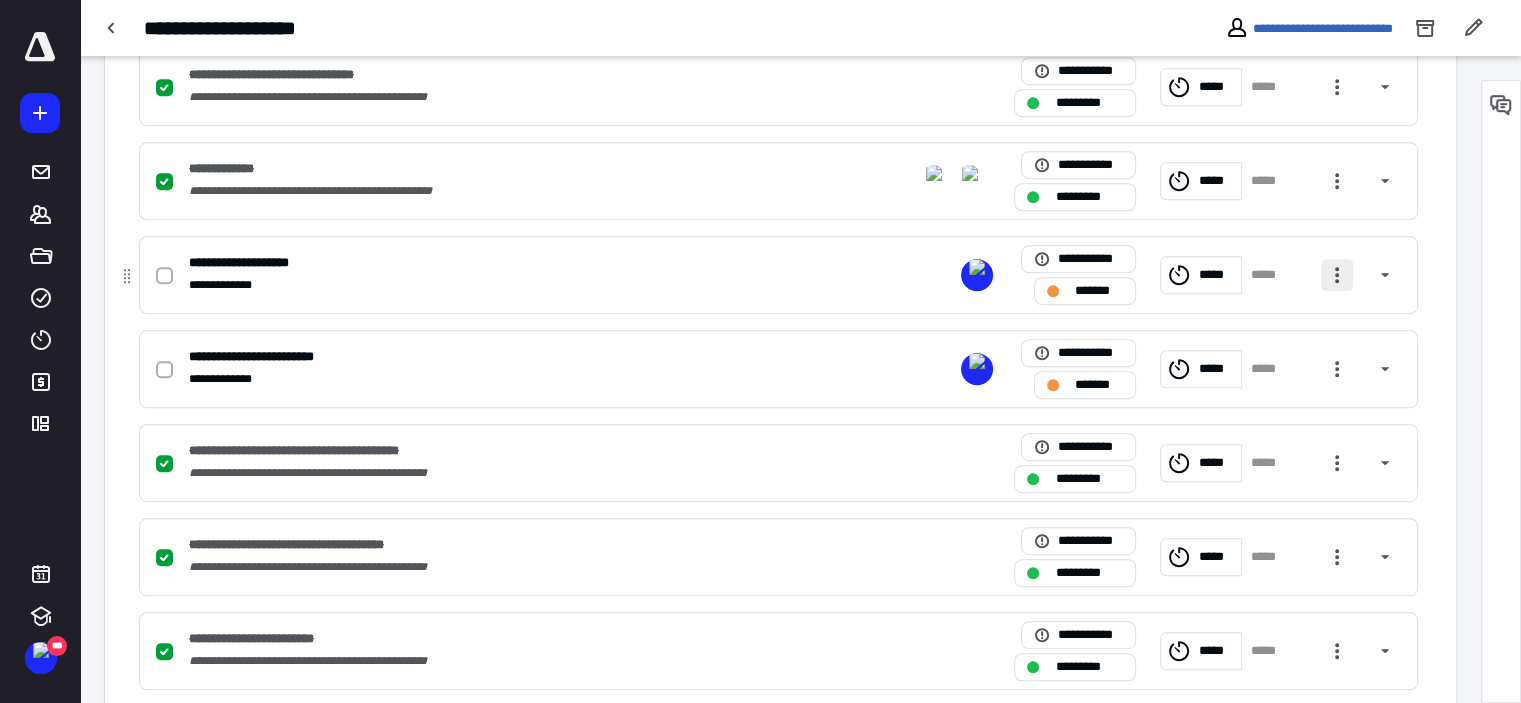 click at bounding box center (1337, 275) 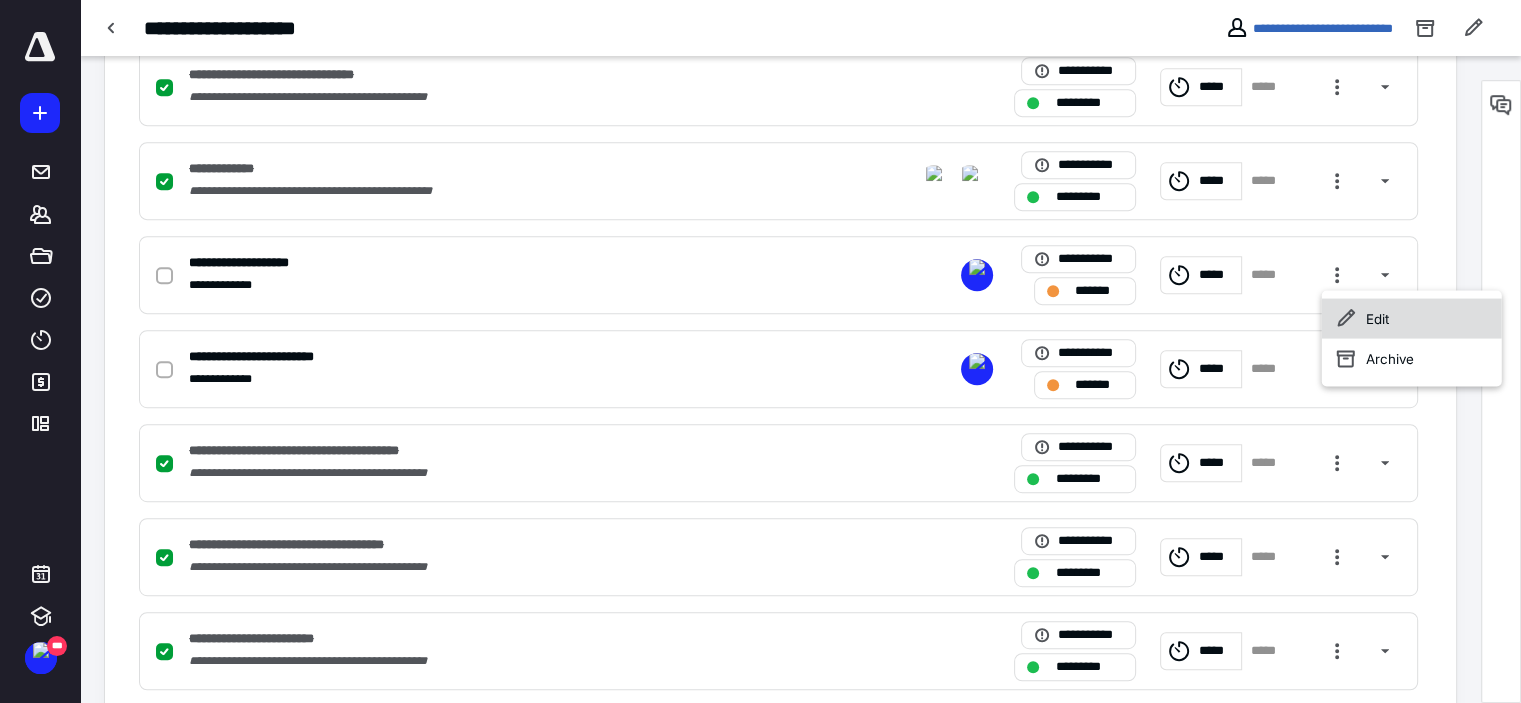 click on "Edit" at bounding box center (1412, 318) 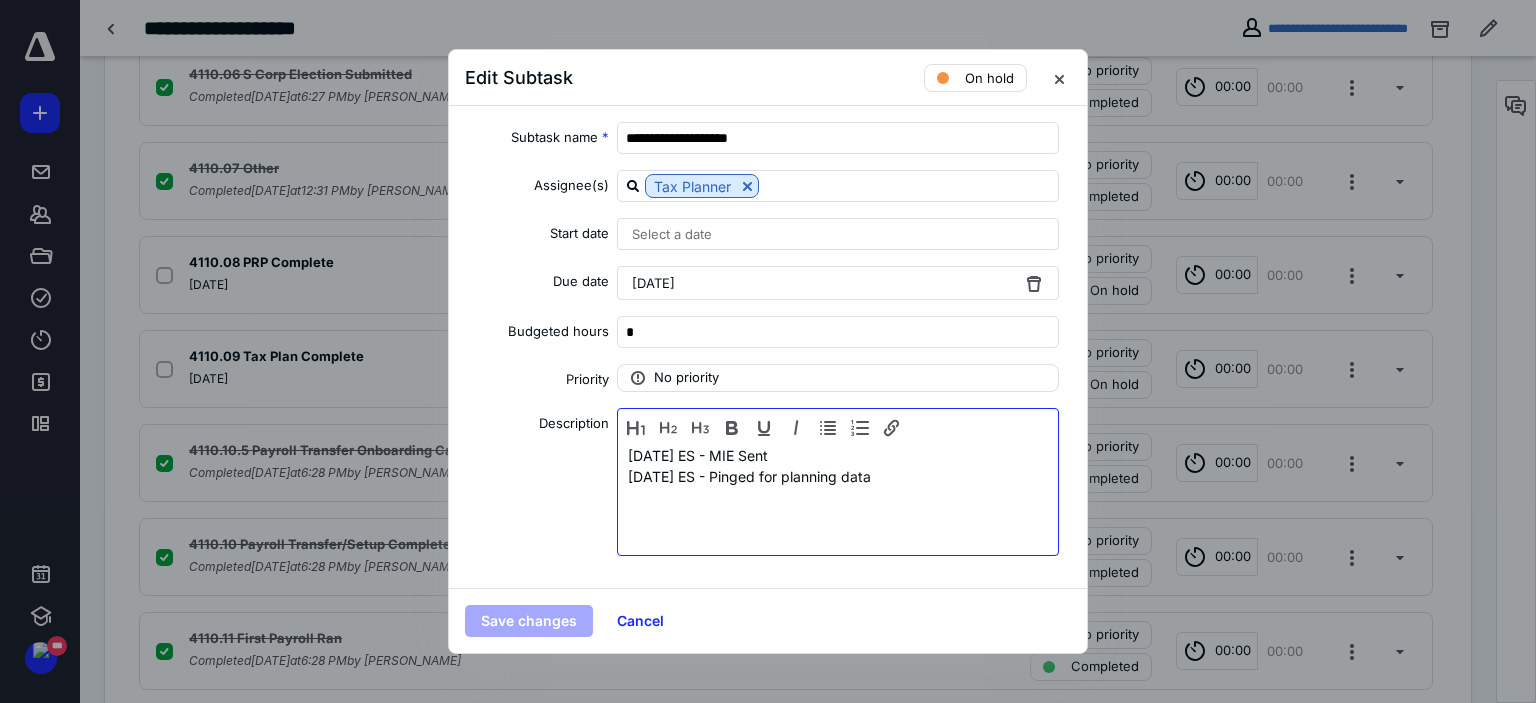 click on "[DATE] ES - MIE Sent" at bounding box center (838, 455) 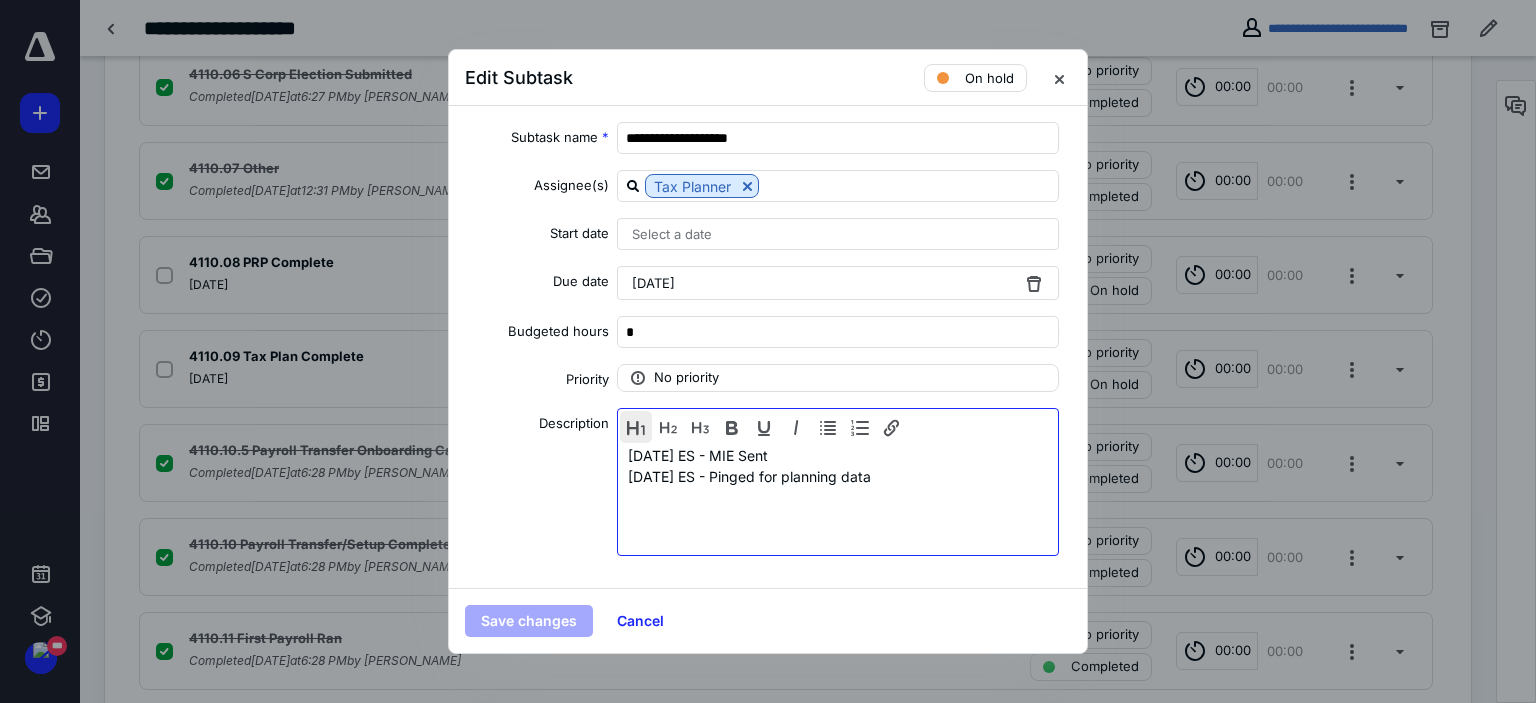 type 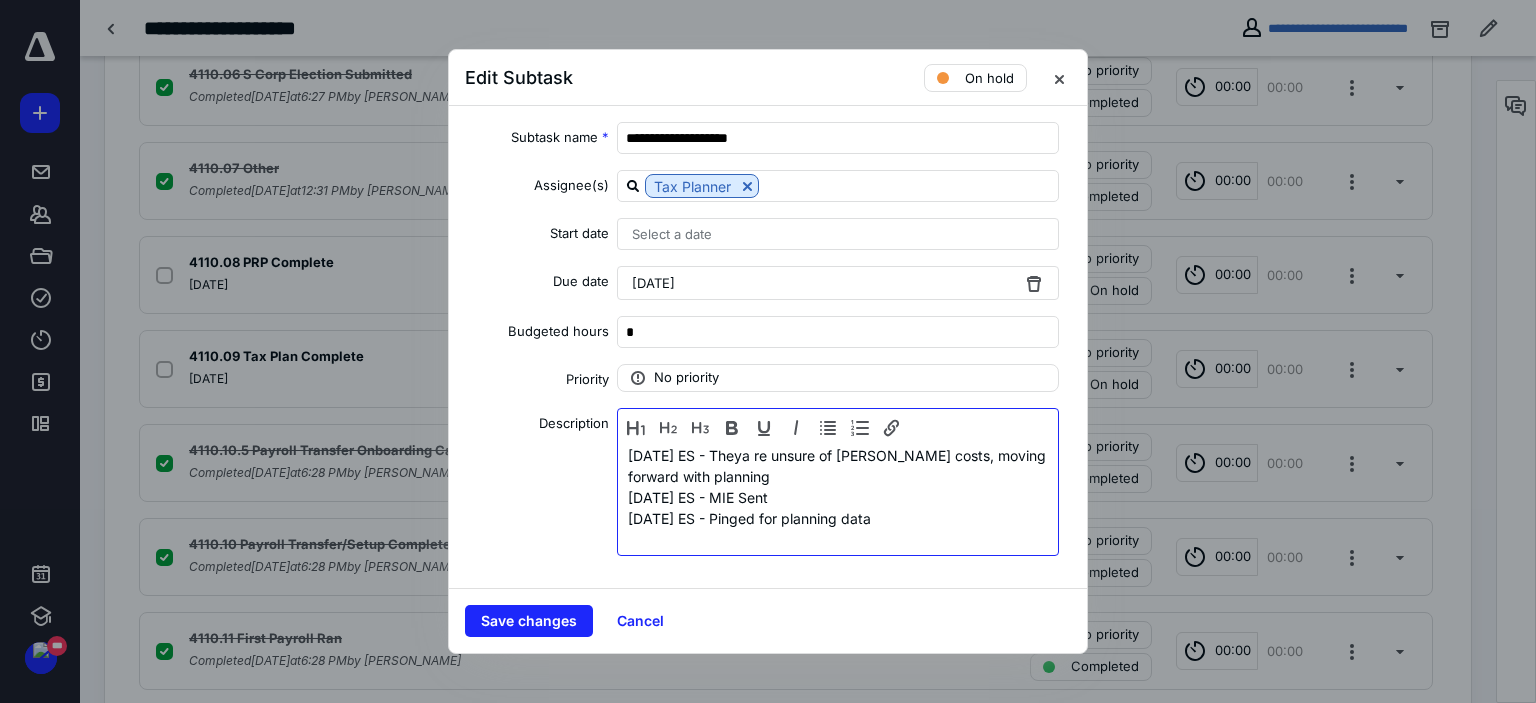 click on "[DATE] ES - Theya re unsure of [PERSON_NAME] costs, moving forward with planning" at bounding box center (838, 466) 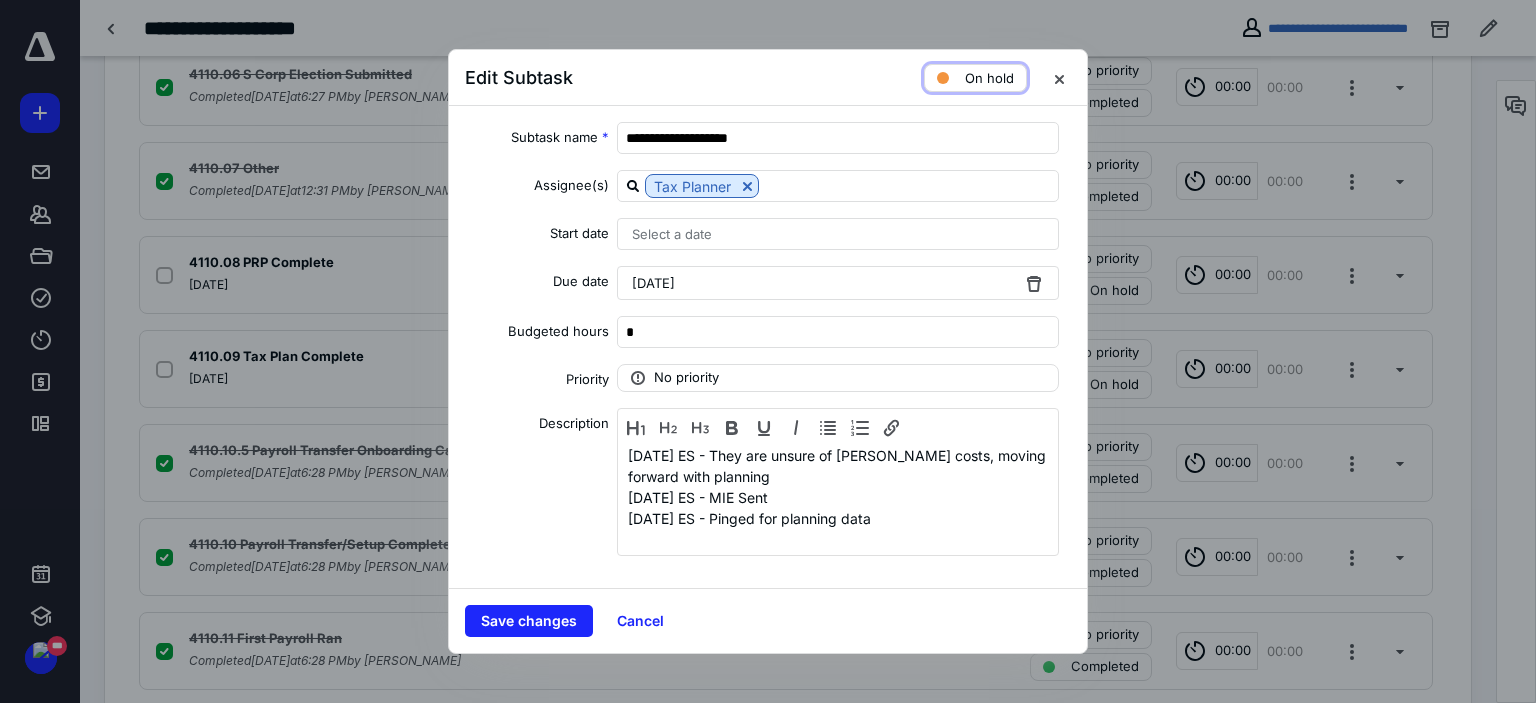 click on "On hold" at bounding box center [975, 78] 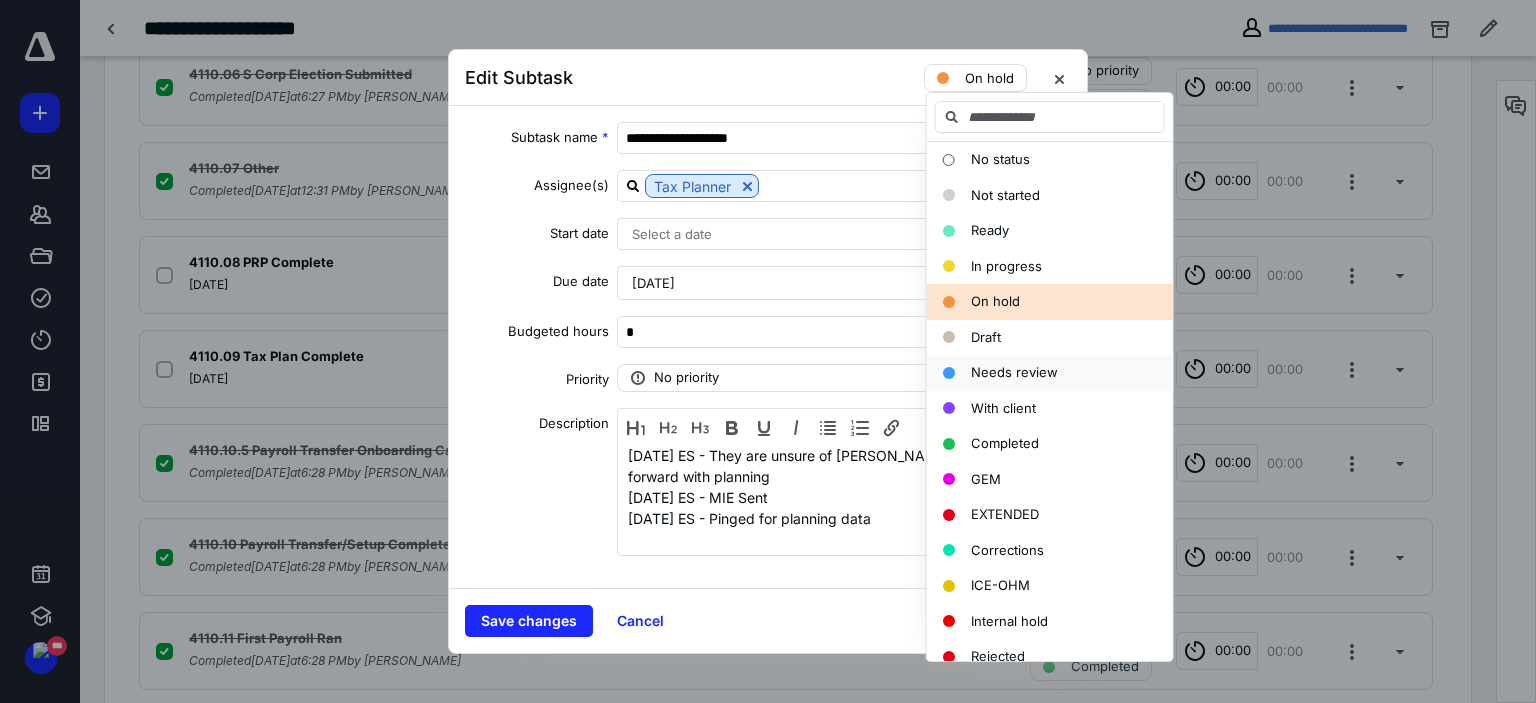 click on "Needs review" at bounding box center (1050, 373) 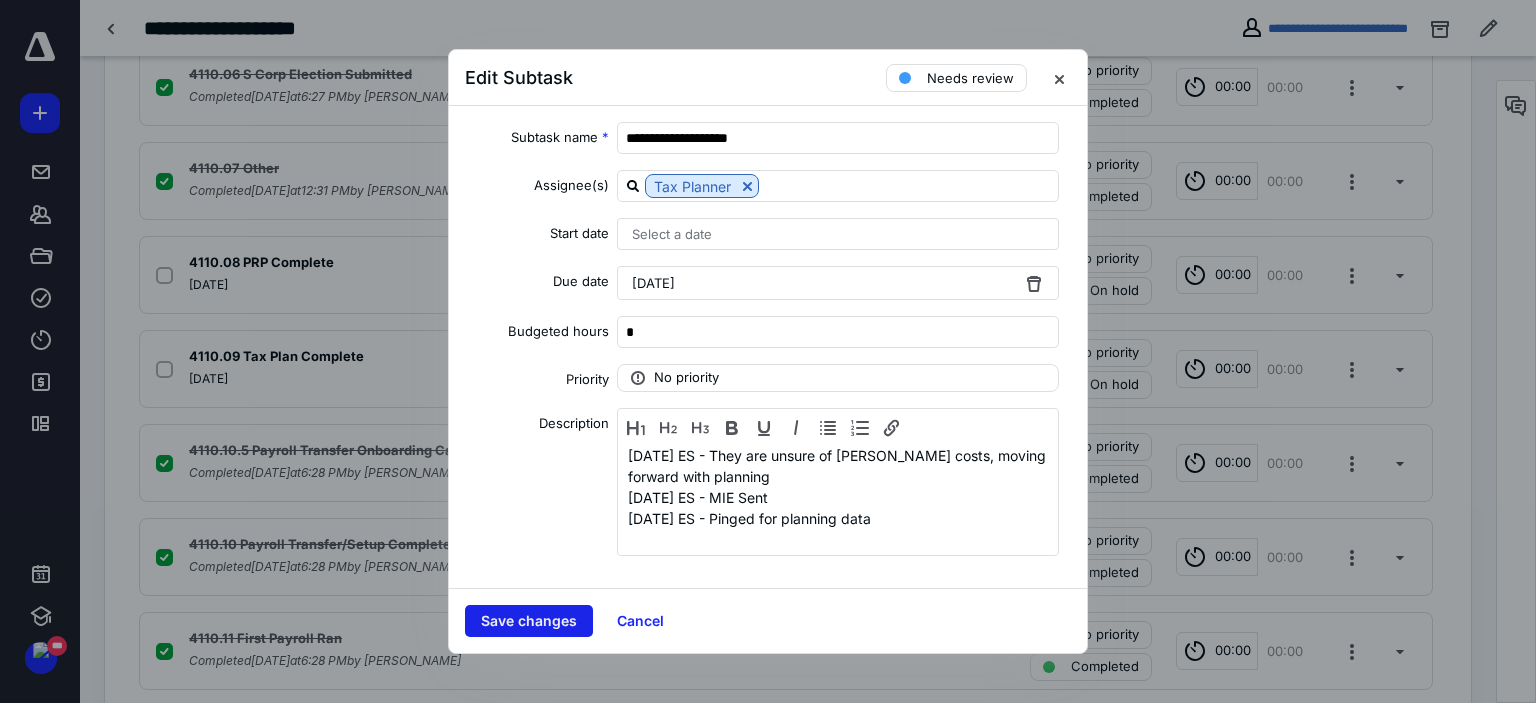 click on "Save changes" at bounding box center [529, 621] 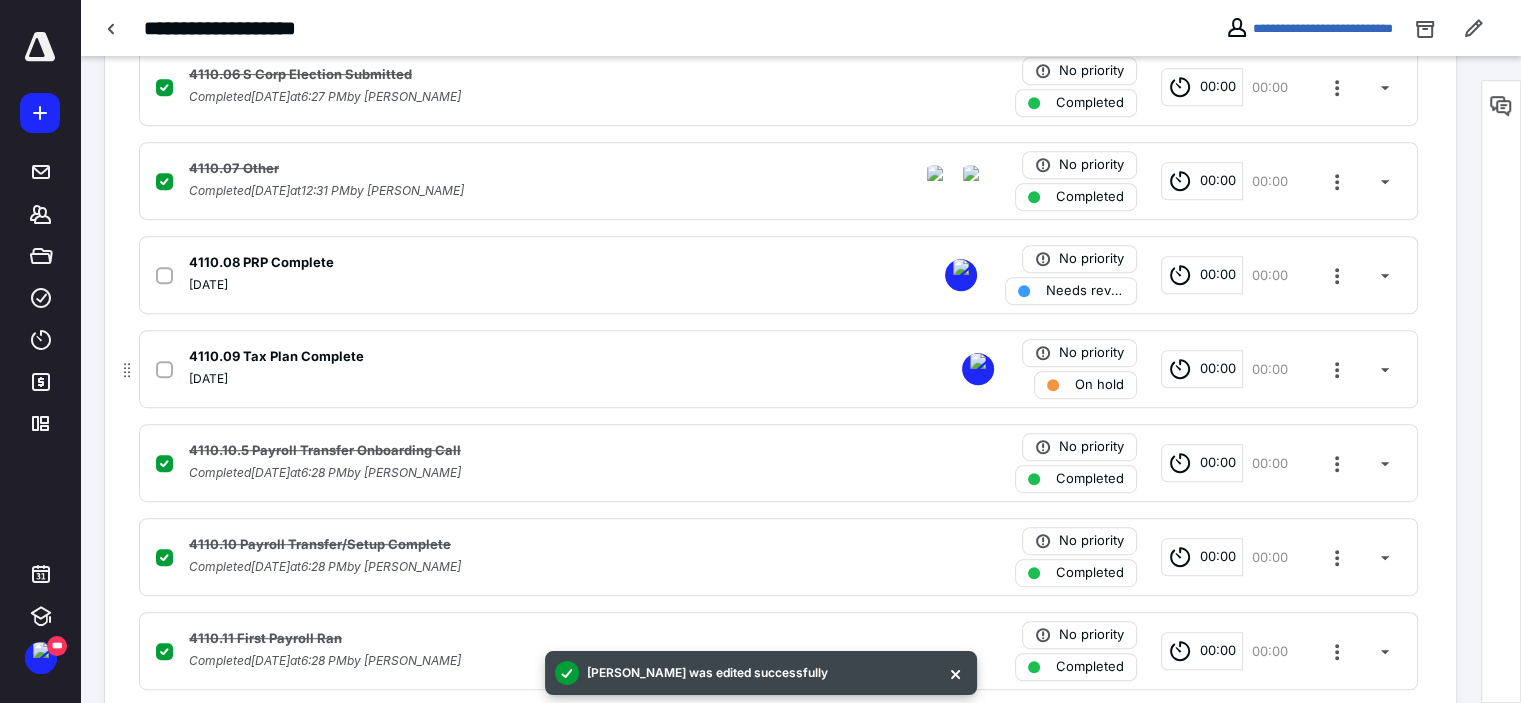 click on "On hold" at bounding box center [1099, 385] 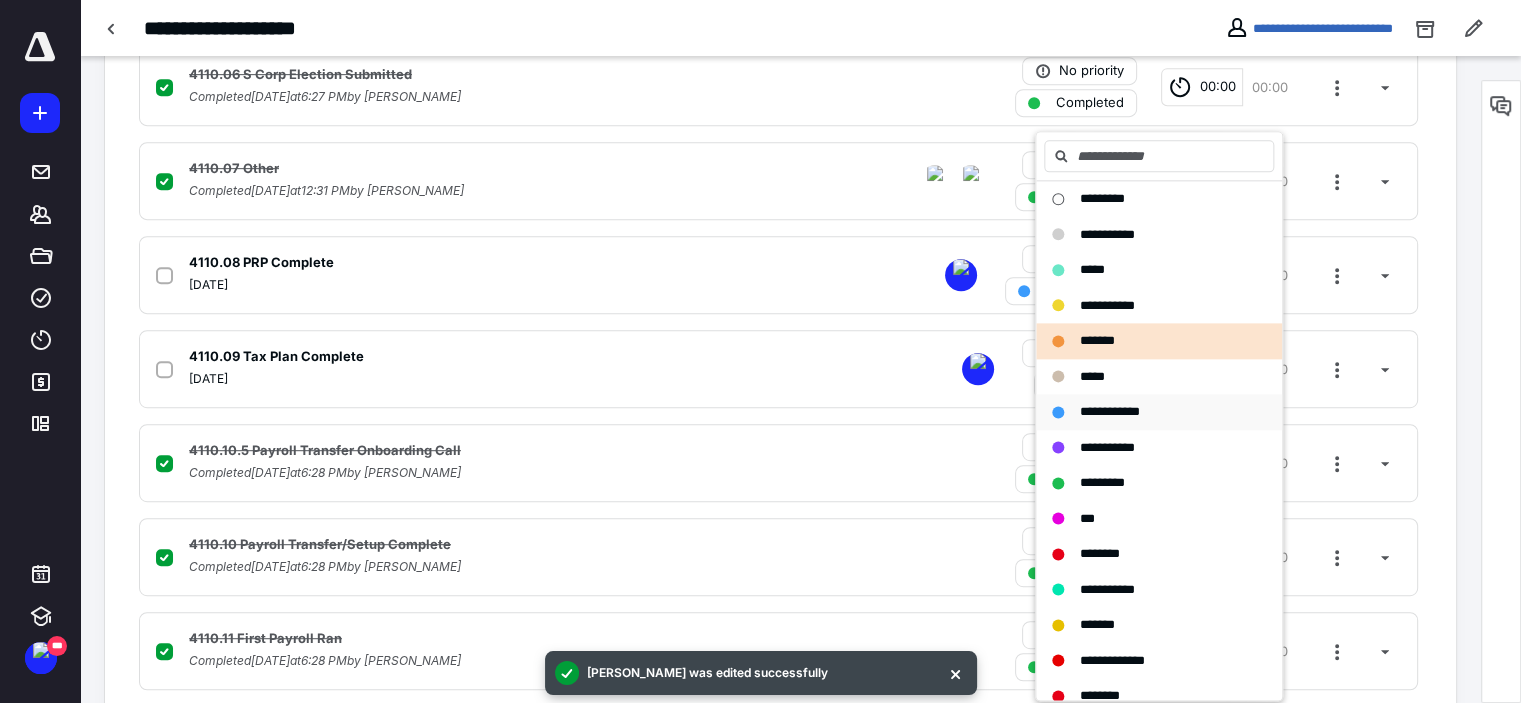 click on "**********" at bounding box center [1110, 411] 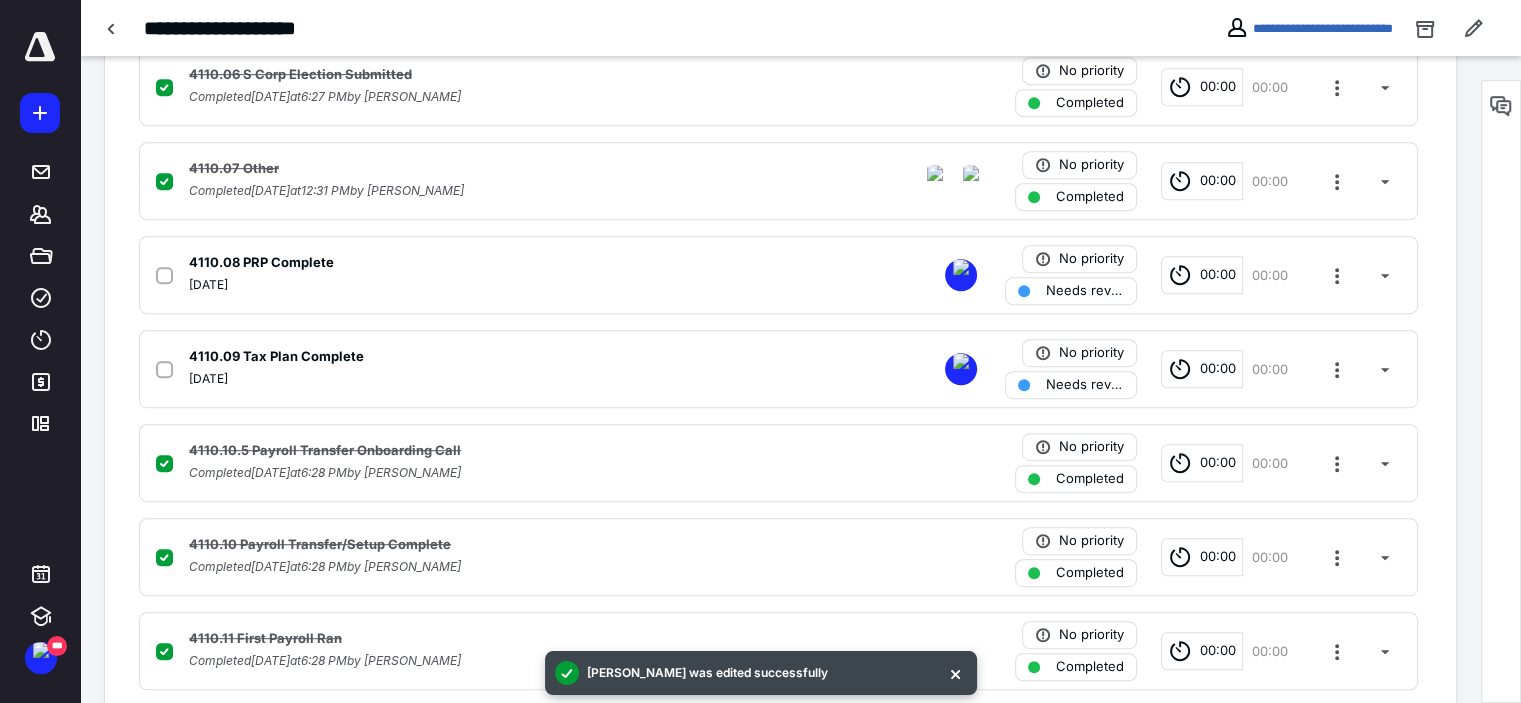 scroll, scrollTop: 500, scrollLeft: 0, axis: vertical 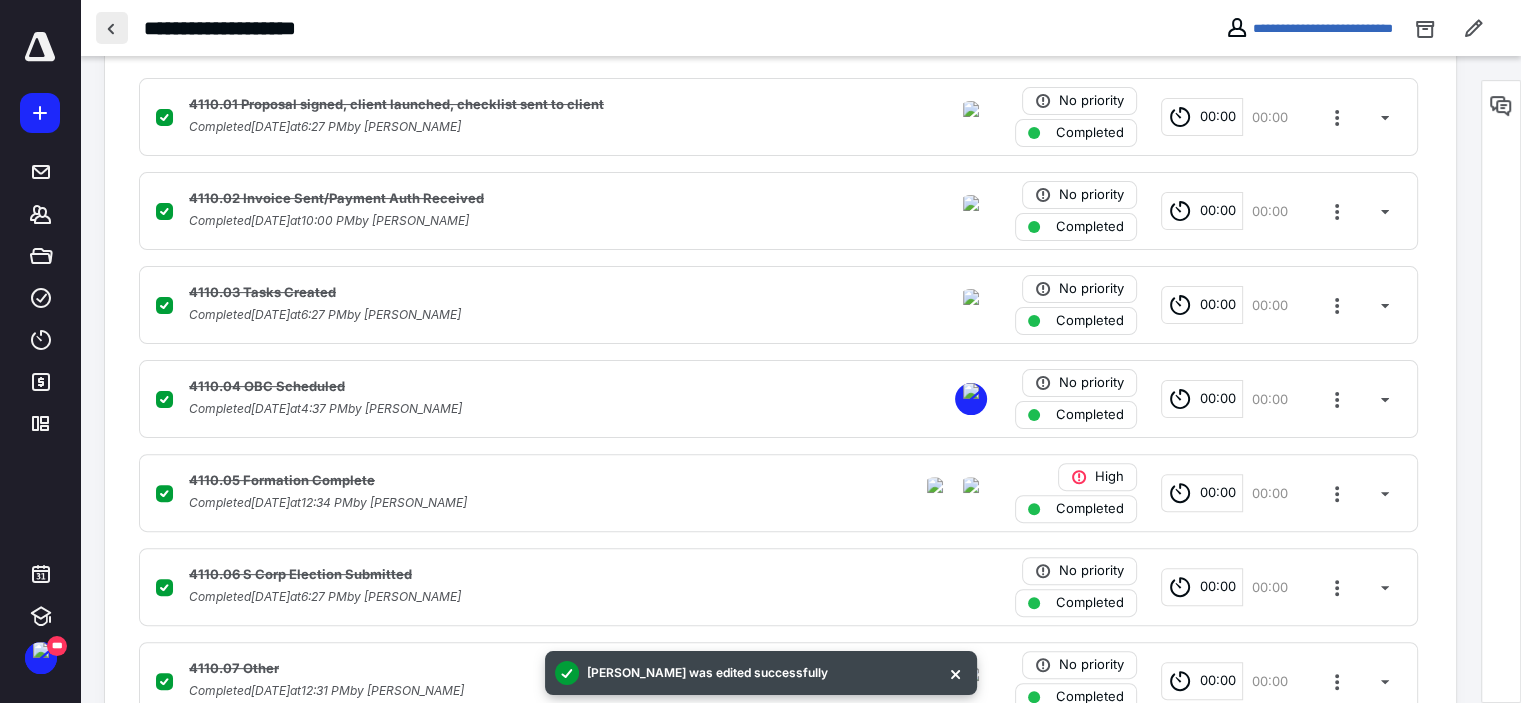 click at bounding box center (112, 28) 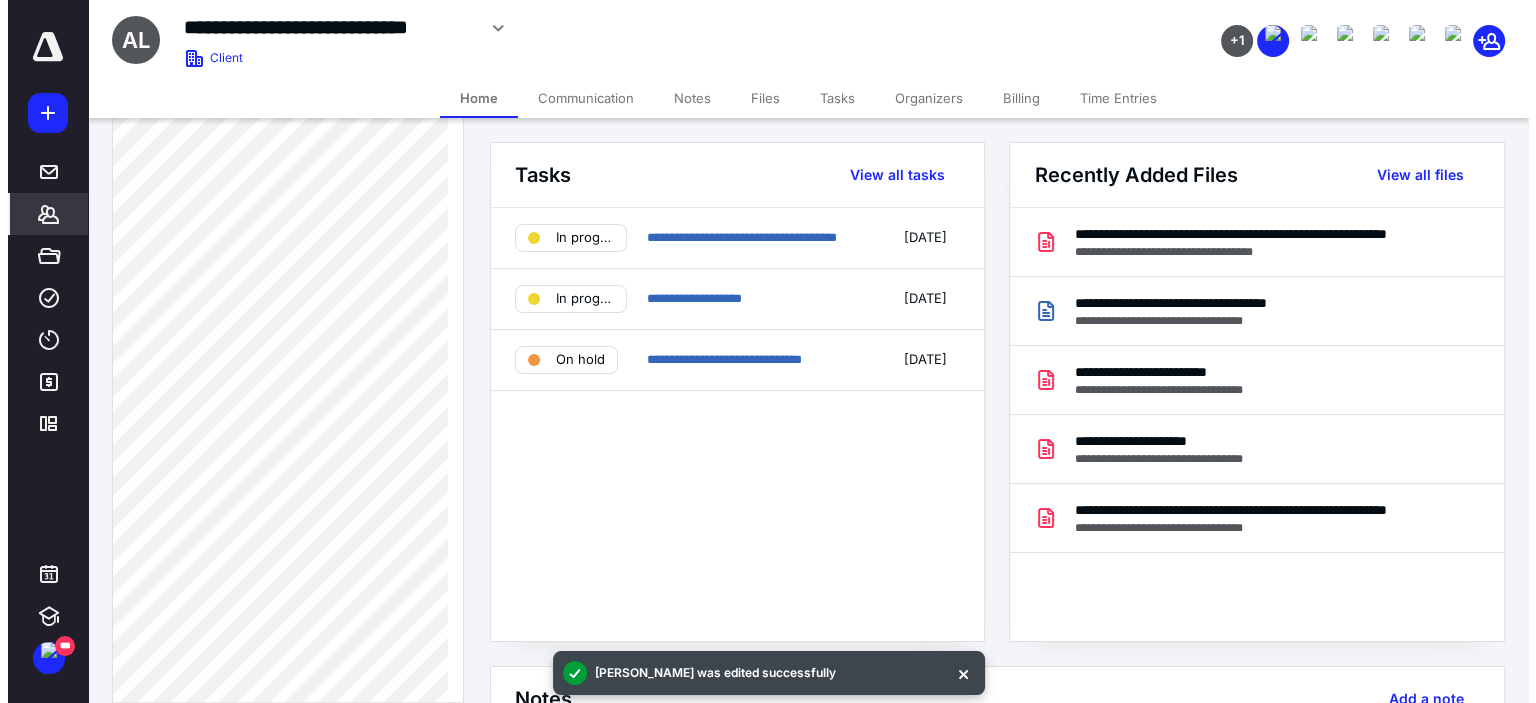 scroll, scrollTop: 1413, scrollLeft: 0, axis: vertical 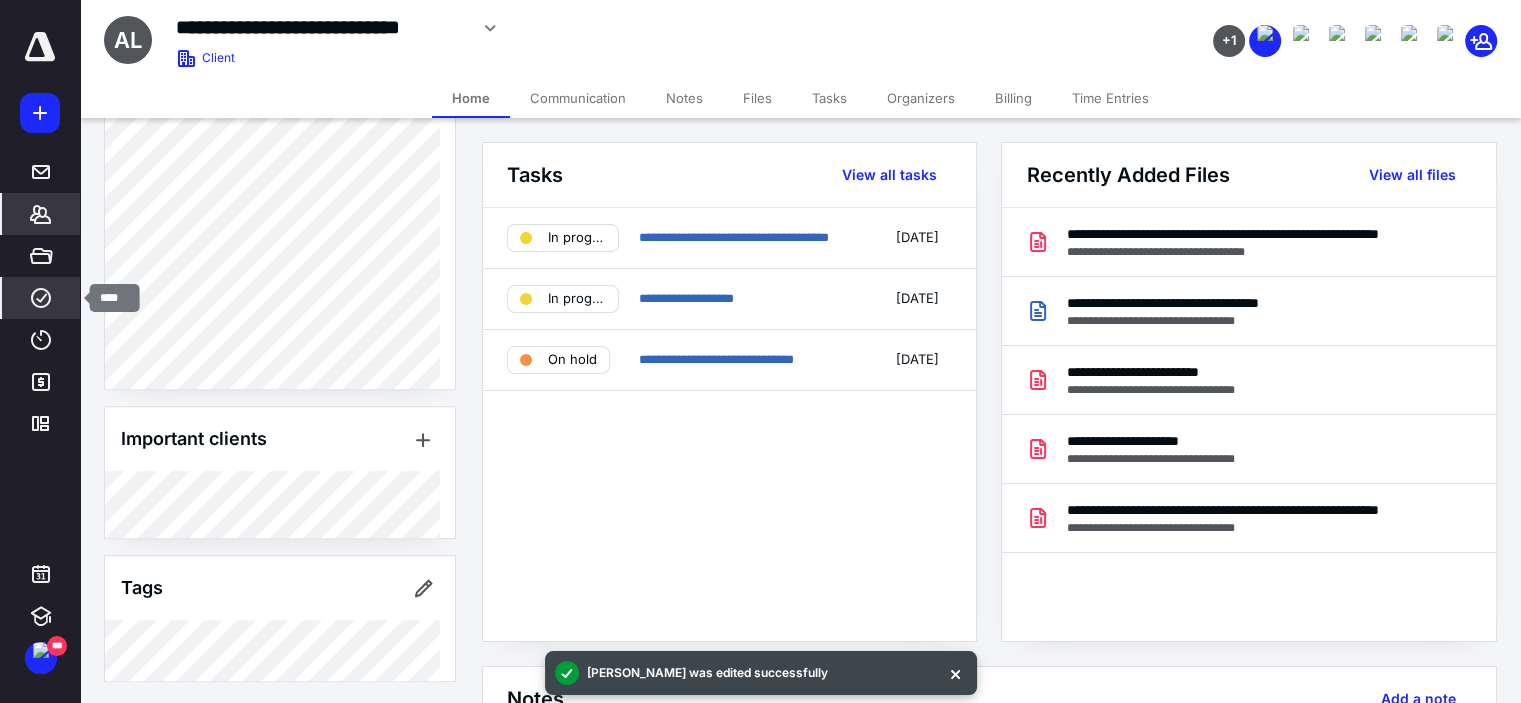 click 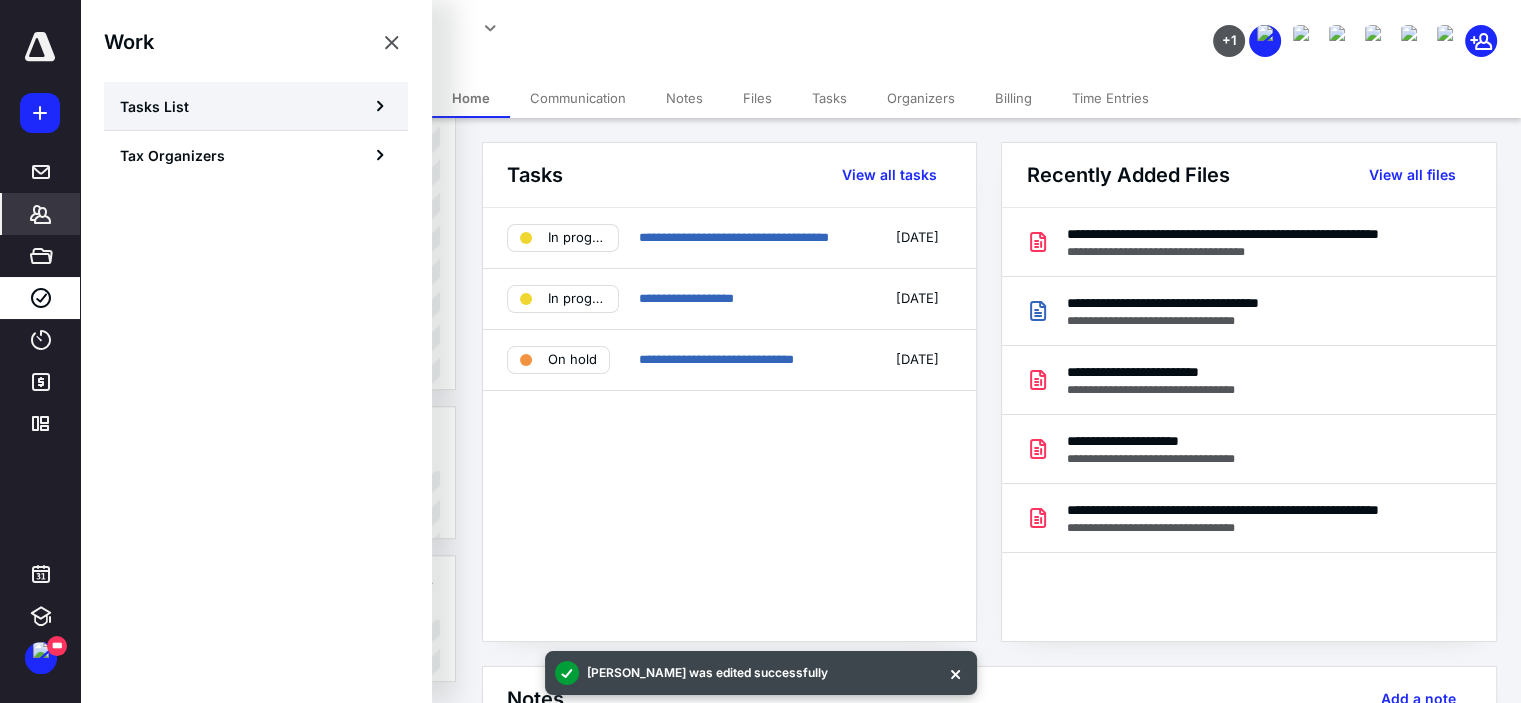 click on "Tasks List" at bounding box center [154, 106] 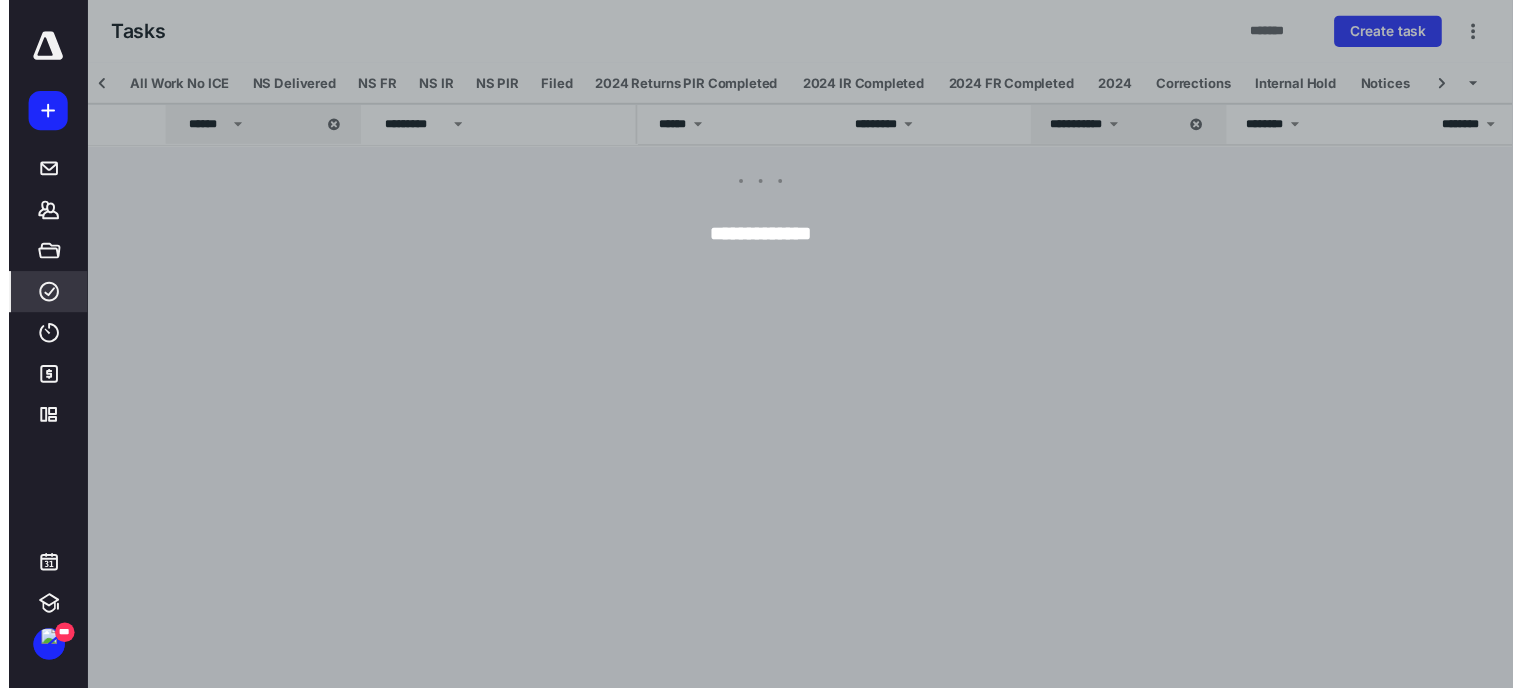 scroll, scrollTop: 0, scrollLeft: 399, axis: horizontal 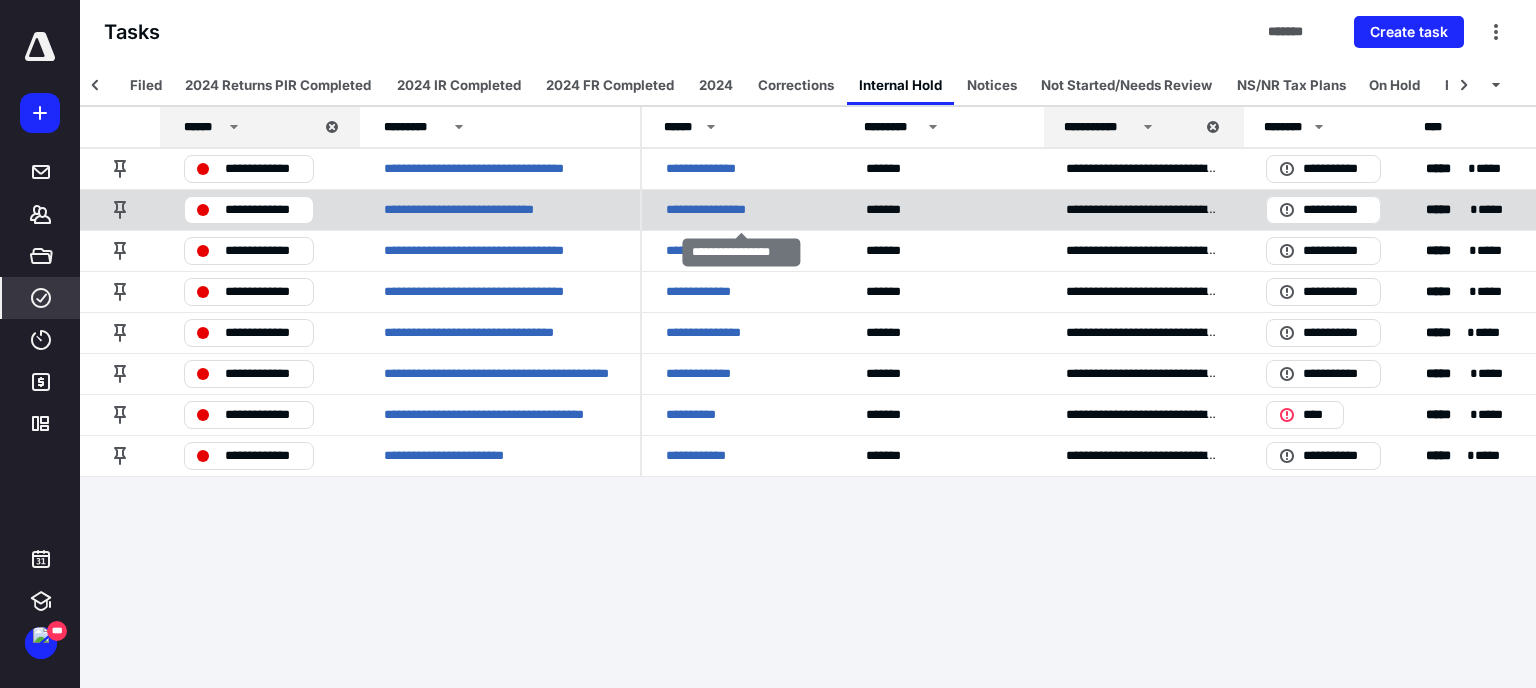 click on "**********" at bounding box center (718, 210) 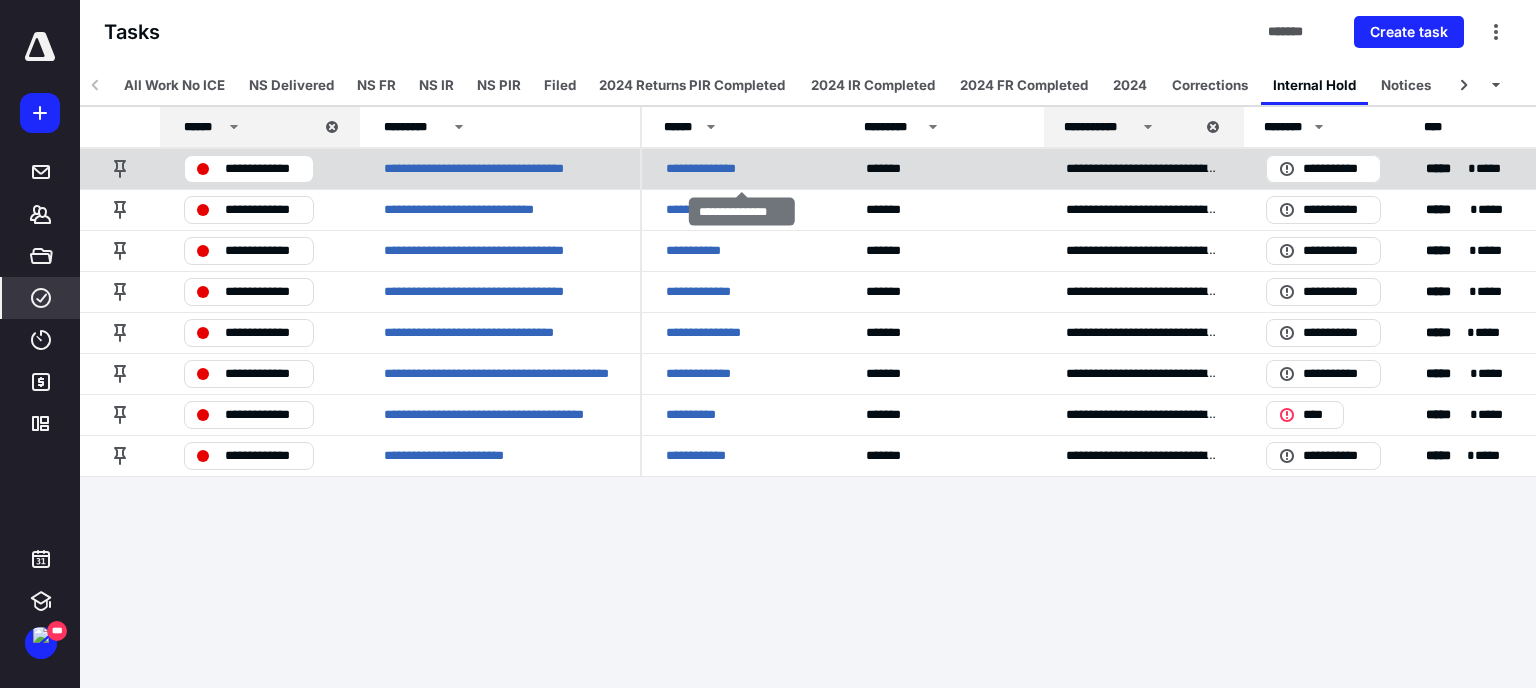 click on "**********" at bounding box center (712, 169) 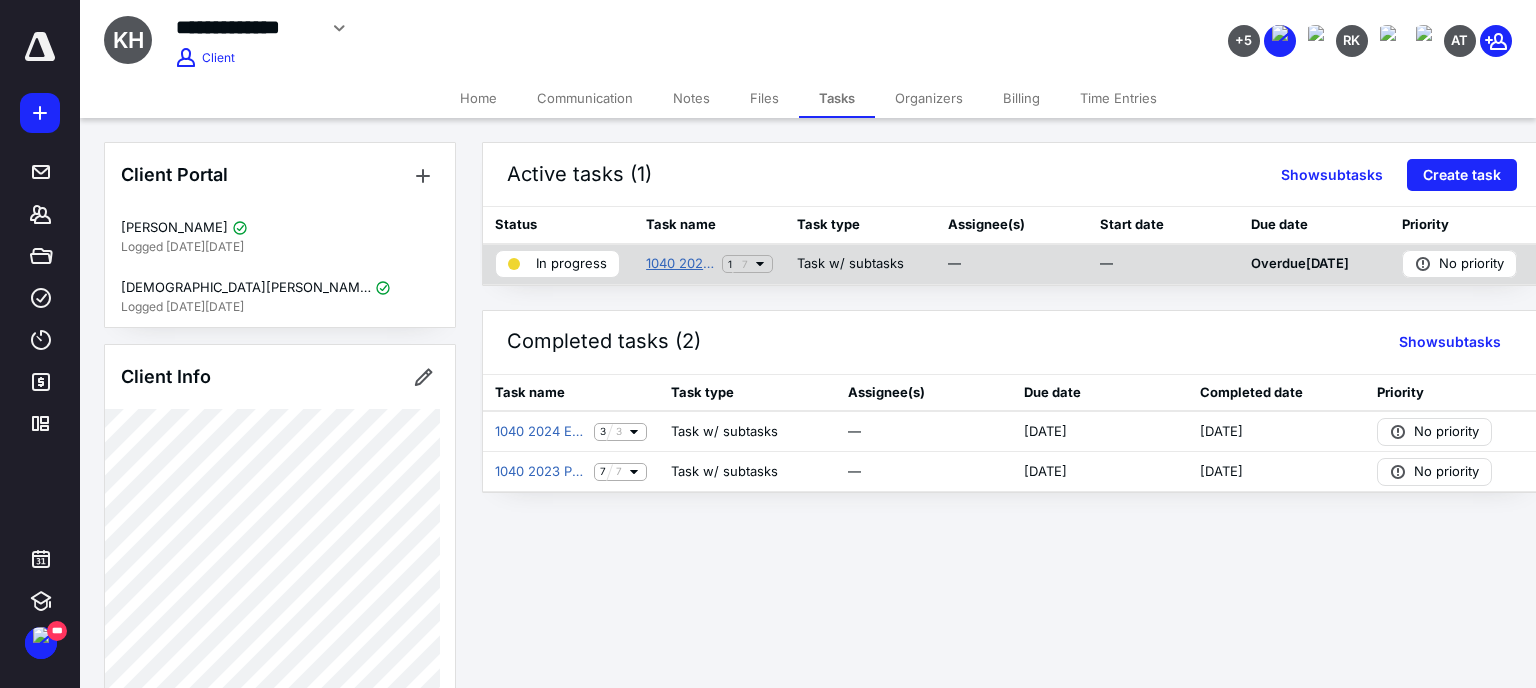 click on "1040 2024 Preparation" at bounding box center (680, 264) 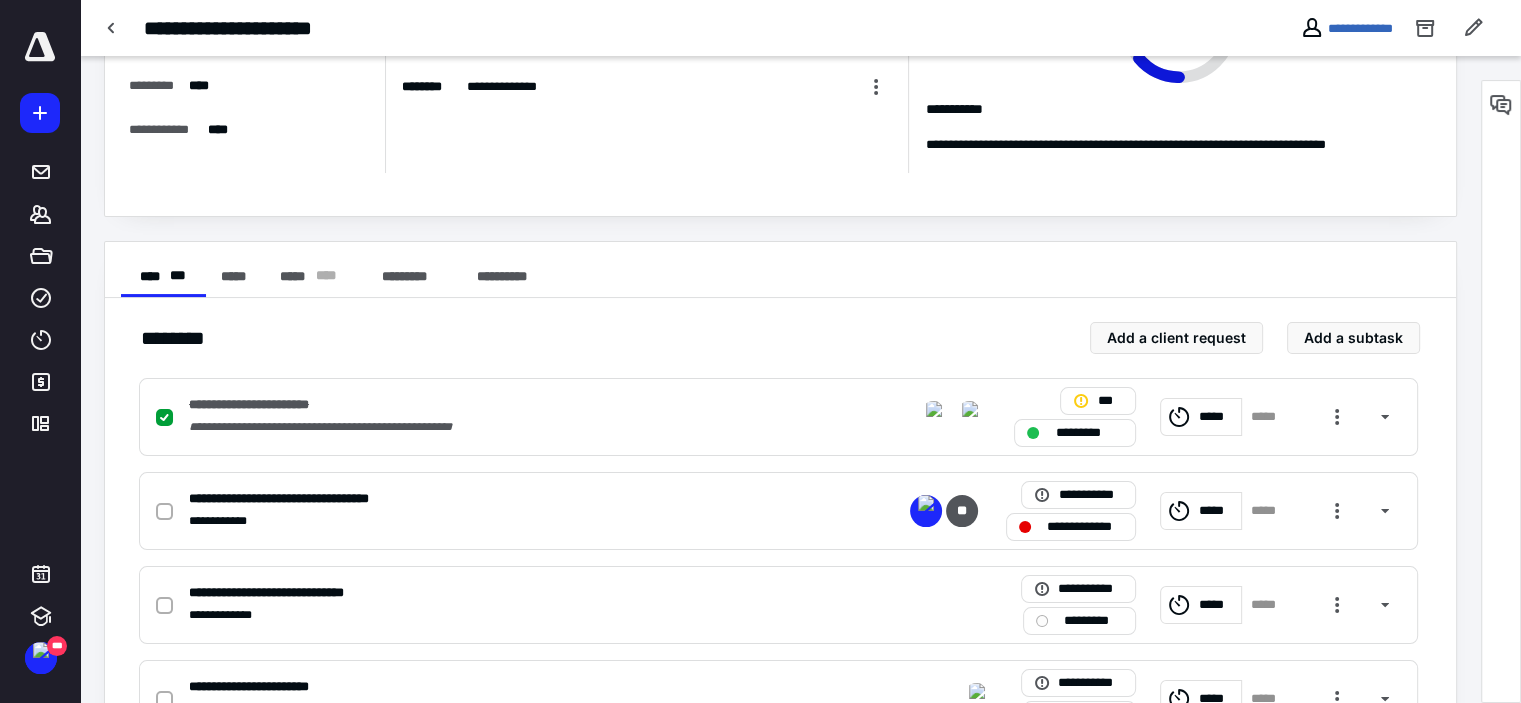 scroll, scrollTop: 300, scrollLeft: 0, axis: vertical 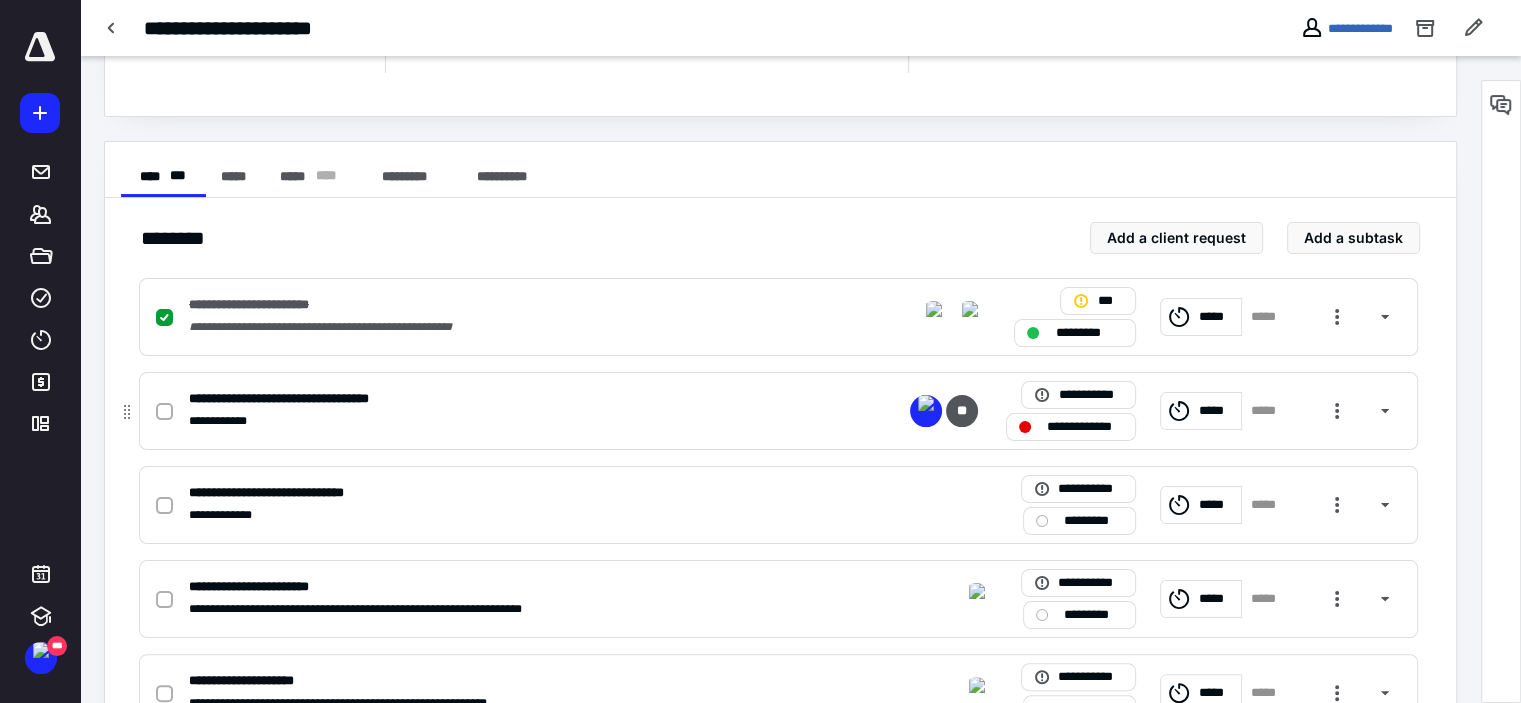 click on "**********" at bounding box center [778, 411] 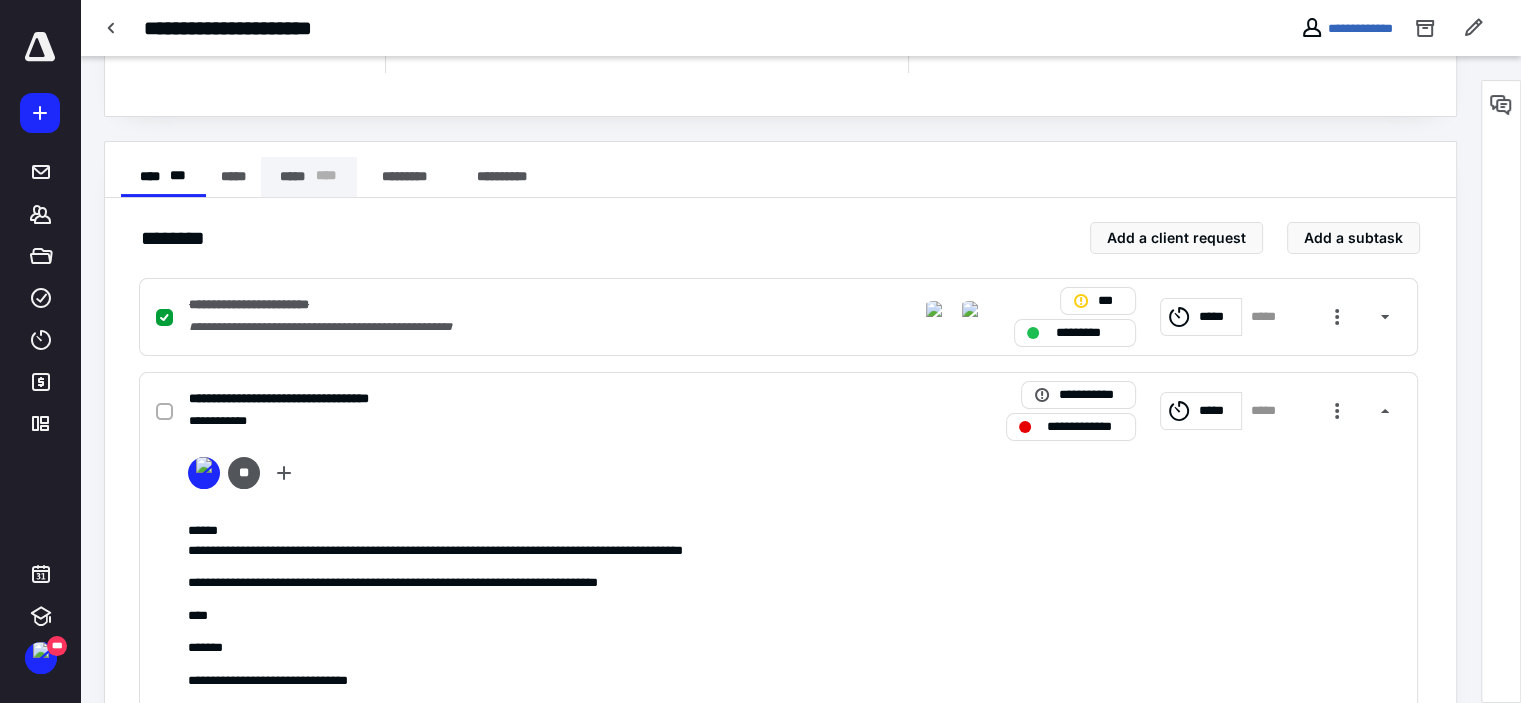 click on "***** * ** *" at bounding box center [309, 177] 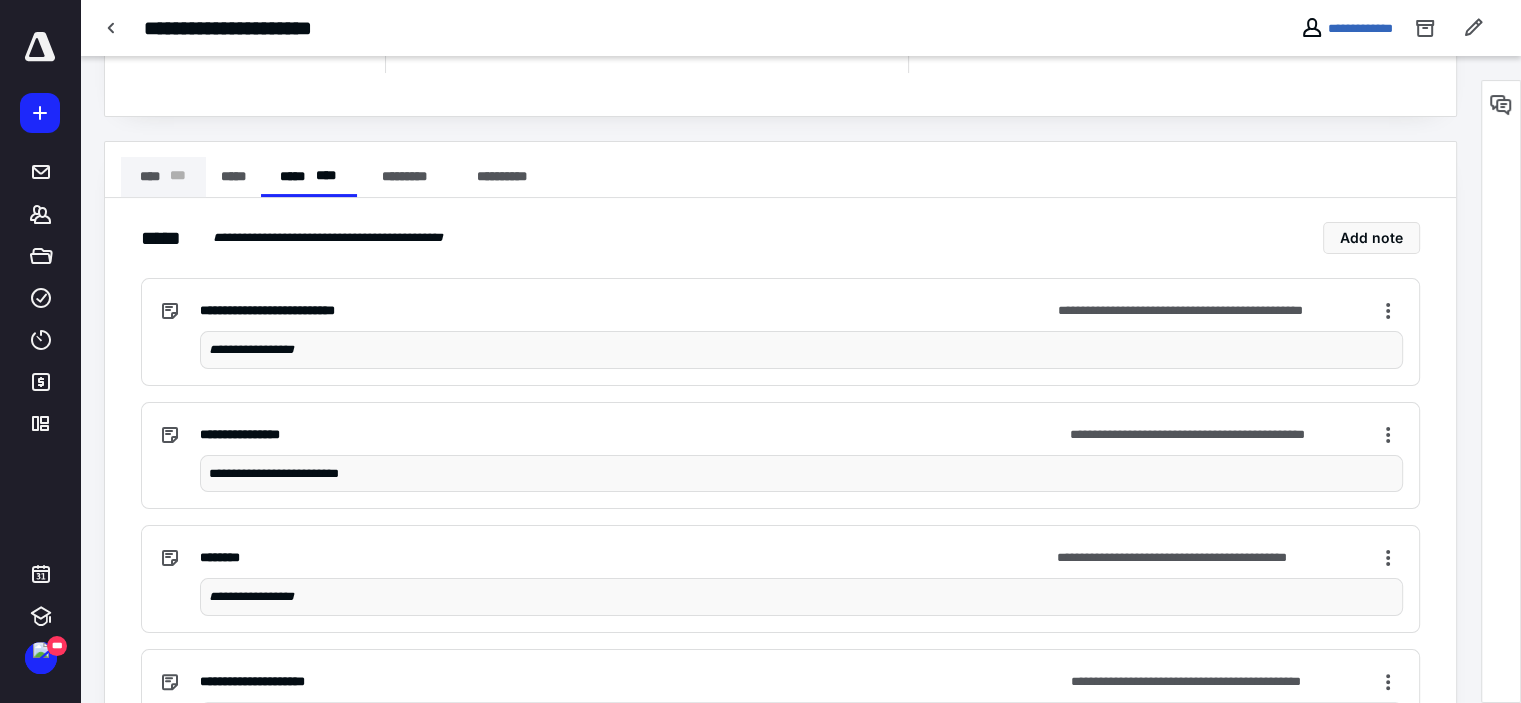 click on "**** * * *" at bounding box center [163, 177] 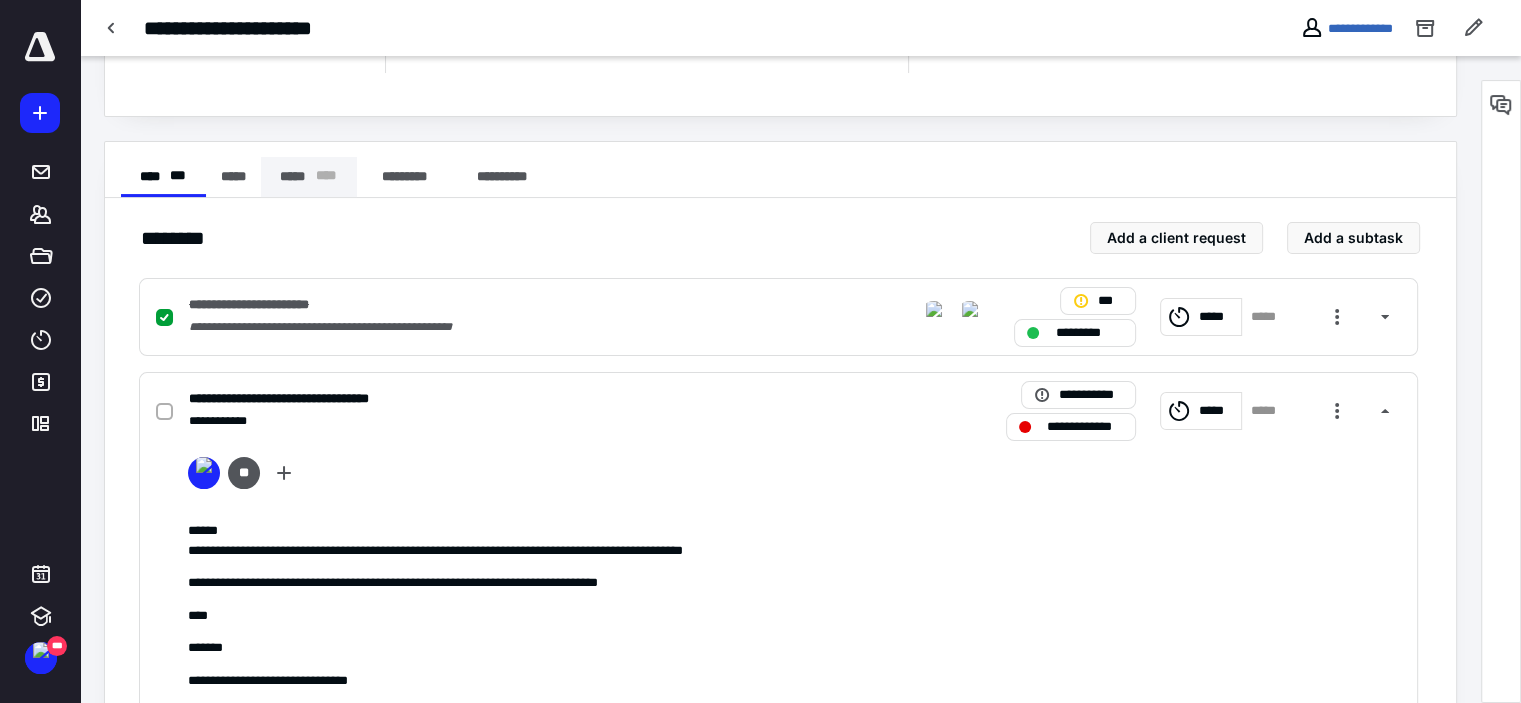 click on "***** * ** *" at bounding box center (309, 177) 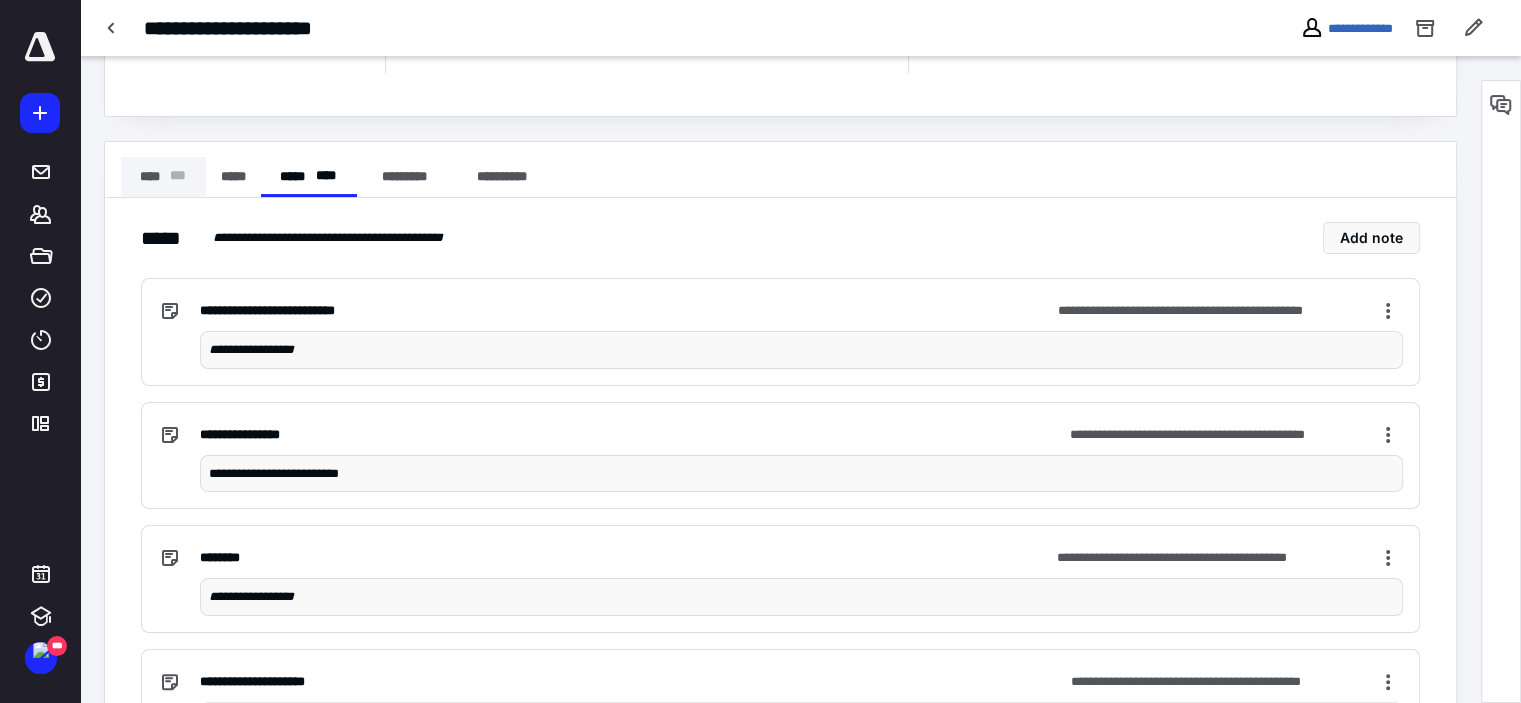 click on "**** * * *" at bounding box center [163, 177] 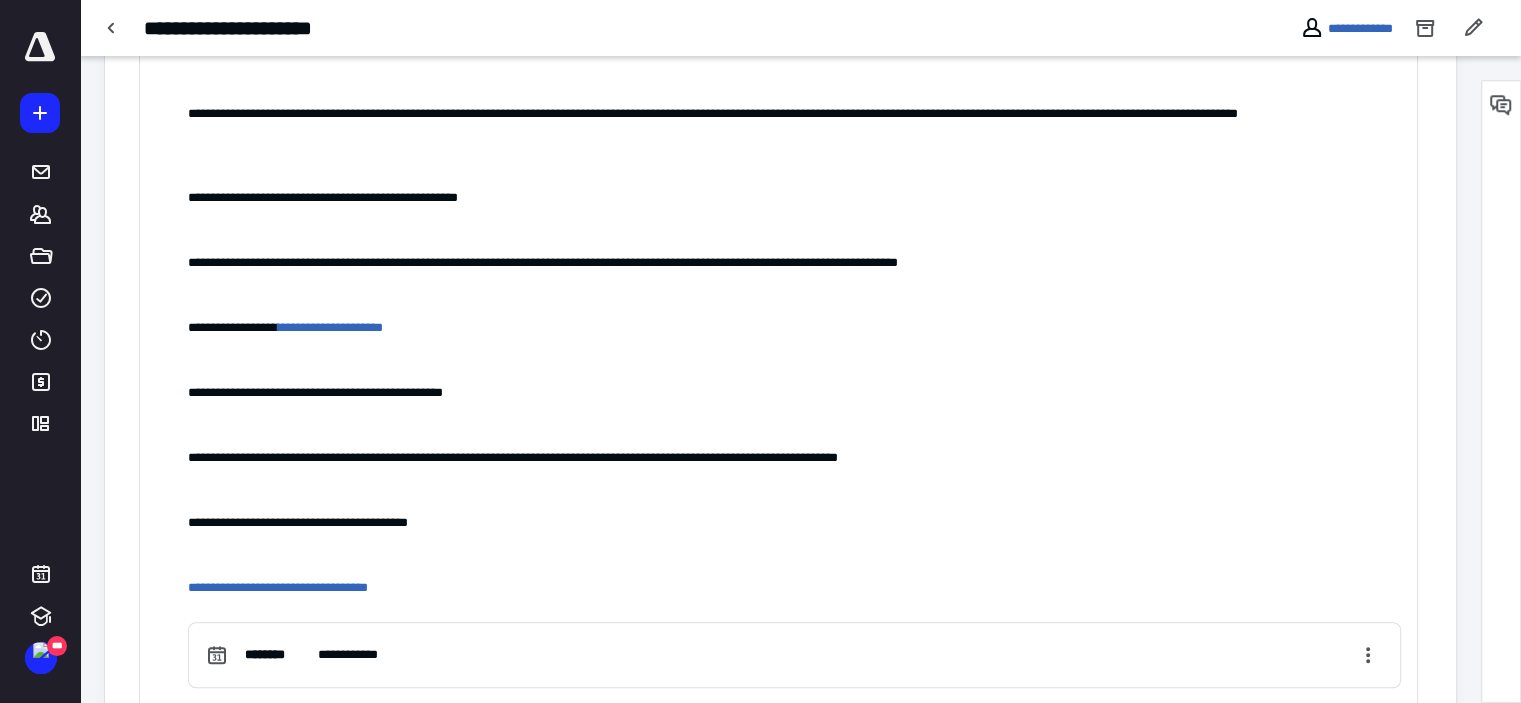 scroll, scrollTop: 1300, scrollLeft: 0, axis: vertical 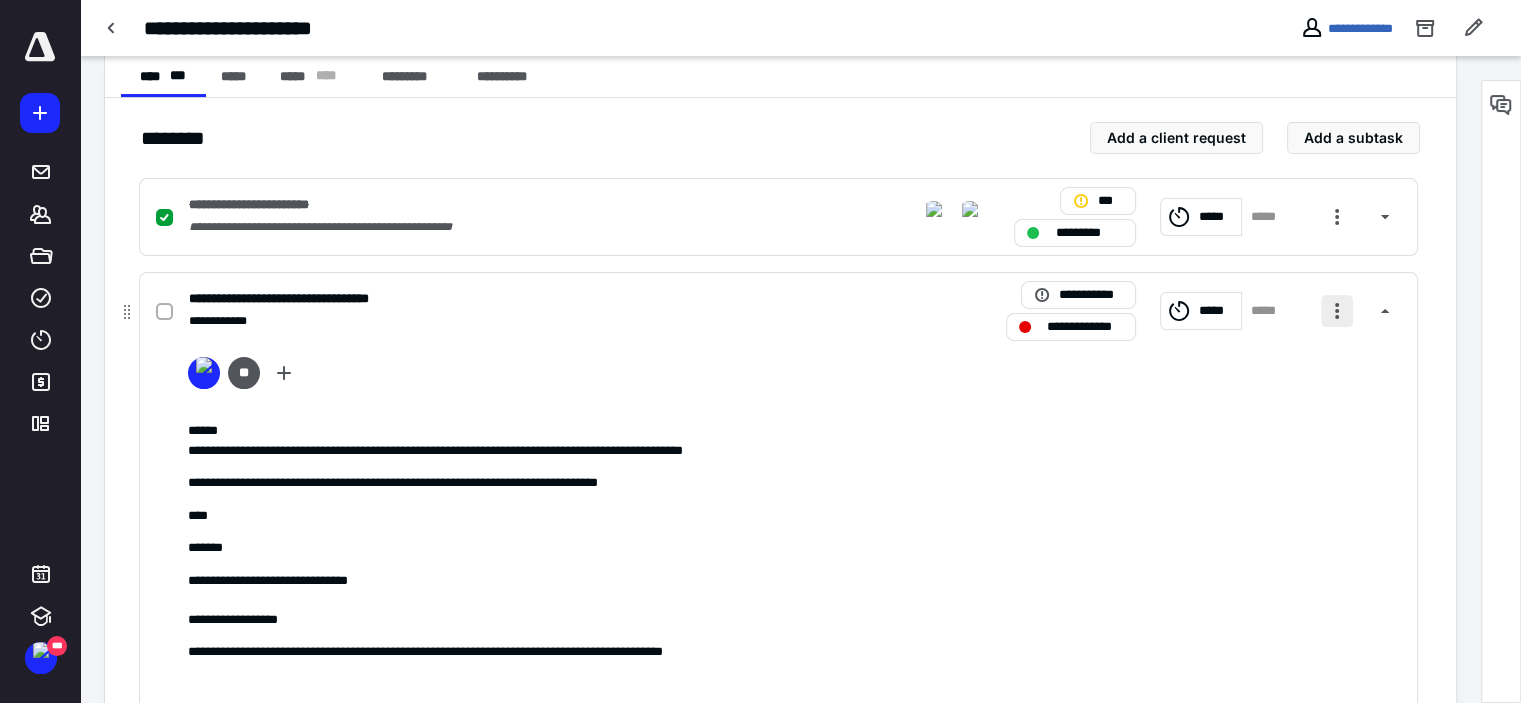 click at bounding box center [1337, 311] 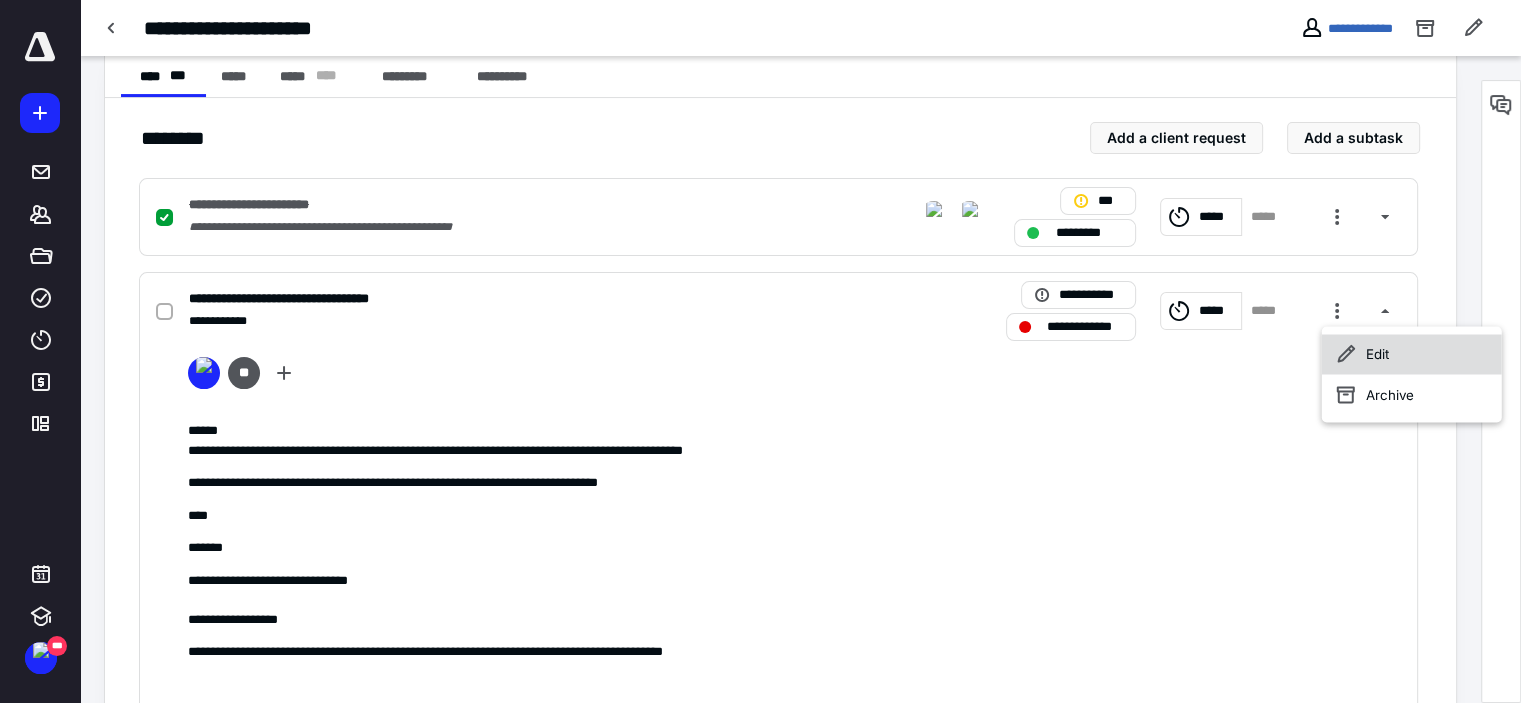click 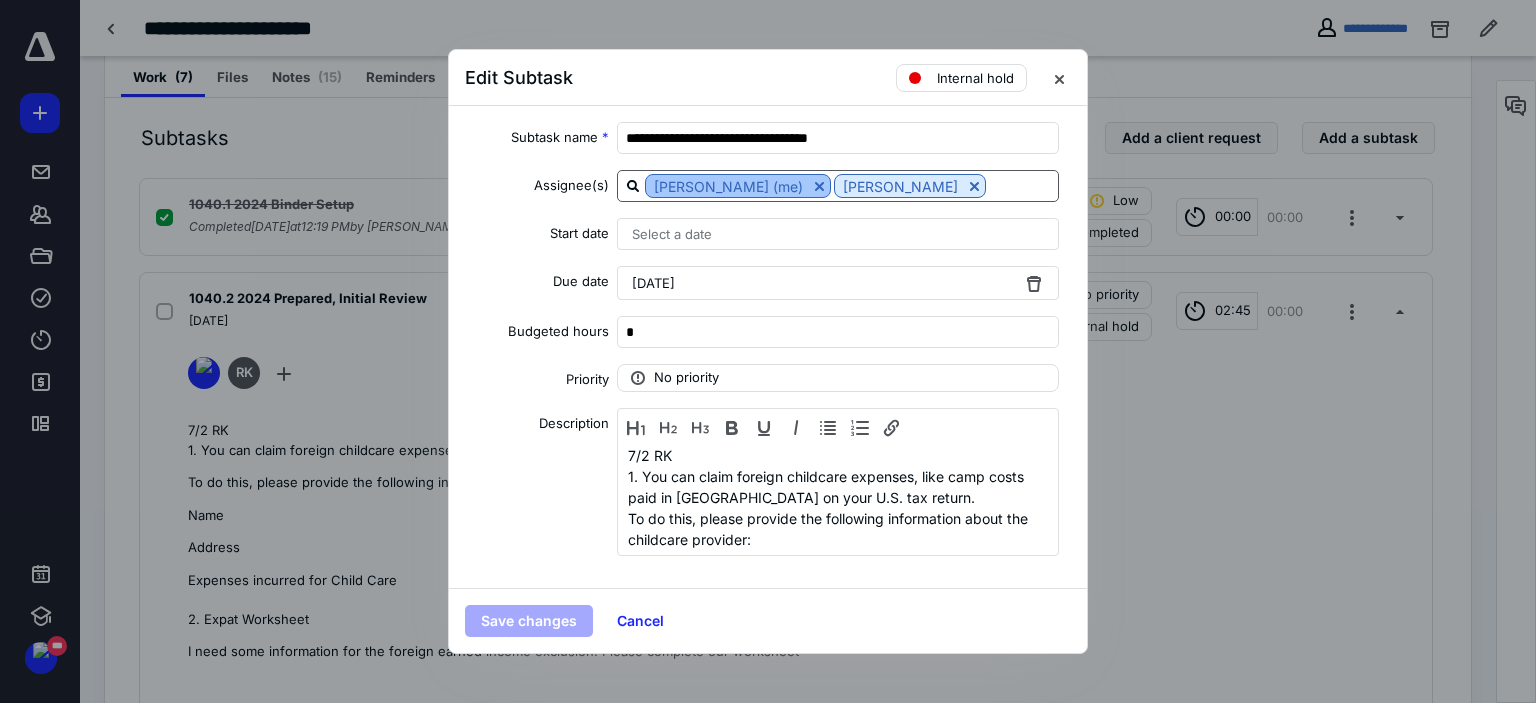 click at bounding box center [819, 186] 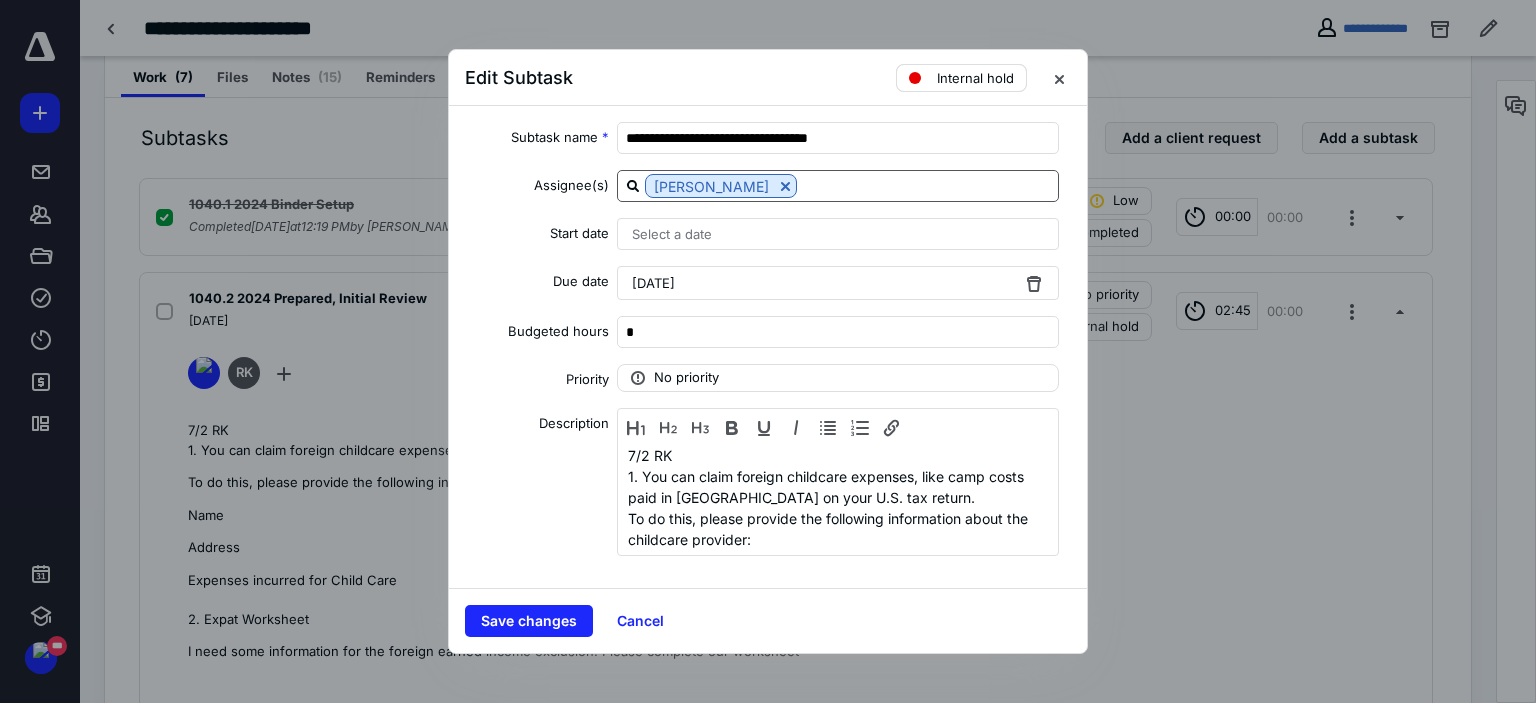 click on "Internal hold" at bounding box center (975, 78) 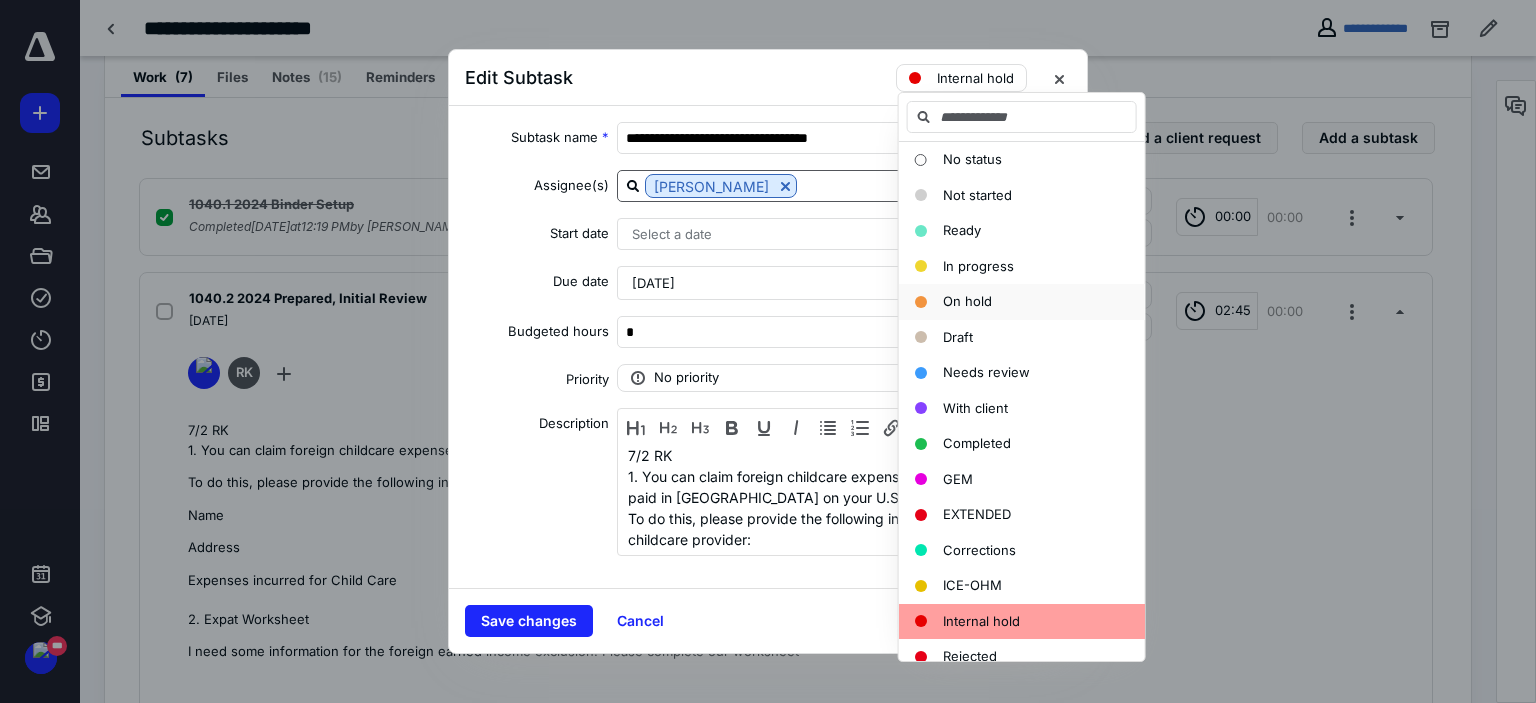click on "On hold" at bounding box center [1022, 302] 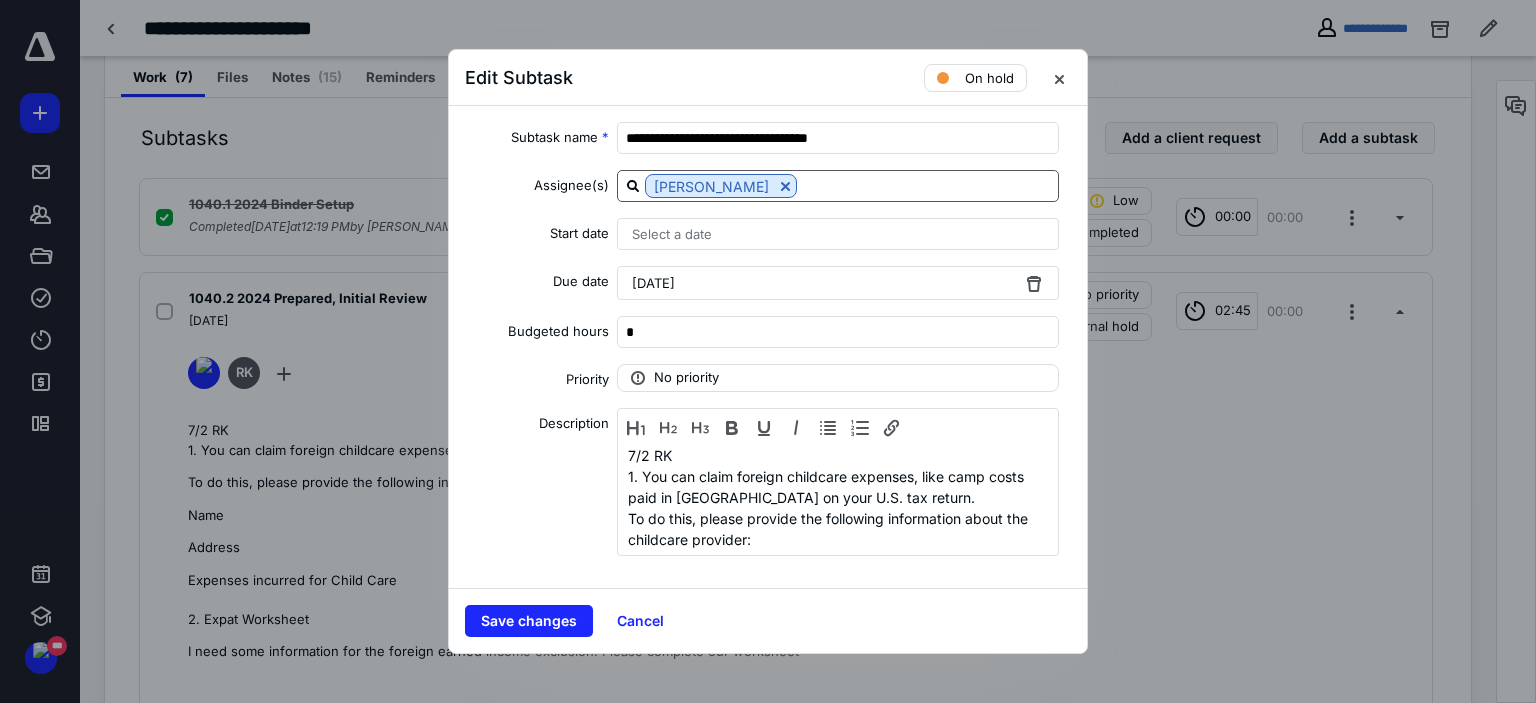 click on "[DATE]" at bounding box center [838, 283] 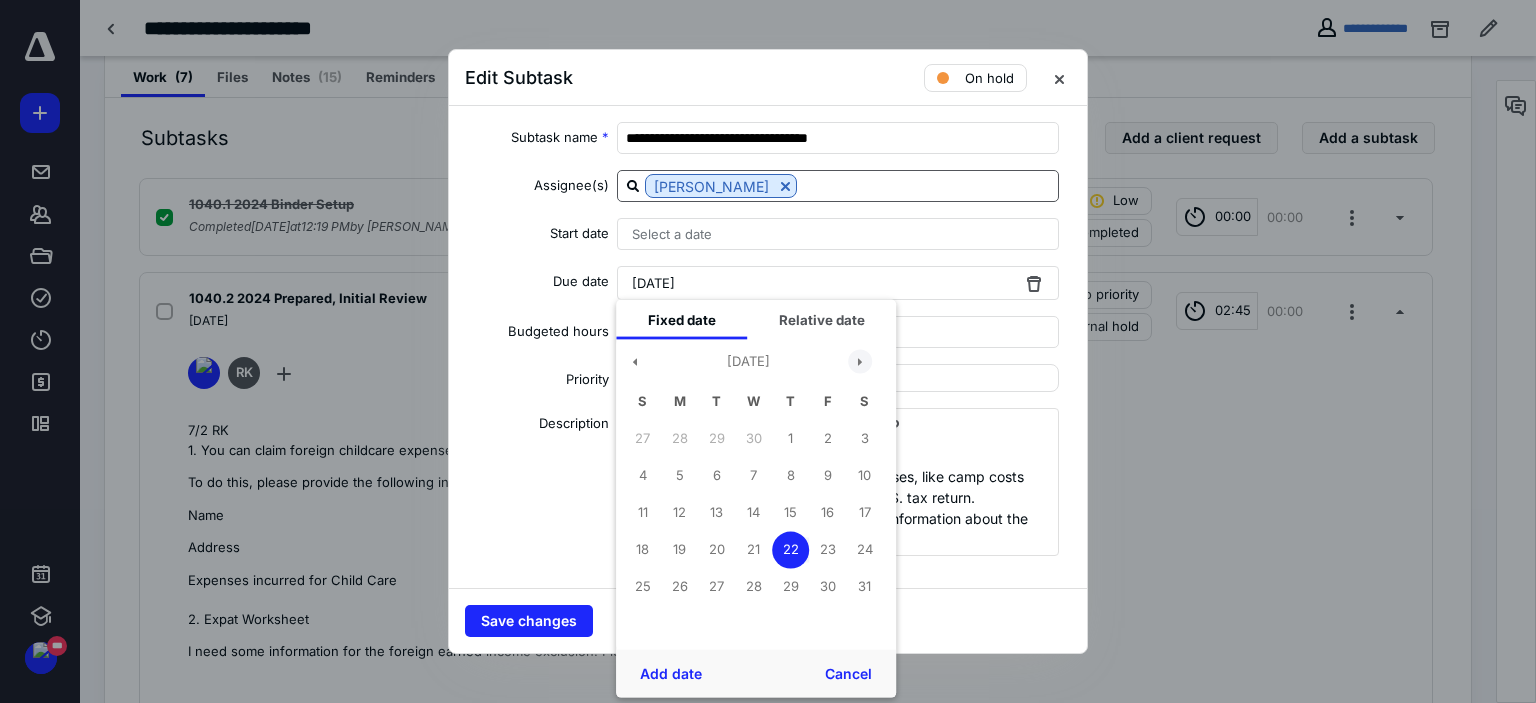 click at bounding box center (860, 361) 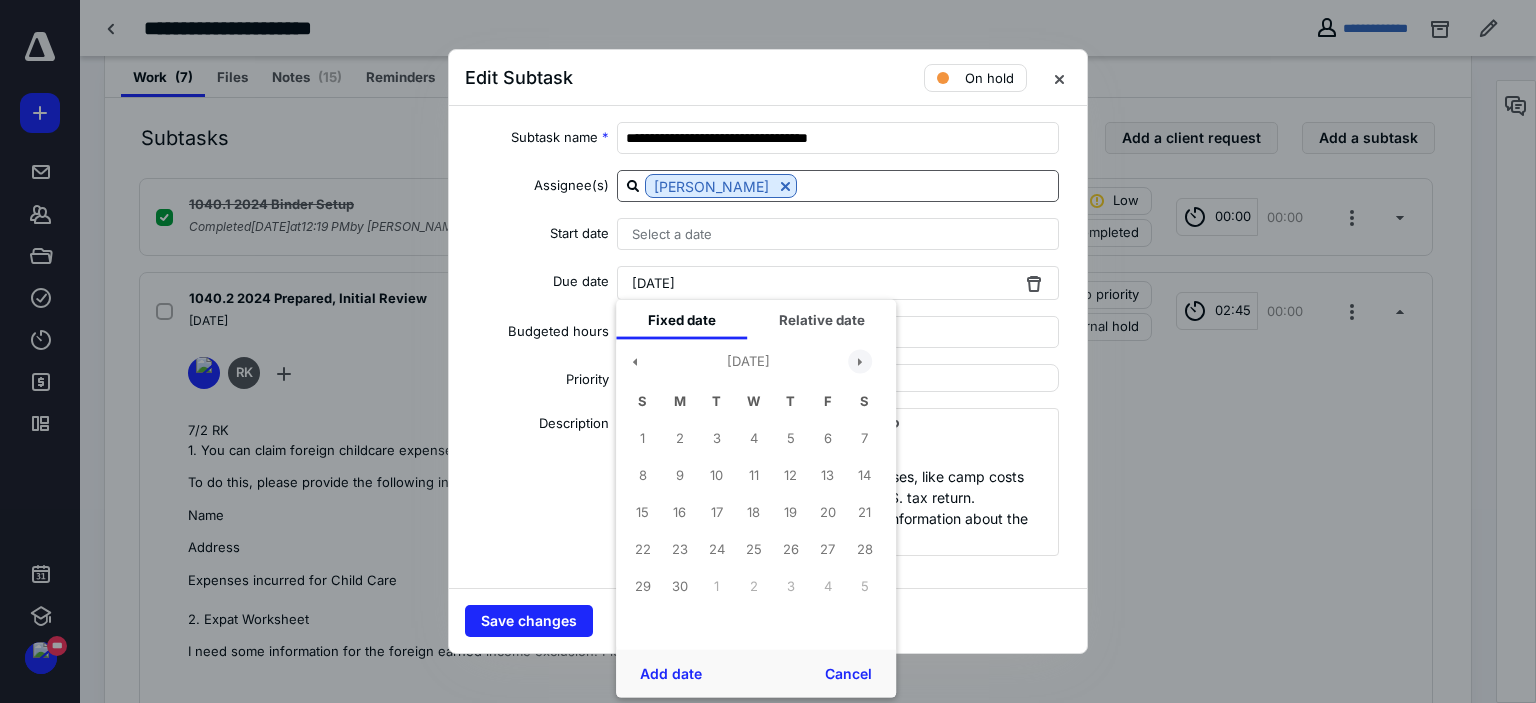 click at bounding box center [860, 361] 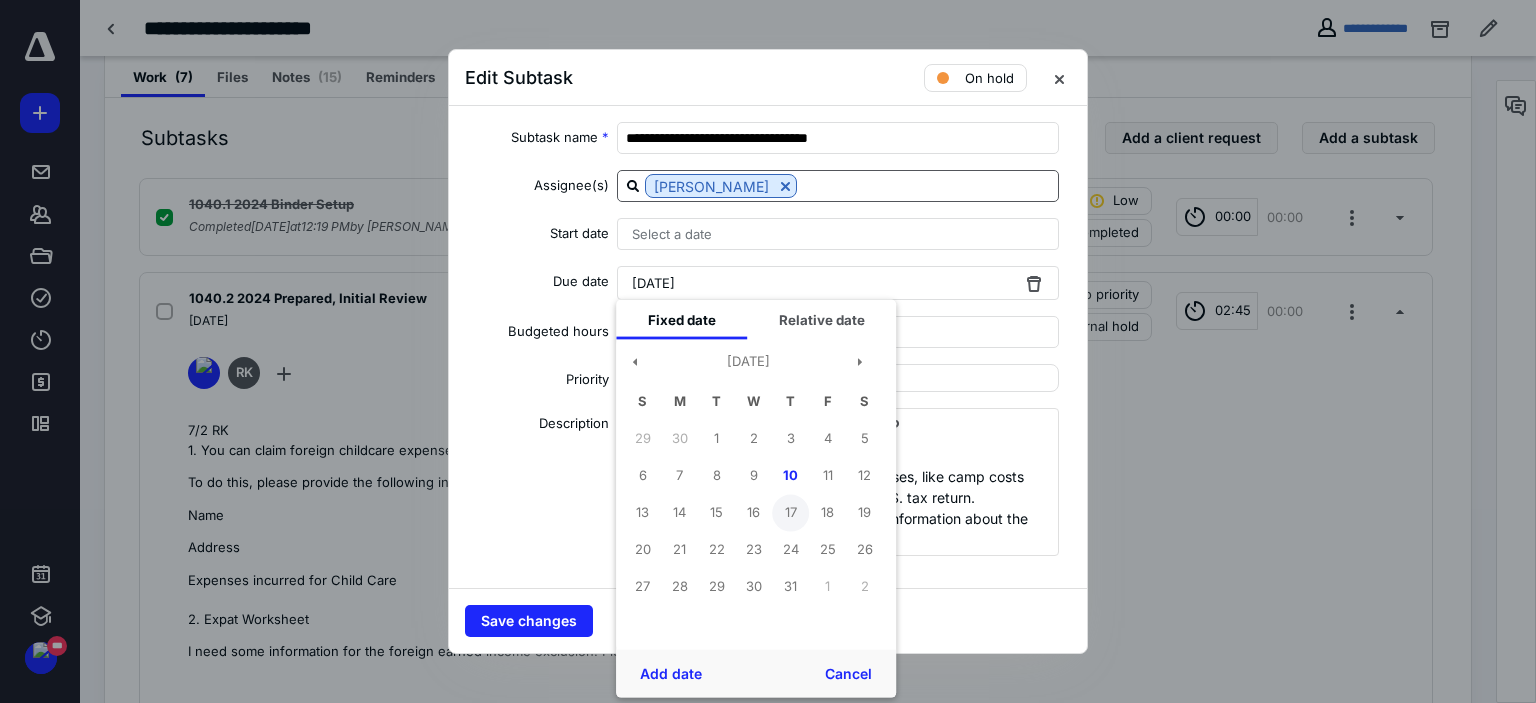 click on "17" at bounding box center [790, 512] 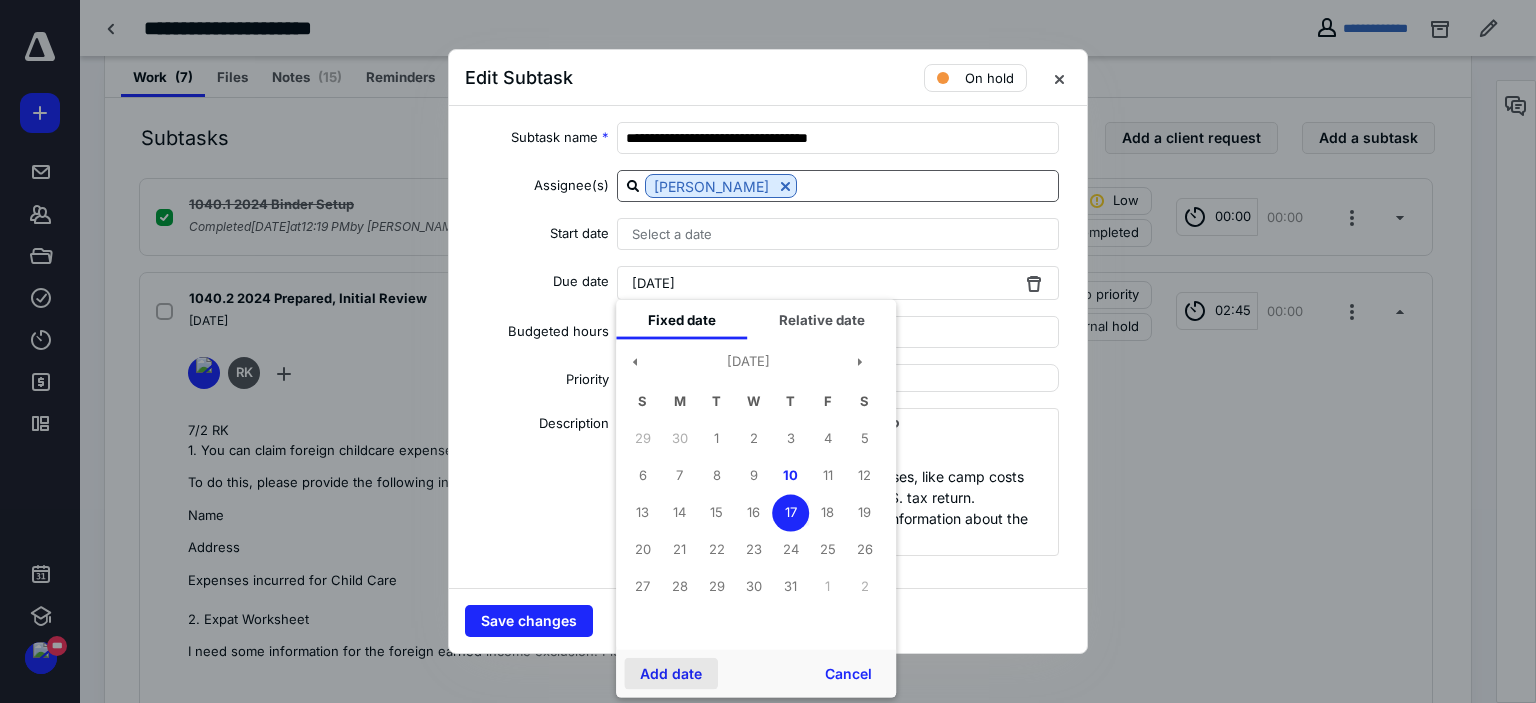 click on "Add date" at bounding box center [671, 674] 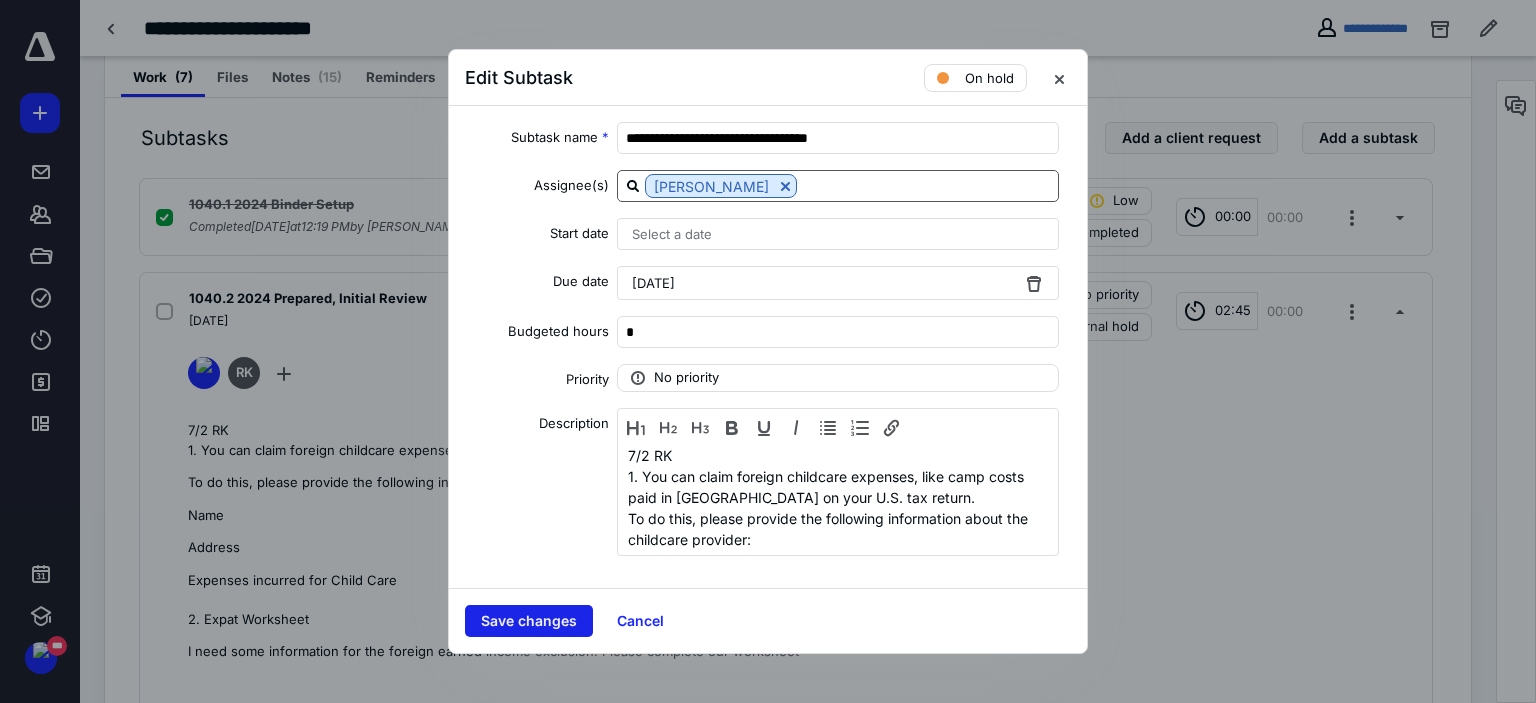 click on "Save changes" at bounding box center [529, 621] 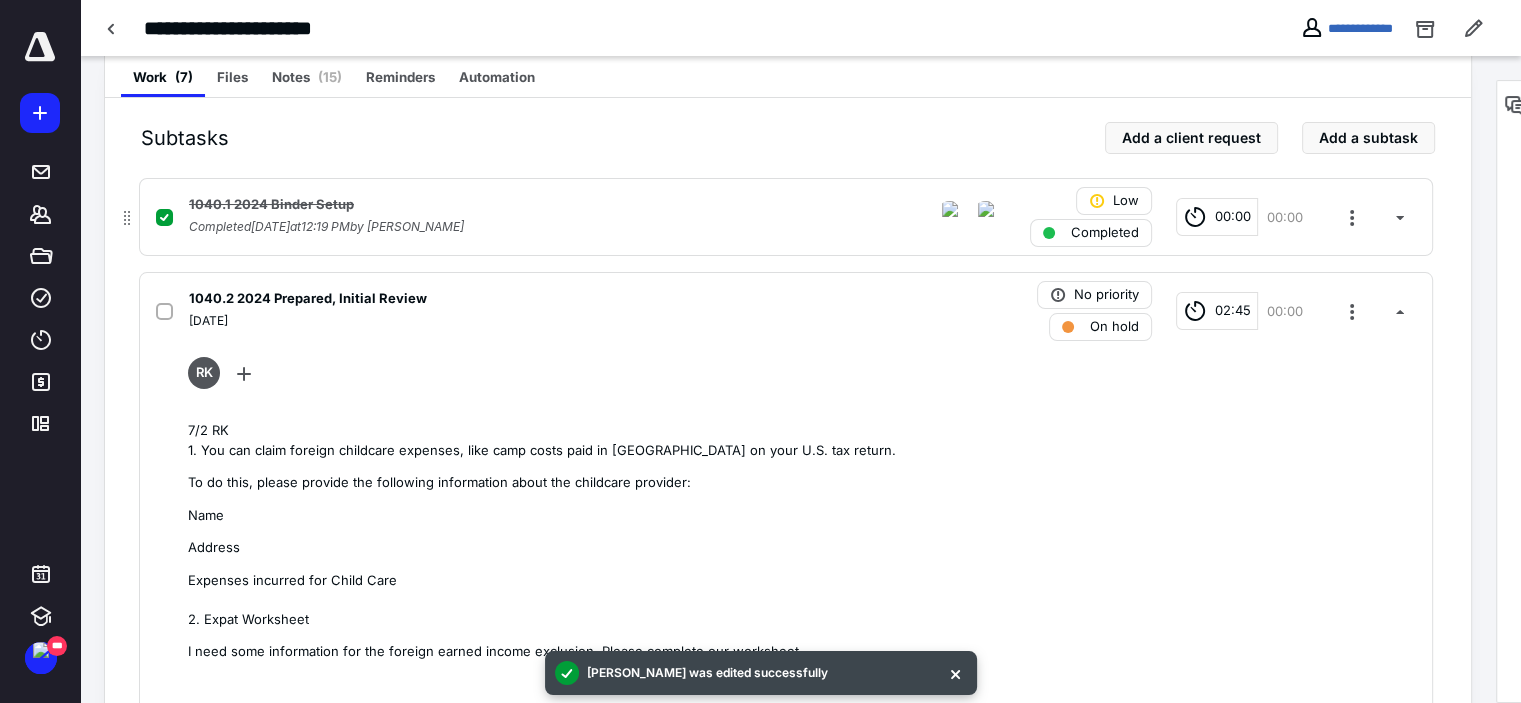 scroll, scrollTop: 300, scrollLeft: 0, axis: vertical 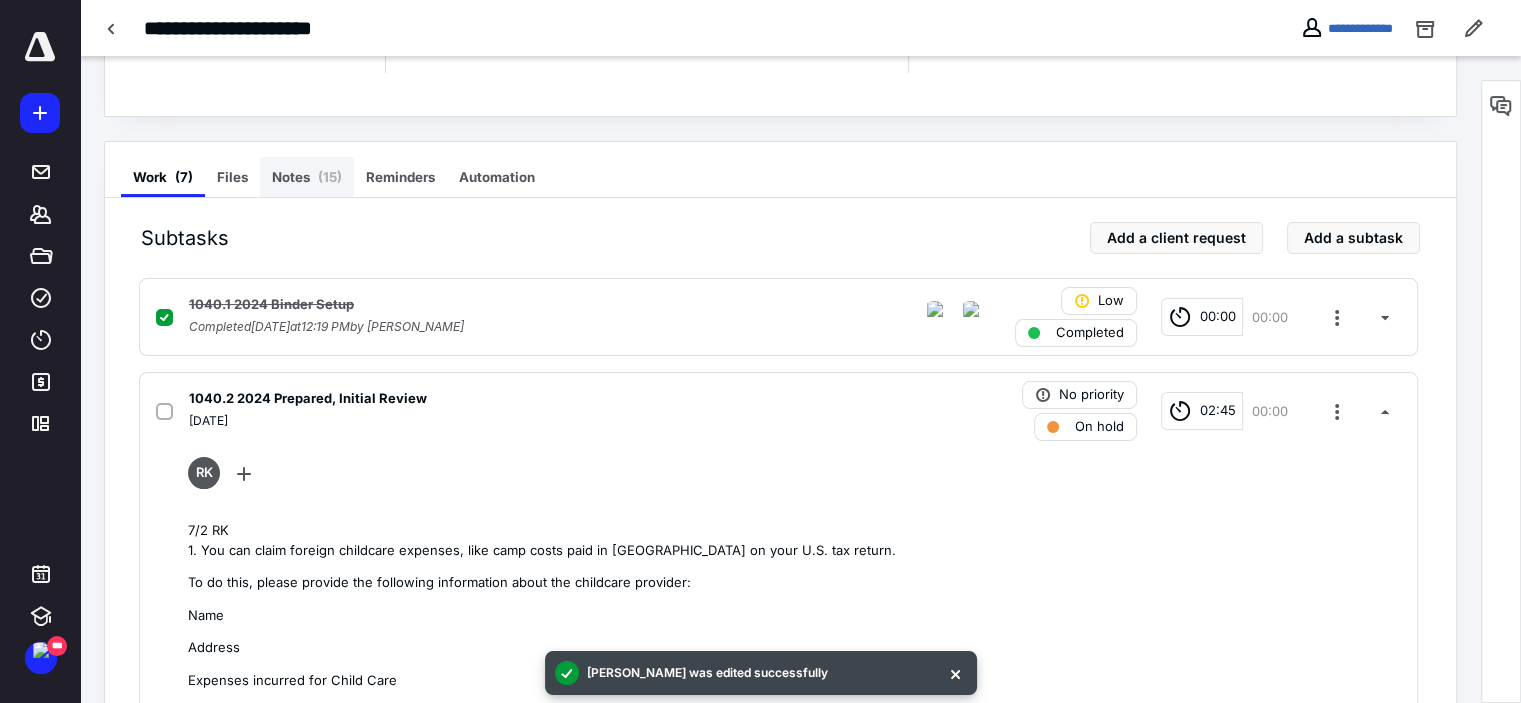 click on "Notes ( 15 )" at bounding box center (307, 177) 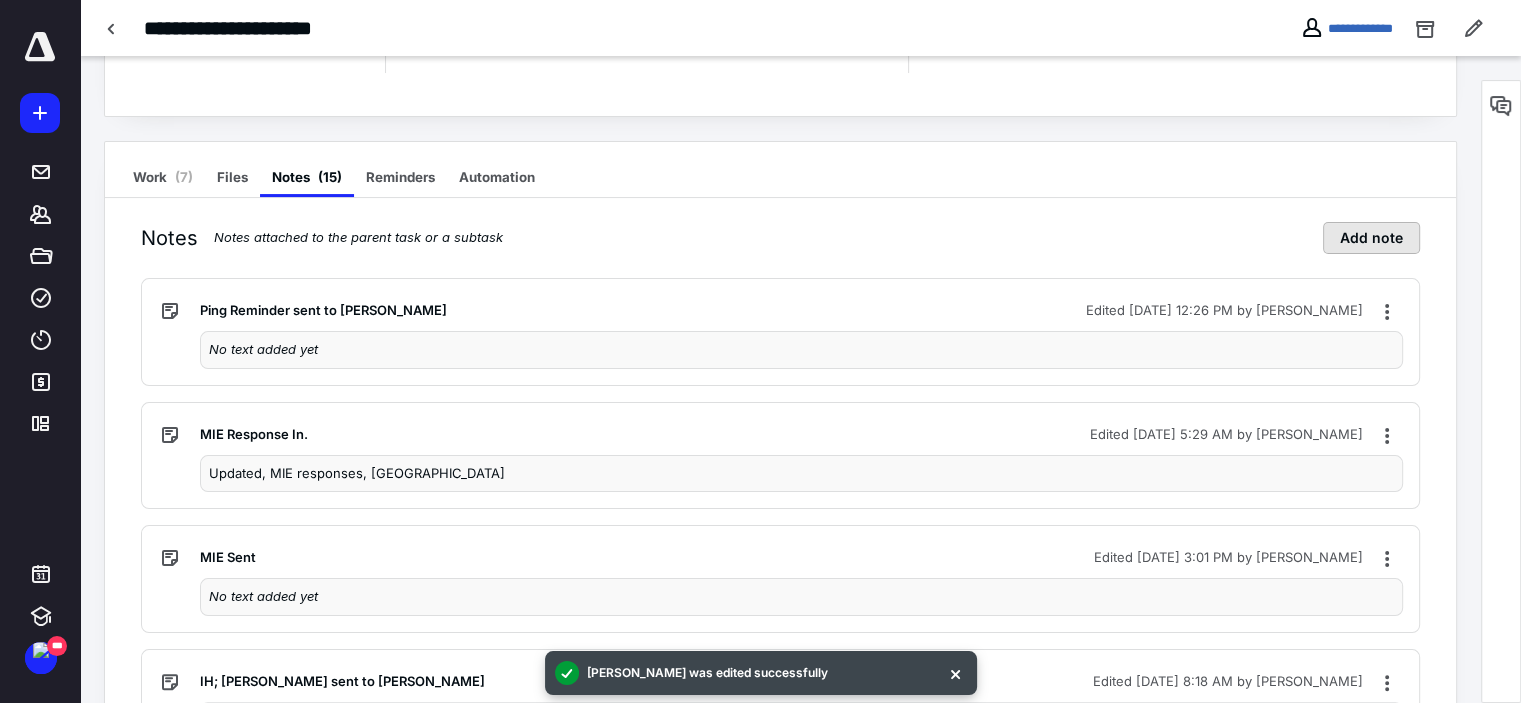 click on "Add note" at bounding box center (1371, 238) 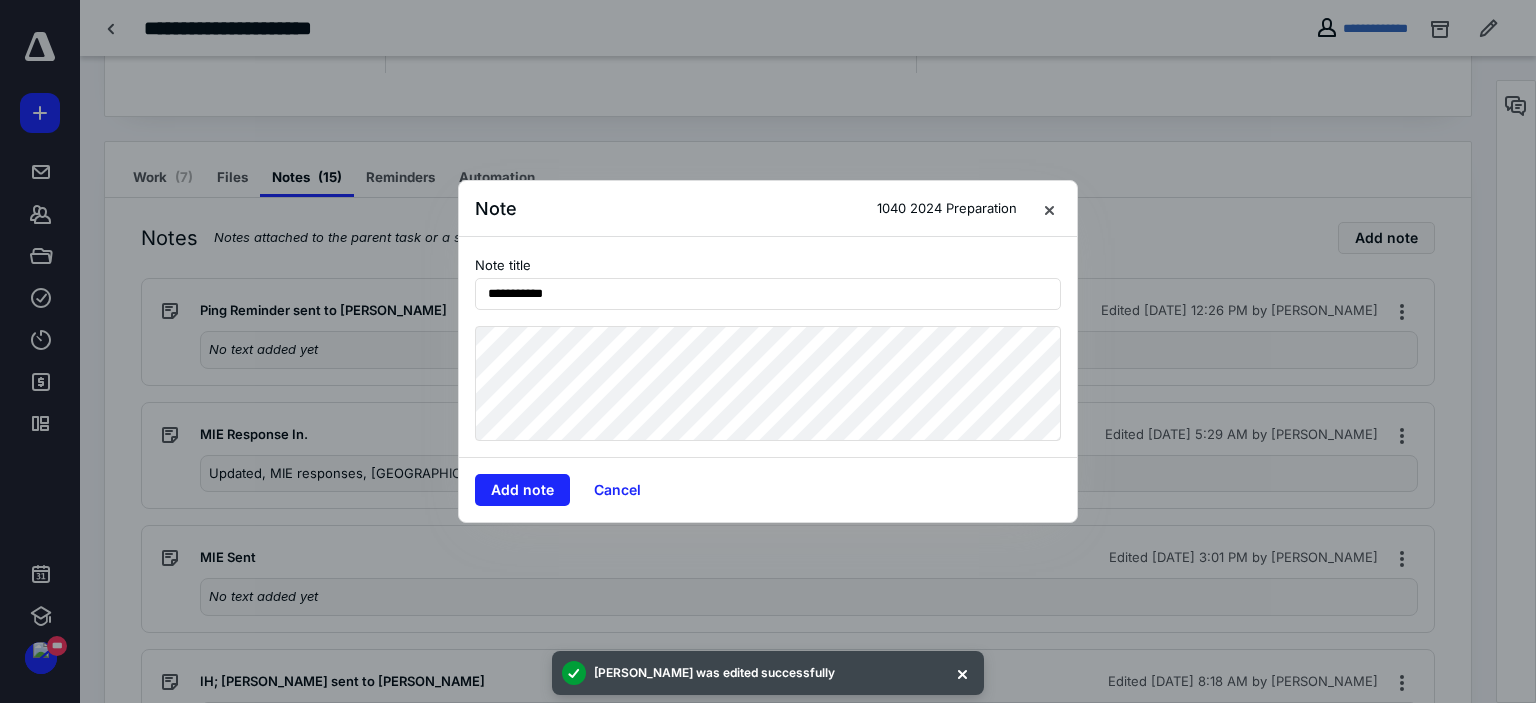 type on "**********" 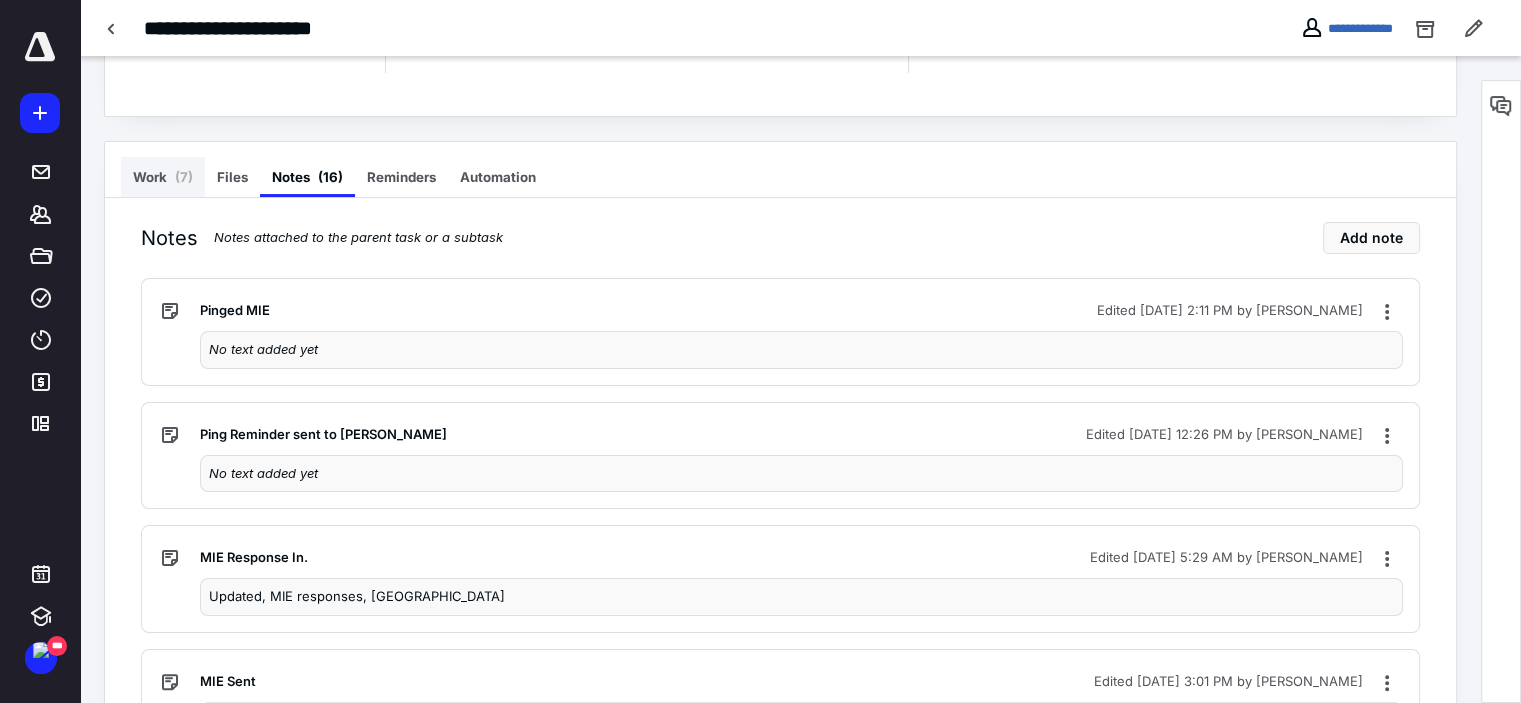 drag, startPoint x: 180, startPoint y: 180, endPoint x: 171, endPoint y: 164, distance: 18.35756 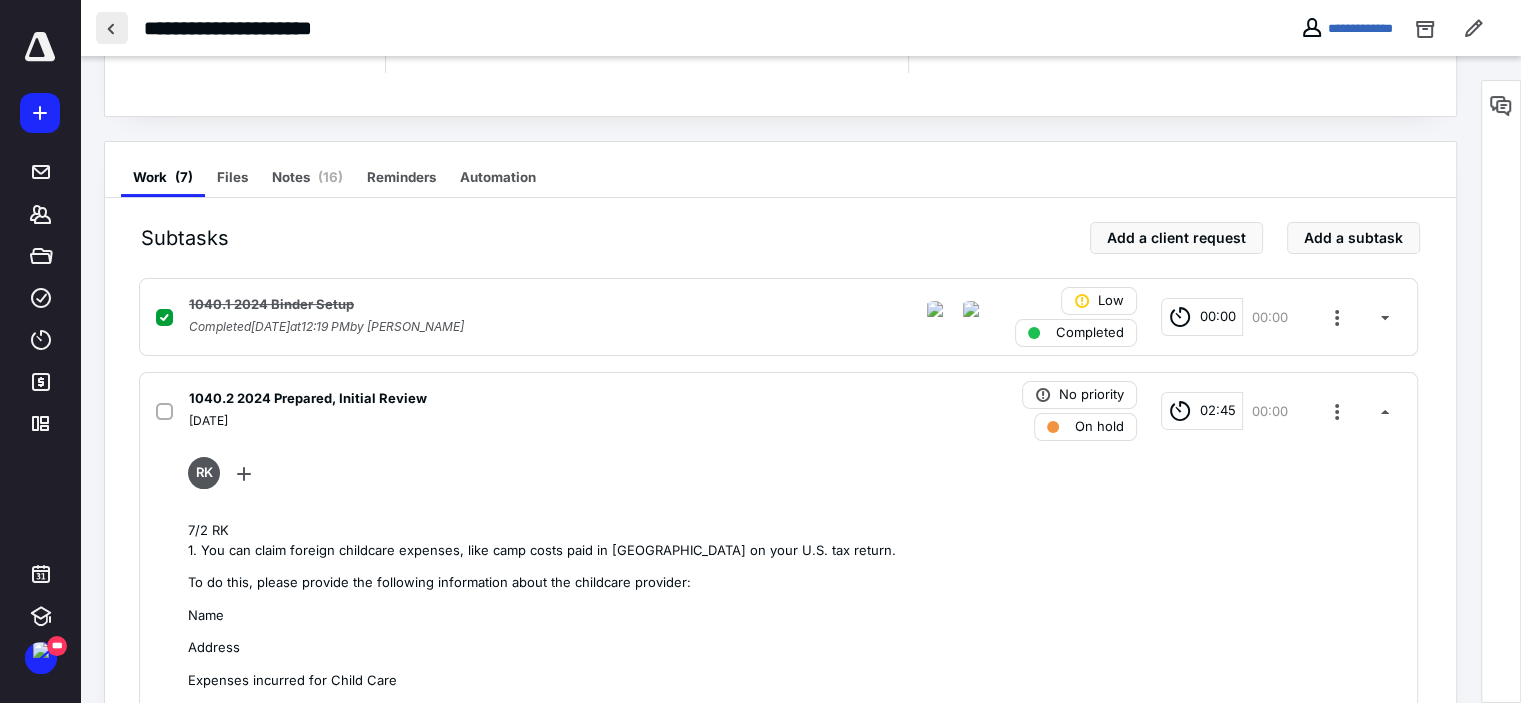 drag, startPoint x: 118, startPoint y: 35, endPoint x: 85, endPoint y: 125, distance: 95.85927 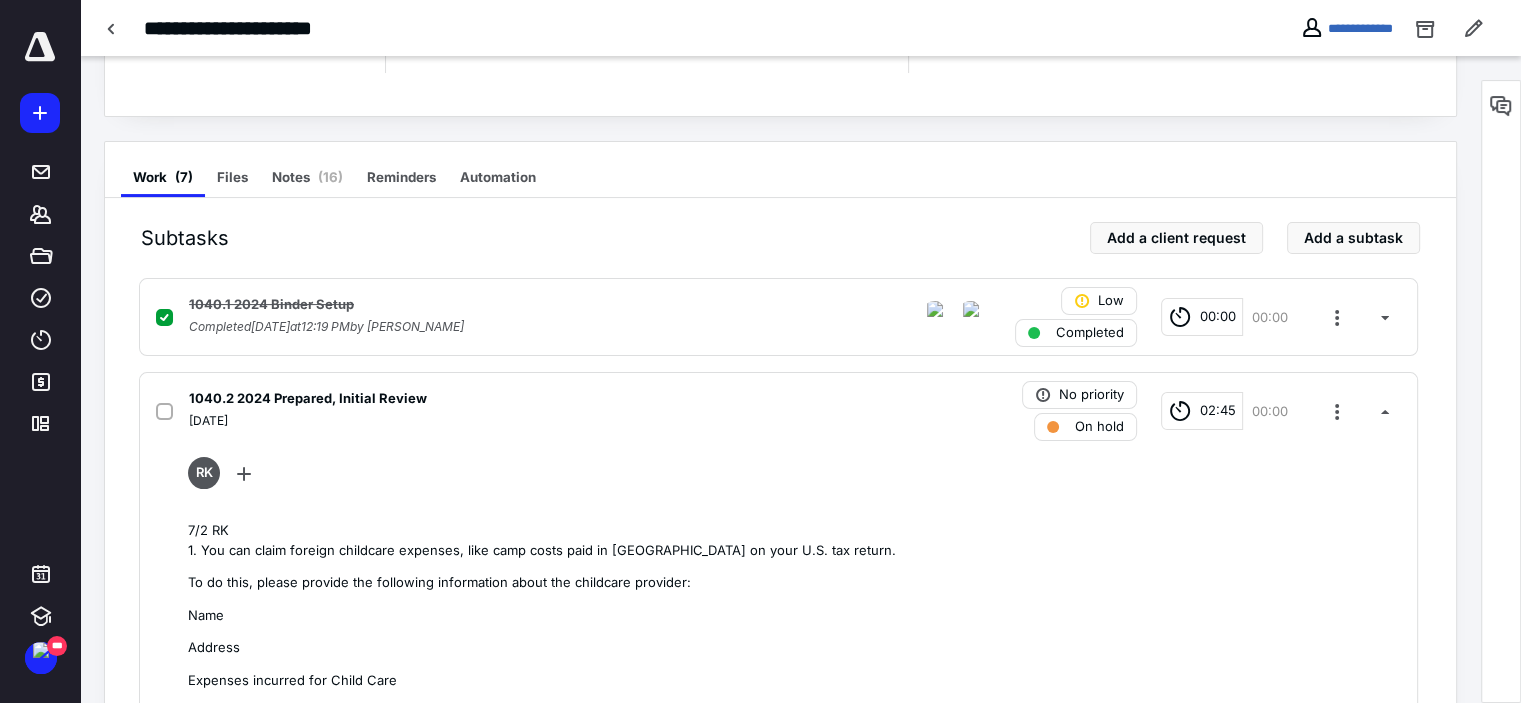 click at bounding box center (112, 28) 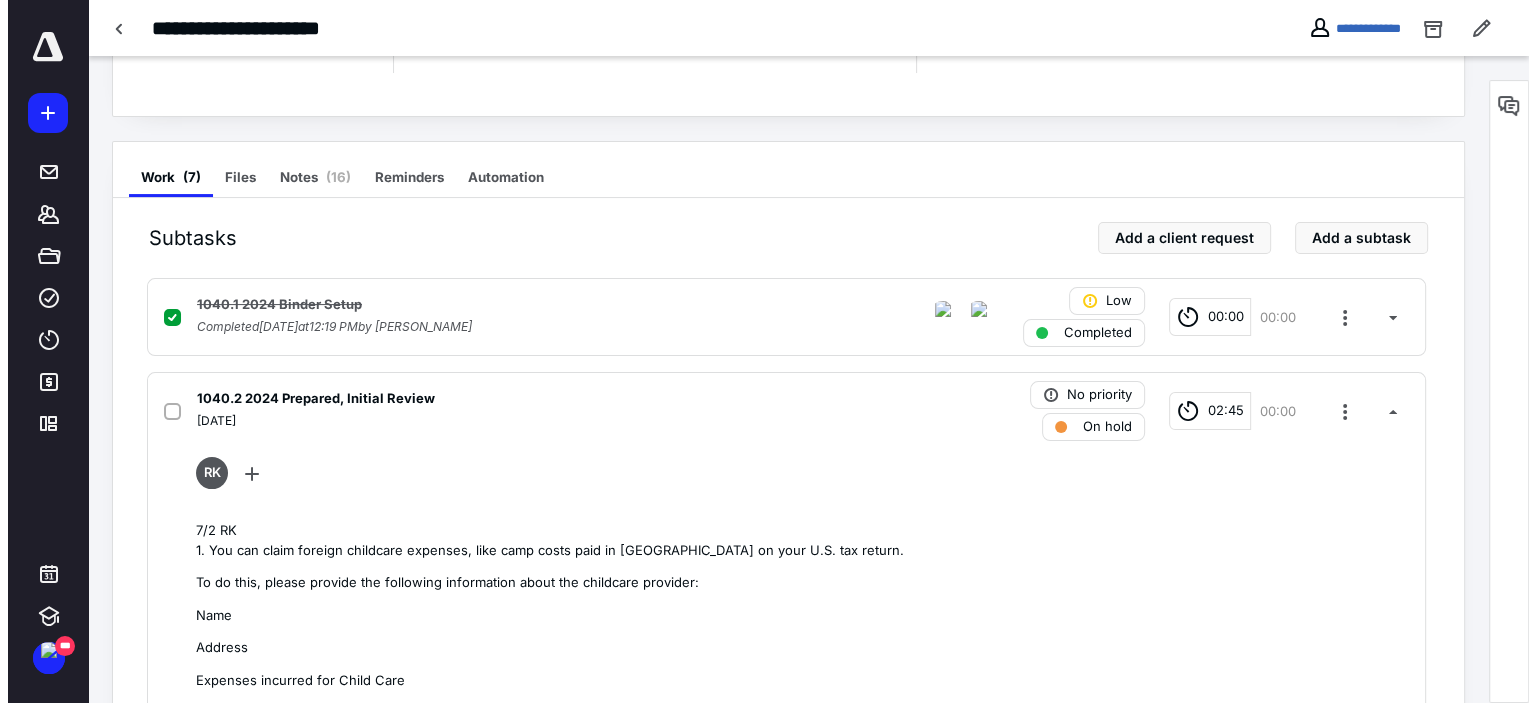 scroll, scrollTop: 0, scrollLeft: 0, axis: both 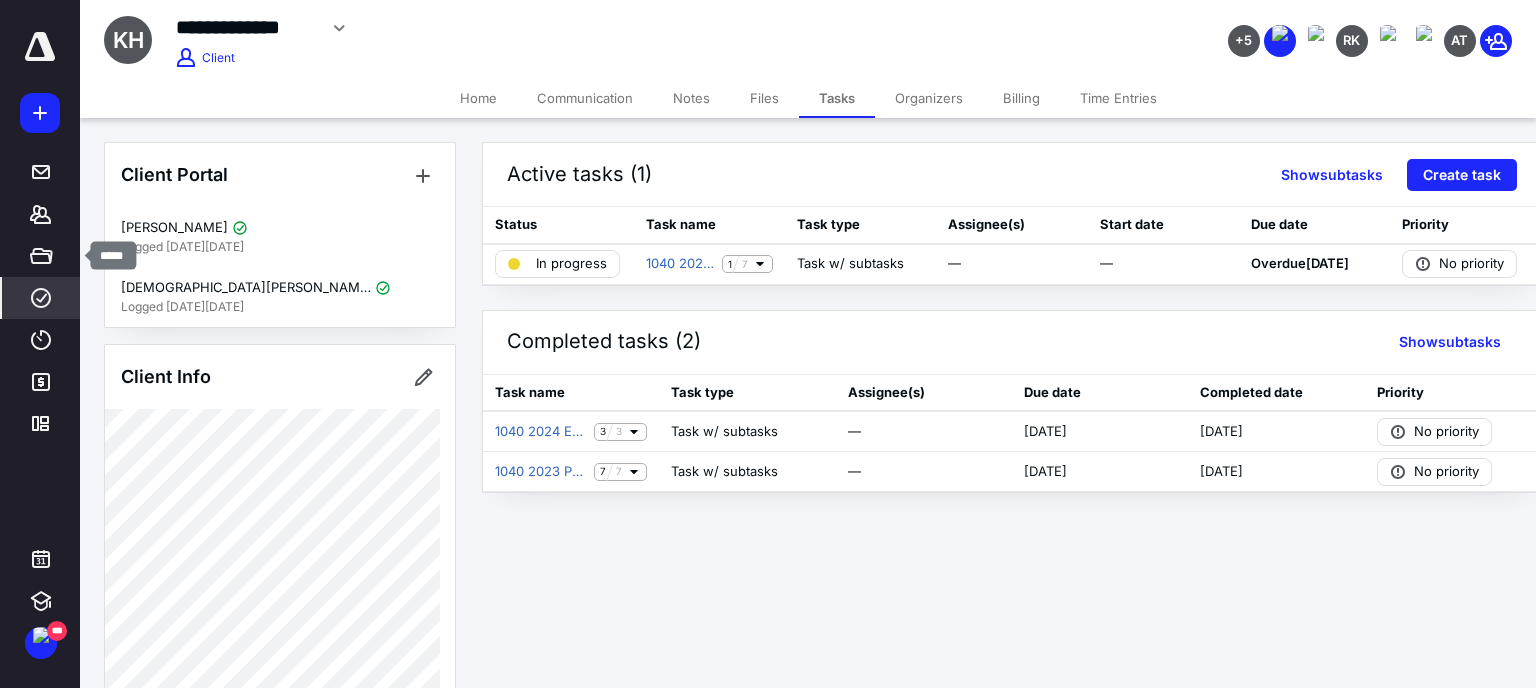 click 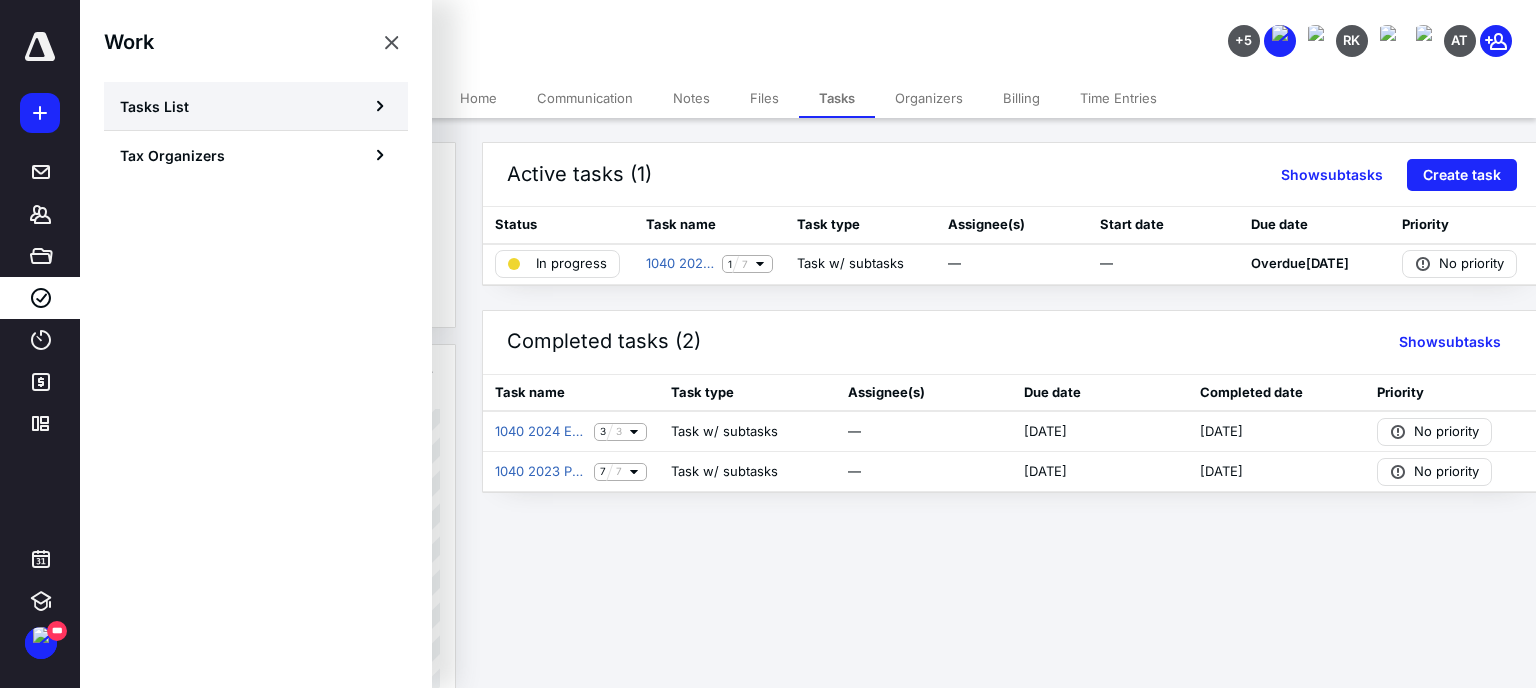 click on "Tasks List" at bounding box center [154, 106] 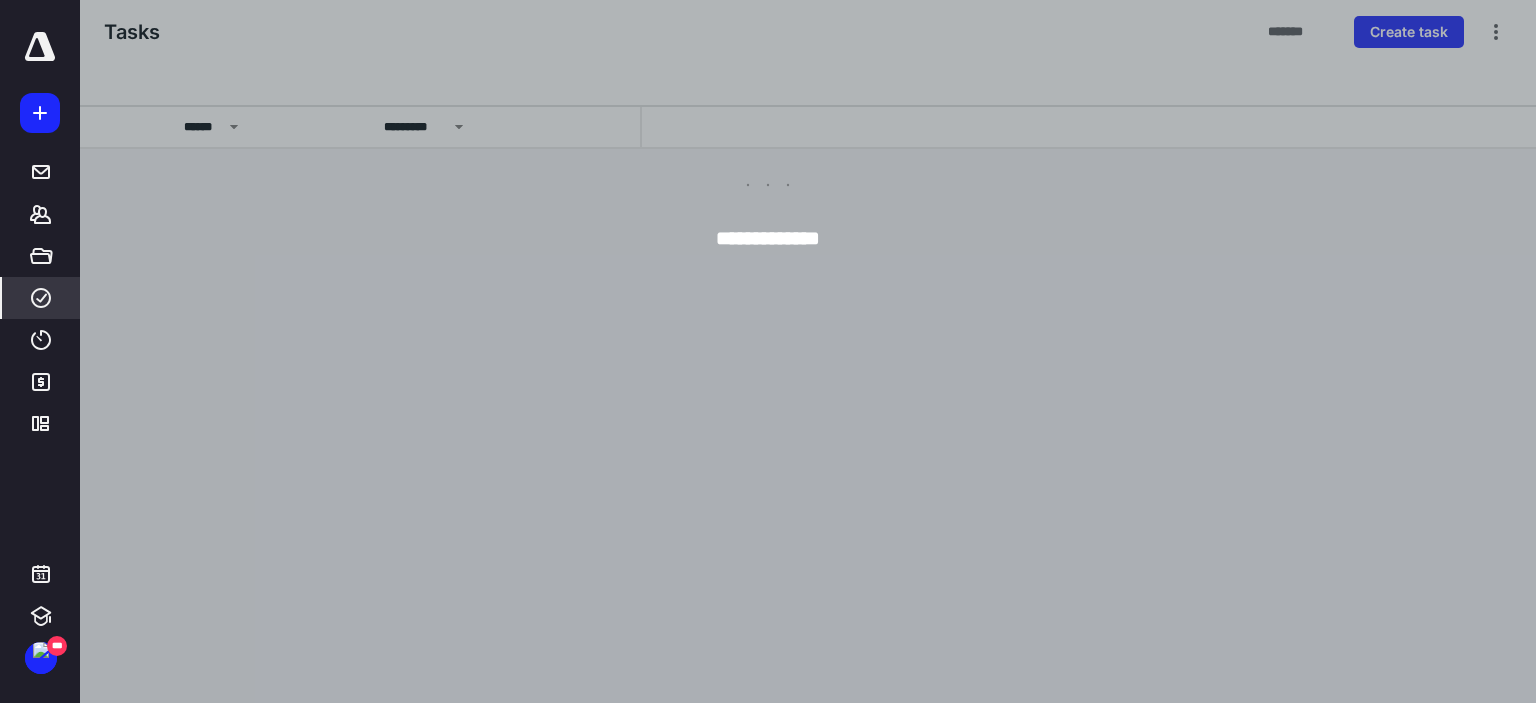 scroll, scrollTop: 0, scrollLeft: 124, axis: horizontal 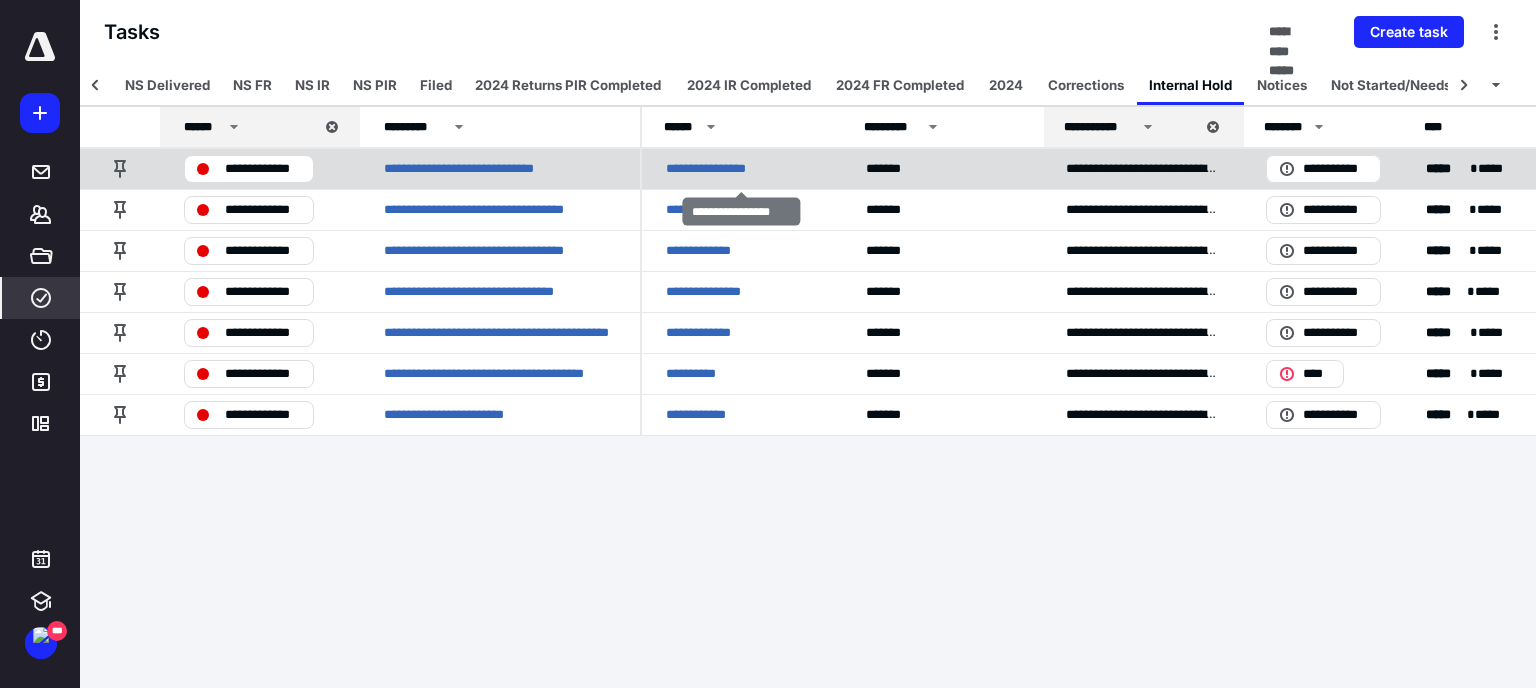 click on "**********" at bounding box center [718, 169] 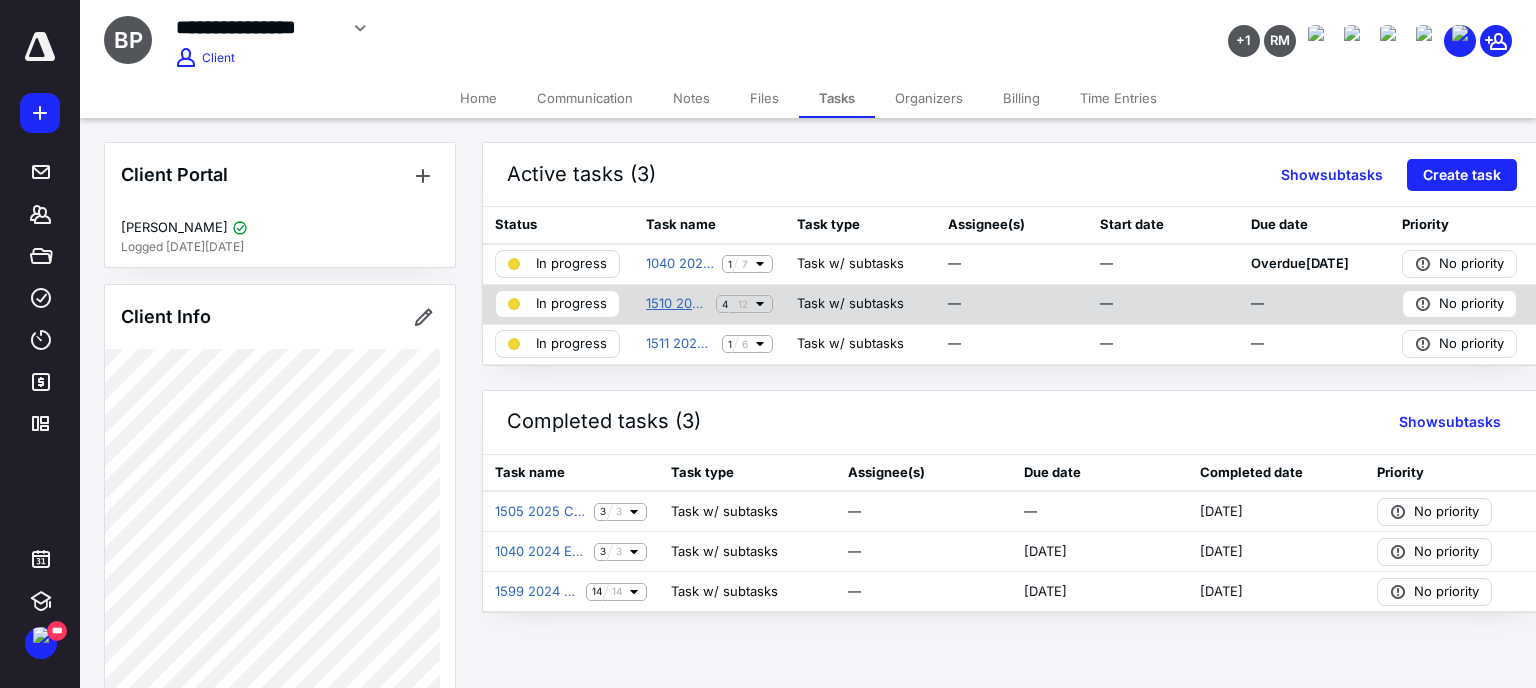 click on "1510 2025 Annual Client Management" at bounding box center (677, 304) 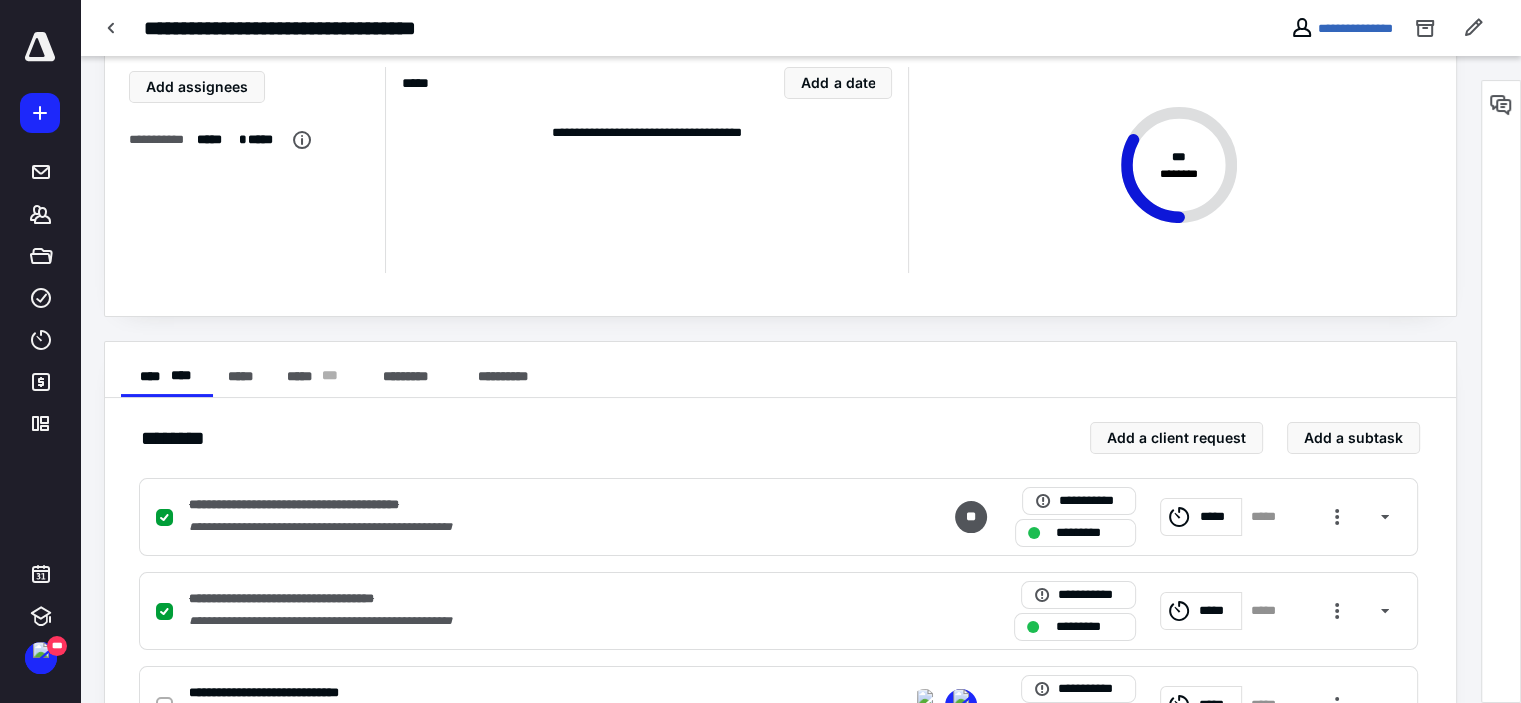 scroll, scrollTop: 400, scrollLeft: 0, axis: vertical 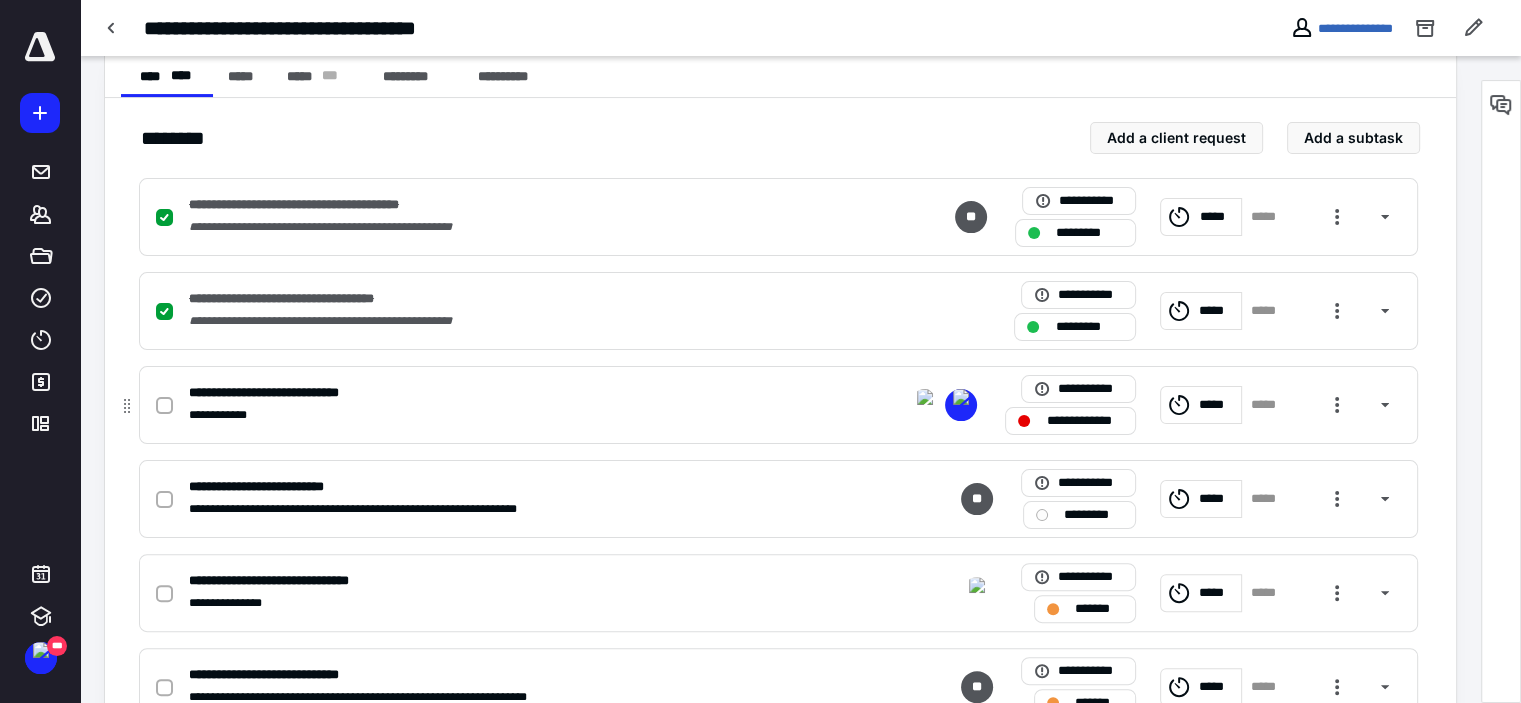 click on "**********" at bounding box center (516, 393) 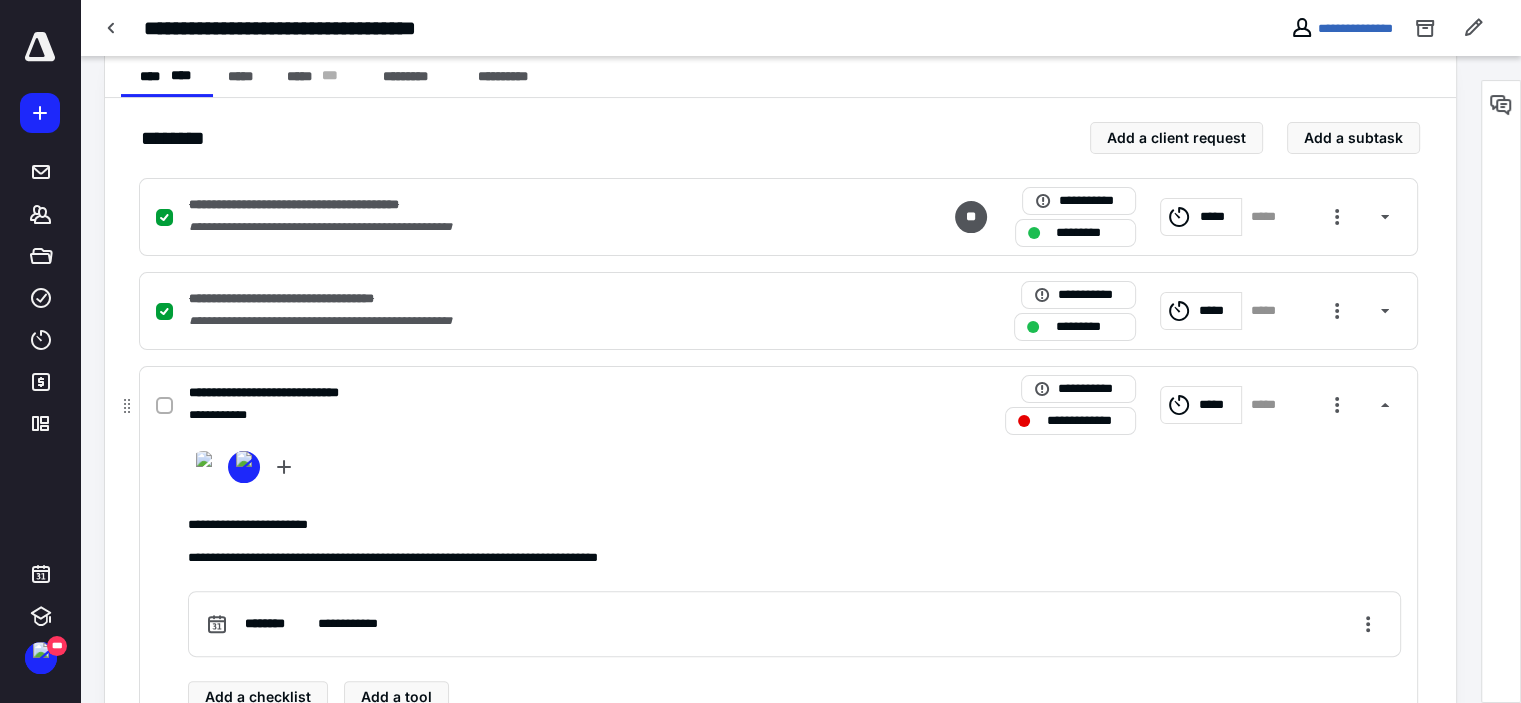 click on "**********" at bounding box center (516, 393) 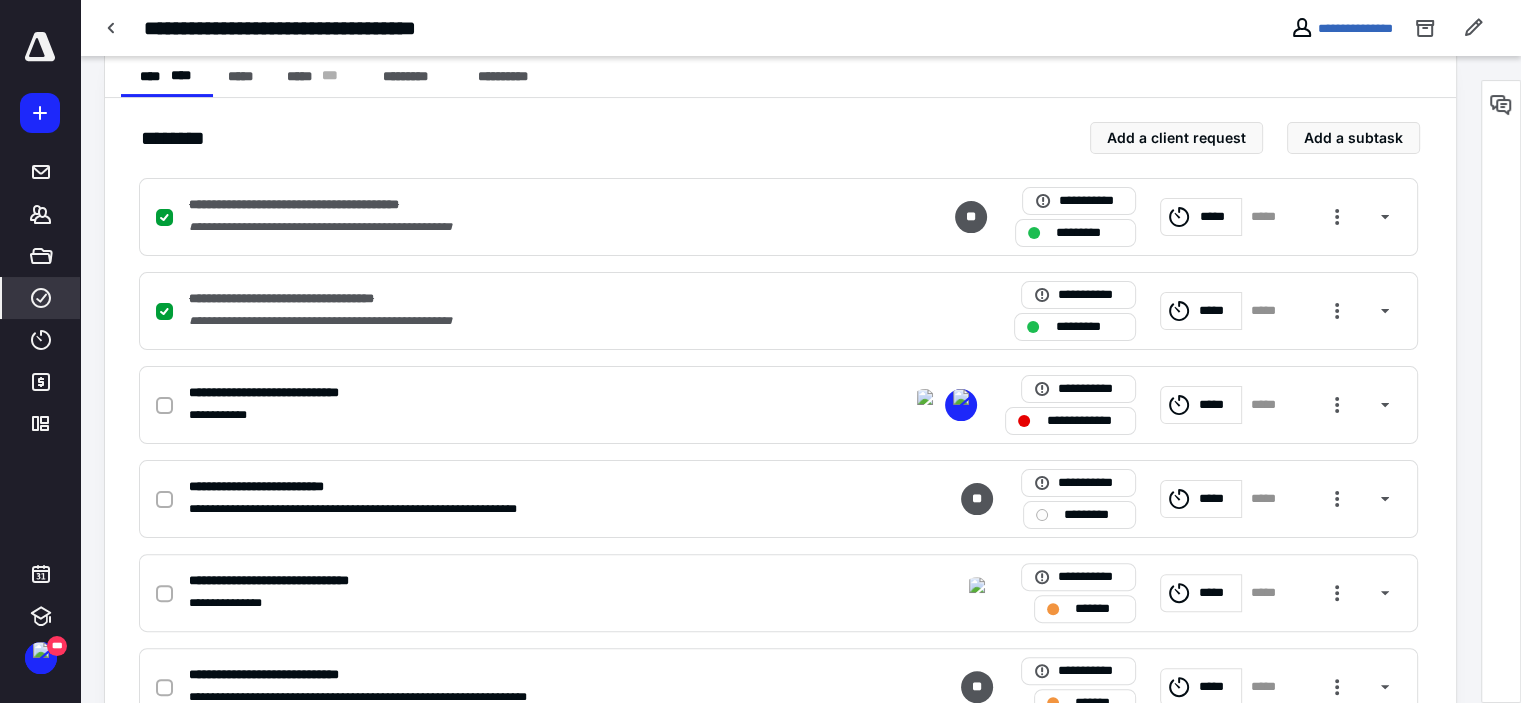 click on "****" at bounding box center (41, 298) 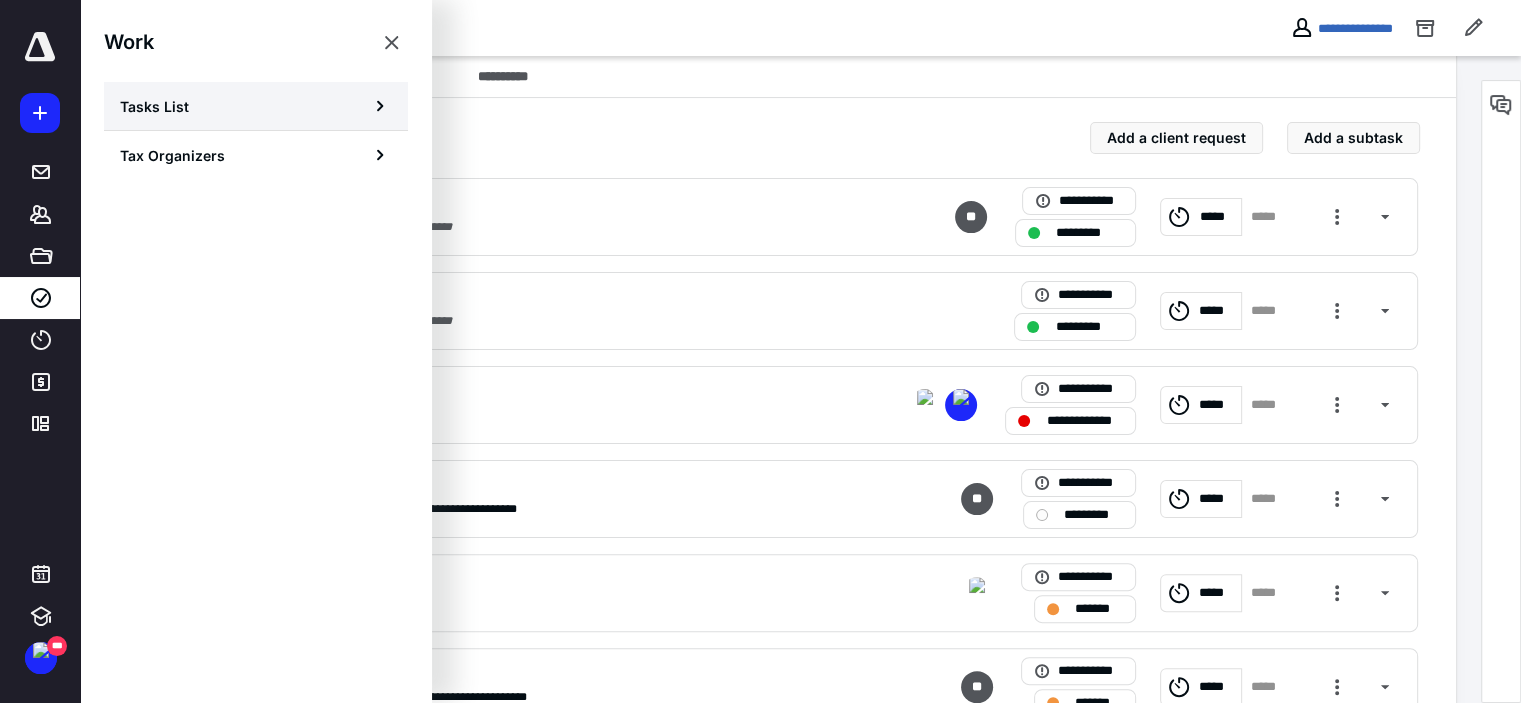 click on "Tasks List" at bounding box center (154, 106) 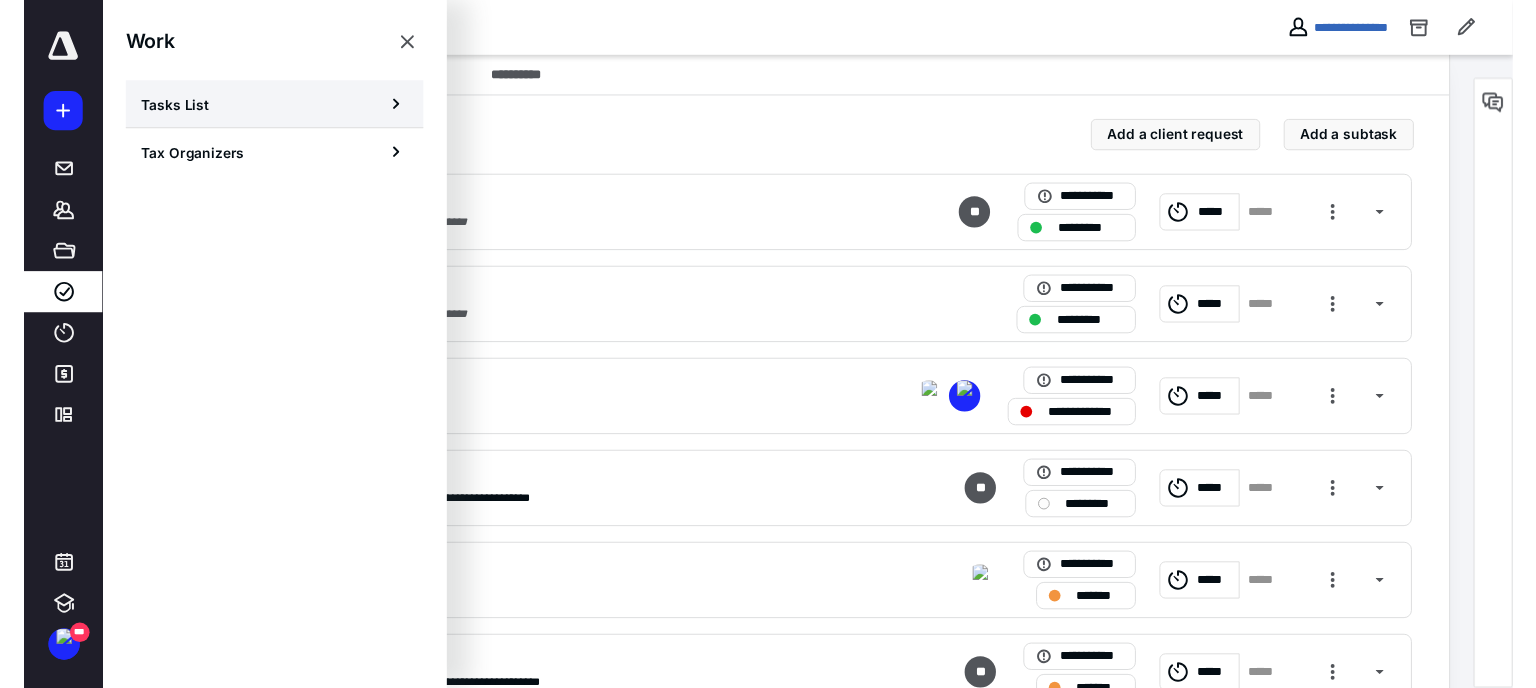 scroll, scrollTop: 0, scrollLeft: 0, axis: both 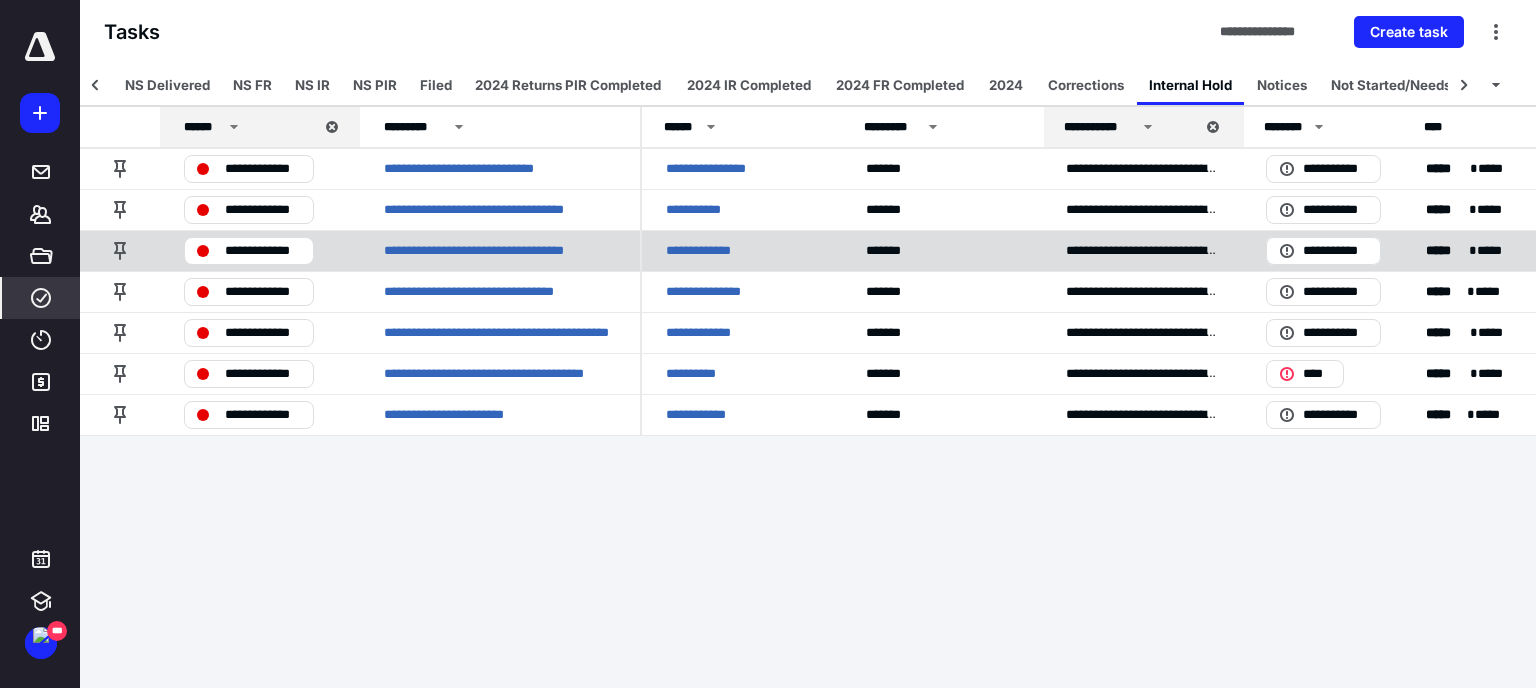 click on "**********" at bounding box center [709, 251] 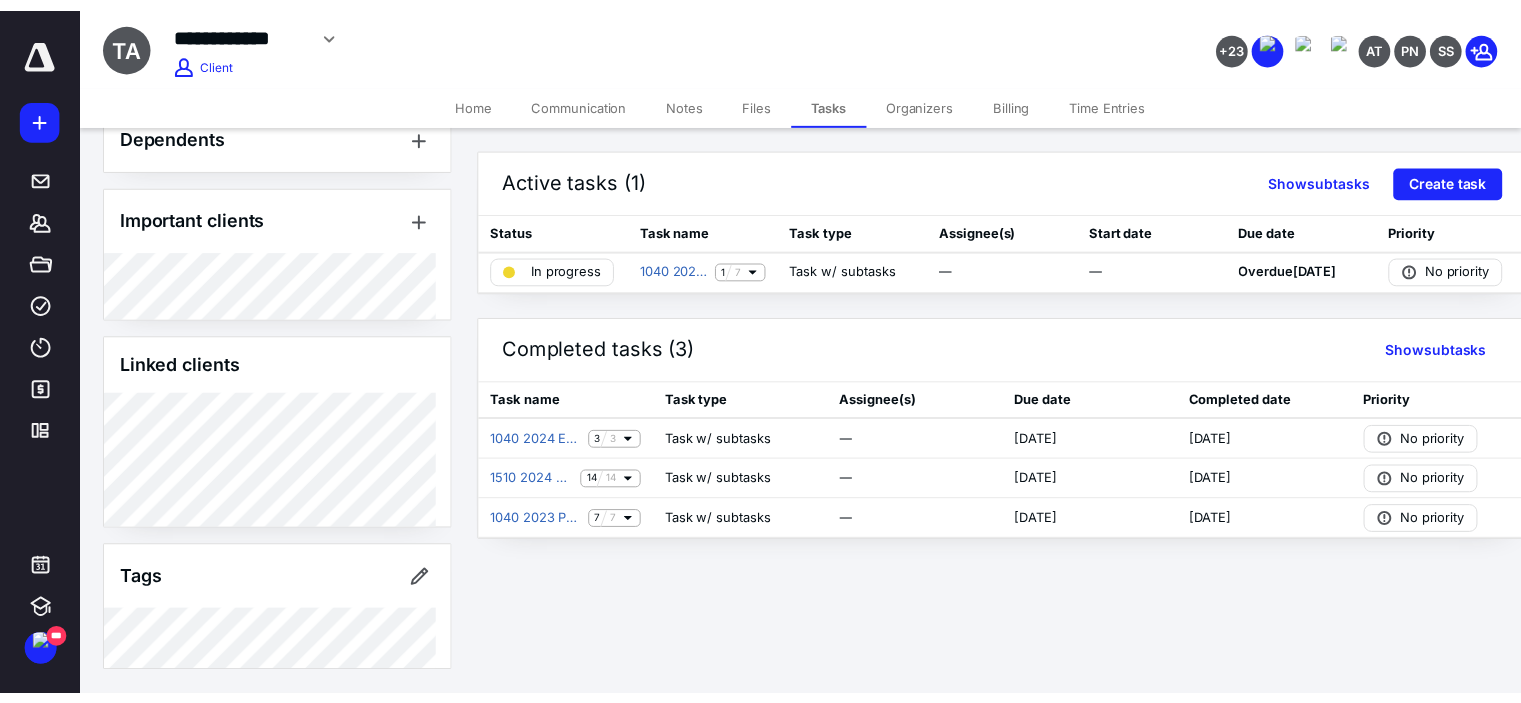 scroll, scrollTop: 1613, scrollLeft: 0, axis: vertical 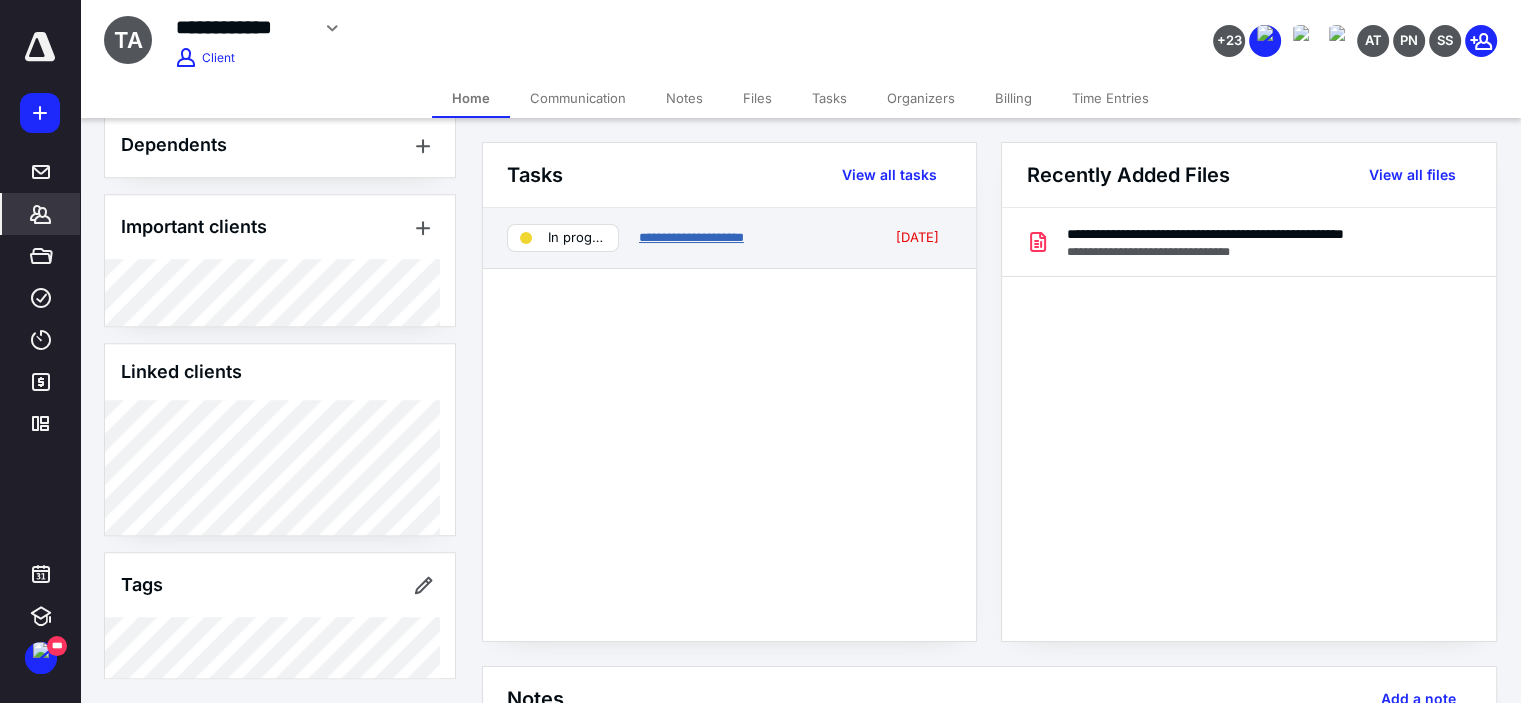 drag, startPoint x: 681, startPoint y: 242, endPoint x: 670, endPoint y: 248, distance: 12.529964 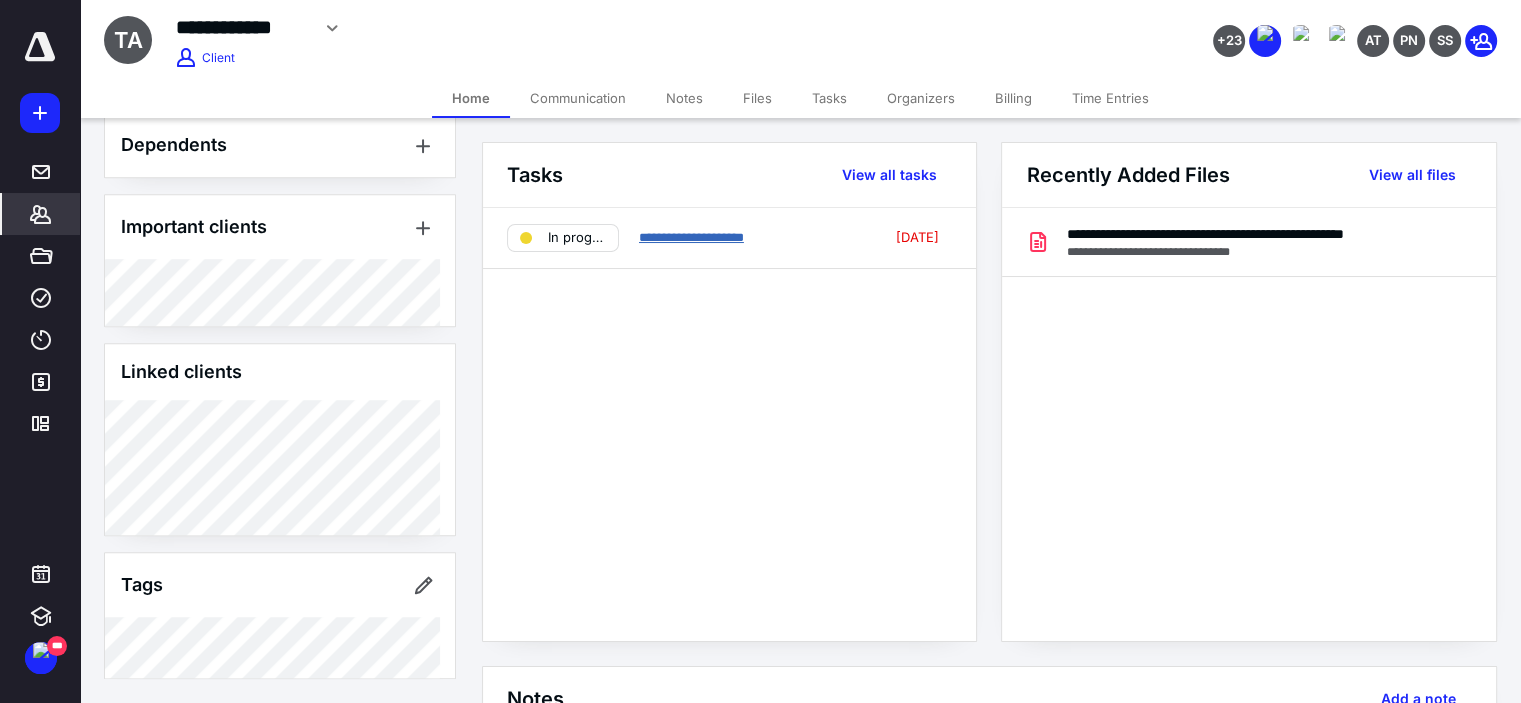 click on "**********" at bounding box center (691, 237) 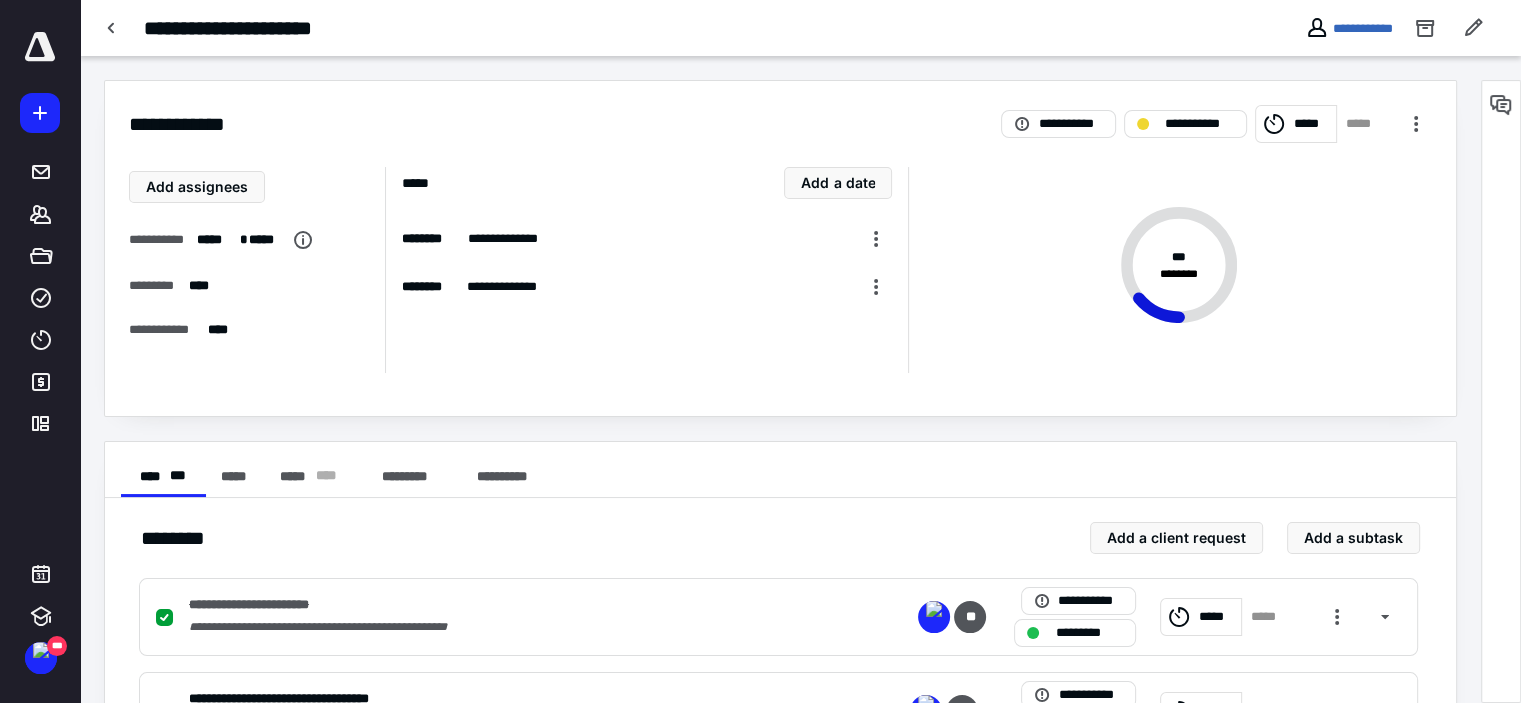 scroll, scrollTop: 400, scrollLeft: 0, axis: vertical 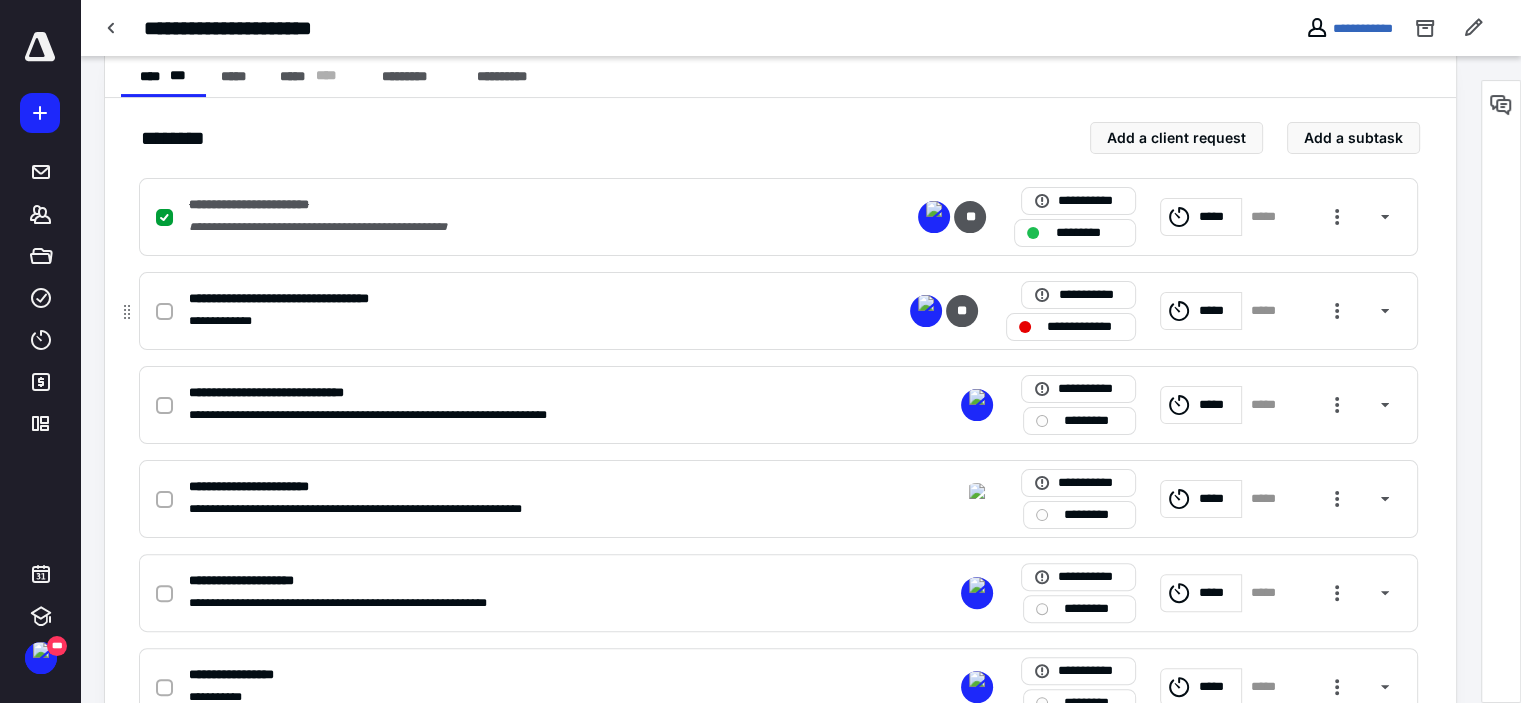 click on "**********" at bounding box center [516, 321] 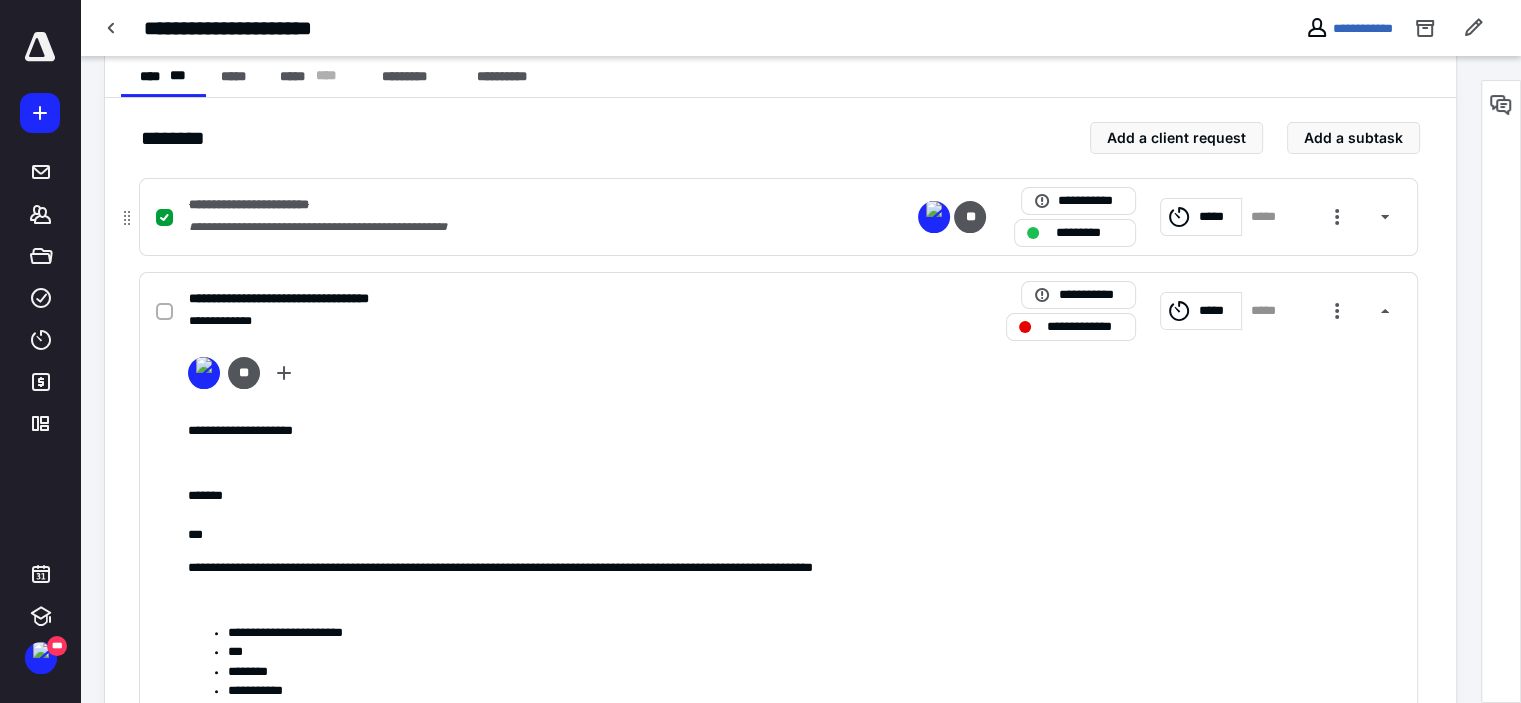 scroll, scrollTop: 100, scrollLeft: 0, axis: vertical 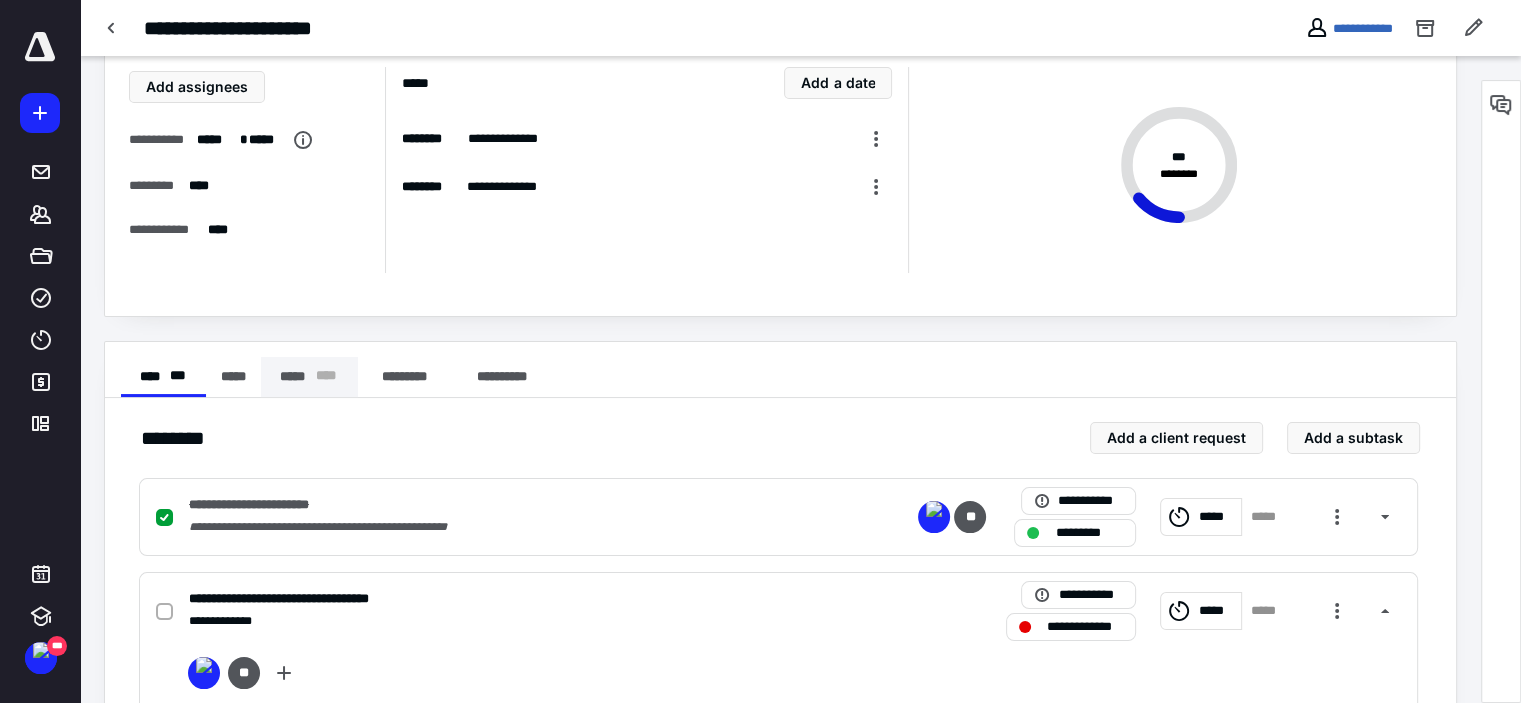 click on "***** * ** *" at bounding box center (309, 377) 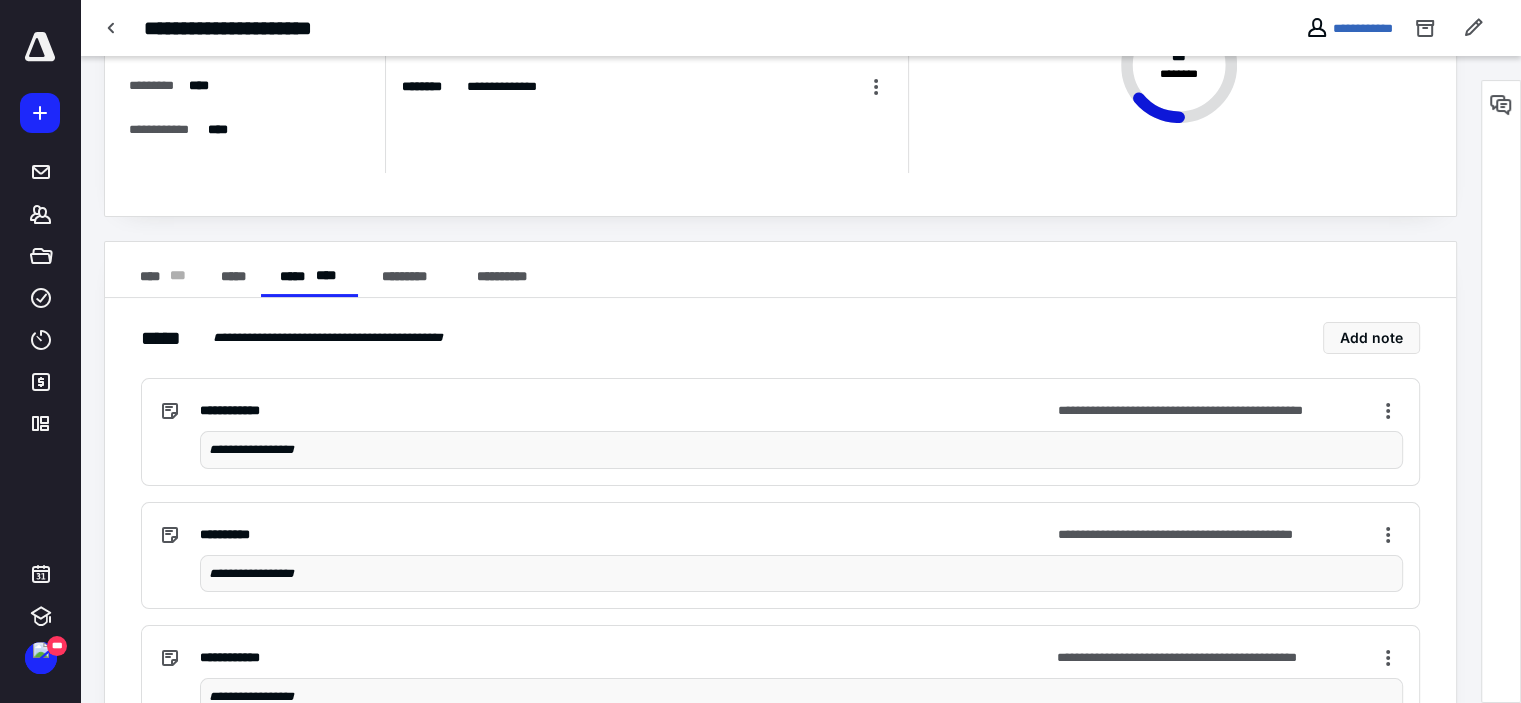 scroll, scrollTop: 300, scrollLeft: 0, axis: vertical 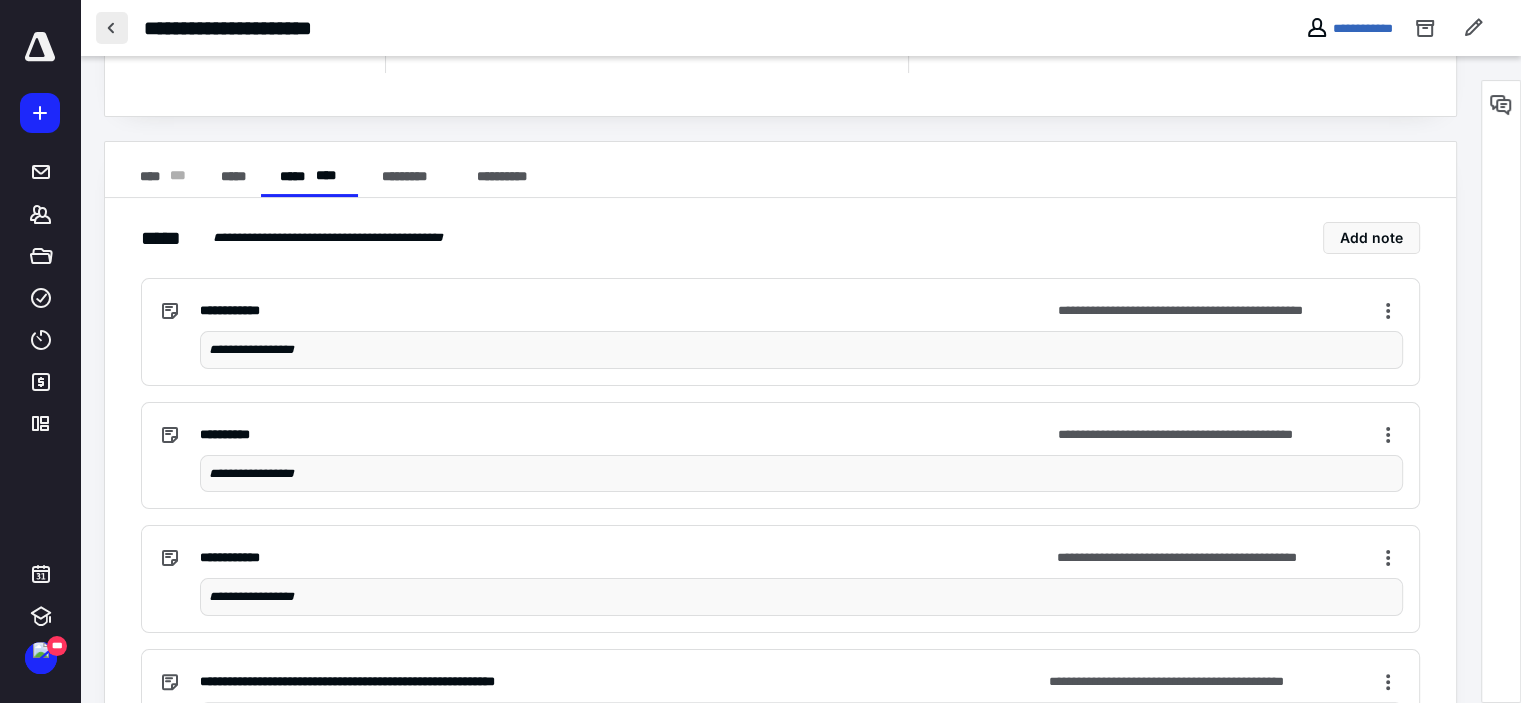 click at bounding box center (112, 28) 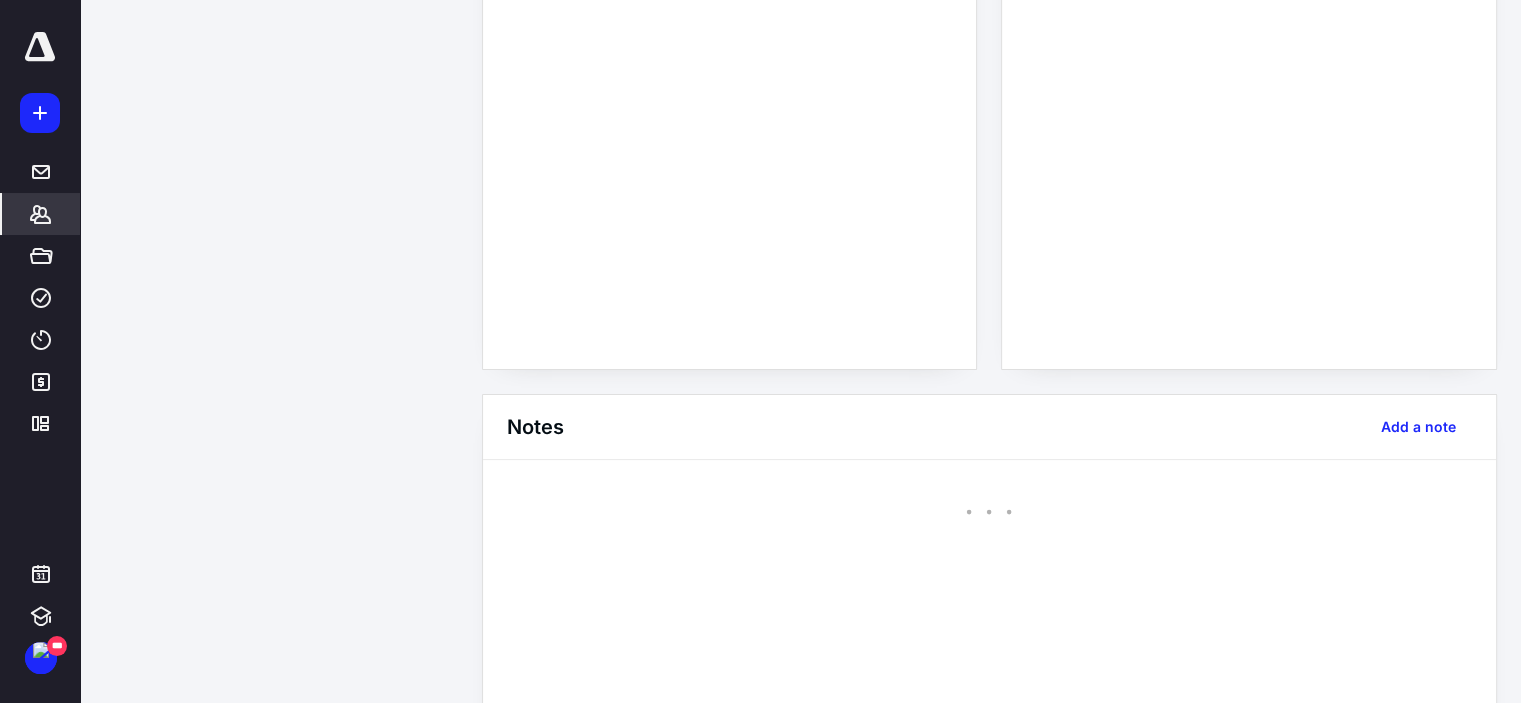 scroll, scrollTop: 0, scrollLeft: 0, axis: both 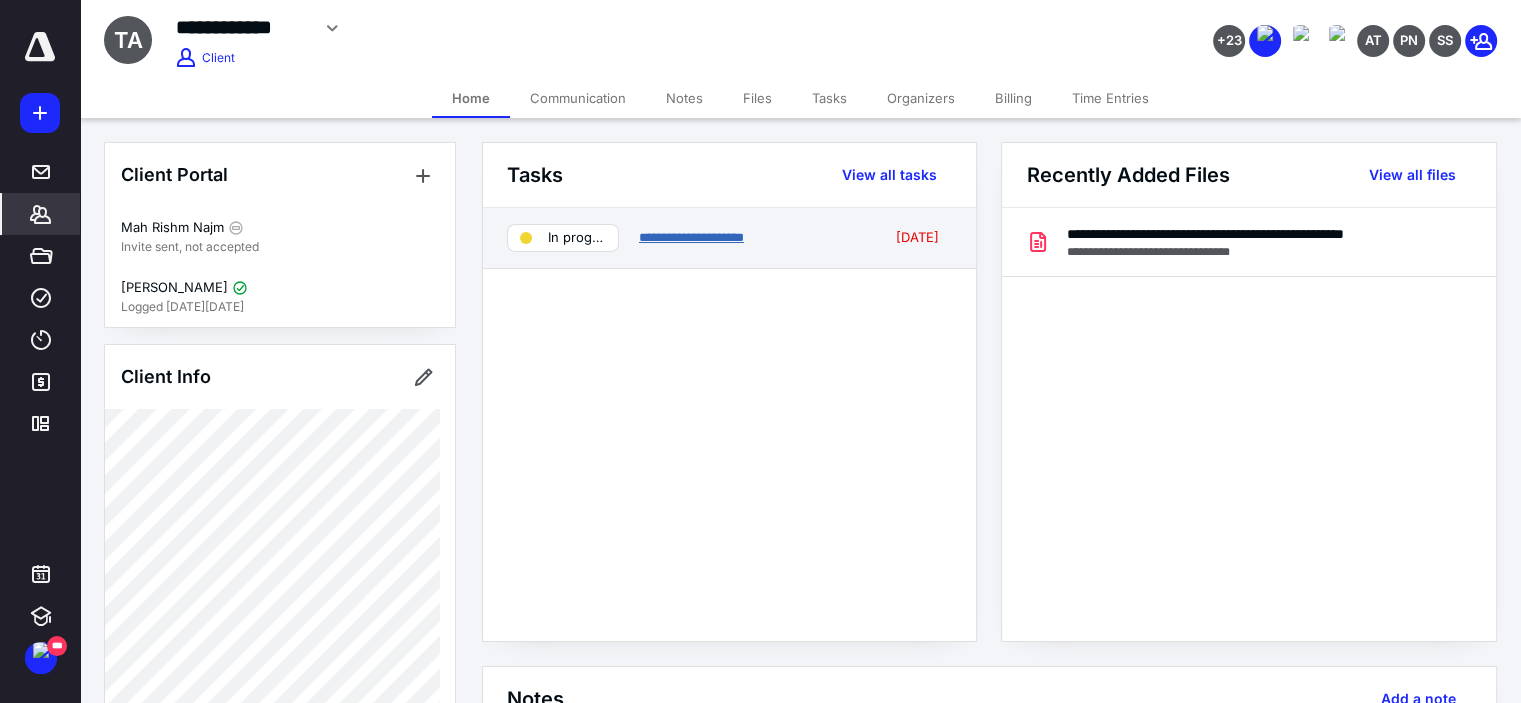 click on "**********" at bounding box center [691, 237] 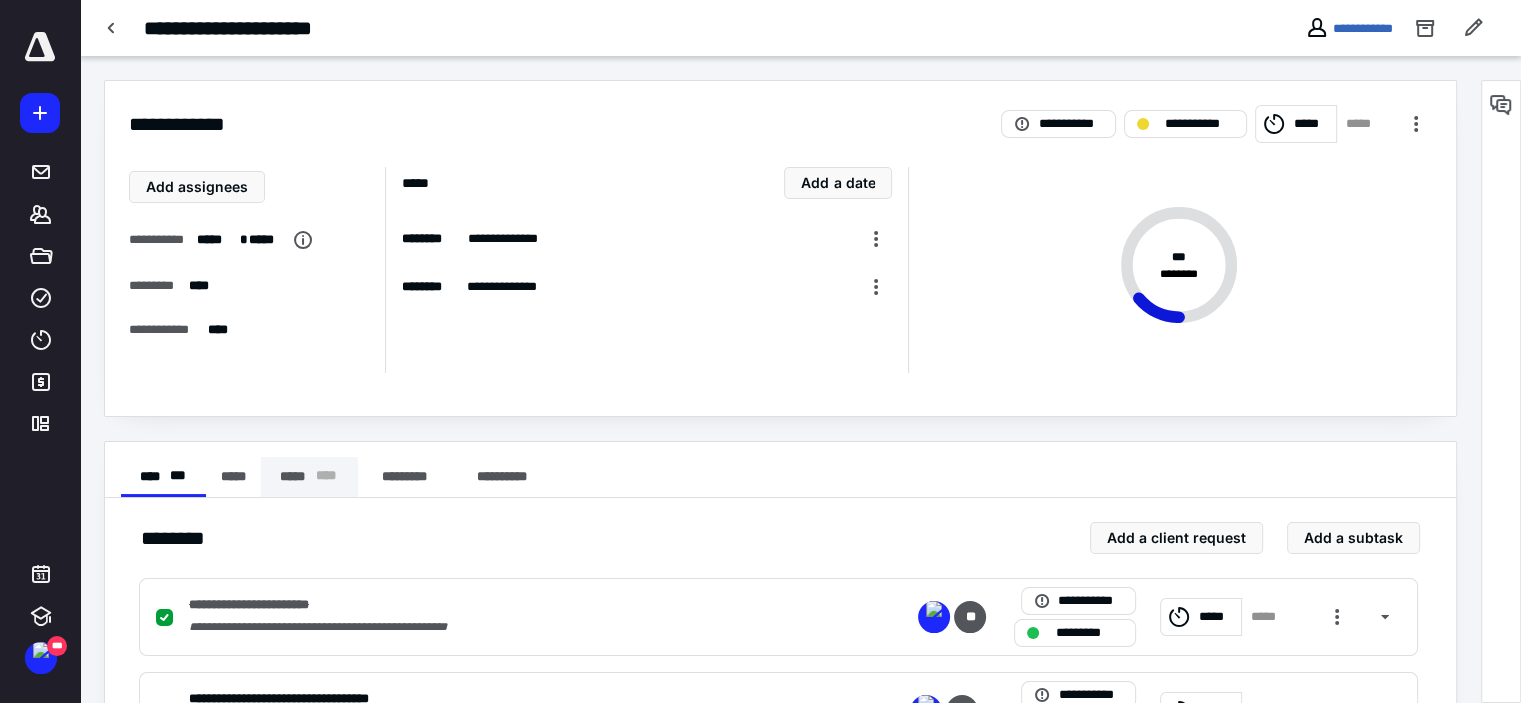 click on "***** * ** *" at bounding box center [309, 477] 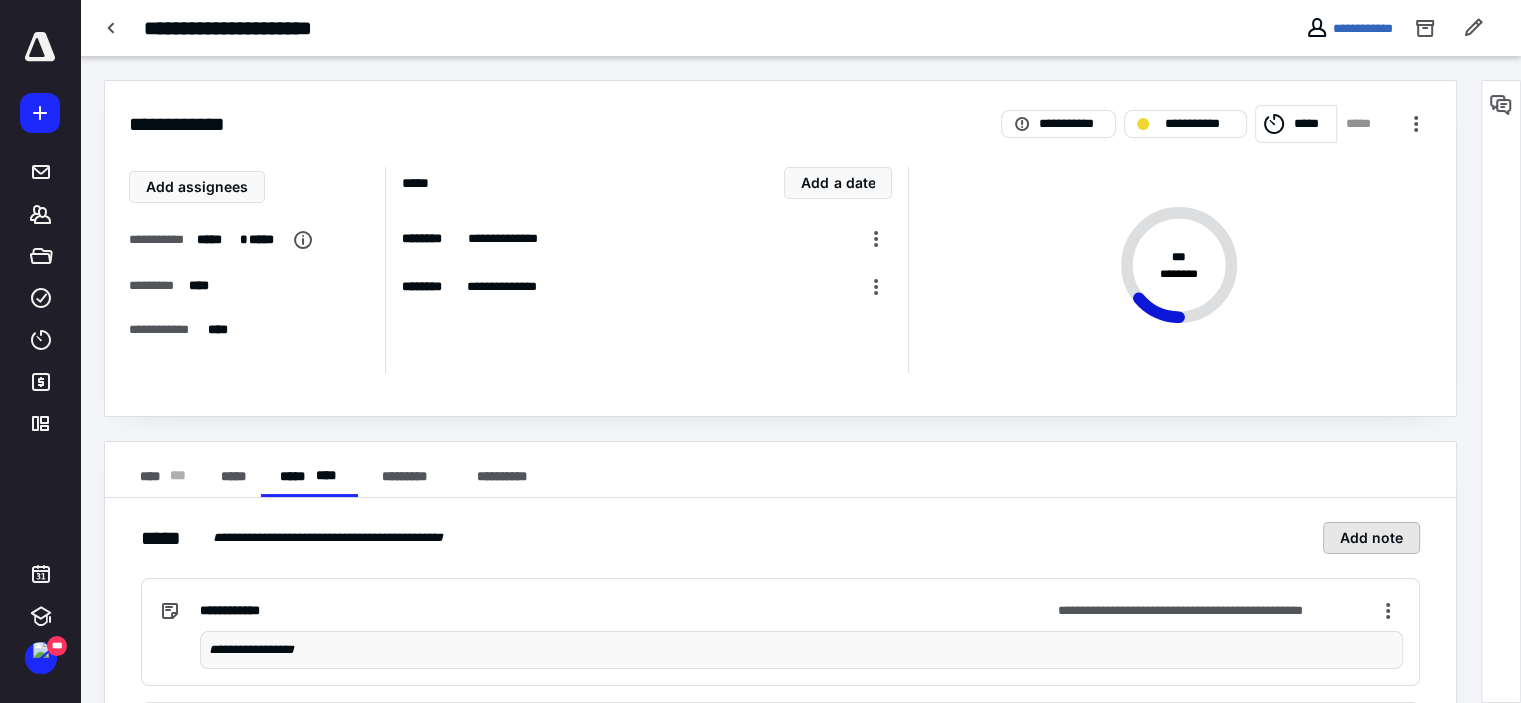 click on "Add note" at bounding box center [1371, 538] 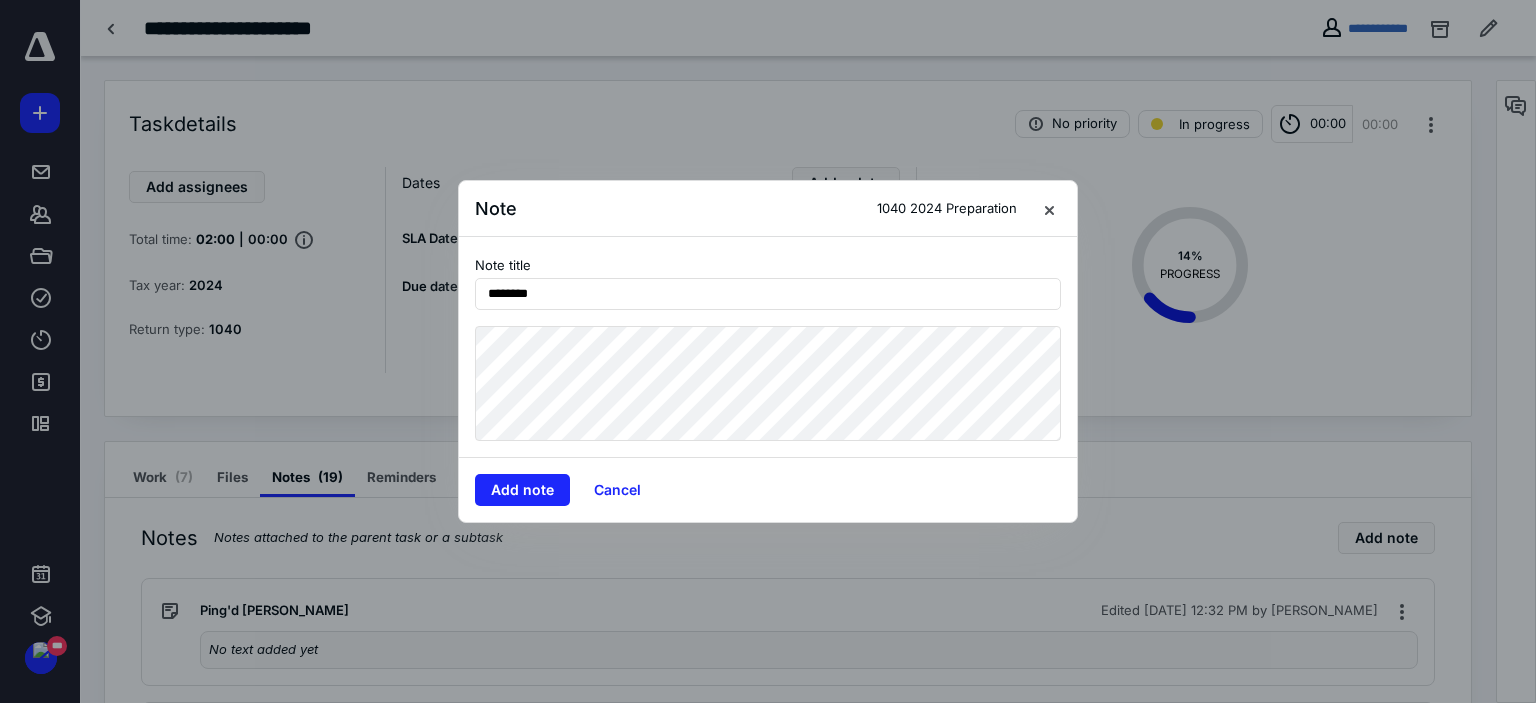 type on "*******" 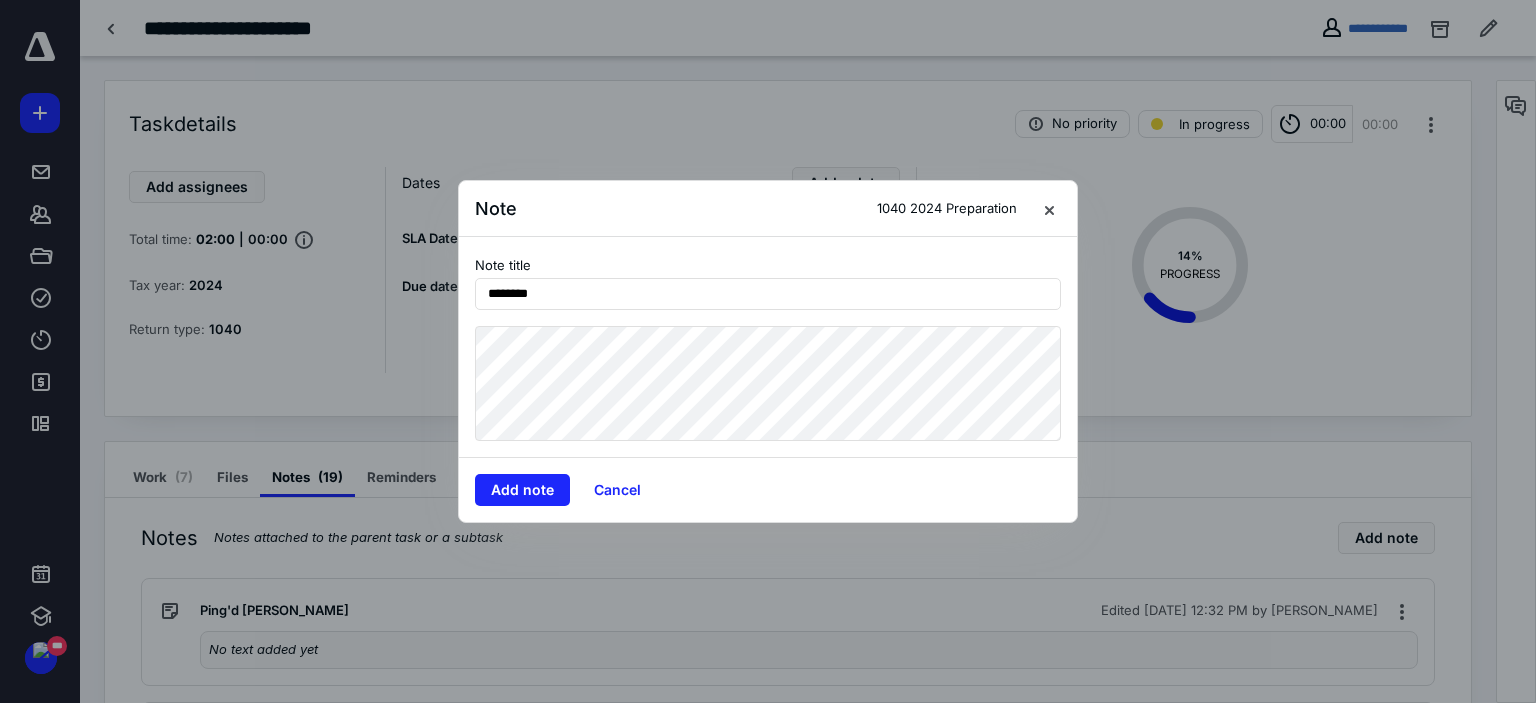 click on "Add note" at bounding box center [522, 490] 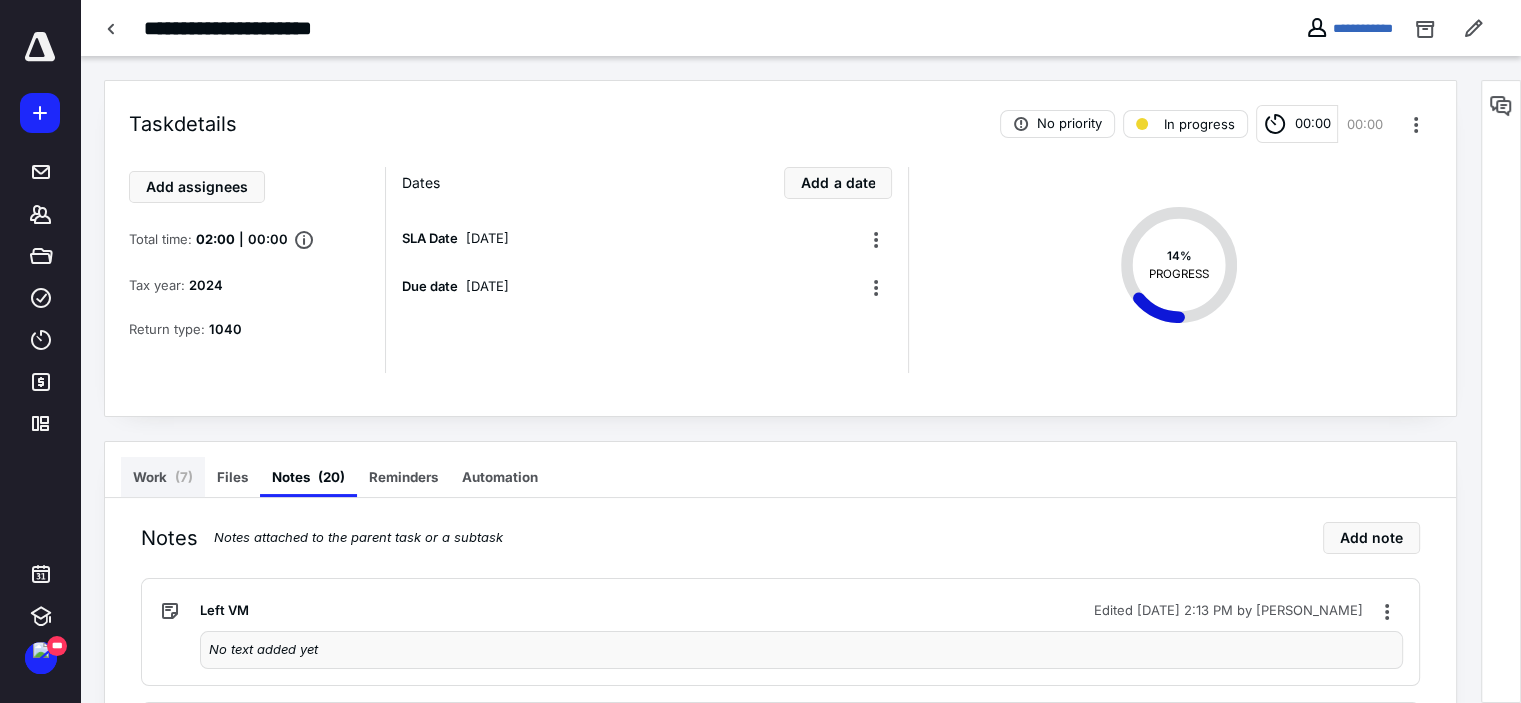 click on "Work ( 7 )" at bounding box center (163, 477) 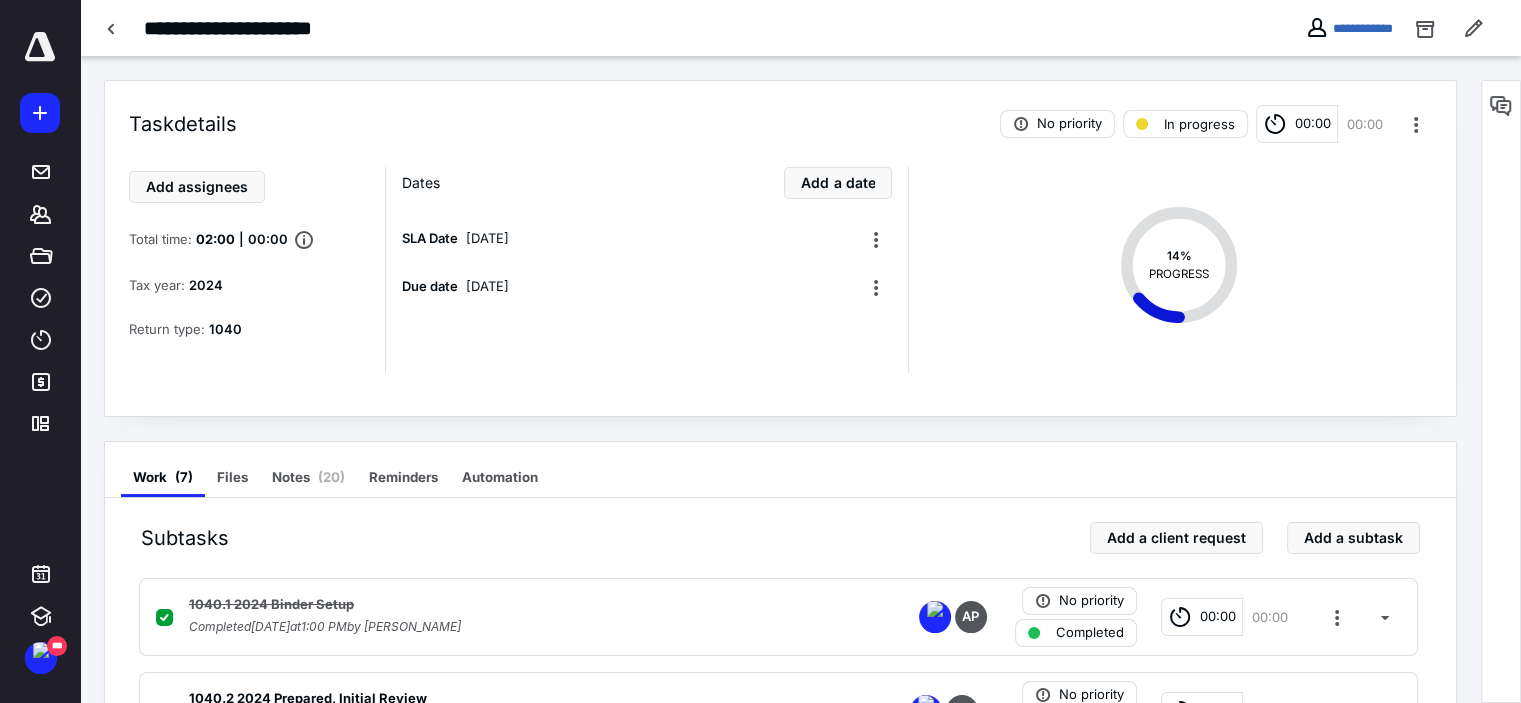 scroll, scrollTop: 300, scrollLeft: 0, axis: vertical 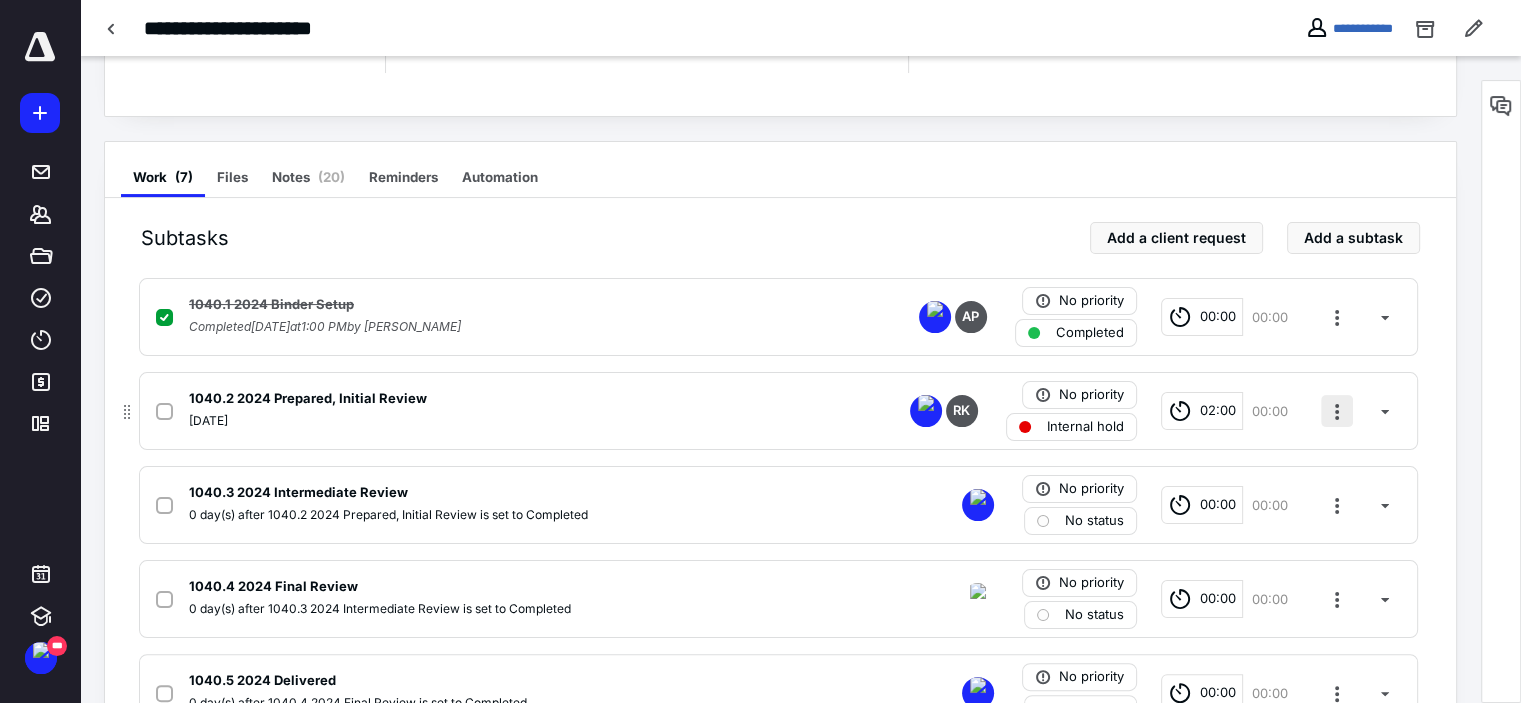 drag, startPoint x: 1345, startPoint y: 395, endPoint x: 1343, endPoint y: 407, distance: 12.165525 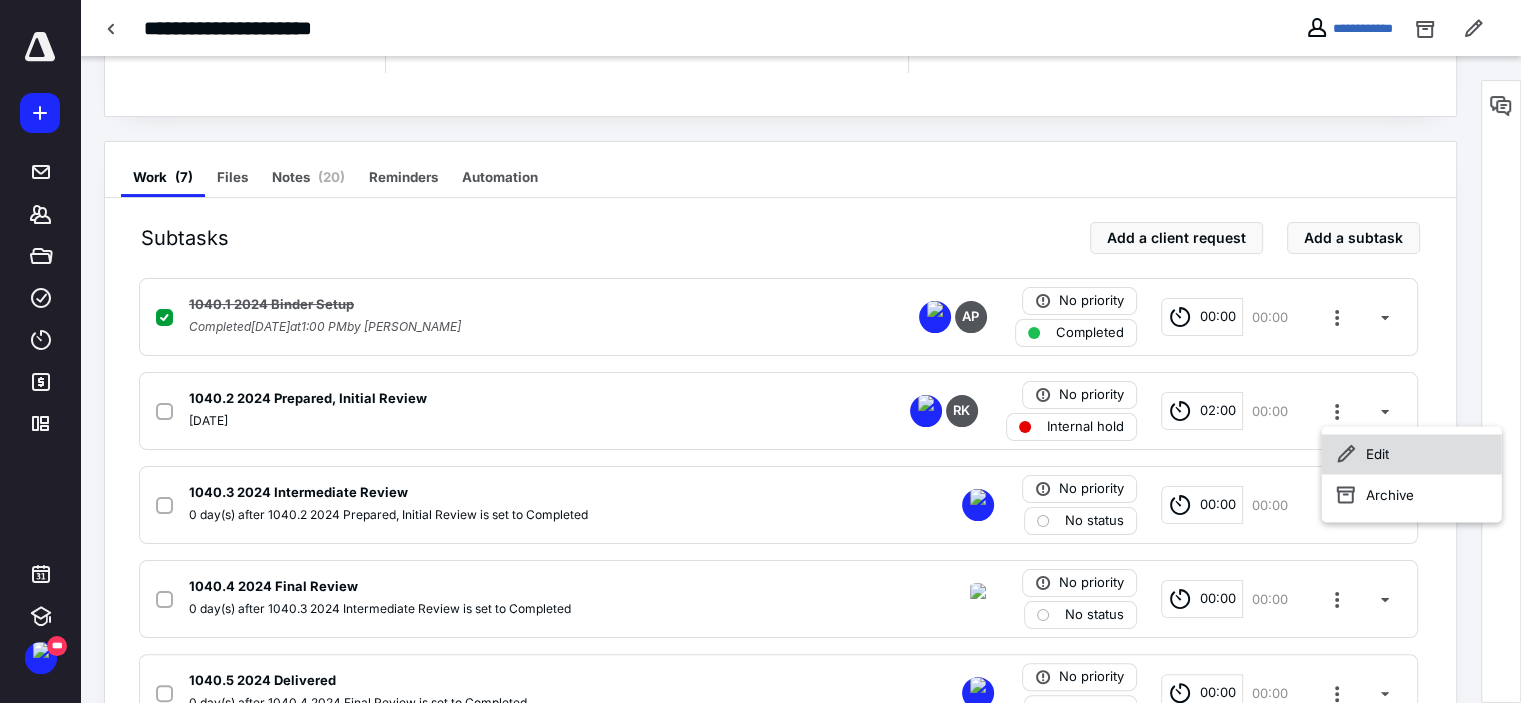 click 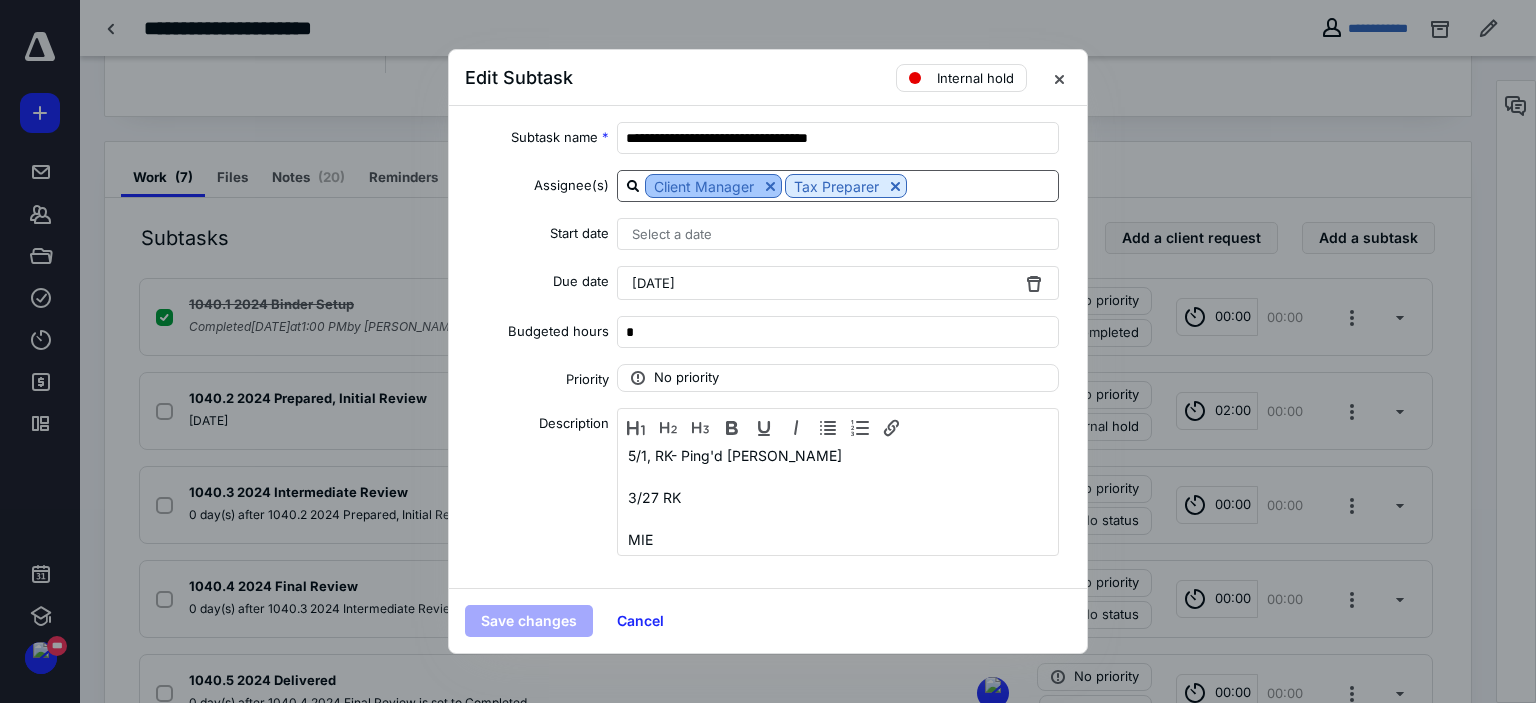 click at bounding box center (770, 186) 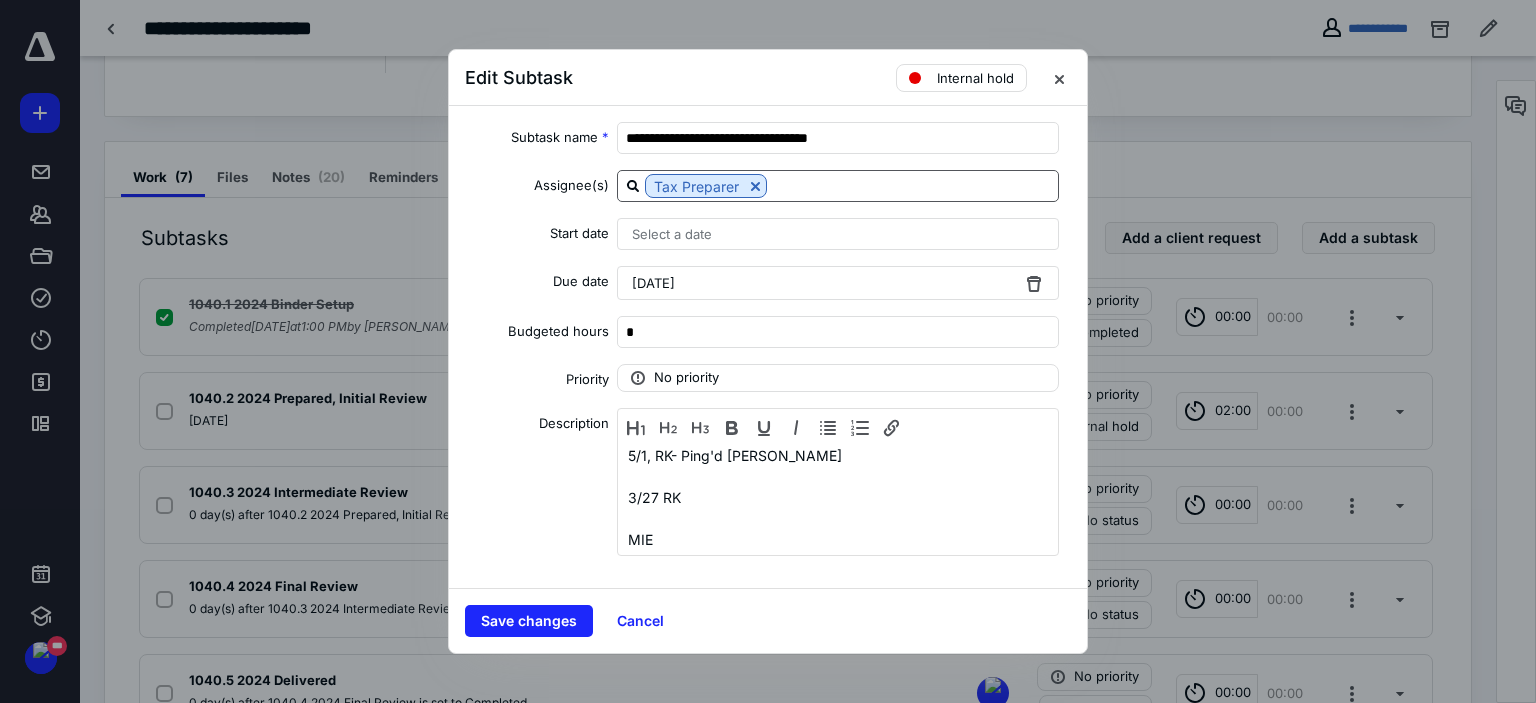 click on "[DATE]" at bounding box center [653, 283] 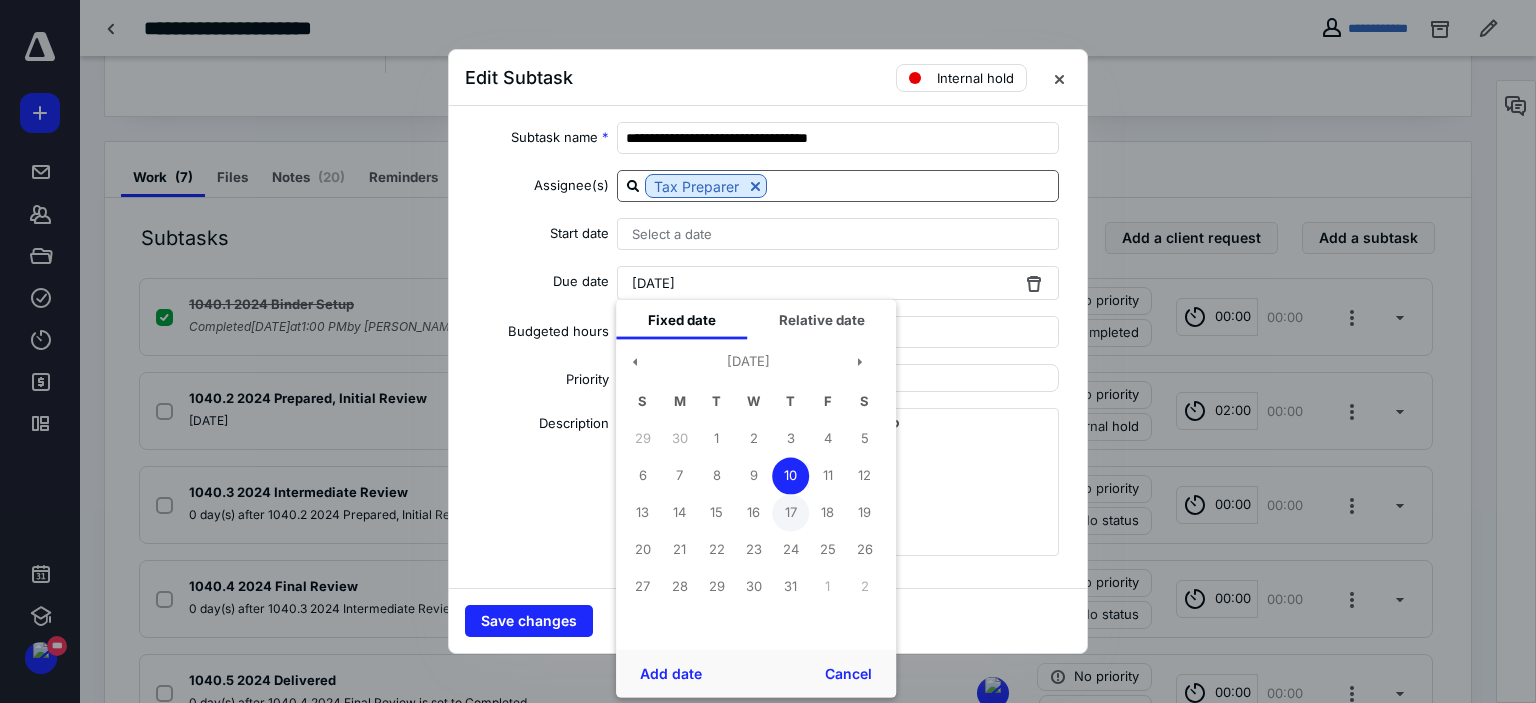 click on "17" at bounding box center [790, 512] 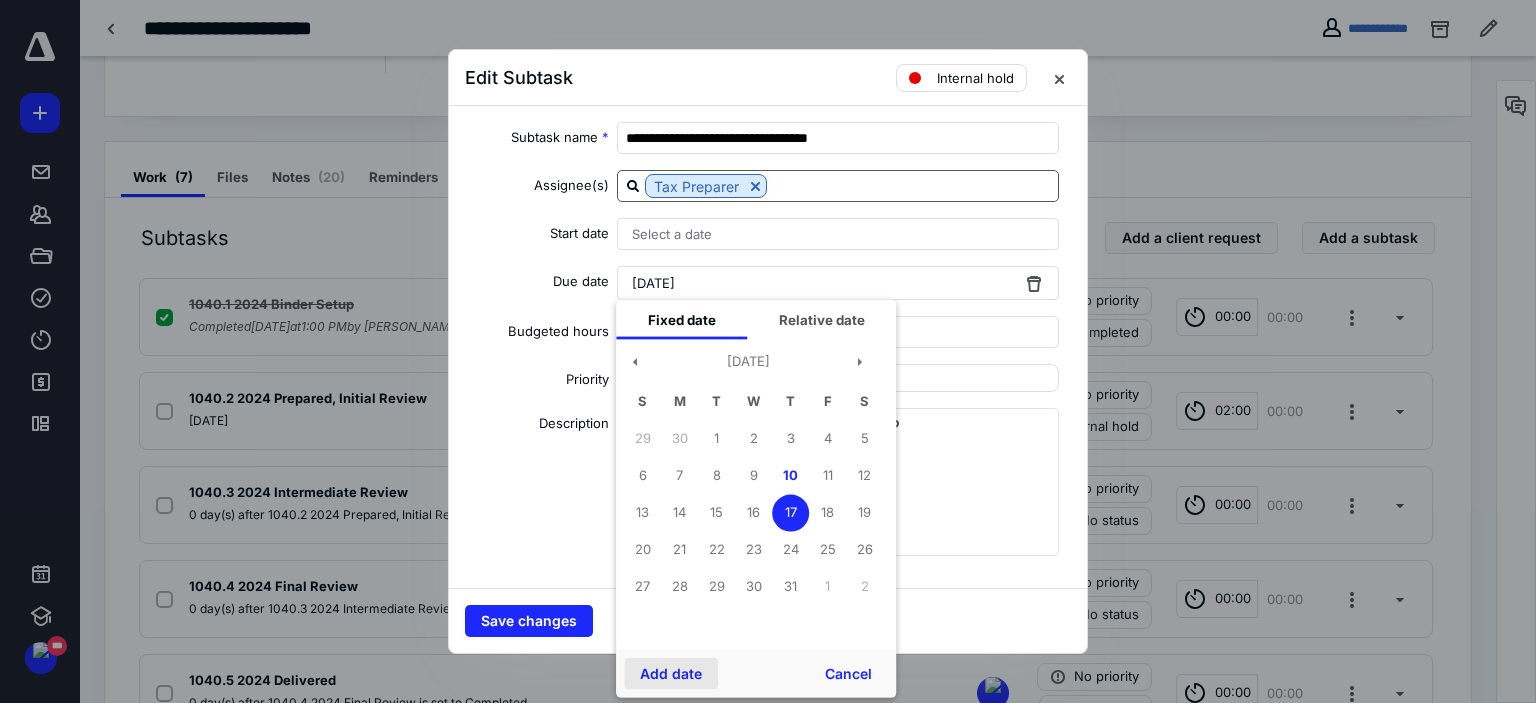 click on "Add date" at bounding box center [671, 674] 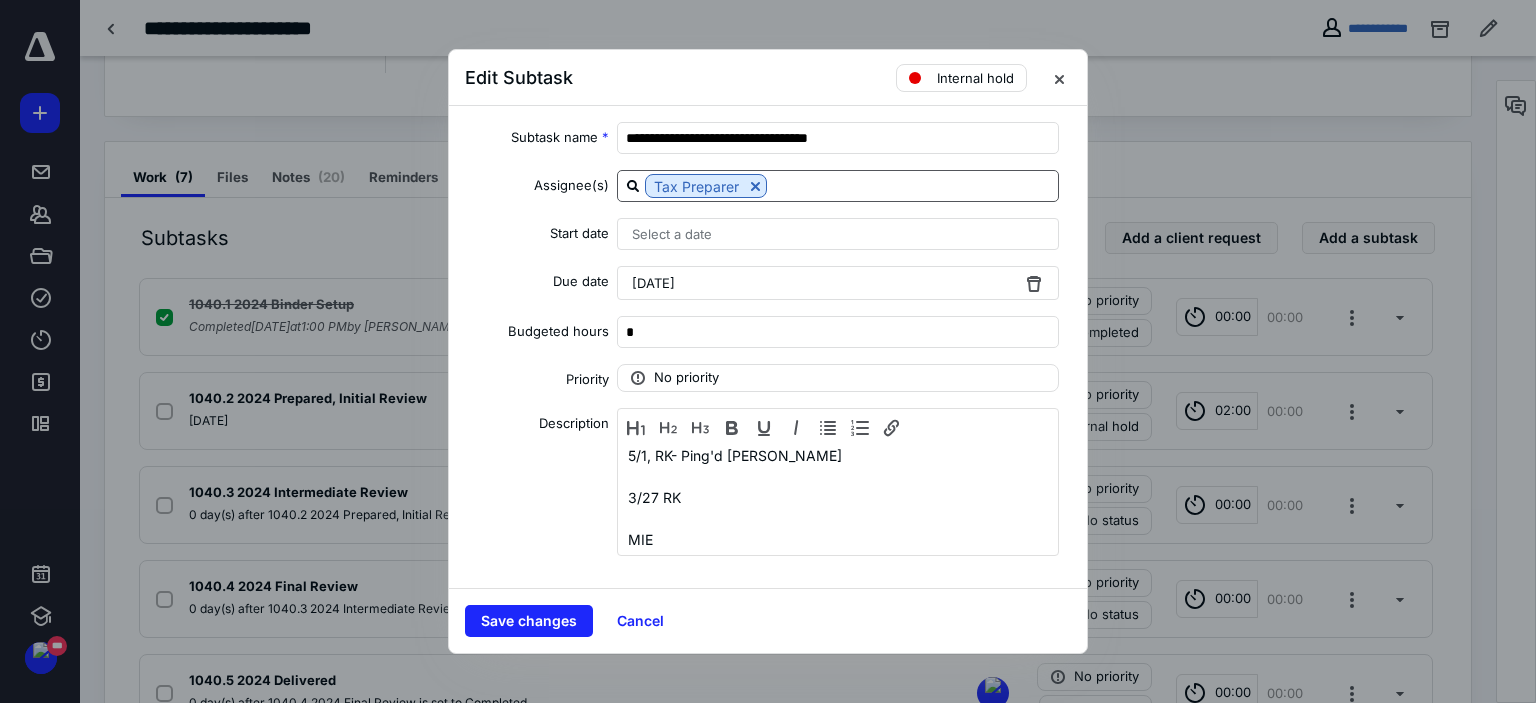 click on "[DATE]" at bounding box center (838, 283) 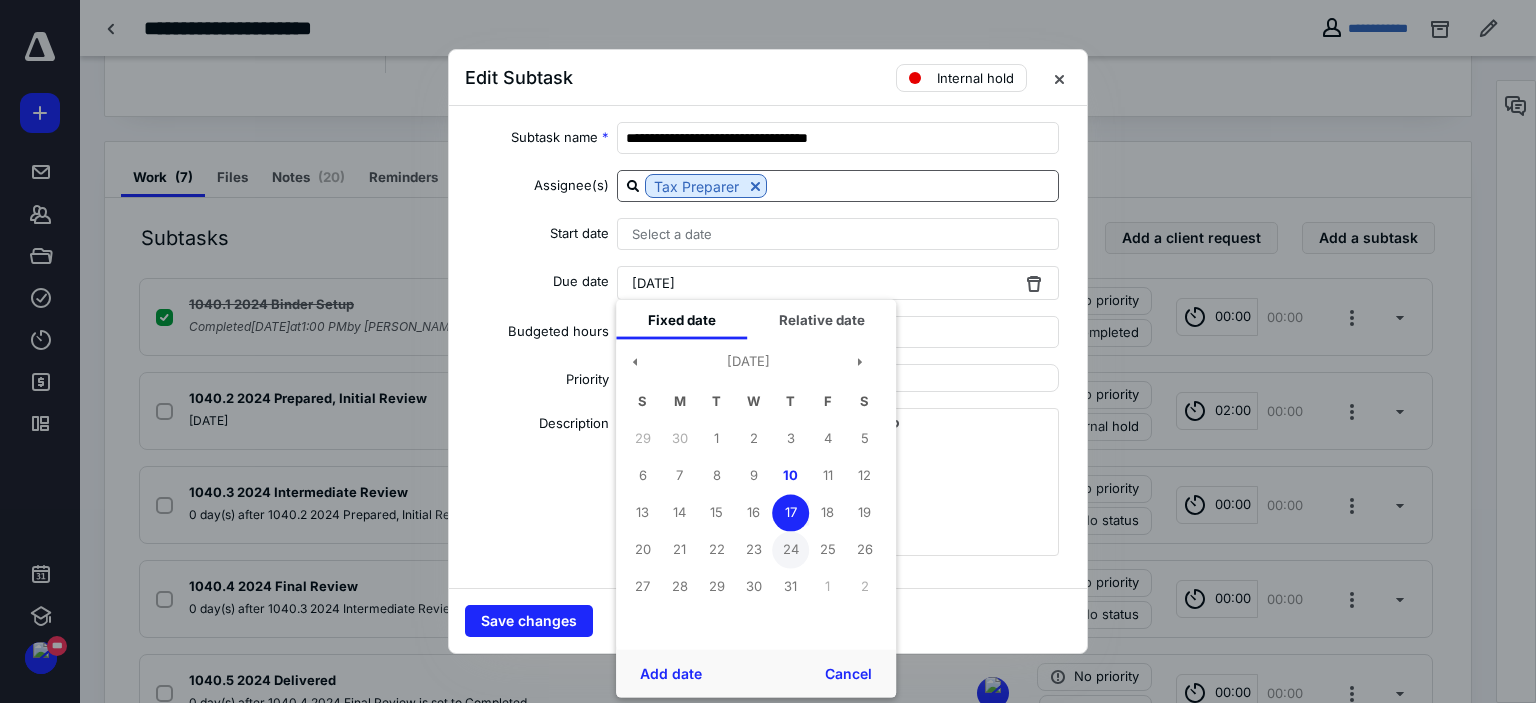 click on "24" at bounding box center [790, 549] 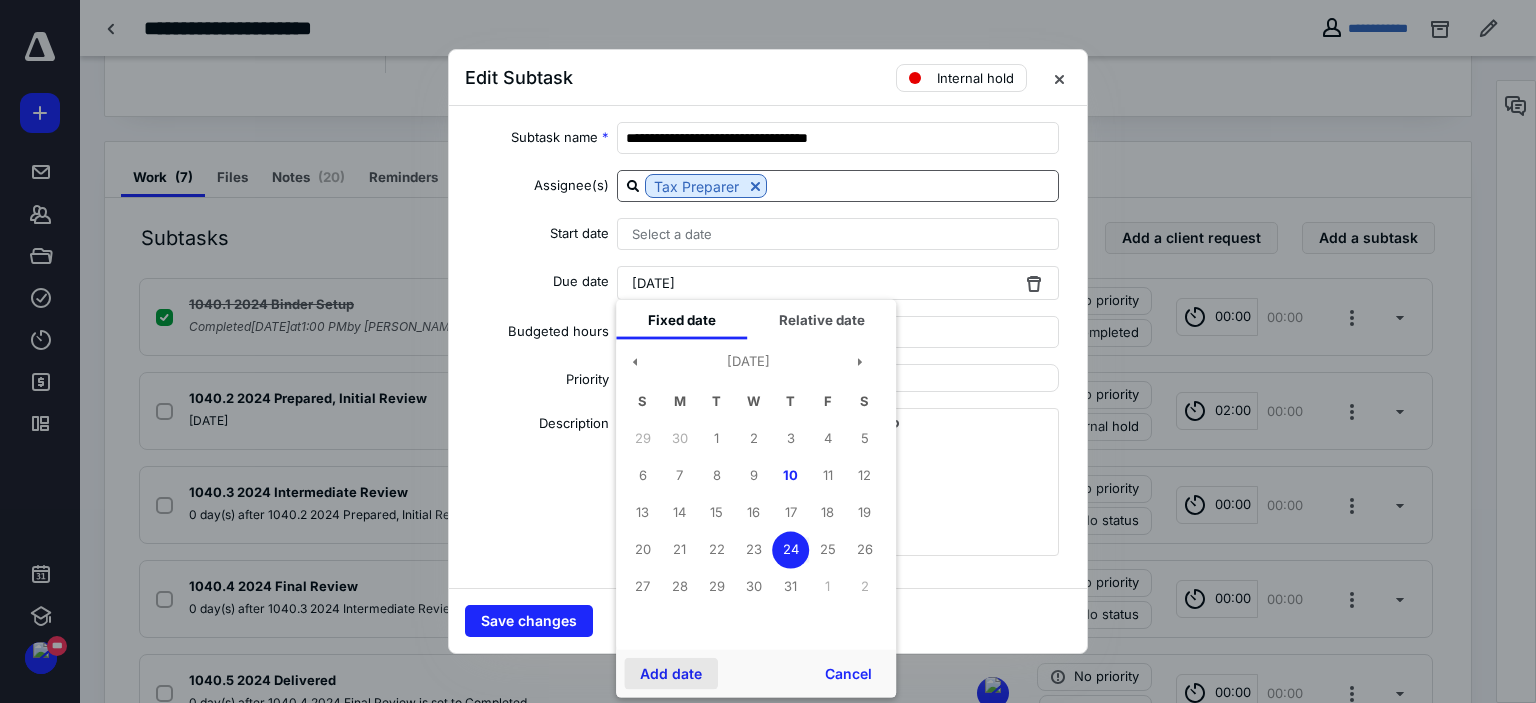 click on "Add date" at bounding box center [671, 674] 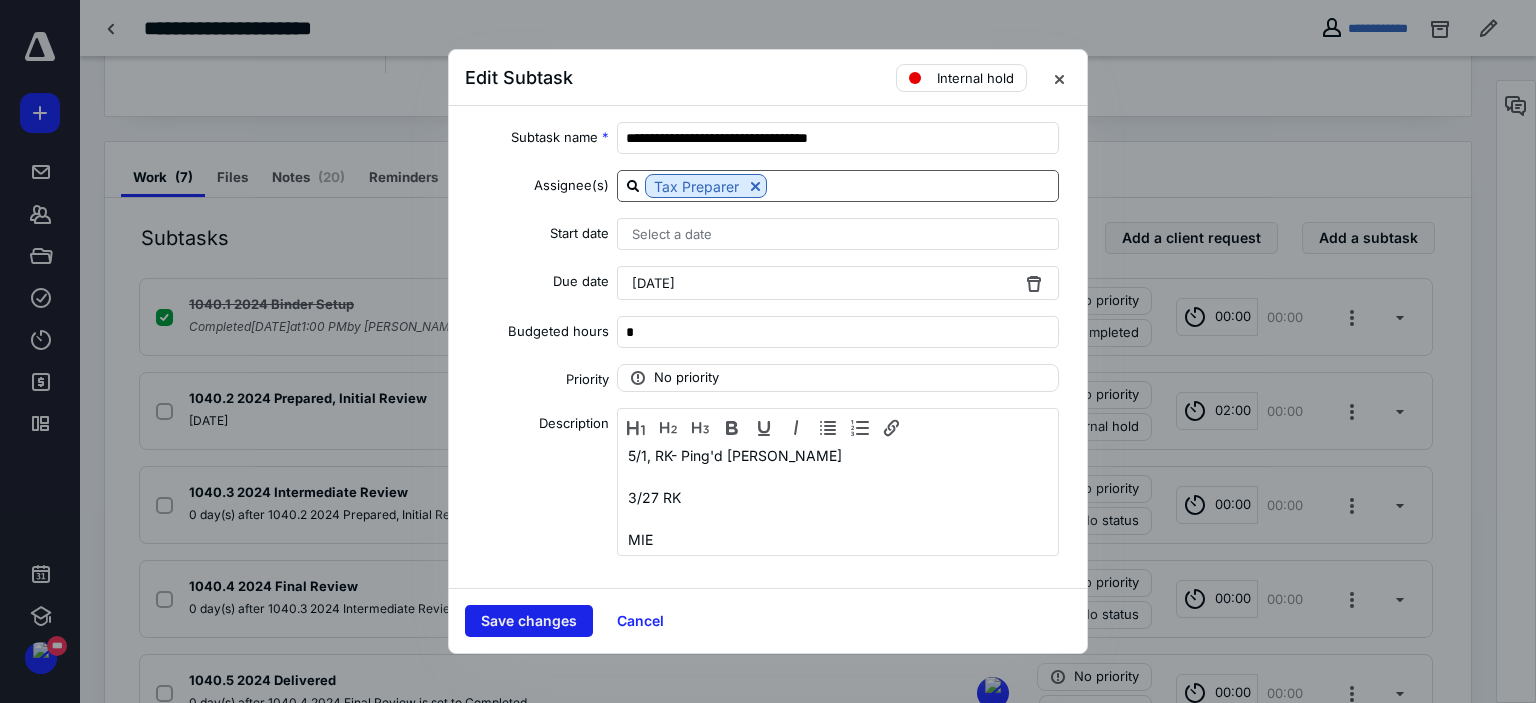 click on "Save changes" at bounding box center (529, 621) 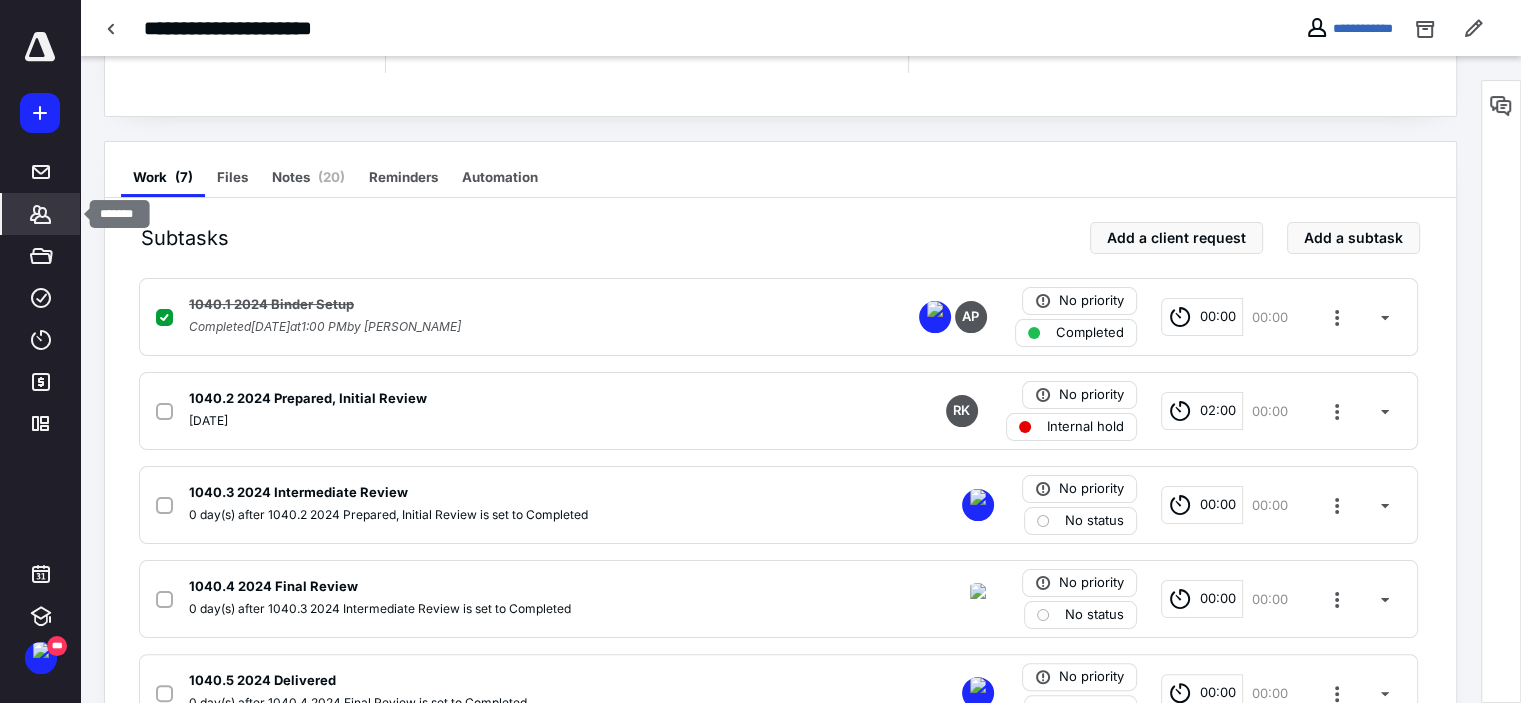 click on "*******" at bounding box center [41, 214] 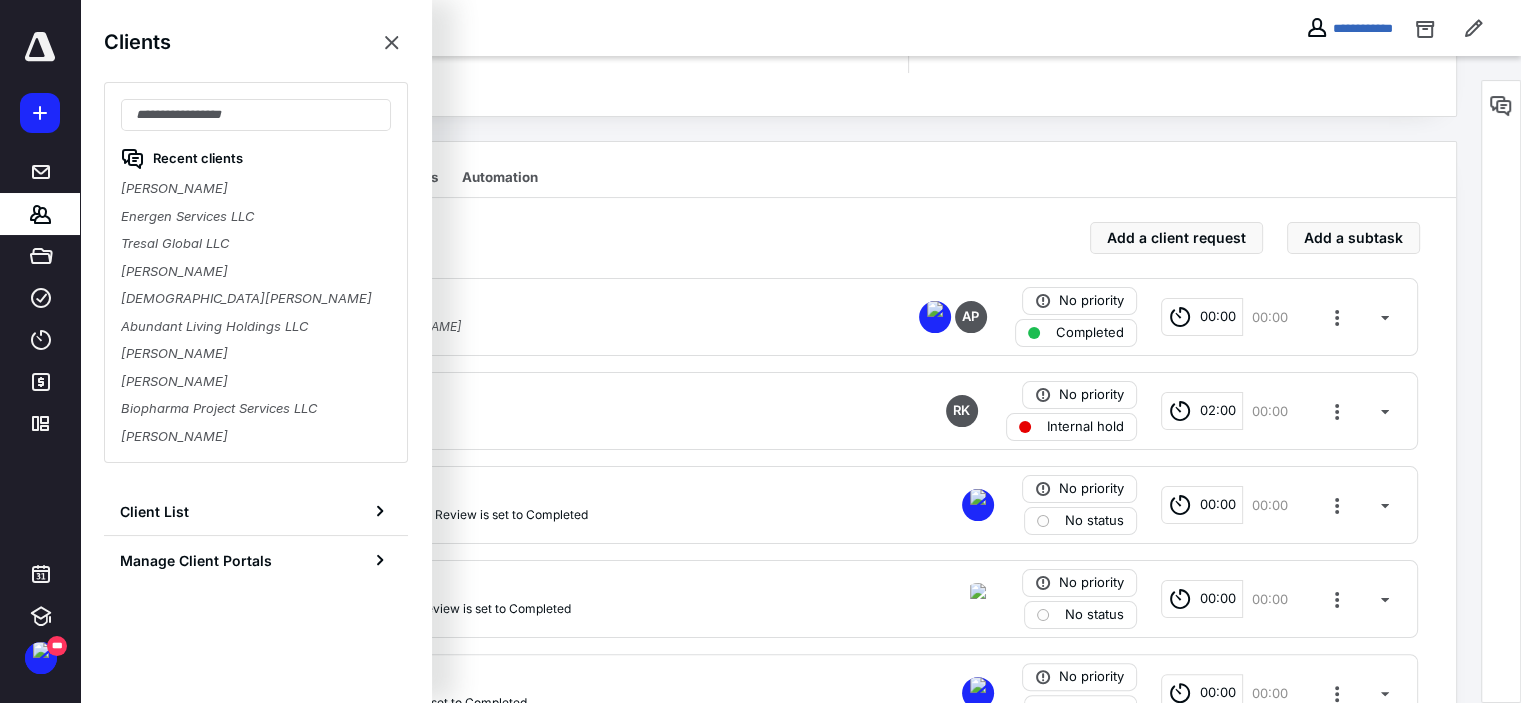 click on "Internal hold" at bounding box center (1085, 427) 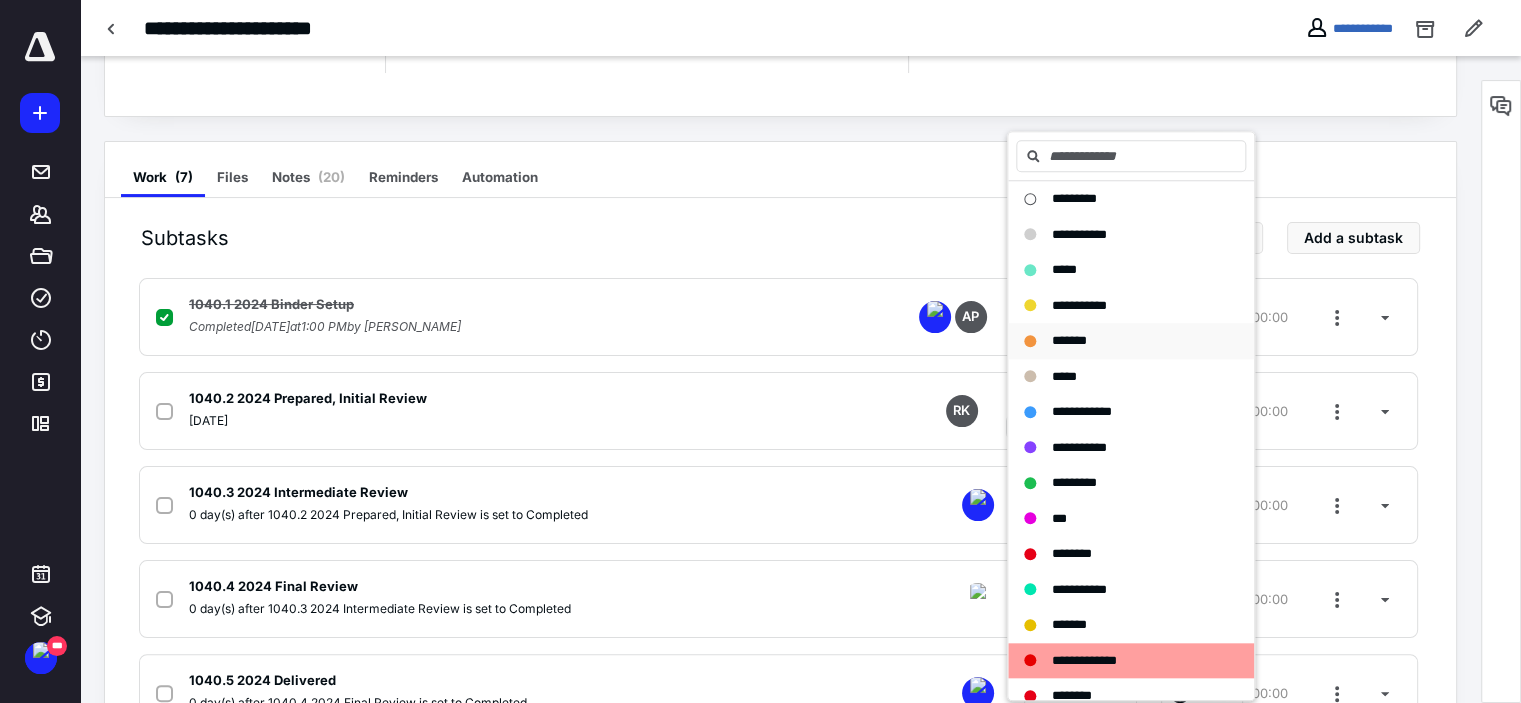 click on "*******" at bounding box center (1131, 341) 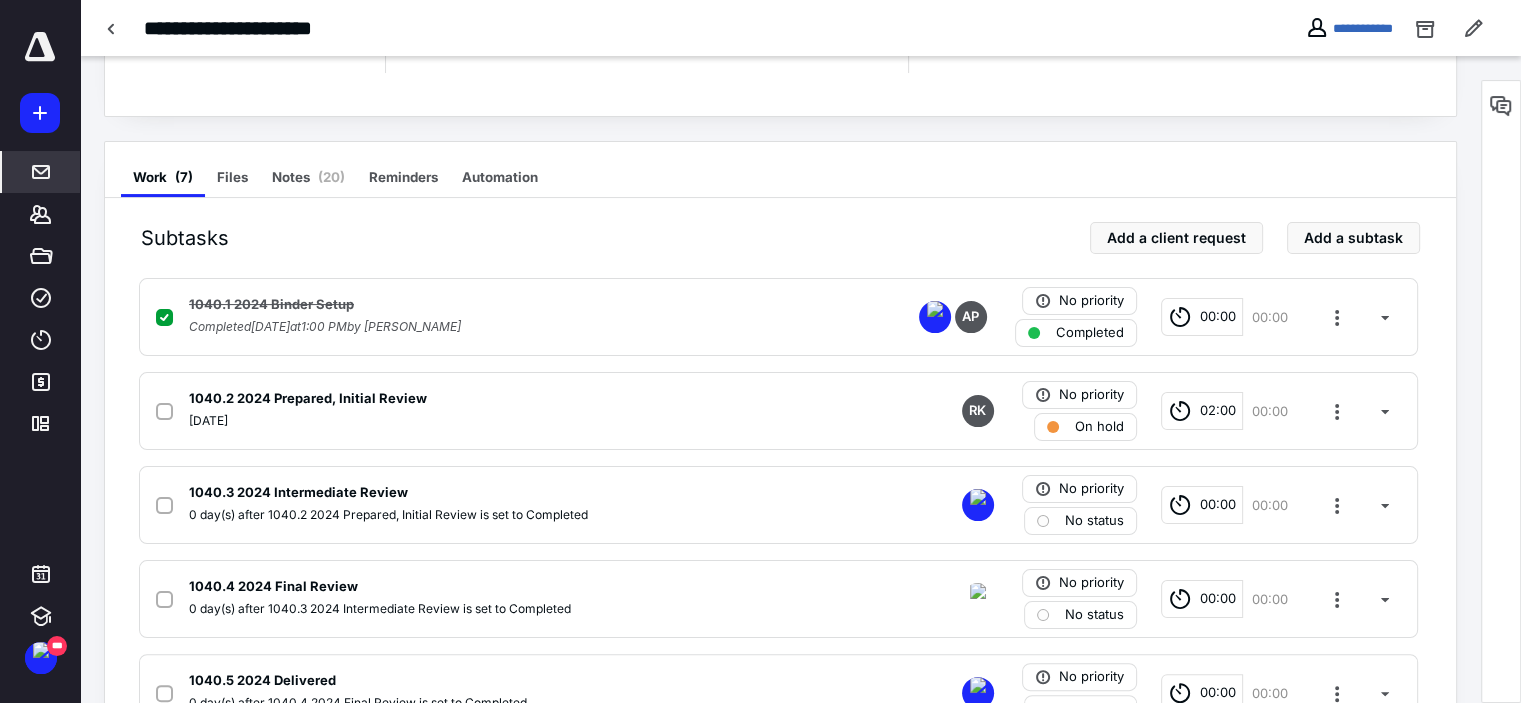 drag, startPoint x: 101, startPoint y: 37, endPoint x: 67, endPoint y: 179, distance: 146.0137 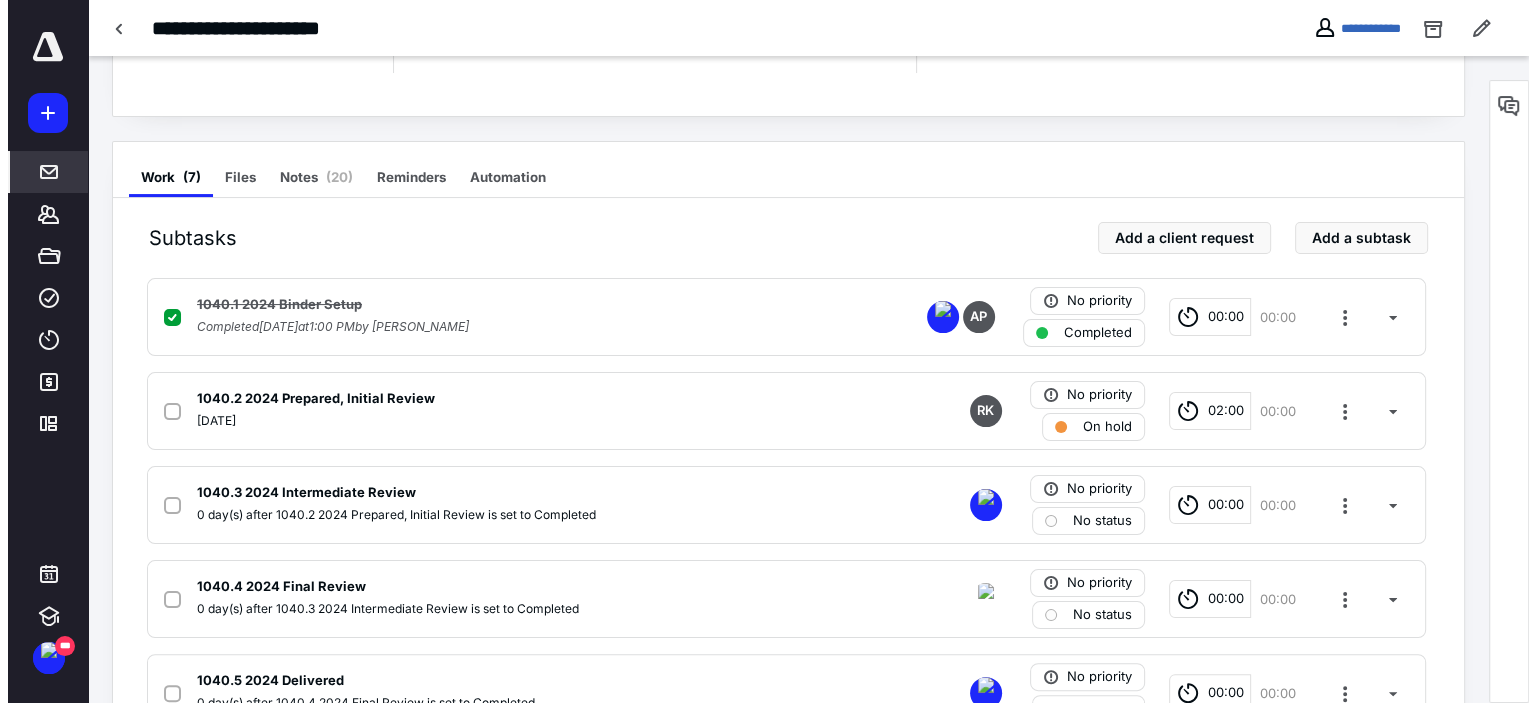 scroll, scrollTop: 0, scrollLeft: 0, axis: both 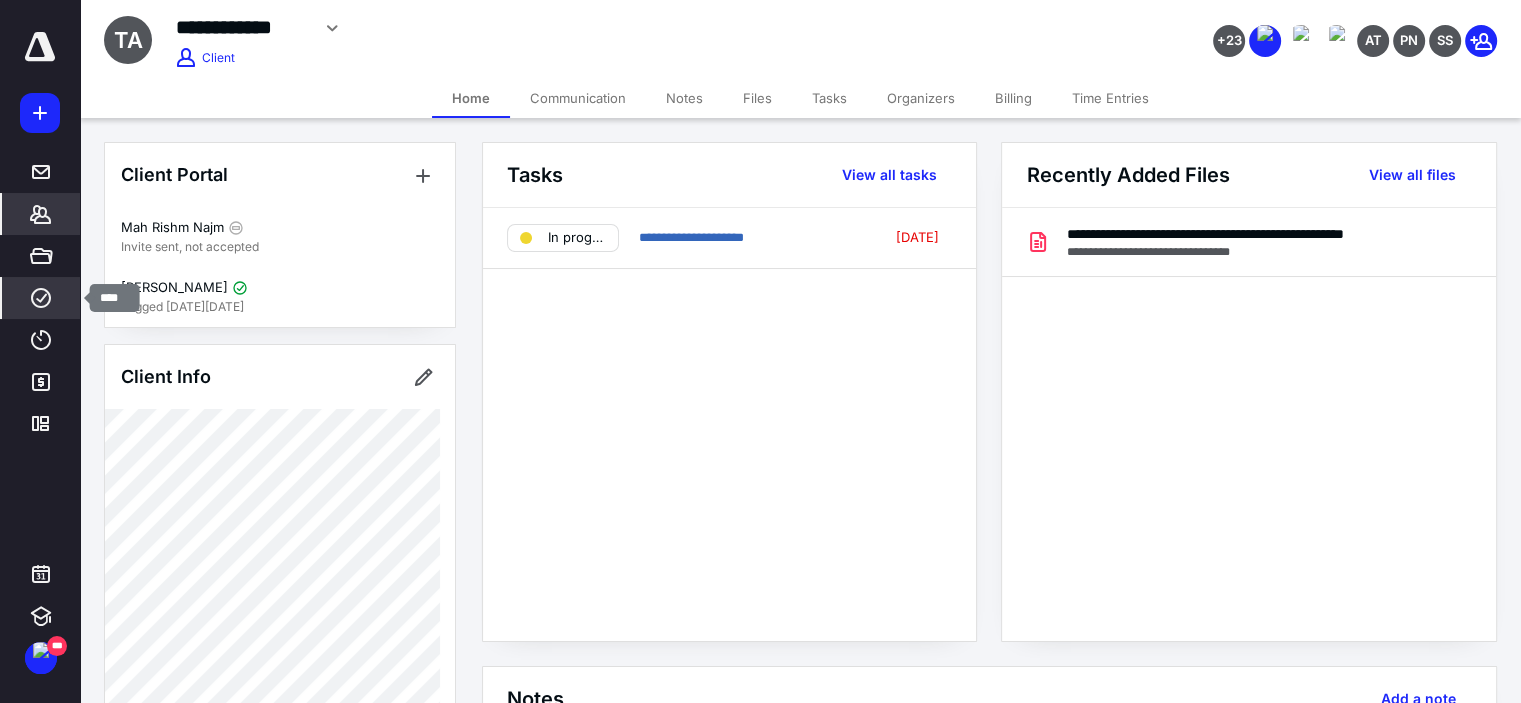 click 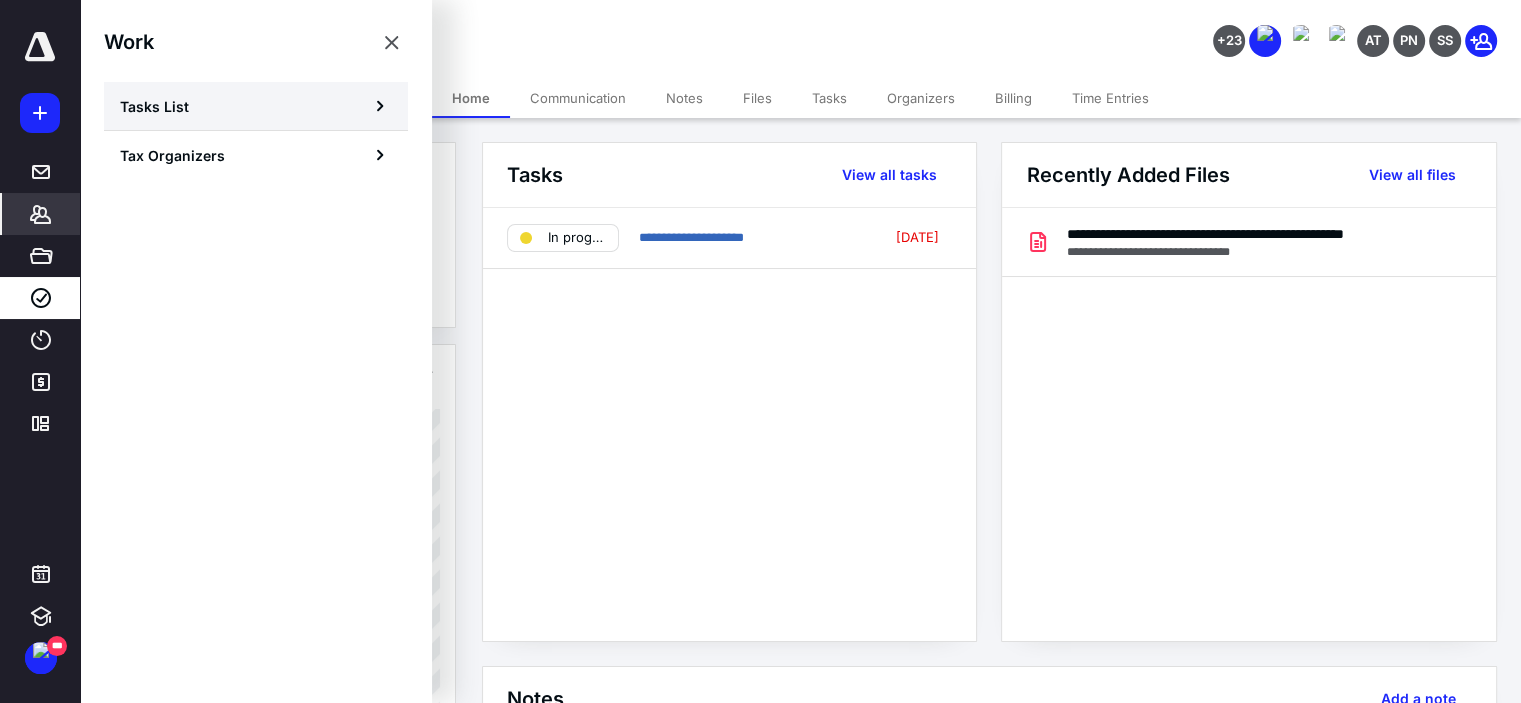 click on "Tasks List" at bounding box center [256, 106] 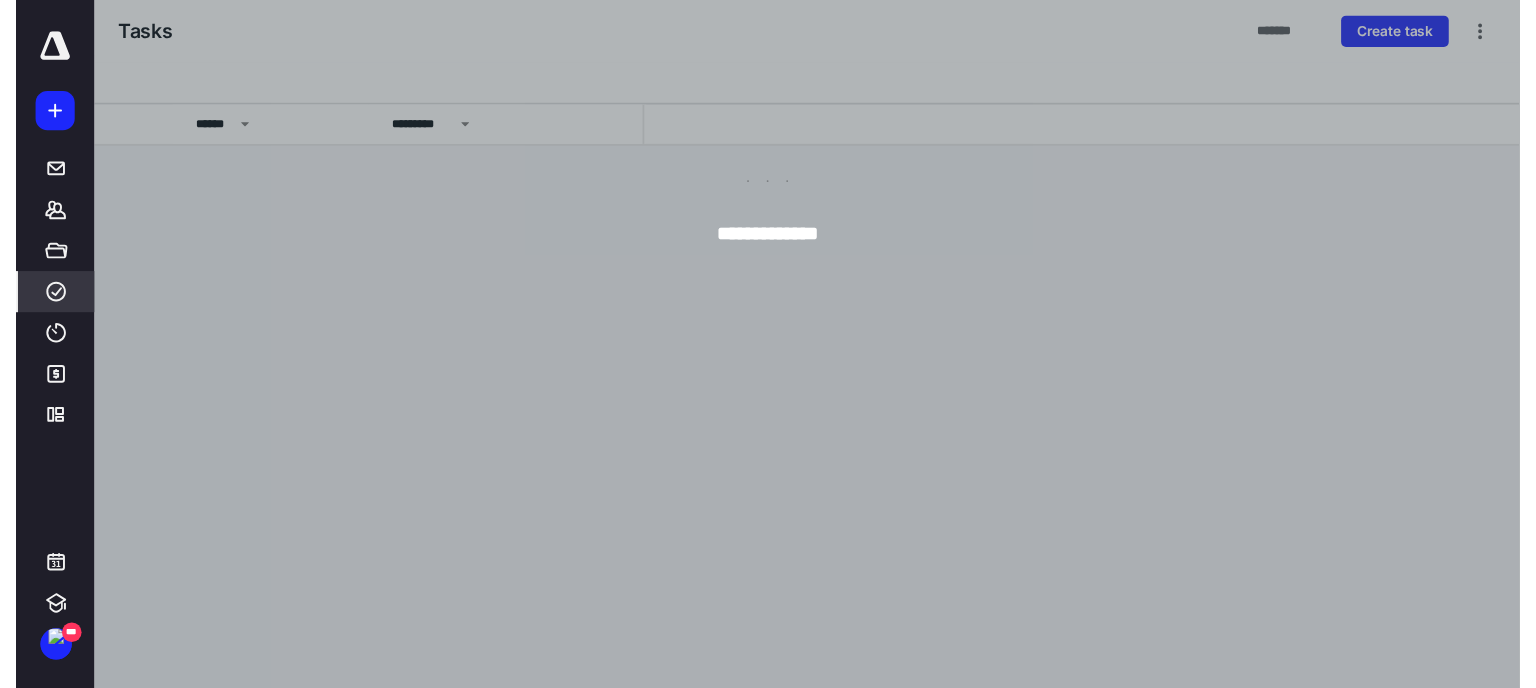 scroll, scrollTop: 0, scrollLeft: 124, axis: horizontal 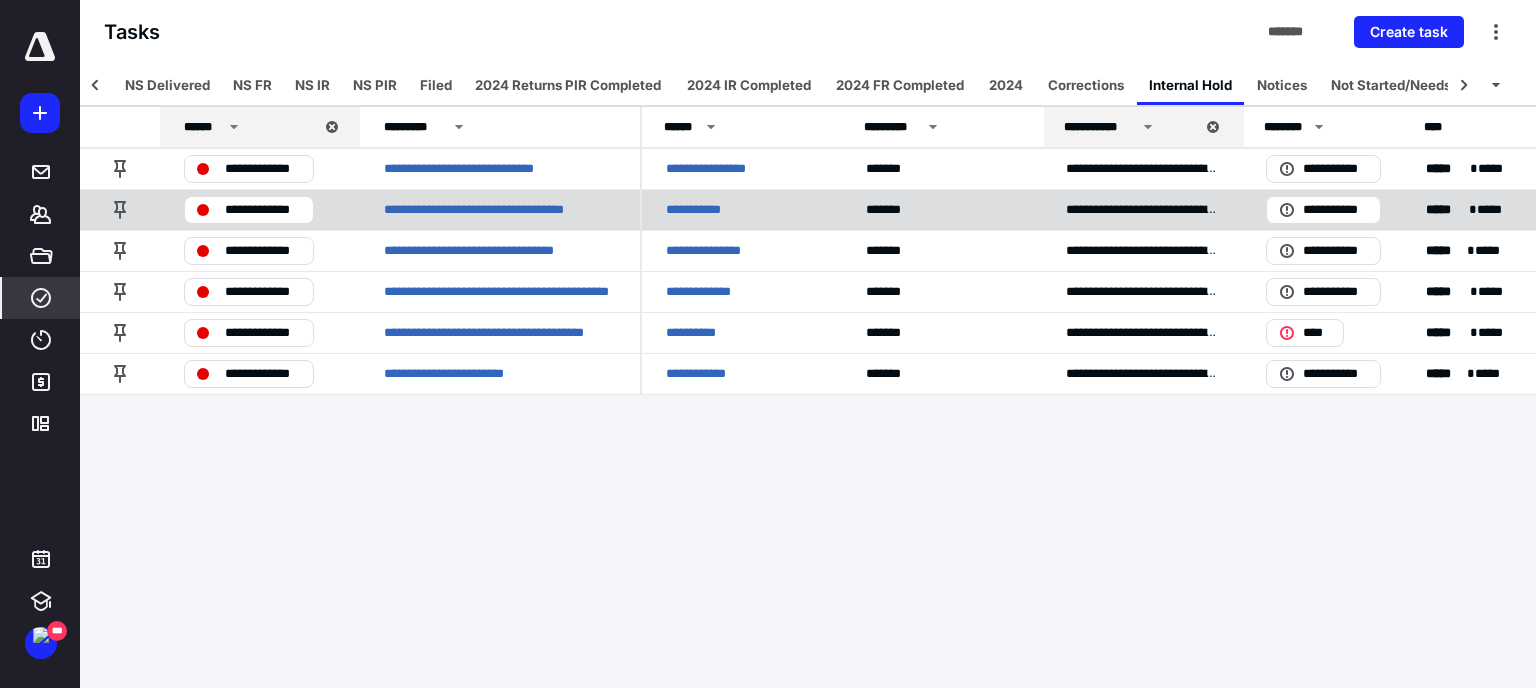 click on "**********" at bounding box center [708, 210] 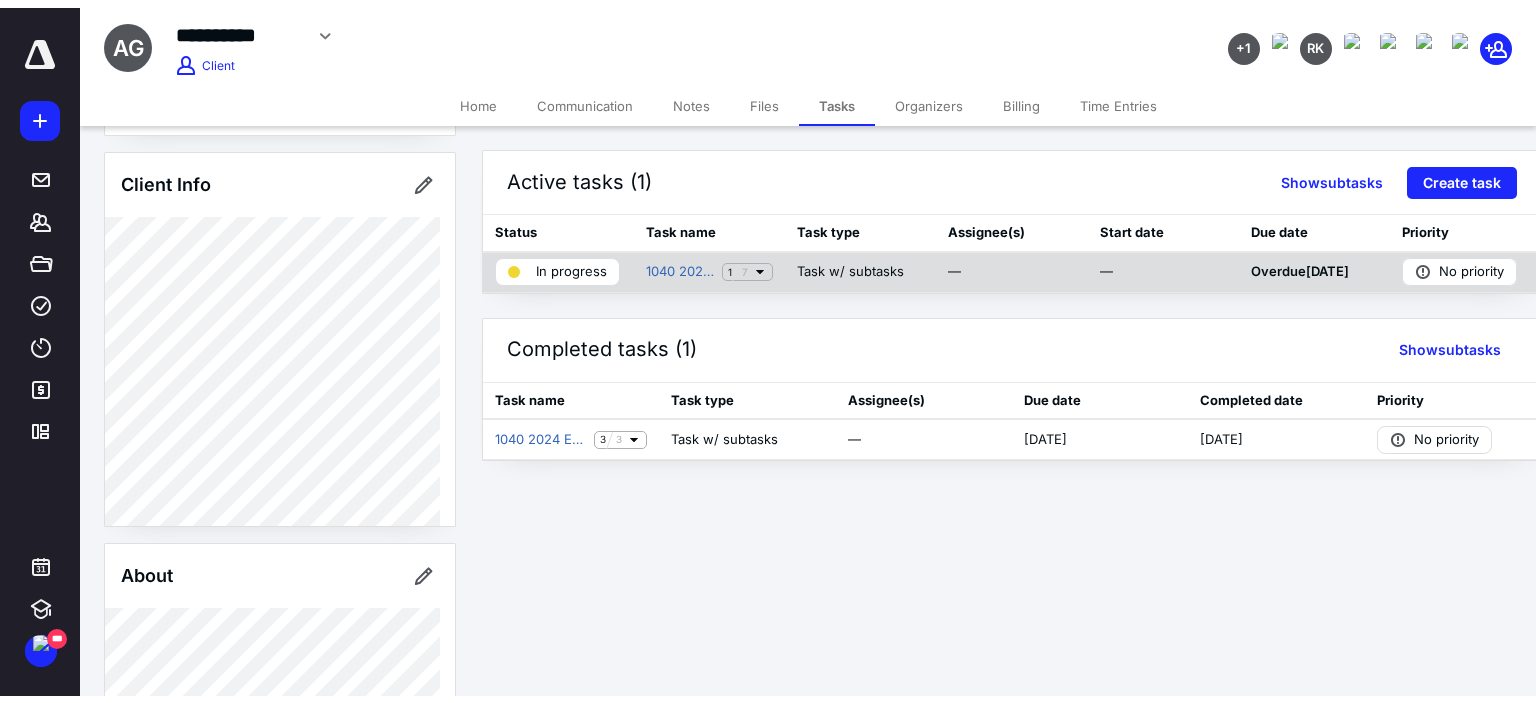 scroll, scrollTop: 300, scrollLeft: 0, axis: vertical 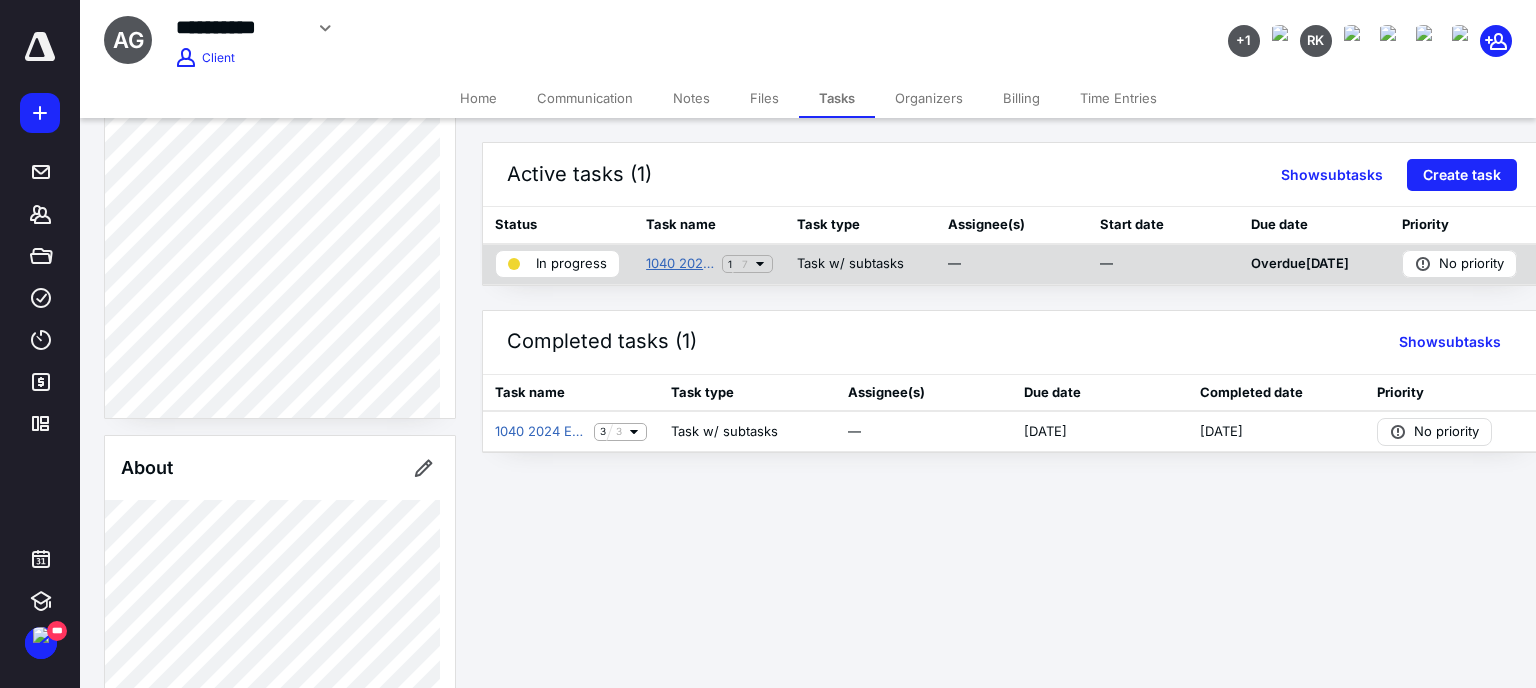 click on "1040 2024 Preparation" at bounding box center [680, 264] 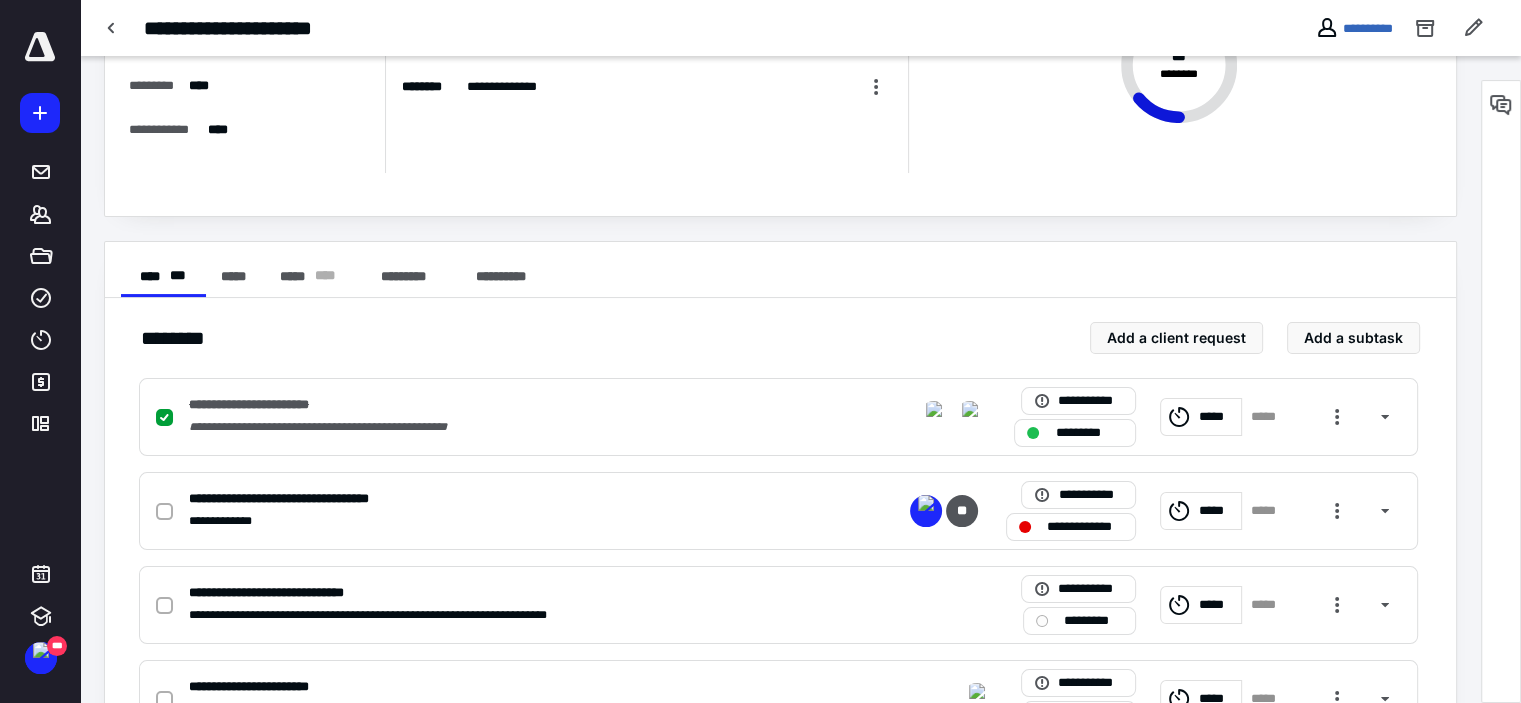scroll, scrollTop: 300, scrollLeft: 0, axis: vertical 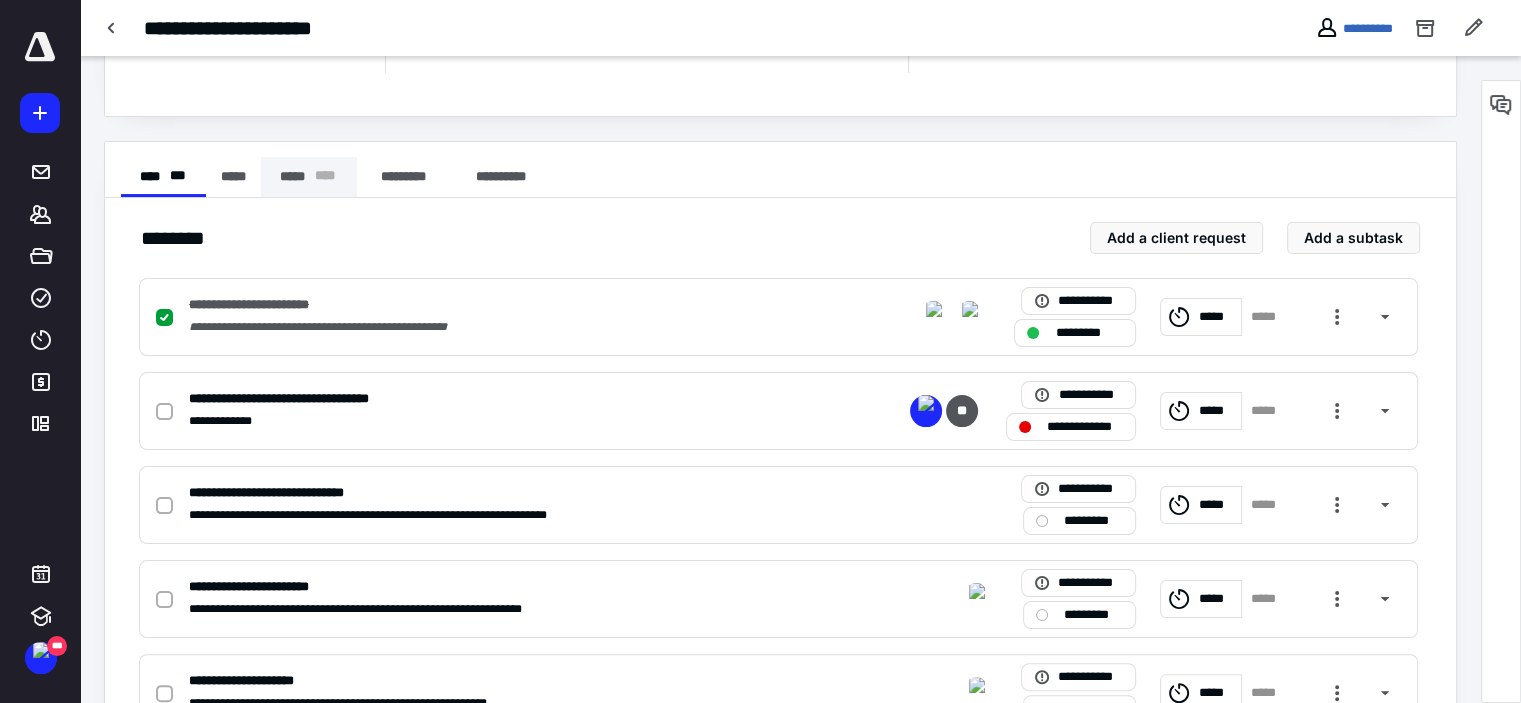 click on "***** * ** *" at bounding box center [309, 177] 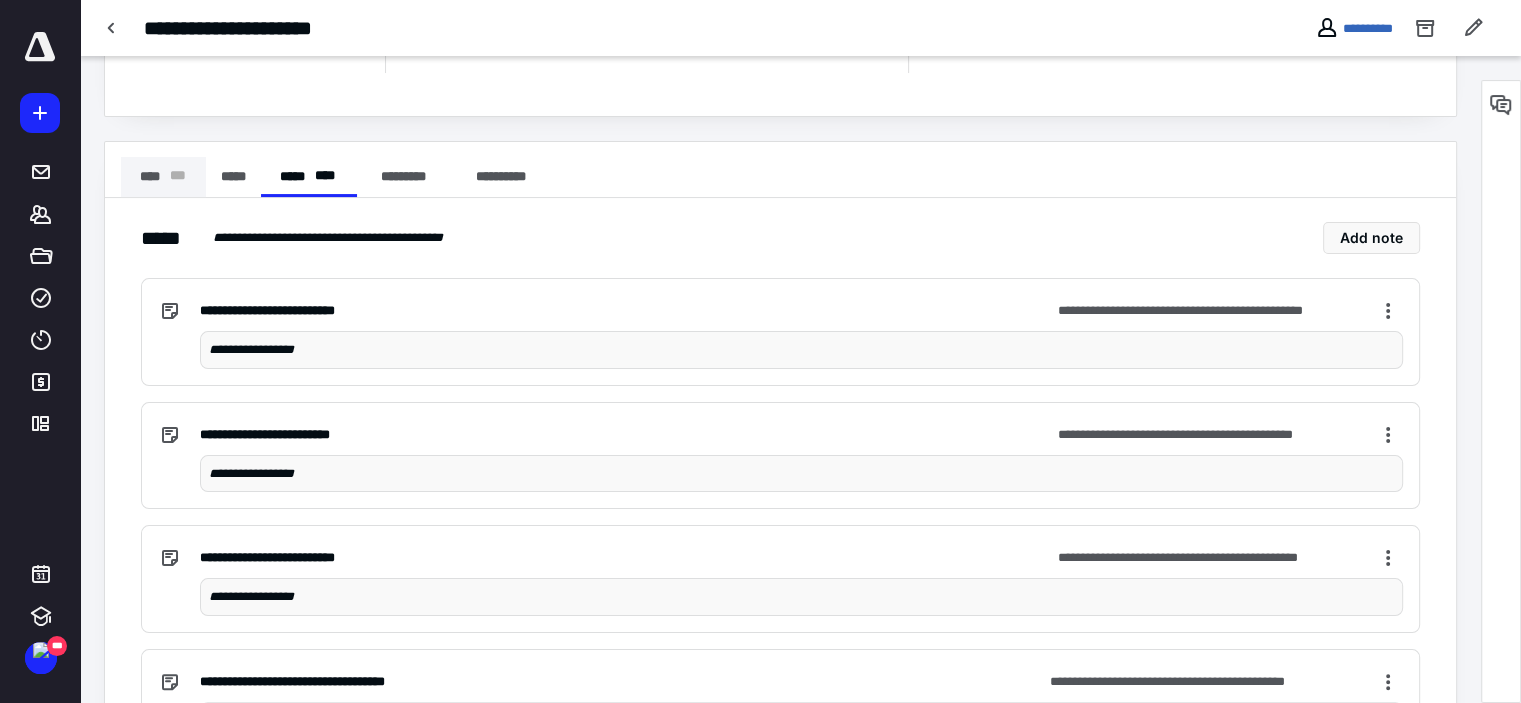 click on "**** * * *" at bounding box center (163, 177) 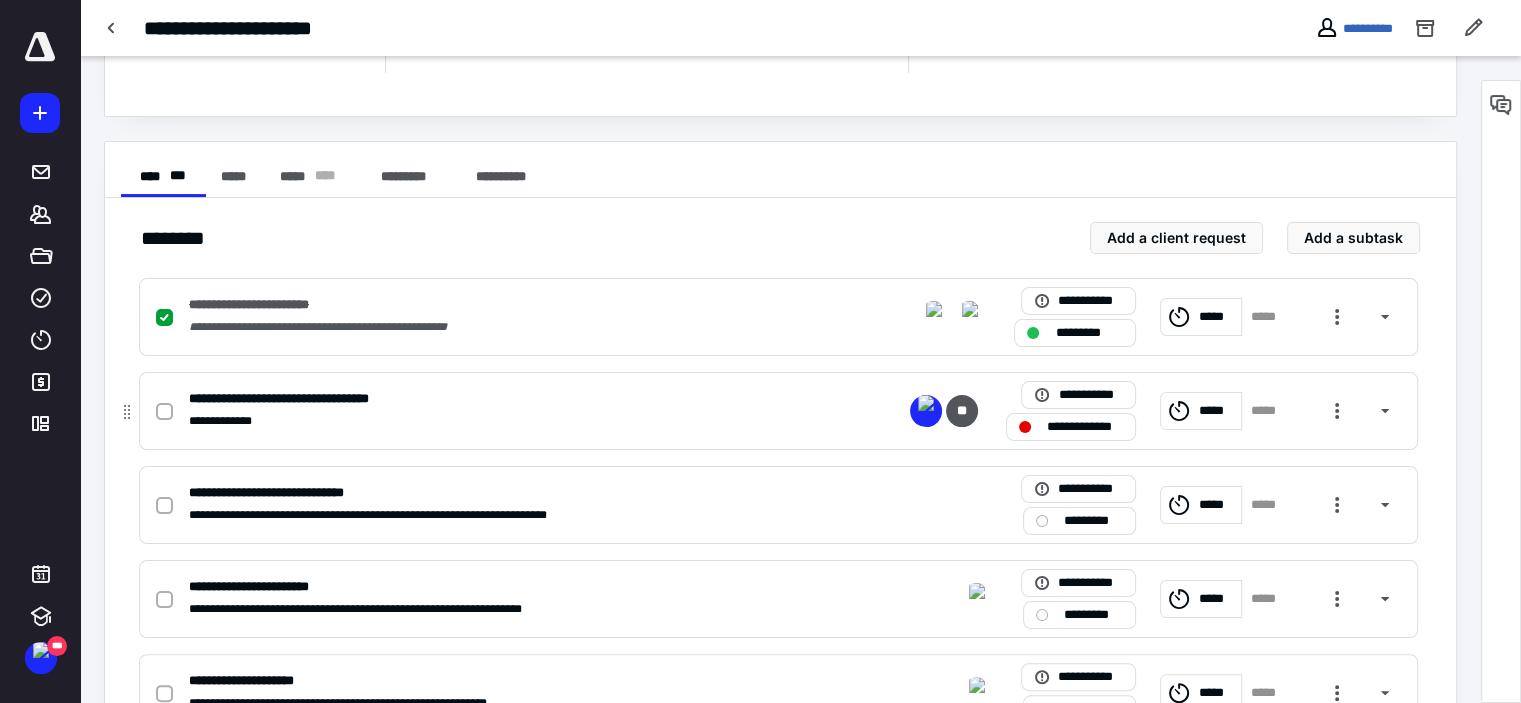 click on "**********" at bounding box center [516, 421] 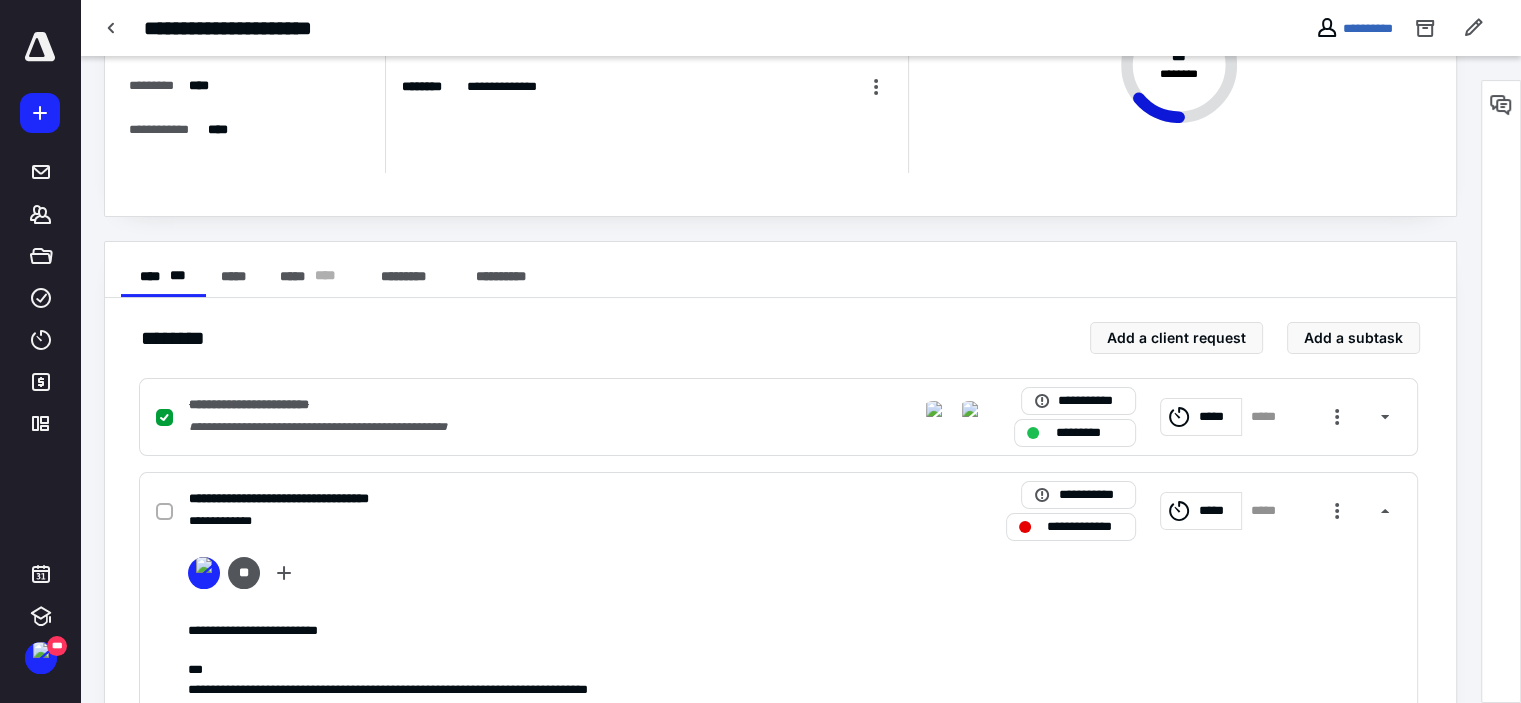 scroll, scrollTop: 0, scrollLeft: 0, axis: both 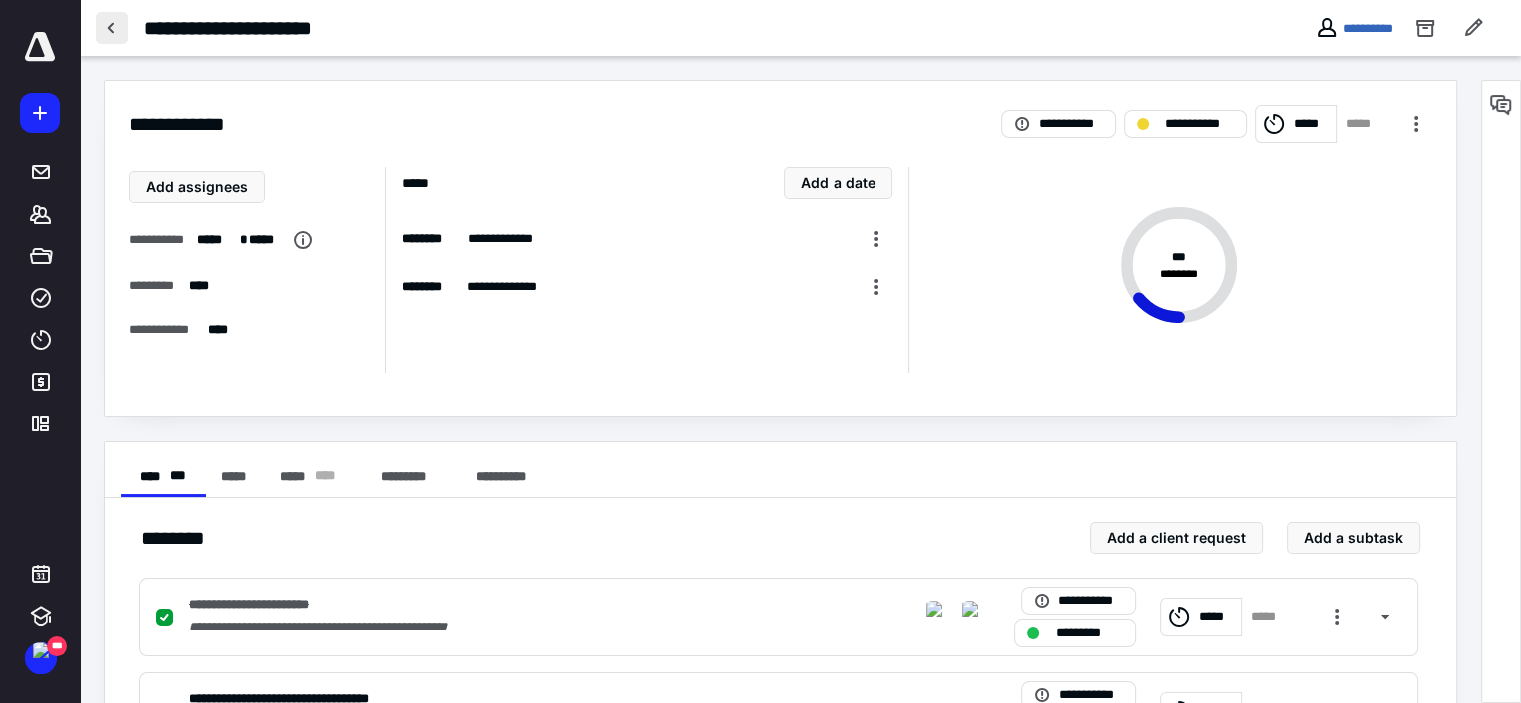 drag, startPoint x: 113, startPoint y: 23, endPoint x: 196, endPoint y: 212, distance: 206.4219 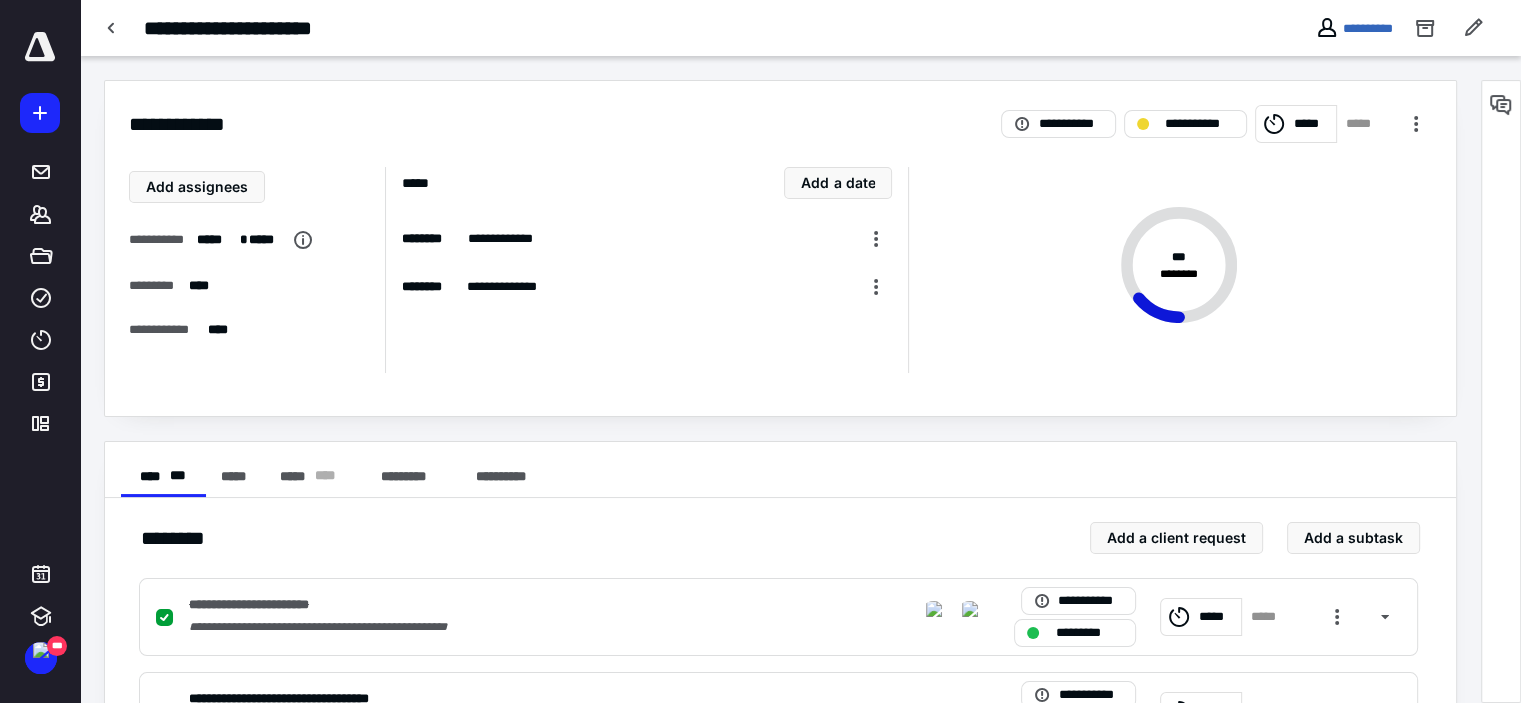 click at bounding box center [112, 28] 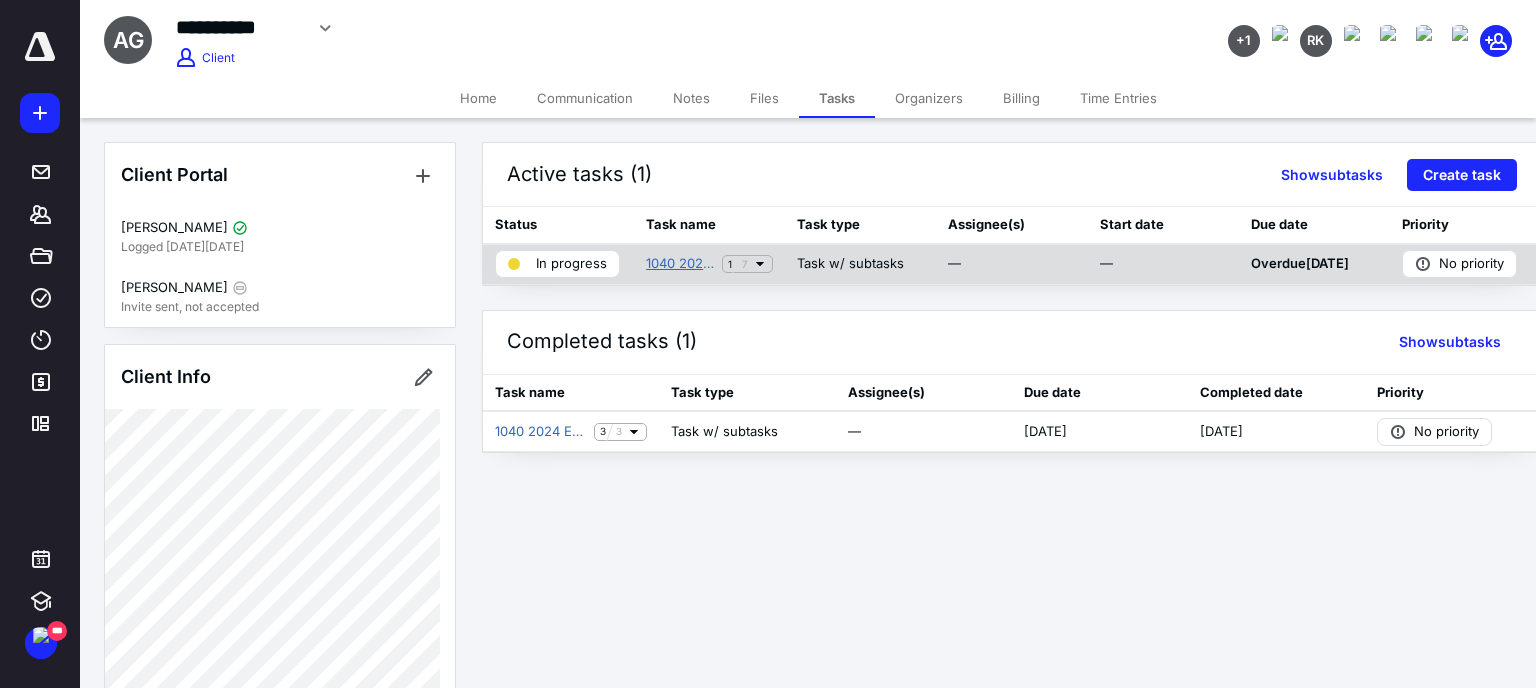 click on "1040 2024 Preparation" at bounding box center [680, 264] 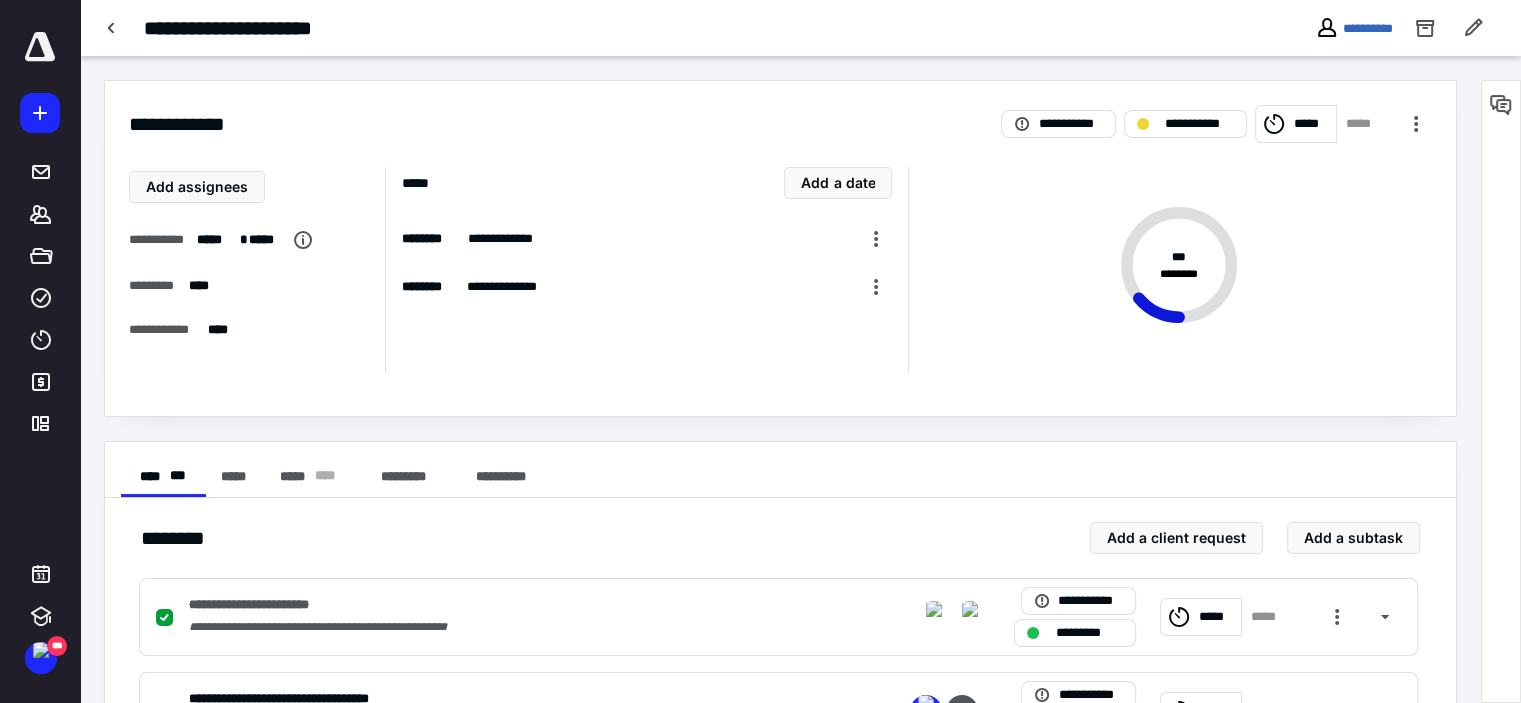 scroll, scrollTop: 200, scrollLeft: 0, axis: vertical 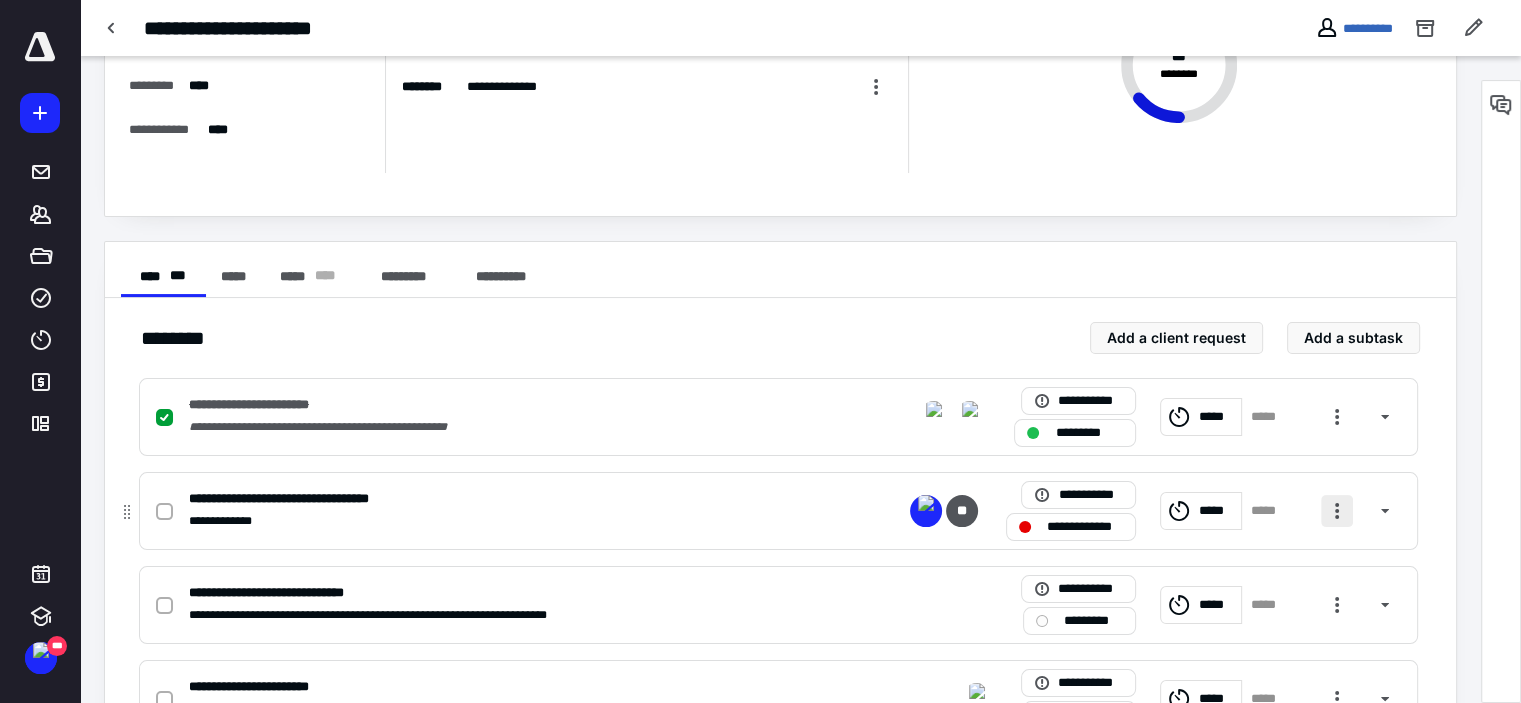 click at bounding box center [1337, 511] 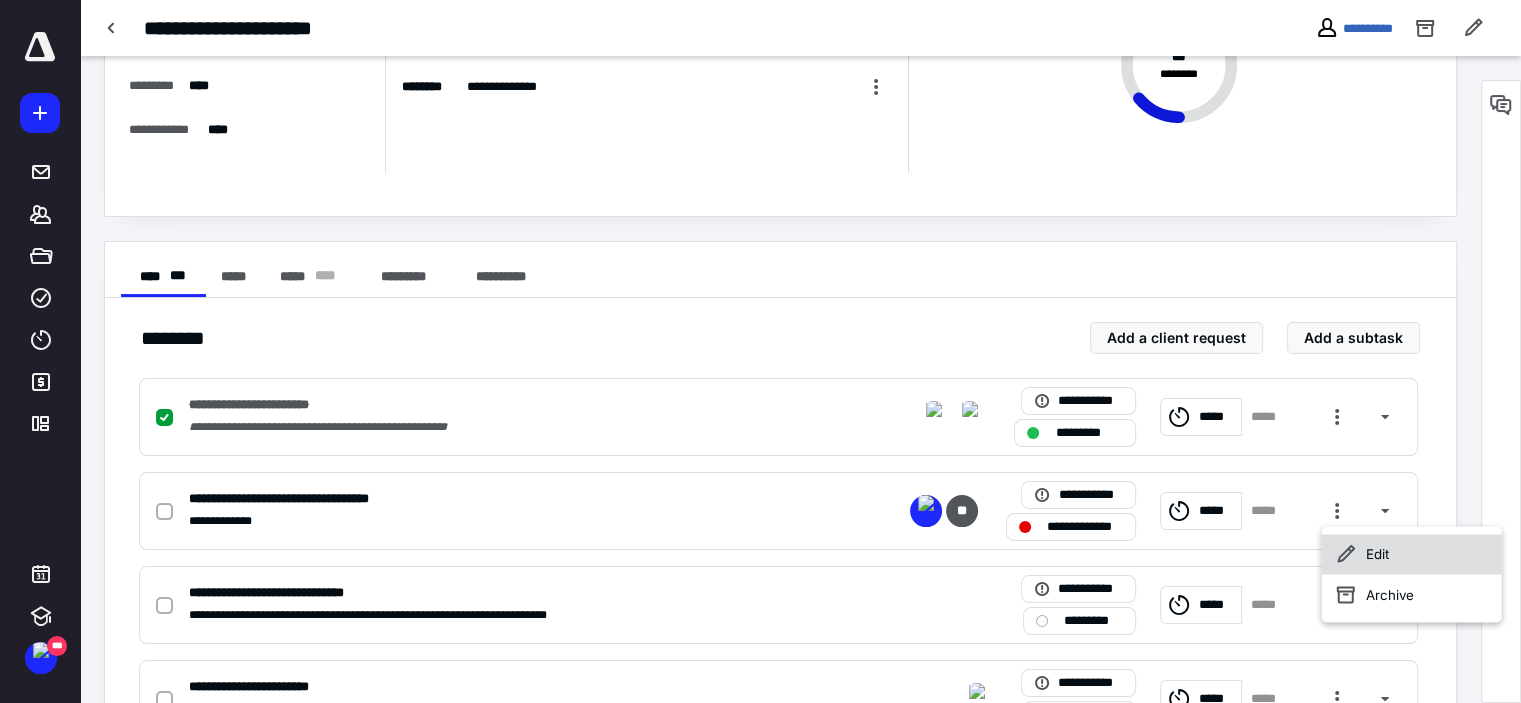 click on "Edit" at bounding box center (1412, 554) 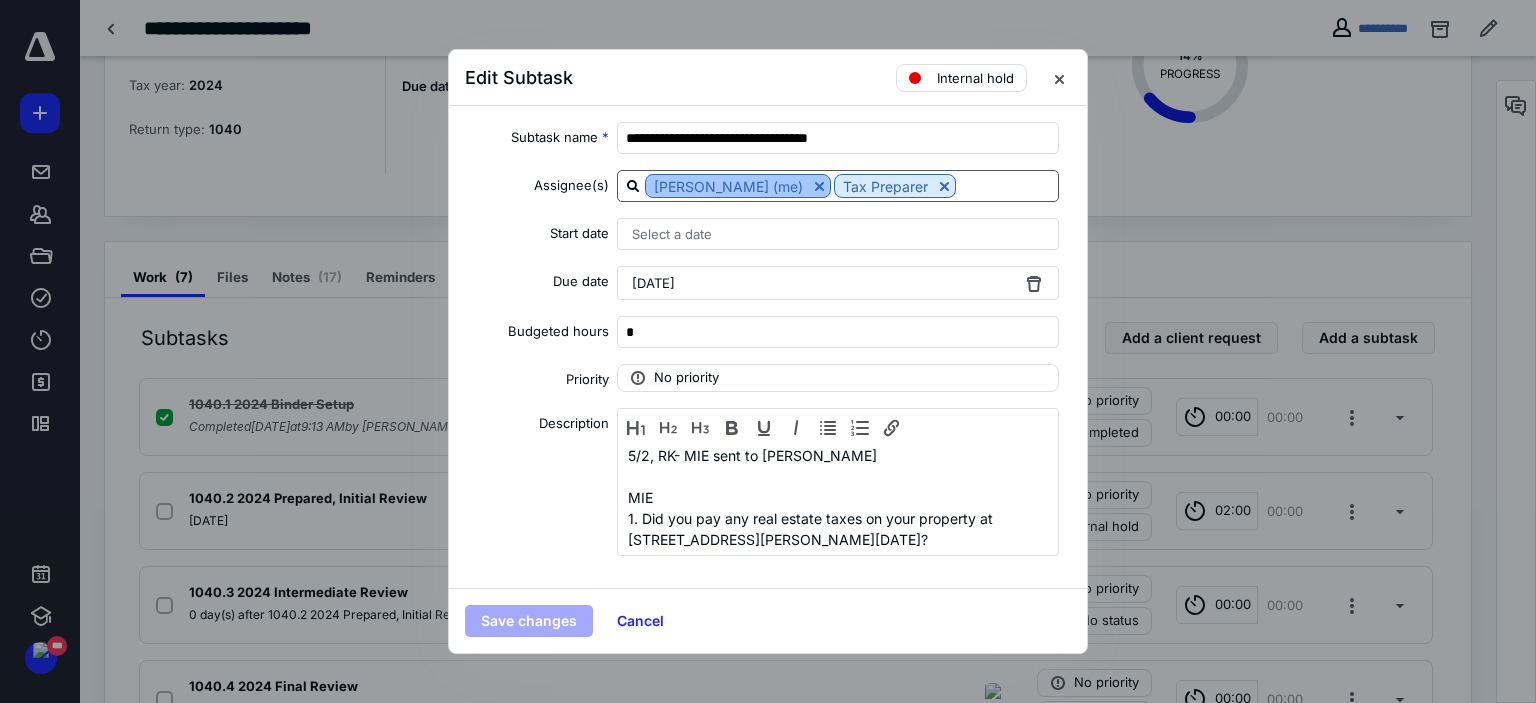 click at bounding box center (819, 186) 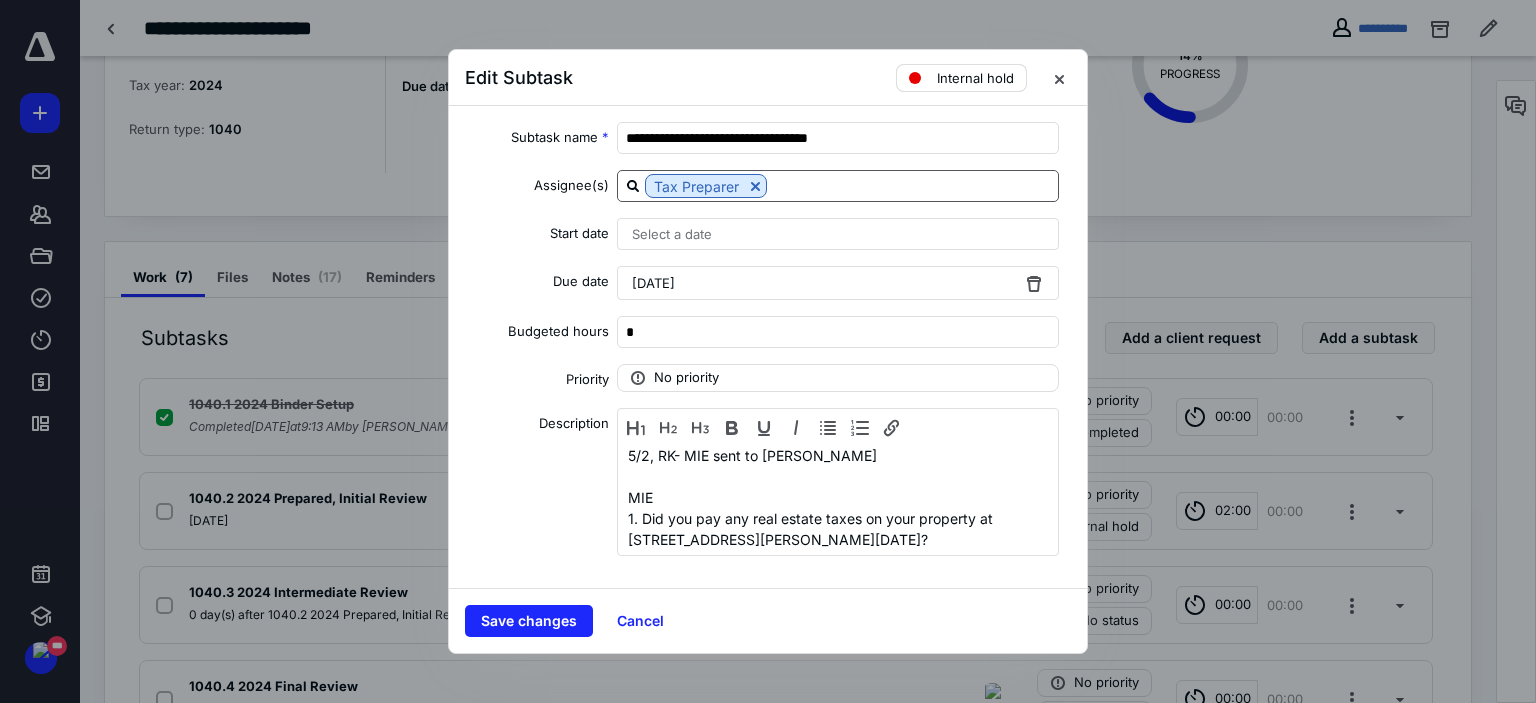 click on "Internal hold" at bounding box center (975, 78) 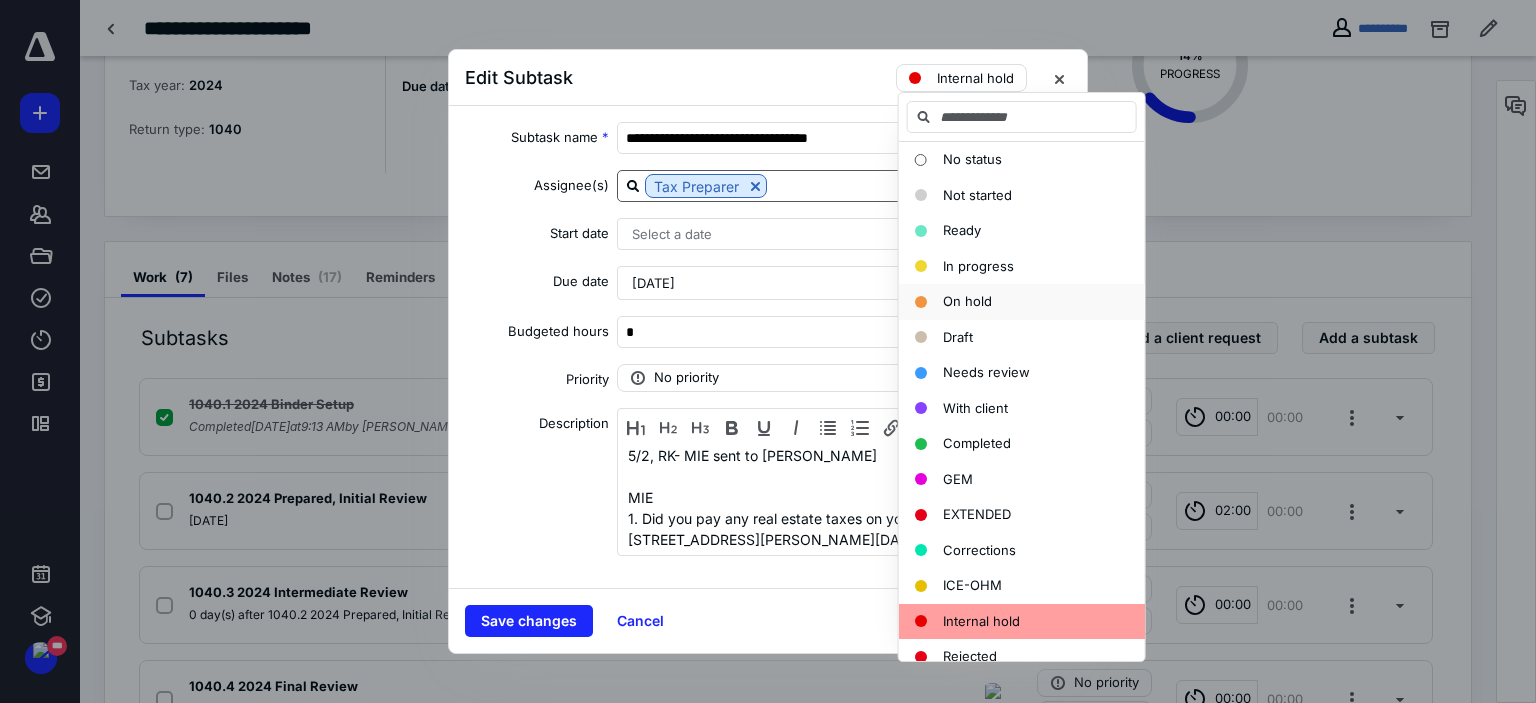 click on "On hold" at bounding box center [967, 301] 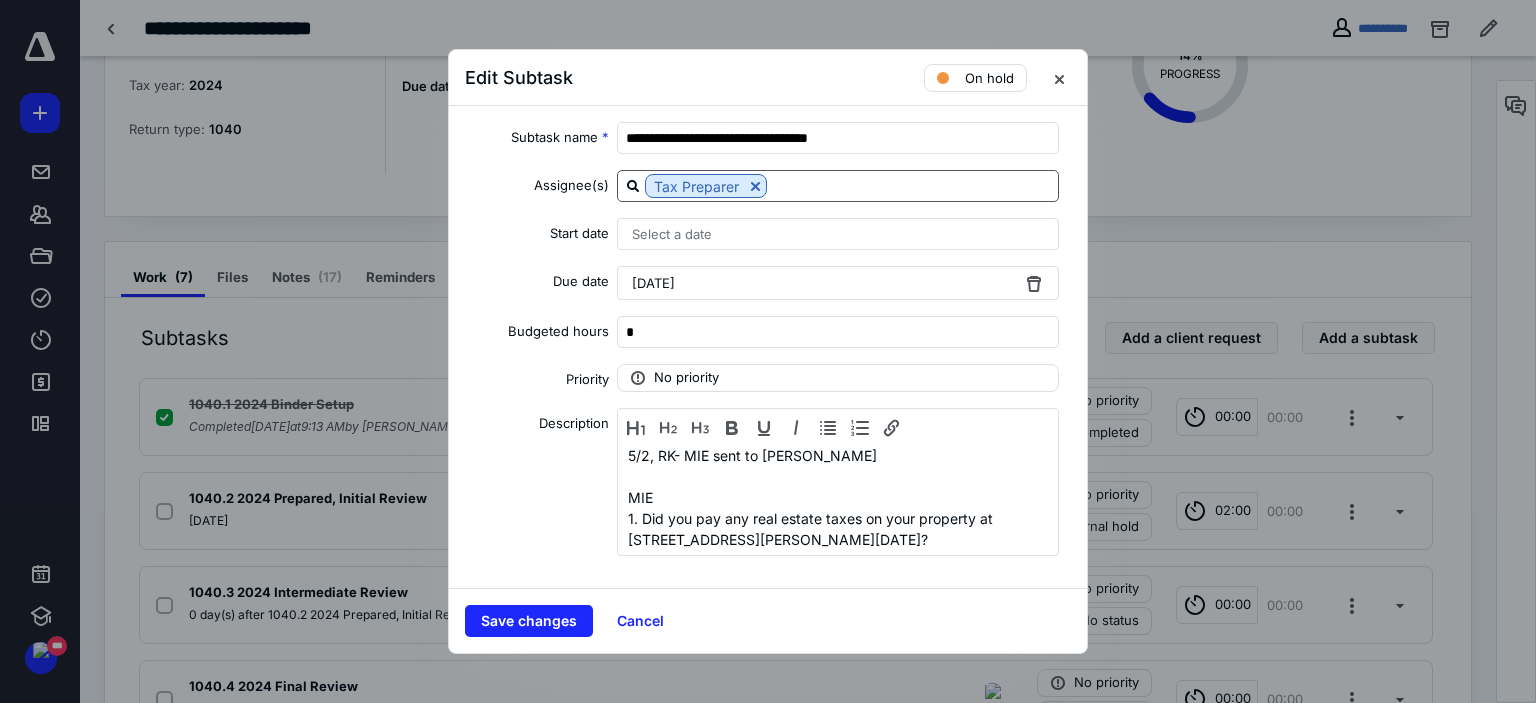 click on "[DATE]" at bounding box center [838, 283] 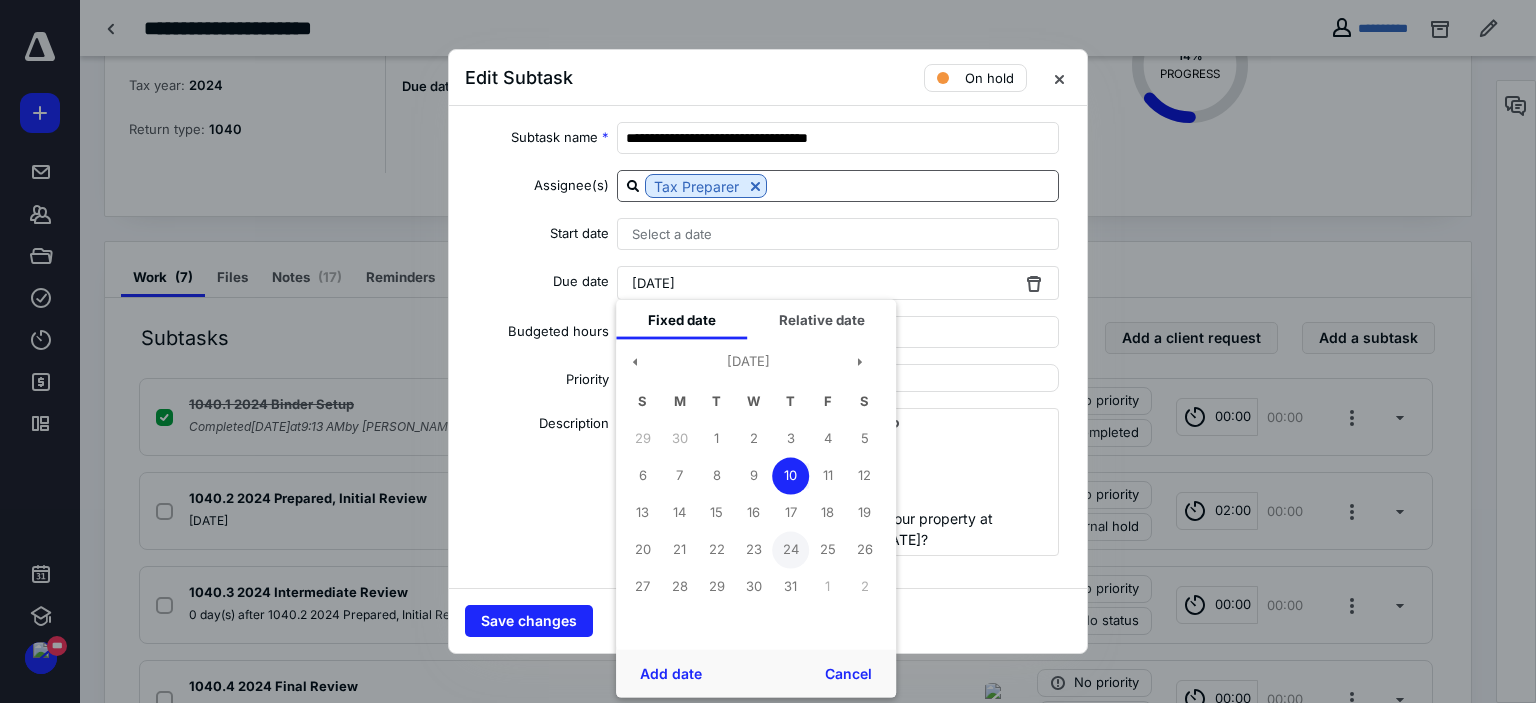 click on "24" at bounding box center [790, 549] 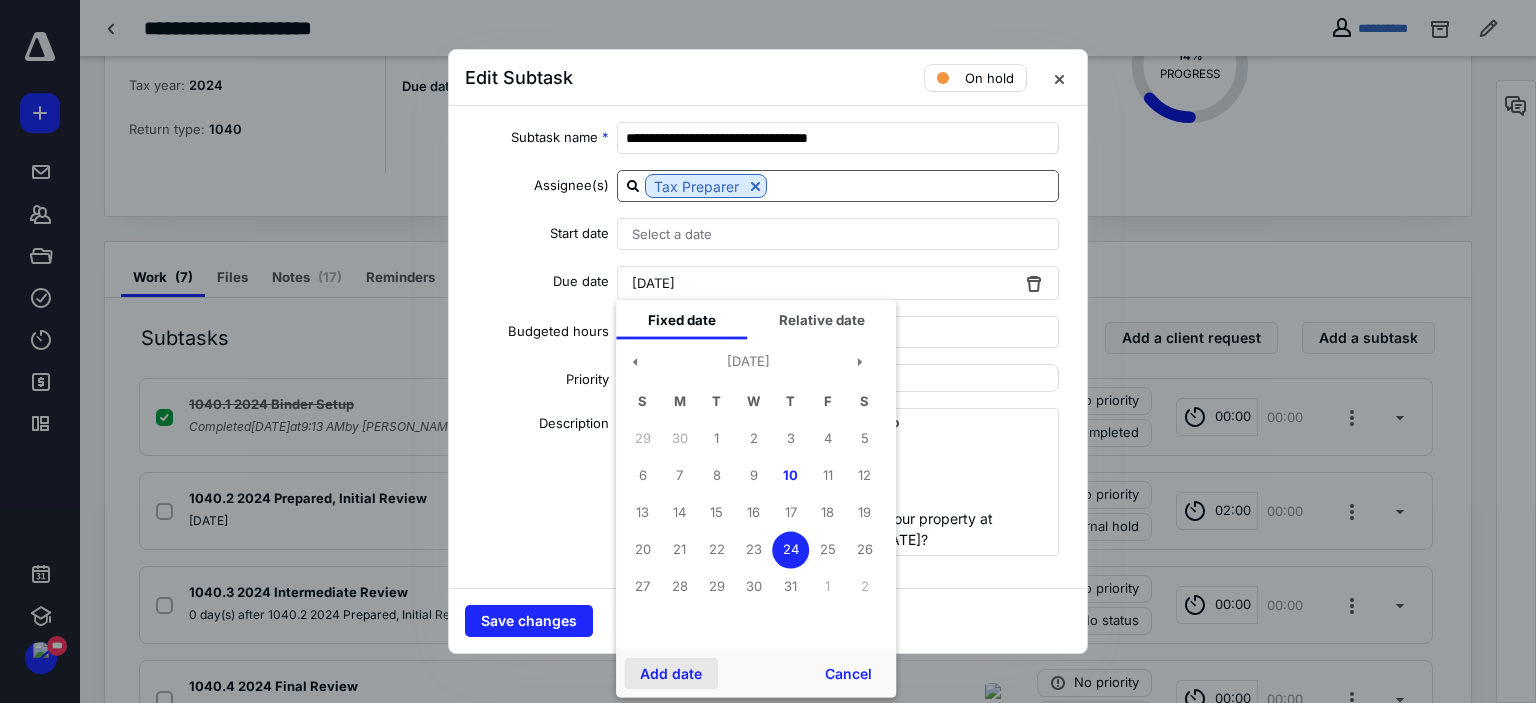 click on "Add date" at bounding box center (671, 674) 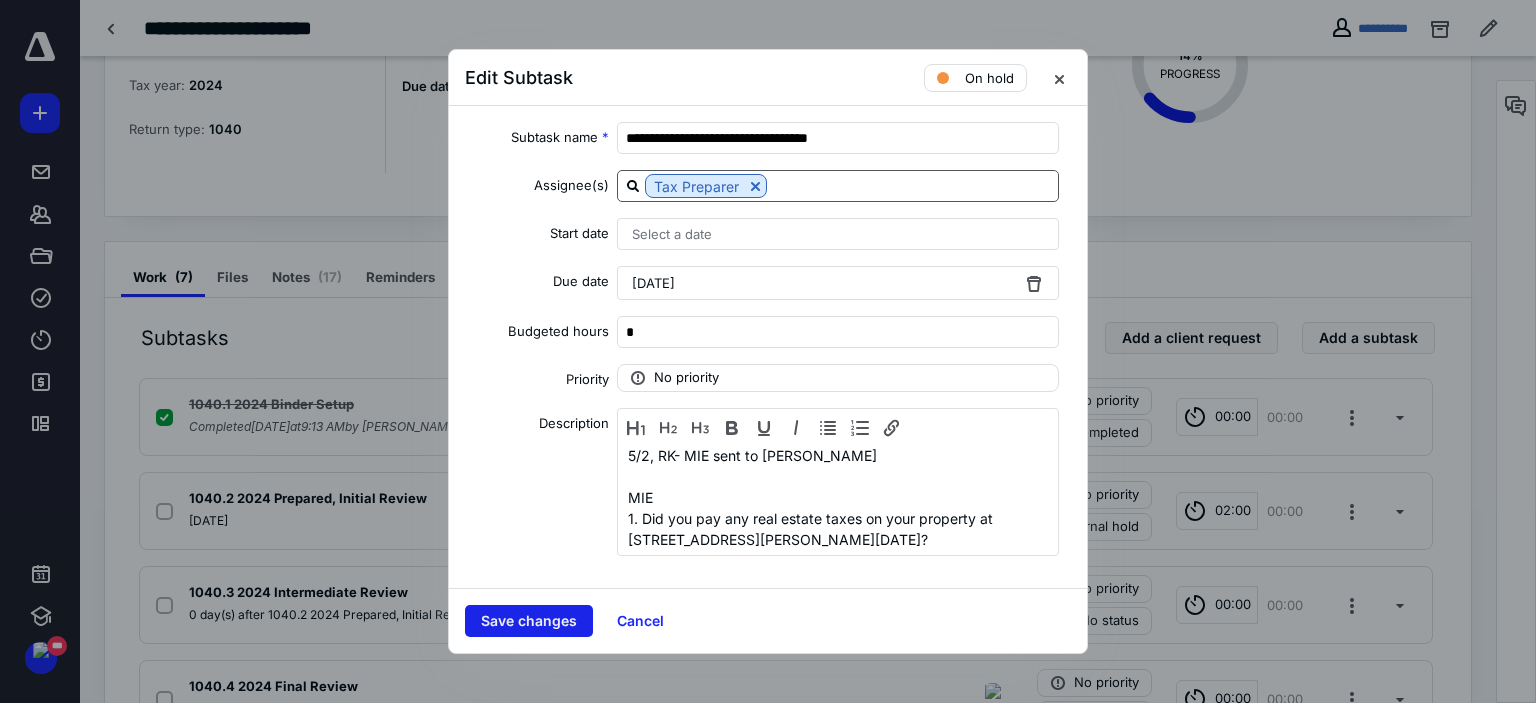 click on "Save changes" at bounding box center [529, 621] 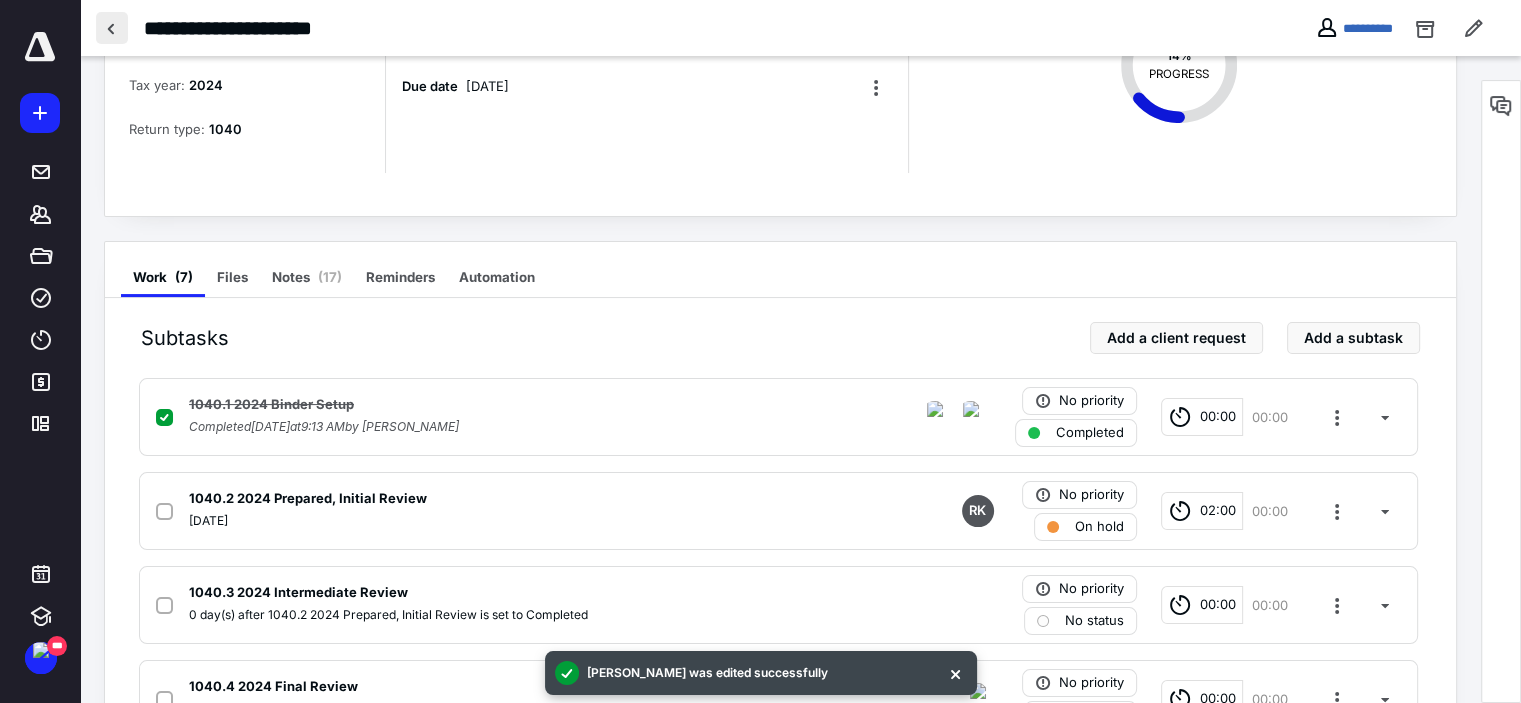 click at bounding box center (112, 28) 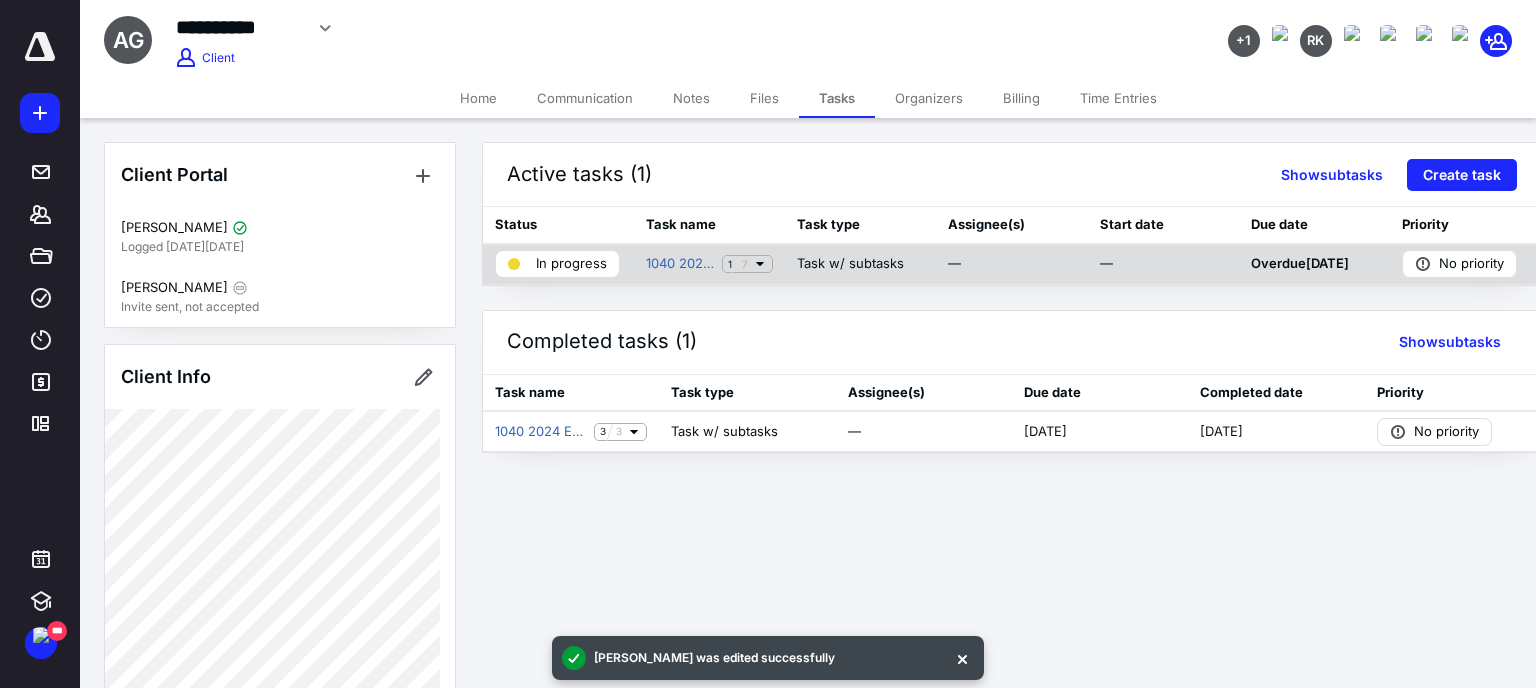 click on "1040 2024 Preparation 1 7" at bounding box center (709, 264) 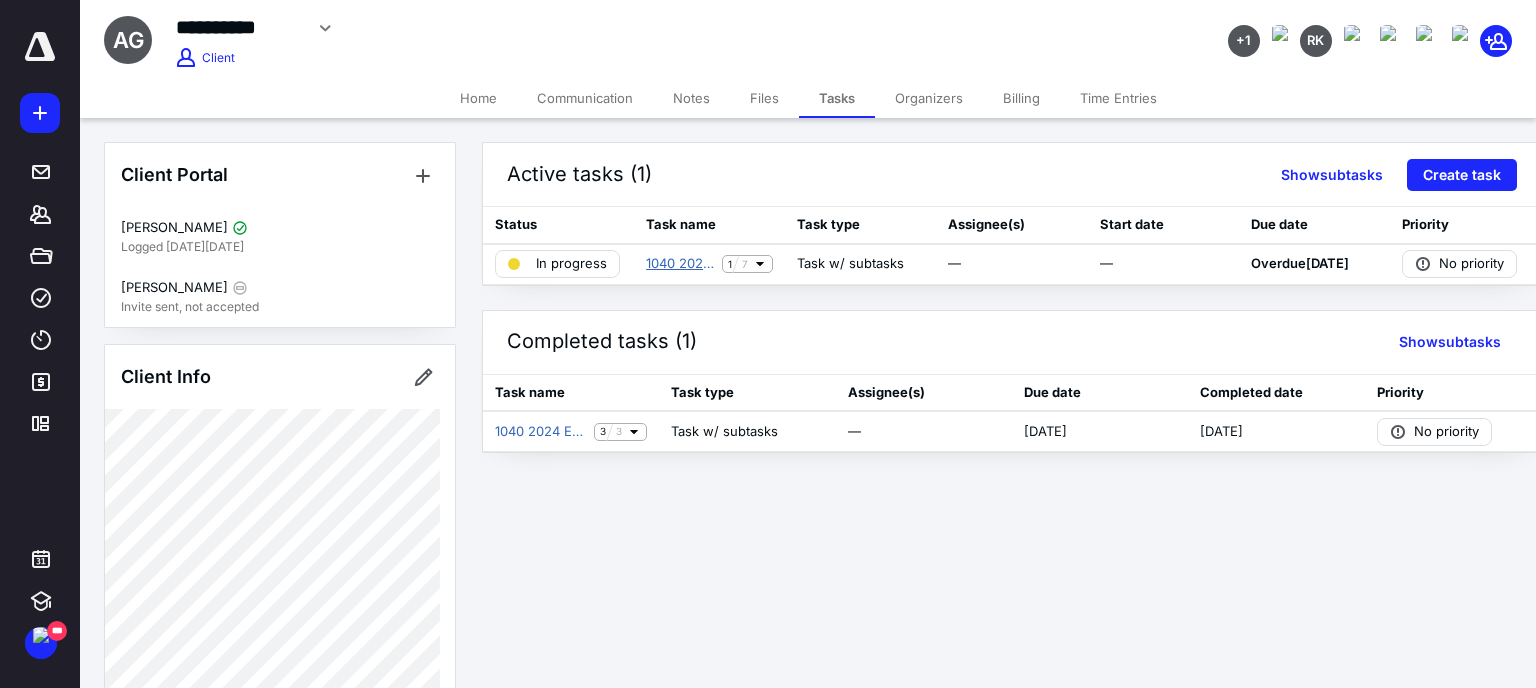 click on "1040 2024 Preparation" at bounding box center [680, 264] 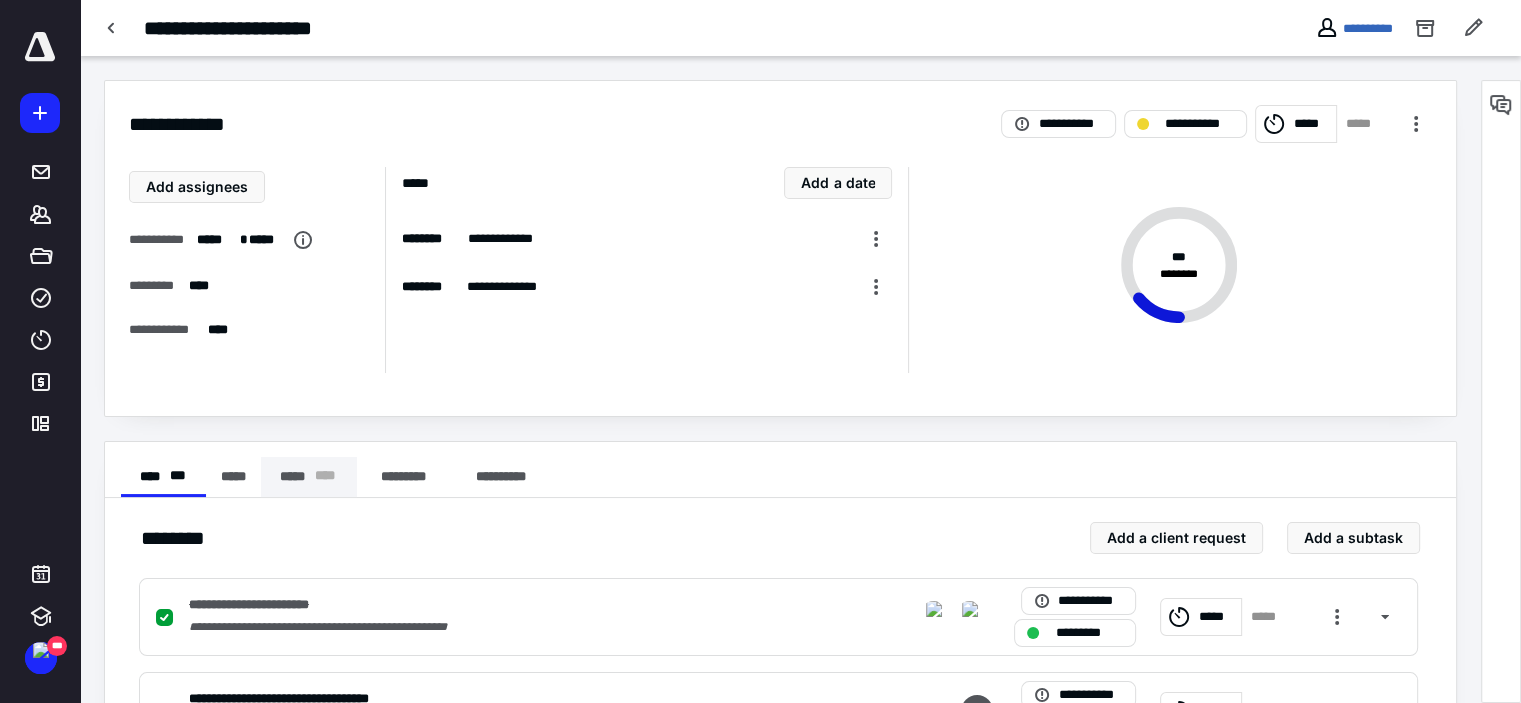 click on "***** * ** *" at bounding box center (309, 477) 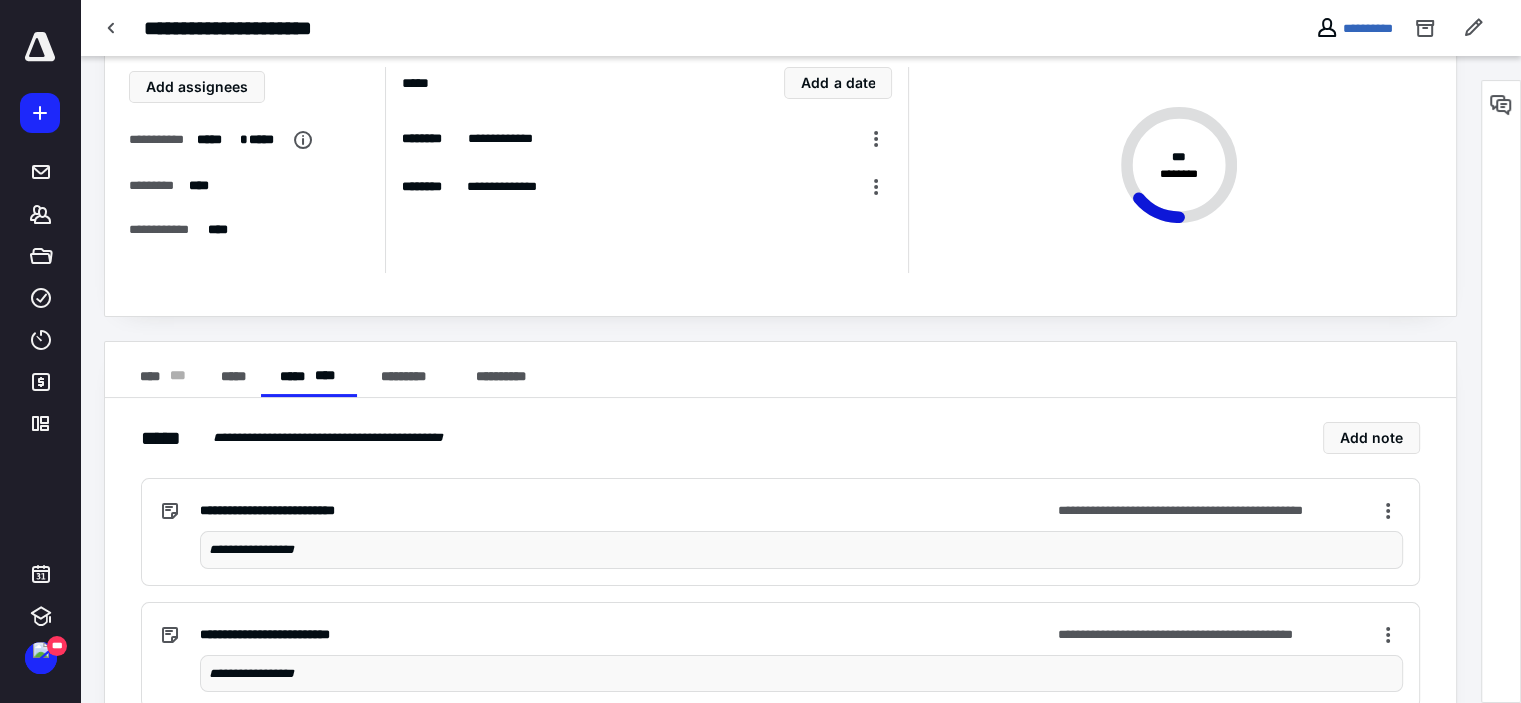 scroll, scrollTop: 200, scrollLeft: 0, axis: vertical 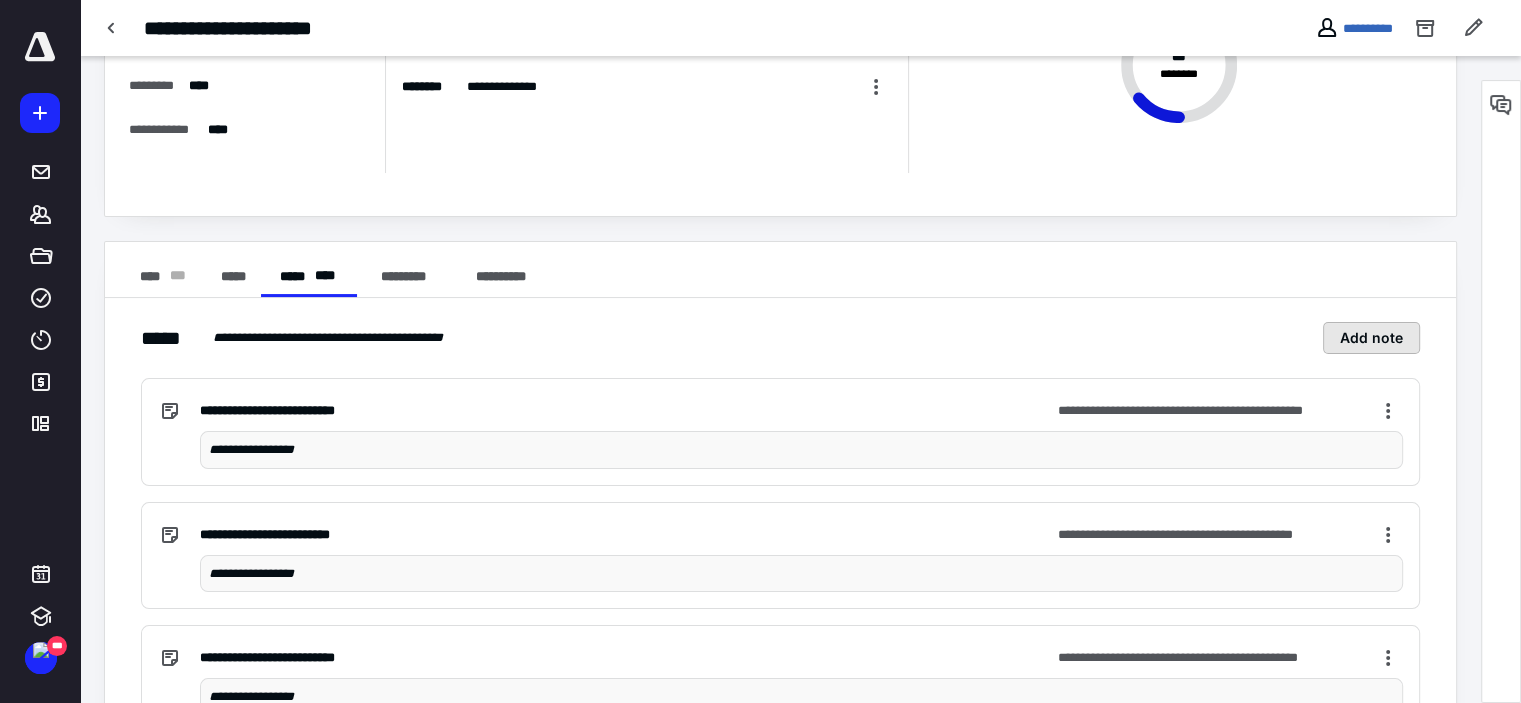 click on "Add note" at bounding box center [1371, 338] 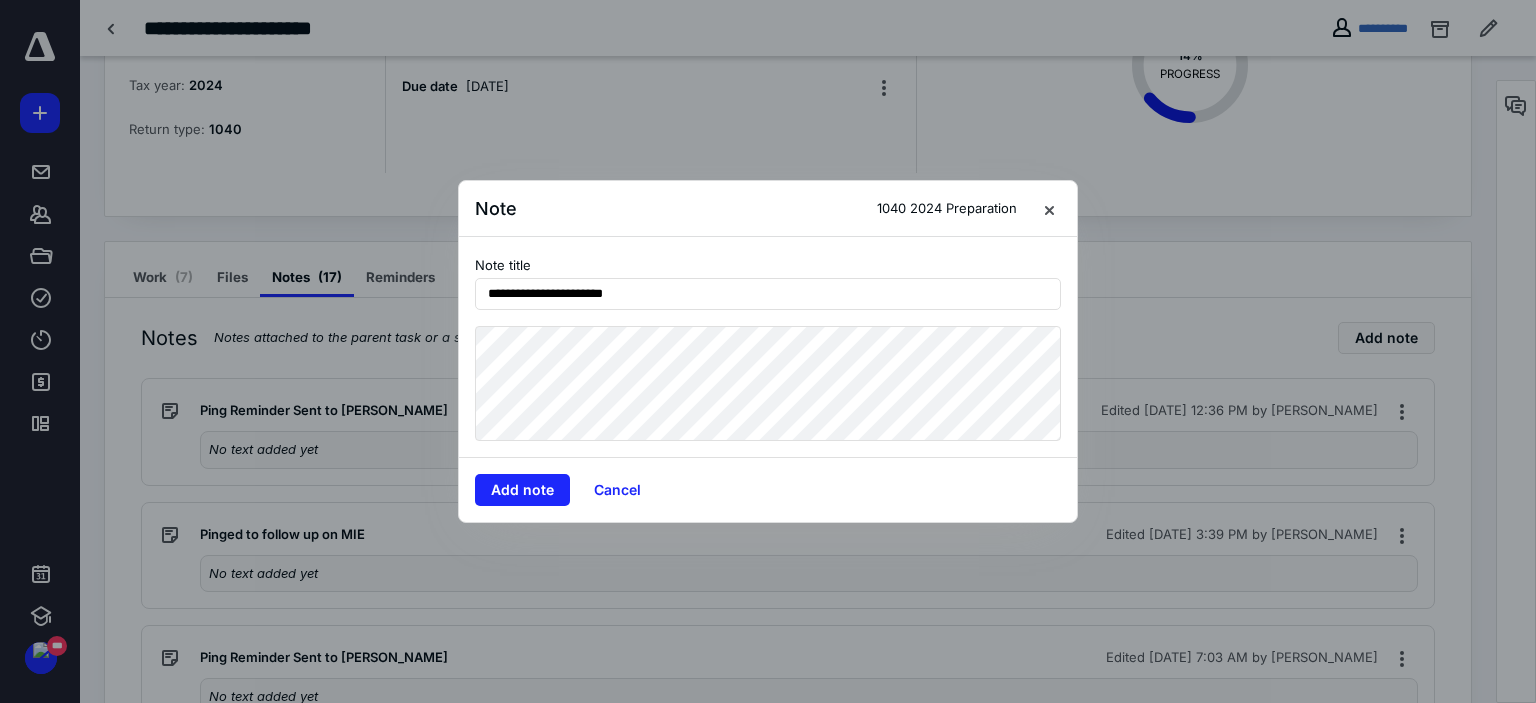 type on "**********" 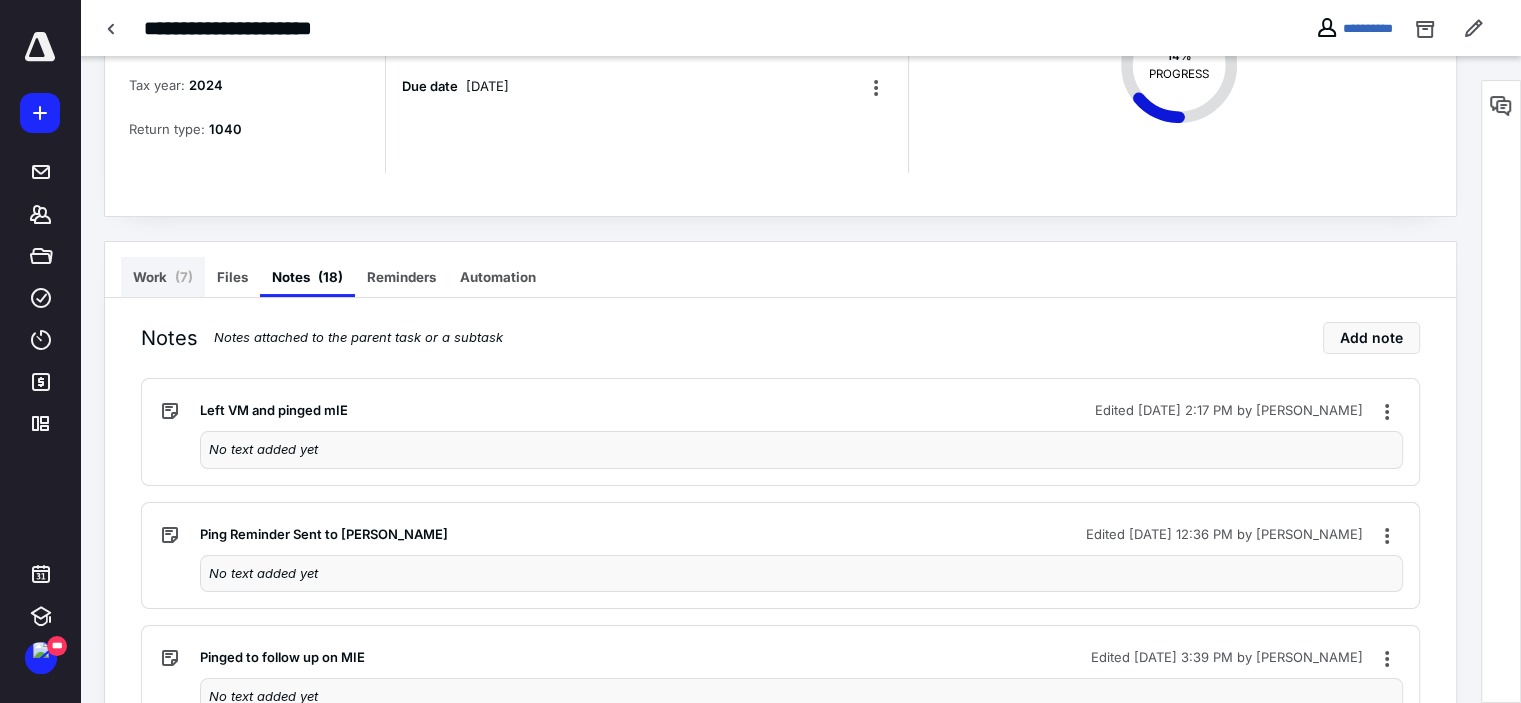 click on "Work ( 7 )" at bounding box center (163, 277) 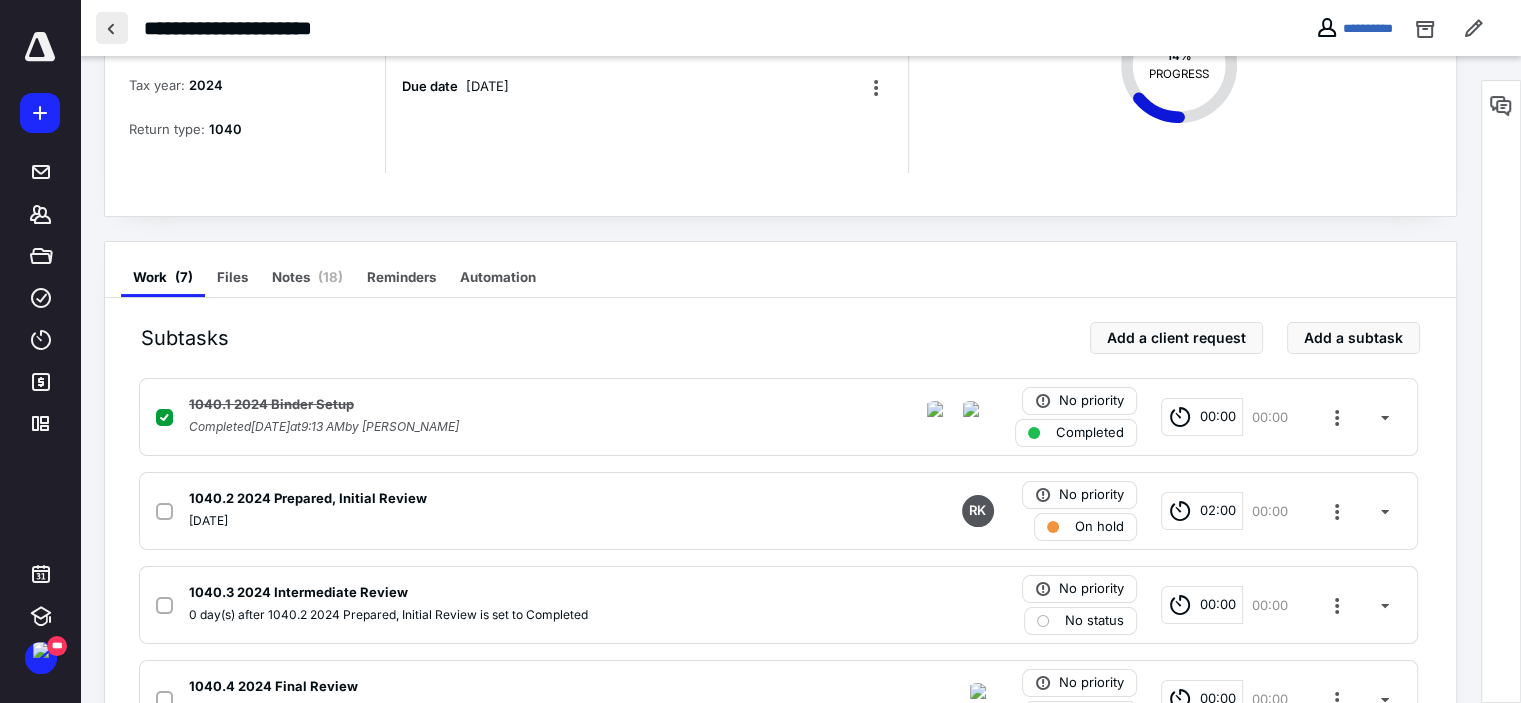 click at bounding box center (112, 28) 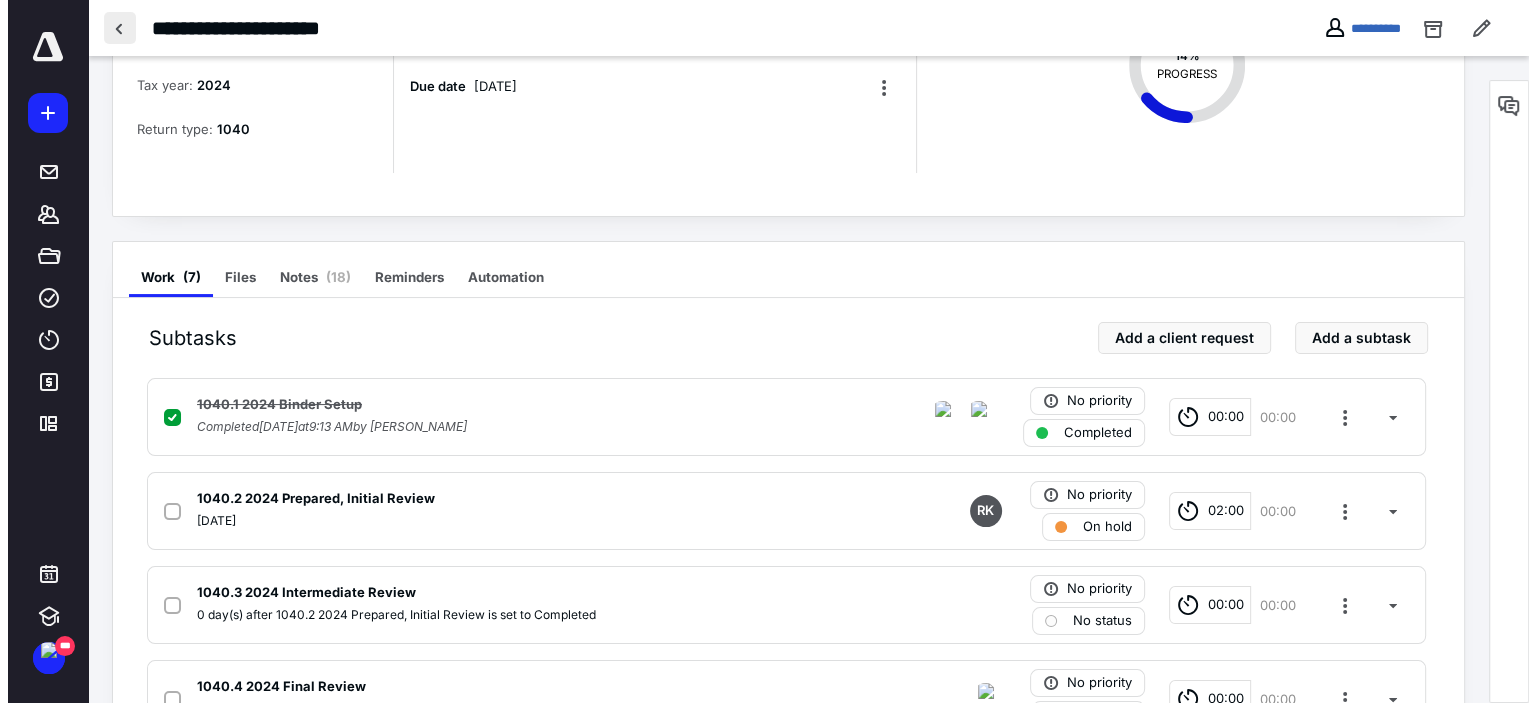 scroll, scrollTop: 0, scrollLeft: 0, axis: both 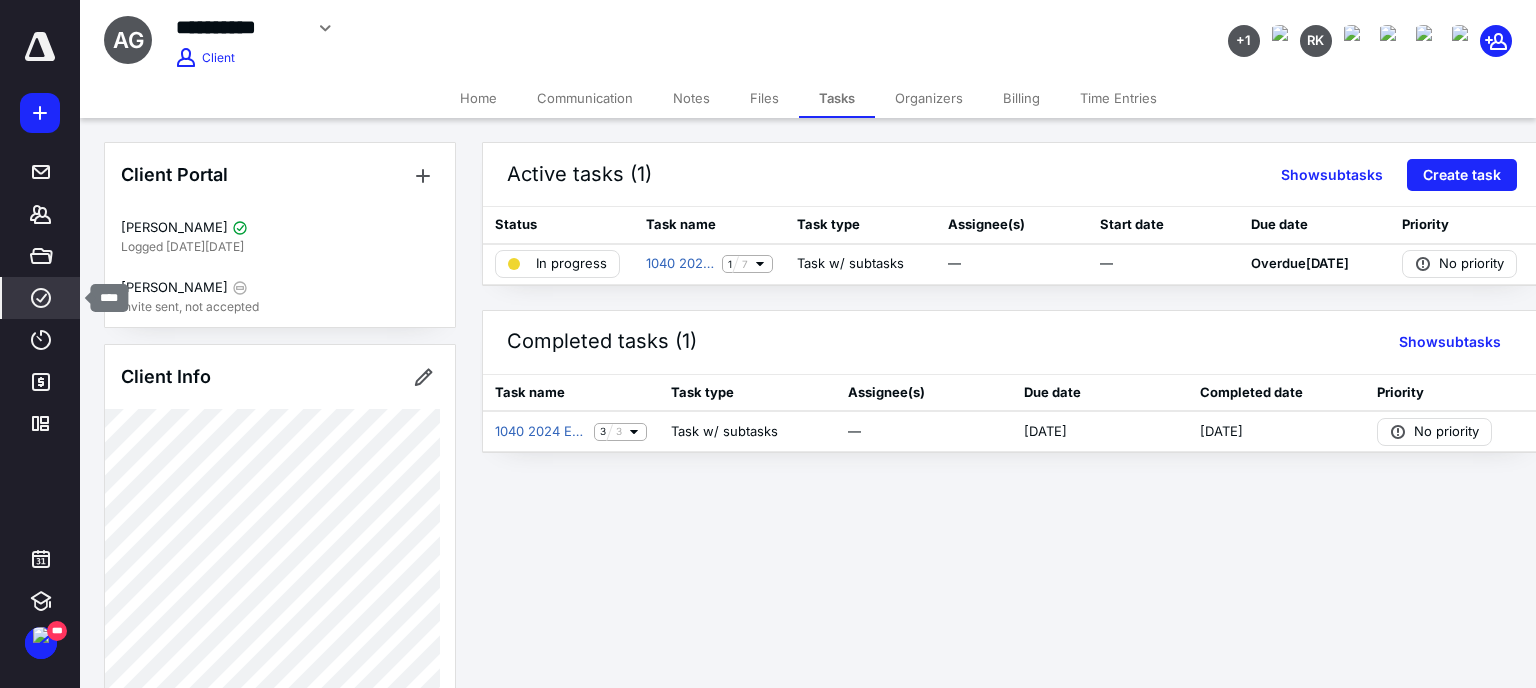 click 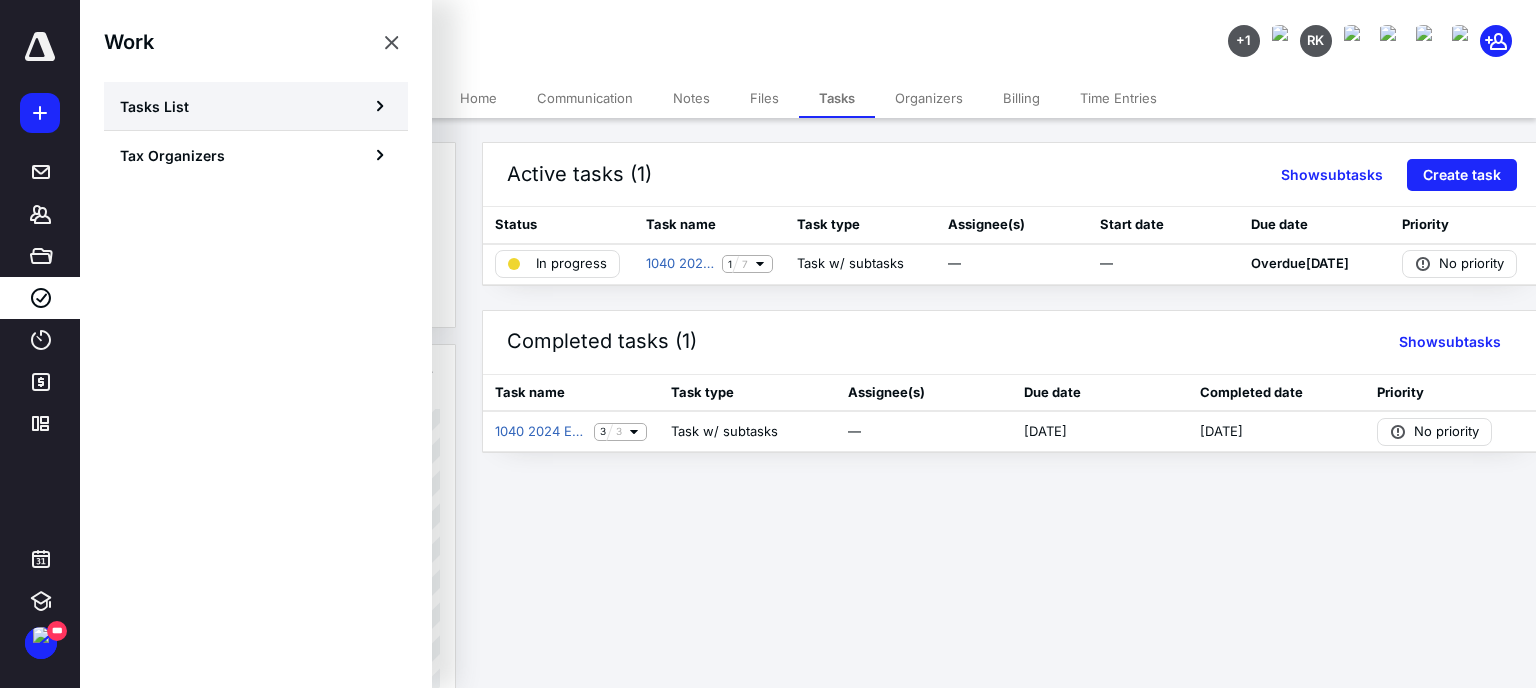 click on "Tasks List" at bounding box center (154, 106) 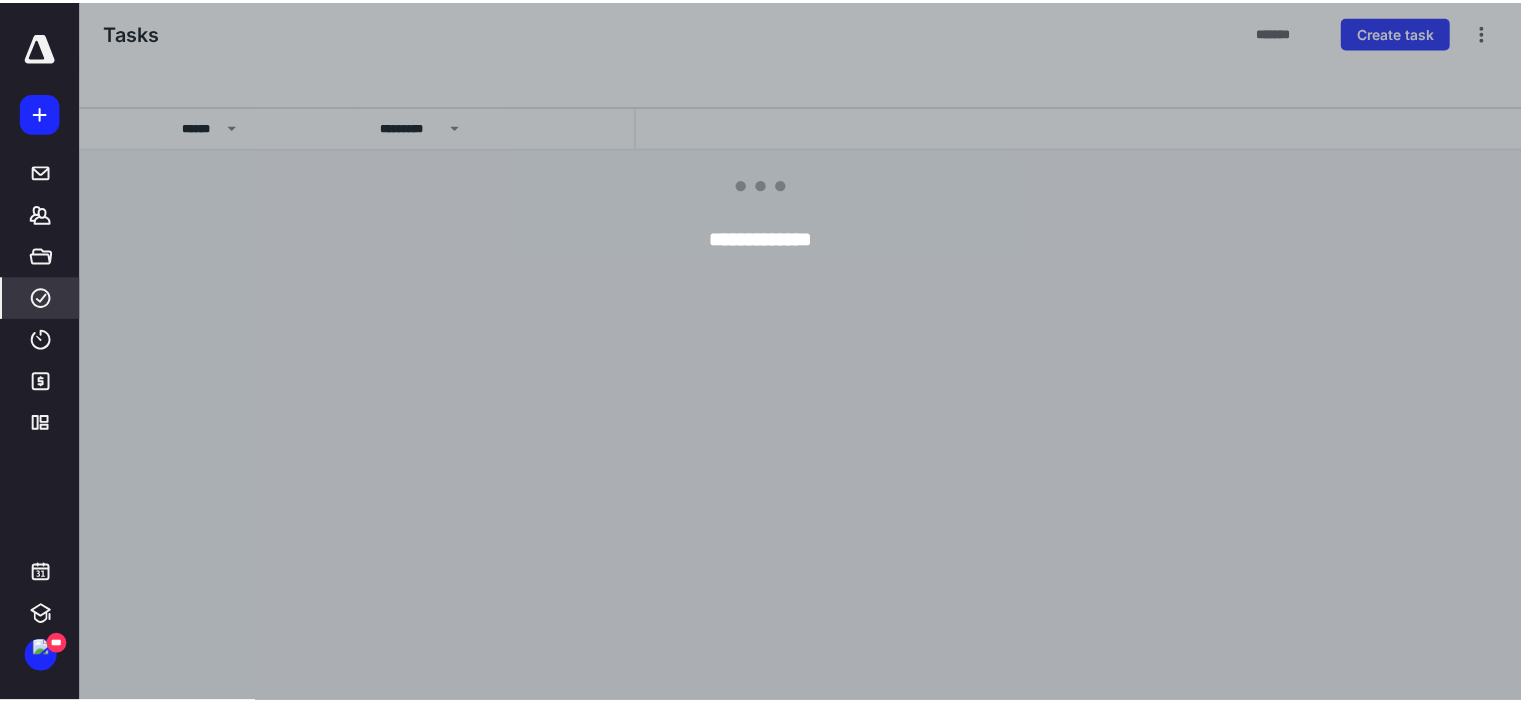 scroll, scrollTop: 0, scrollLeft: 124, axis: horizontal 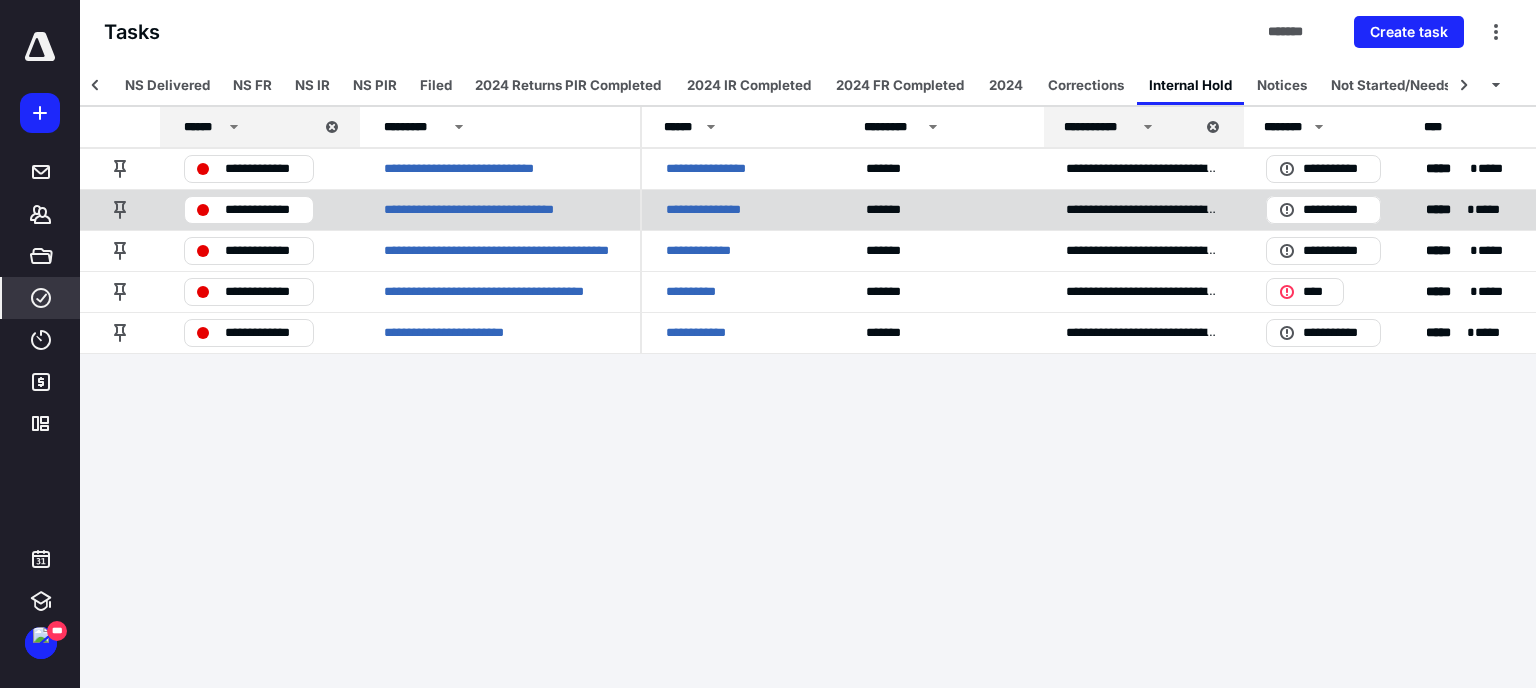 click on "**********" at bounding box center (718, 210) 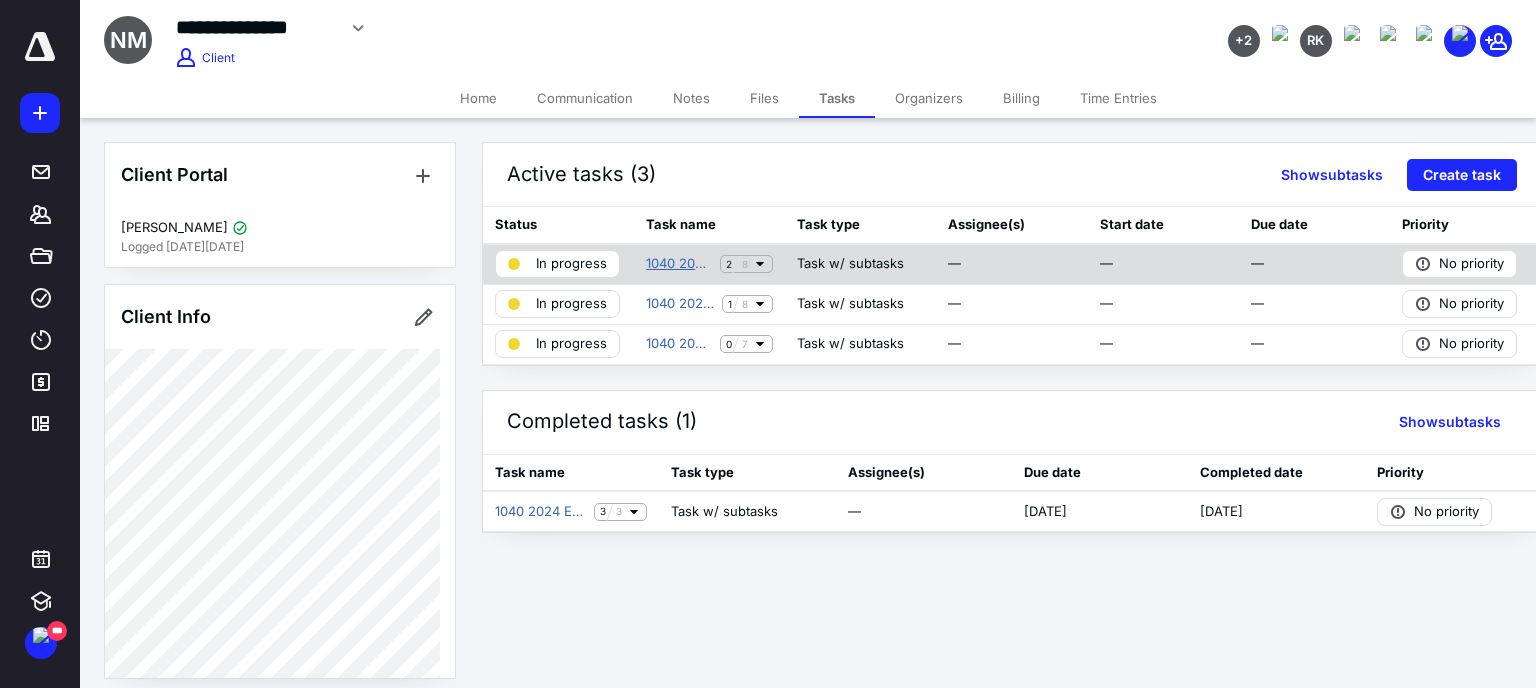 click on "1040 2022 Preparation" at bounding box center [679, 264] 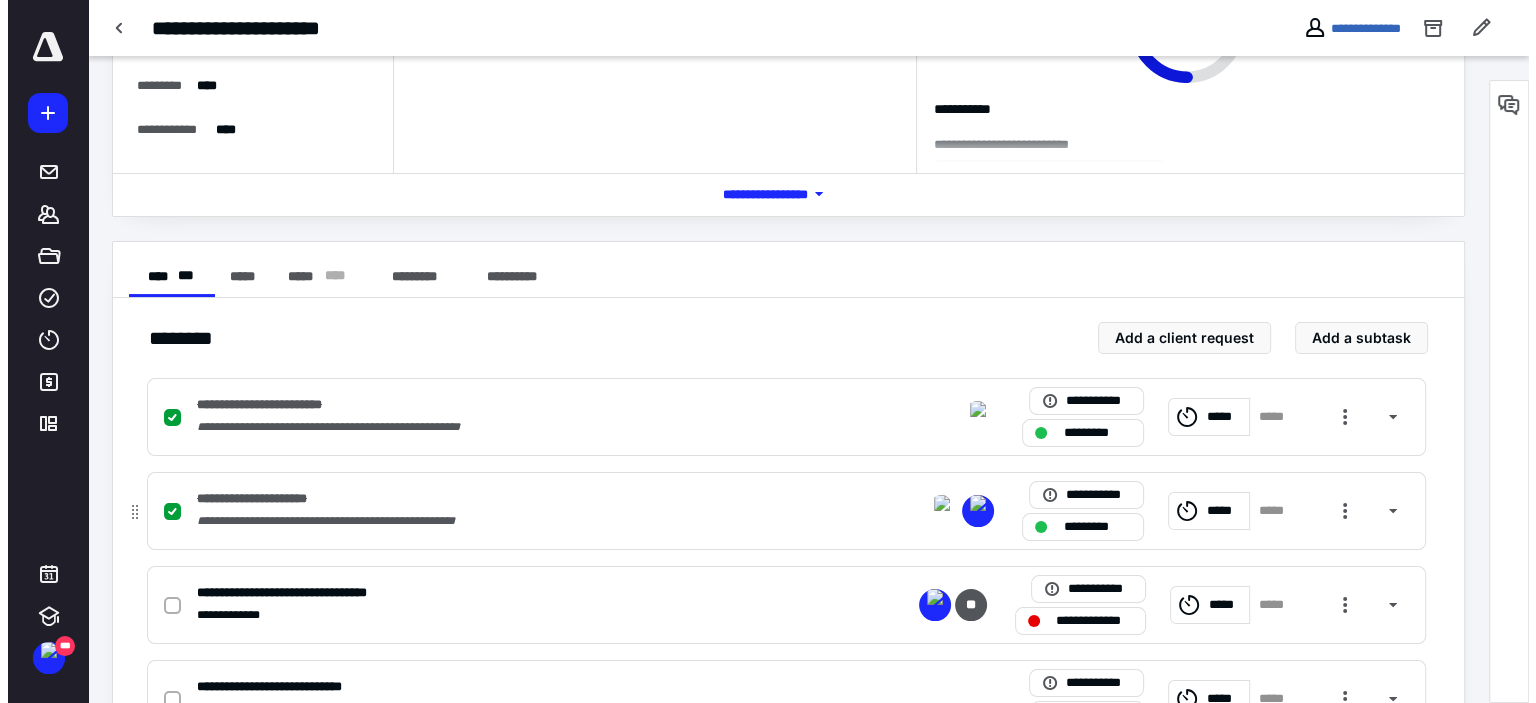 scroll, scrollTop: 300, scrollLeft: 0, axis: vertical 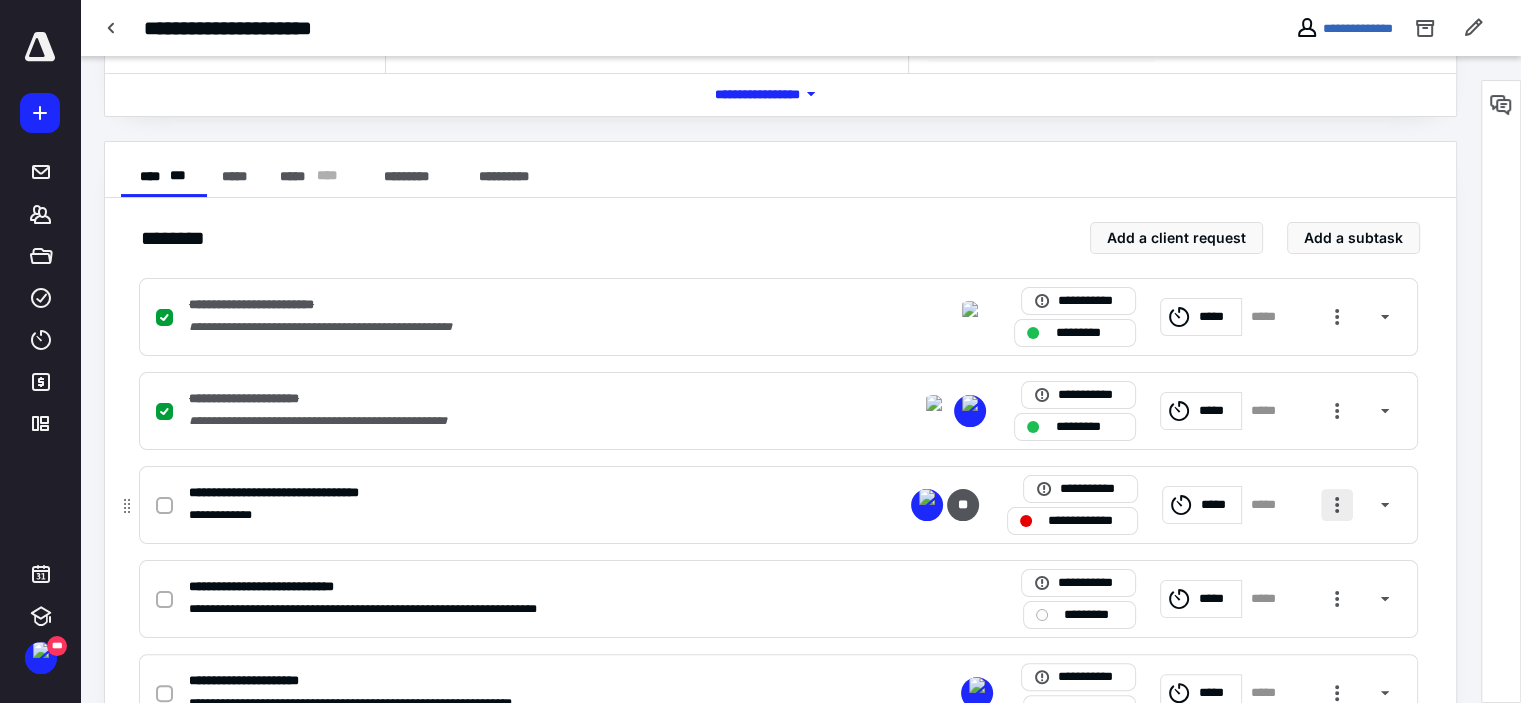 click at bounding box center [1337, 505] 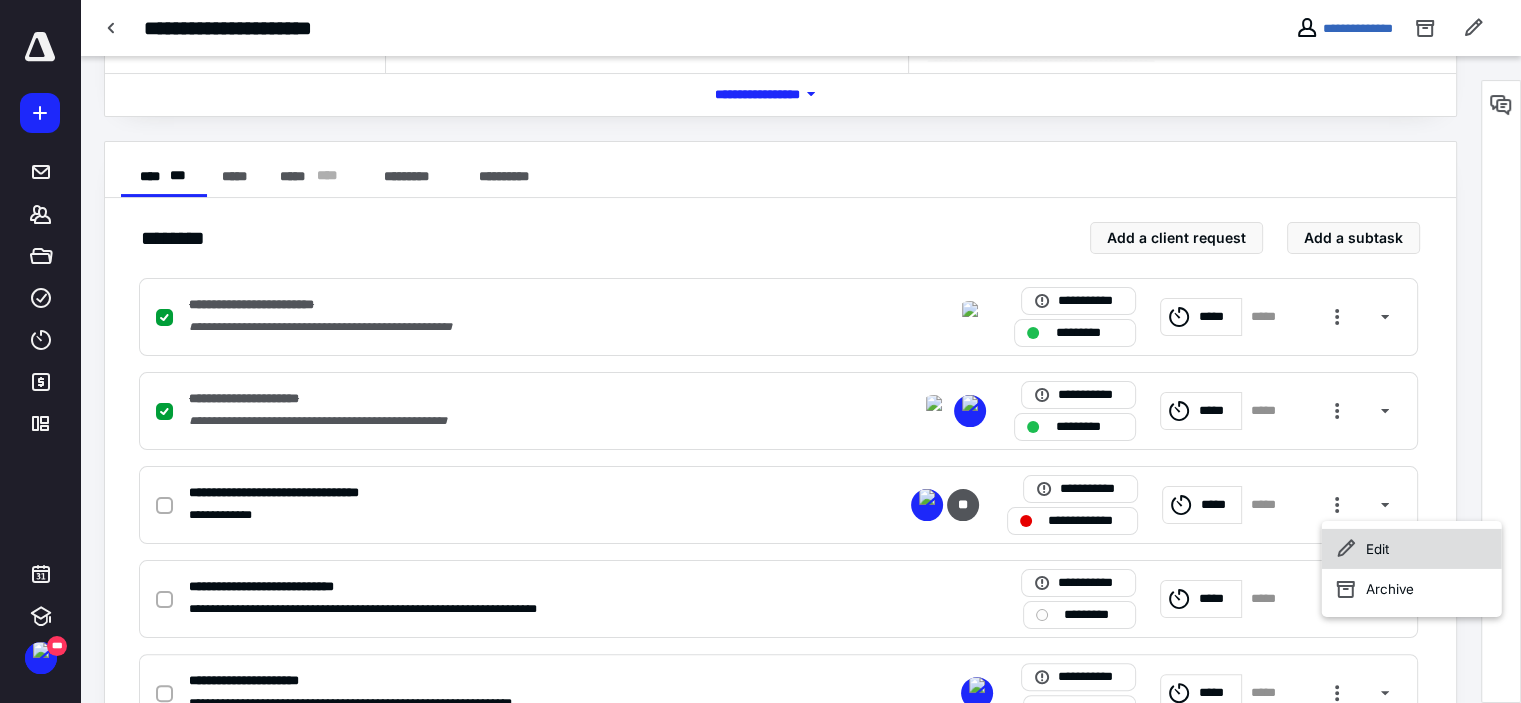 click 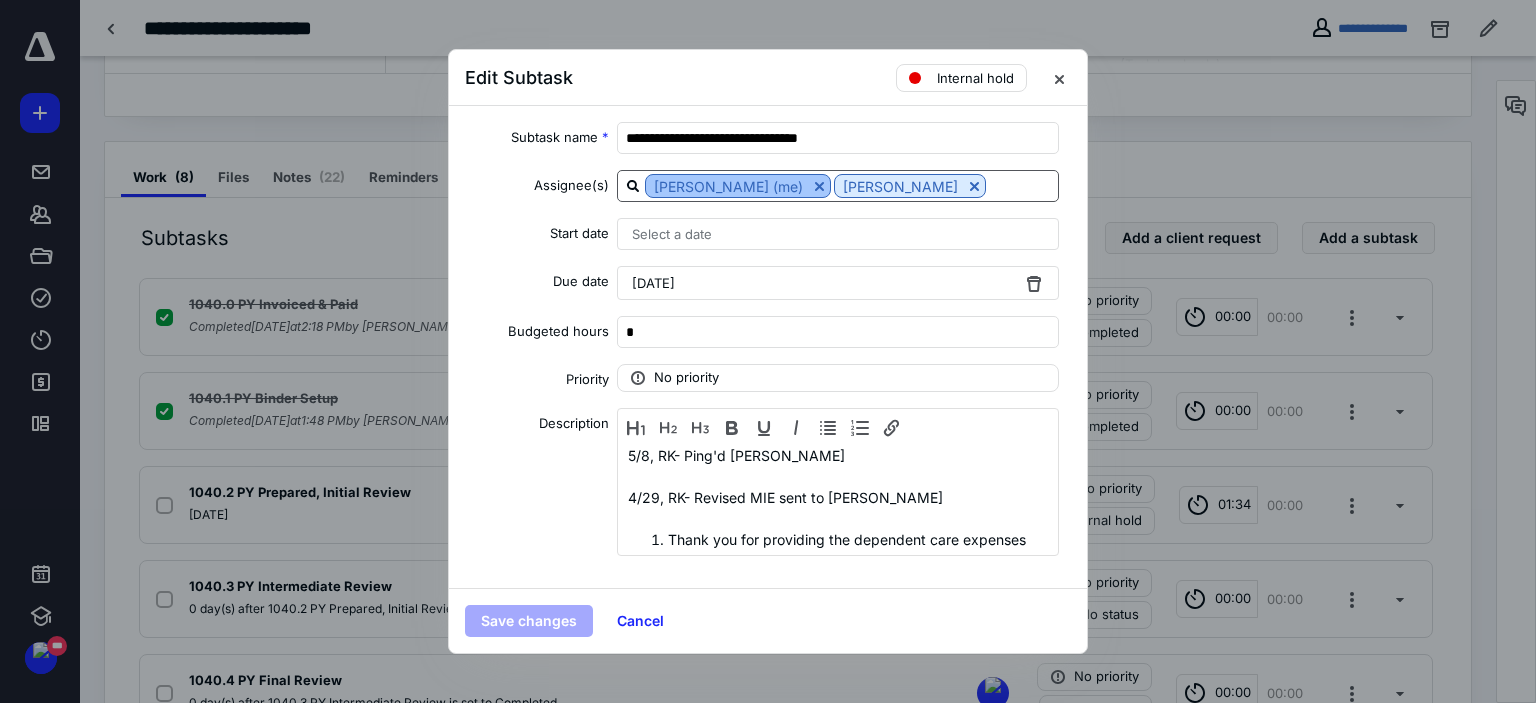 click at bounding box center [819, 186] 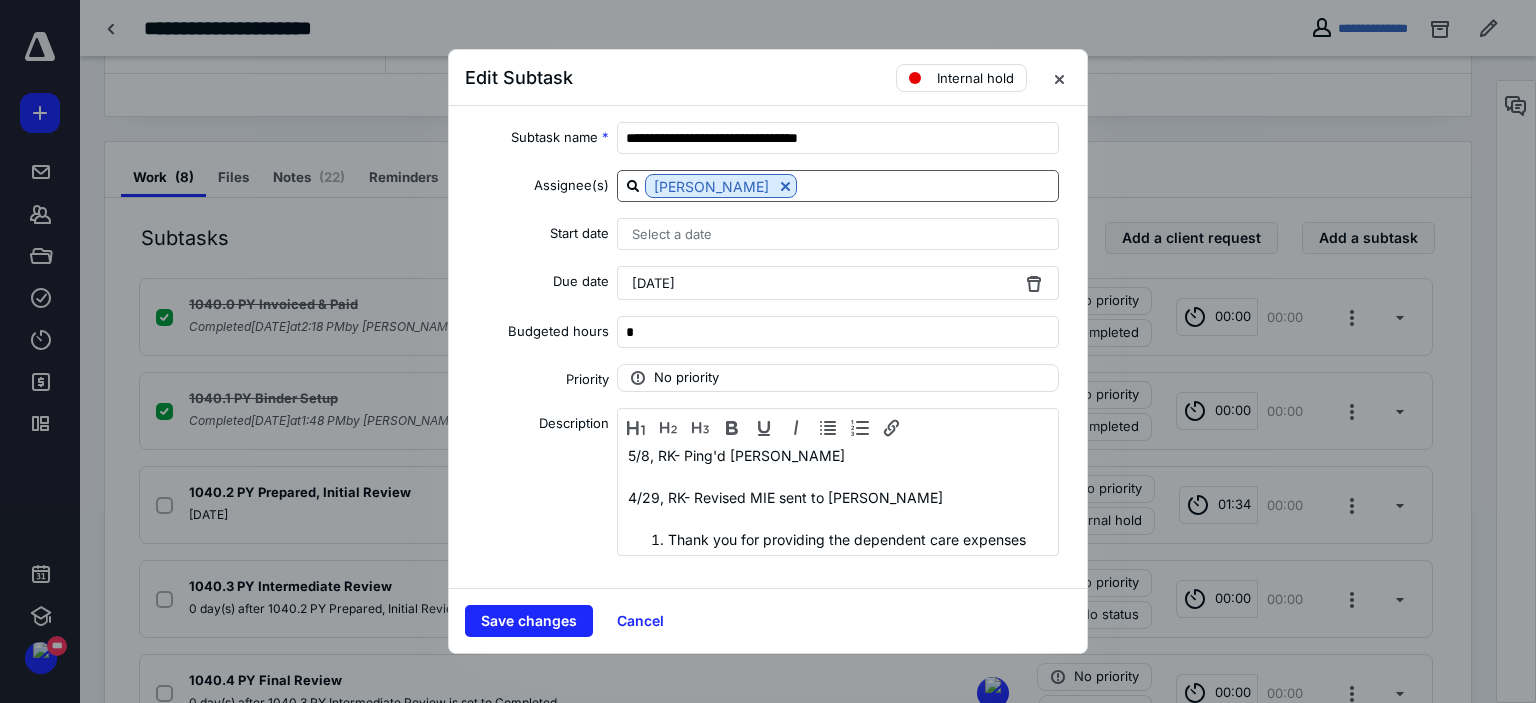 click on "[DATE]" at bounding box center (838, 283) 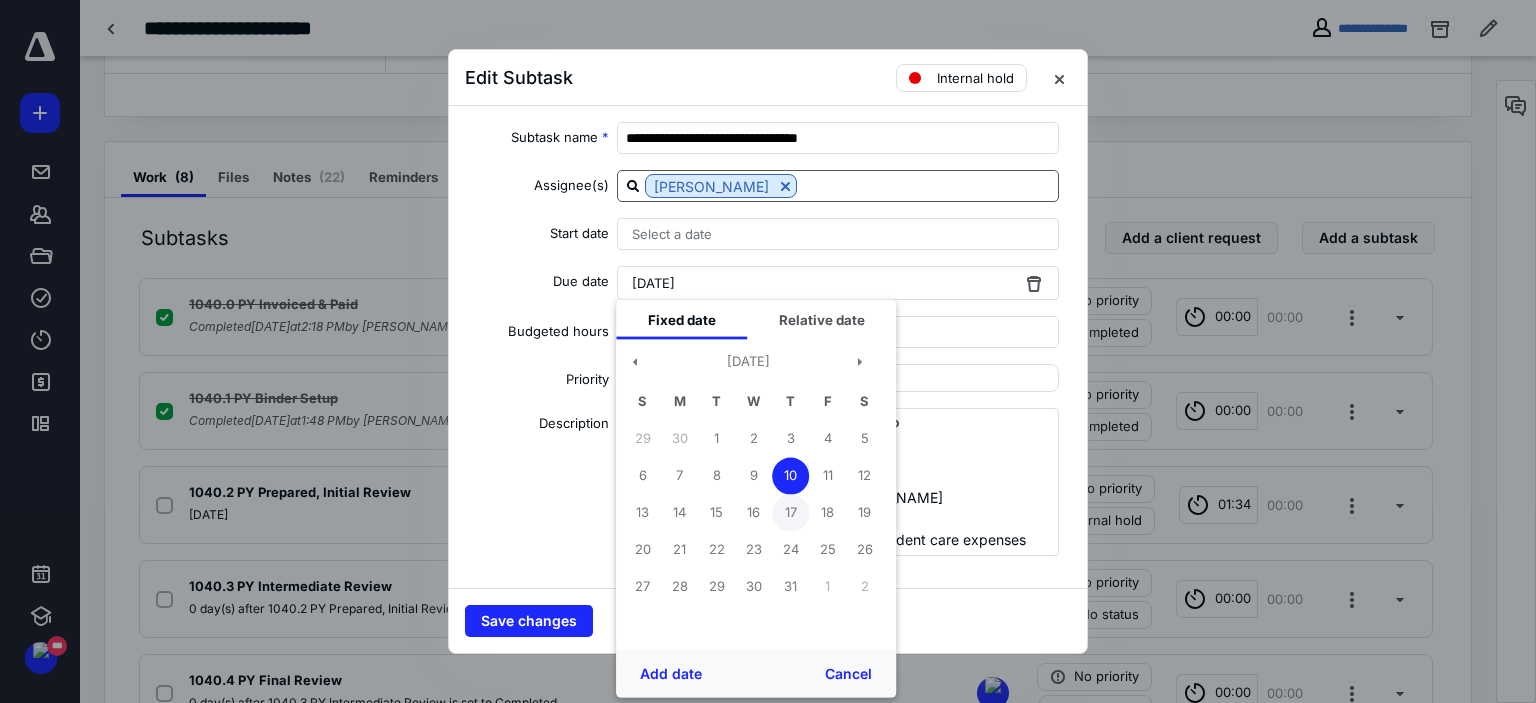 click on "17" at bounding box center (790, 512) 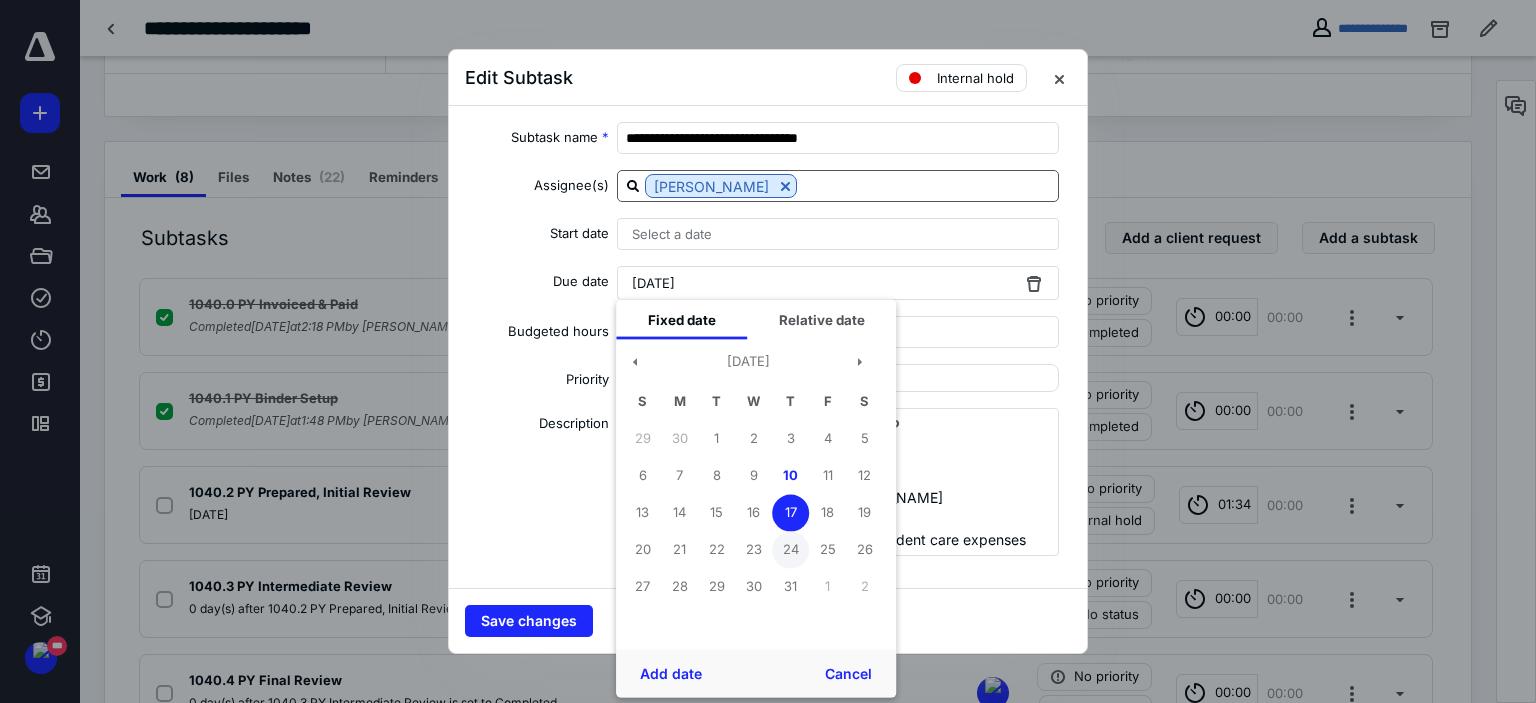 click on "24" at bounding box center [790, 549] 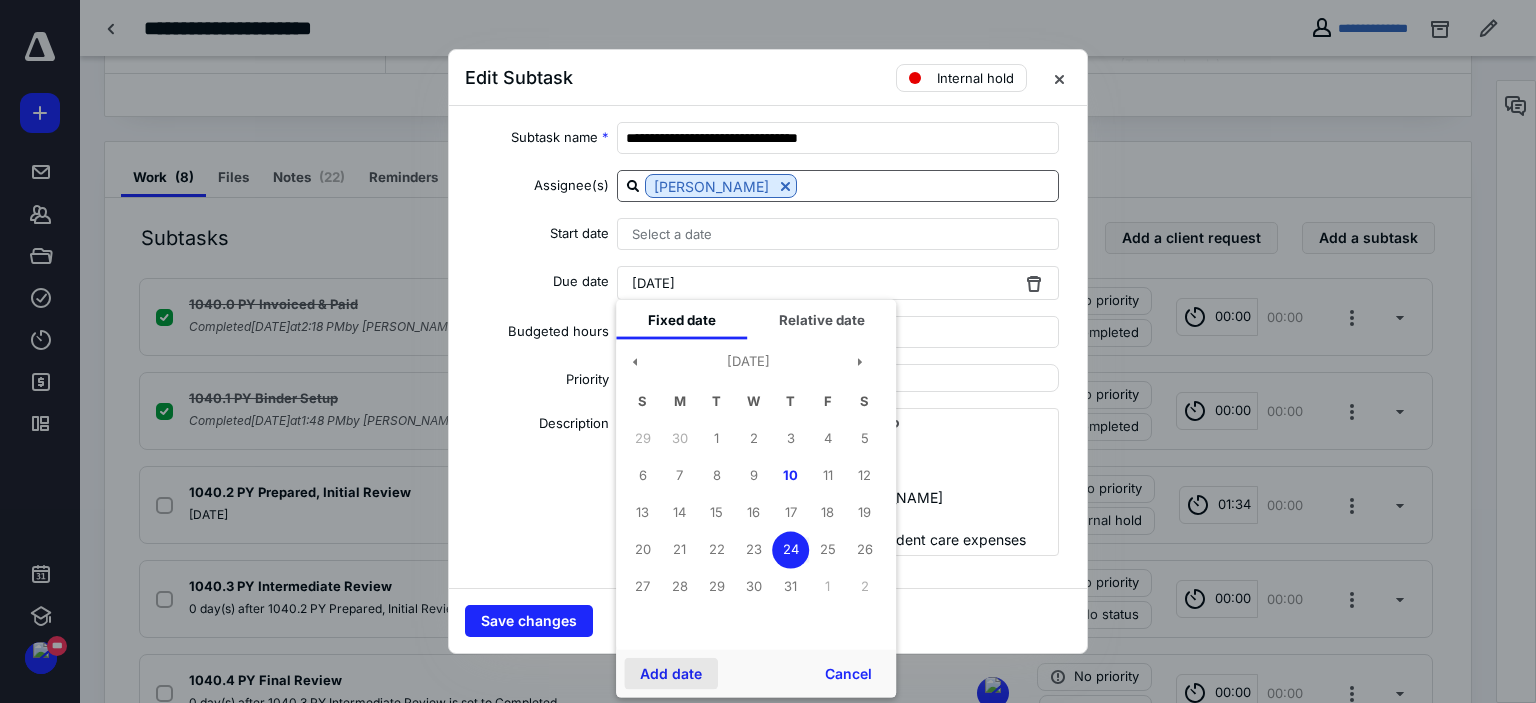 click on "Add date" at bounding box center [671, 674] 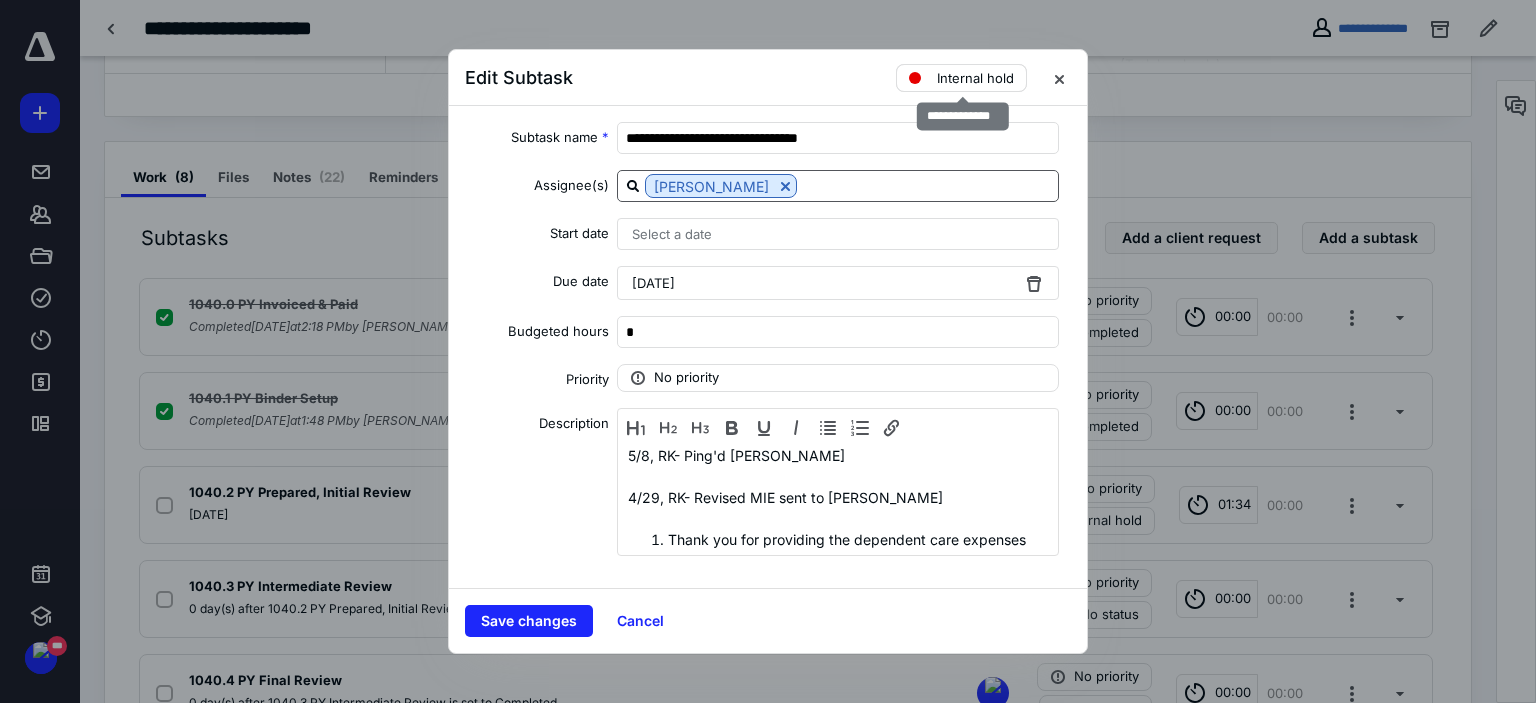 click on "Internal hold" at bounding box center [961, 78] 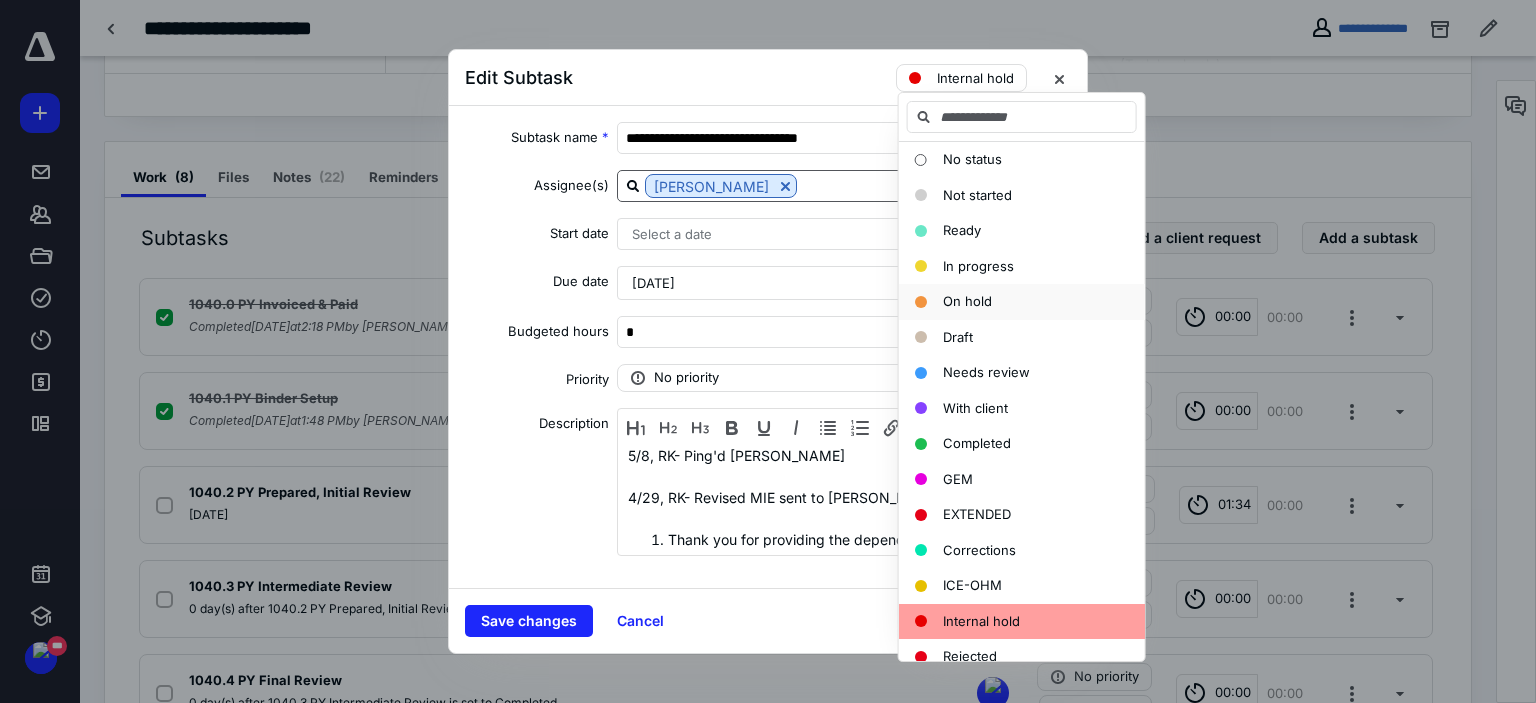 click on "On hold" at bounding box center (1022, 302) 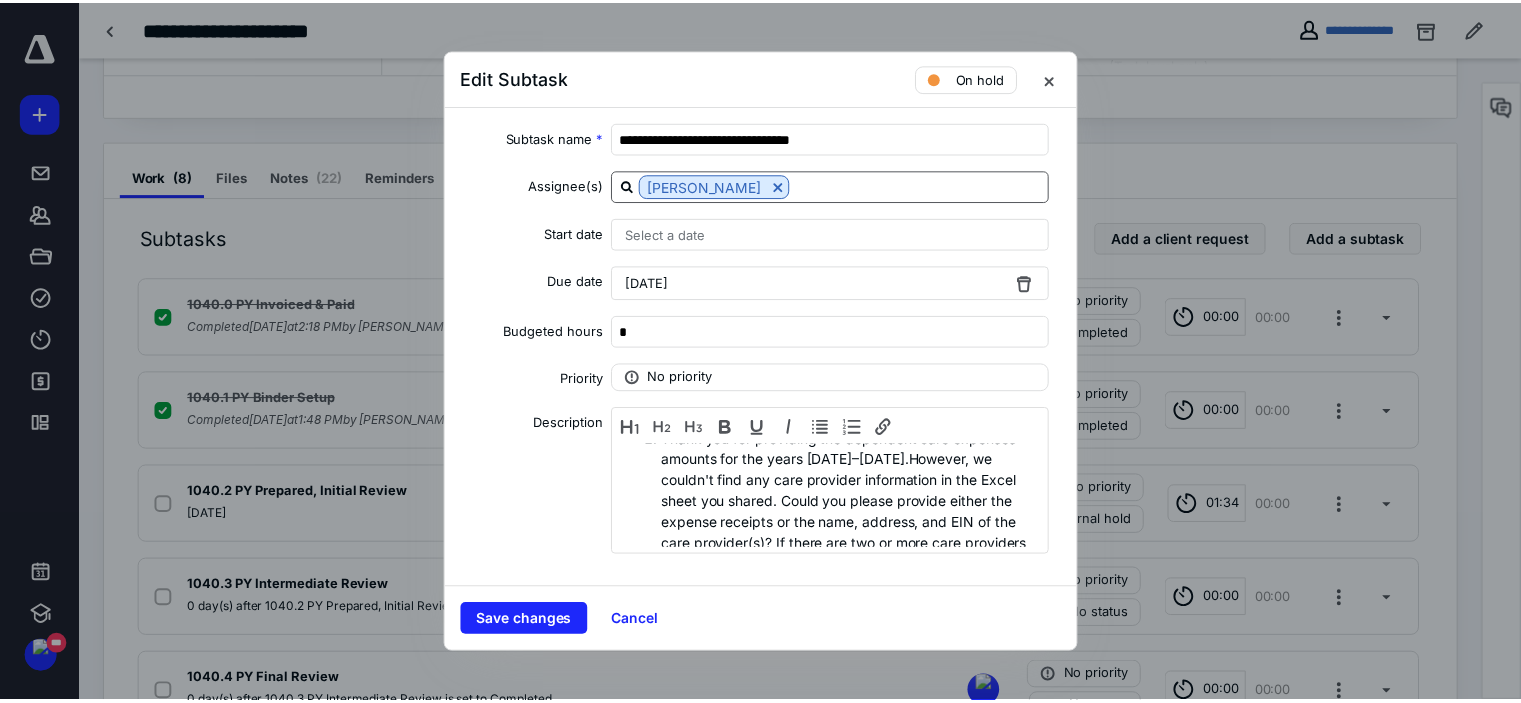 scroll, scrollTop: 200, scrollLeft: 0, axis: vertical 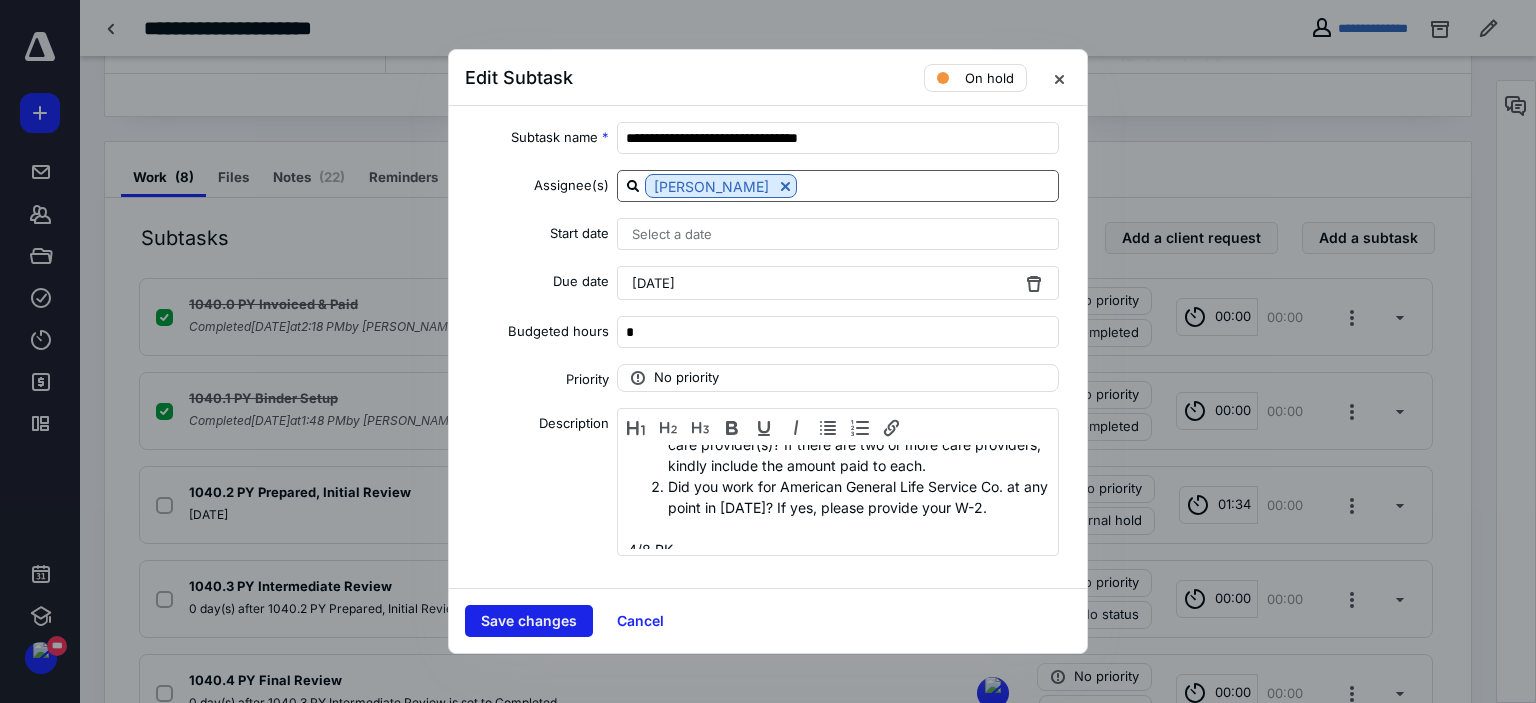 click on "Save changes" at bounding box center (529, 621) 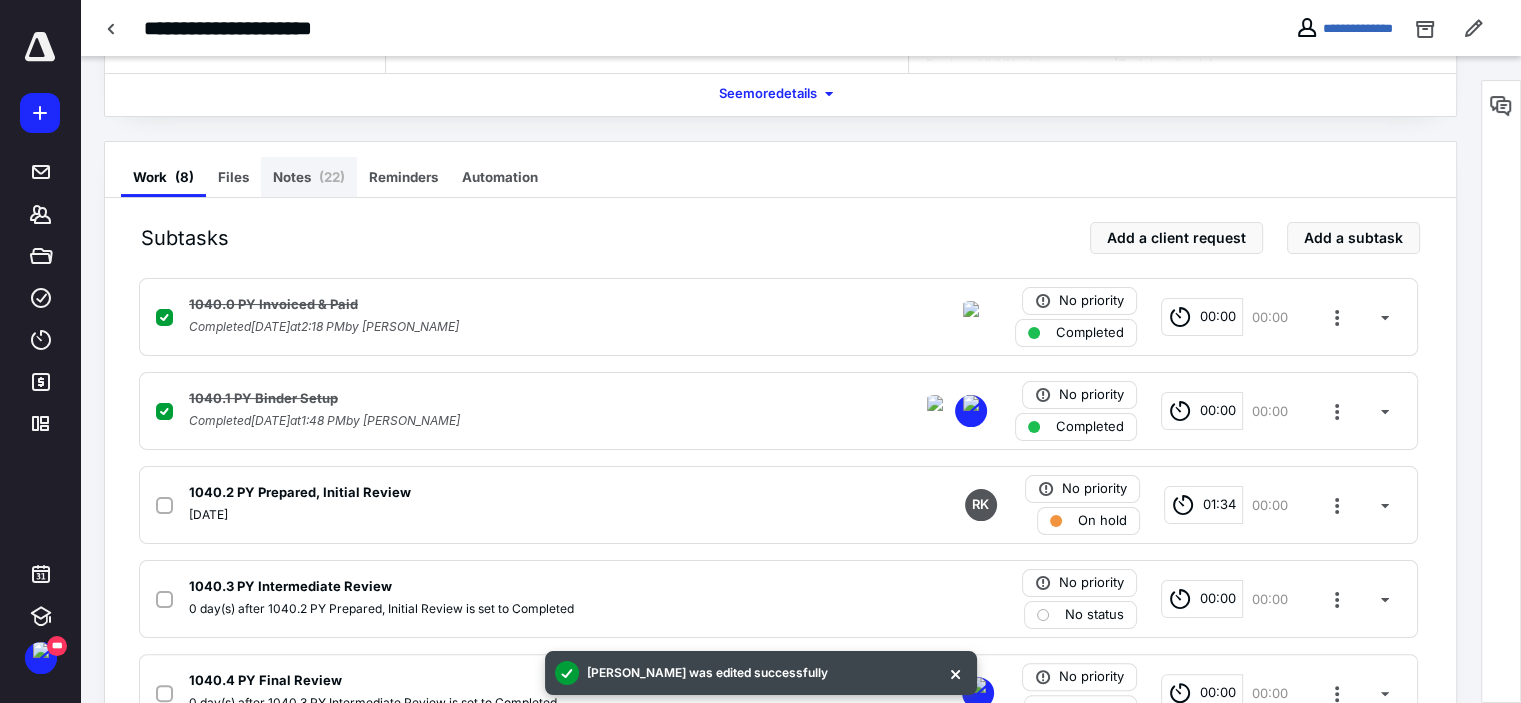 click on "Notes ( 22 )" at bounding box center (309, 177) 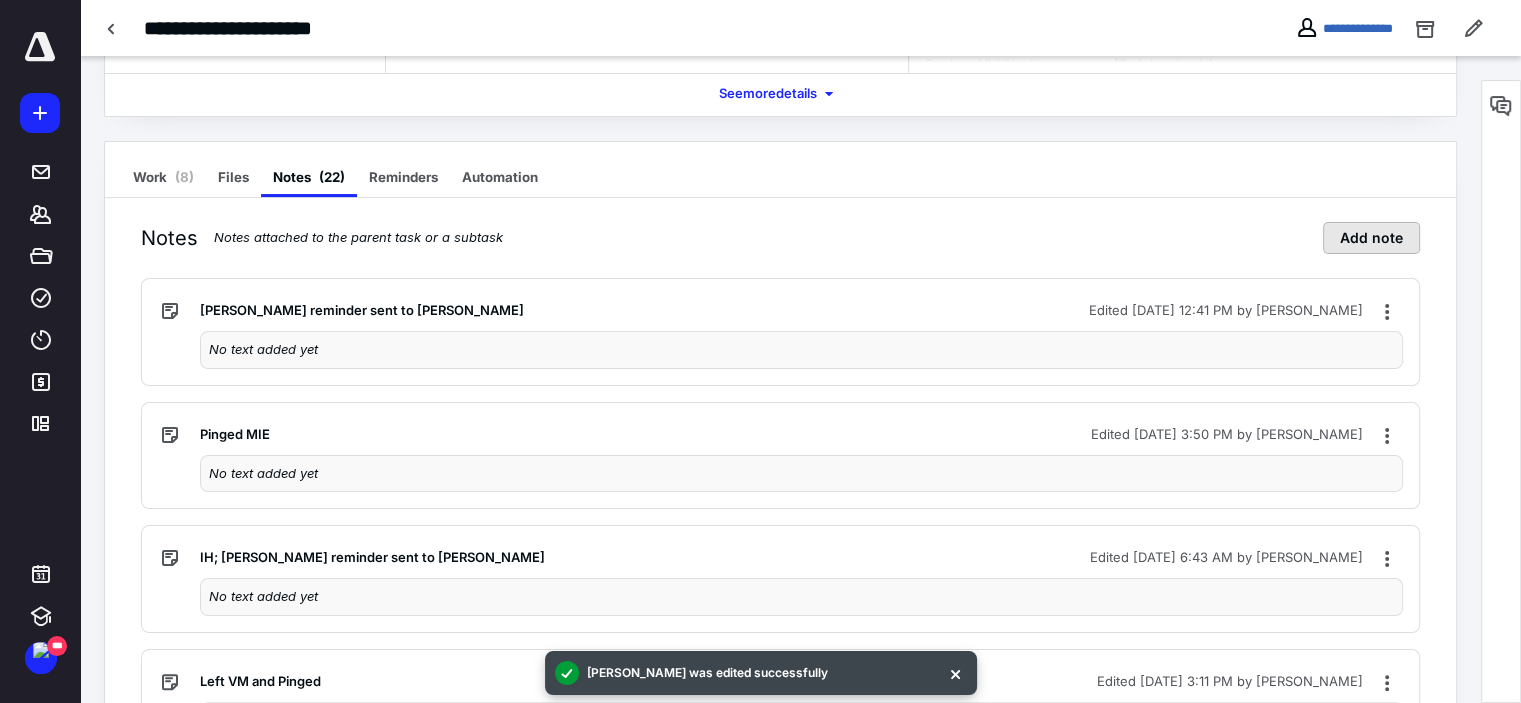 click on "Add note" at bounding box center [1371, 238] 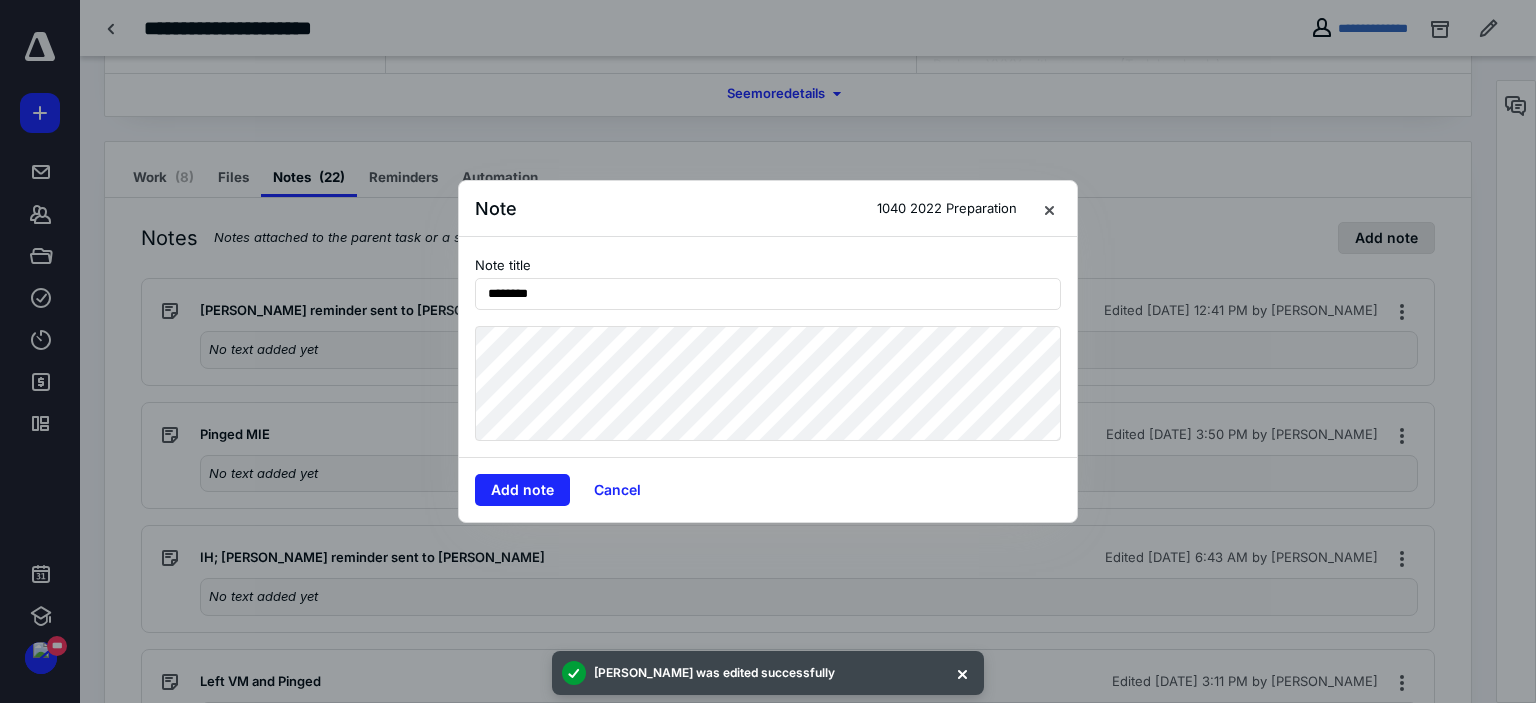 type on "*******" 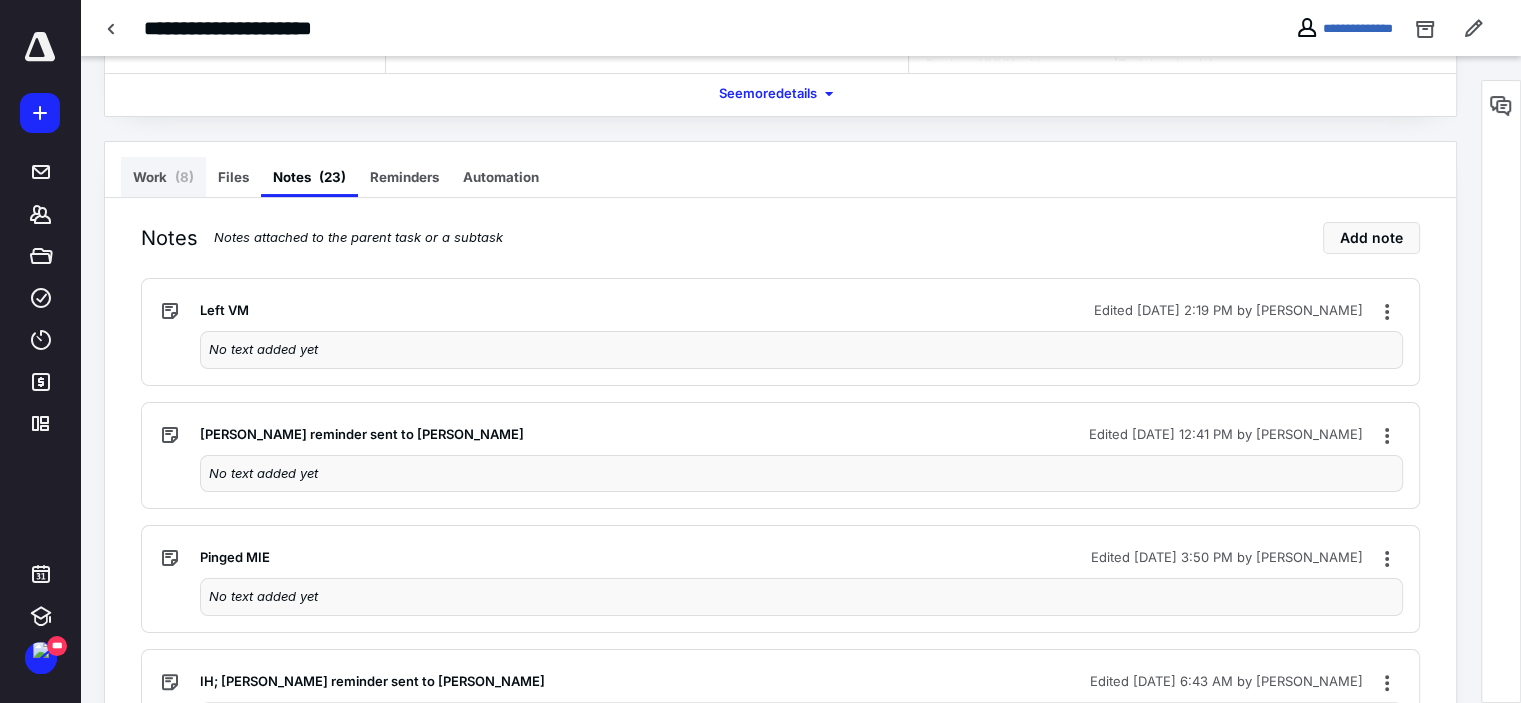 click on "Work ( 8 )" at bounding box center [163, 177] 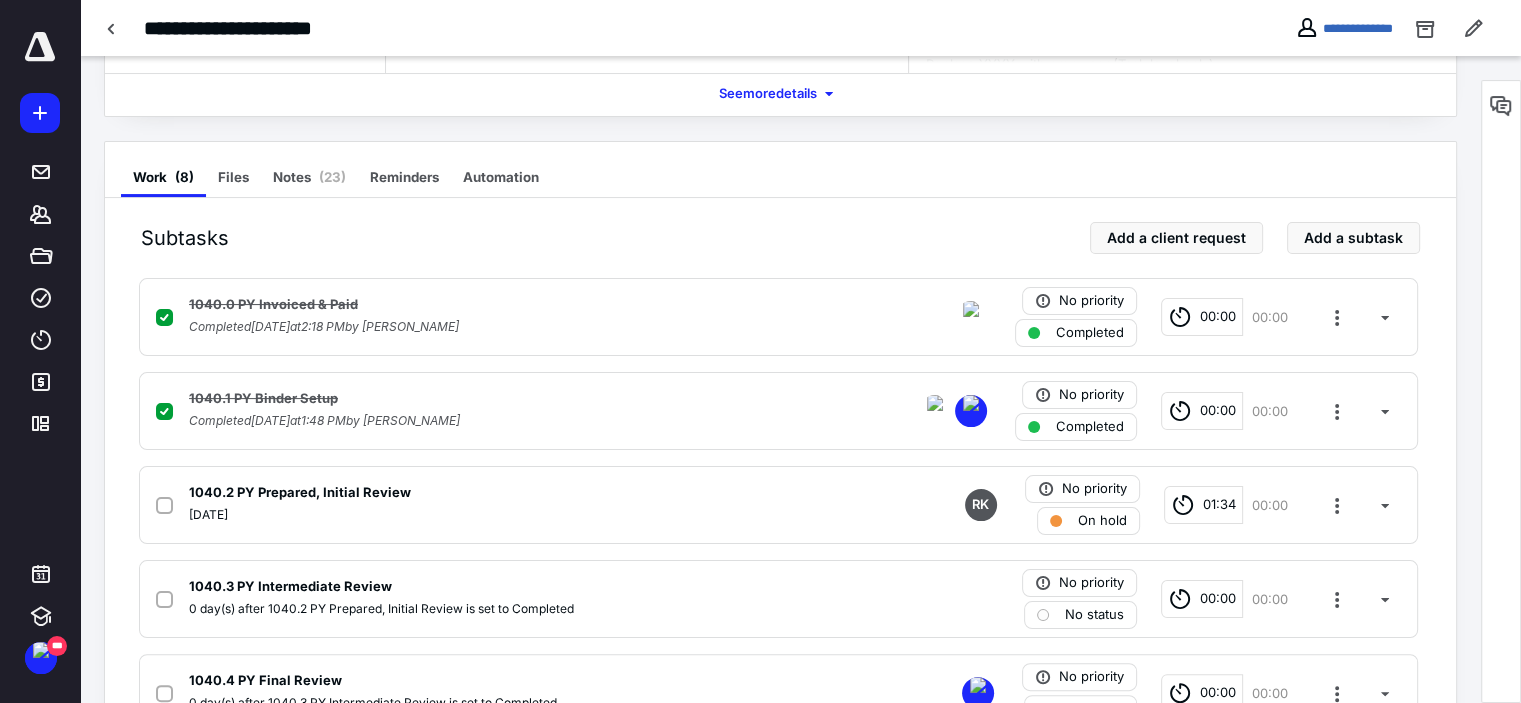 click at bounding box center (112, 28) 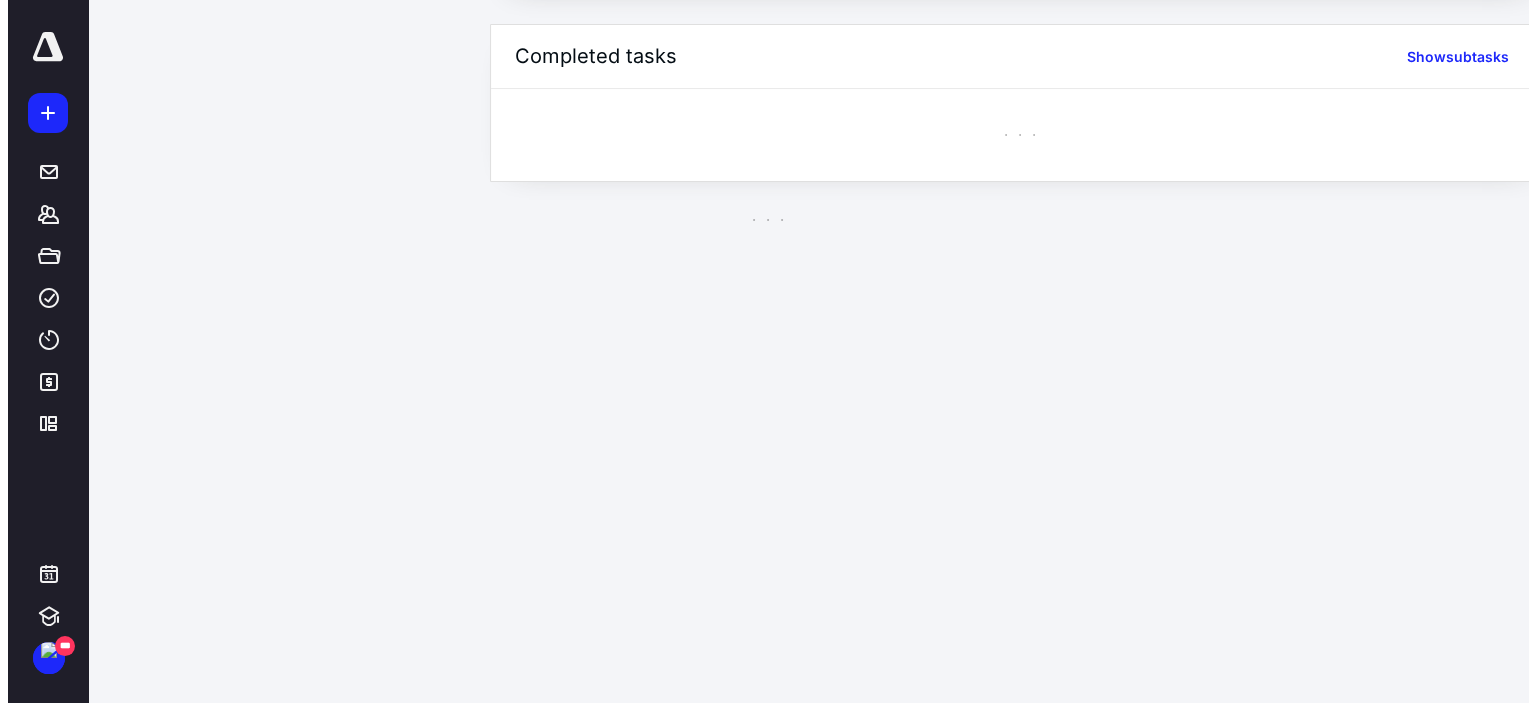 scroll, scrollTop: 0, scrollLeft: 0, axis: both 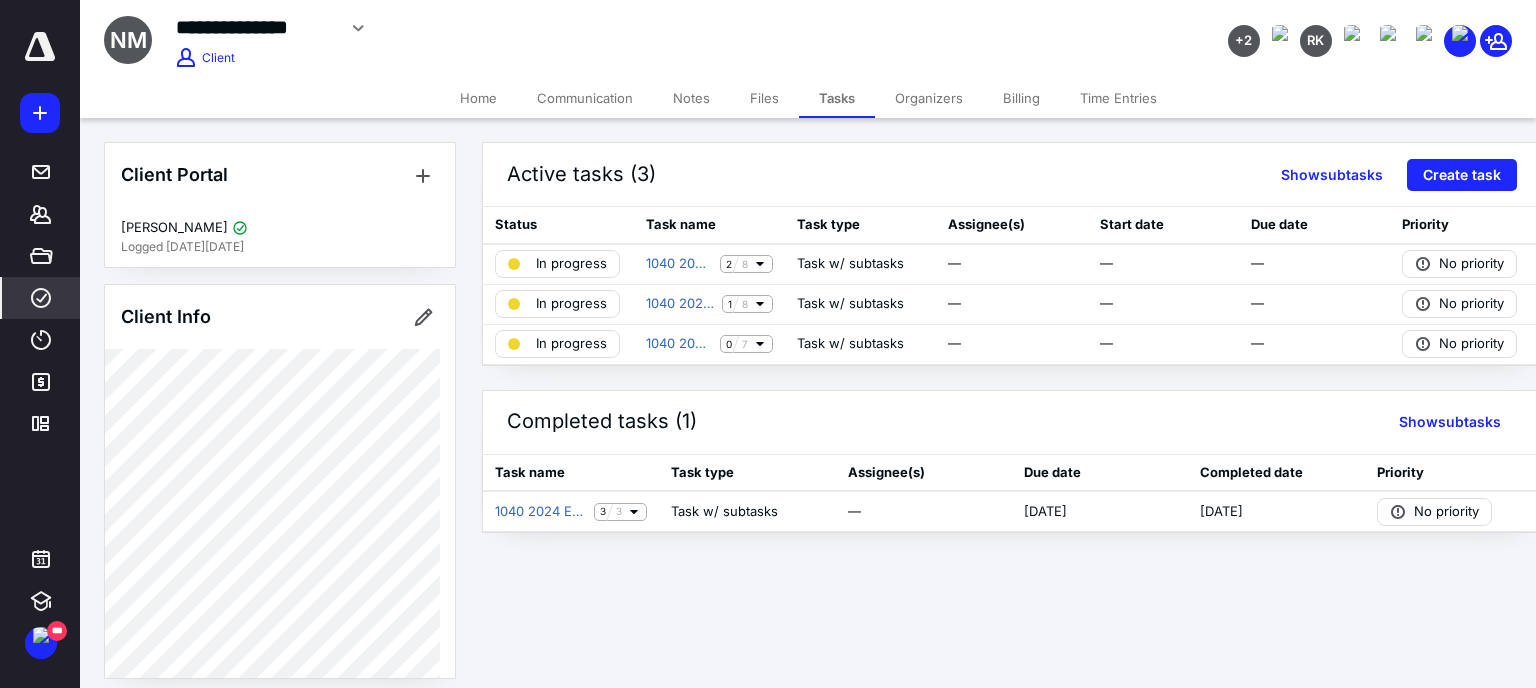 click 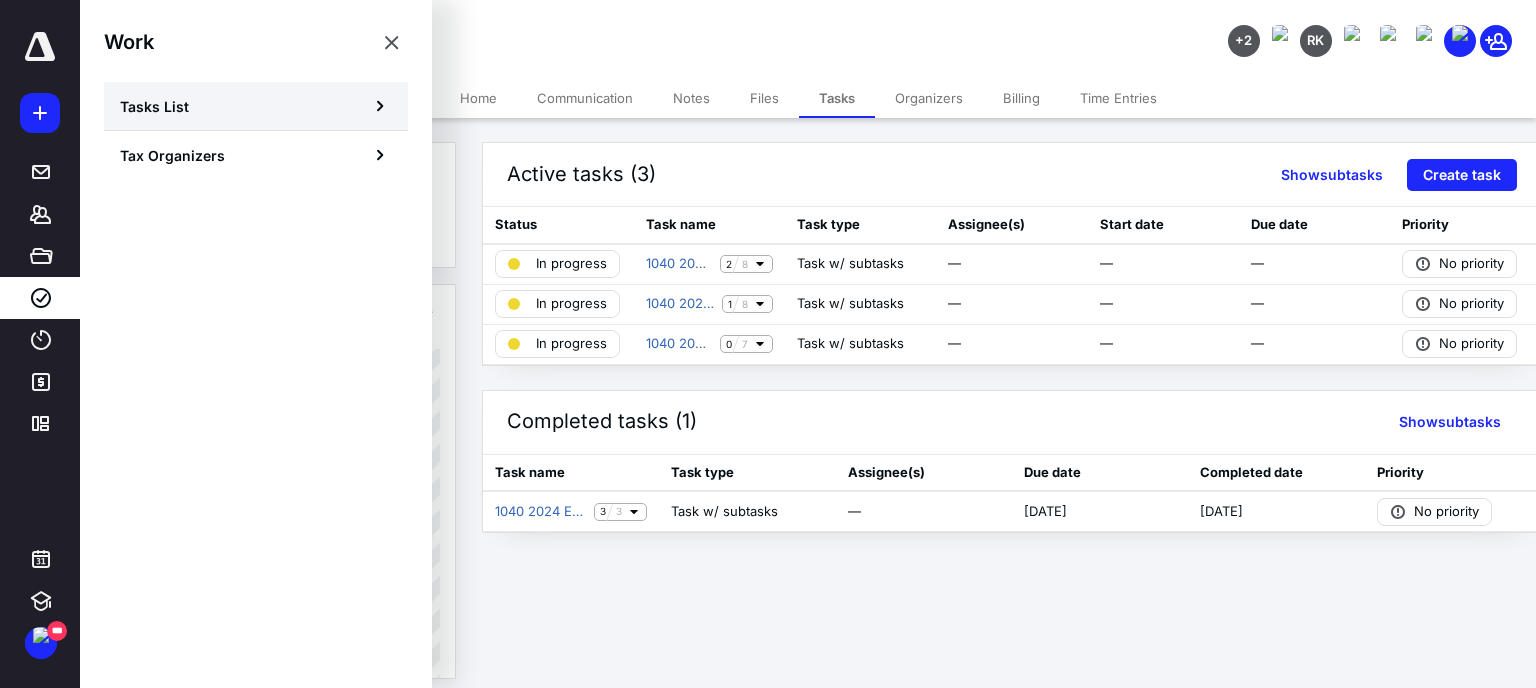 click on "Tasks List" at bounding box center (154, 106) 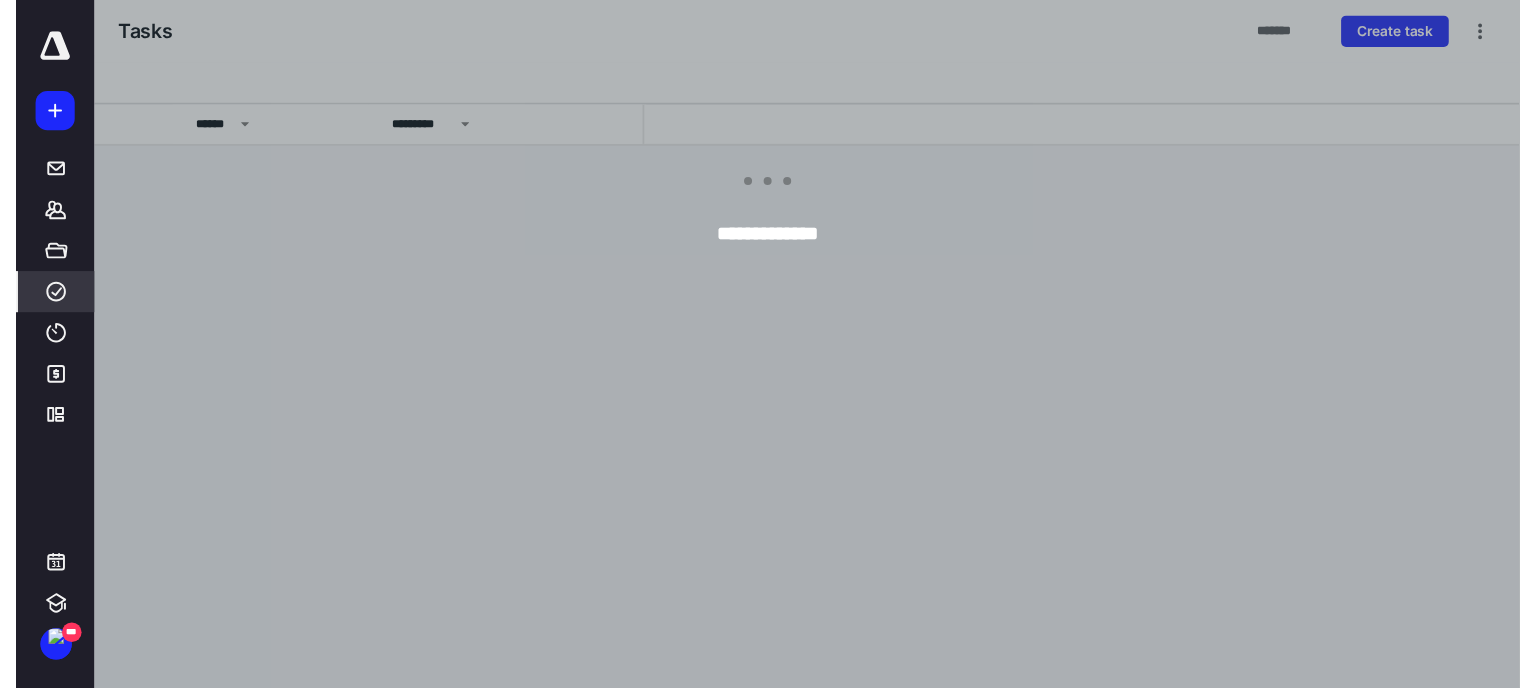 scroll, scrollTop: 0, scrollLeft: 124, axis: horizontal 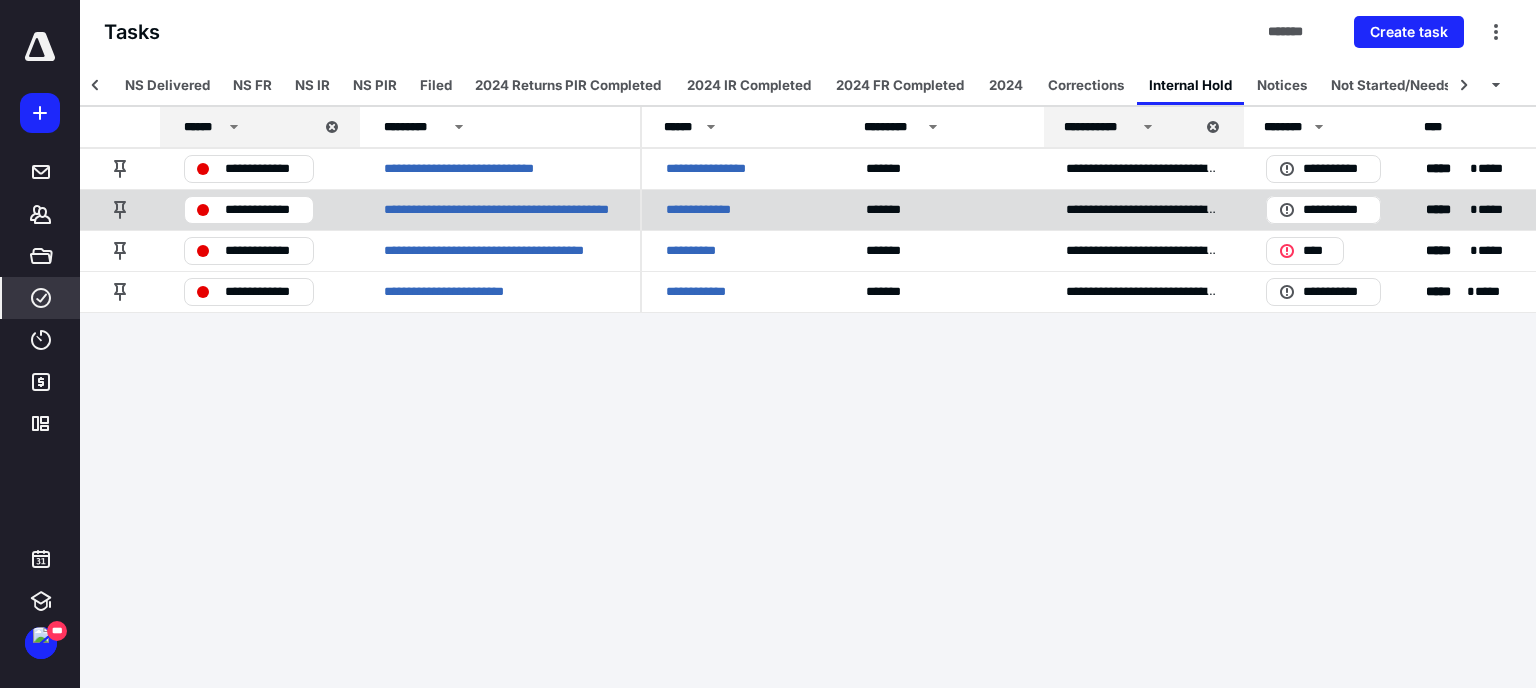 click on "**********" at bounding box center (712, 210) 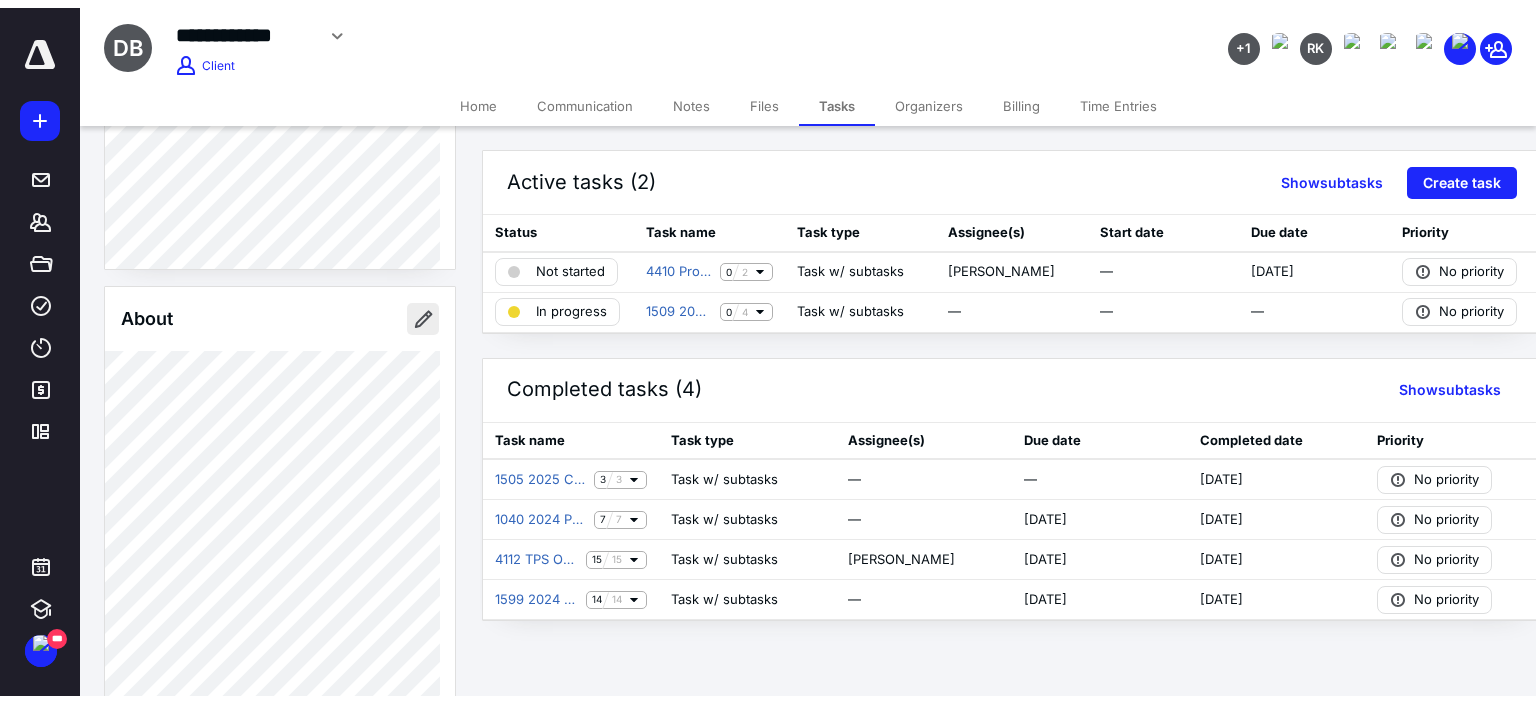 scroll, scrollTop: 1000, scrollLeft: 0, axis: vertical 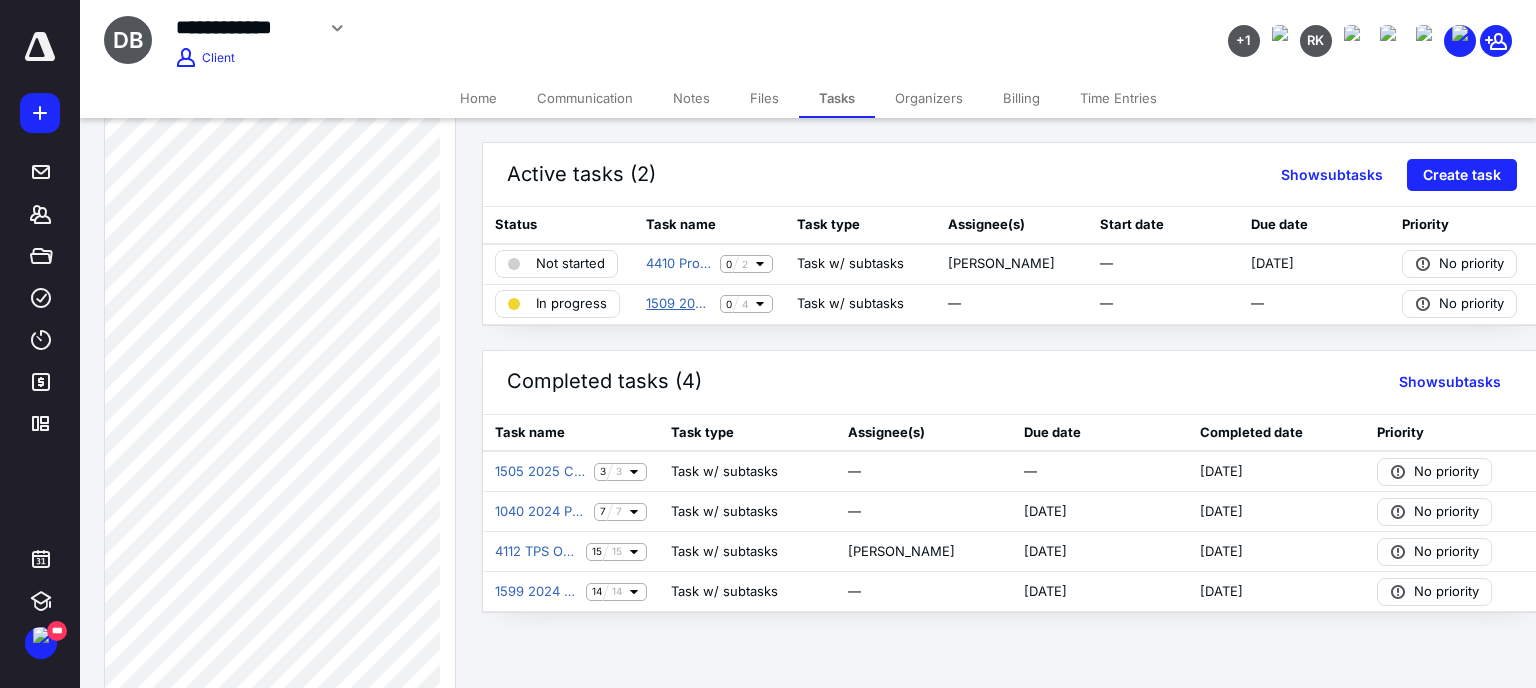 drag, startPoint x: 683, startPoint y: 299, endPoint x: 644, endPoint y: 307, distance: 39.812057 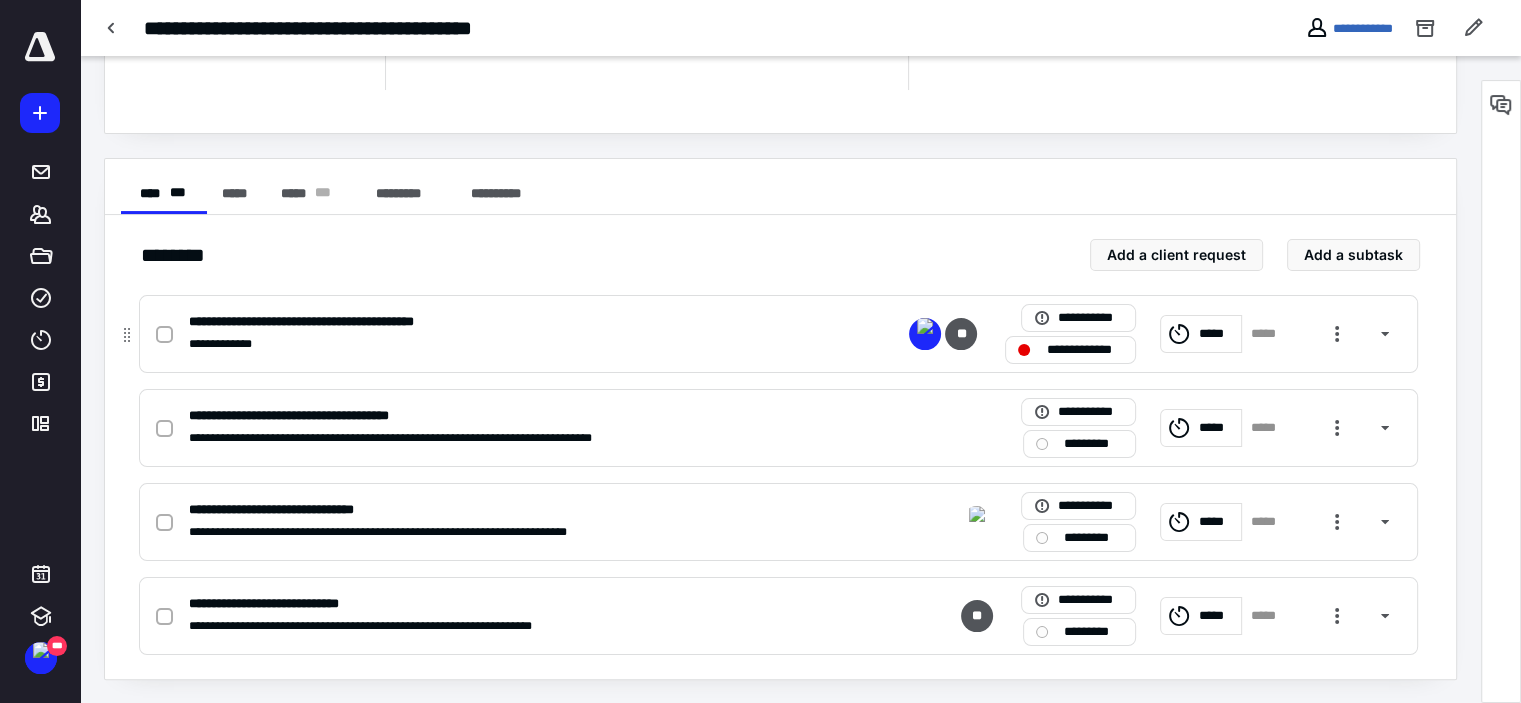 scroll, scrollTop: 83, scrollLeft: 0, axis: vertical 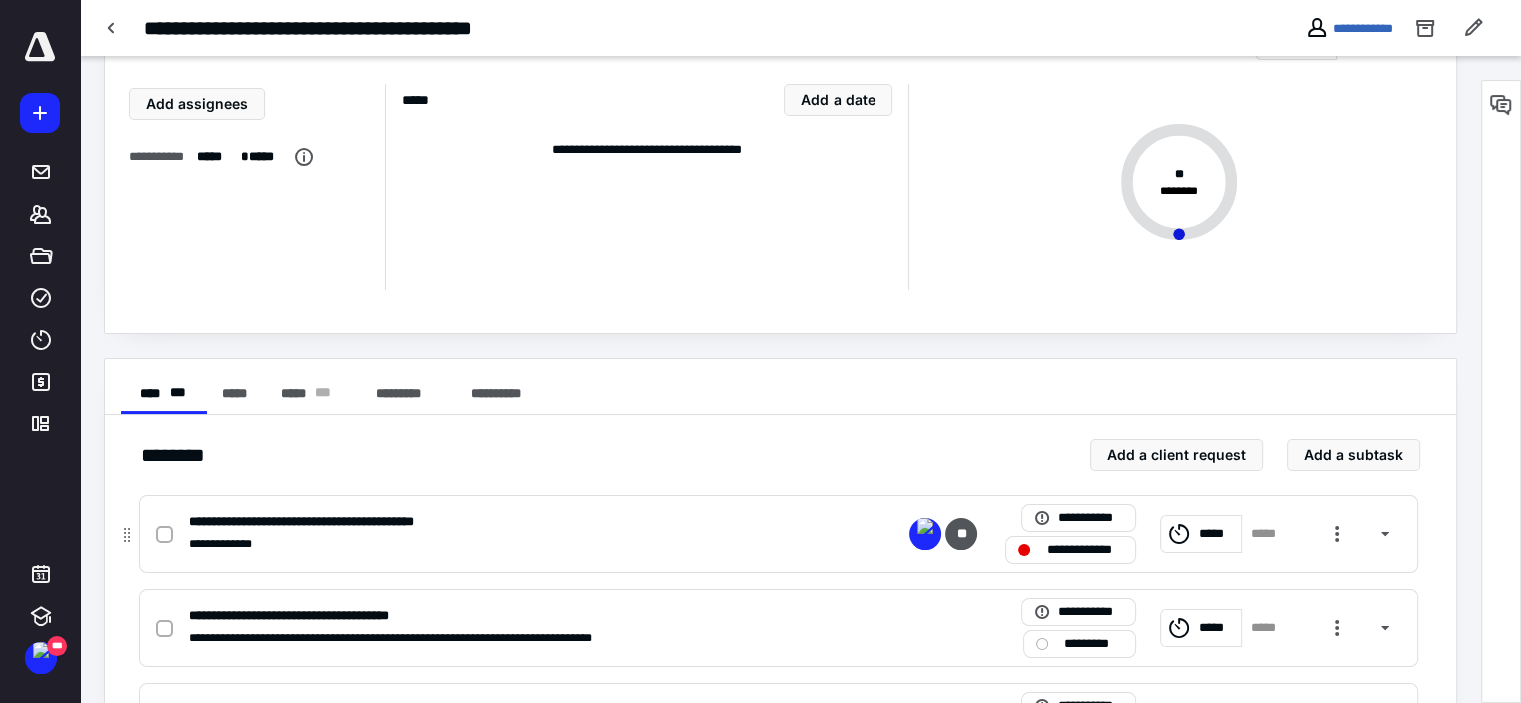 click on "**********" at bounding box center (778, 534) 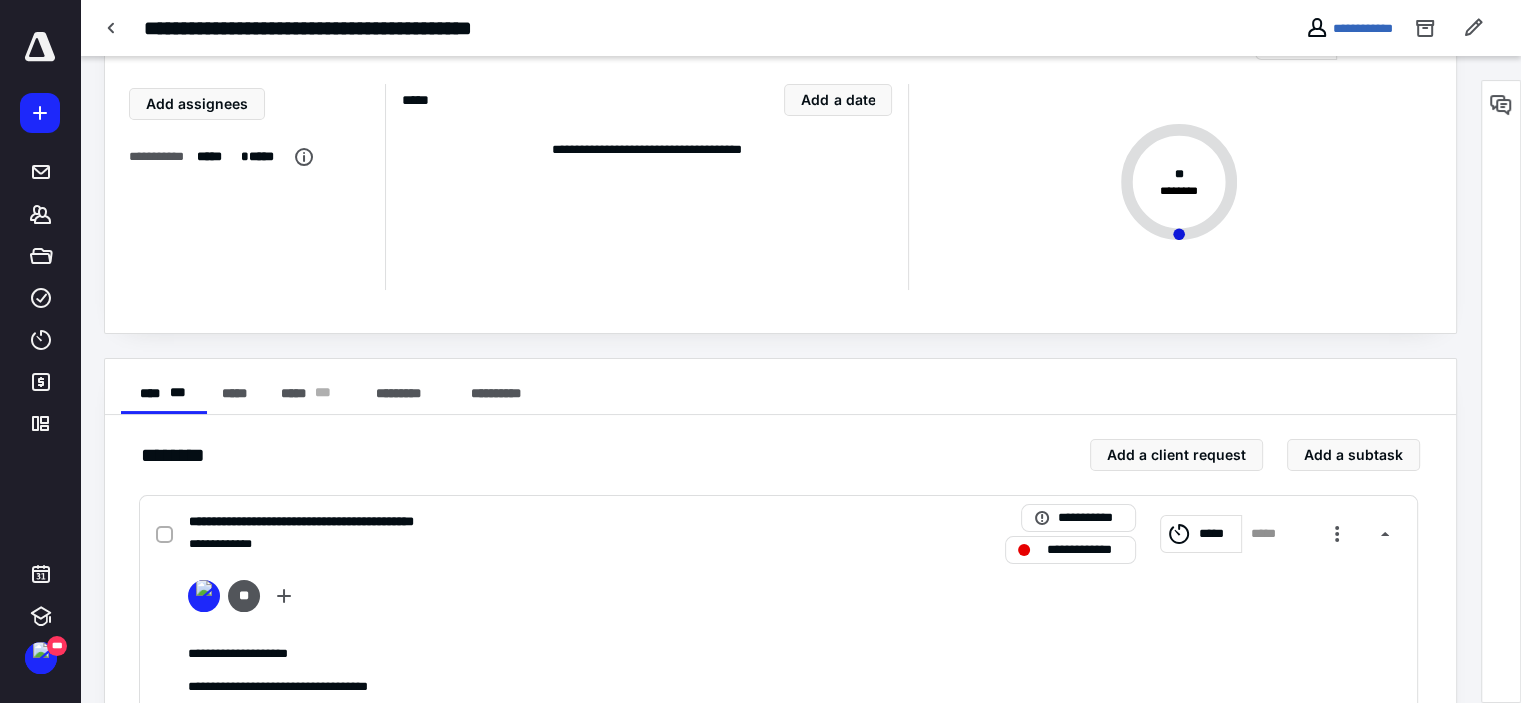 scroll, scrollTop: 283, scrollLeft: 0, axis: vertical 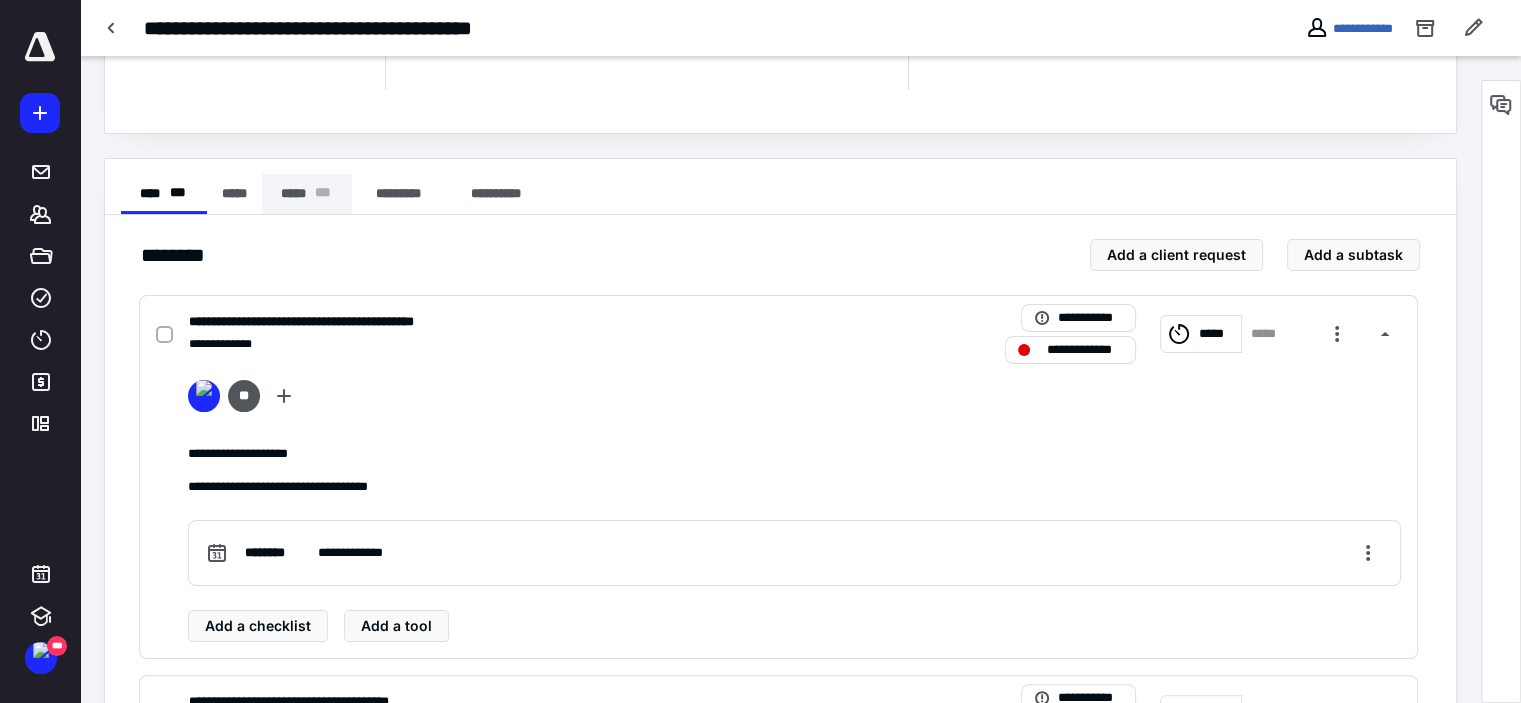 click on "***** * * *" at bounding box center [307, 194] 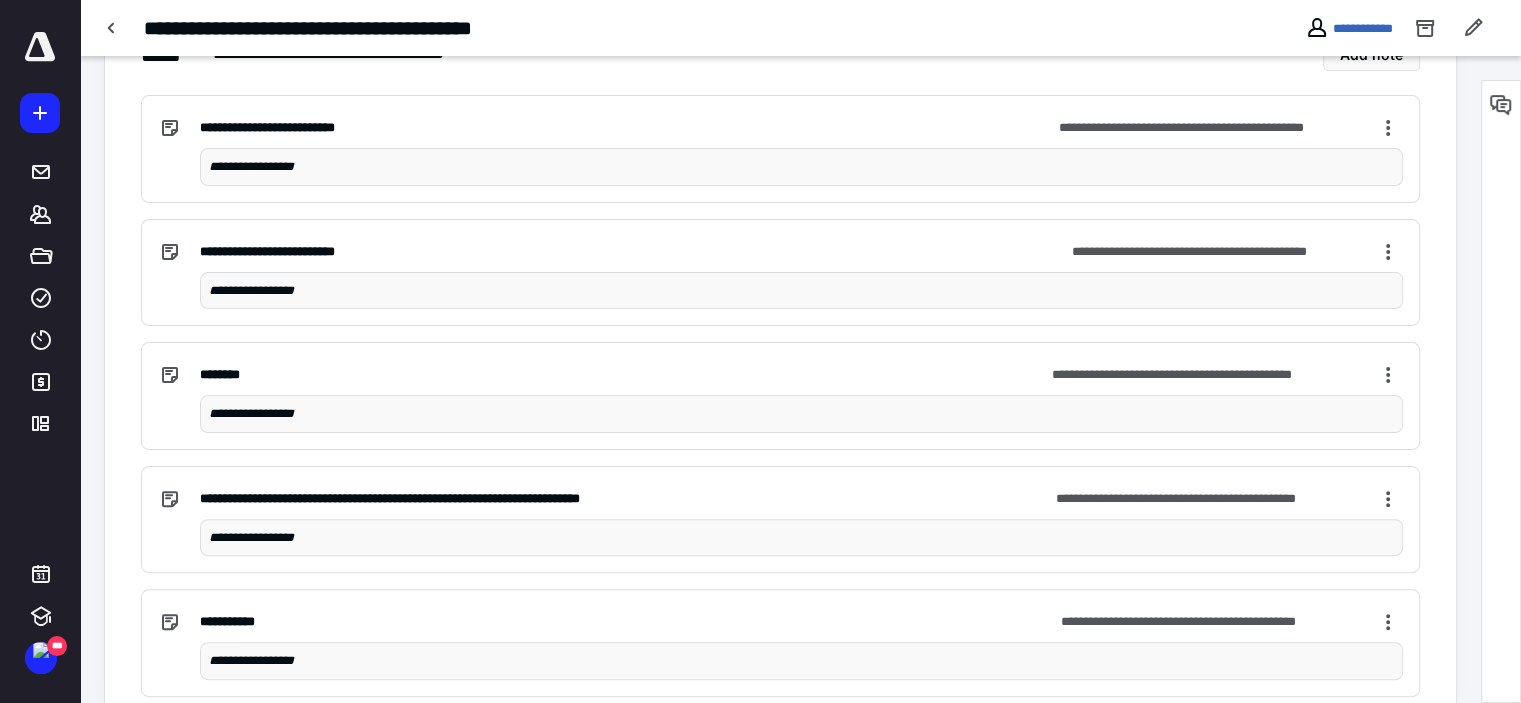 scroll, scrollTop: 520, scrollLeft: 0, axis: vertical 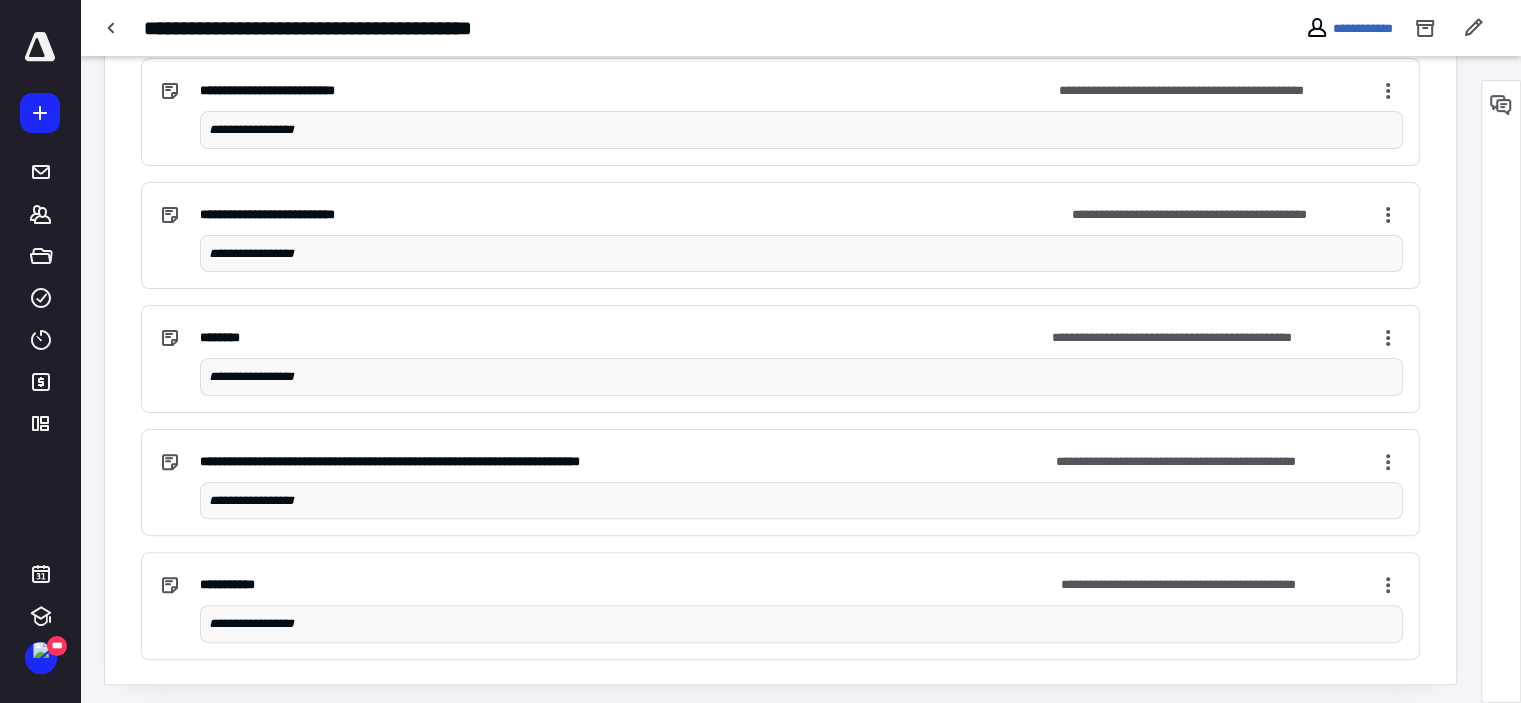 drag, startPoint x: 112, startPoint y: 35, endPoint x: 148, endPoint y: 140, distance: 111 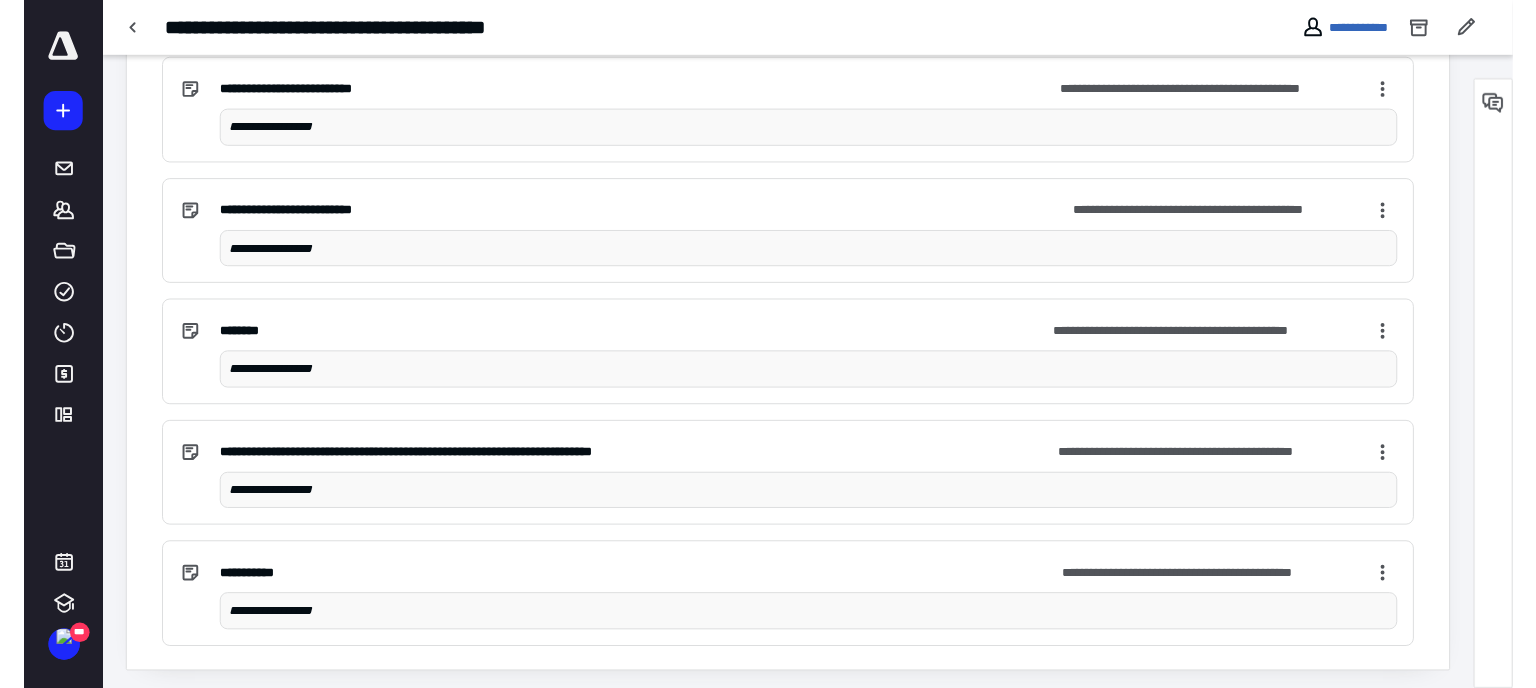 scroll, scrollTop: 0, scrollLeft: 0, axis: both 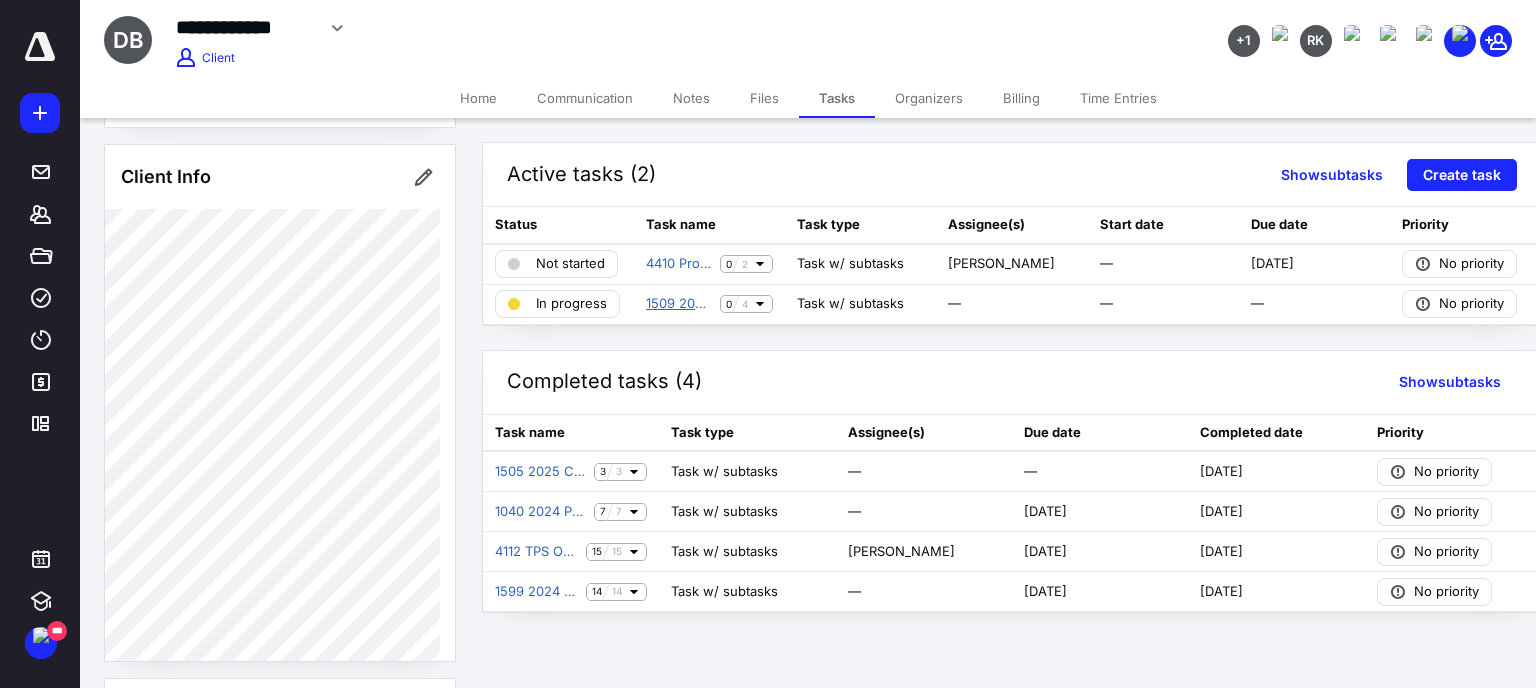 drag, startPoint x: 680, startPoint y: 300, endPoint x: 692, endPoint y: 348, distance: 49.47727 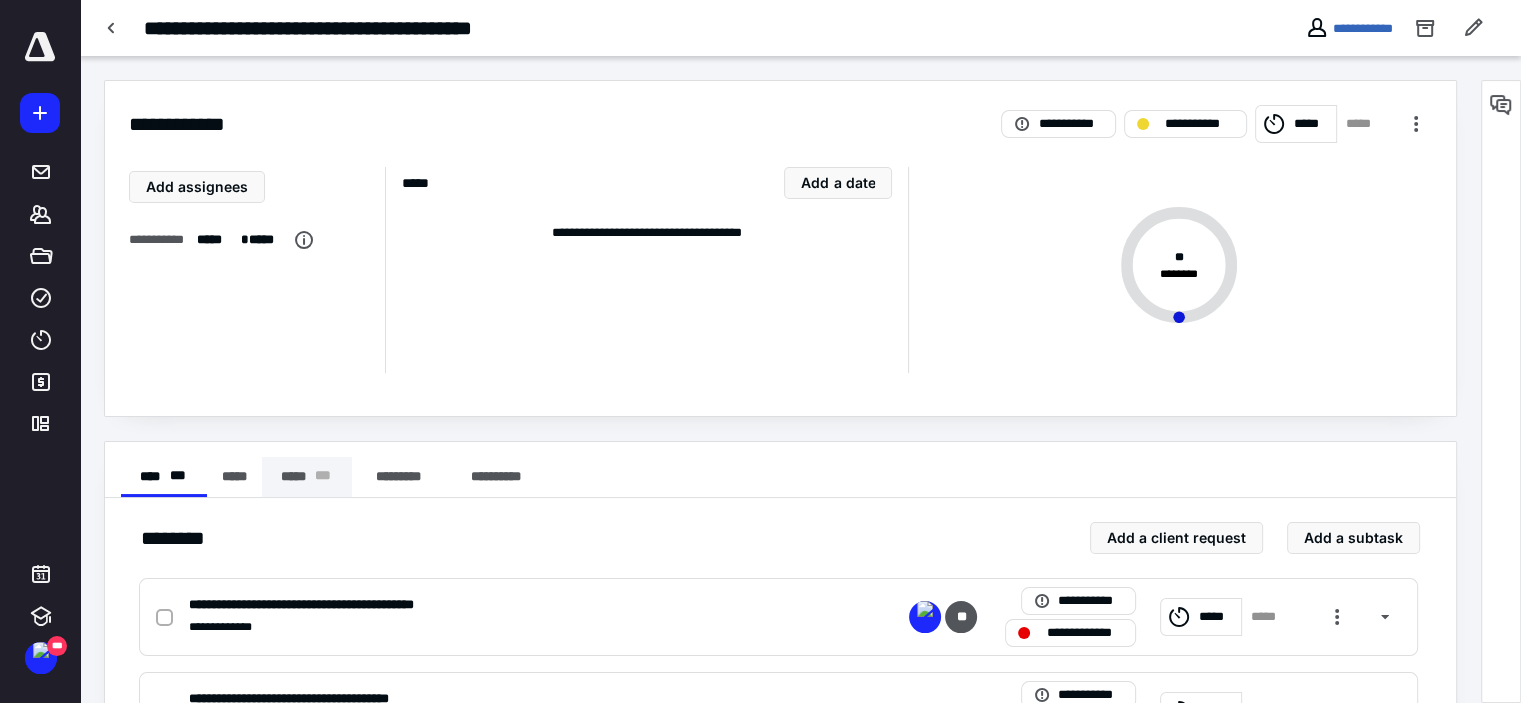 click on "***** * * *" at bounding box center (307, 477) 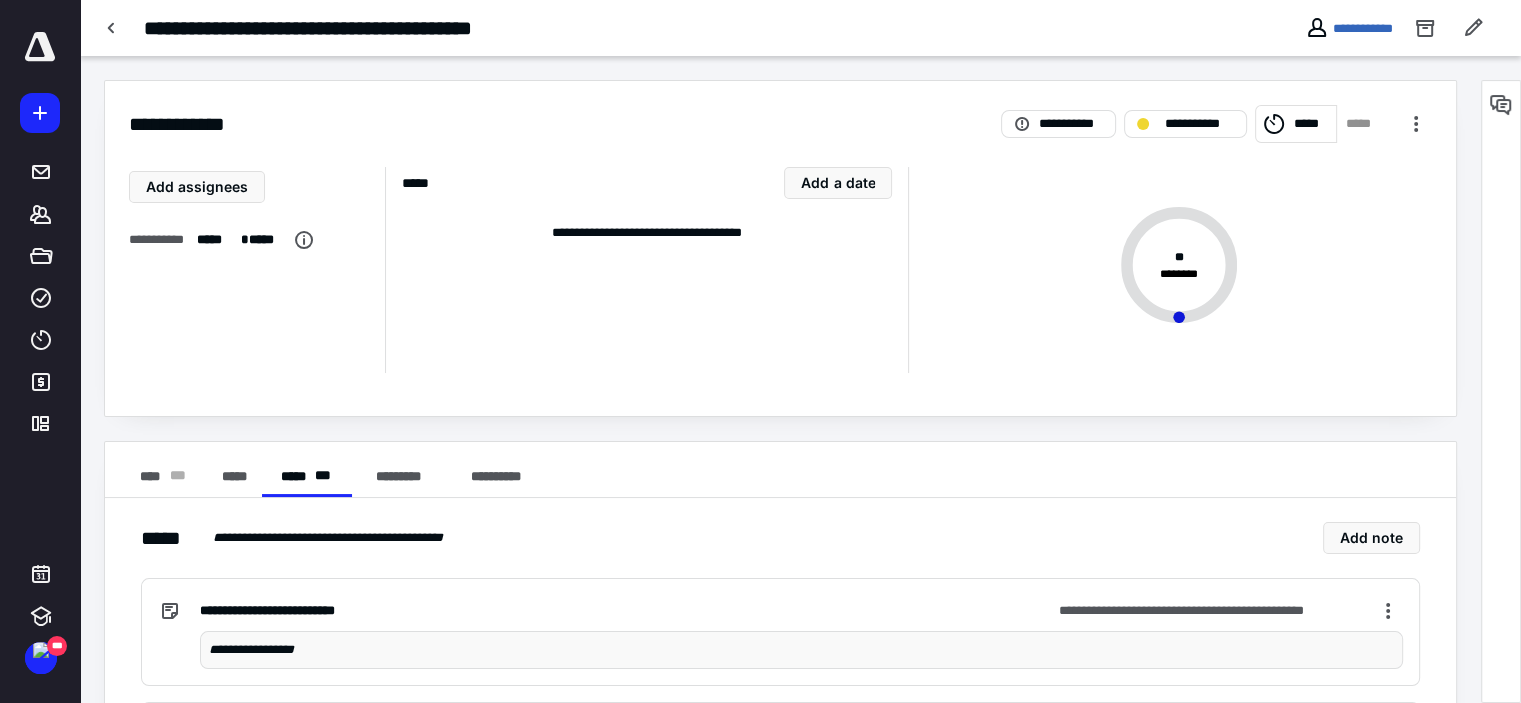 scroll, scrollTop: 100, scrollLeft: 0, axis: vertical 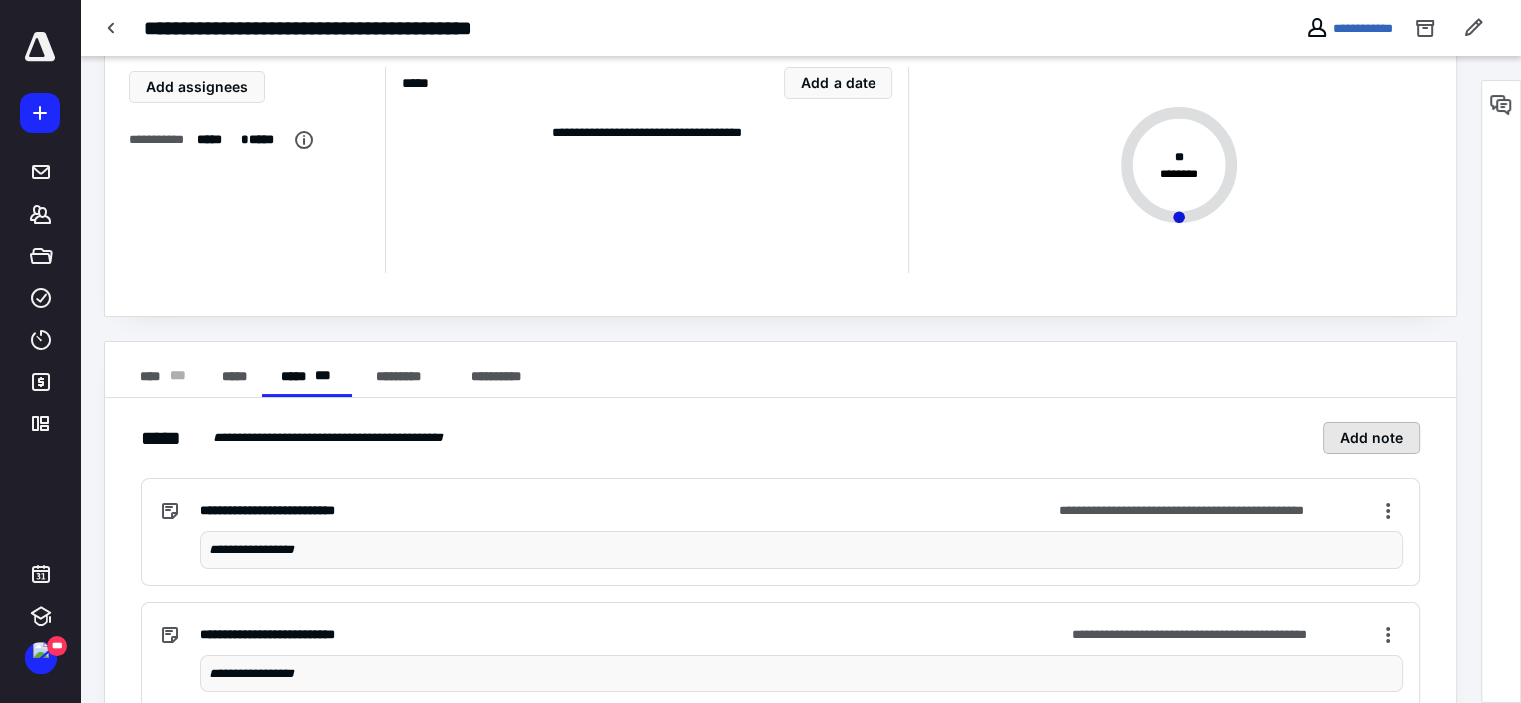 click on "Add note" at bounding box center (1371, 438) 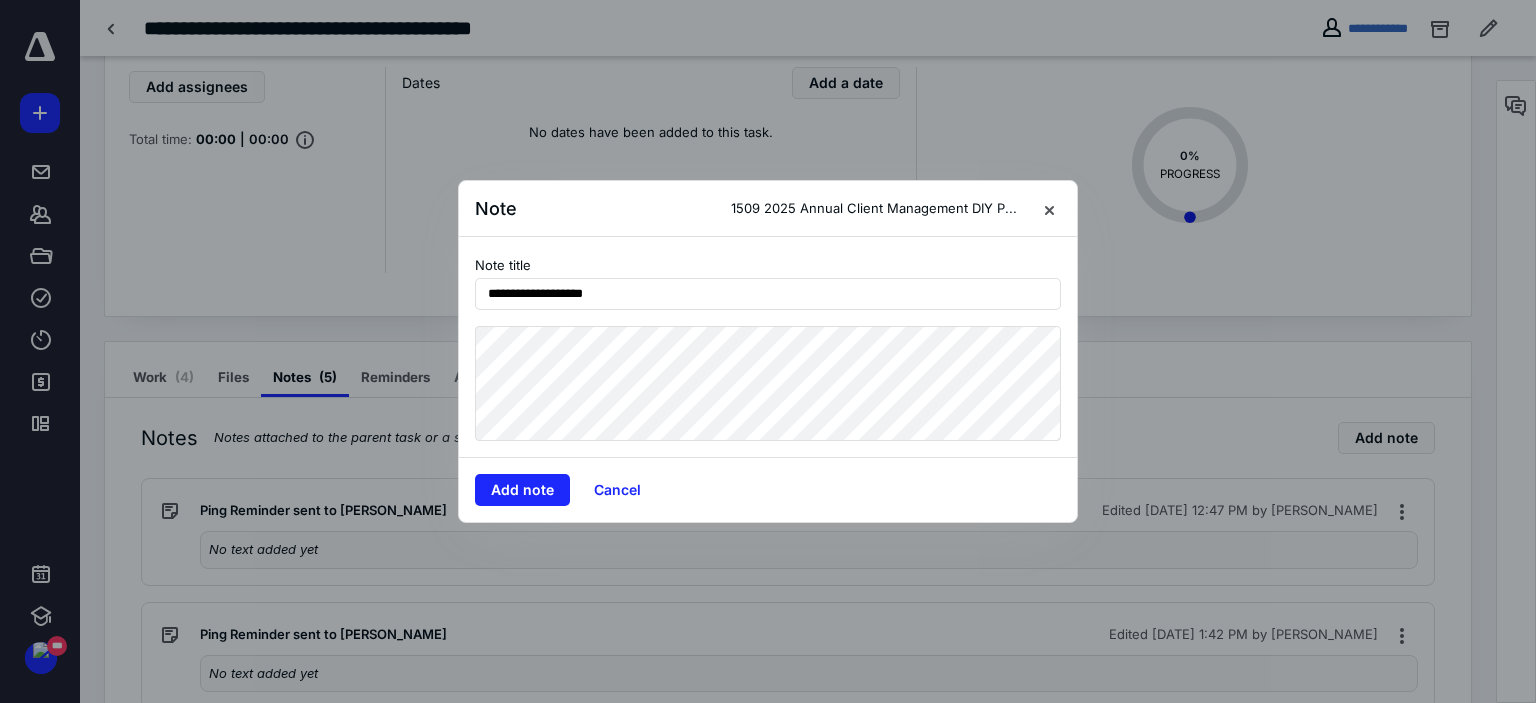 type on "**********" 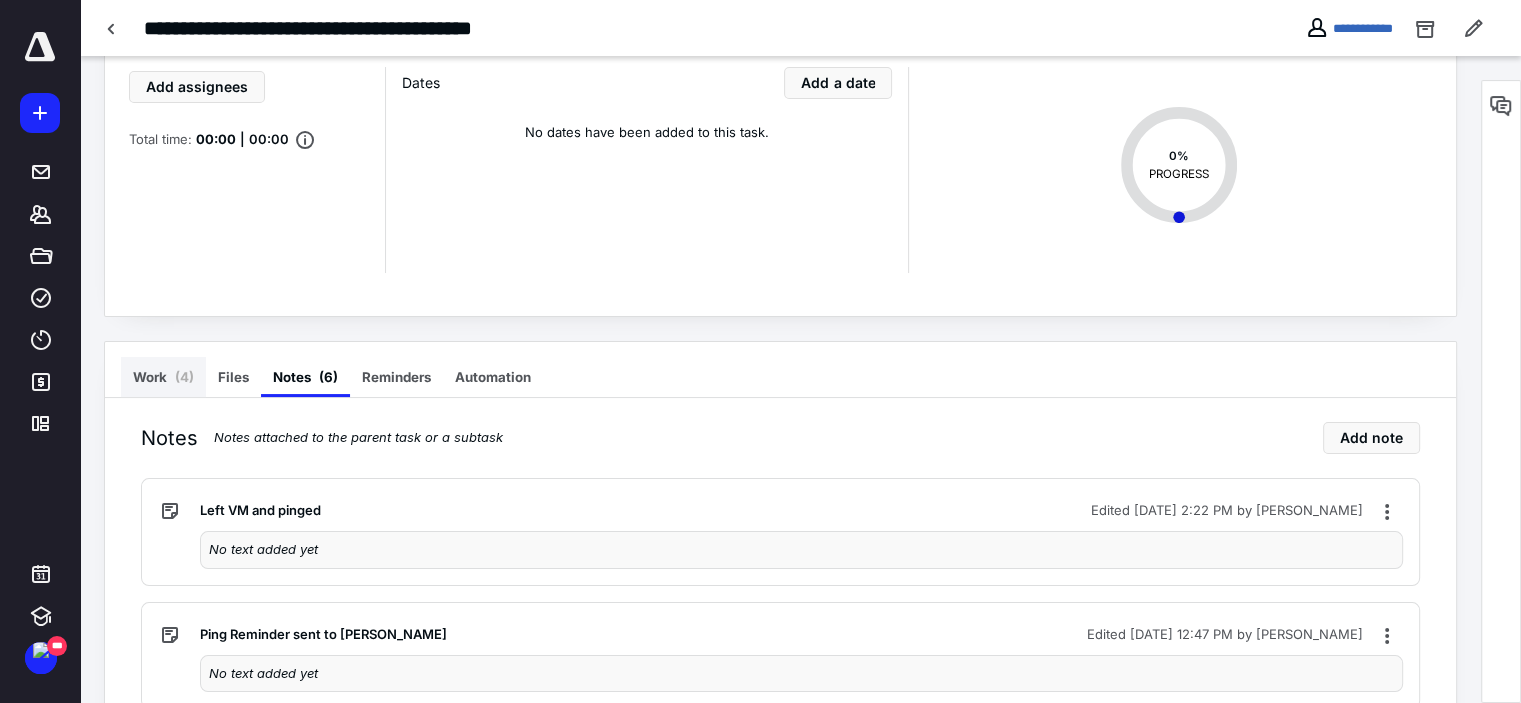 click on "Work ( 4 )" at bounding box center (163, 377) 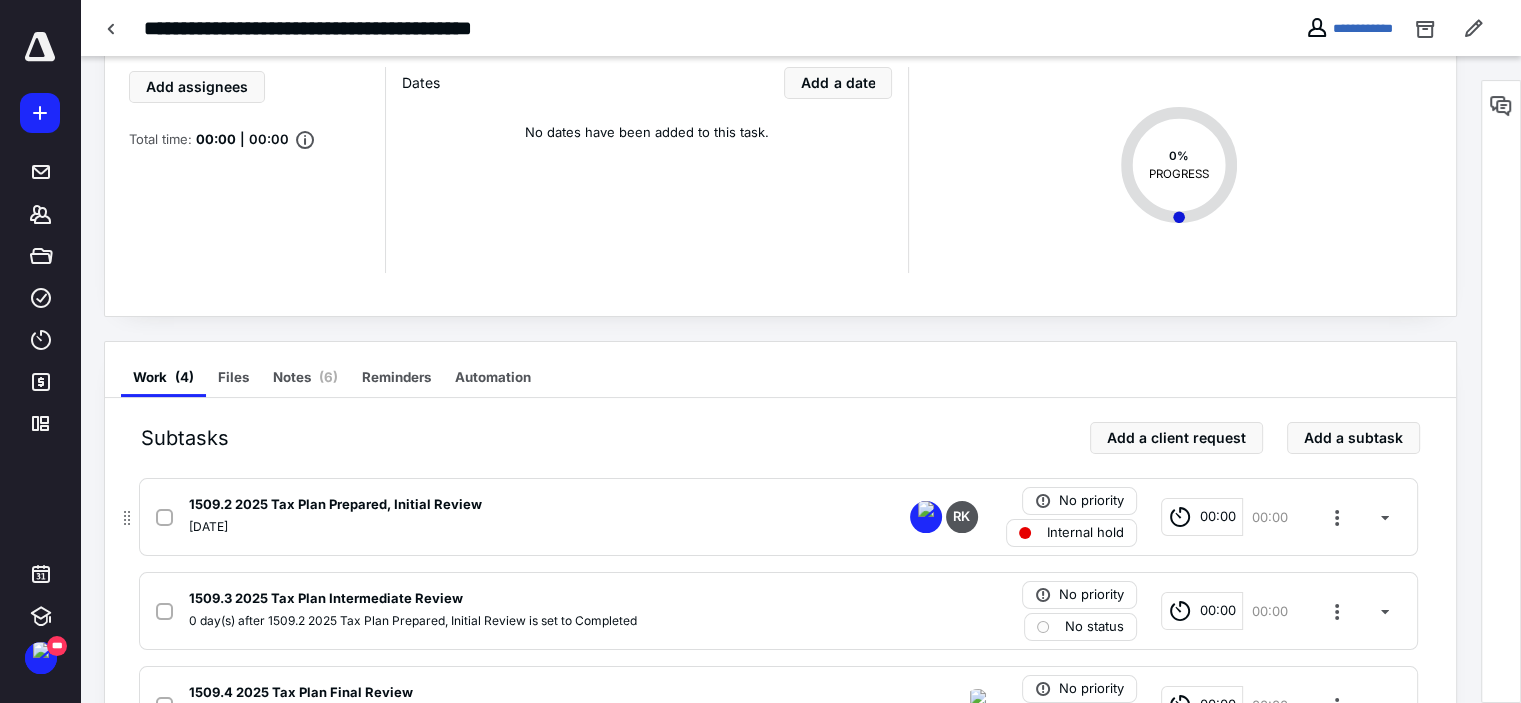 scroll, scrollTop: 283, scrollLeft: 0, axis: vertical 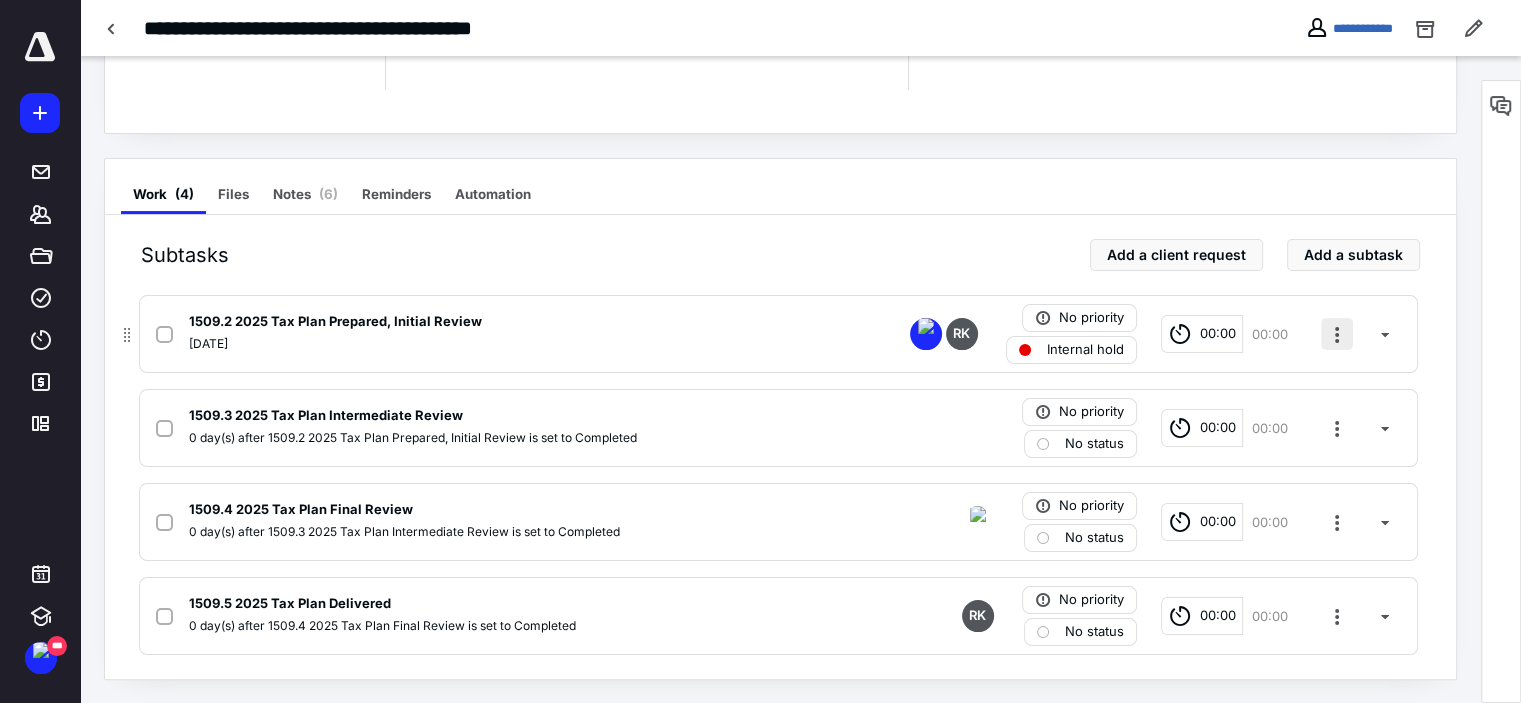 click at bounding box center [1337, 334] 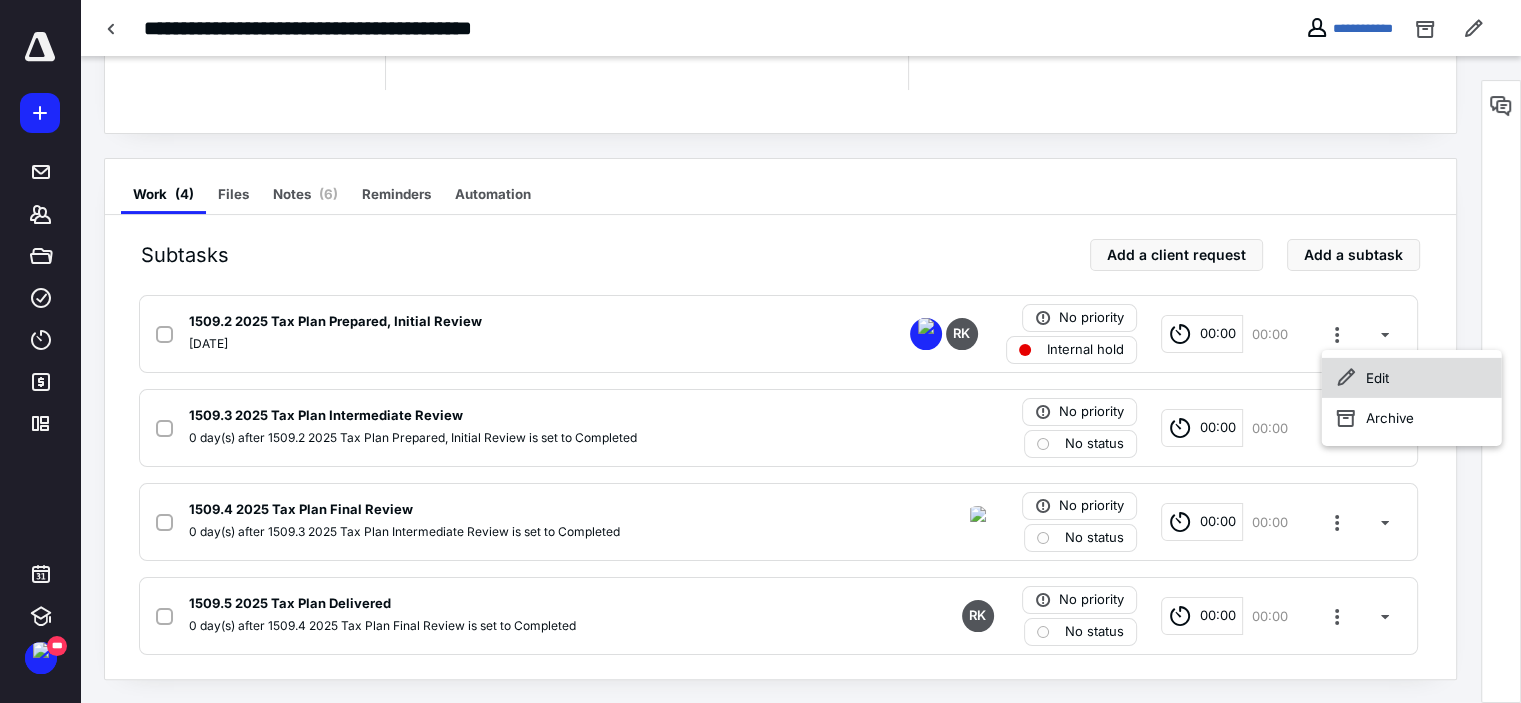 click on "Edit" at bounding box center [1412, 378] 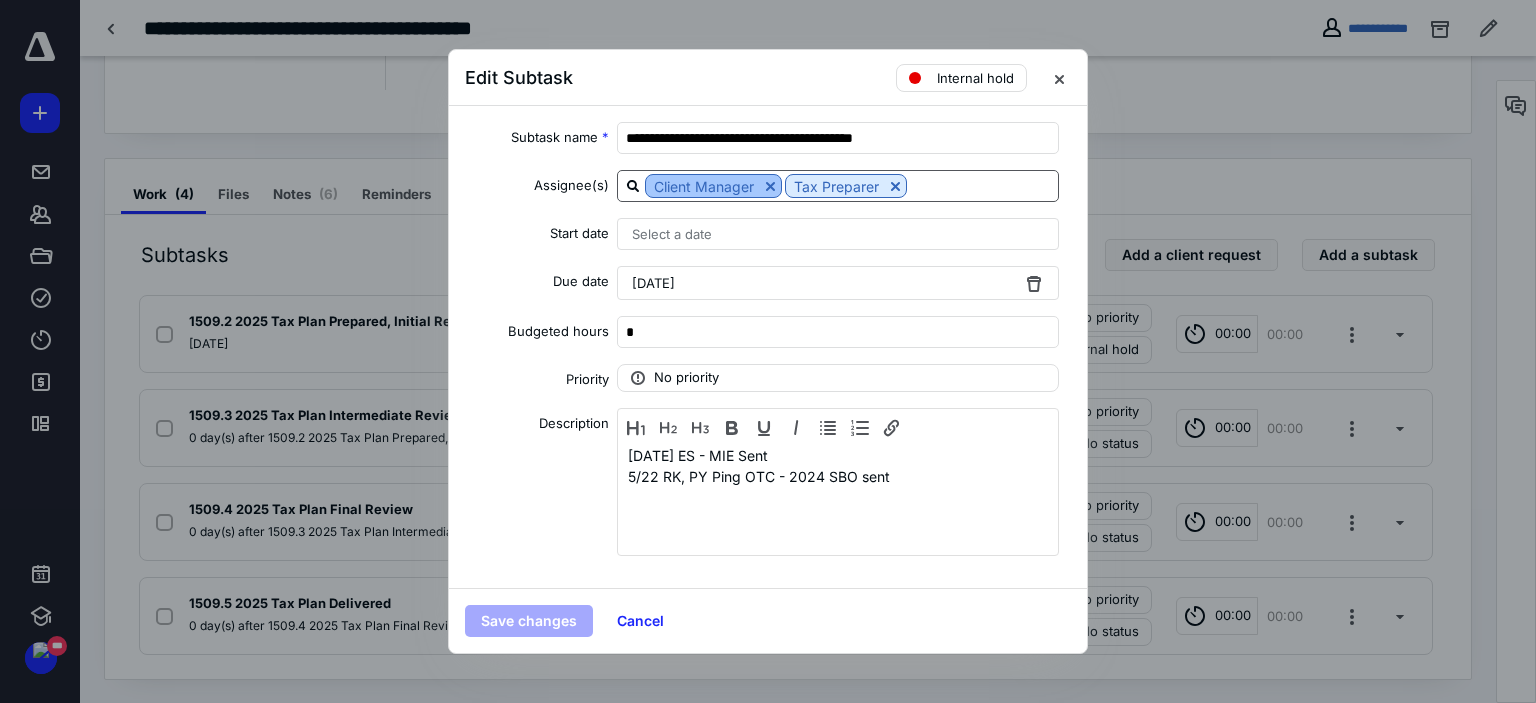click at bounding box center (770, 186) 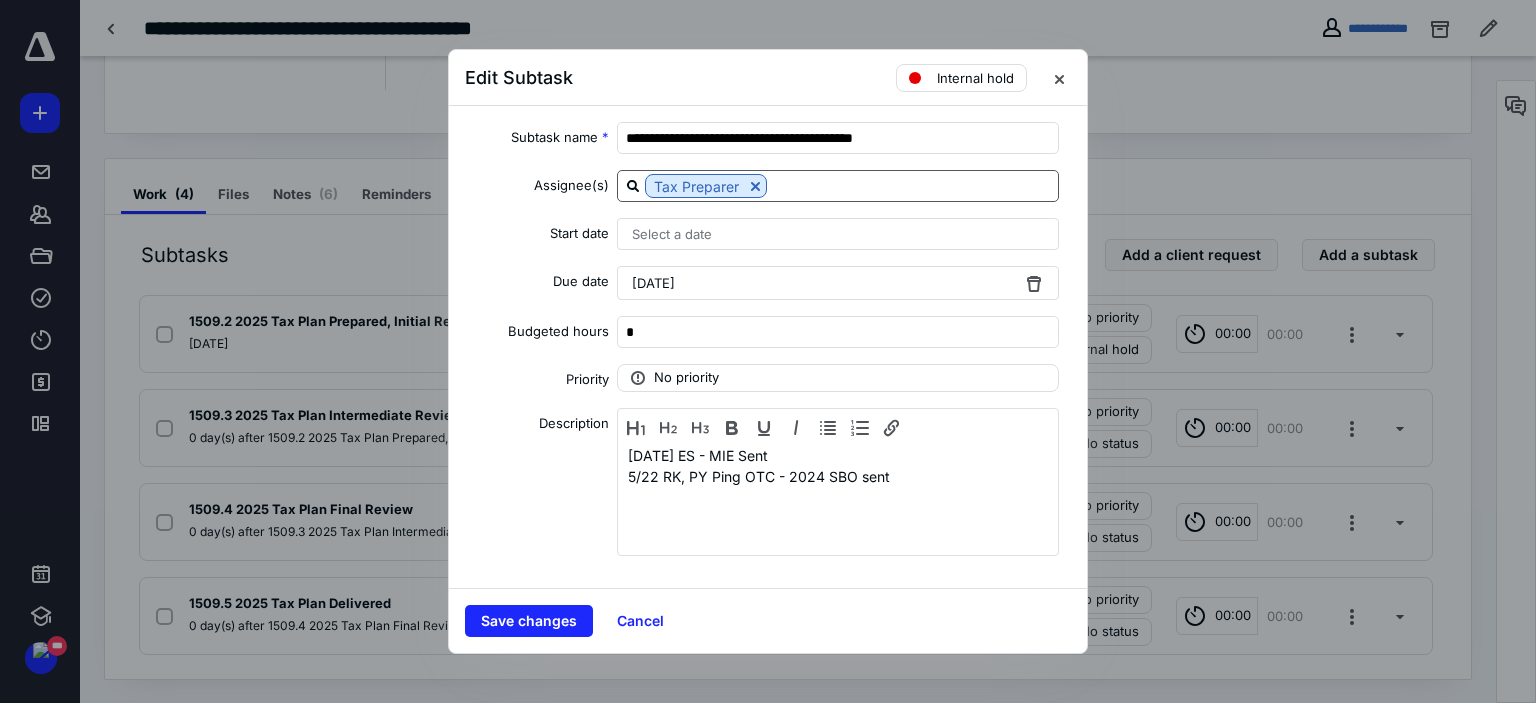 click on "[DATE]" at bounding box center (653, 283) 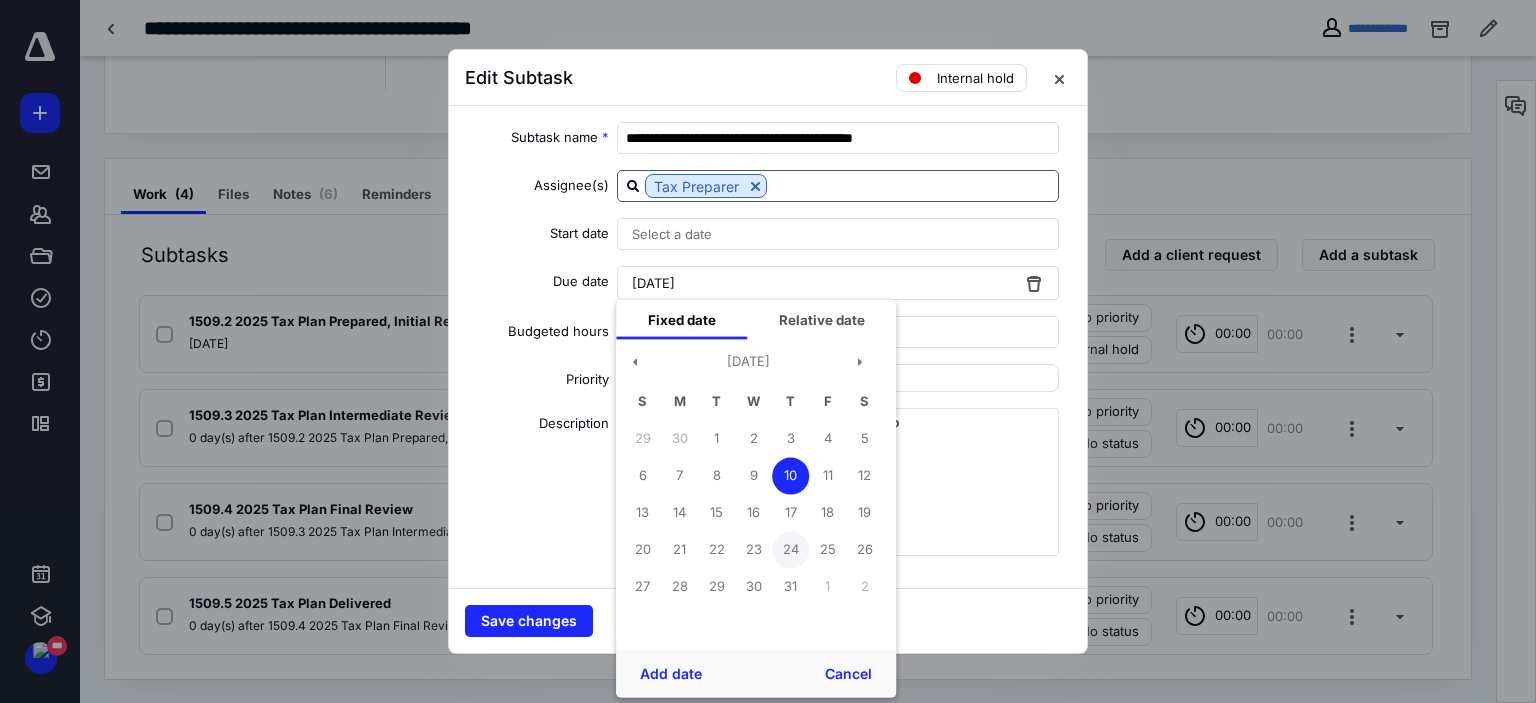 click on "24" at bounding box center (790, 549) 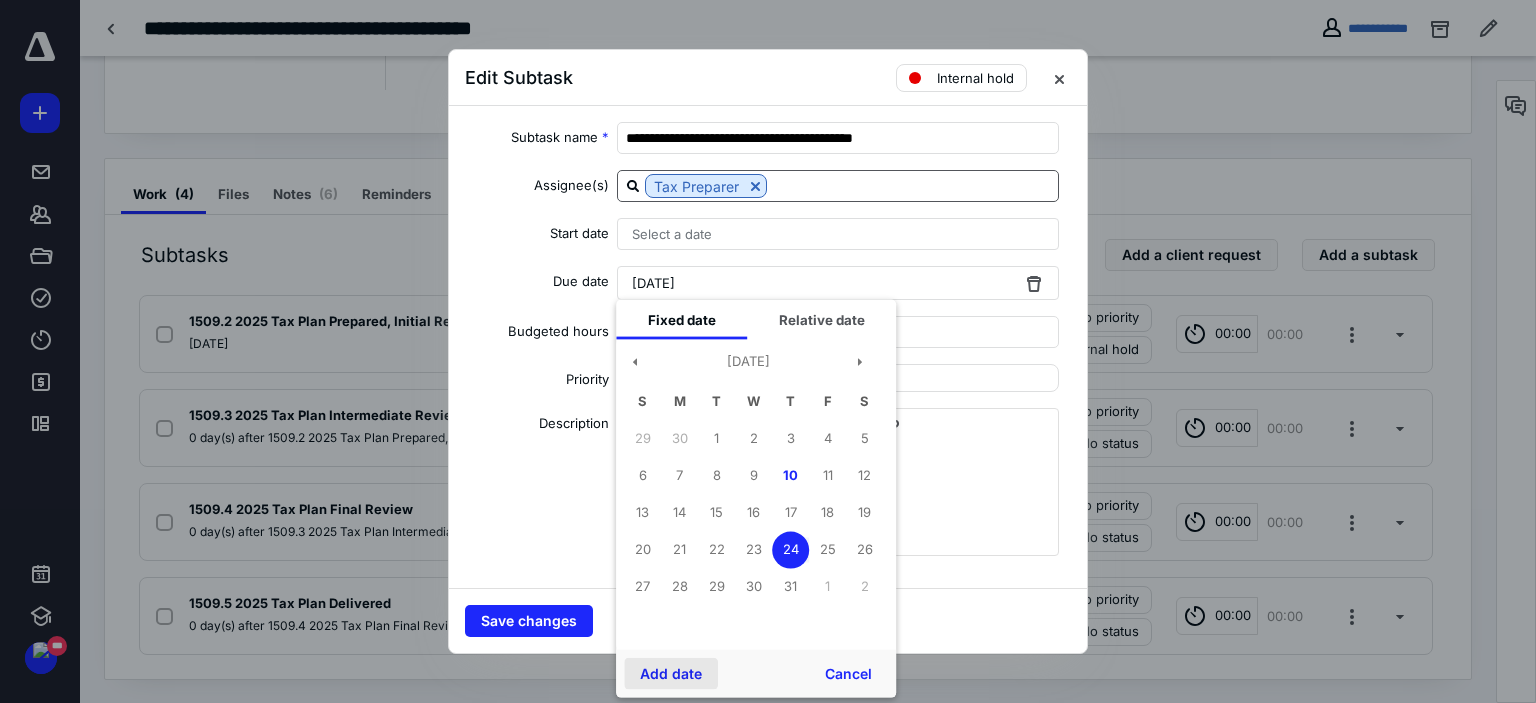 click on "Add date" at bounding box center (671, 674) 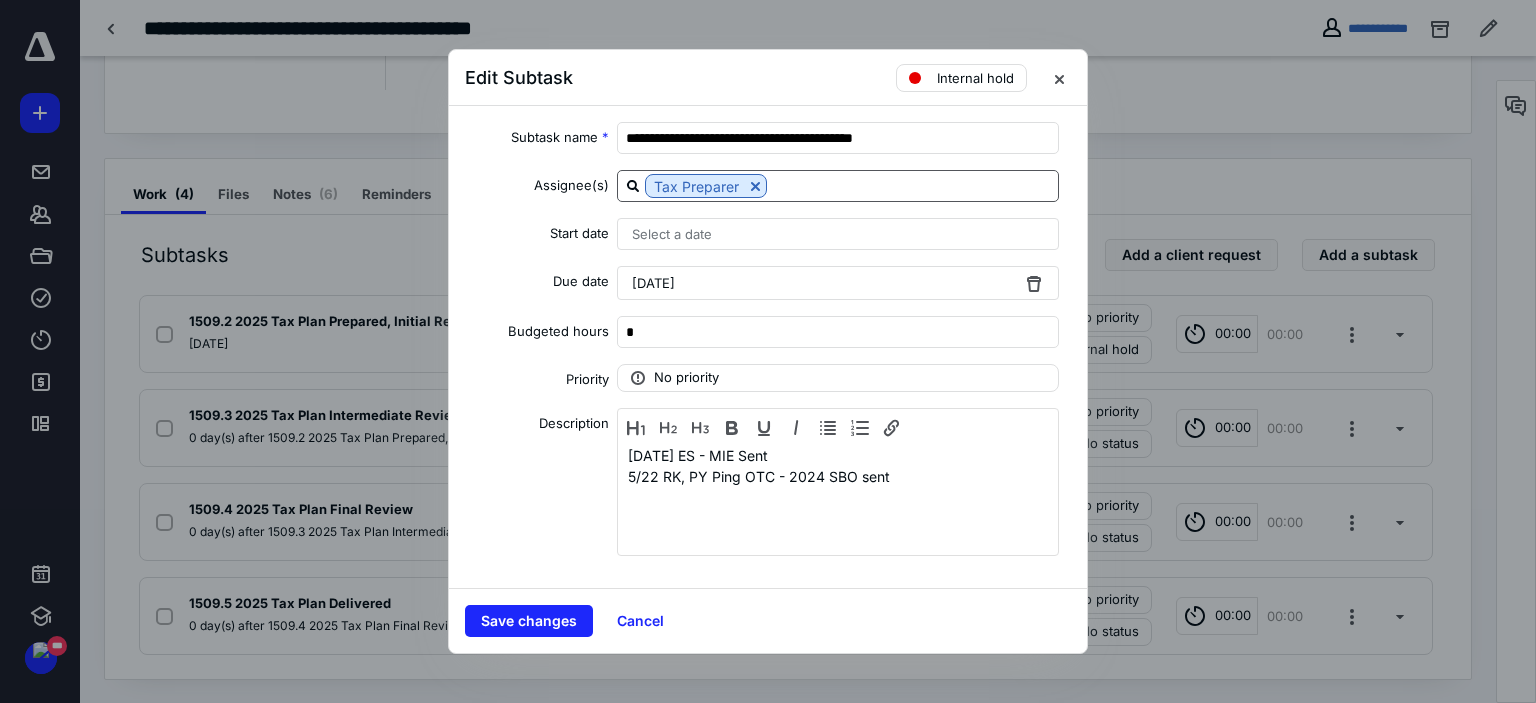 click on "[DATE]" at bounding box center [838, 283] 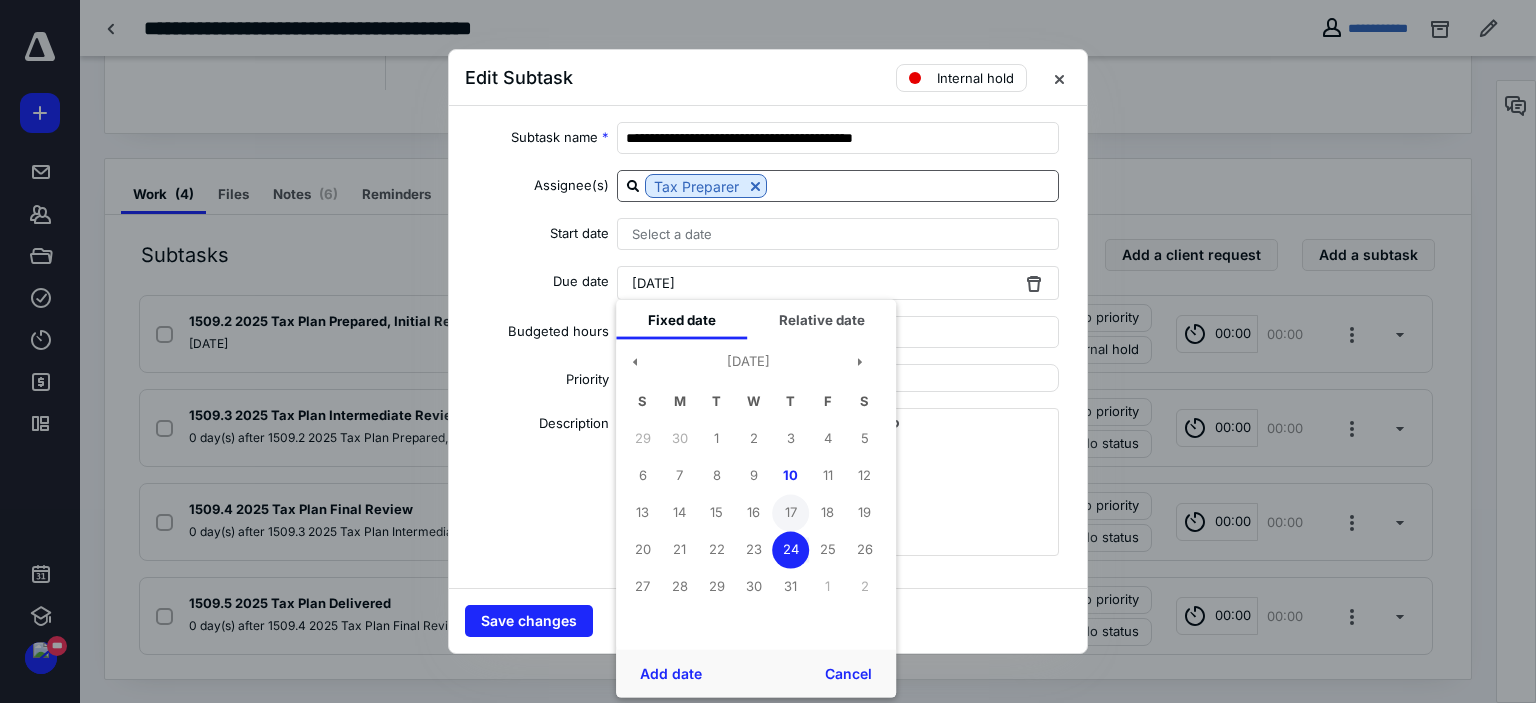 click on "17" at bounding box center (790, 512) 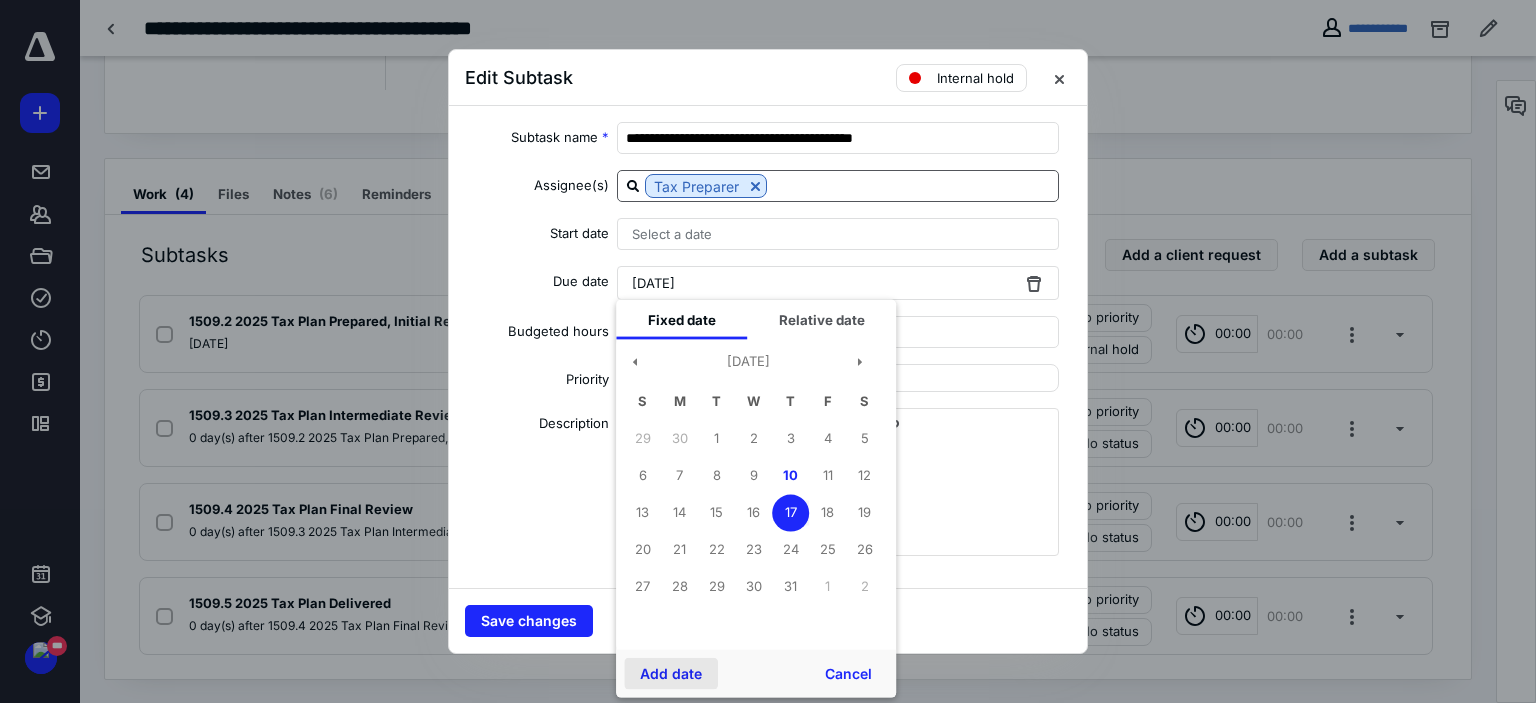 click on "Add date" at bounding box center [671, 674] 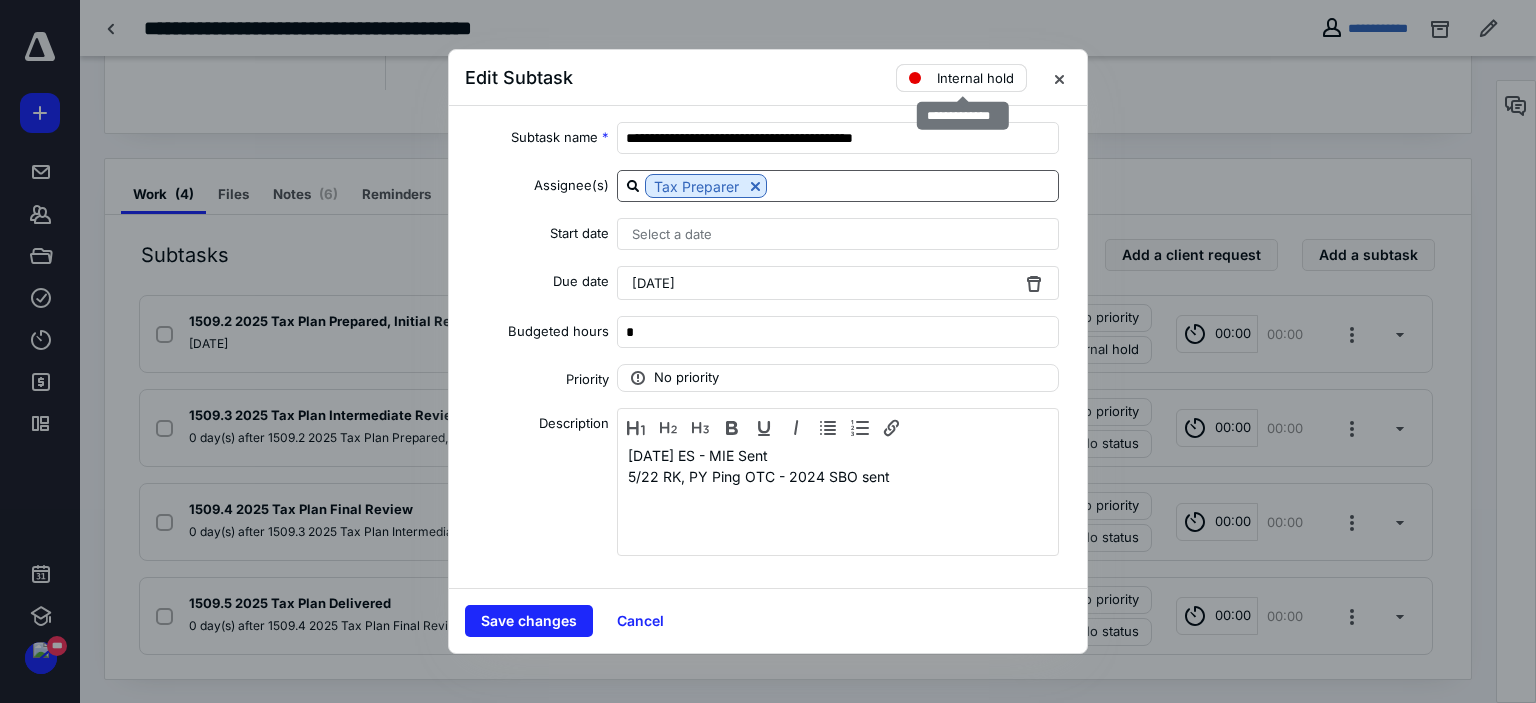 click on "Internal hold" at bounding box center (961, 78) 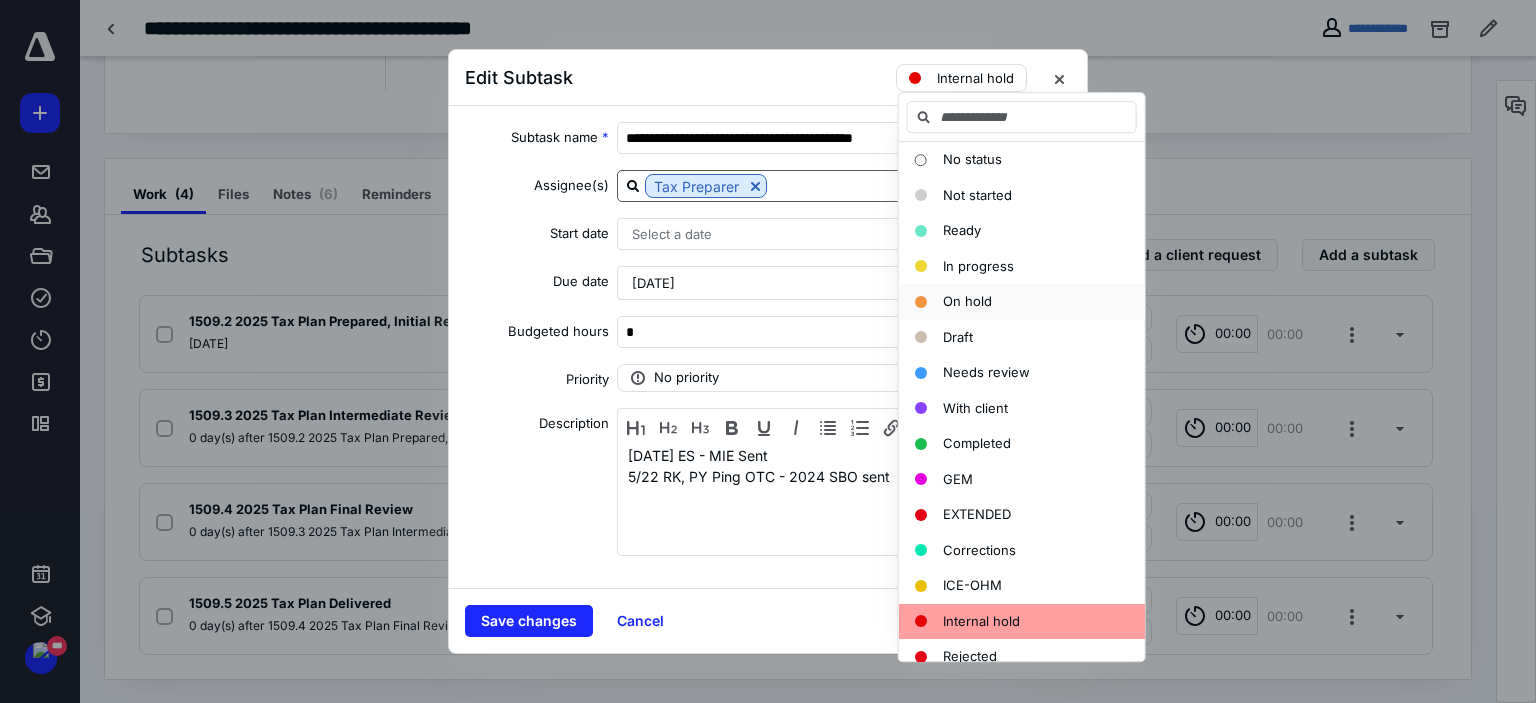 click on "On hold" at bounding box center [967, 301] 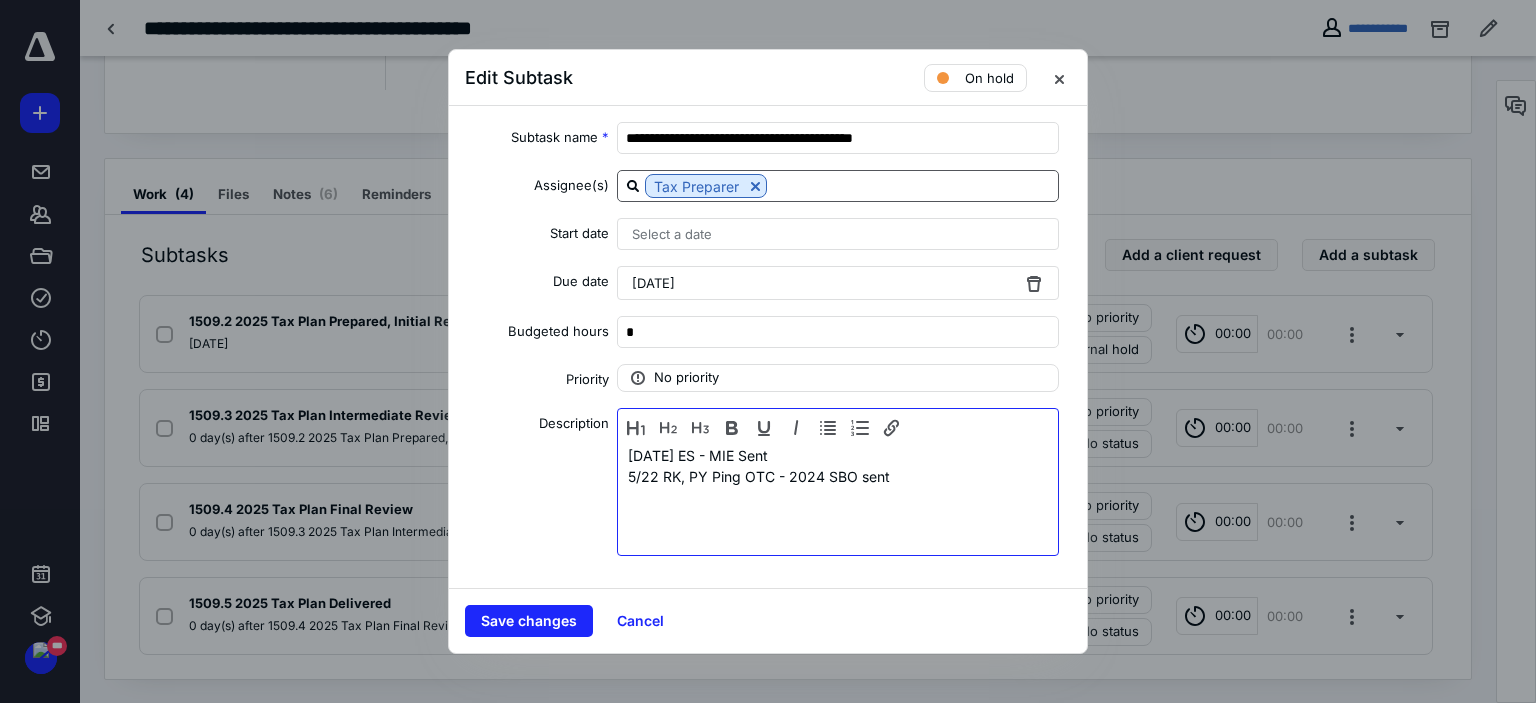 click on "[DATE] ES - MIE Sent" at bounding box center (838, 455) 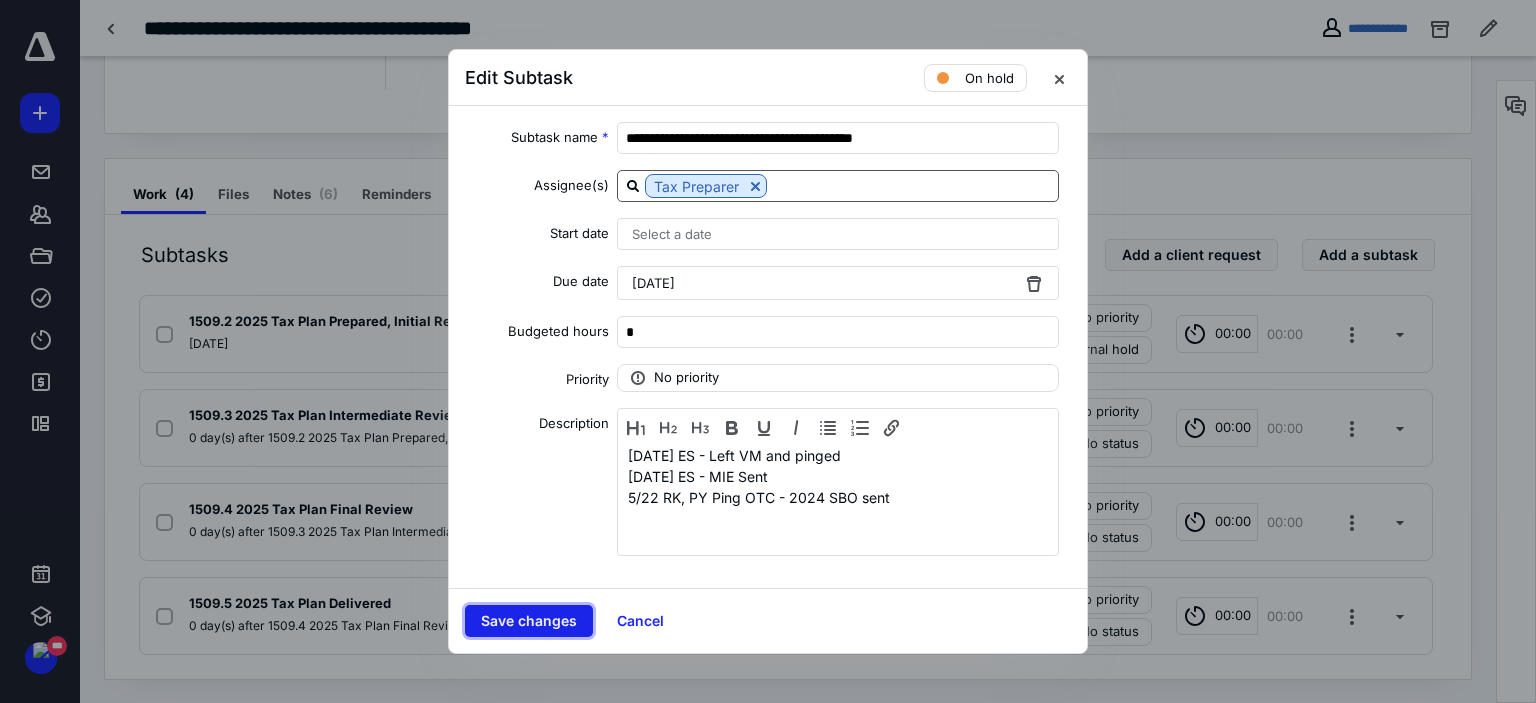 click on "Save changes" at bounding box center [529, 621] 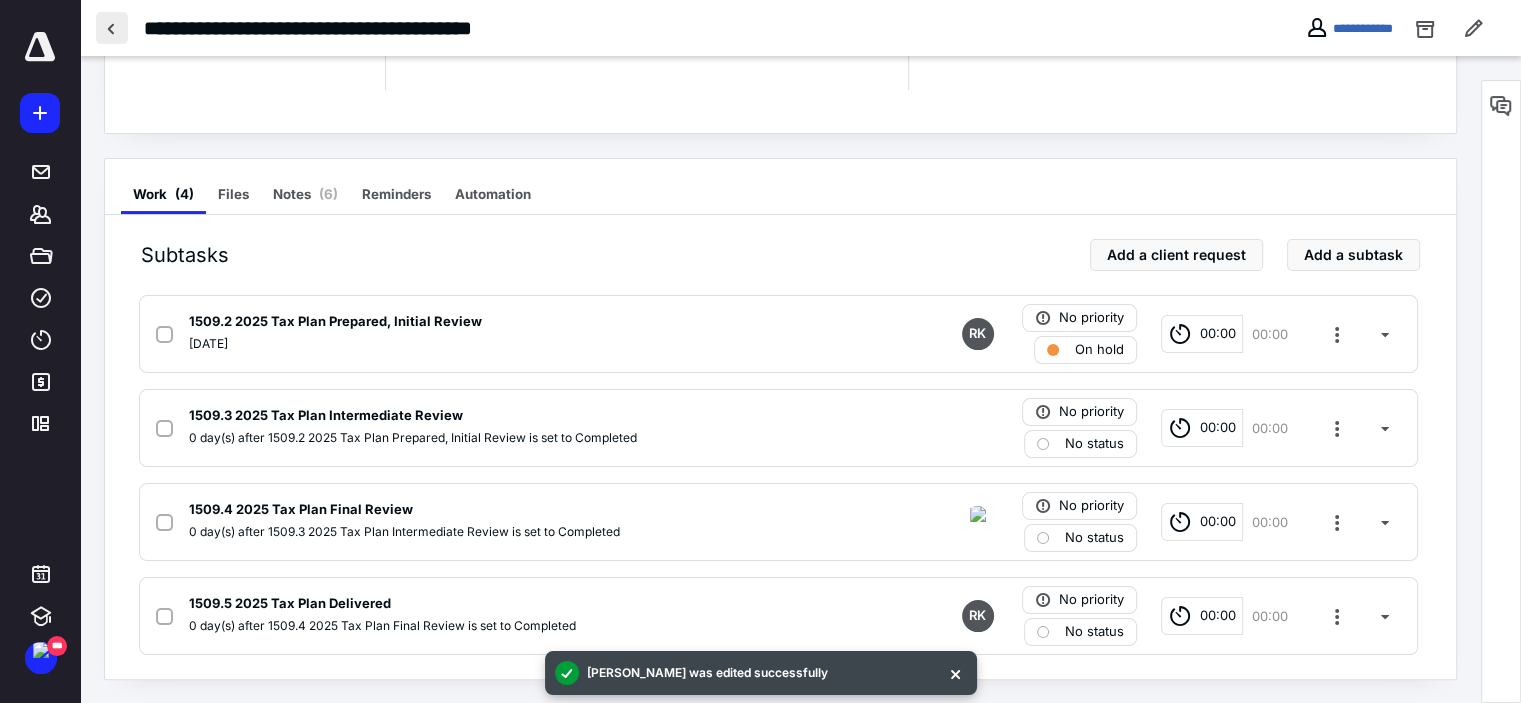 click at bounding box center (112, 28) 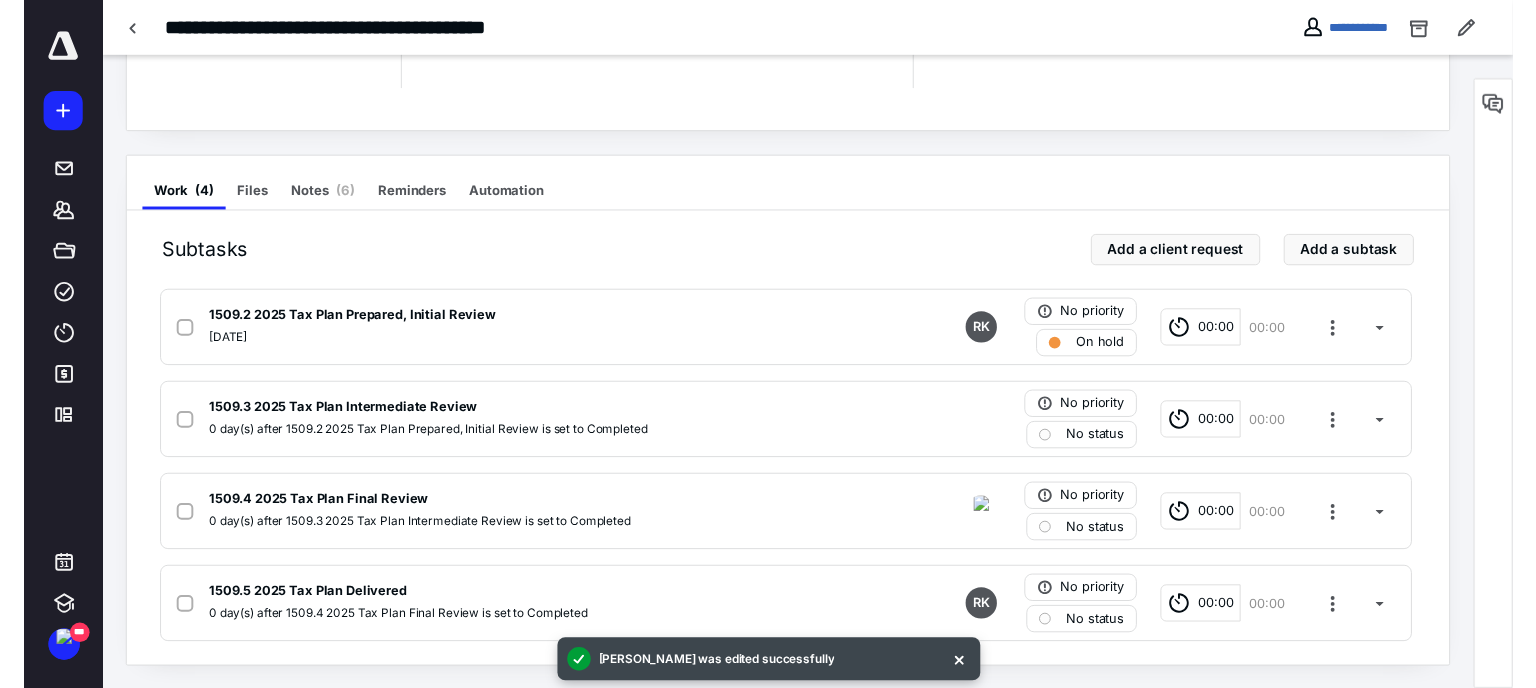 scroll, scrollTop: 0, scrollLeft: 0, axis: both 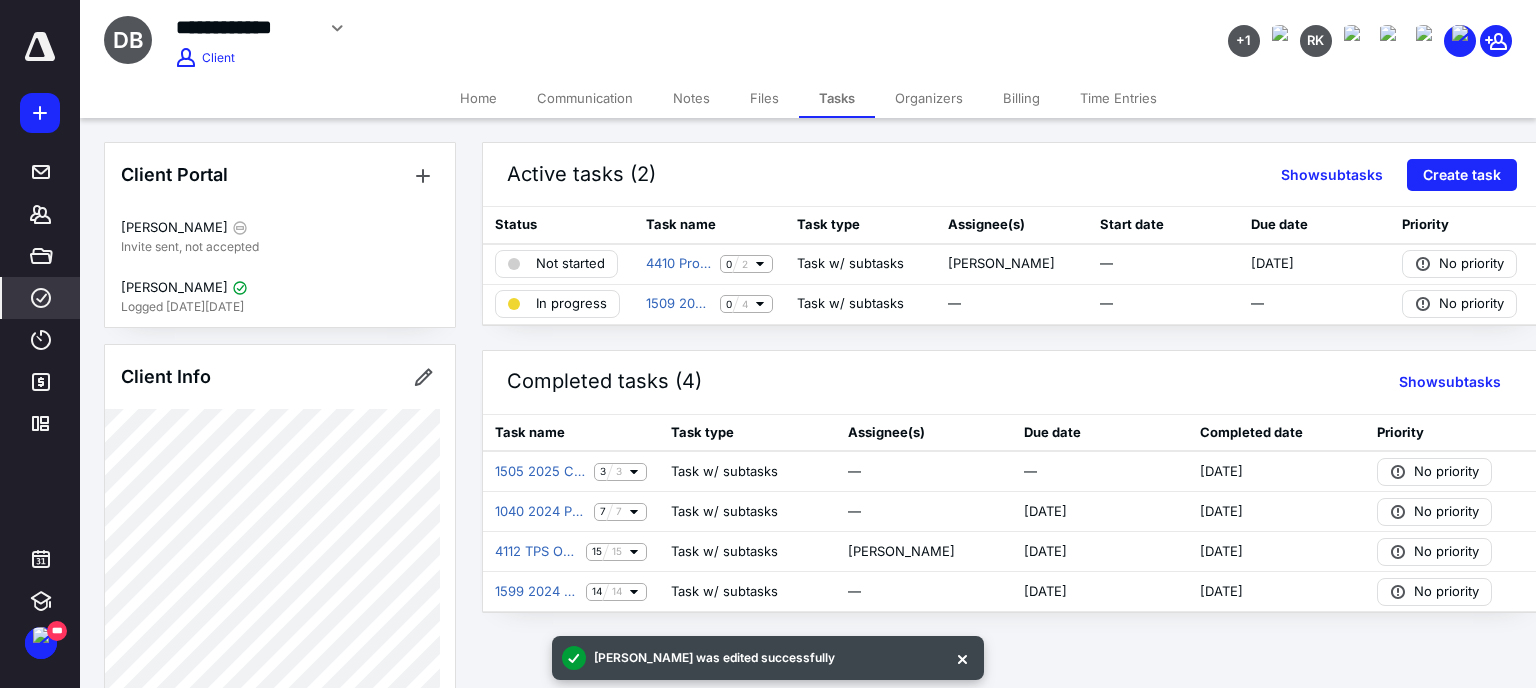 click 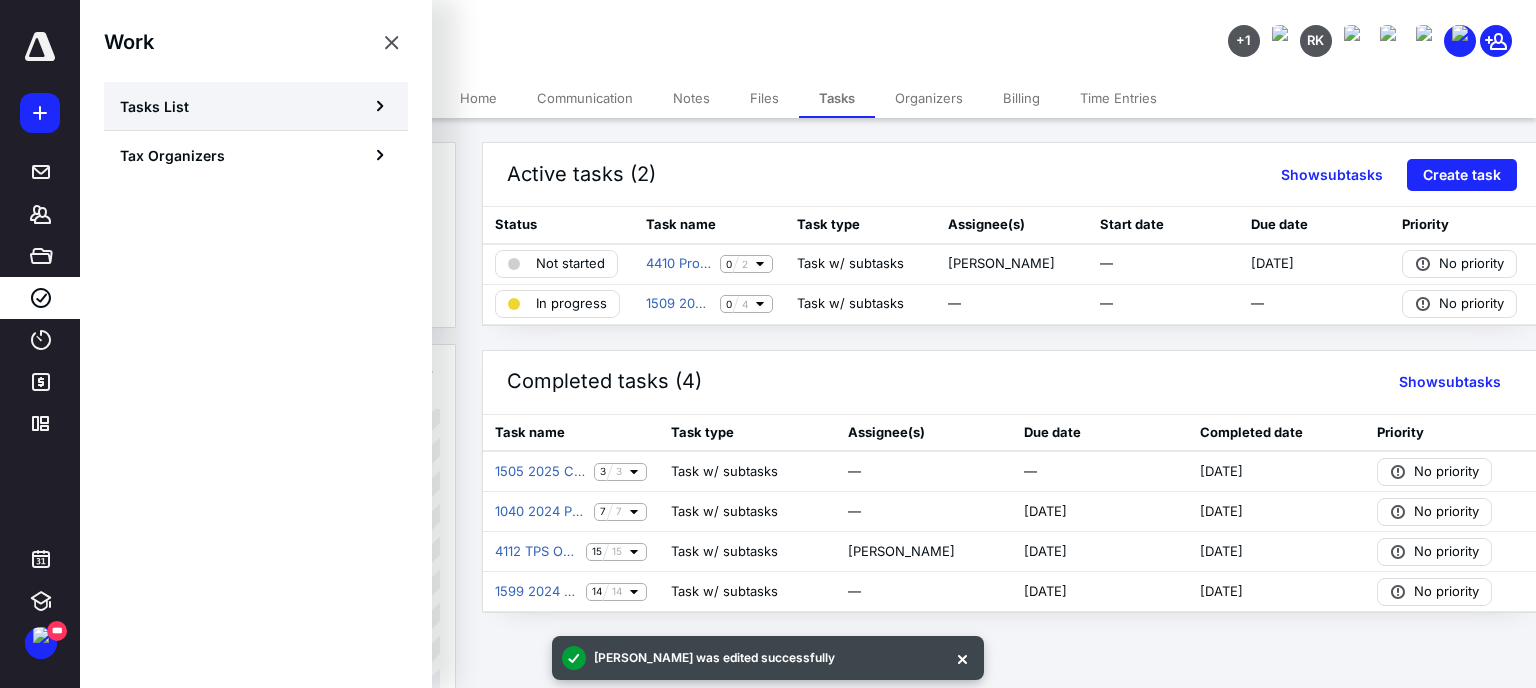 click on "Tasks List" at bounding box center [154, 106] 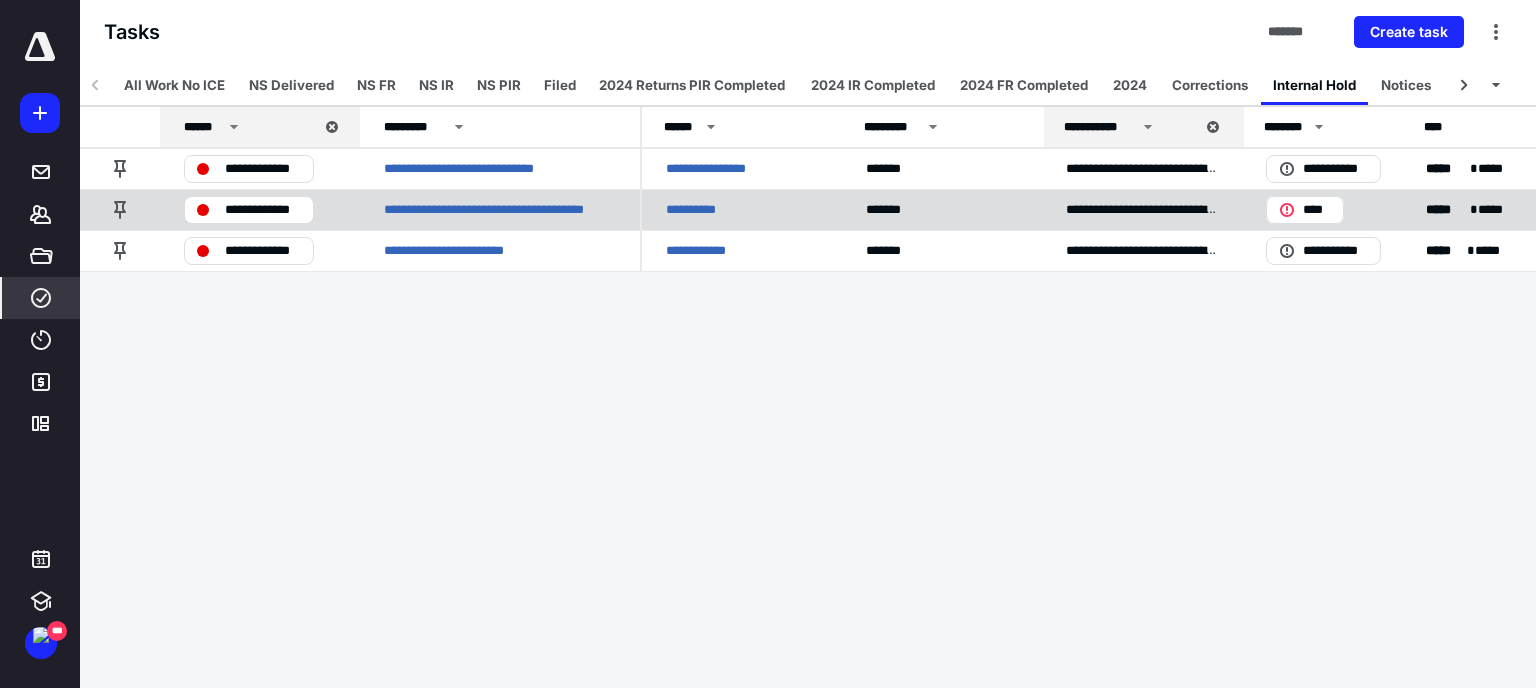 click on "**********" at bounding box center (696, 210) 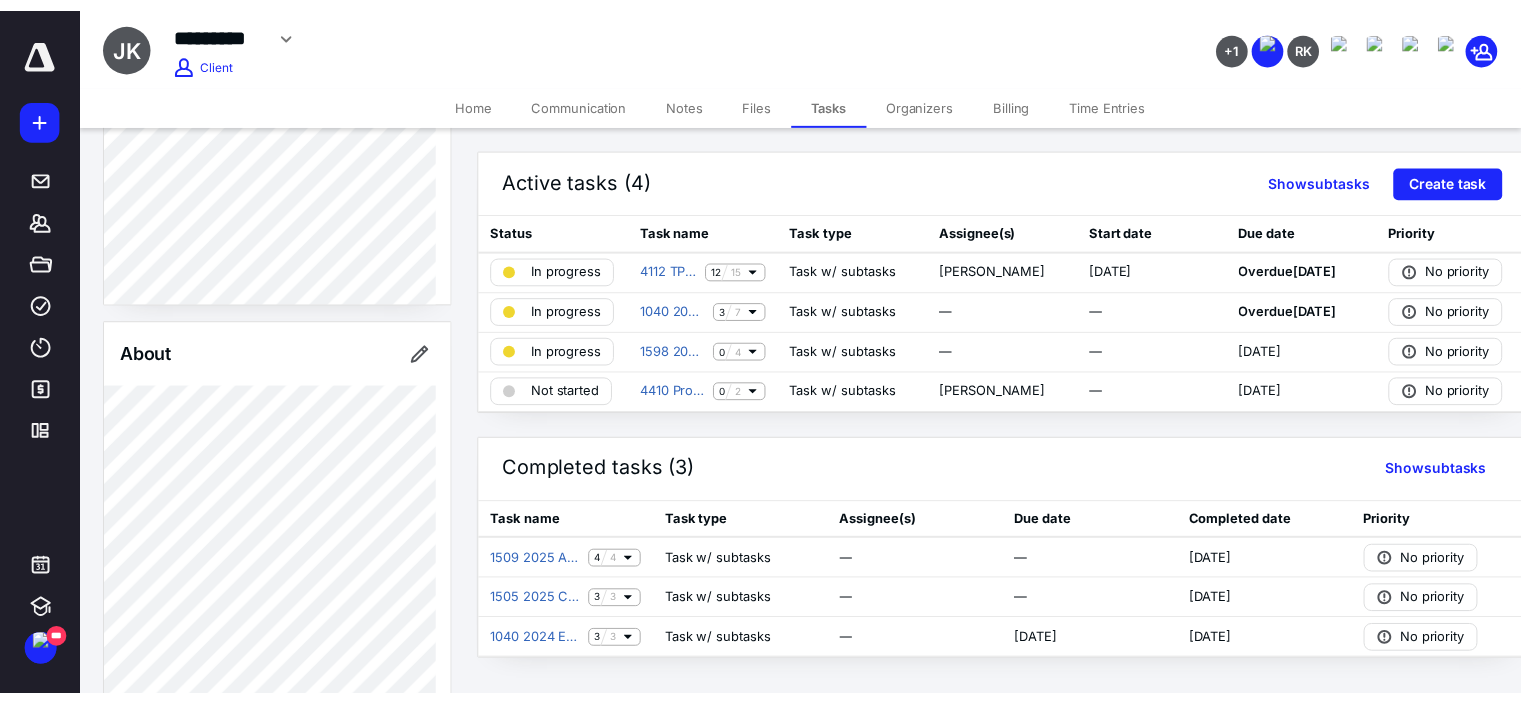 scroll, scrollTop: 300, scrollLeft: 0, axis: vertical 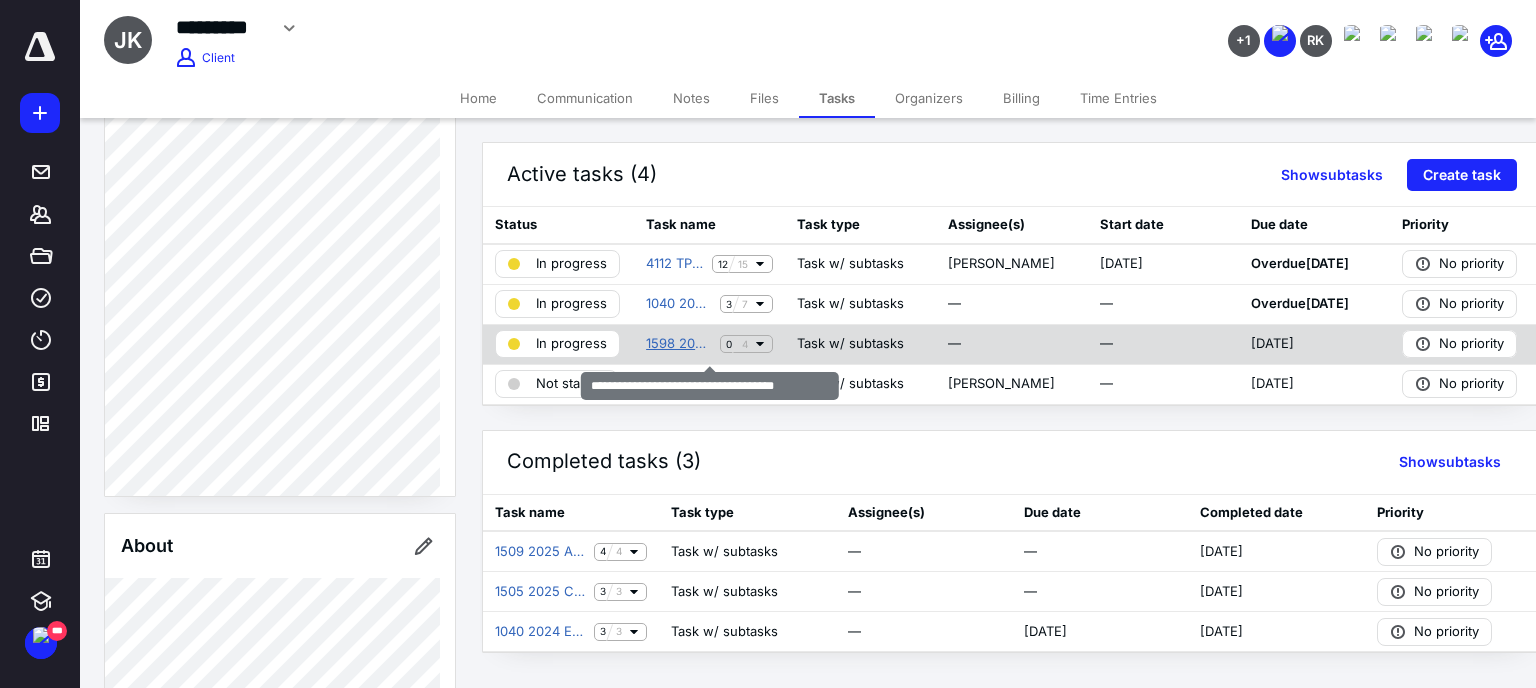 click on "1598 2025 New Client Management - DIY" at bounding box center (679, 344) 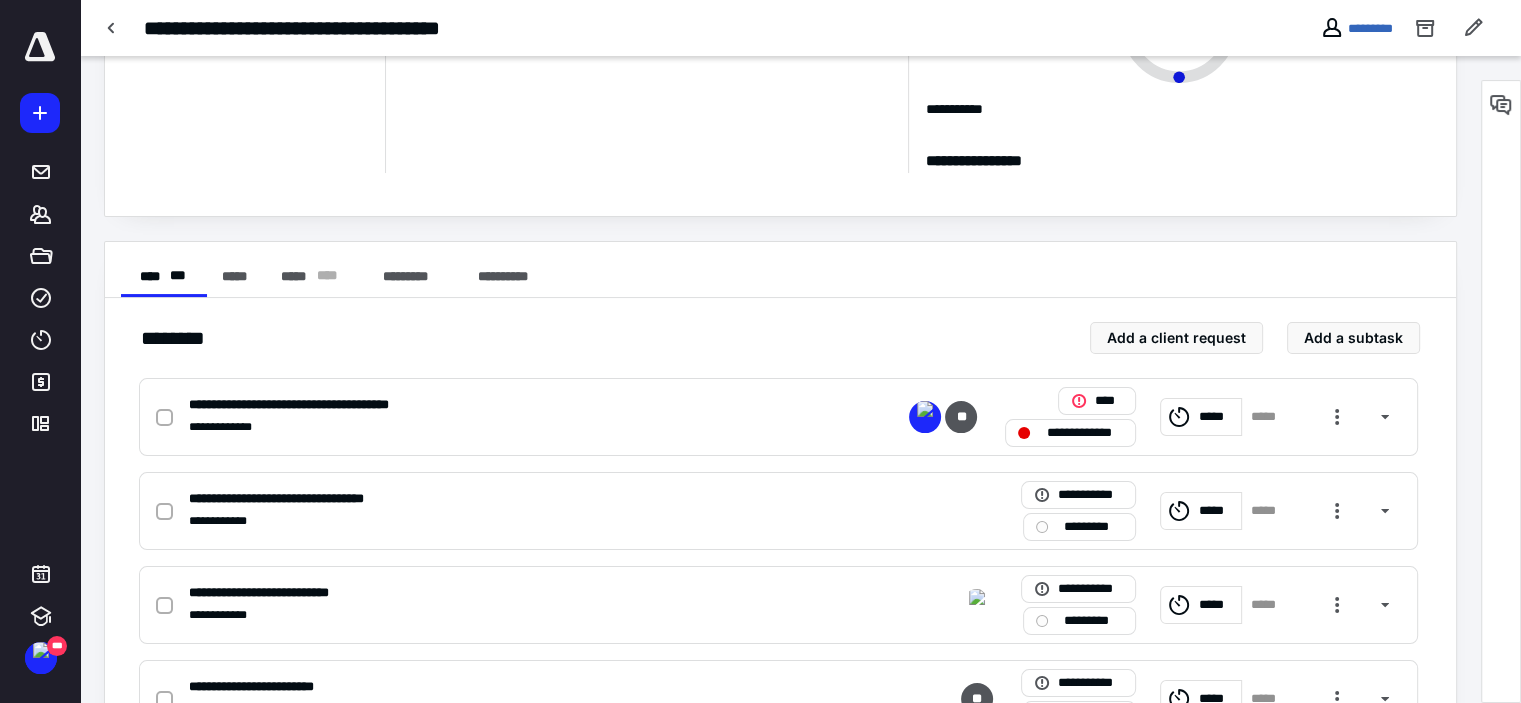 scroll, scrollTop: 283, scrollLeft: 0, axis: vertical 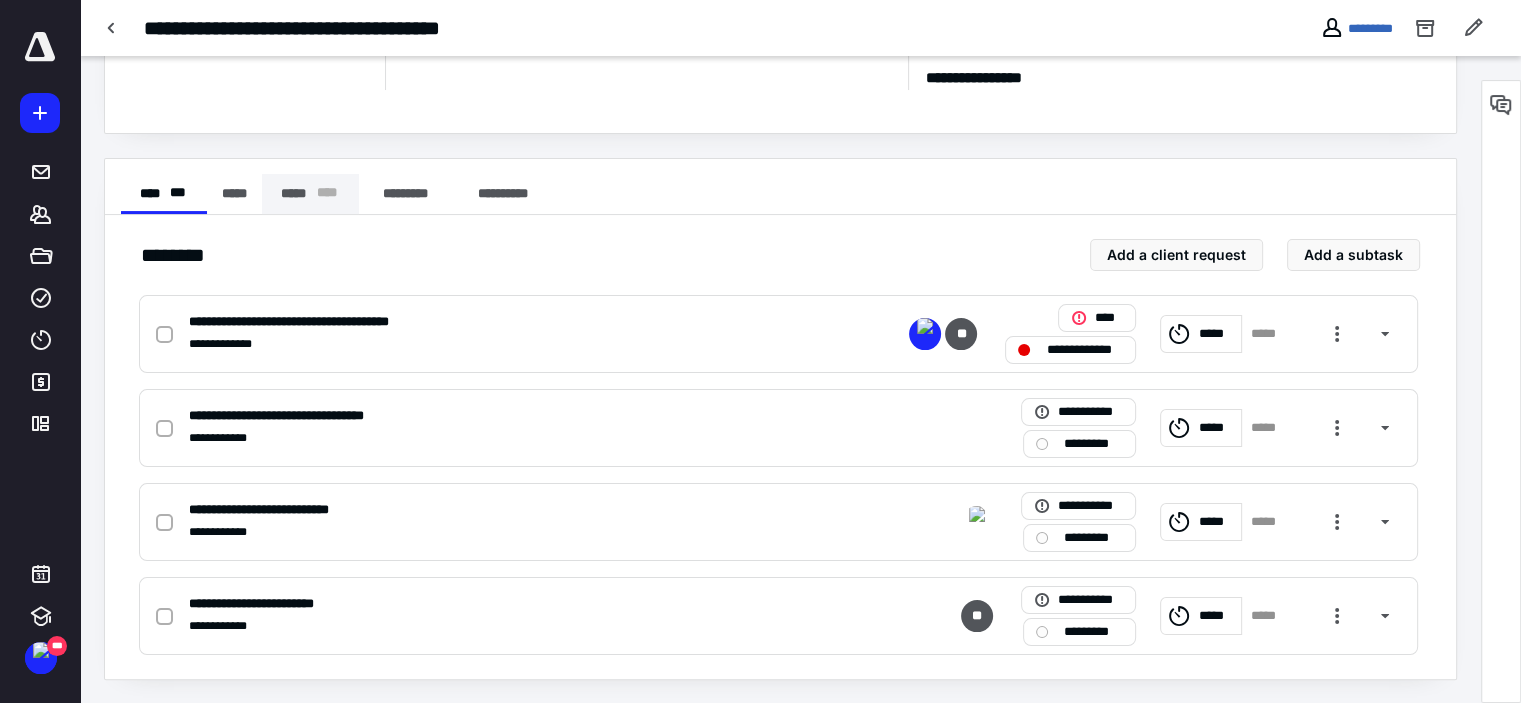 drag, startPoint x: 292, startPoint y: 187, endPoint x: 418, endPoint y: 227, distance: 132.19682 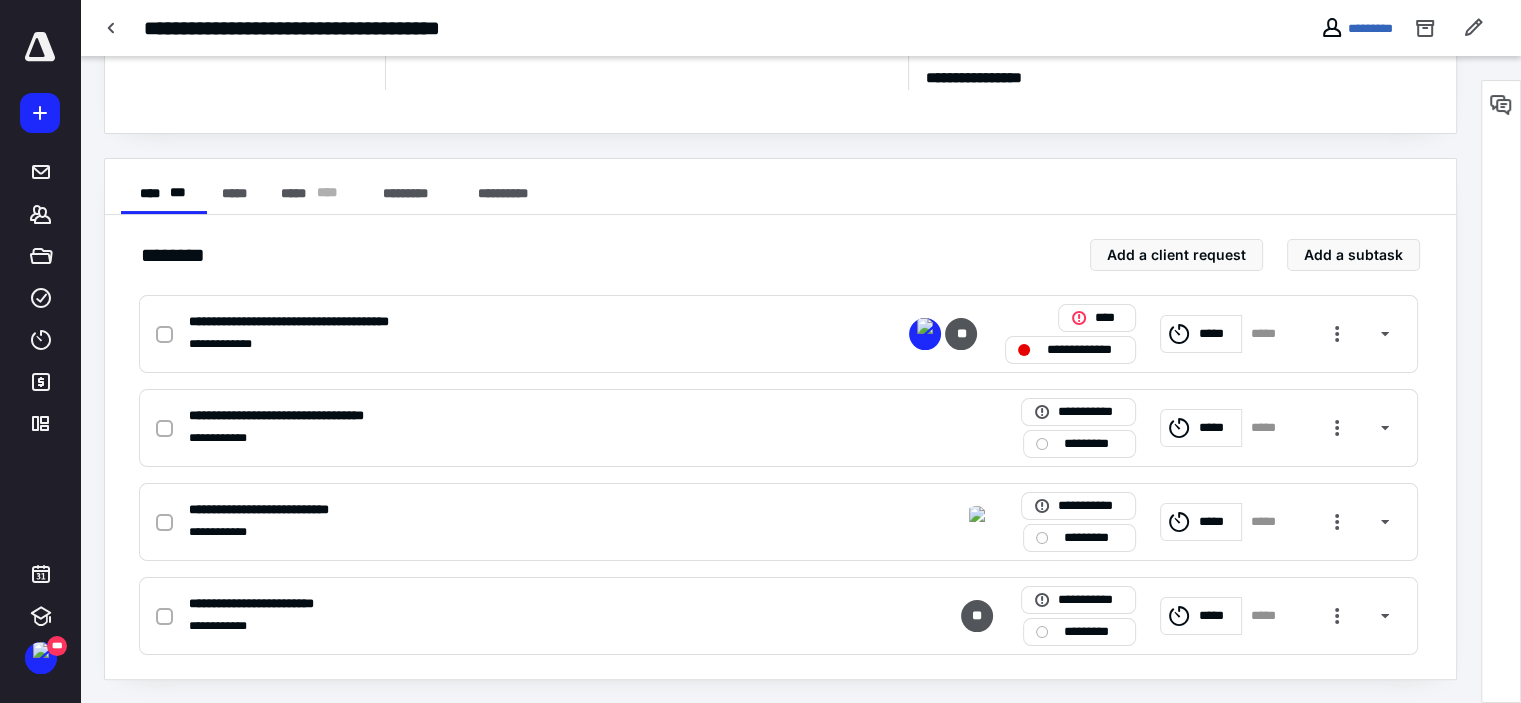 click on "***** * ** *" at bounding box center (310, 194) 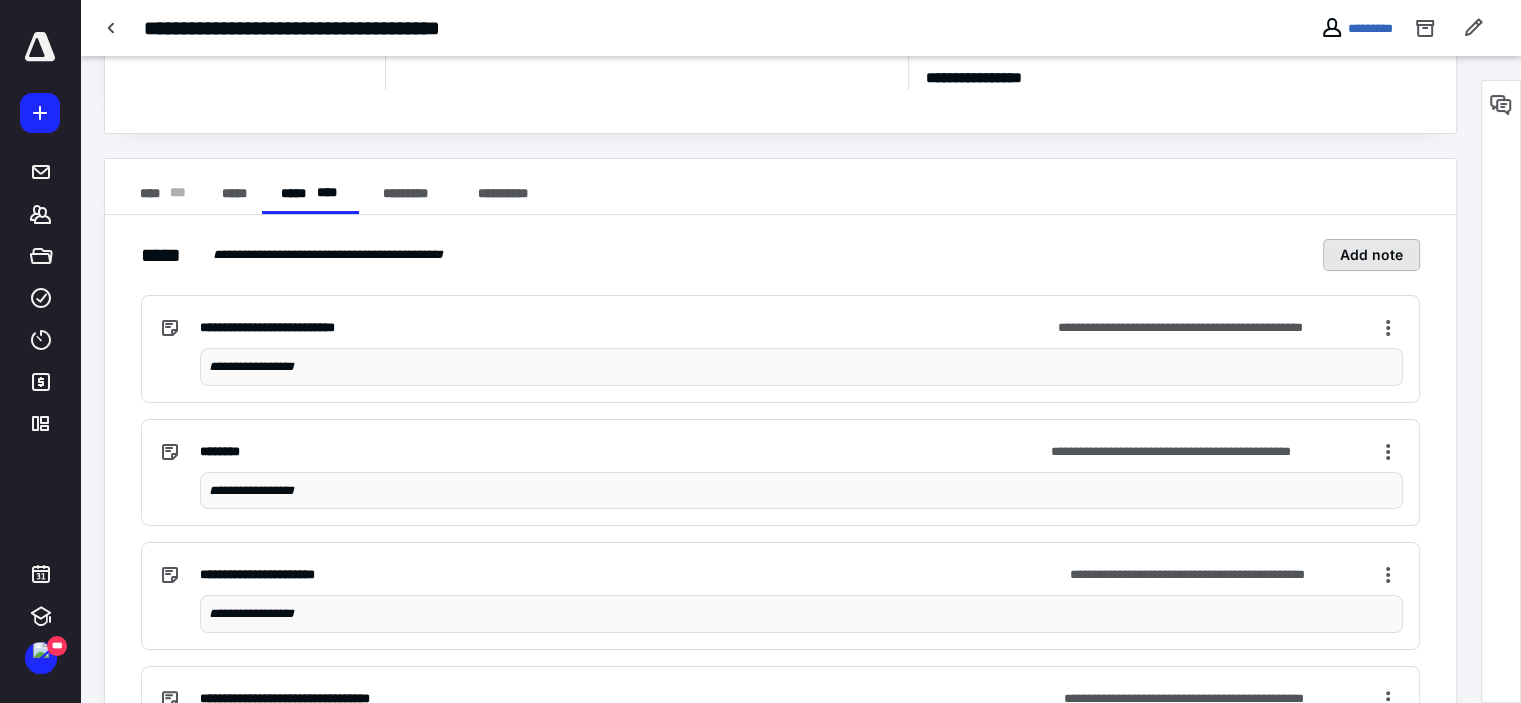 click on "Add note" at bounding box center (1371, 255) 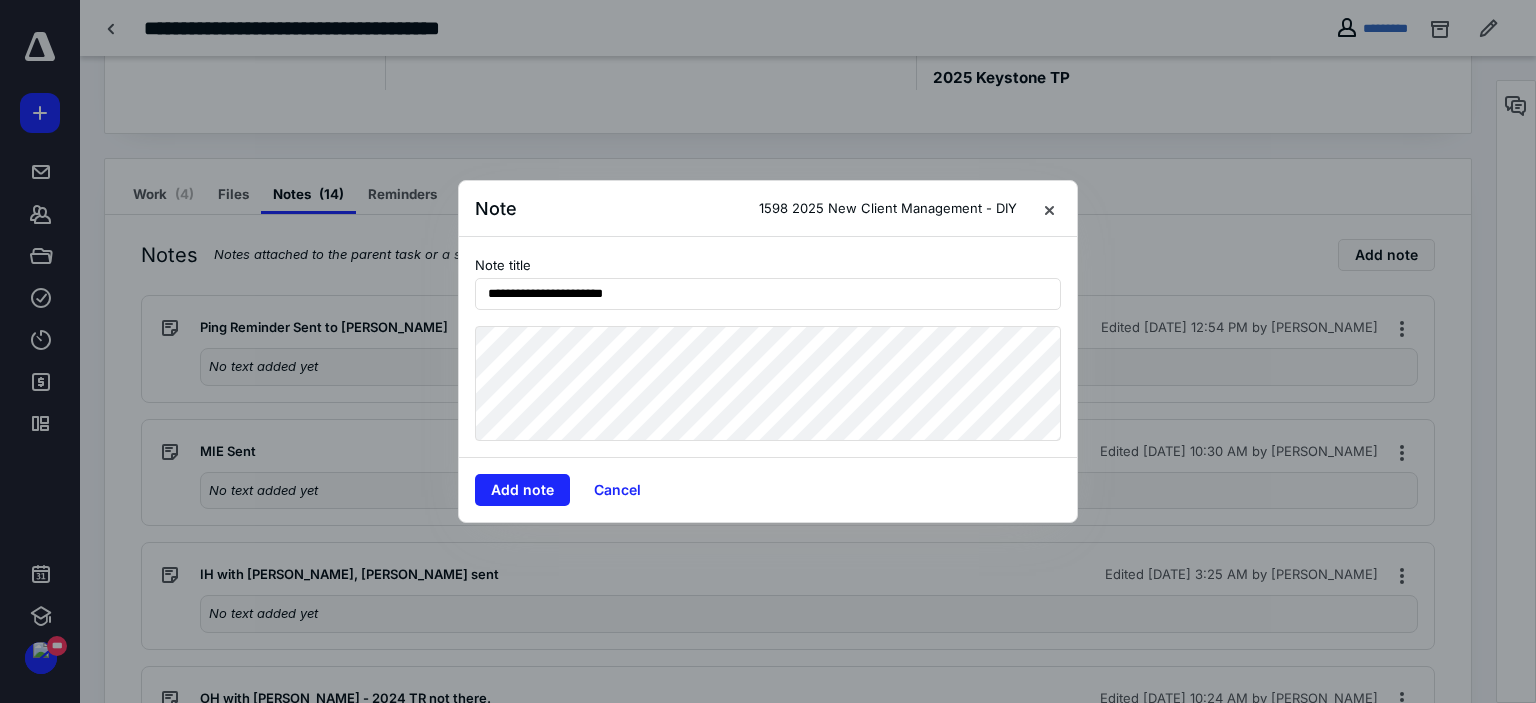 type on "**********" 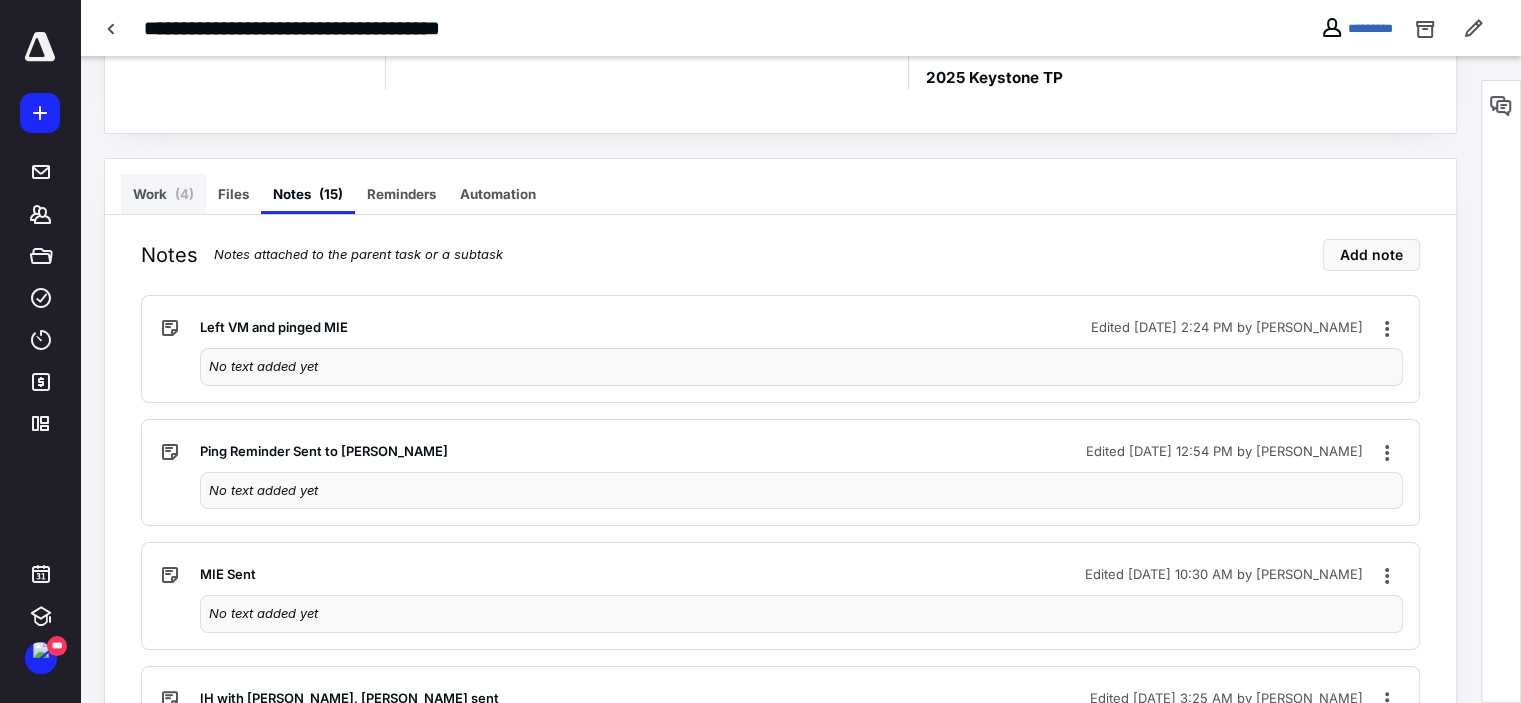 click on "Work ( 4 )" at bounding box center [163, 194] 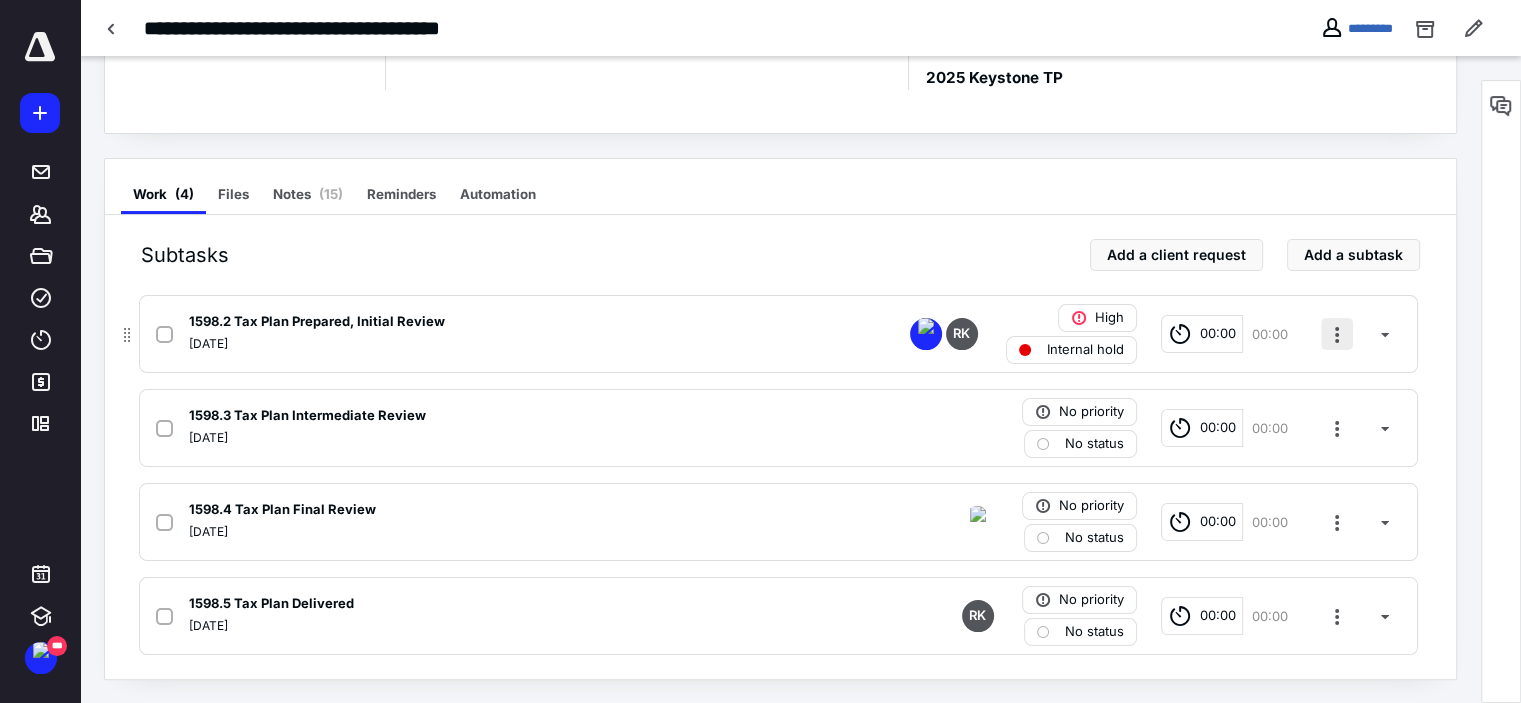 click at bounding box center [1337, 334] 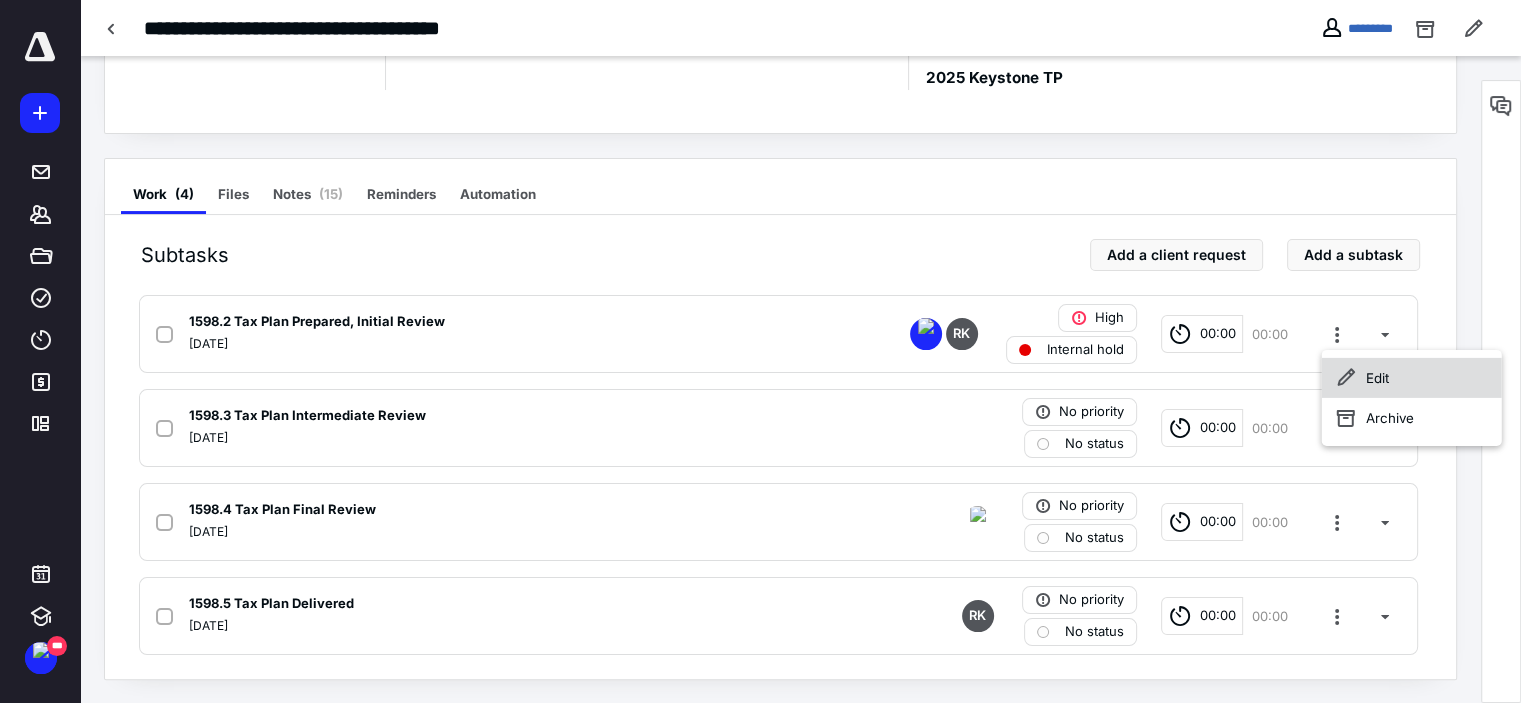 click on "Edit" at bounding box center [1412, 378] 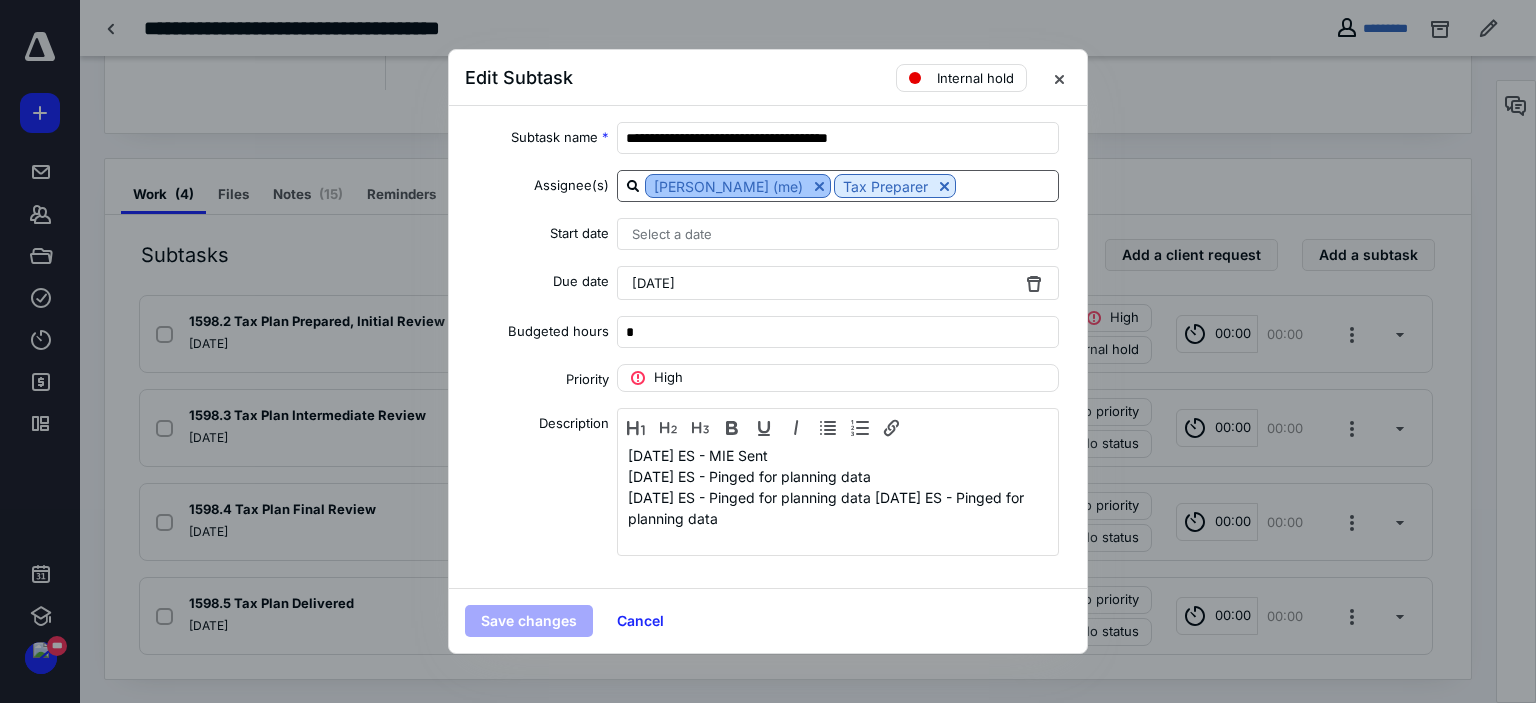 click at bounding box center (819, 186) 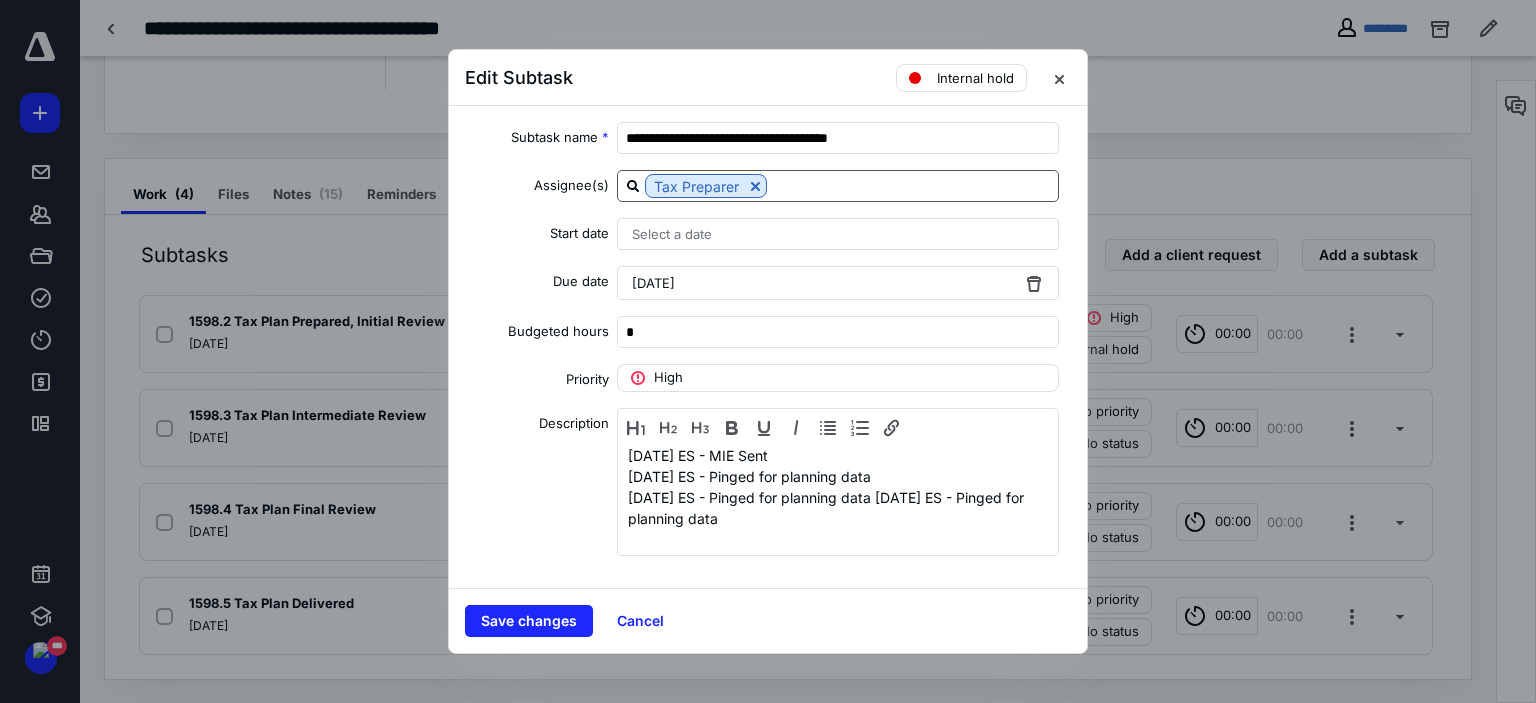 click on "[DATE]" at bounding box center [838, 283] 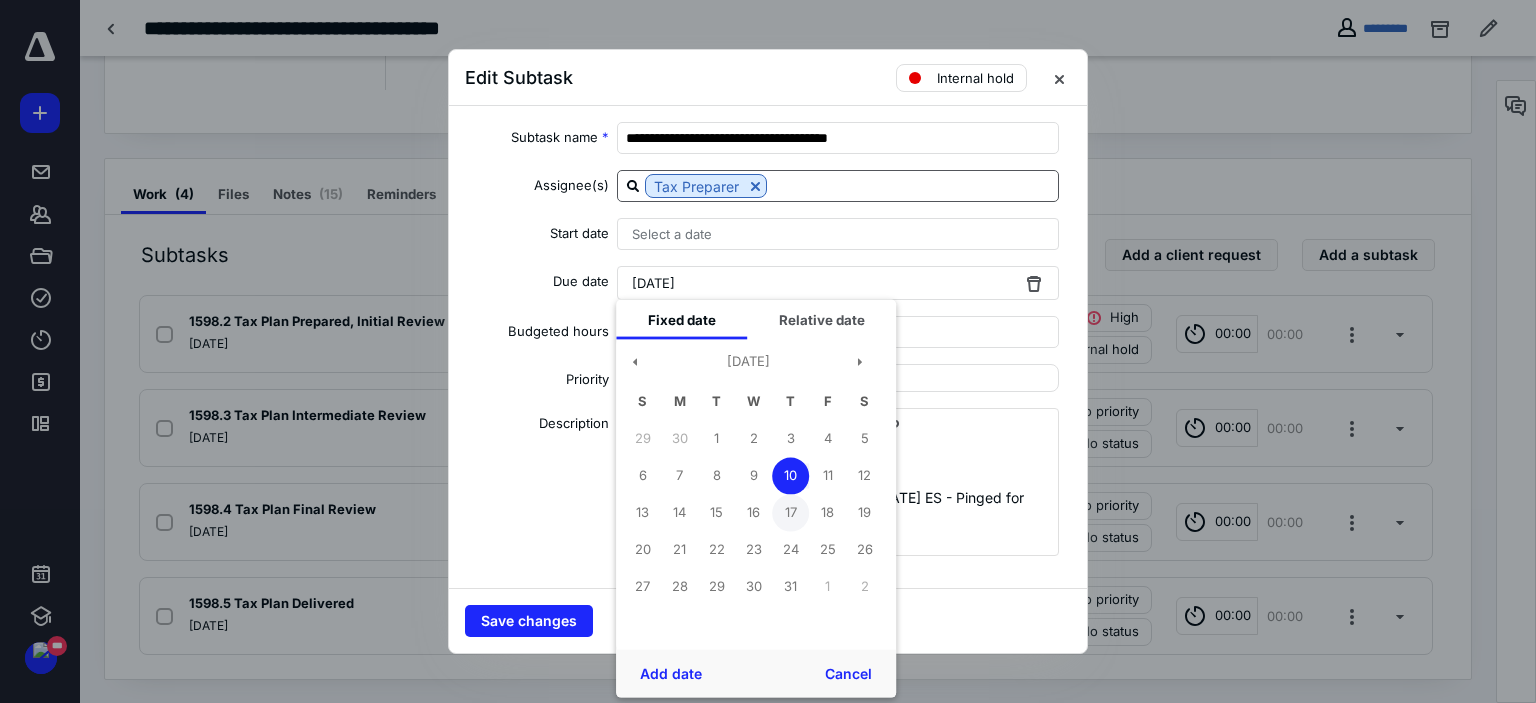 click on "17" at bounding box center (790, 512) 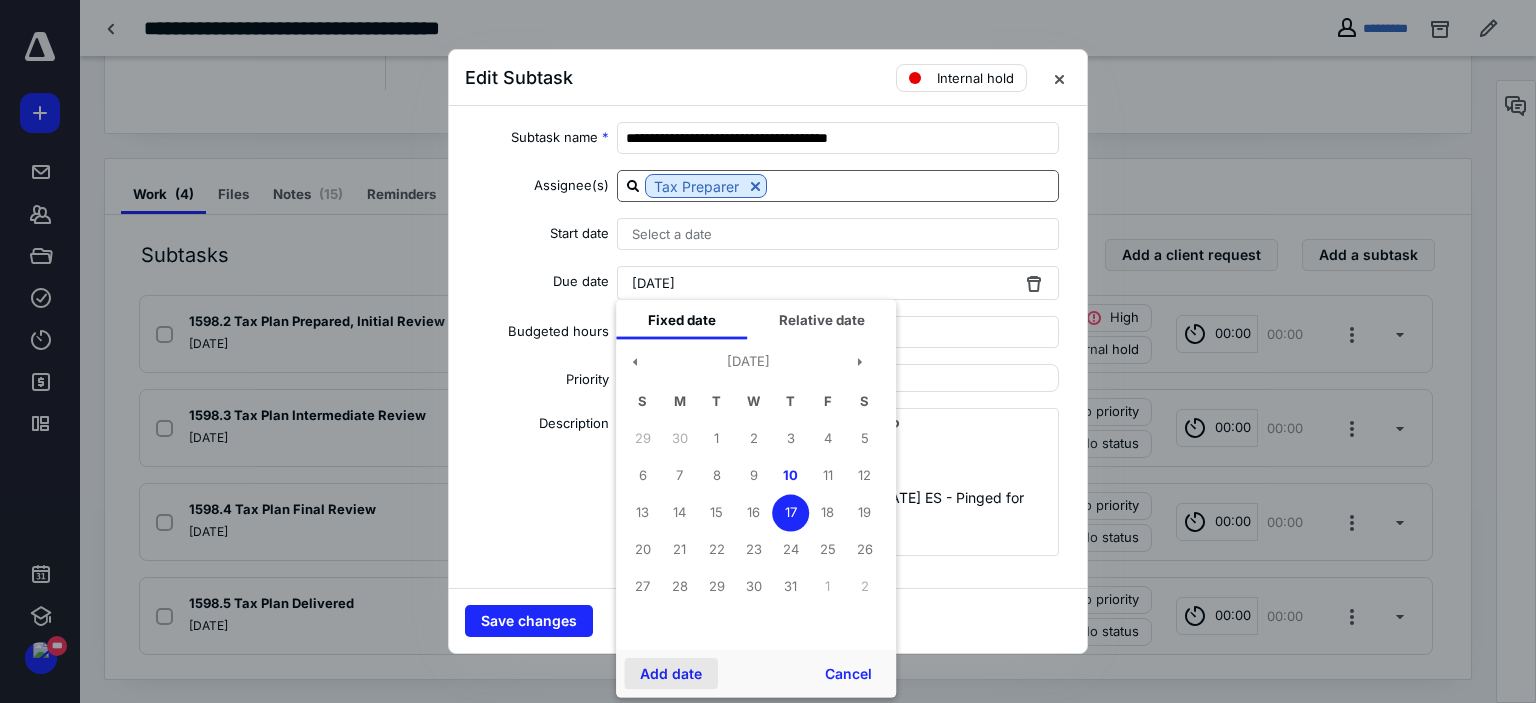 click on "Add date" at bounding box center [671, 674] 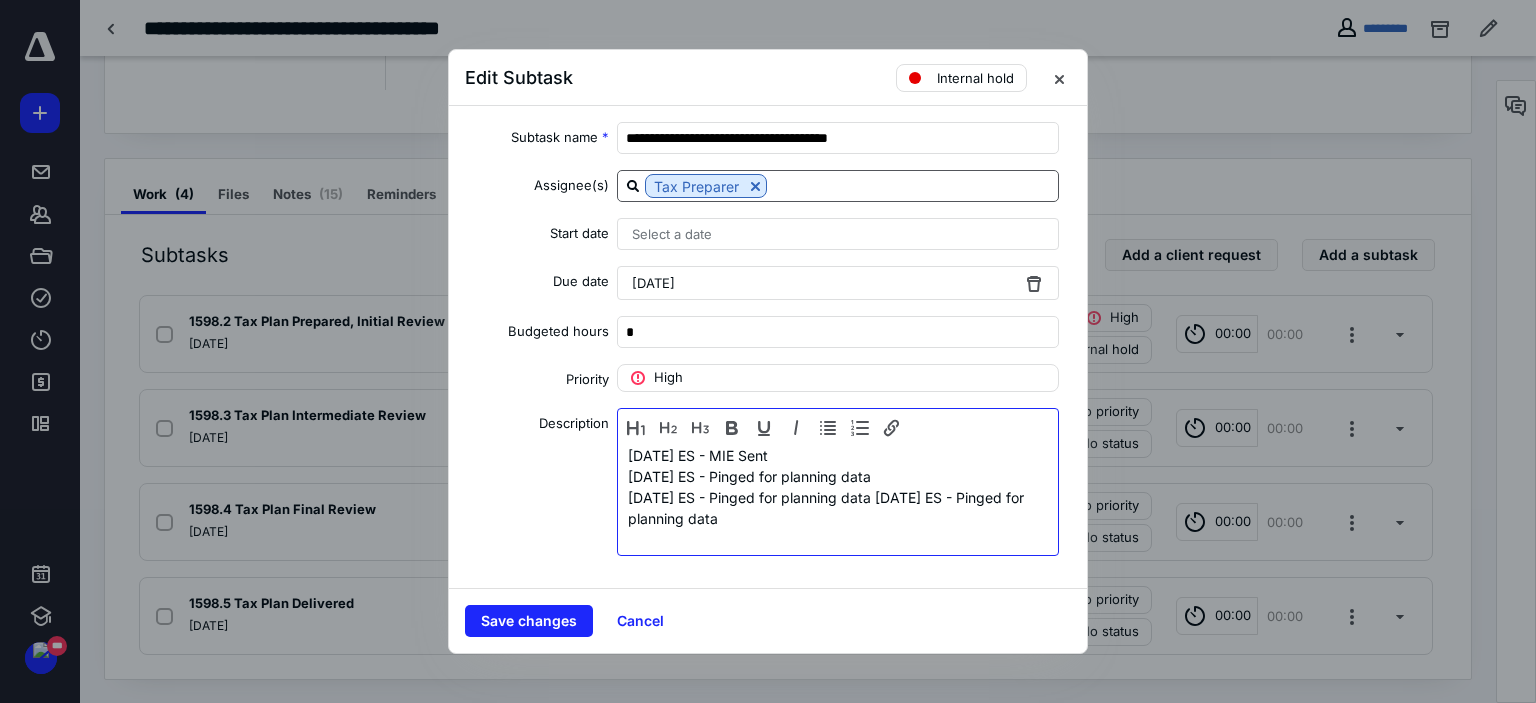 click on "[DATE] ES - MIE Sent" at bounding box center (838, 455) 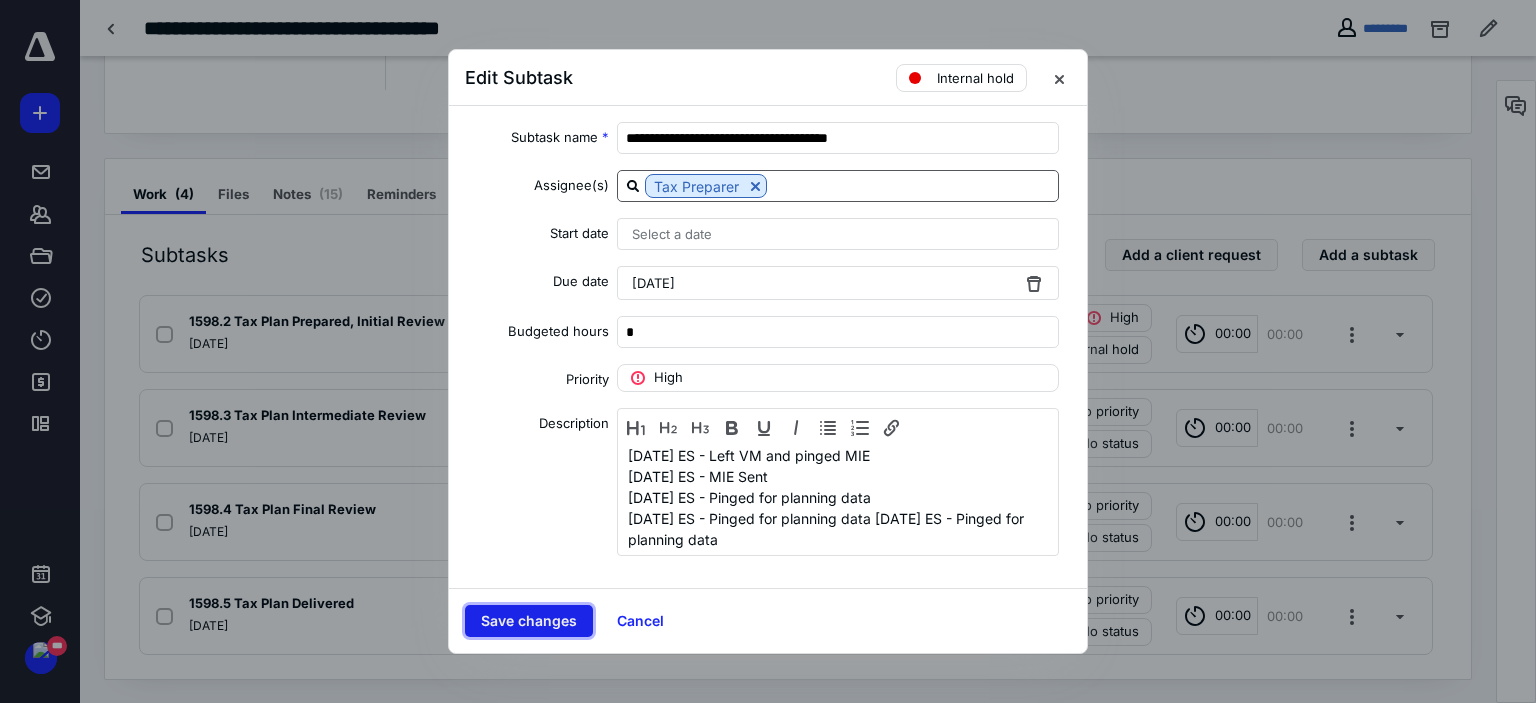 click on "Save changes" at bounding box center (529, 621) 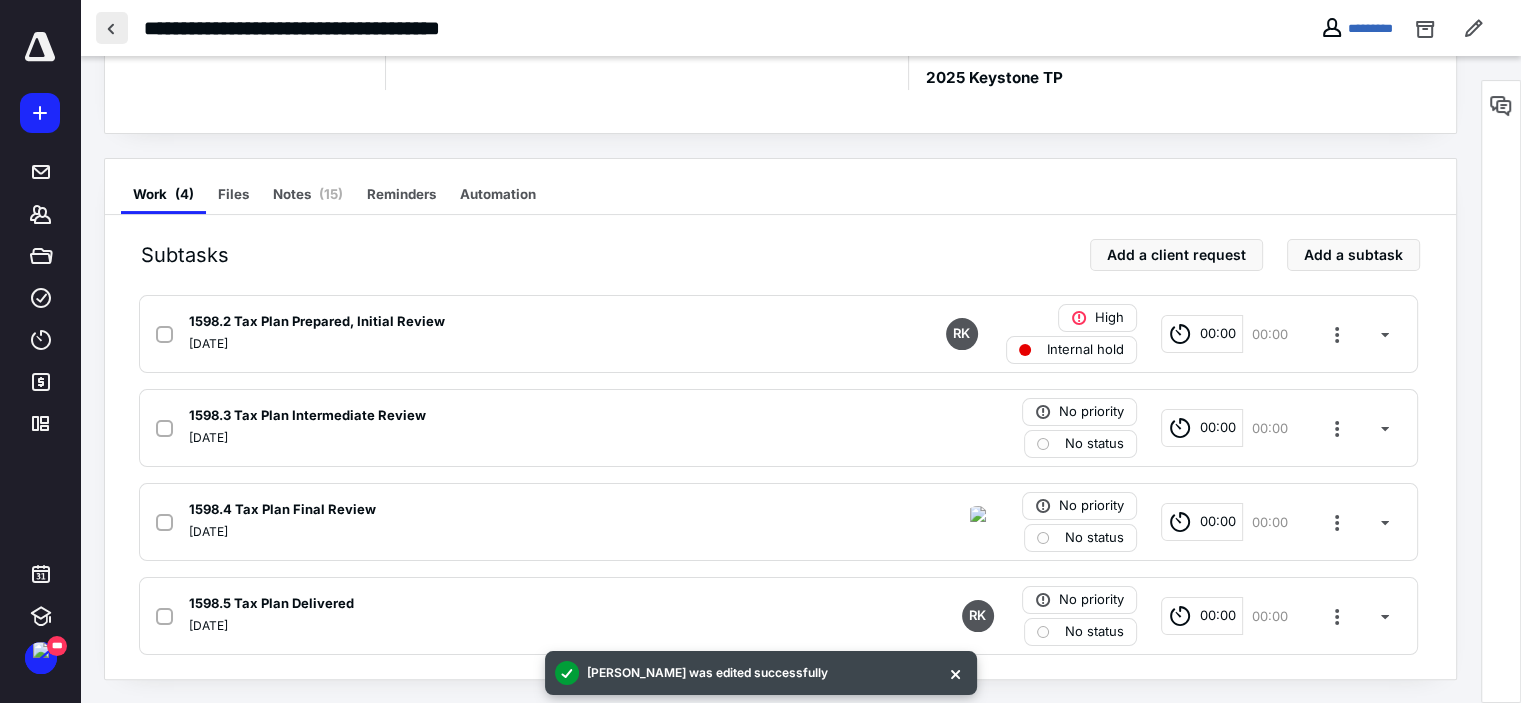 click at bounding box center [112, 28] 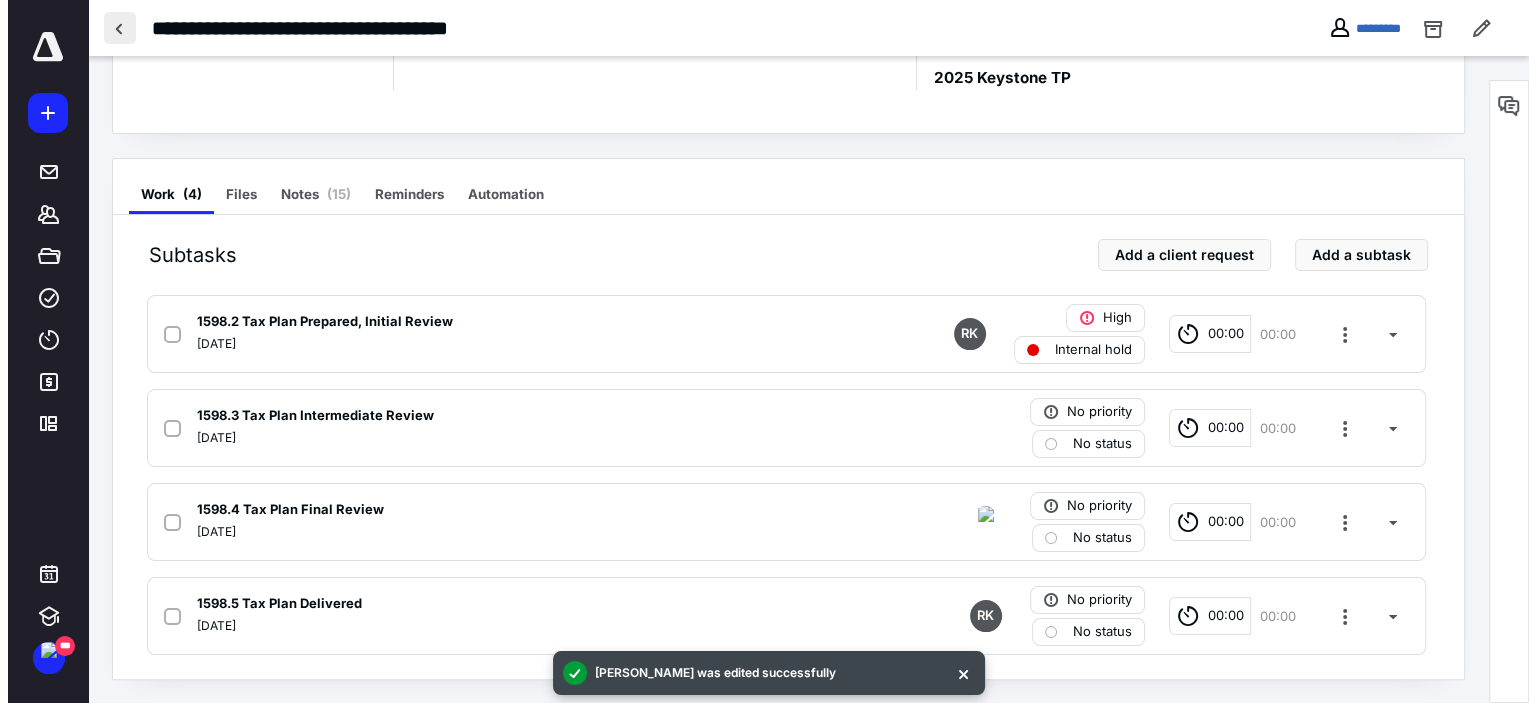 scroll, scrollTop: 0, scrollLeft: 0, axis: both 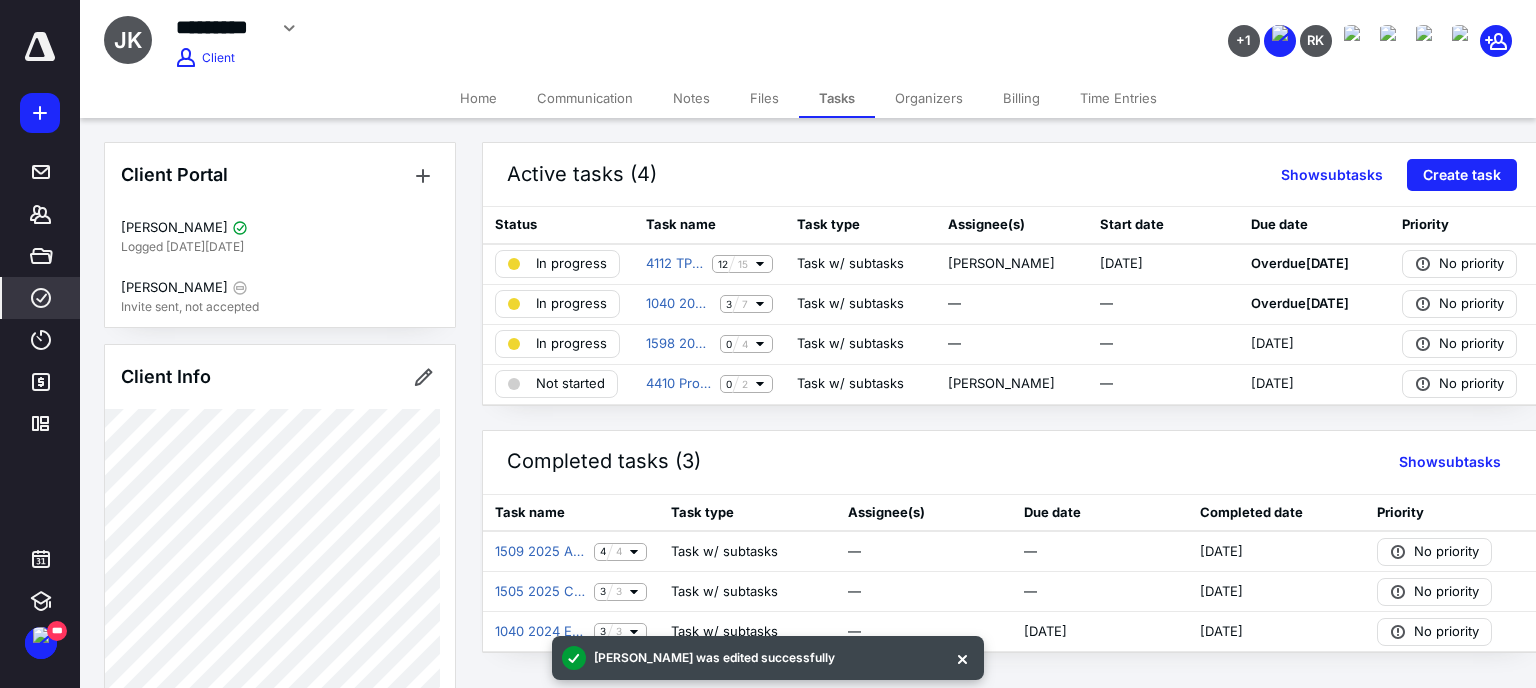 click on "****" at bounding box center [41, 298] 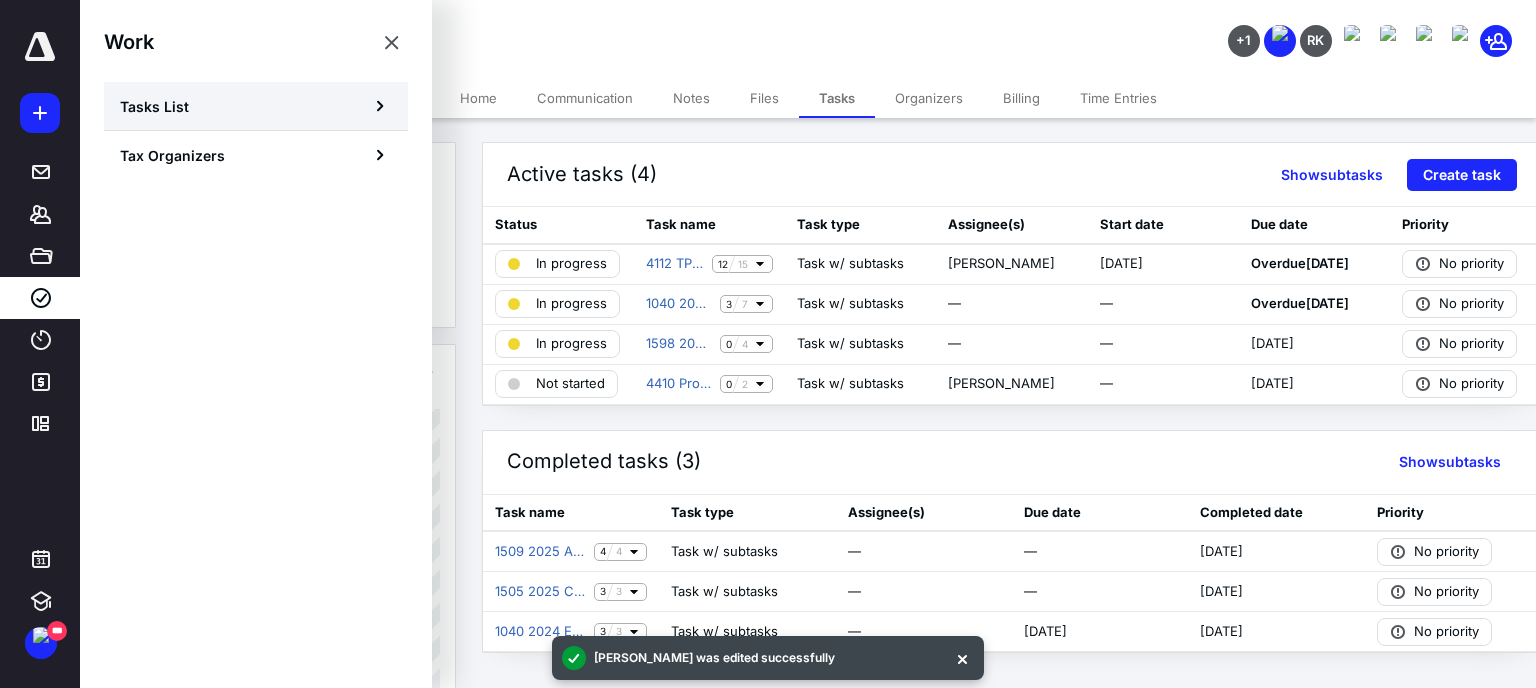 click on "Tasks List" at bounding box center (154, 106) 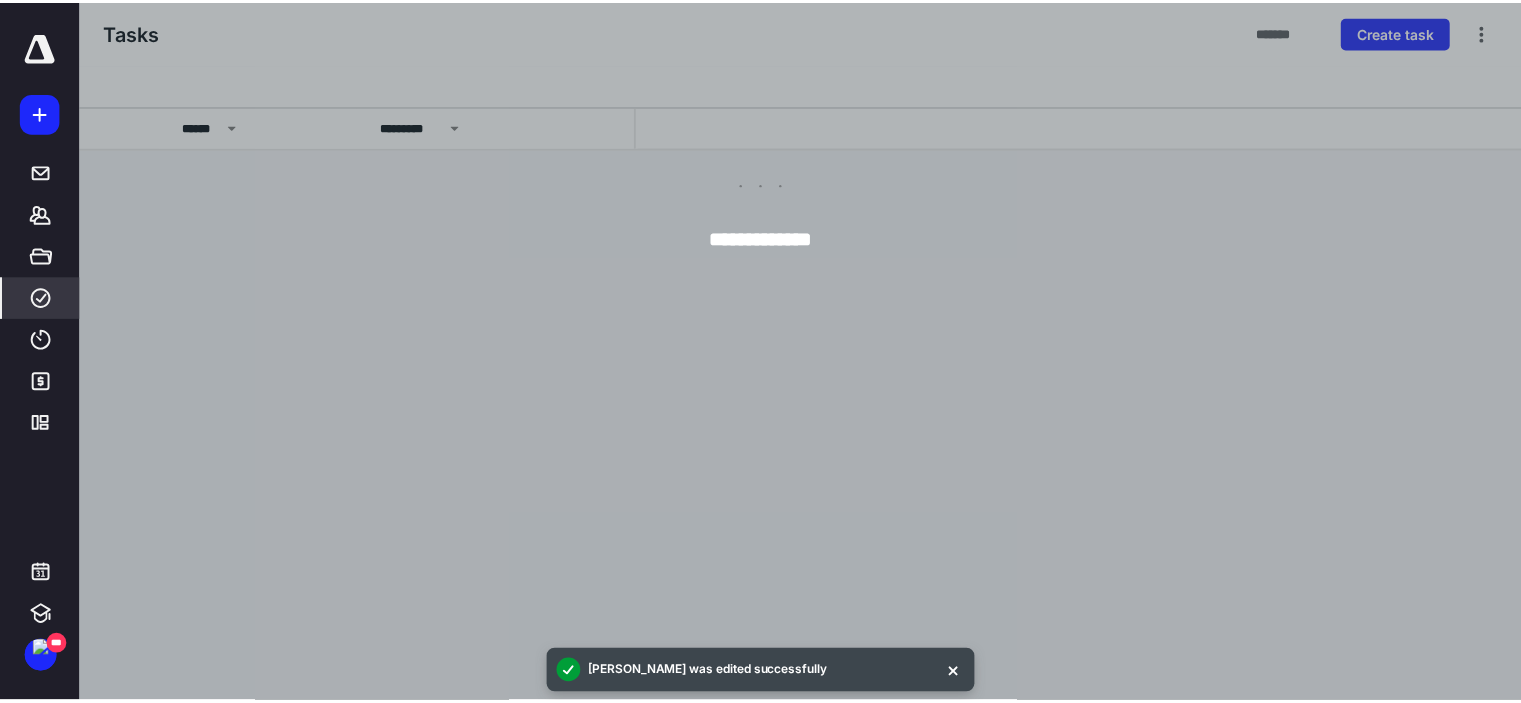 scroll, scrollTop: 0, scrollLeft: 124, axis: horizontal 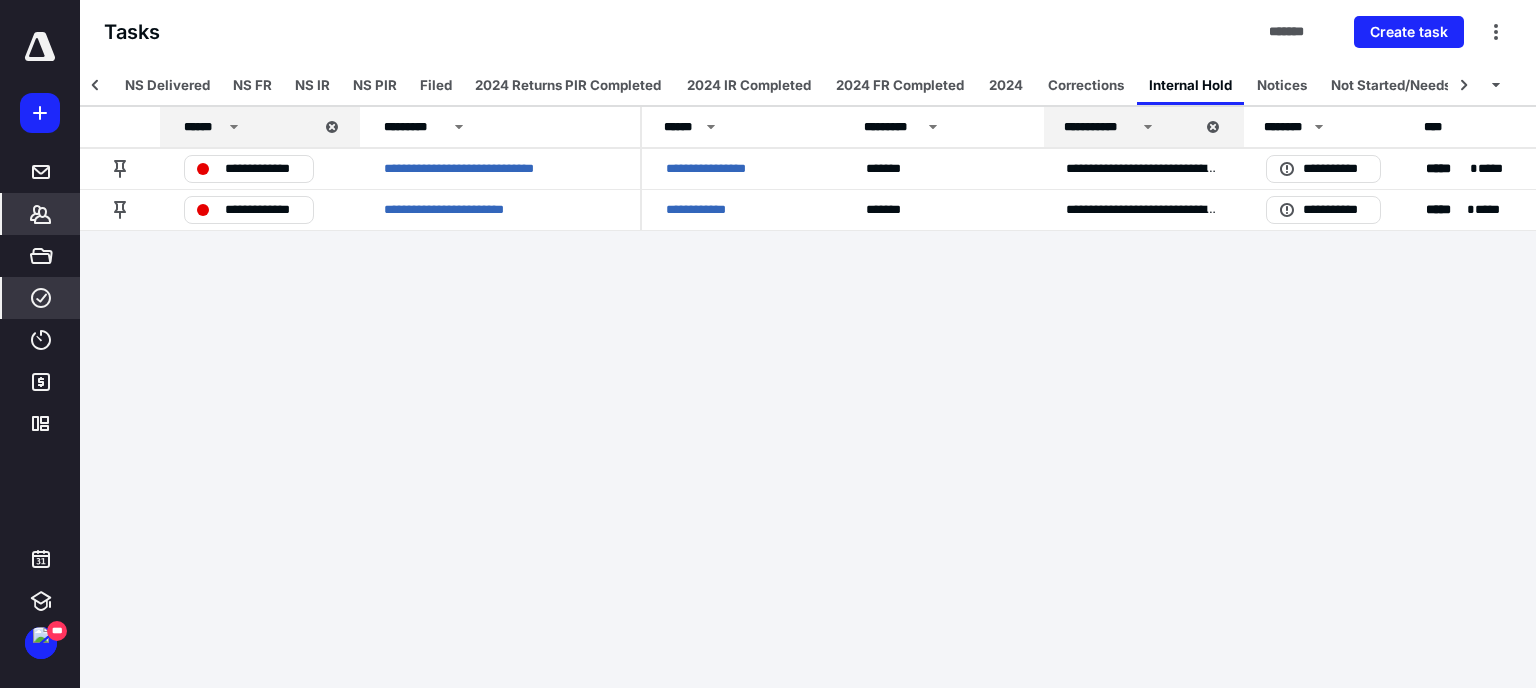 click on "*******" at bounding box center [41, 214] 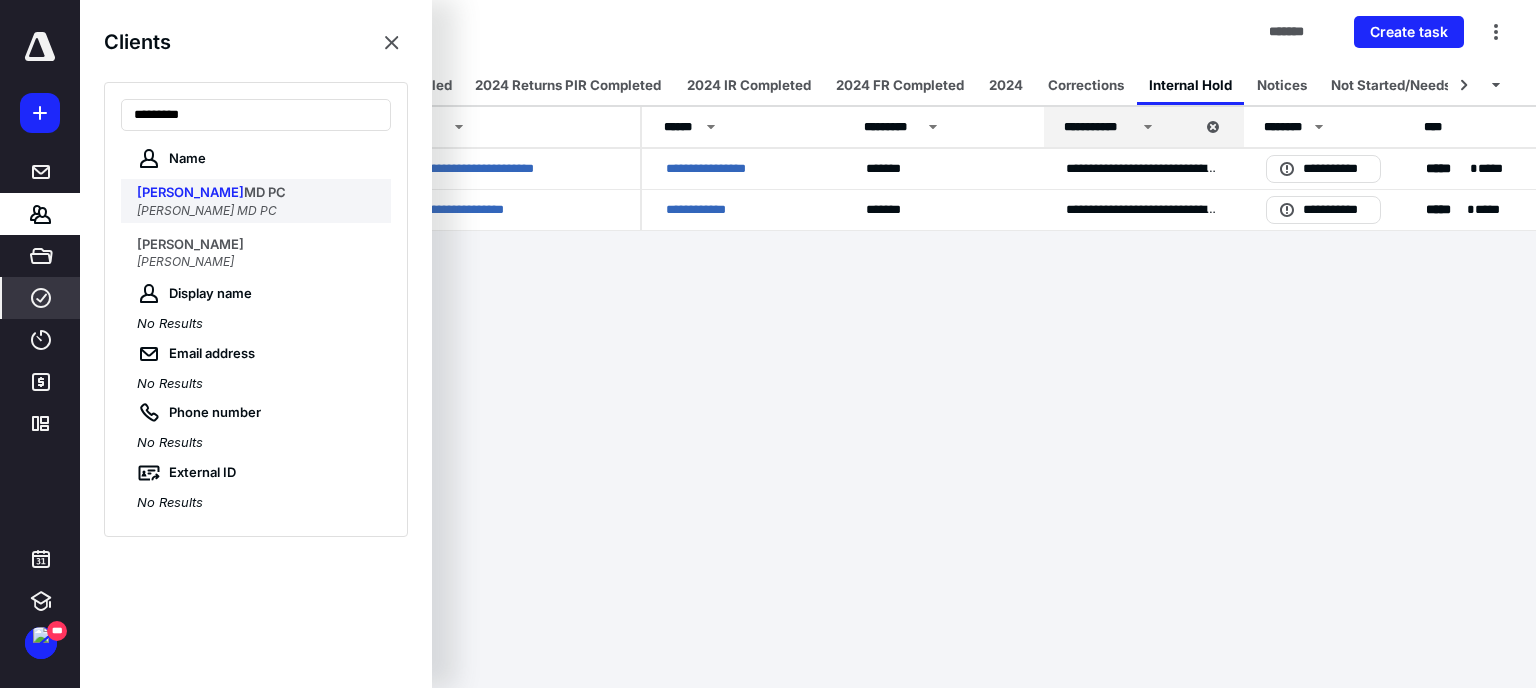 type on "*********" 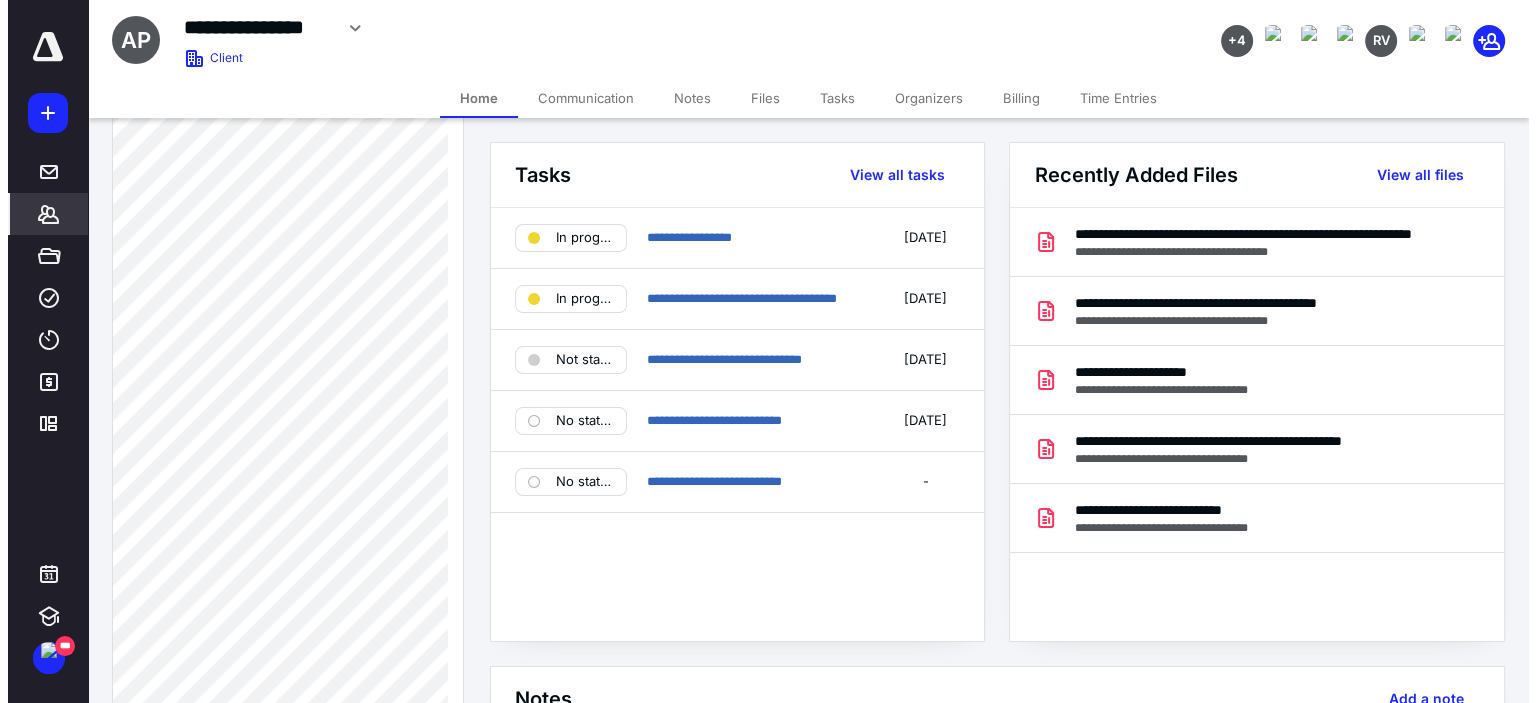 scroll, scrollTop: 1860, scrollLeft: 0, axis: vertical 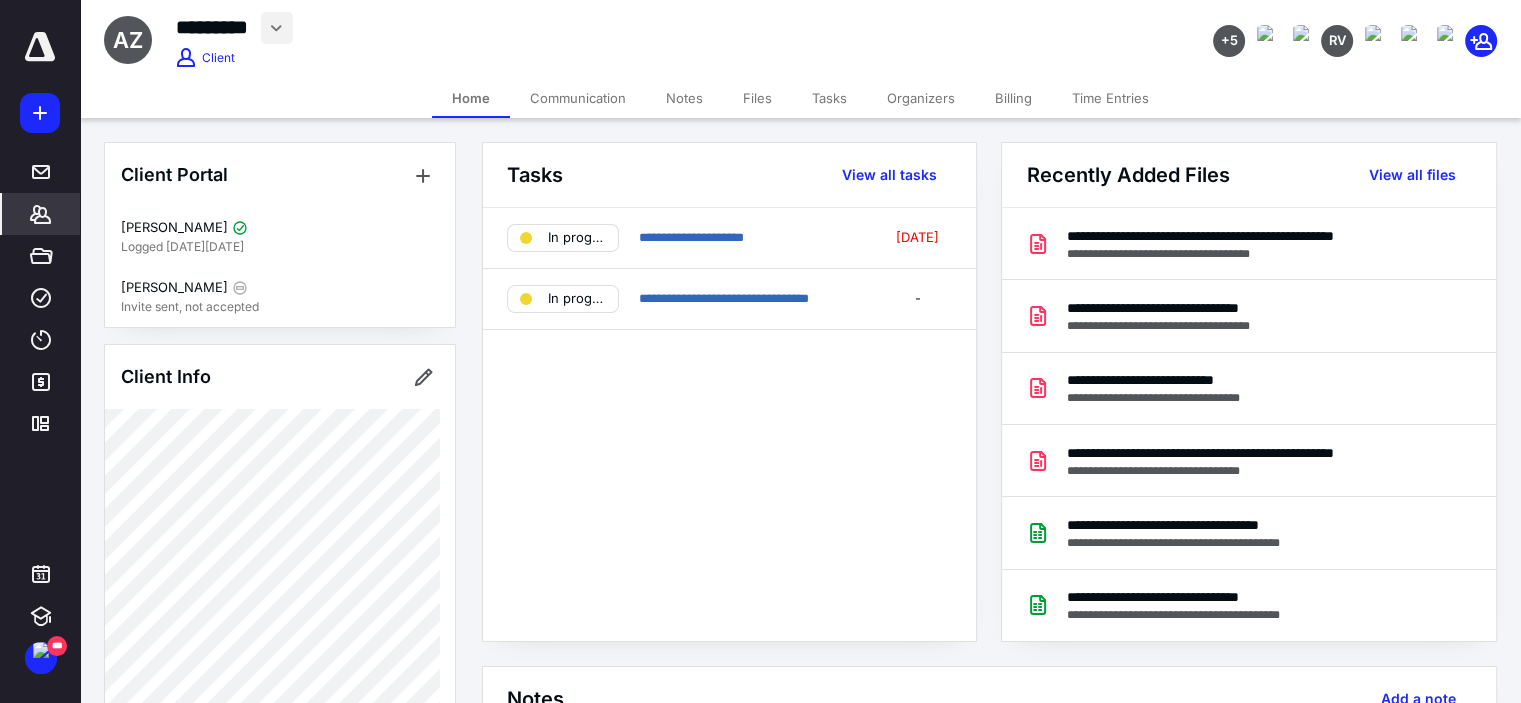 click at bounding box center [277, 28] 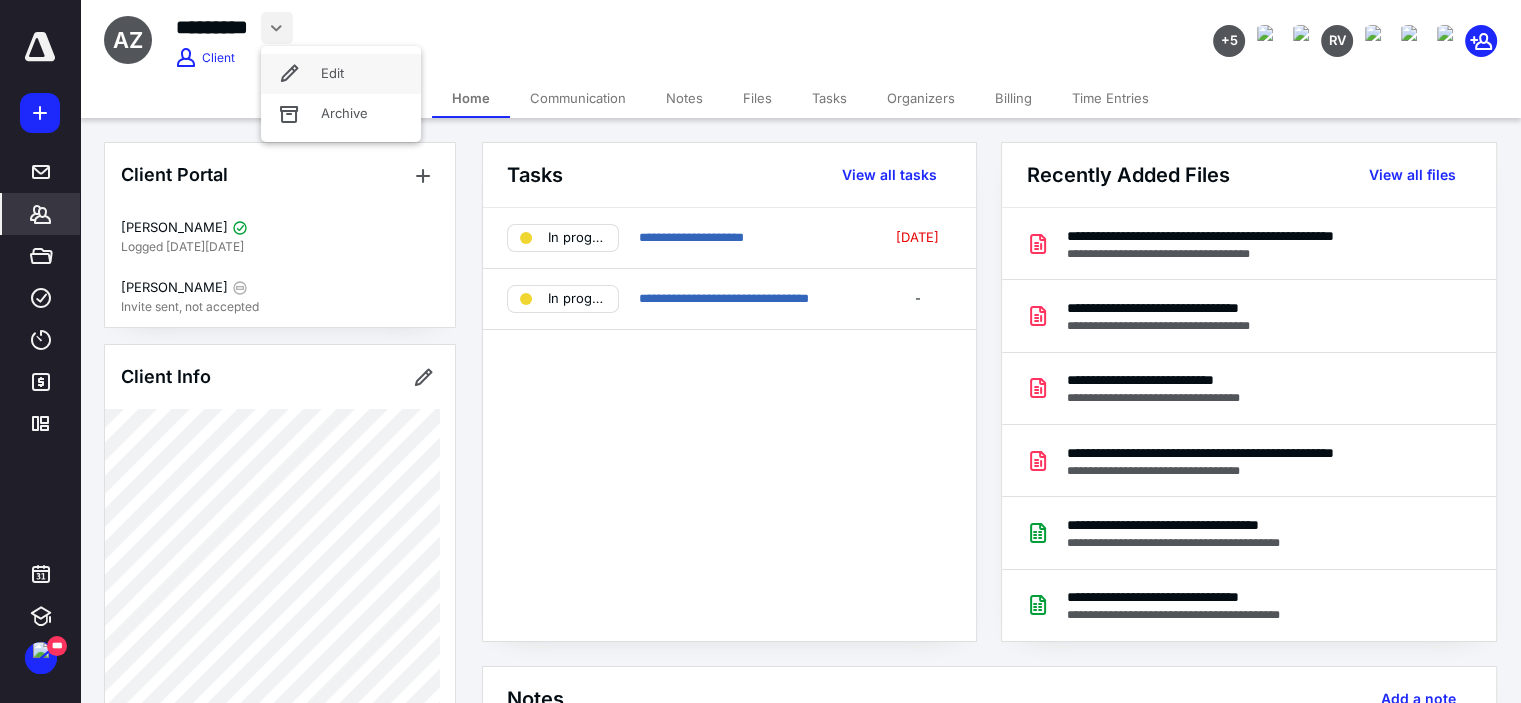 click on "Edit" at bounding box center [341, 74] 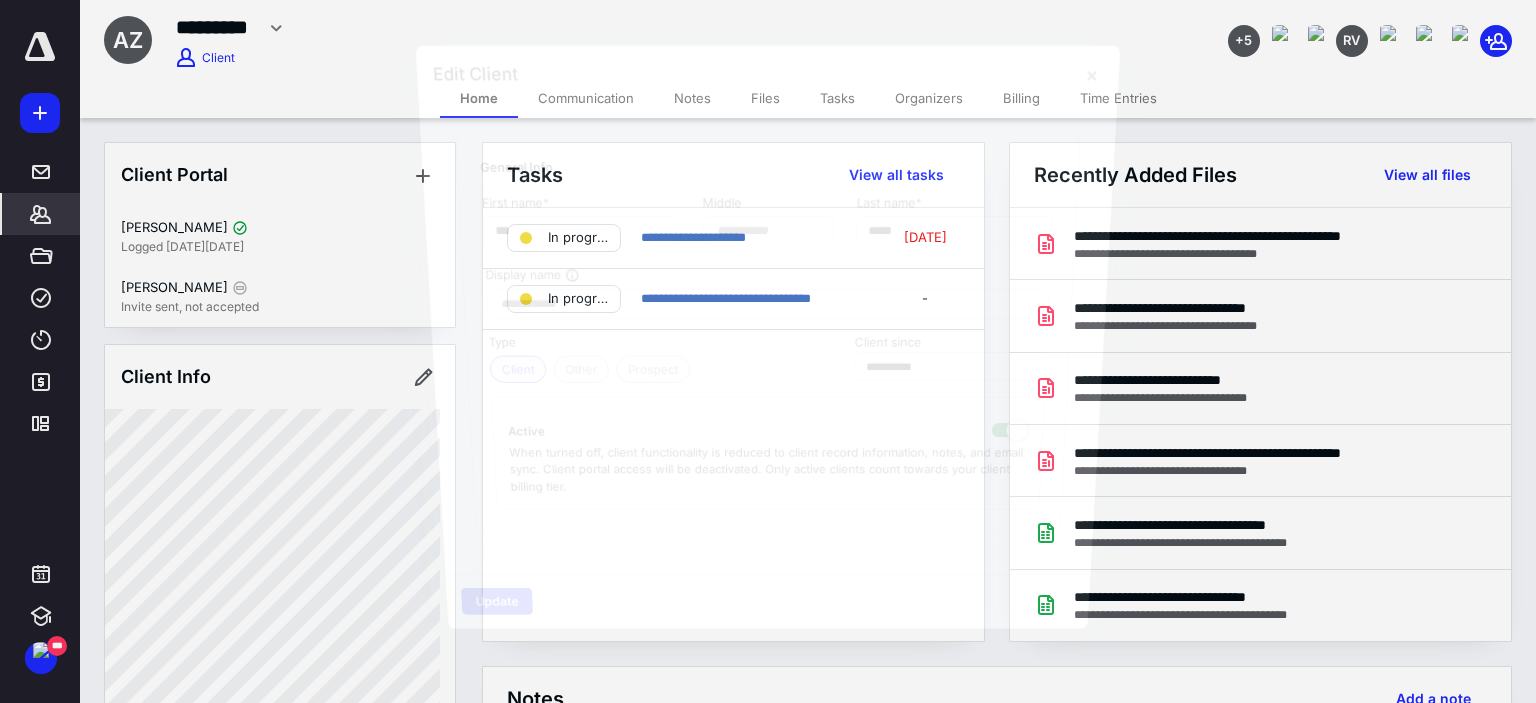 type on "**********" 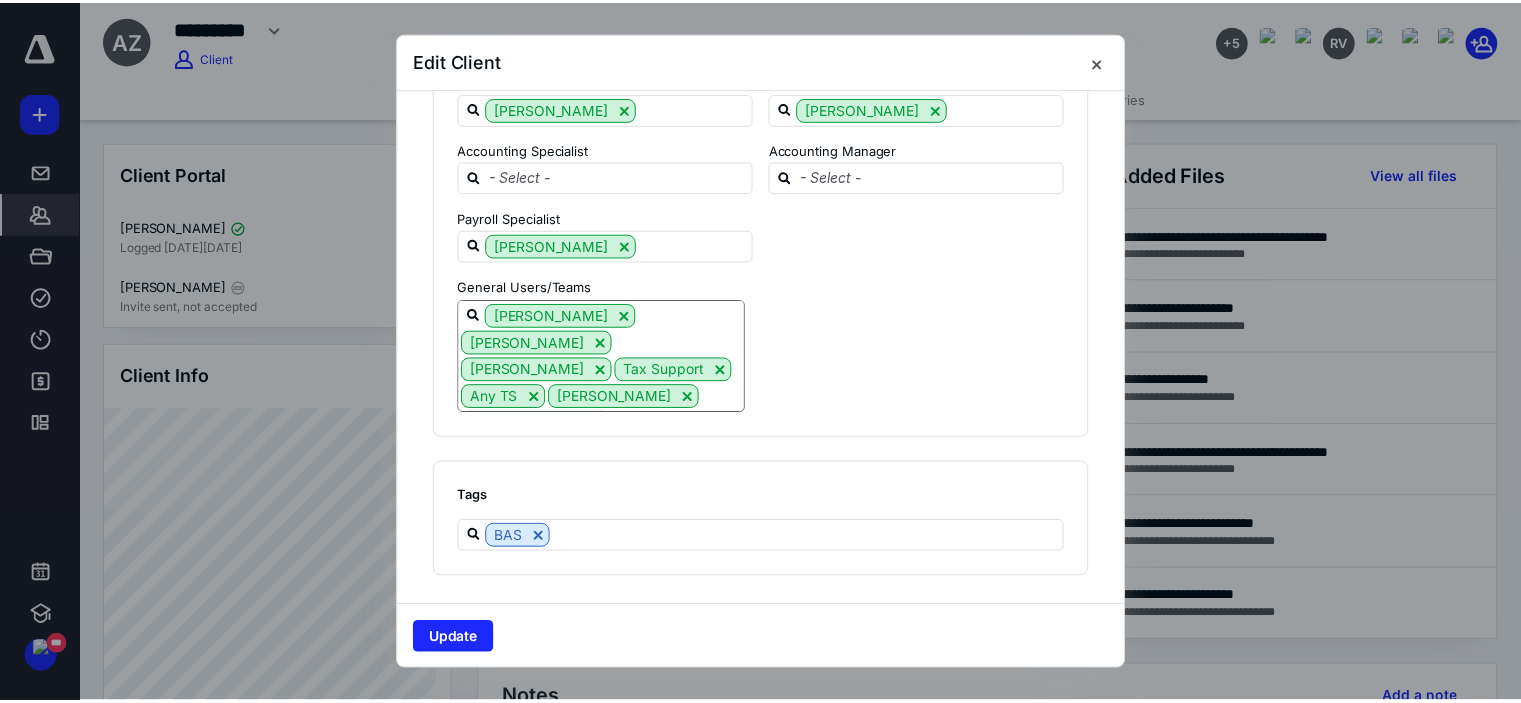 scroll, scrollTop: 2068, scrollLeft: 0, axis: vertical 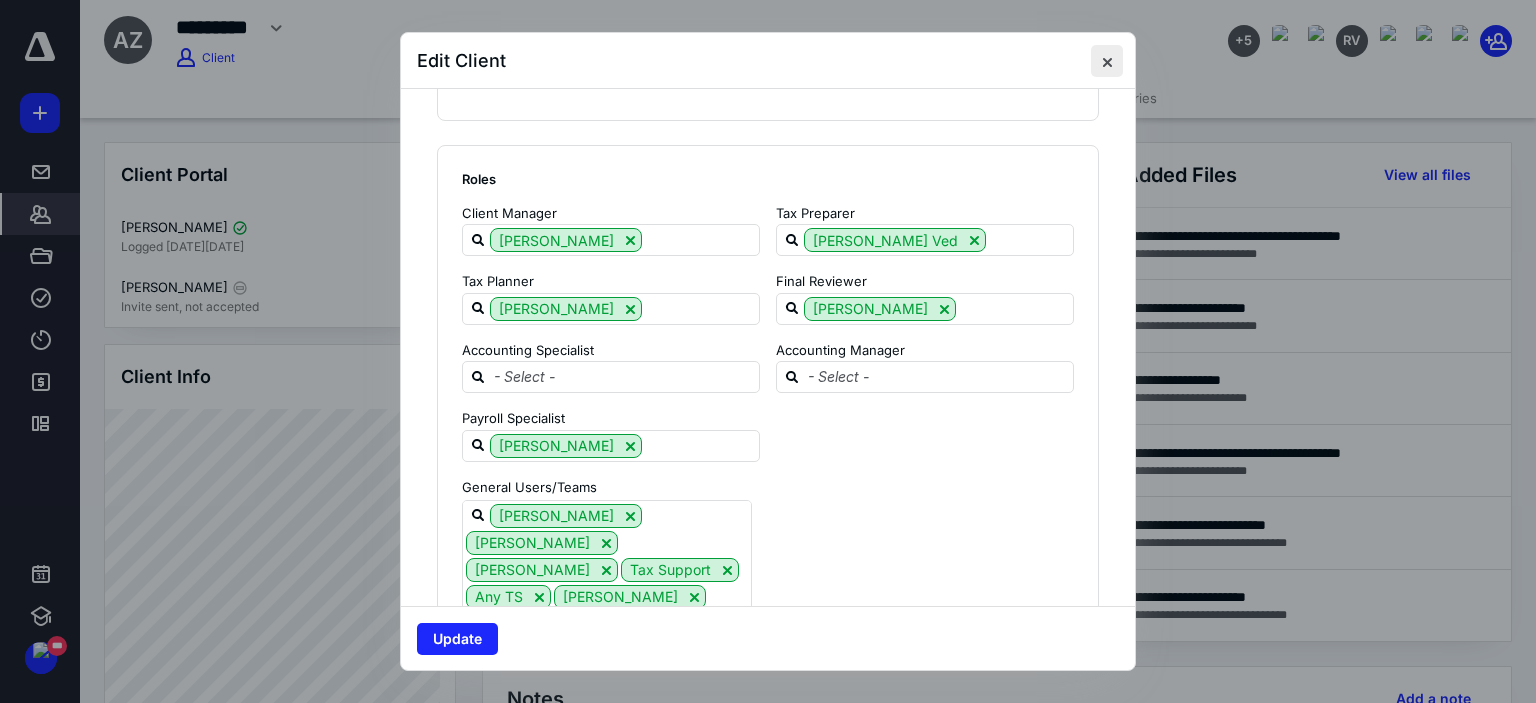 click at bounding box center (1107, 61) 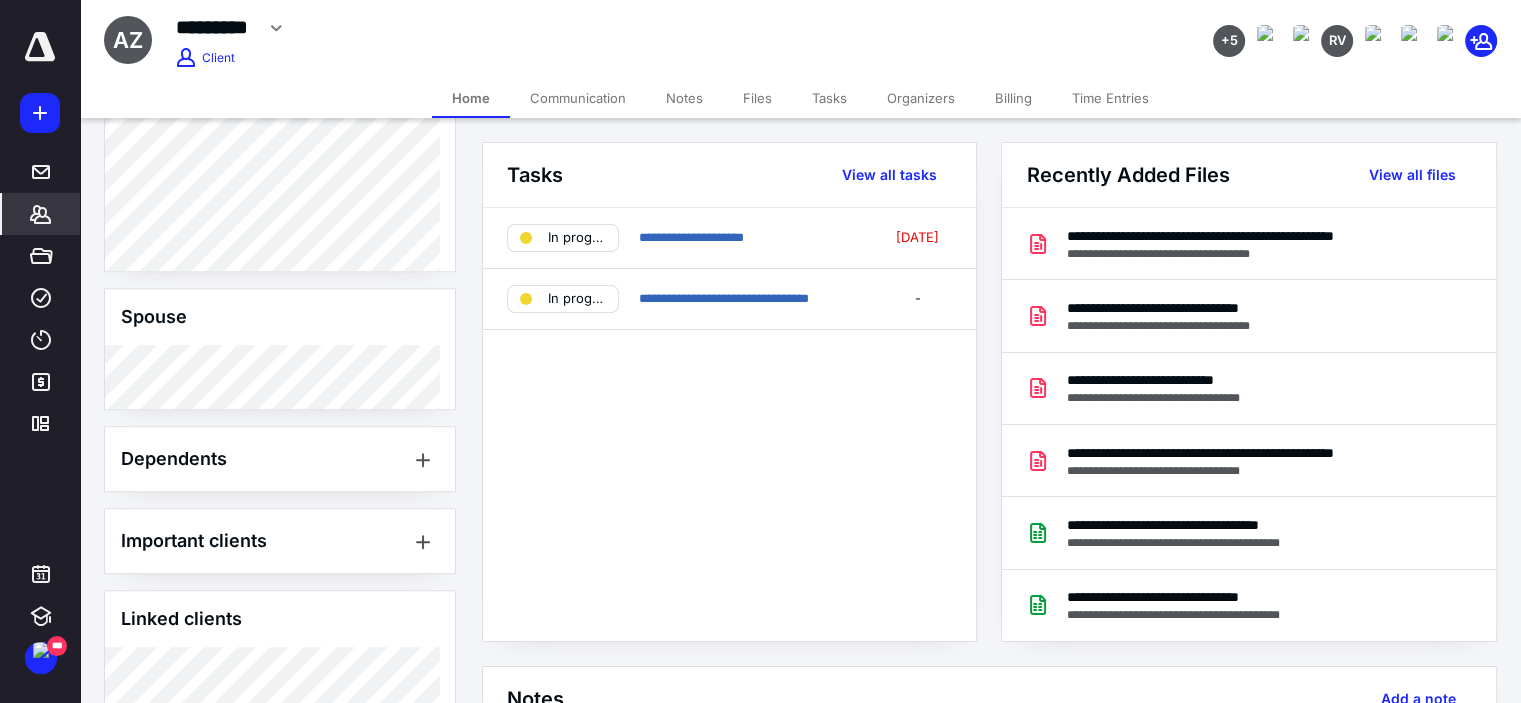 scroll, scrollTop: 1375, scrollLeft: 0, axis: vertical 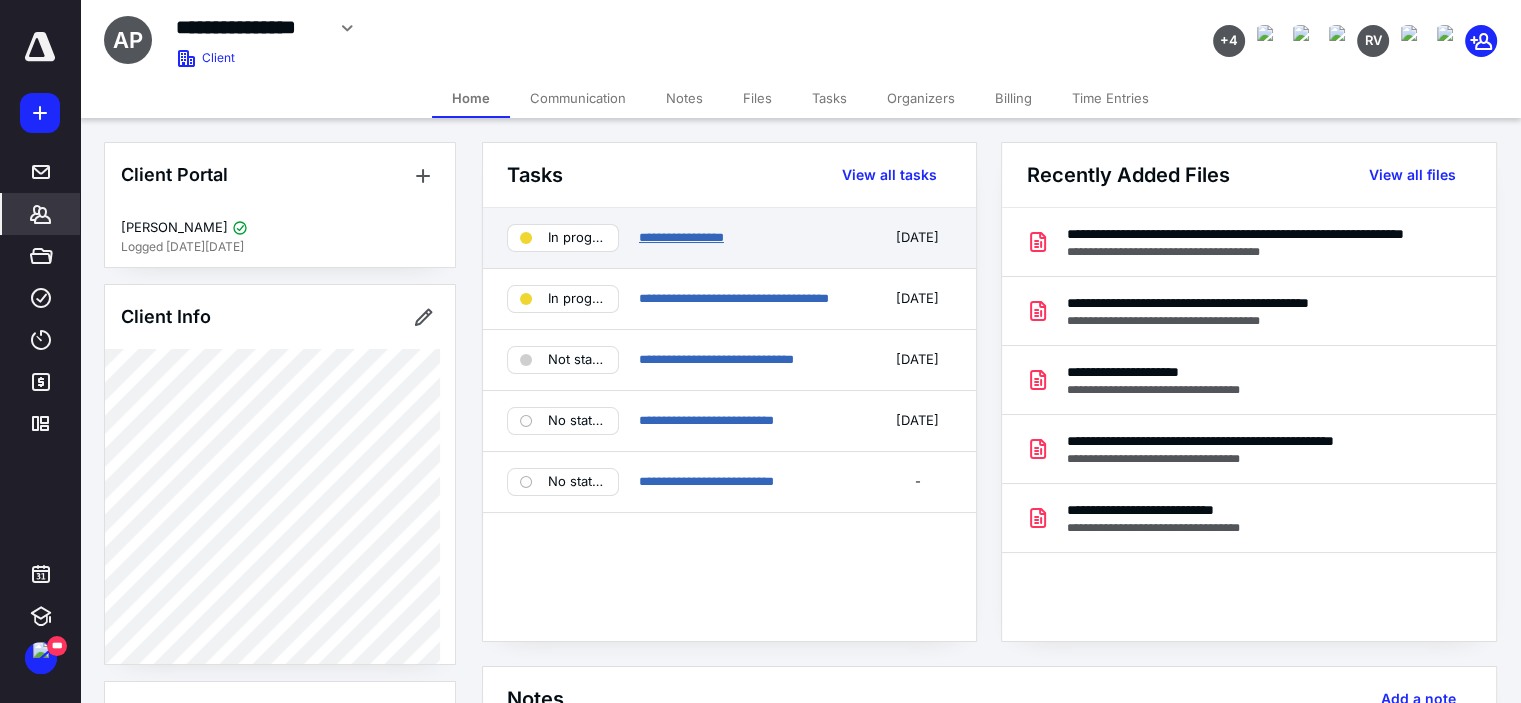 click on "**********" at bounding box center [681, 237] 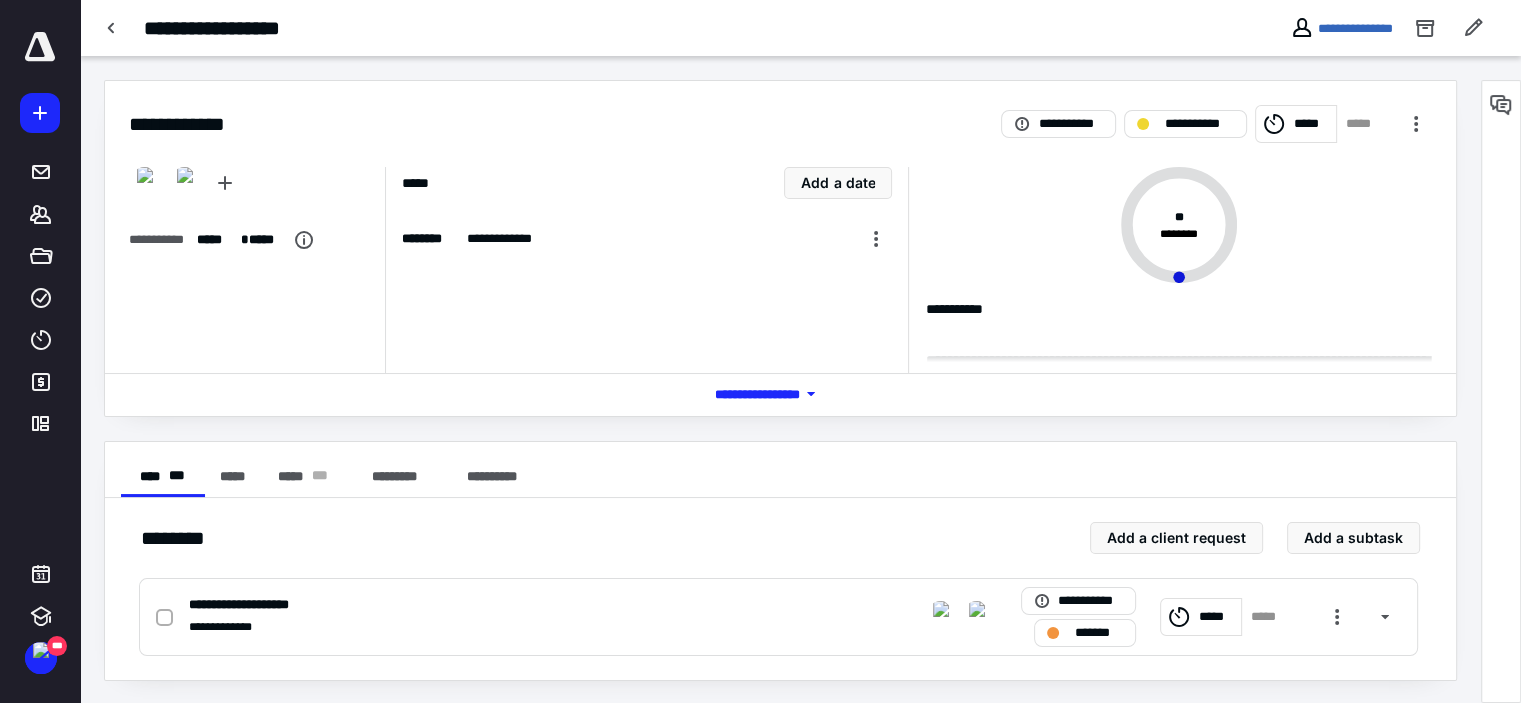 click on "*** **** *******" at bounding box center (780, 394) 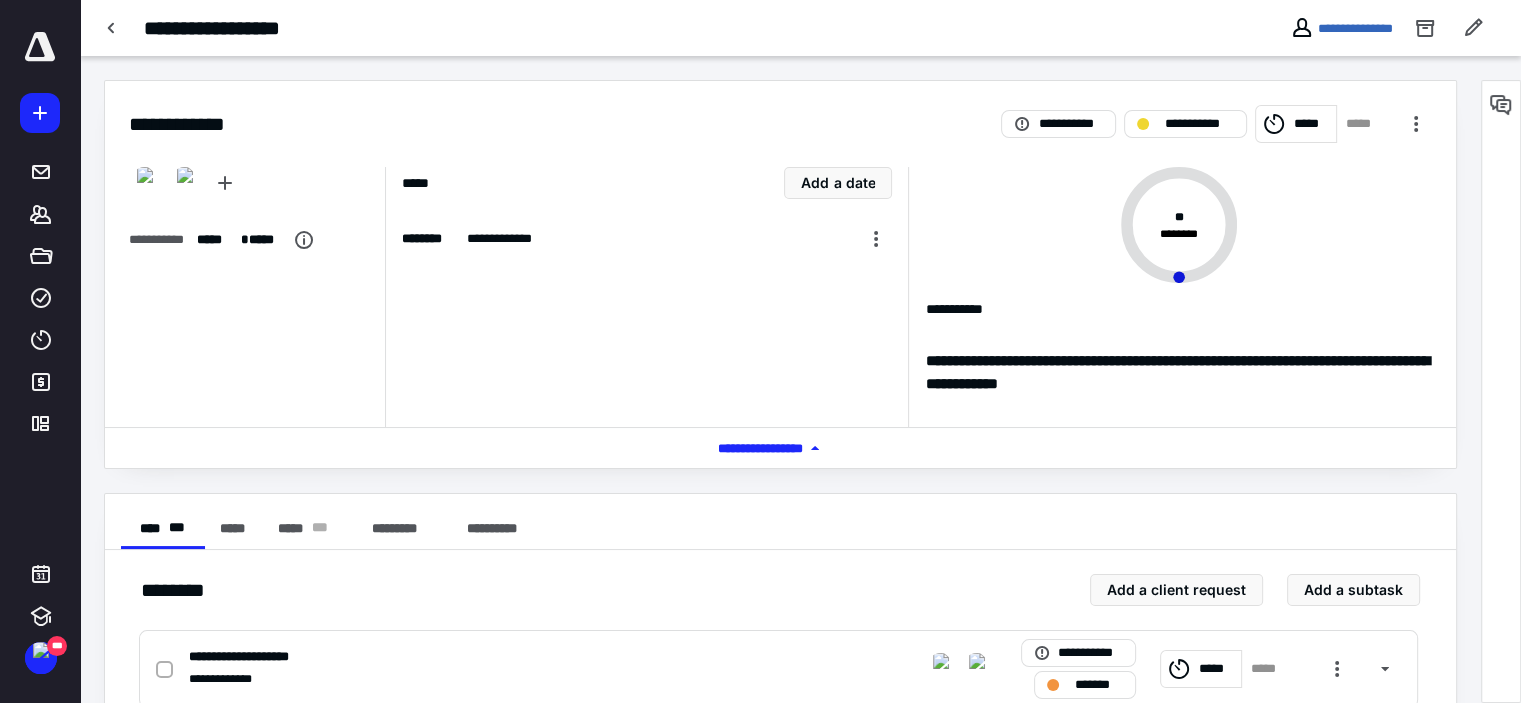 scroll, scrollTop: 52, scrollLeft: 0, axis: vertical 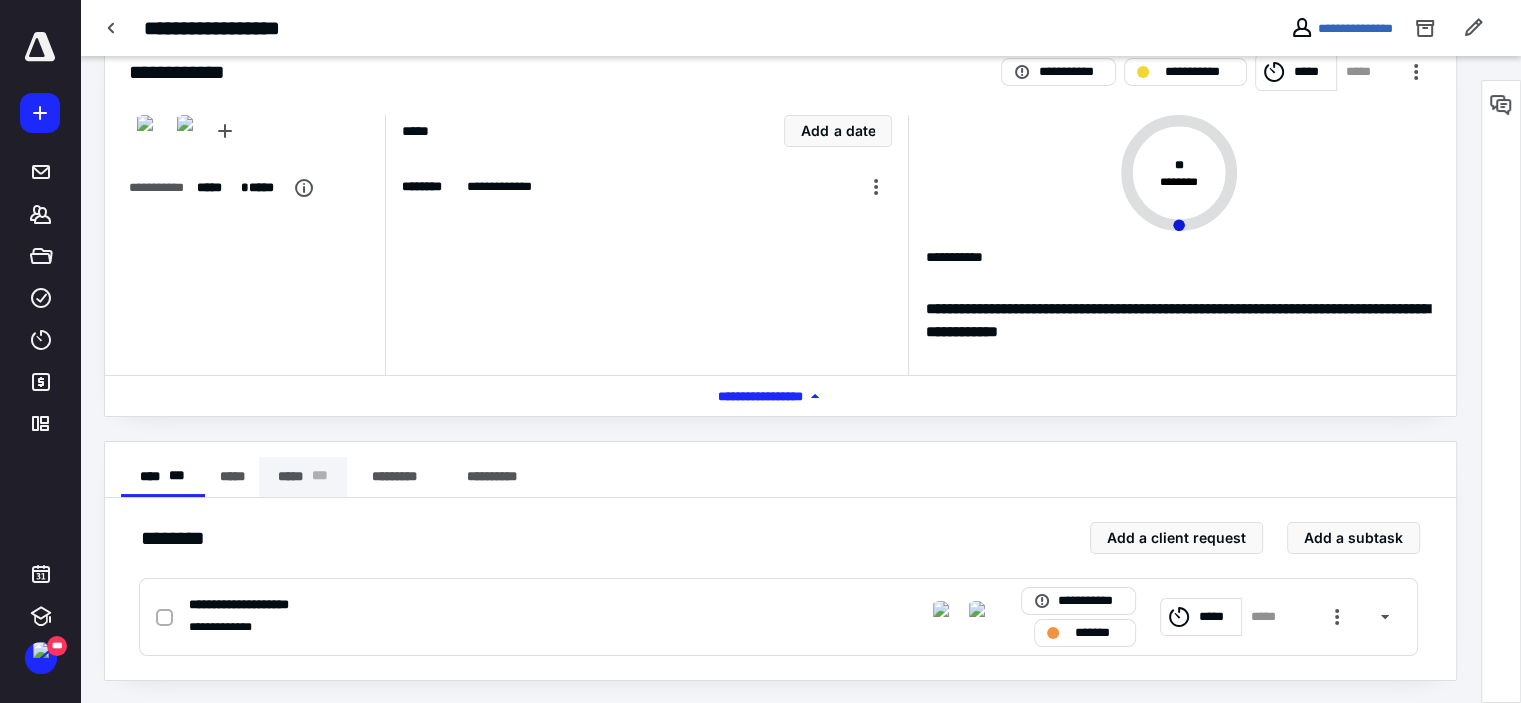 click on "***** * * *" at bounding box center (303, 477) 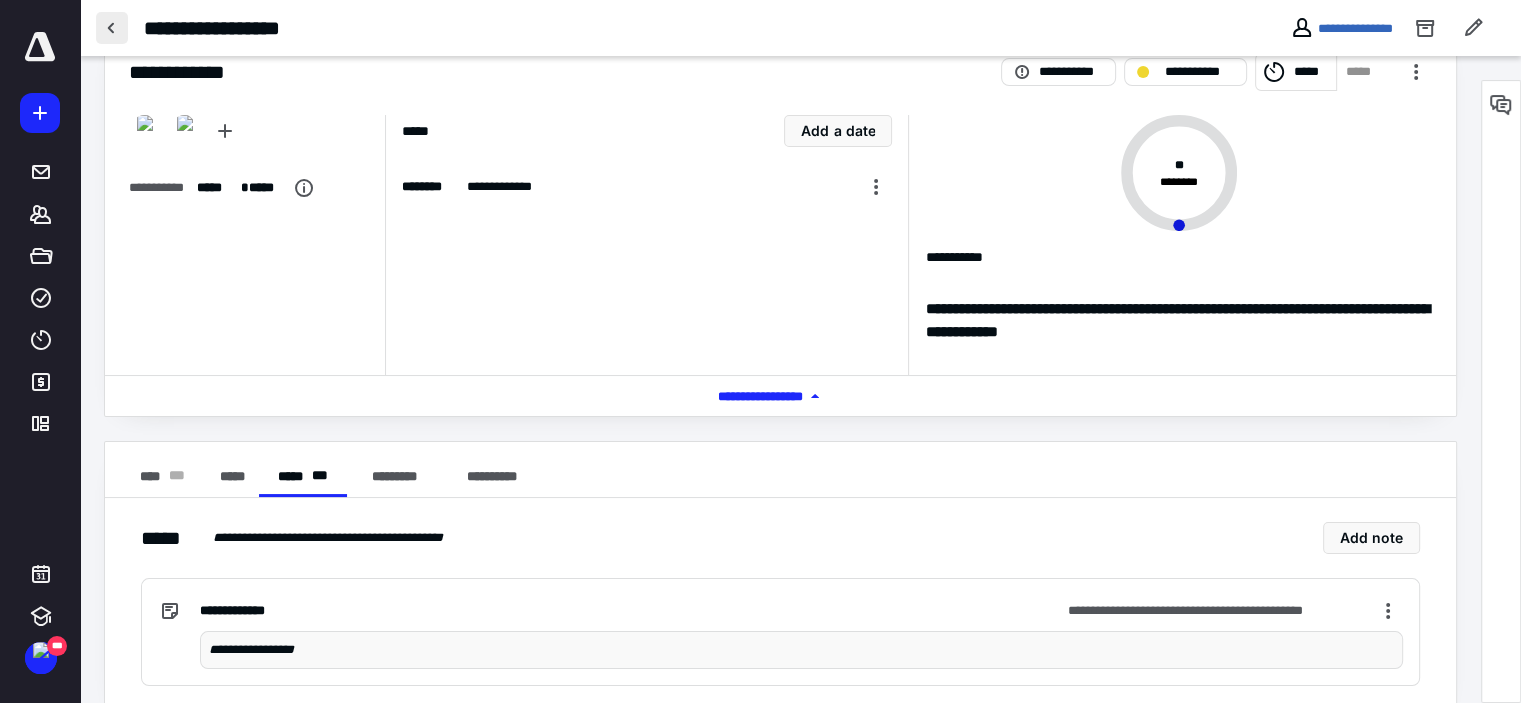 click at bounding box center (112, 28) 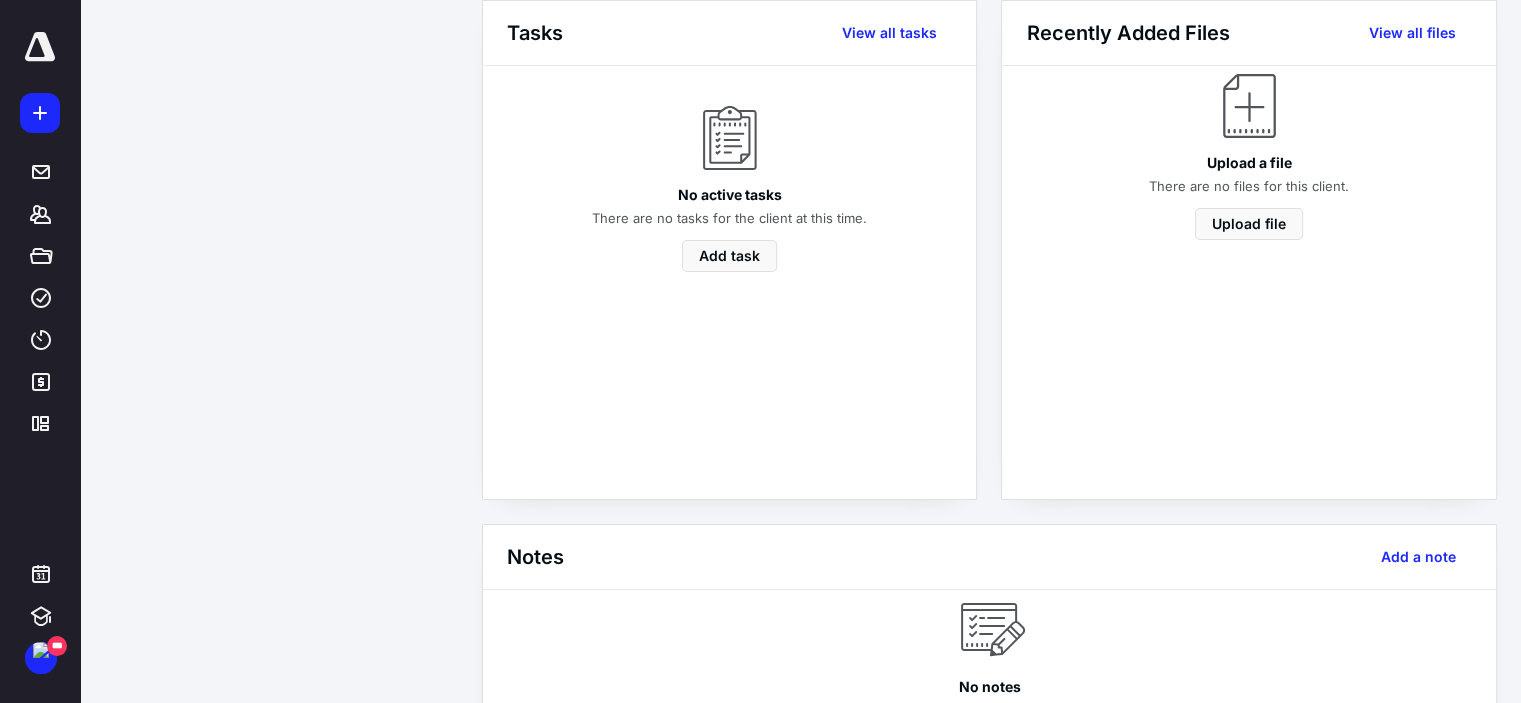 scroll, scrollTop: 0, scrollLeft: 0, axis: both 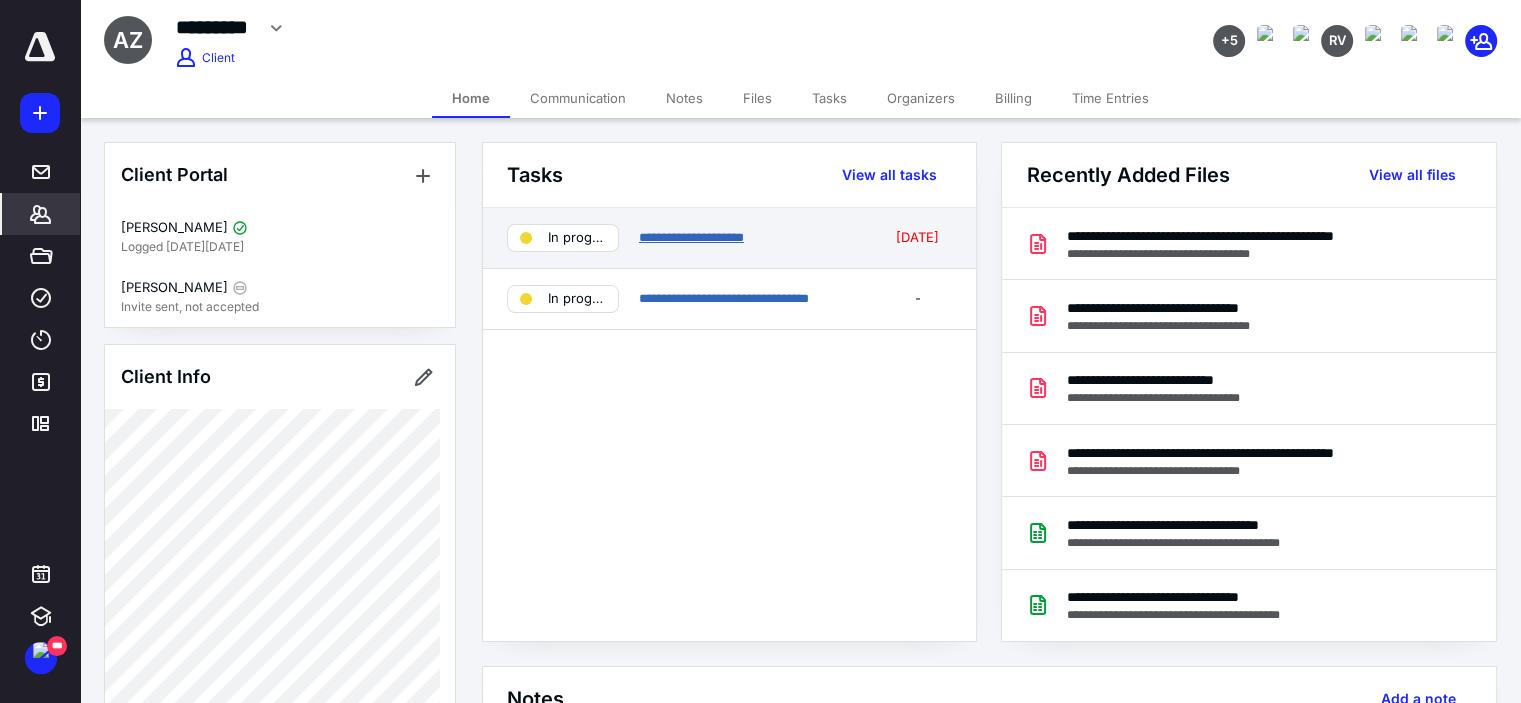 click on "**********" at bounding box center (691, 237) 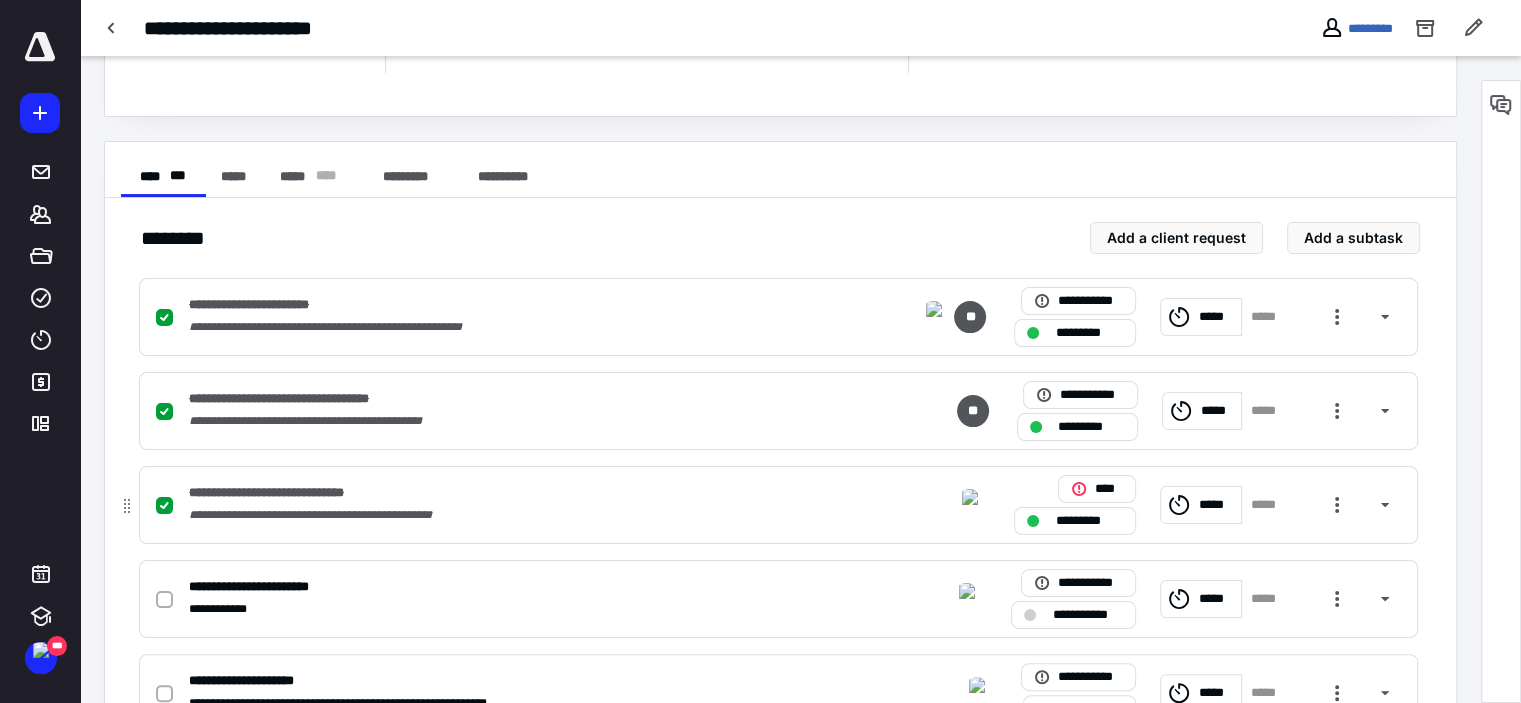 scroll, scrollTop: 500, scrollLeft: 0, axis: vertical 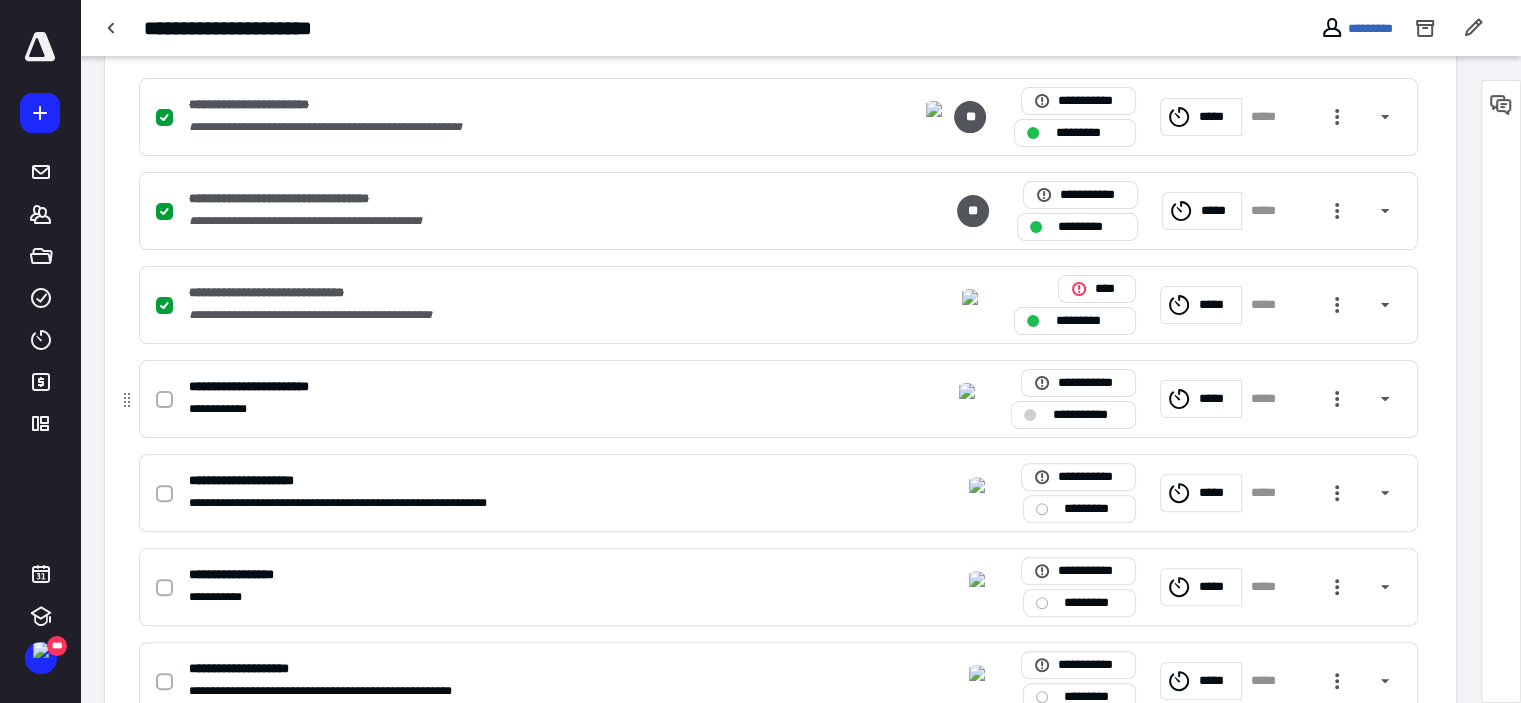 click on "**********" at bounding box center [516, 409] 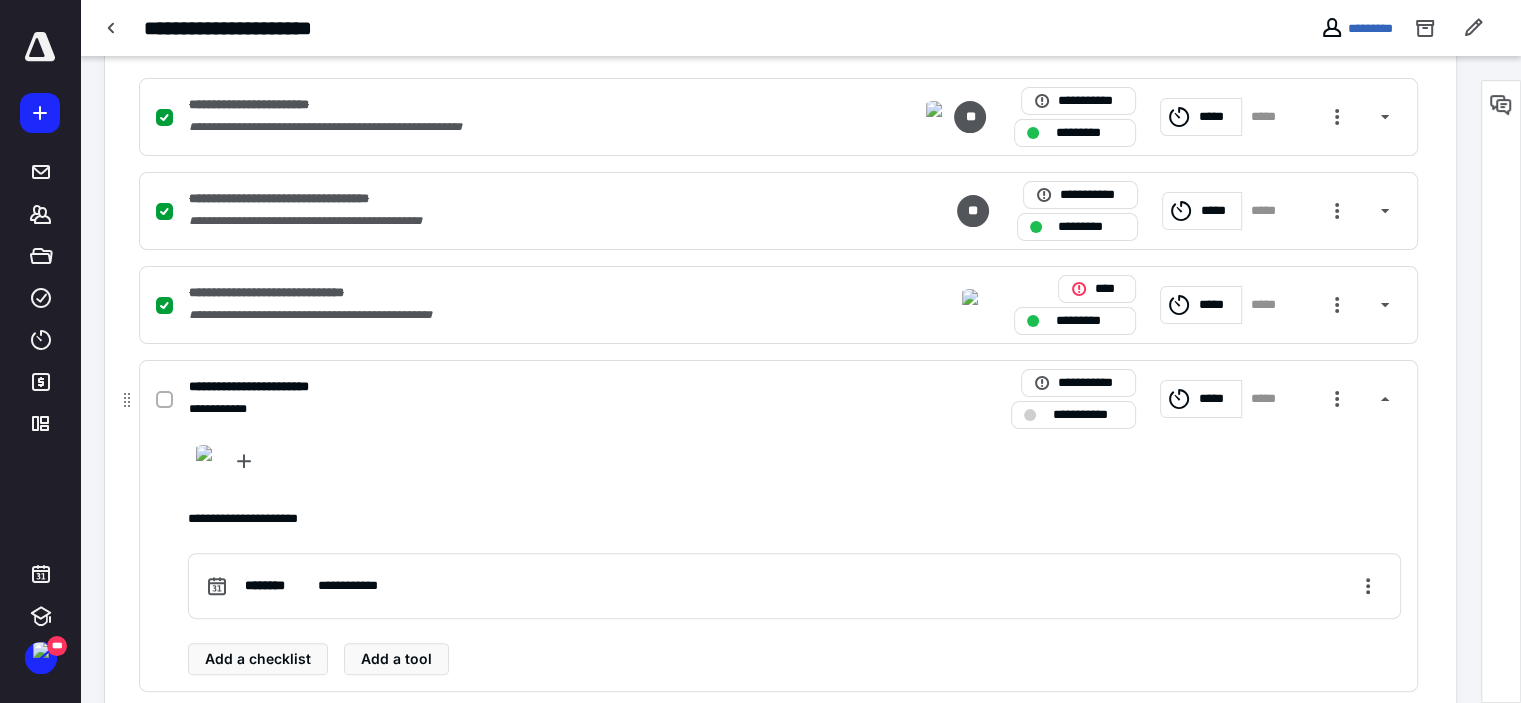 click on "**********" at bounding box center [516, 387] 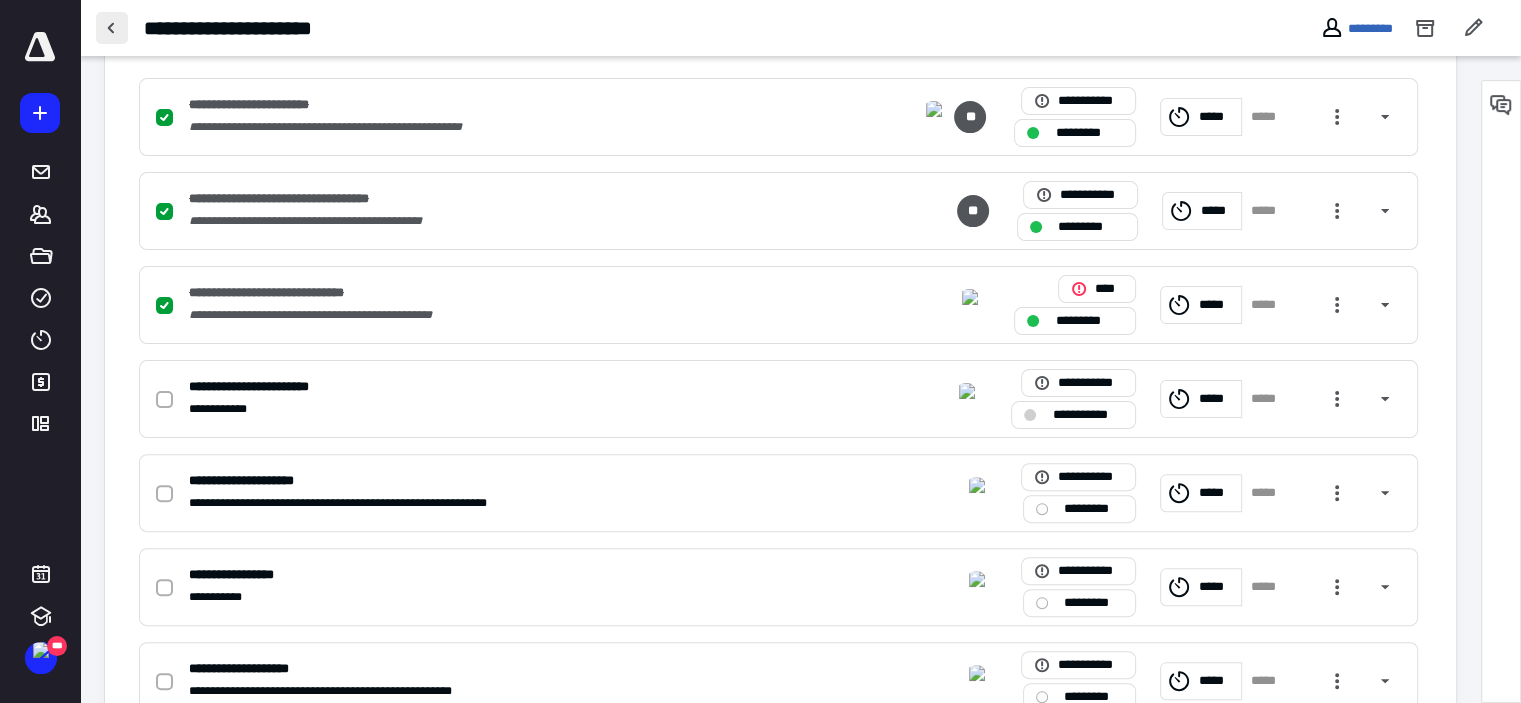 click at bounding box center [112, 28] 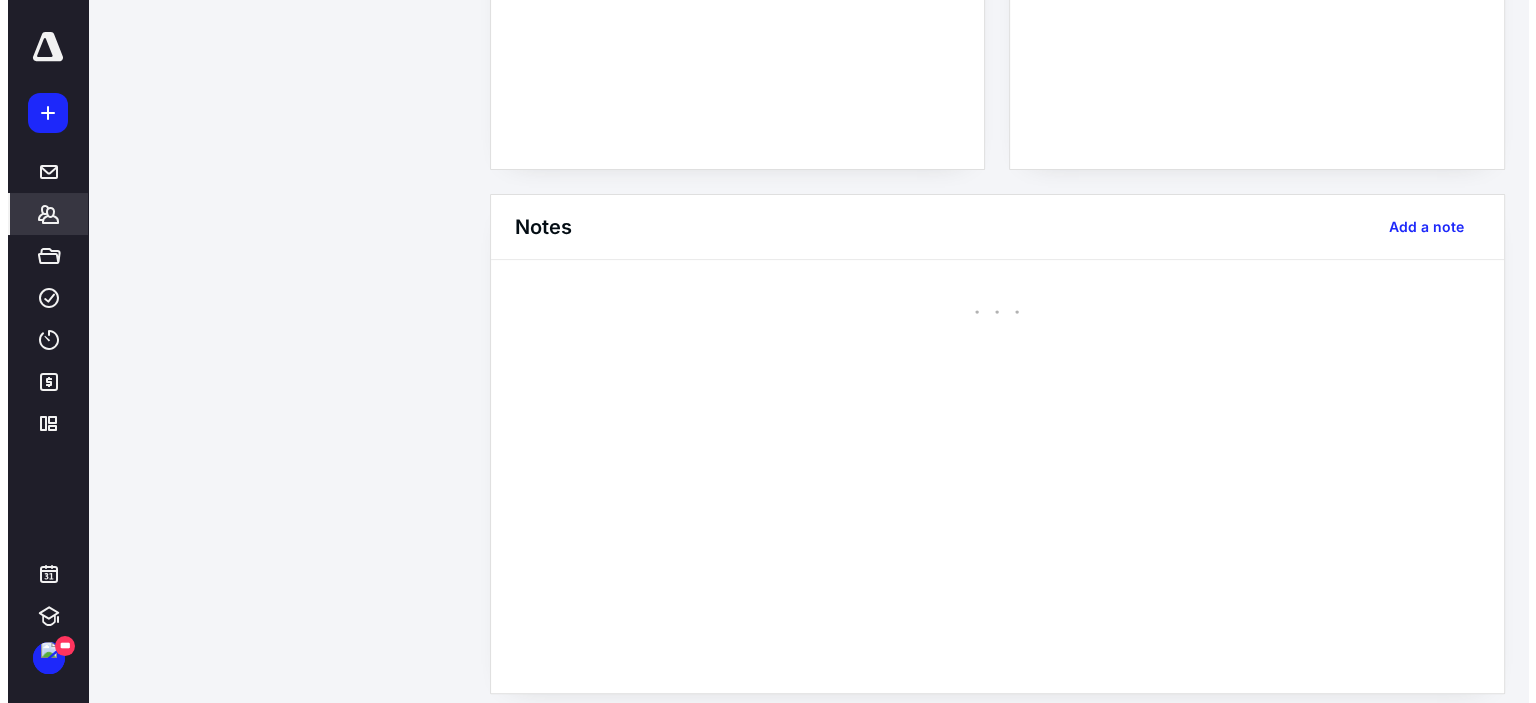 scroll, scrollTop: 0, scrollLeft: 0, axis: both 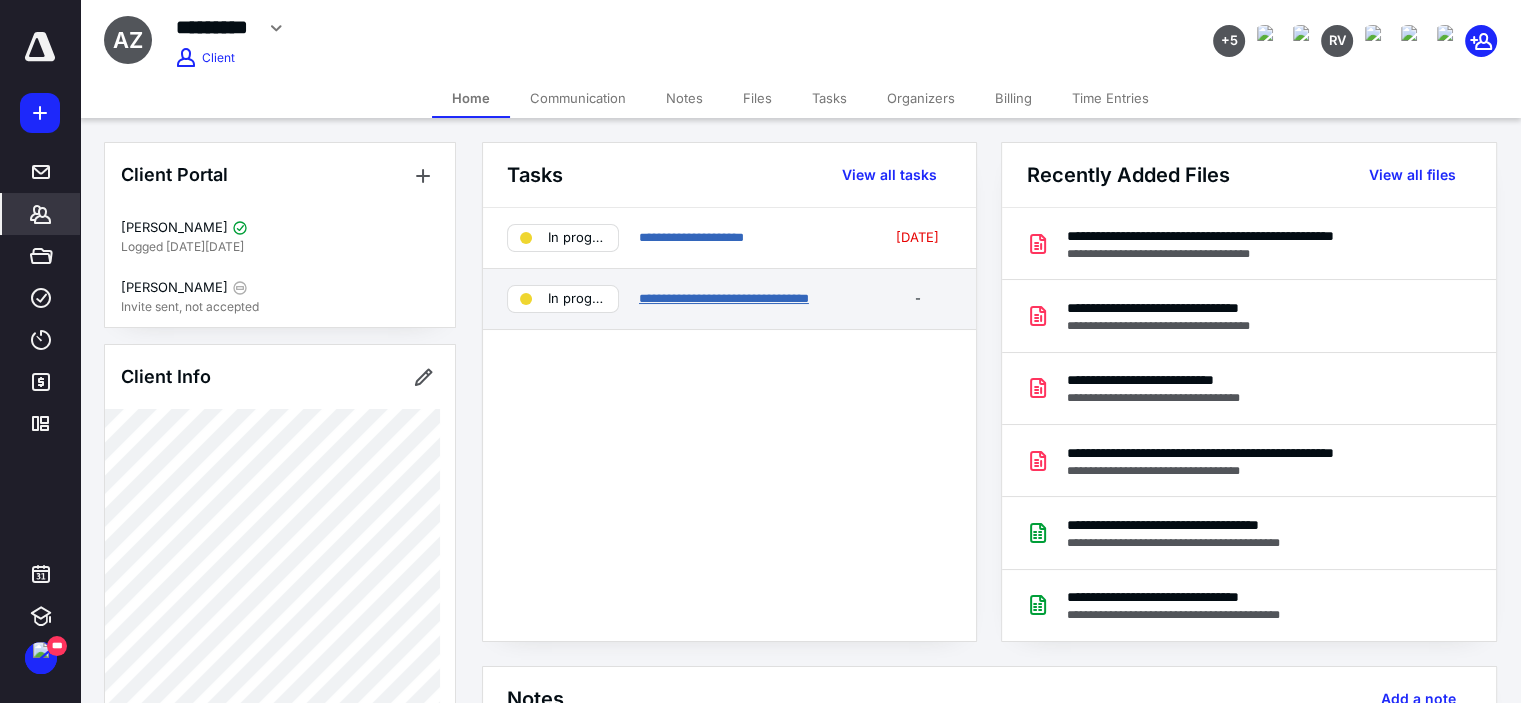 click on "**********" at bounding box center [724, 298] 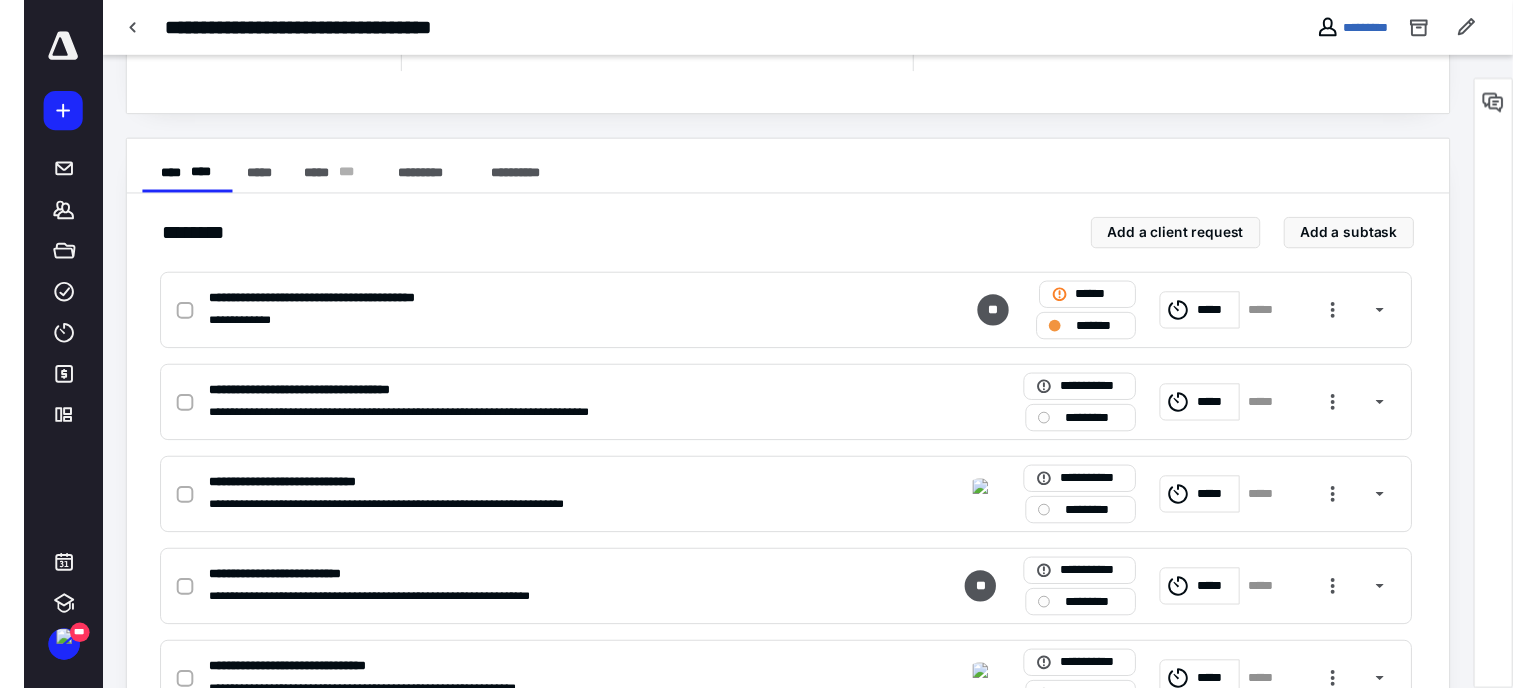scroll, scrollTop: 0, scrollLeft: 0, axis: both 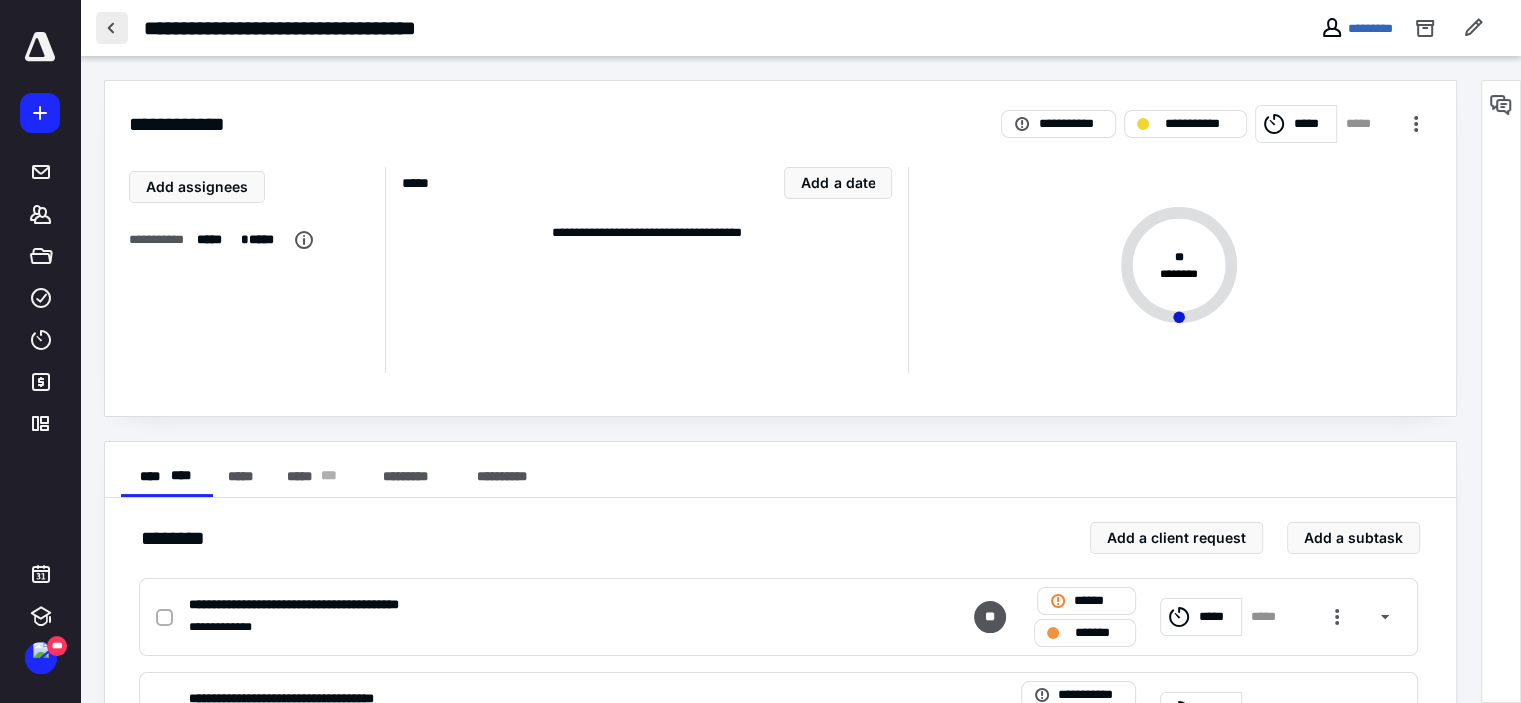 click at bounding box center [112, 28] 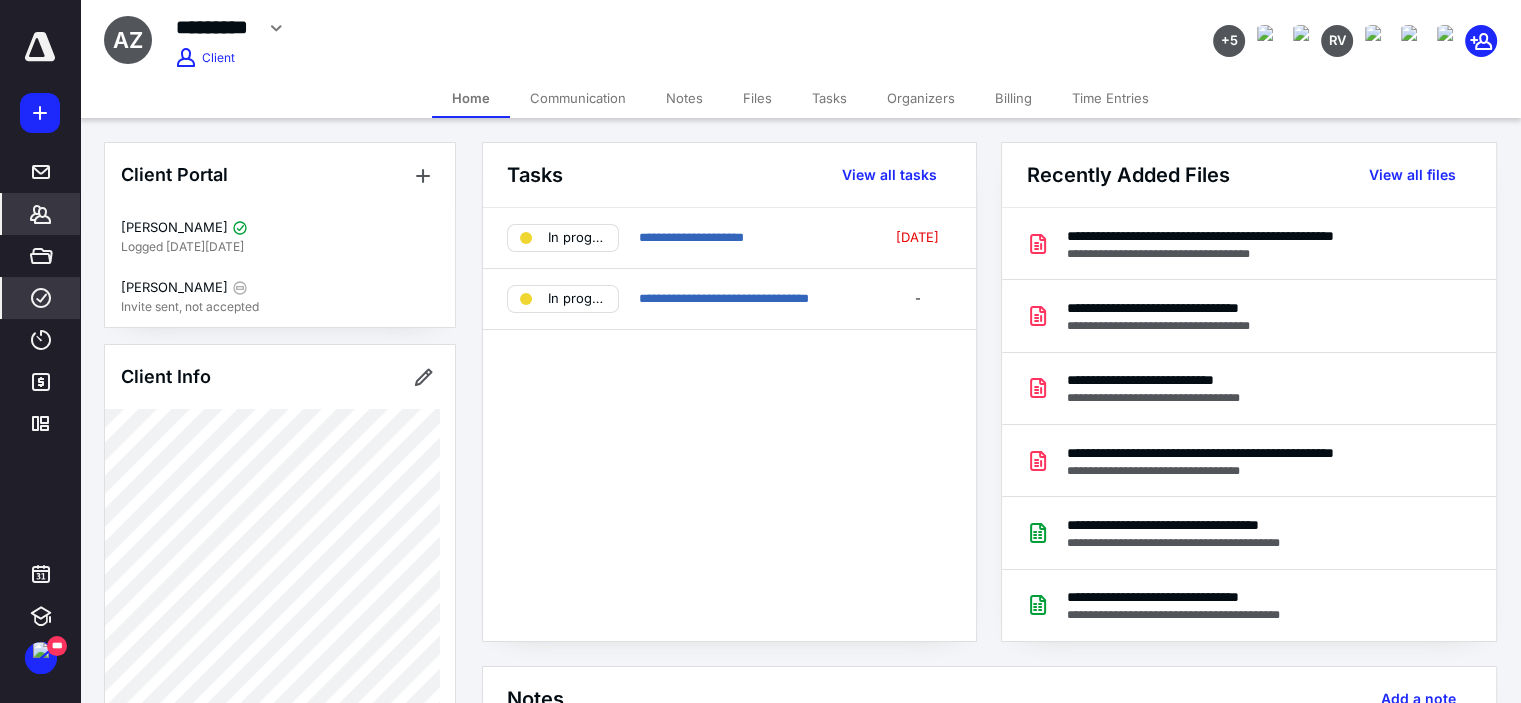 click on "****" at bounding box center [41, 298] 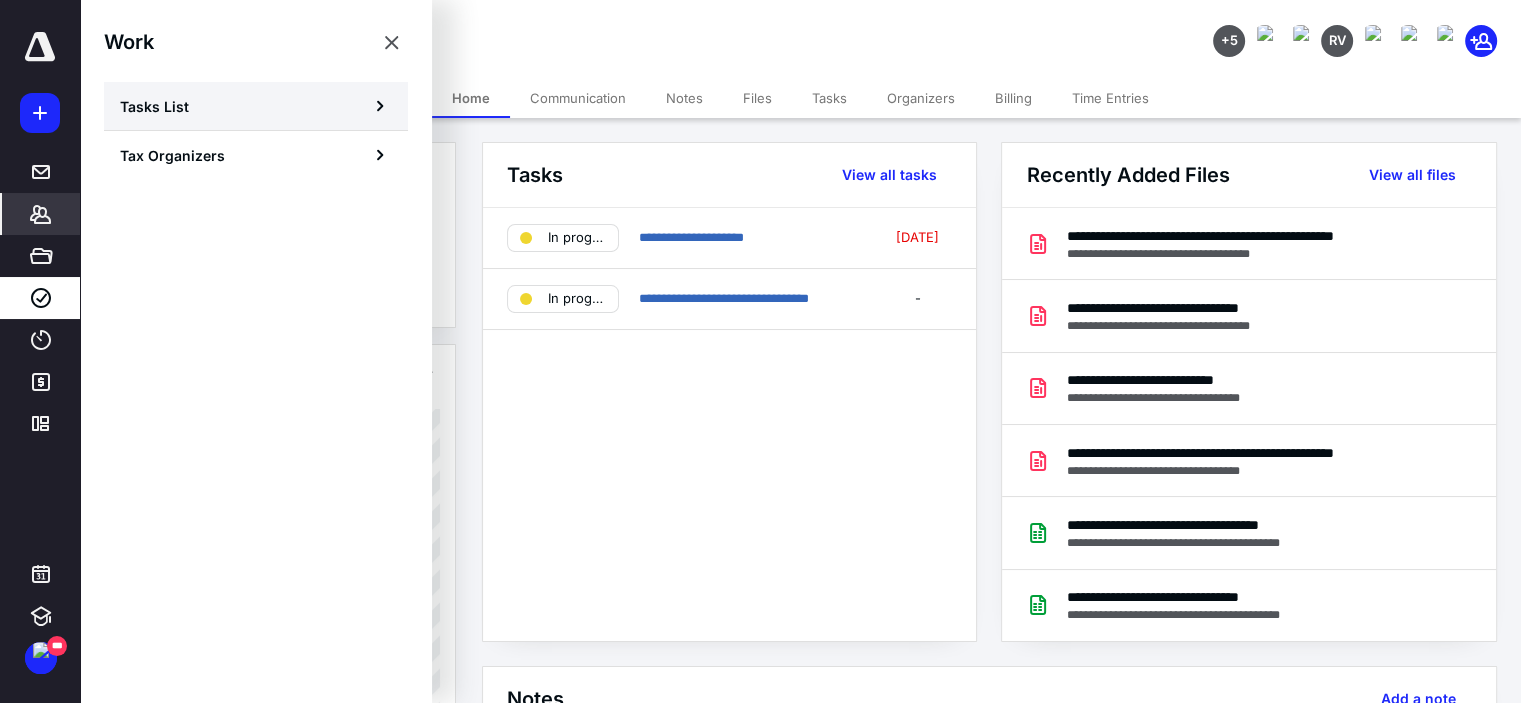 click on "Tasks List" at bounding box center (256, 106) 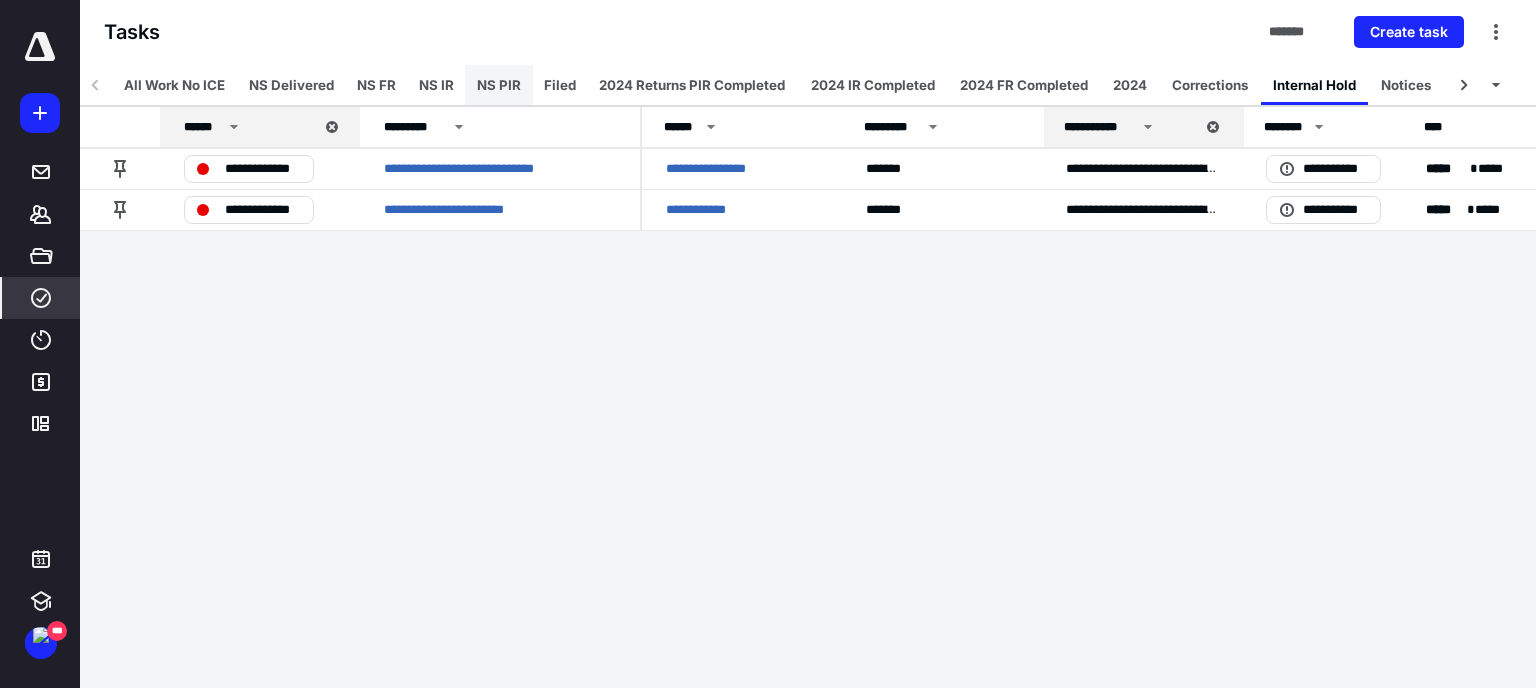 click on "NS PIR" at bounding box center [499, 85] 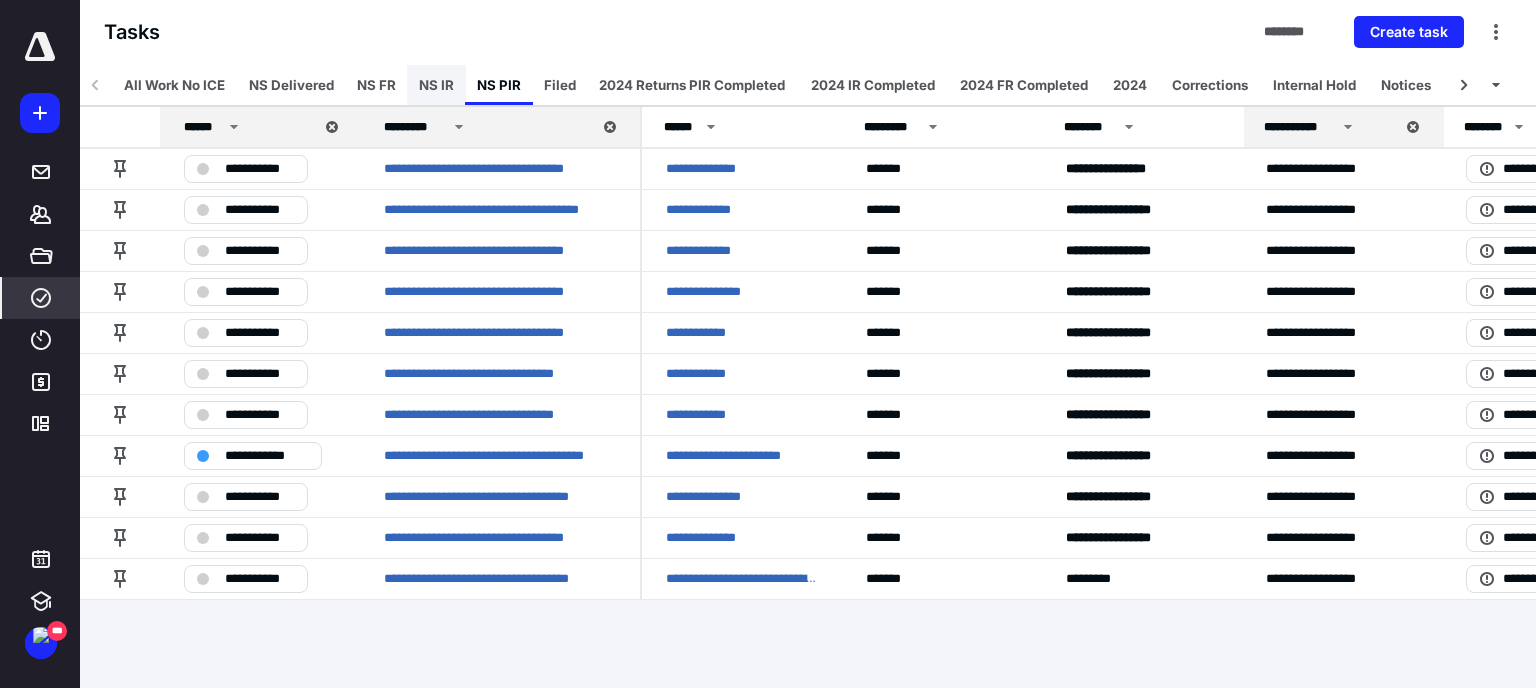 click on "NS IR" at bounding box center [436, 85] 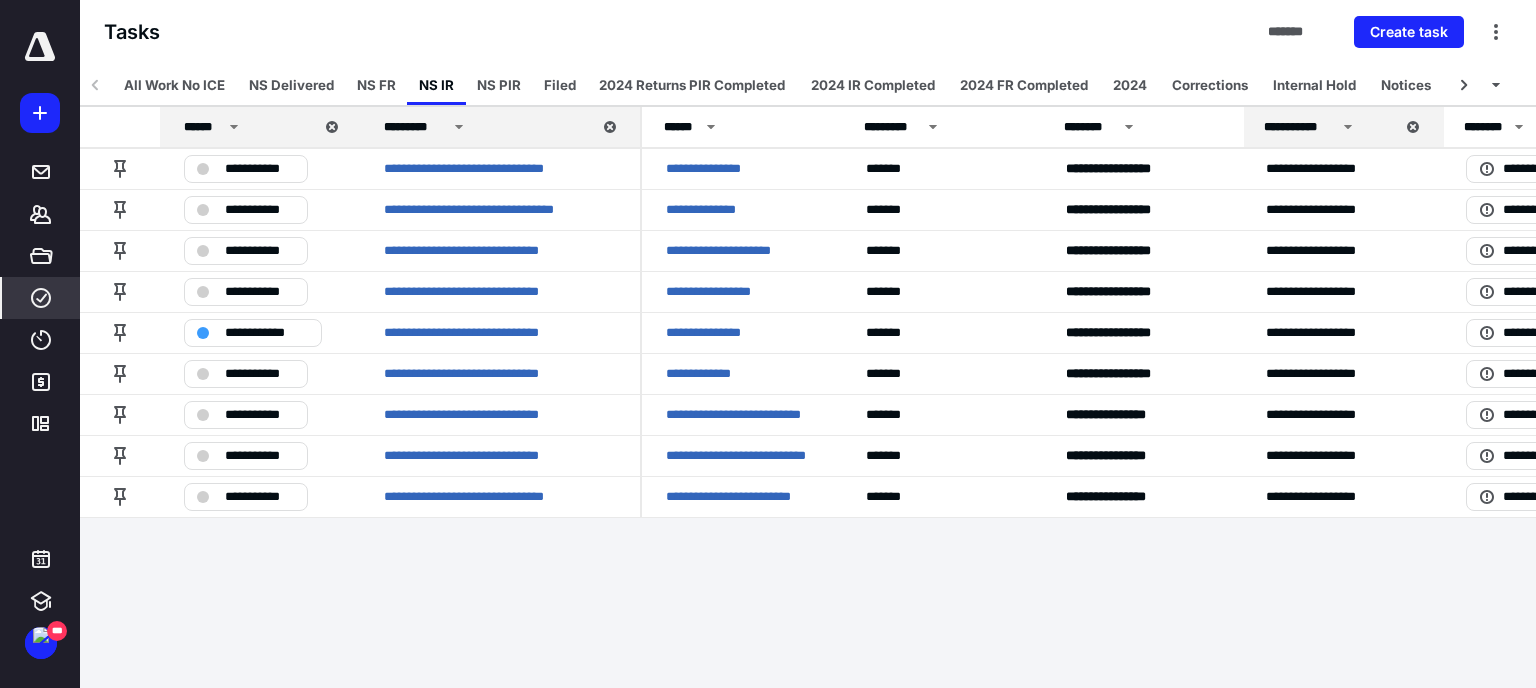 click on "NS FR" at bounding box center [376, 85] 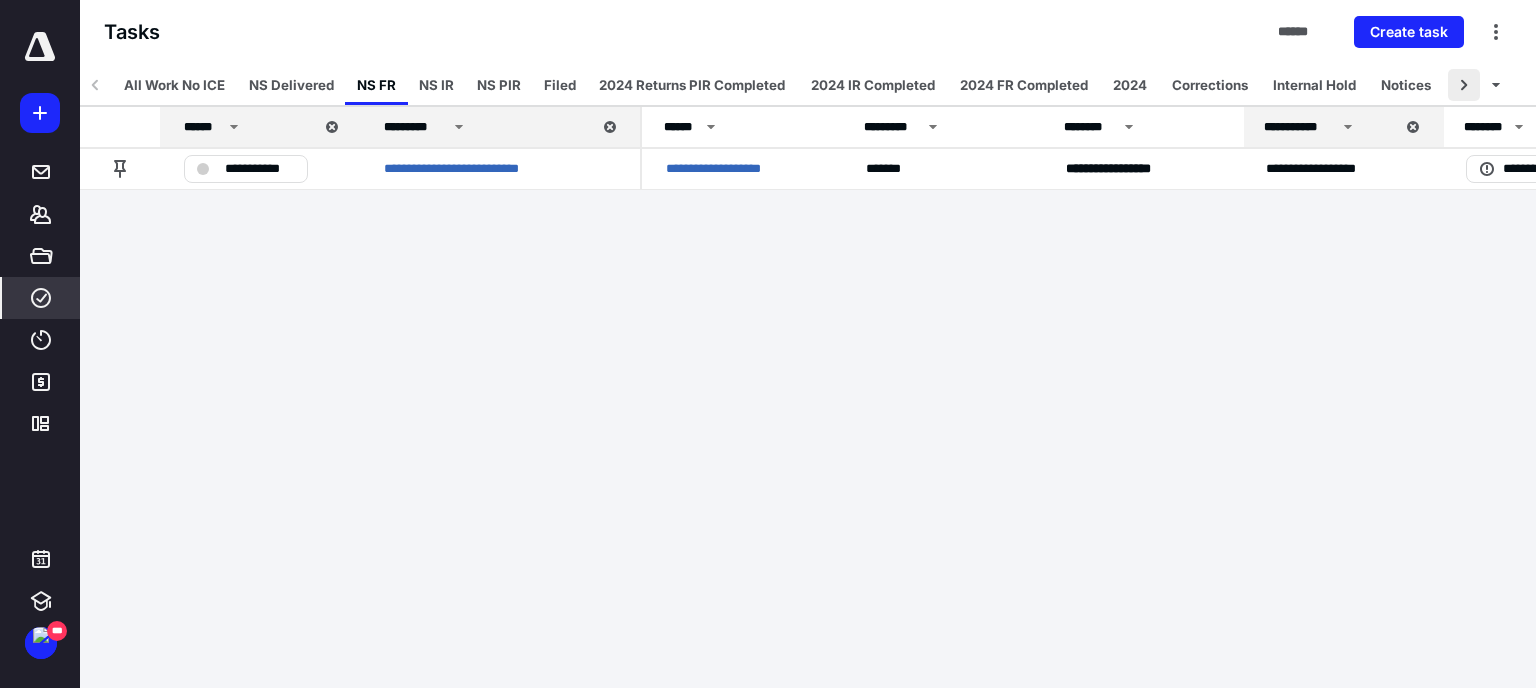 click at bounding box center [1464, 85] 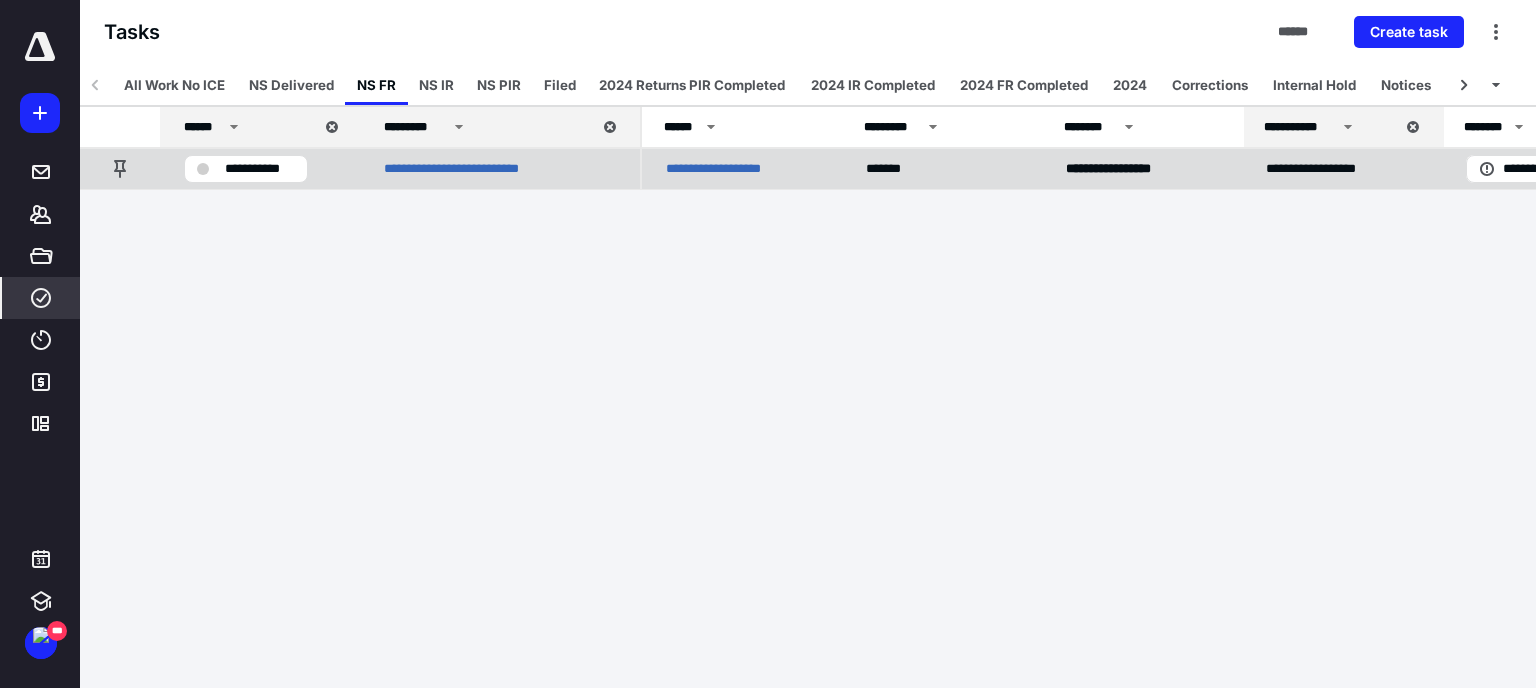 scroll, scrollTop: 0, scrollLeft: 124, axis: horizontal 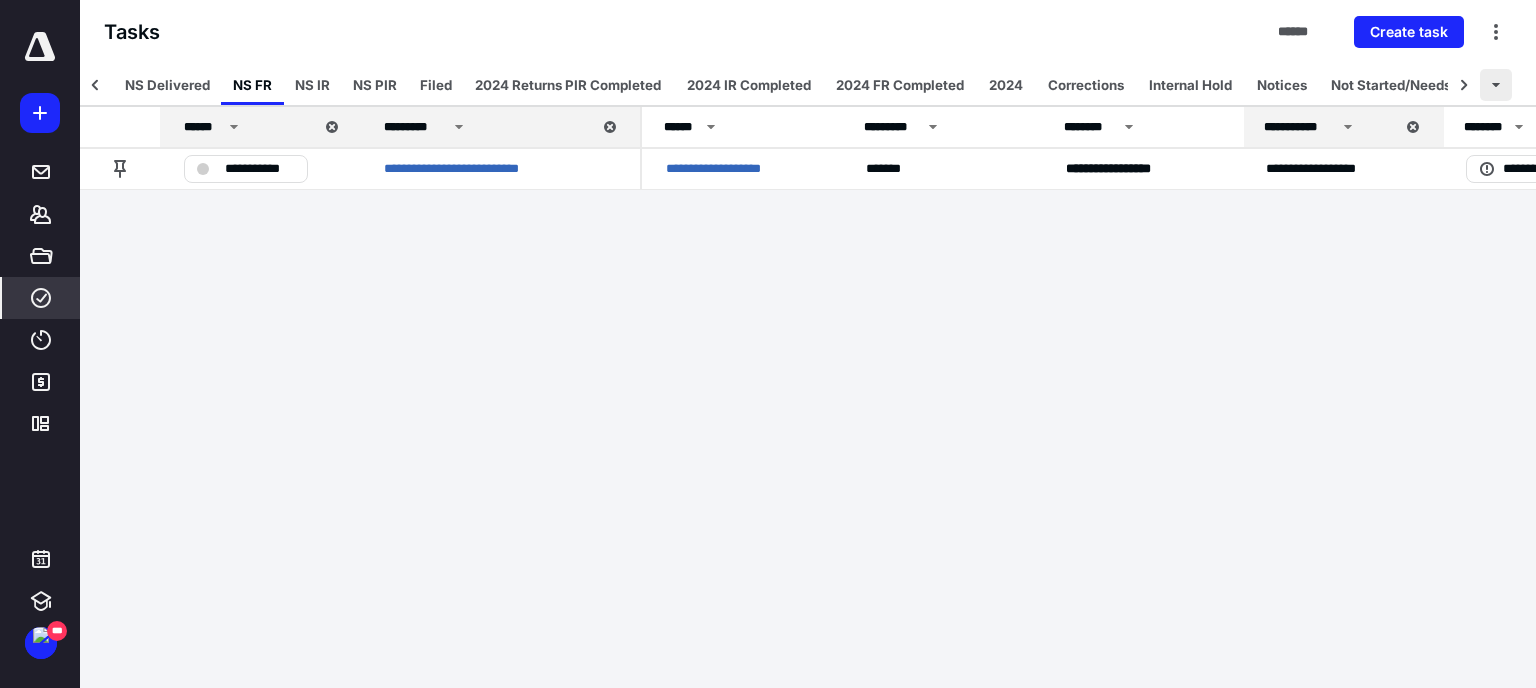 click at bounding box center (1496, 85) 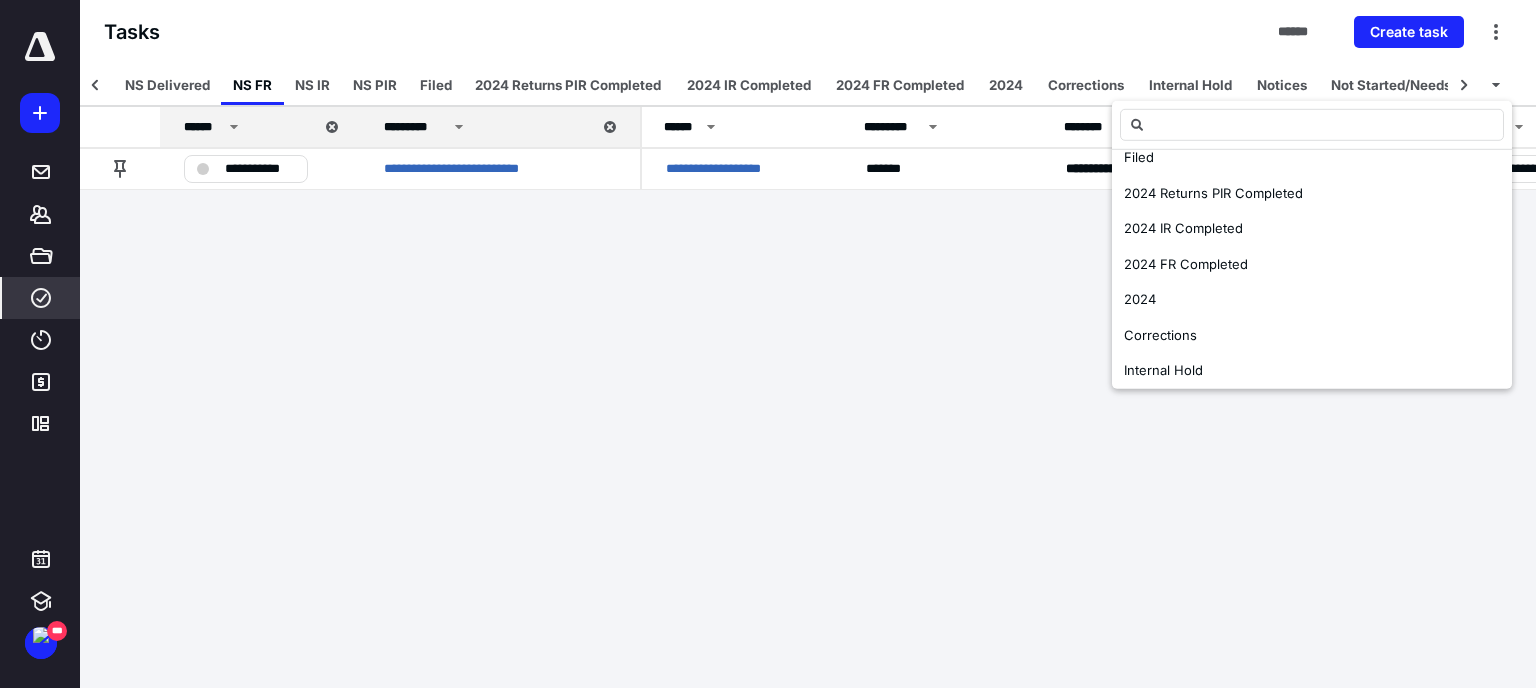 scroll, scrollTop: 300, scrollLeft: 0, axis: vertical 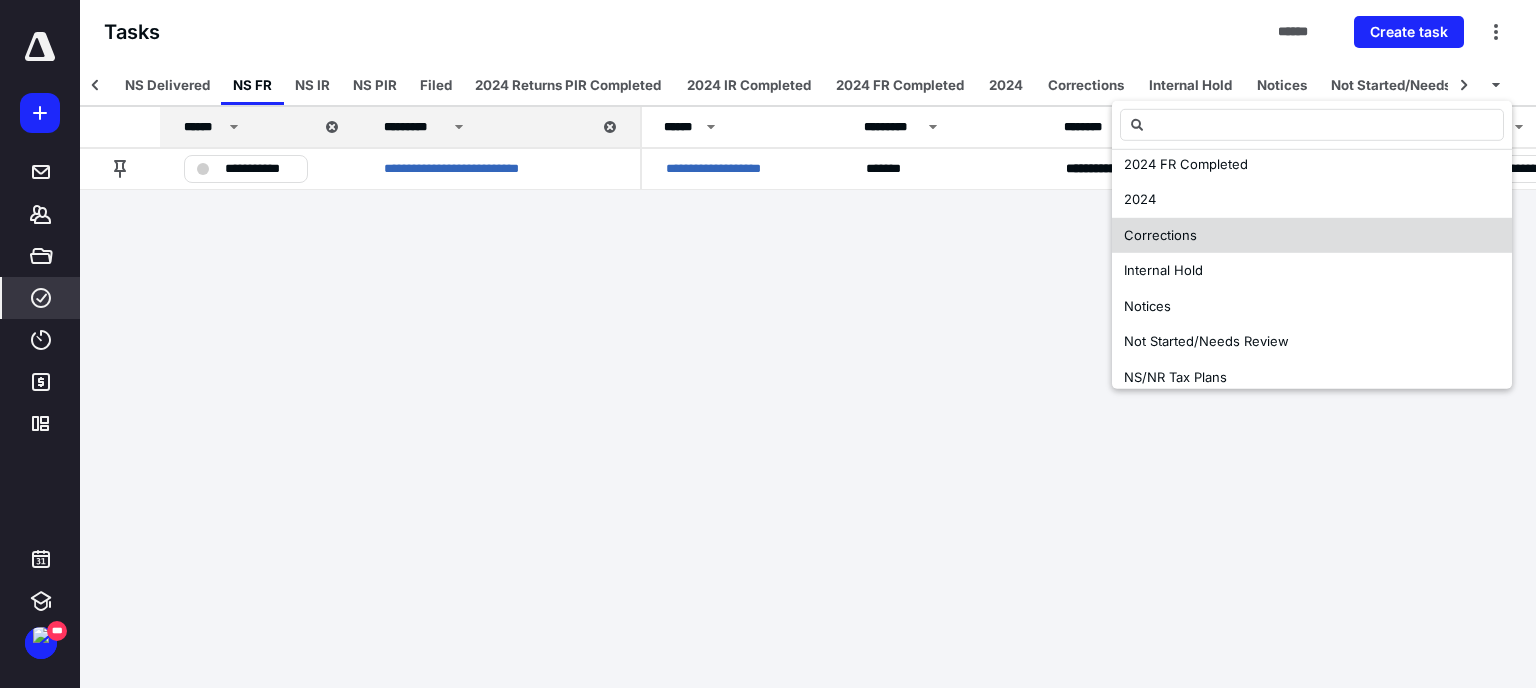 click on "Corrections" at bounding box center (1160, 234) 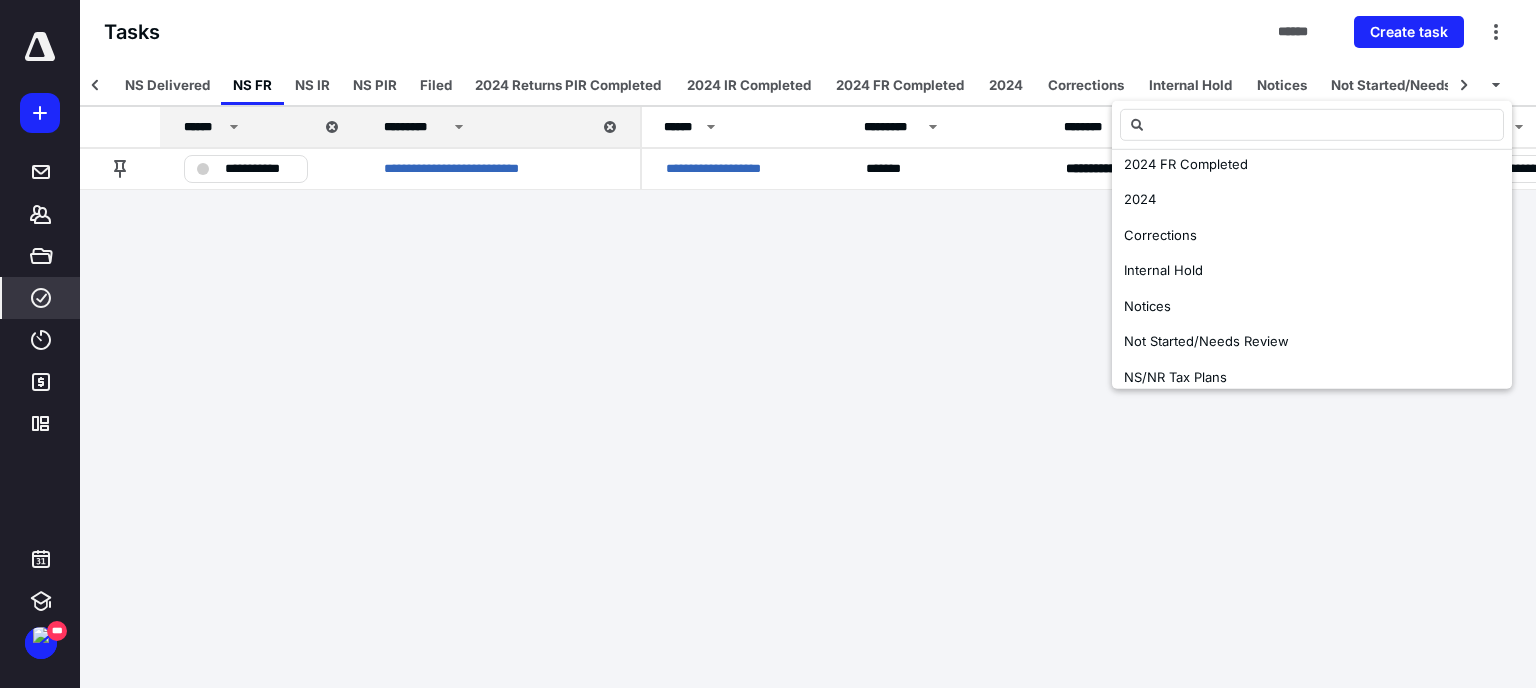 scroll, scrollTop: 0, scrollLeft: 0, axis: both 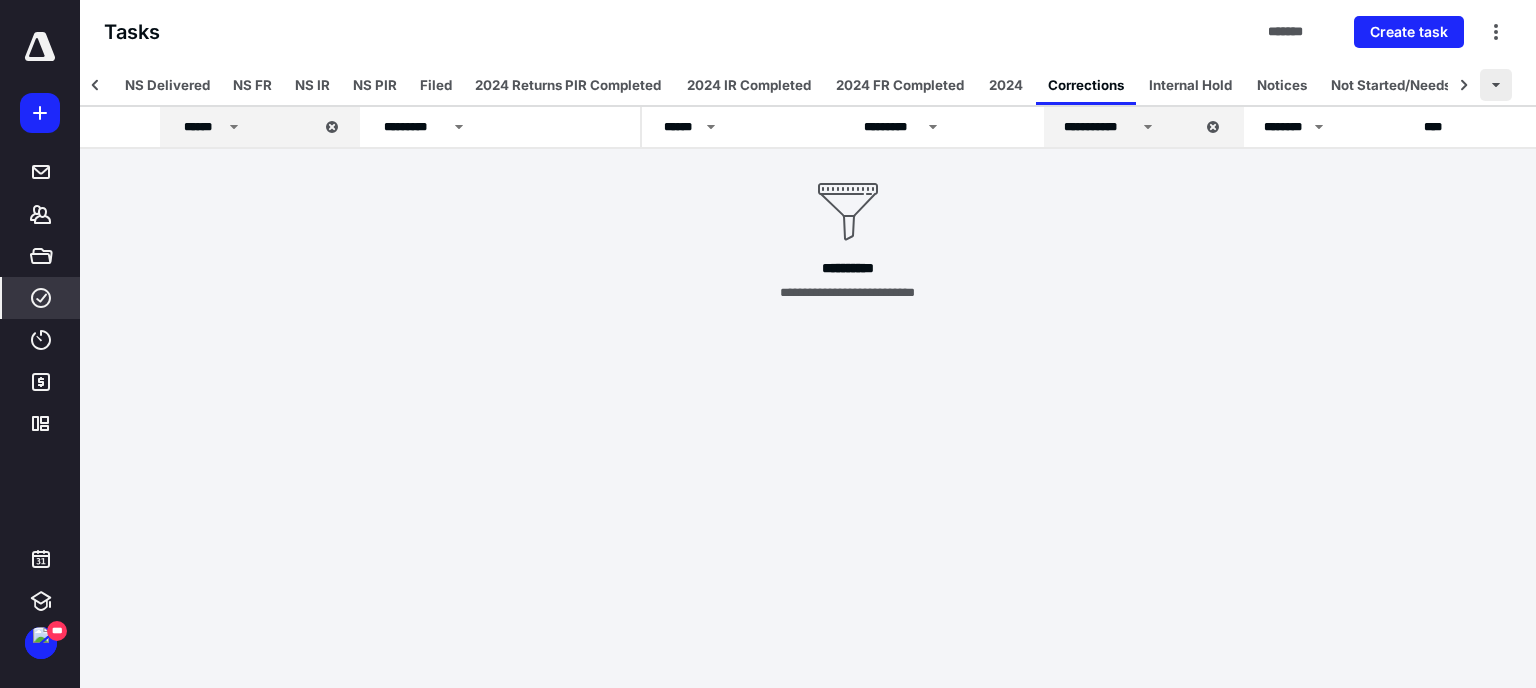 click at bounding box center [1496, 85] 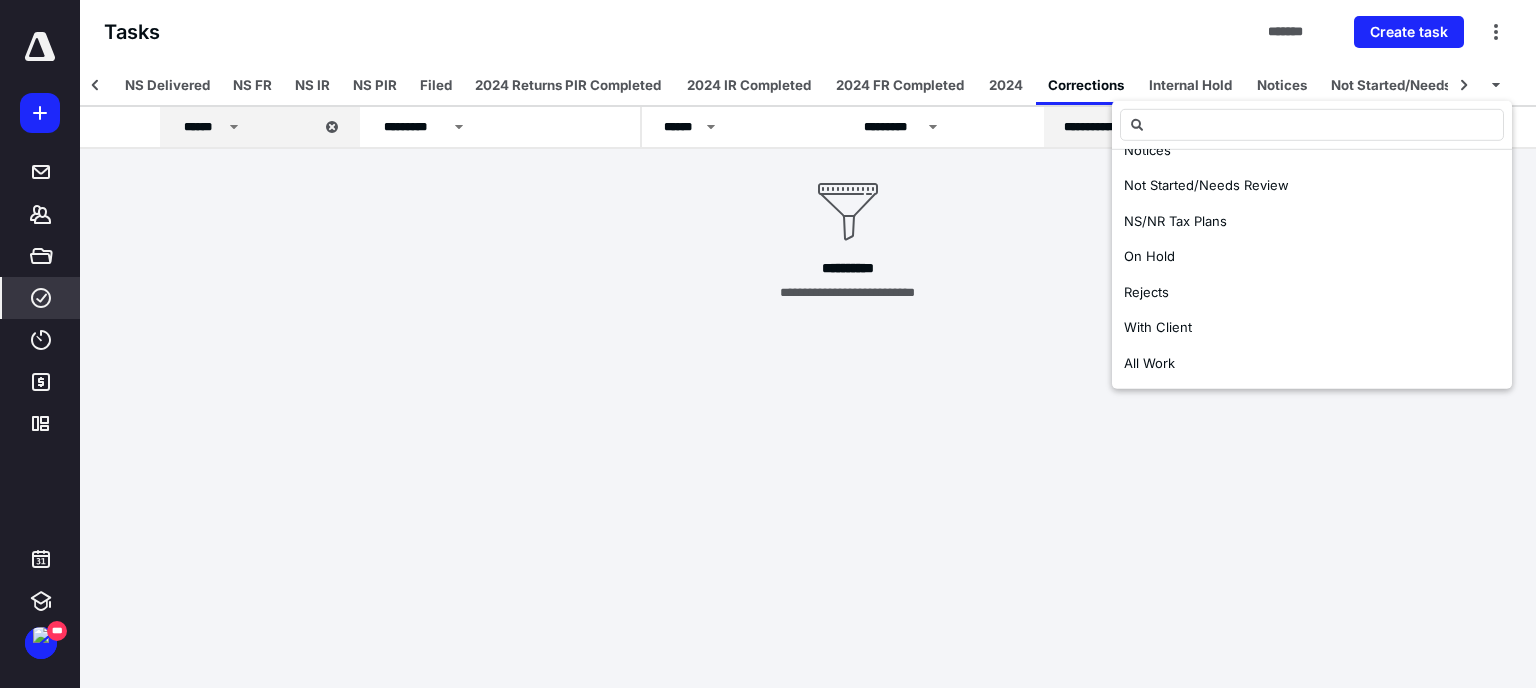 scroll, scrollTop: 8, scrollLeft: 0, axis: vertical 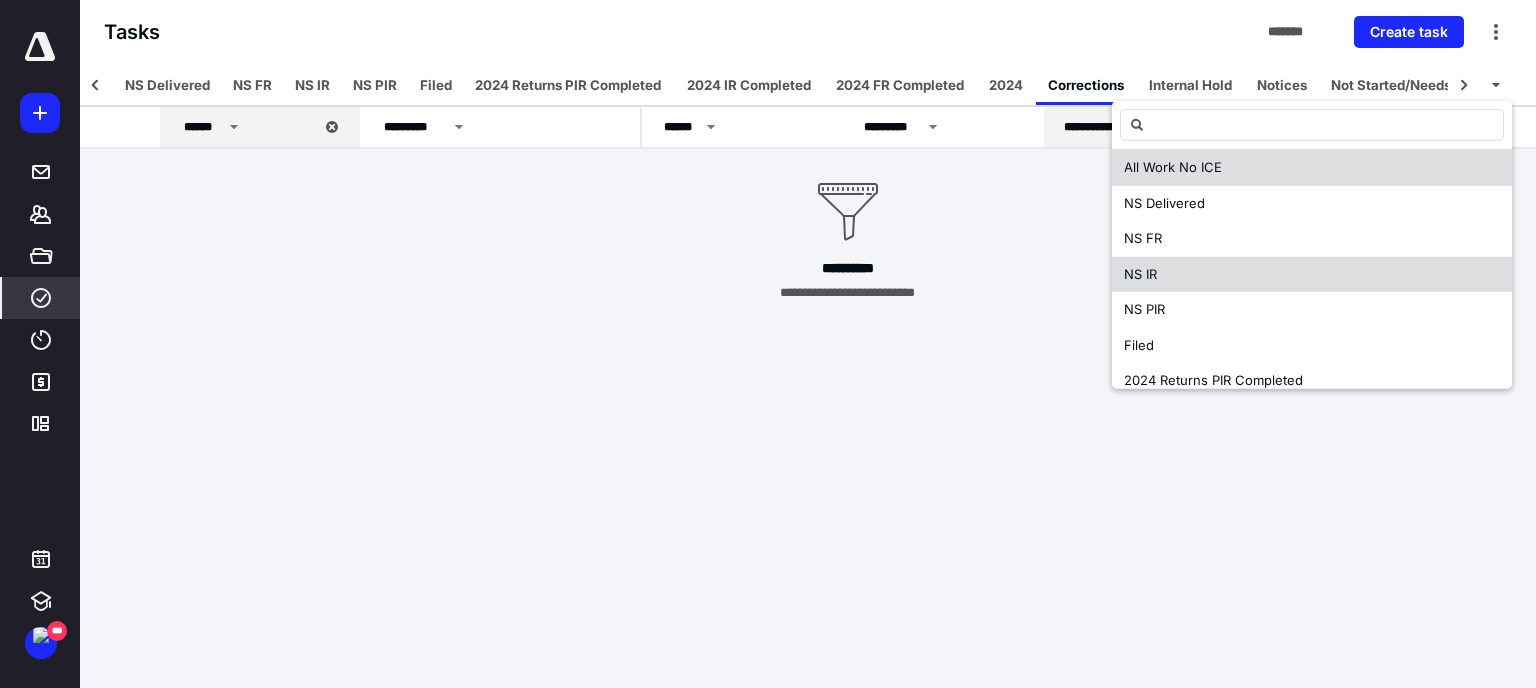 click on "NS IR" at bounding box center [1312, 274] 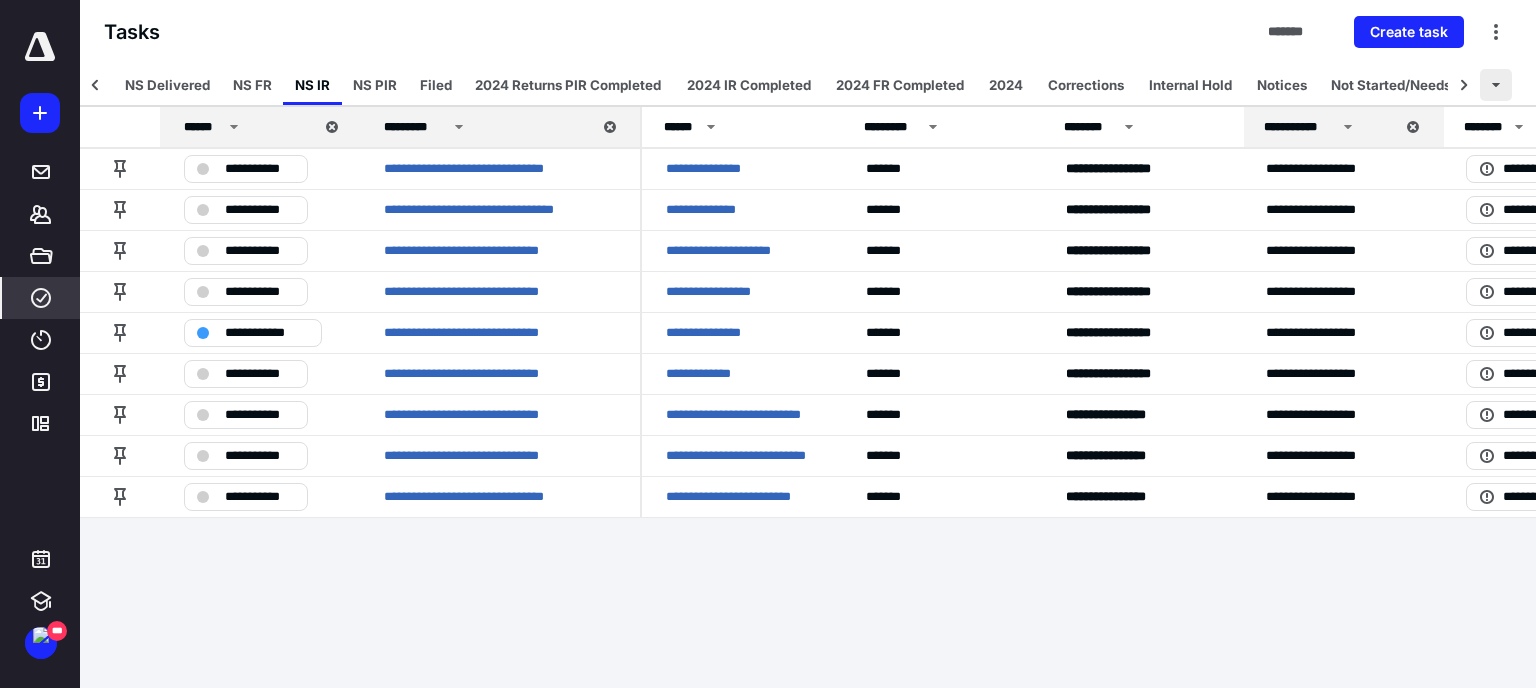 click at bounding box center (1496, 85) 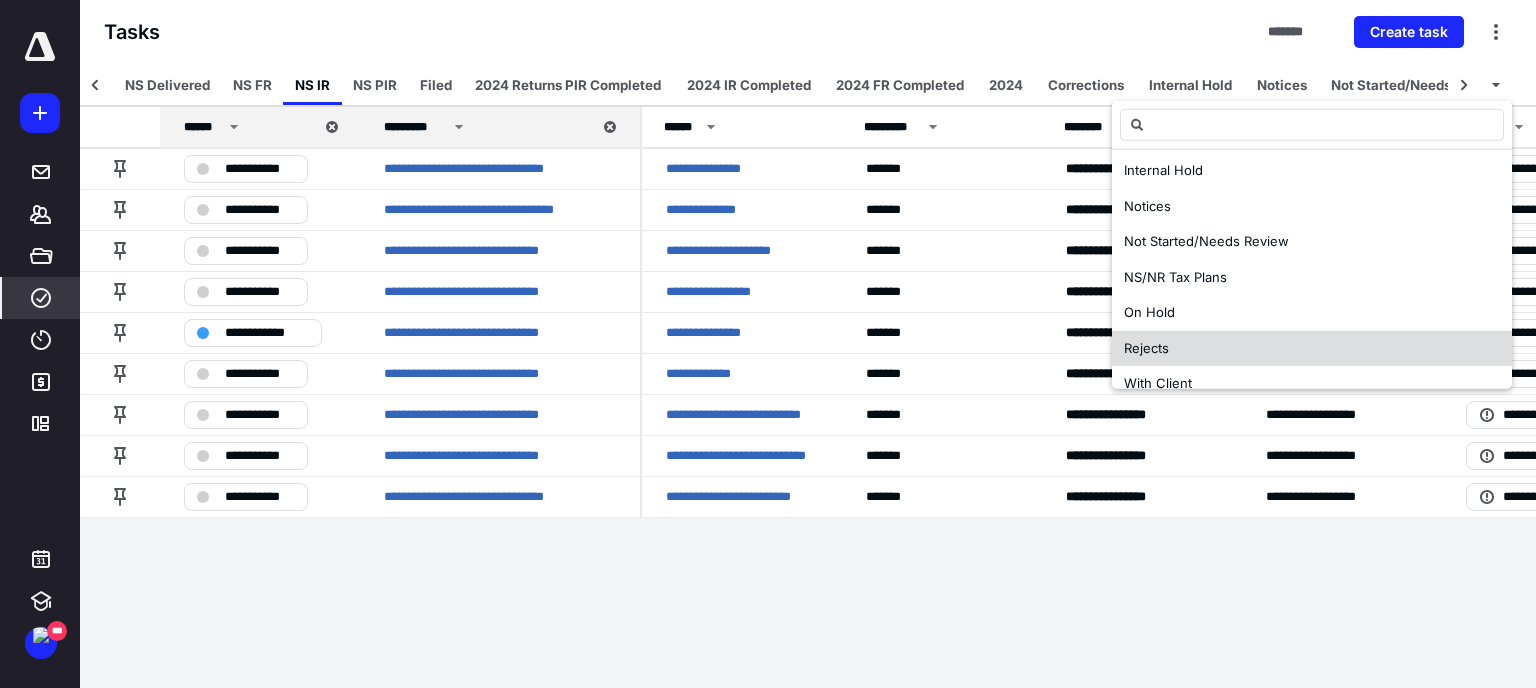 scroll, scrollTop: 456, scrollLeft: 0, axis: vertical 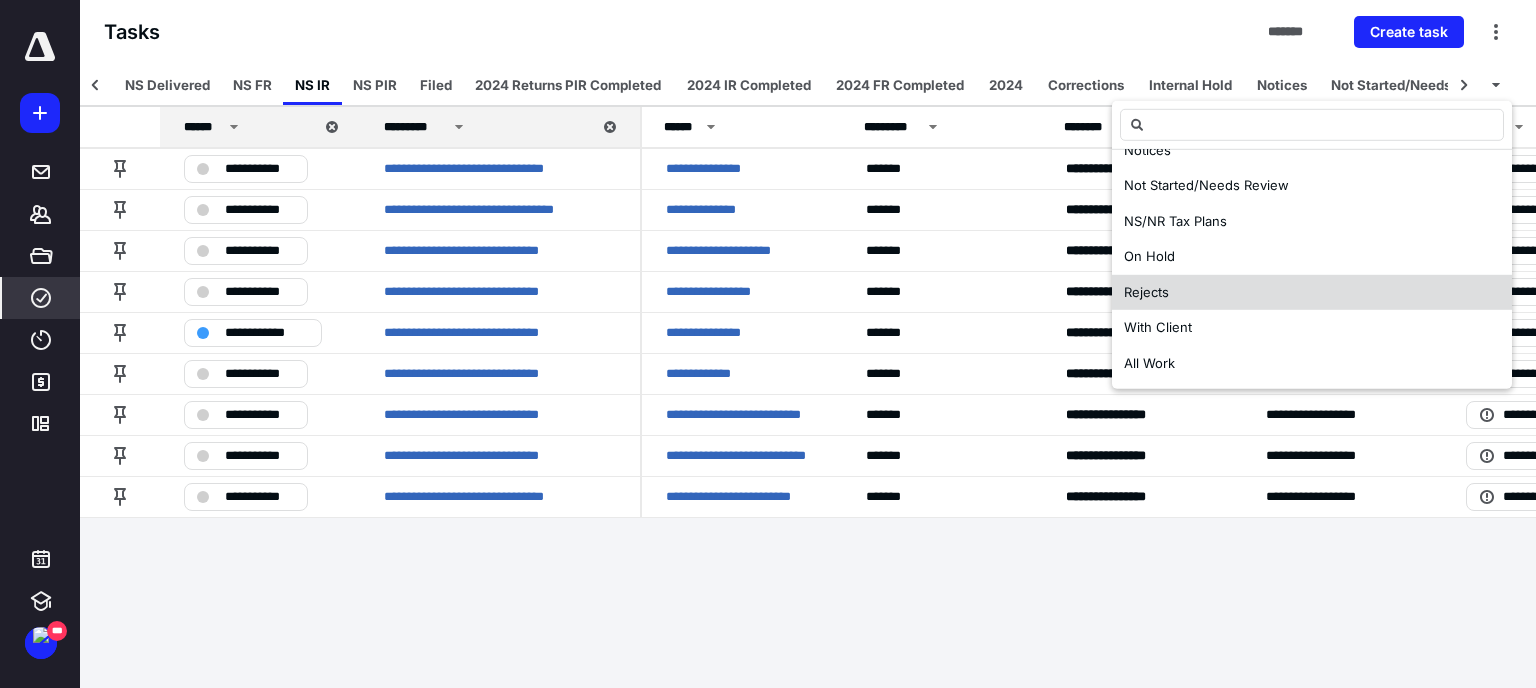click on "Rejects" at bounding box center (1312, 292) 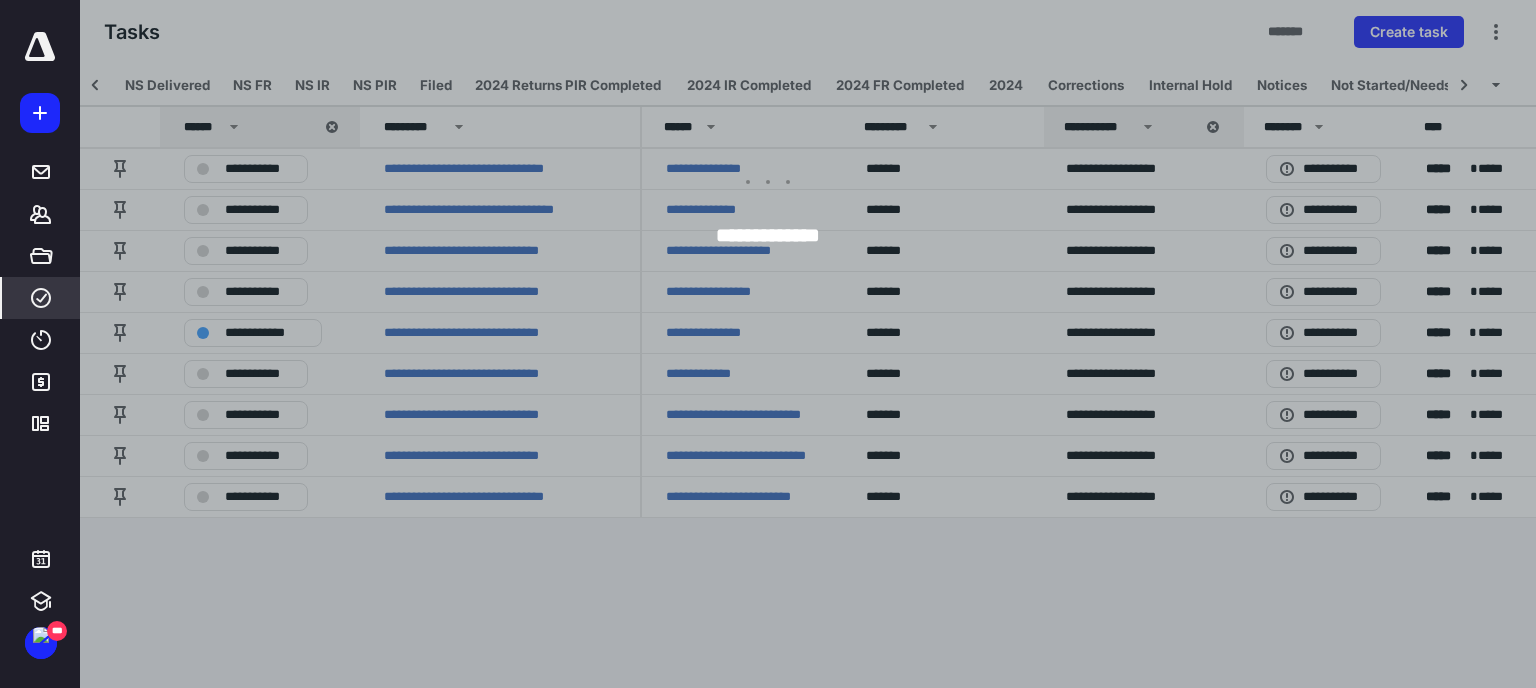 scroll, scrollTop: 0, scrollLeft: 0, axis: both 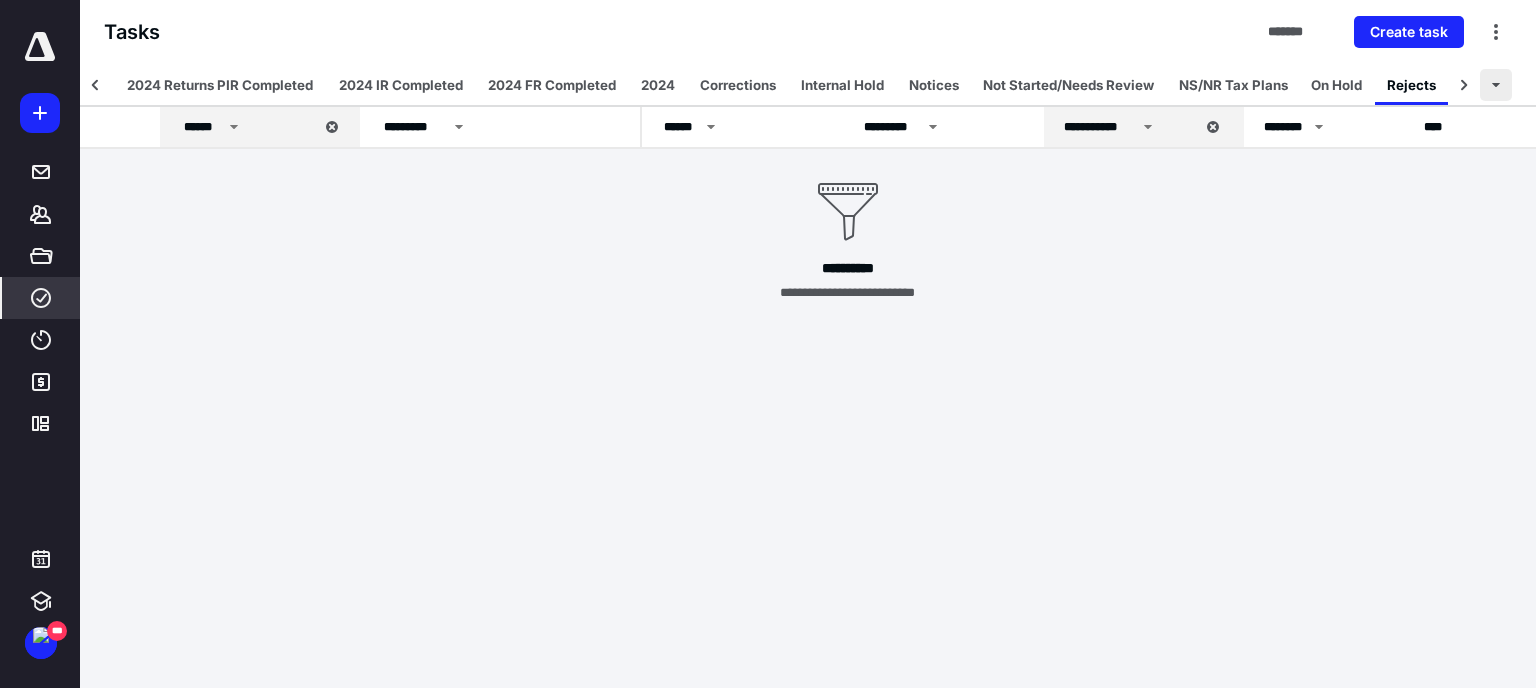 click at bounding box center [1496, 85] 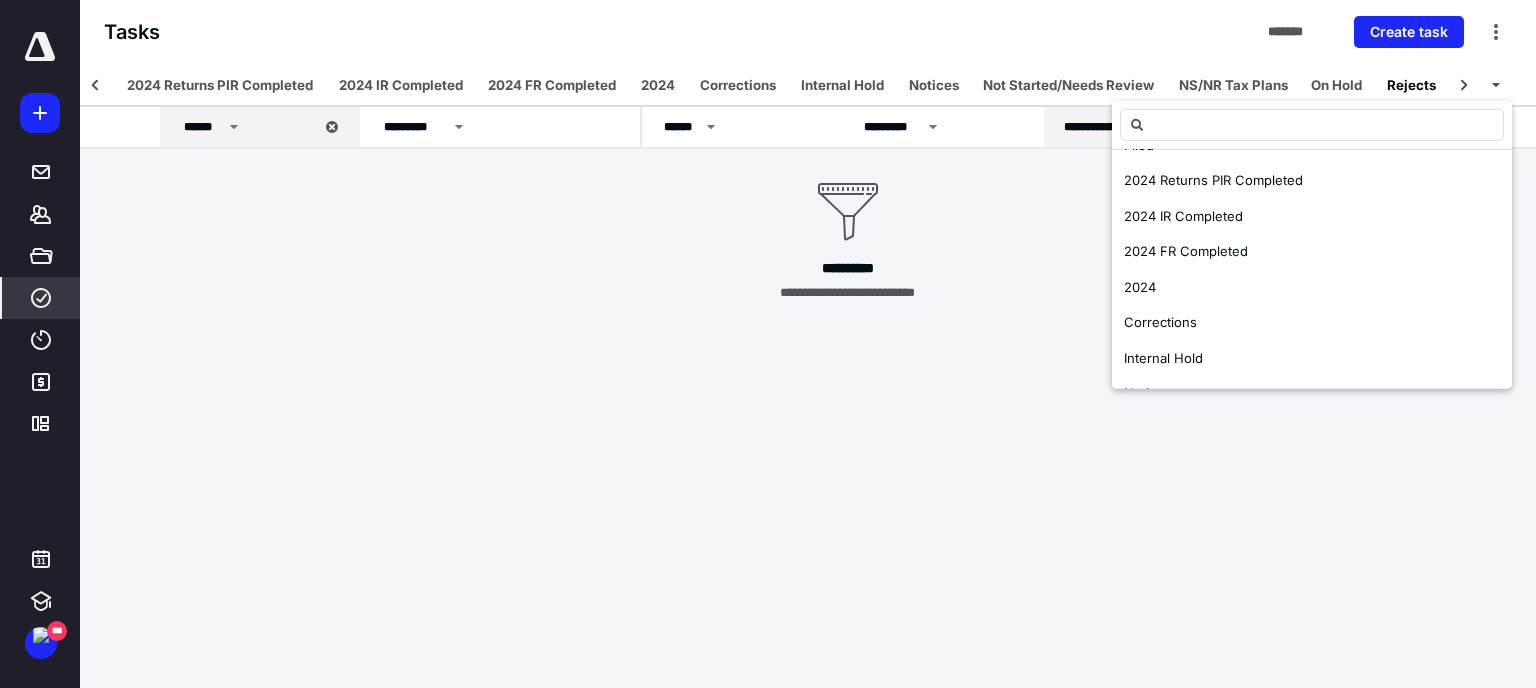 scroll, scrollTop: 456, scrollLeft: 0, axis: vertical 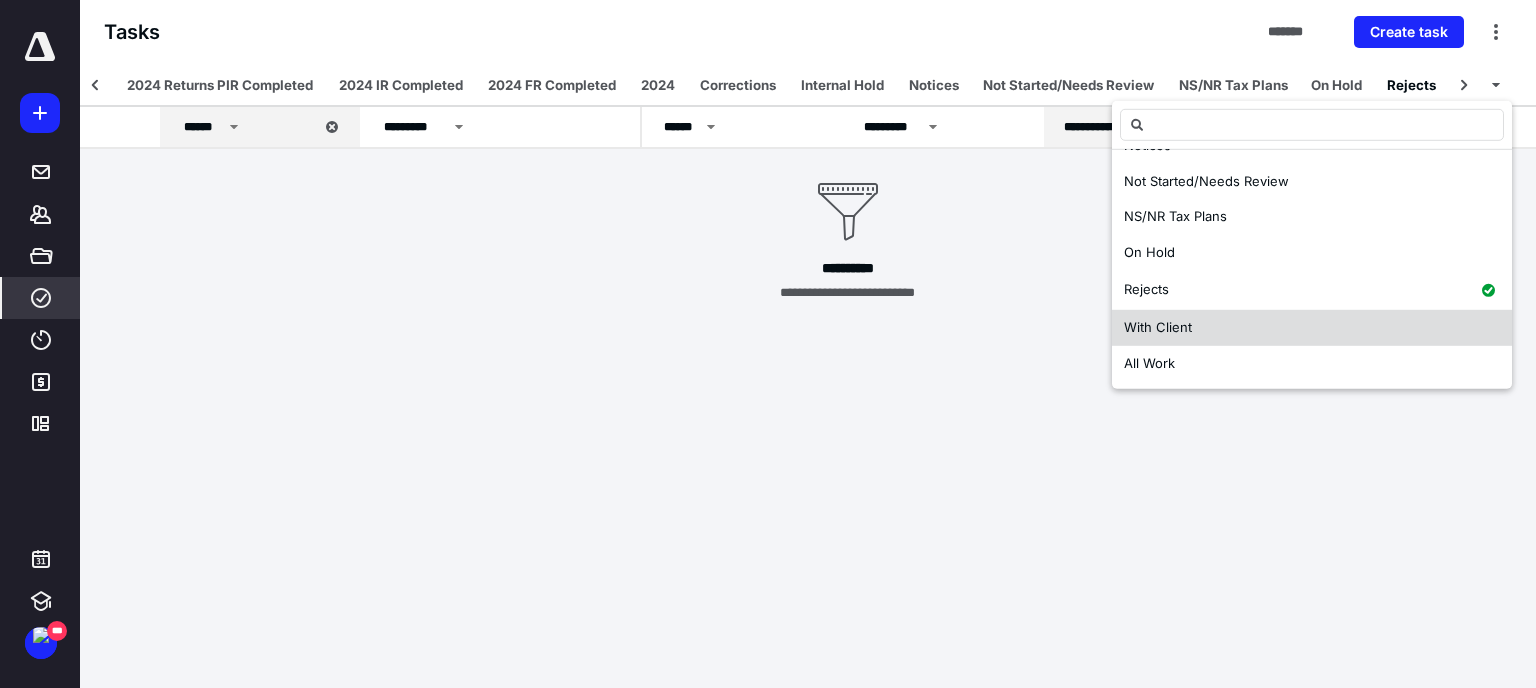 click on "With Client" at bounding box center [1158, 327] 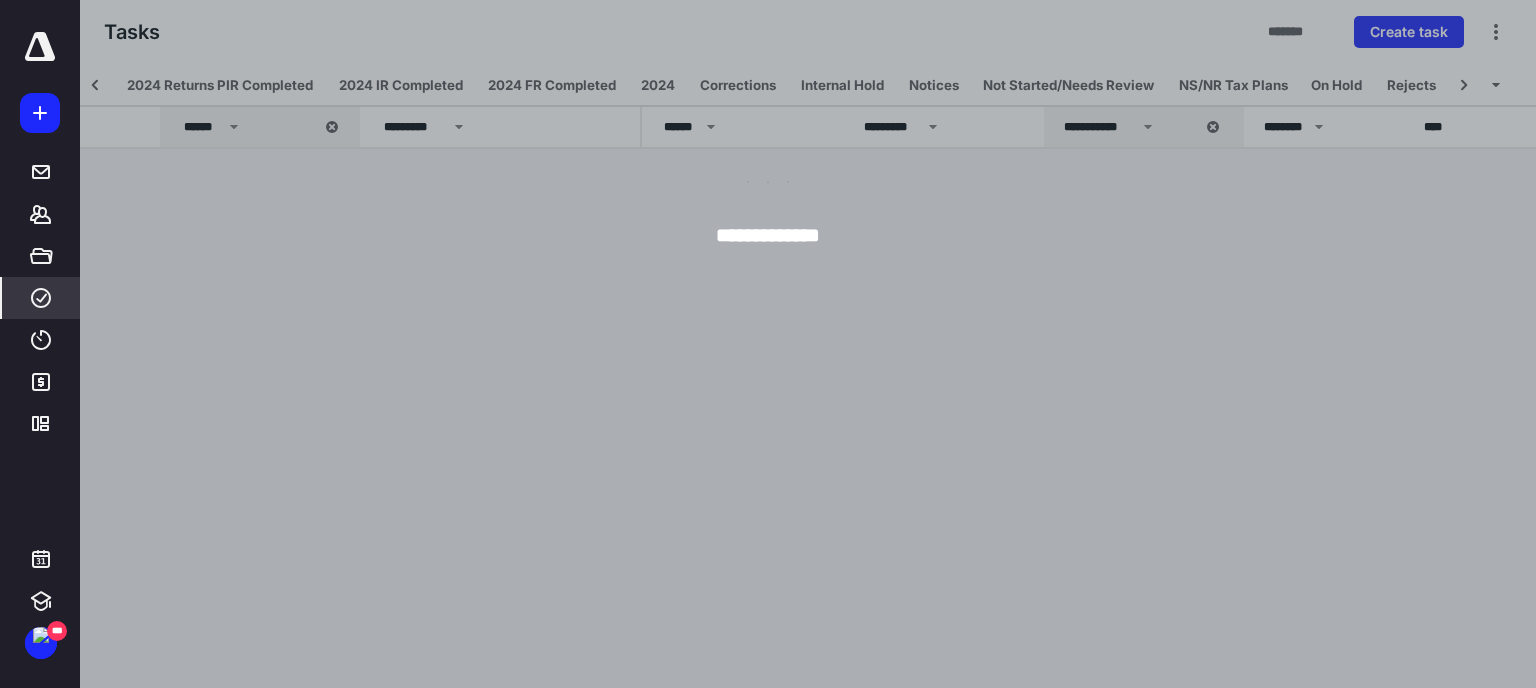 scroll, scrollTop: 0, scrollLeft: 0, axis: both 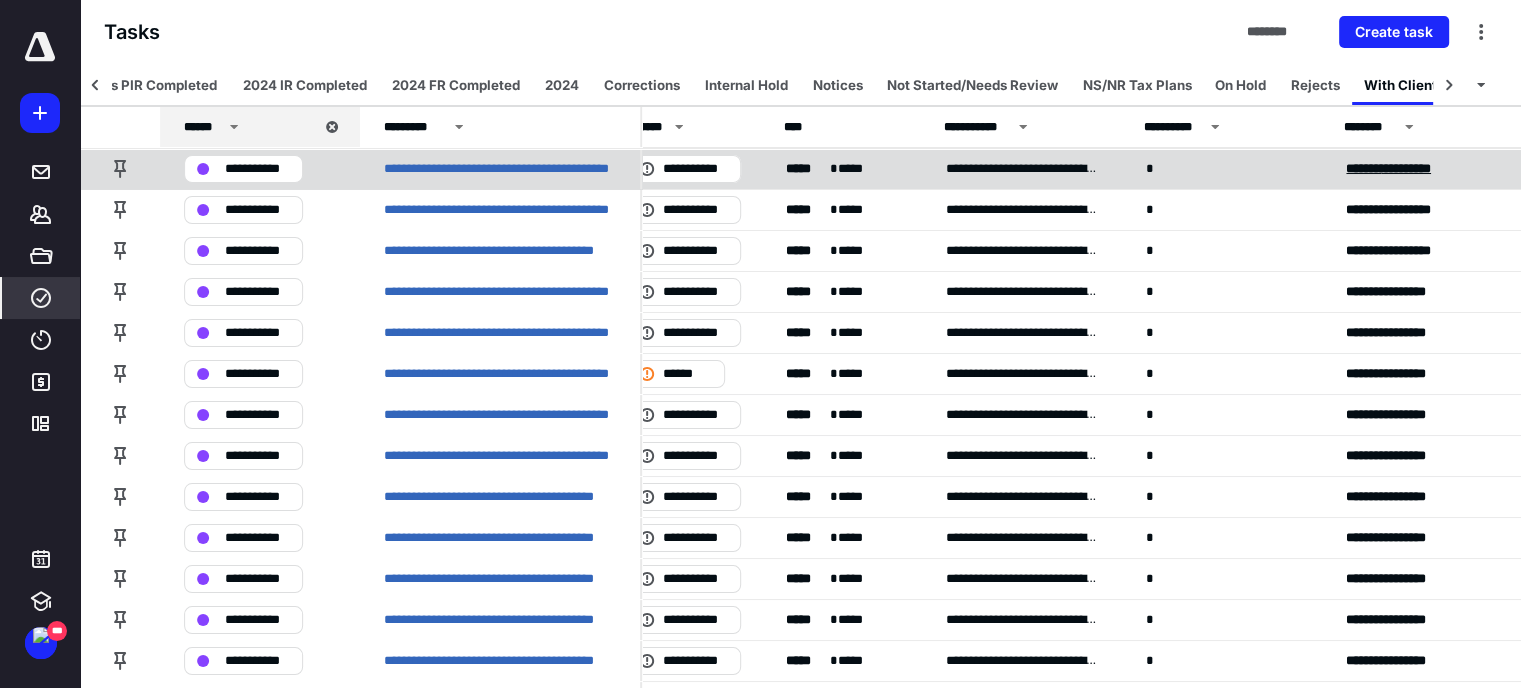 click on "******* *********" at bounding box center [1388, 168] 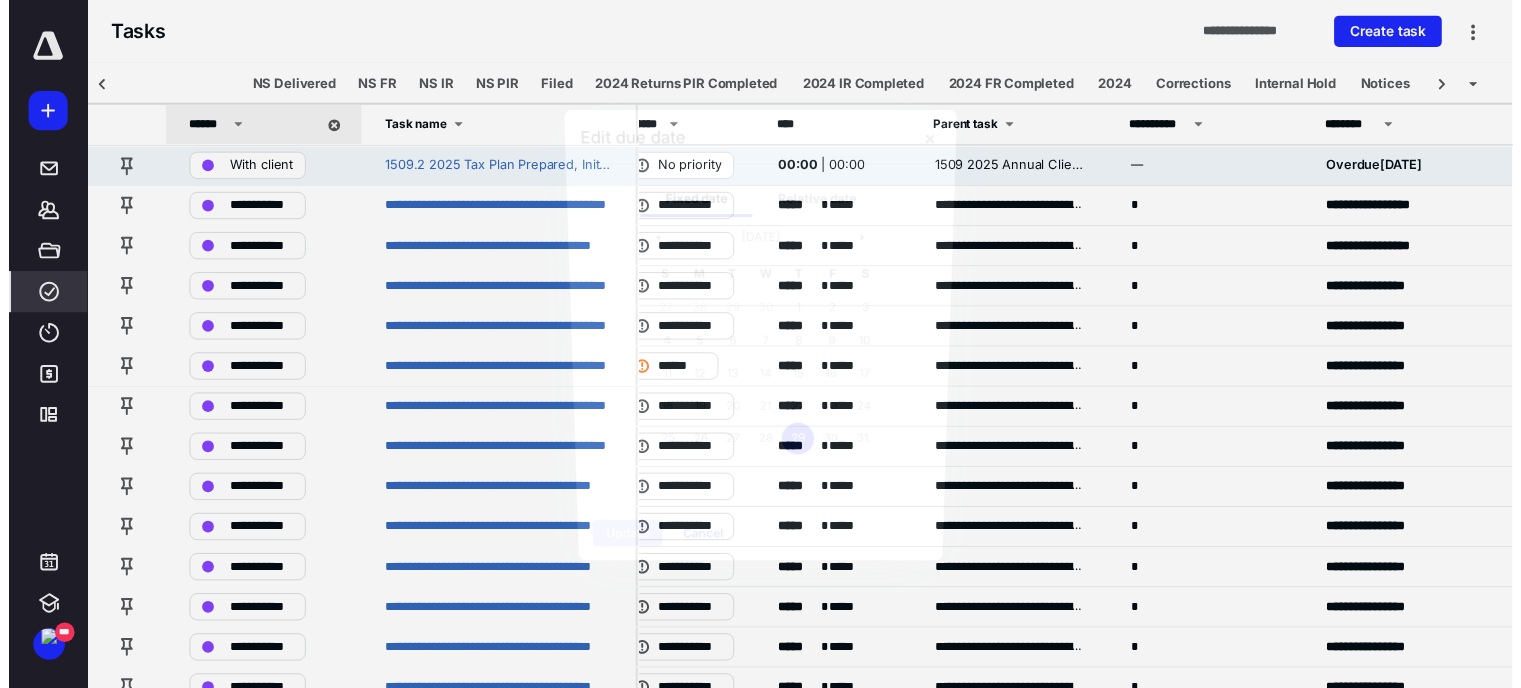 scroll, scrollTop: 0, scrollLeft: 568, axis: horizontal 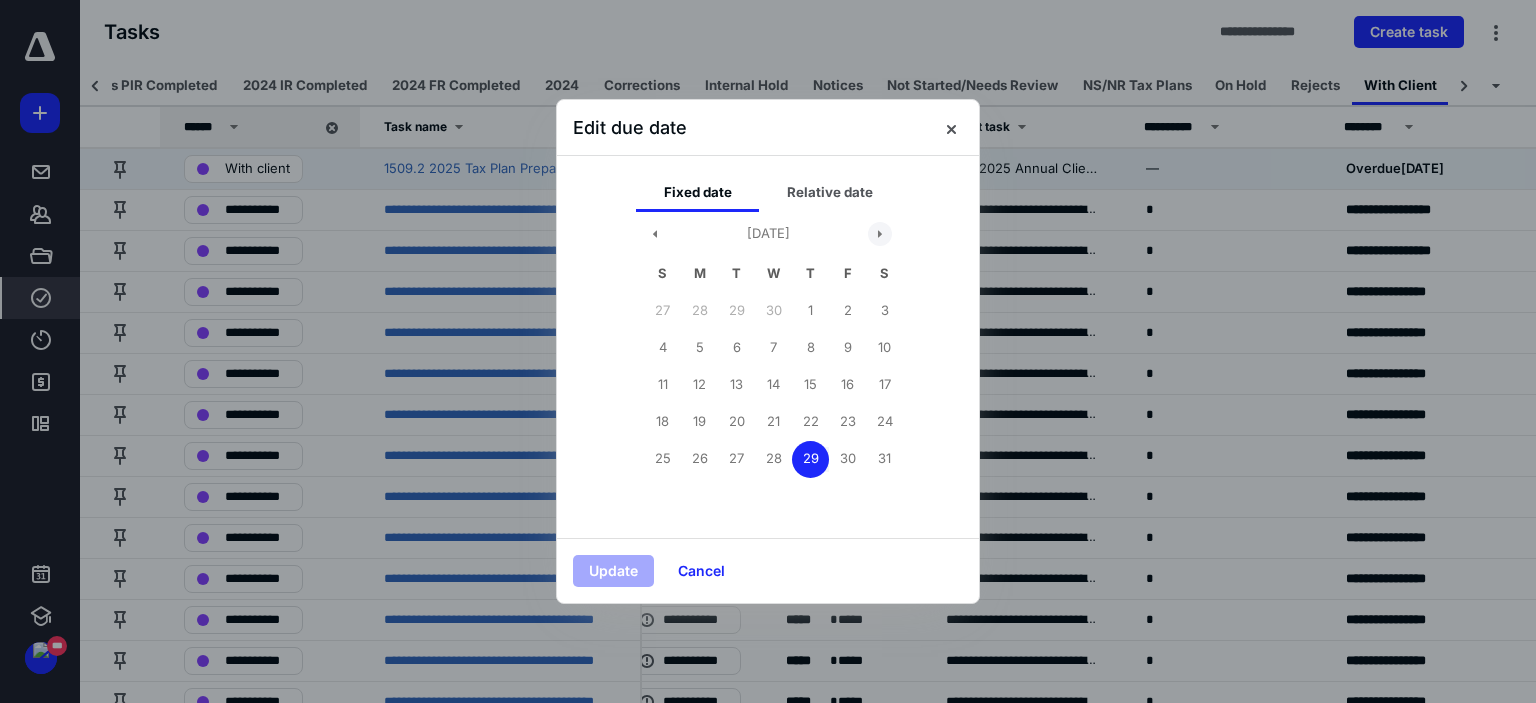 click at bounding box center [880, 234] 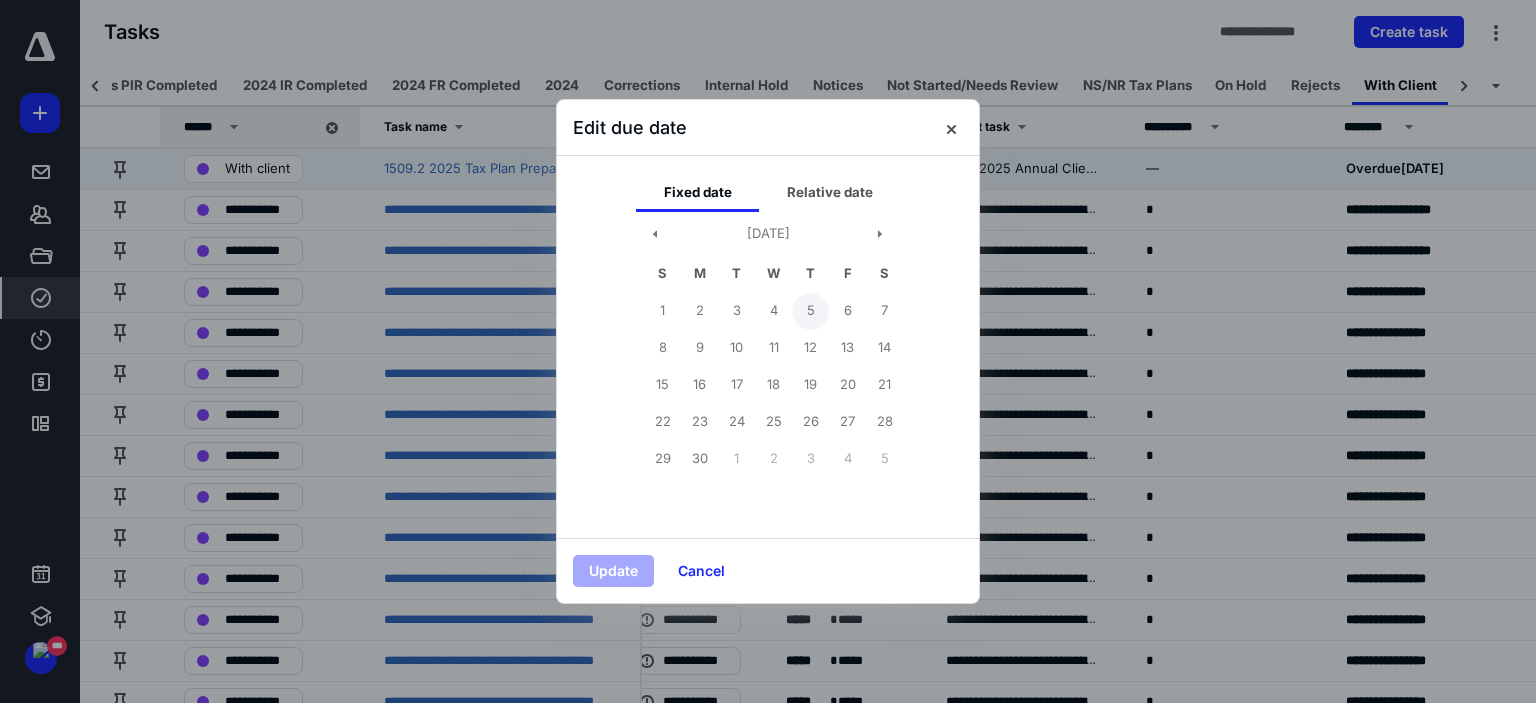 click on "5" at bounding box center (810, 311) 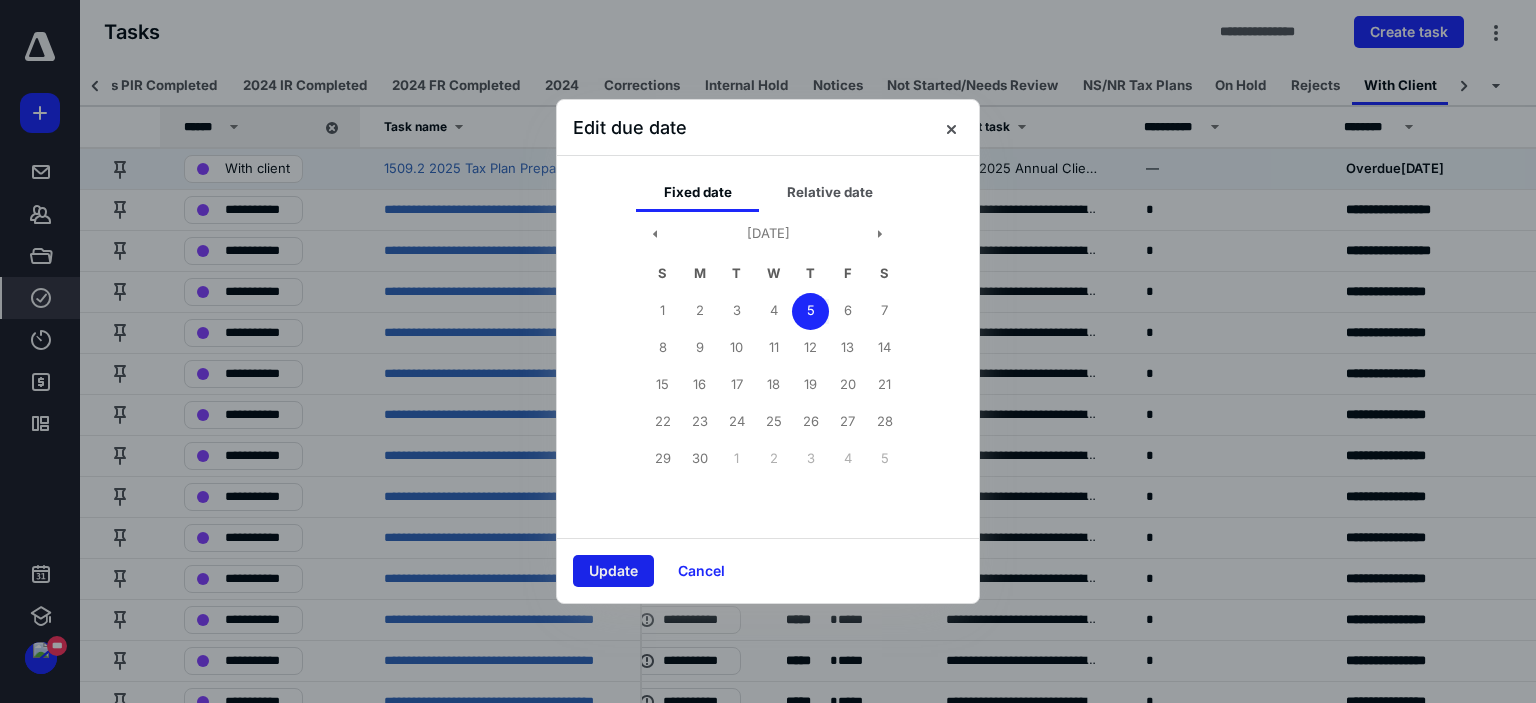 click on "Update" at bounding box center (613, 571) 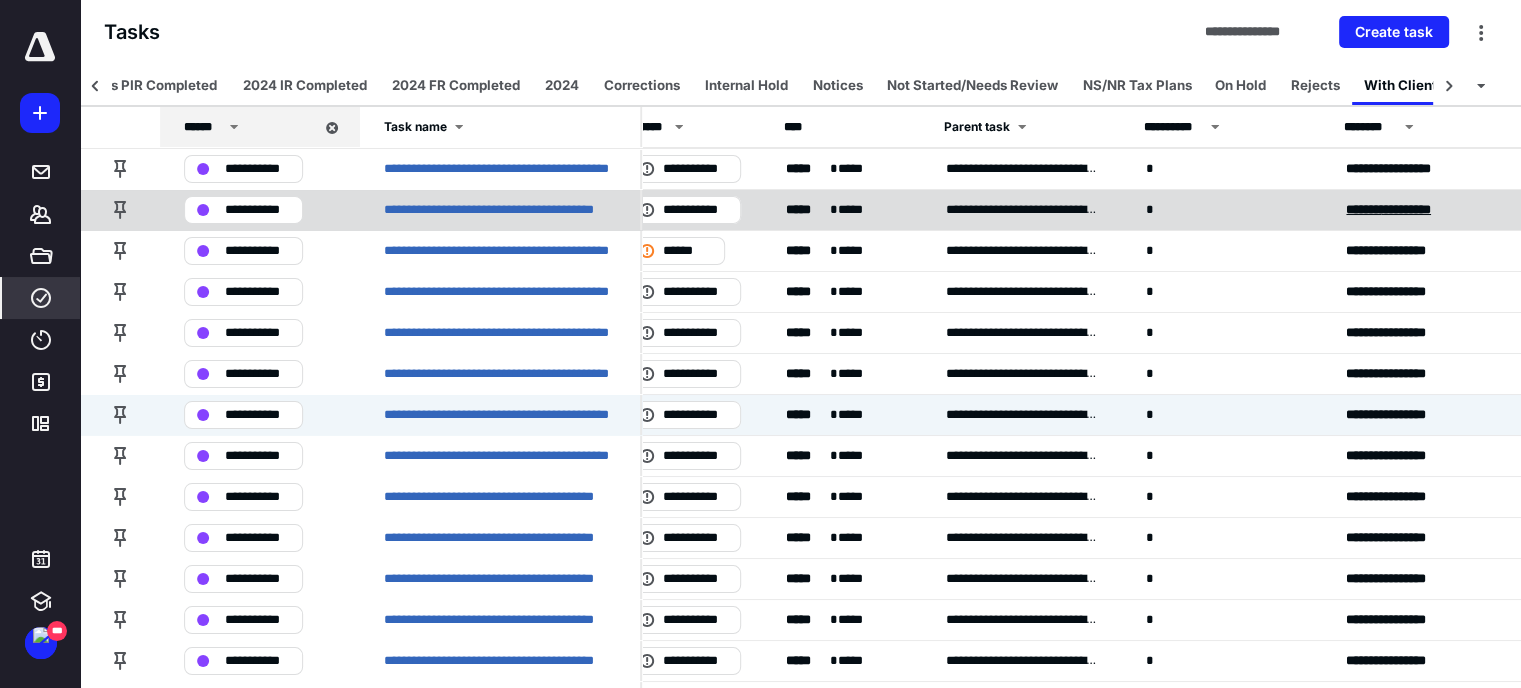 click on "******* *********" at bounding box center [1388, 209] 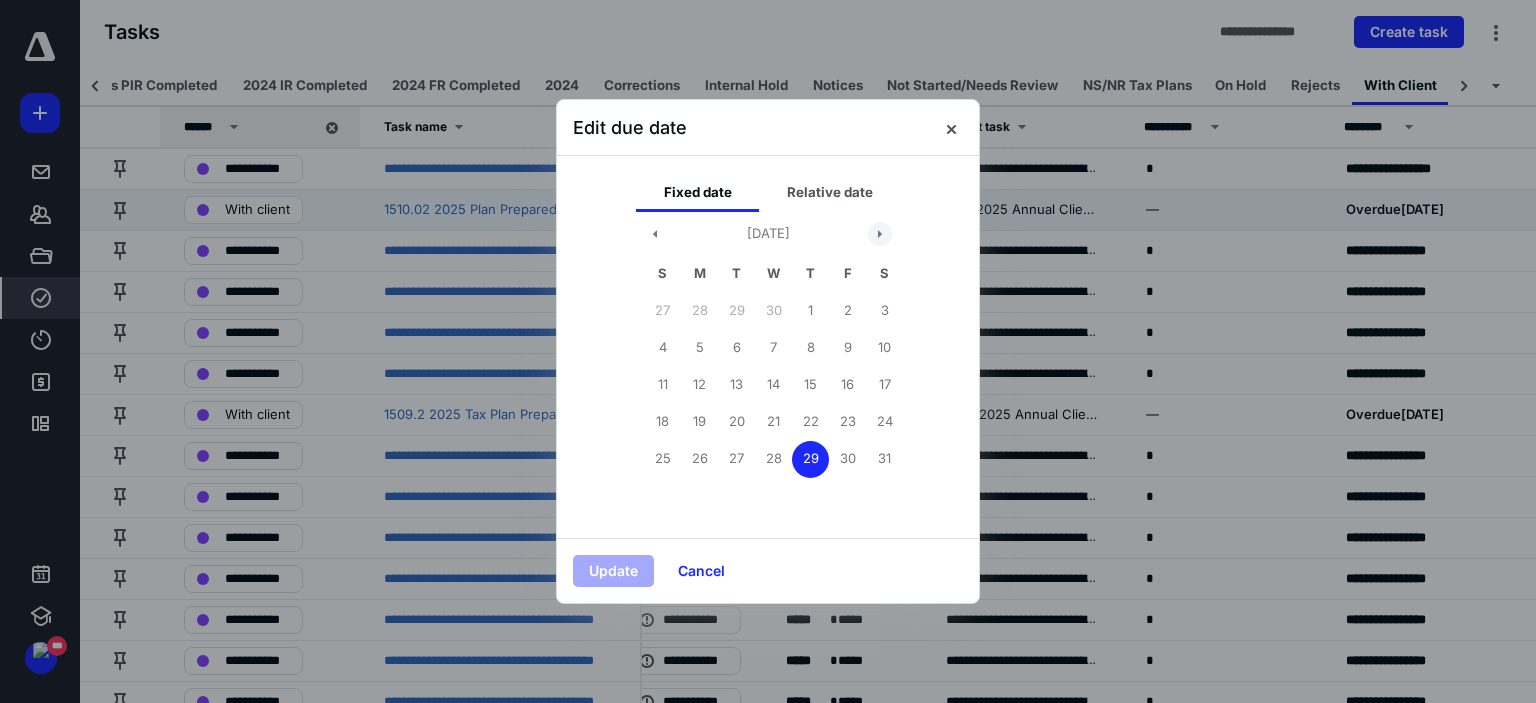 click at bounding box center (880, 234) 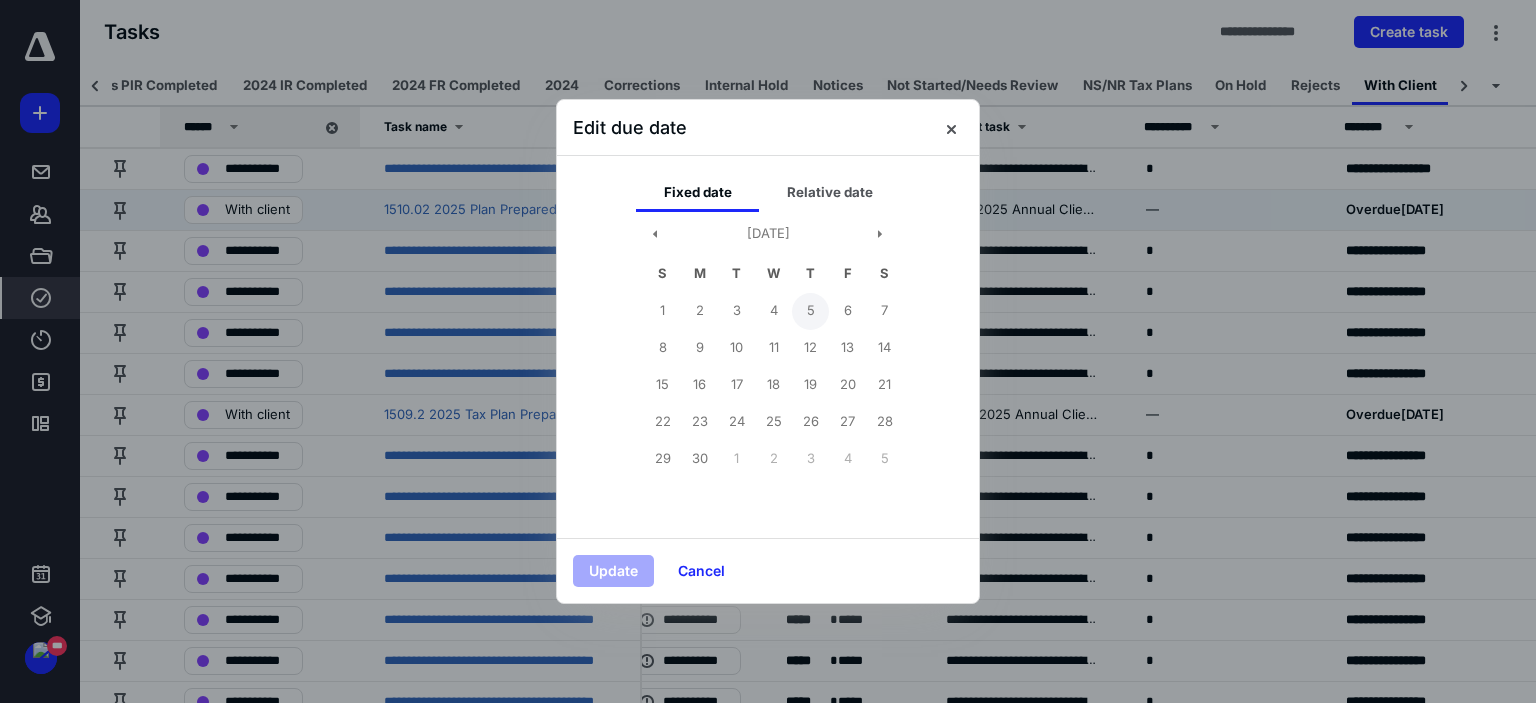 click on "5" at bounding box center [810, 311] 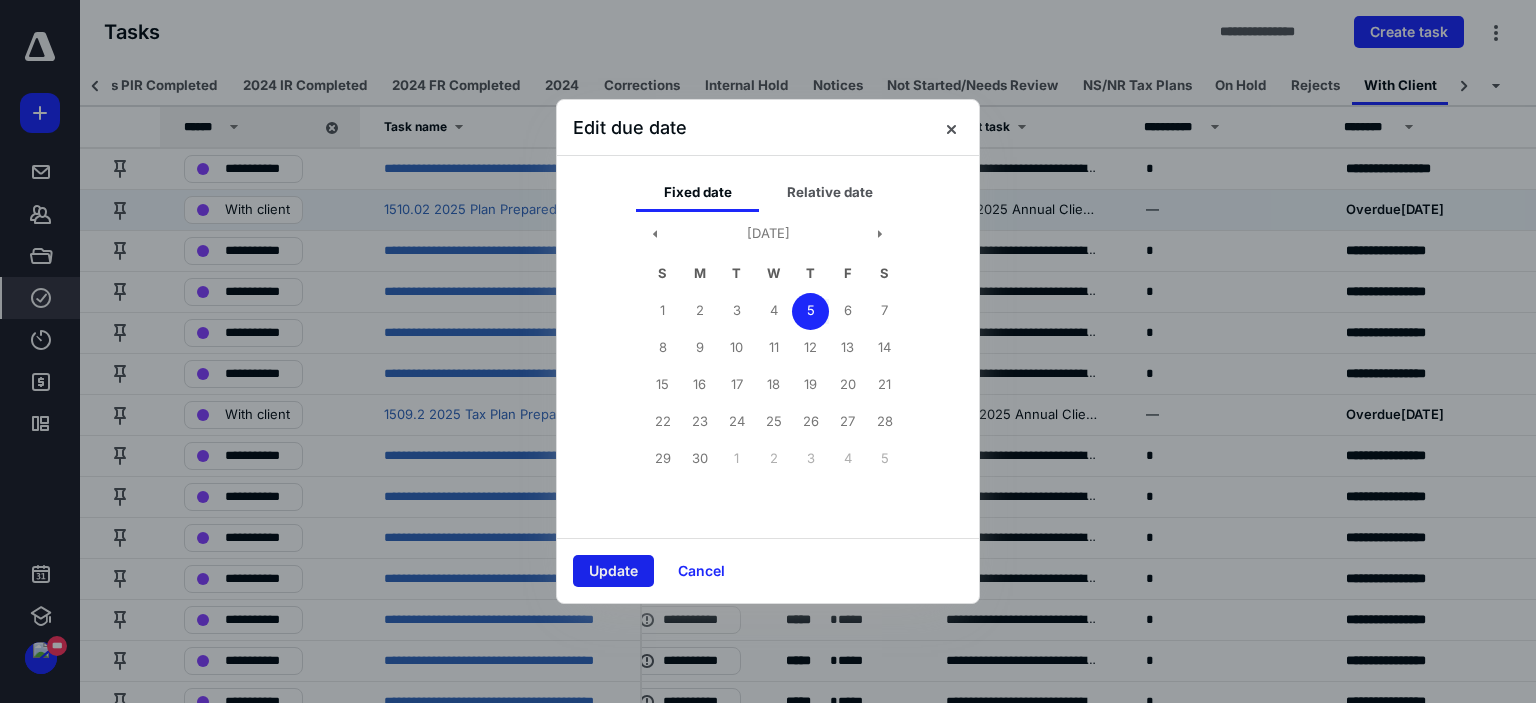 click on "Update" at bounding box center [613, 571] 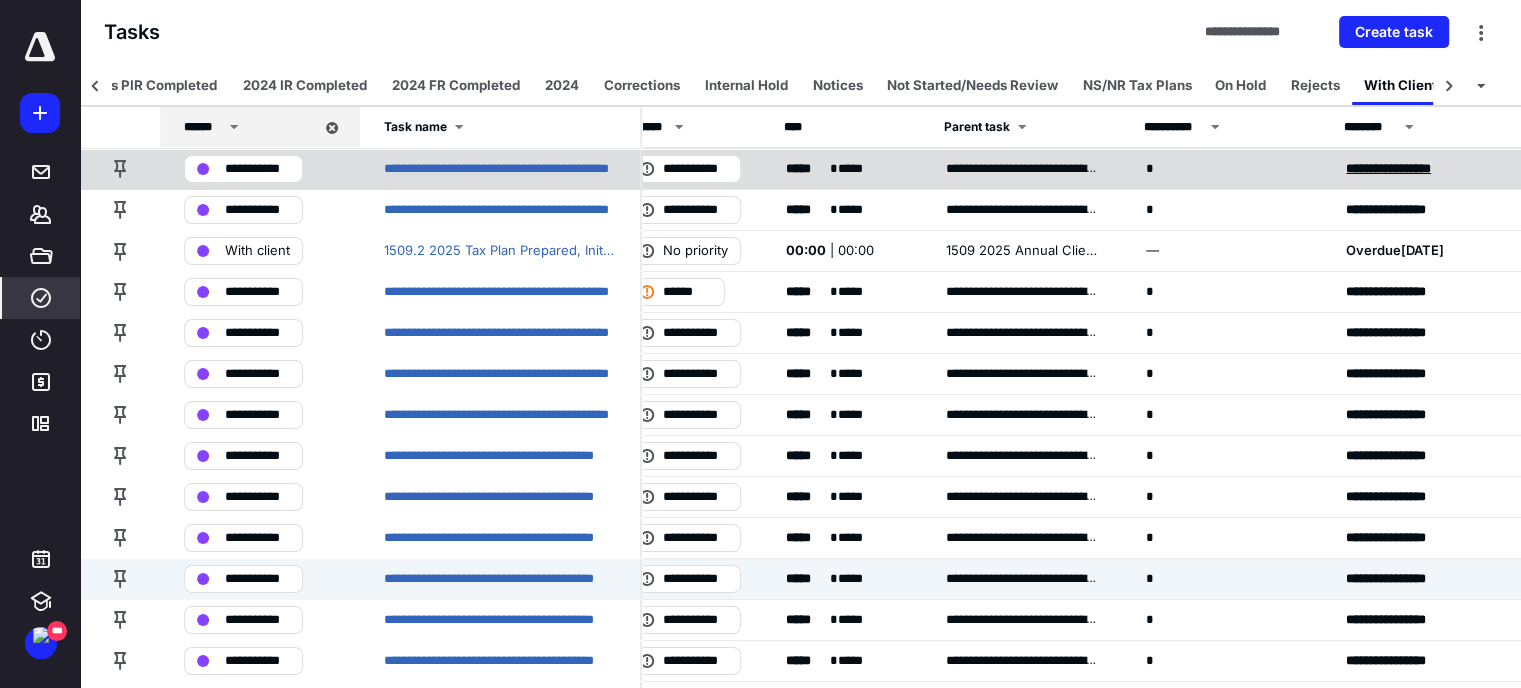 click on "******* *********" at bounding box center (1388, 168) 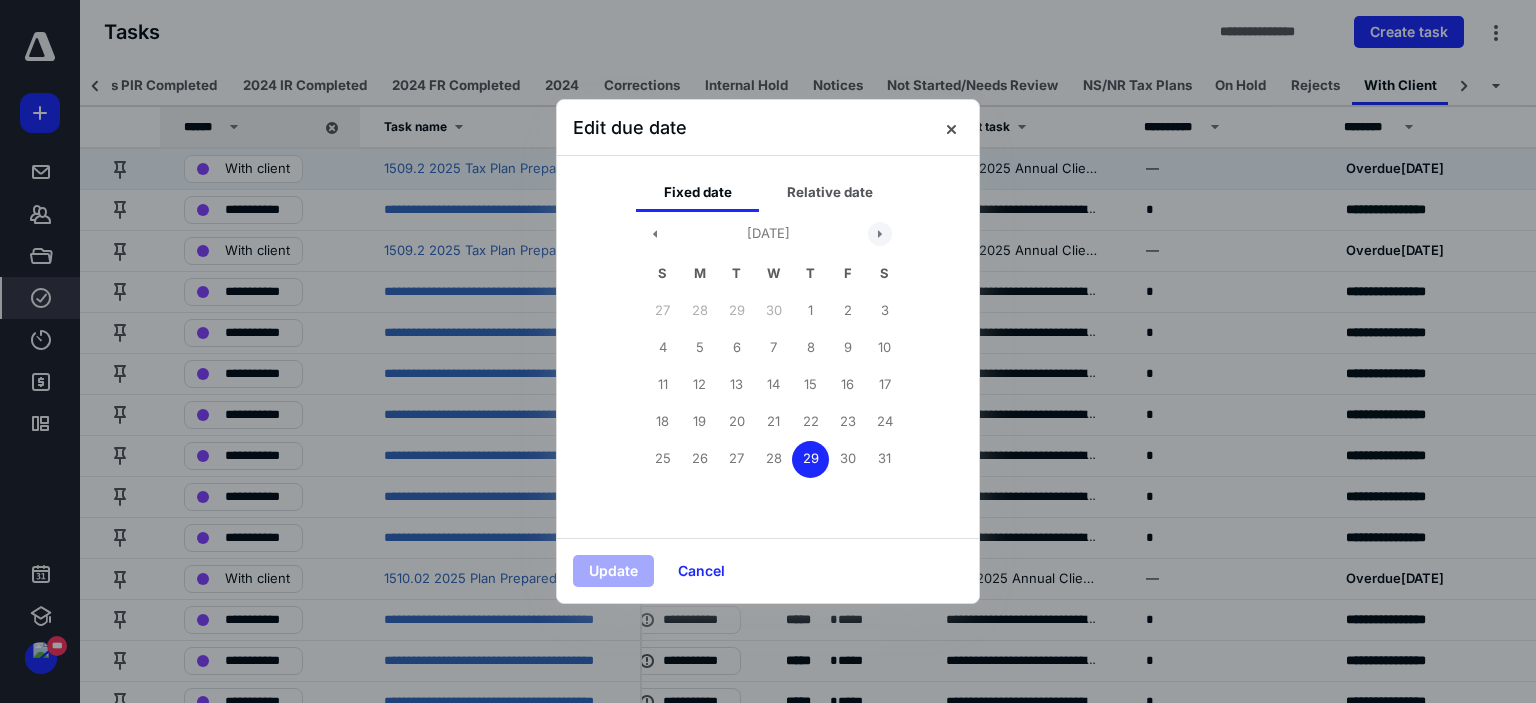 click at bounding box center [880, 234] 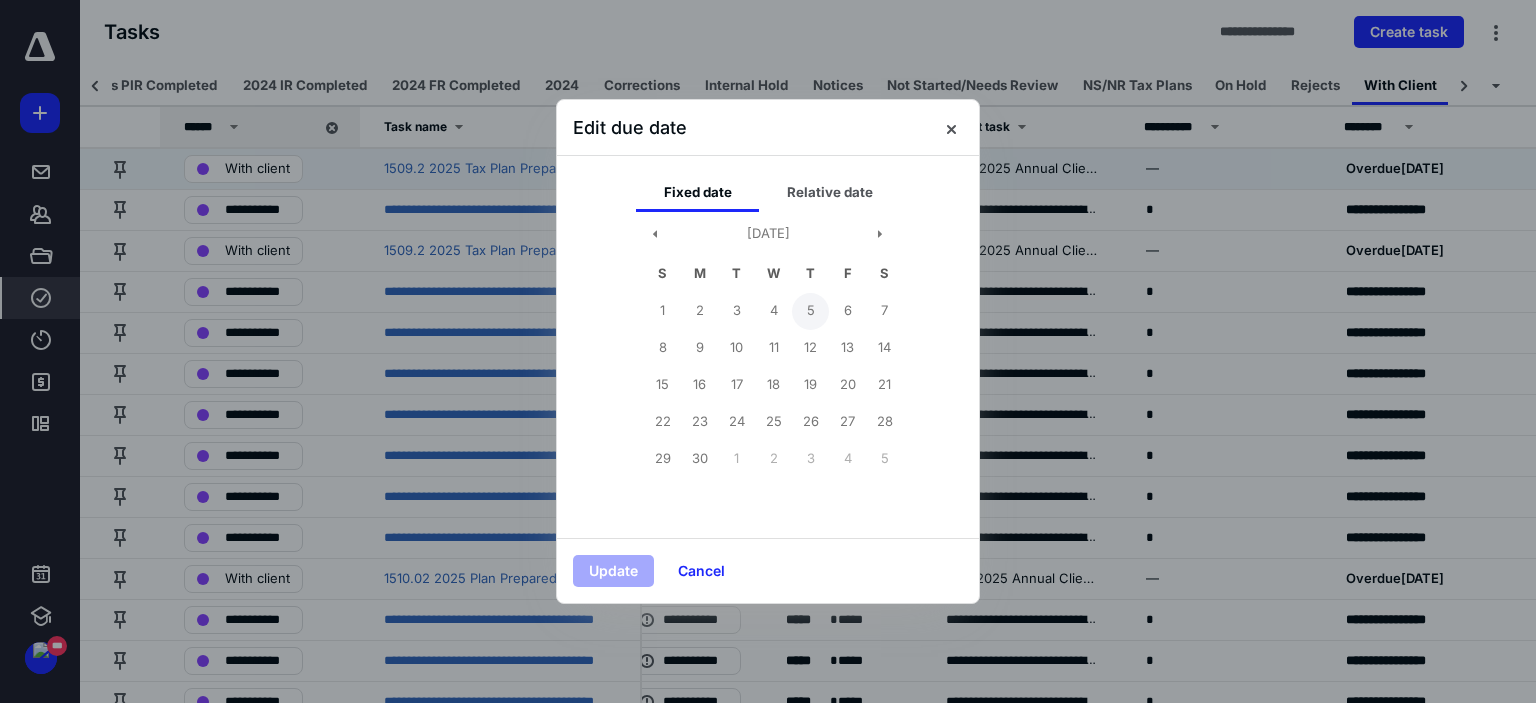 click on "5" at bounding box center (810, 311) 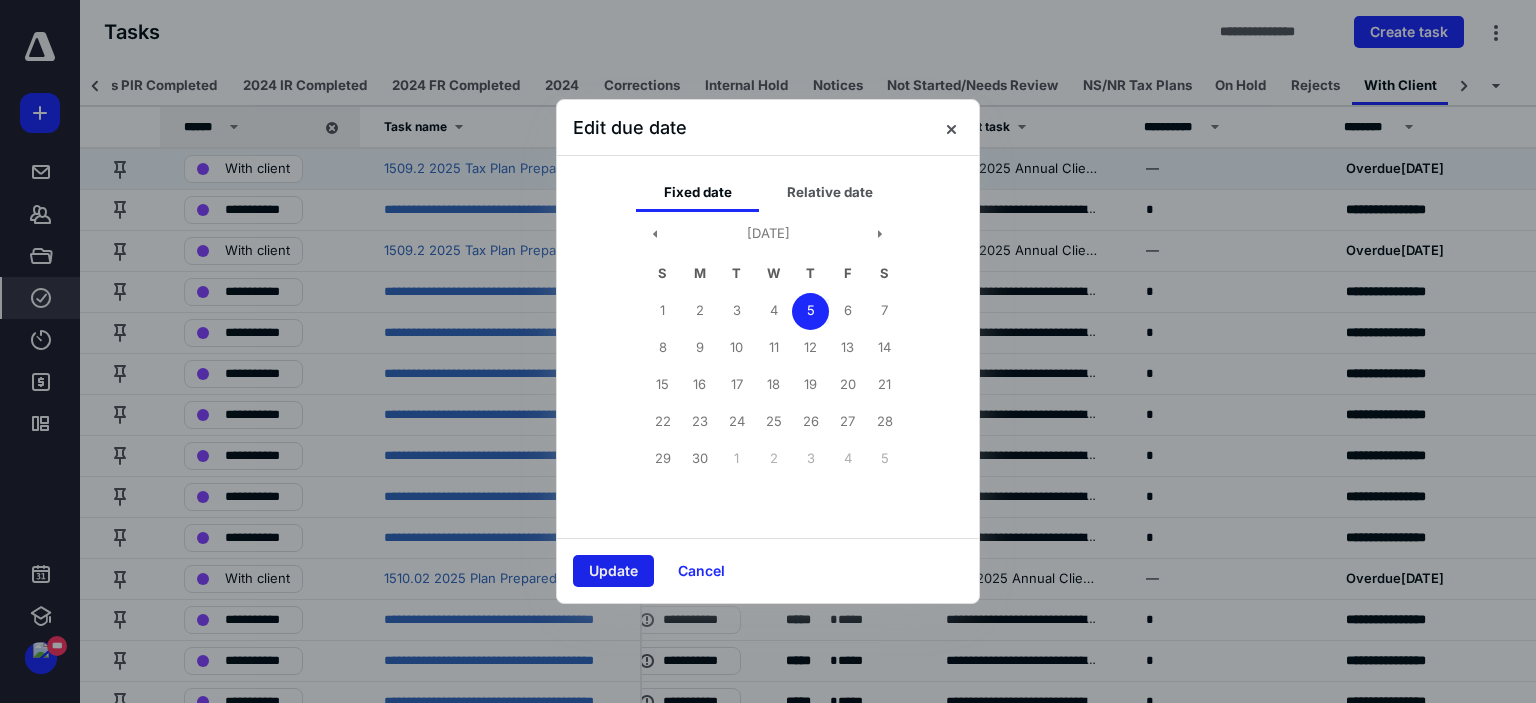click on "Update" at bounding box center [613, 571] 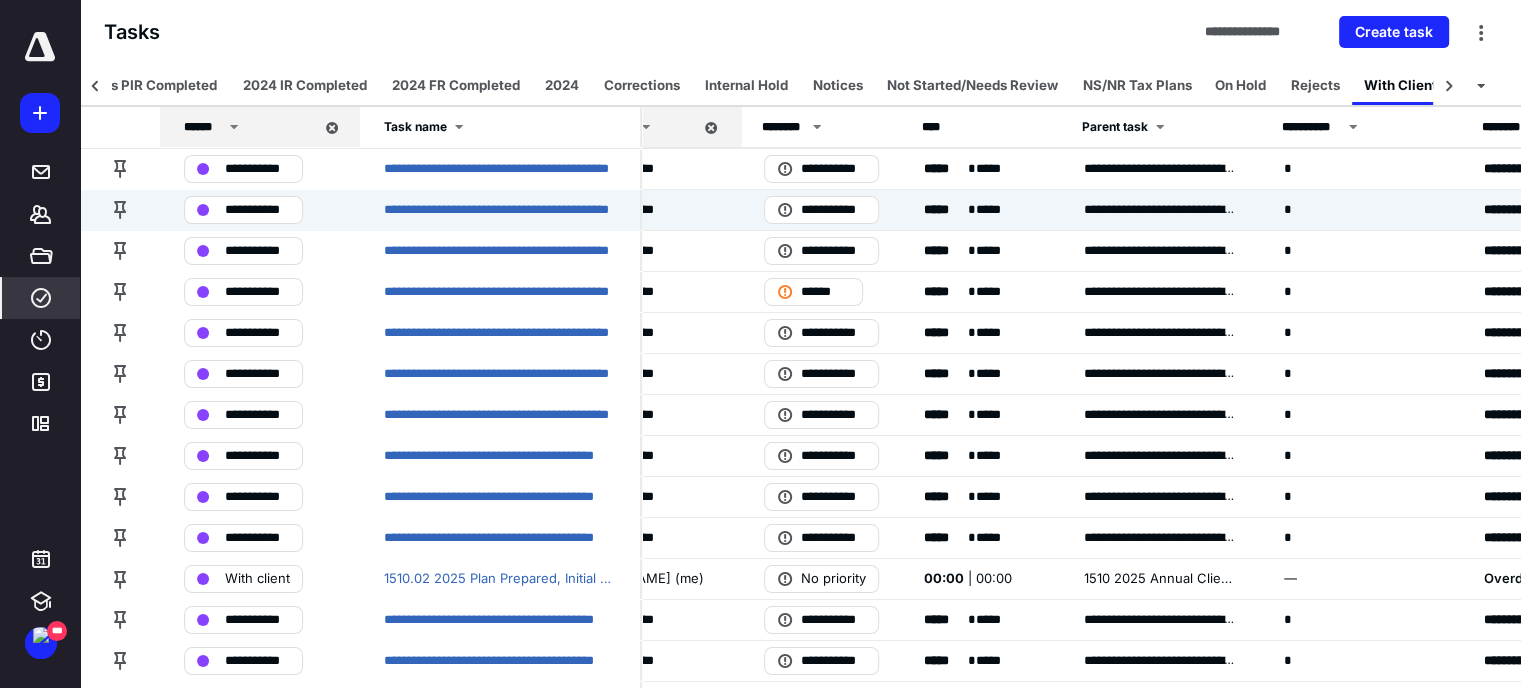 scroll, scrollTop: 0, scrollLeft: 0, axis: both 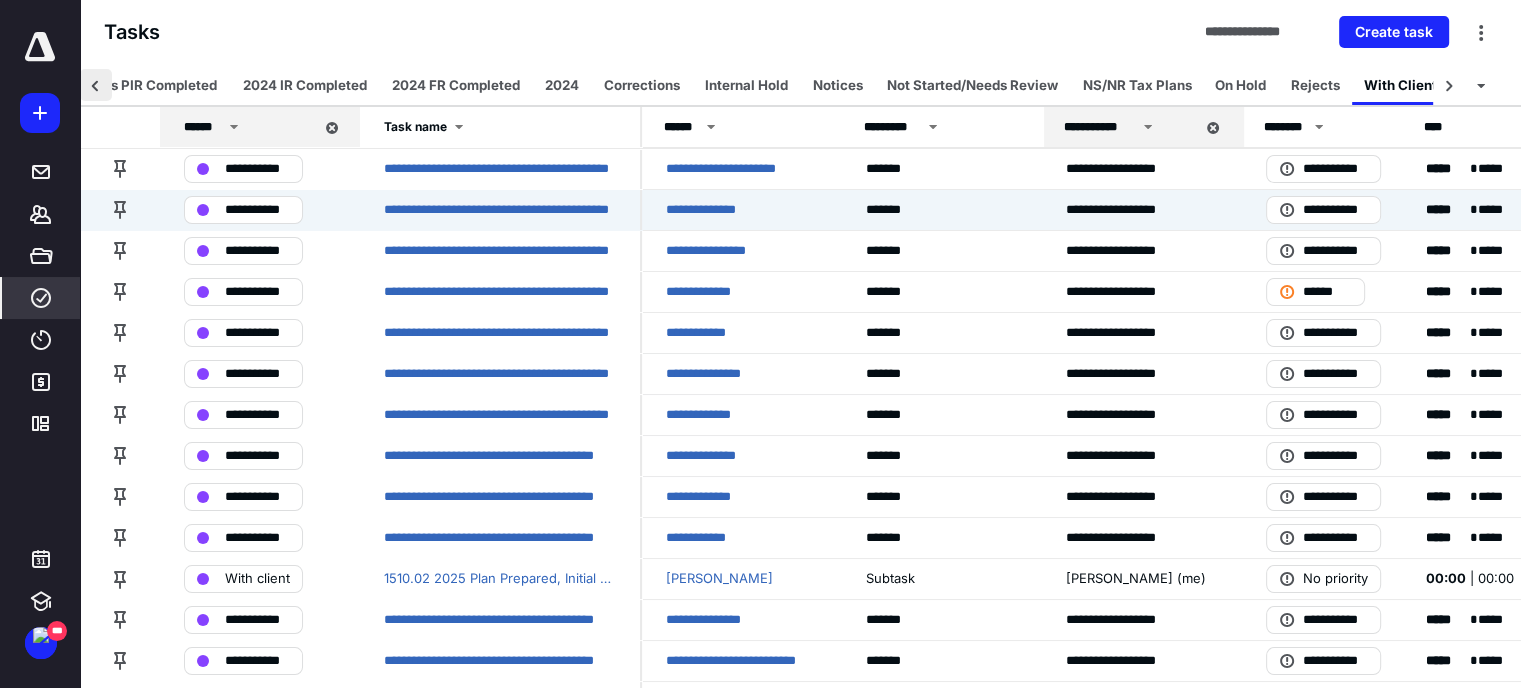 click at bounding box center [96, 85] 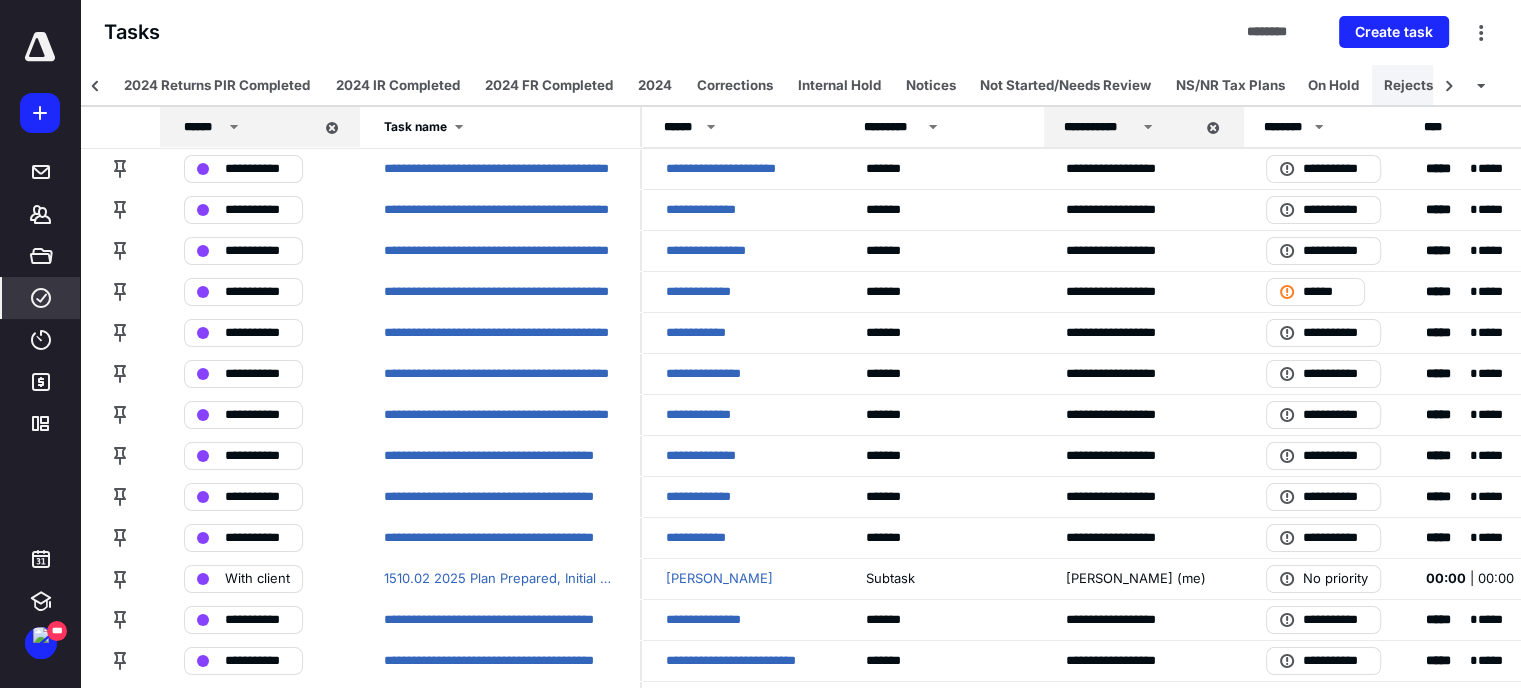 click on "Rejects" at bounding box center (1408, 85) 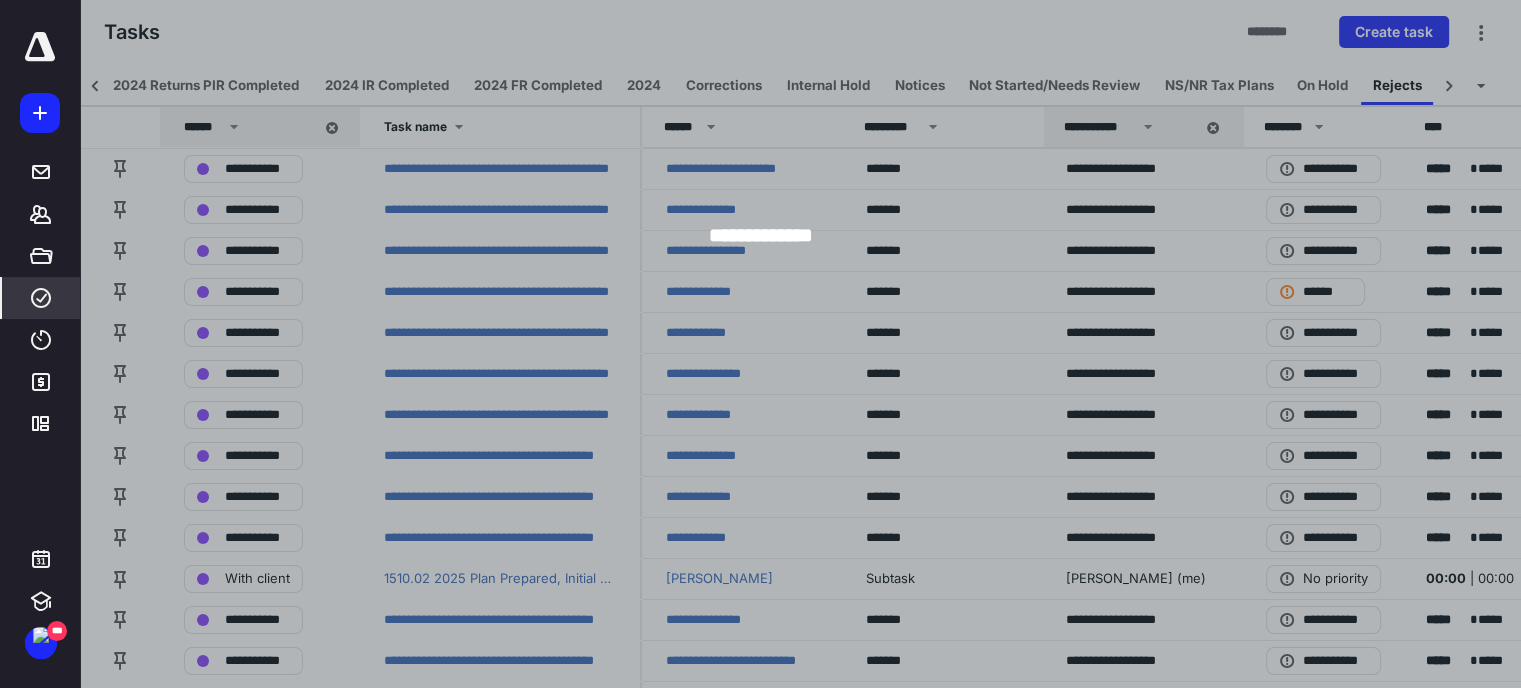 scroll, scrollTop: 0, scrollLeft: 487, axis: horizontal 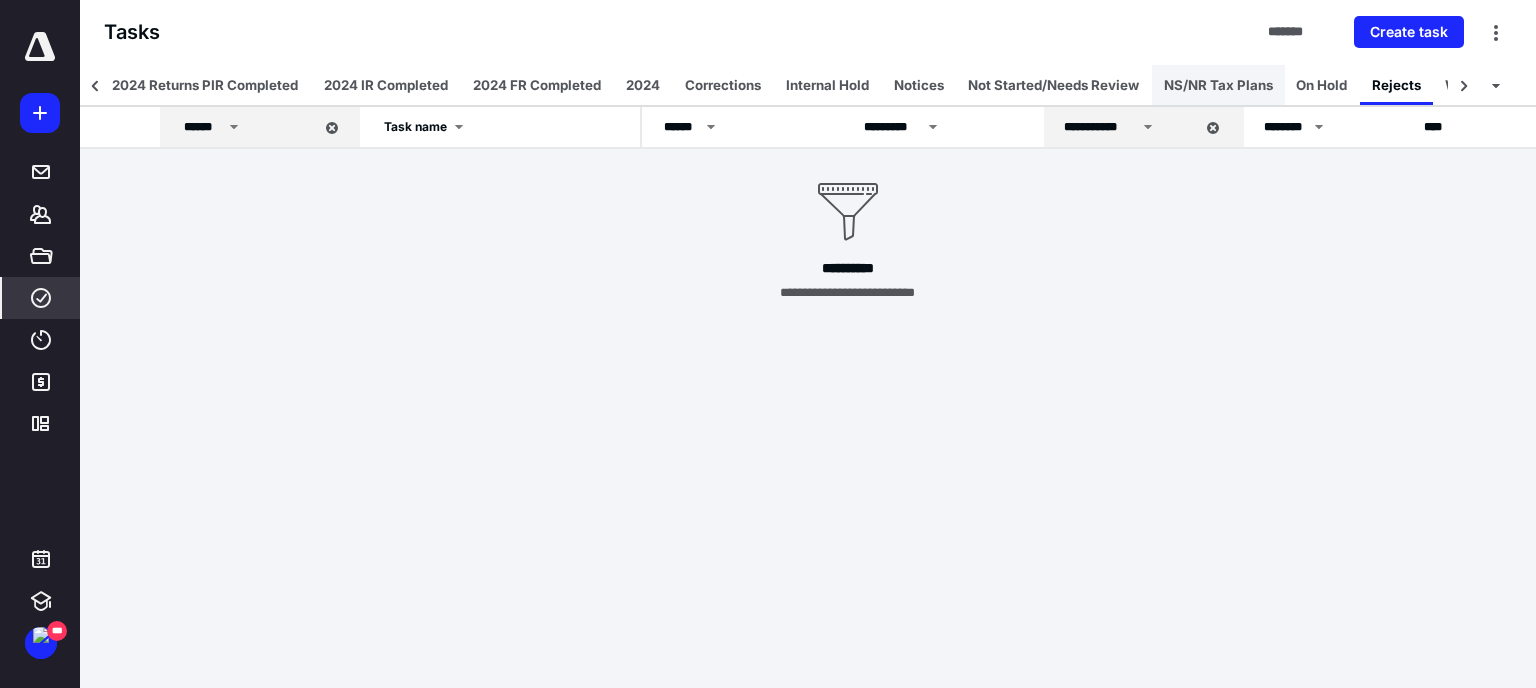 click on "NS/NR Tax Plans" at bounding box center (1218, 85) 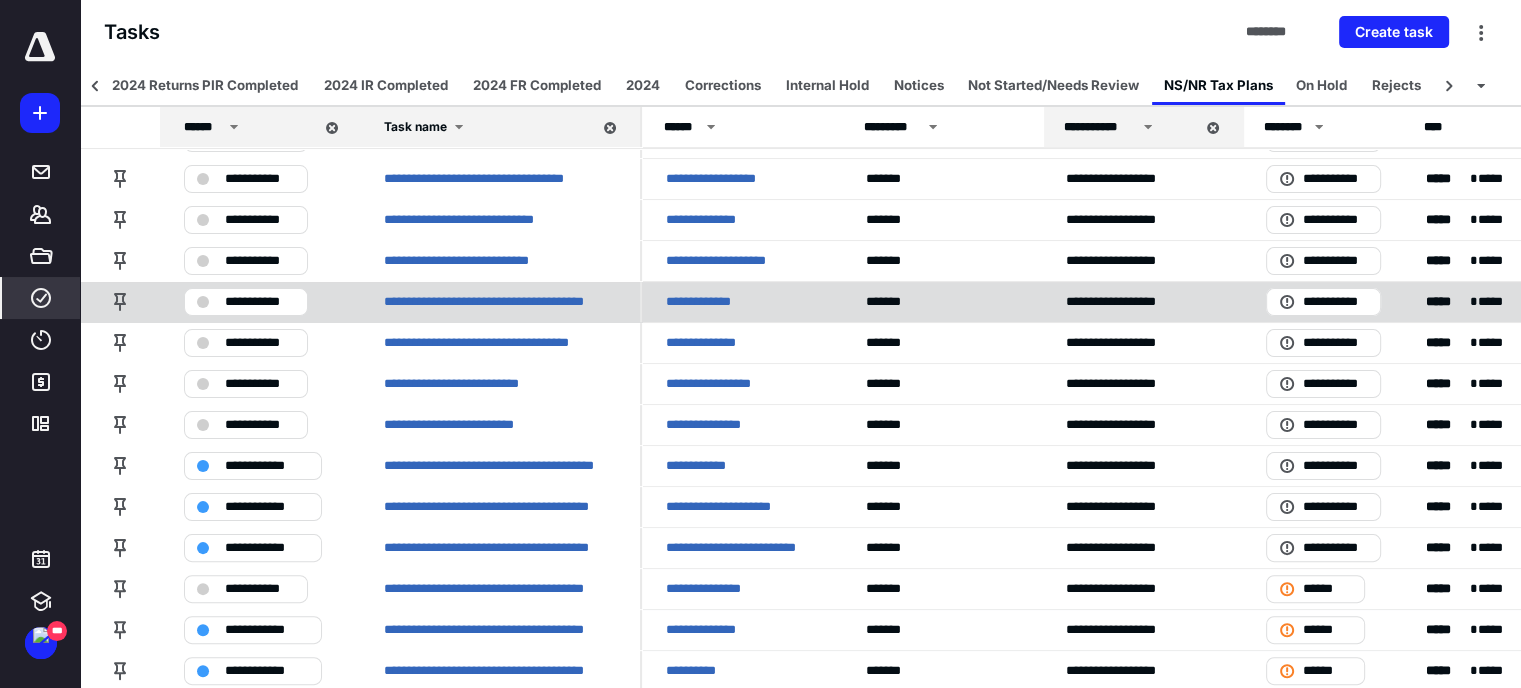 scroll, scrollTop: 586, scrollLeft: 0, axis: vertical 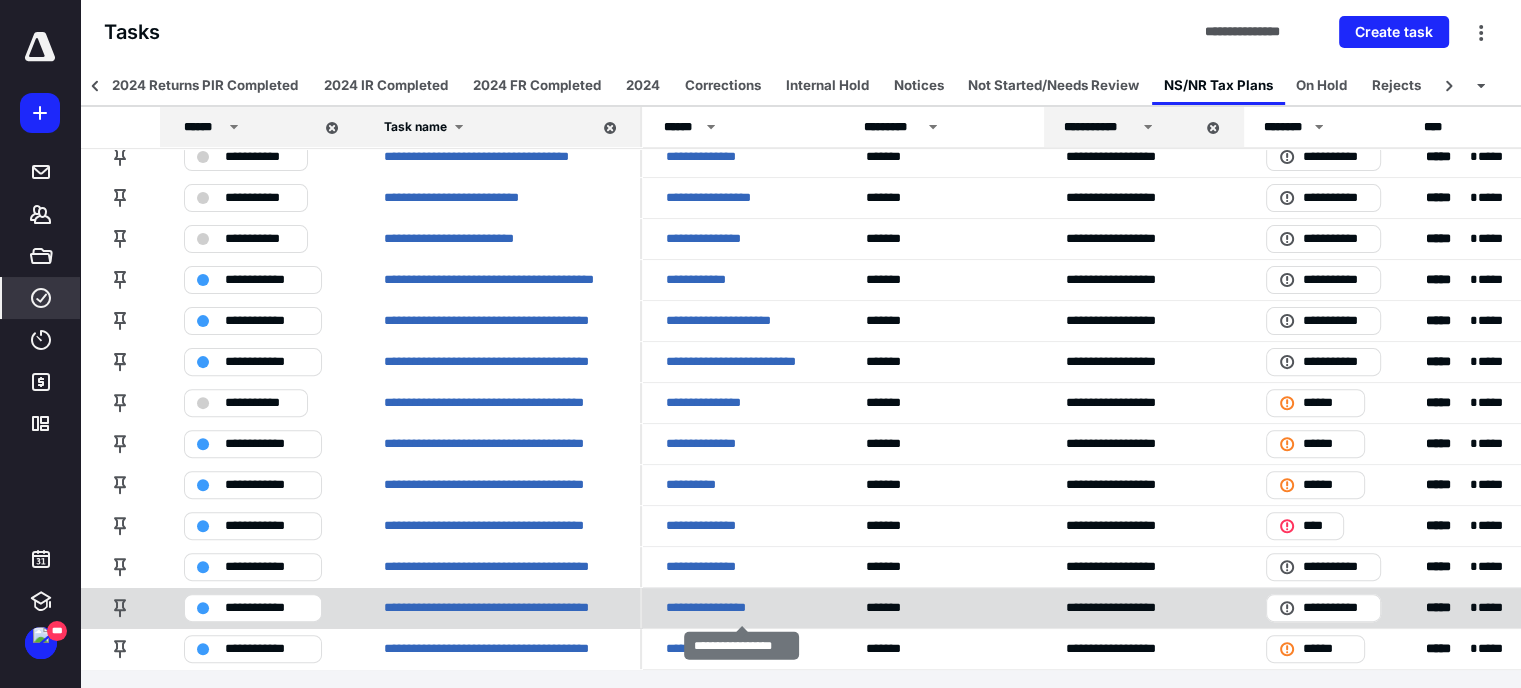click on "**********" at bounding box center (716, 608) 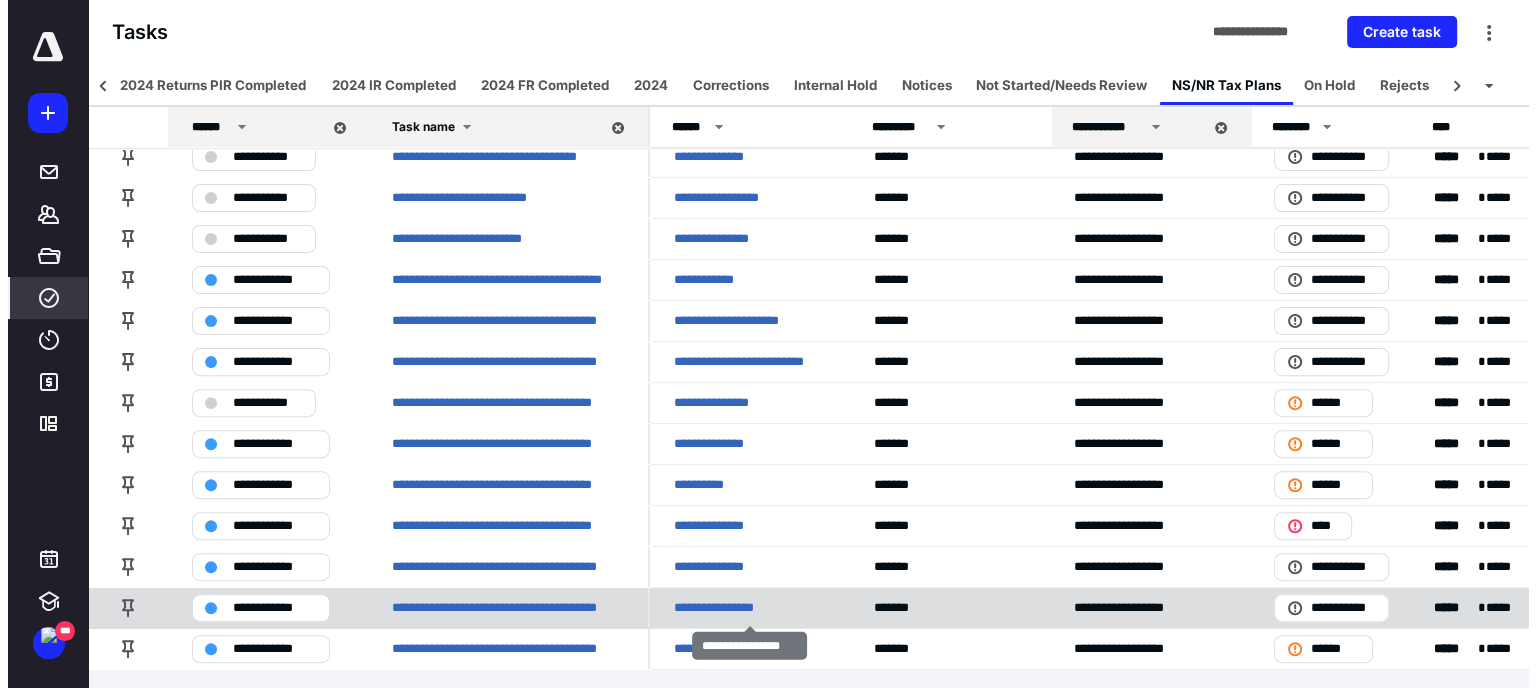 scroll, scrollTop: 0, scrollLeft: 0, axis: both 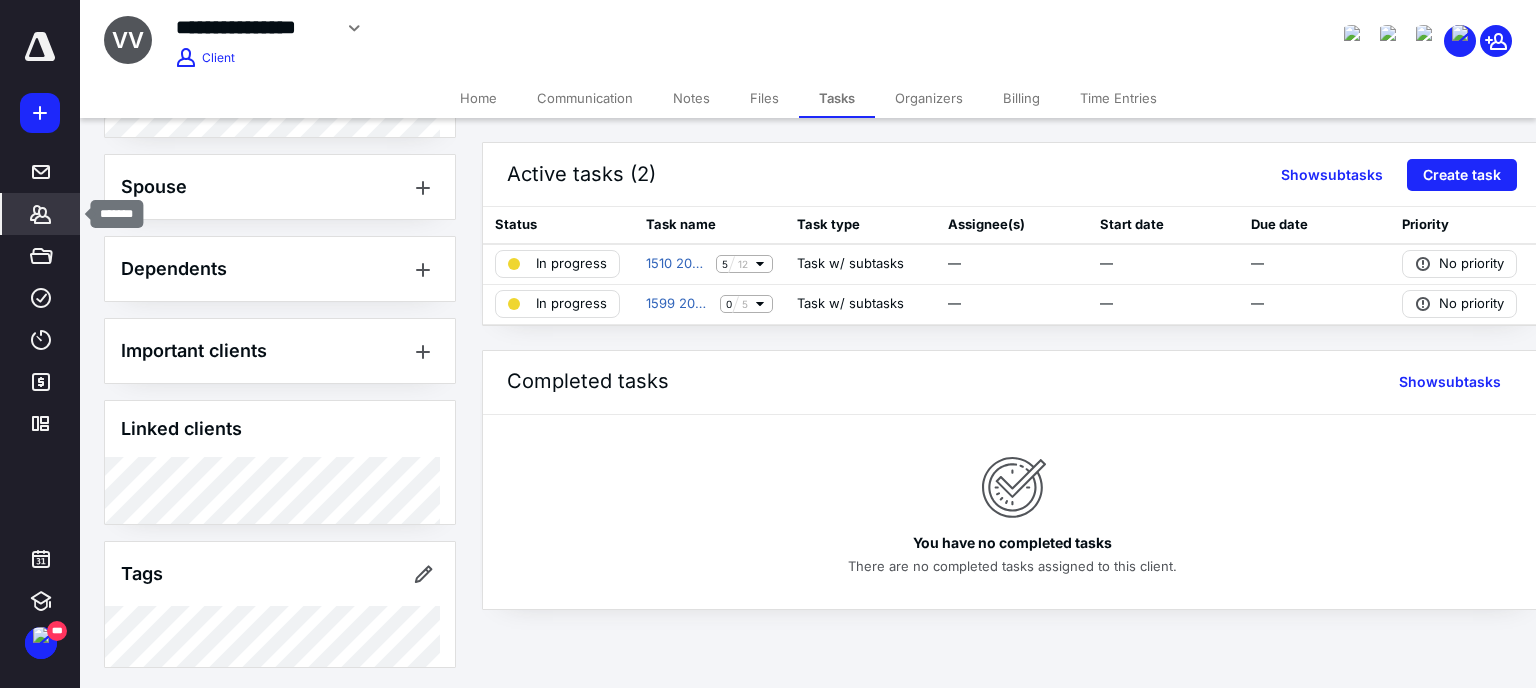 drag, startPoint x: 36, startPoint y: 214, endPoint x: 60, endPoint y: 199, distance: 28.301943 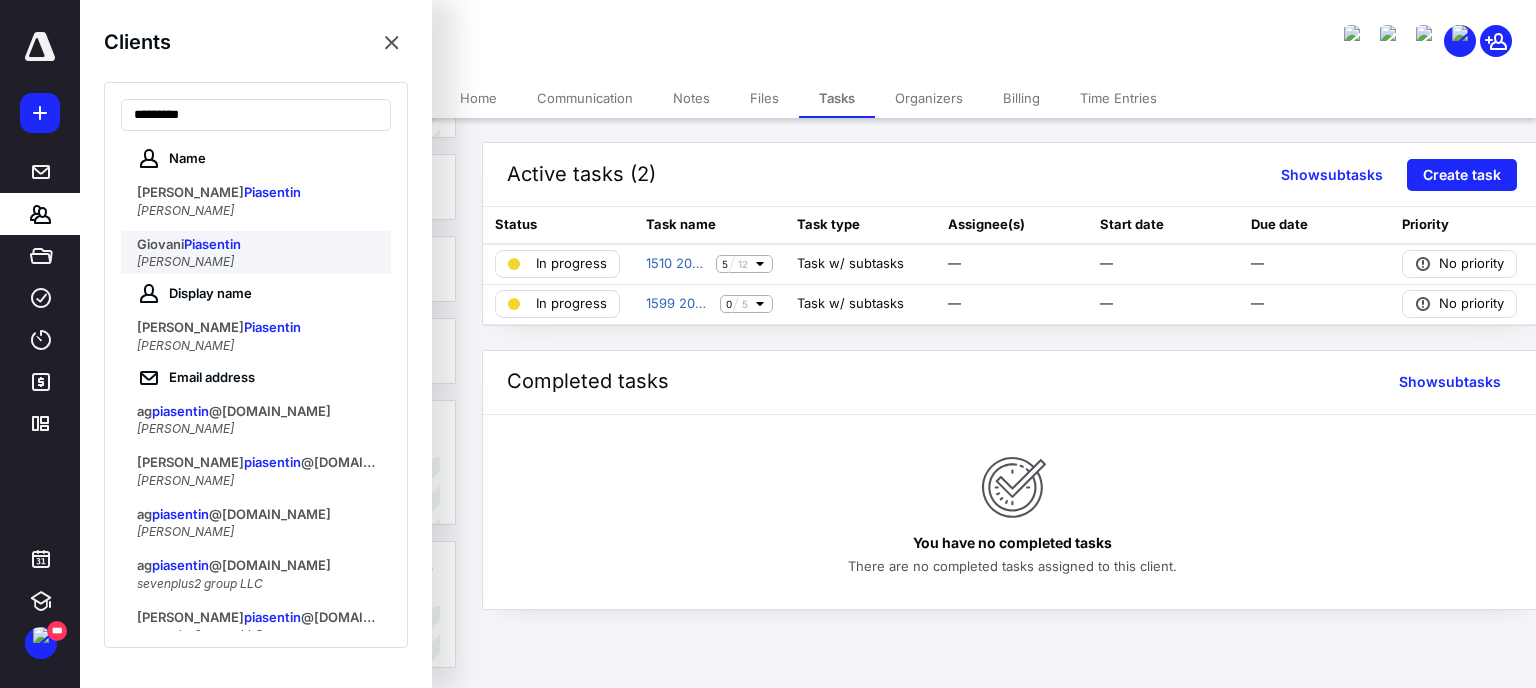 type on "*********" 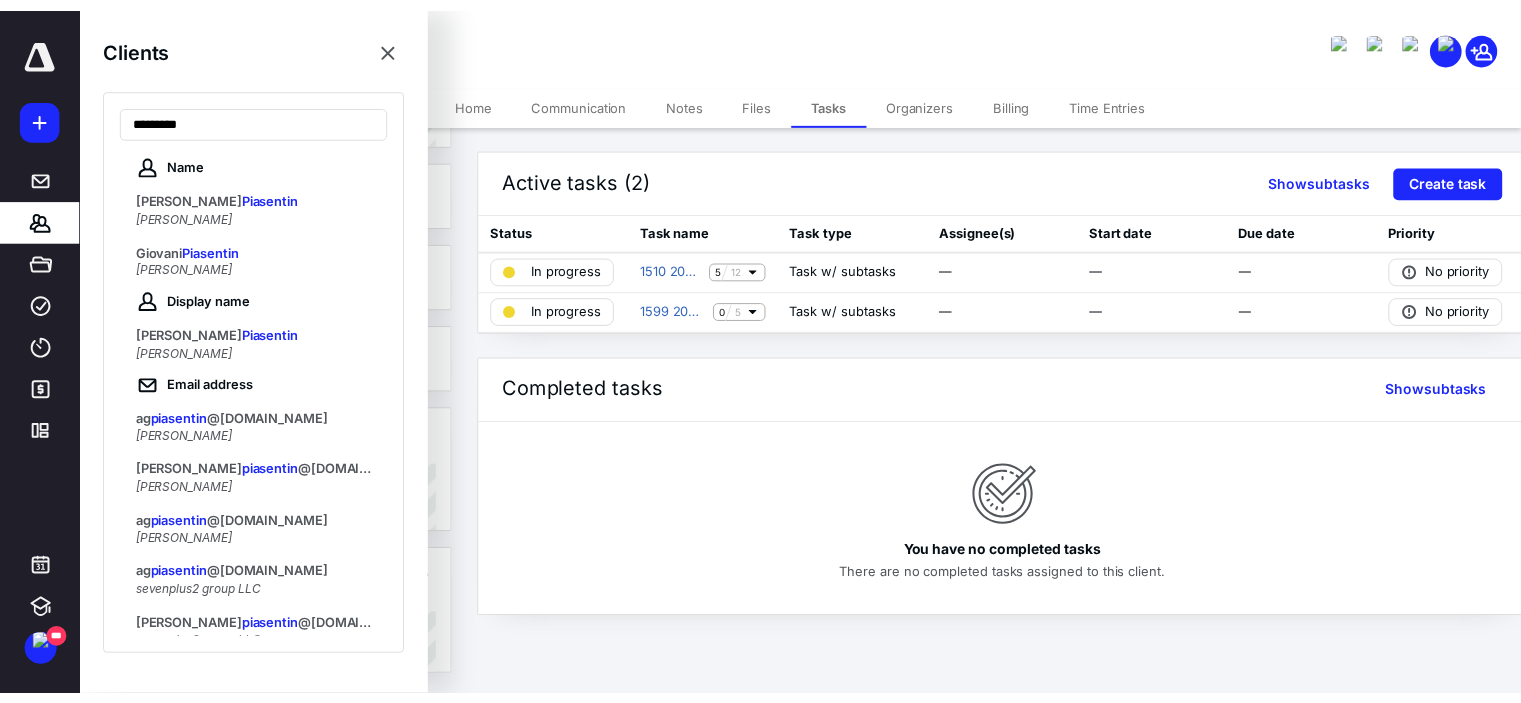 scroll, scrollTop: 0, scrollLeft: 0, axis: both 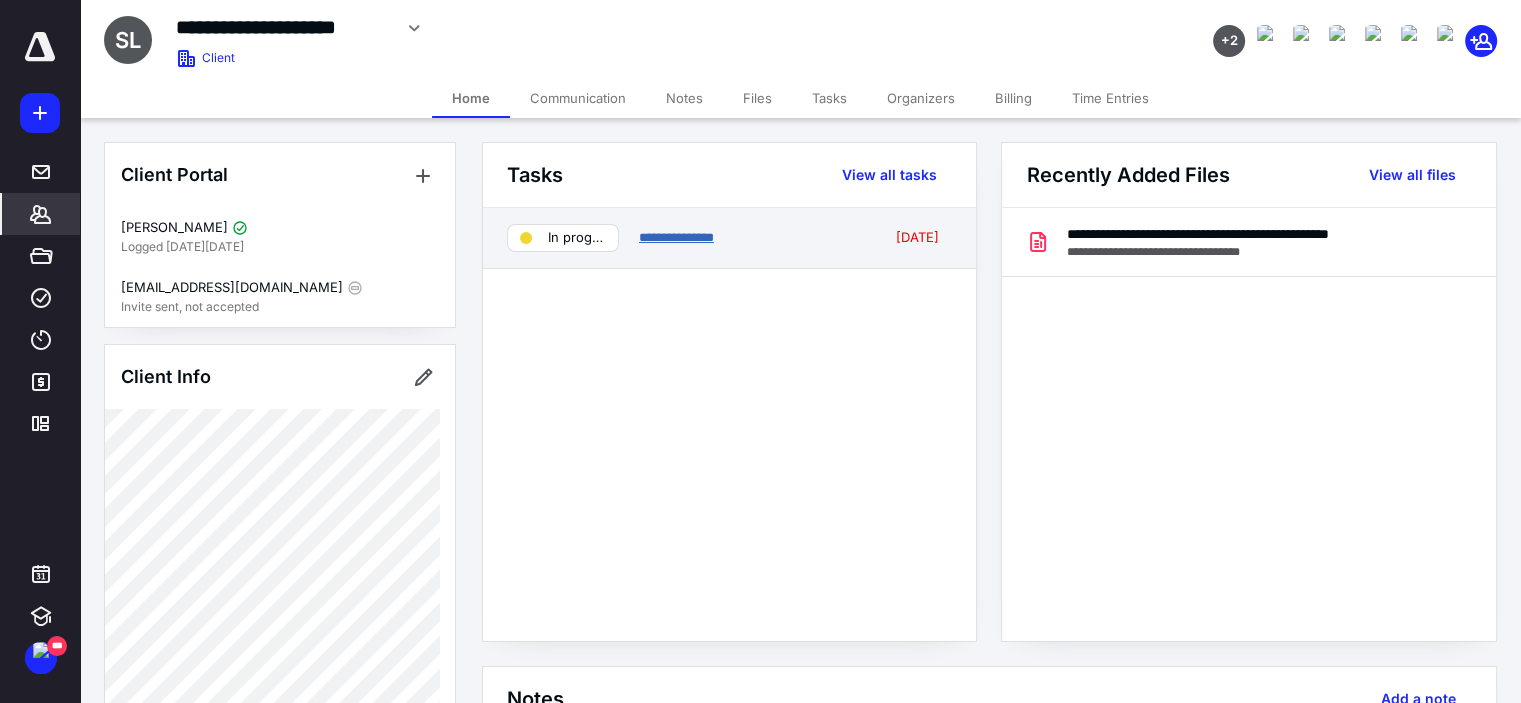 click on "**********" at bounding box center [676, 237] 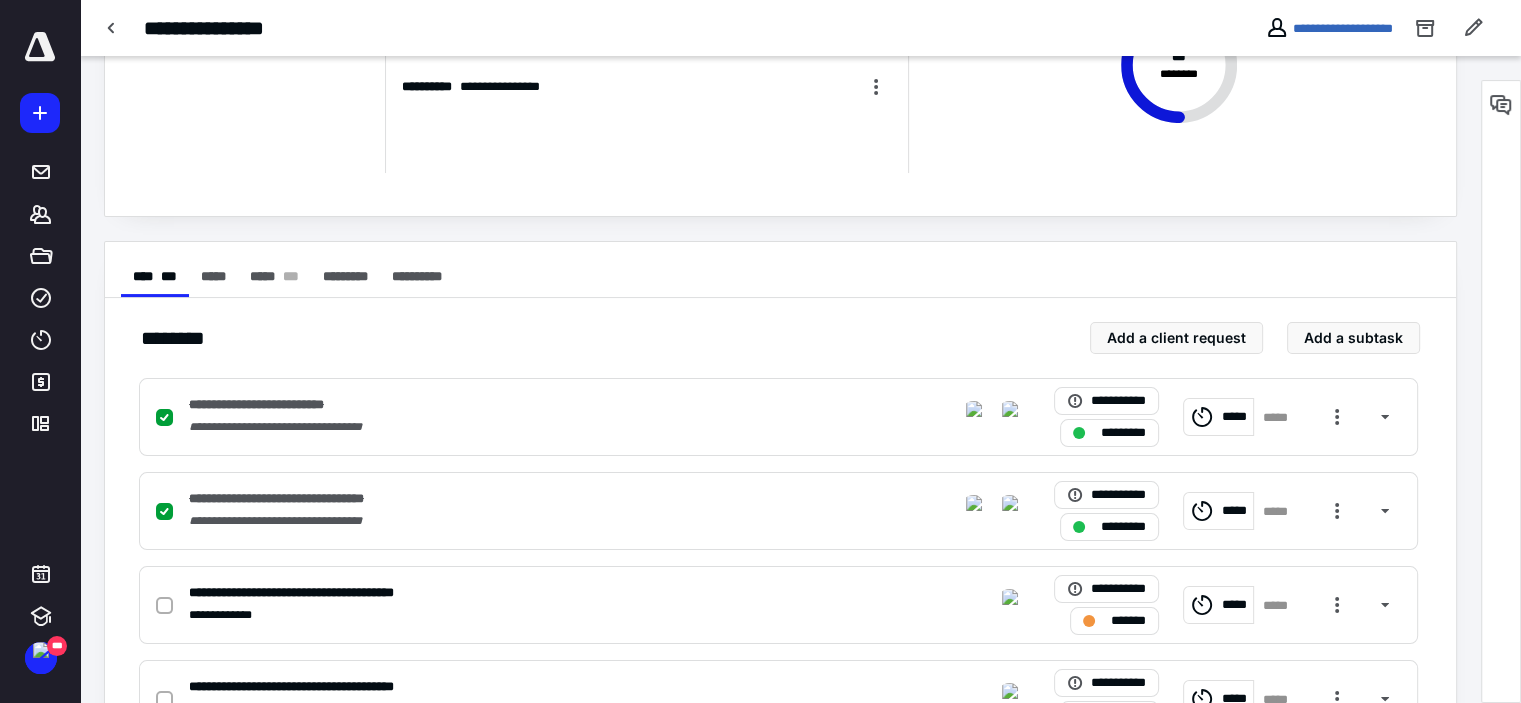 scroll, scrollTop: 283, scrollLeft: 0, axis: vertical 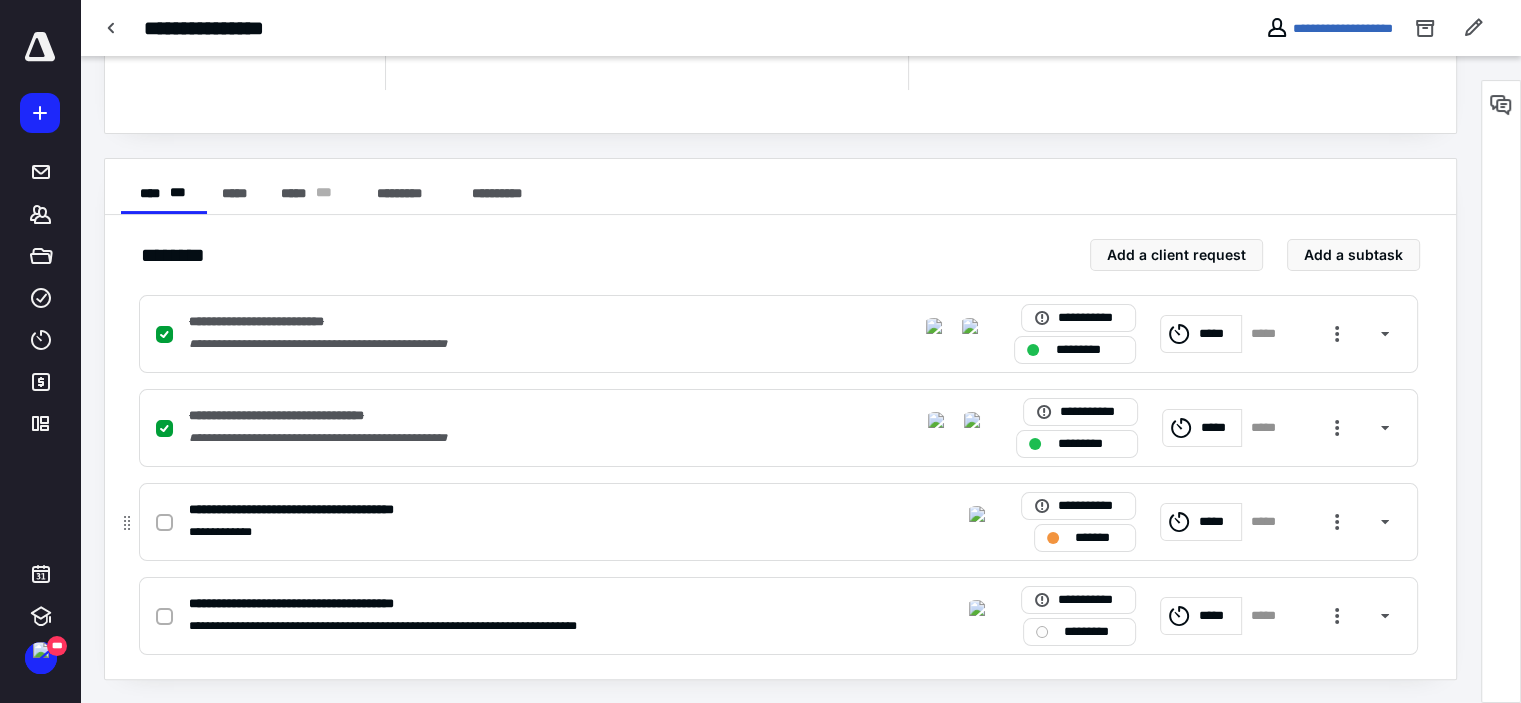 click on "**********" at bounding box center [516, 510] 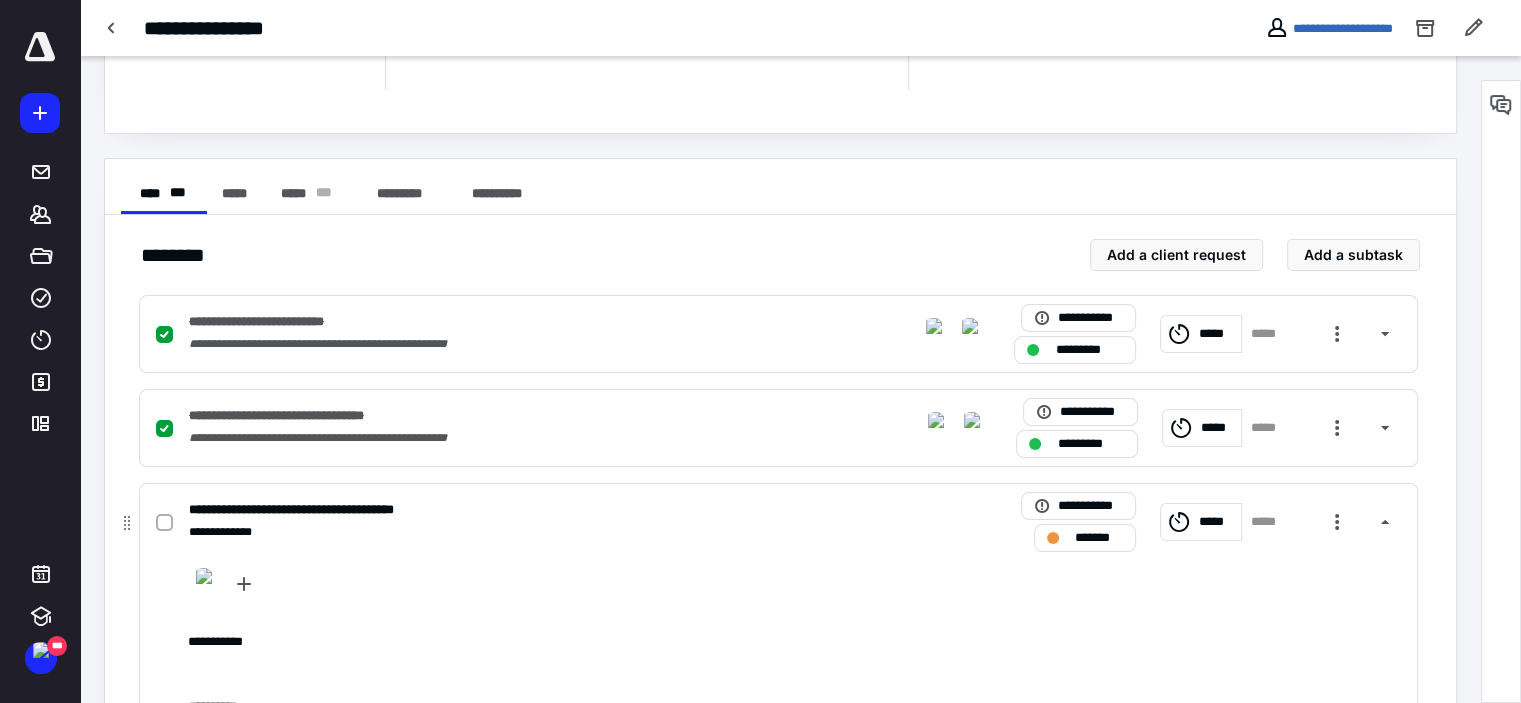 click on "**********" at bounding box center (516, 510) 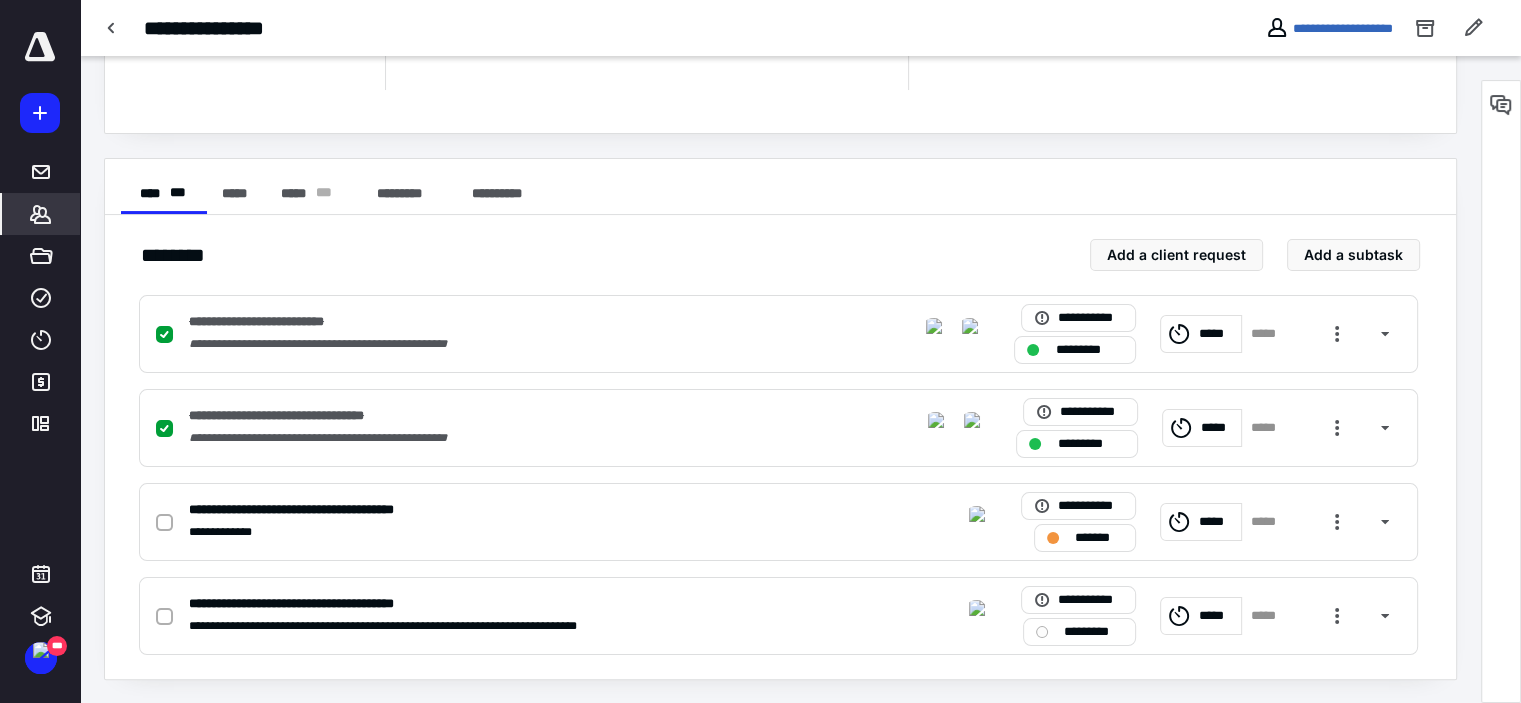 click on "*******" at bounding box center [41, 214] 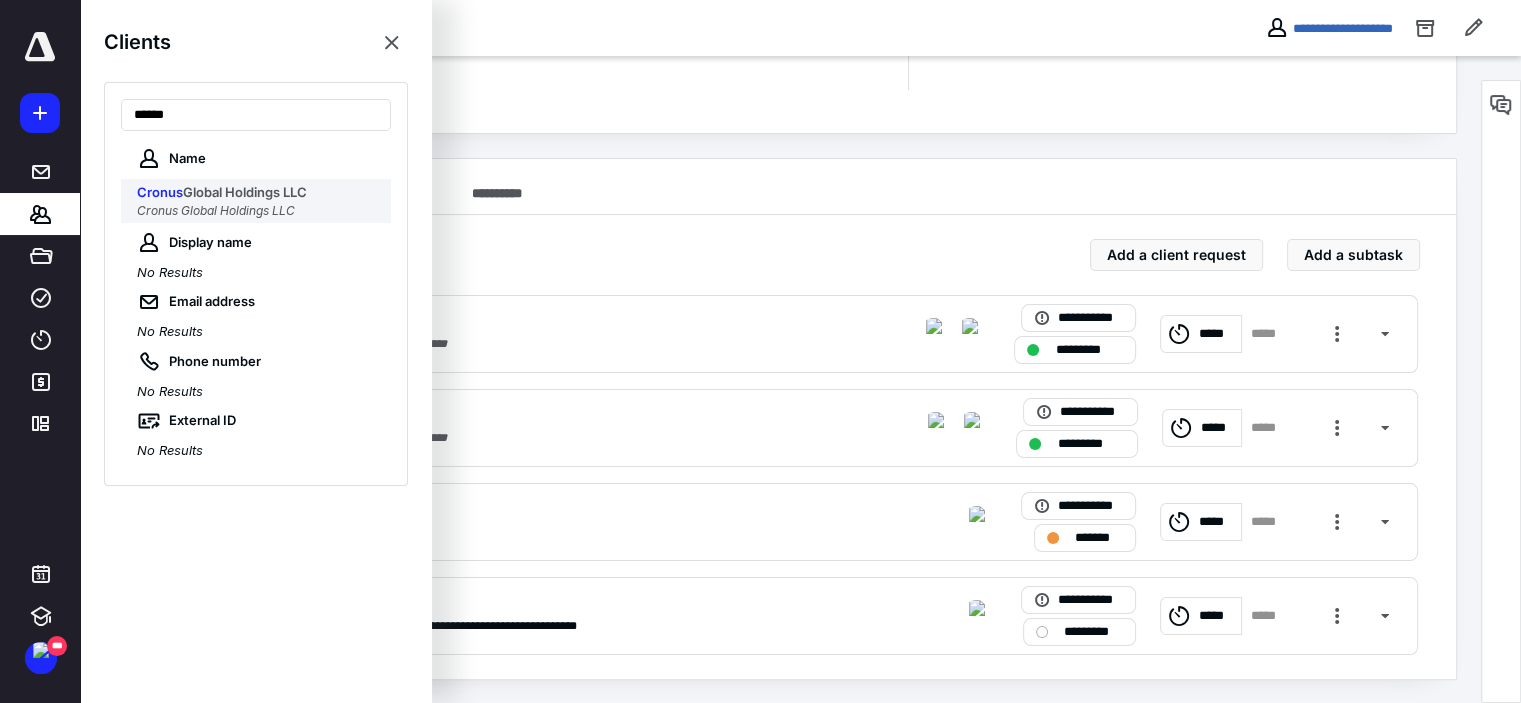 type on "******" 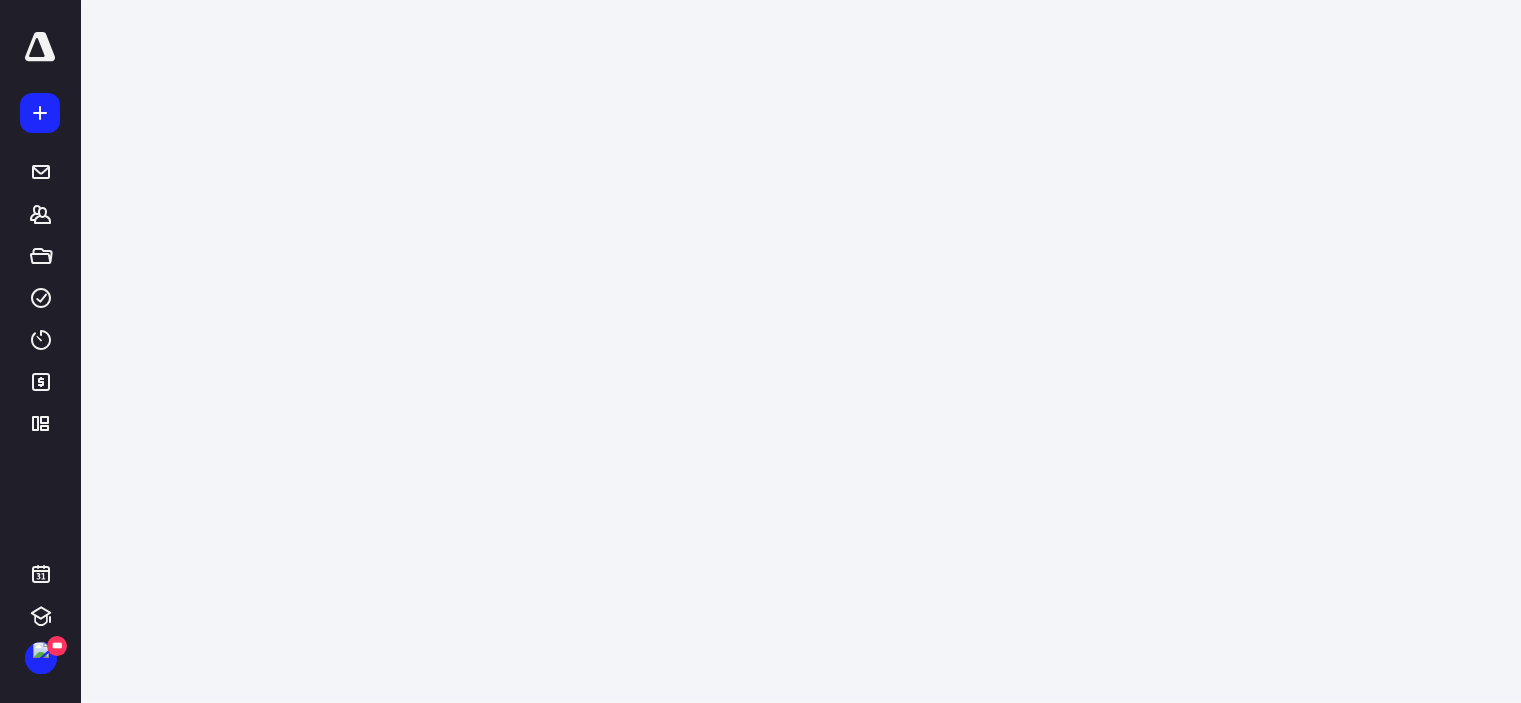 scroll, scrollTop: 0, scrollLeft: 0, axis: both 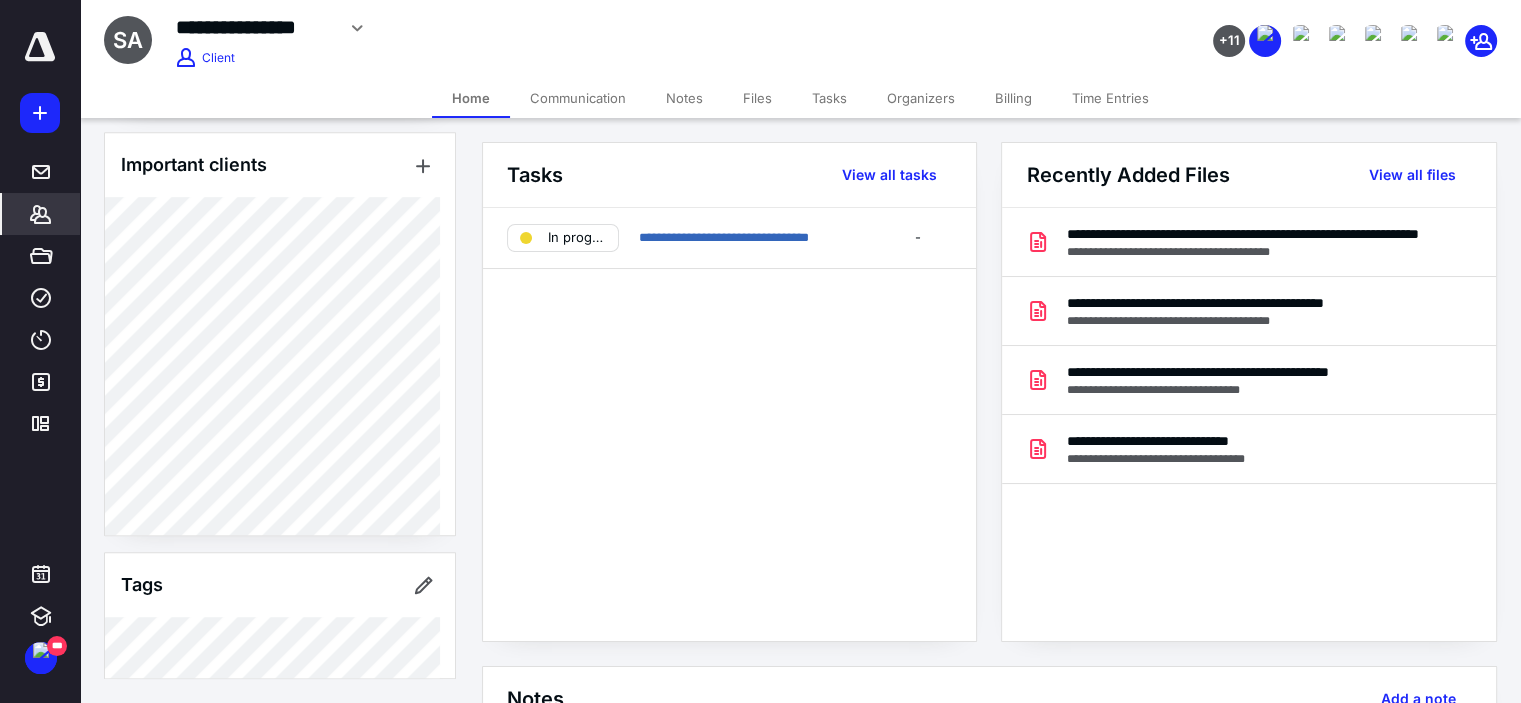 click on "*******" at bounding box center [41, 214] 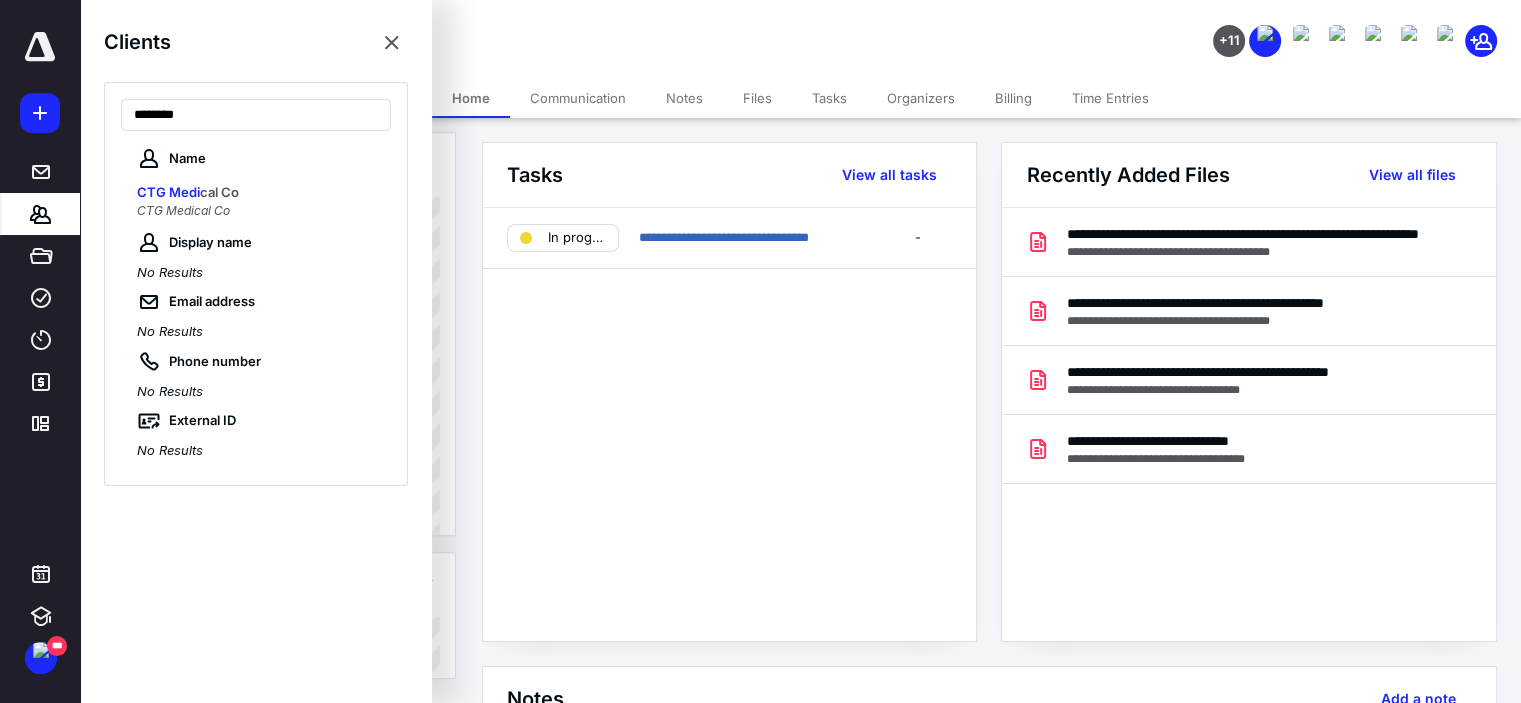 type on "********" 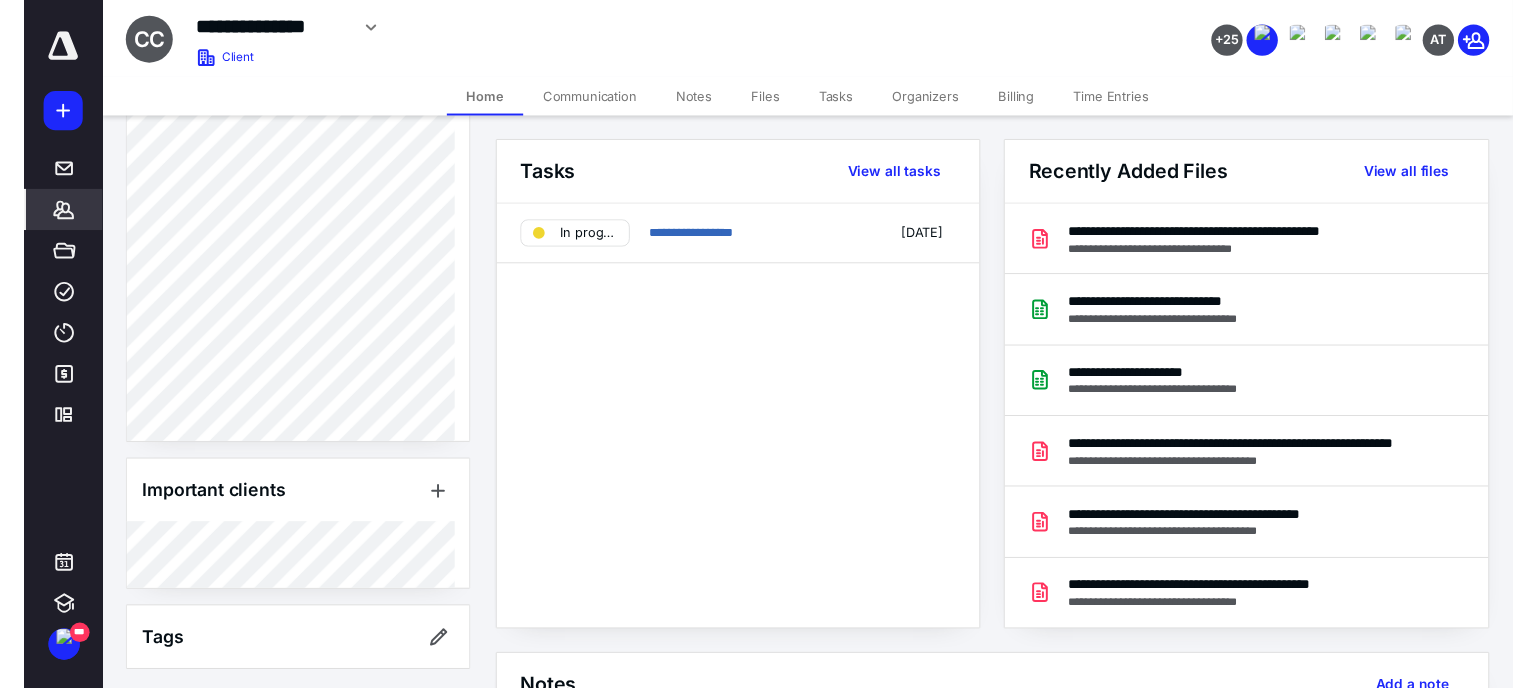 scroll, scrollTop: 782, scrollLeft: 0, axis: vertical 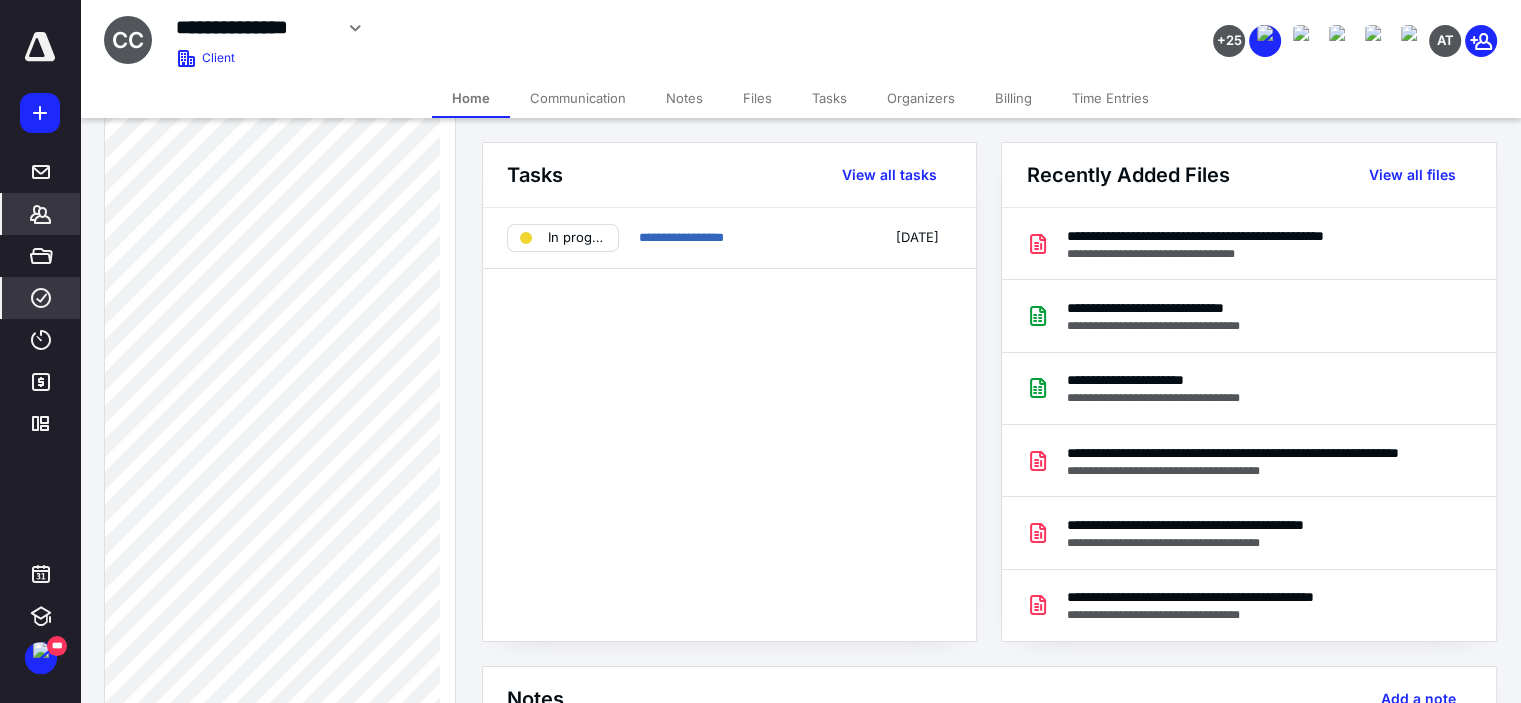 click on "****" at bounding box center (41, 298) 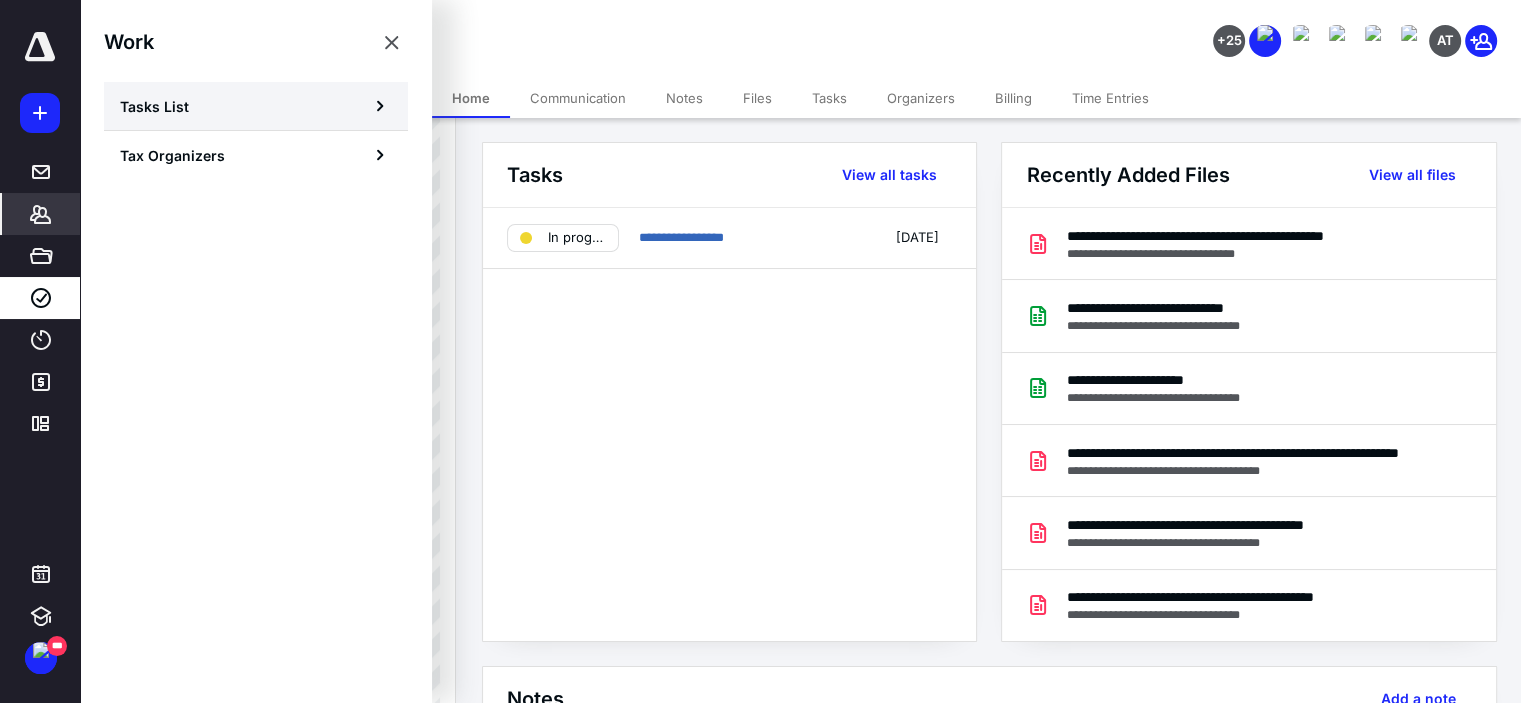 click on "Tasks List" at bounding box center [256, 106] 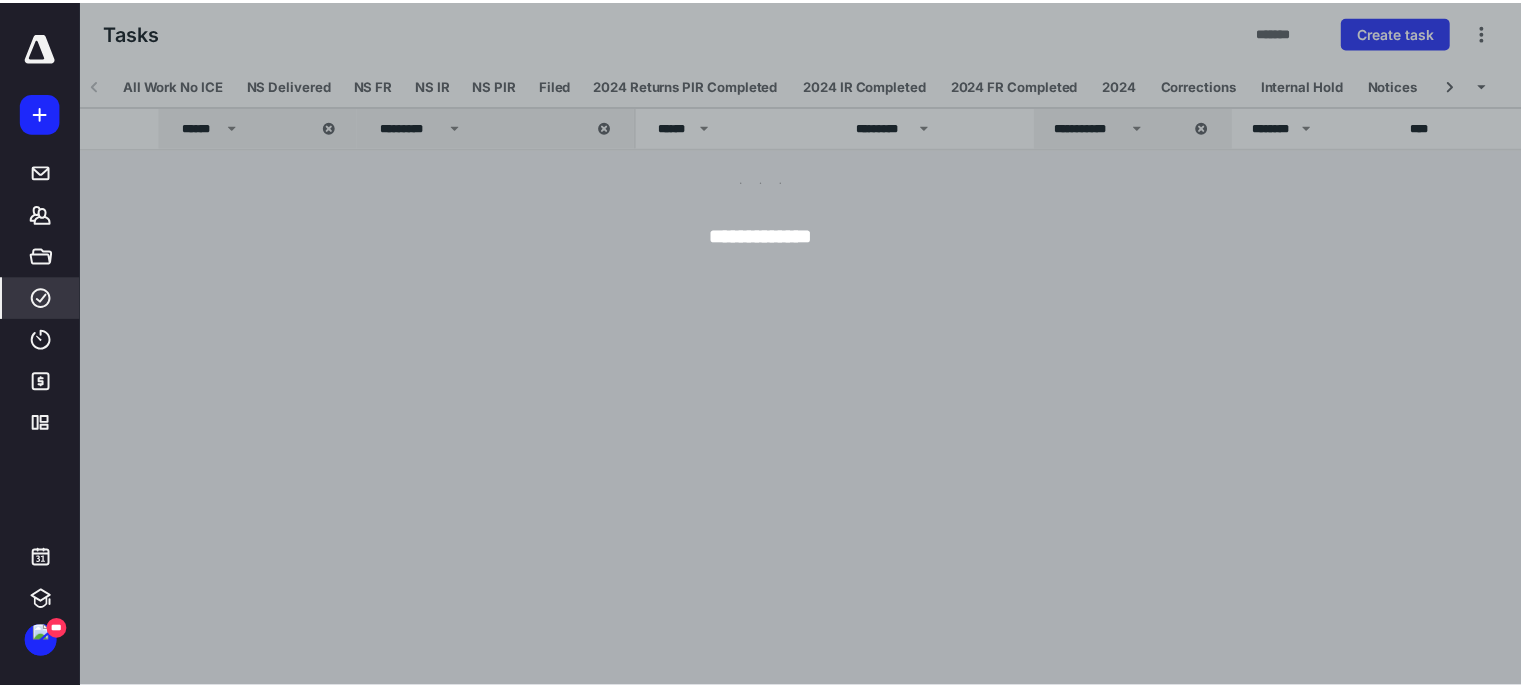 scroll, scrollTop: 0, scrollLeft: 323, axis: horizontal 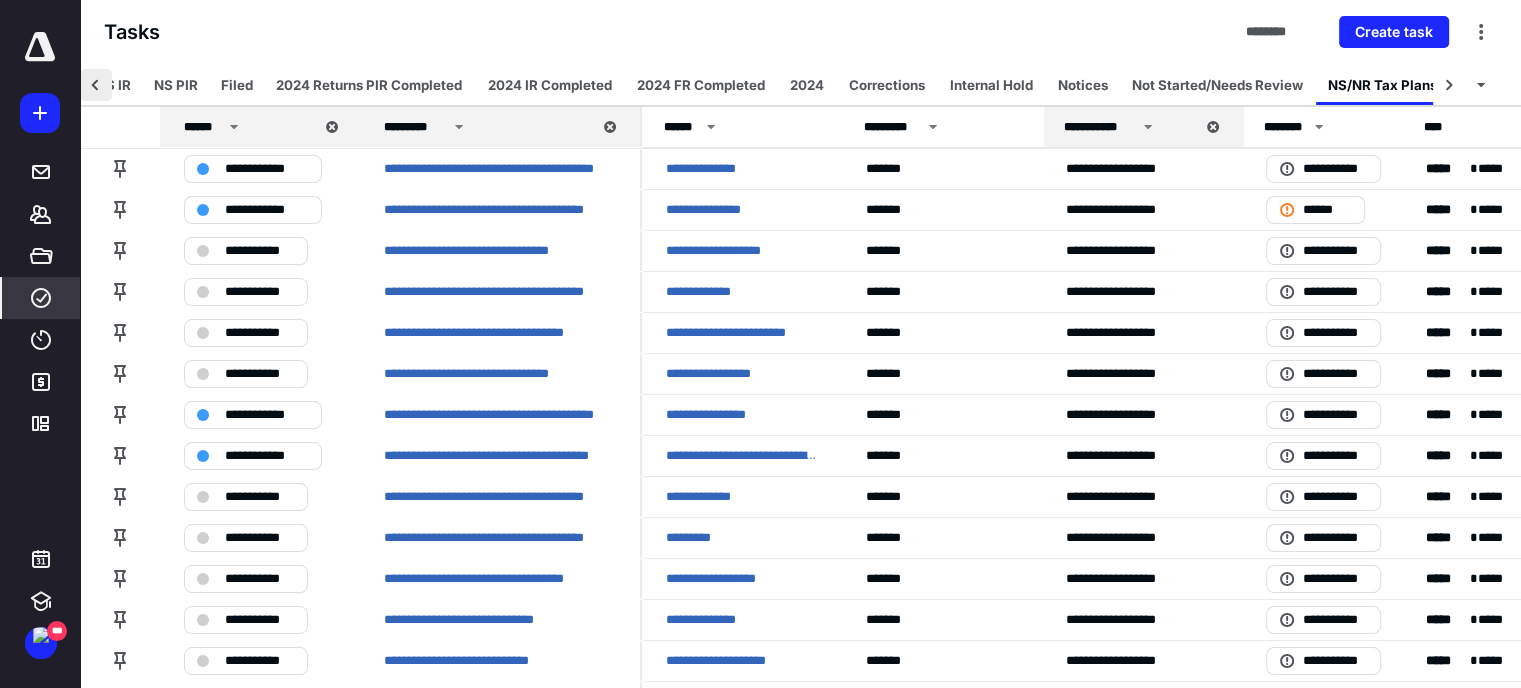 click at bounding box center [96, 85] 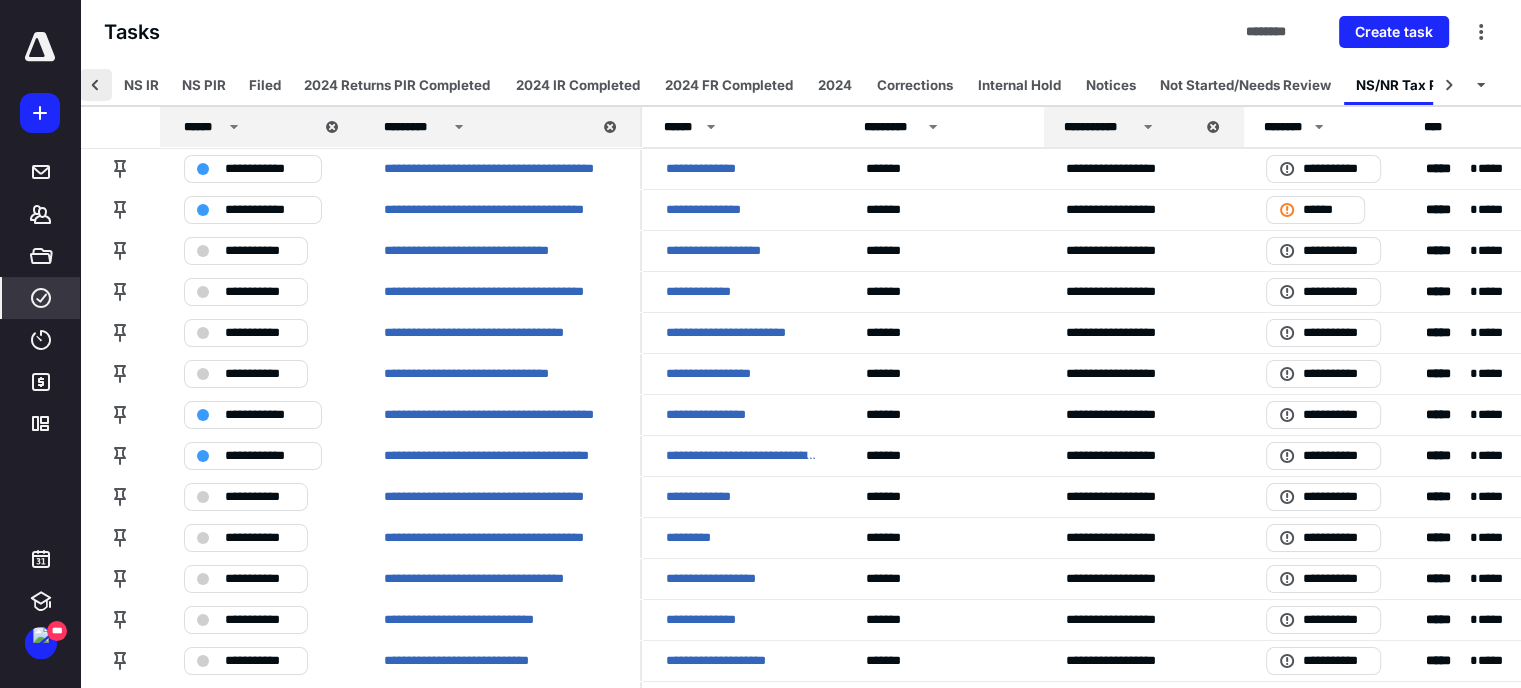 click at bounding box center [96, 85] 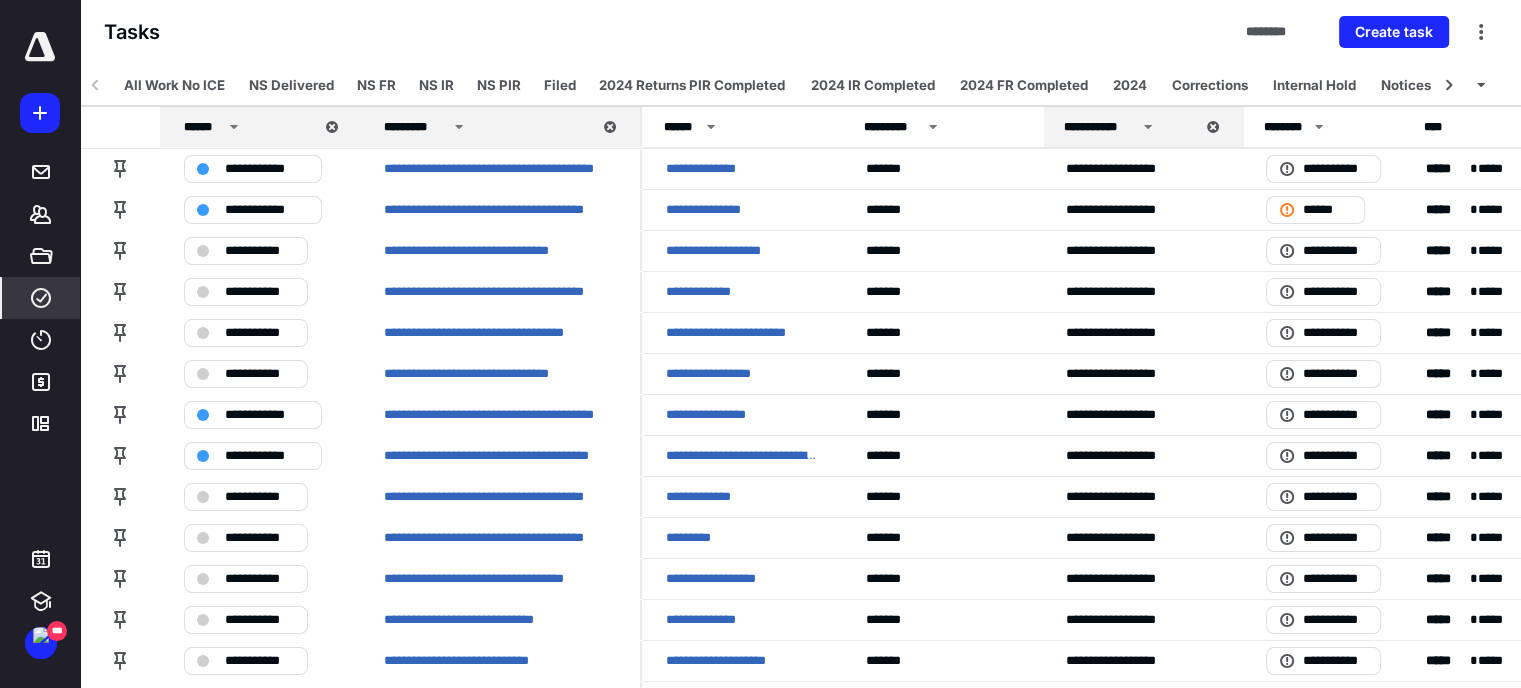click 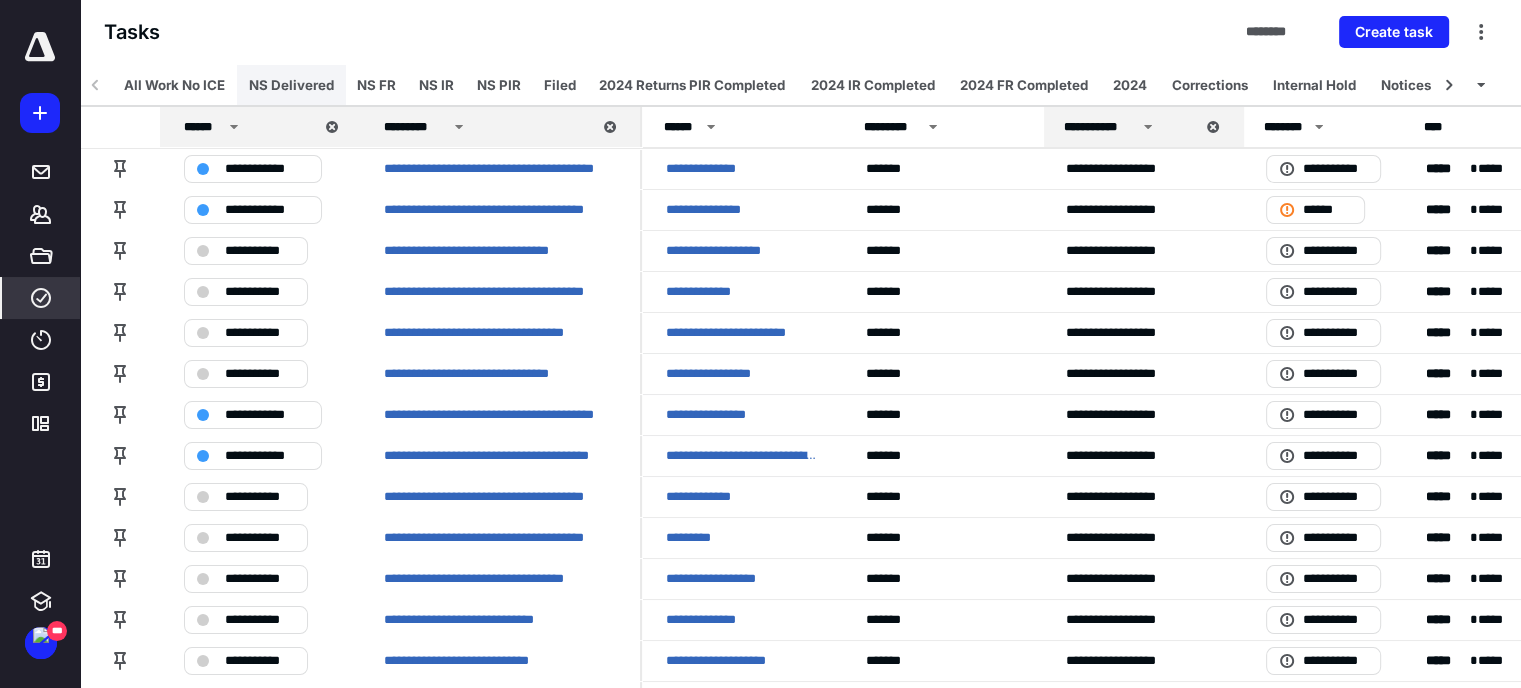 click on "NS Delivered" at bounding box center [291, 85] 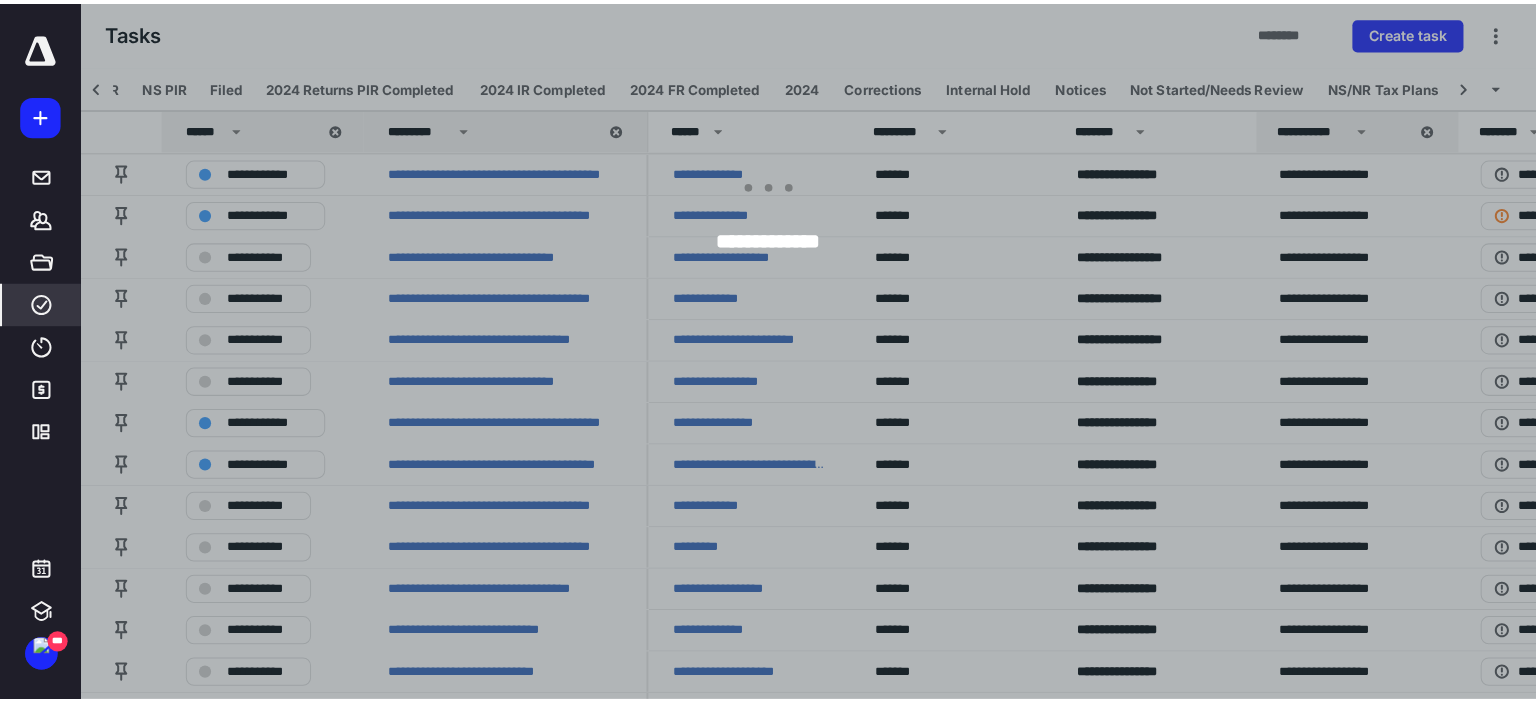 scroll, scrollTop: 0, scrollLeft: 124, axis: horizontal 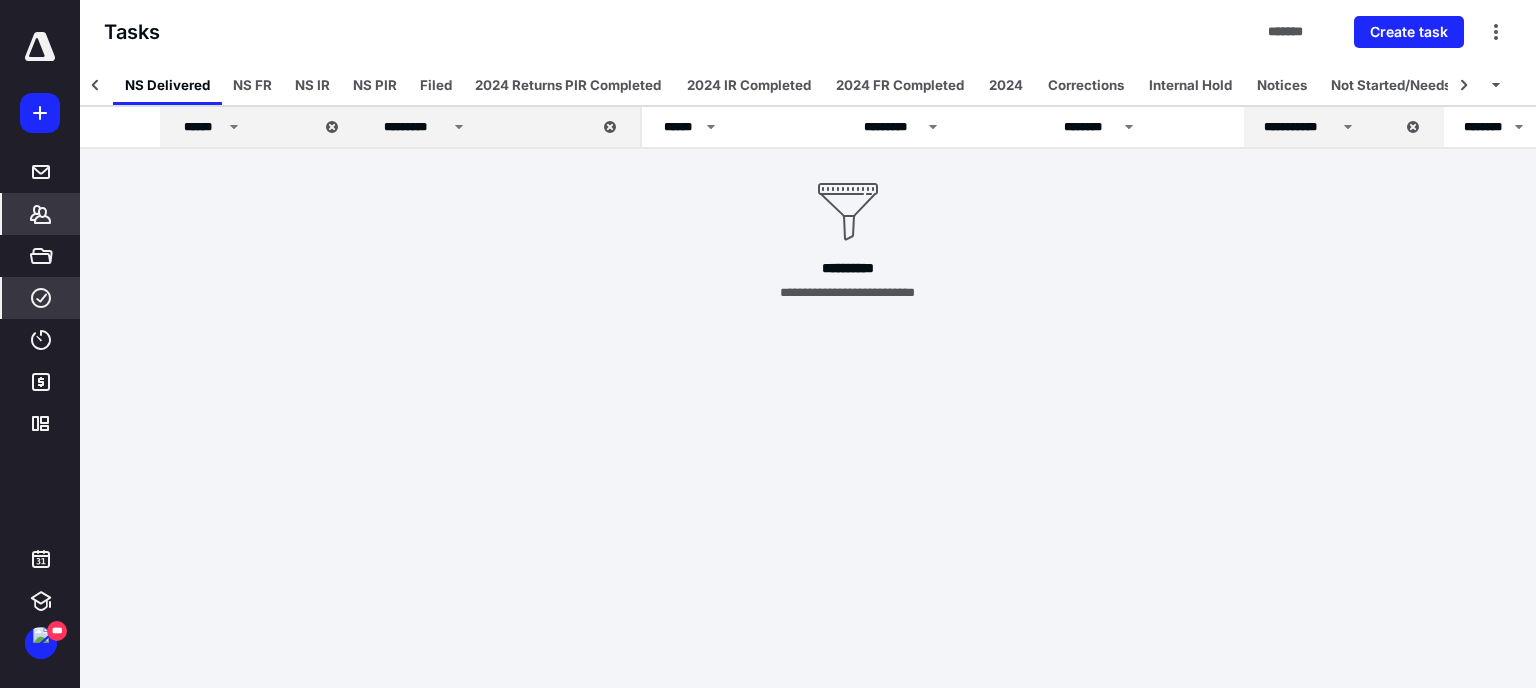 click on "*******" at bounding box center [41, 214] 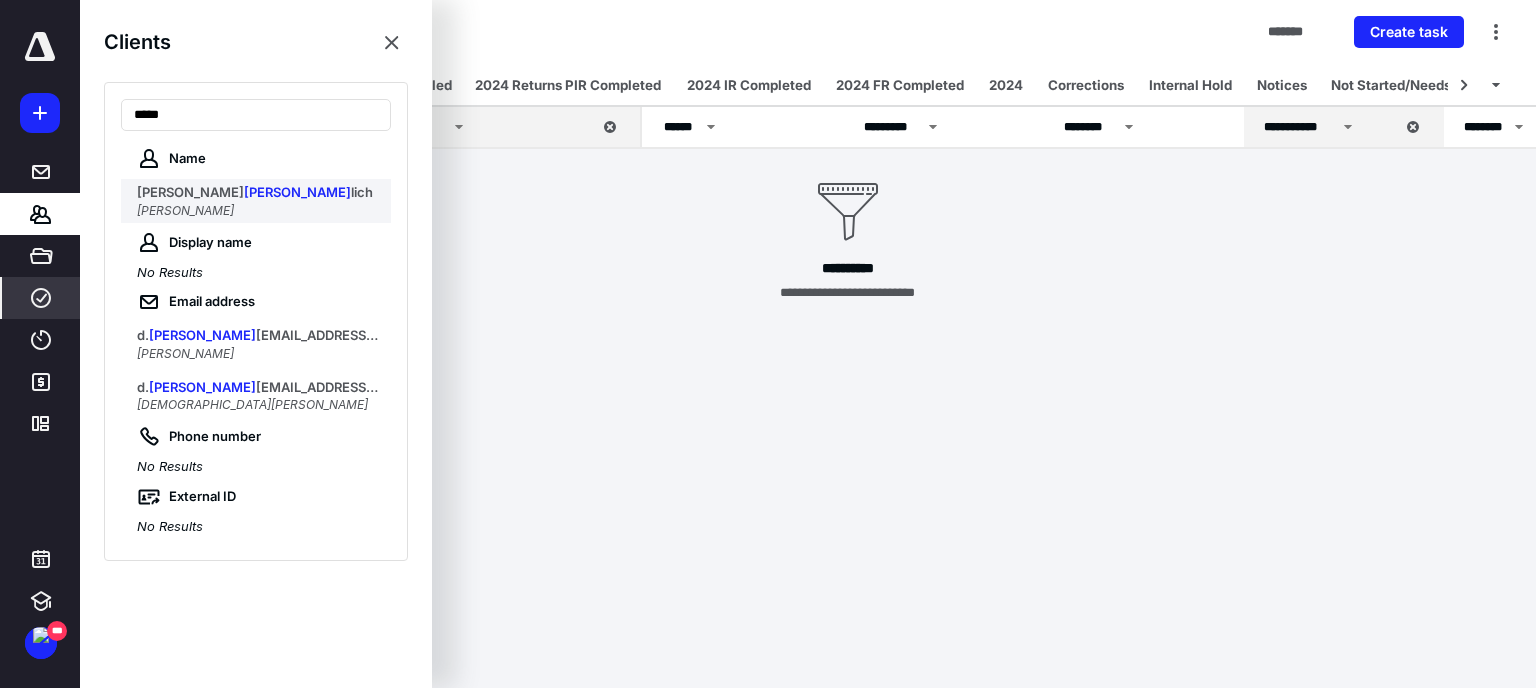 type on "*****" 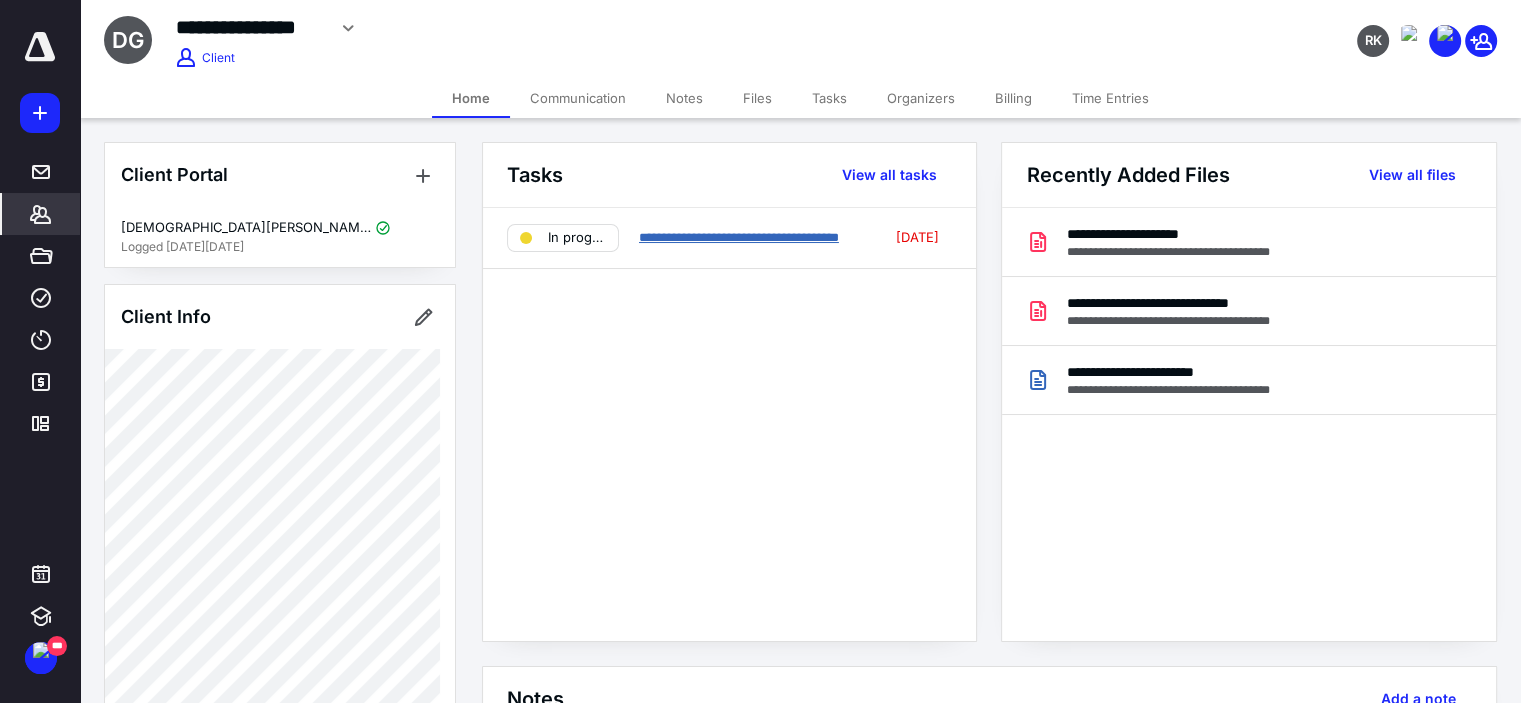 click on "**********" at bounding box center [739, 237] 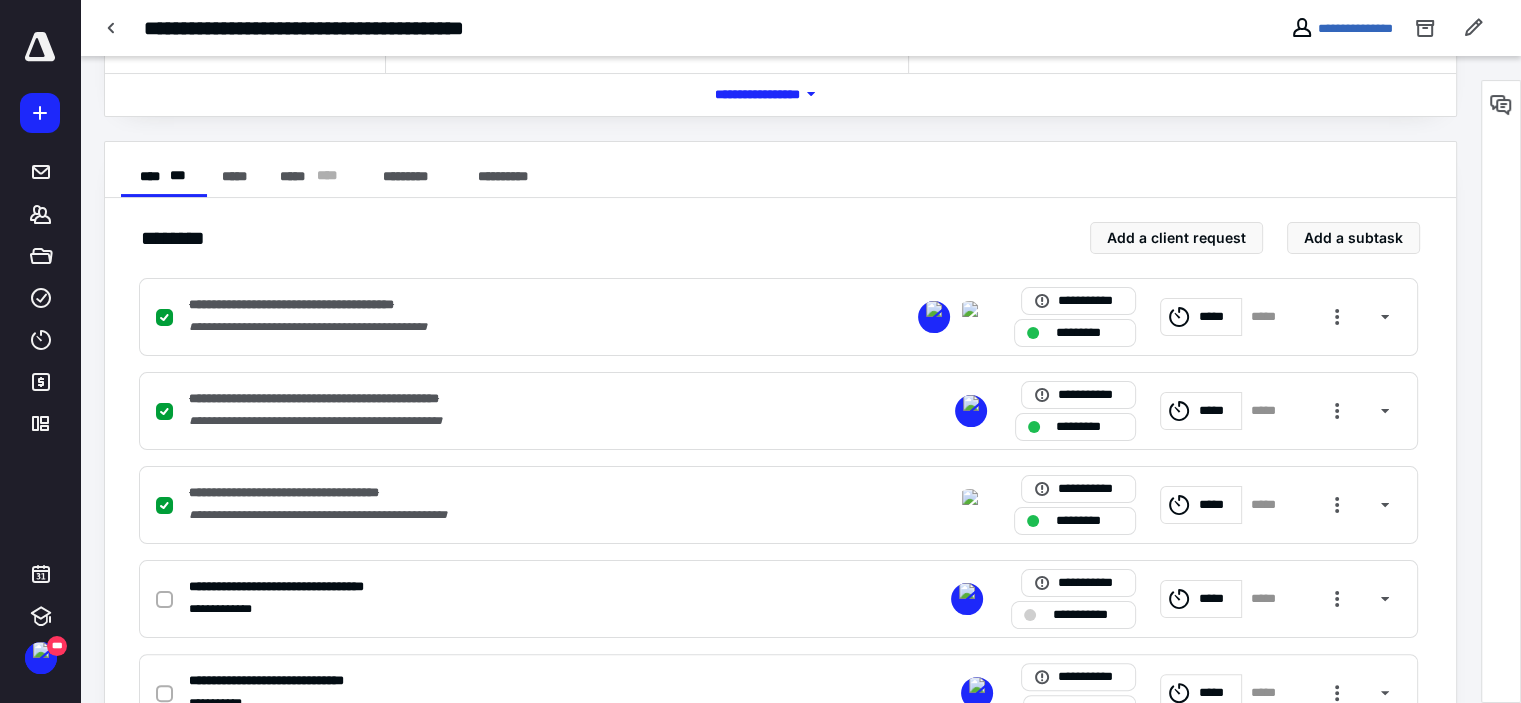 scroll, scrollTop: 471, scrollLeft: 0, axis: vertical 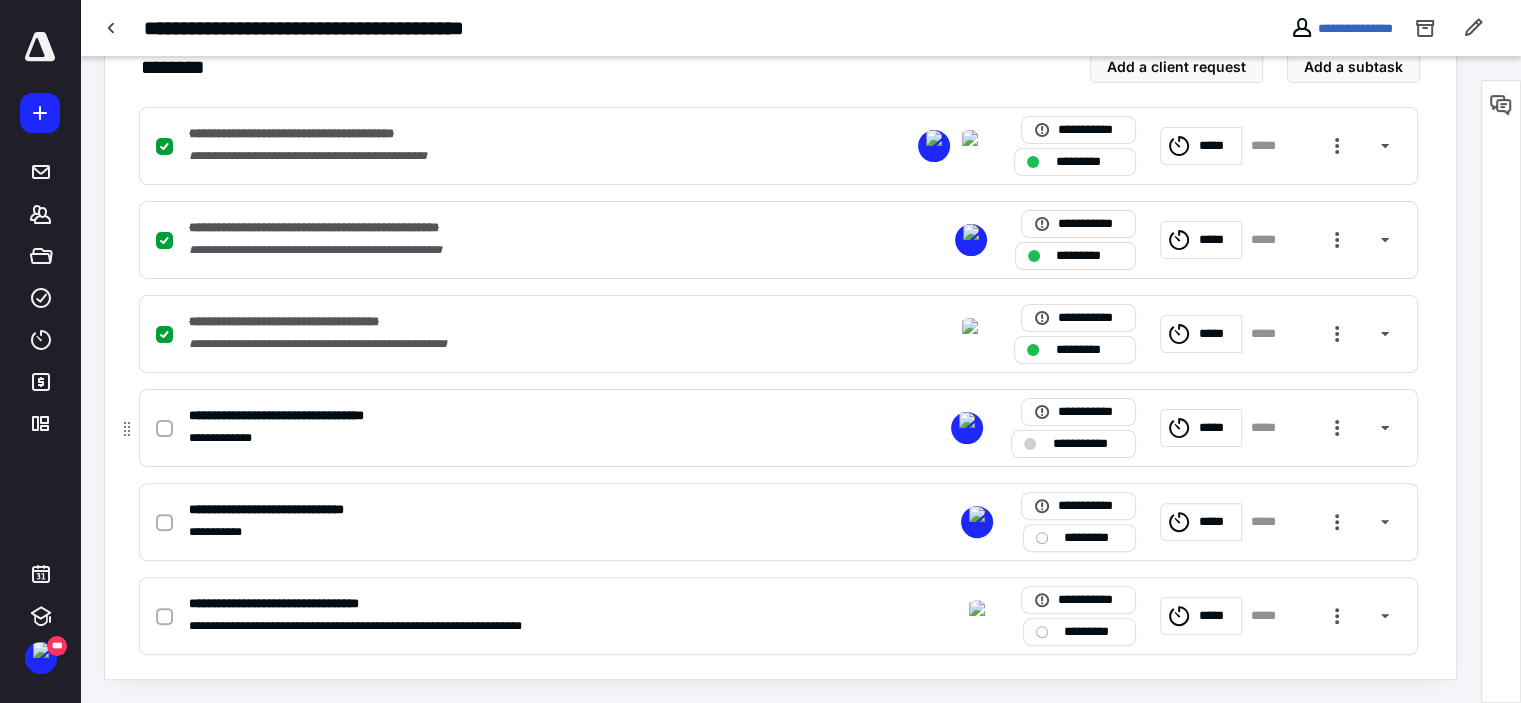 click on "**********" at bounding box center [516, 438] 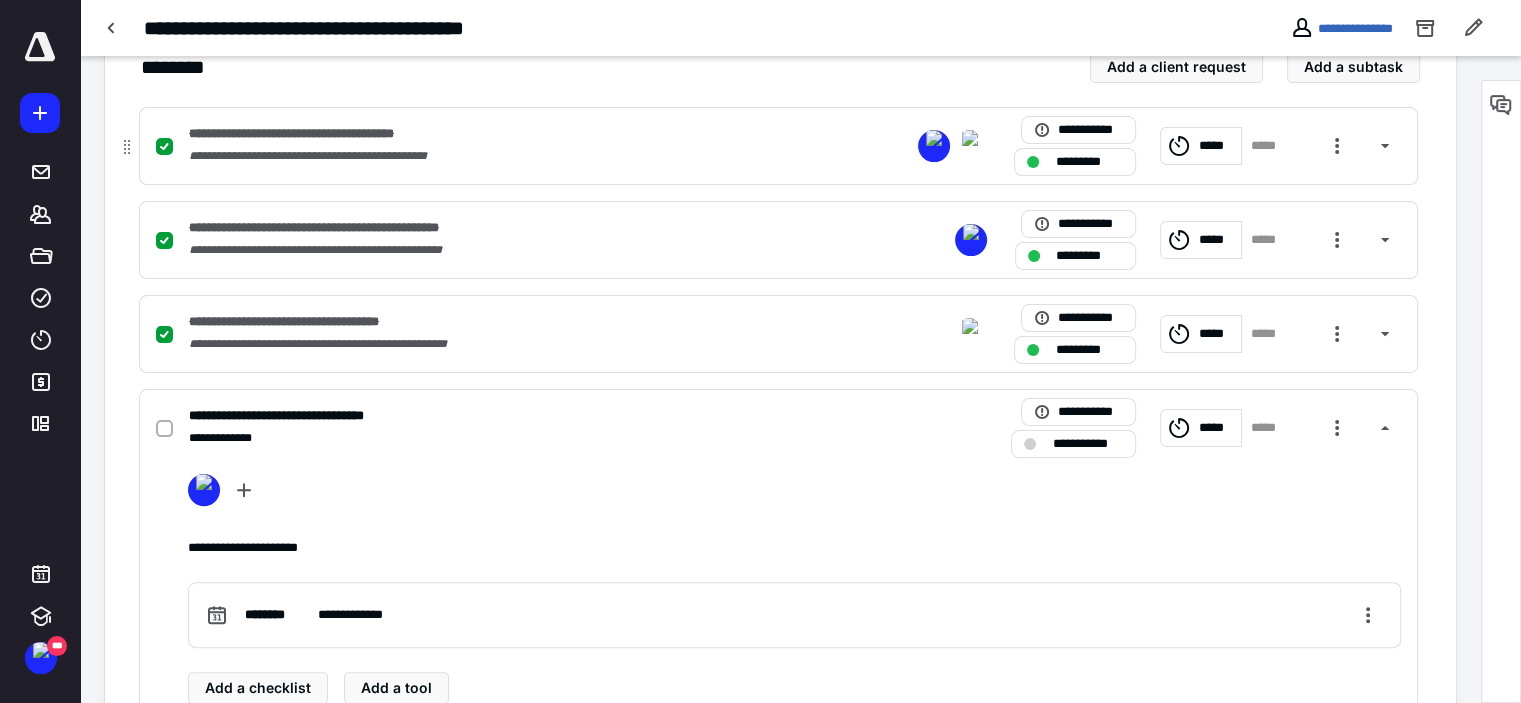 scroll, scrollTop: 571, scrollLeft: 0, axis: vertical 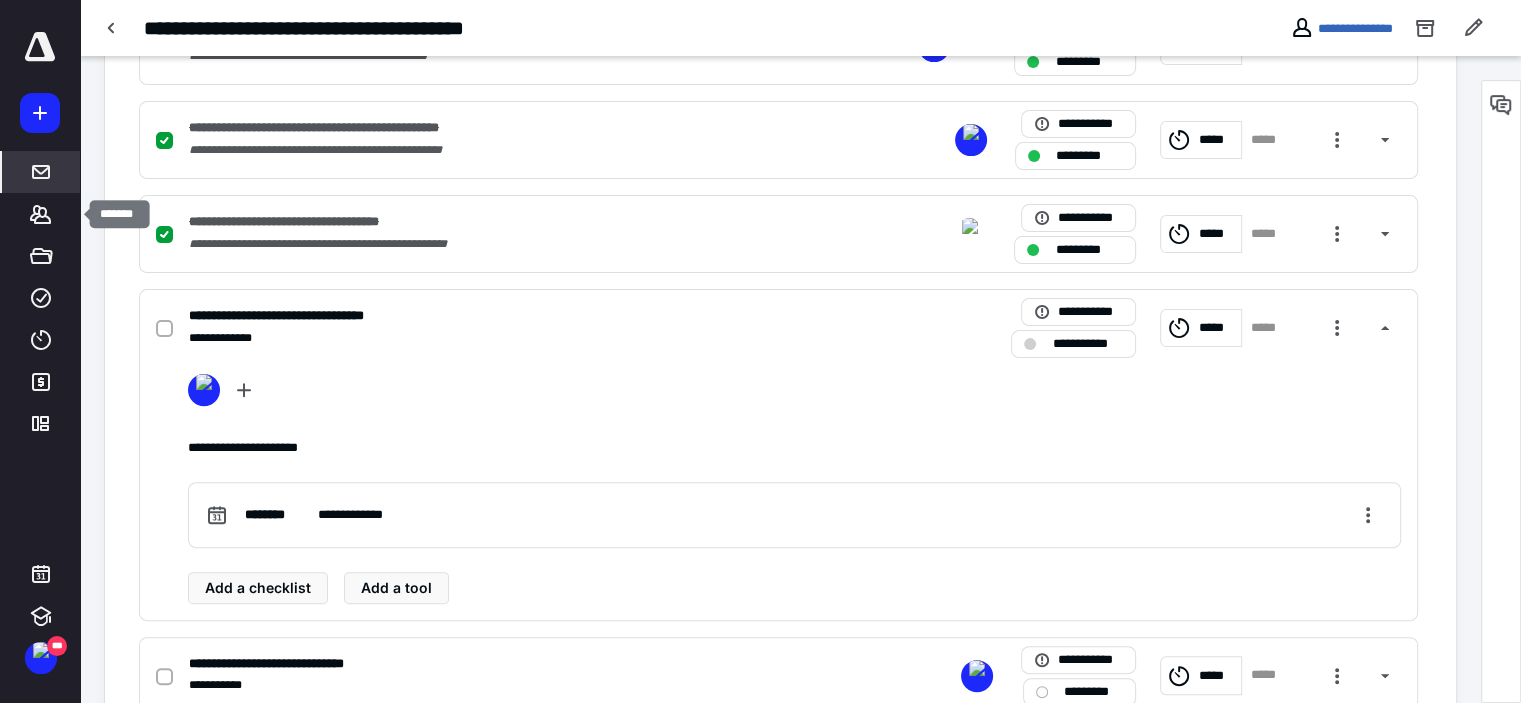 drag, startPoint x: 26, startPoint y: 210, endPoint x: 47, endPoint y: 191, distance: 28.319605 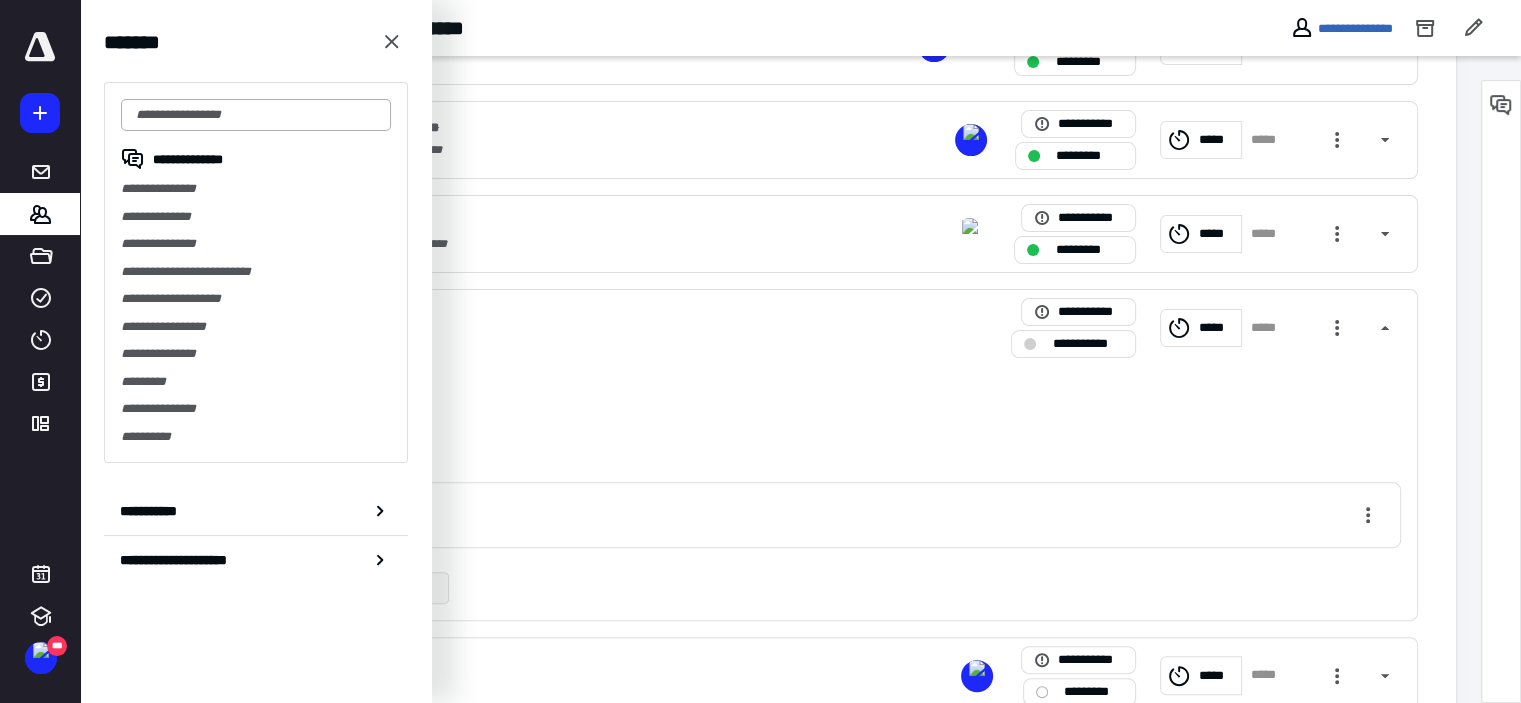 click at bounding box center [256, 115] 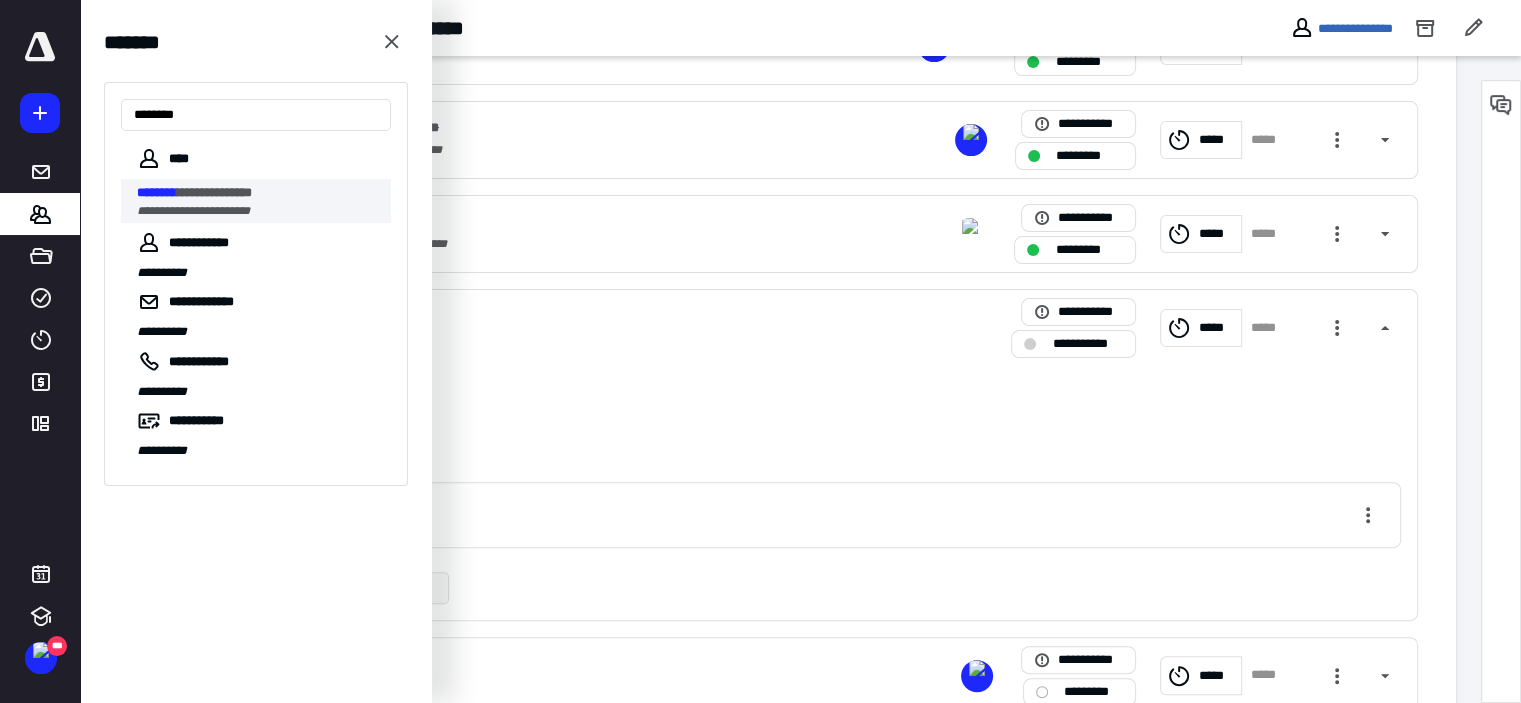 type on "********" 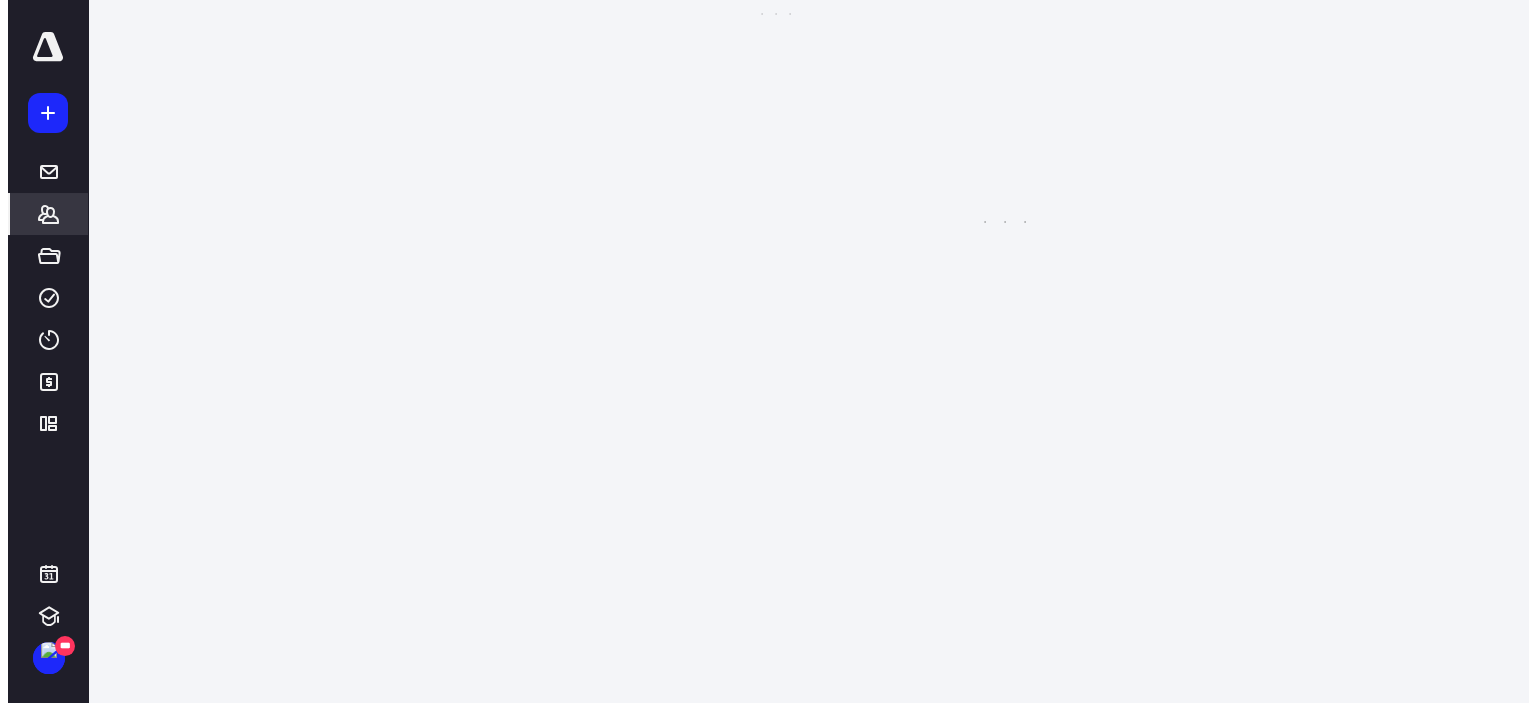 scroll, scrollTop: 0, scrollLeft: 0, axis: both 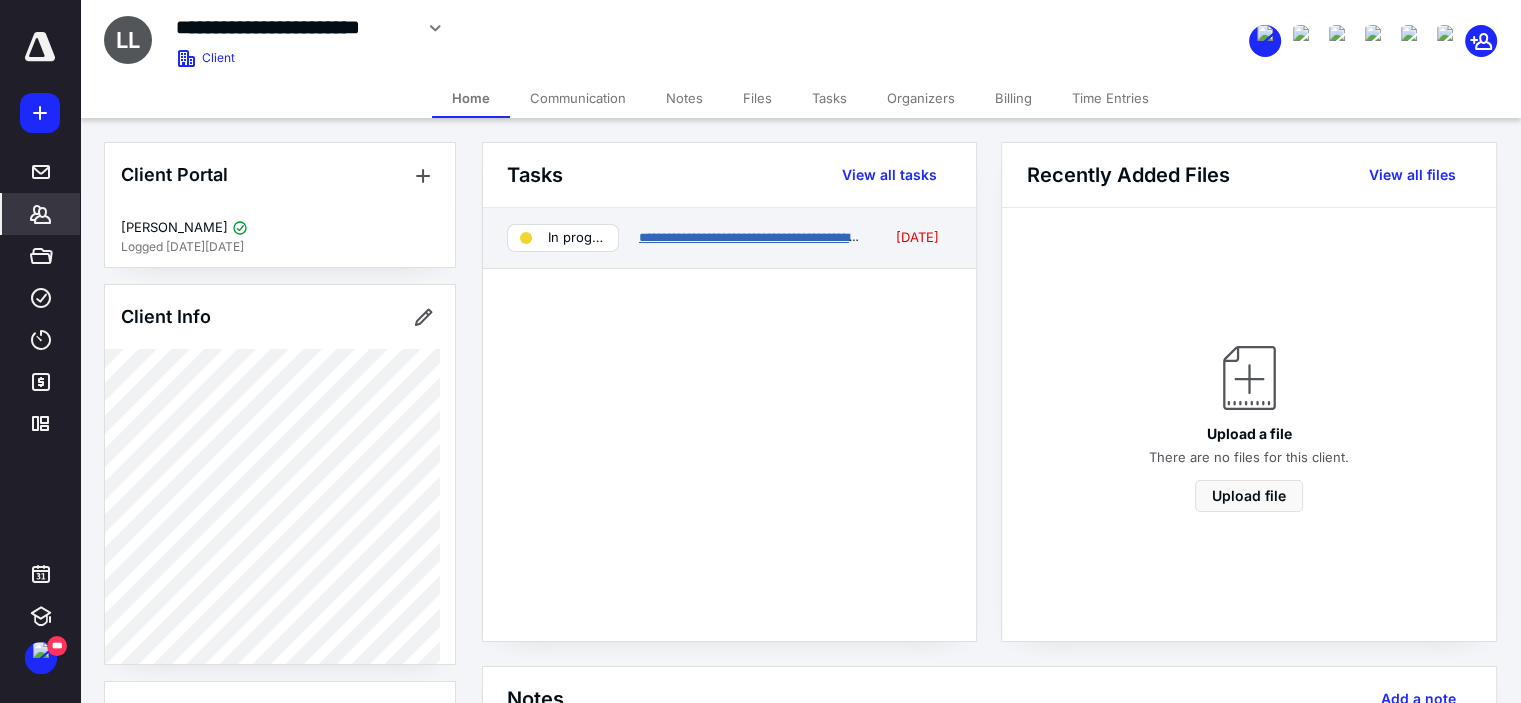 click on "**********" at bounding box center (751, 237) 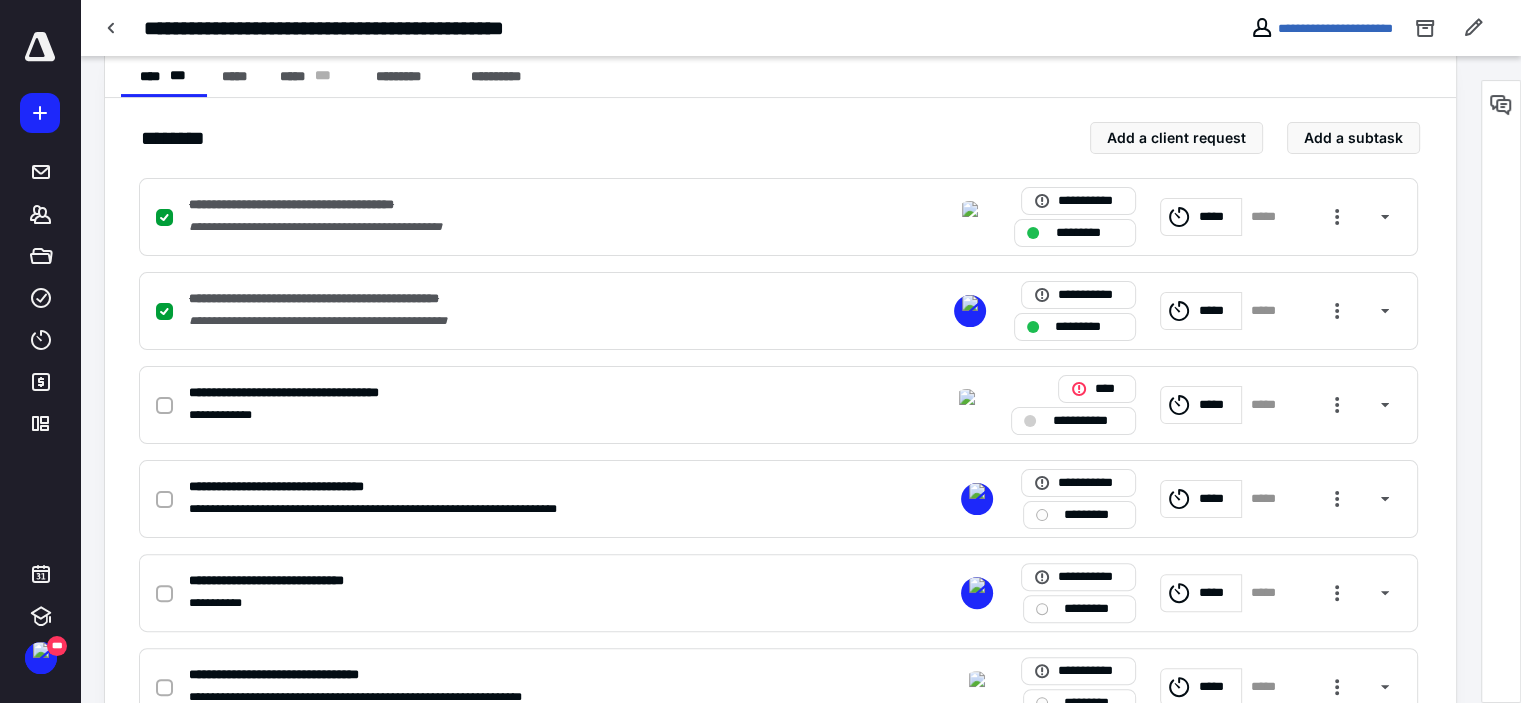 scroll, scrollTop: 100, scrollLeft: 0, axis: vertical 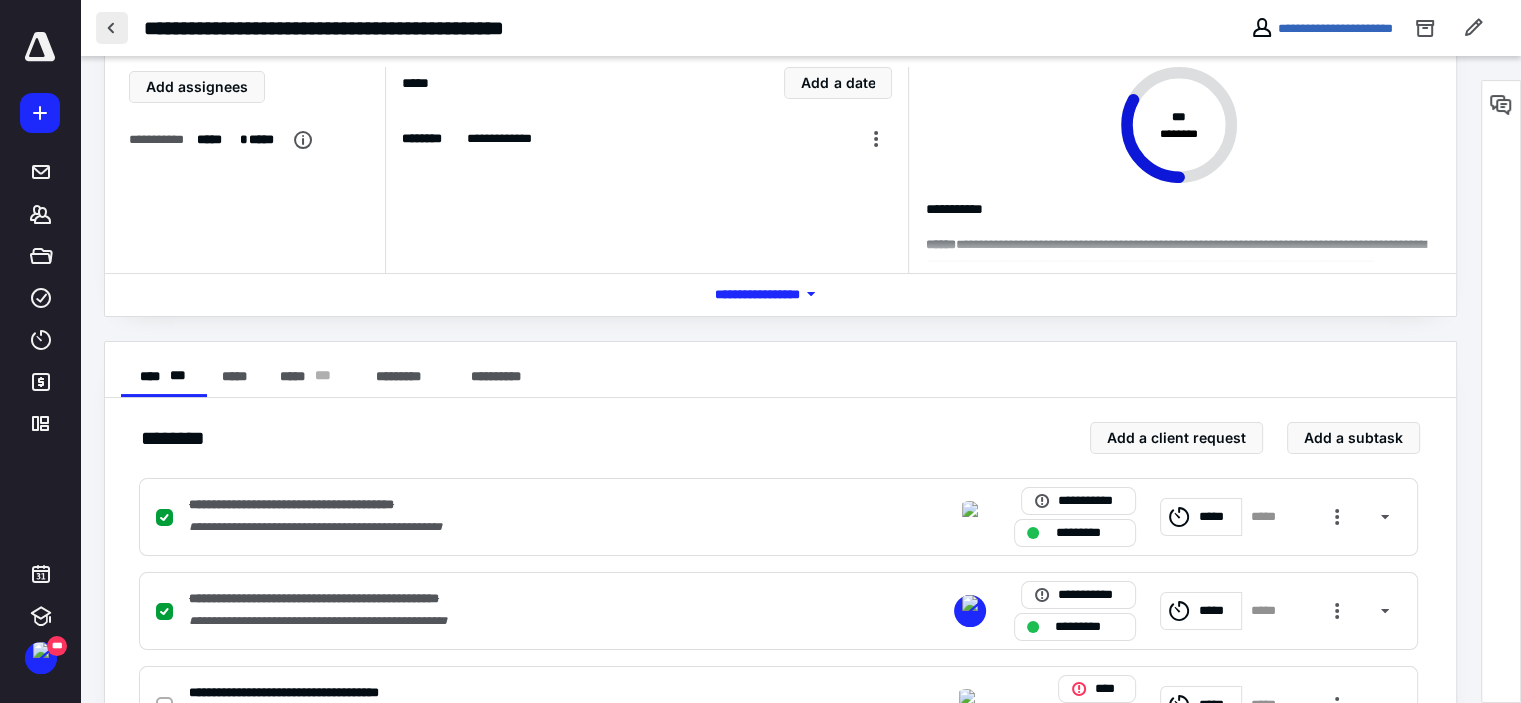 click at bounding box center [112, 28] 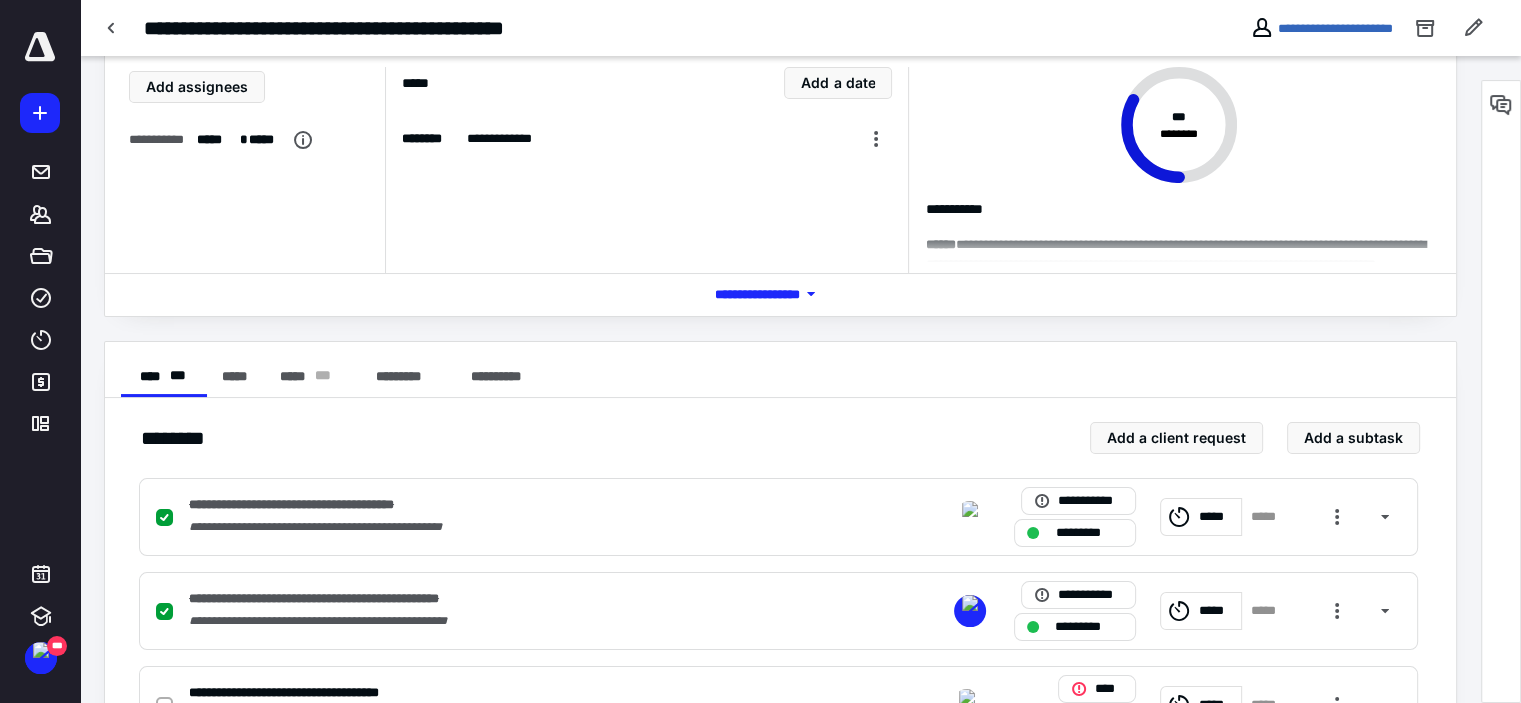 scroll, scrollTop: 0, scrollLeft: 0, axis: both 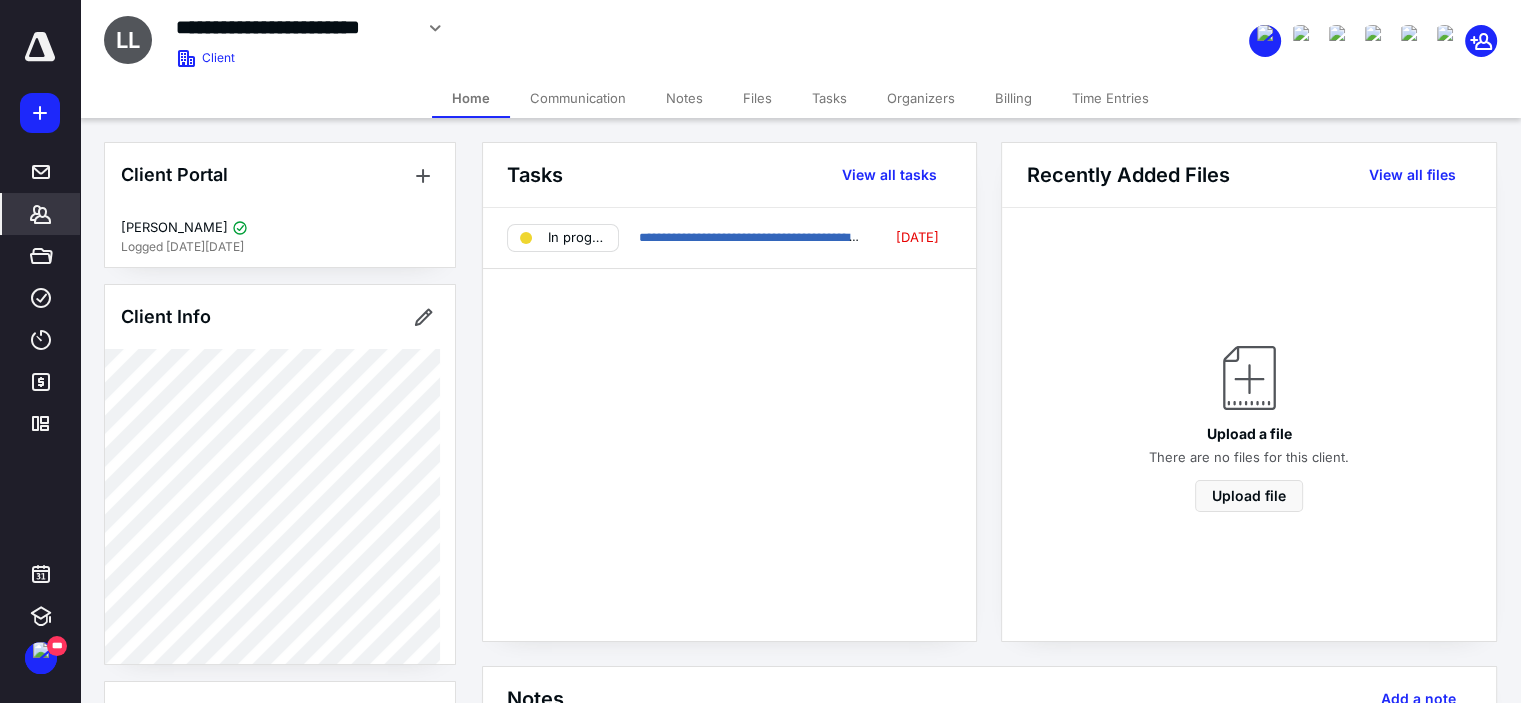 drag, startPoint x: 45, startPoint y: 200, endPoint x: 58, endPoint y: 194, distance: 14.3178215 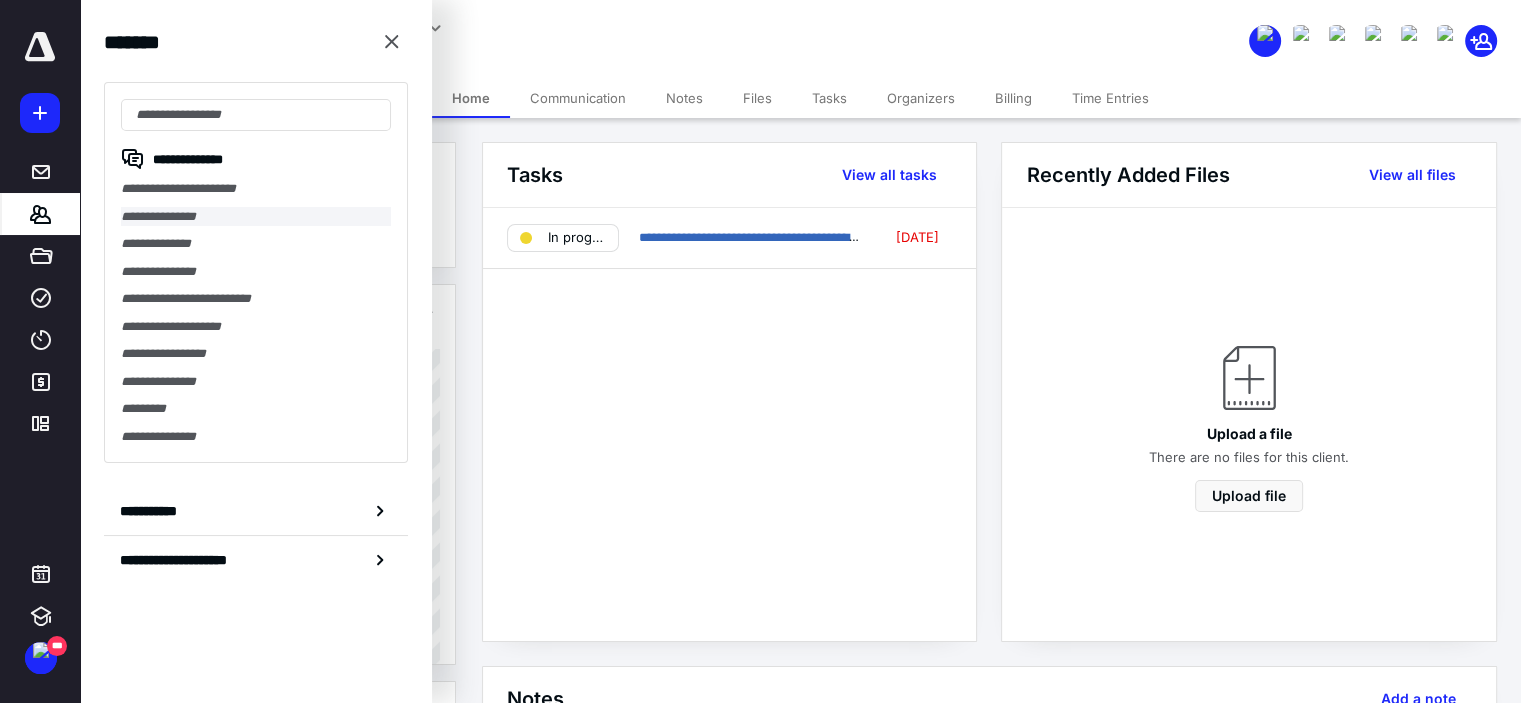 click on "**********" at bounding box center (256, 217) 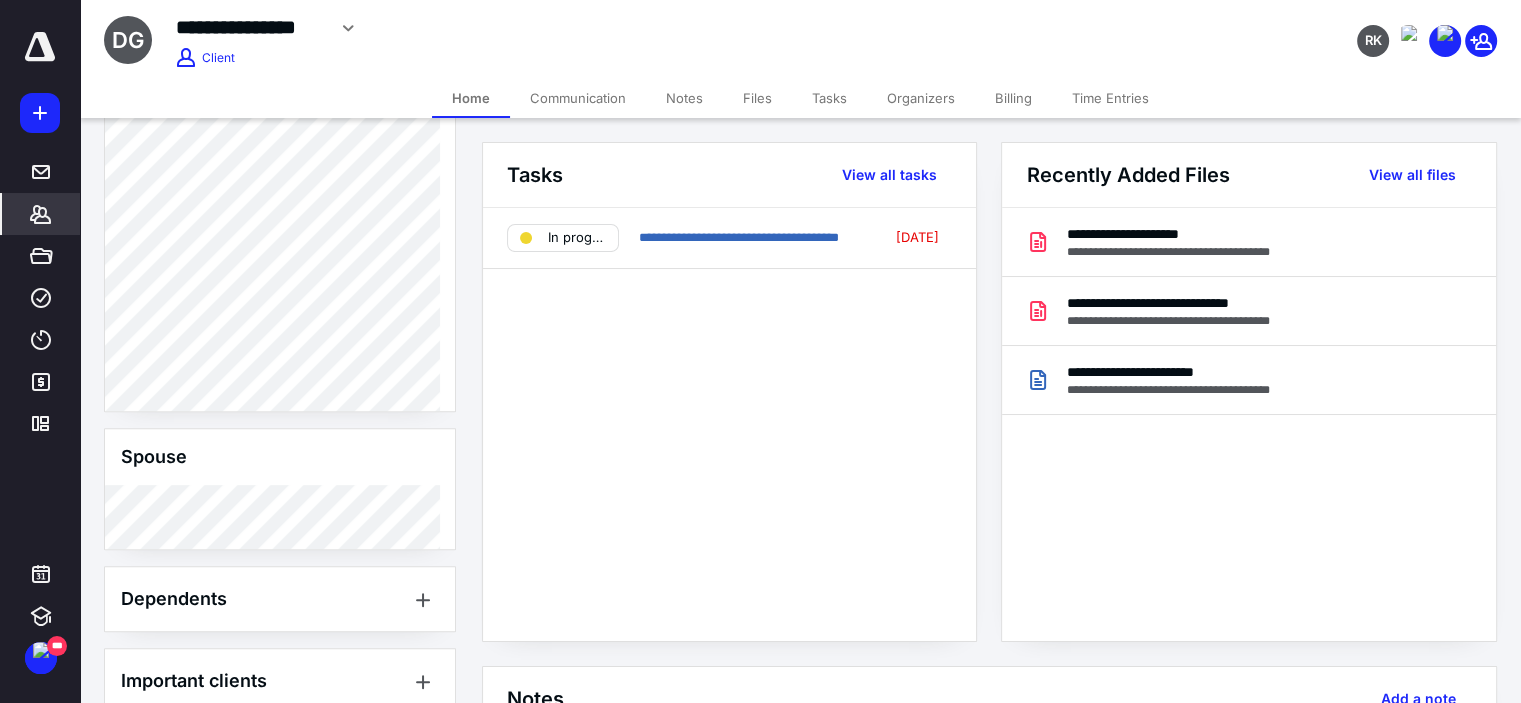 scroll, scrollTop: 1112, scrollLeft: 0, axis: vertical 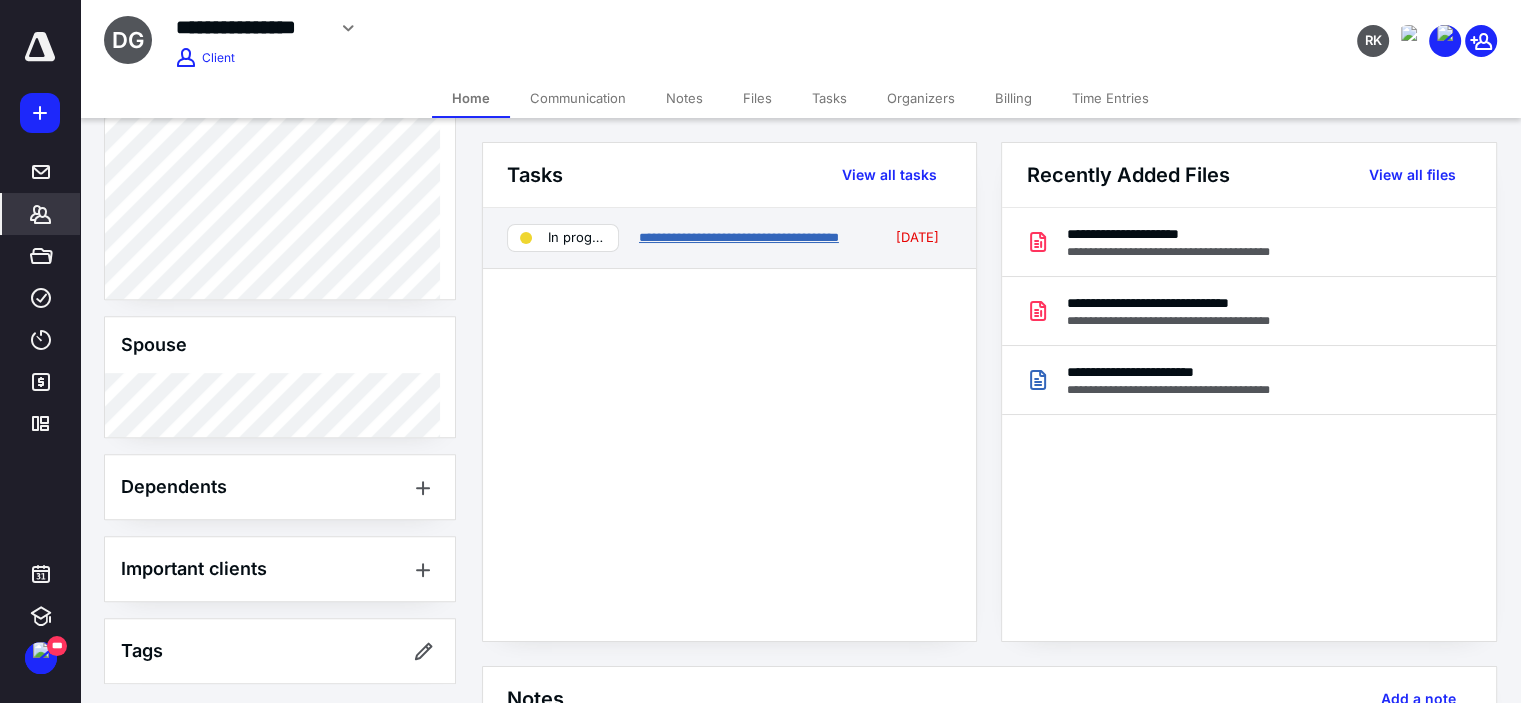 click on "**********" at bounding box center (739, 237) 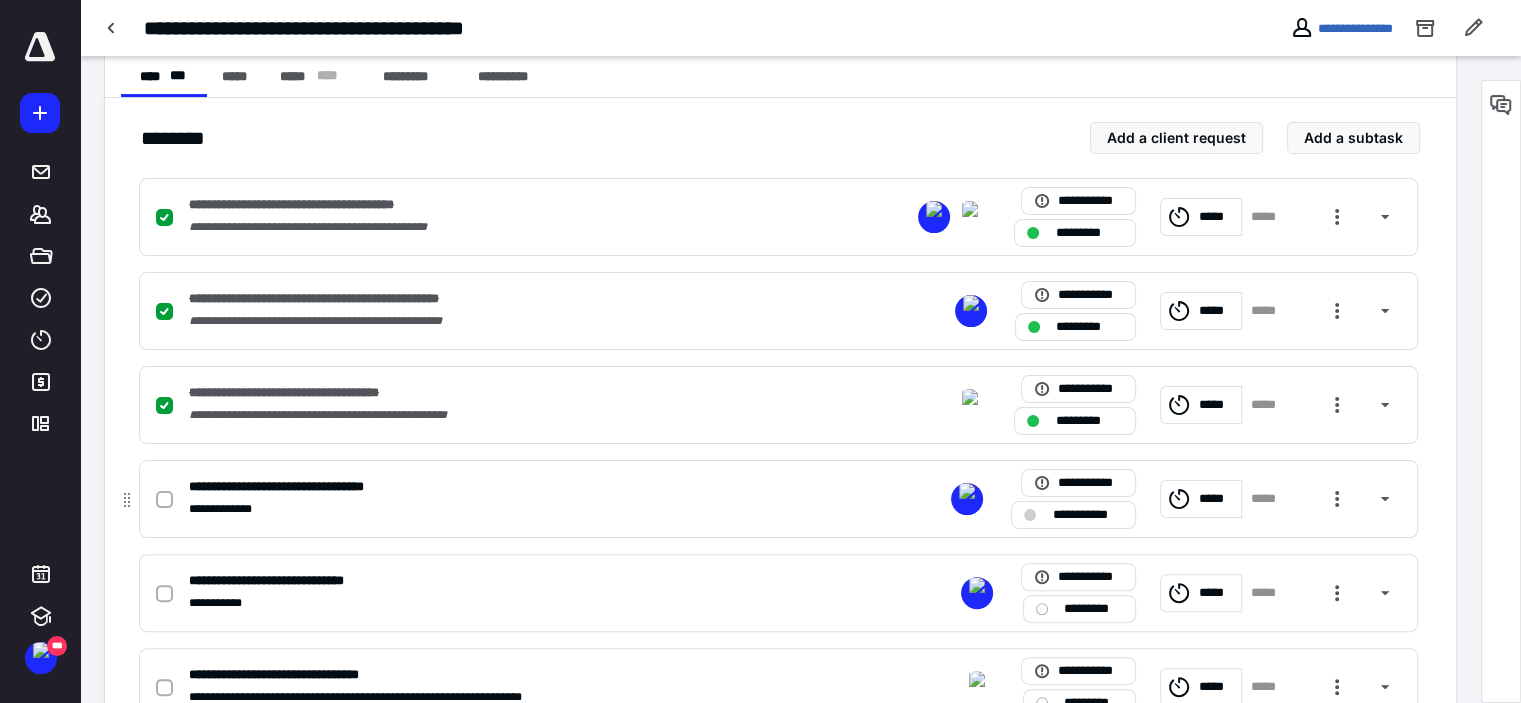 scroll, scrollTop: 471, scrollLeft: 0, axis: vertical 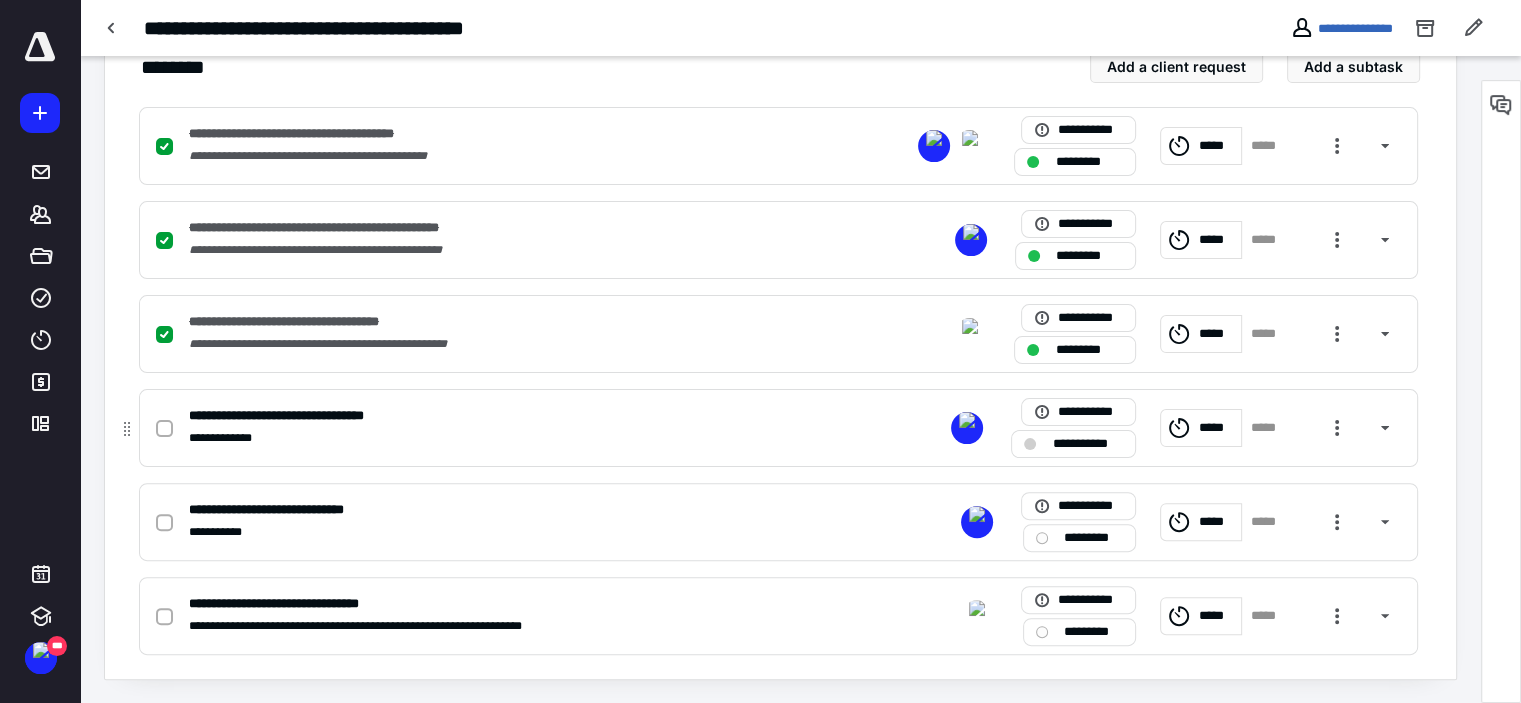 click on "**********" at bounding box center (1087, 444) 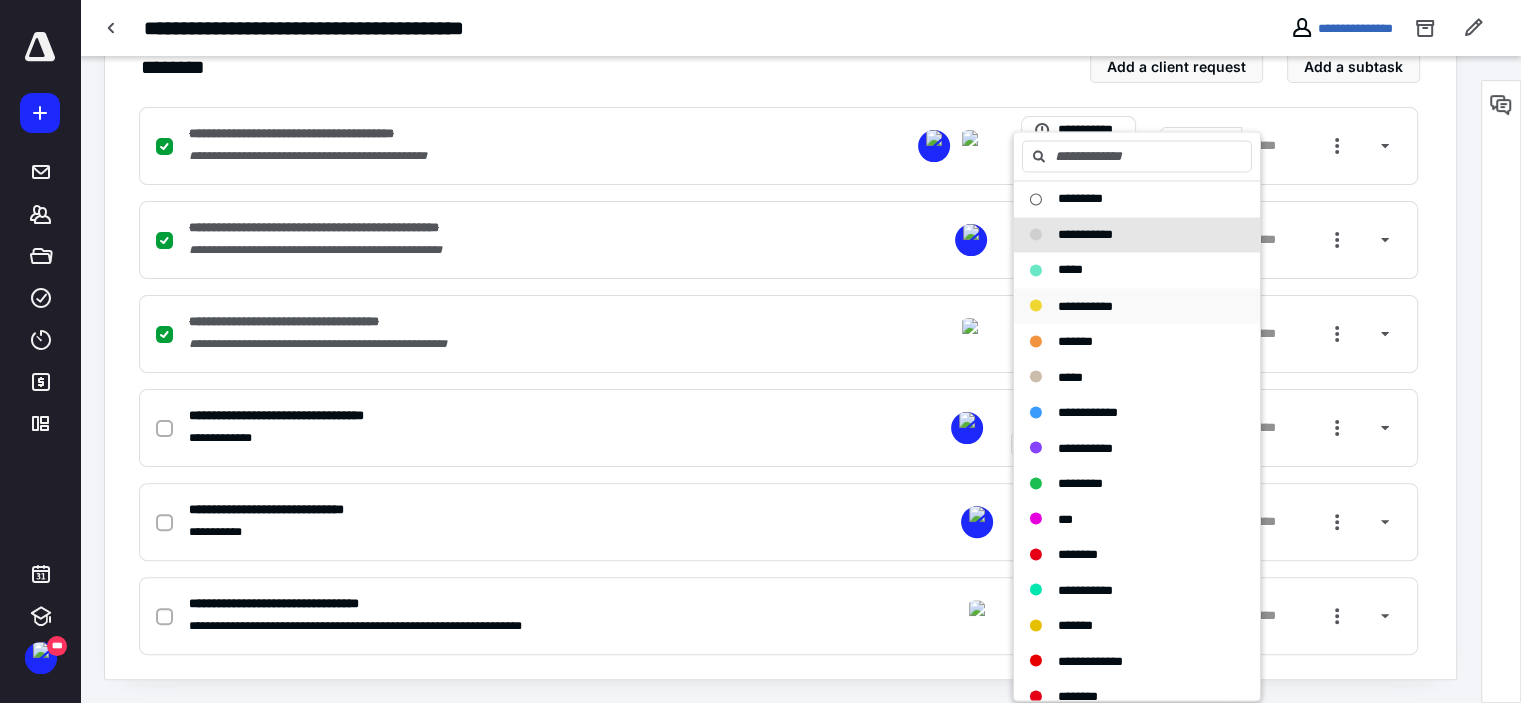 click on "**********" at bounding box center (1085, 305) 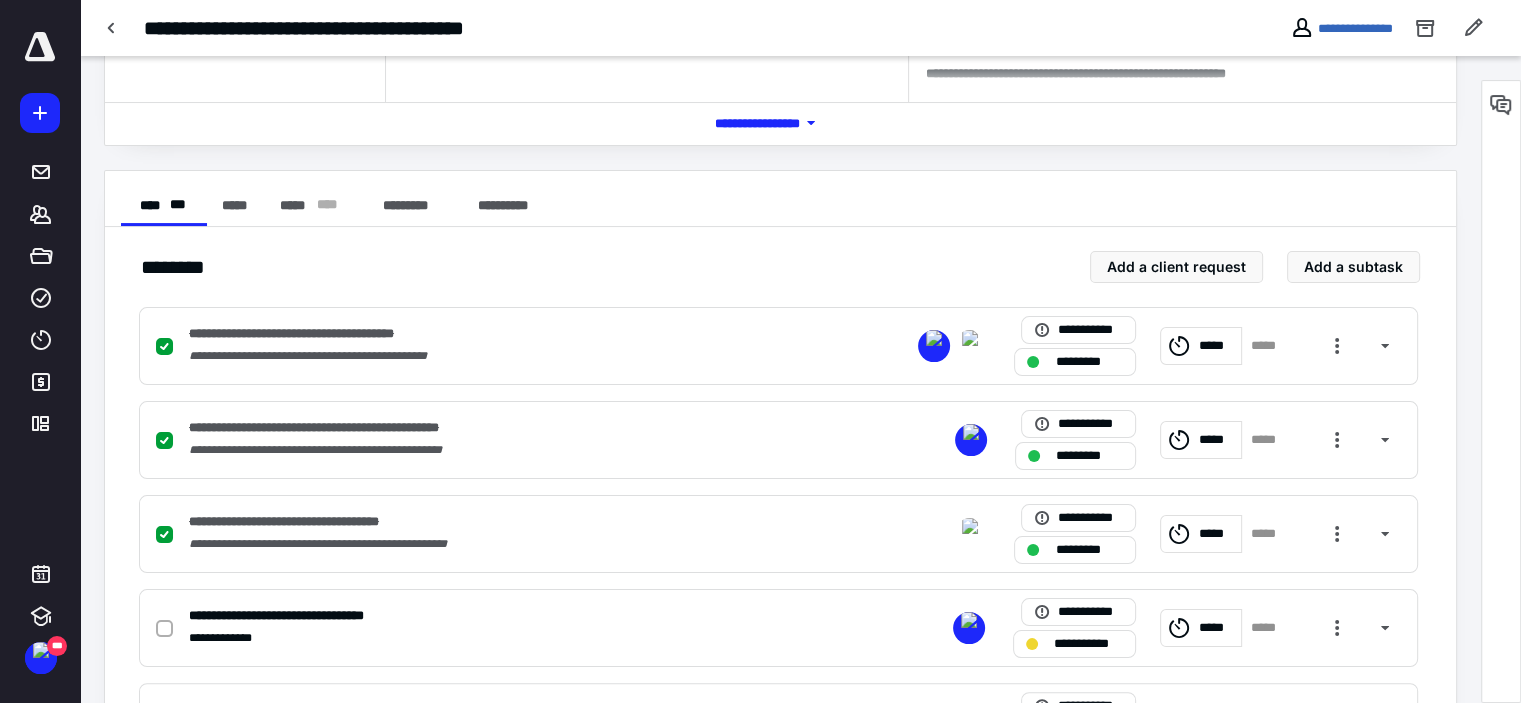 scroll, scrollTop: 0, scrollLeft: 0, axis: both 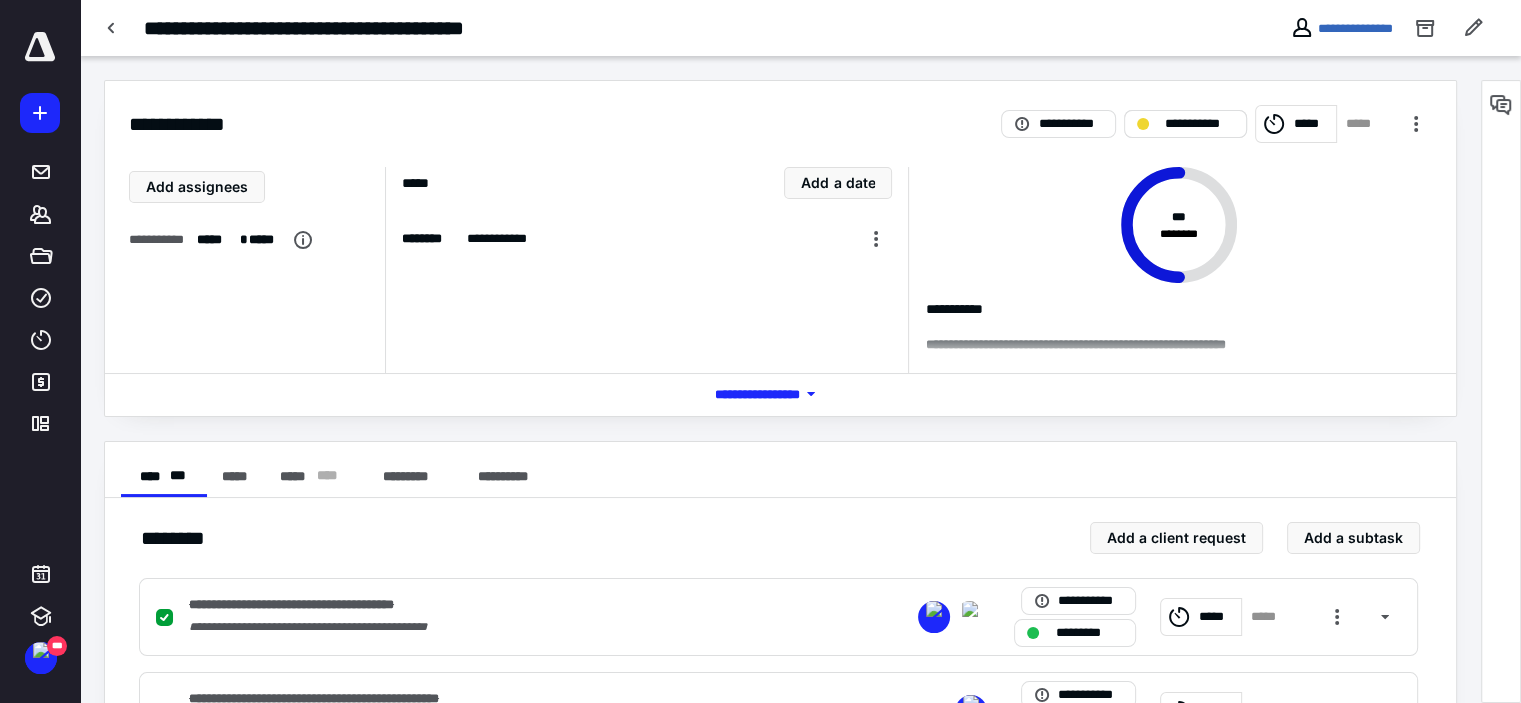 click on "**********" at bounding box center (1199, 124) 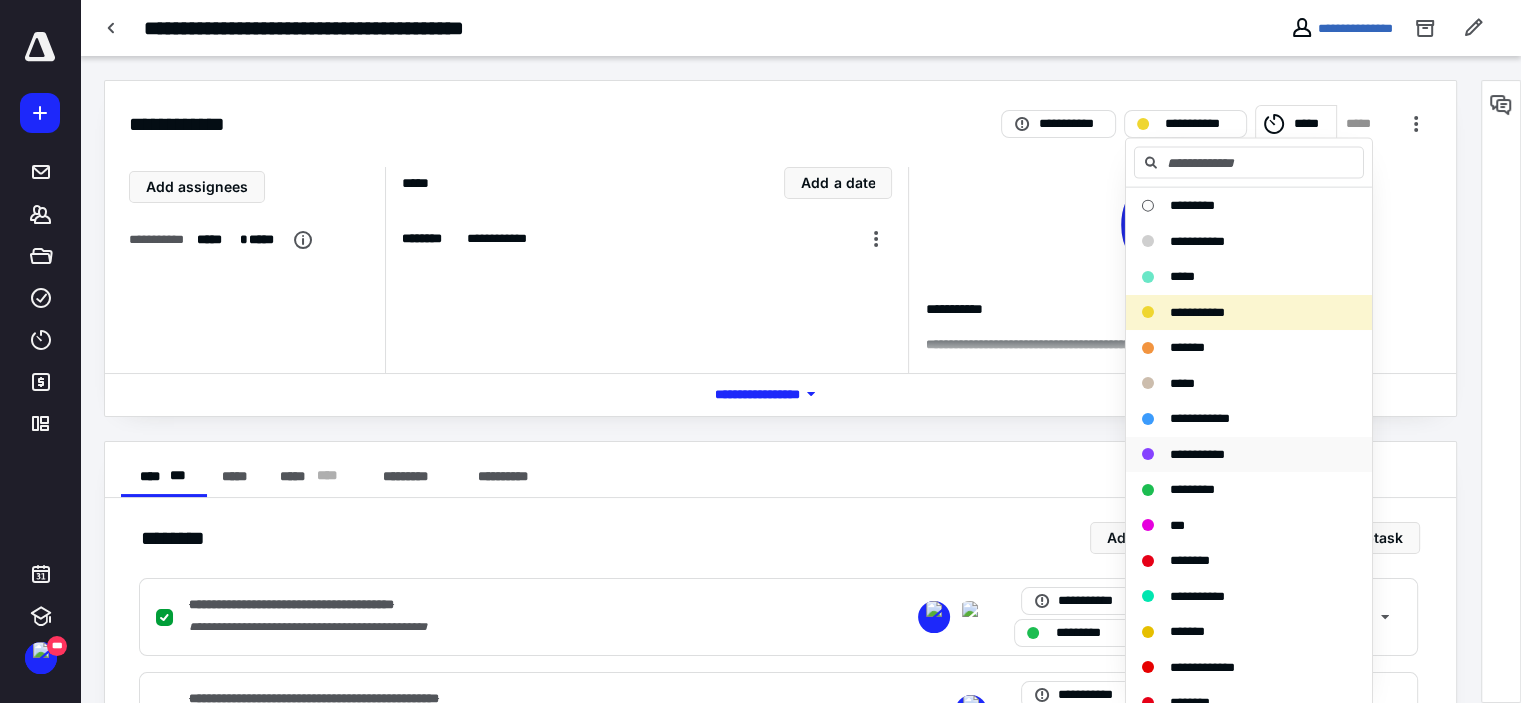 click on "**********" at bounding box center [1197, 453] 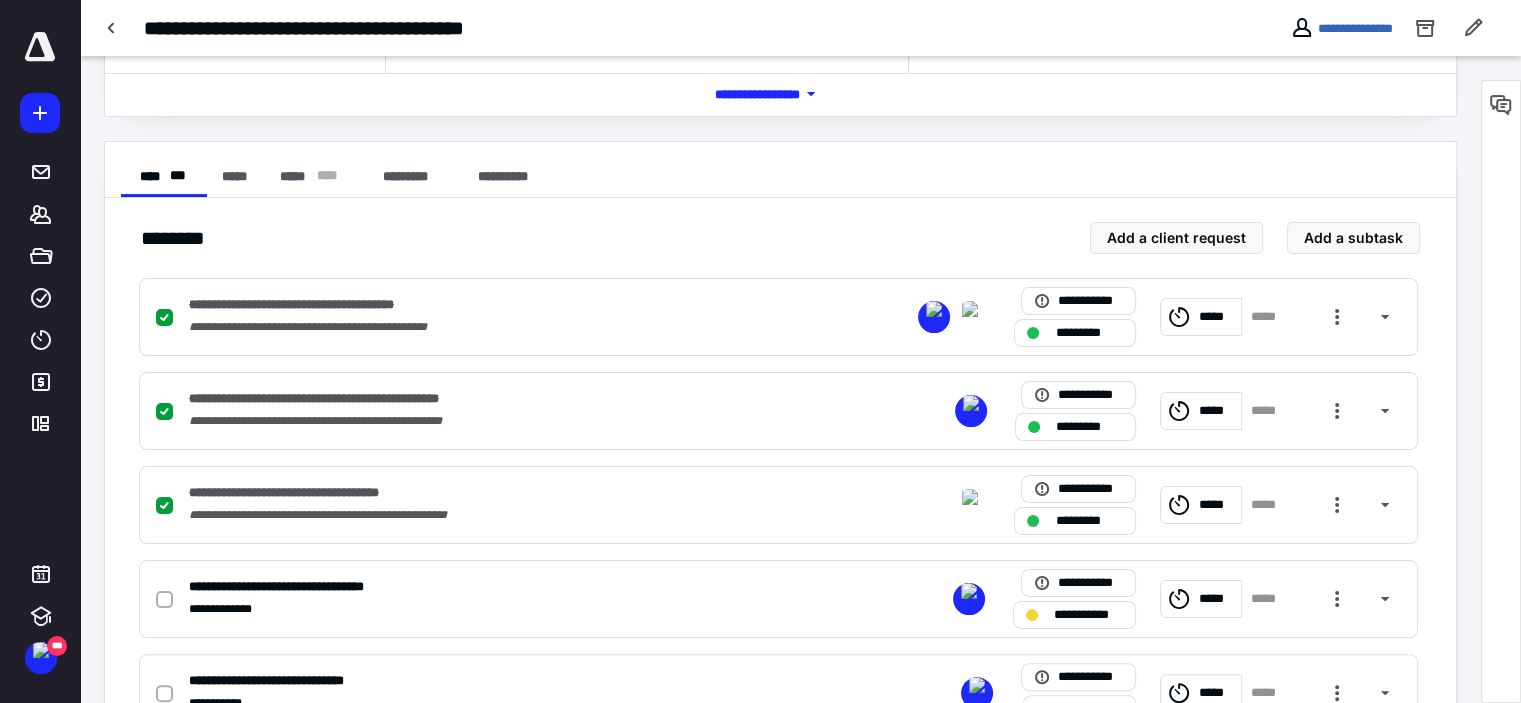 scroll, scrollTop: 471, scrollLeft: 0, axis: vertical 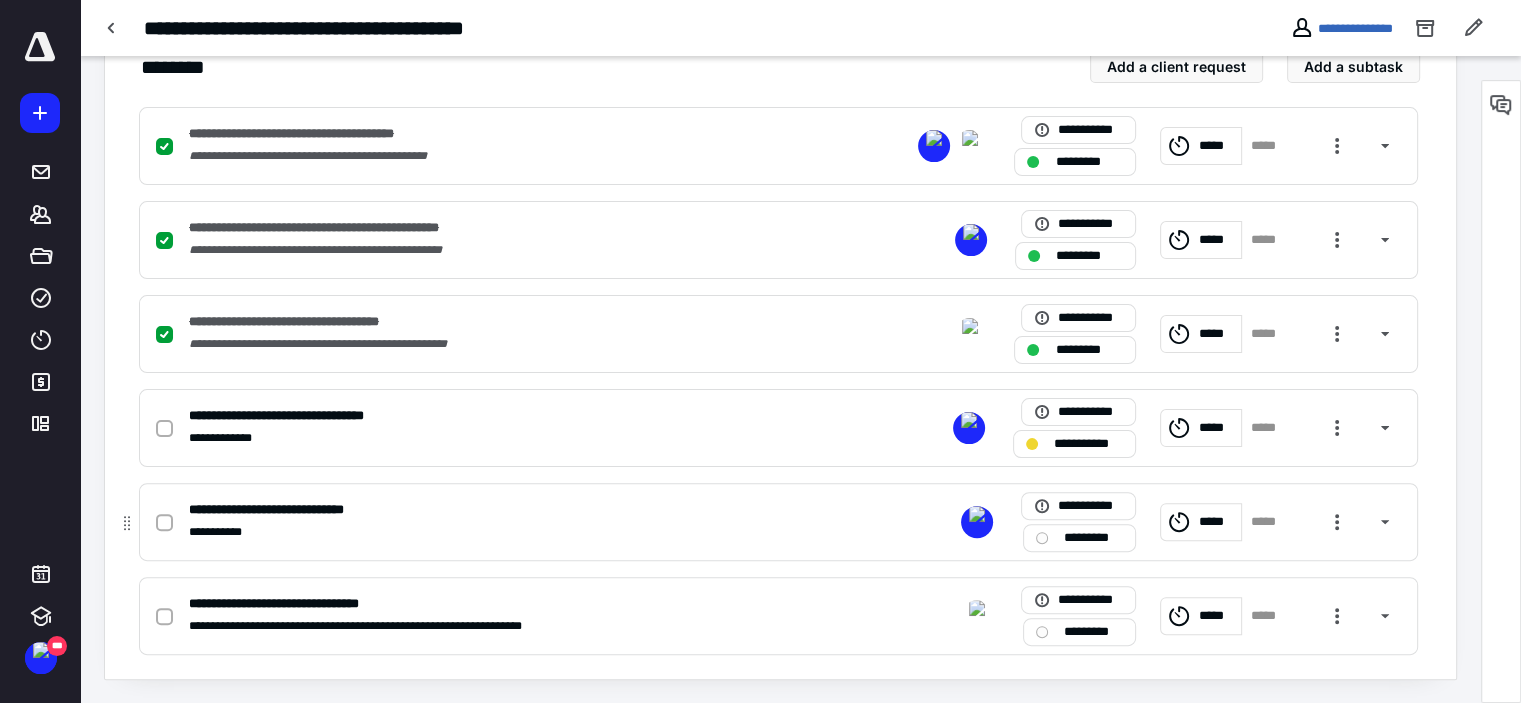 click on "**********" at bounding box center (778, 522) 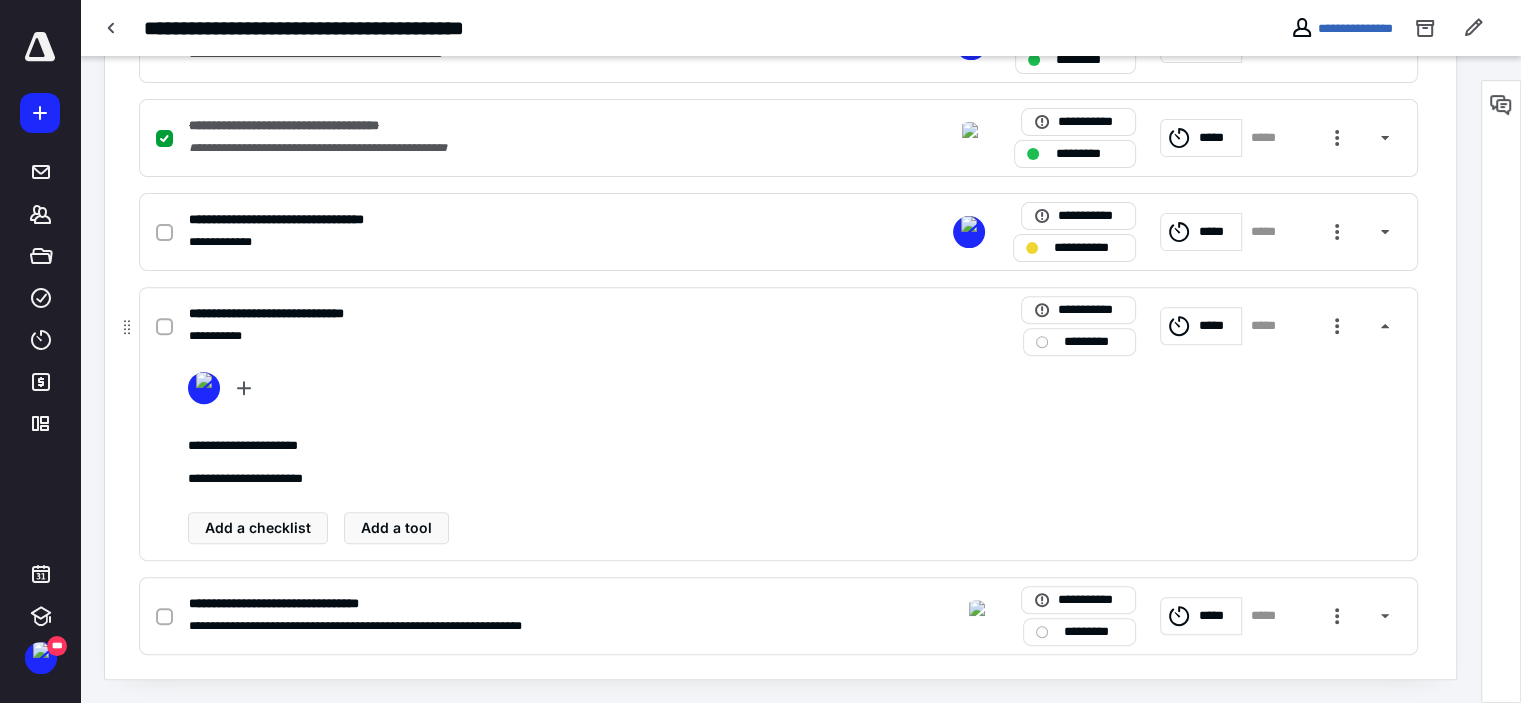 click on "**********" at bounding box center (516, 336) 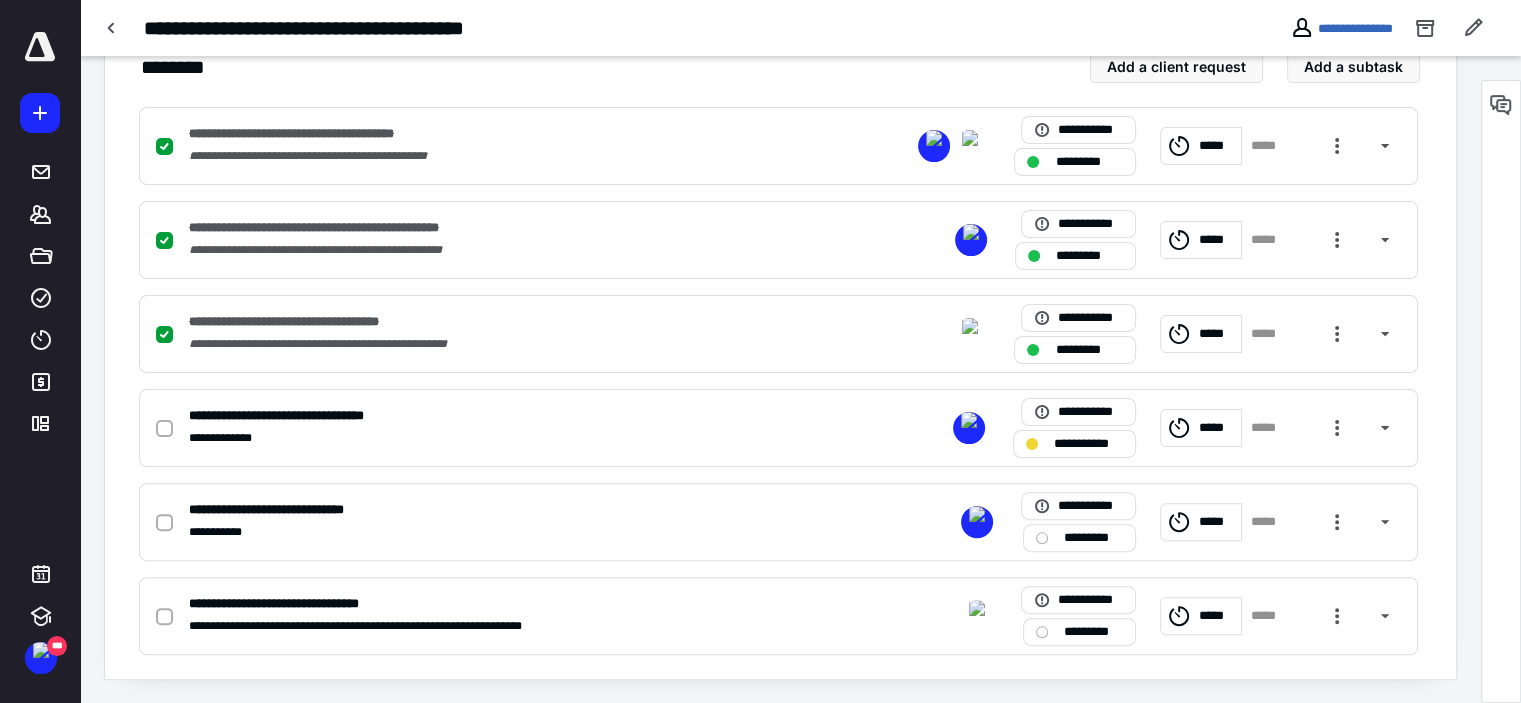 scroll, scrollTop: 0, scrollLeft: 0, axis: both 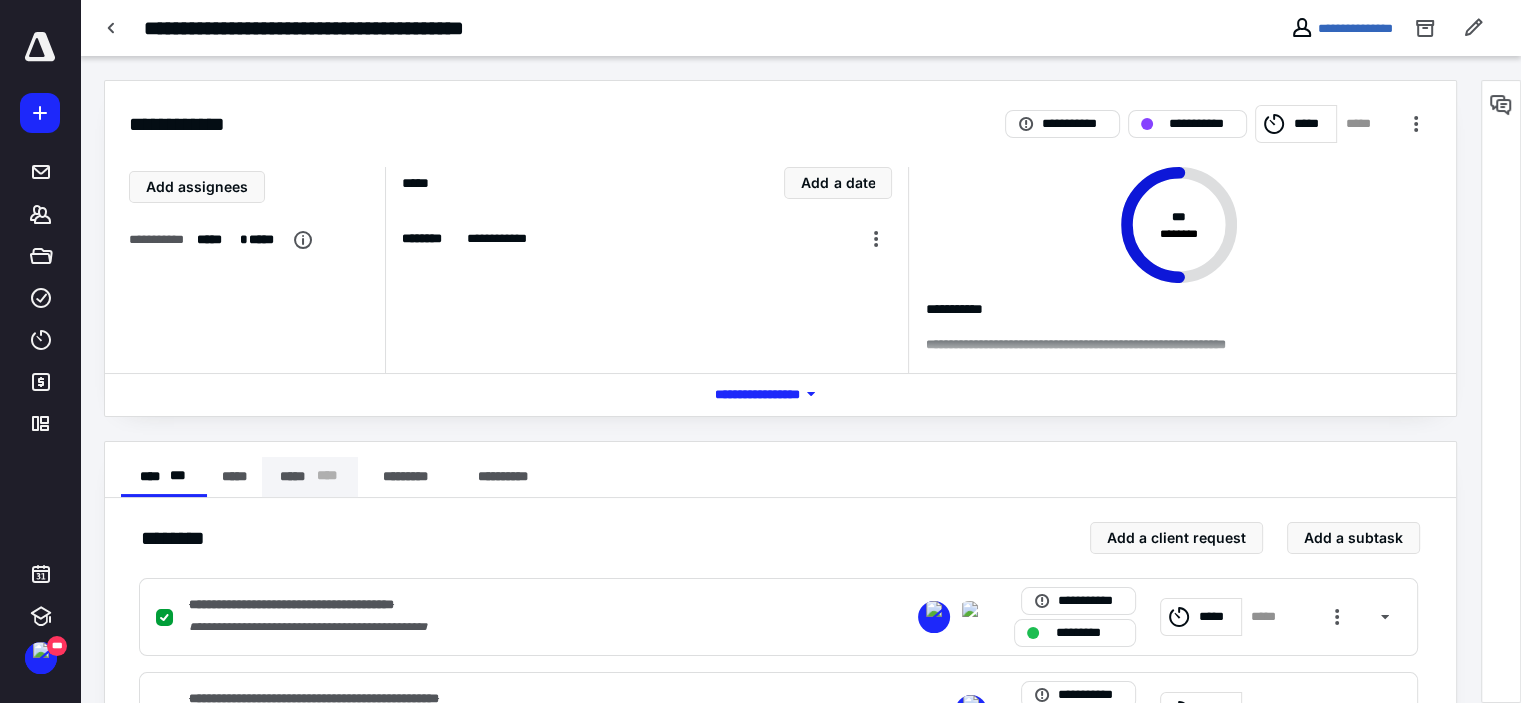 click on "***** * ** *" at bounding box center (310, 477) 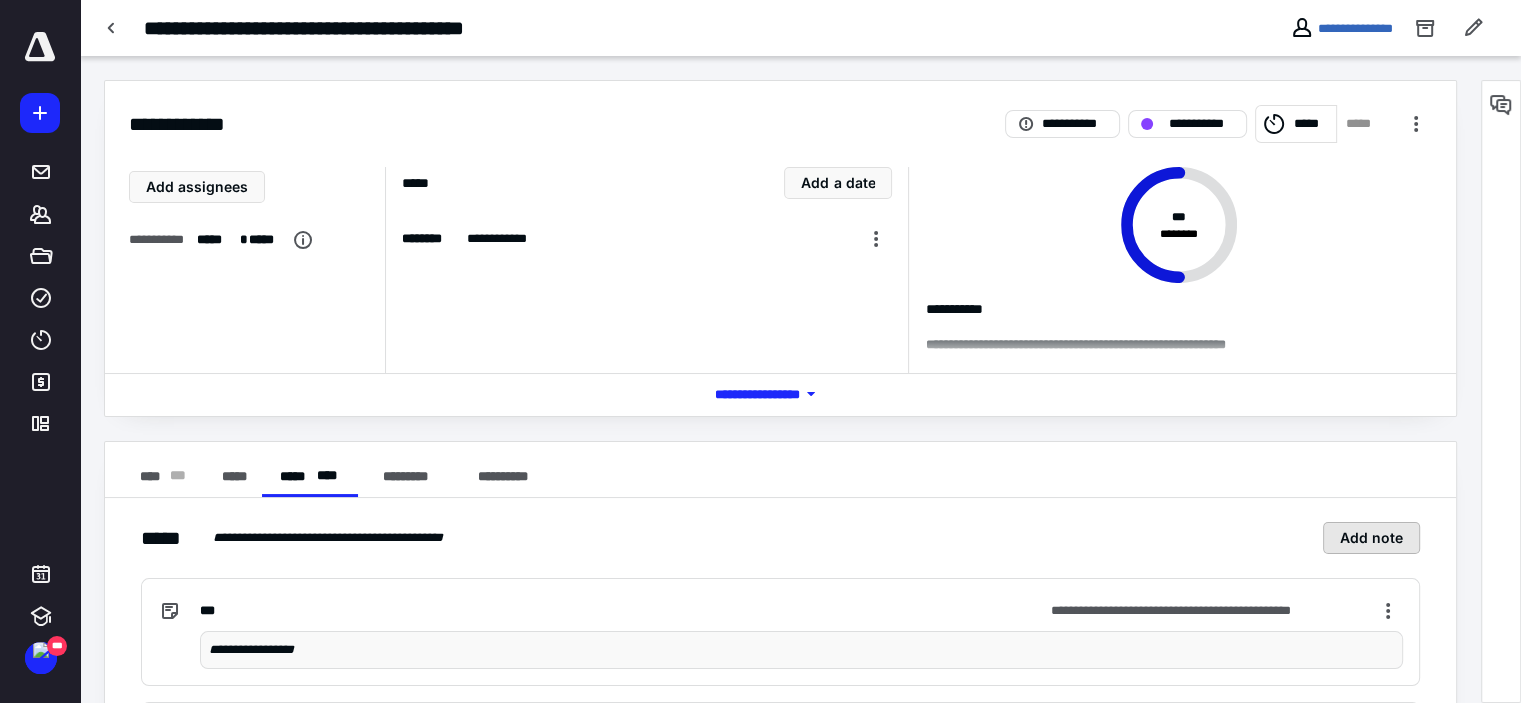 click on "Add note" at bounding box center (1371, 538) 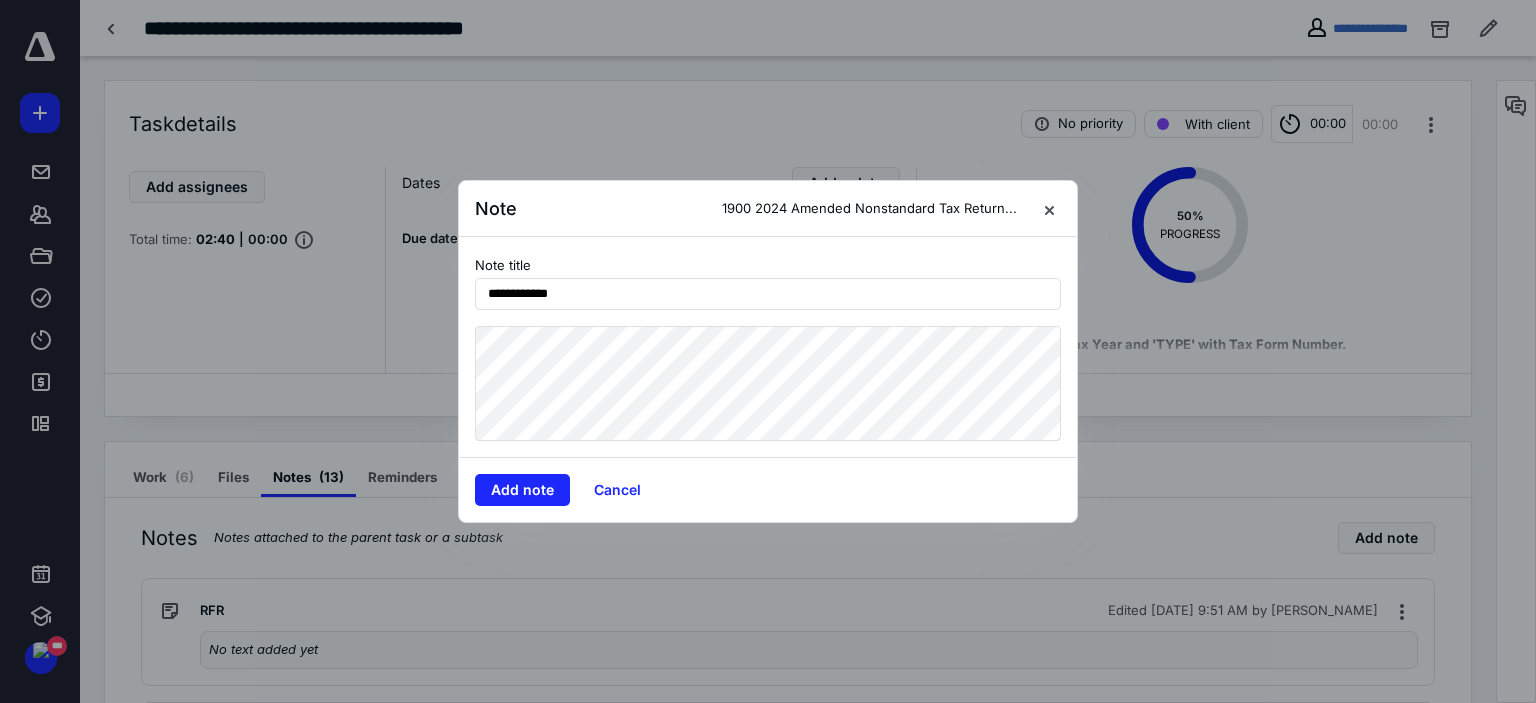 type on "**********" 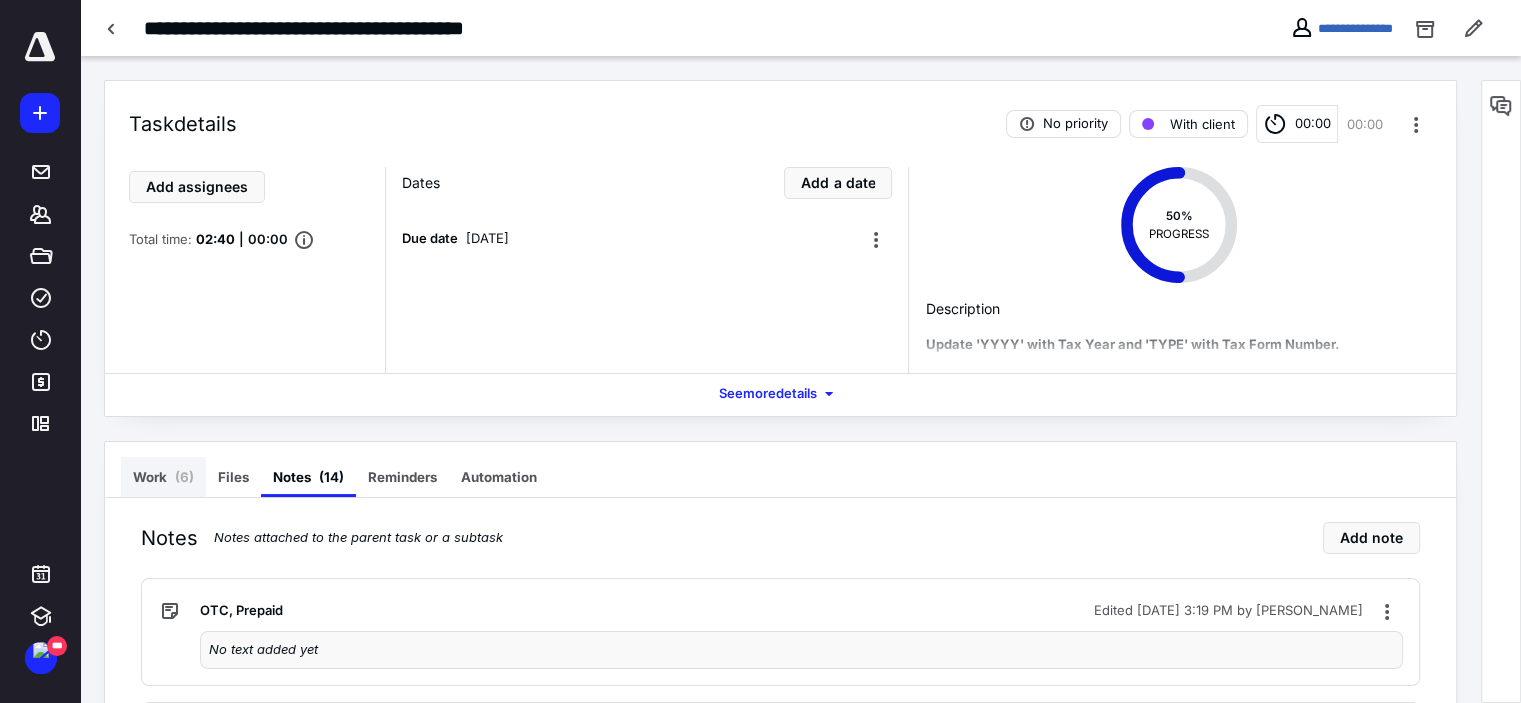 click on "Work ( 6 )" at bounding box center (163, 477) 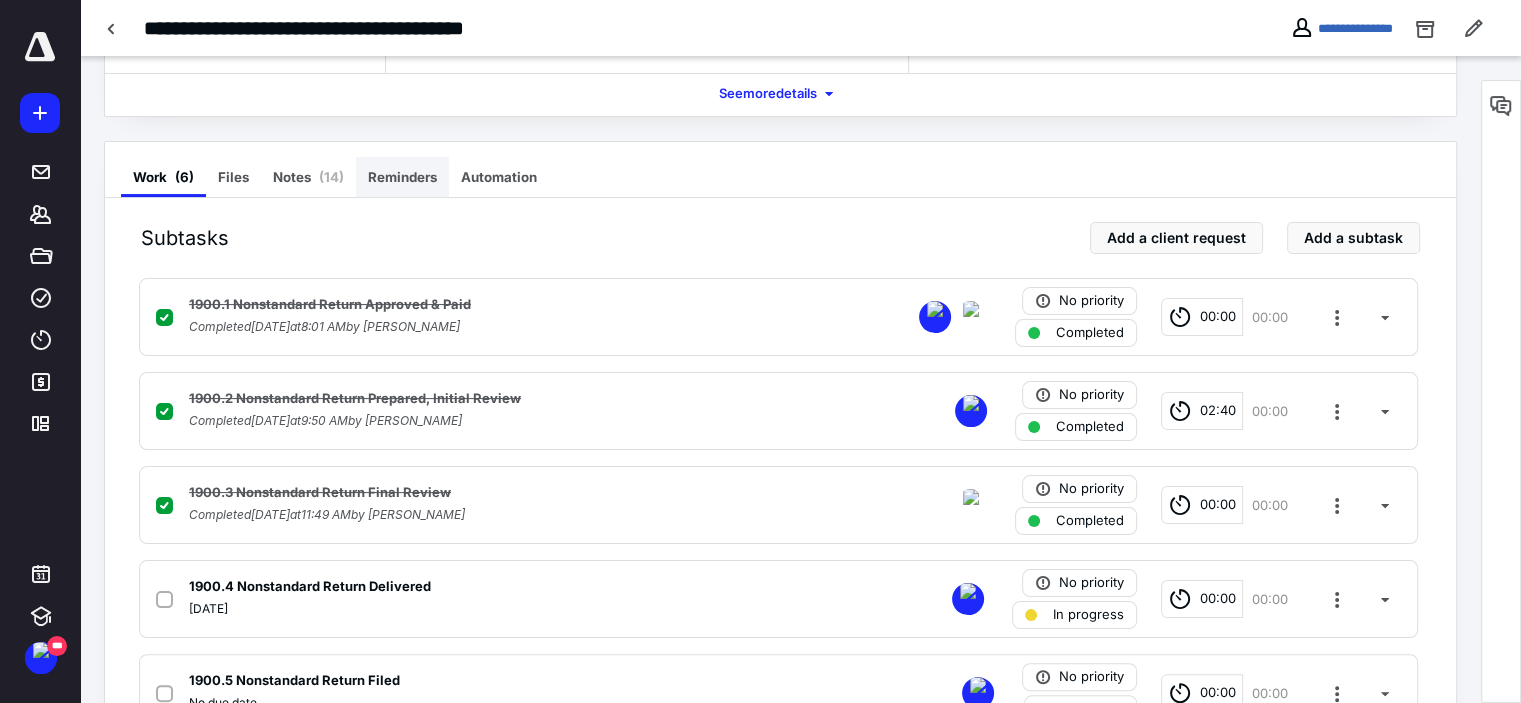 scroll, scrollTop: 471, scrollLeft: 0, axis: vertical 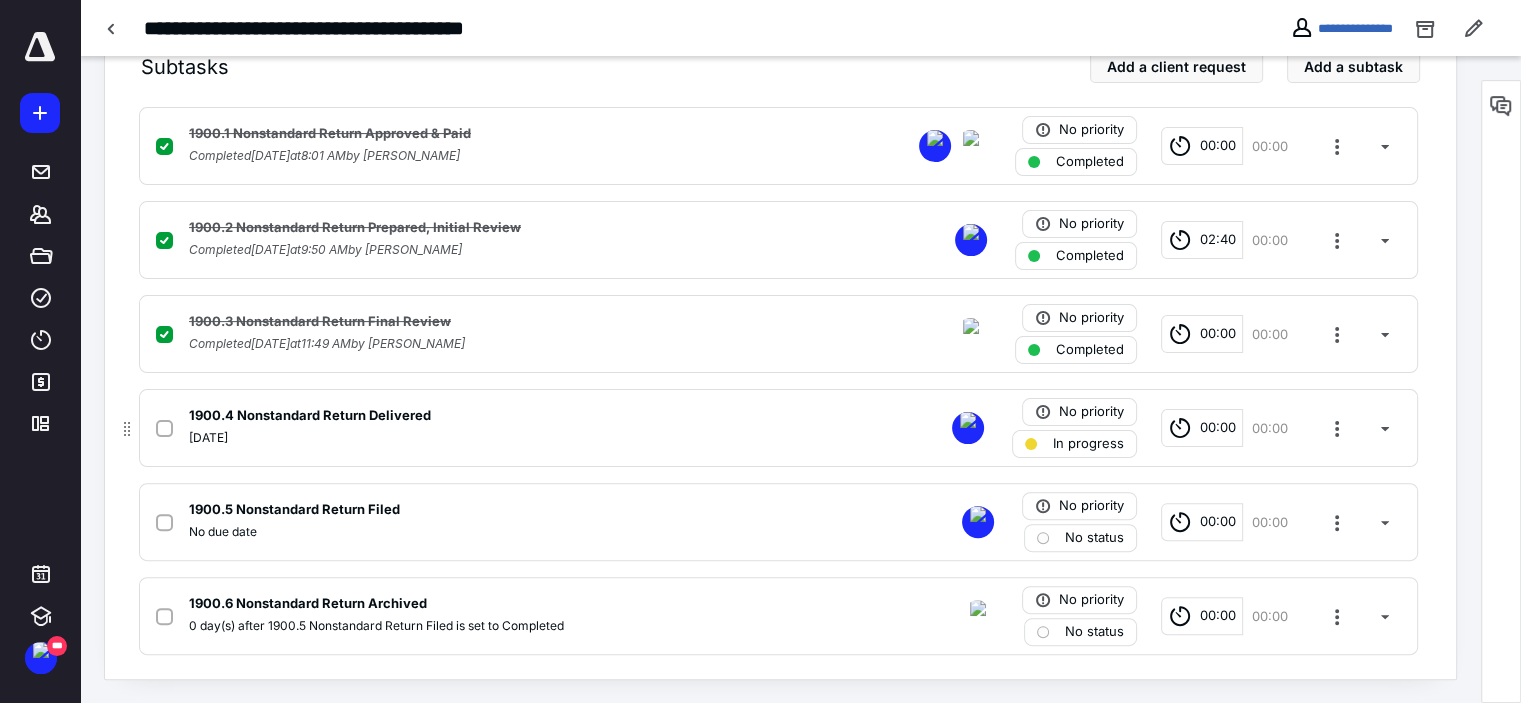 click on "1900.4 Nonstandard Return Delivered" at bounding box center [516, 416] 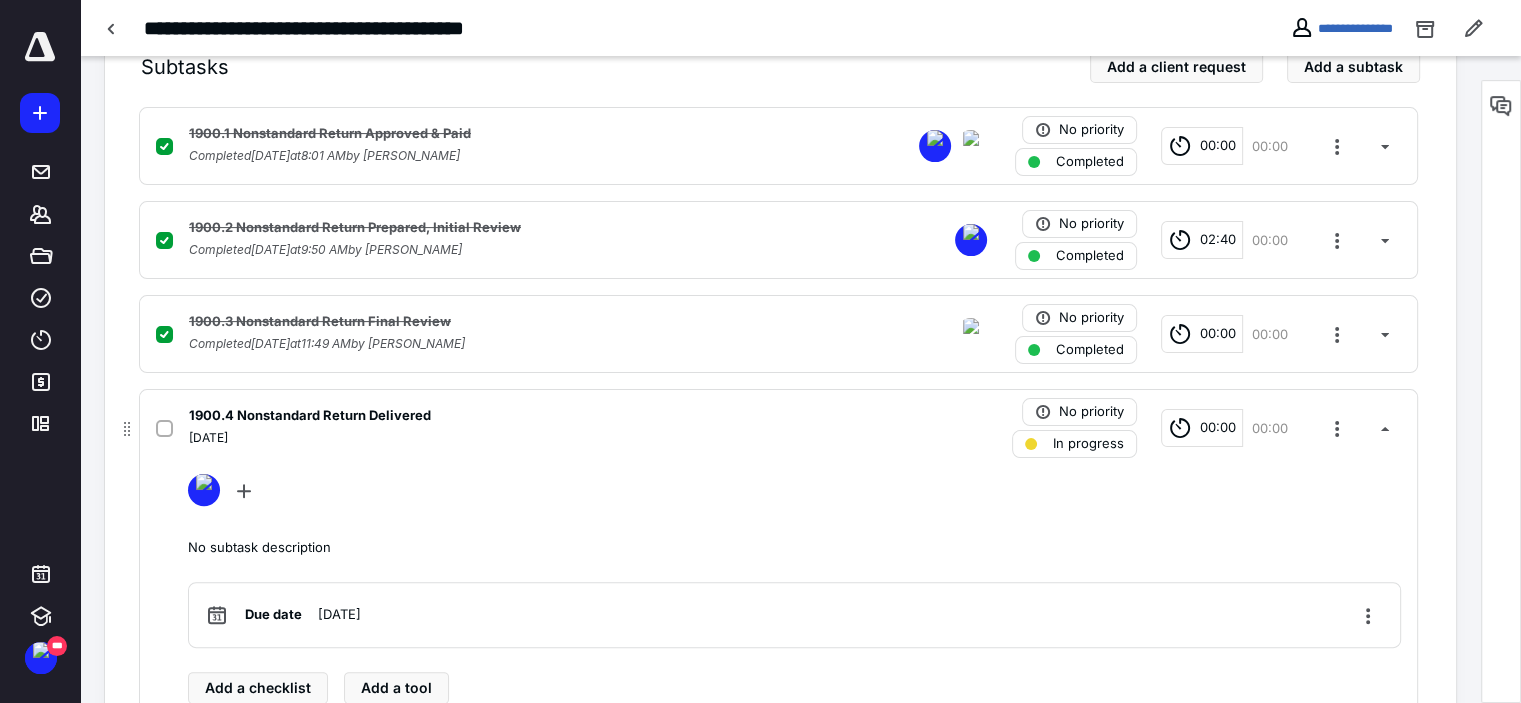 click on "1900.4 Nonstandard Return Delivered" at bounding box center [516, 416] 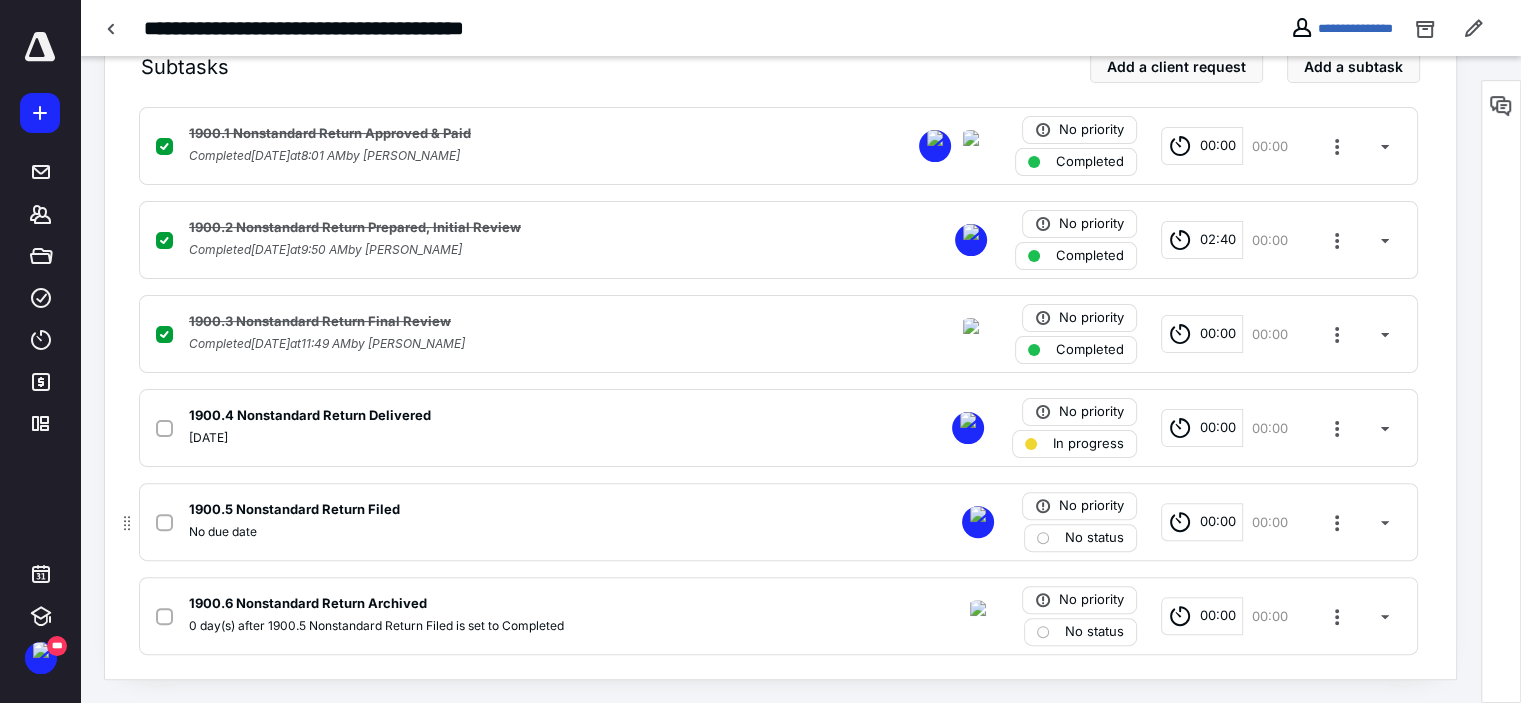 click on "1900.5 Nonstandard Return Filed" at bounding box center (516, 510) 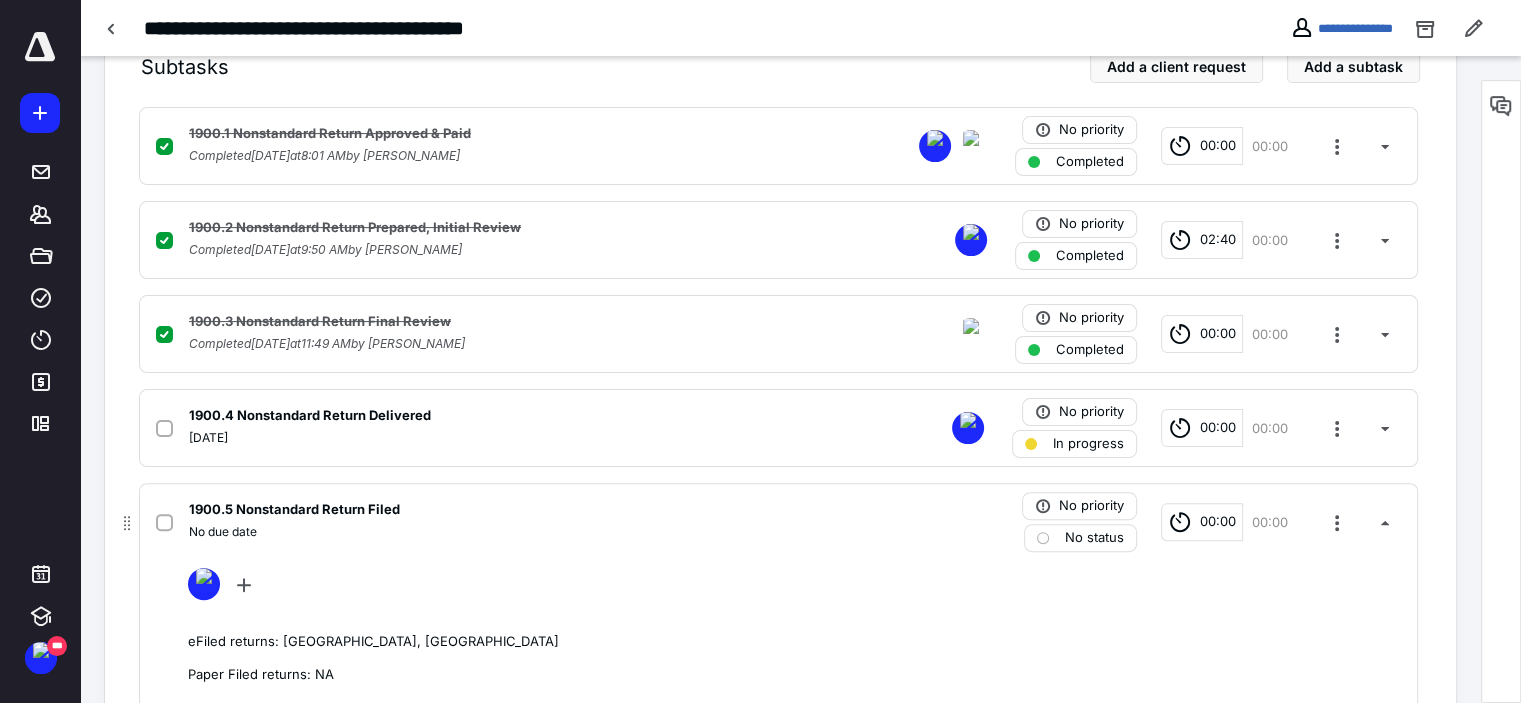 click on "1900.5 Nonstandard Return Filed" at bounding box center [516, 510] 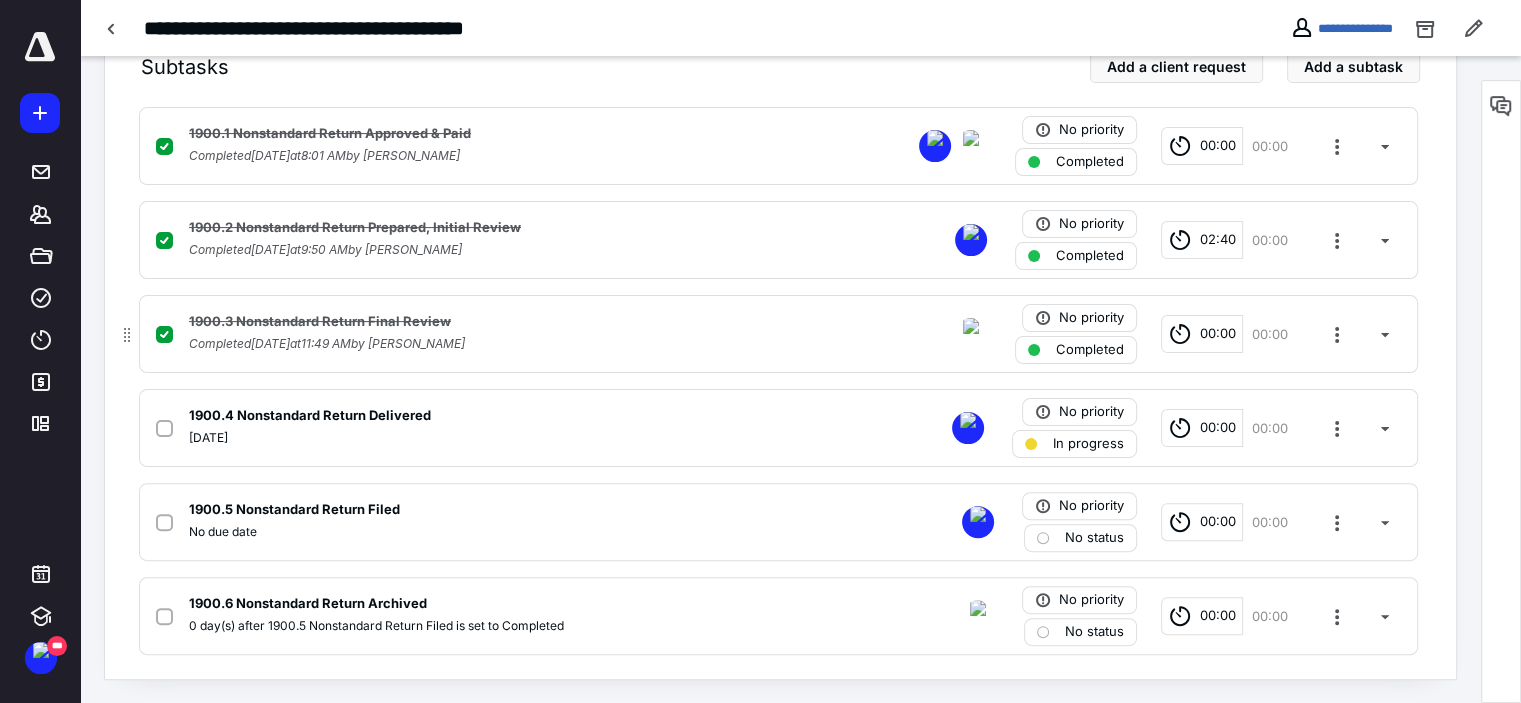 scroll, scrollTop: 0, scrollLeft: 0, axis: both 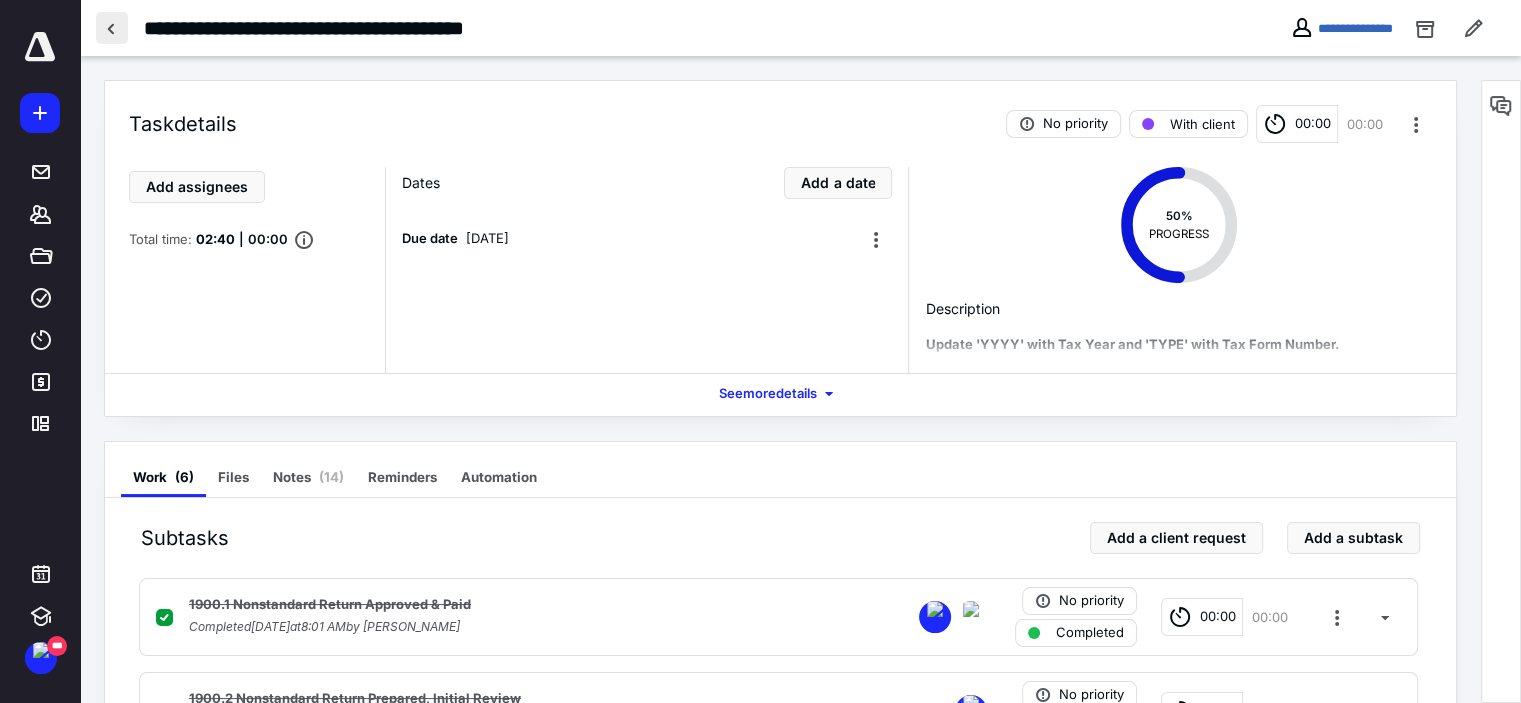 click at bounding box center (112, 28) 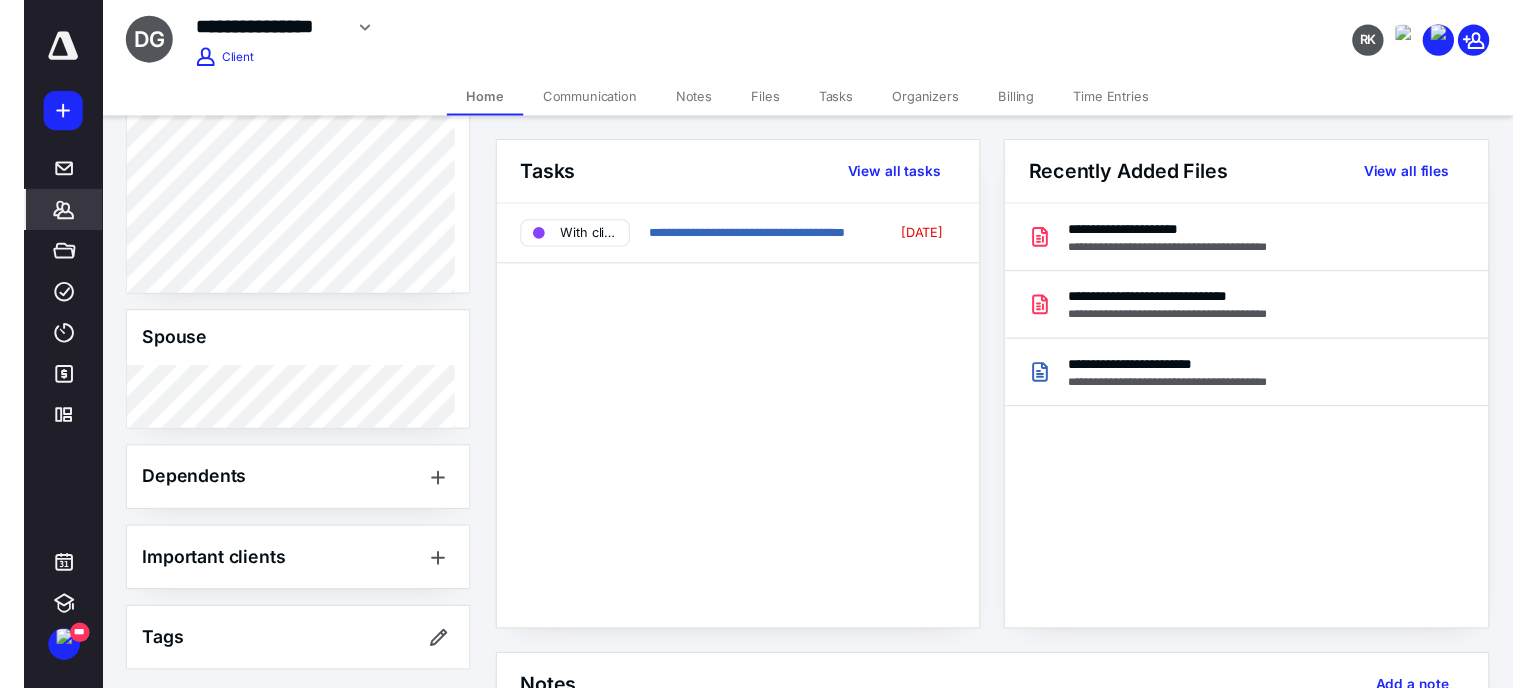 scroll, scrollTop: 912, scrollLeft: 0, axis: vertical 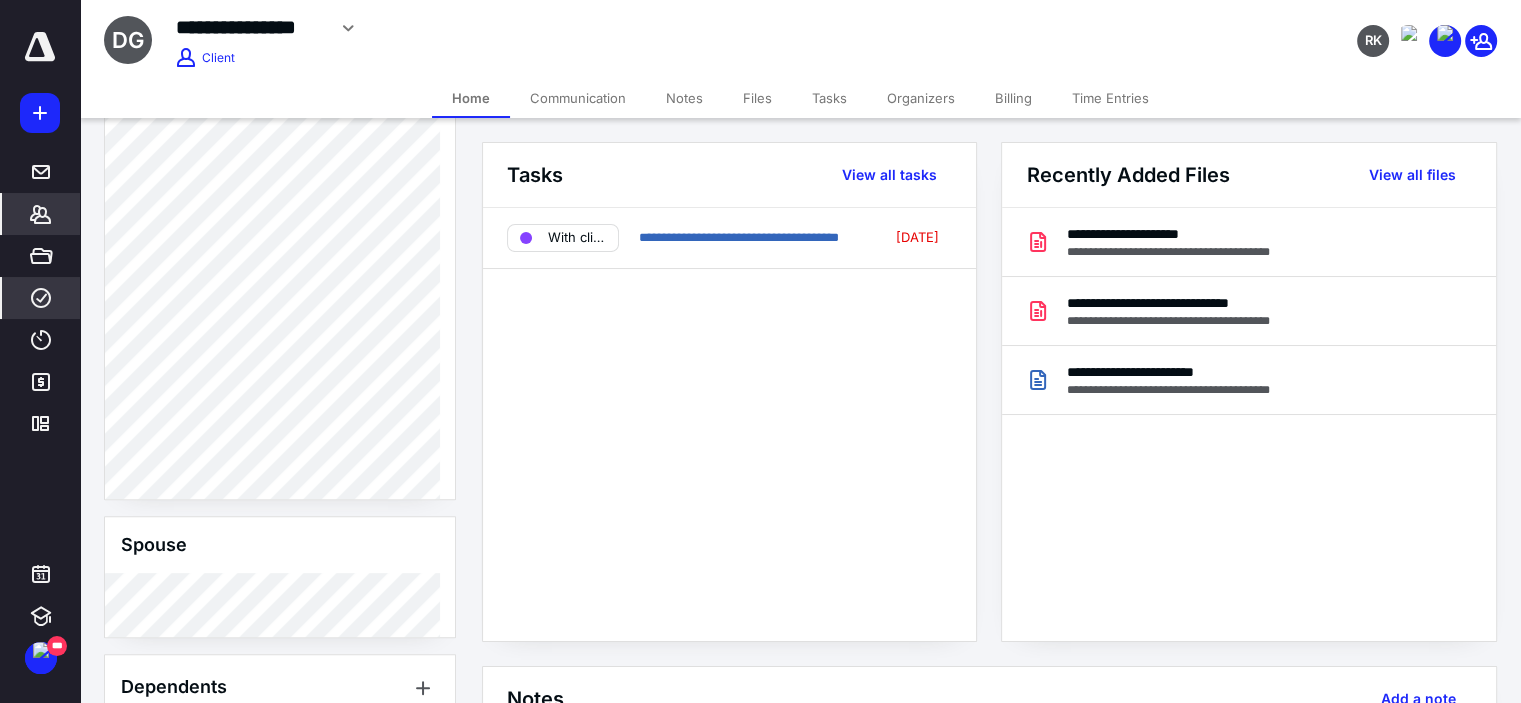 click on "****" at bounding box center [41, 298] 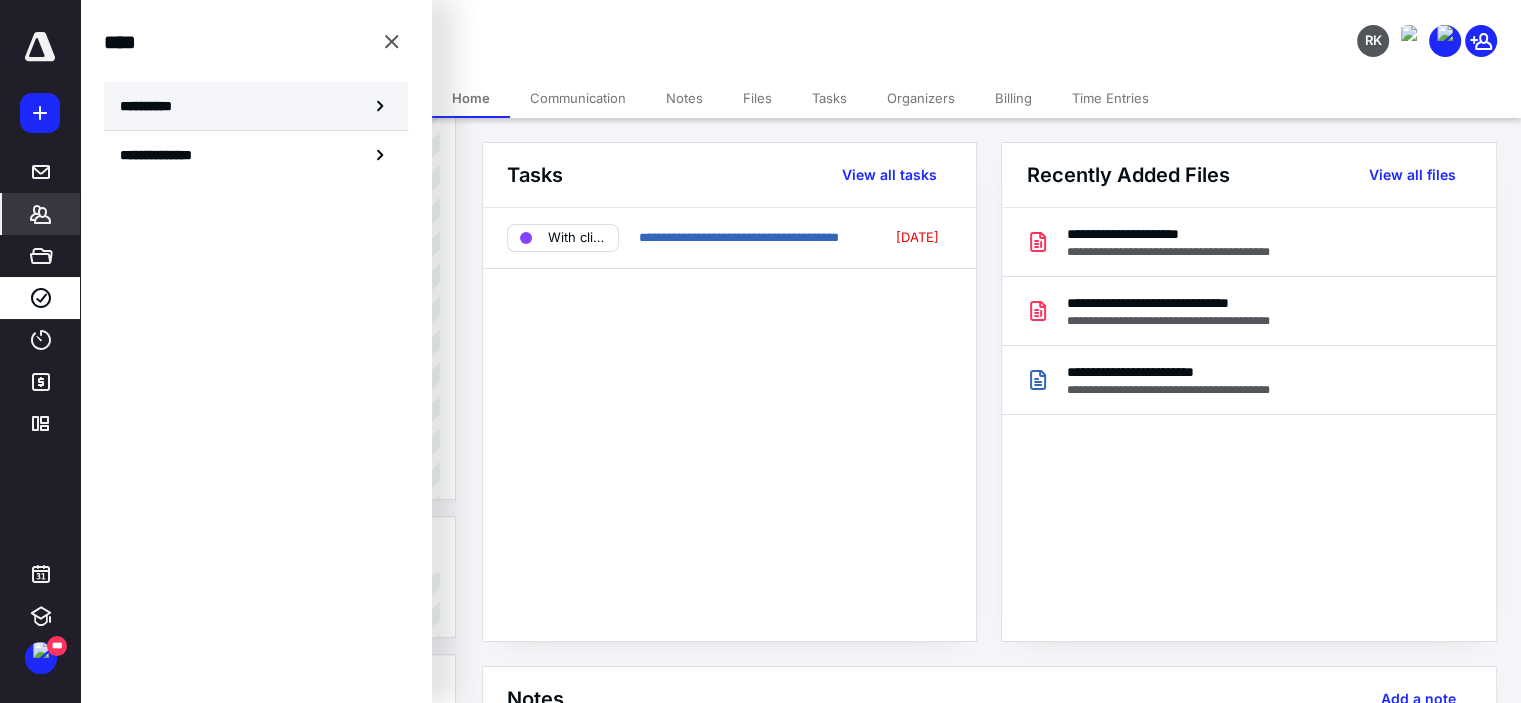 click on "**********" at bounding box center (256, 106) 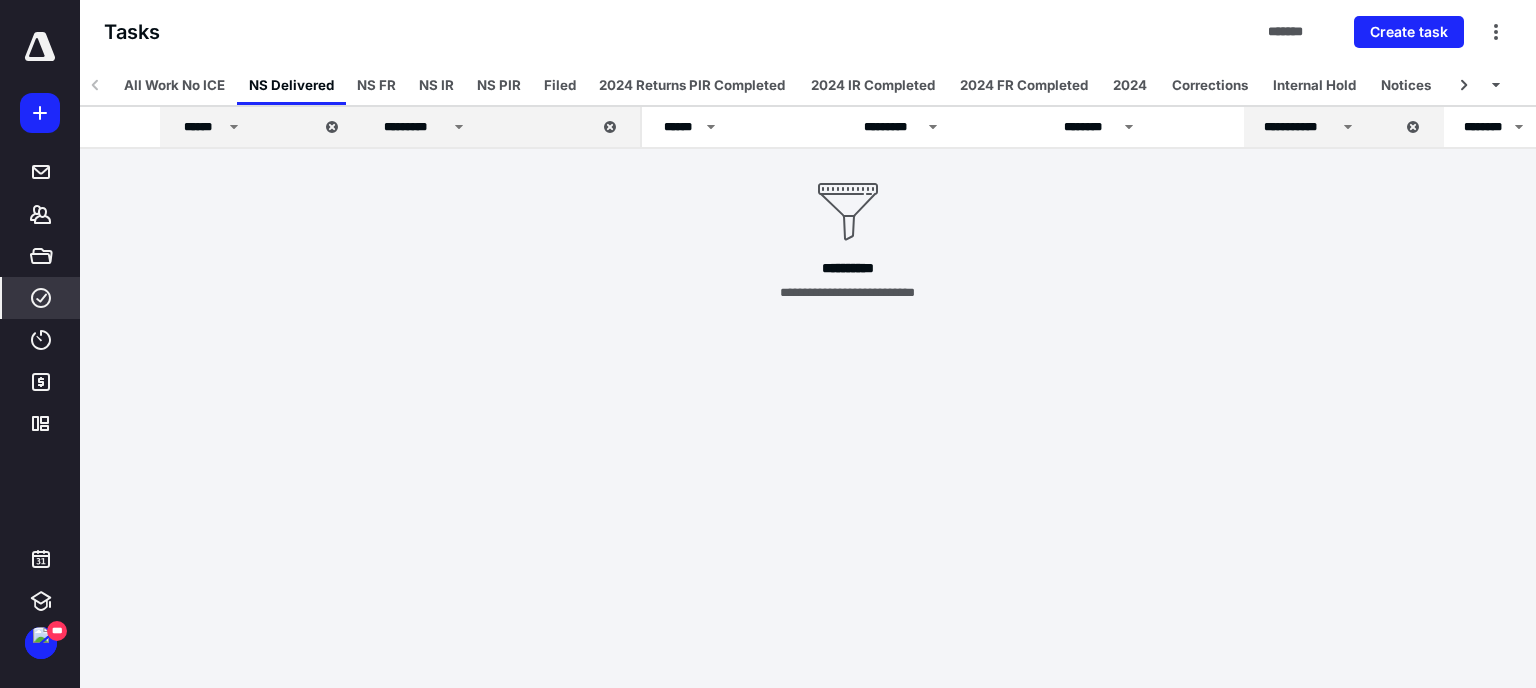 click 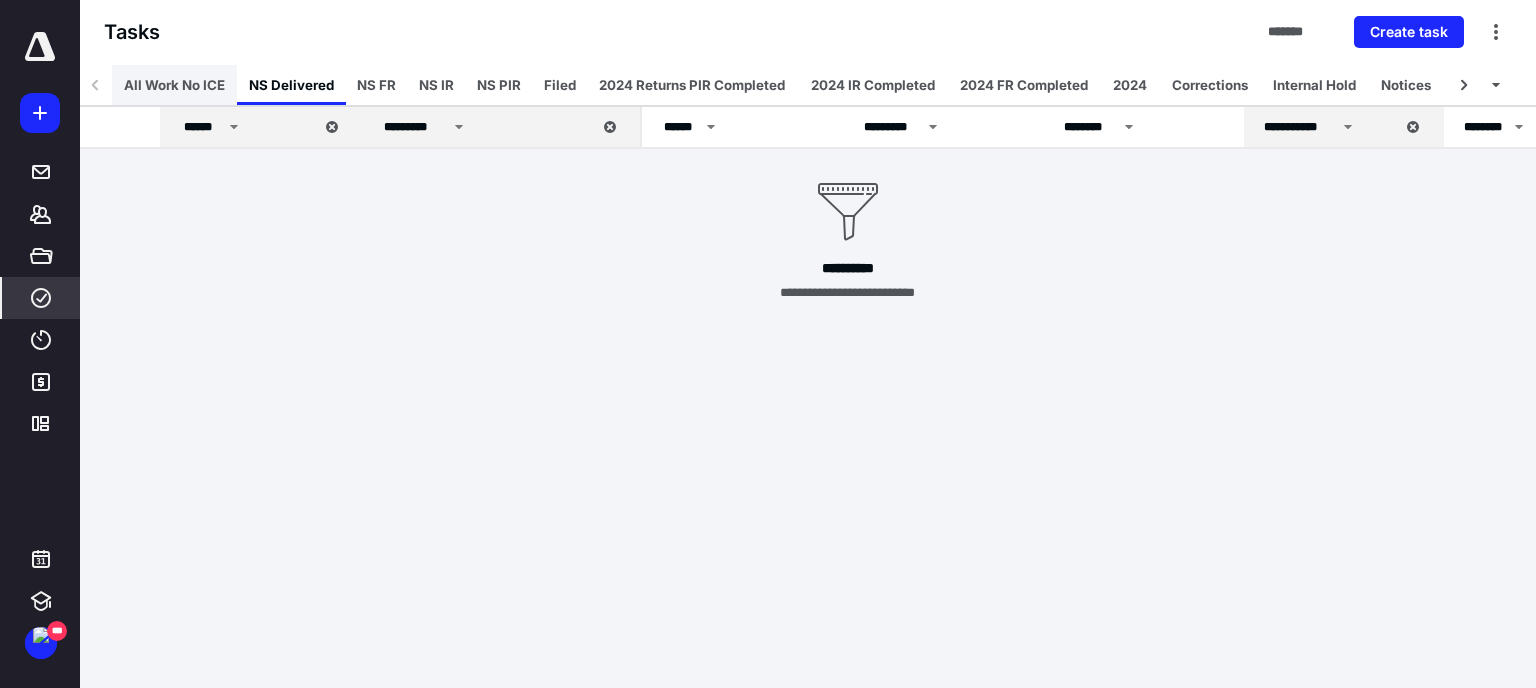 click on "All Work No ICE" at bounding box center (174, 85) 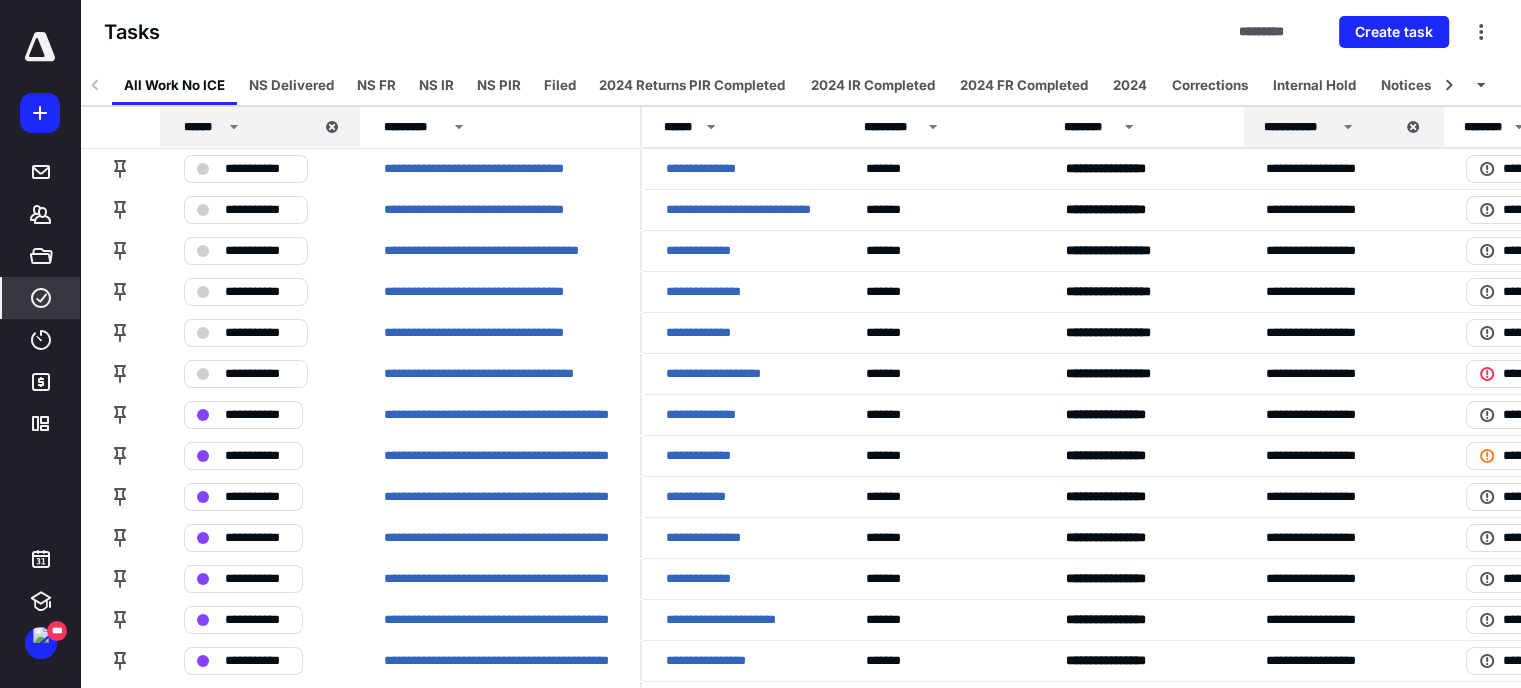 click 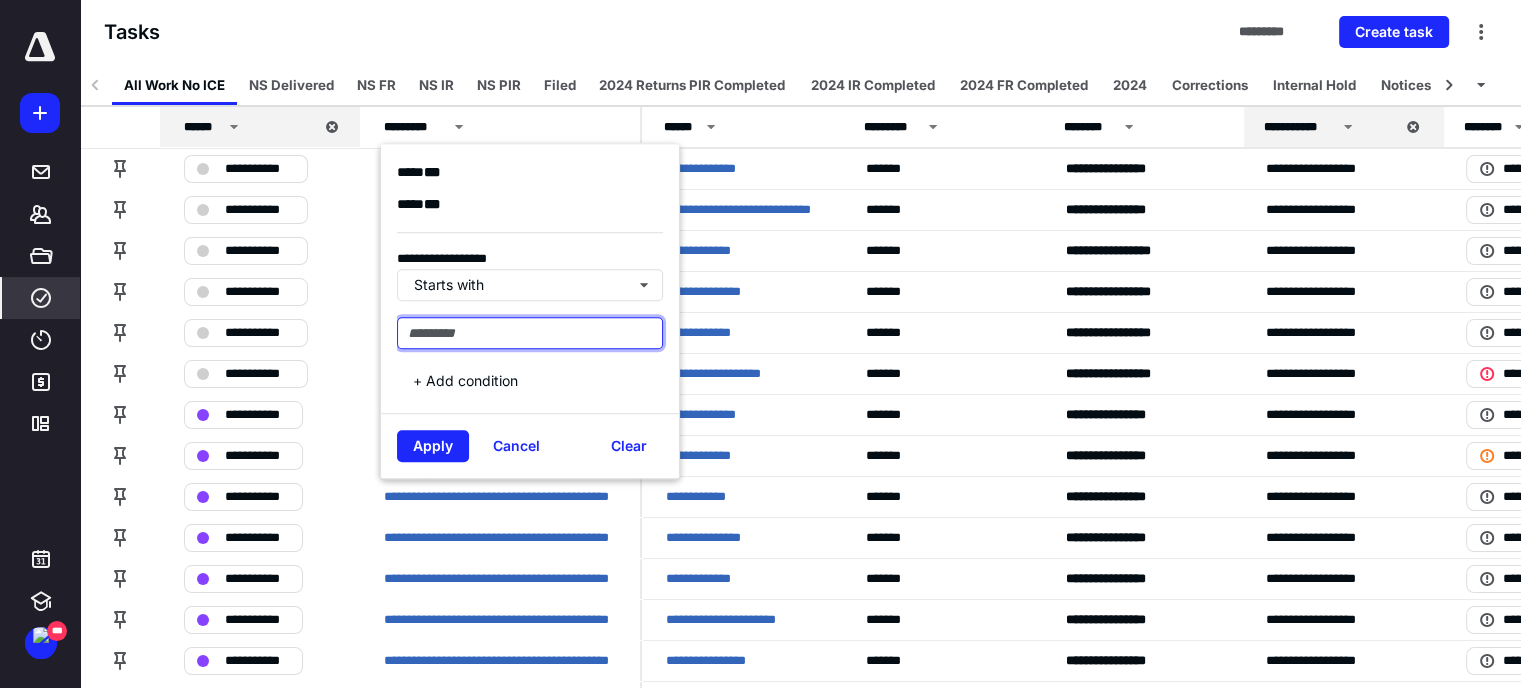 click at bounding box center [530, 333] 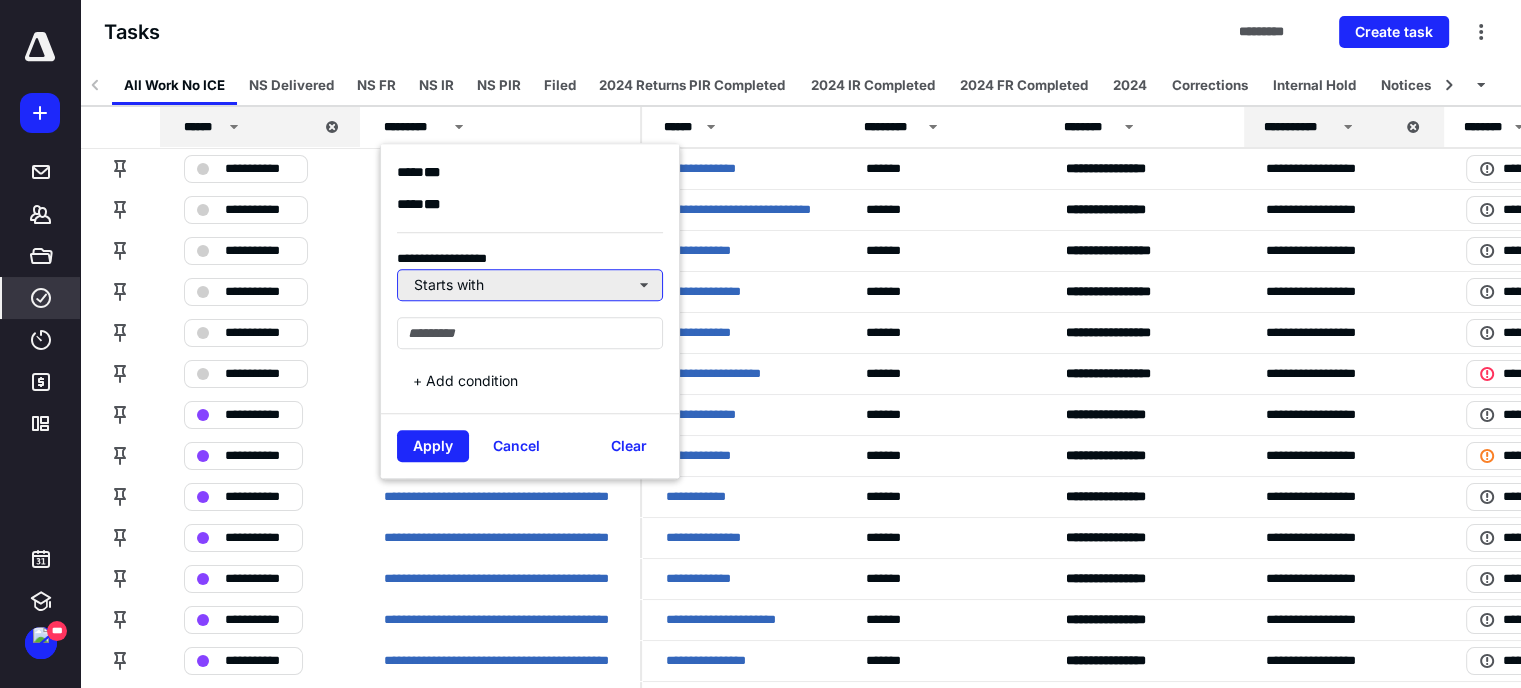 click on "Starts with" at bounding box center (530, 285) 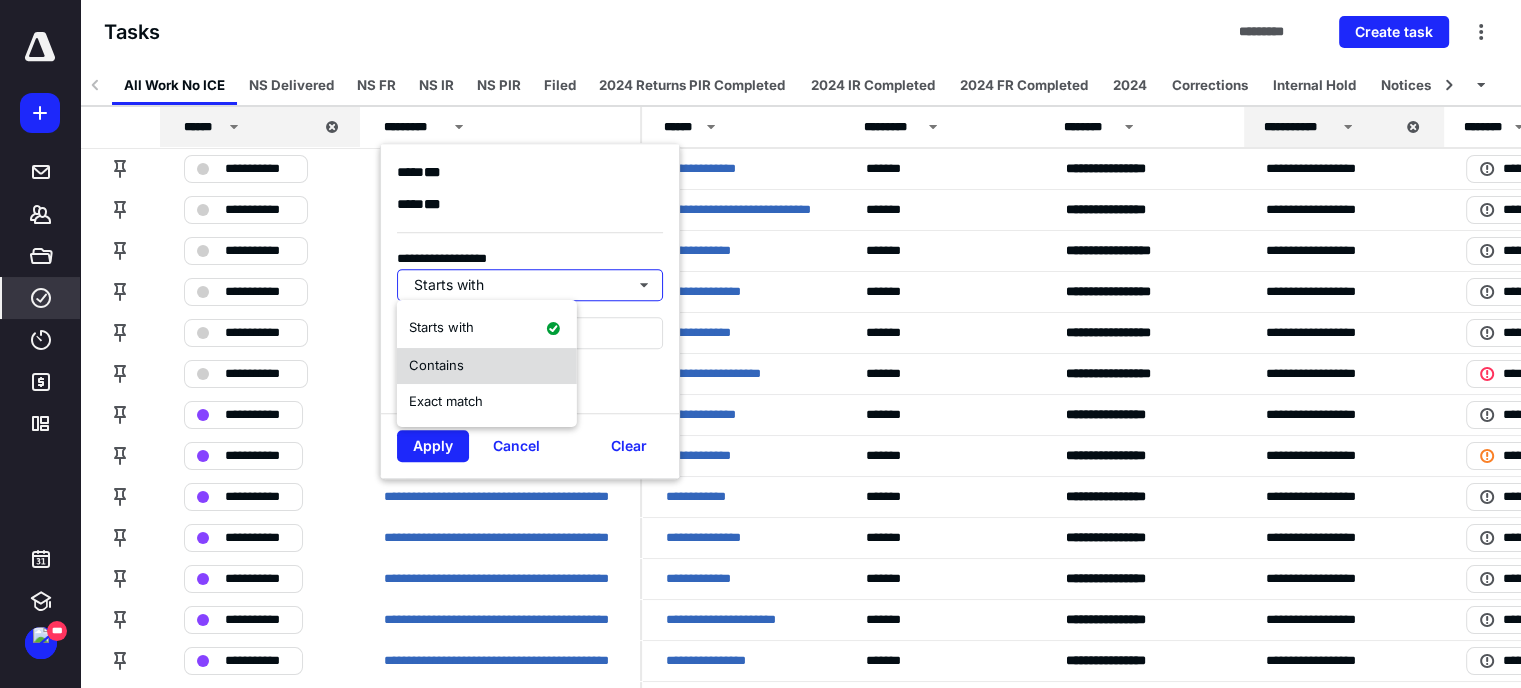 click on "Contains" at bounding box center [487, 366] 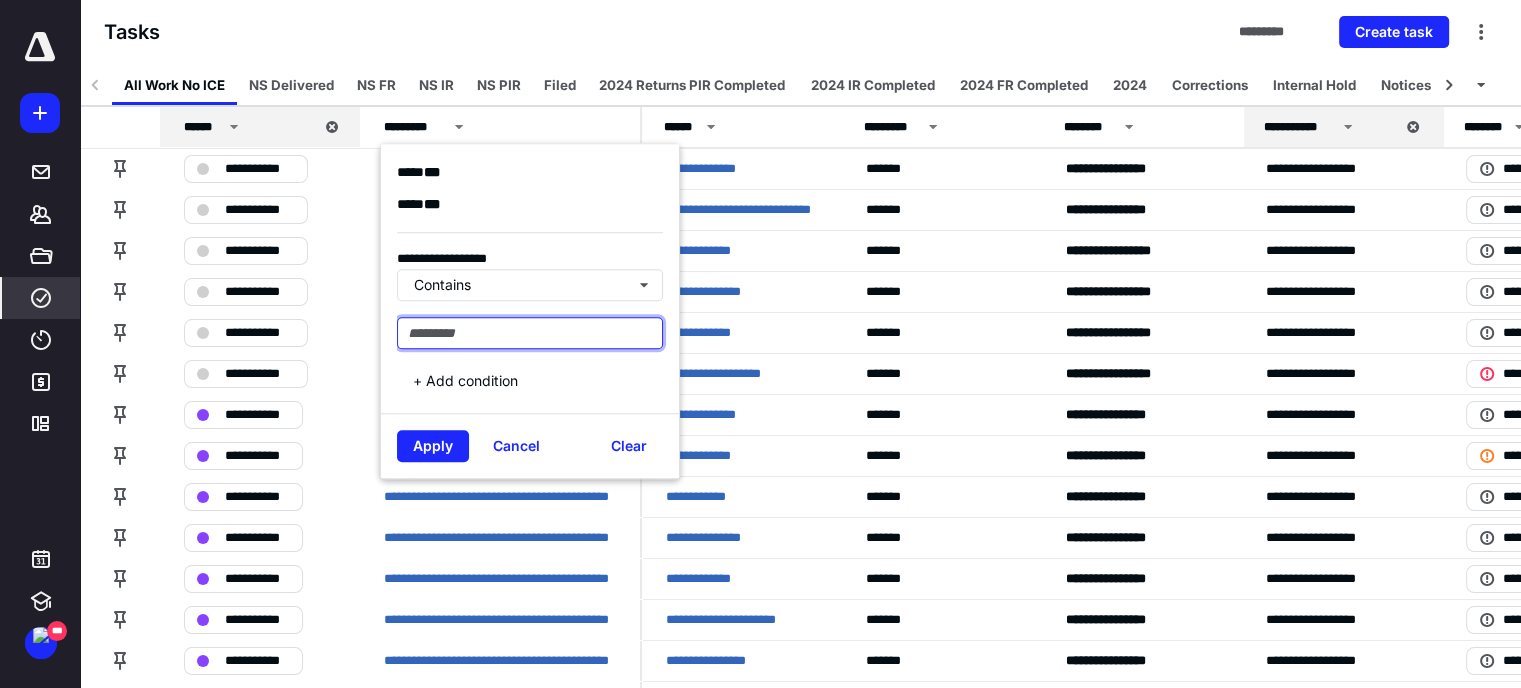 click at bounding box center (530, 333) 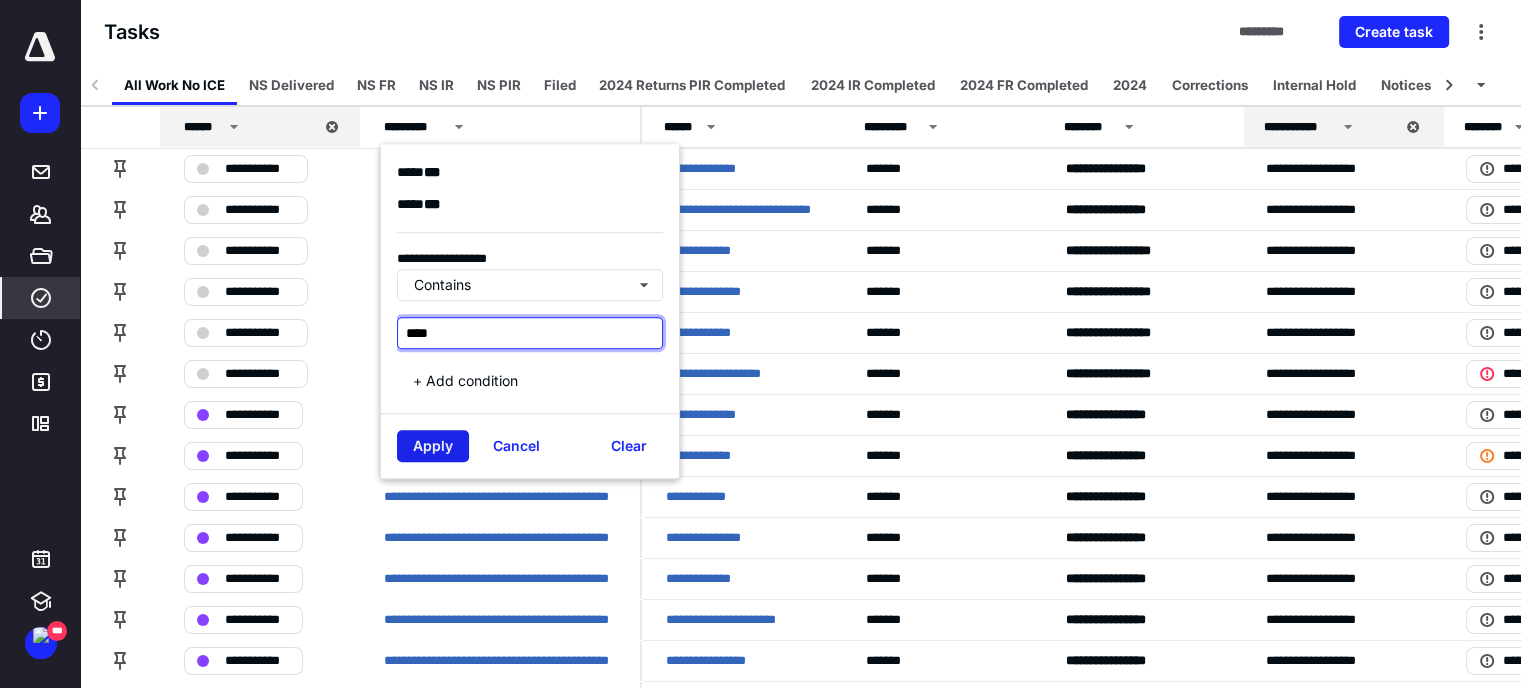 type on "****" 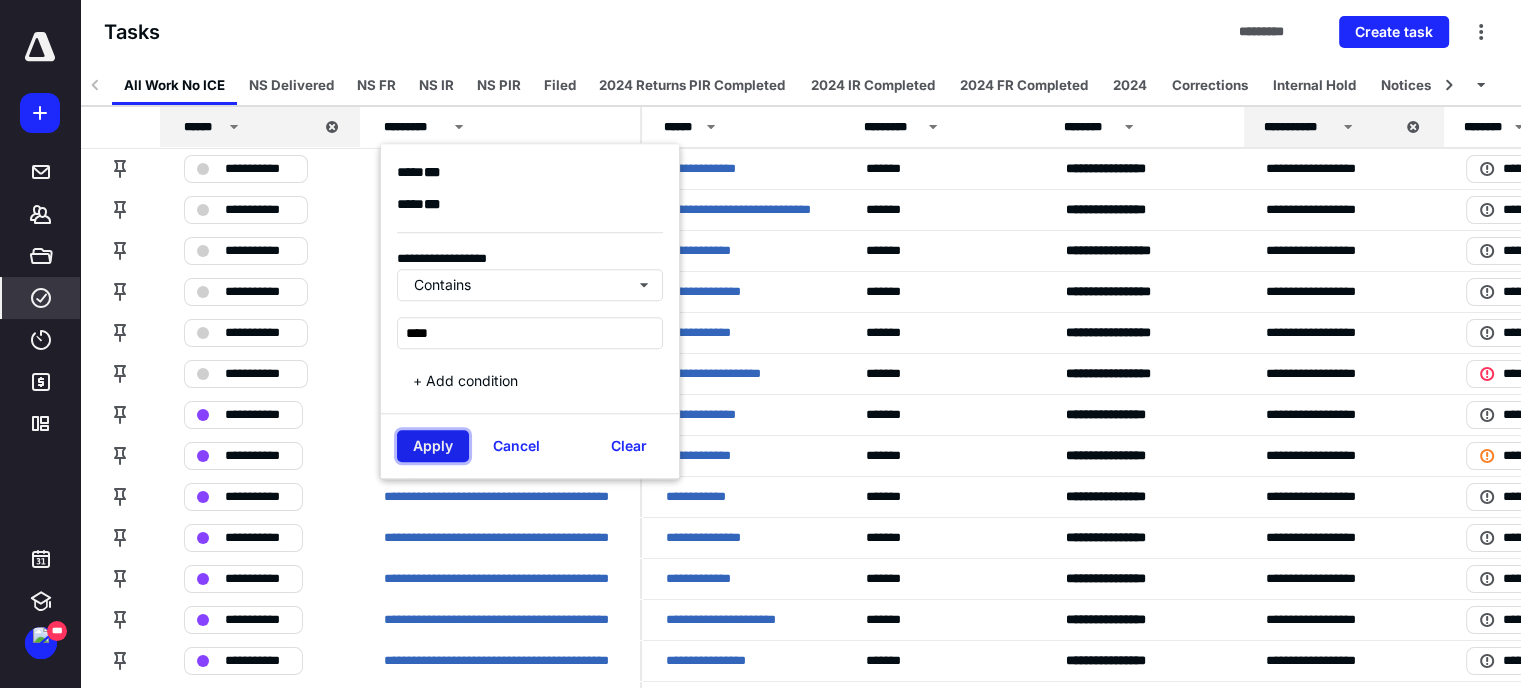 click on "Apply" at bounding box center [433, 446] 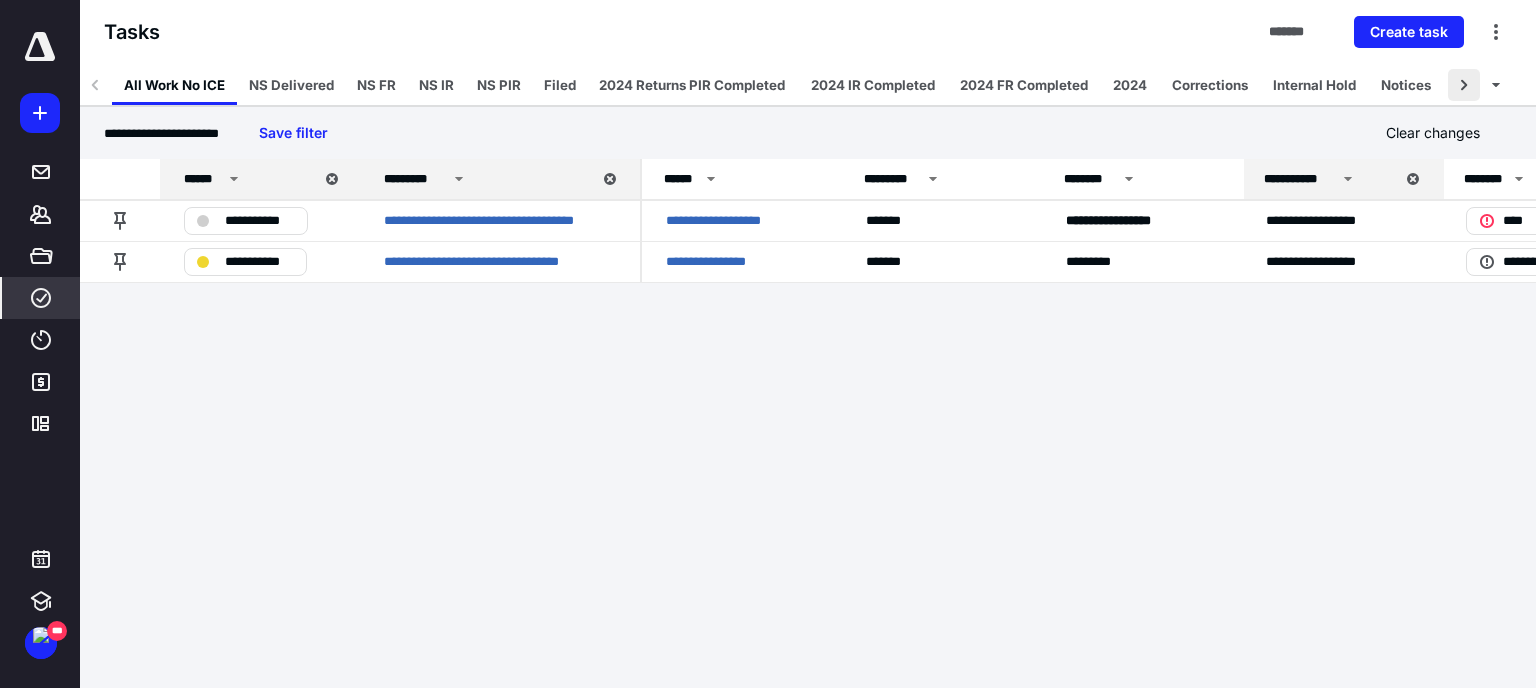 click at bounding box center (1464, 85) 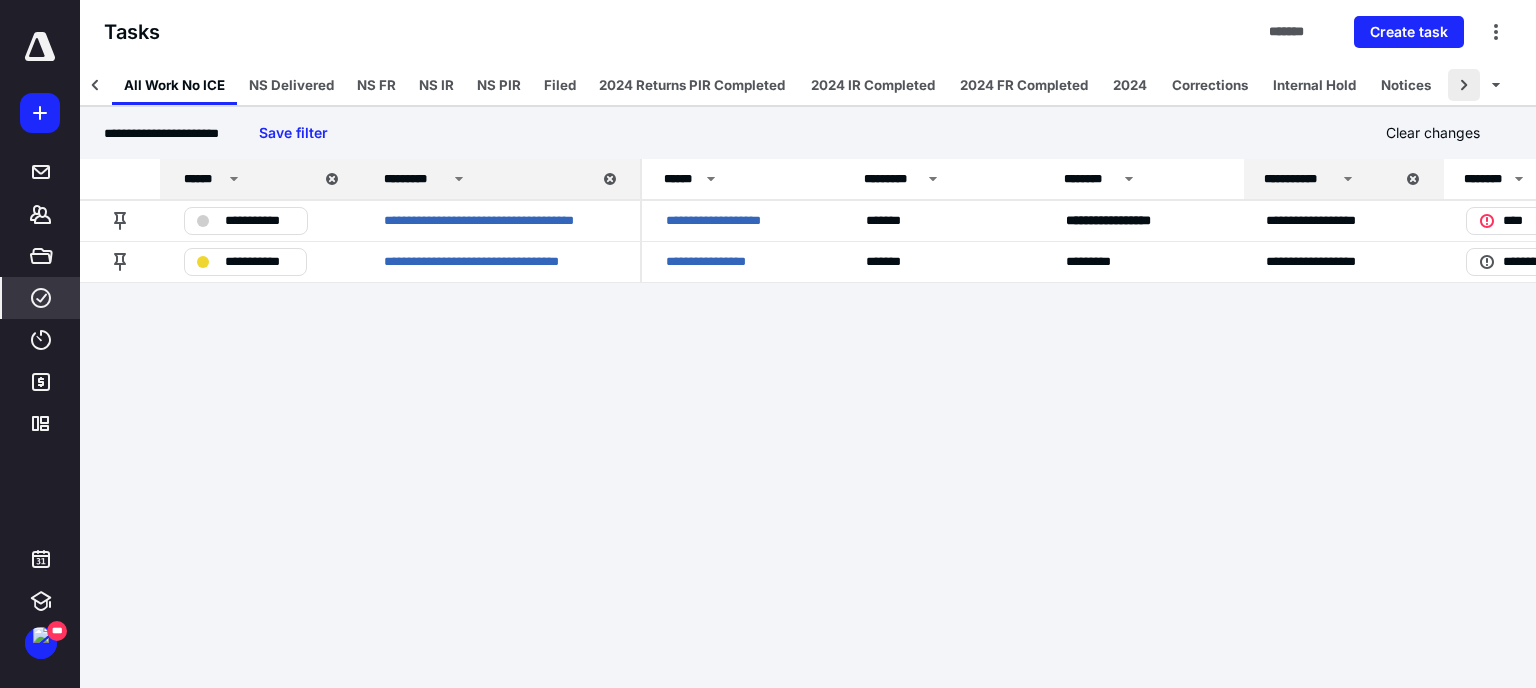 scroll, scrollTop: 0, scrollLeft: 124, axis: horizontal 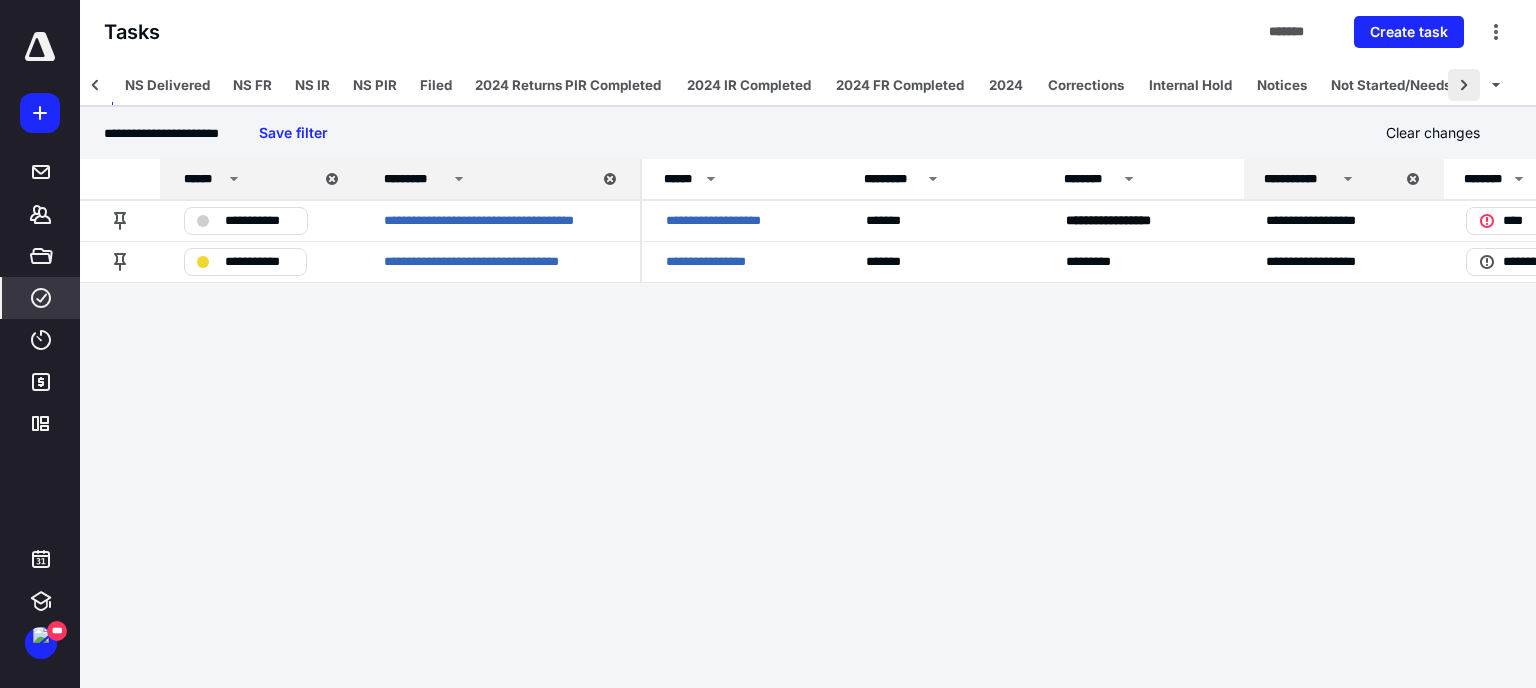 click at bounding box center [1464, 85] 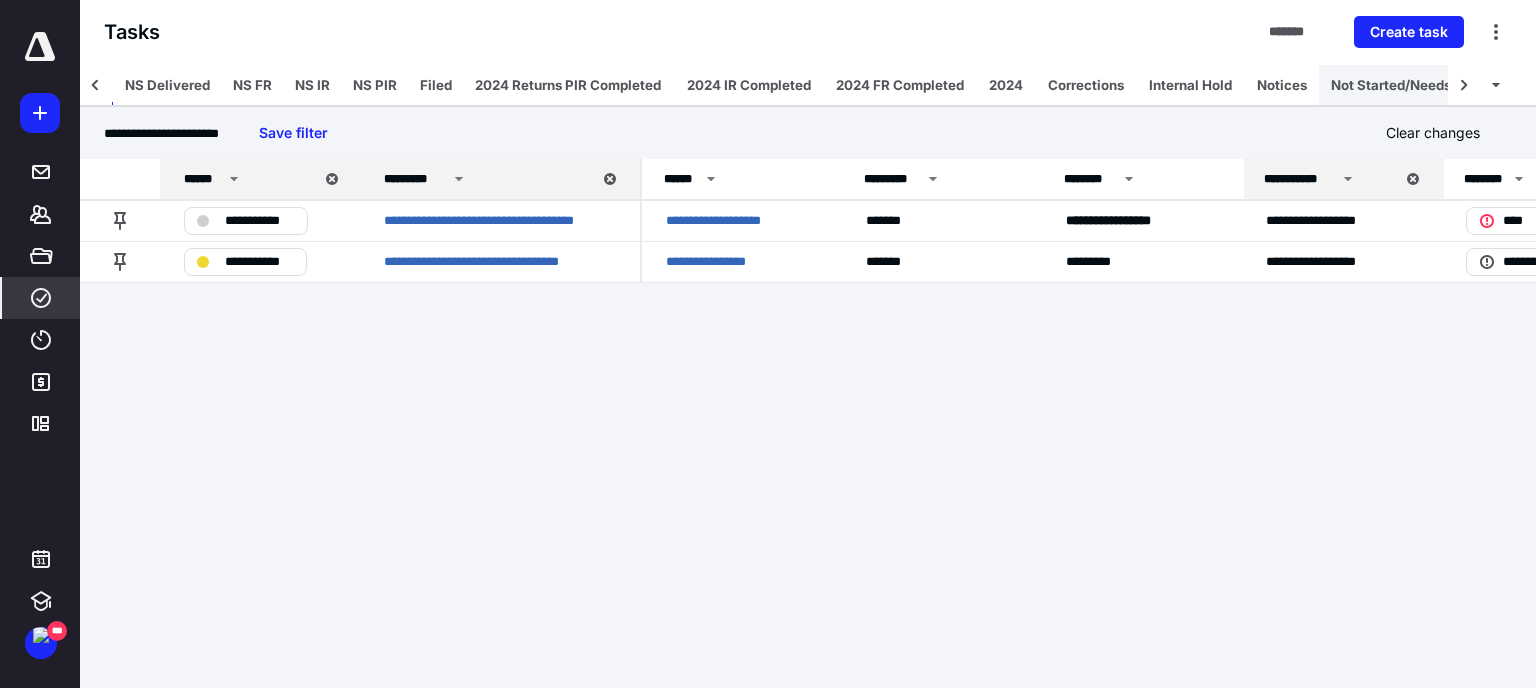 click on "Not Started/Needs Review" at bounding box center (1416, 85) 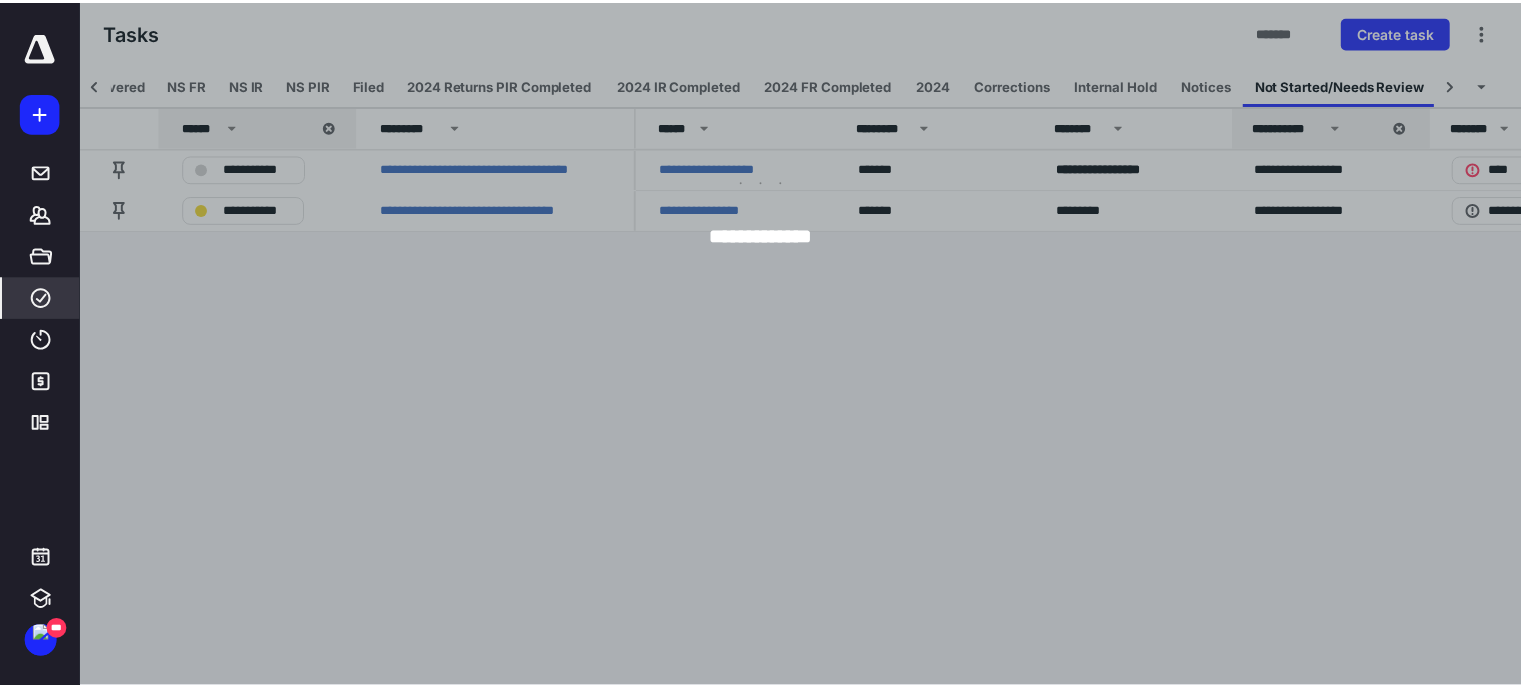 scroll, scrollTop: 0, scrollLeft: 191, axis: horizontal 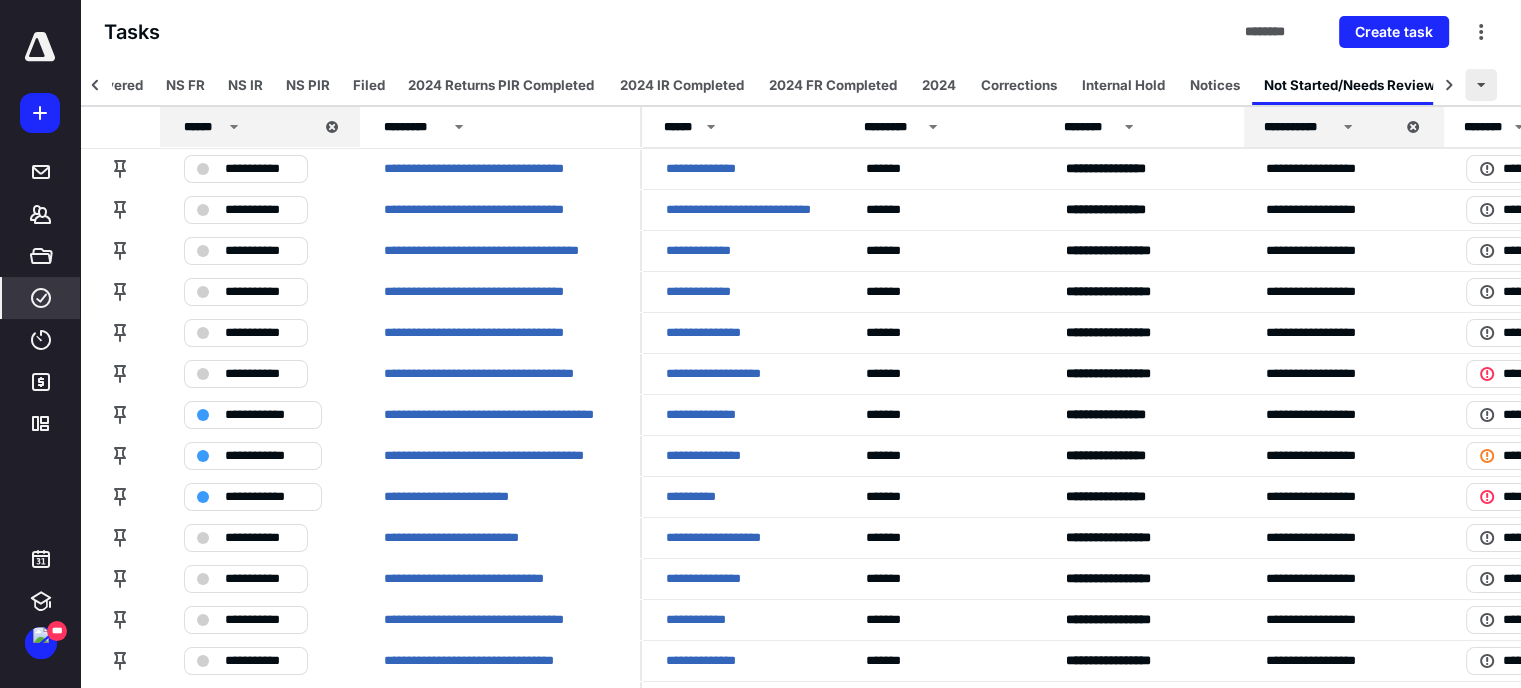 click at bounding box center [1481, 85] 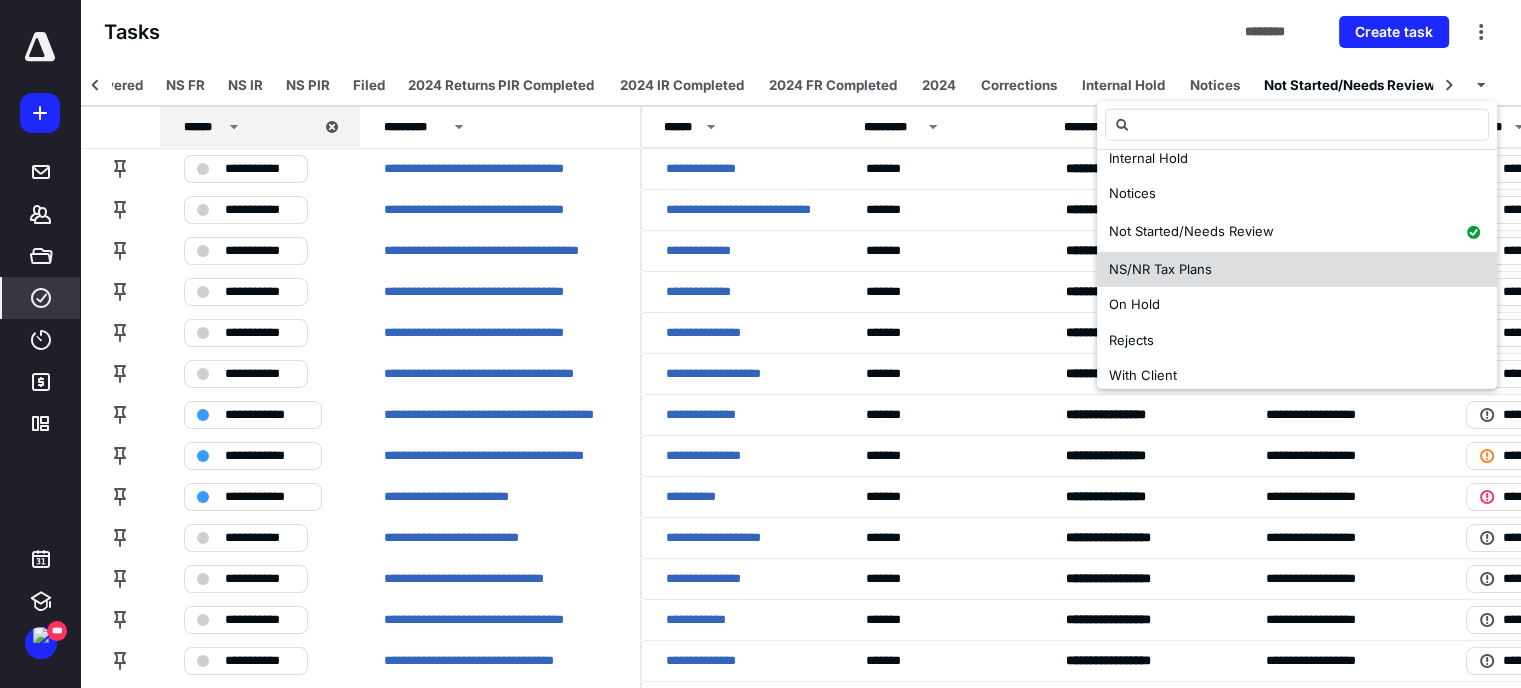 scroll, scrollTop: 456, scrollLeft: 0, axis: vertical 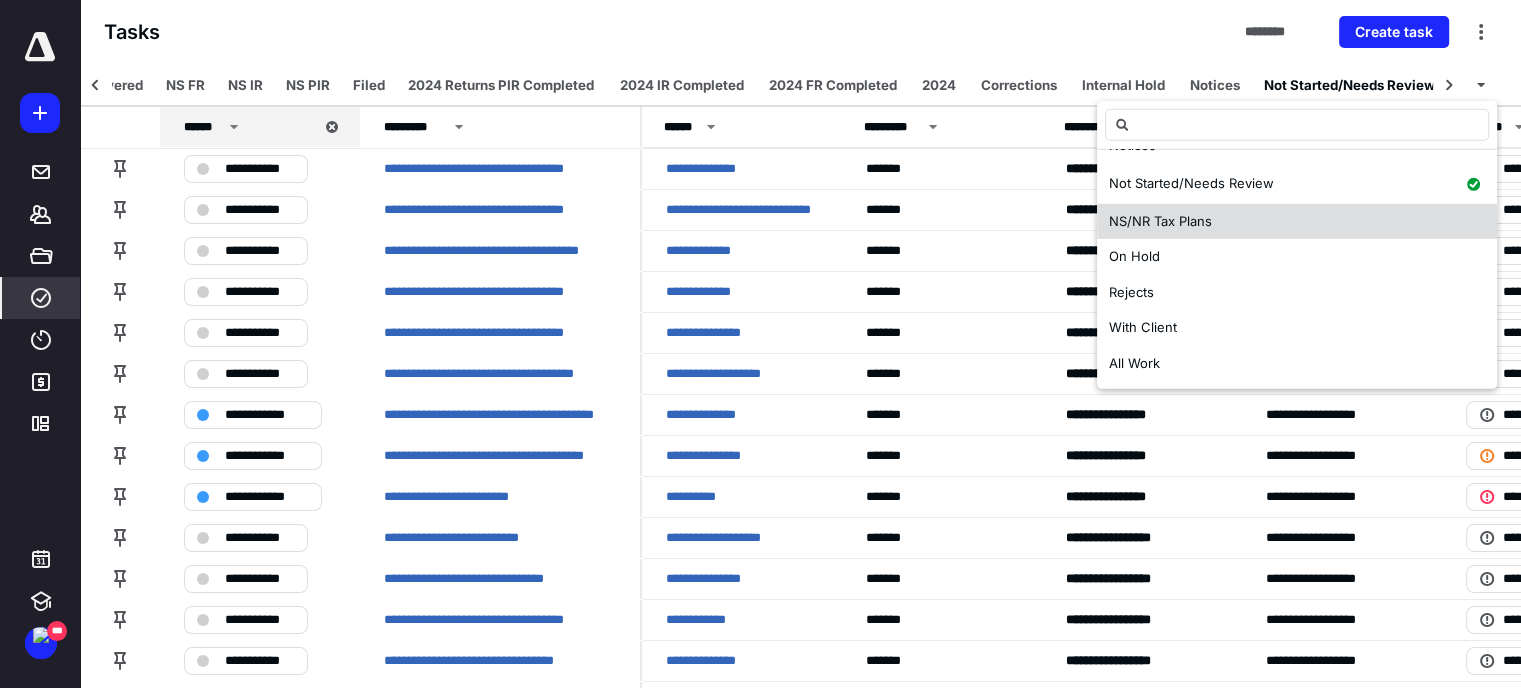 click on "NS/NR Tax Plans" at bounding box center (1160, 220) 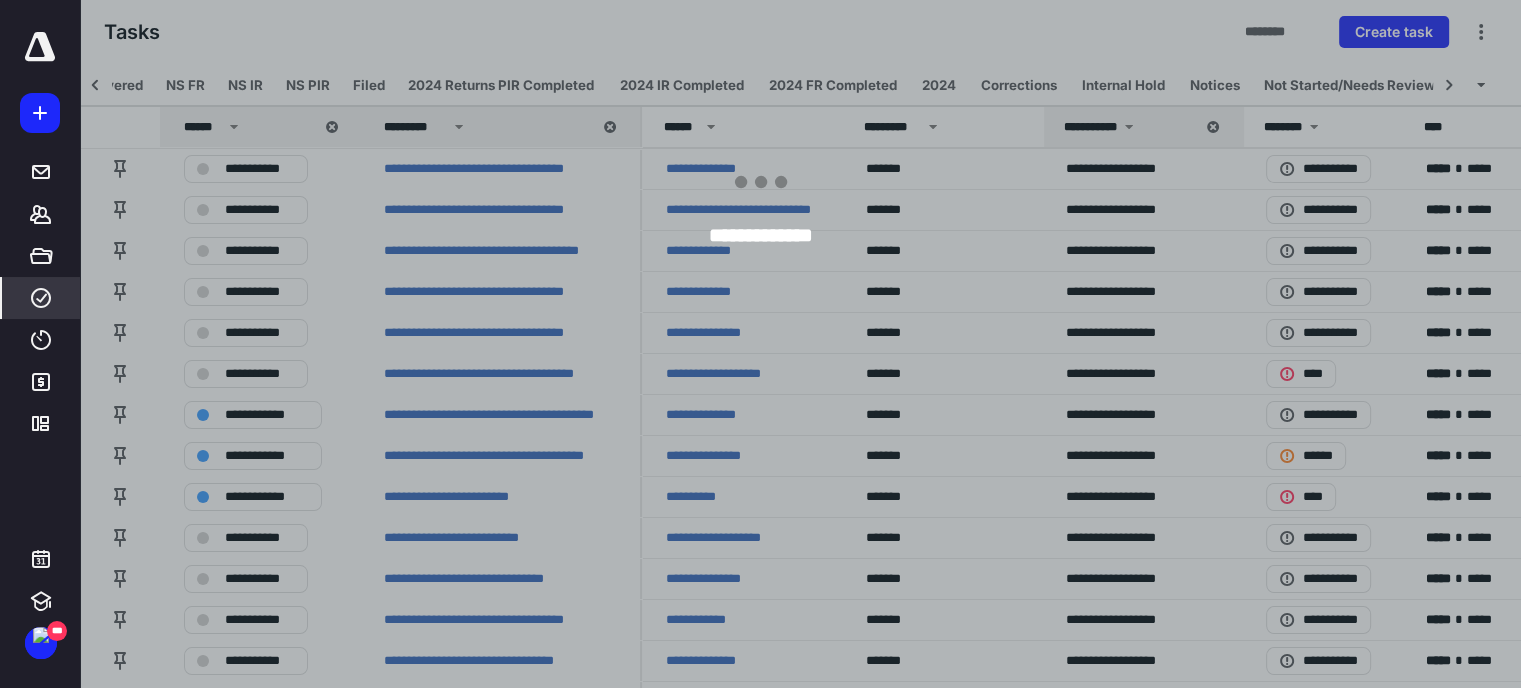 scroll, scrollTop: 0, scrollLeft: 0, axis: both 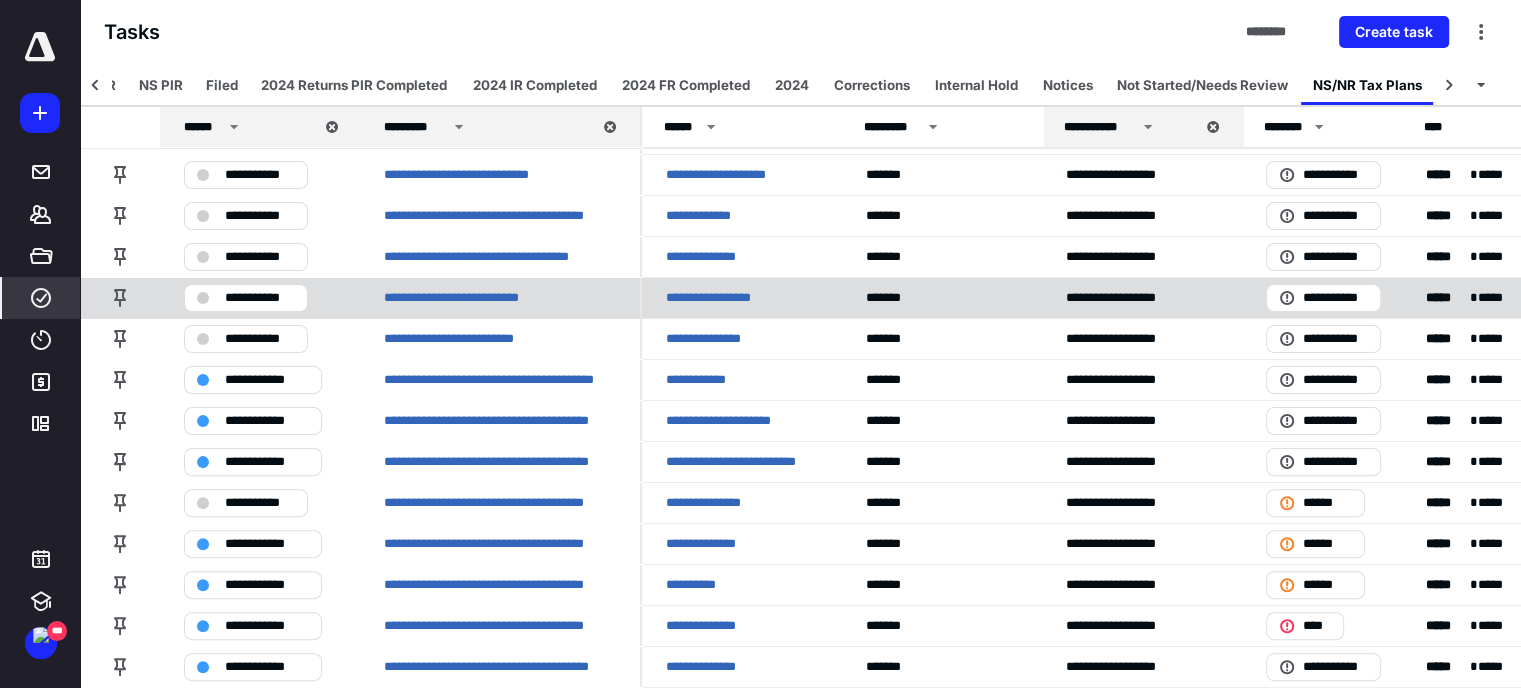 click on "**********" at bounding box center [725, 298] 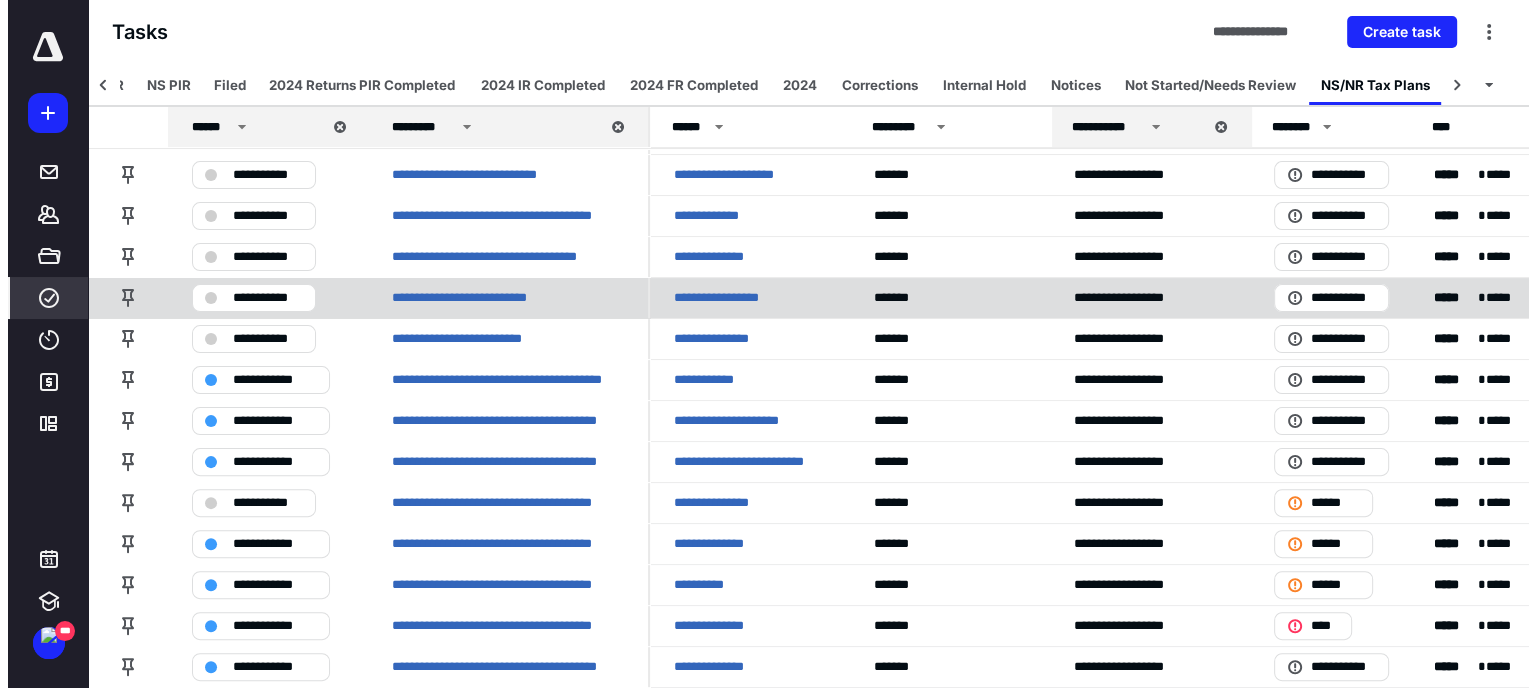 scroll, scrollTop: 0, scrollLeft: 0, axis: both 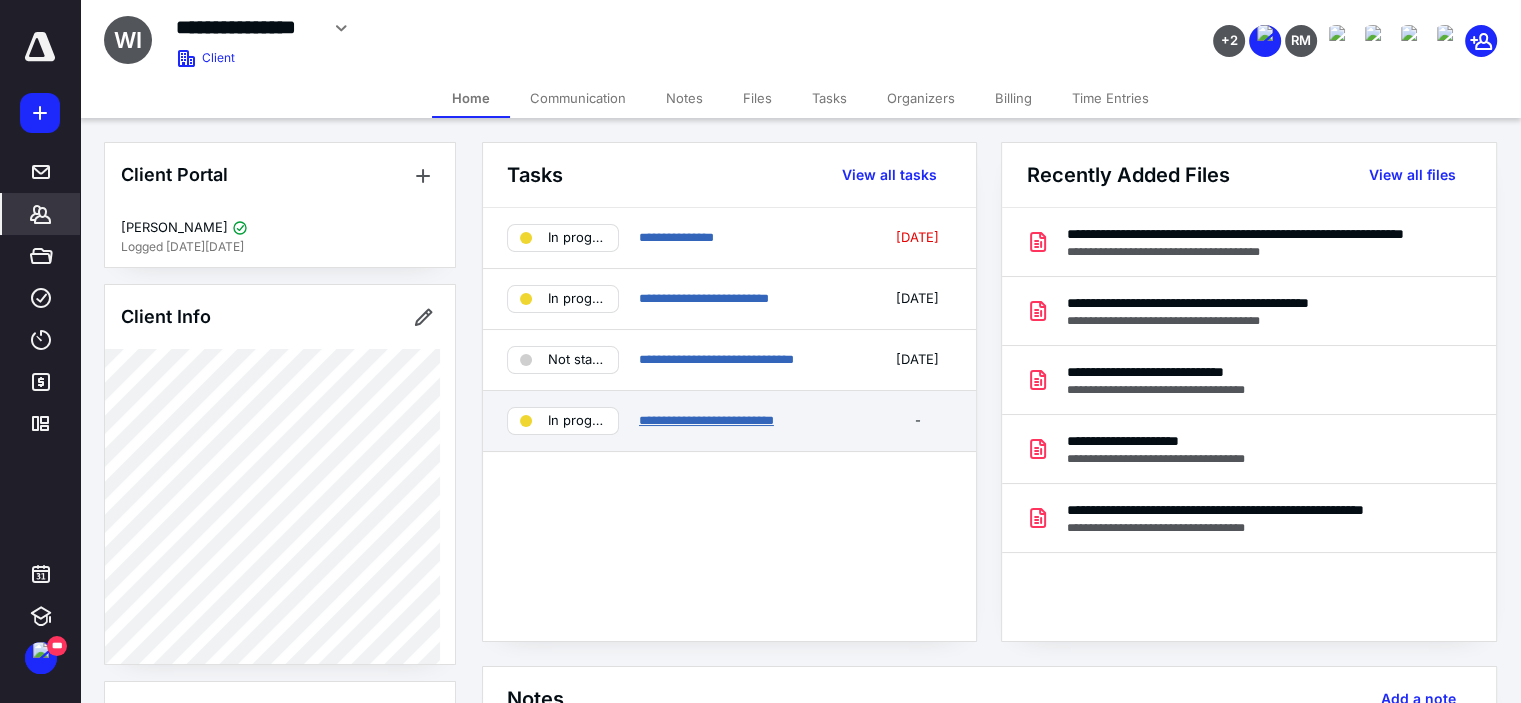 click on "**********" at bounding box center (706, 420) 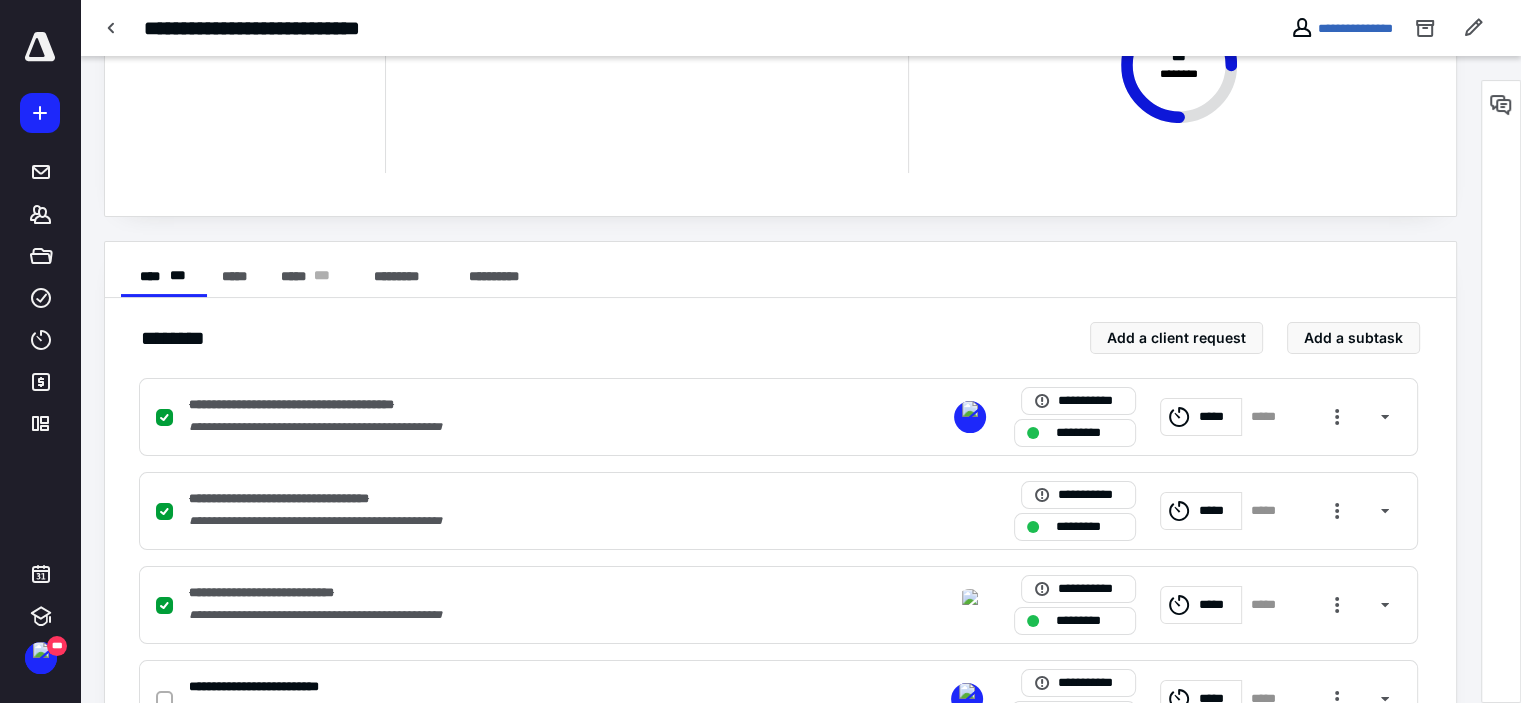 scroll, scrollTop: 283, scrollLeft: 0, axis: vertical 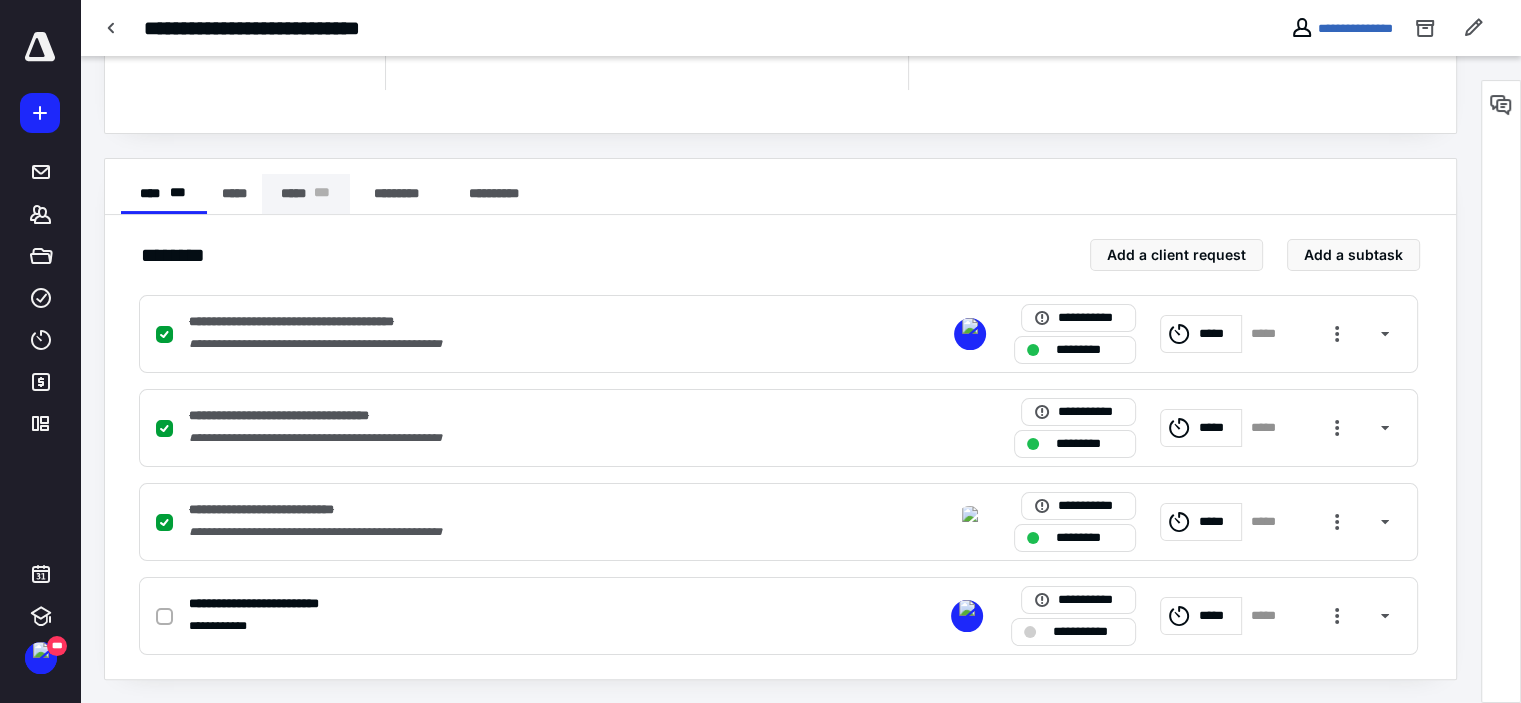click on "***** * * *" at bounding box center [306, 194] 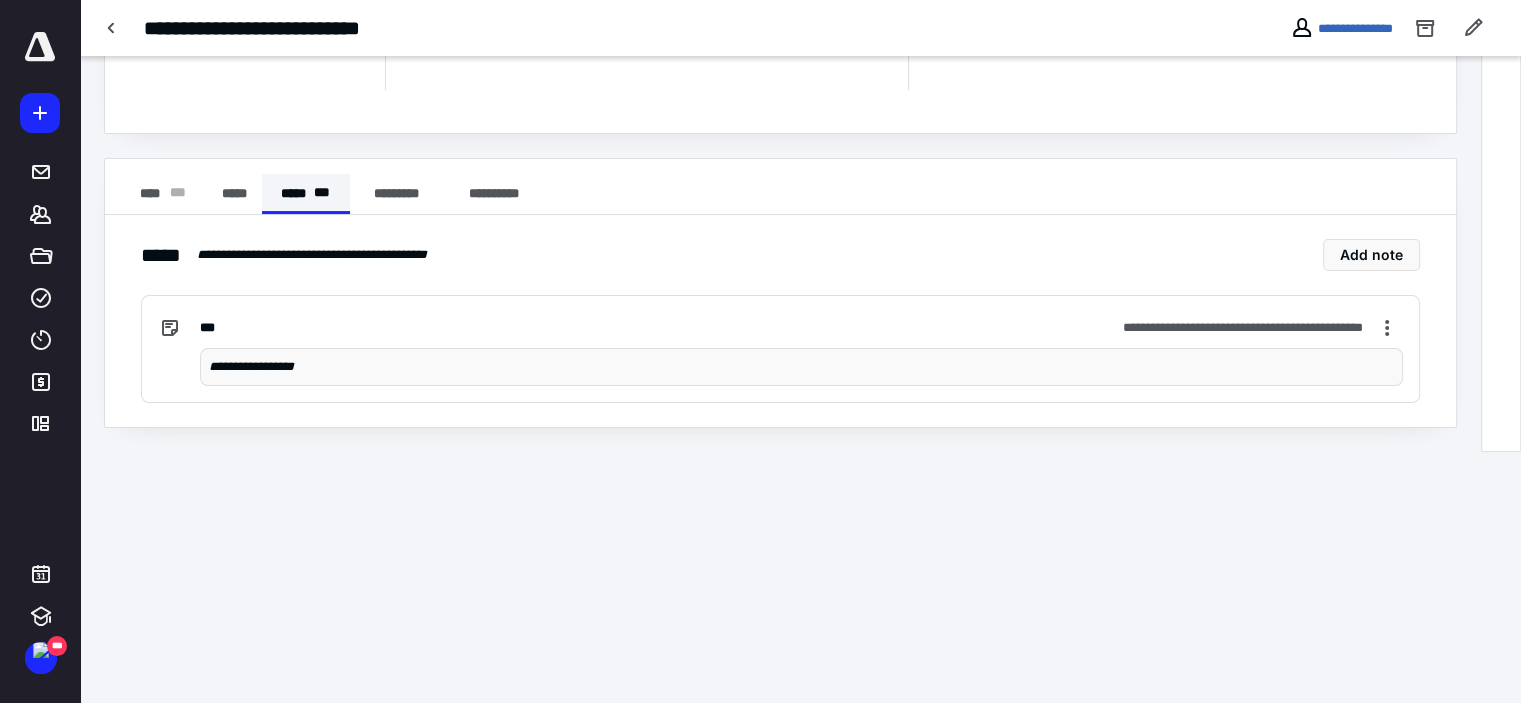 scroll, scrollTop: 30, scrollLeft: 0, axis: vertical 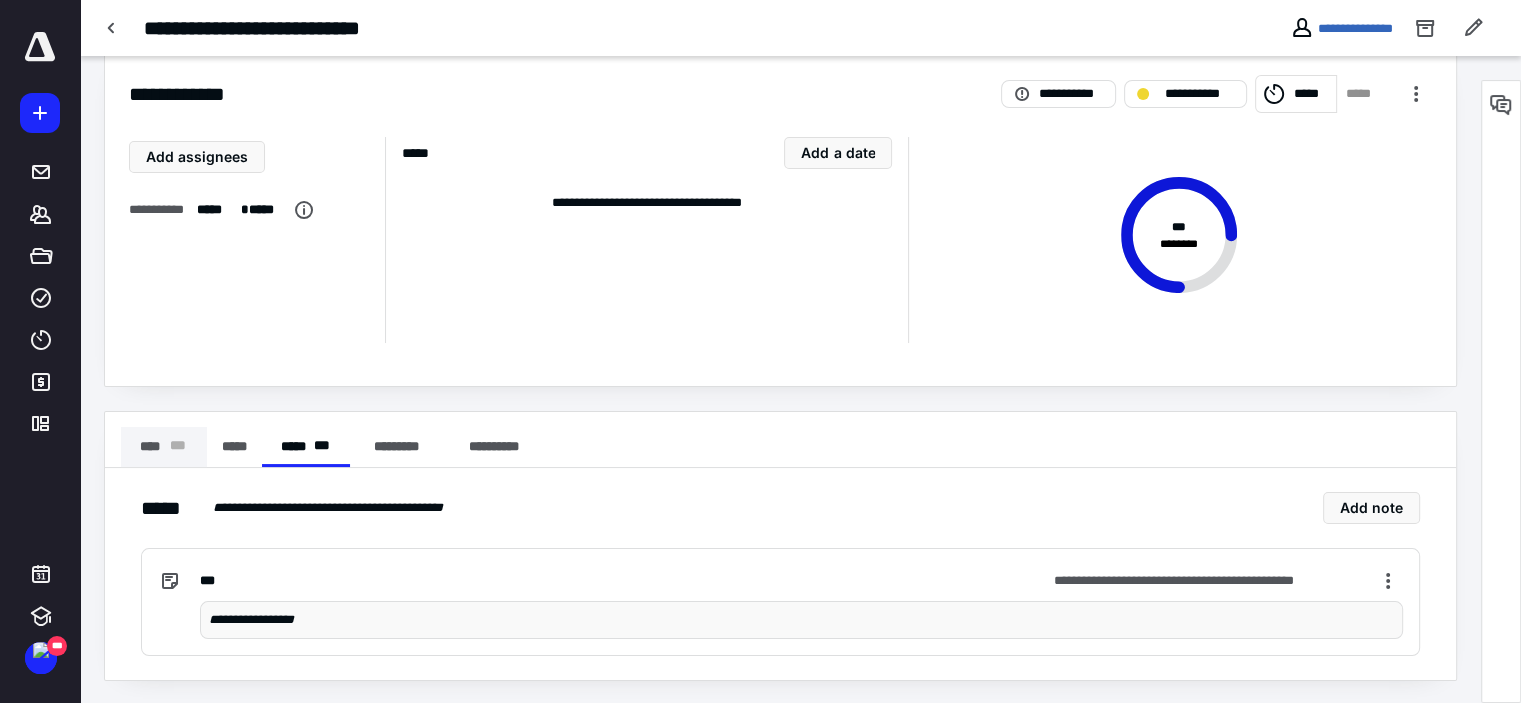 click on "**** * * *" at bounding box center (164, 447) 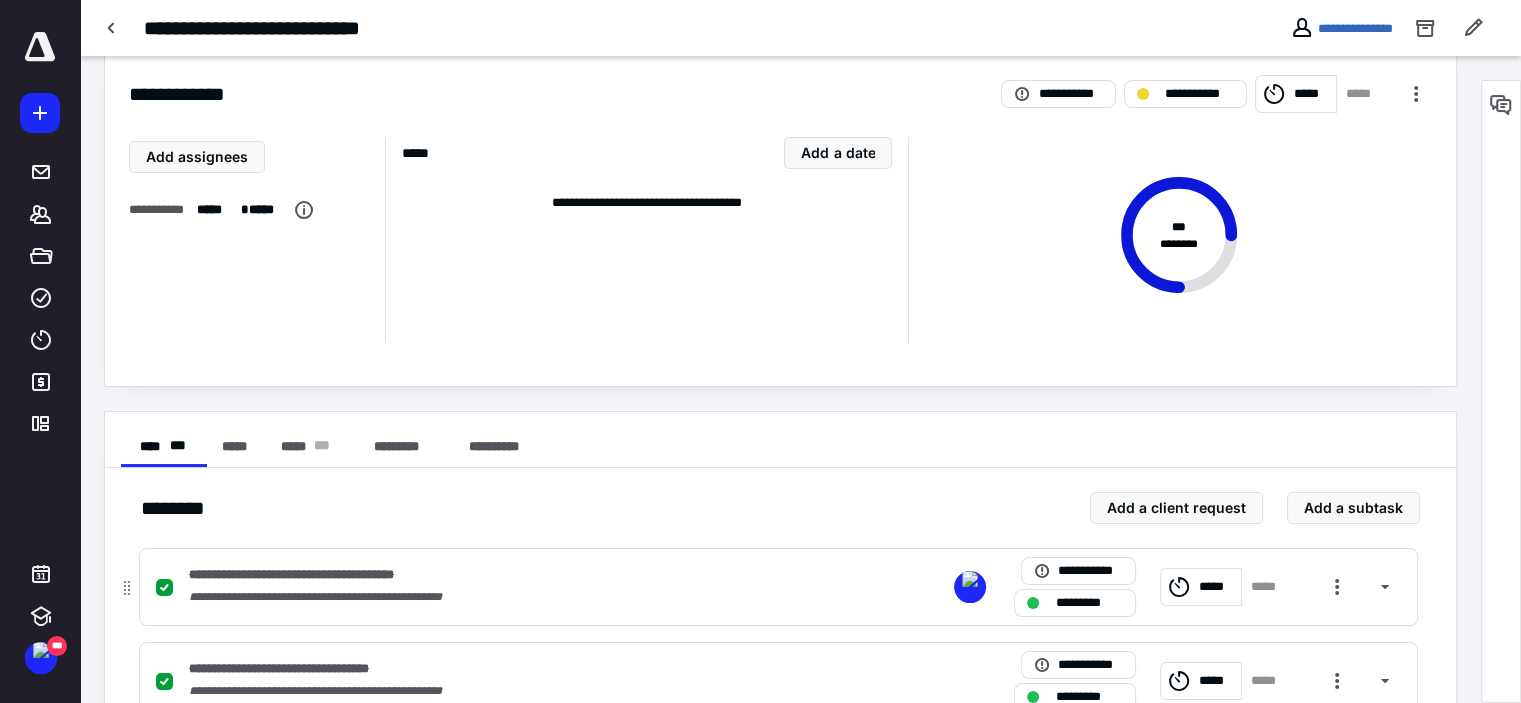 scroll, scrollTop: 283, scrollLeft: 0, axis: vertical 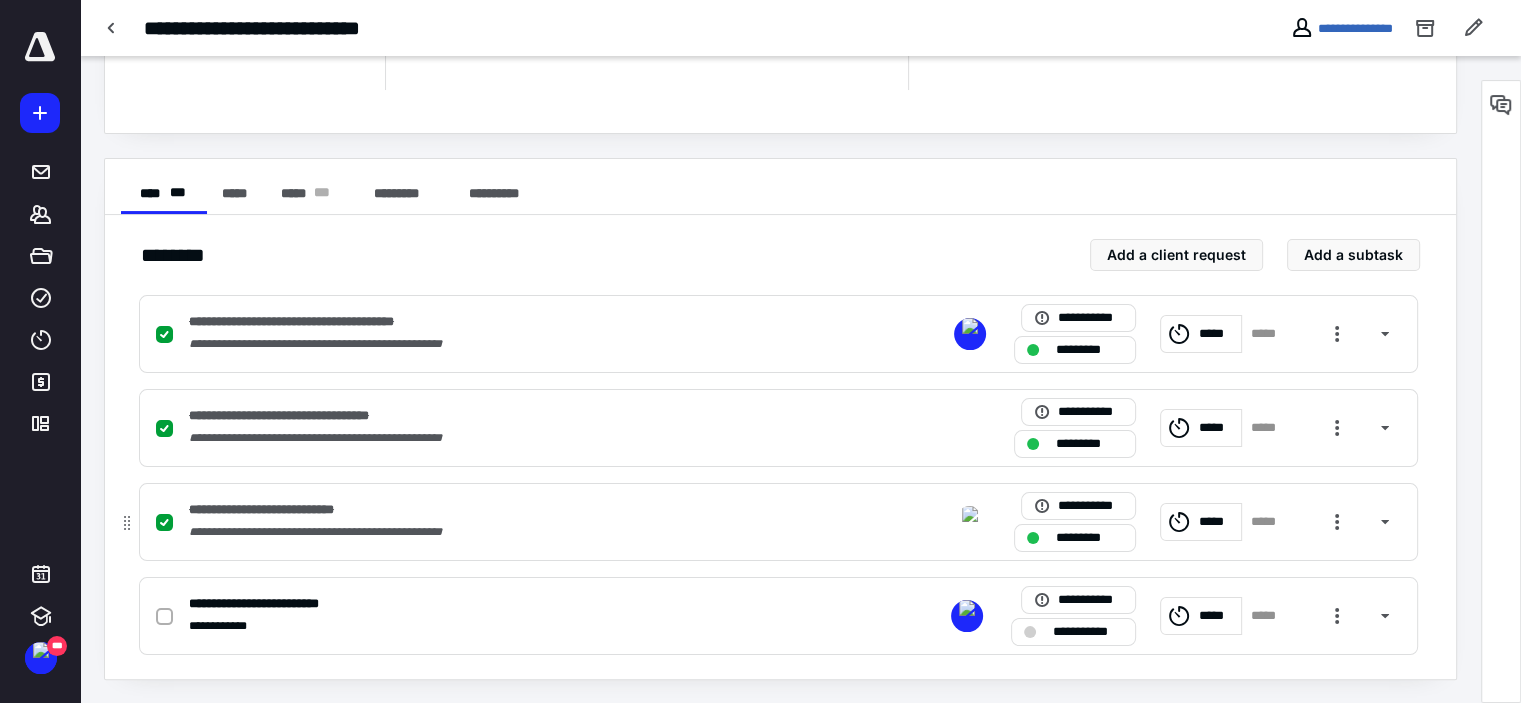 click on "**********" at bounding box center [516, 532] 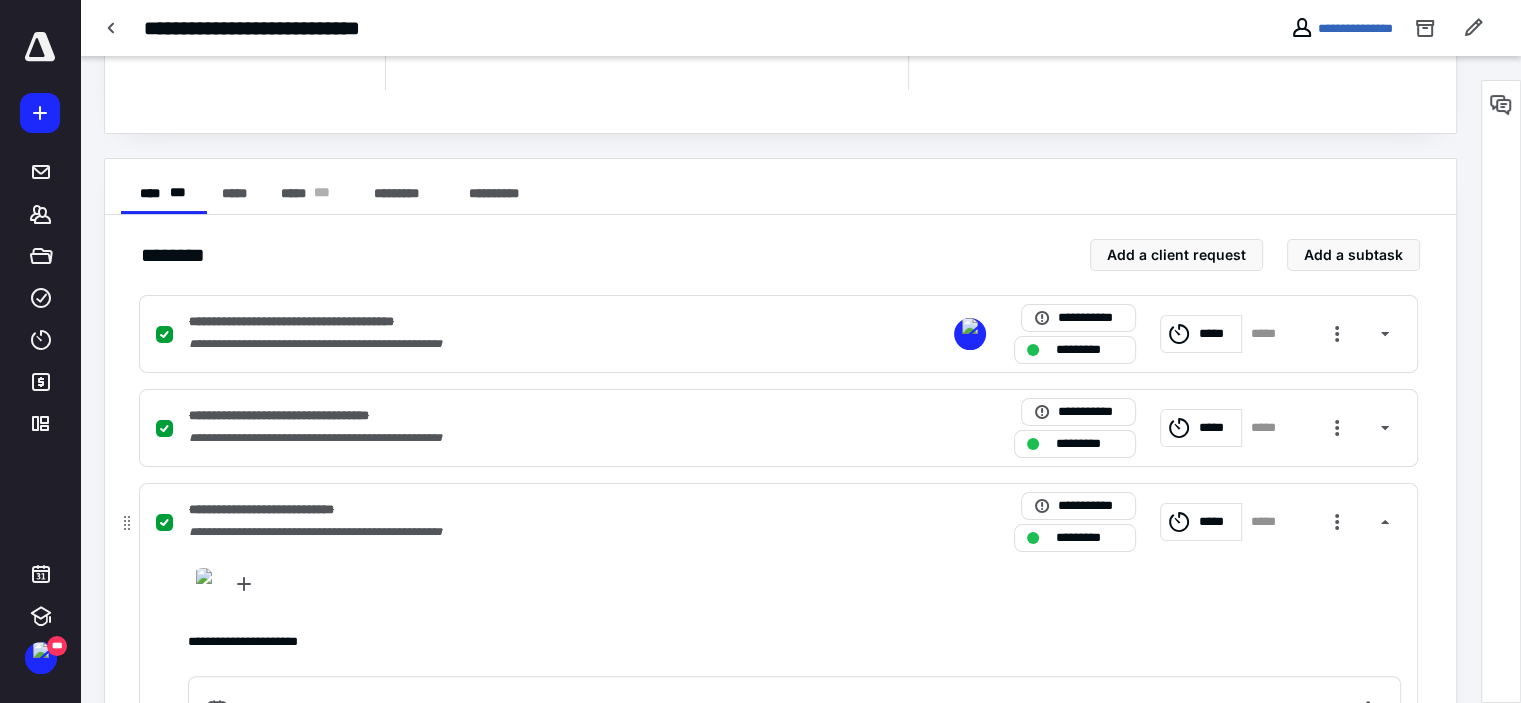 click on "**********" at bounding box center [516, 532] 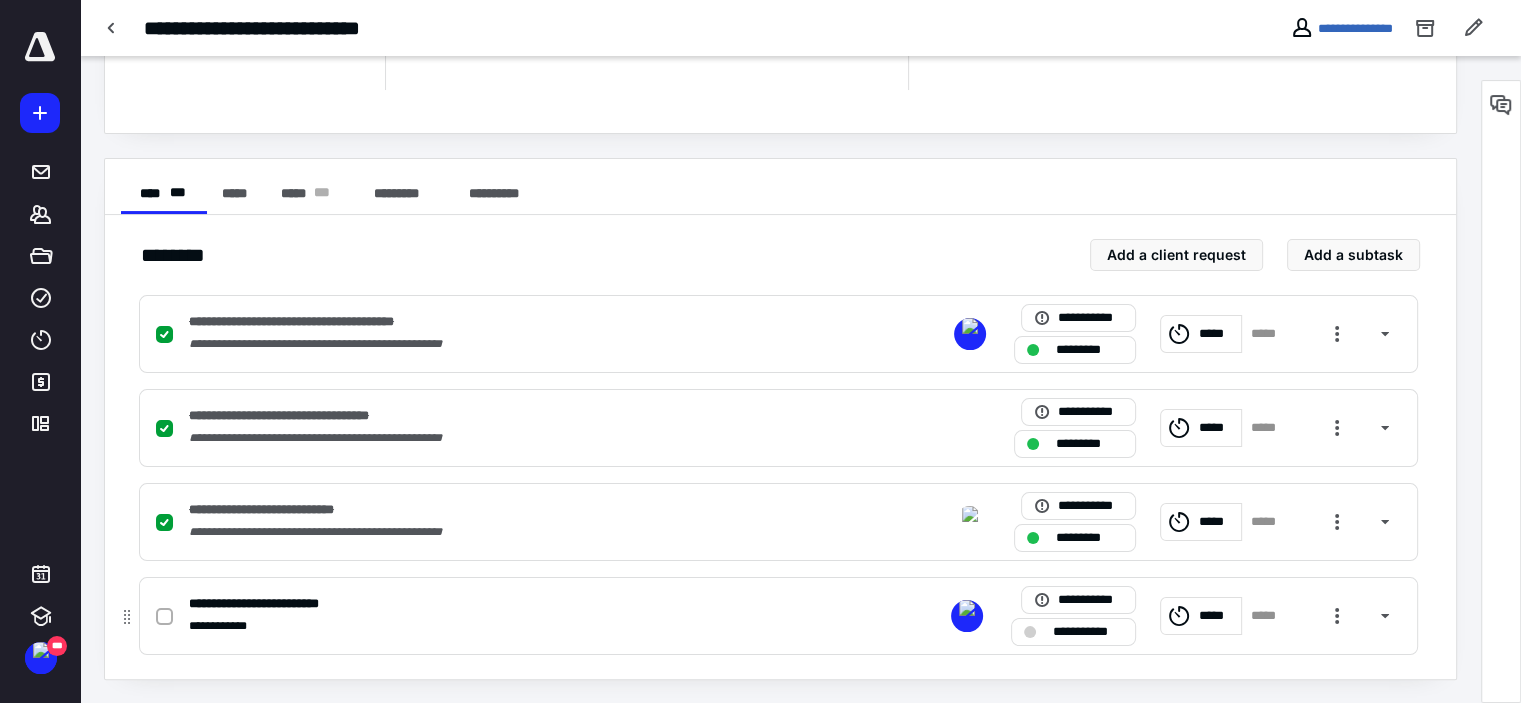 click on "**********" at bounding box center [516, 604] 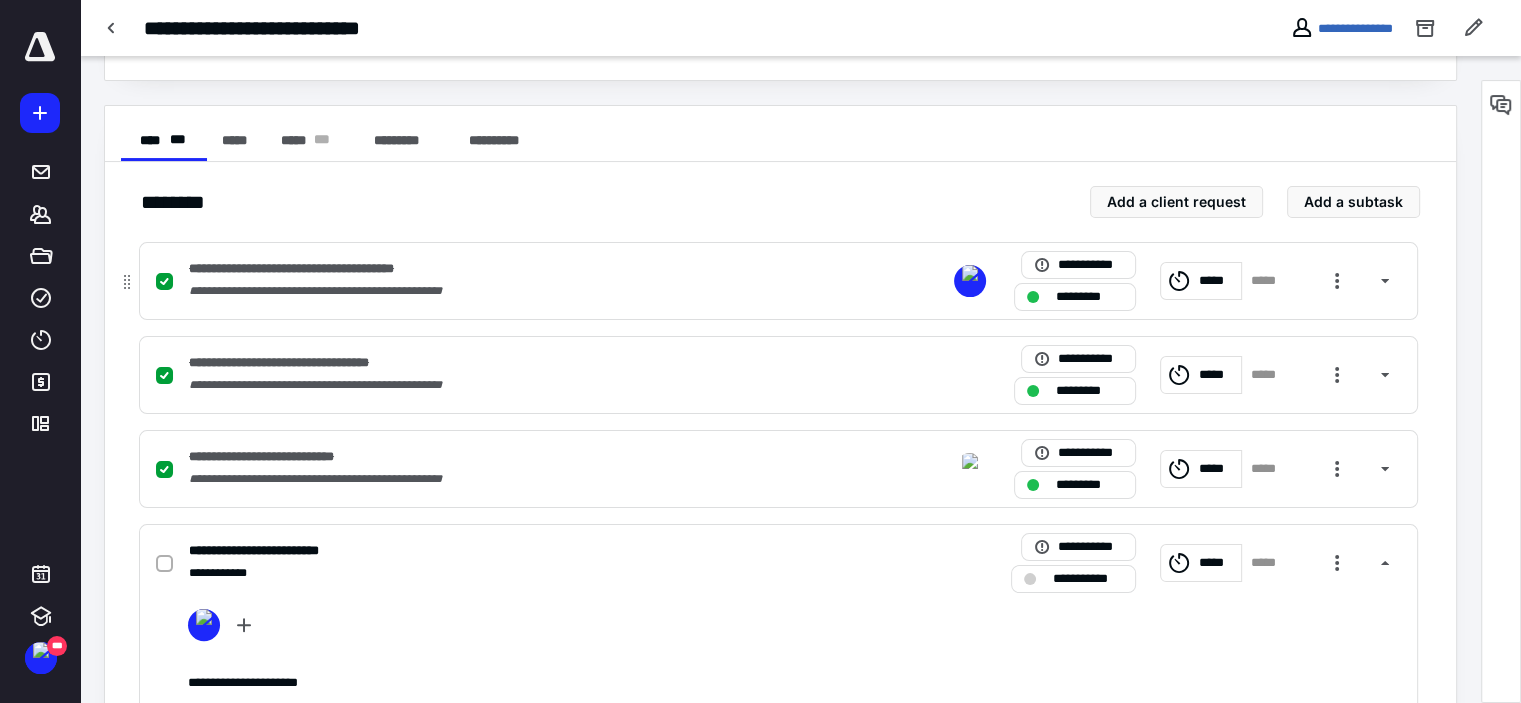 scroll, scrollTop: 0, scrollLeft: 0, axis: both 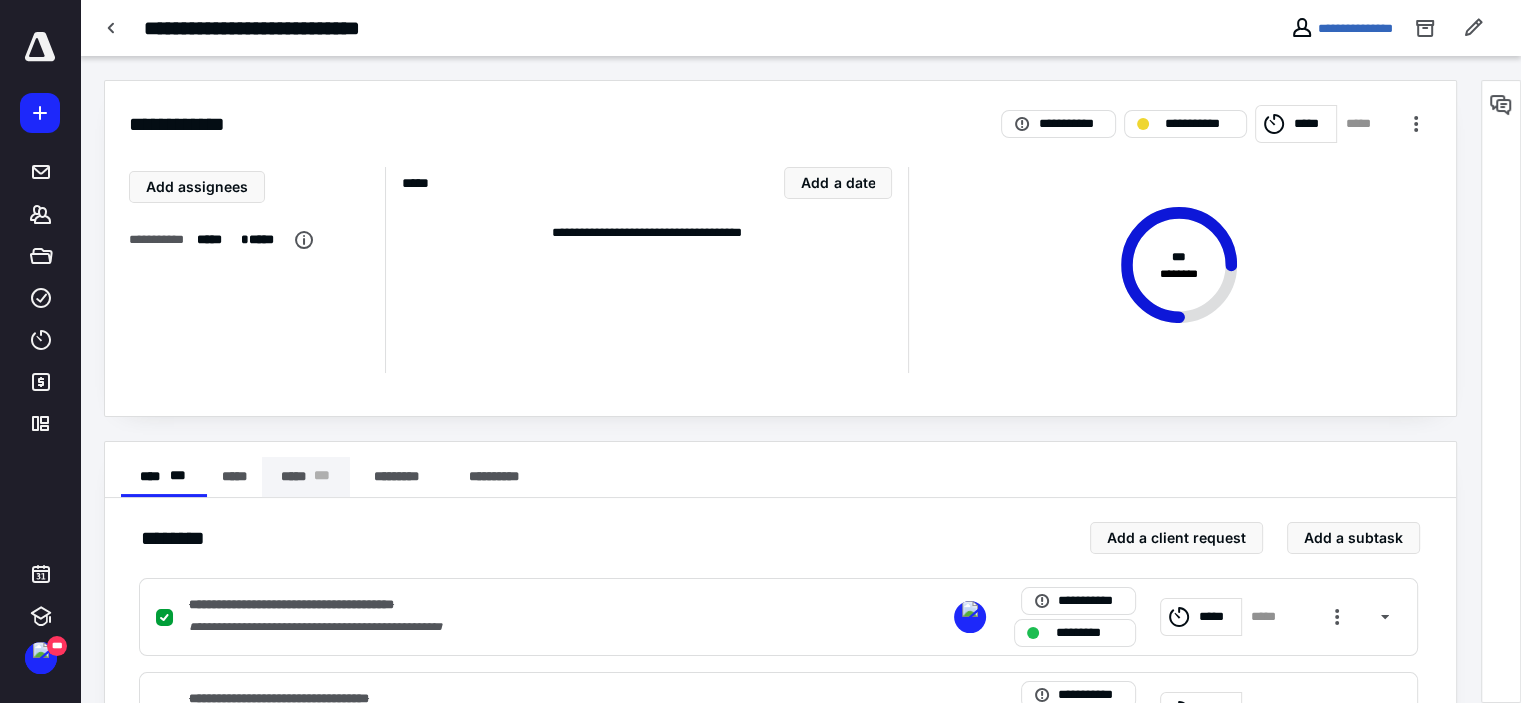 click on "***** * * *" at bounding box center [306, 477] 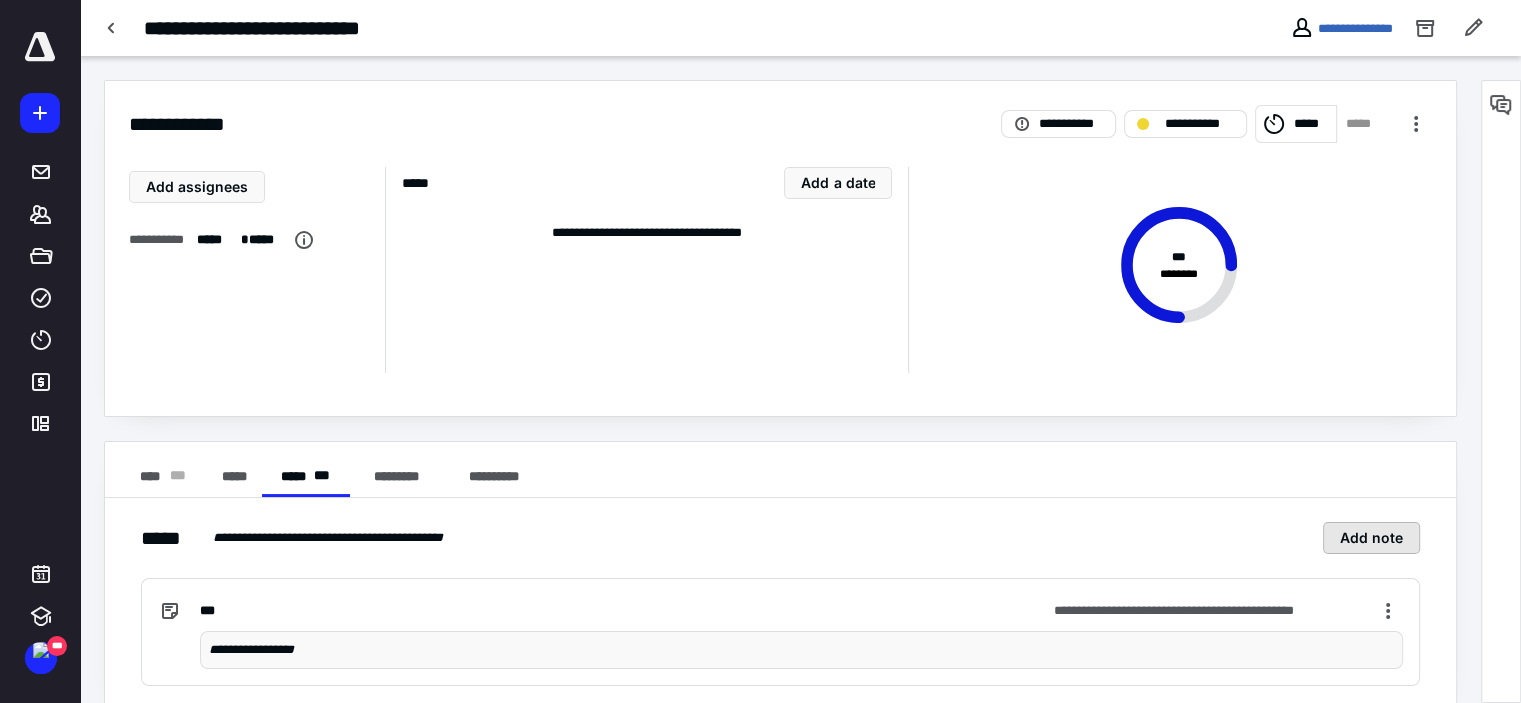 click on "Add note" at bounding box center (1371, 538) 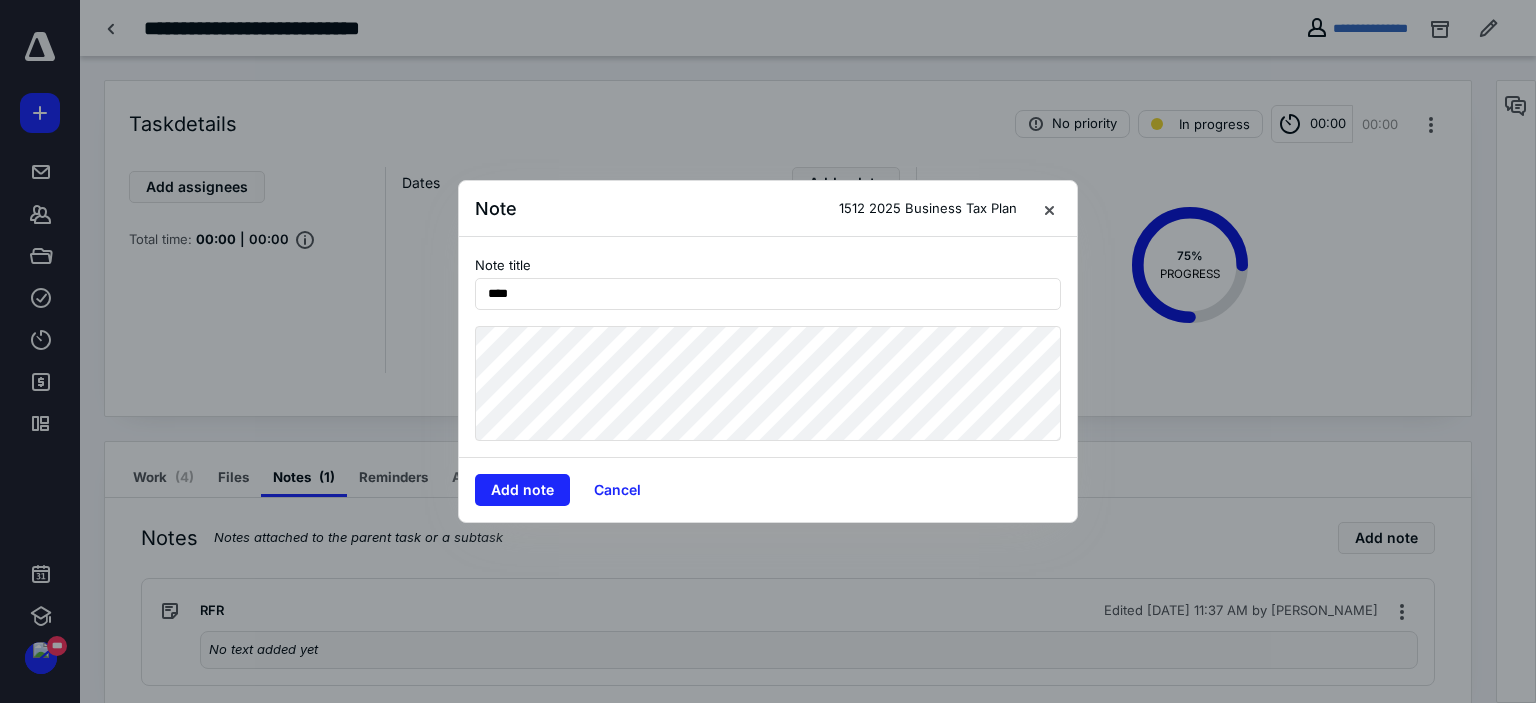 type on "***" 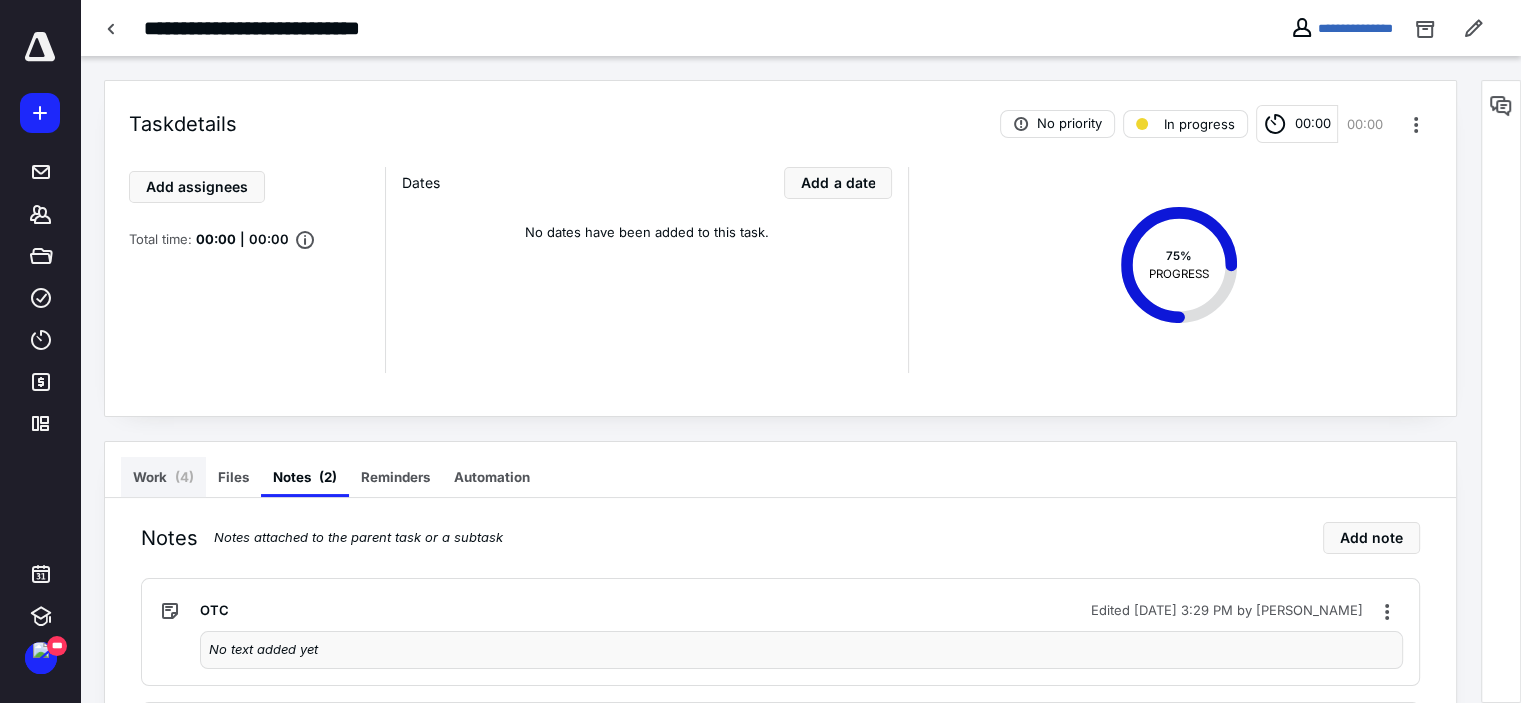 click on "Work ( 4 )" at bounding box center (163, 477) 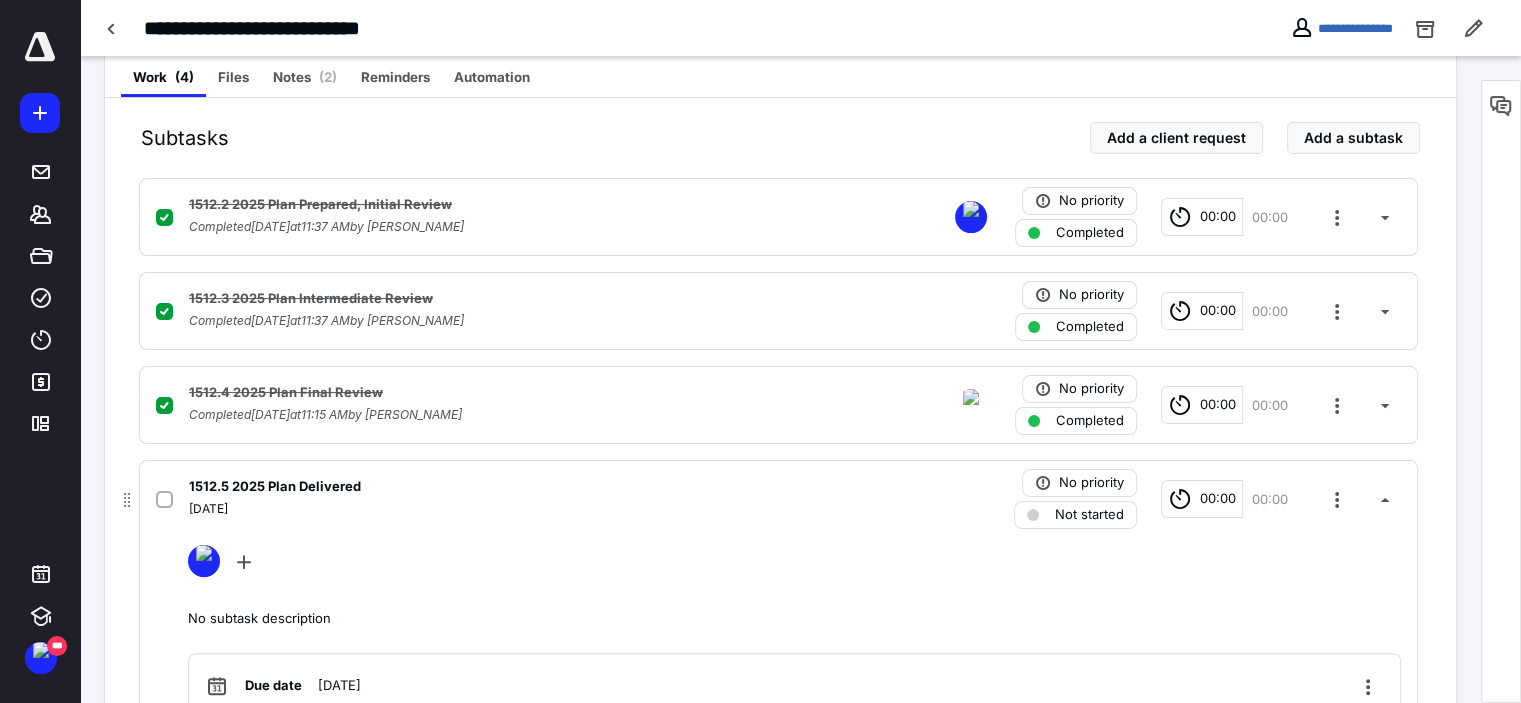 scroll, scrollTop: 536, scrollLeft: 0, axis: vertical 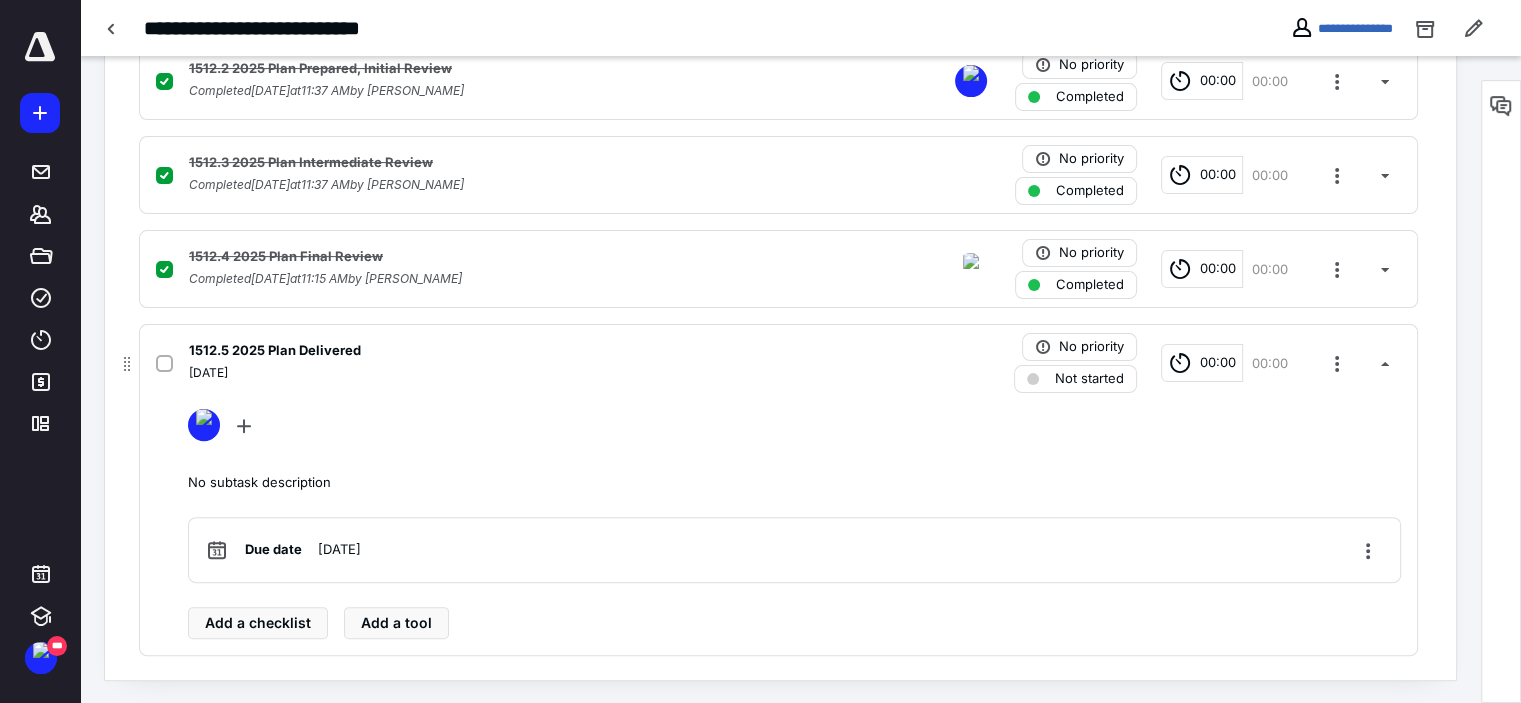 click at bounding box center (164, 364) 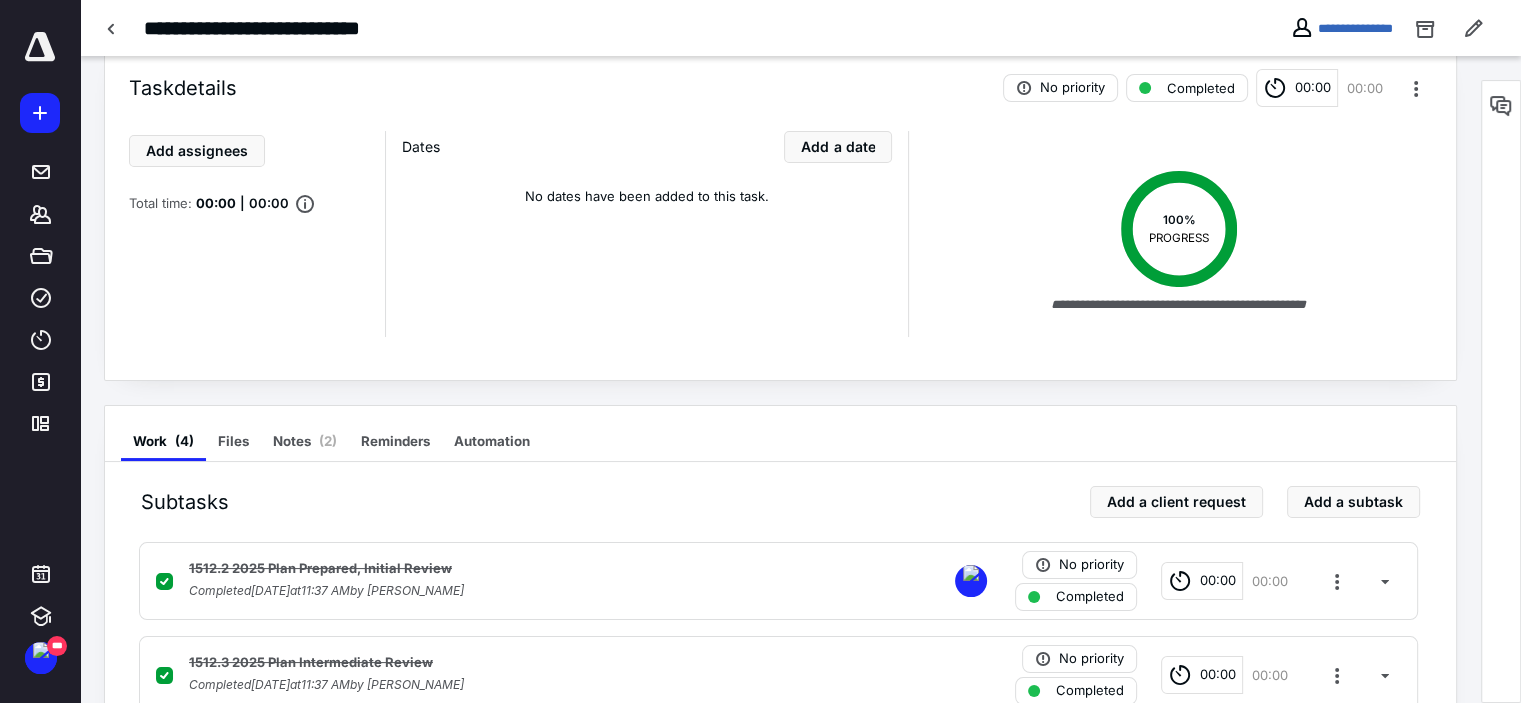 scroll, scrollTop: 0, scrollLeft: 0, axis: both 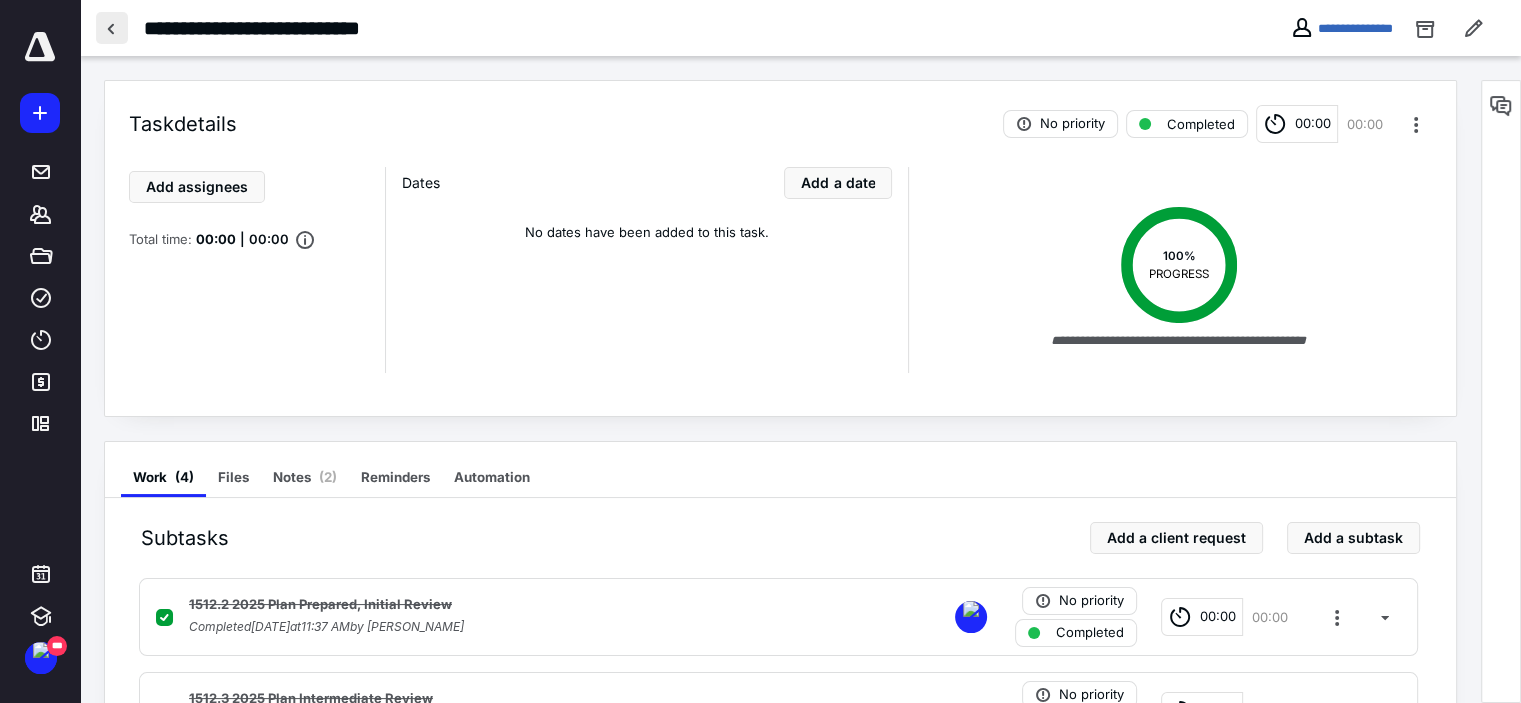 click at bounding box center (112, 28) 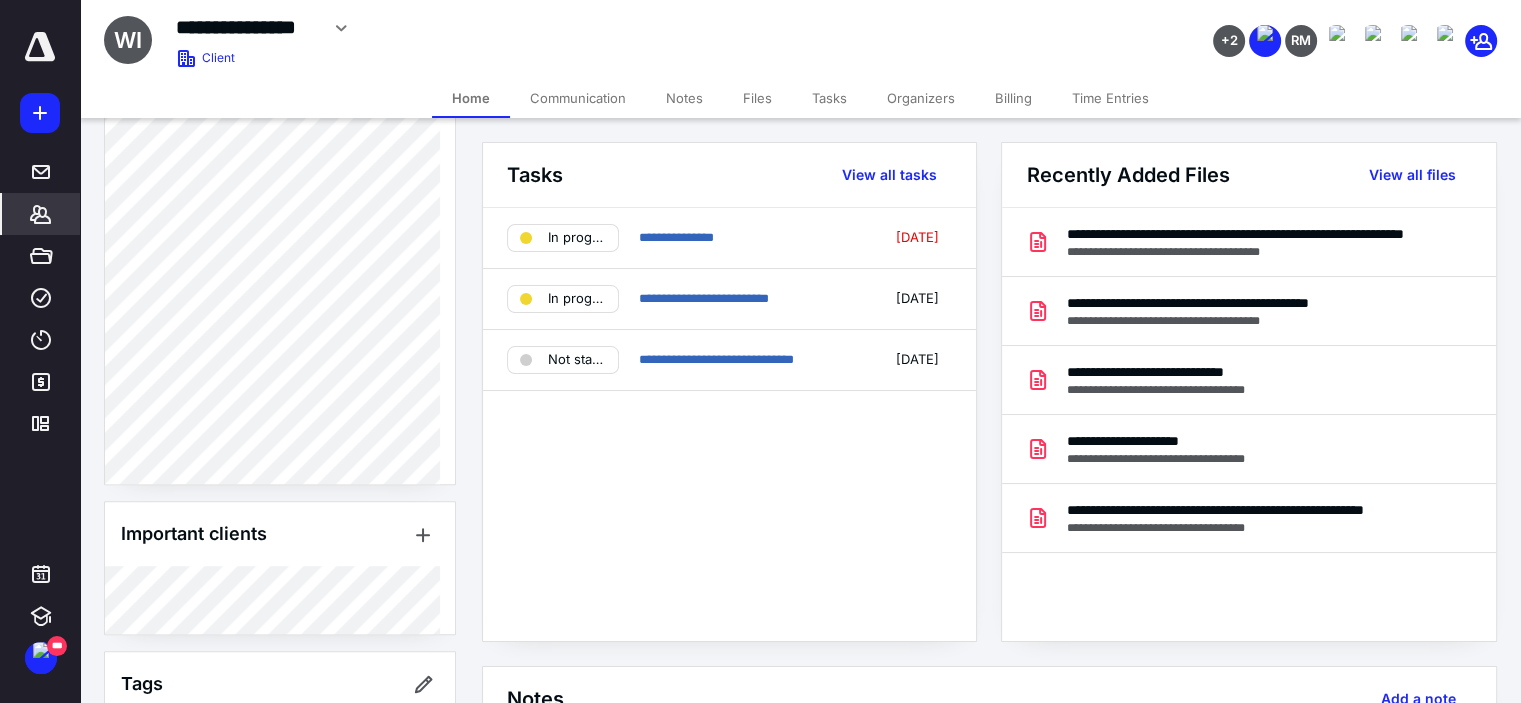 scroll, scrollTop: 1796, scrollLeft: 0, axis: vertical 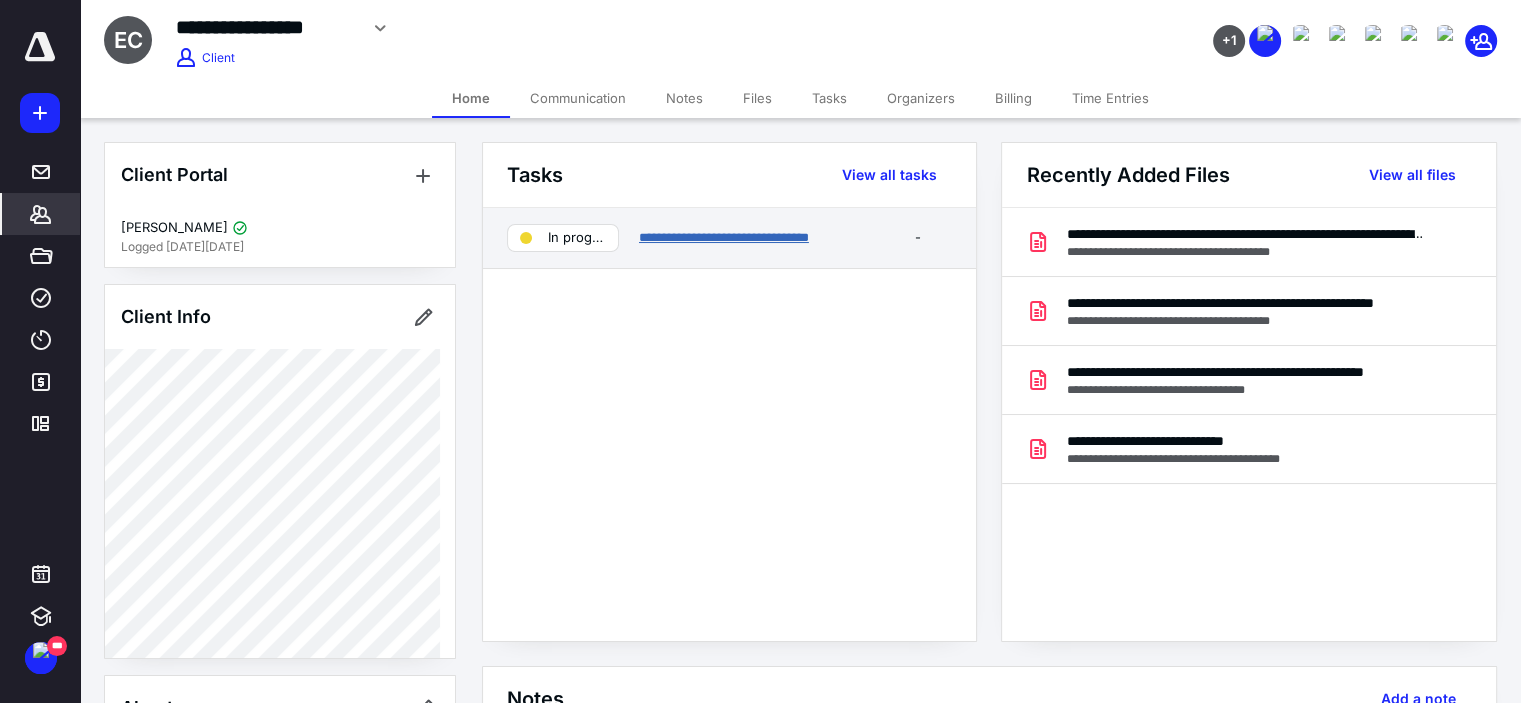 click on "**********" at bounding box center [724, 237] 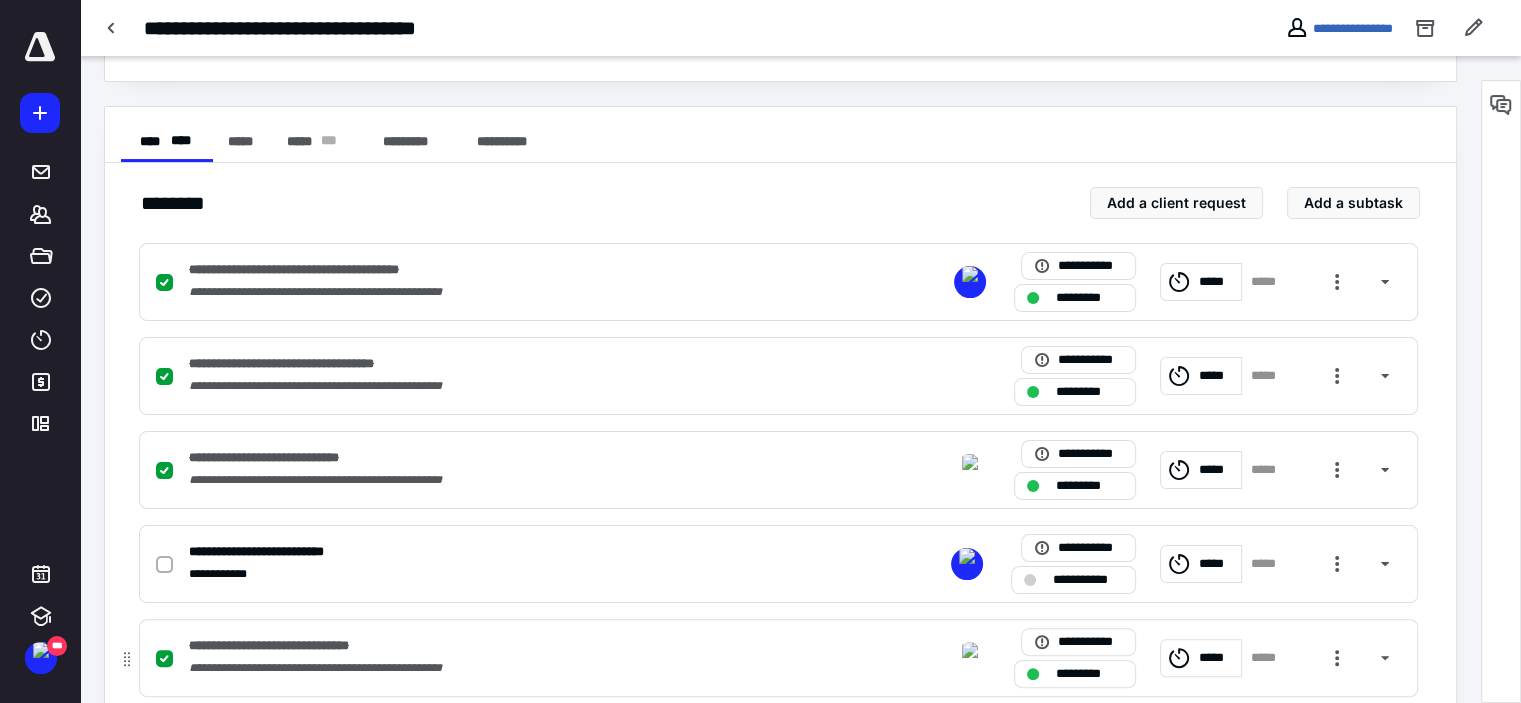 scroll, scrollTop: 435, scrollLeft: 0, axis: vertical 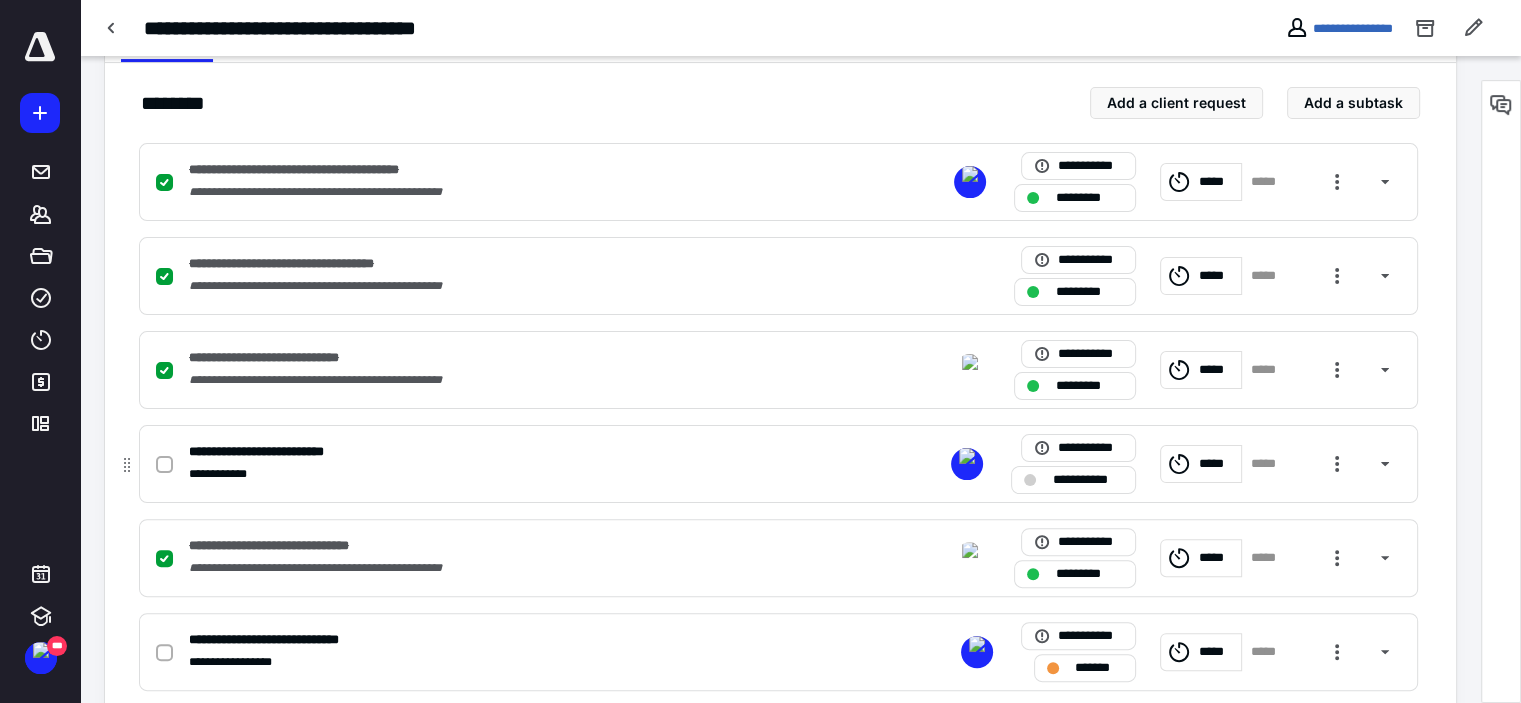 click 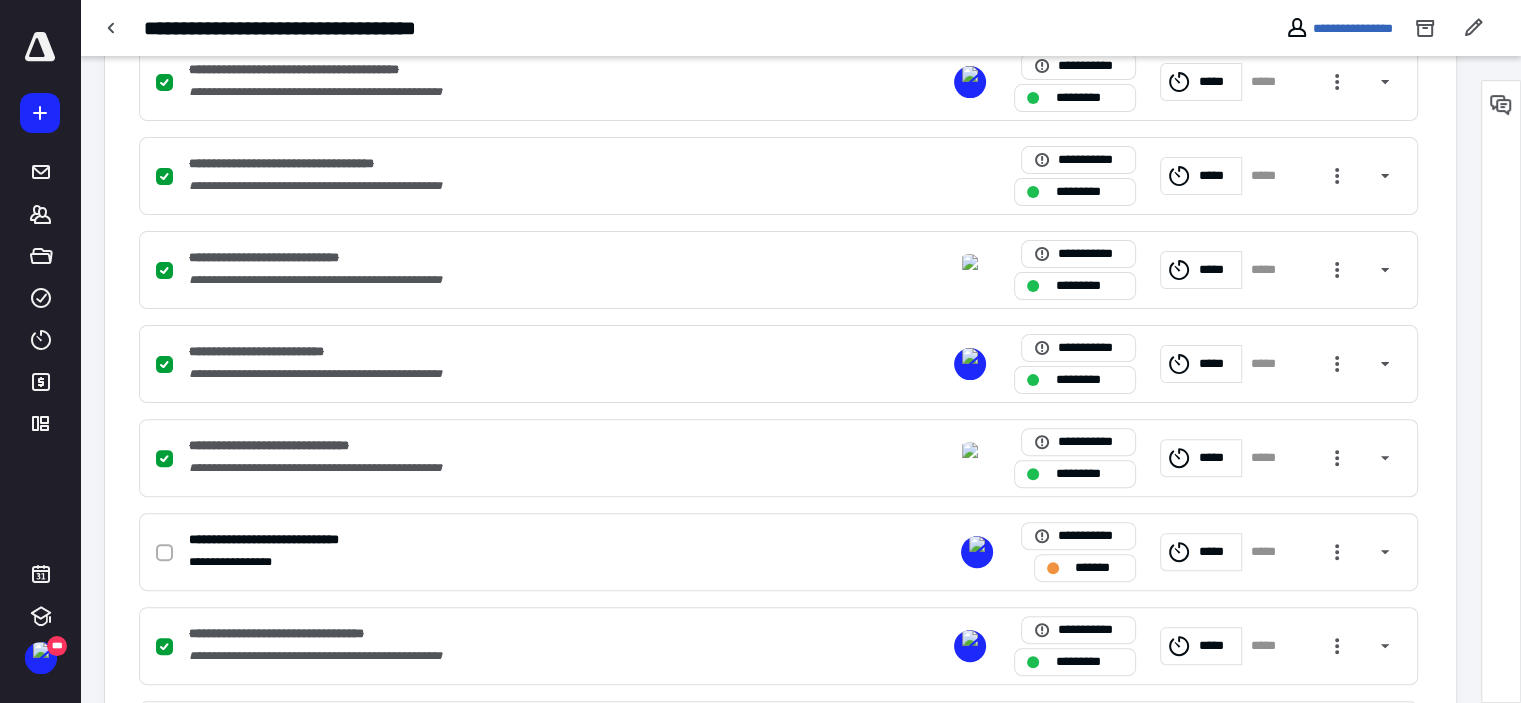 scroll, scrollTop: 135, scrollLeft: 0, axis: vertical 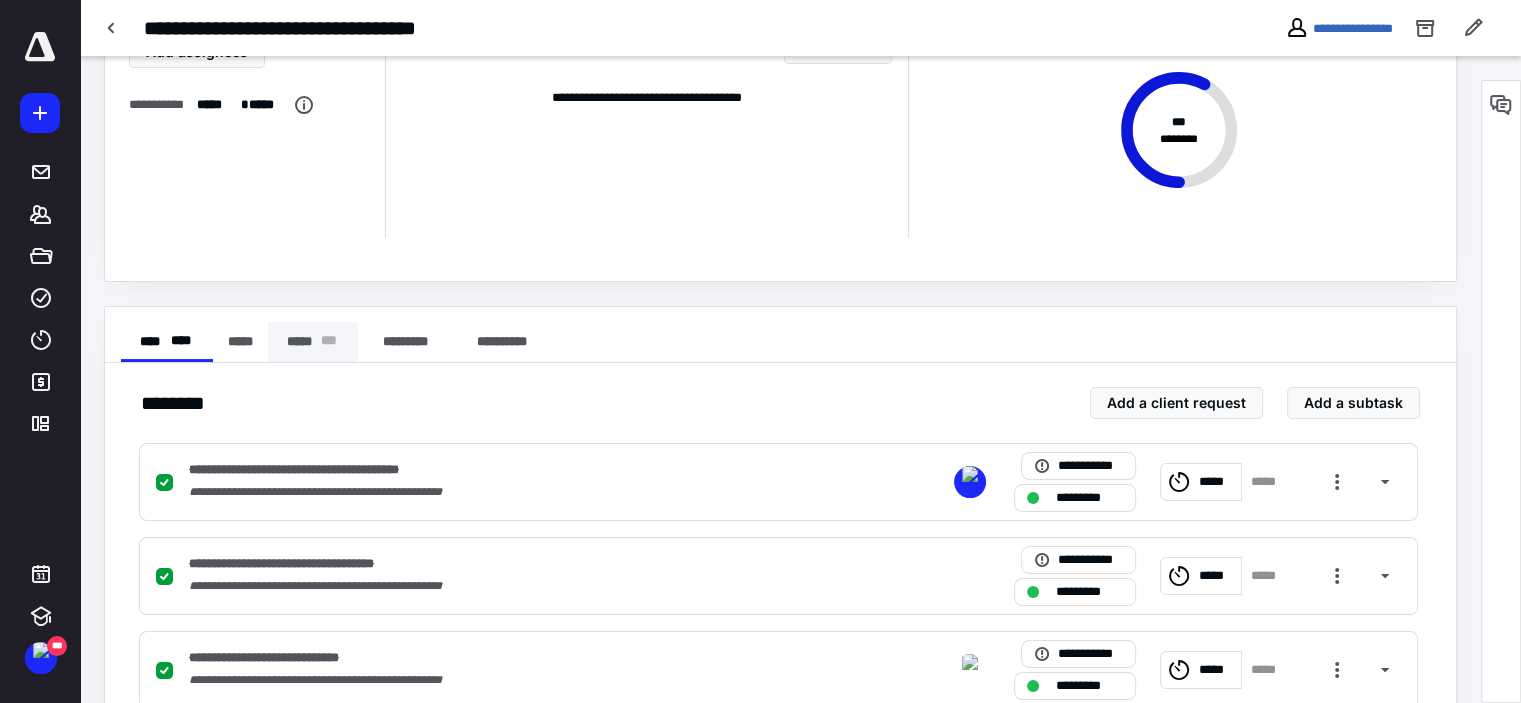click on "***** * * *" at bounding box center [313, 342] 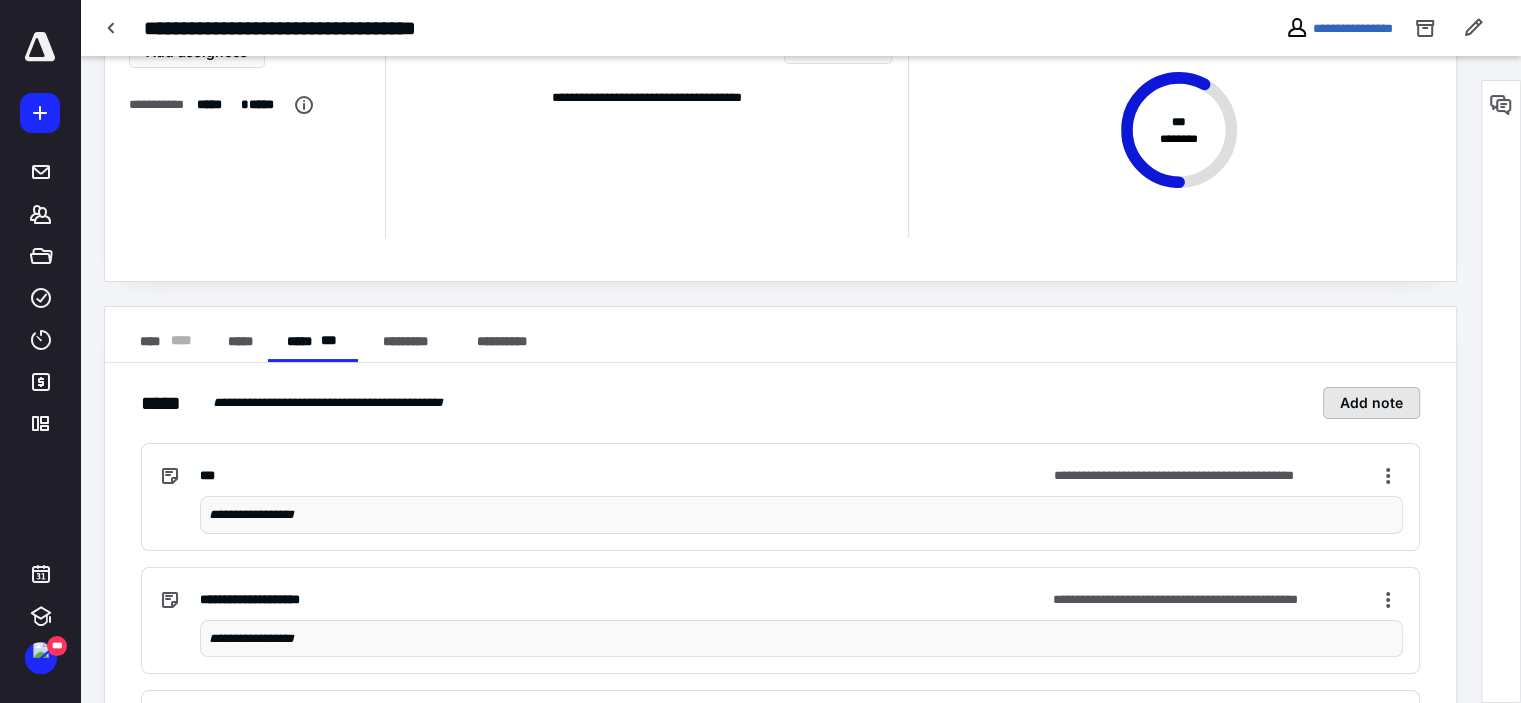 click on "Add note" at bounding box center (1371, 403) 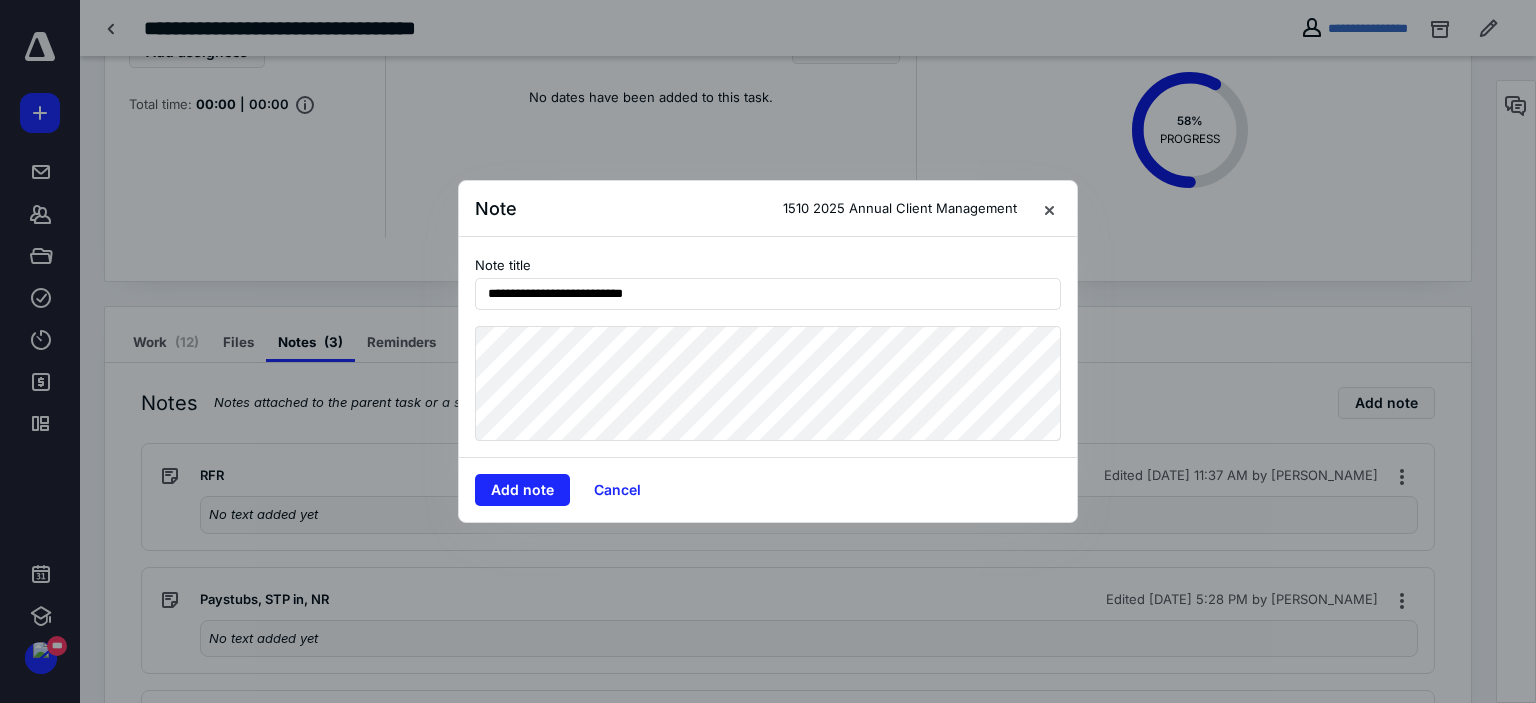 type on "**********" 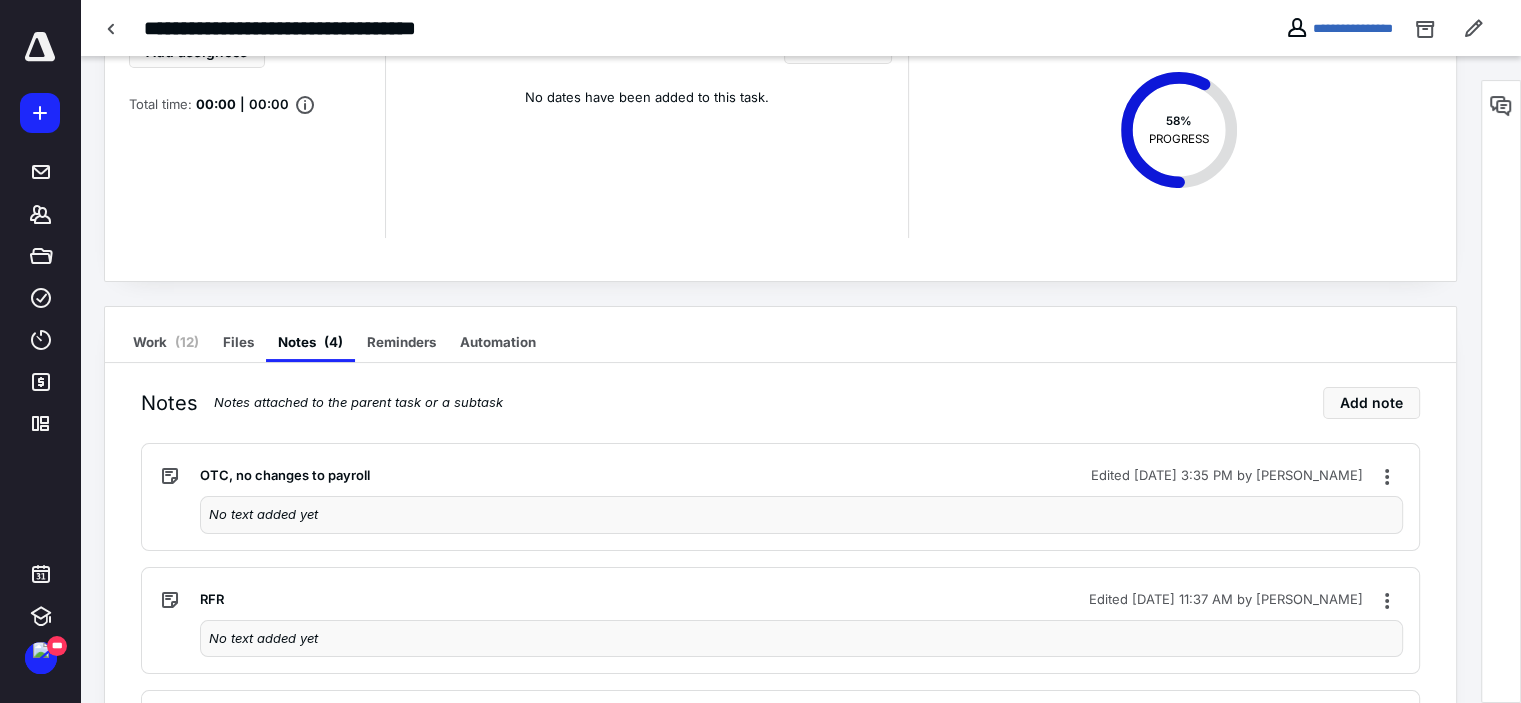 drag, startPoint x: 191, startPoint y: 326, endPoint x: 236, endPoint y: 313, distance: 46.840153 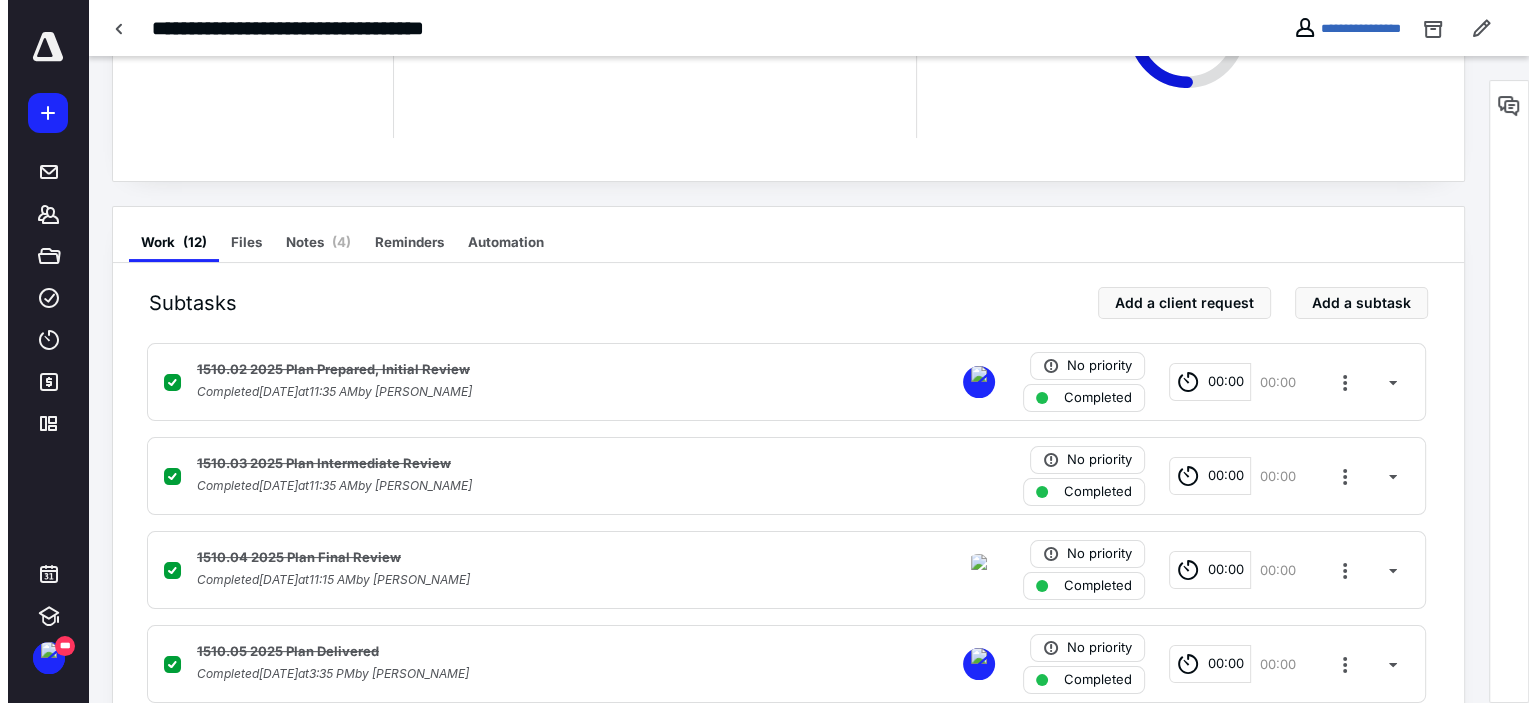 scroll, scrollTop: 0, scrollLeft: 0, axis: both 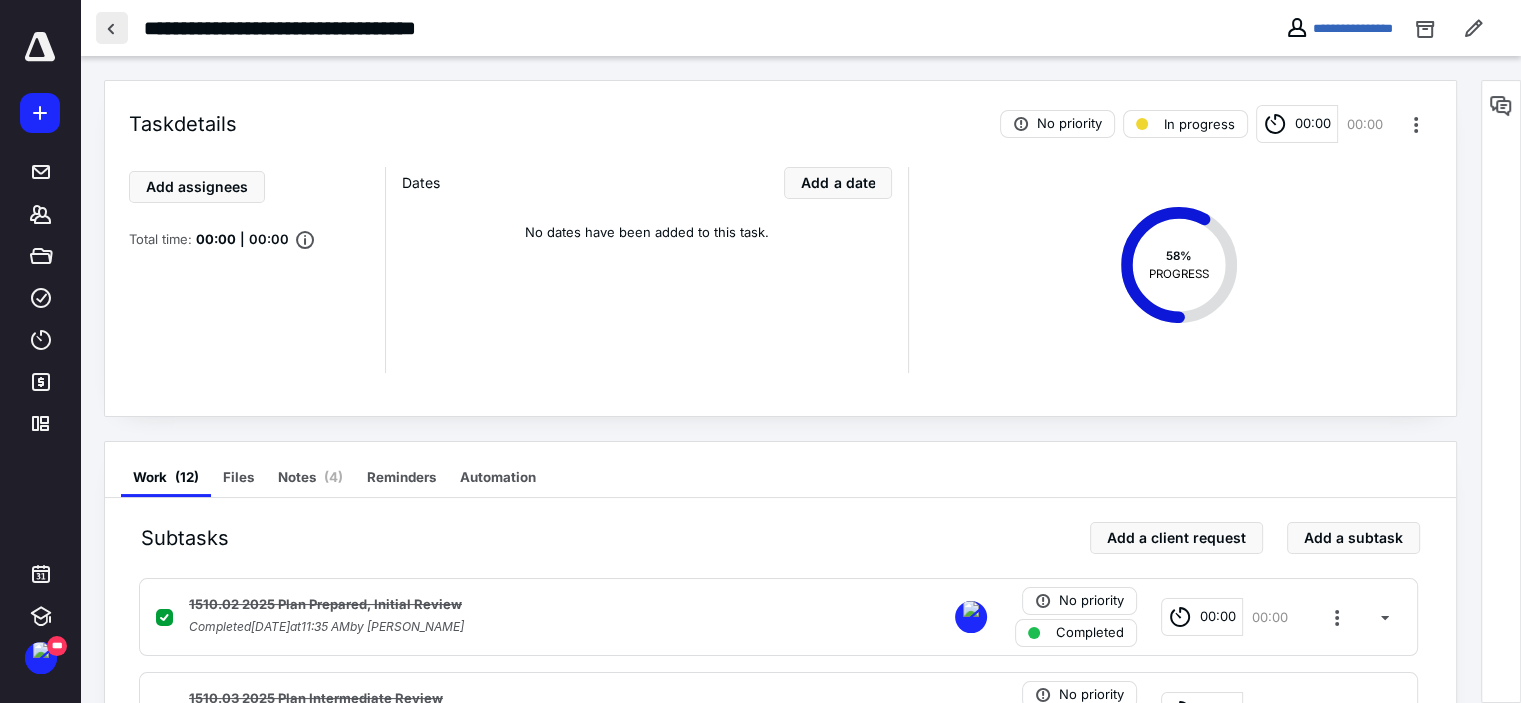 click at bounding box center [112, 28] 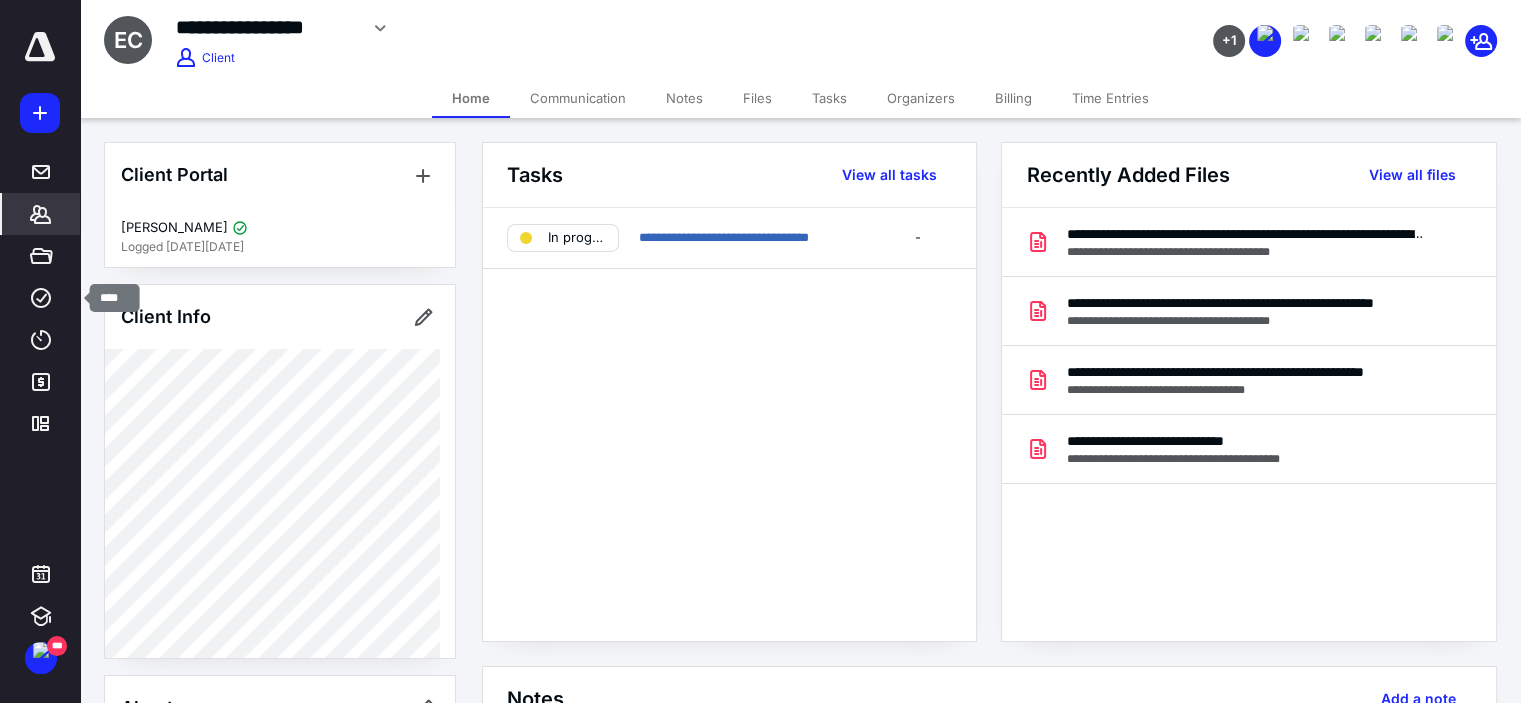 drag, startPoint x: 40, startPoint y: 293, endPoint x: 80, endPoint y: 231, distance: 73.78347 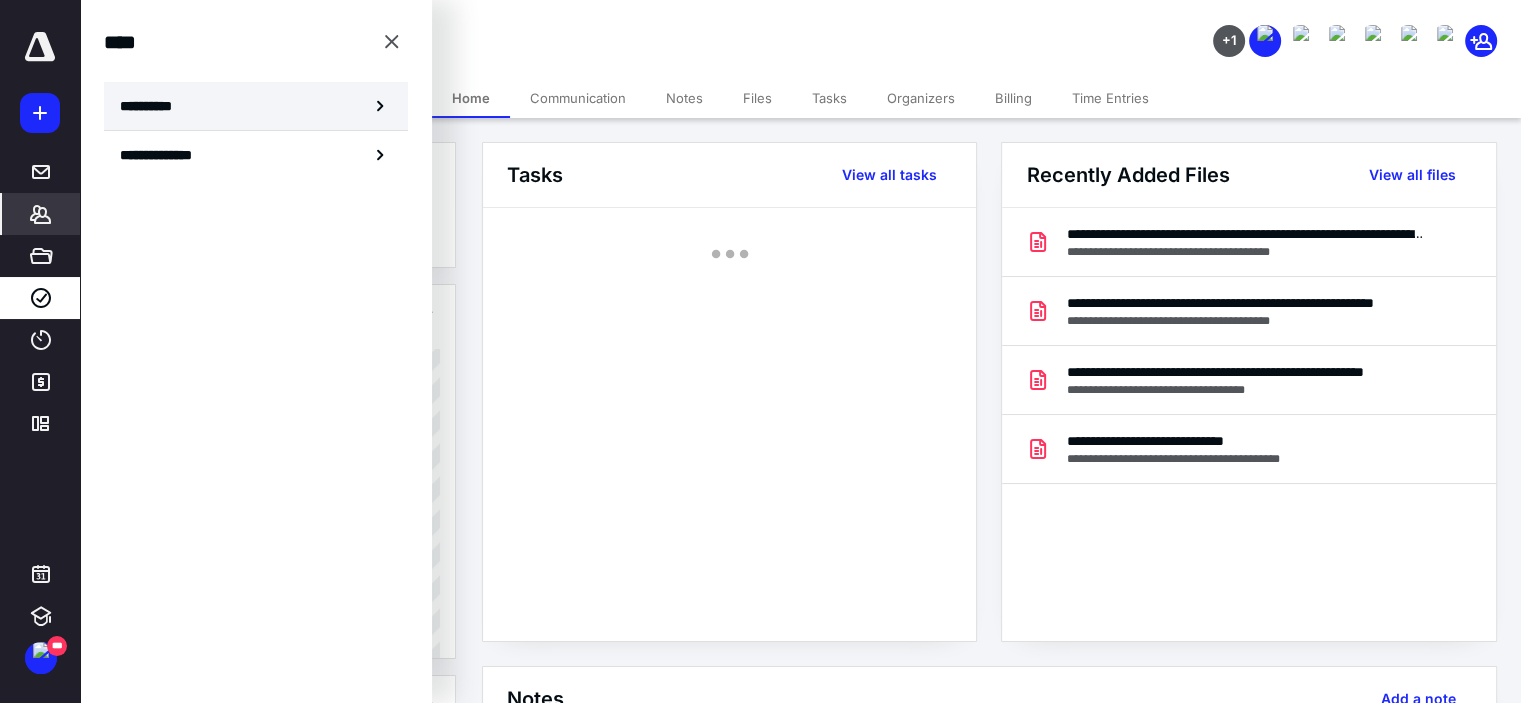 click on "**********" at bounding box center (154, 106) 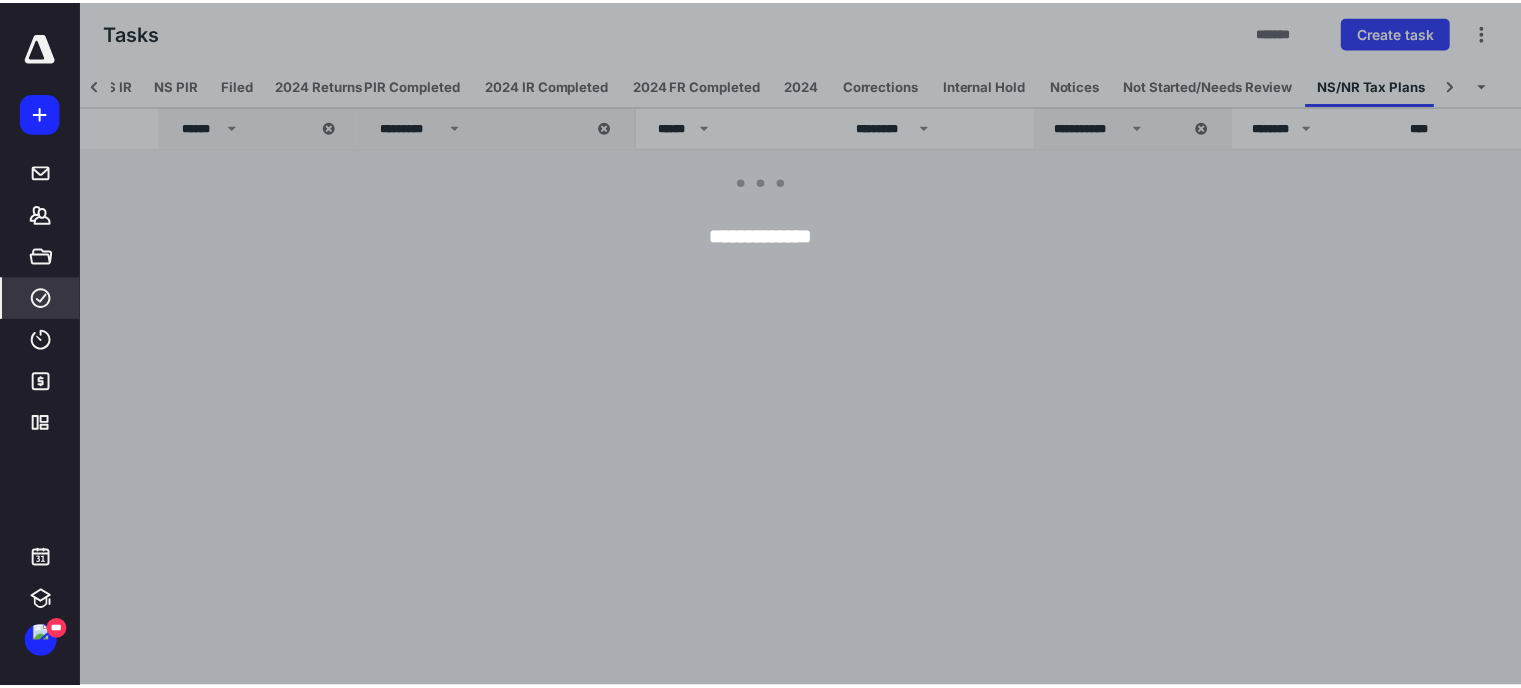 scroll, scrollTop: 0, scrollLeft: 323, axis: horizontal 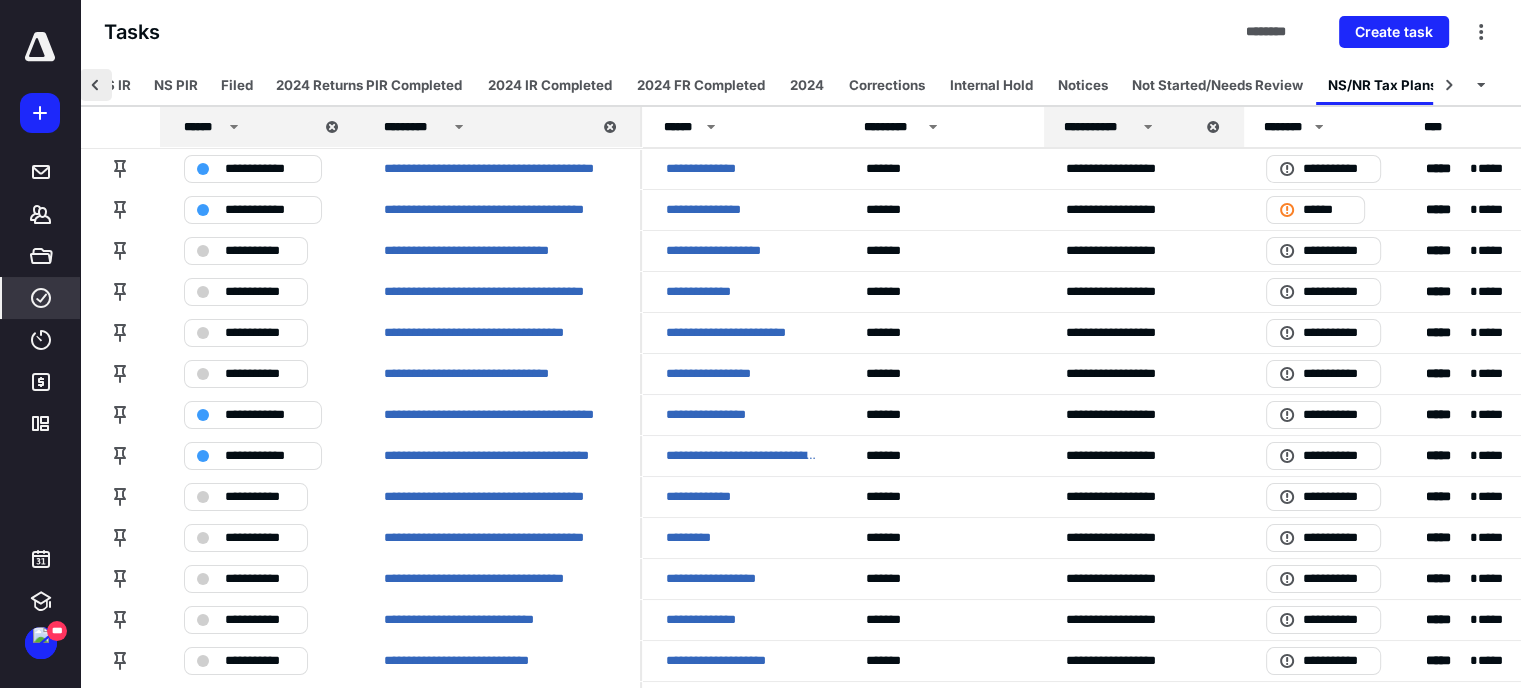 click at bounding box center (96, 85) 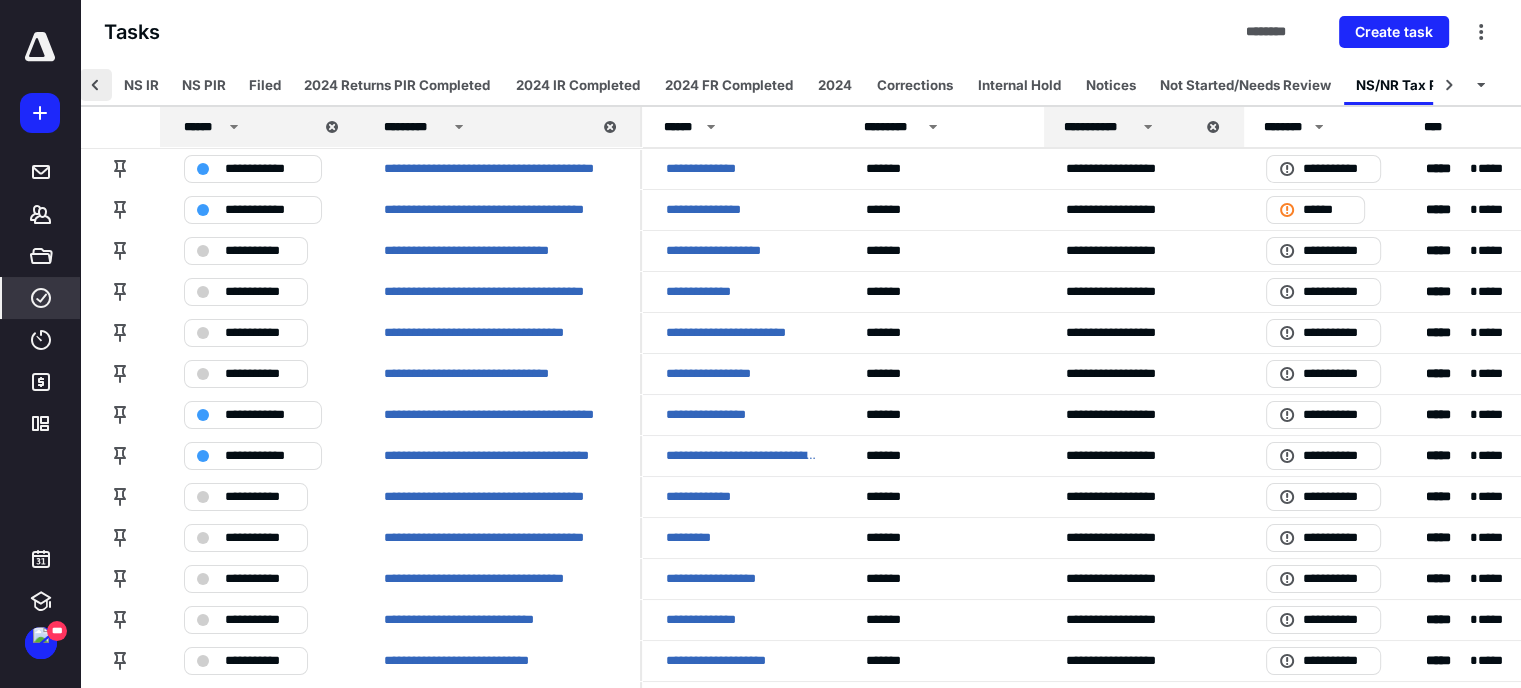 click at bounding box center (96, 85) 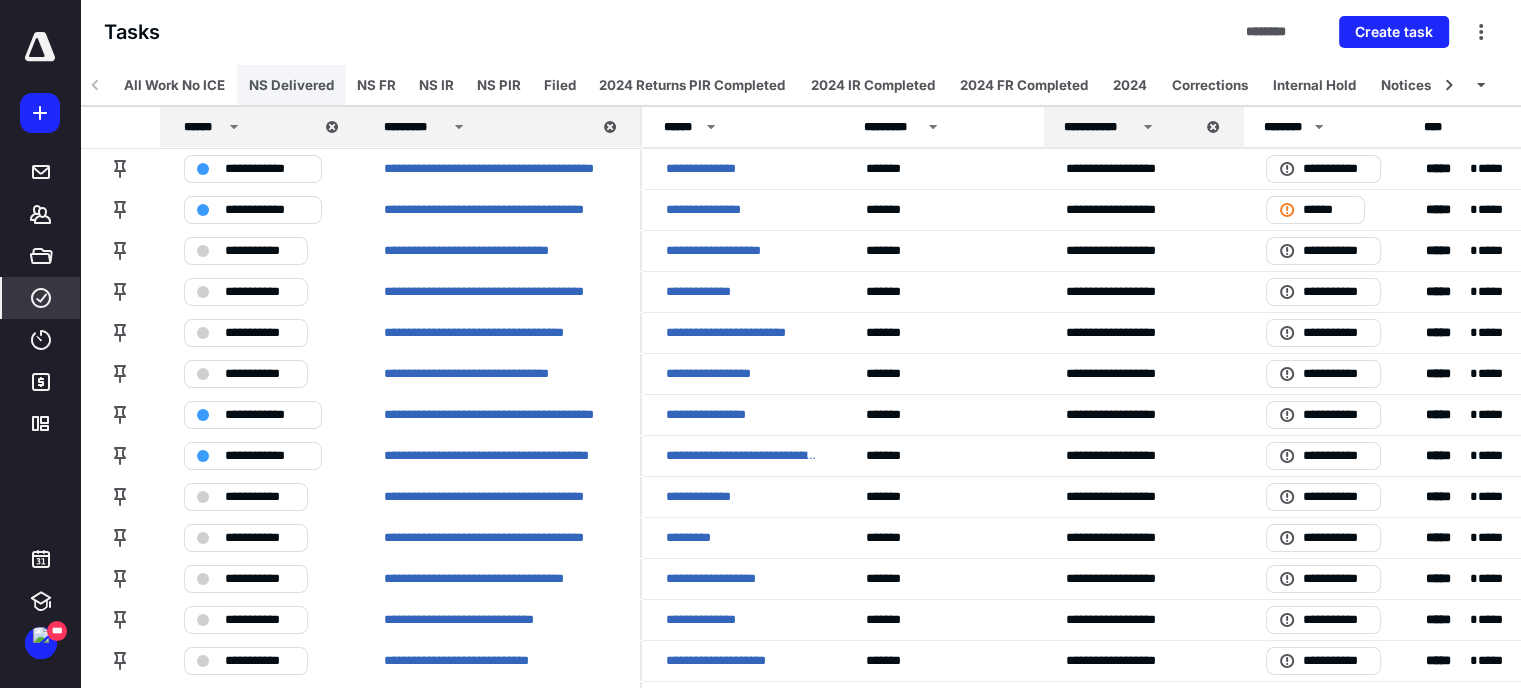 click on "NS Delivered" at bounding box center (291, 85) 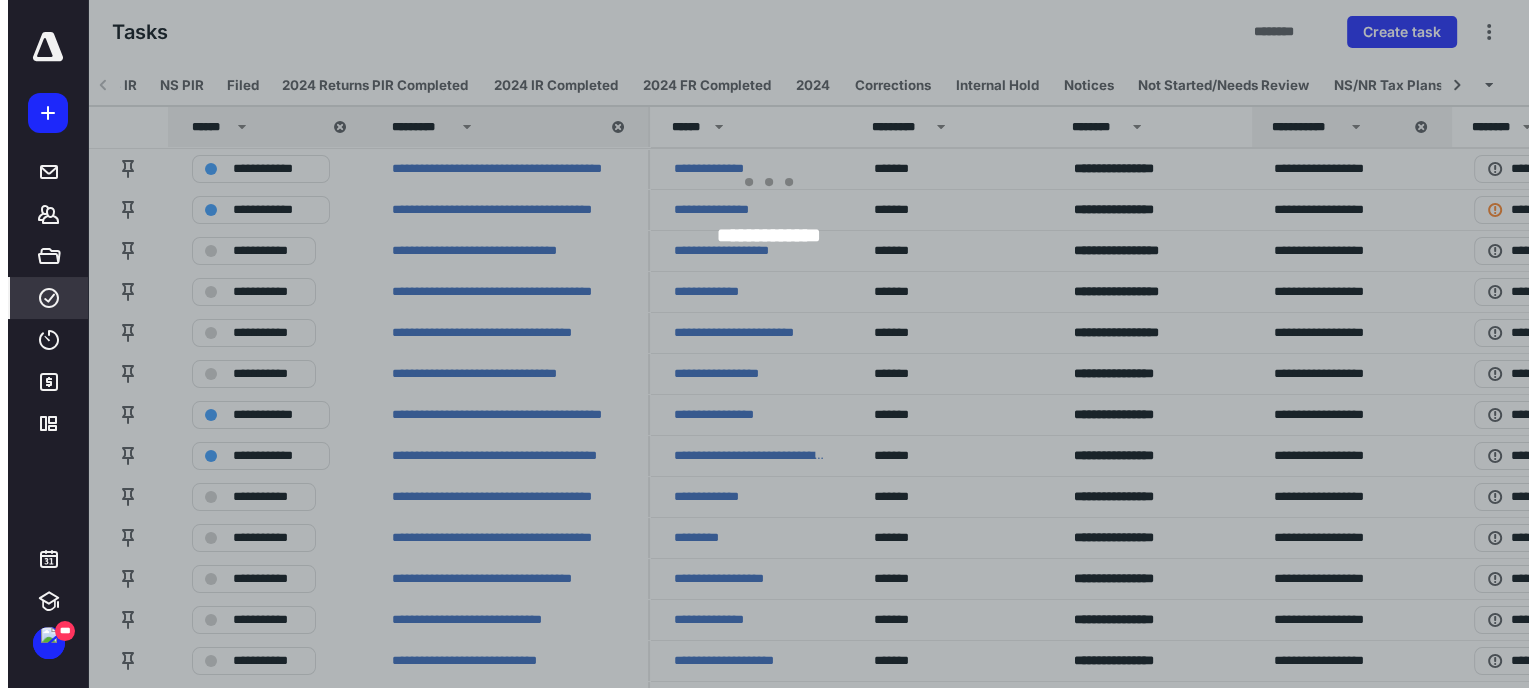 scroll, scrollTop: 0, scrollLeft: 124, axis: horizontal 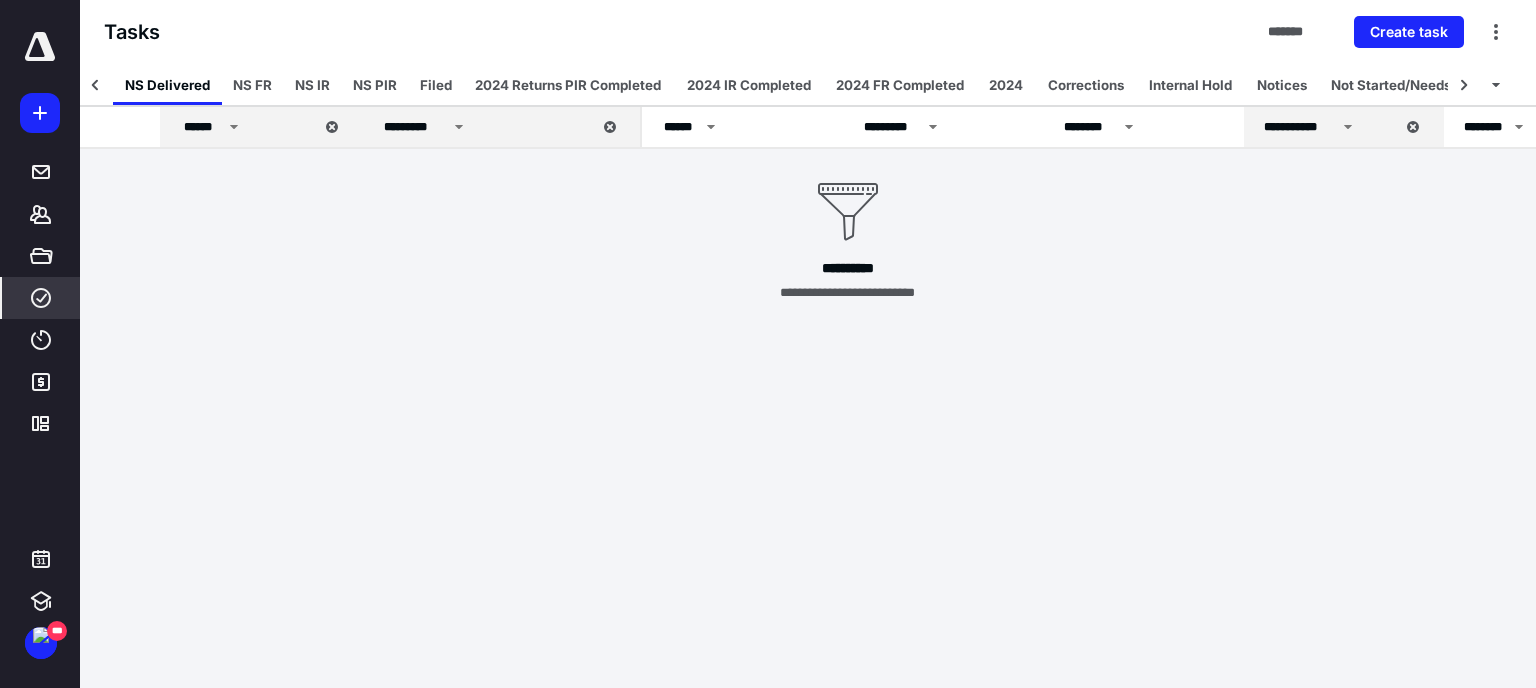 click 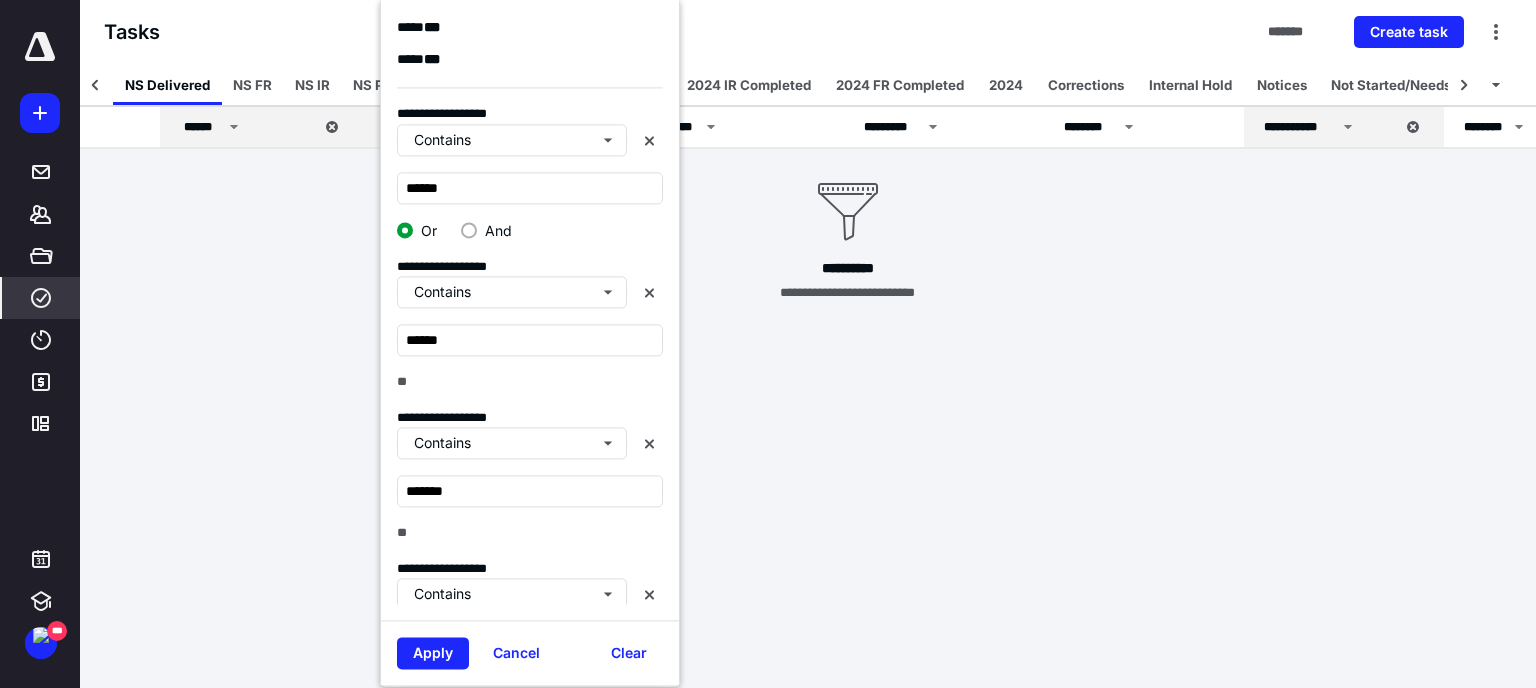 click on "**********" at bounding box center [848, 216] 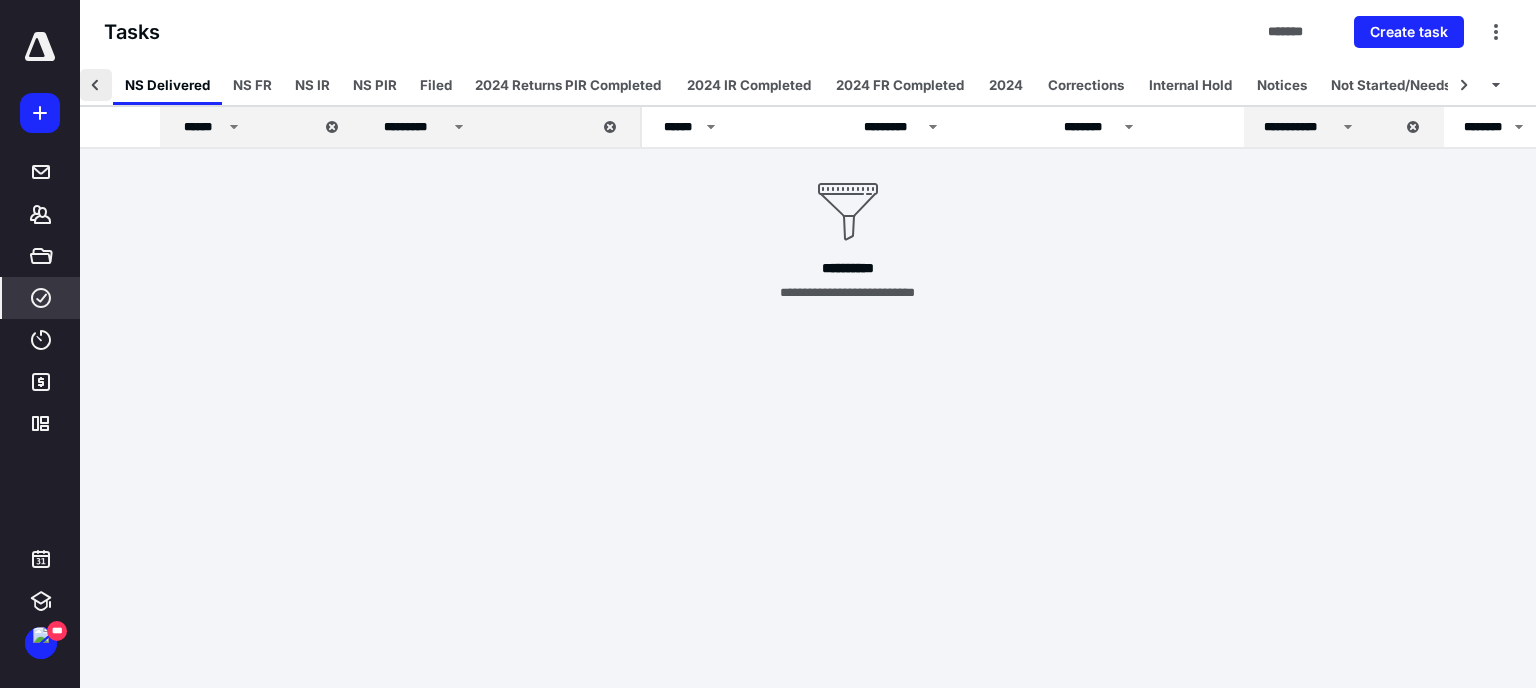 click at bounding box center [96, 85] 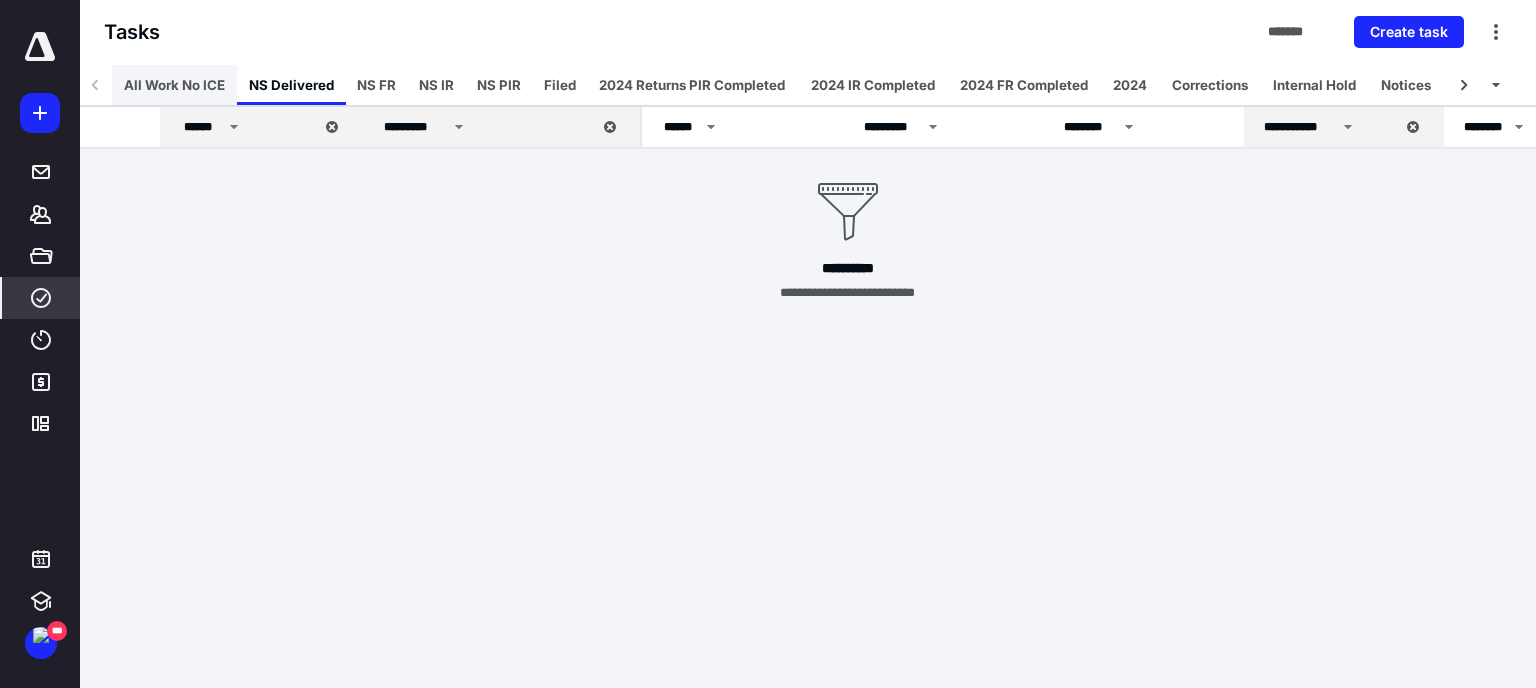 click on "All Work No ICE" at bounding box center (174, 85) 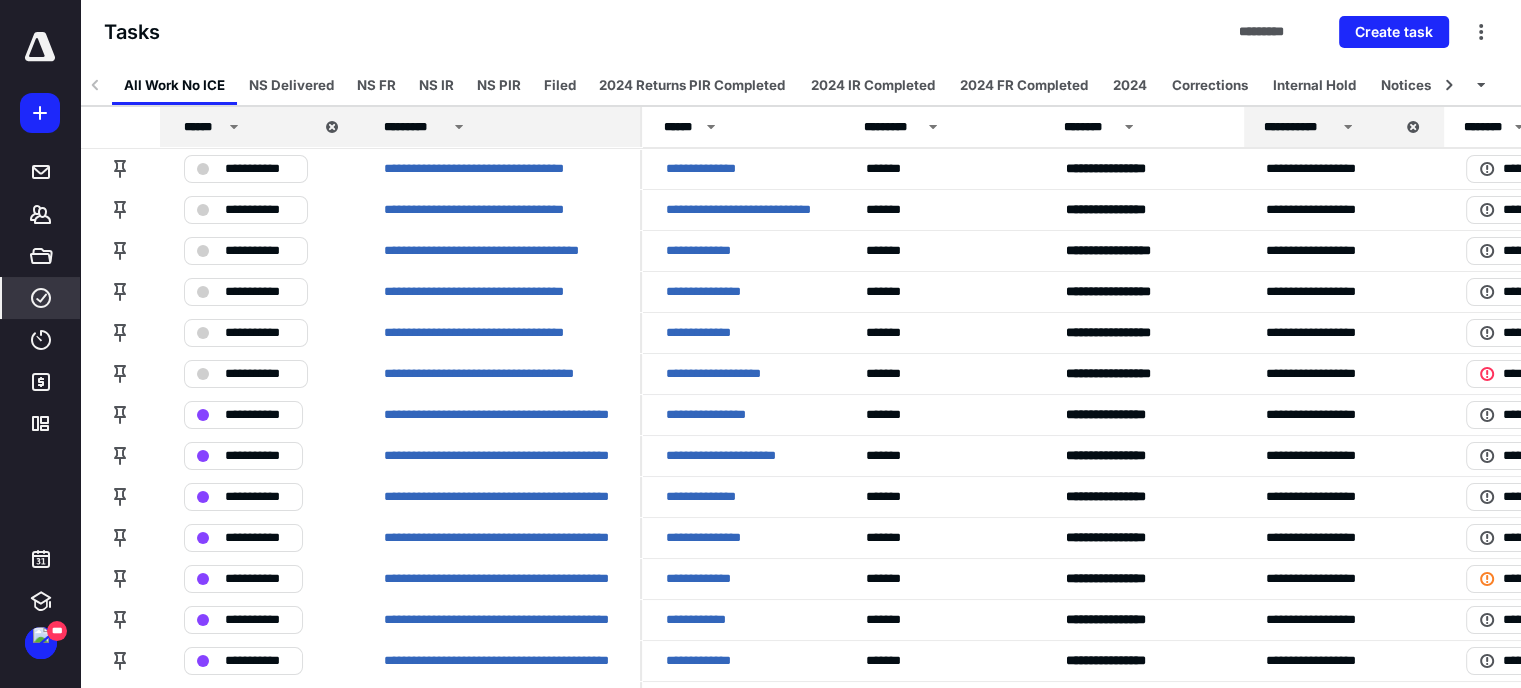click 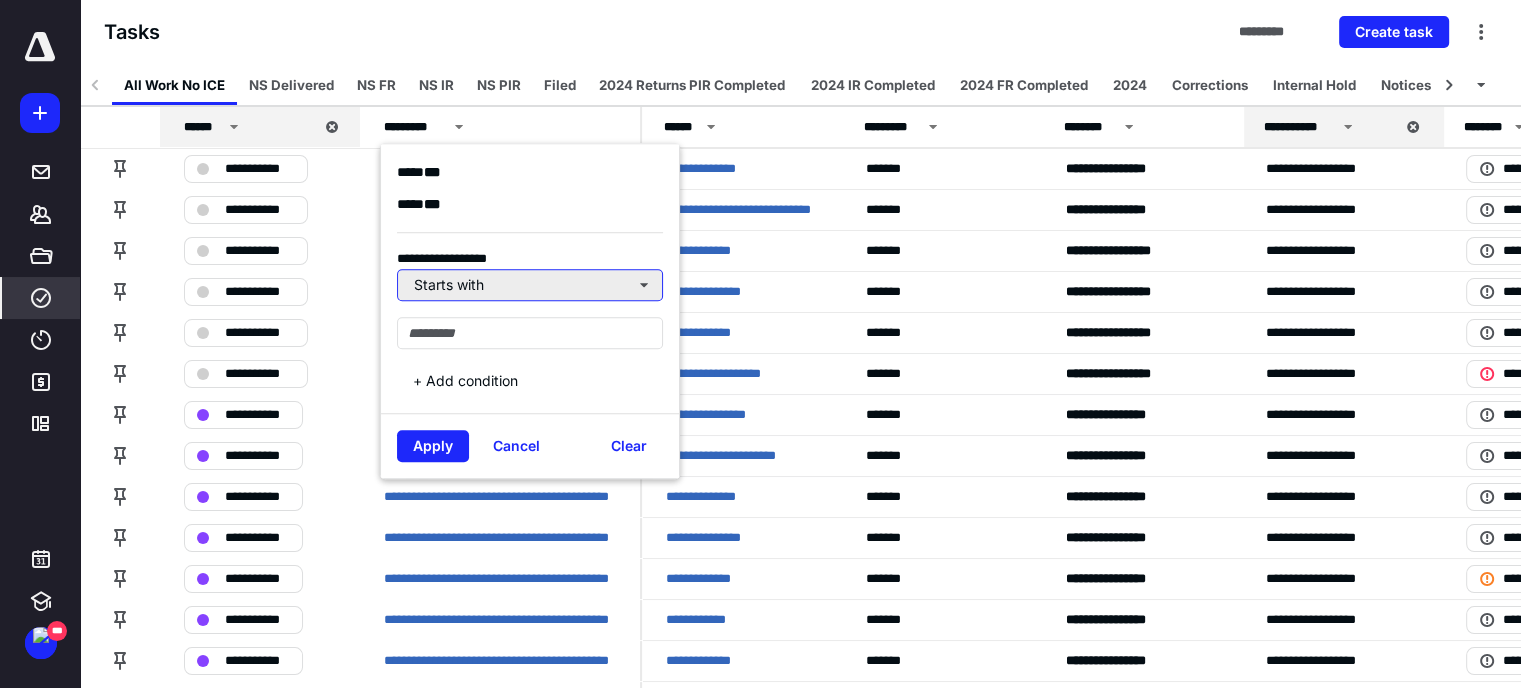 click on "Starts with" at bounding box center (530, 285) 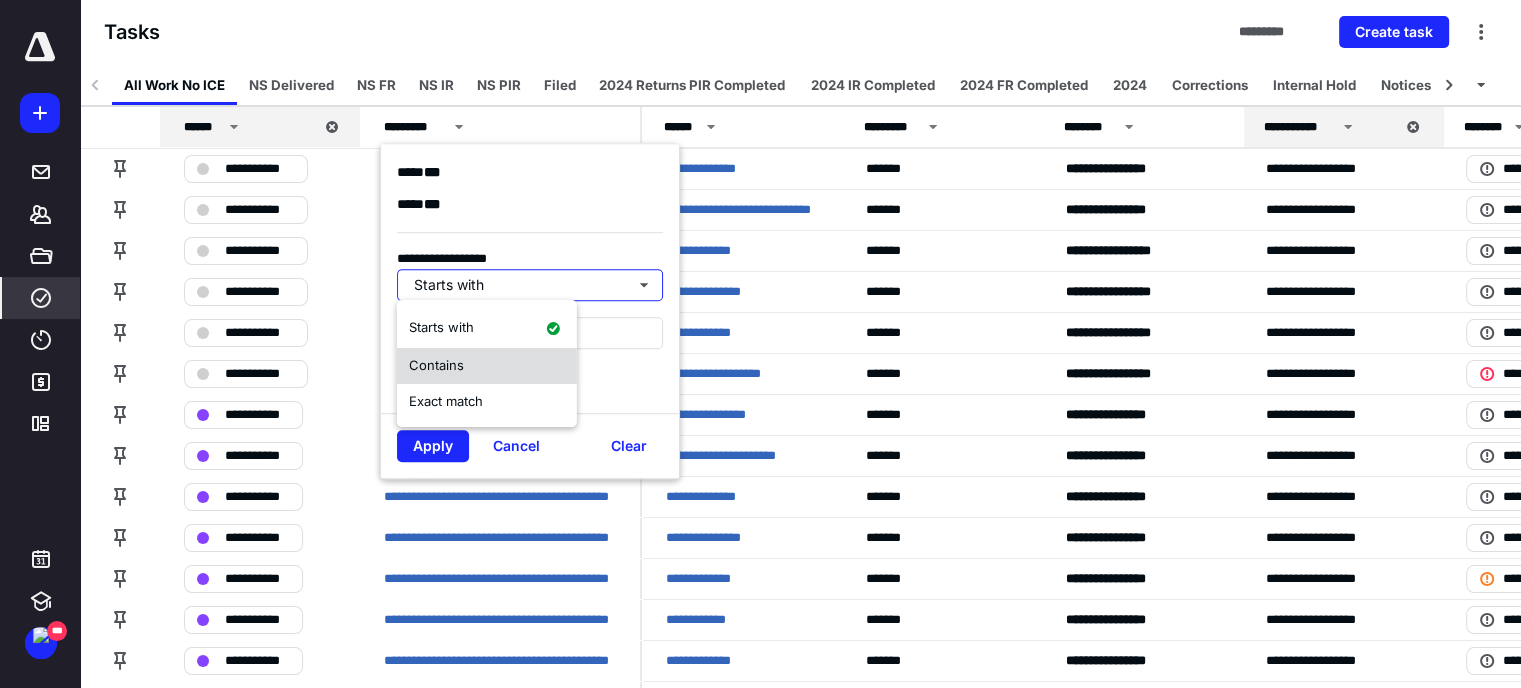 click on "Contains" at bounding box center (487, 366) 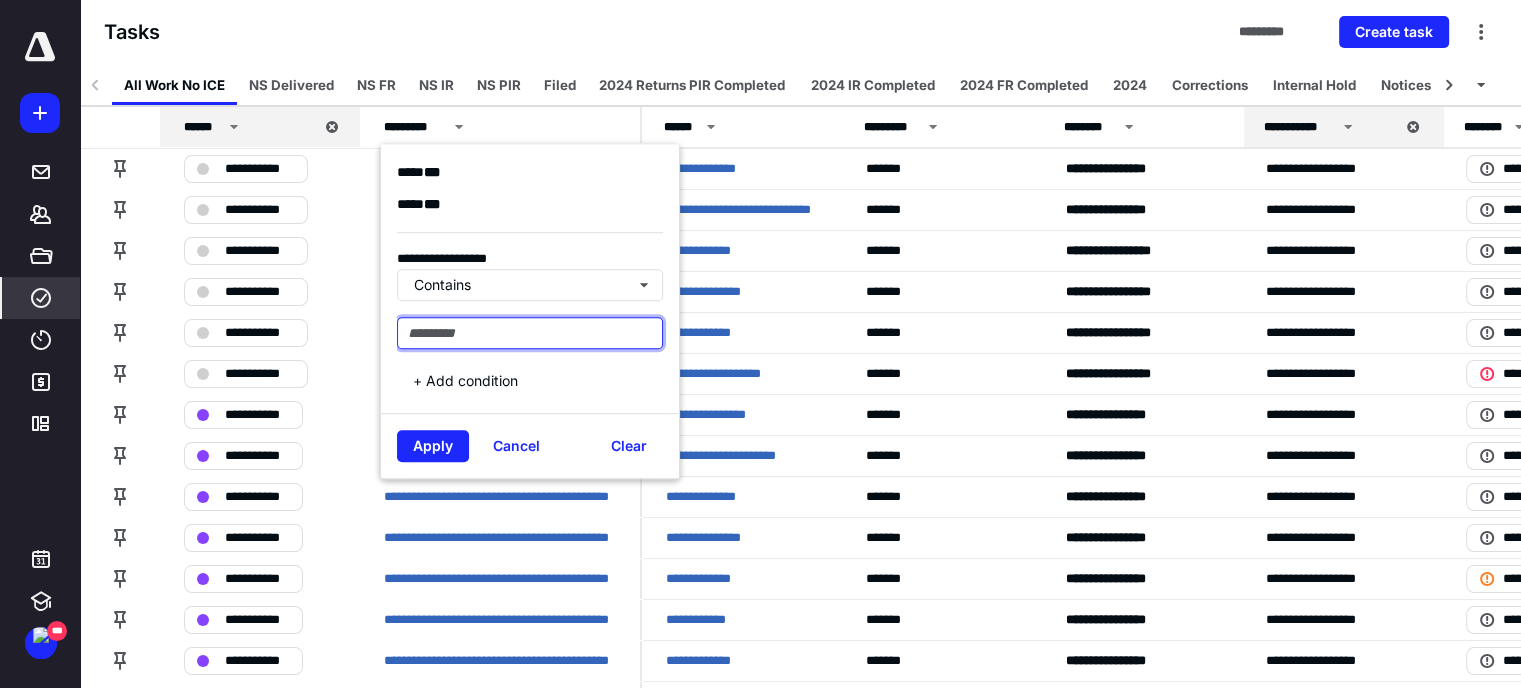 click at bounding box center (530, 333) 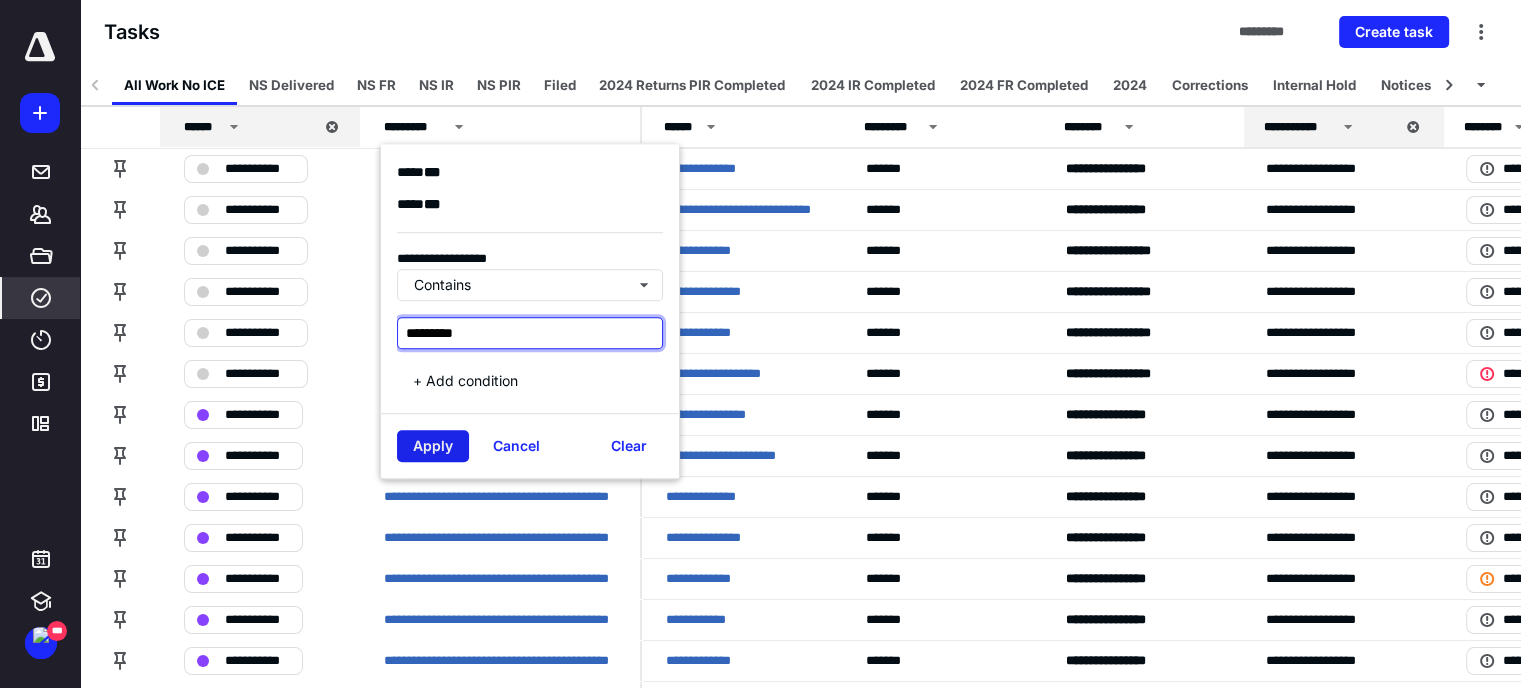 type on "*********" 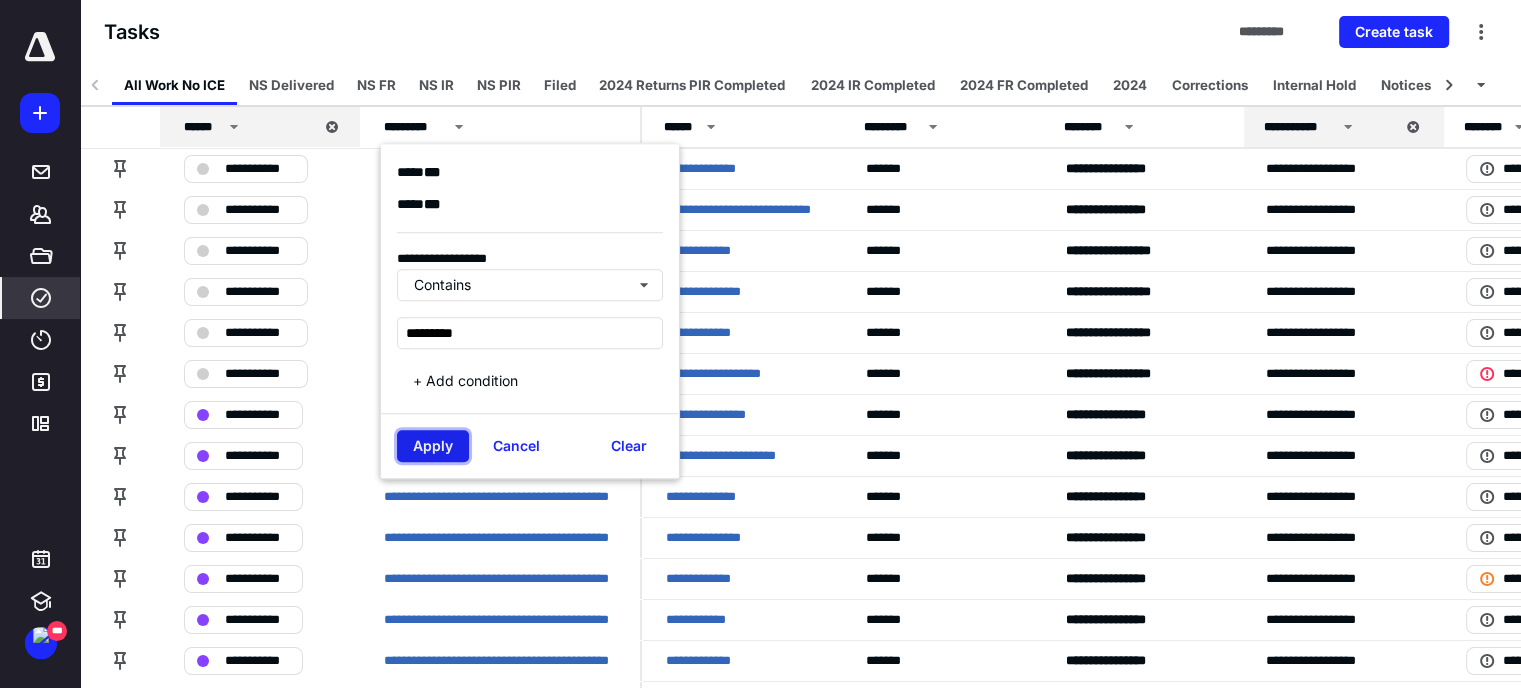 click on "Apply" at bounding box center [433, 446] 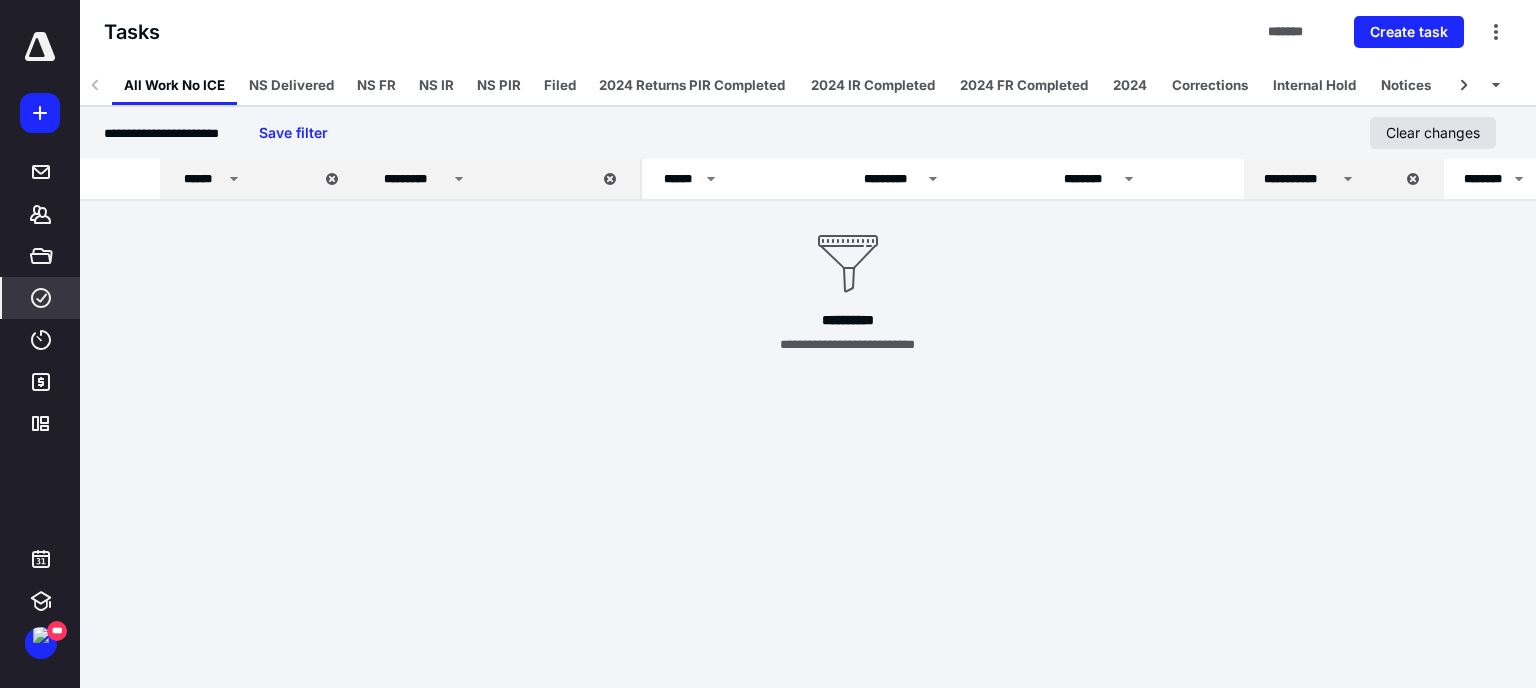 click on "Clear changes" at bounding box center (1433, 133) 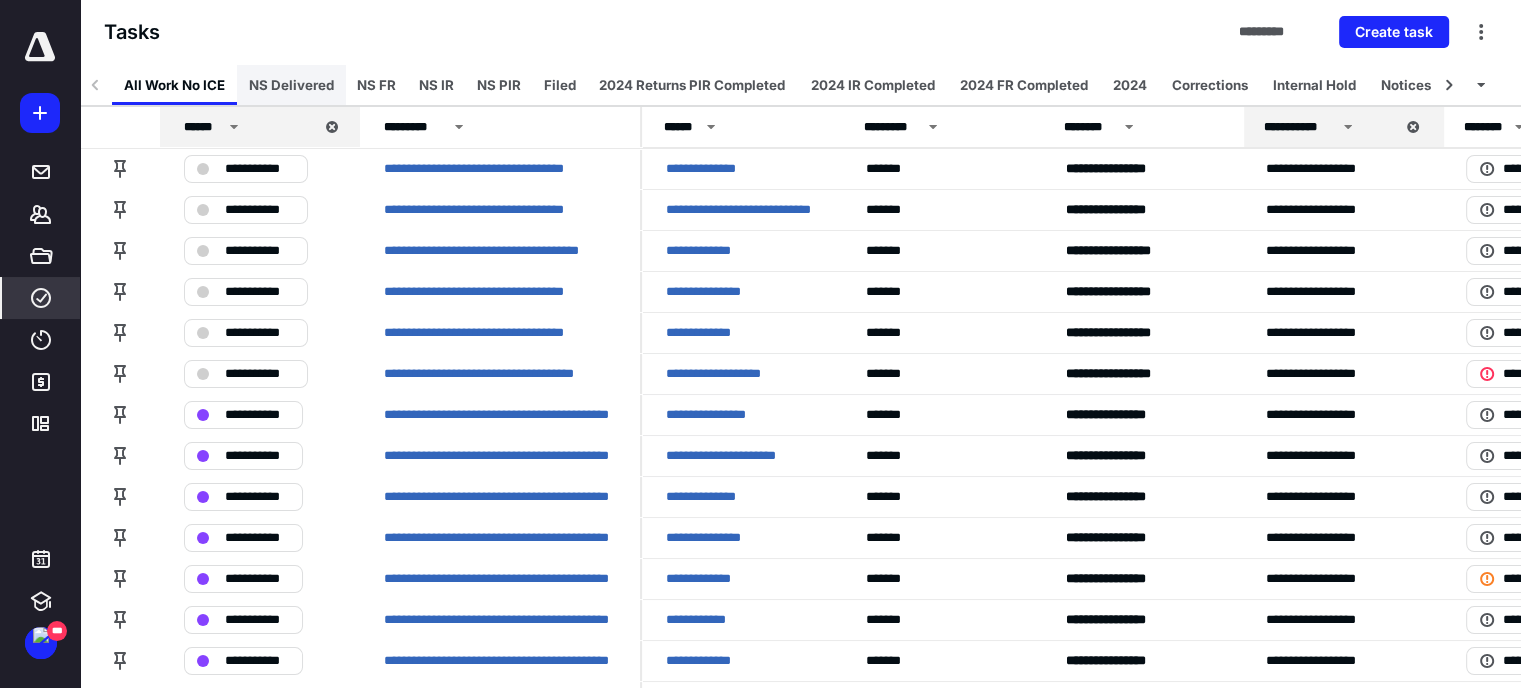 click on "NS Delivered" at bounding box center (291, 85) 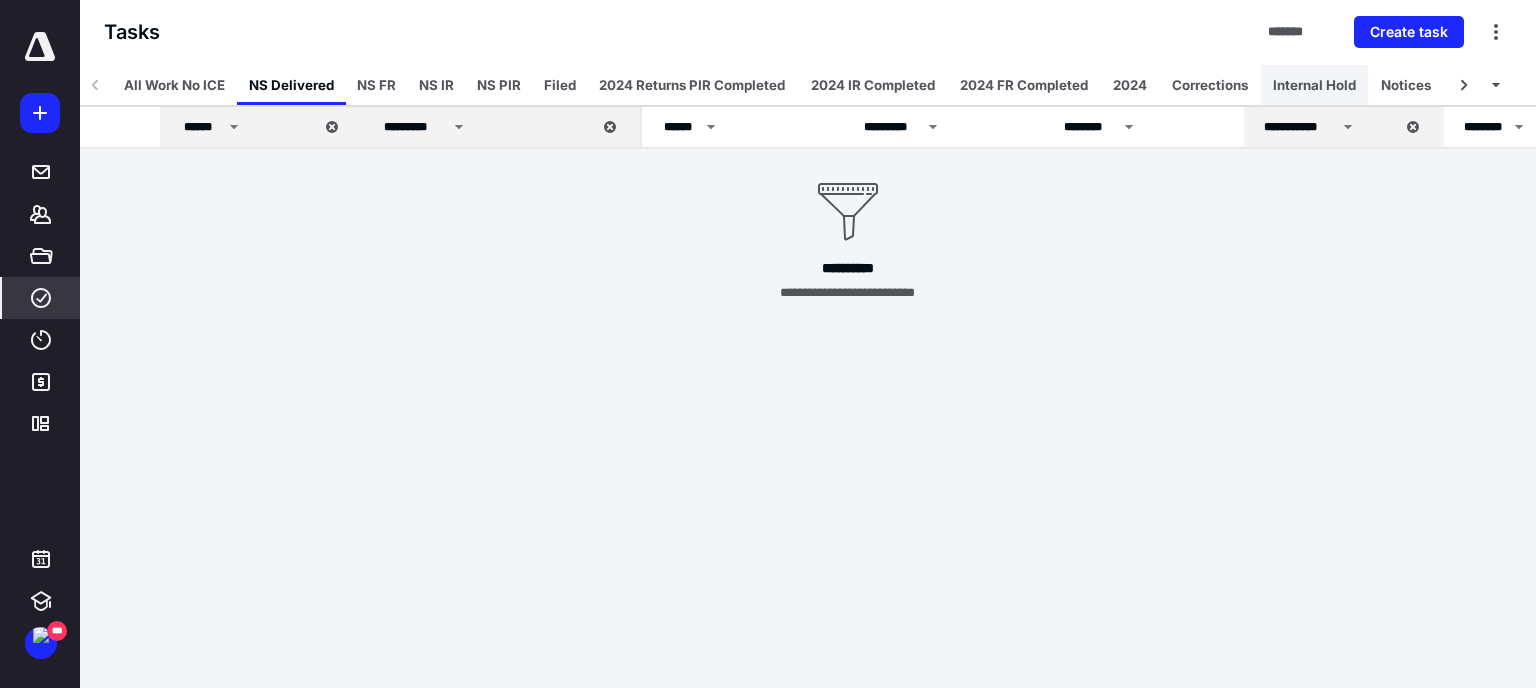 click on "Internal Hold" at bounding box center (1314, 85) 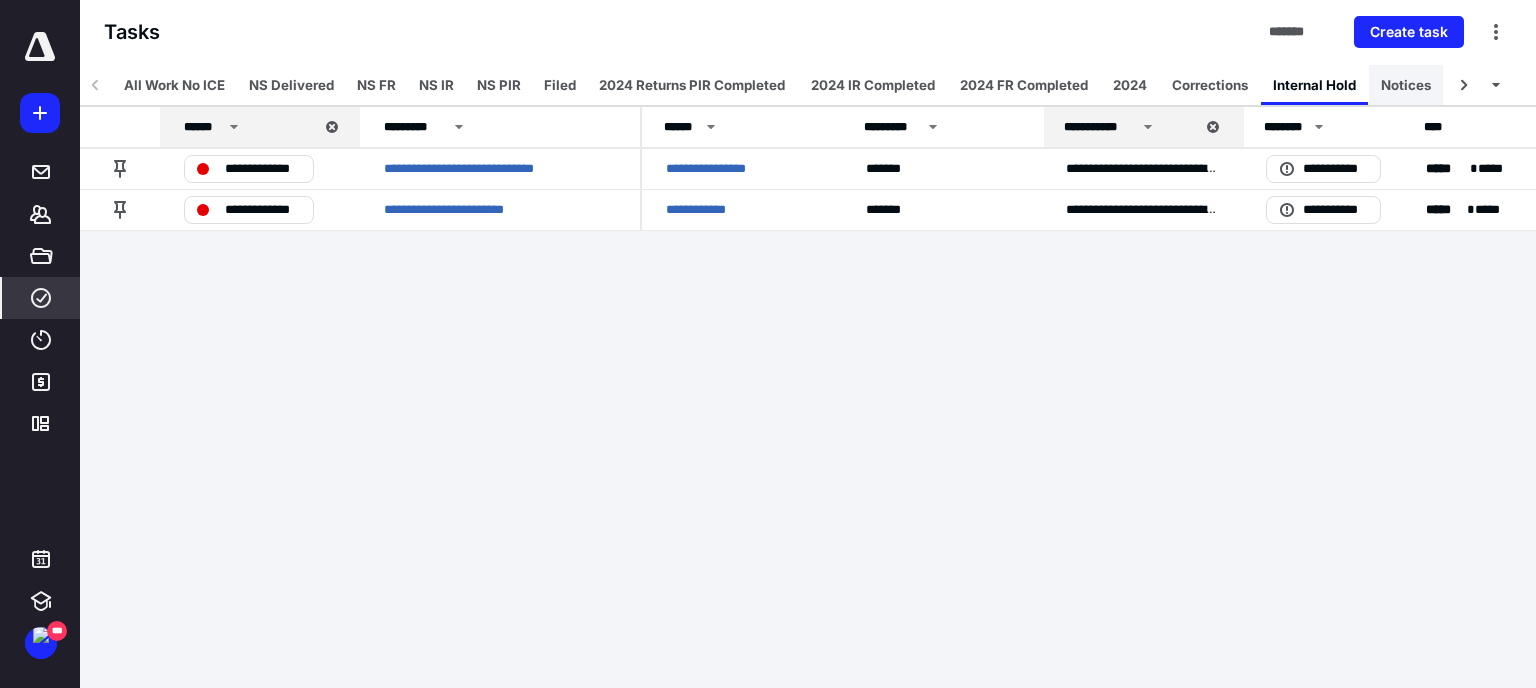 click on "Notices" at bounding box center [1406, 85] 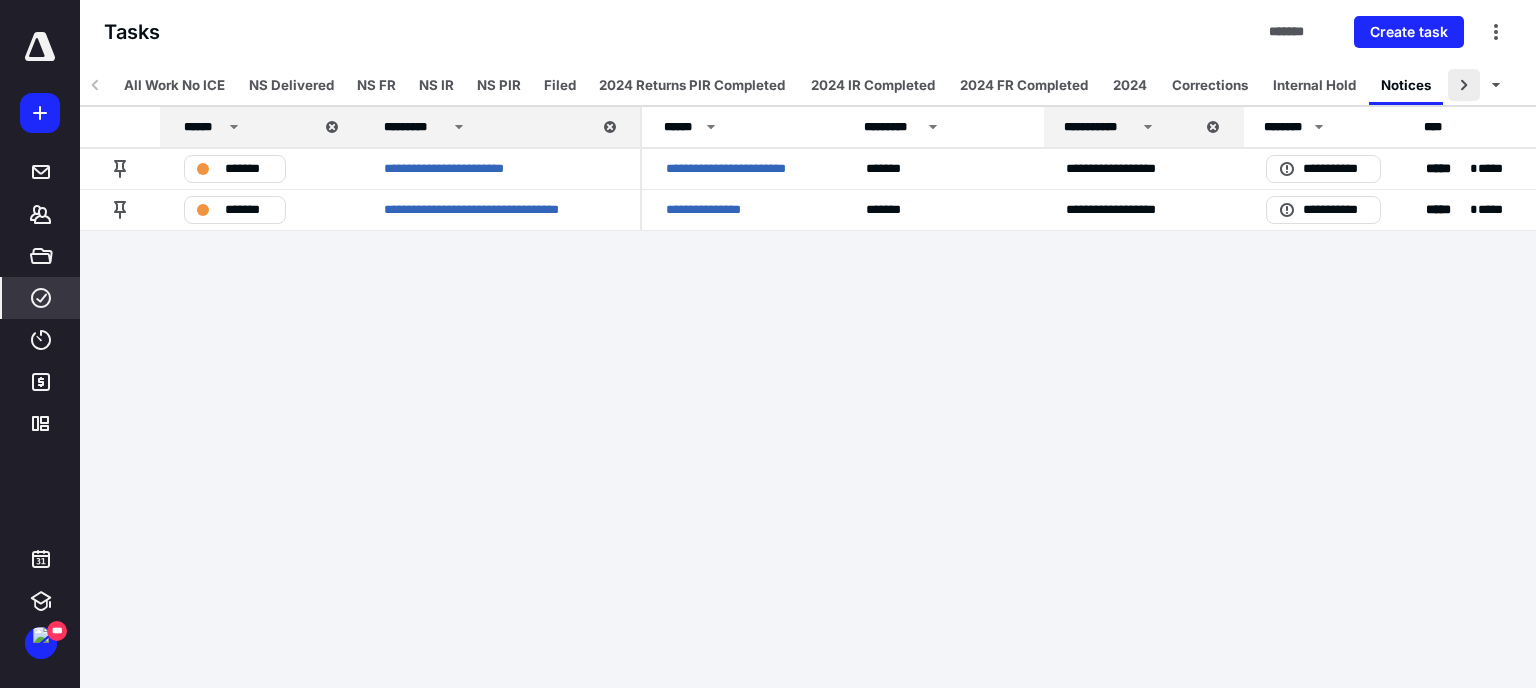 click at bounding box center [1464, 85] 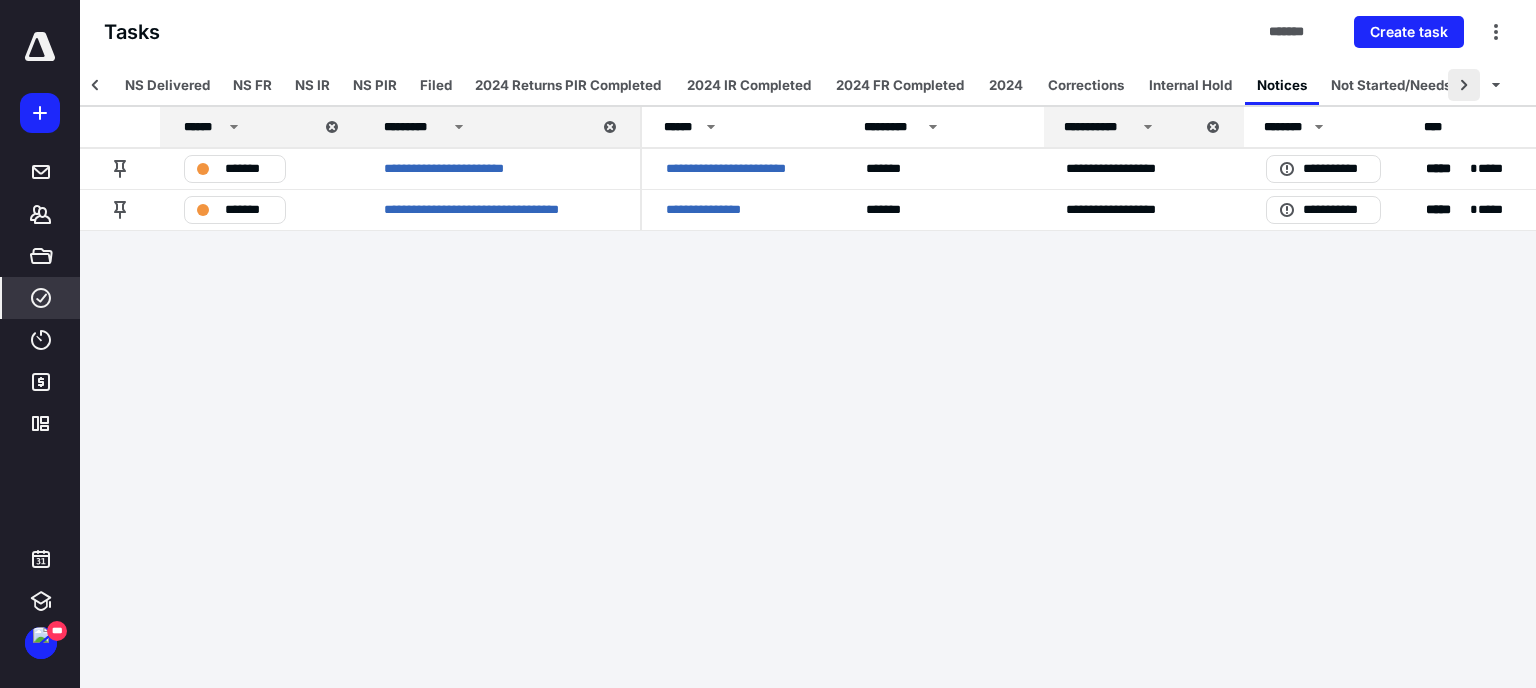 click at bounding box center [1464, 85] 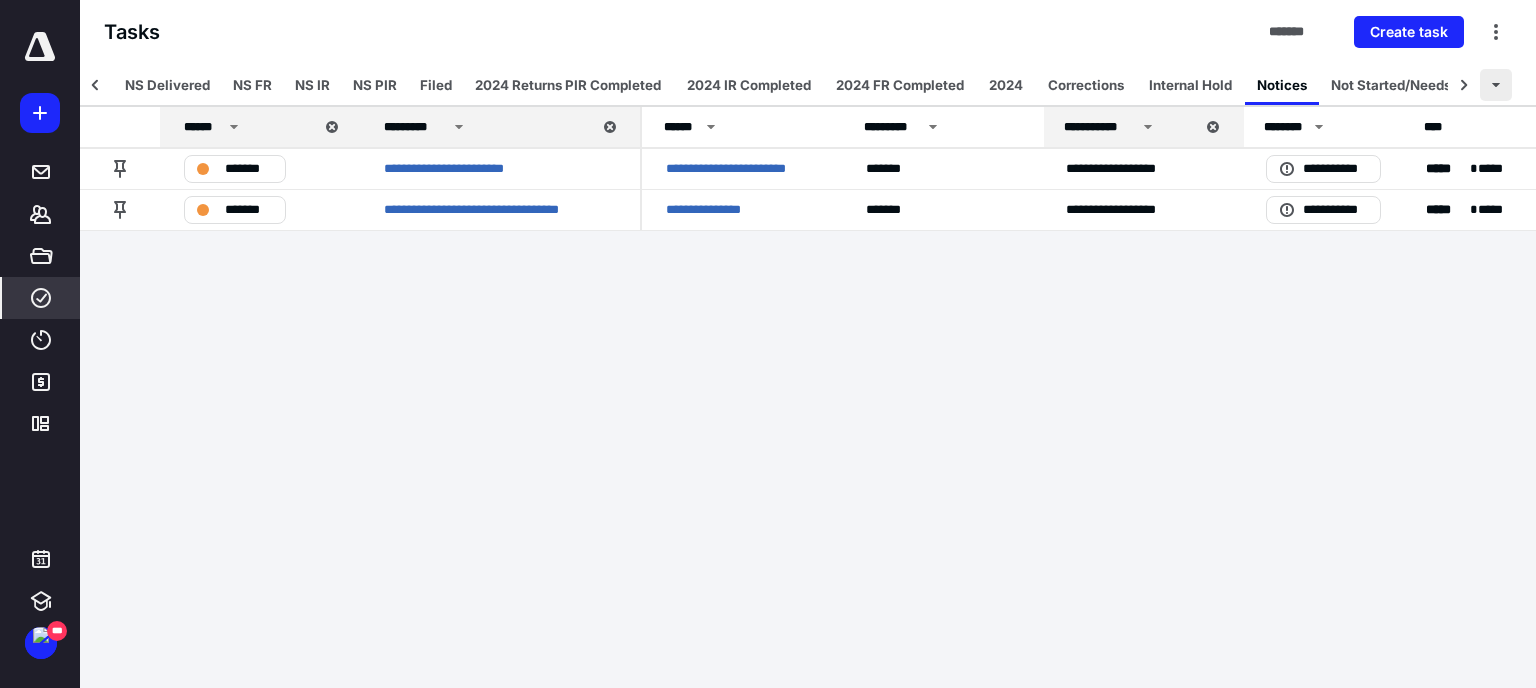 click at bounding box center (1496, 85) 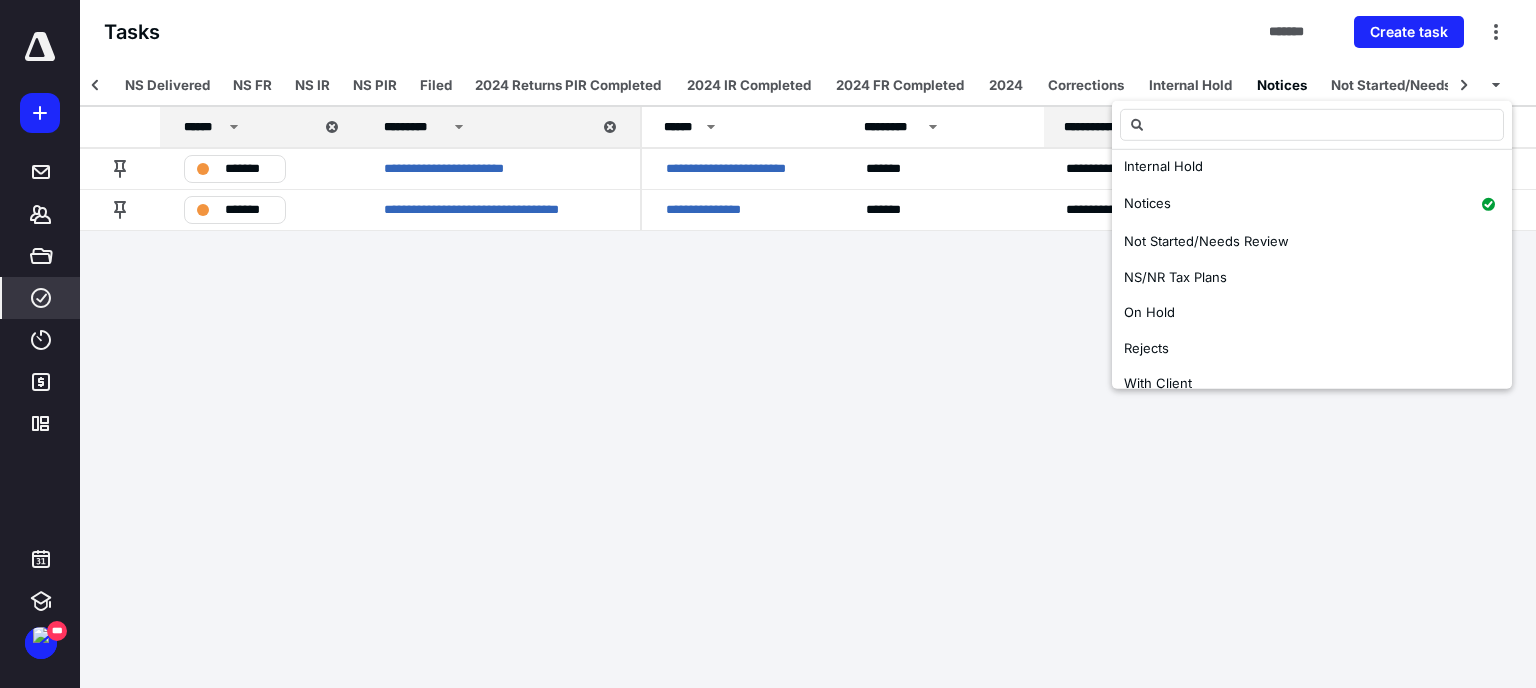scroll, scrollTop: 456, scrollLeft: 0, axis: vertical 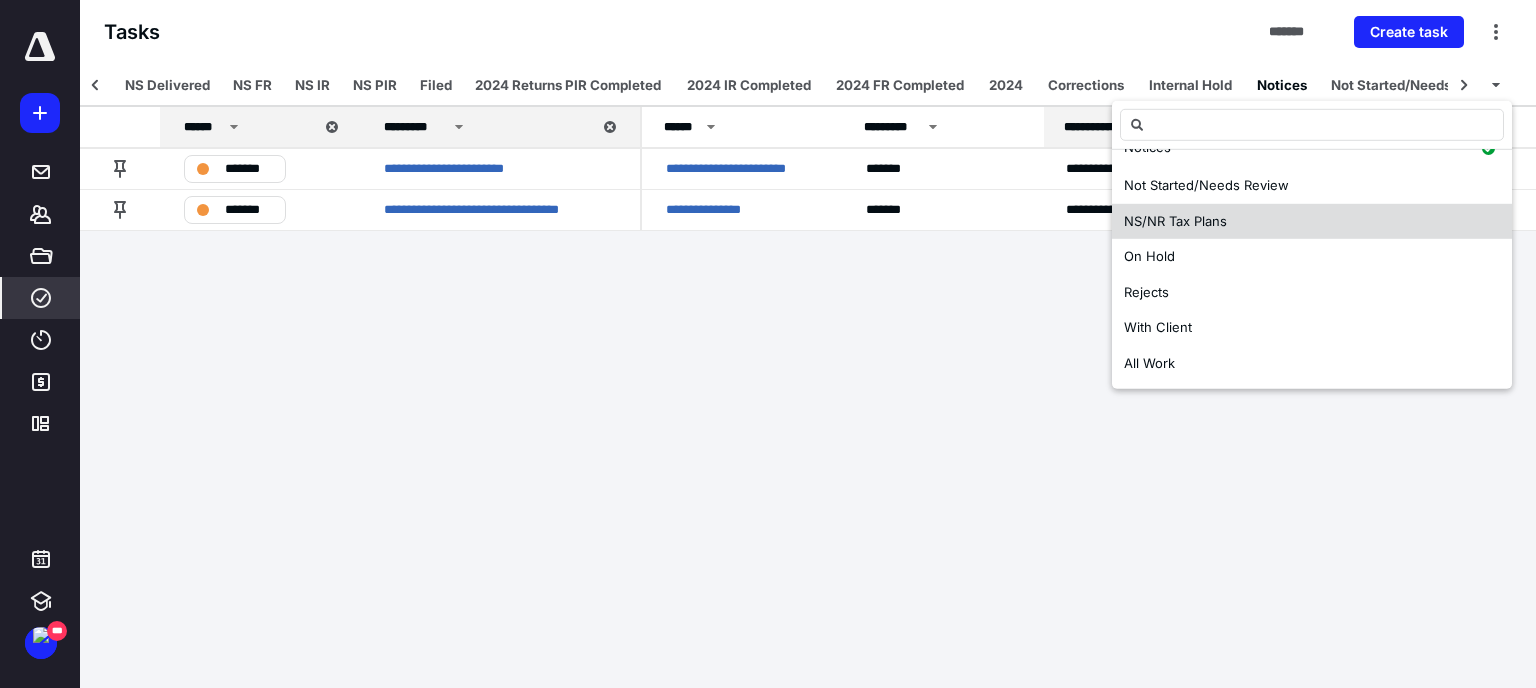 click on "NS/NR Tax Plans" at bounding box center [1175, 220] 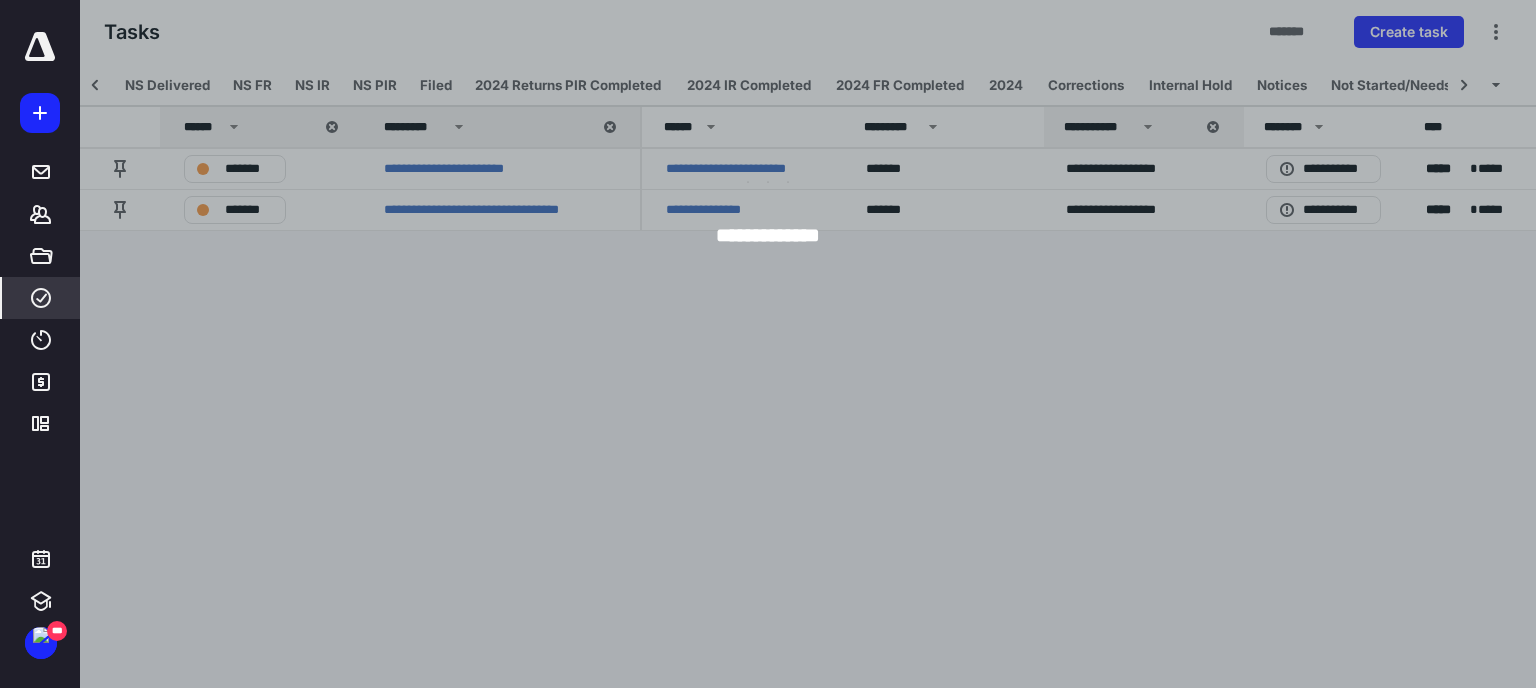 scroll, scrollTop: 0, scrollLeft: 0, axis: both 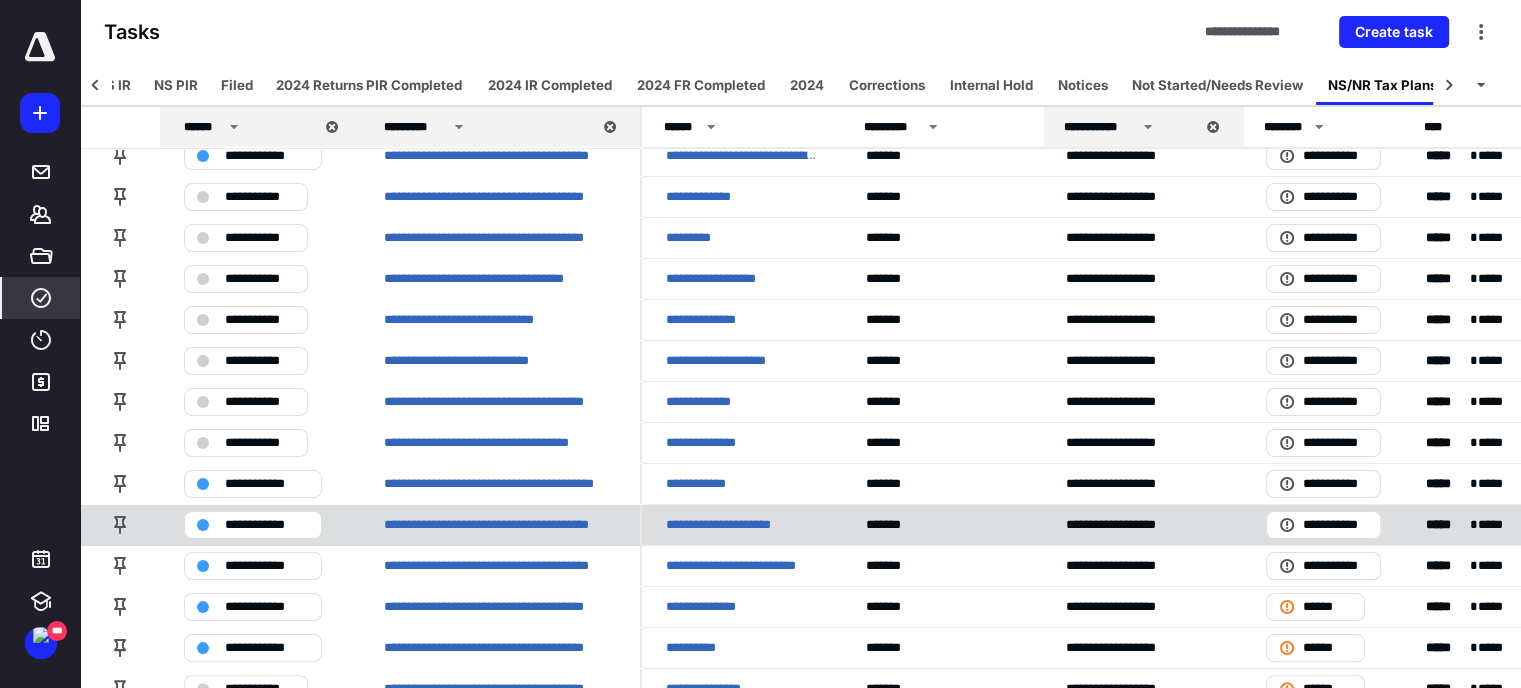 click on "**********" at bounding box center (740, 525) 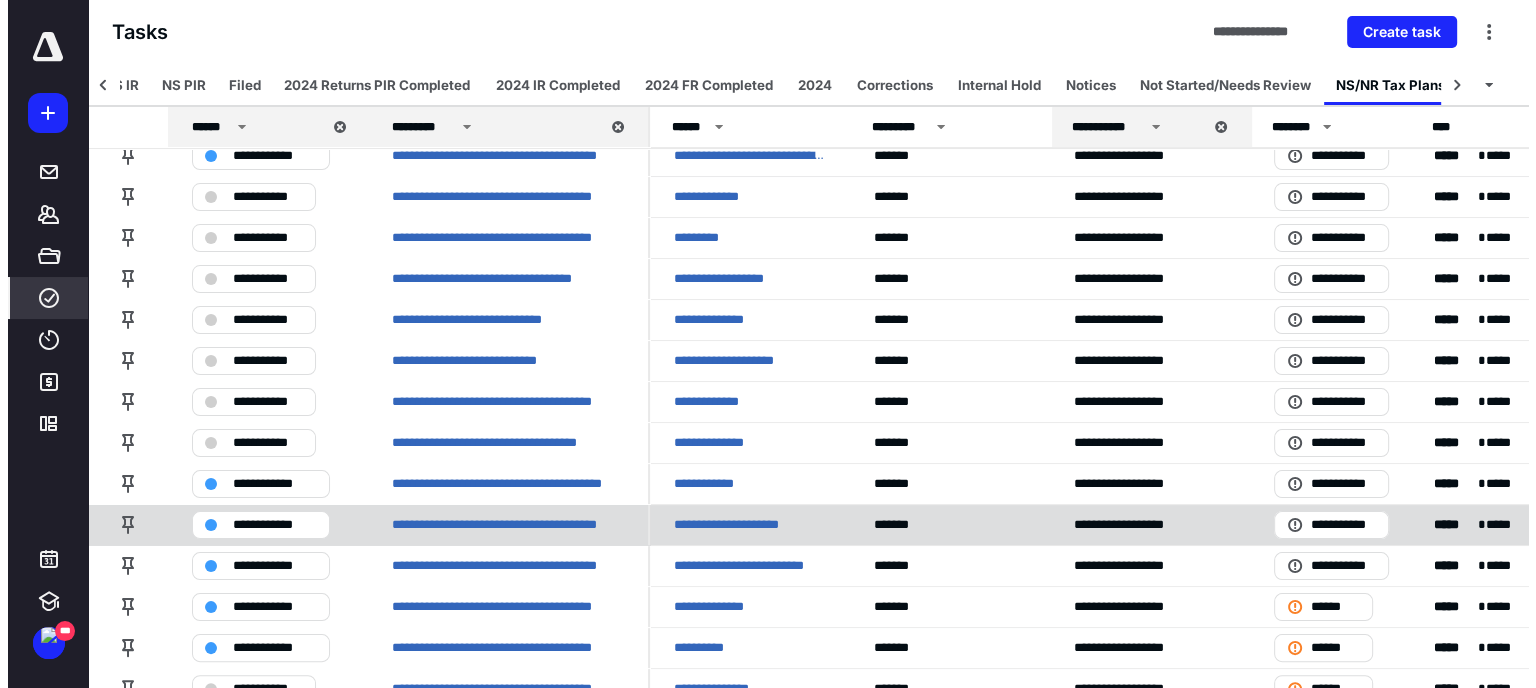 scroll, scrollTop: 0, scrollLeft: 0, axis: both 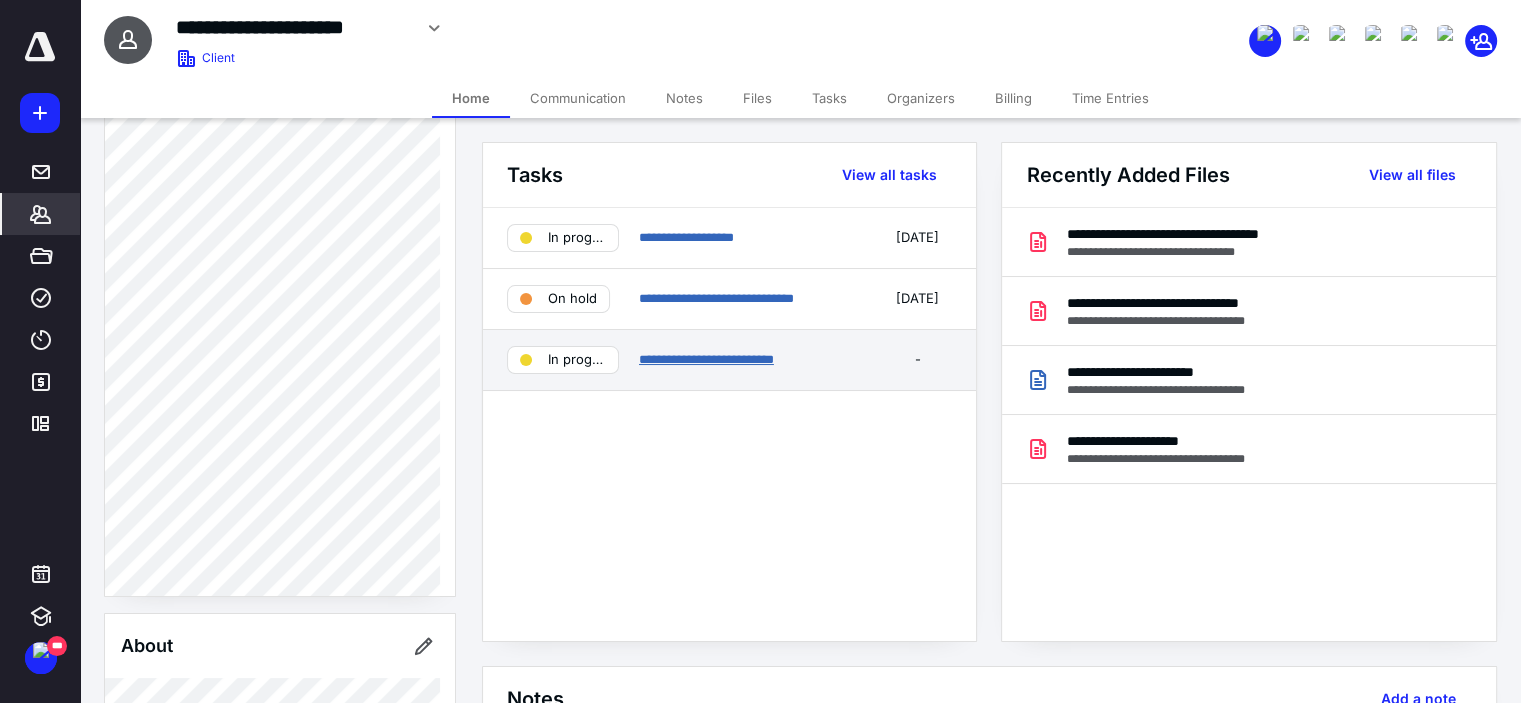 click on "**********" at bounding box center (706, 359) 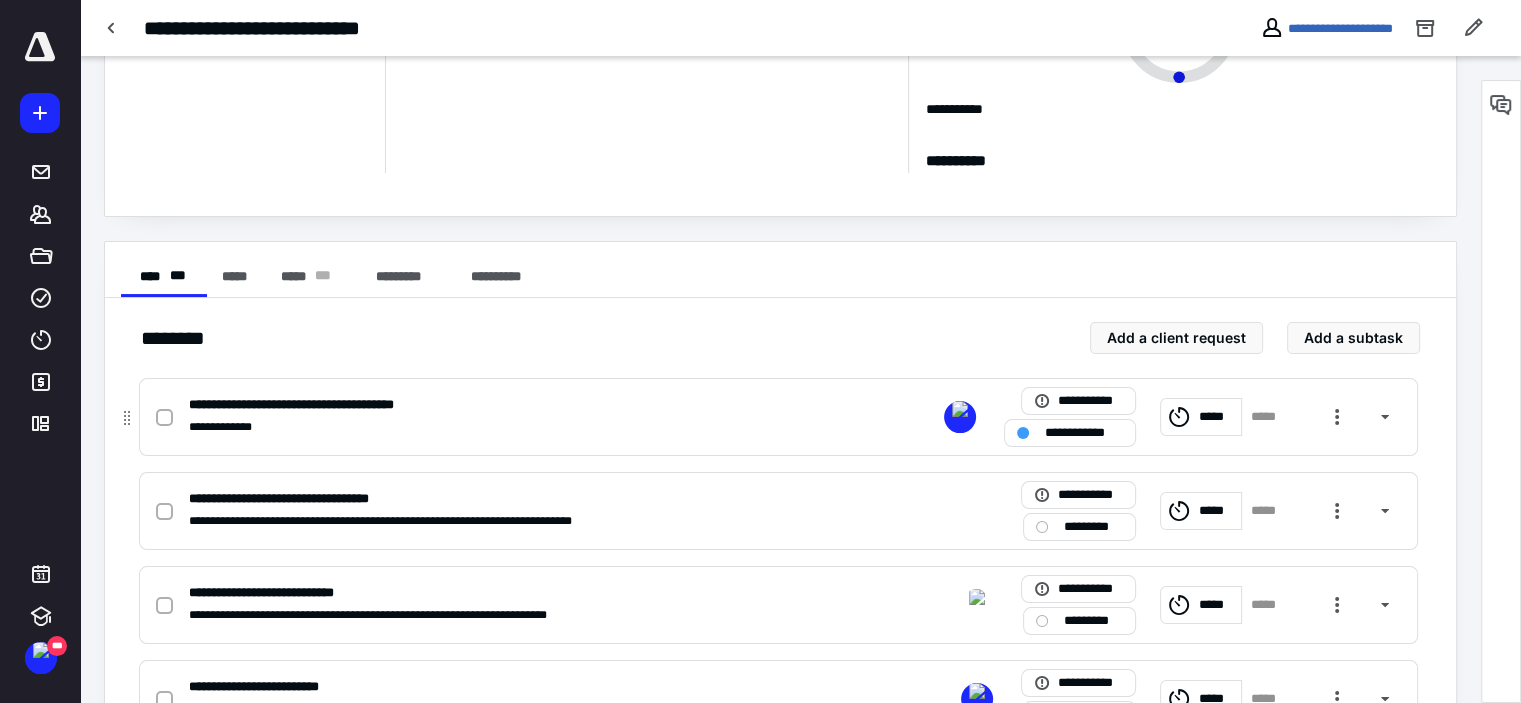 scroll, scrollTop: 283, scrollLeft: 0, axis: vertical 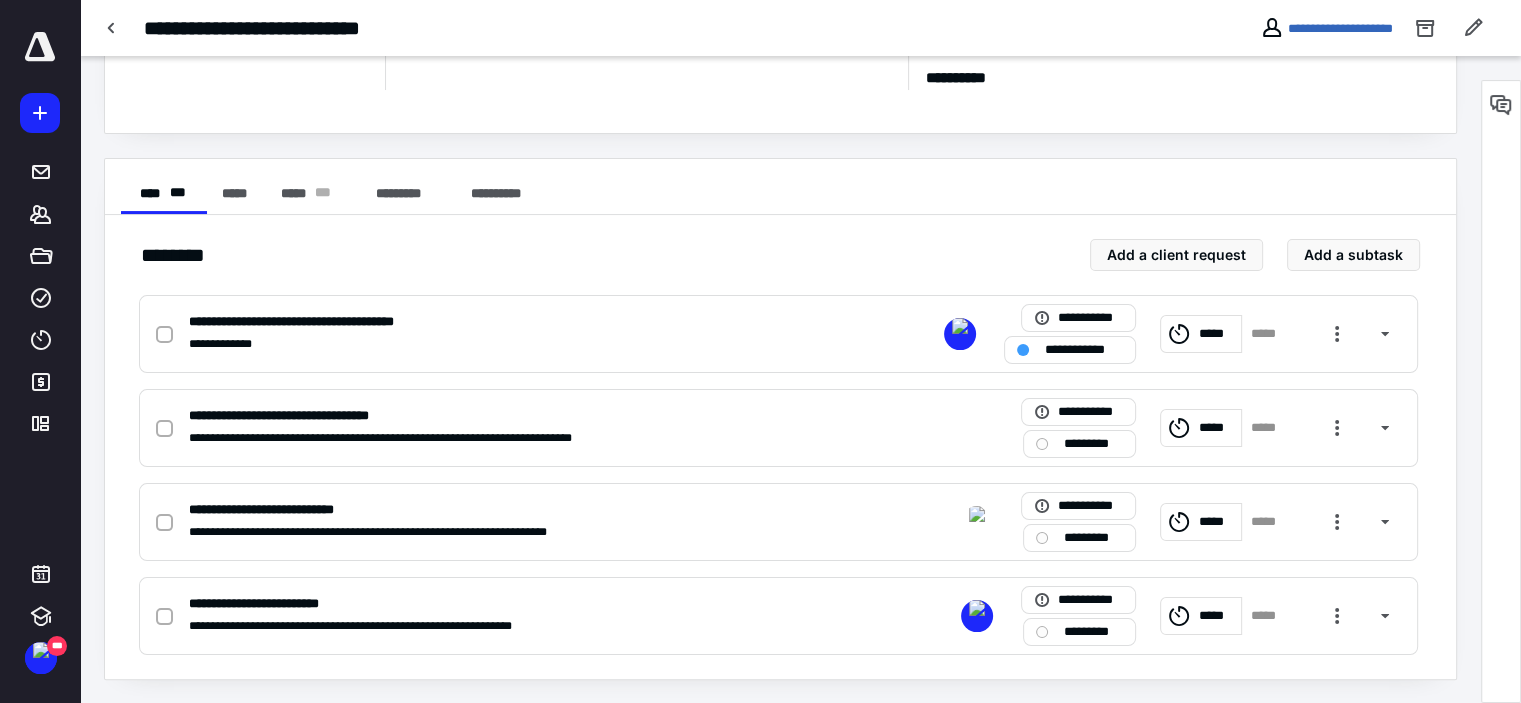 click on "**********" at bounding box center (1084, 350) 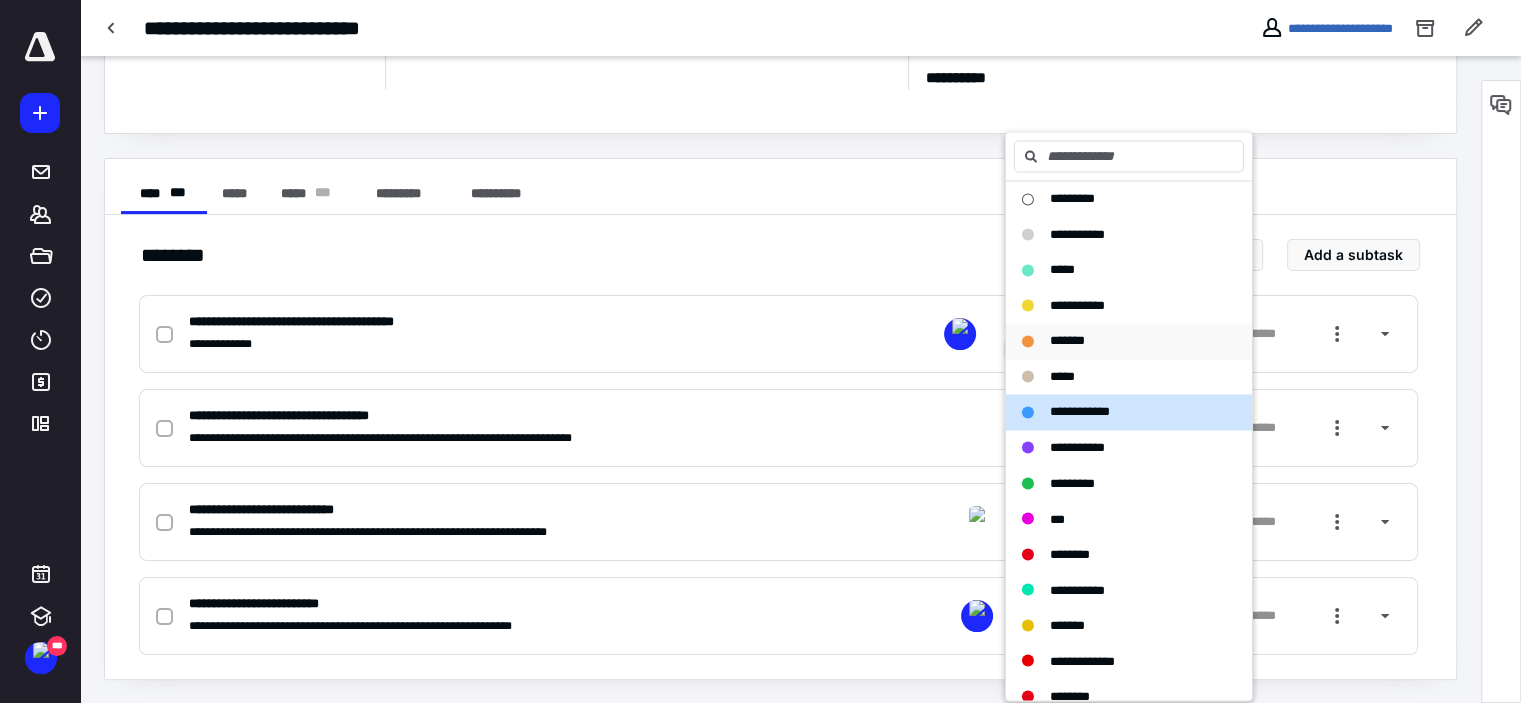 click on "*******" at bounding box center [1067, 340] 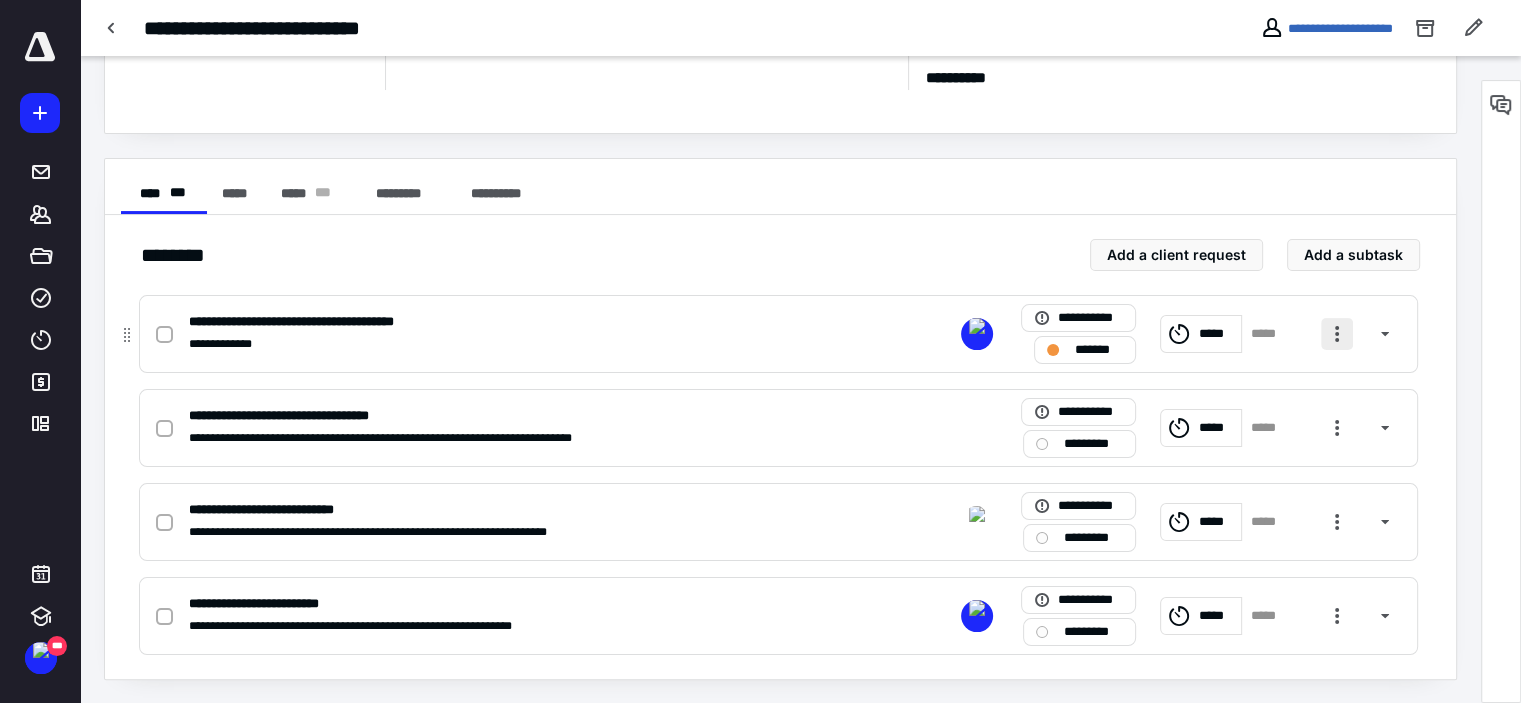 click at bounding box center (1337, 334) 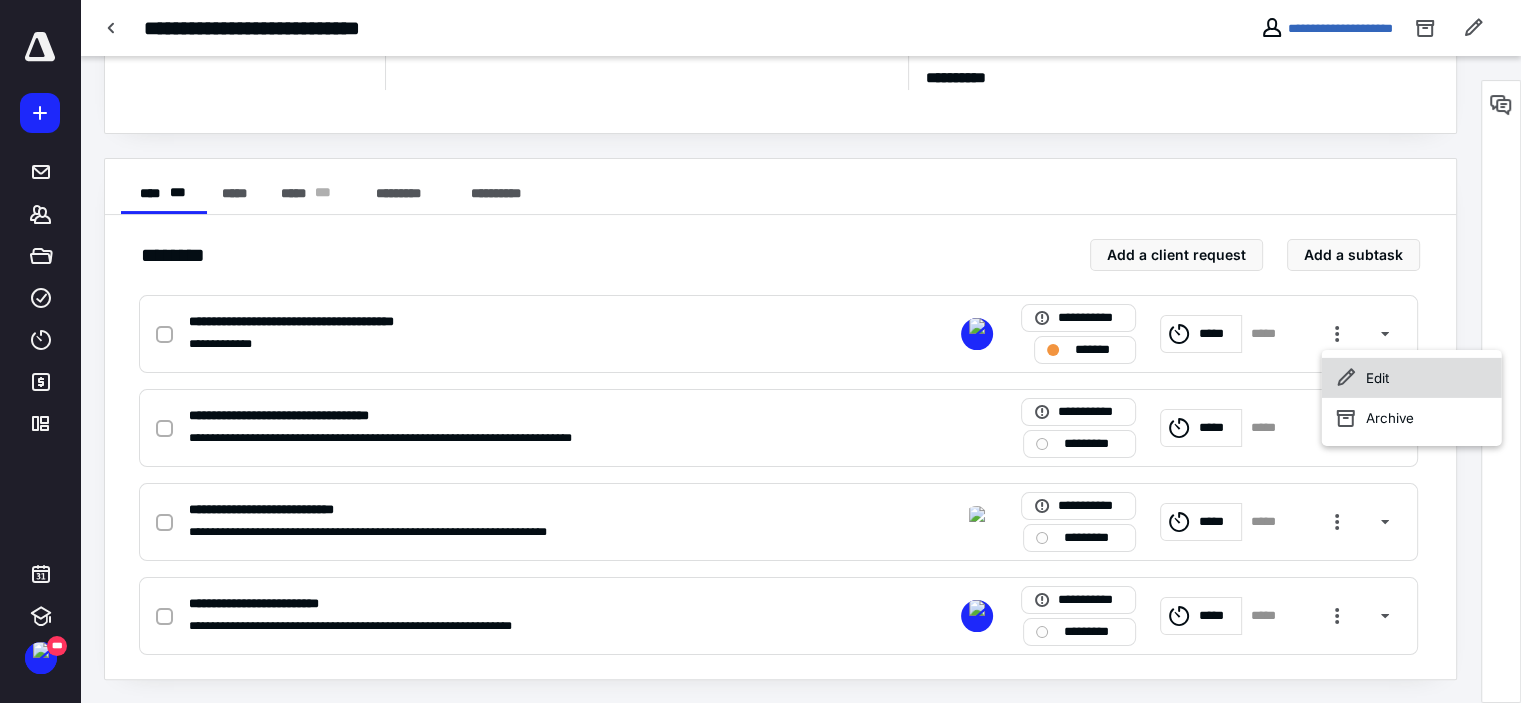 click 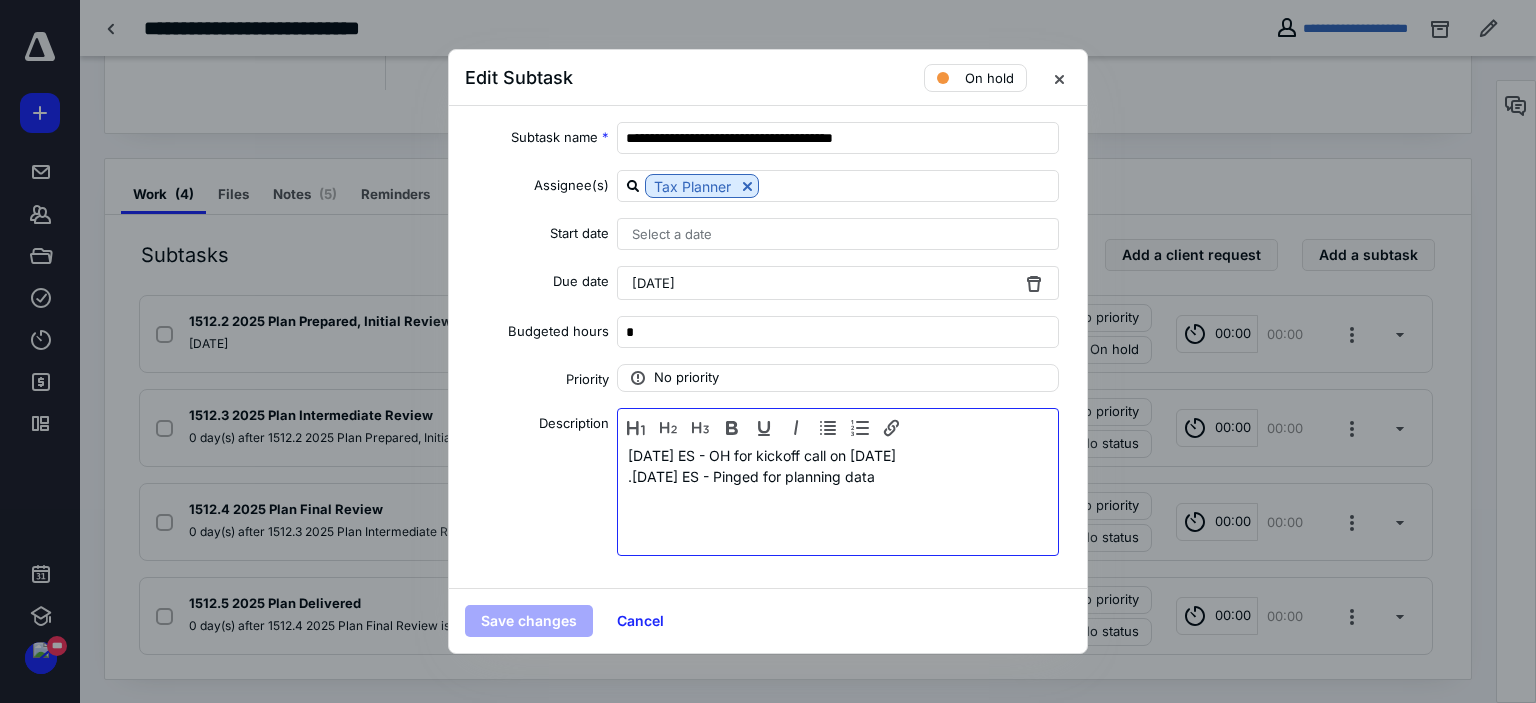 click on "6/18/25 ES - OH for kickoff call on 6/20/25" at bounding box center [838, 455] 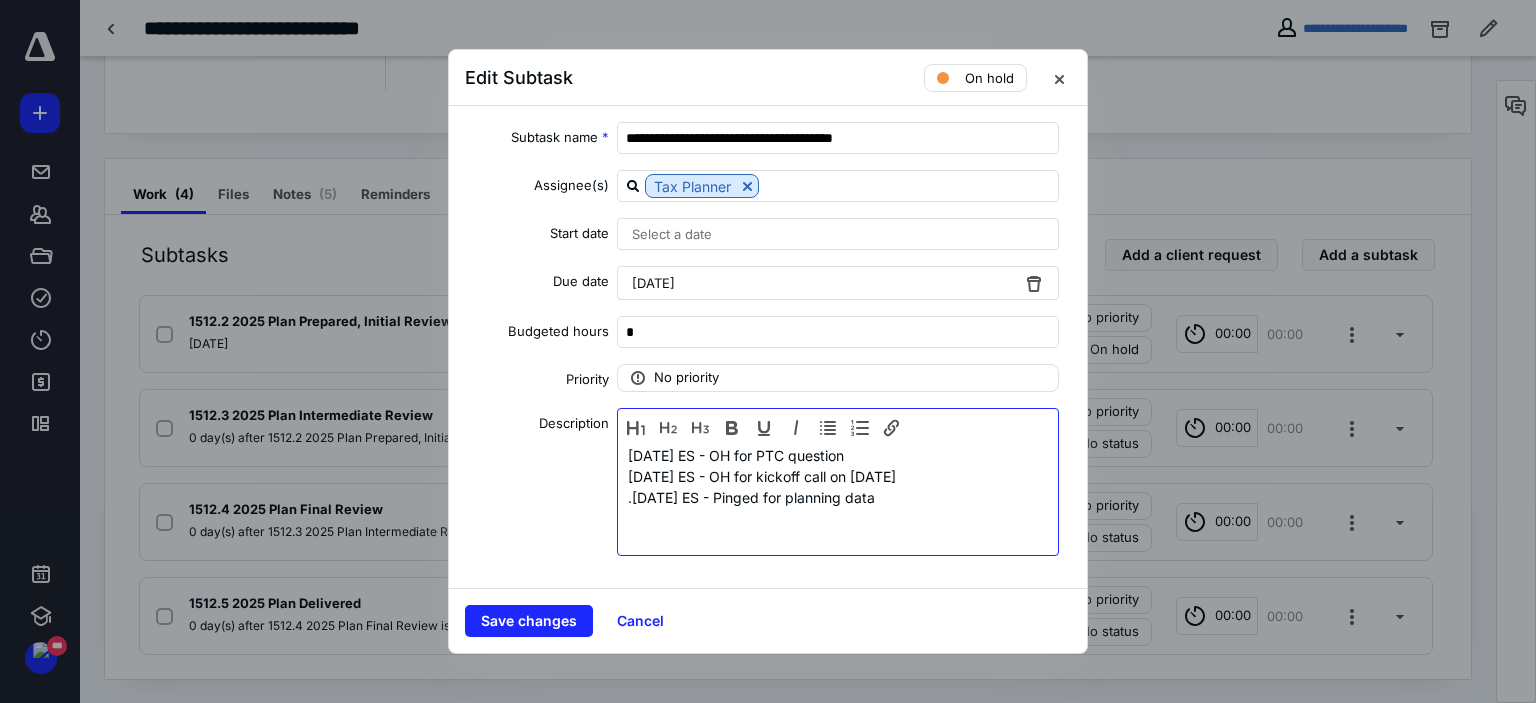drag, startPoint x: 849, startPoint y: 457, endPoint x: 604, endPoint y: 454, distance: 245.01837 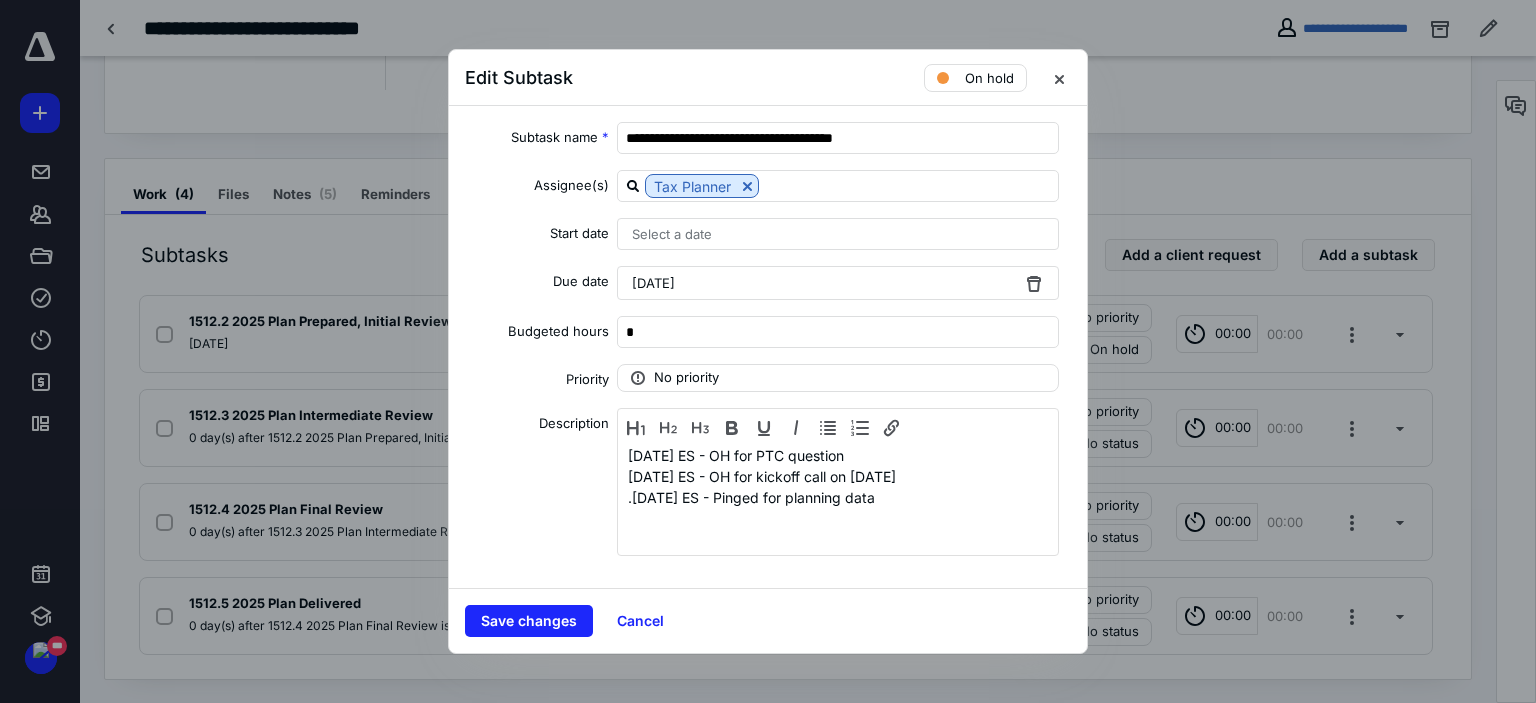 click on "[DATE]" at bounding box center (838, 283) 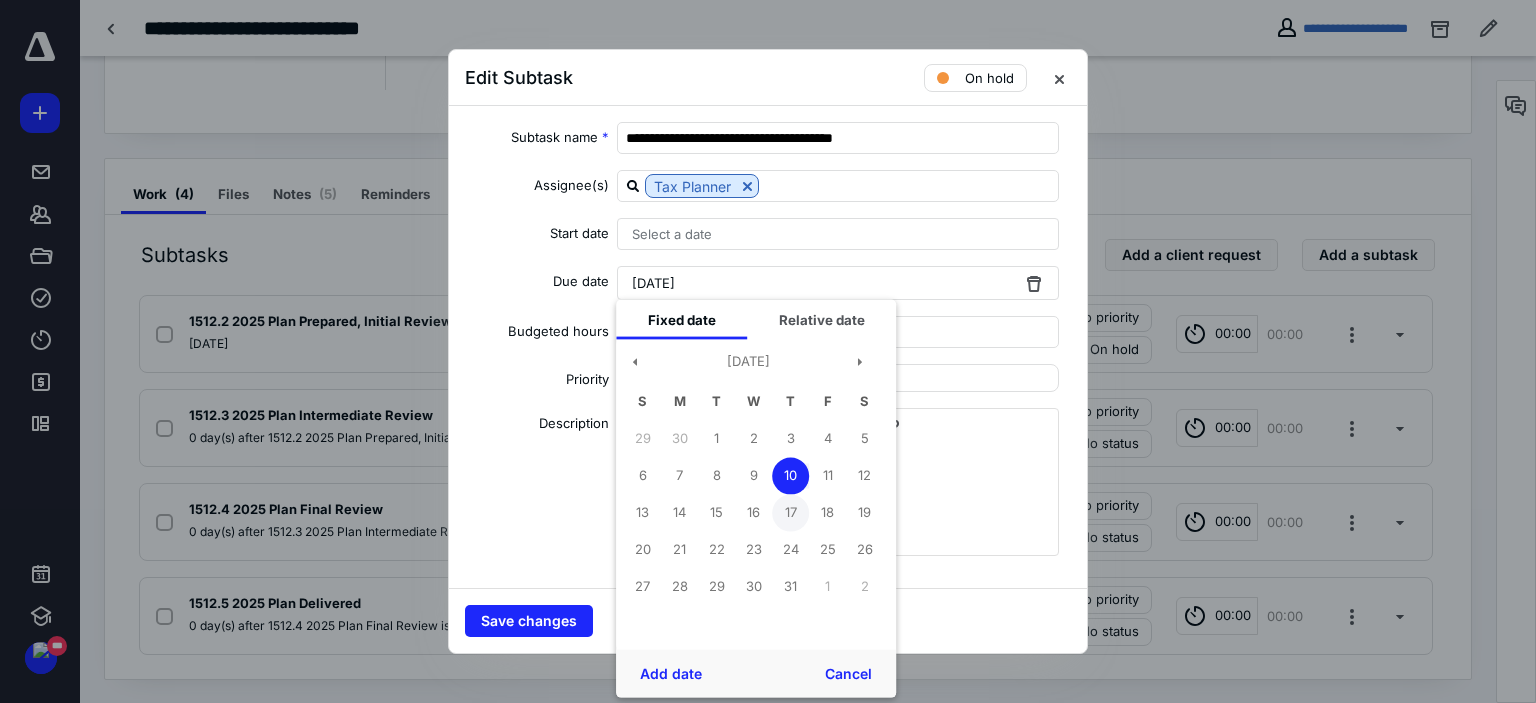 click on "17" at bounding box center [790, 512] 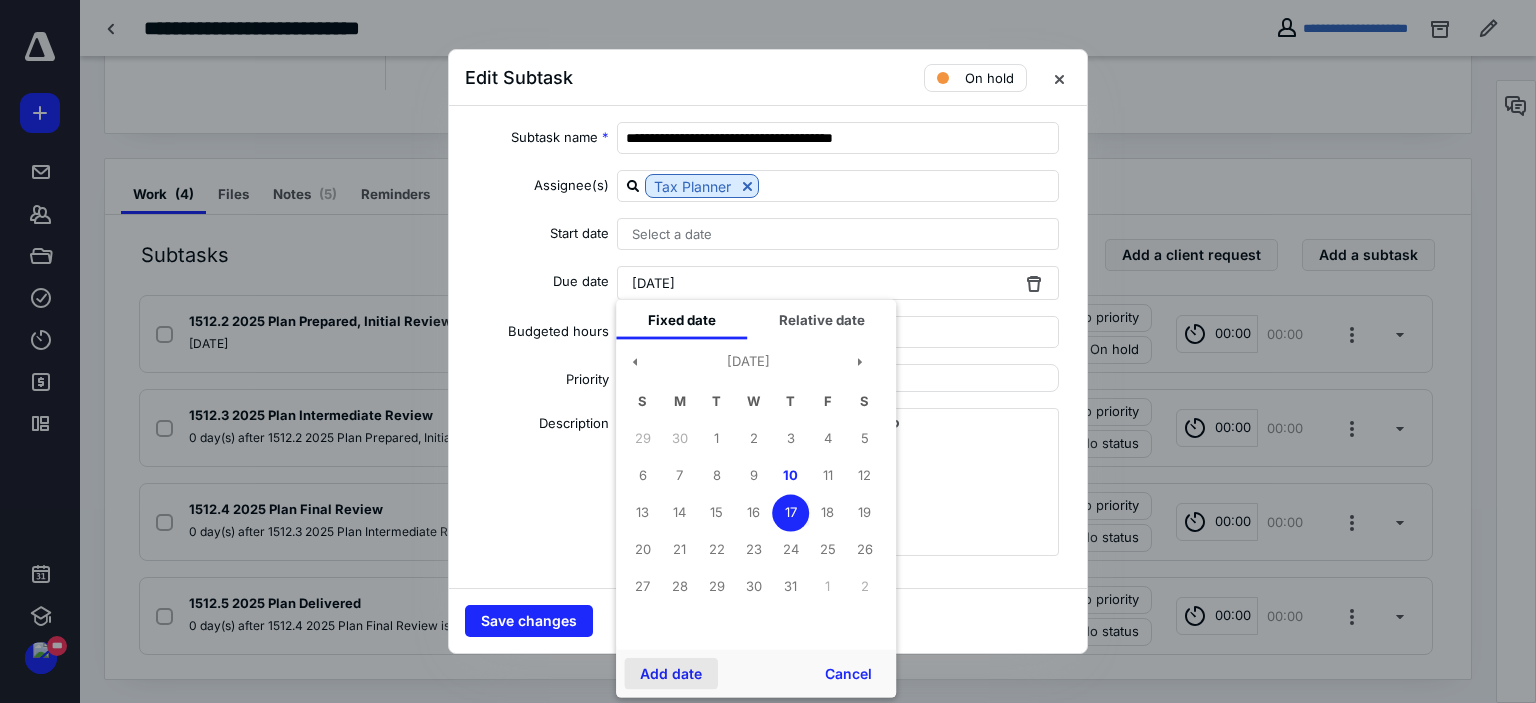 click on "Add date" at bounding box center [671, 674] 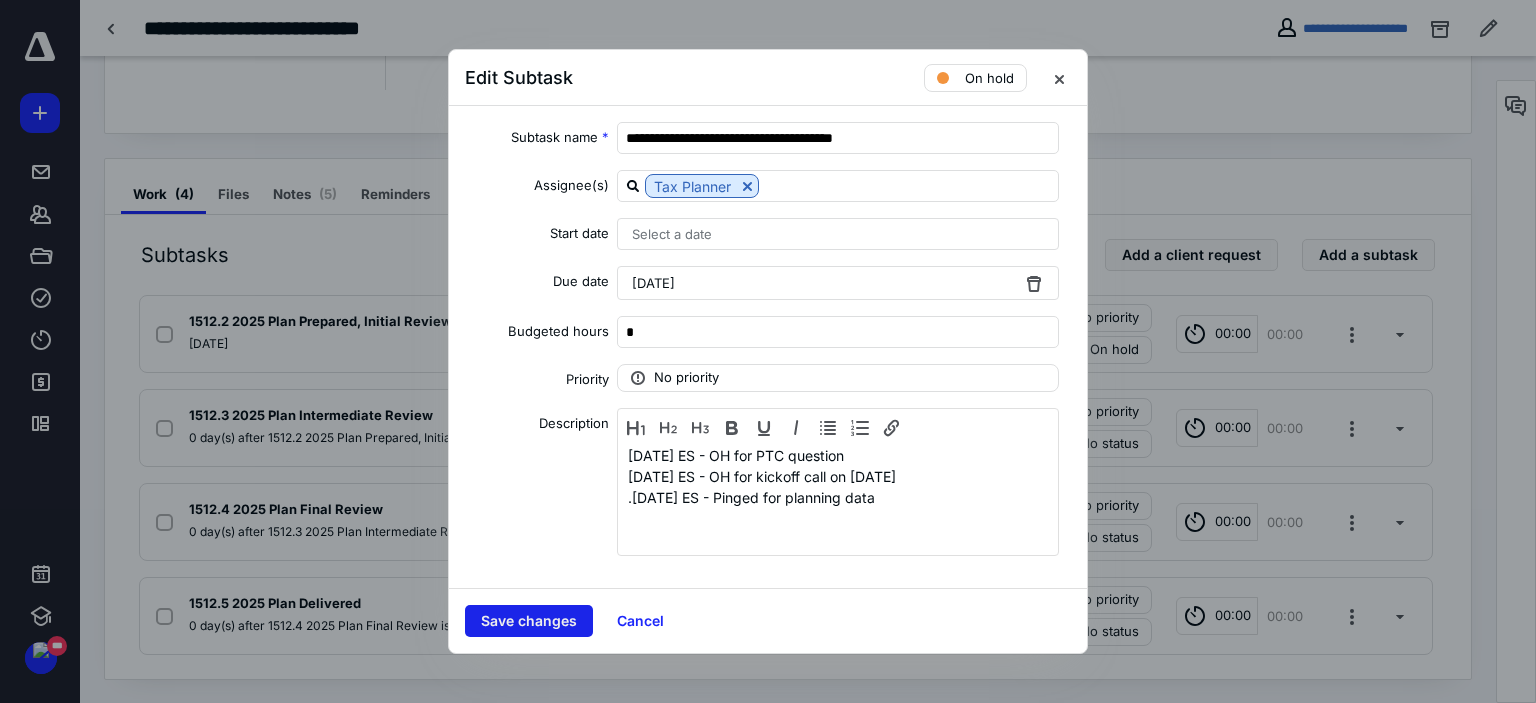click on "Save changes" at bounding box center [529, 621] 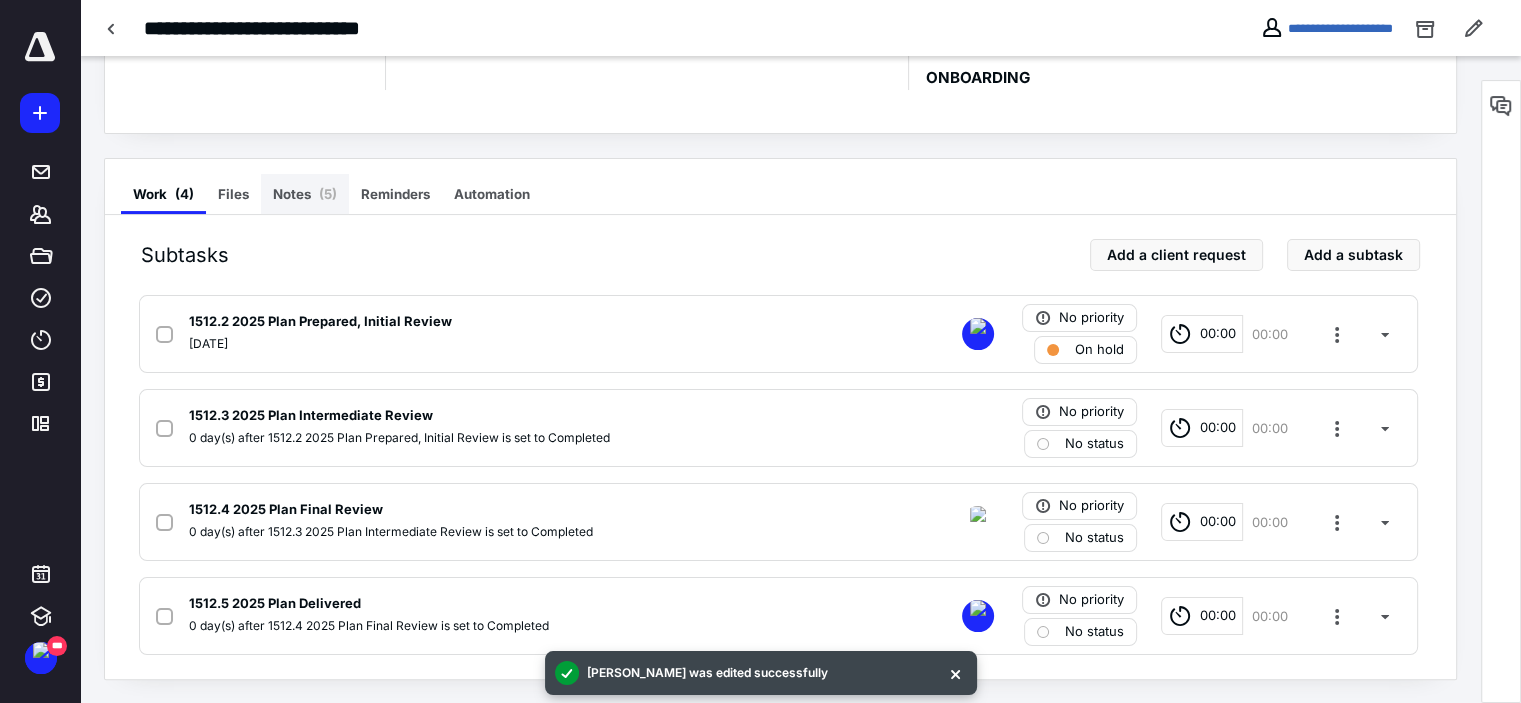 click on "Notes ( 5 )" at bounding box center [305, 194] 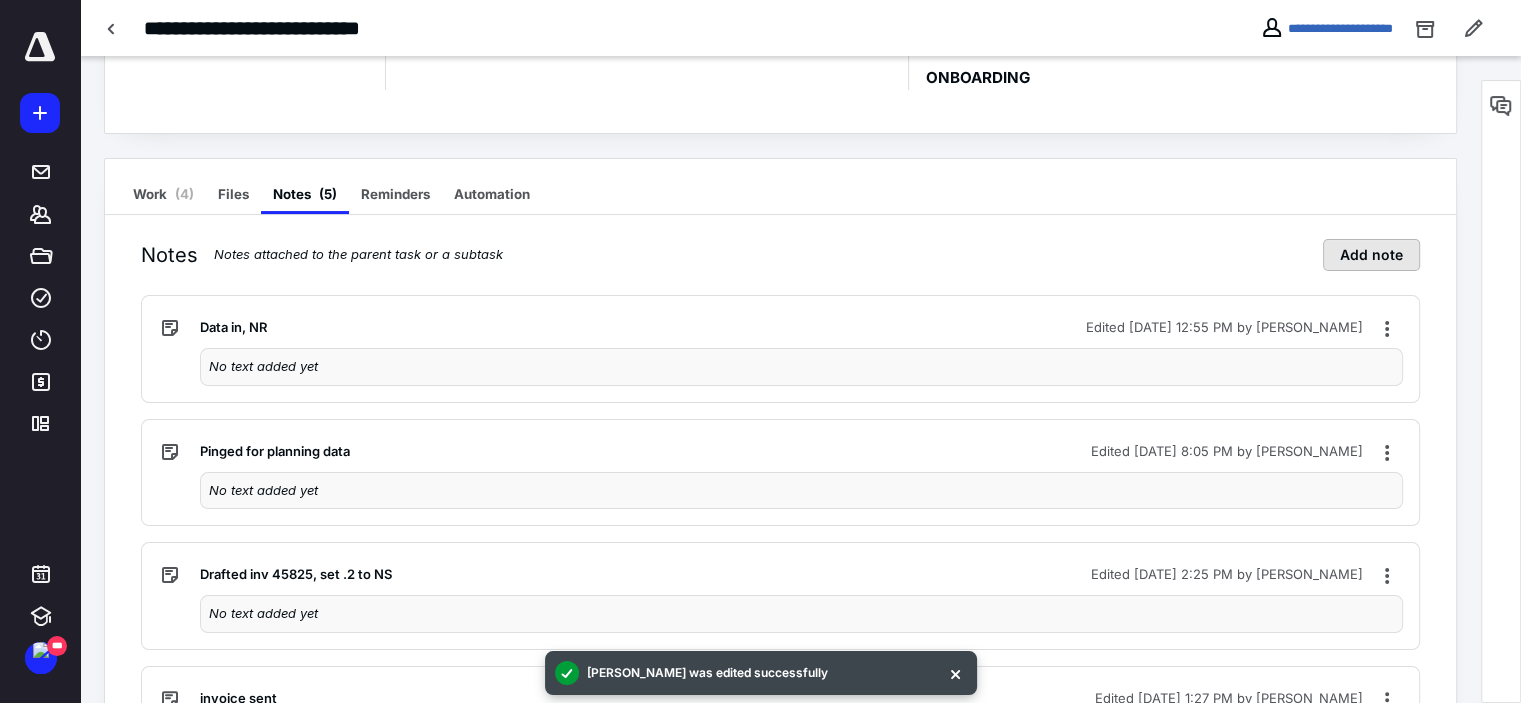click on "Add note" at bounding box center (1371, 255) 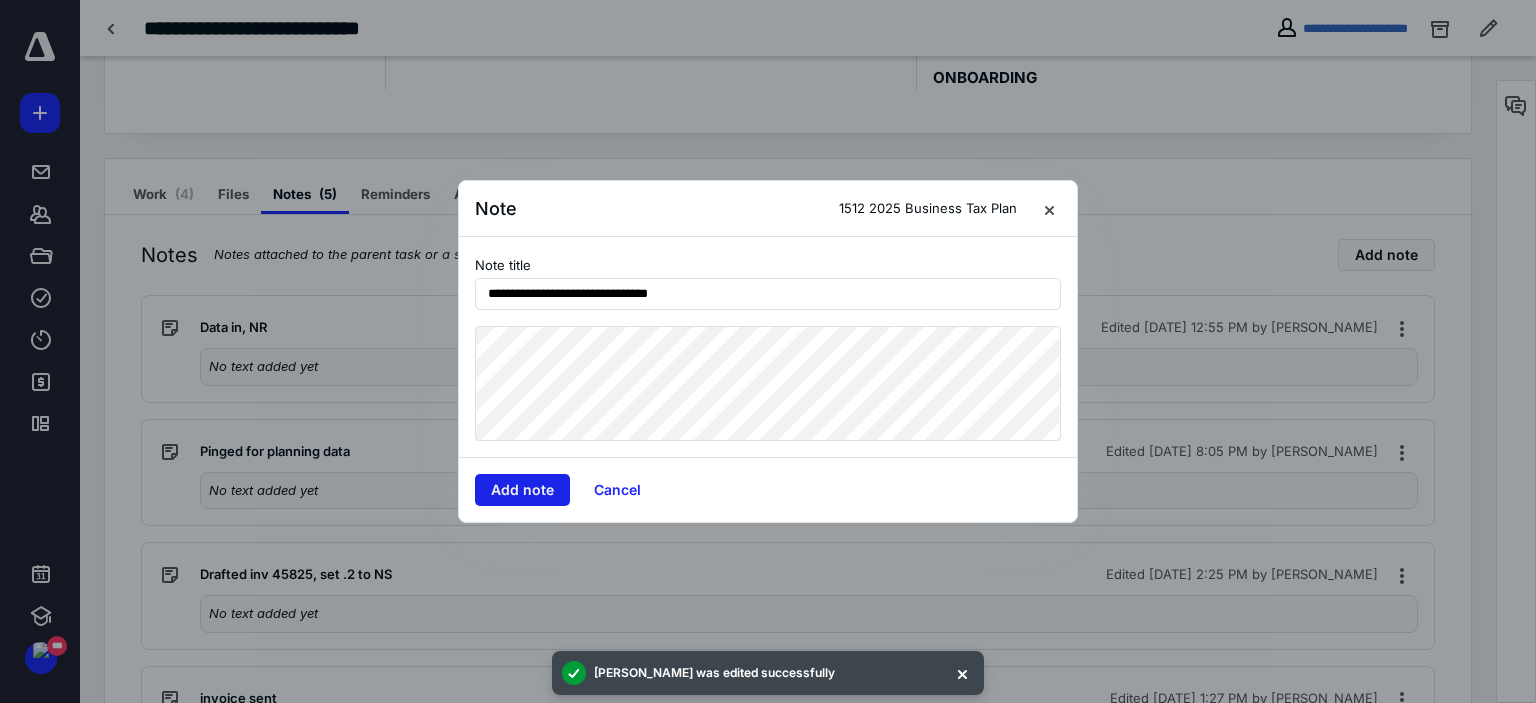 type on "**********" 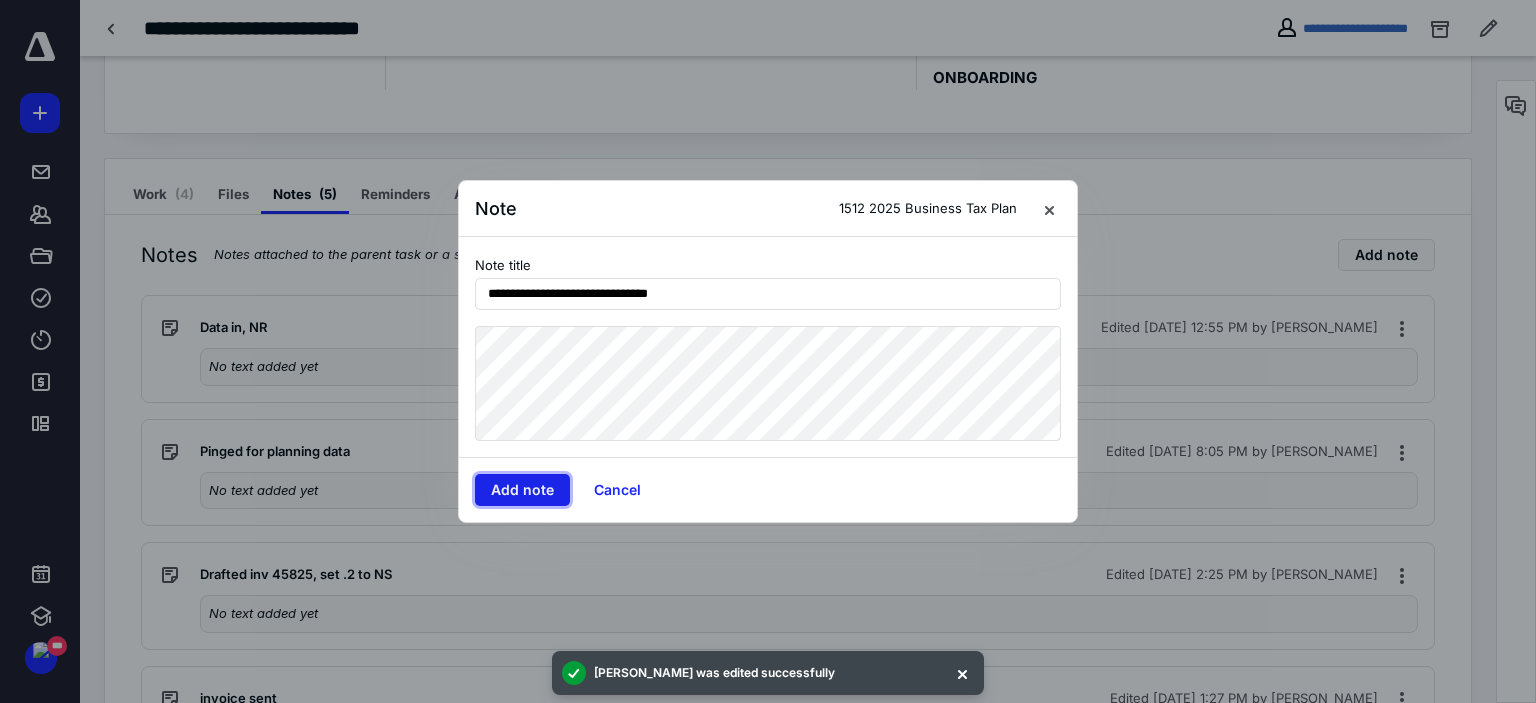 click on "Add note" at bounding box center [522, 490] 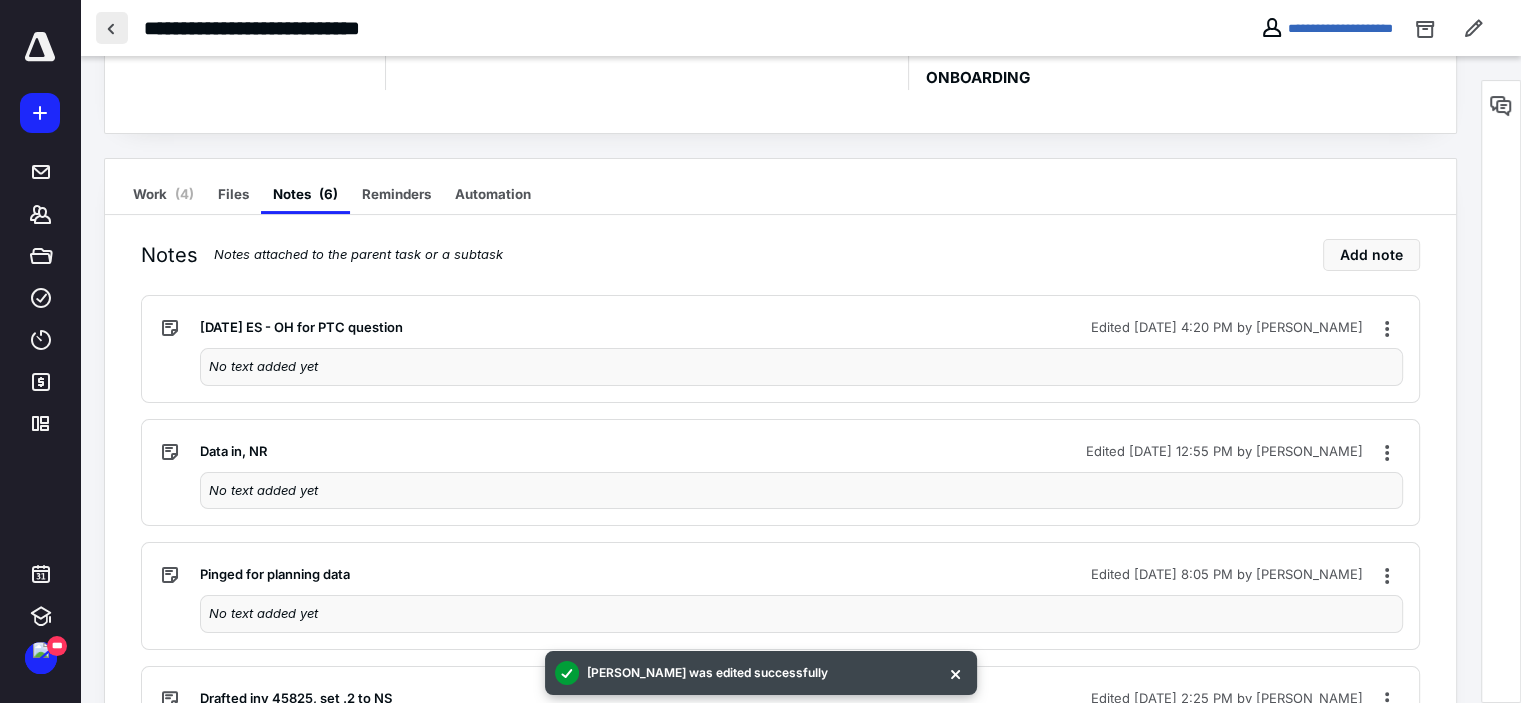 click at bounding box center [112, 28] 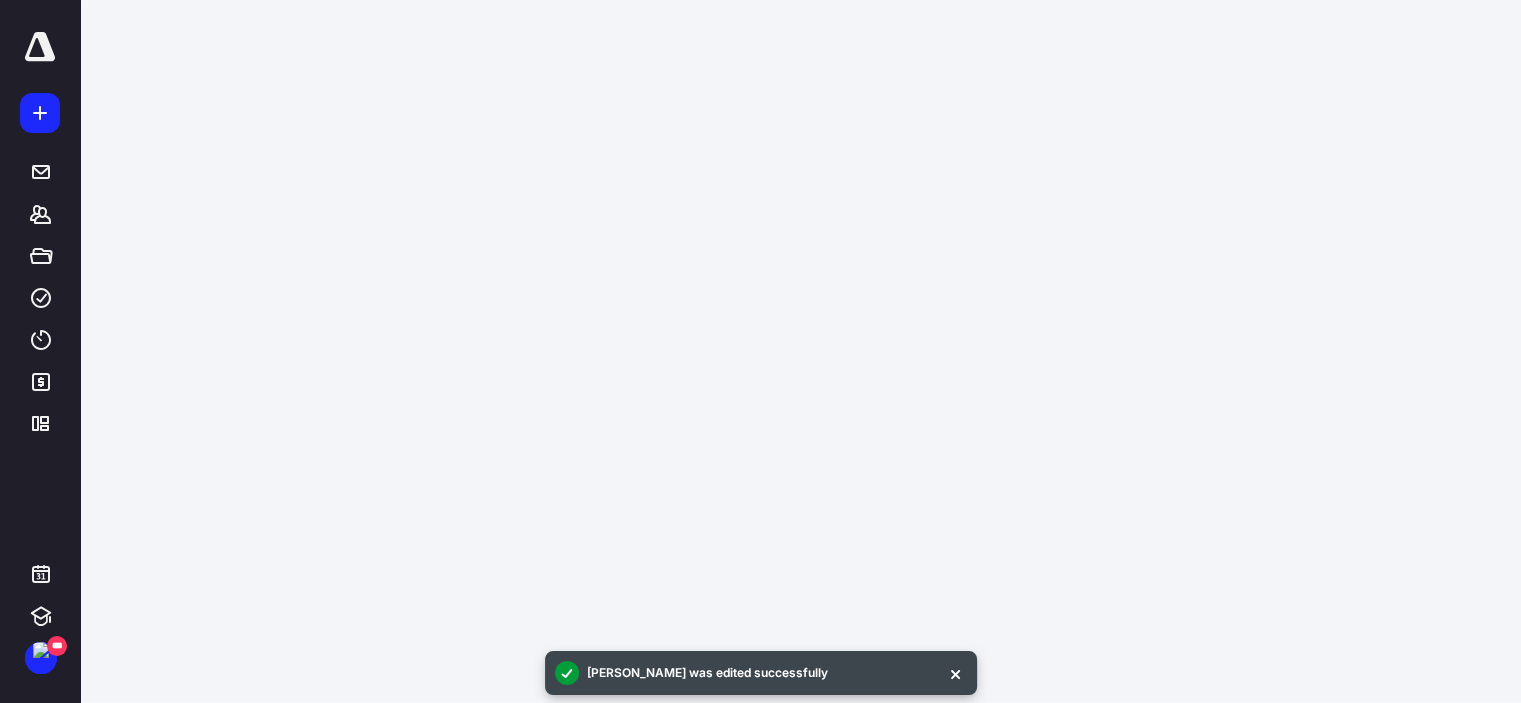 scroll, scrollTop: 0, scrollLeft: 0, axis: both 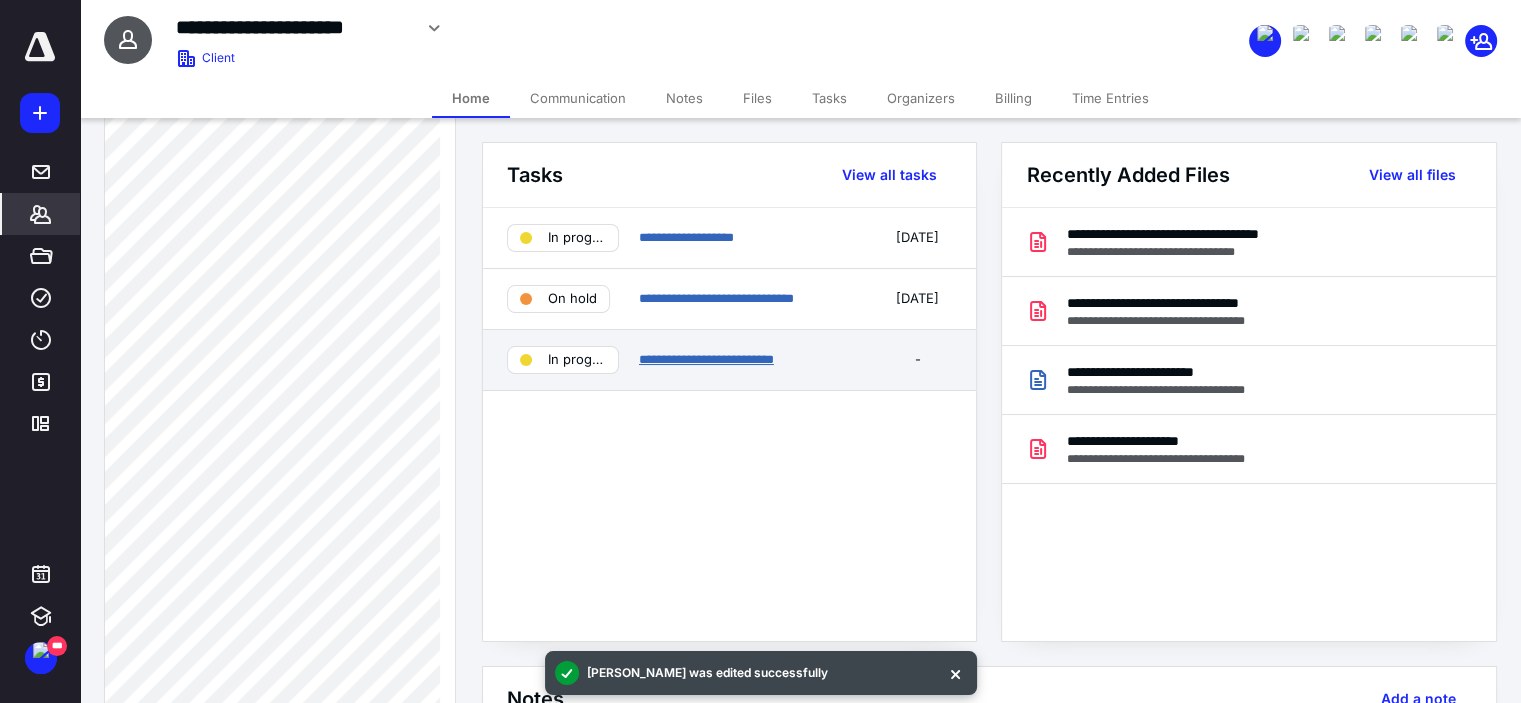 click on "**********" at bounding box center (706, 359) 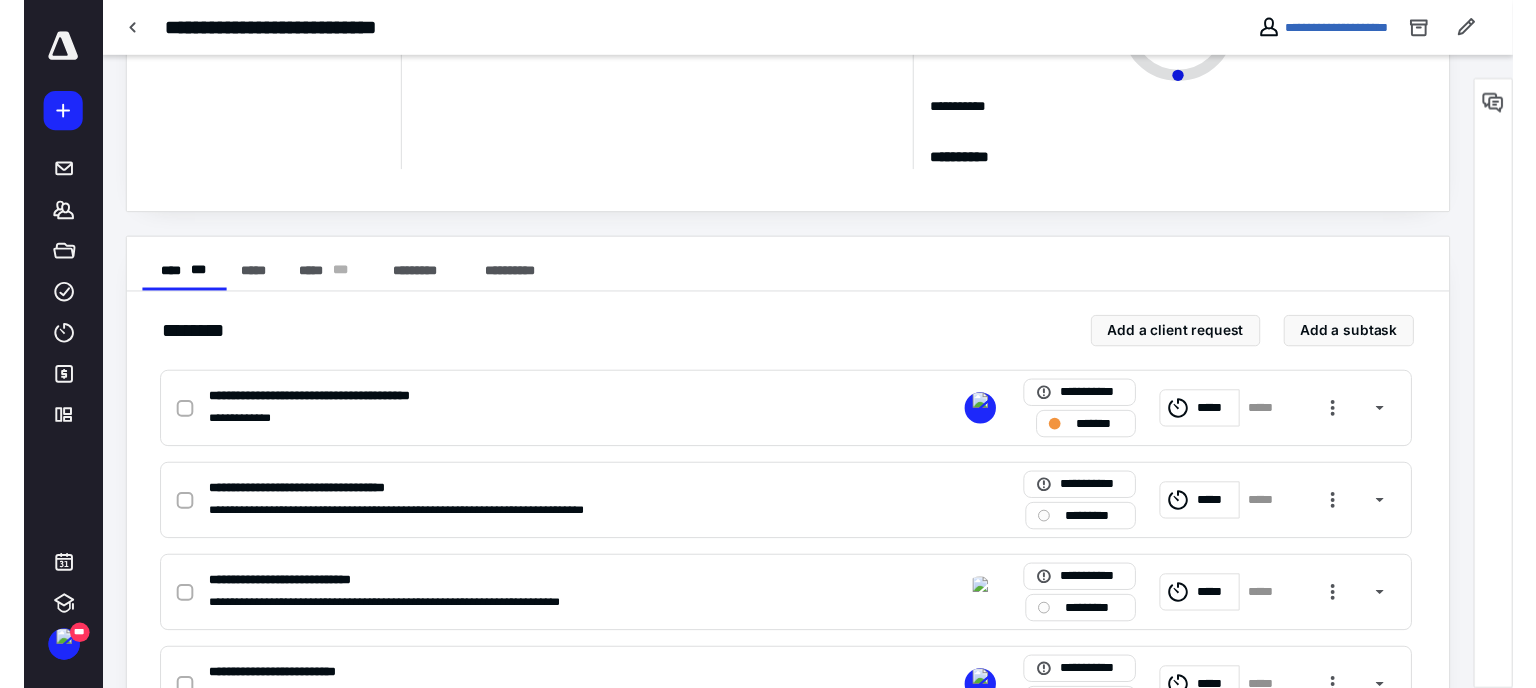 scroll, scrollTop: 0, scrollLeft: 0, axis: both 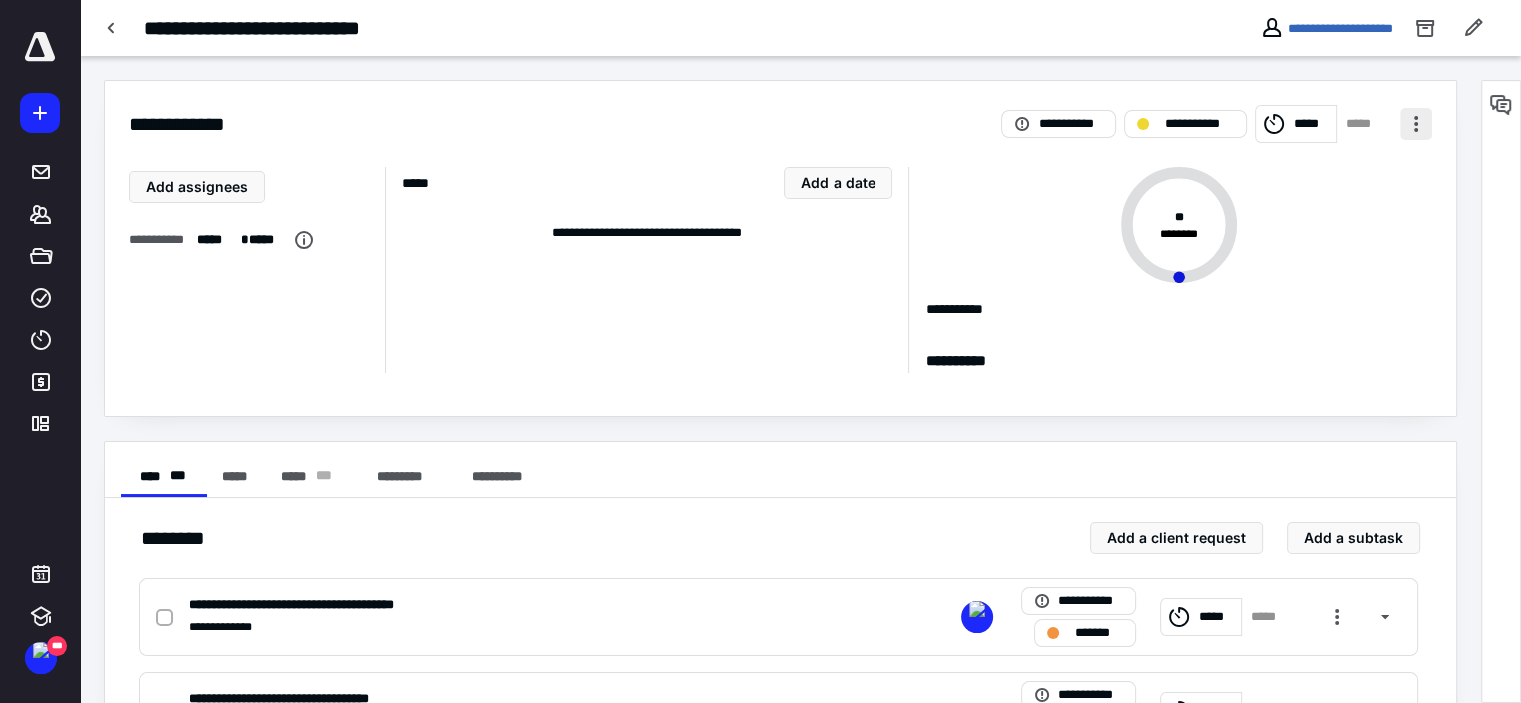 click at bounding box center [1416, 124] 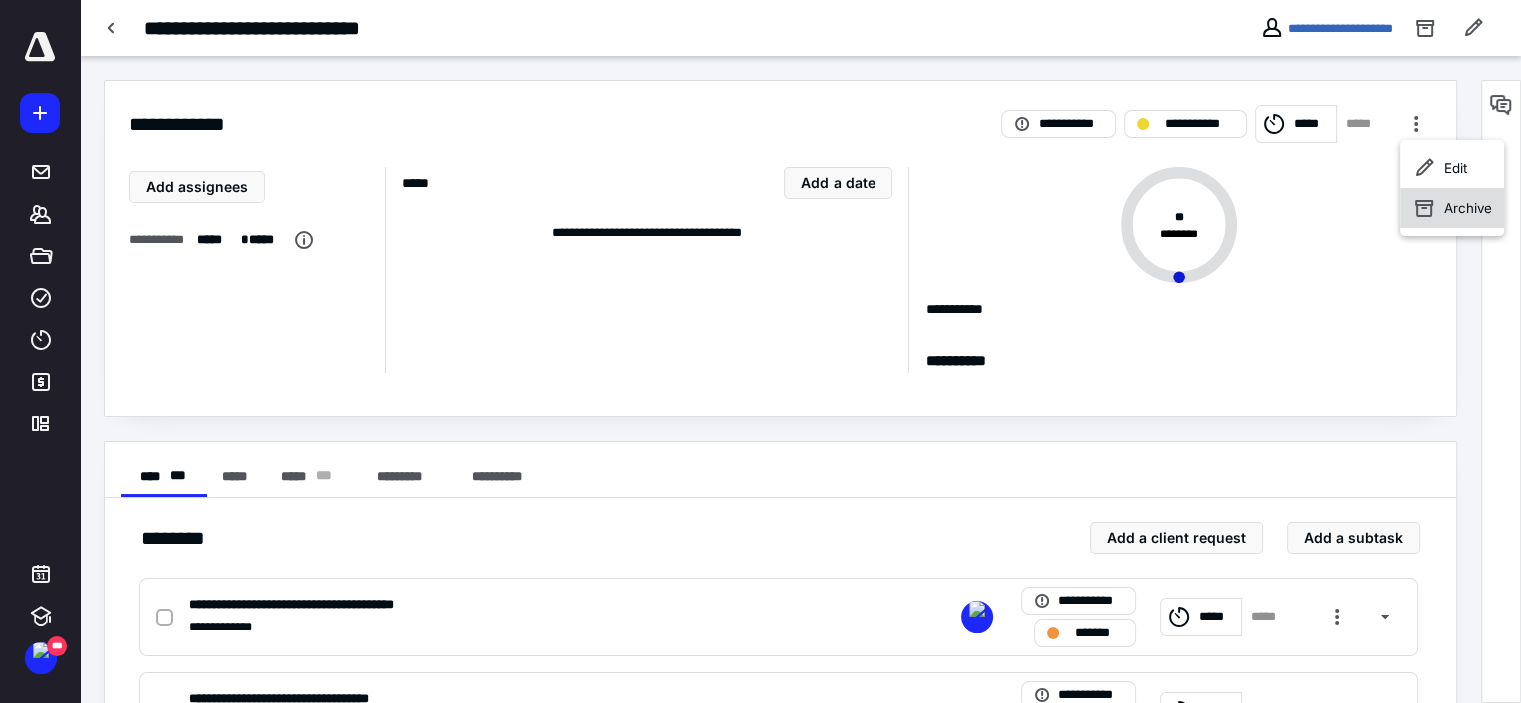 click 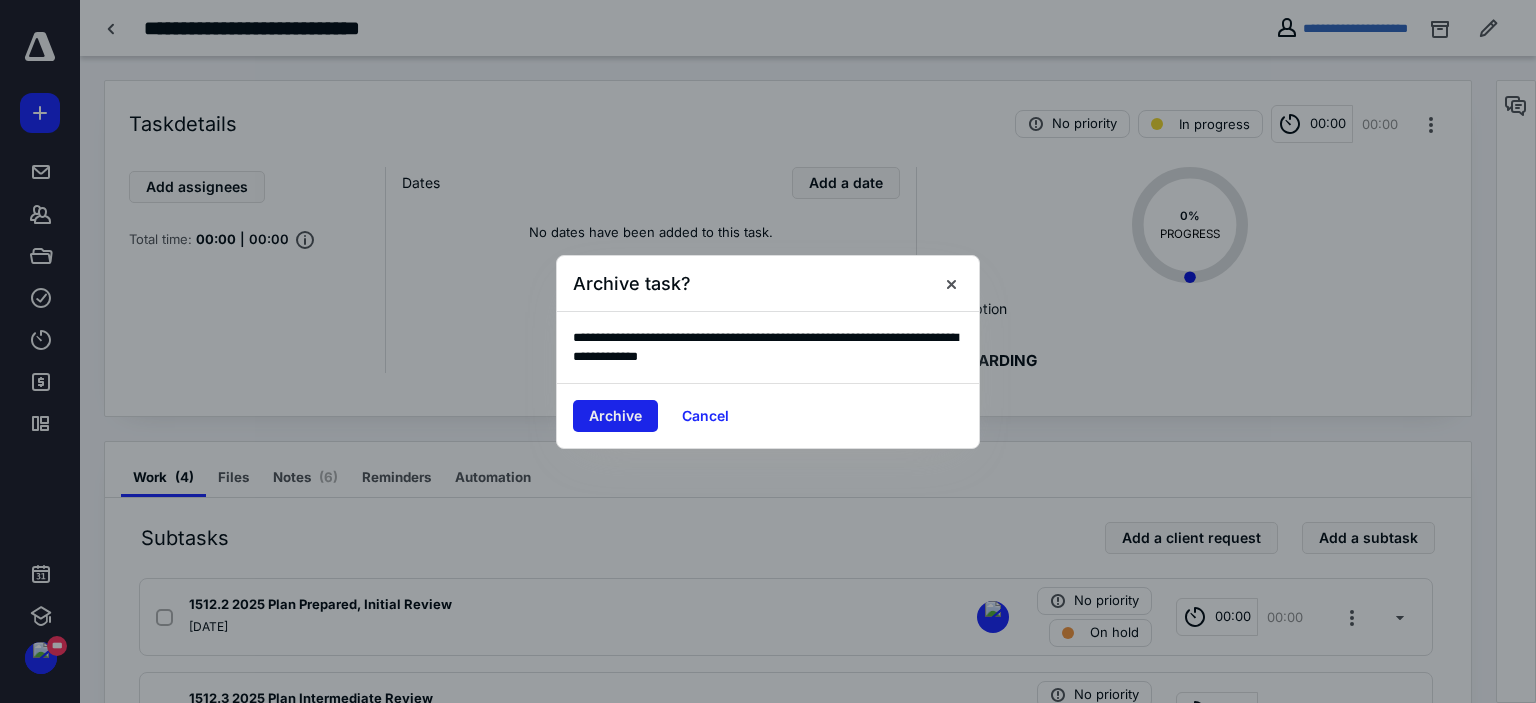 click on "Archive" at bounding box center [615, 416] 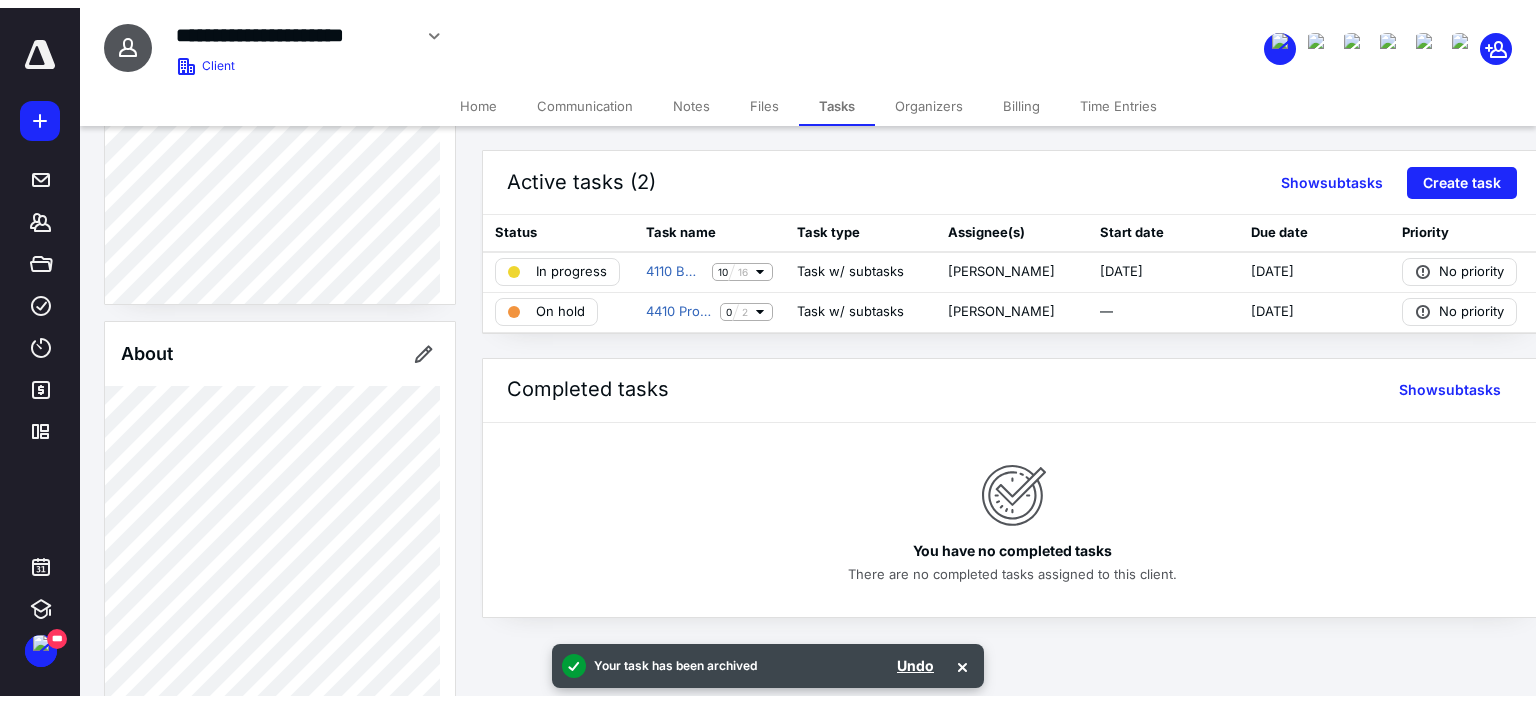 scroll, scrollTop: 1200, scrollLeft: 0, axis: vertical 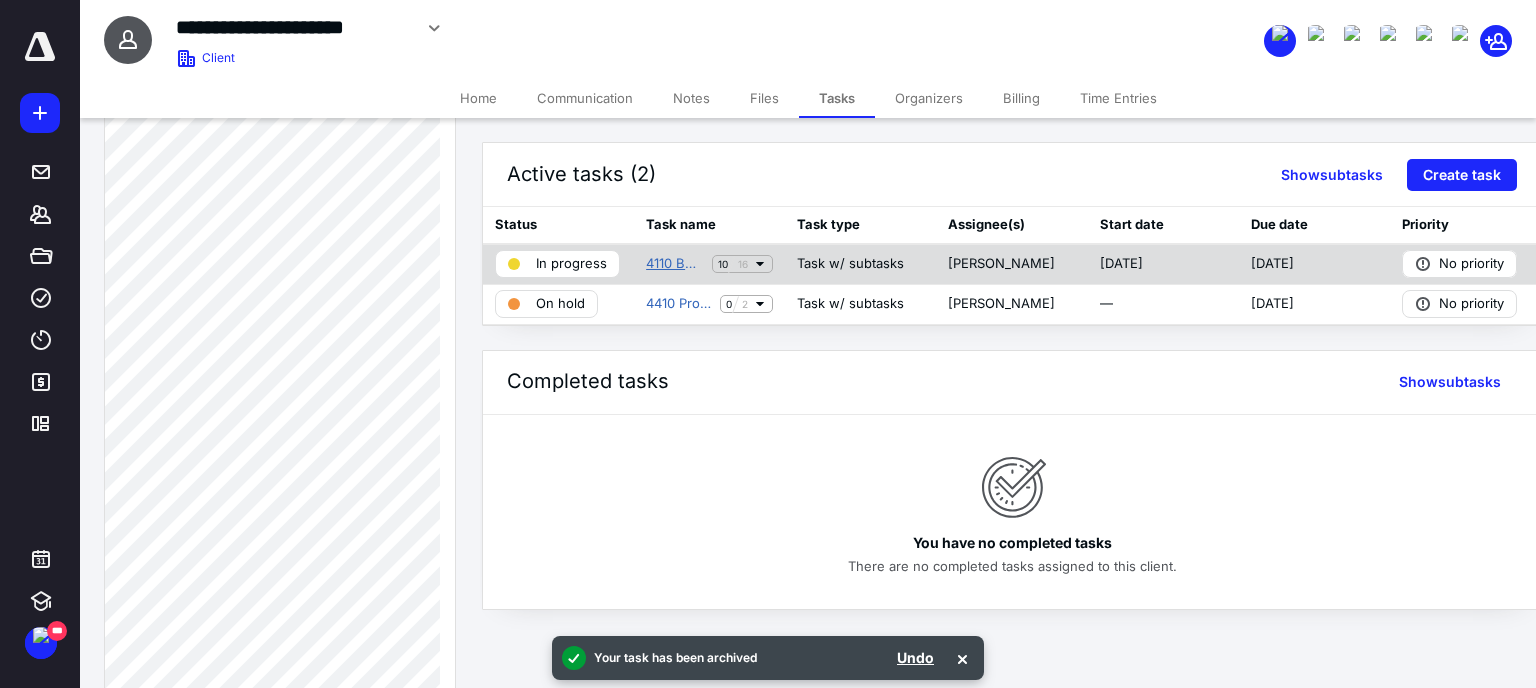 click on "4110 BAS Onboarding" at bounding box center [675, 264] 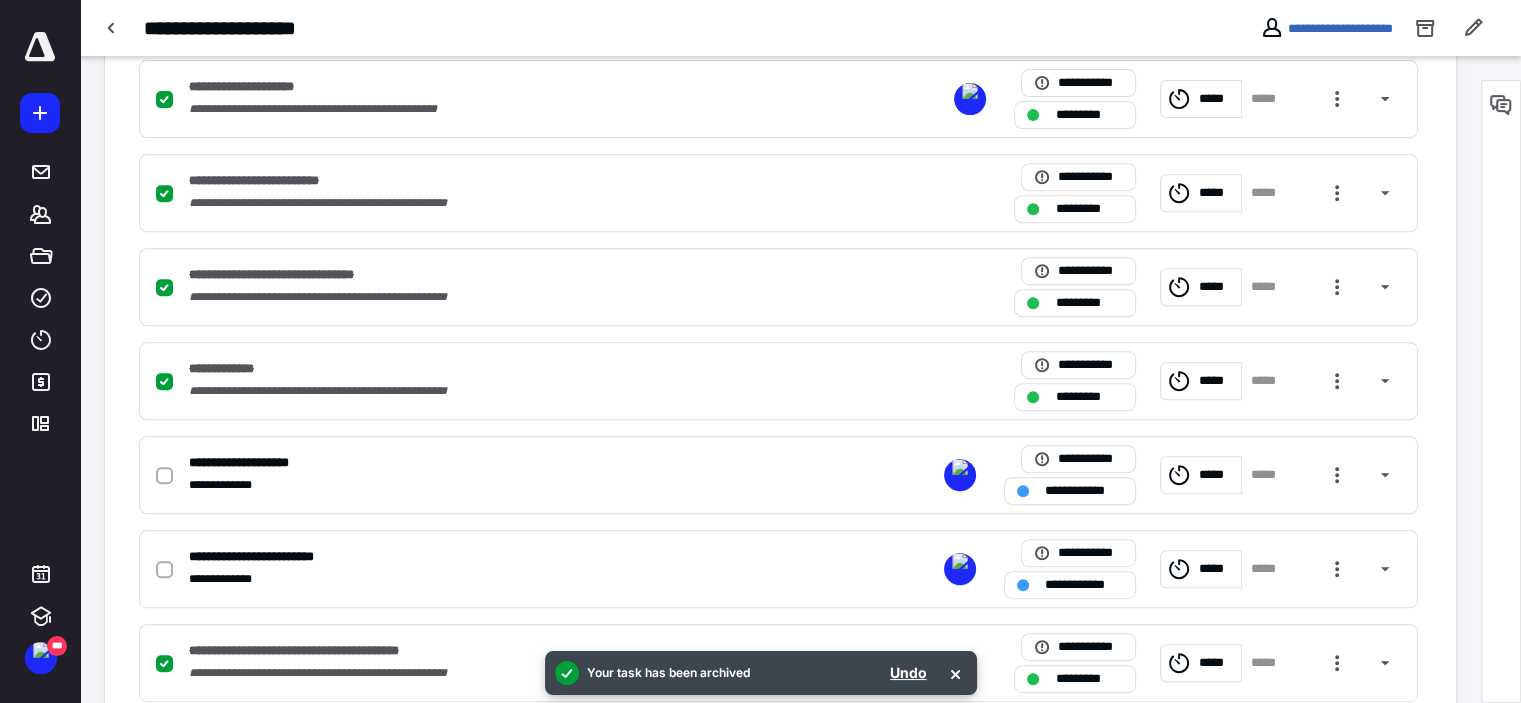 scroll, scrollTop: 1100, scrollLeft: 0, axis: vertical 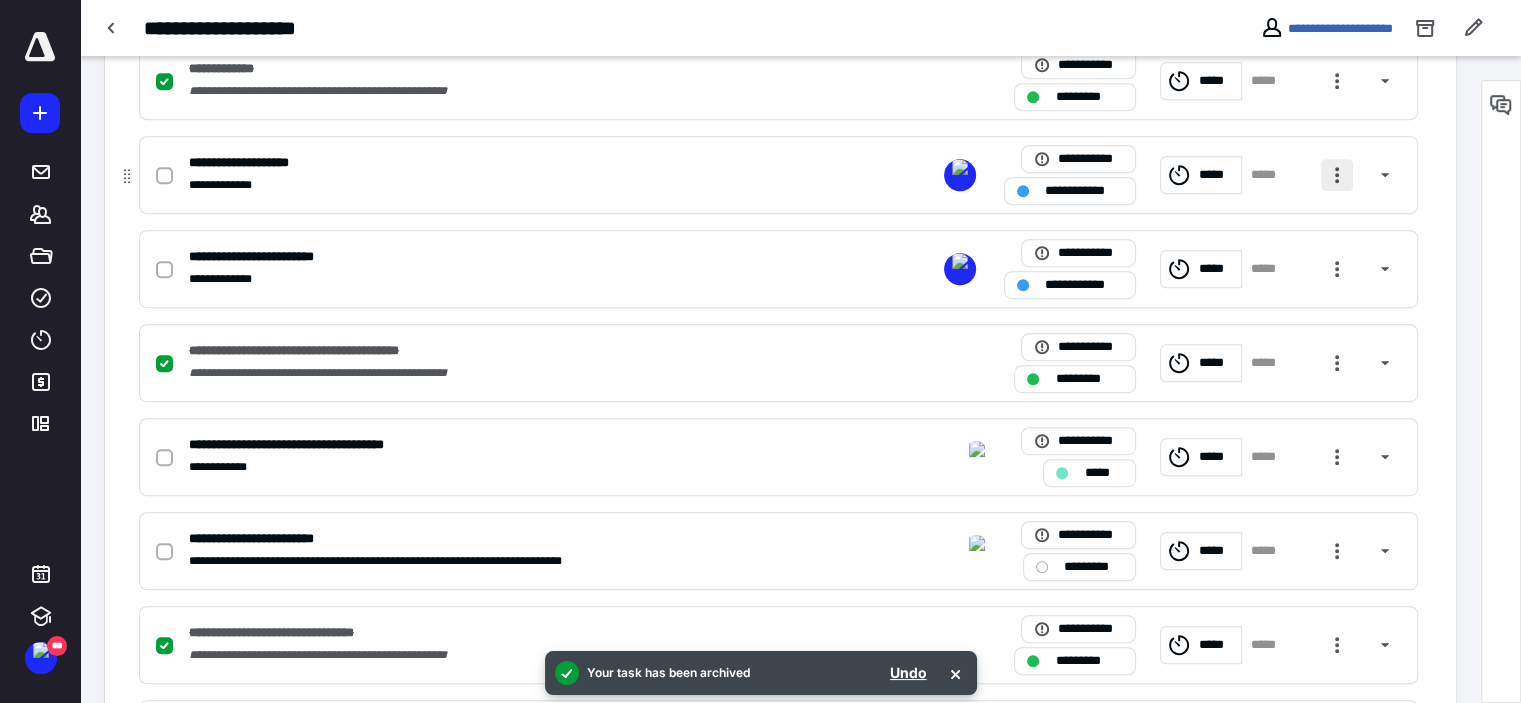 click at bounding box center (1337, 175) 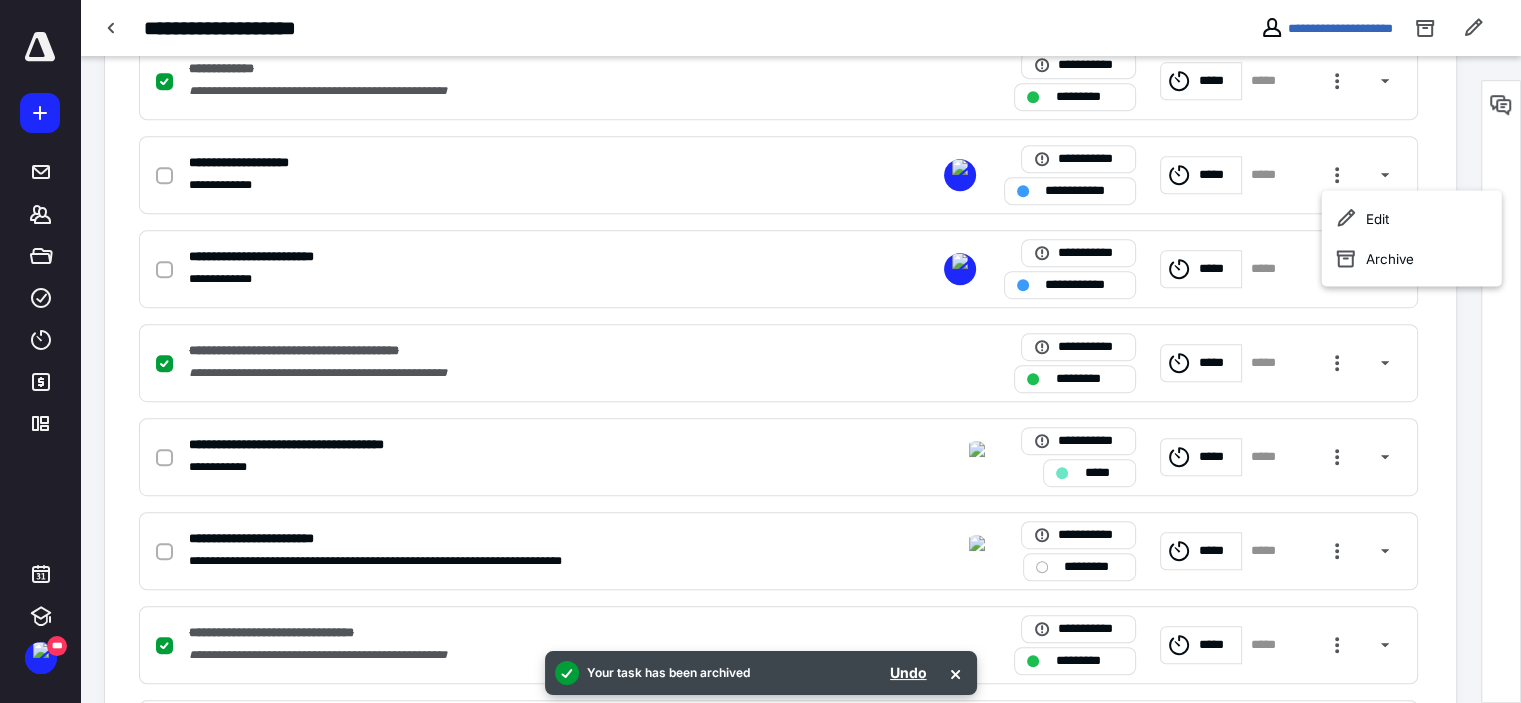 click on "Edit Archive" at bounding box center (1412, 238) 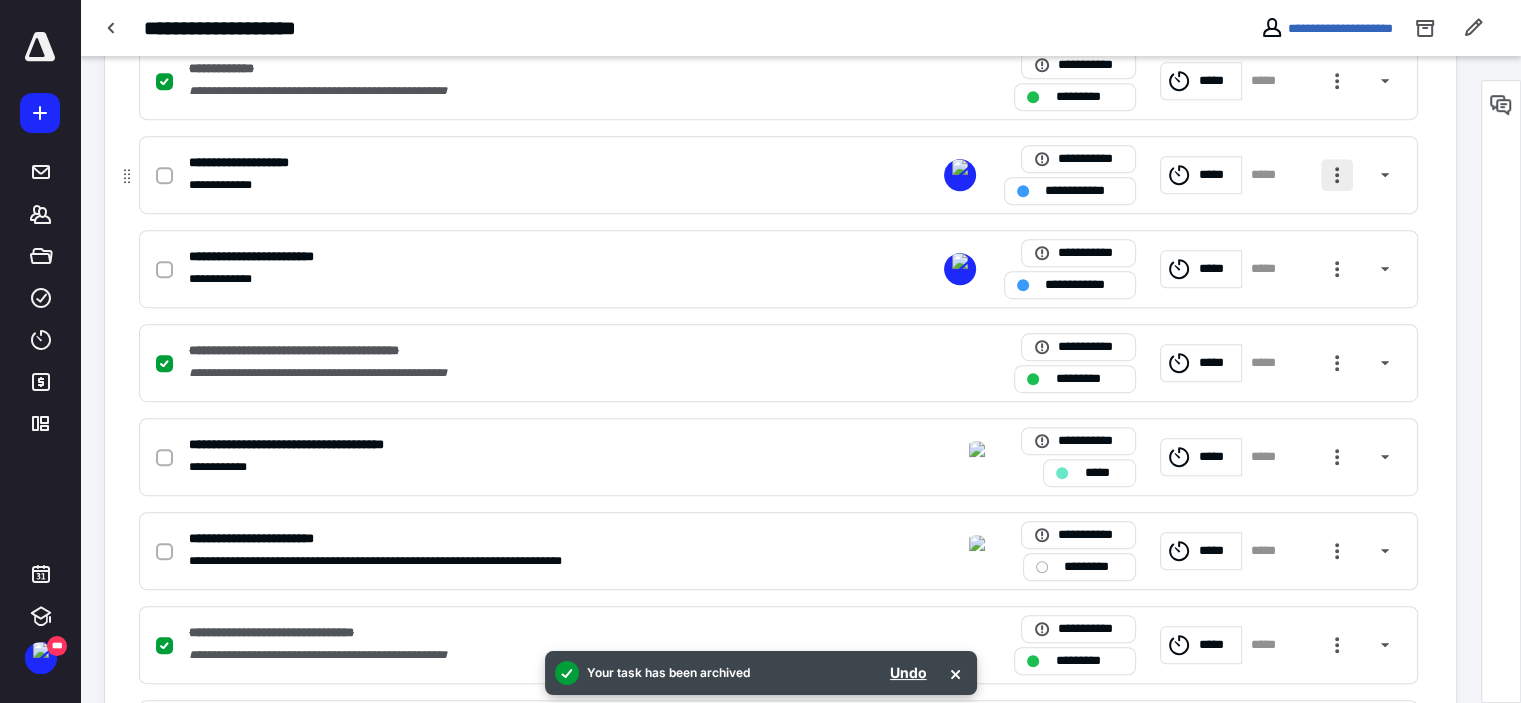 click at bounding box center (1337, 175) 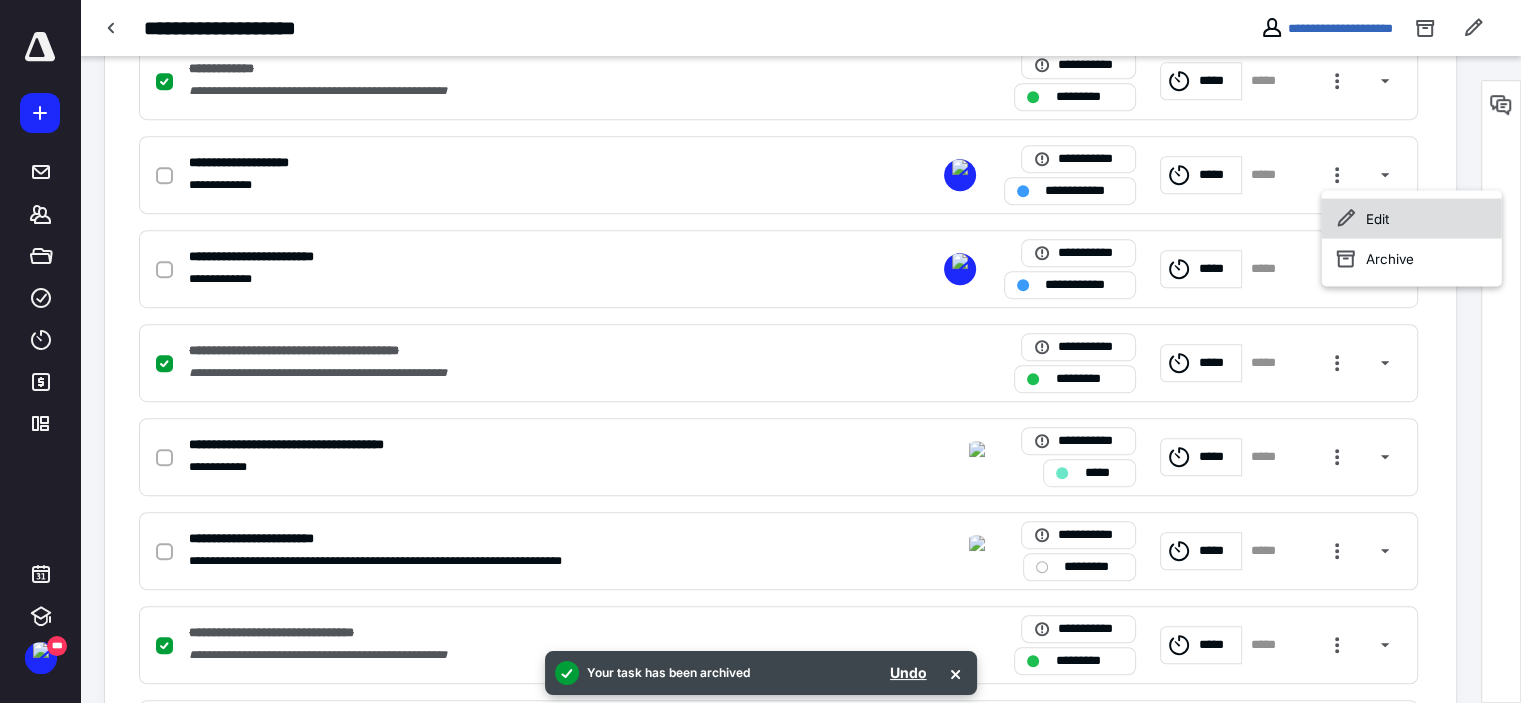 click on "Edit" at bounding box center (1412, 218) 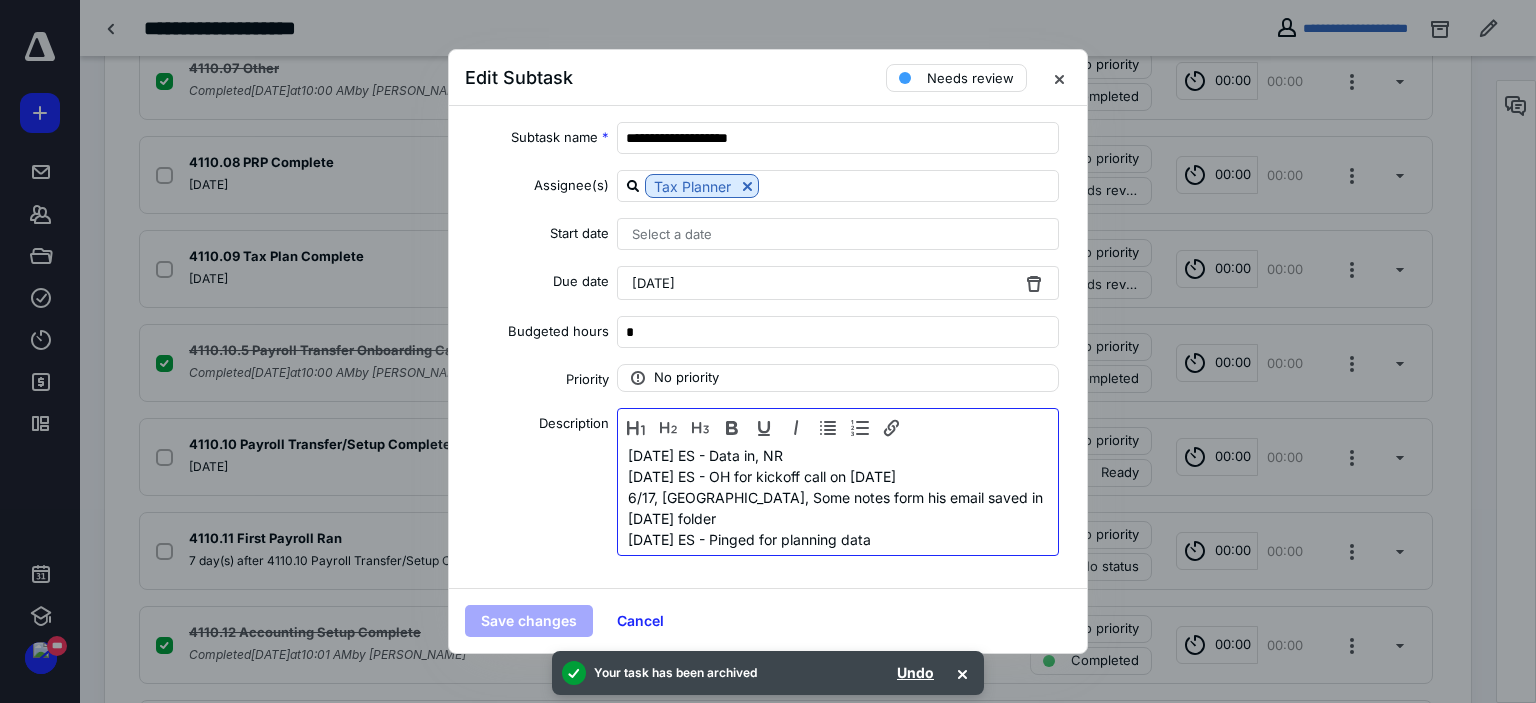 click on "7/10/25 ES - Data in, NR" at bounding box center (838, 455) 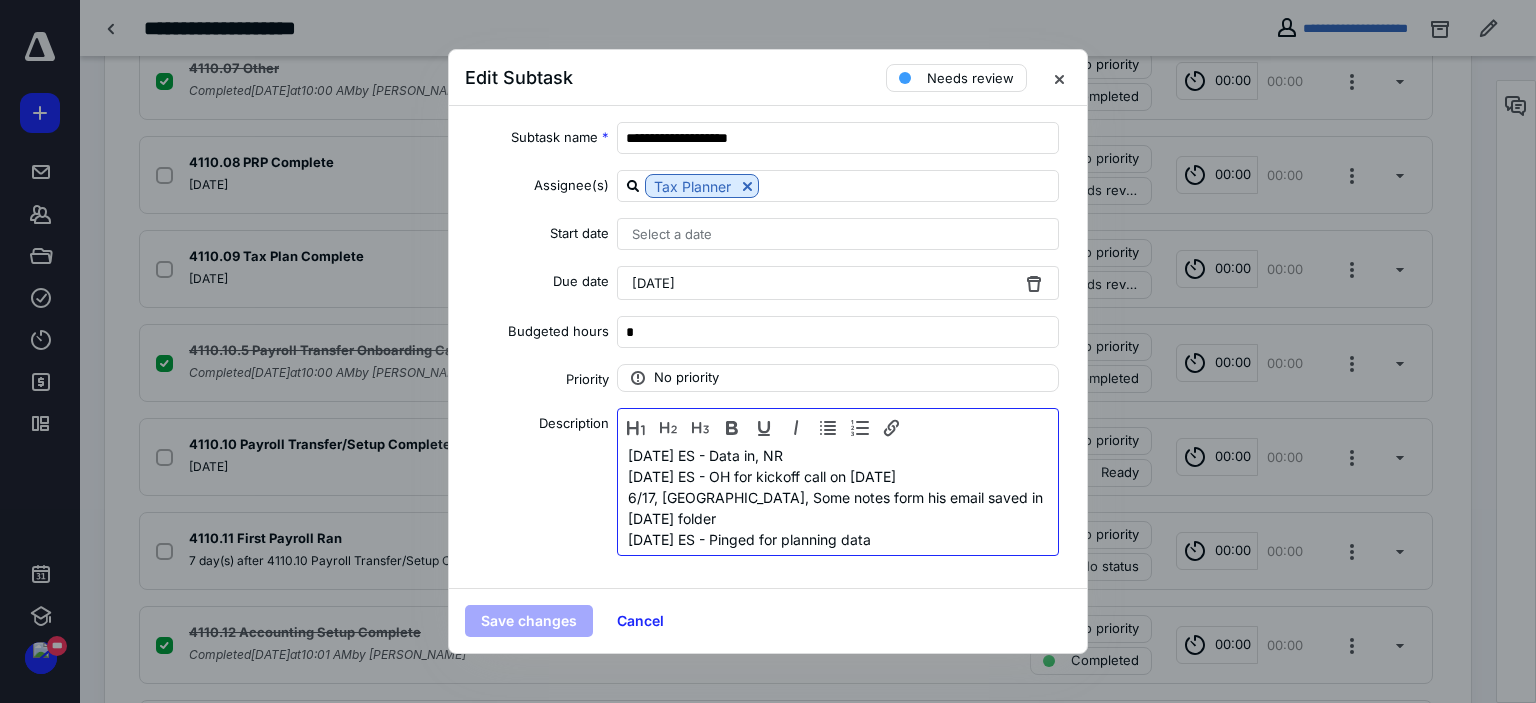 type 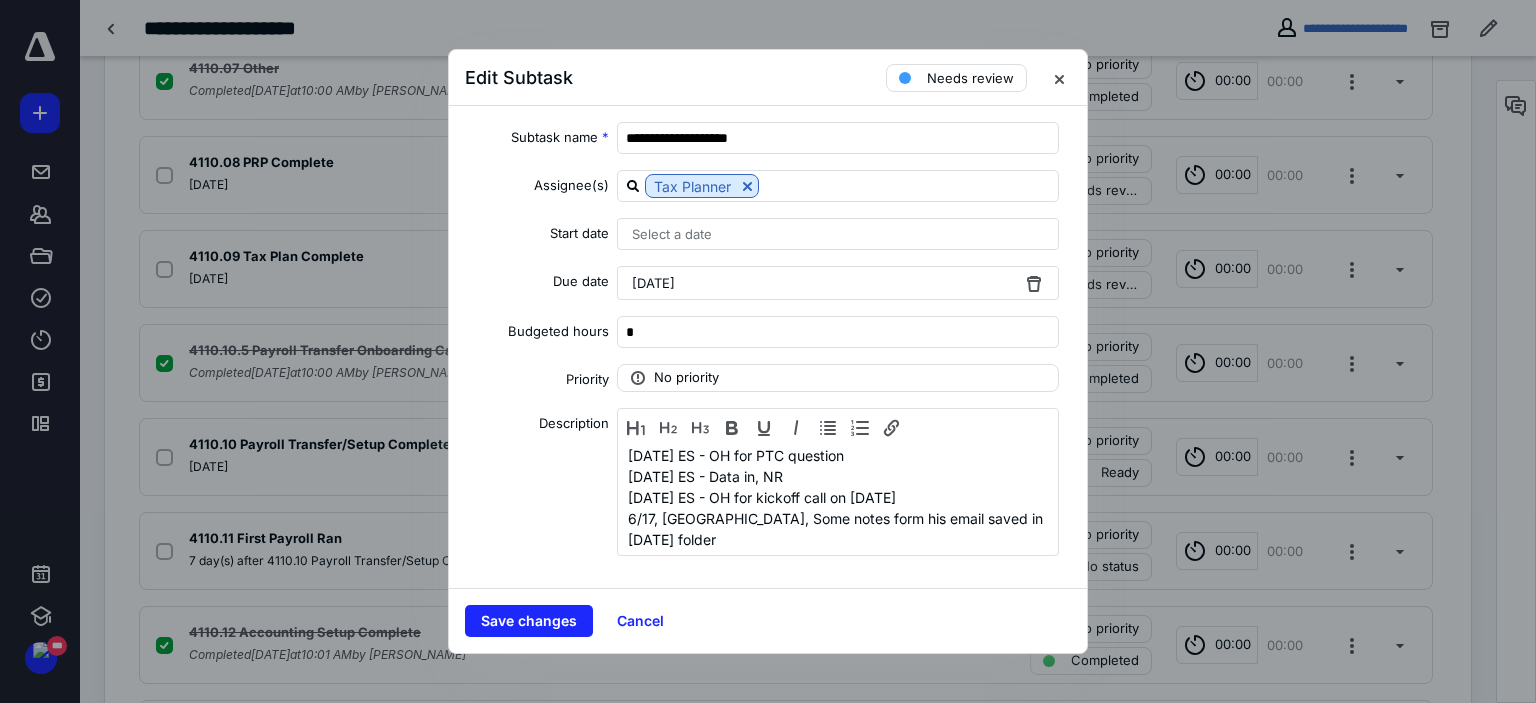 click on "[DATE]" at bounding box center [653, 283] 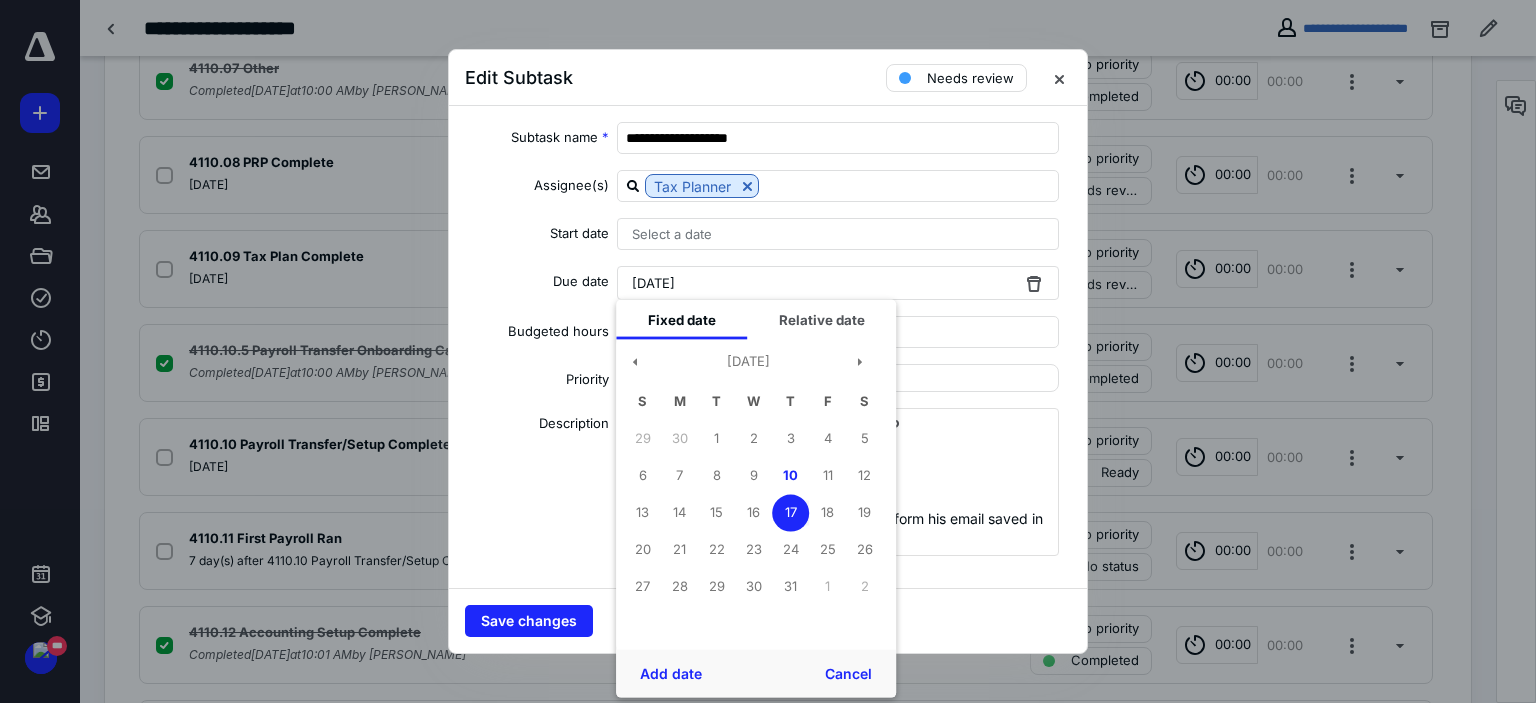 click on "17" at bounding box center (790, 512) 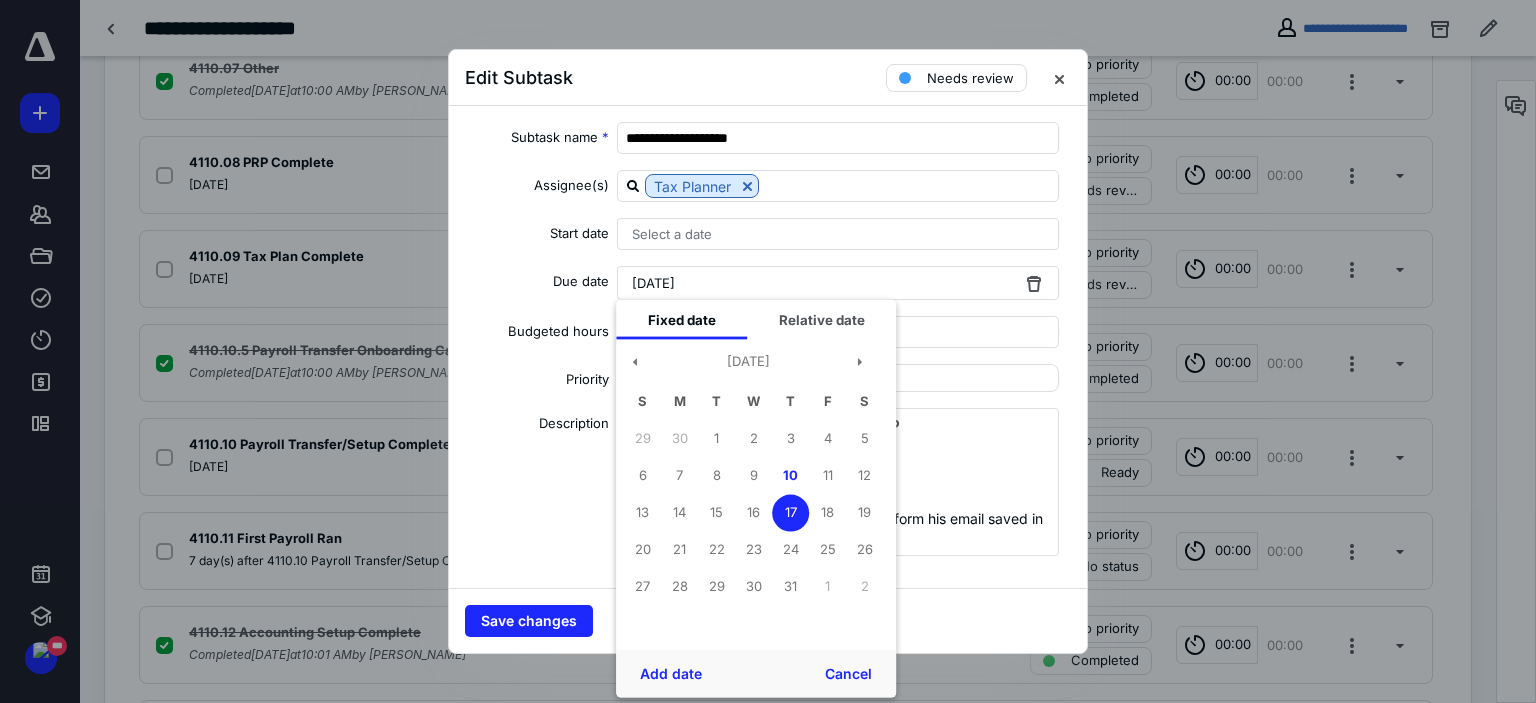 drag, startPoint x: 680, startPoint y: 680, endPoint x: 759, endPoint y: 265, distance: 422.45236 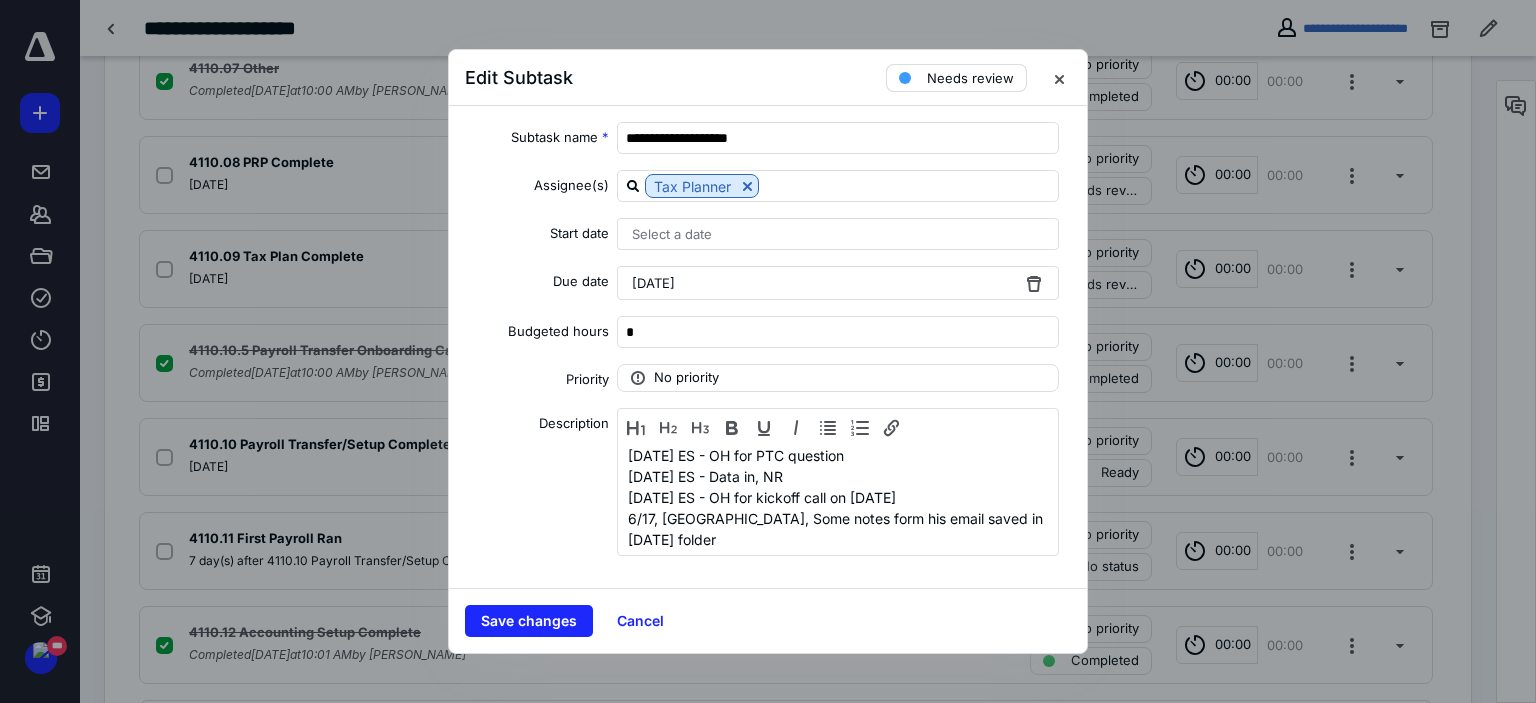click on "Needs review" at bounding box center (956, 78) 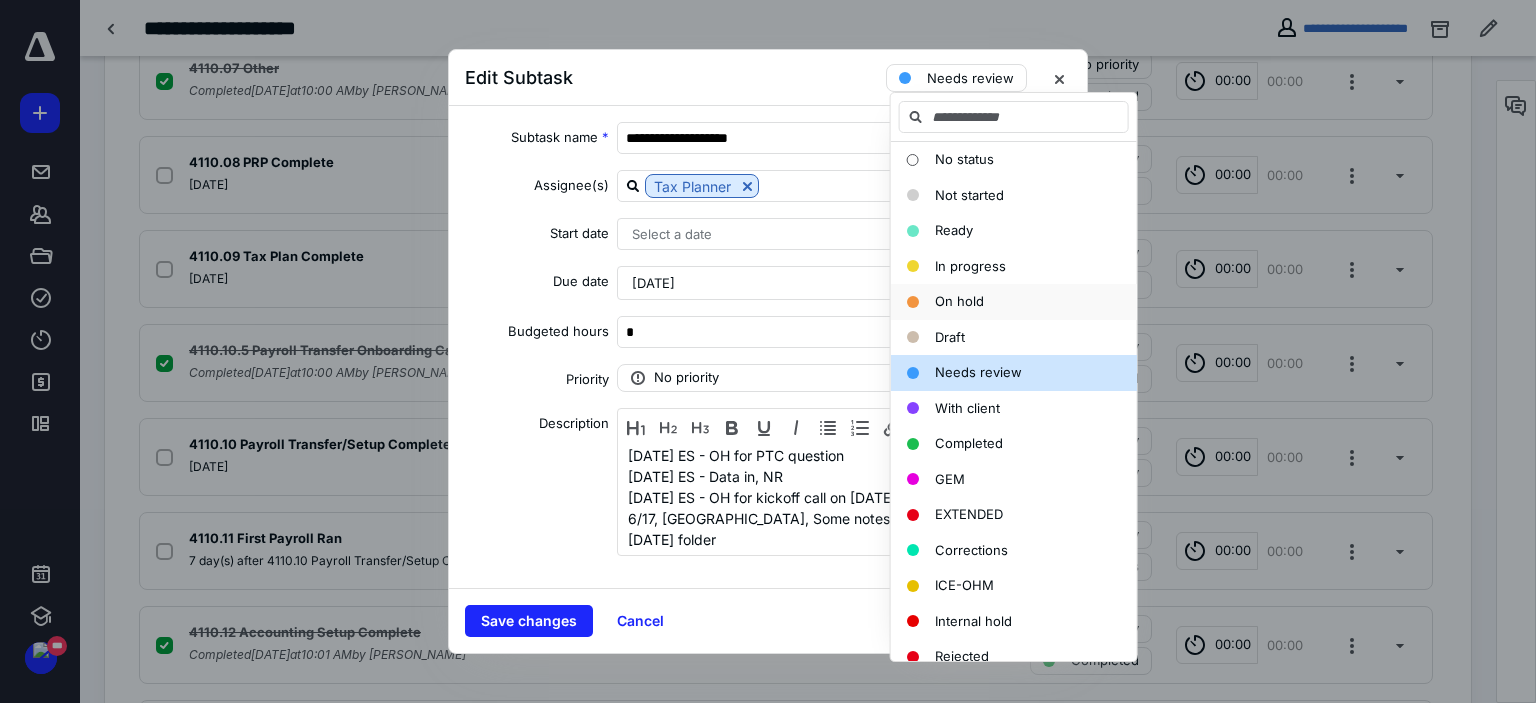 click on "On hold" at bounding box center [959, 301] 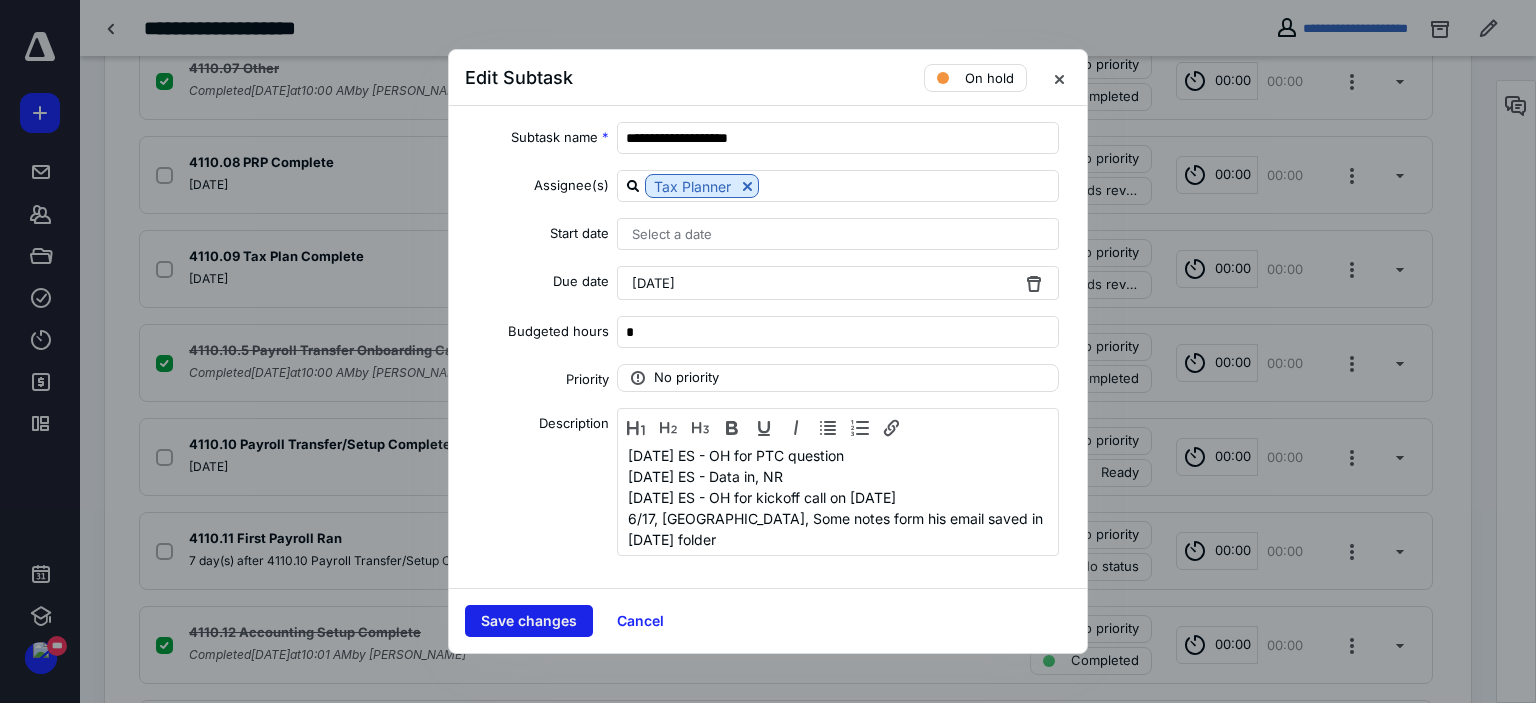 click on "Save changes" at bounding box center [529, 621] 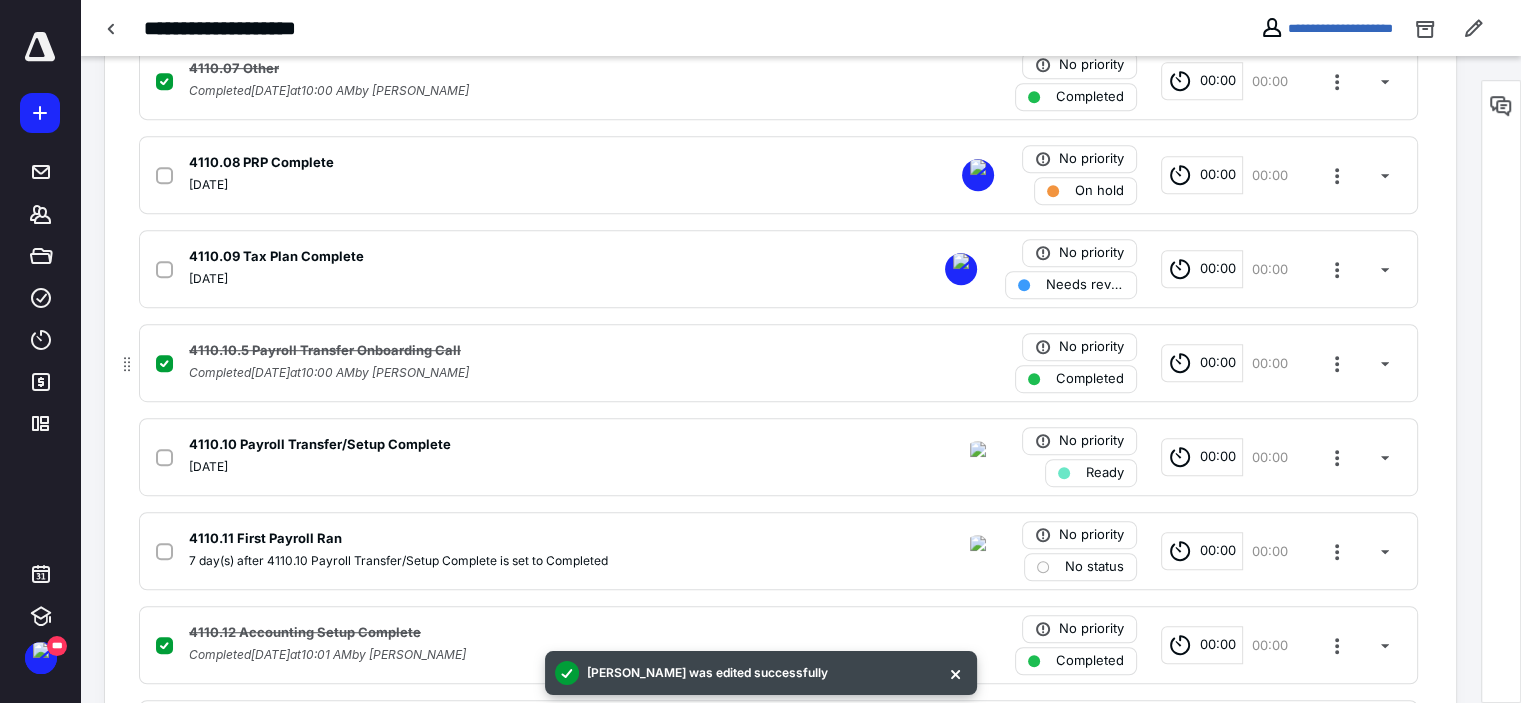 scroll, scrollTop: 1200, scrollLeft: 0, axis: vertical 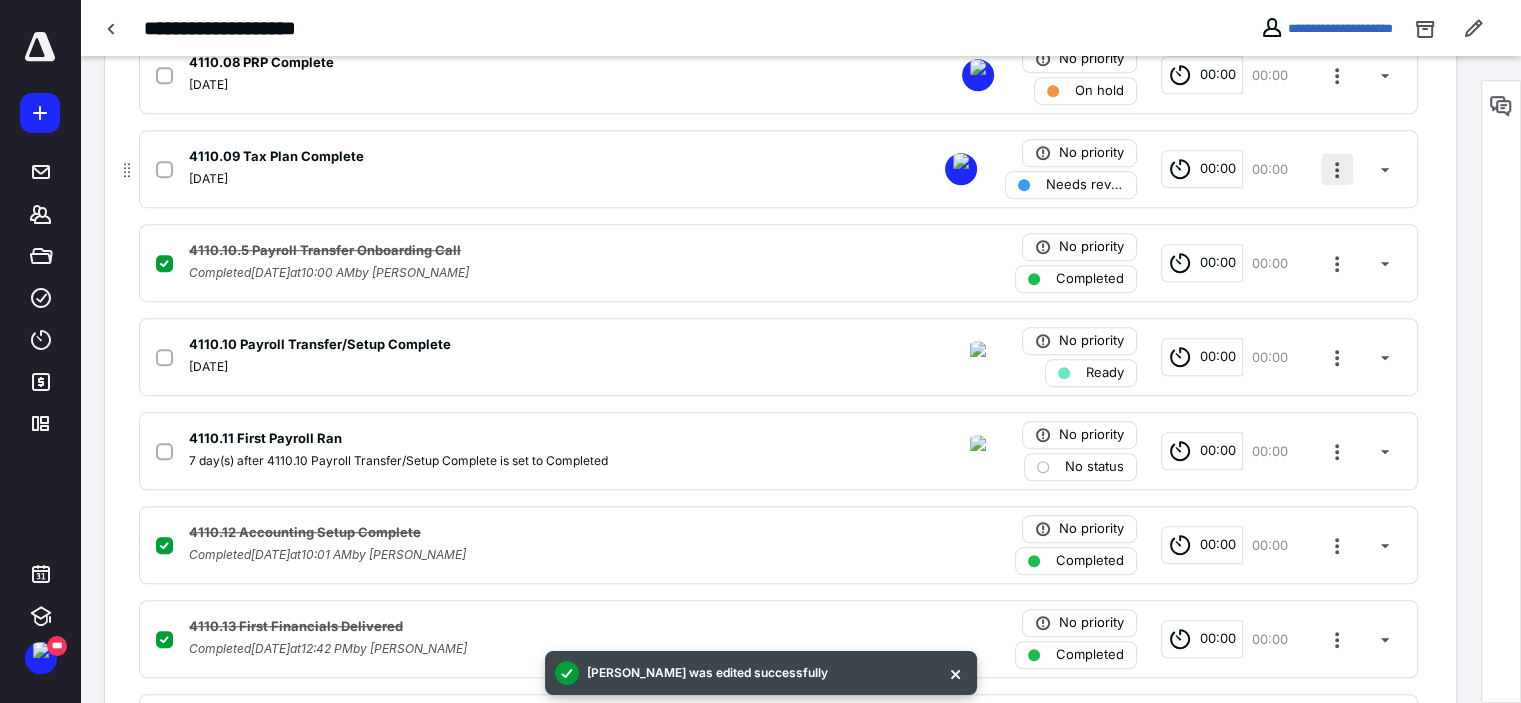 click at bounding box center (1337, 169) 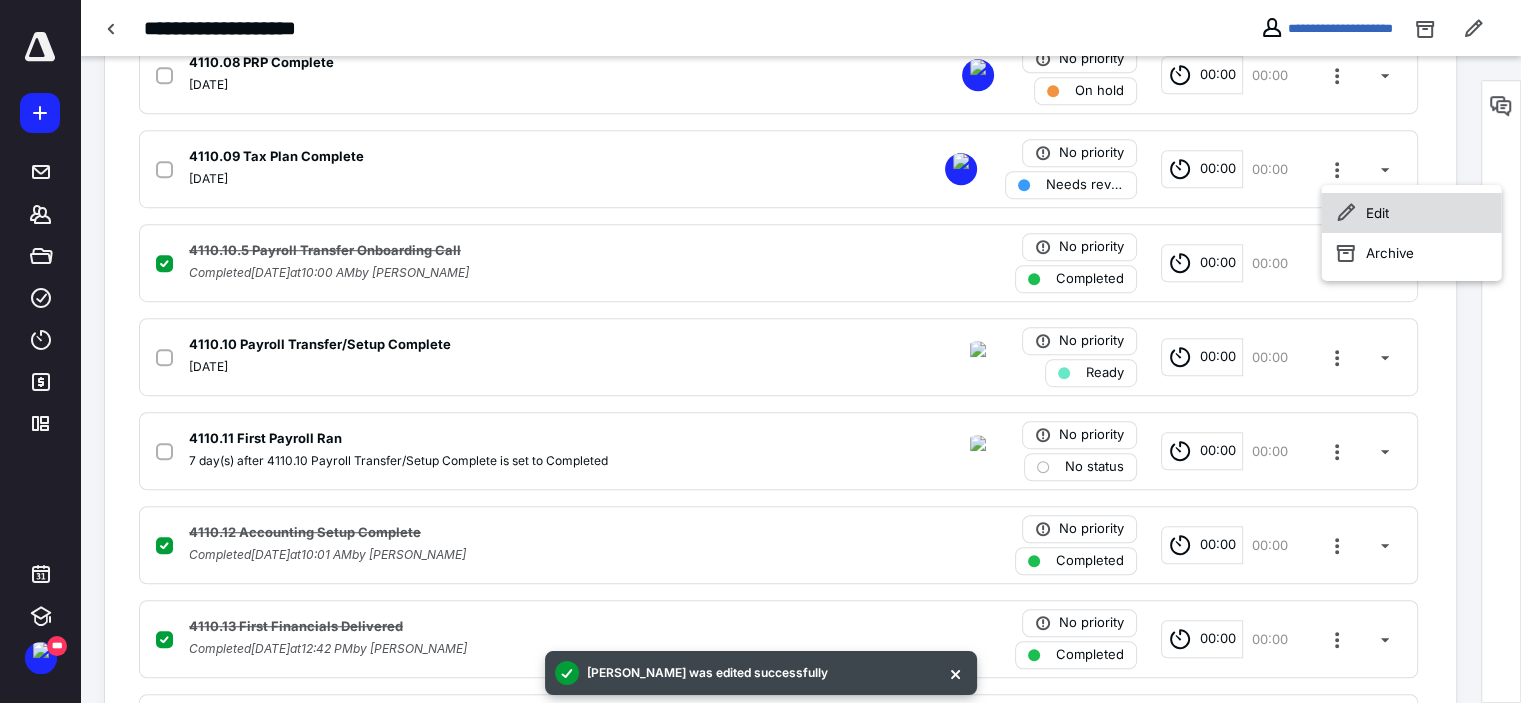 click on "Edit" at bounding box center (1412, 213) 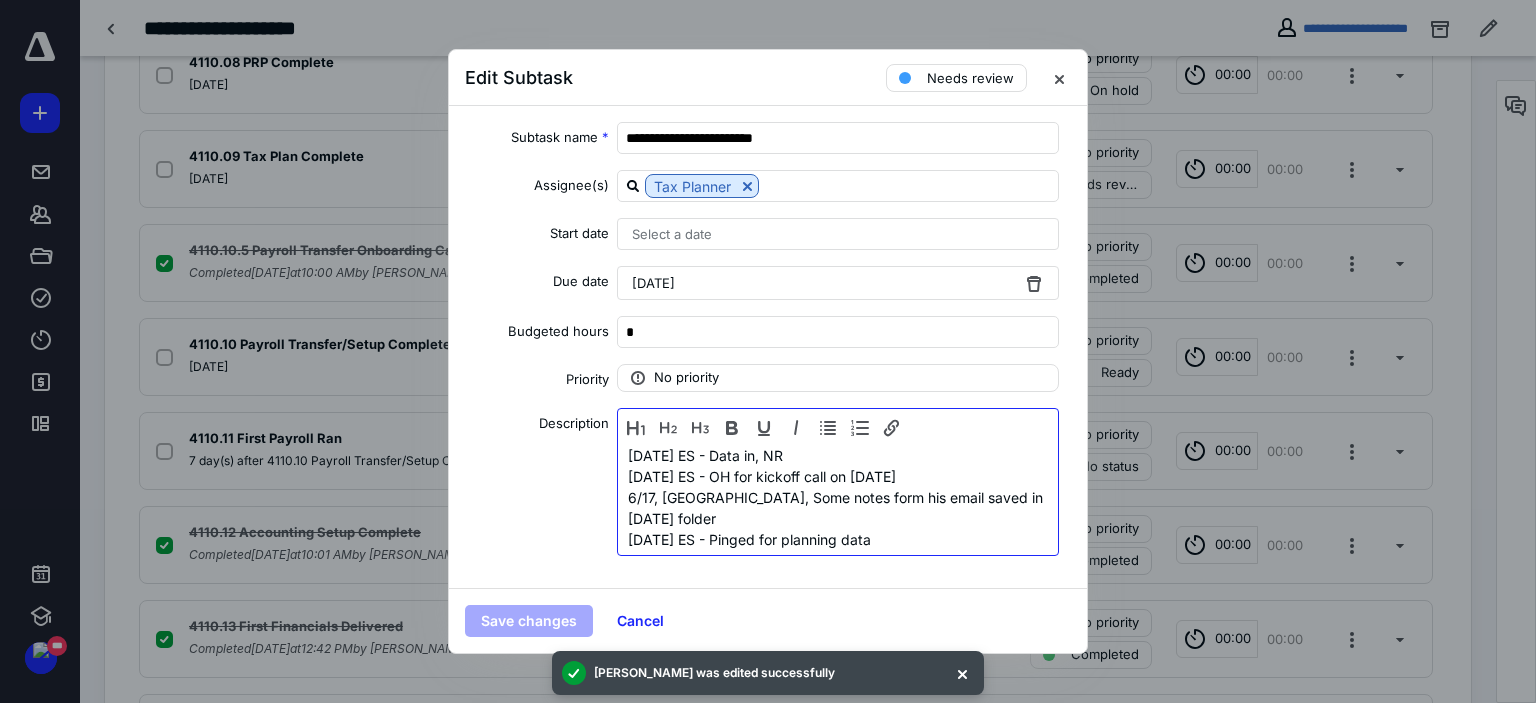 click on "7/10/25 ES - Data in, NR" at bounding box center (838, 455) 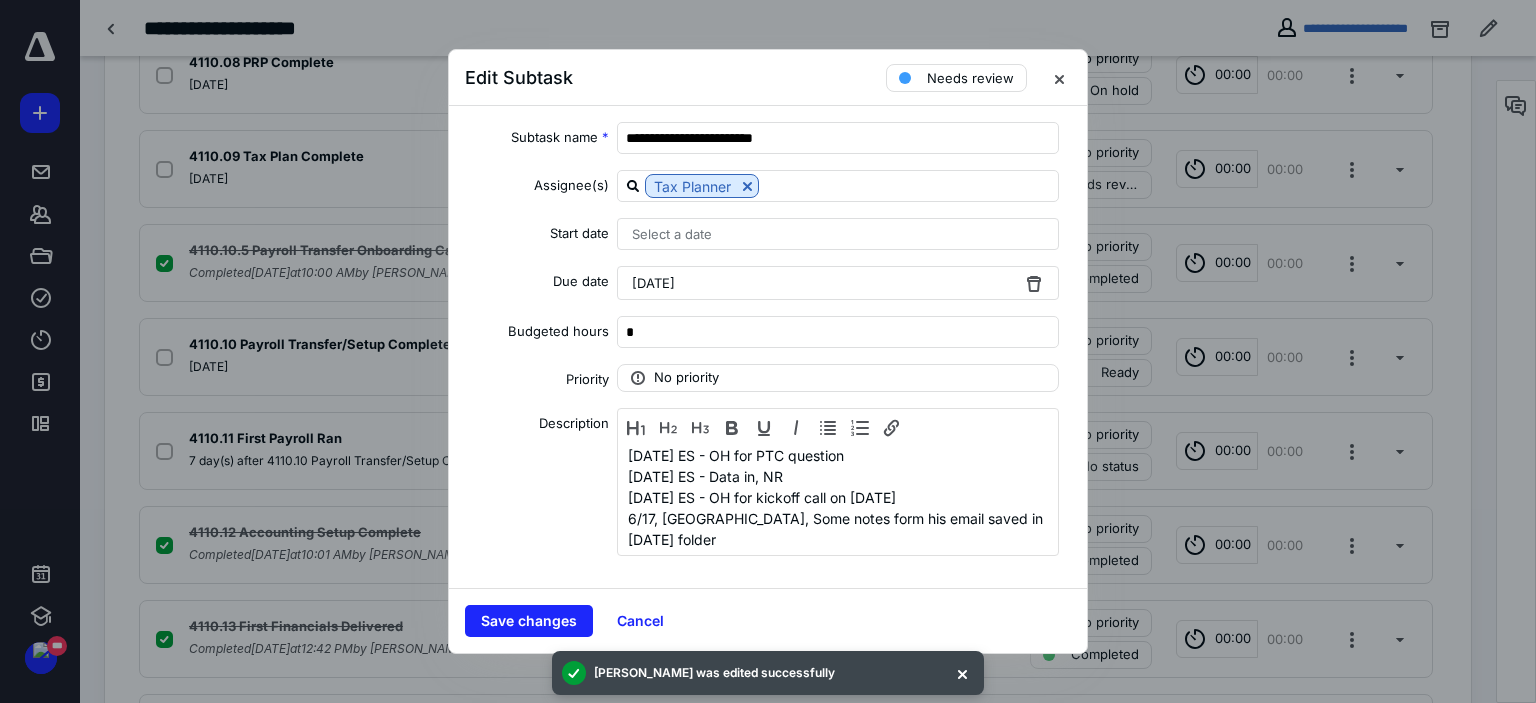 click on "[DATE]" at bounding box center (653, 283) 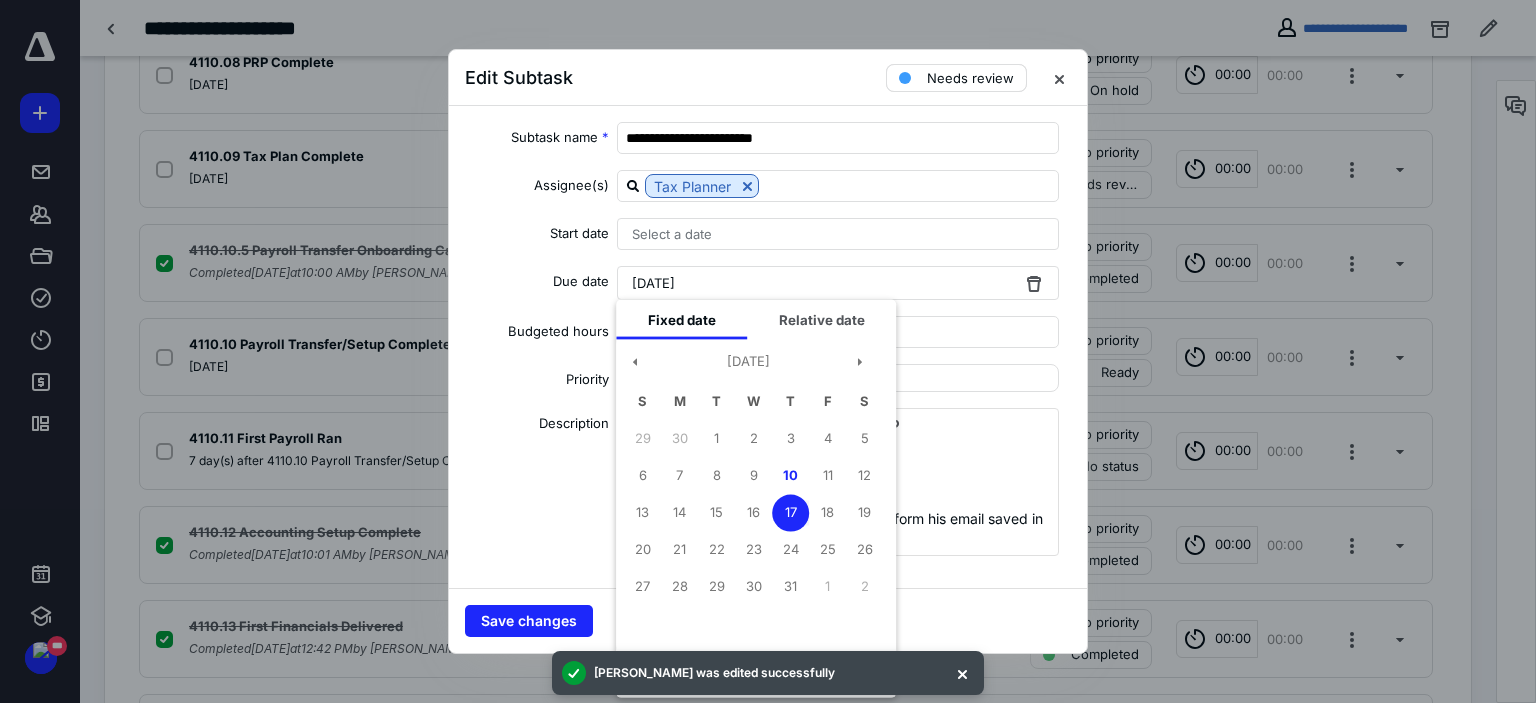 click on "Needs review" at bounding box center (970, 78) 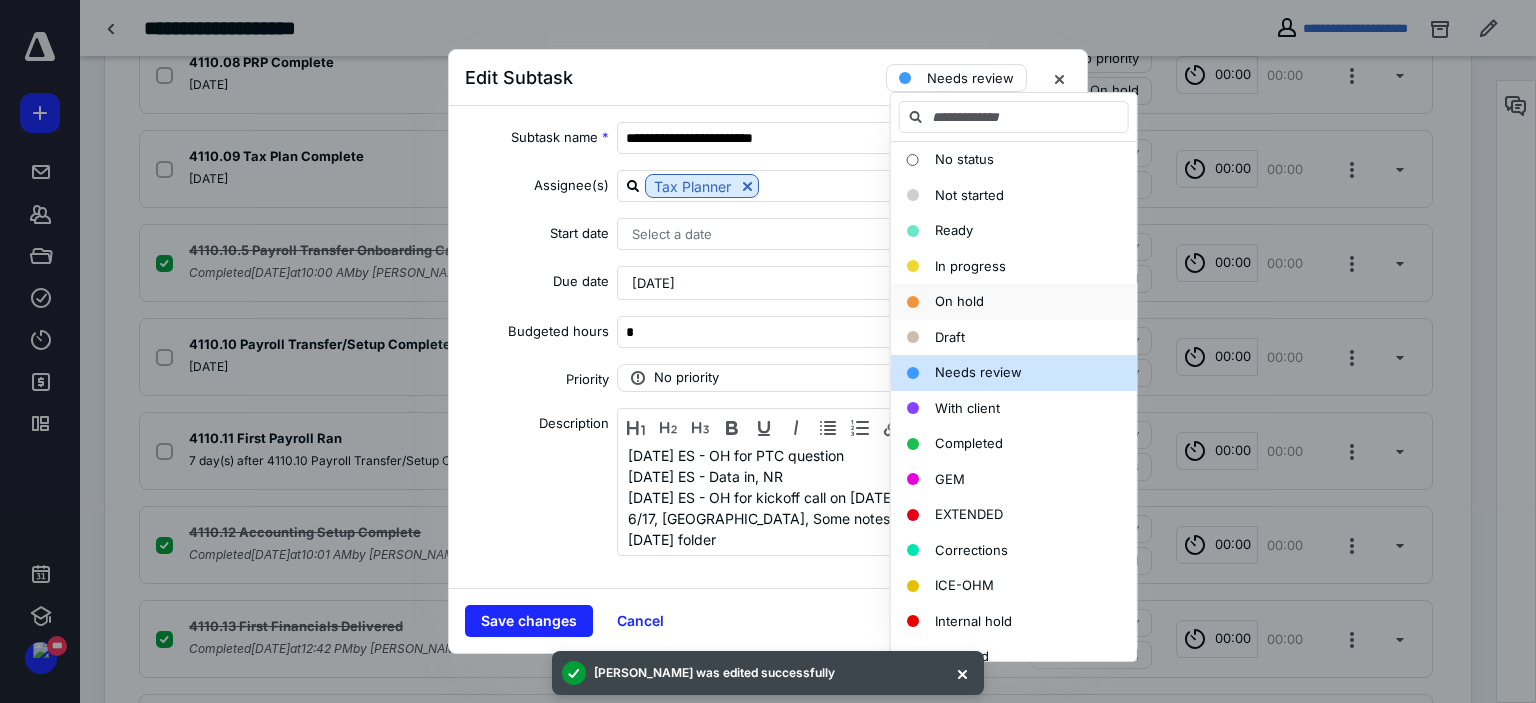 click on "On hold" at bounding box center (959, 301) 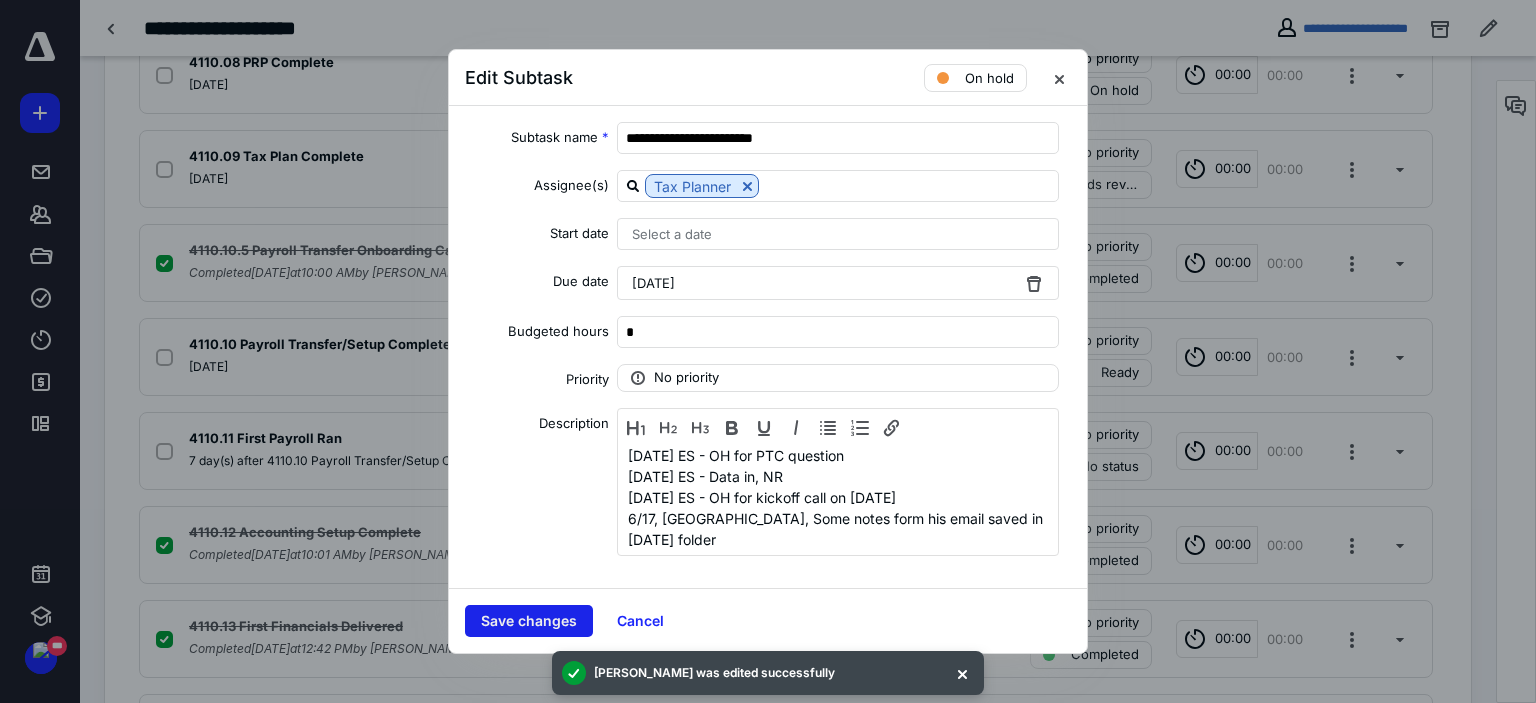 click on "Save changes" at bounding box center (529, 621) 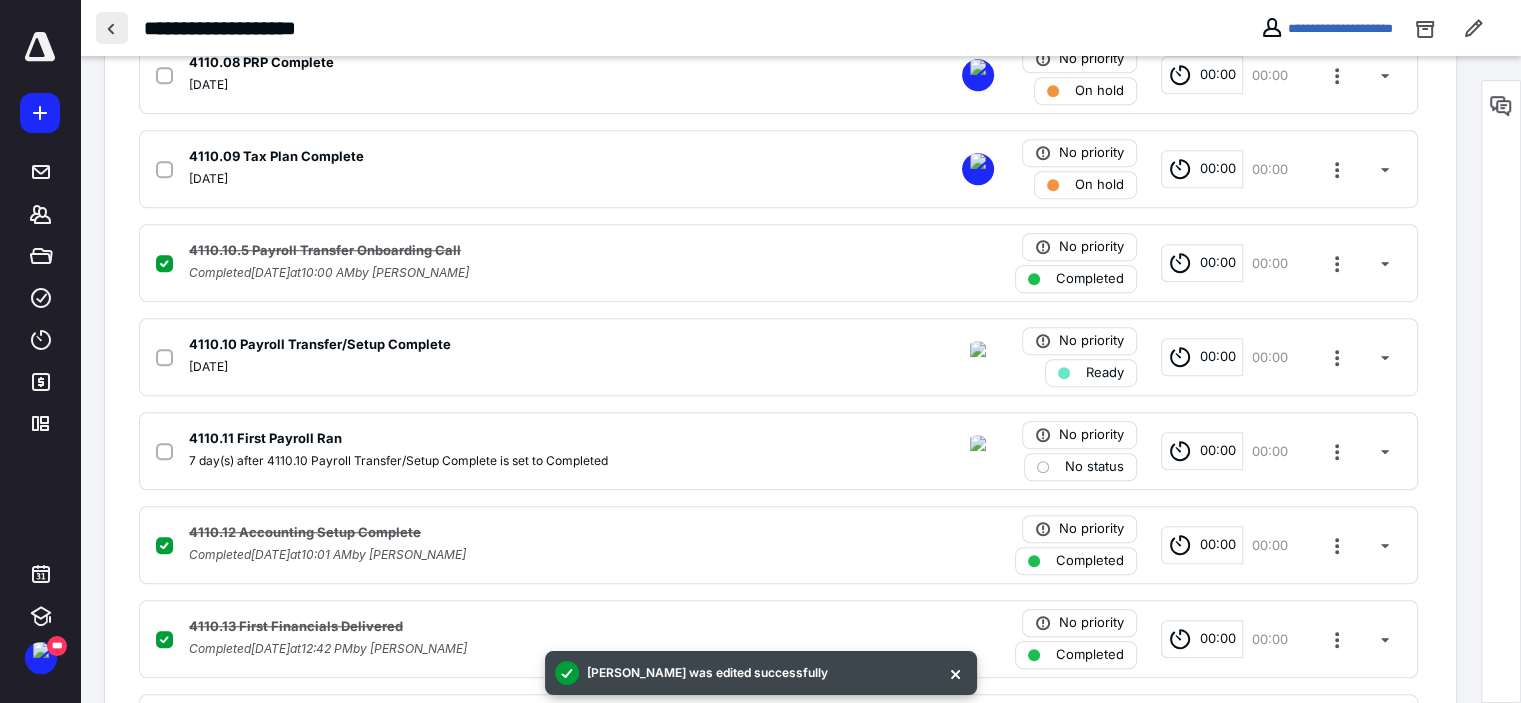 click at bounding box center (112, 28) 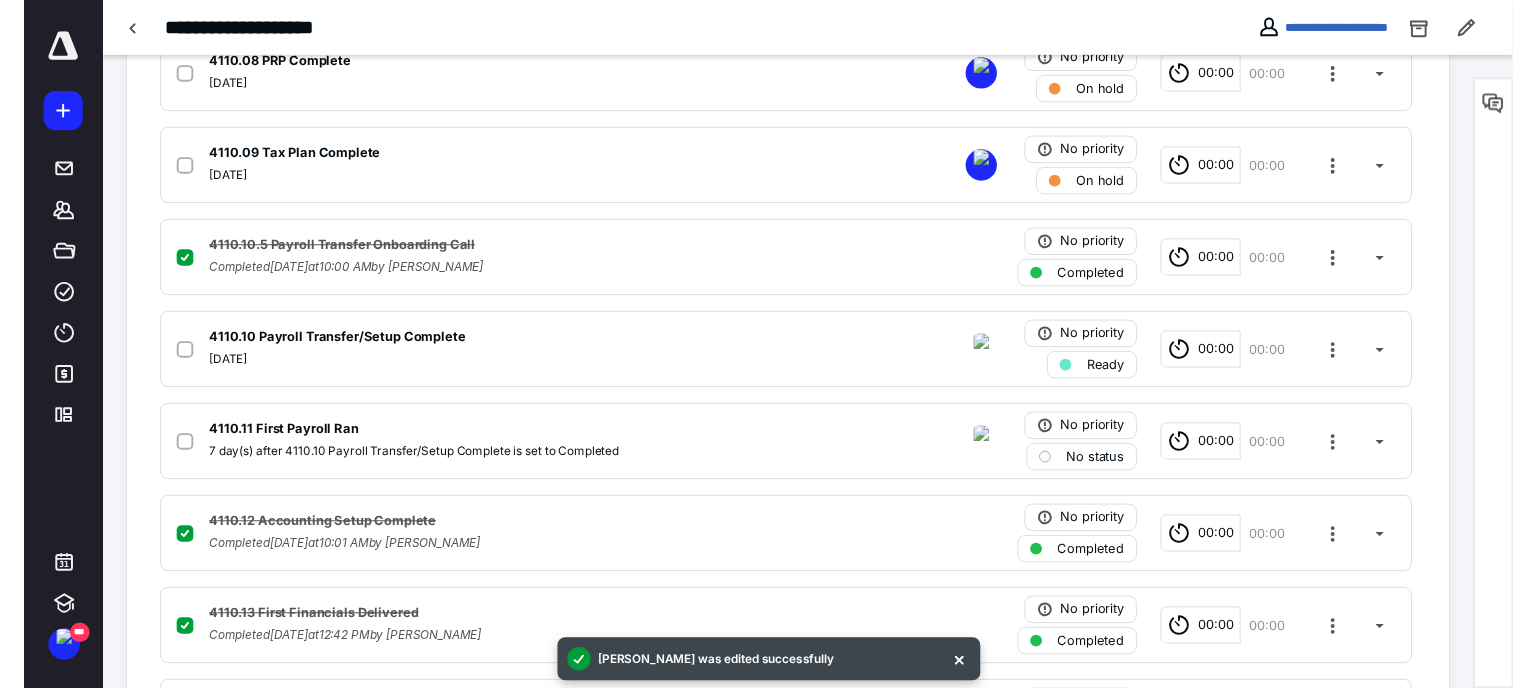 scroll, scrollTop: 0, scrollLeft: 0, axis: both 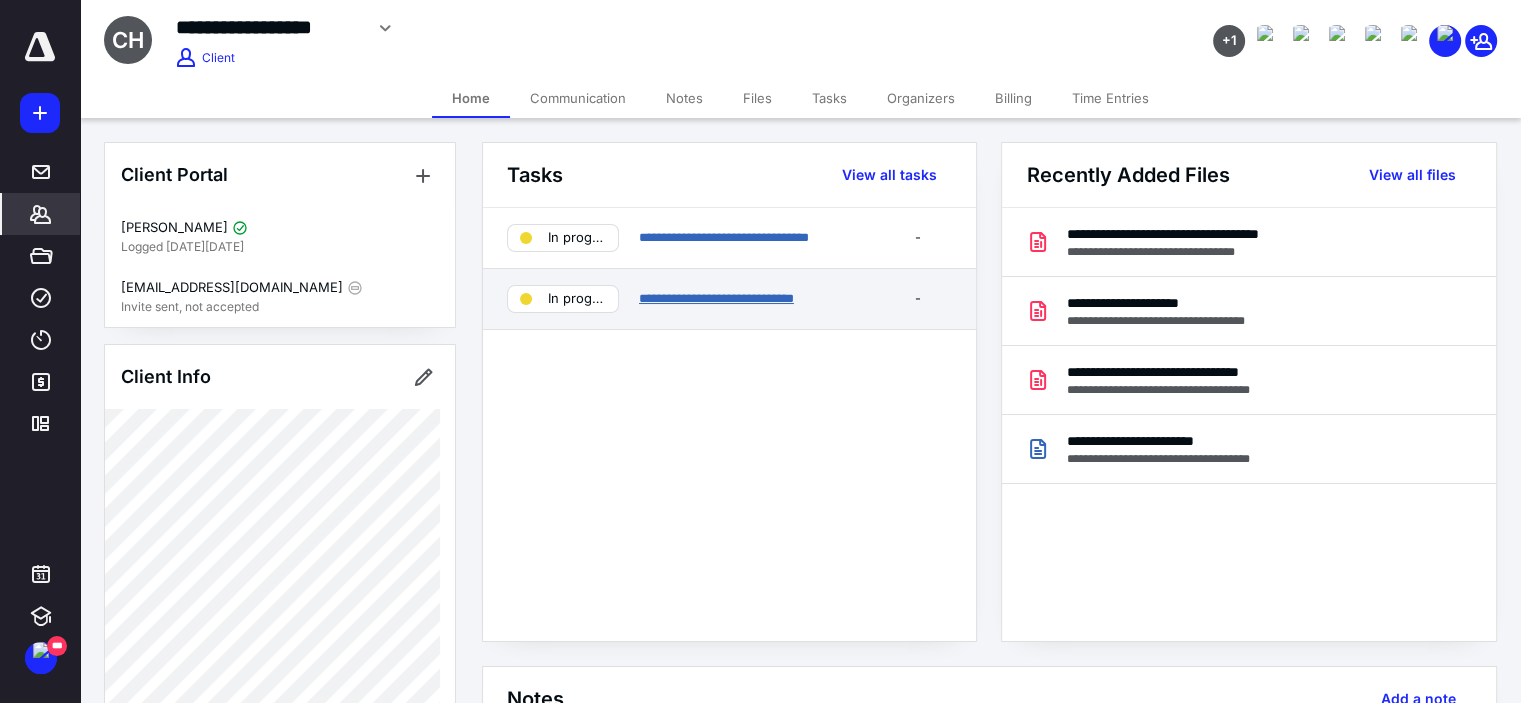 click on "**********" at bounding box center [716, 298] 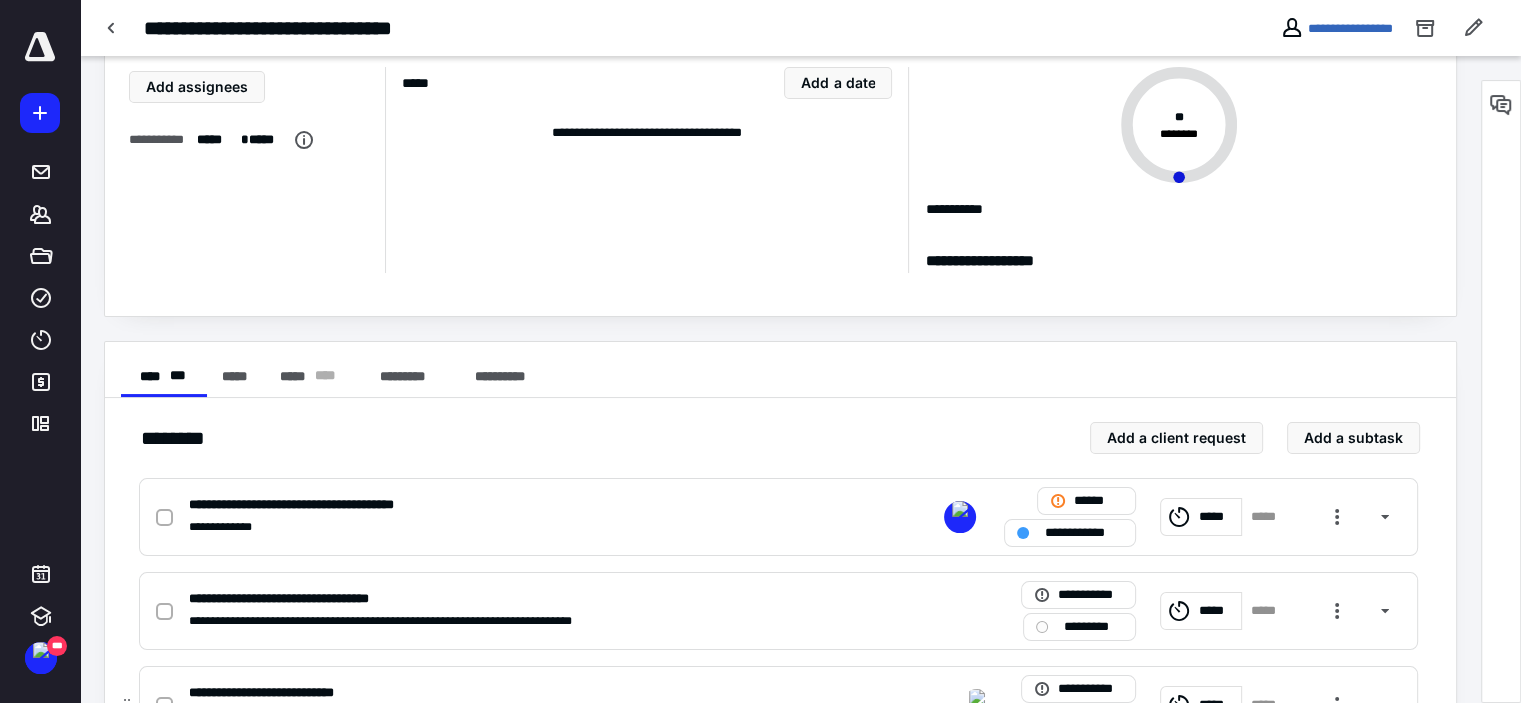scroll, scrollTop: 377, scrollLeft: 0, axis: vertical 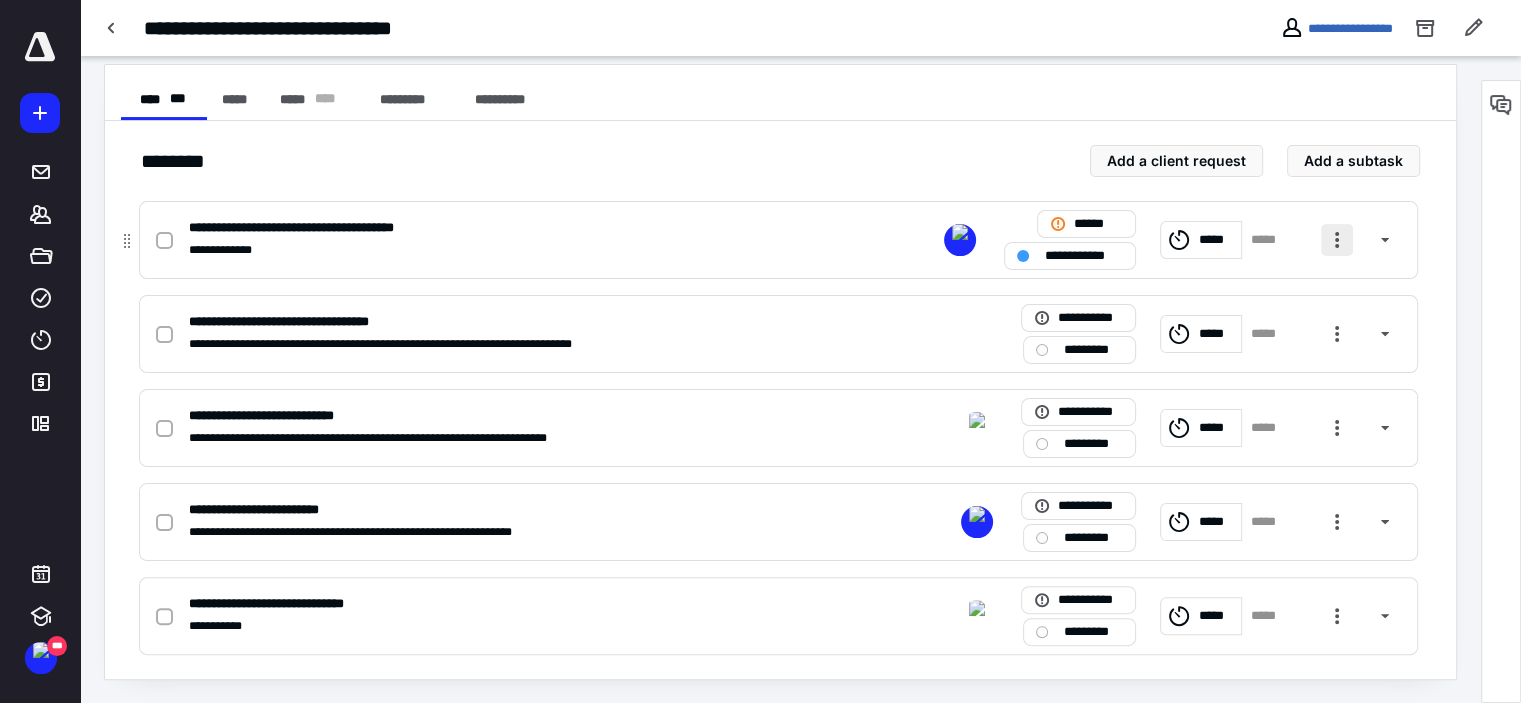 click at bounding box center (1337, 240) 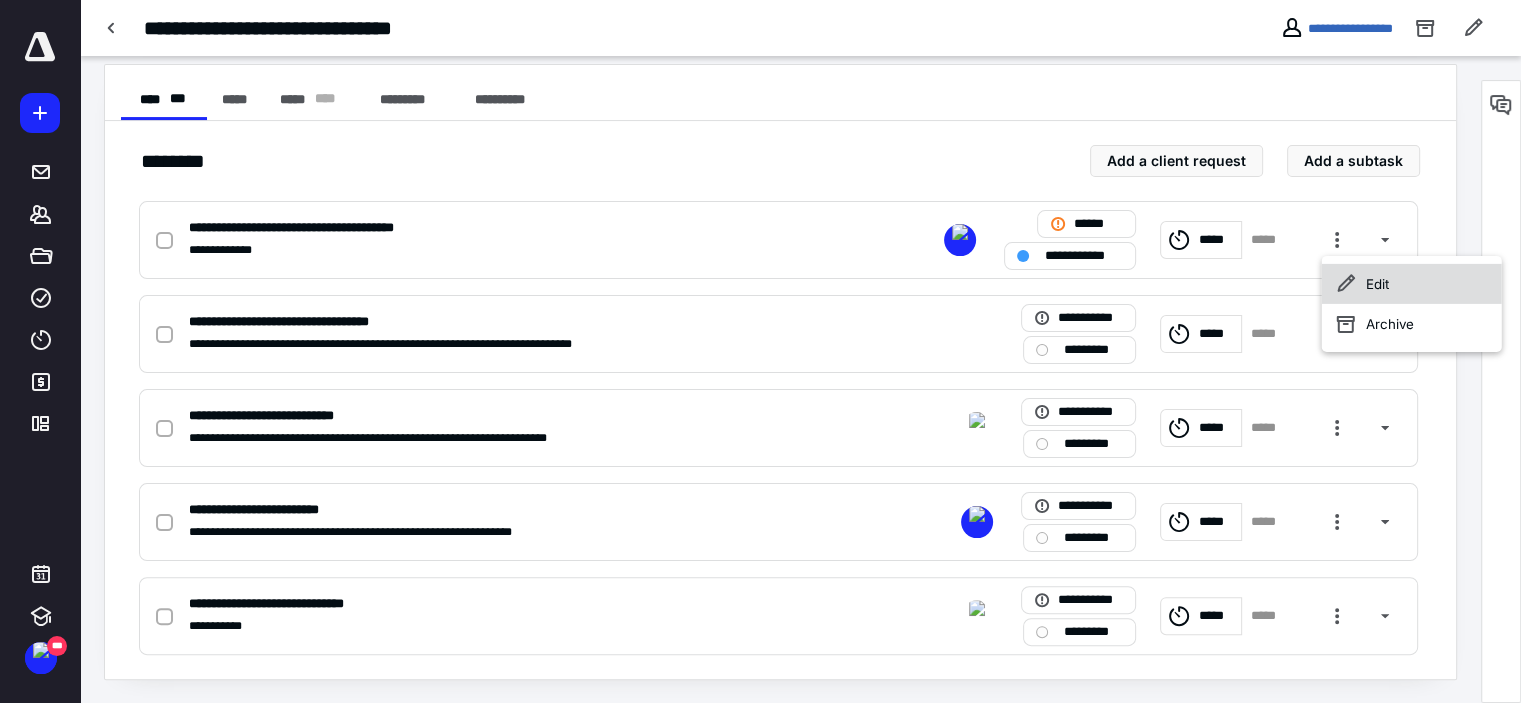 click 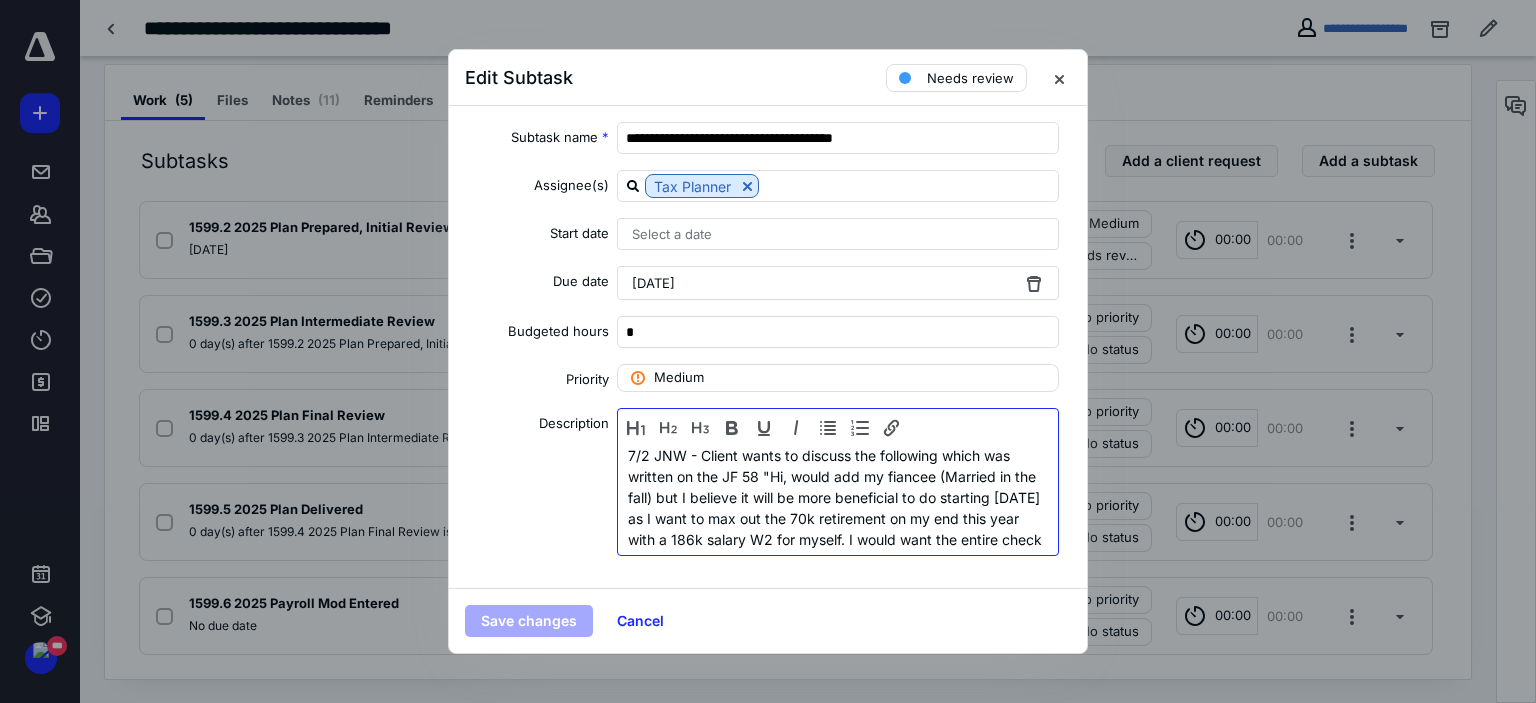 click on "7/2 JNW - Client wants to discuss the following which was written on the JF 58 "Hi, would add my fiancee (Married in the fall) but I believe it will be more beneficial to do starting January 2026 as I want to max out the 70k retirement on my end this year with a 186k salary W2 for myself. I would want the entire check deposited after my retirement distributions."" at bounding box center (838, 508) 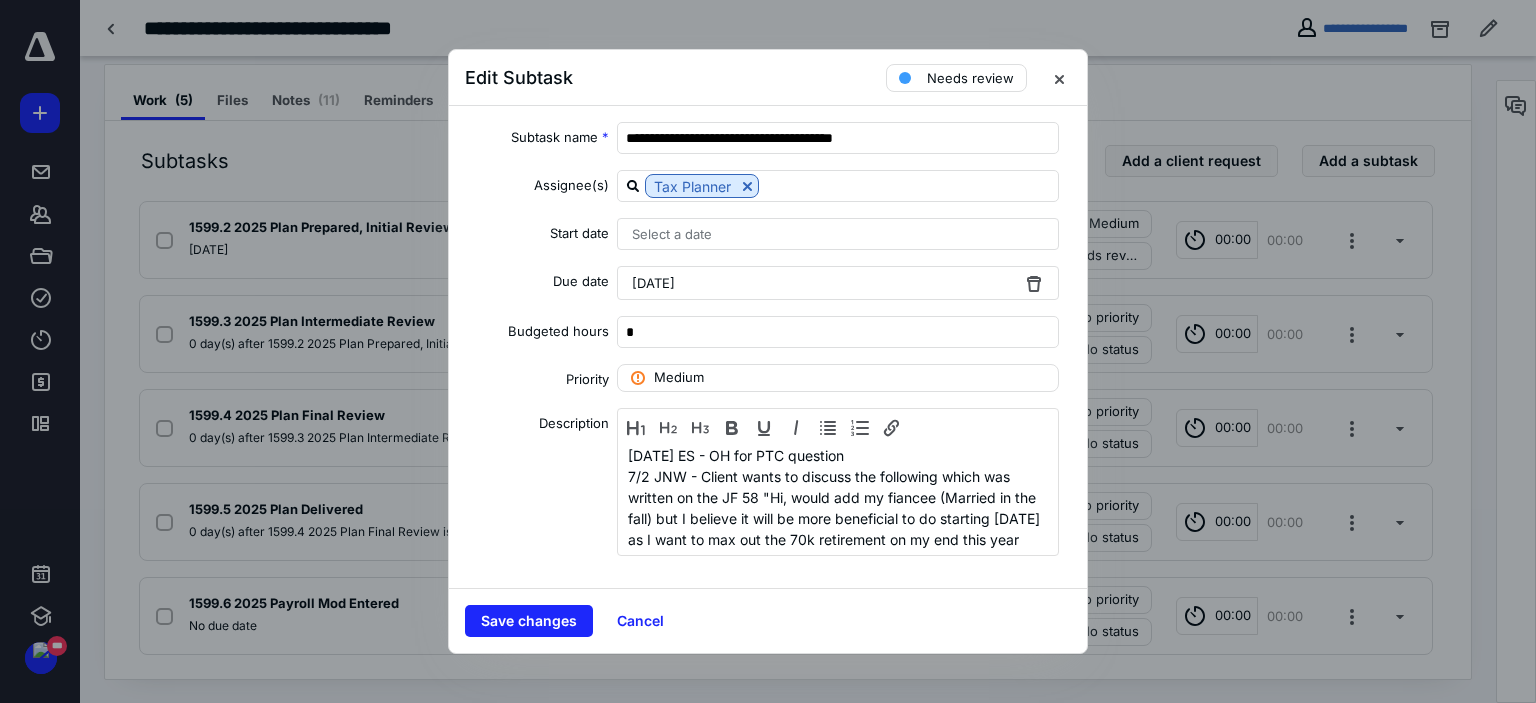 click on "[DATE]" at bounding box center (653, 283) 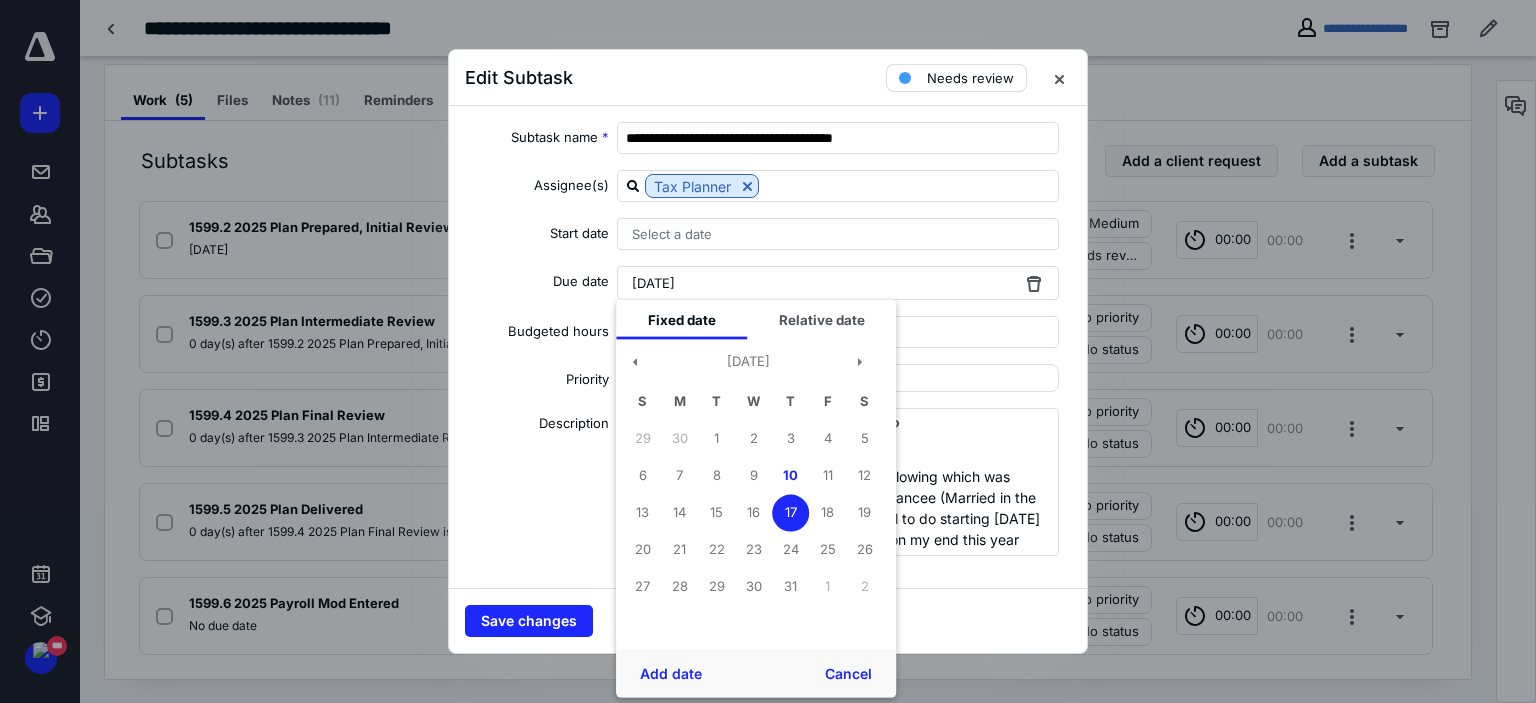click on "Needs review" at bounding box center (956, 78) 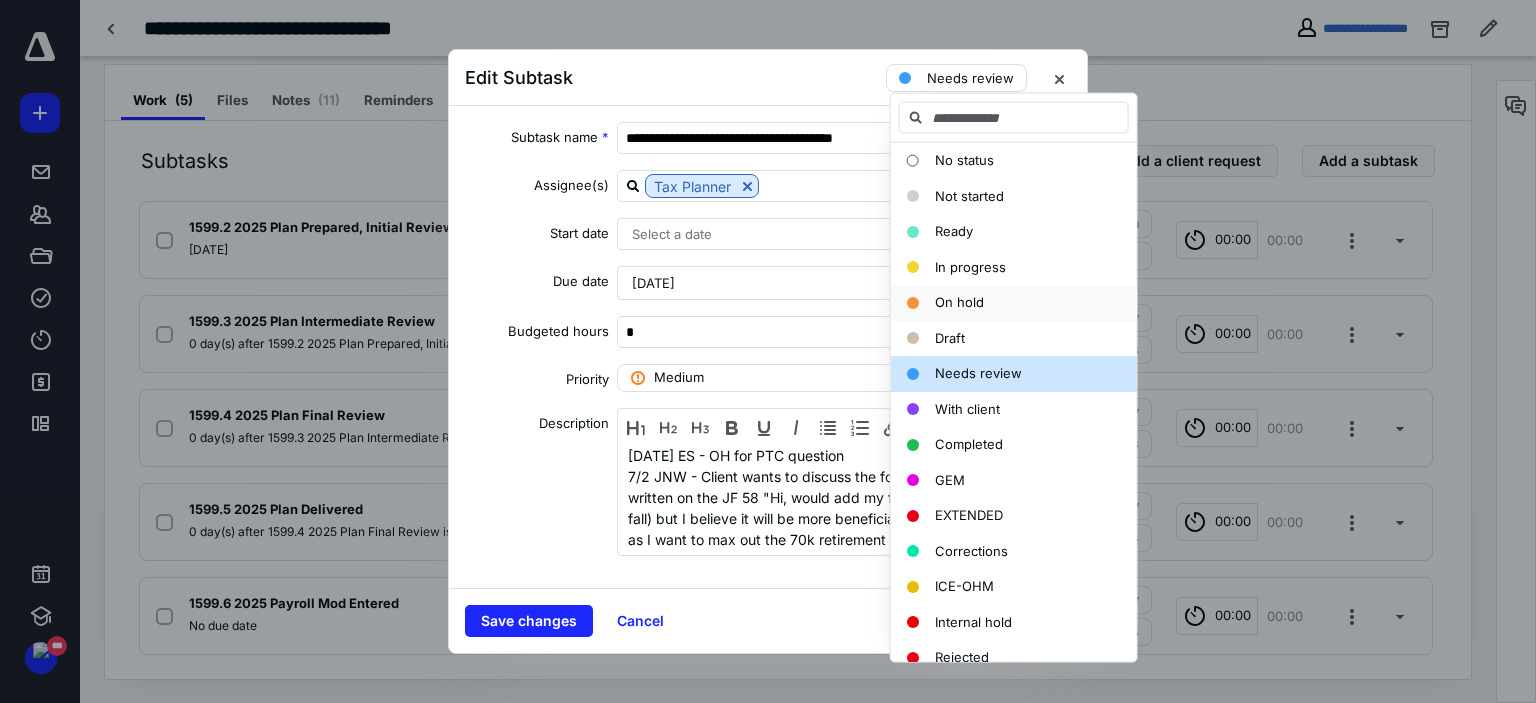 click on "On hold" at bounding box center (959, 302) 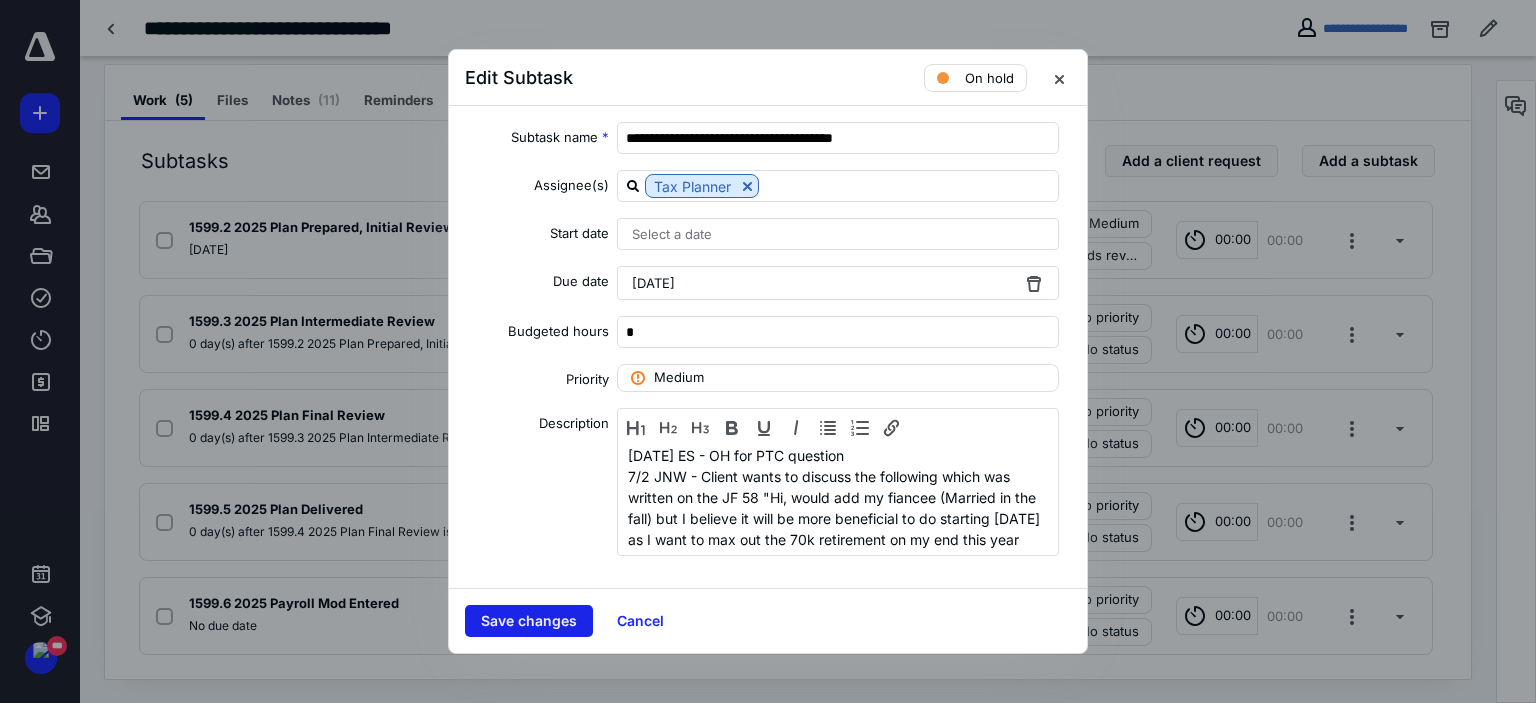 click on "Save changes" at bounding box center [529, 621] 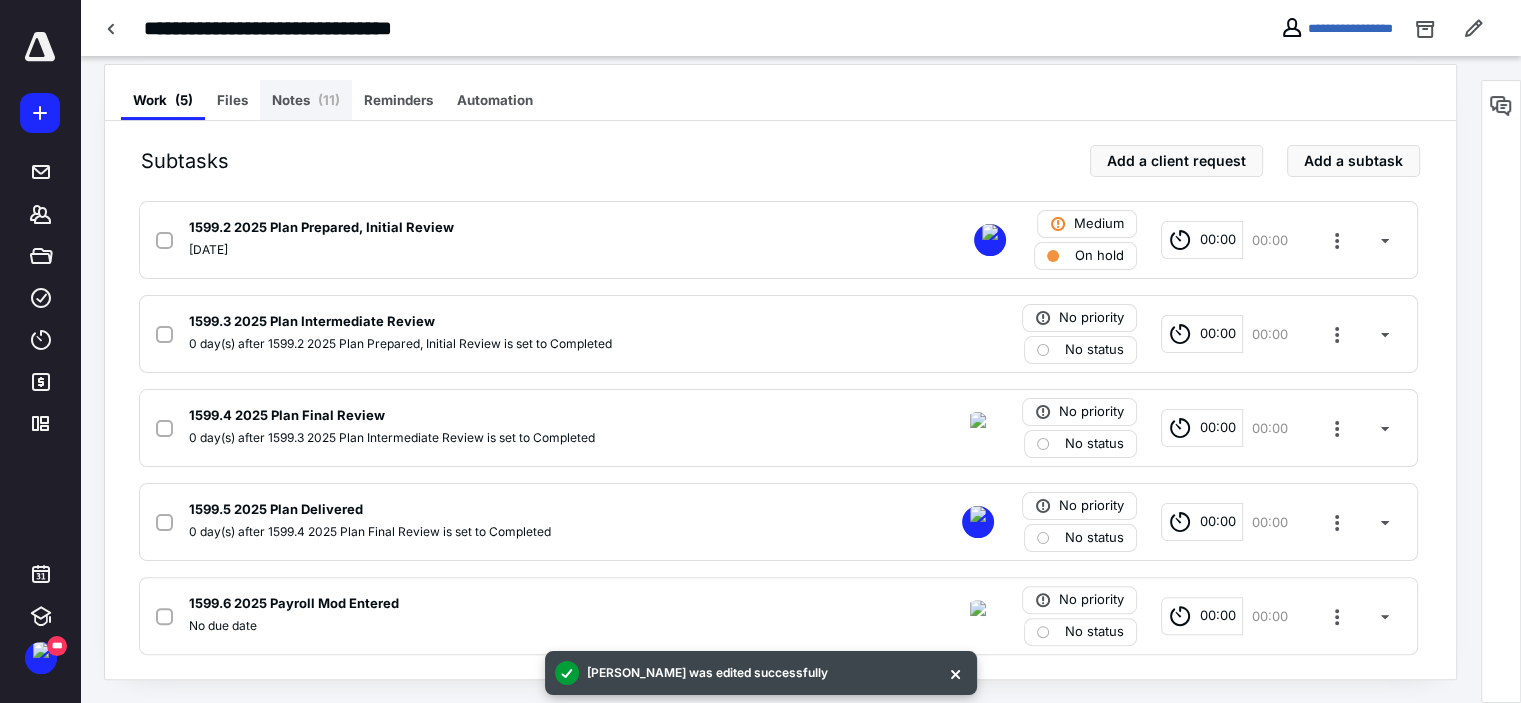 click on "Notes ( 11 )" at bounding box center [306, 100] 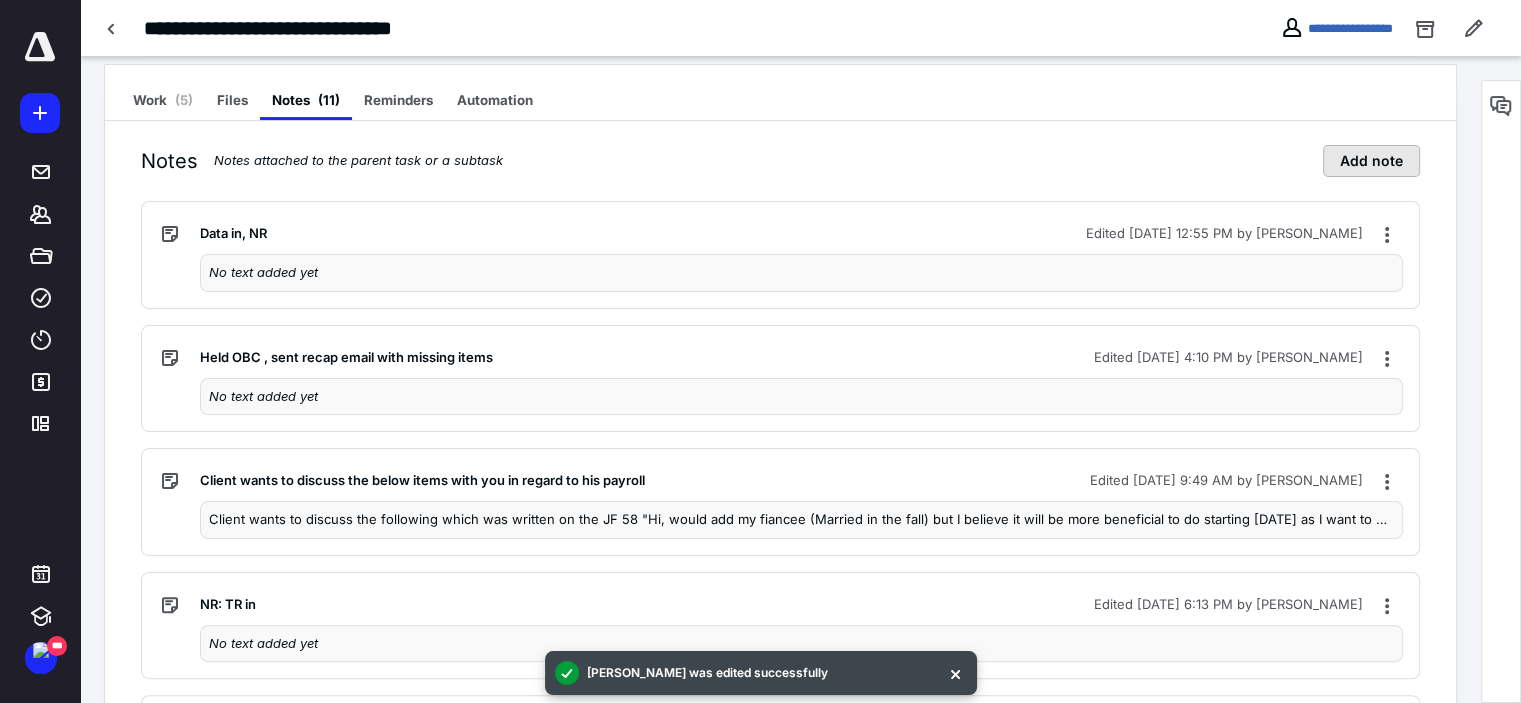click on "Add note" at bounding box center (1371, 161) 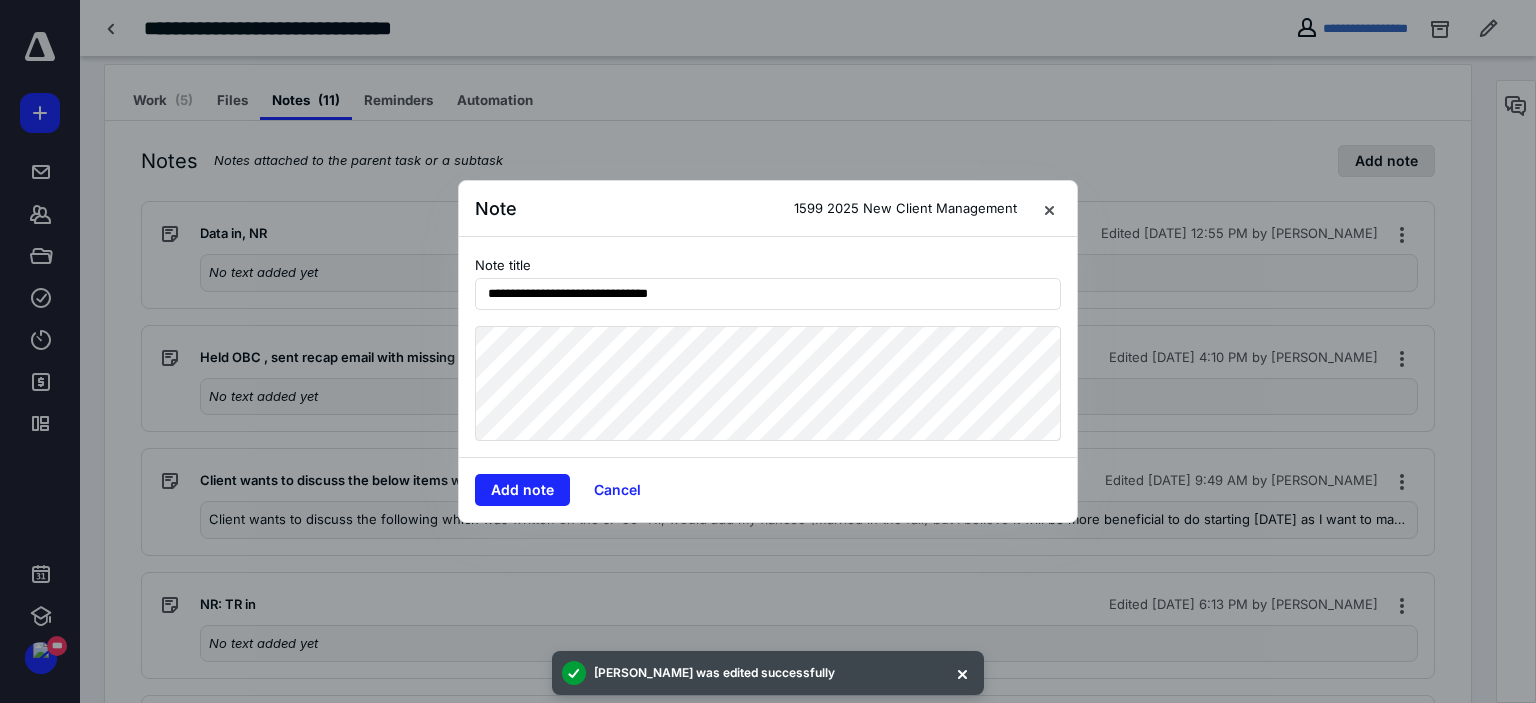 type on "**********" 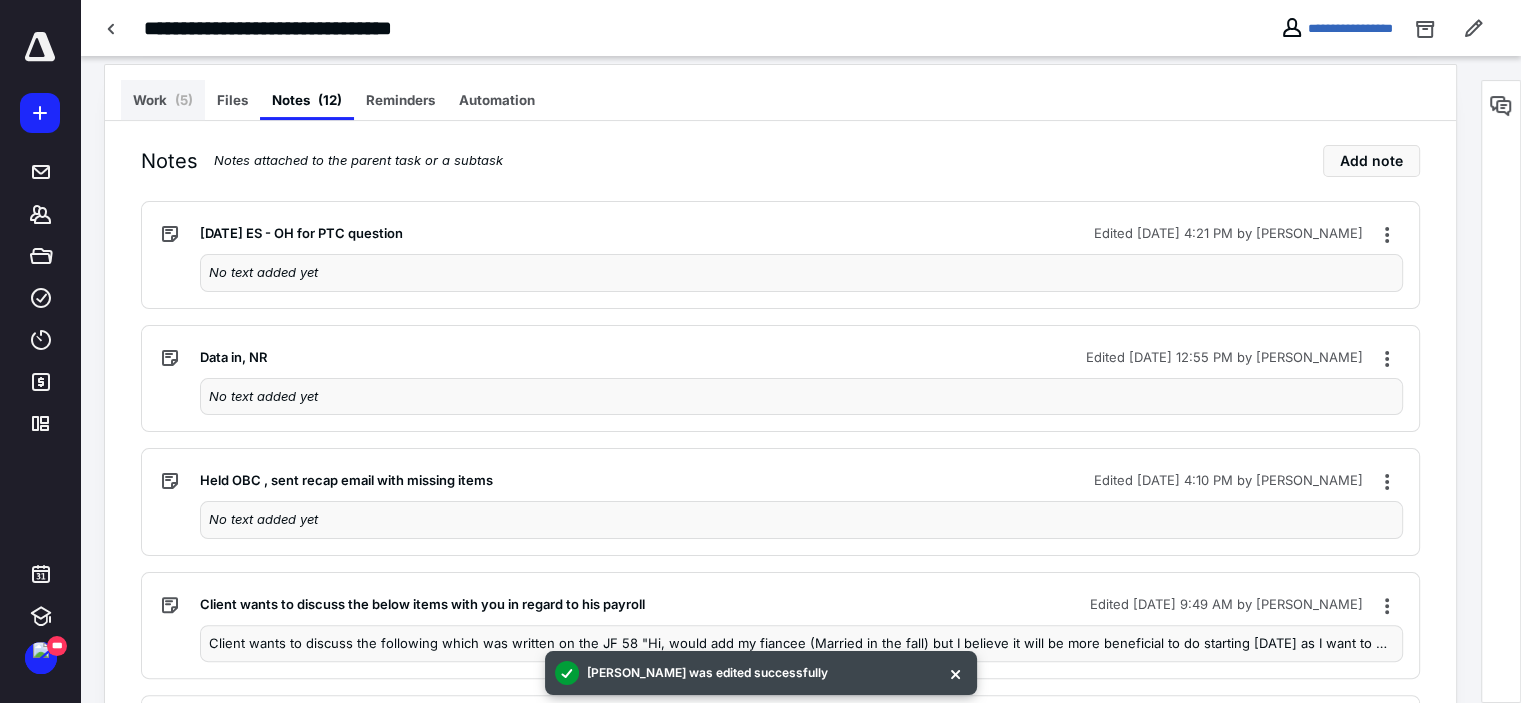 click on "( 5 )" at bounding box center (184, 100) 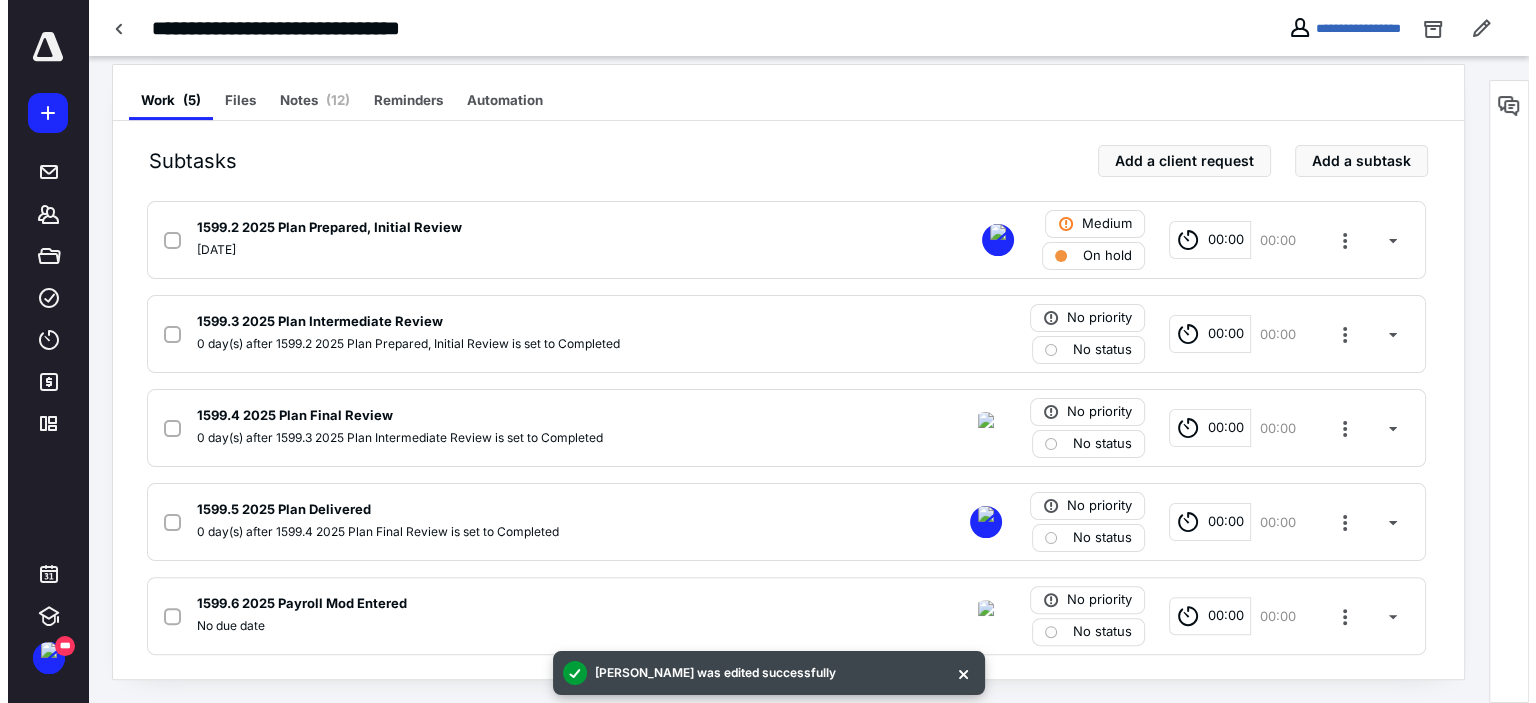 scroll, scrollTop: 0, scrollLeft: 0, axis: both 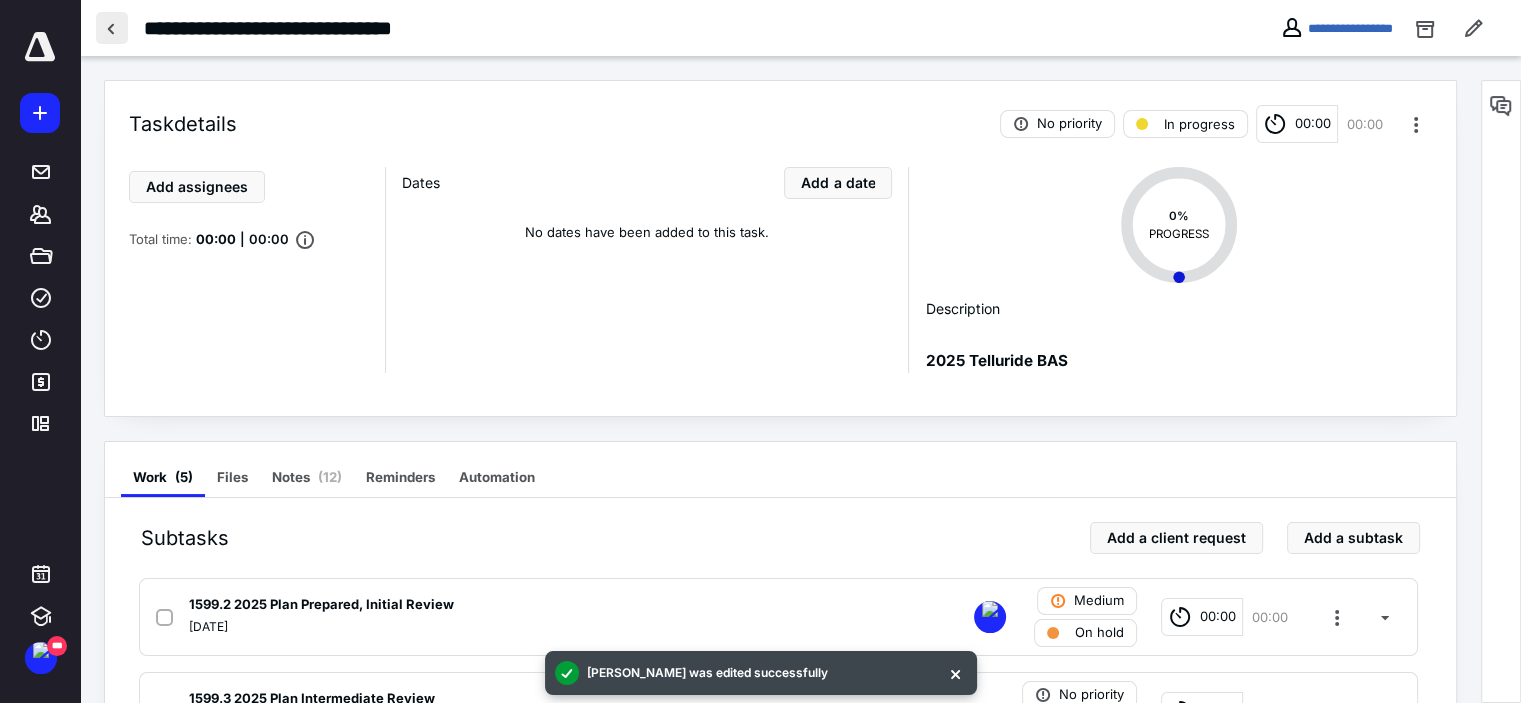 click at bounding box center [112, 28] 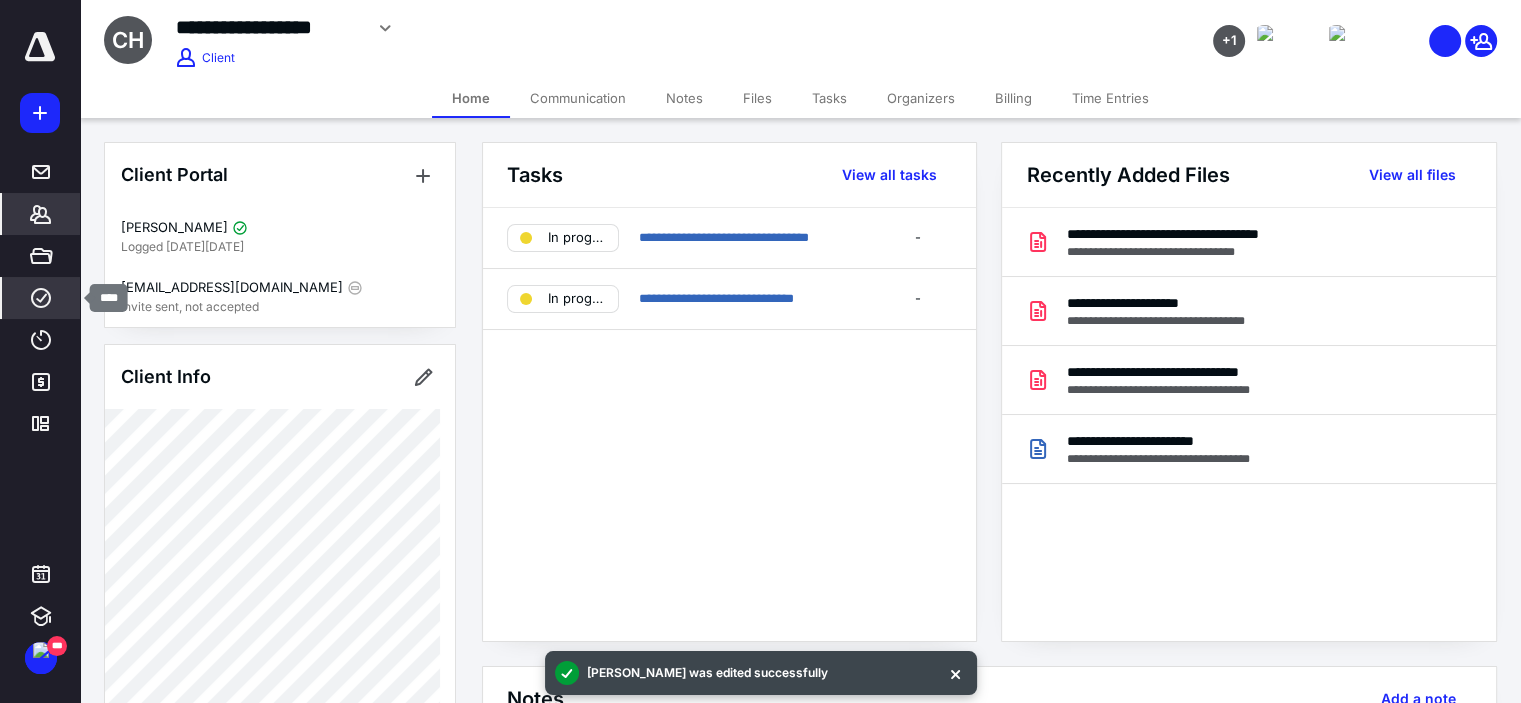 click 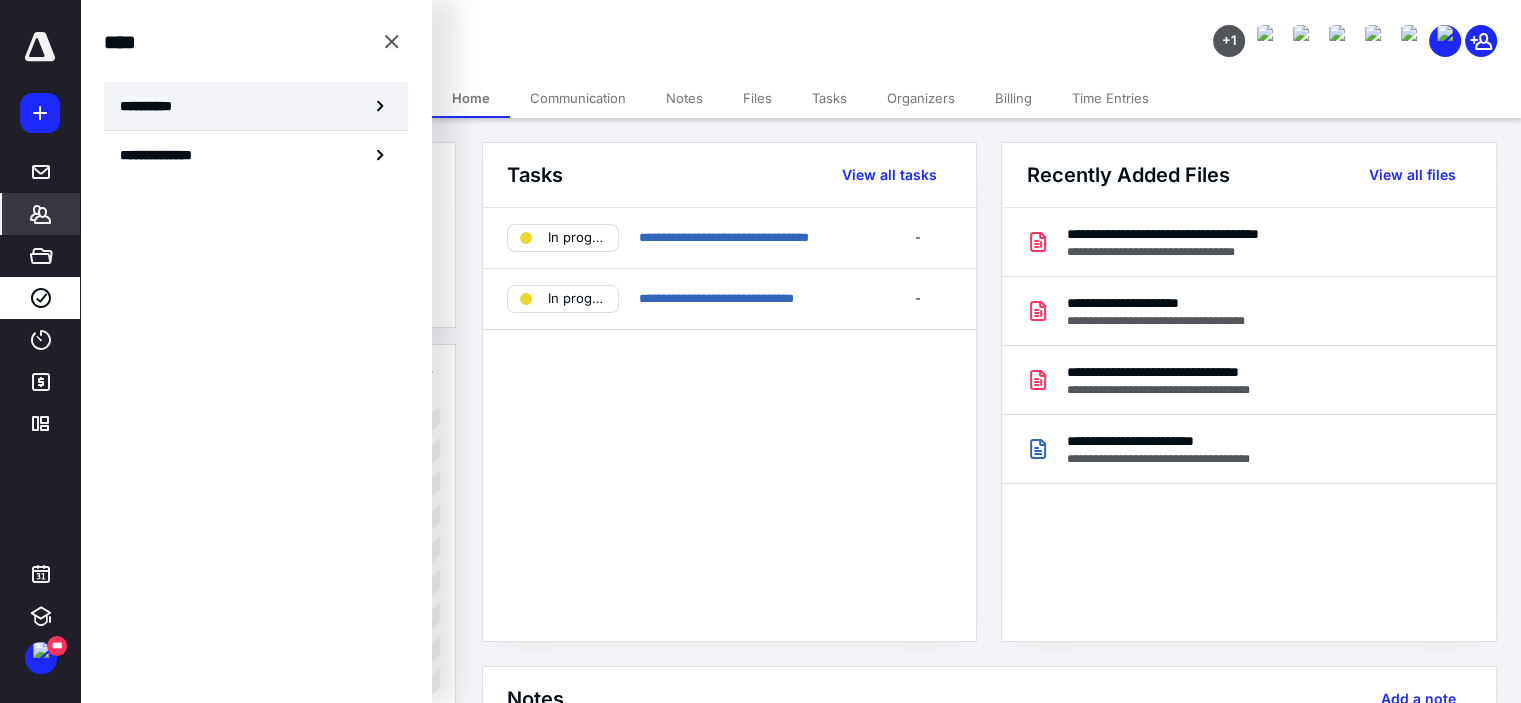 click on "**********" at bounding box center (256, 106) 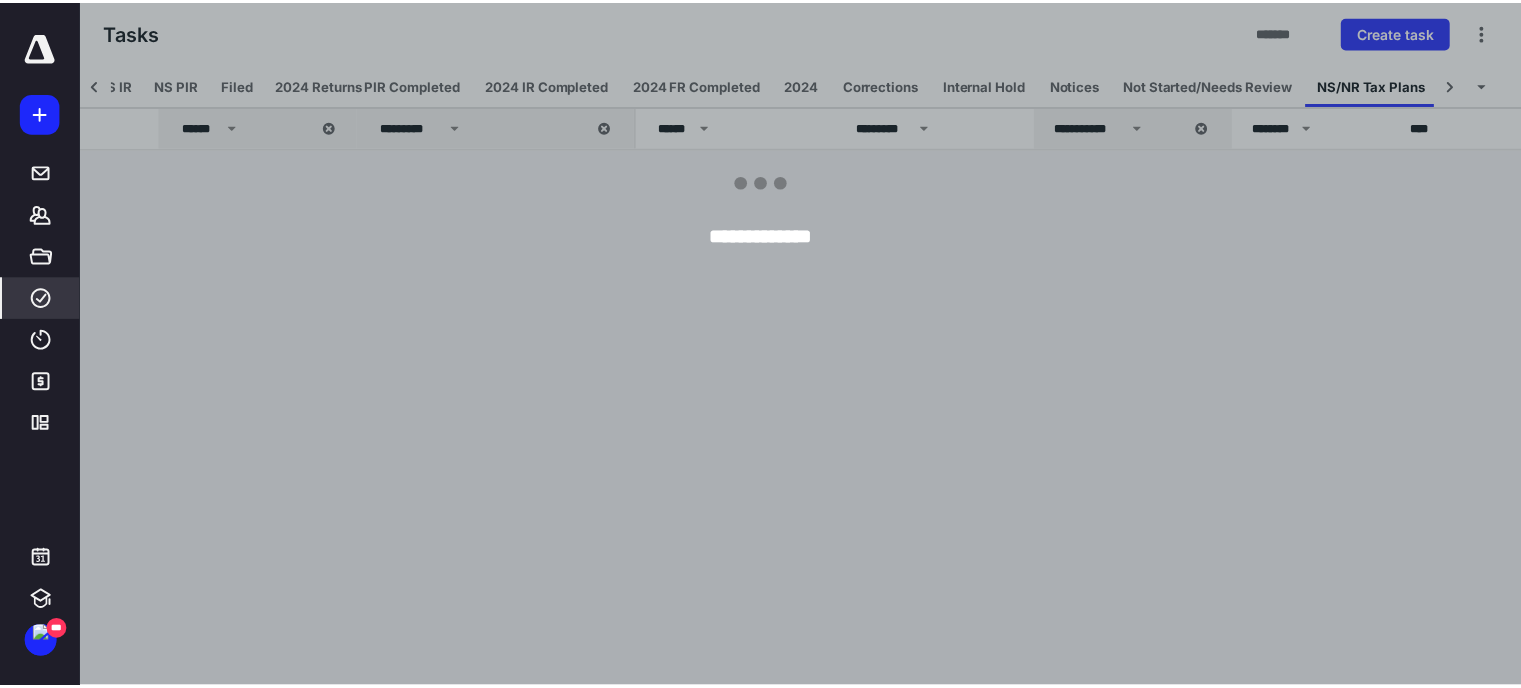 scroll, scrollTop: 0, scrollLeft: 323, axis: horizontal 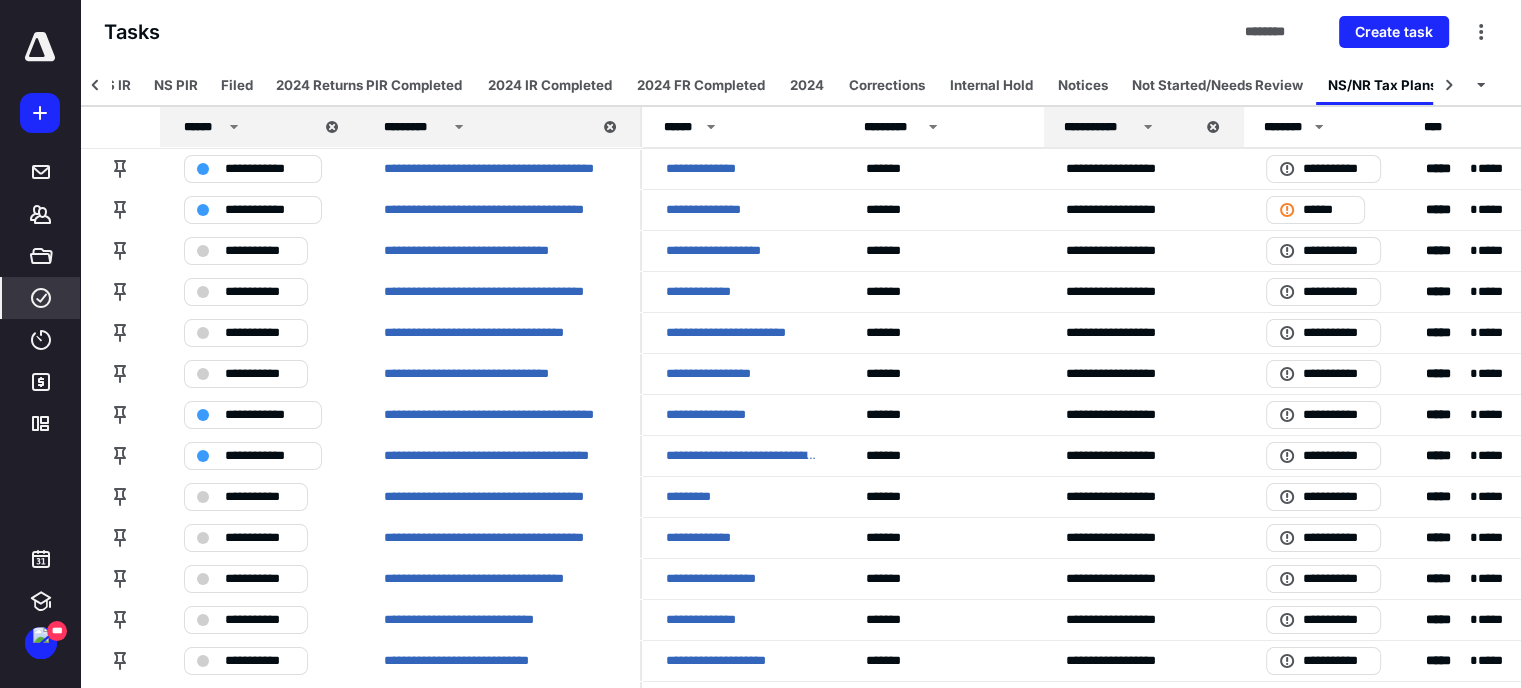 click 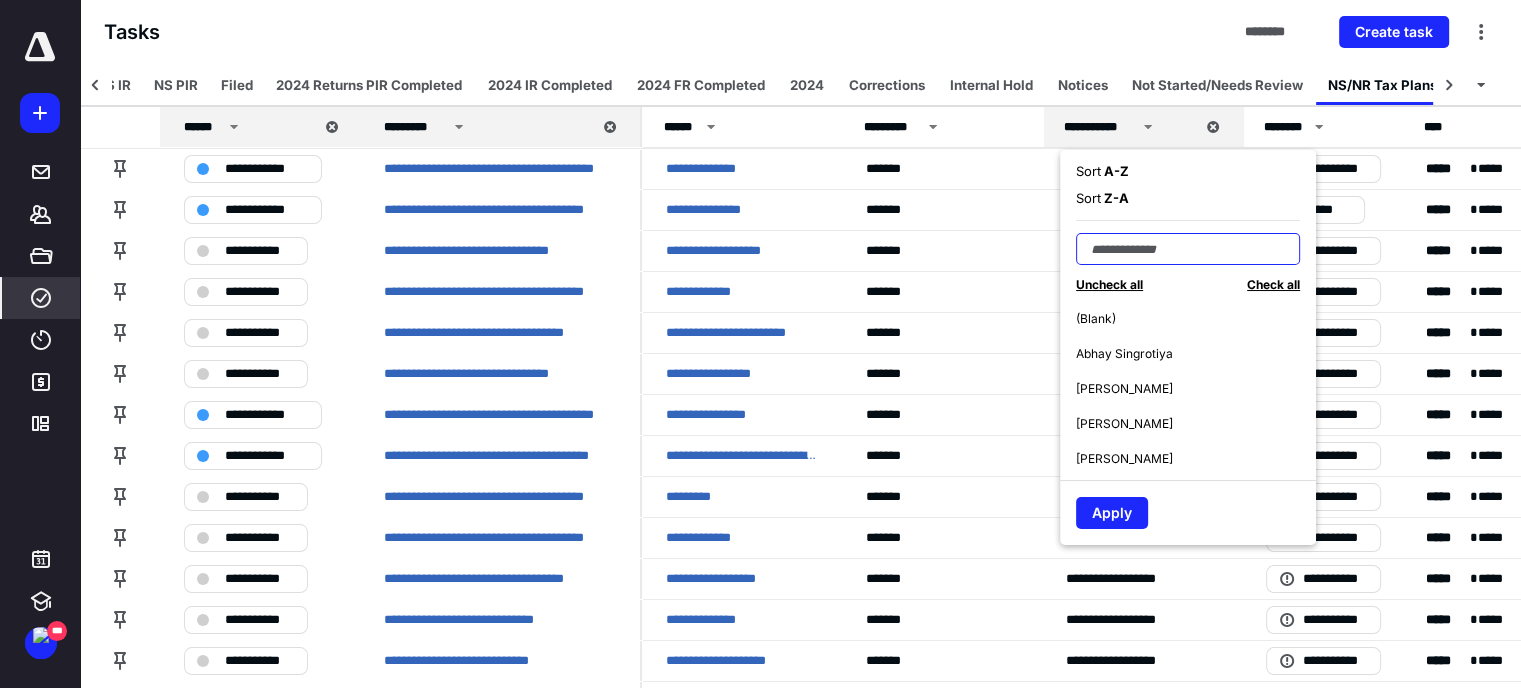 click at bounding box center (1188, 249) 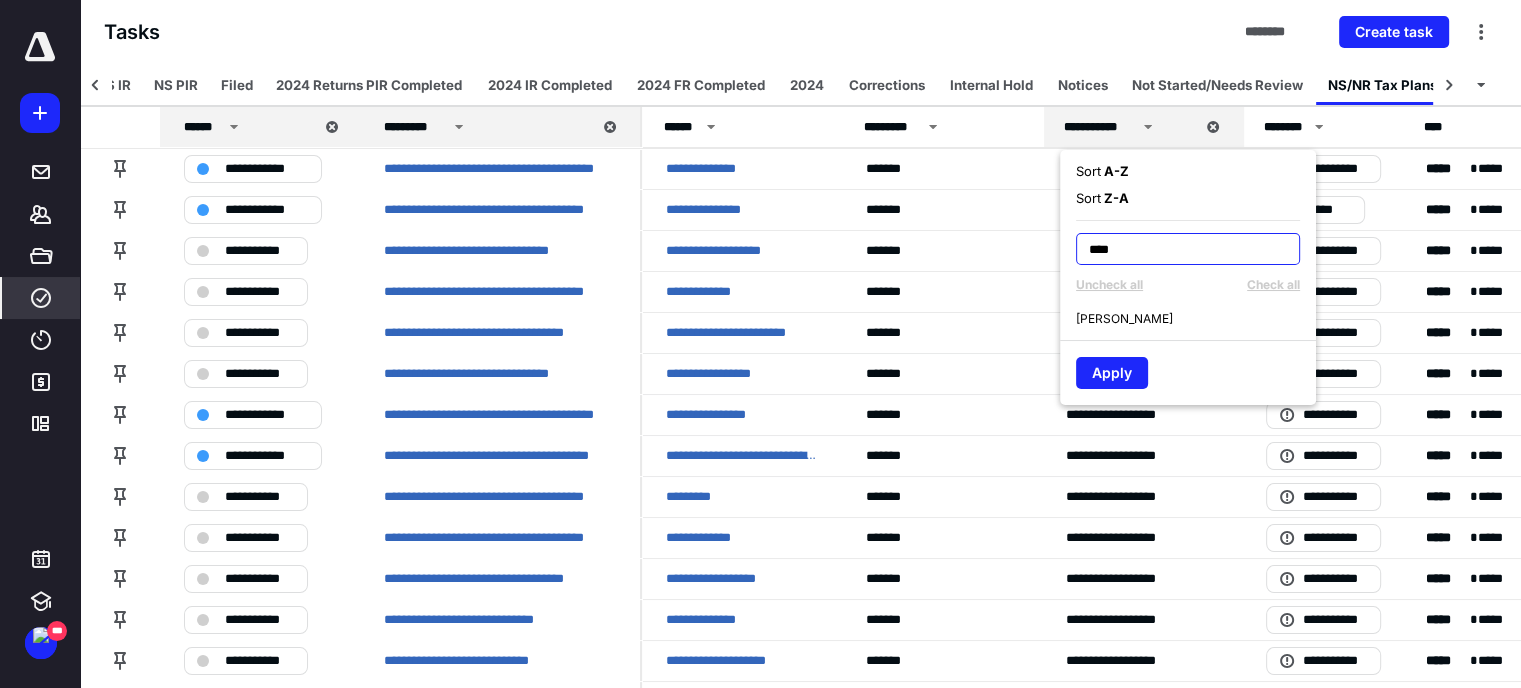 type on "****" 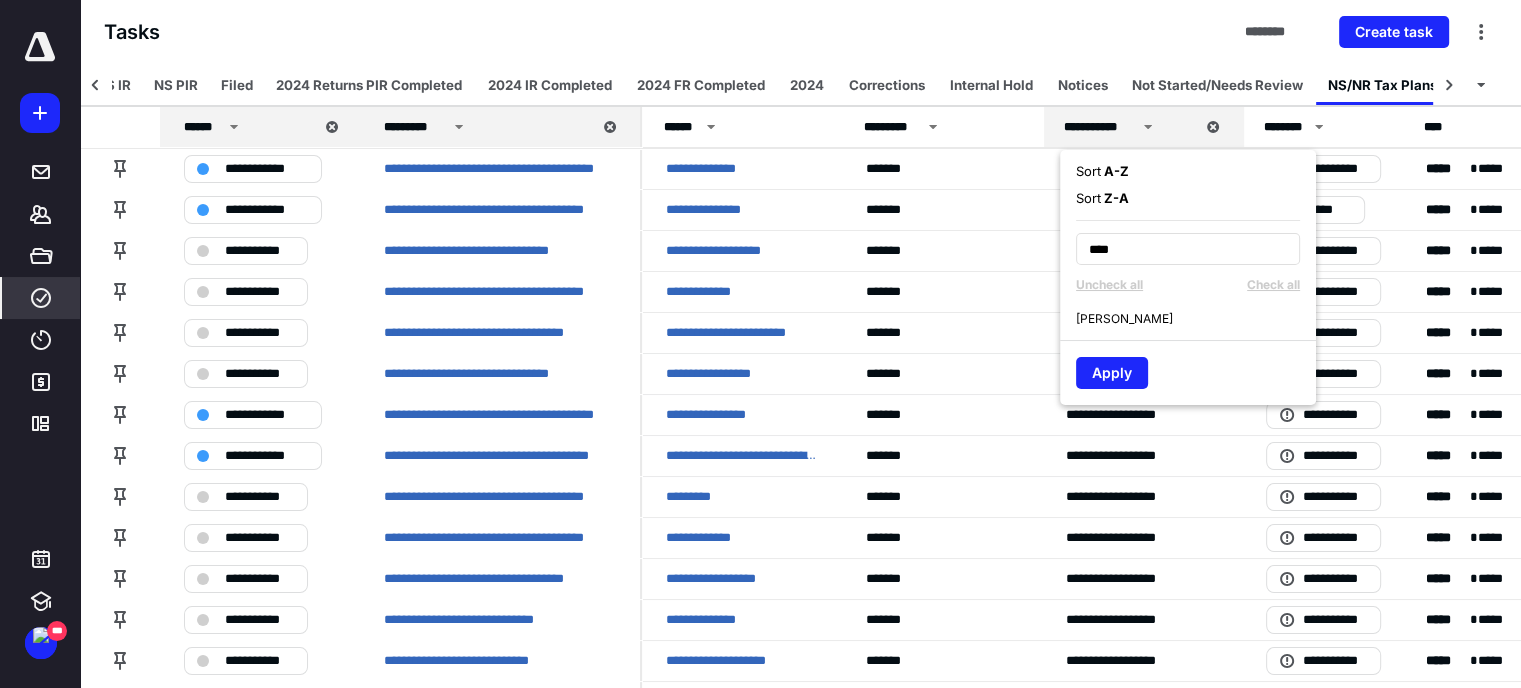 click on "[PERSON_NAME]" at bounding box center [1124, 319] 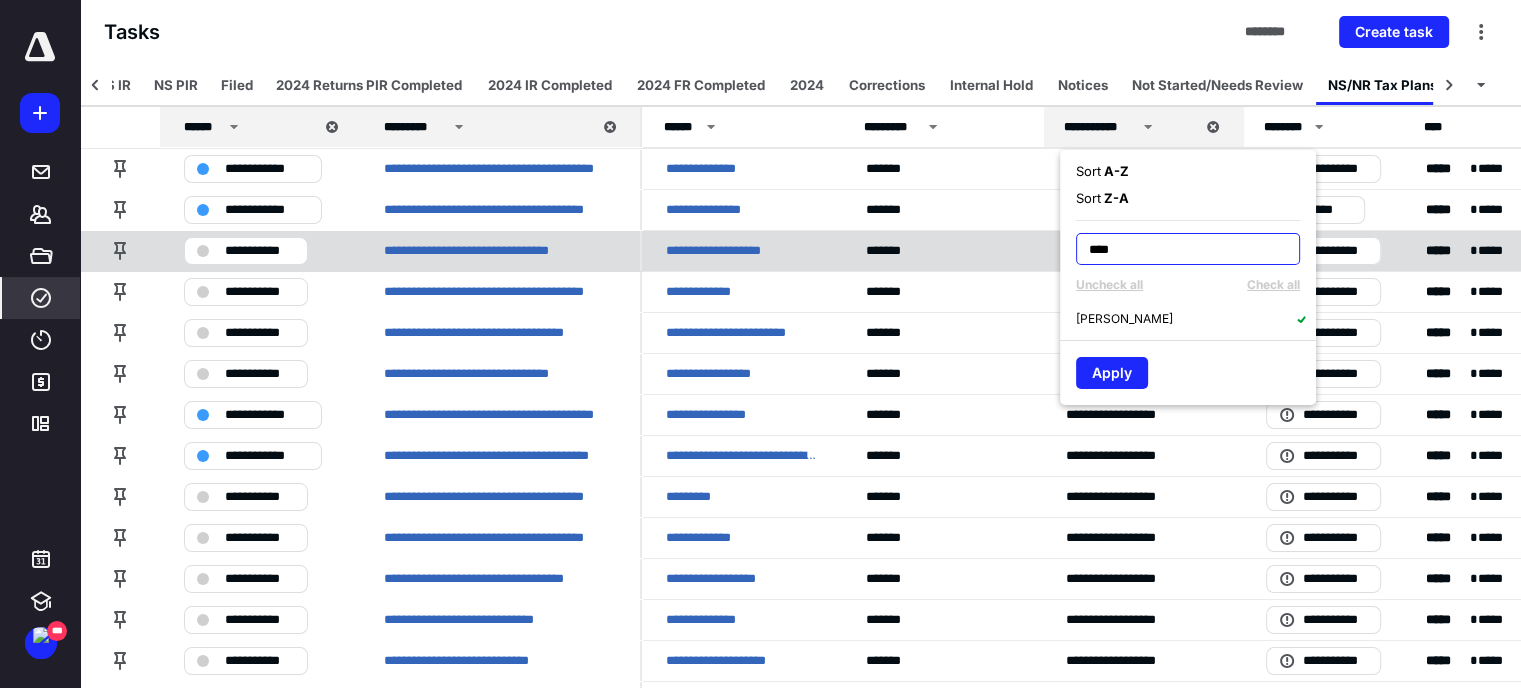 drag, startPoint x: 1124, startPoint y: 247, endPoint x: 1044, endPoint y: 249, distance: 80.024994 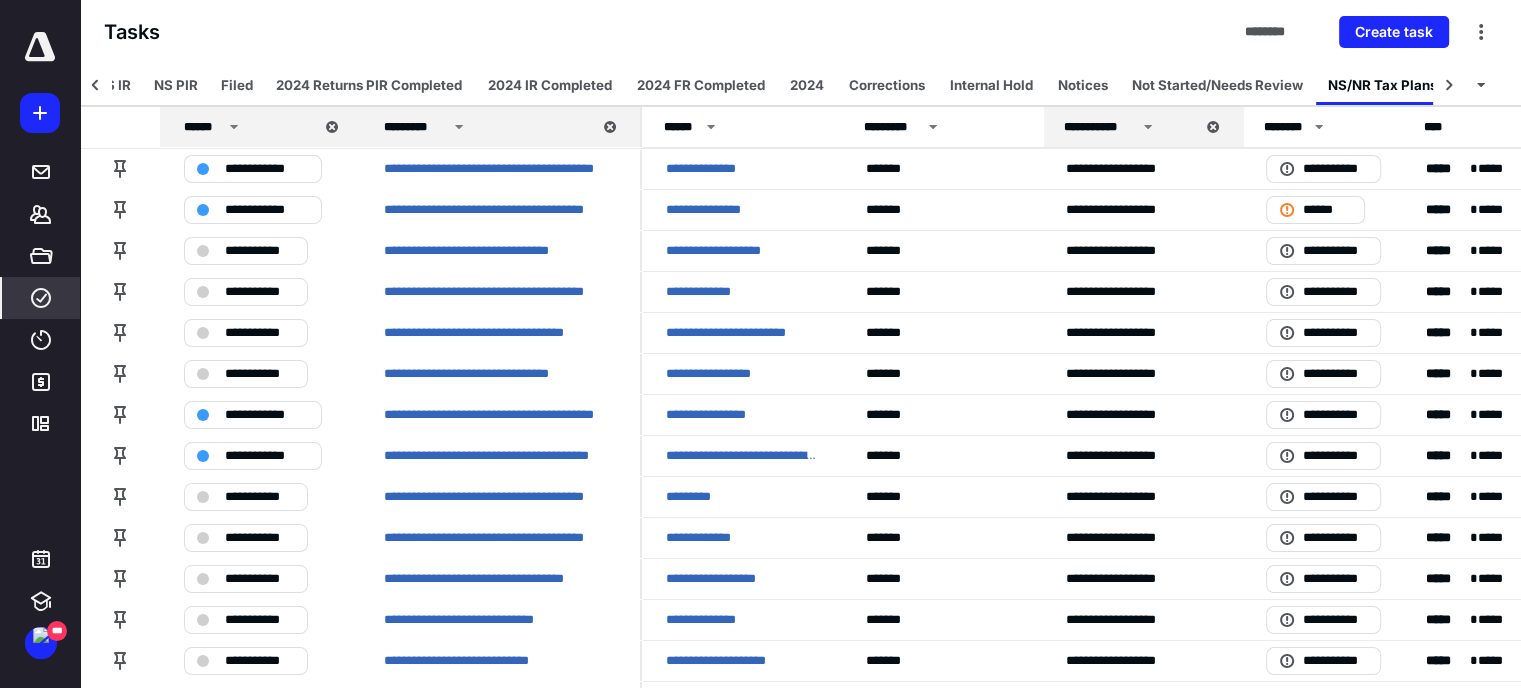 click 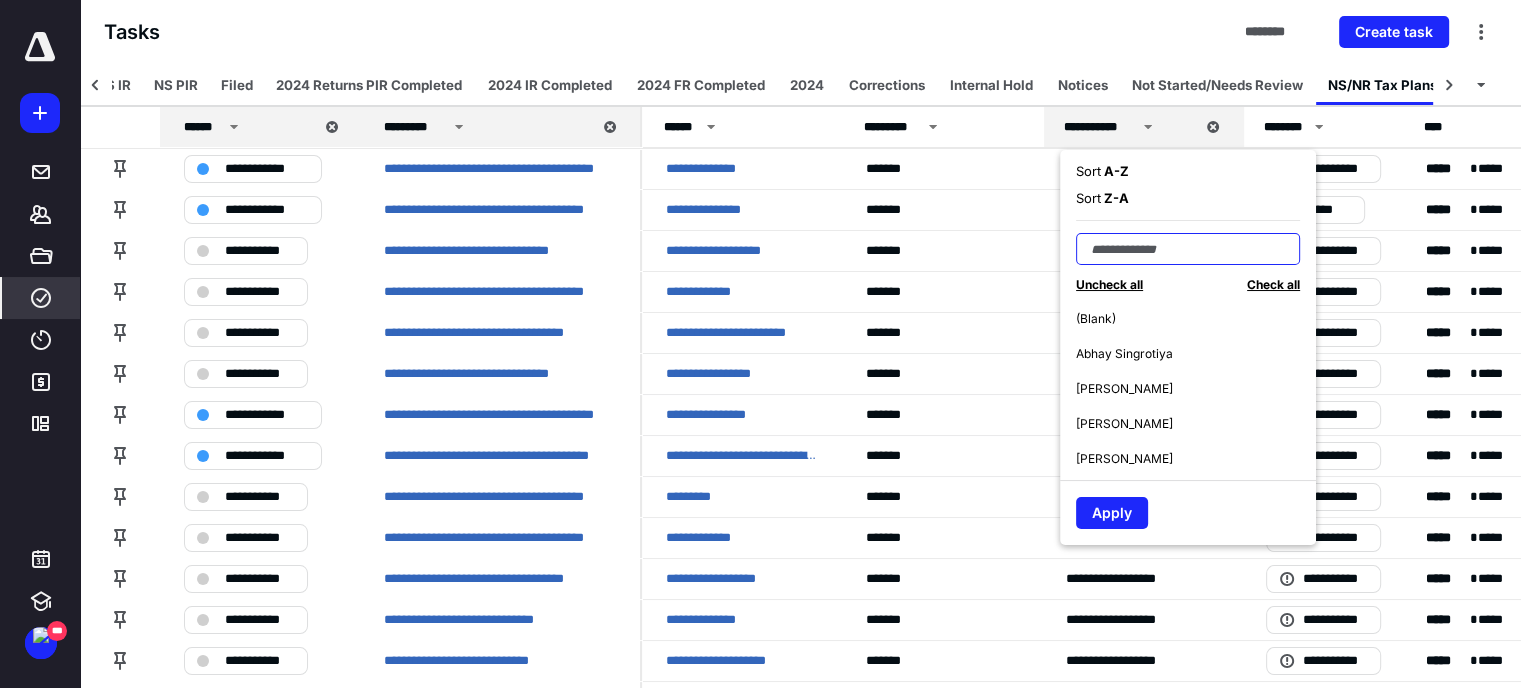 click at bounding box center [1188, 249] 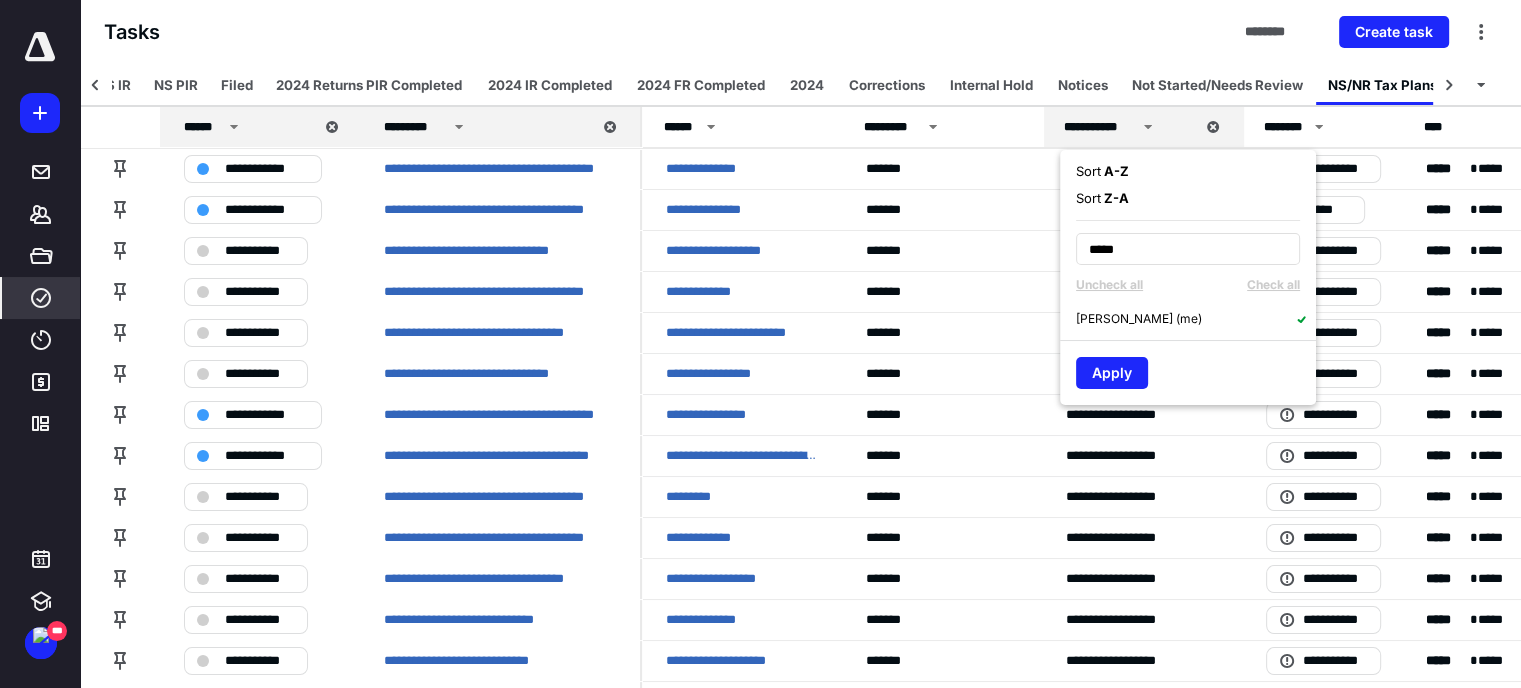 click on "[PERSON_NAME] (me)" at bounding box center [1139, 319] 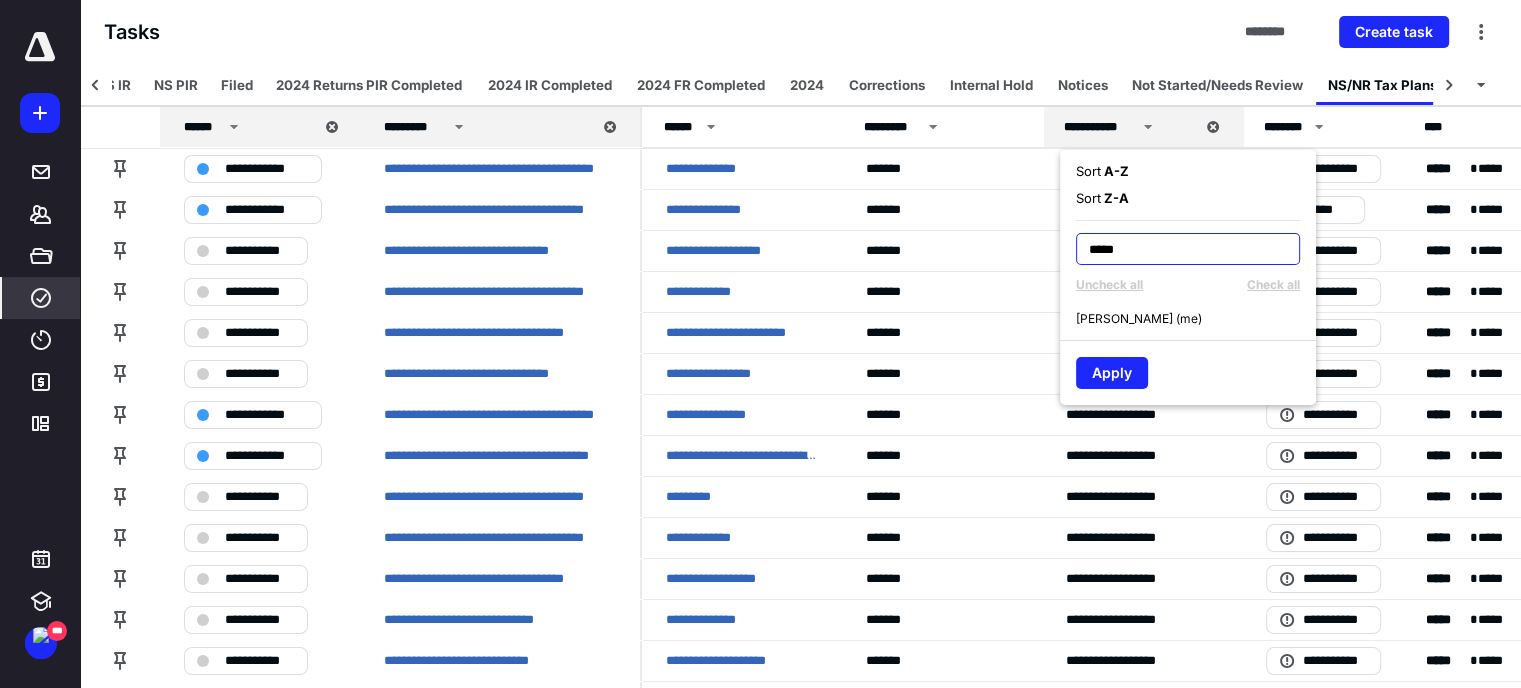click on "*****" at bounding box center [1188, 249] 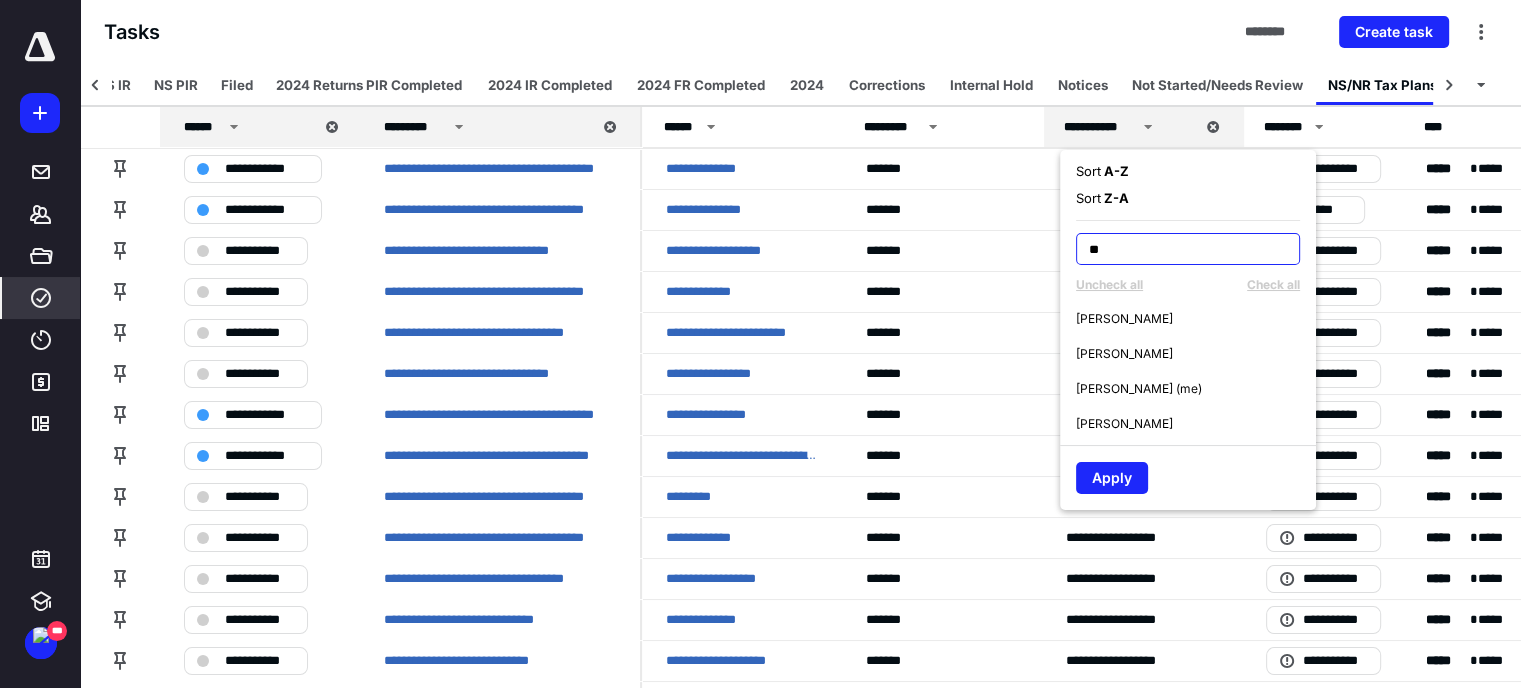 type on "*" 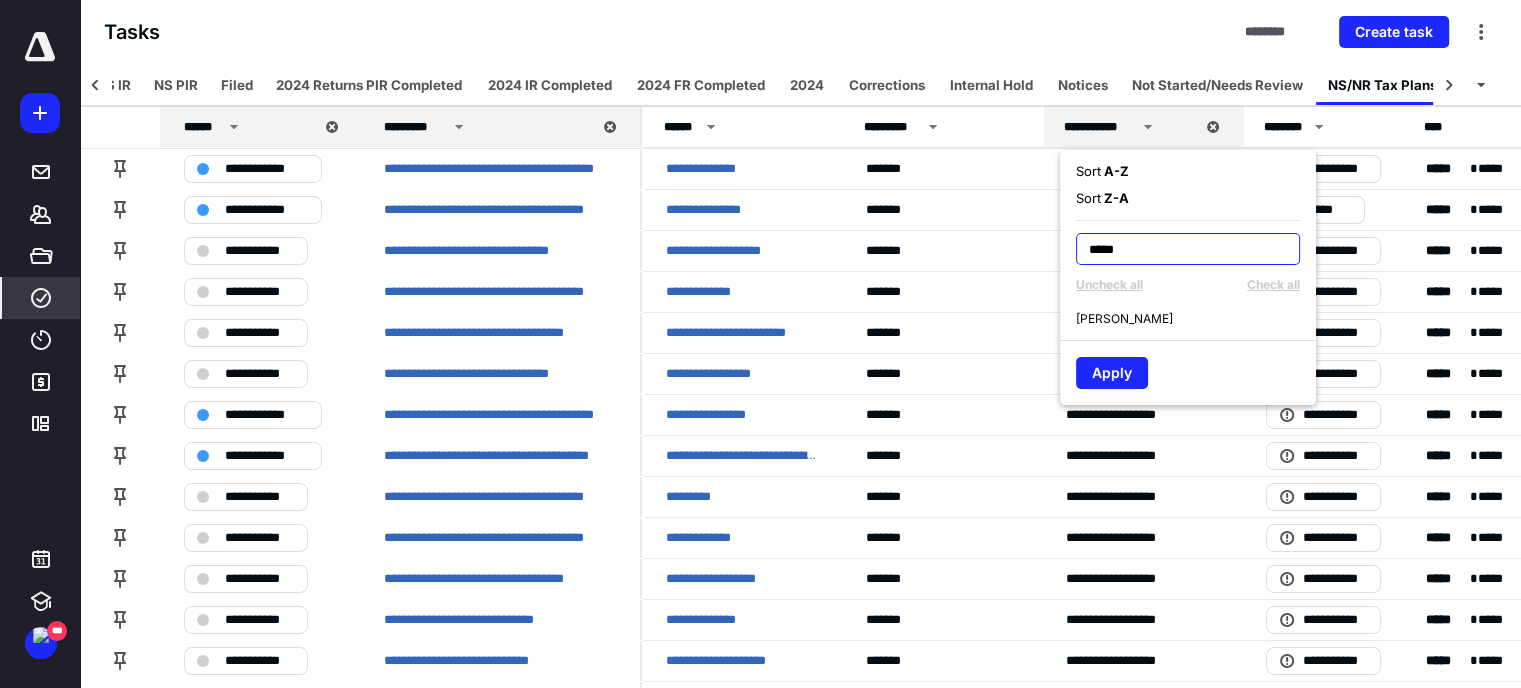 type on "*****" 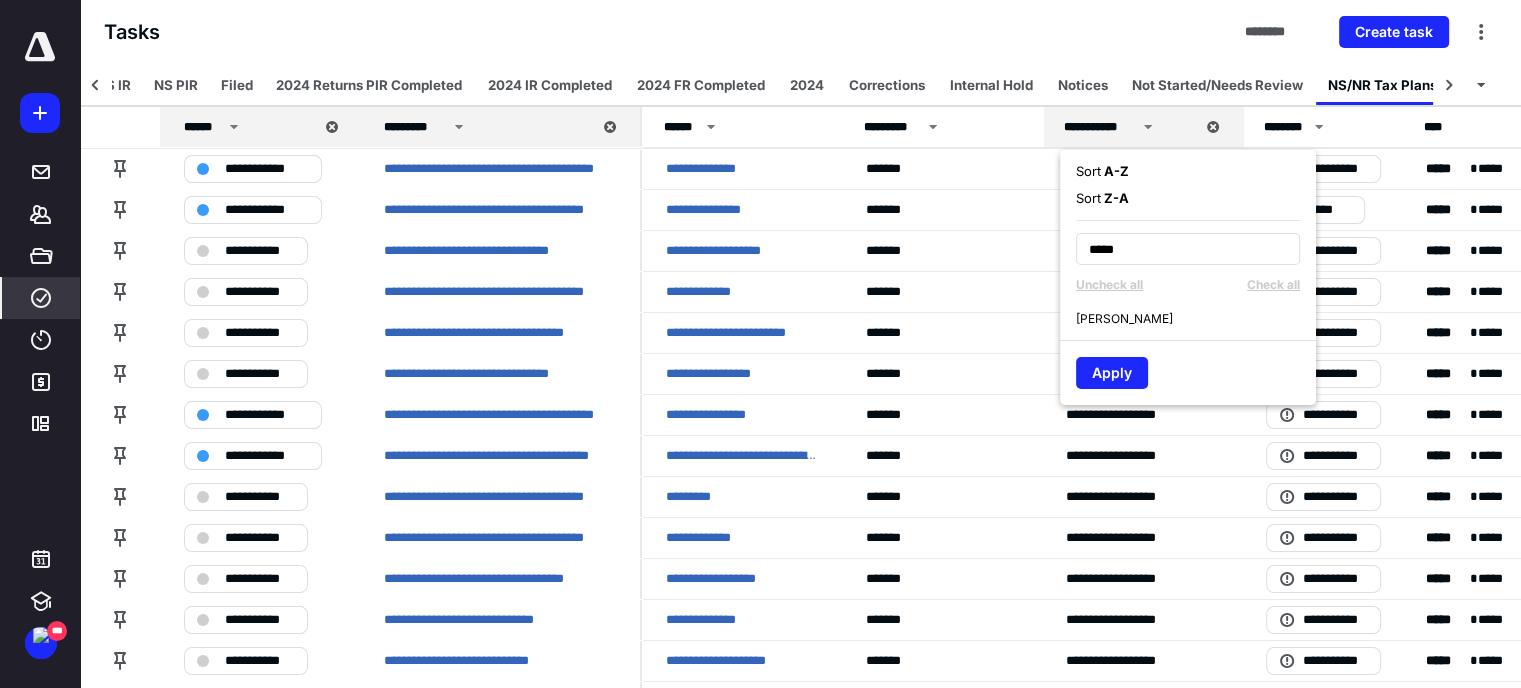 click on "[PERSON_NAME]" at bounding box center (1124, 319) 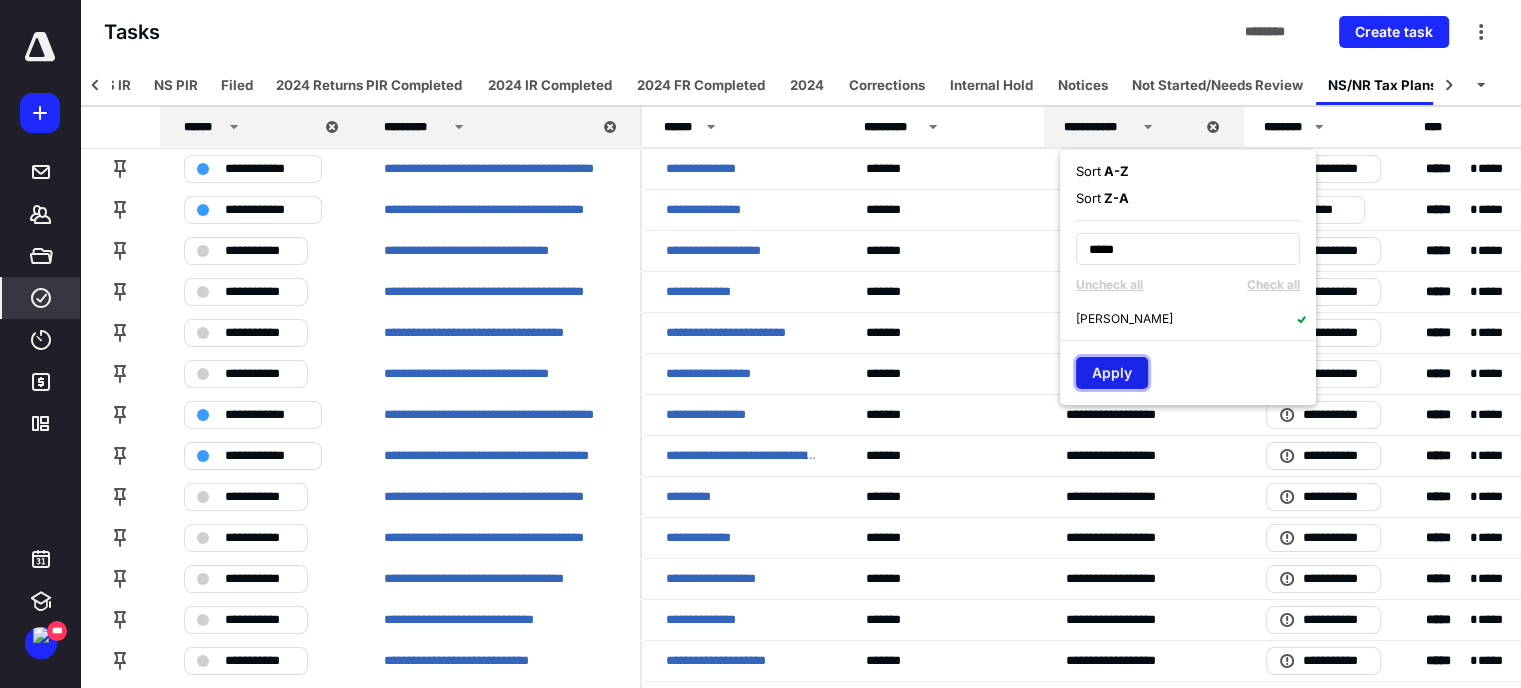 click on "Apply" at bounding box center (1112, 373) 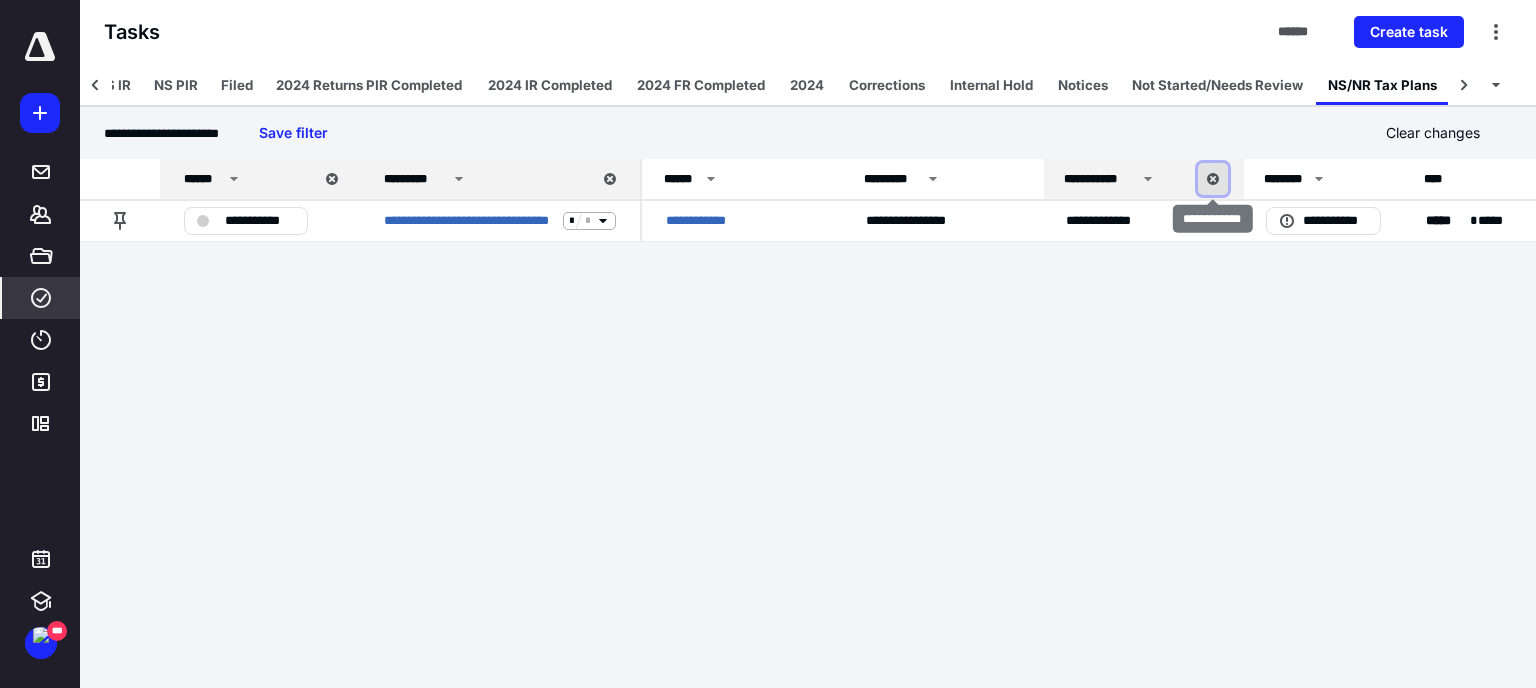click at bounding box center [1213, 179] 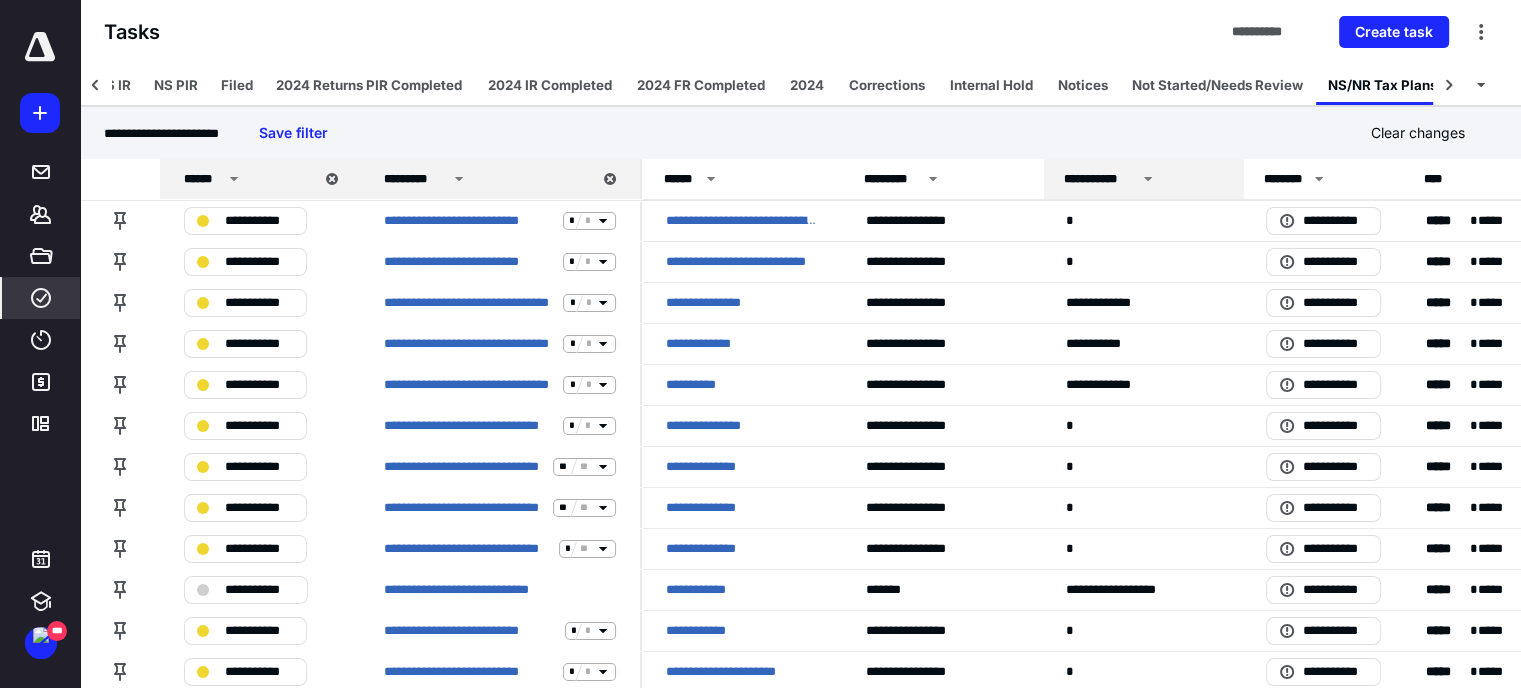 click 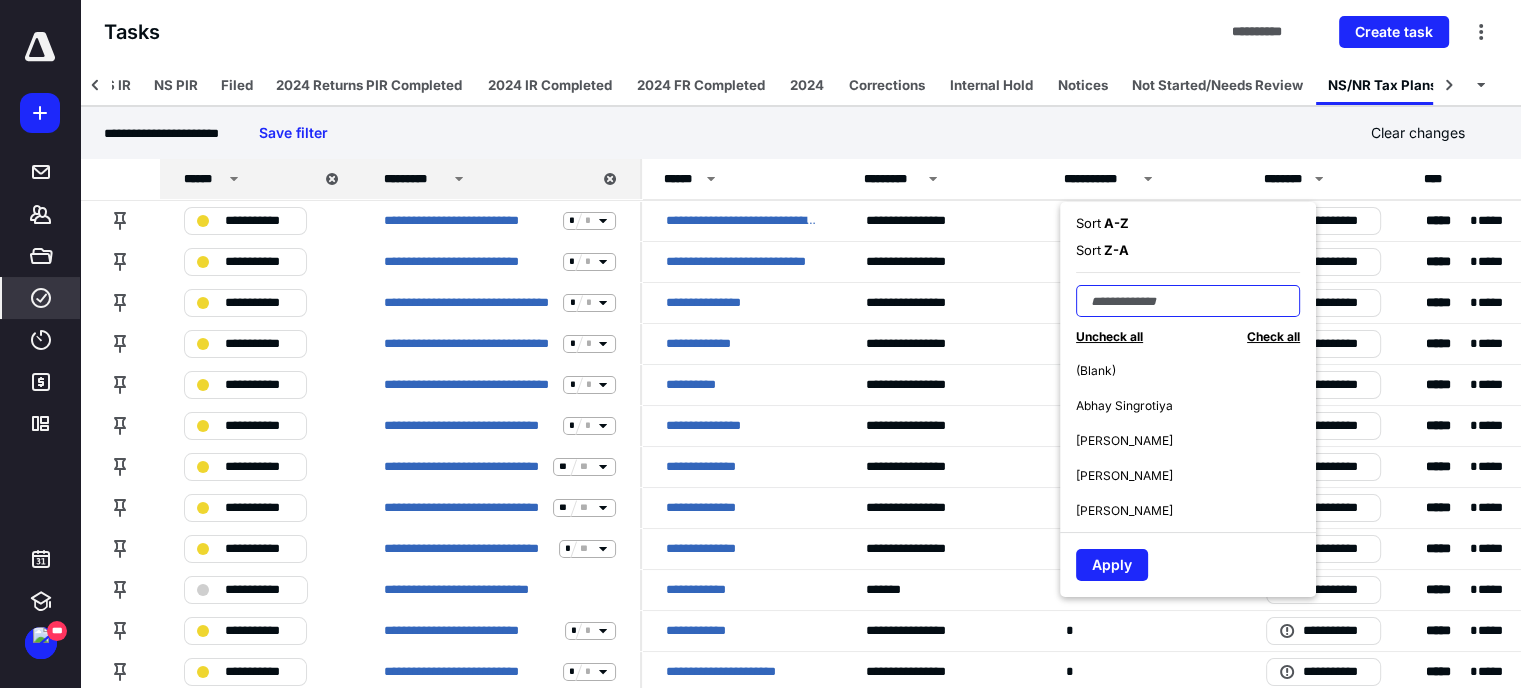 click at bounding box center (1188, 301) 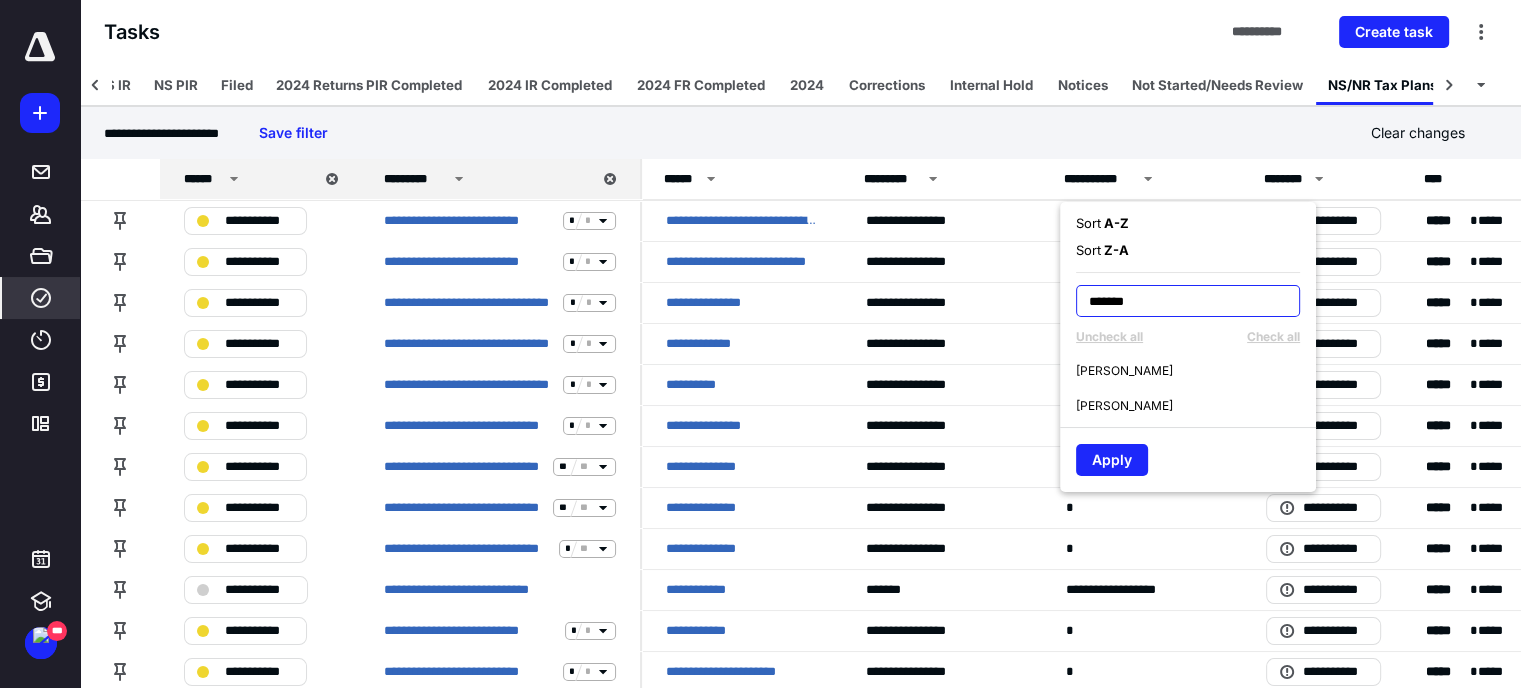 type on "*******" 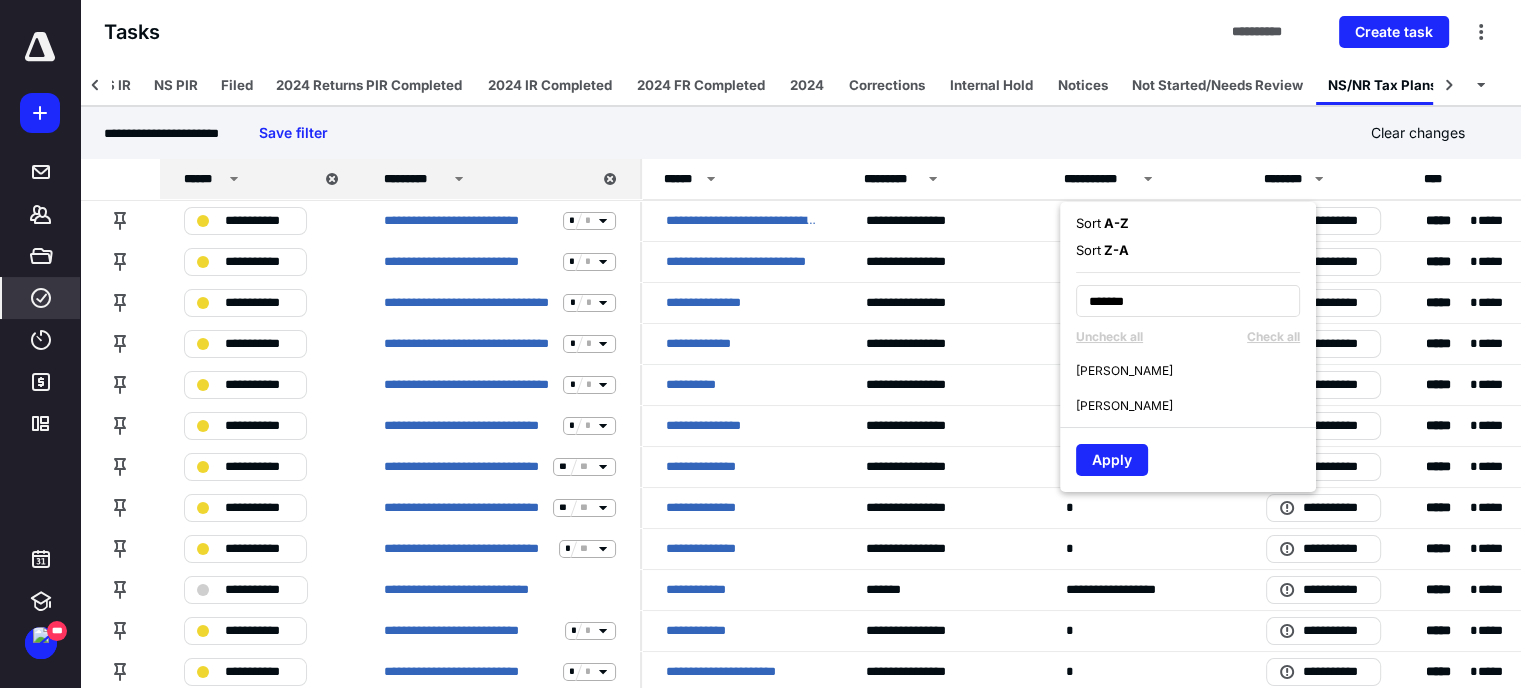 click on "[PERSON_NAME]" at bounding box center [1124, 371] 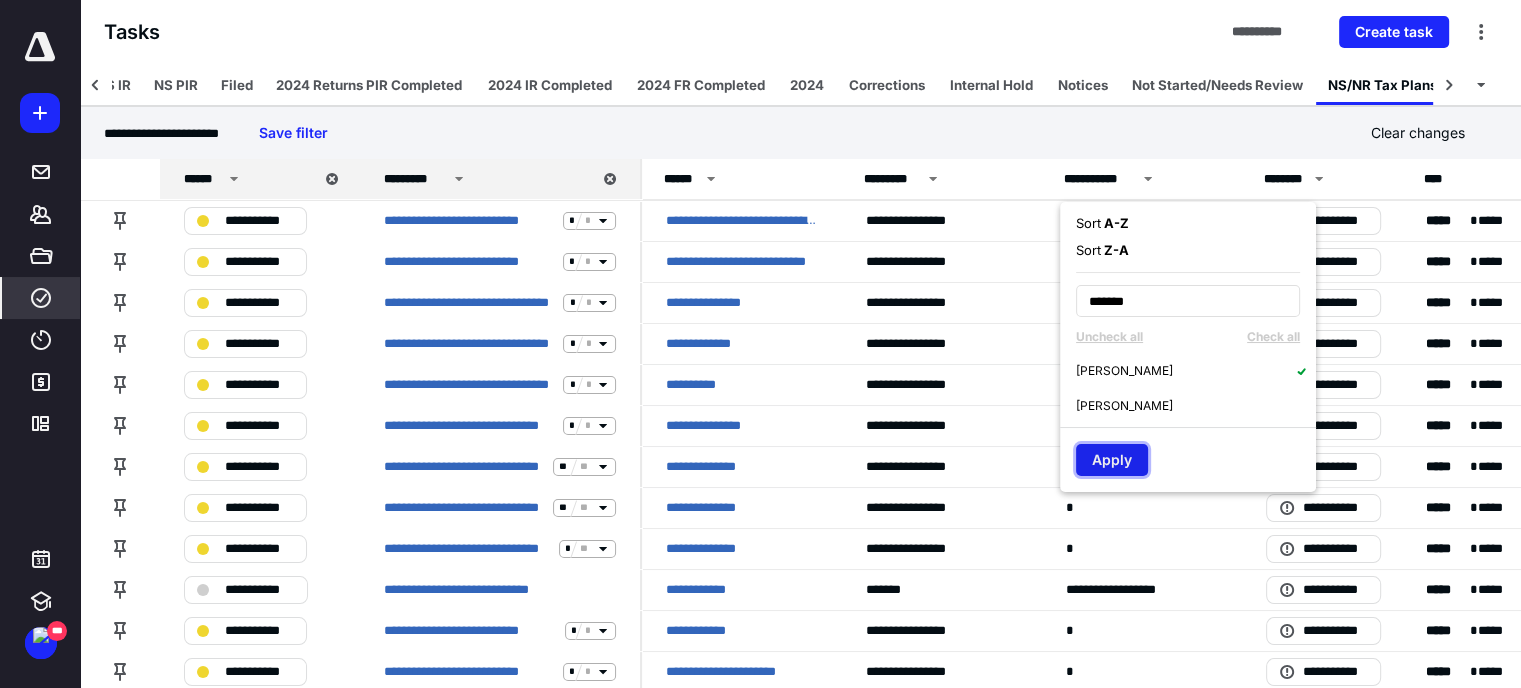 click on "Apply" at bounding box center [1112, 460] 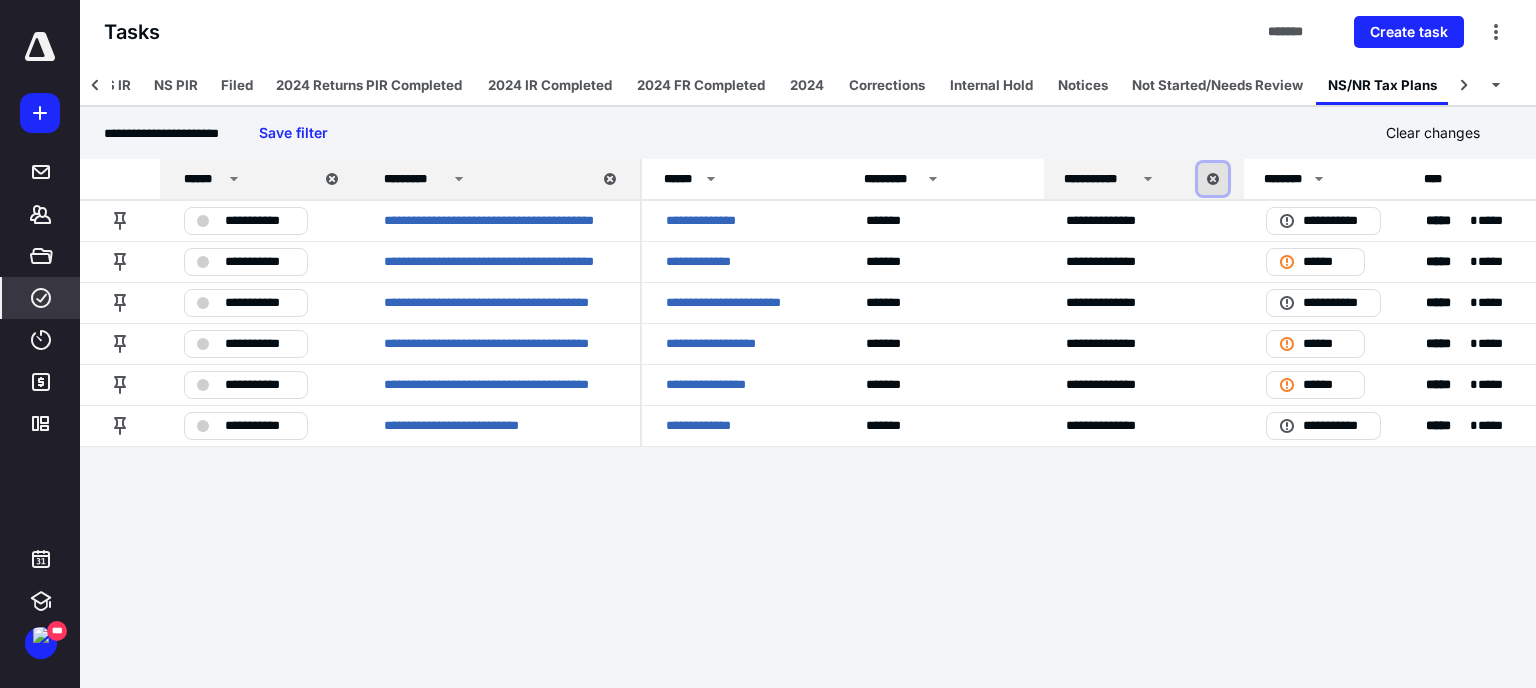 click at bounding box center [1213, 179] 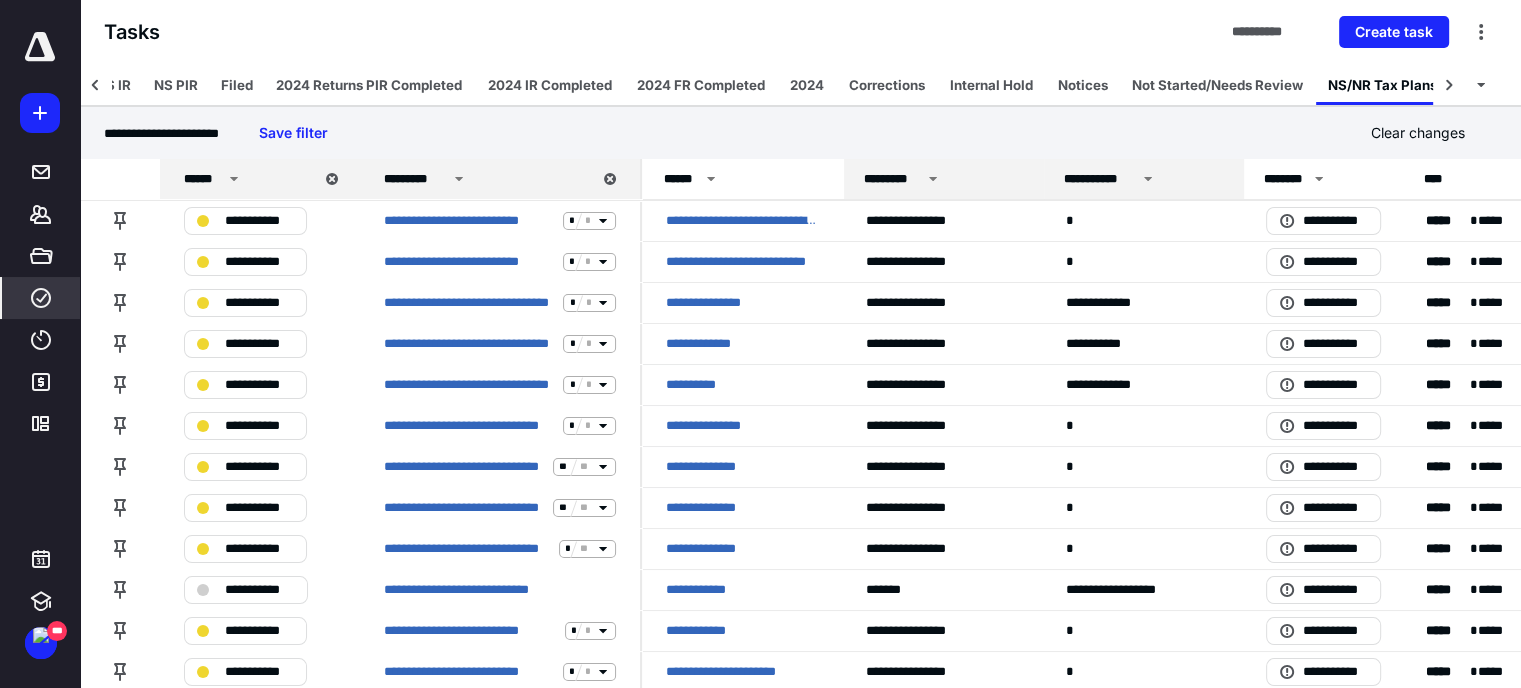 click 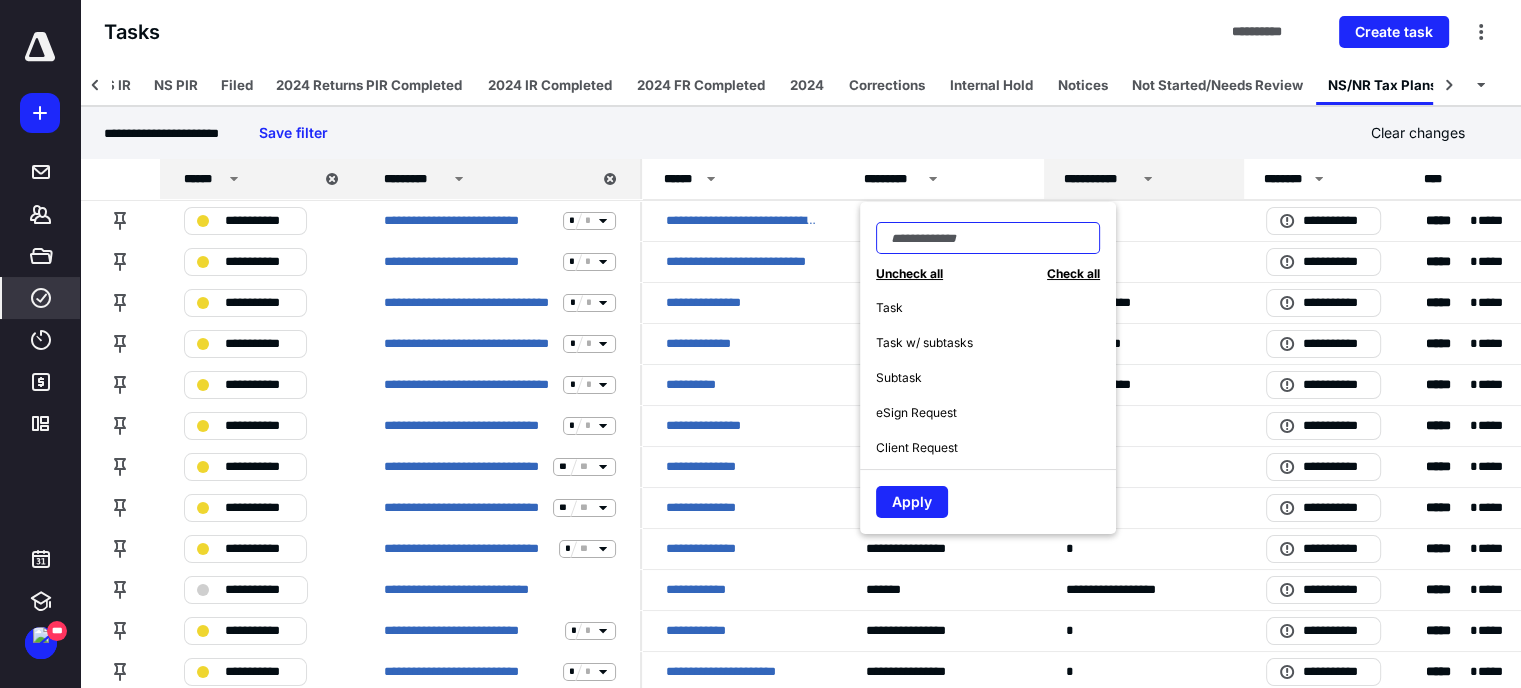 click at bounding box center (988, 238) 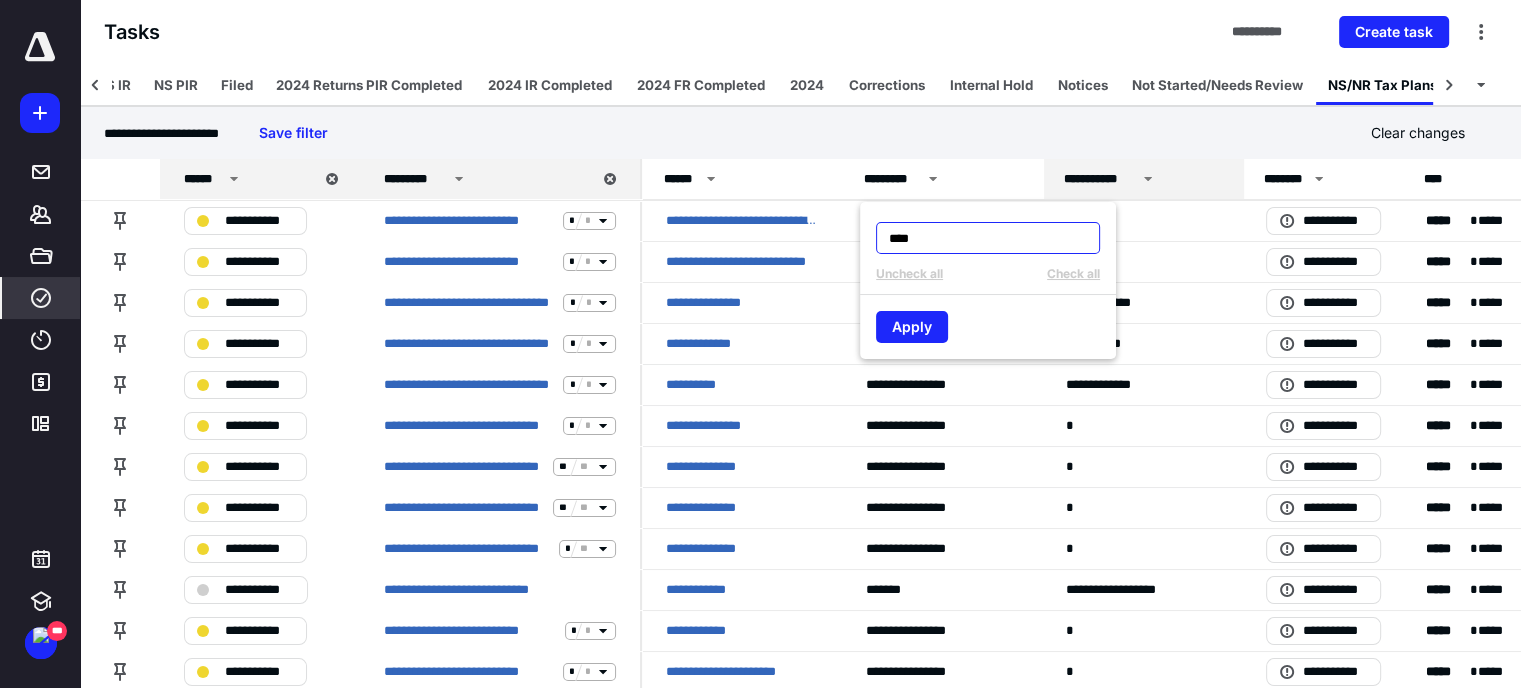 type on "*****" 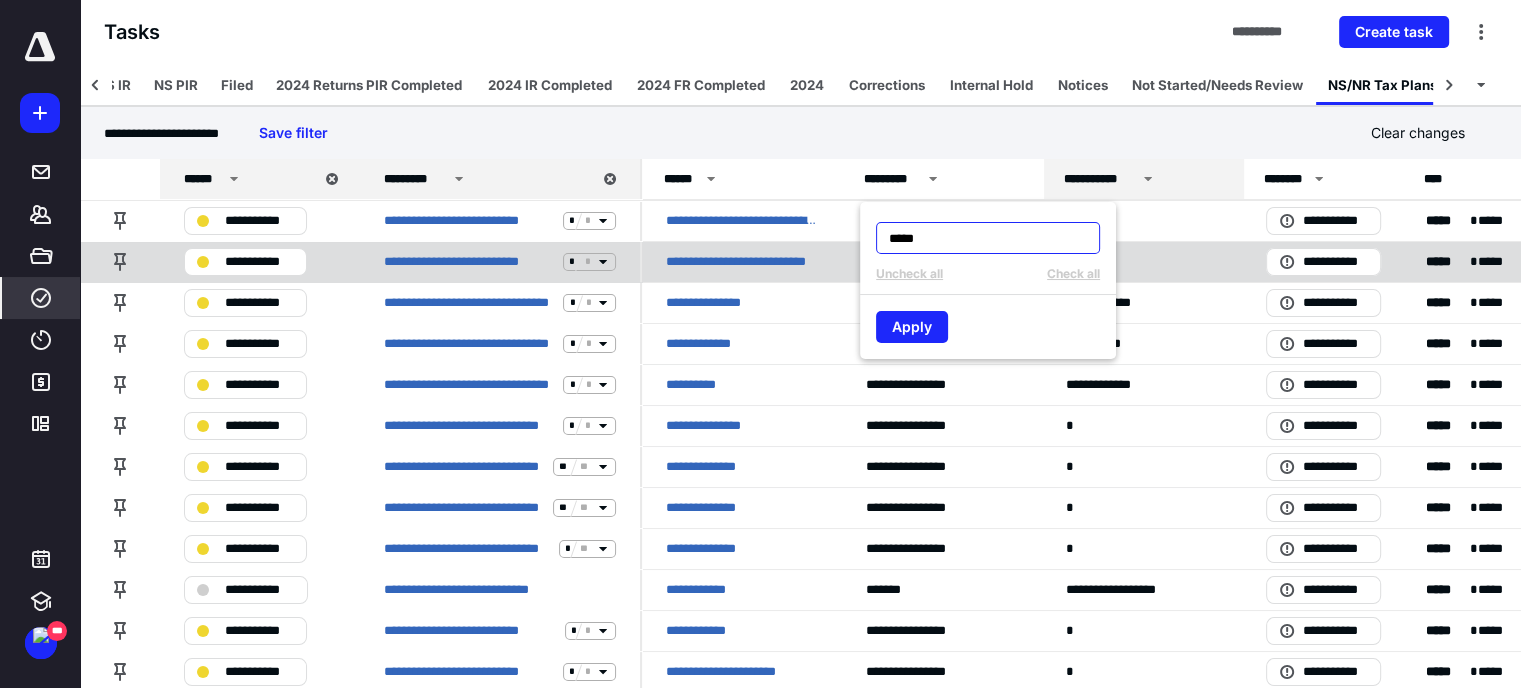 drag, startPoint x: 981, startPoint y: 245, endPoint x: 816, endPoint y: 262, distance: 165.87344 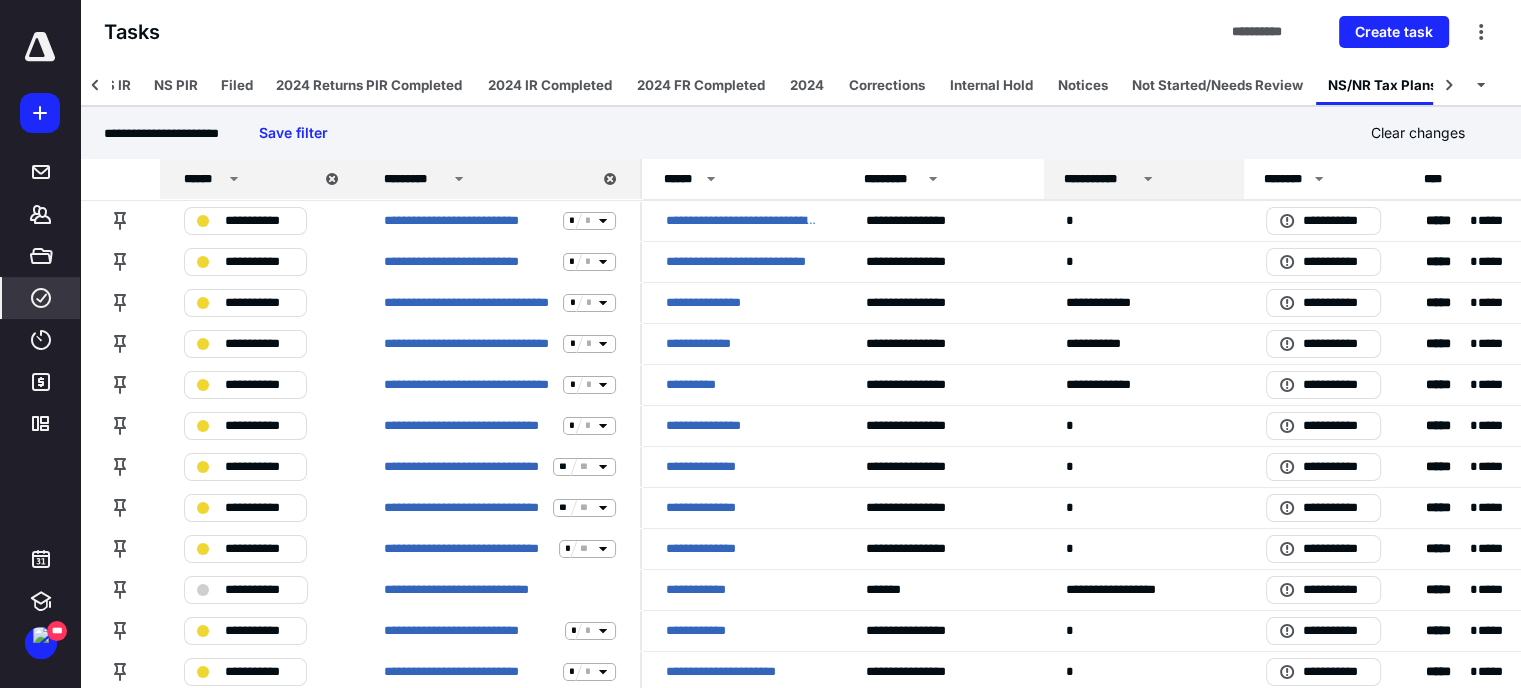 click on "**********" at bounding box center [1100, 179] 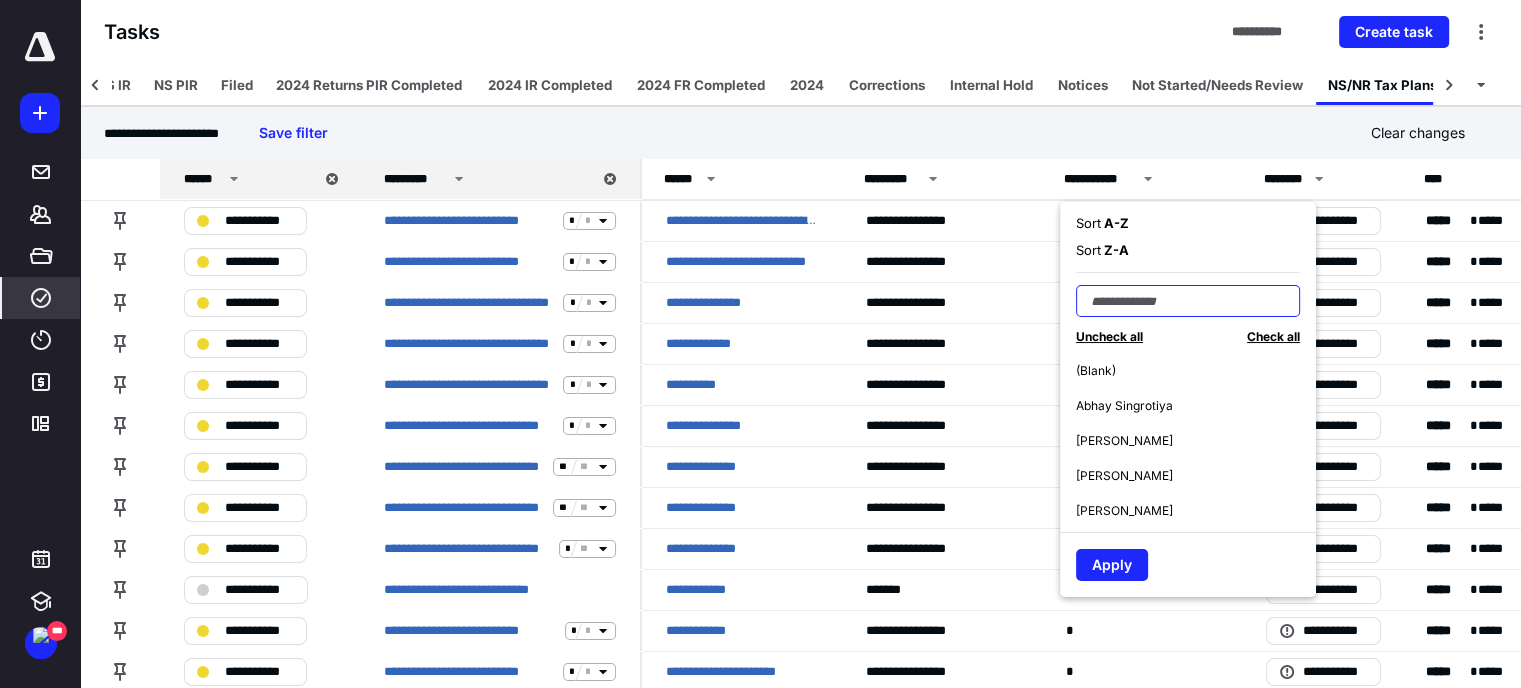 click at bounding box center [1188, 301] 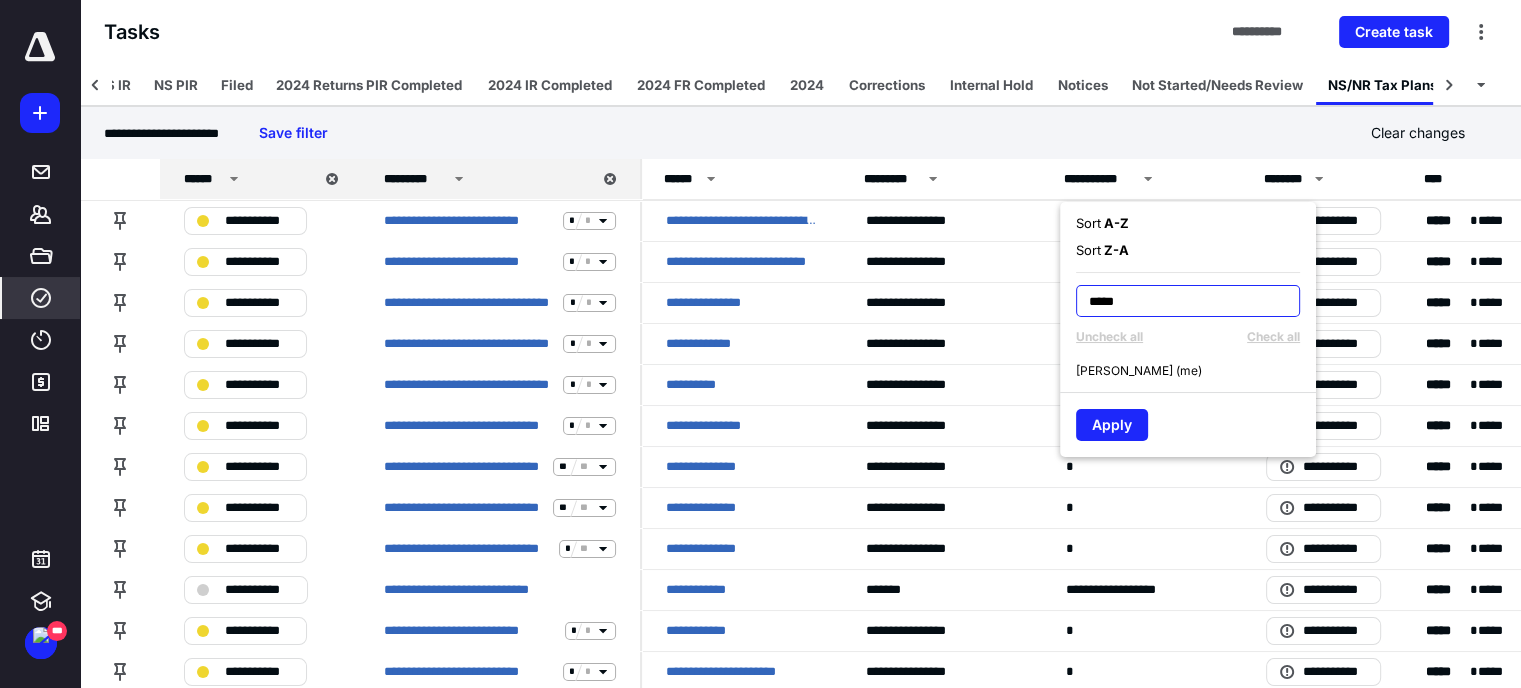 type on "*****" 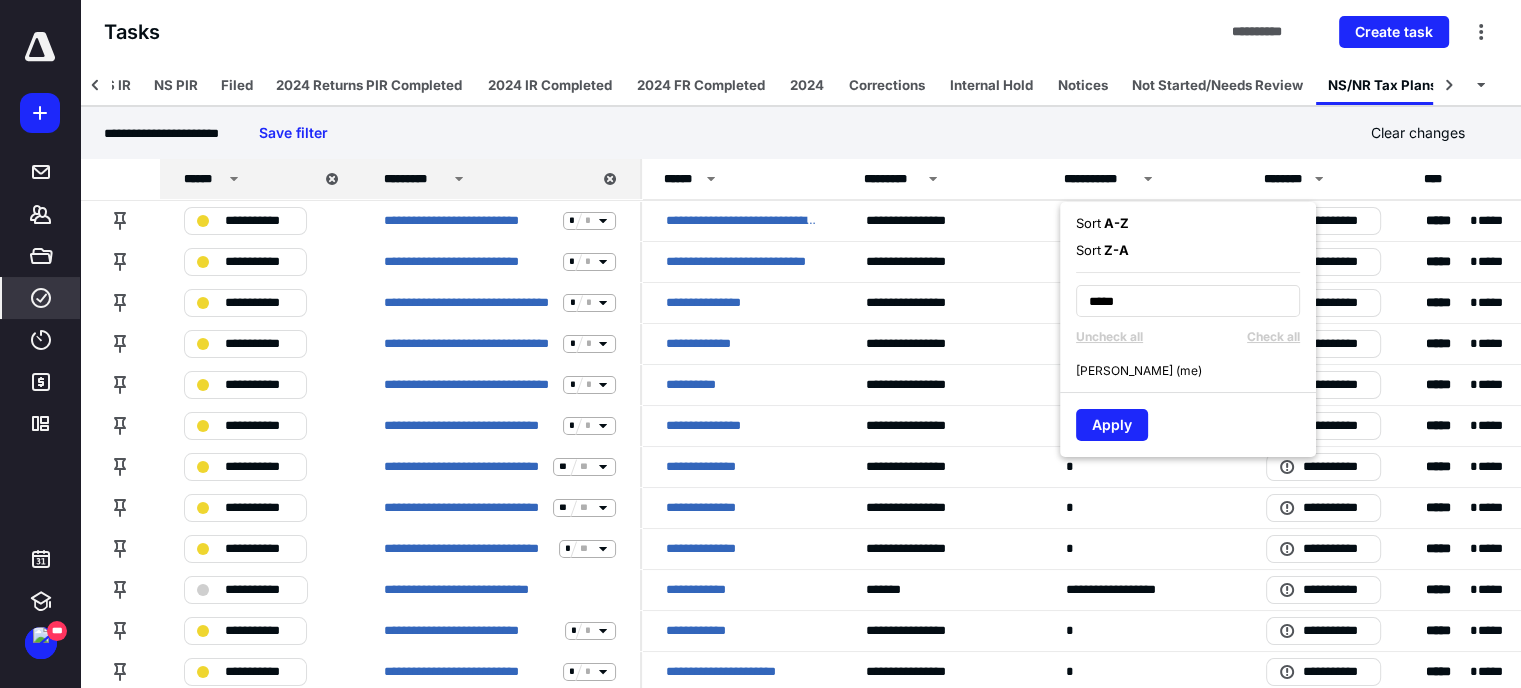click on "[PERSON_NAME] (me)" at bounding box center (1139, 371) 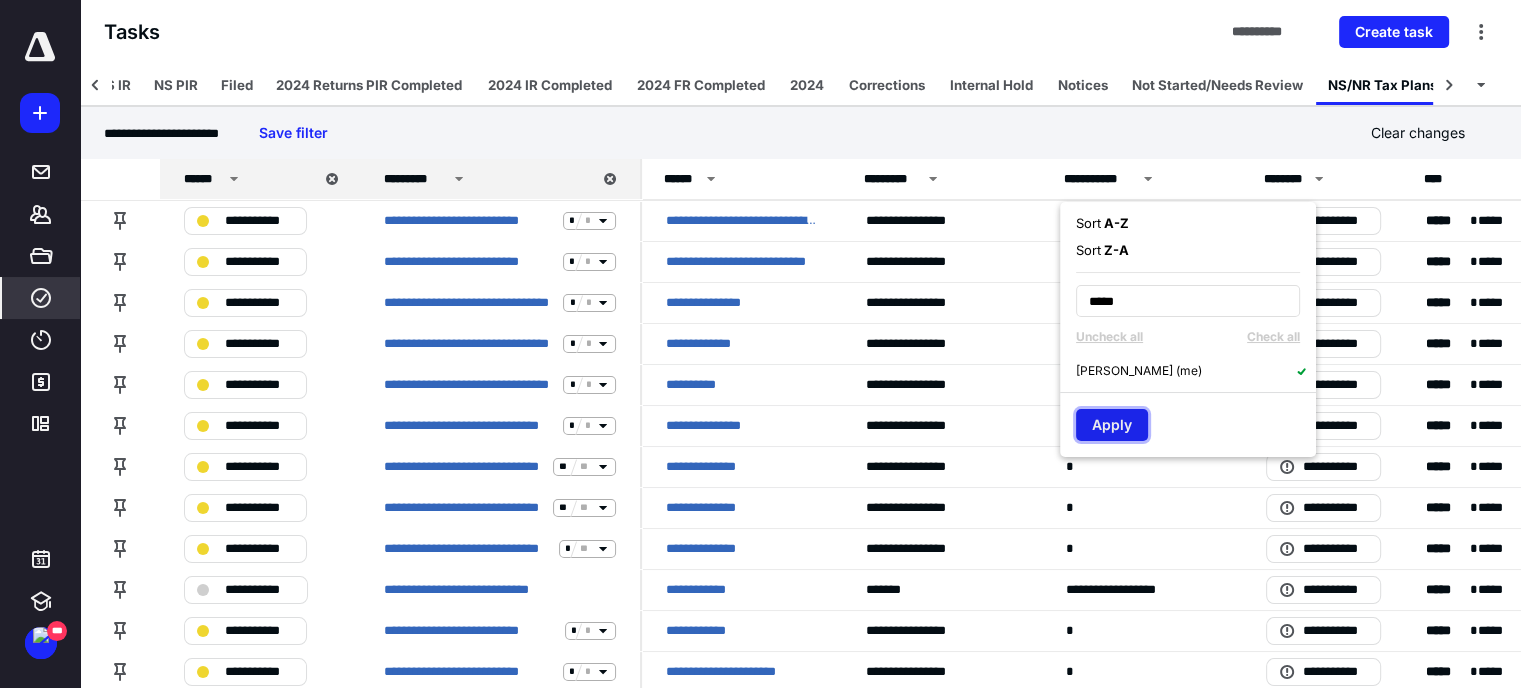 click on "Apply" at bounding box center (1112, 425) 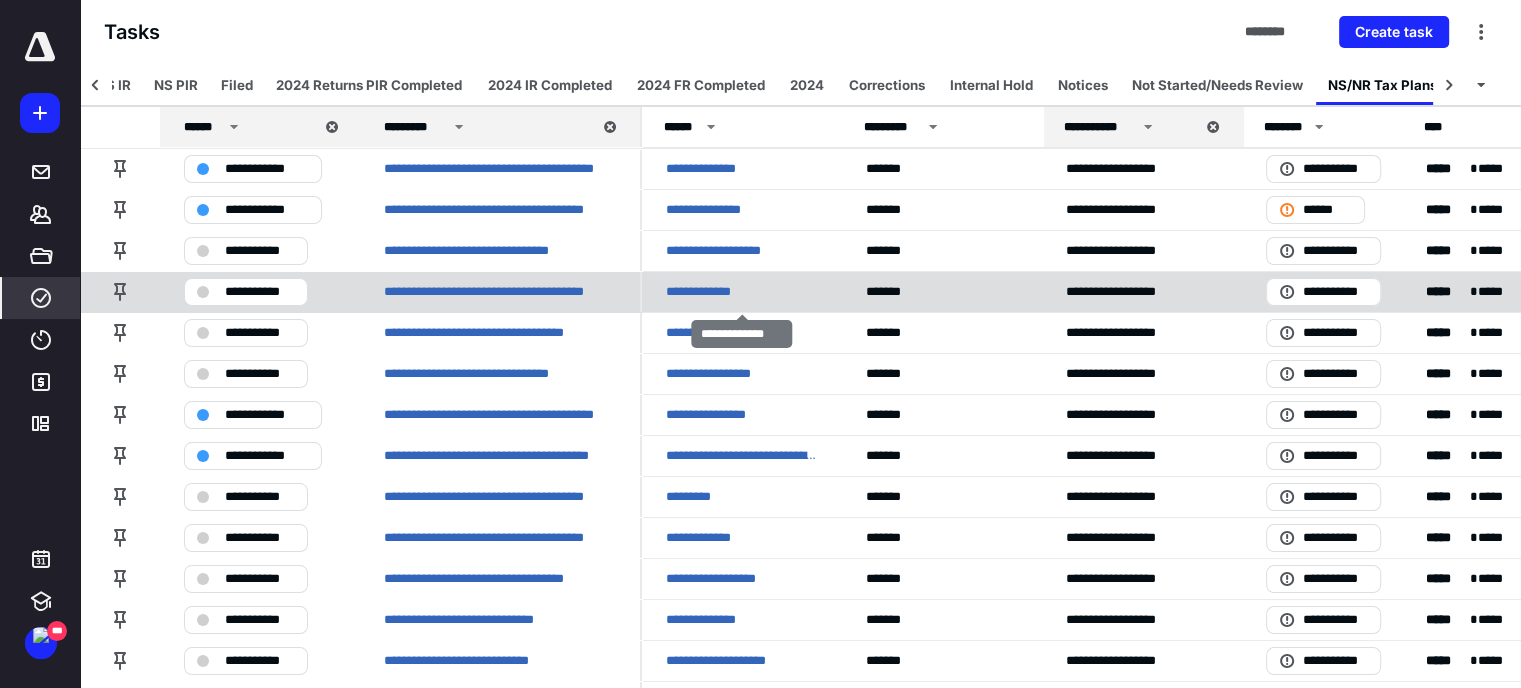 click on "**********" at bounding box center (709, 292) 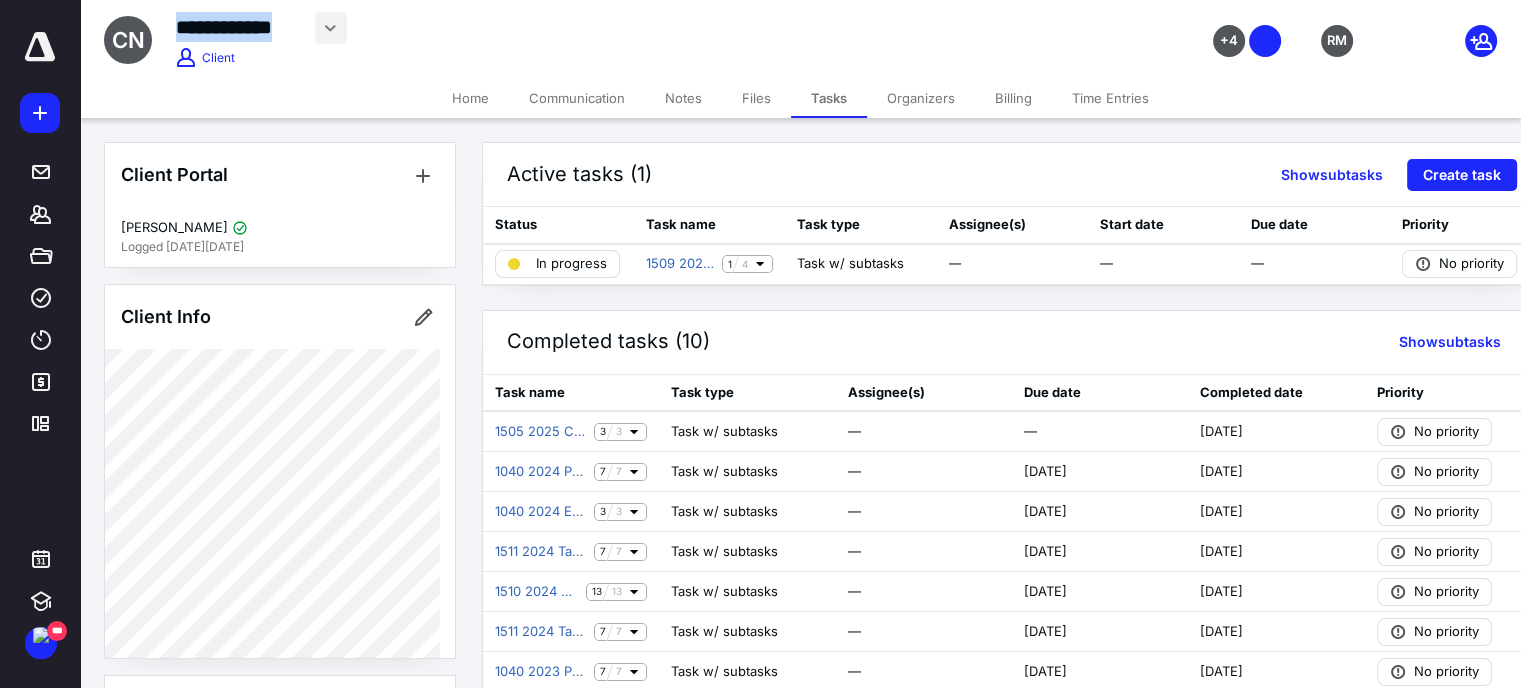 click on "**********" at bounding box center [601, 28] 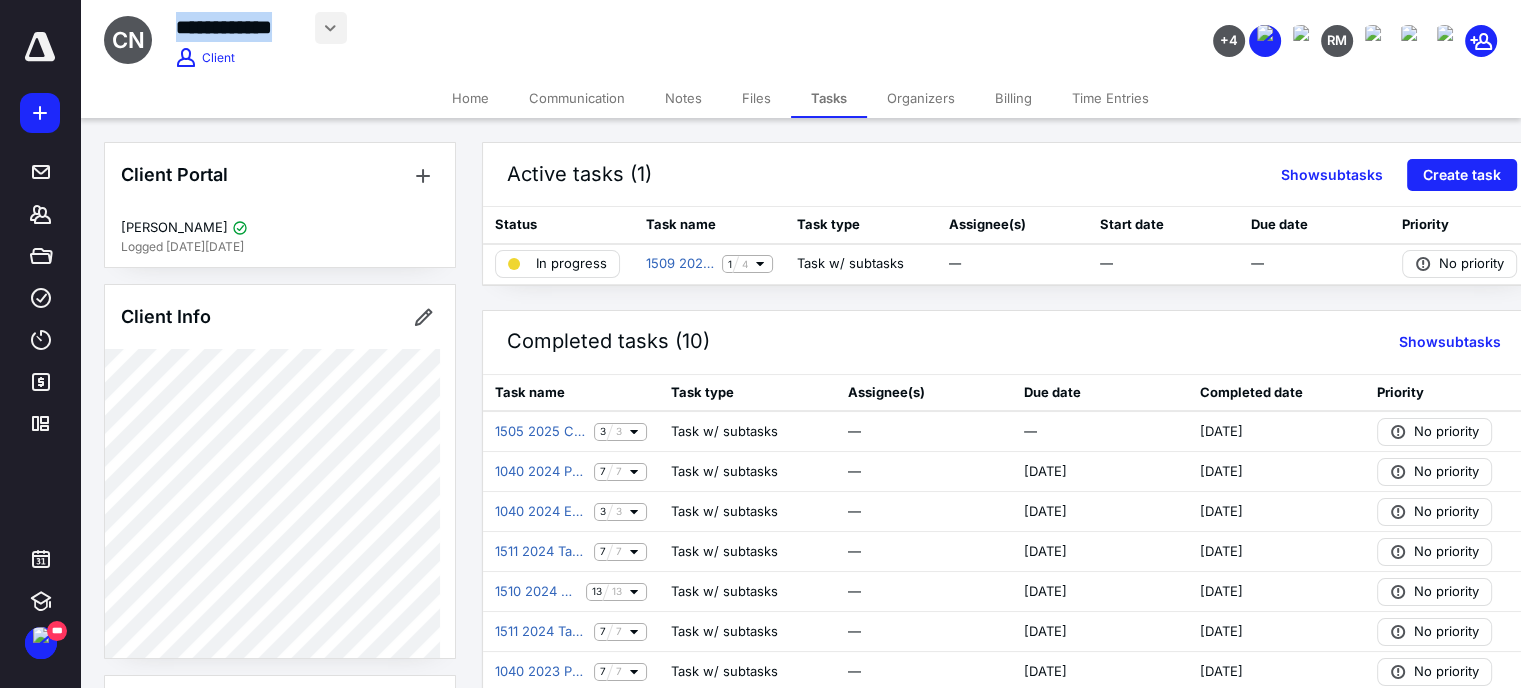 click at bounding box center [331, 28] 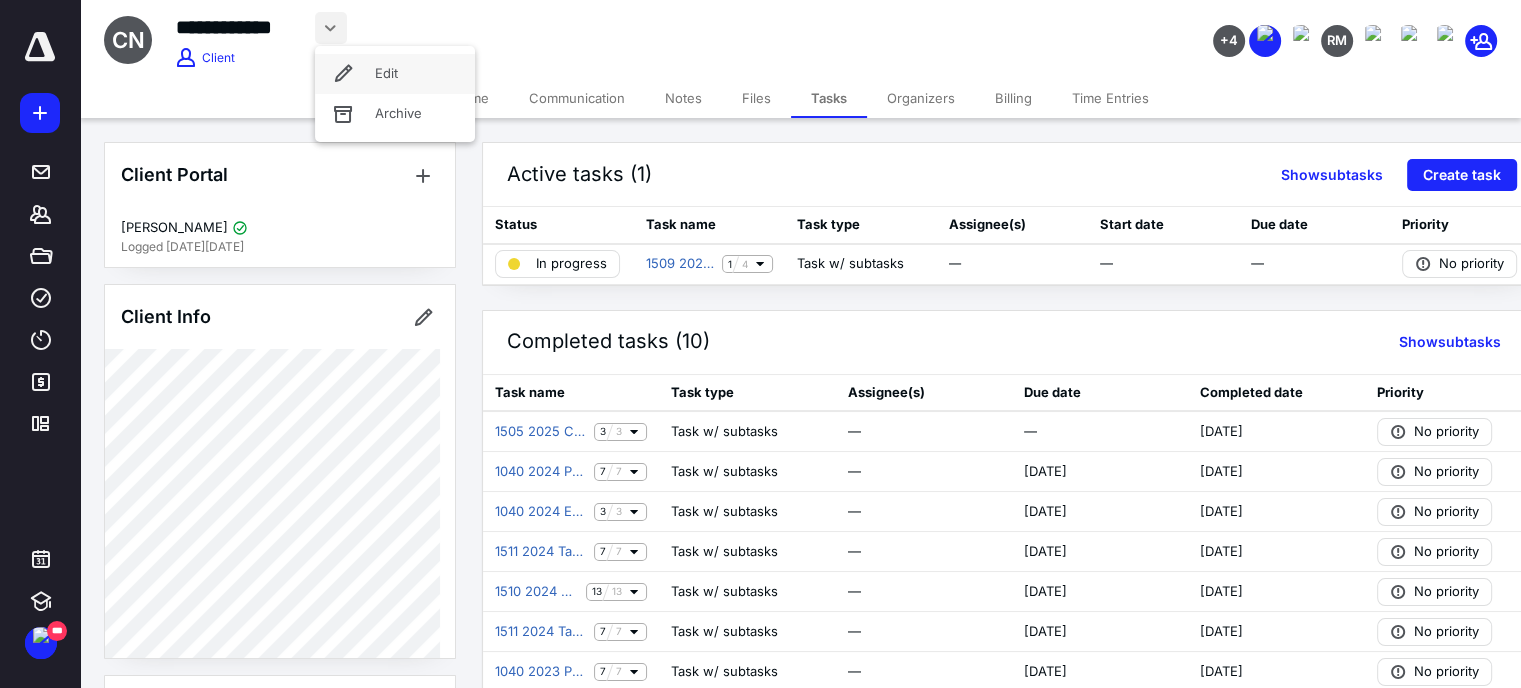 click on "Edit" at bounding box center (395, 74) 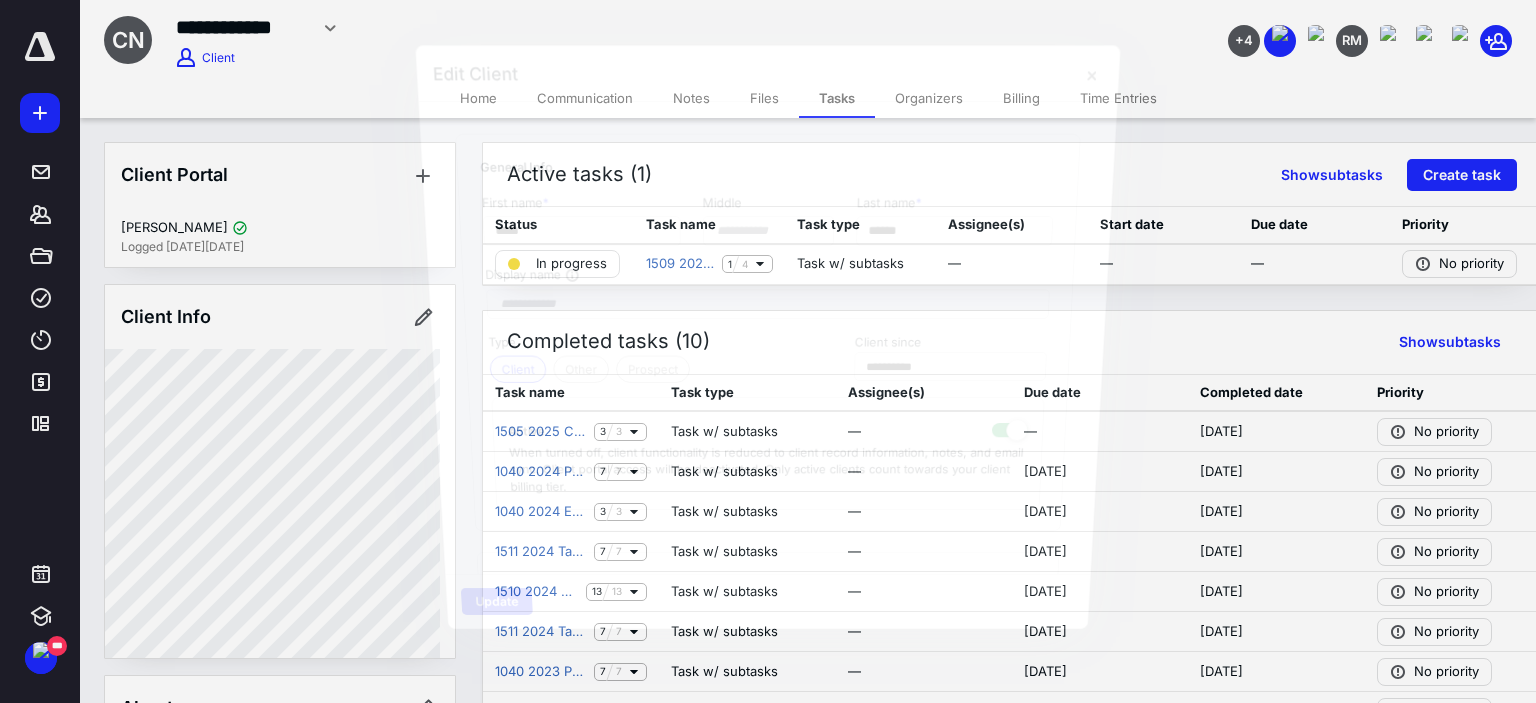 type on "**********" 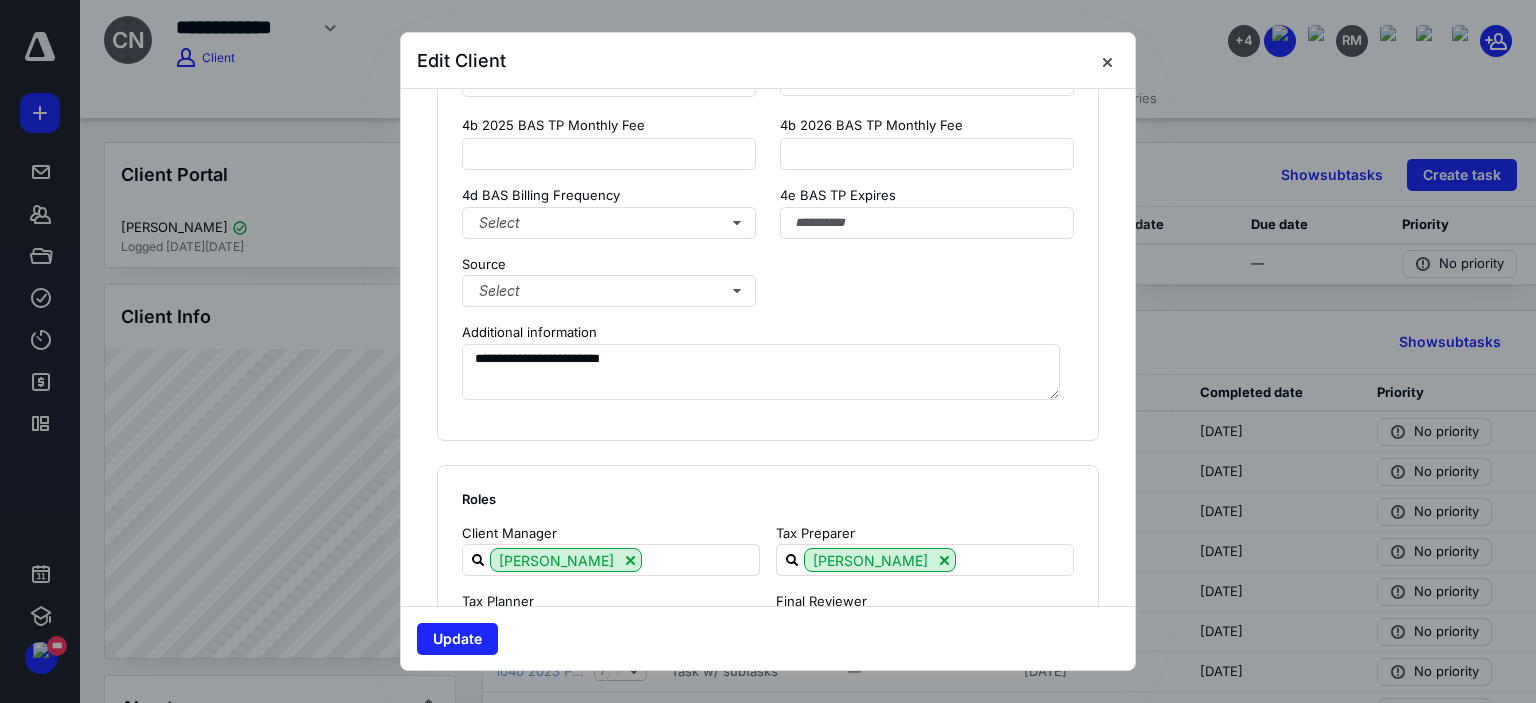 scroll, scrollTop: 1800, scrollLeft: 0, axis: vertical 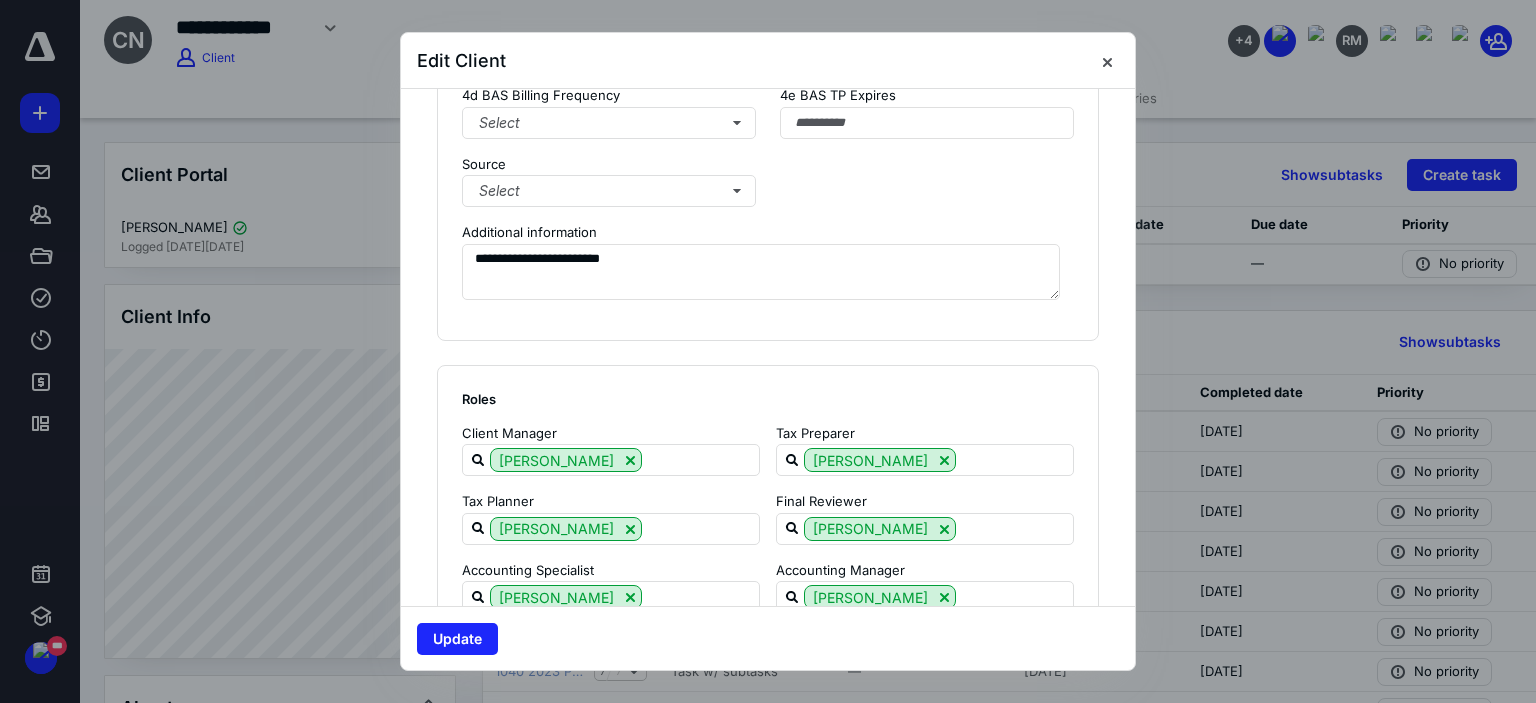 click at bounding box center (1107, 61) 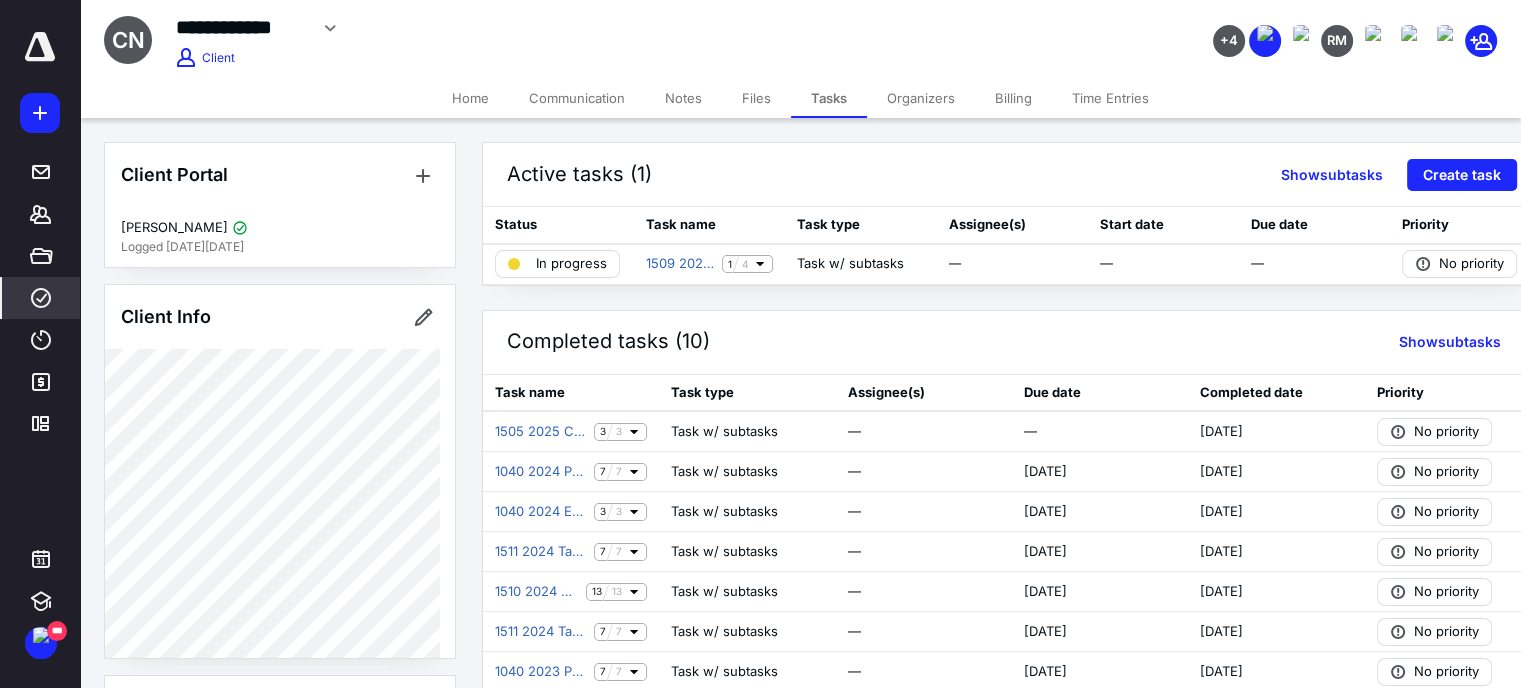 click on "****" at bounding box center [41, 298] 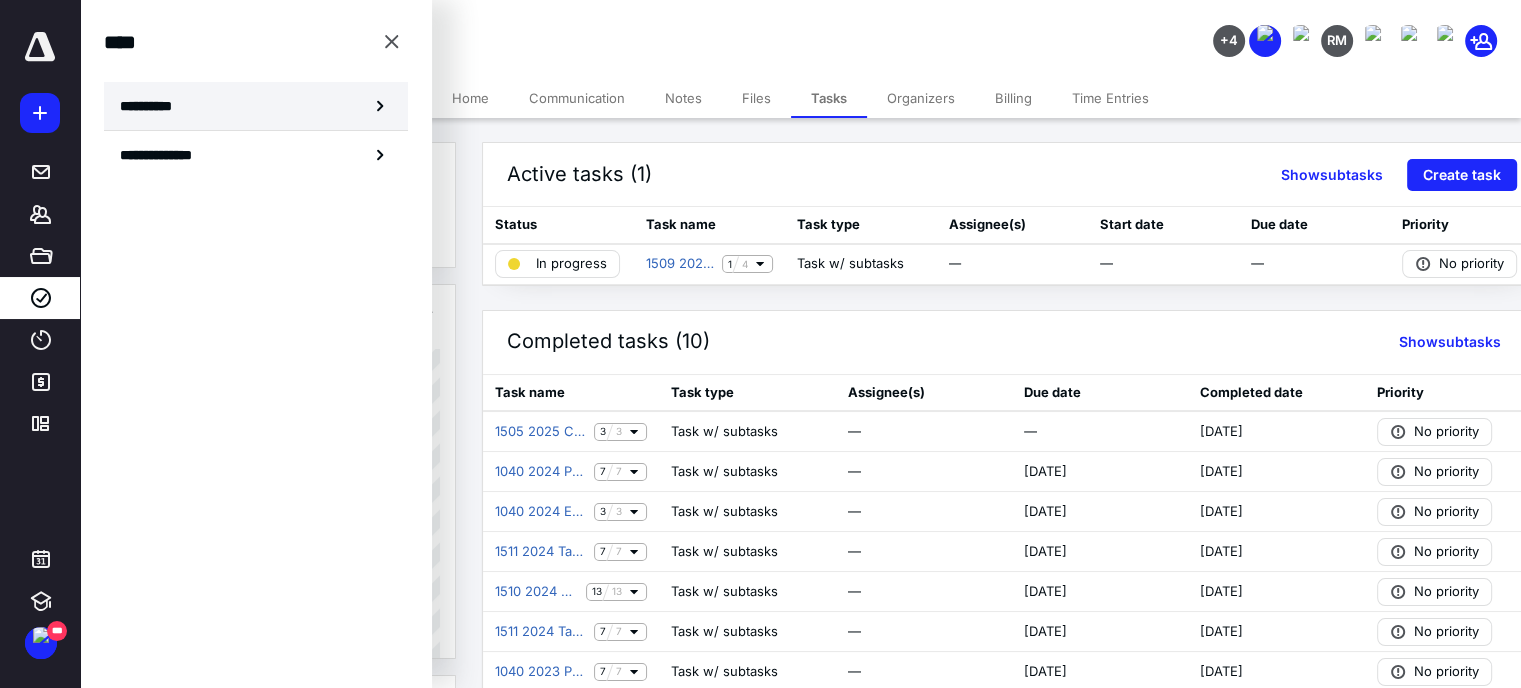 click on "**********" at bounding box center [256, 106] 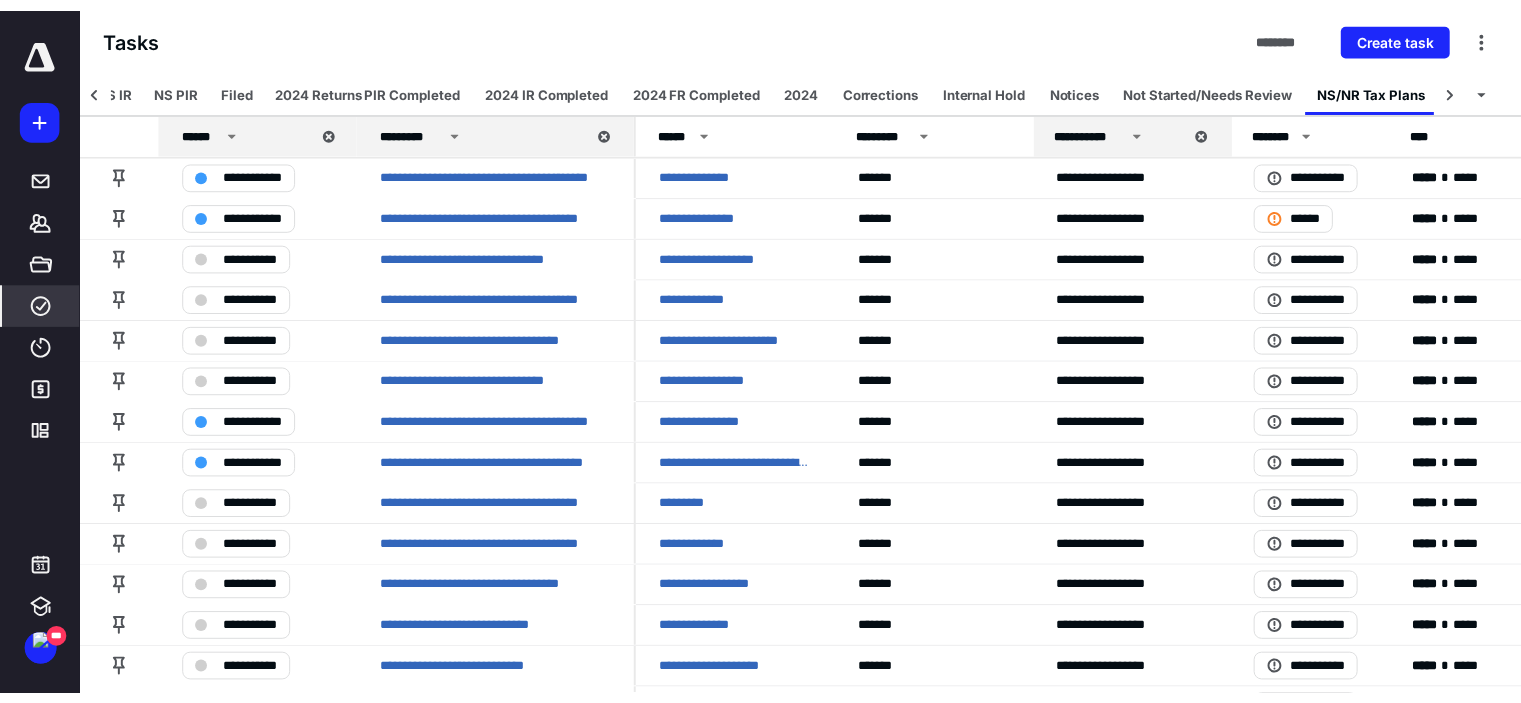 scroll, scrollTop: 0, scrollLeft: 323, axis: horizontal 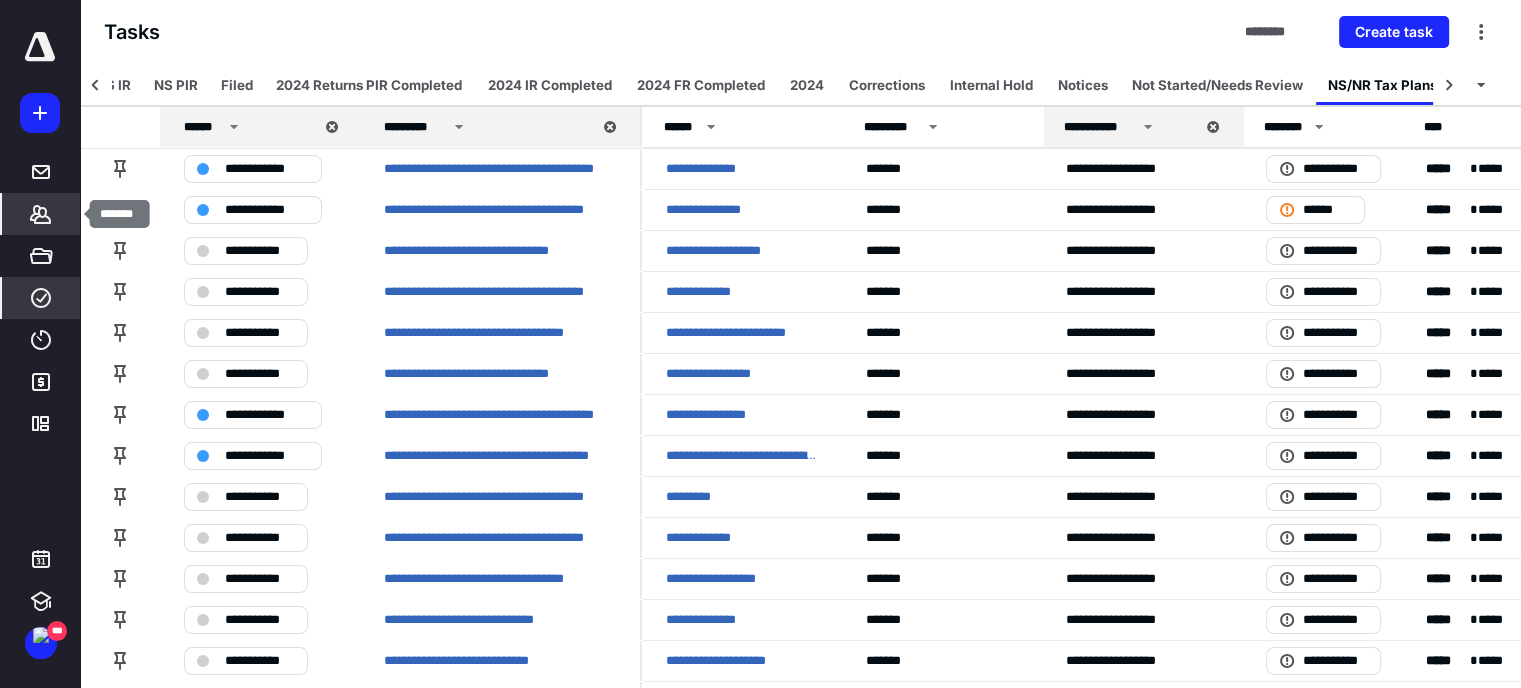click 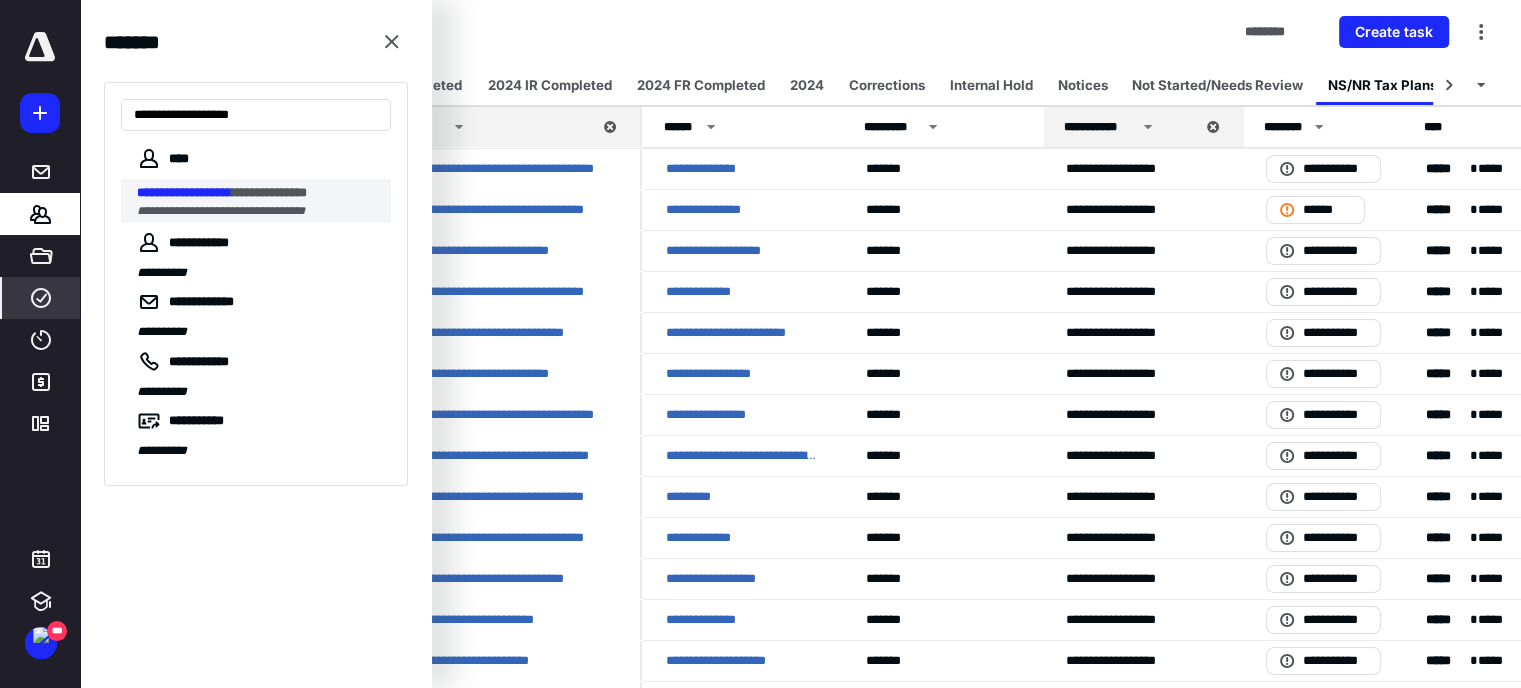 type on "**********" 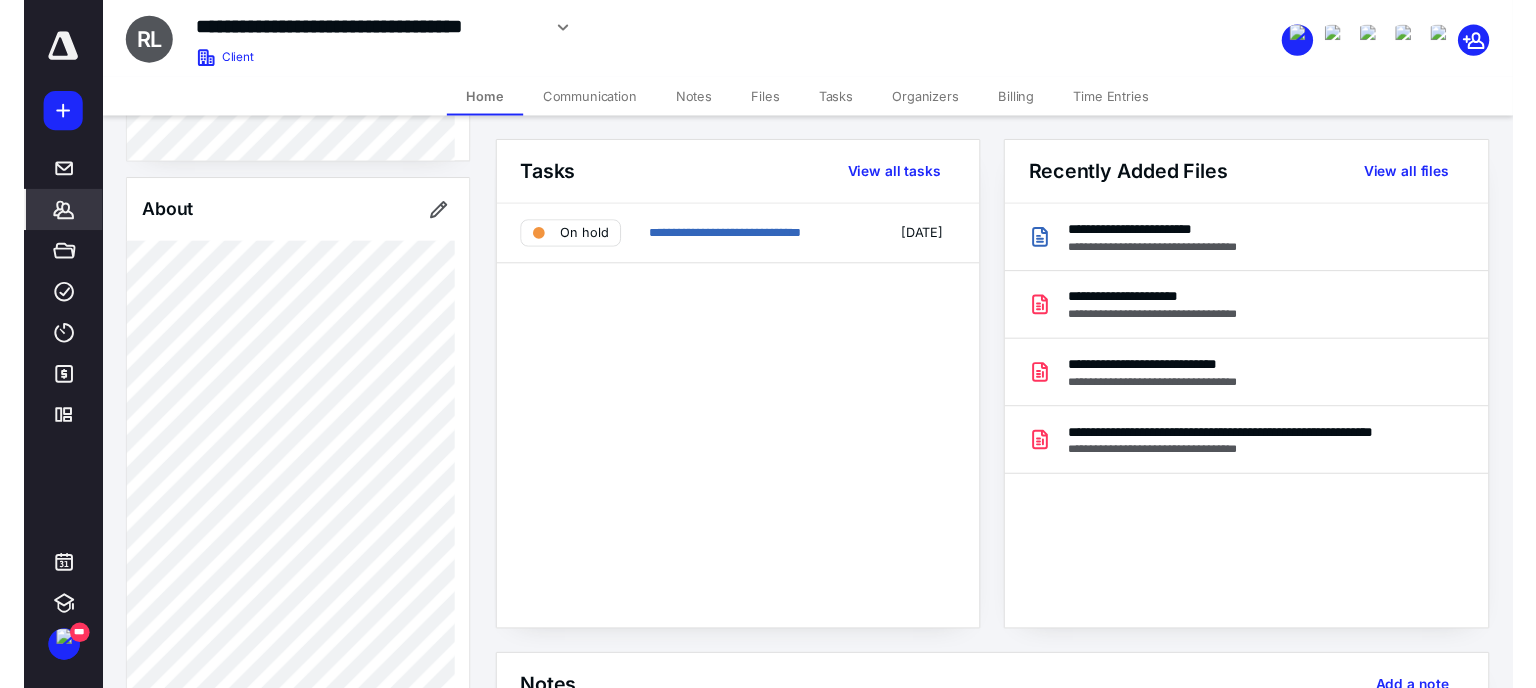 scroll, scrollTop: 100, scrollLeft: 0, axis: vertical 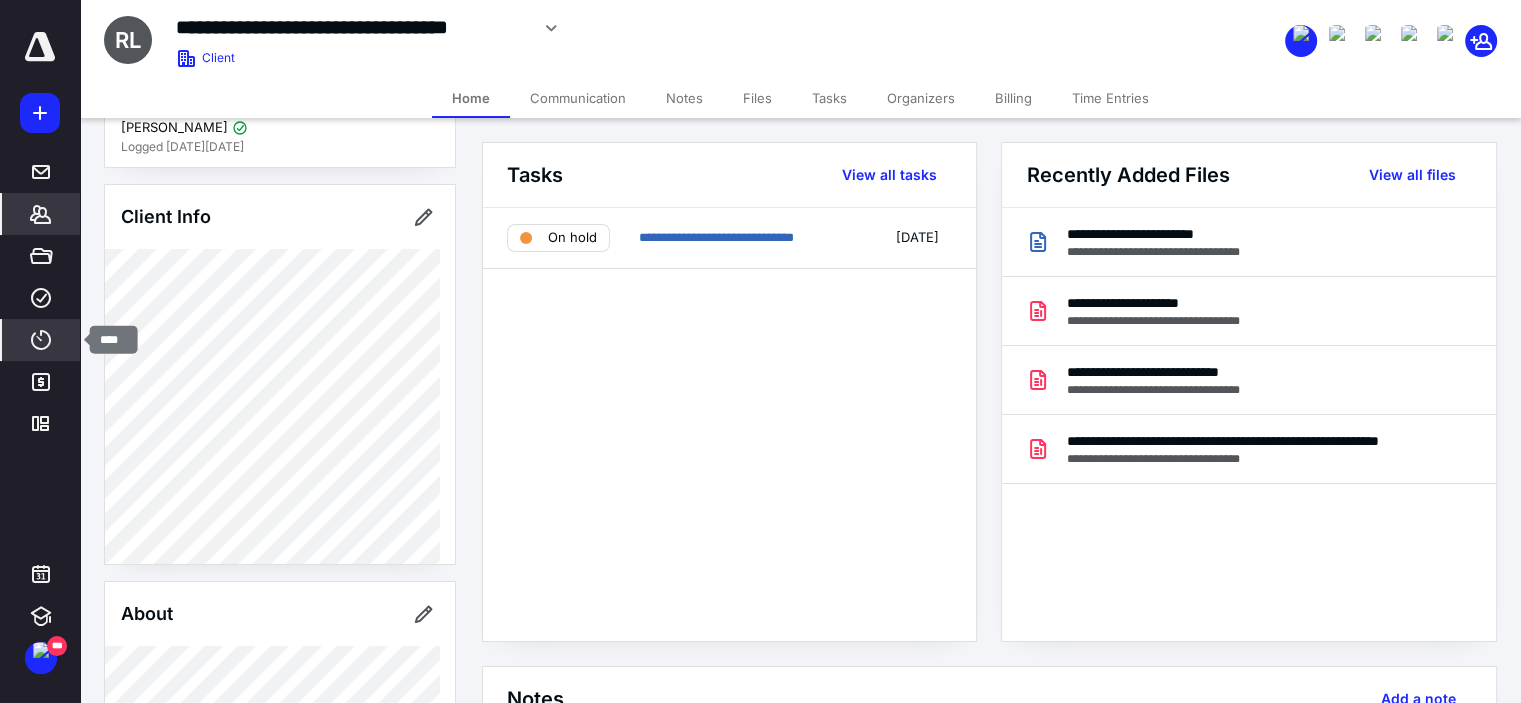 drag, startPoint x: 59, startPoint y: 330, endPoint x: 69, endPoint y: 308, distance: 24.166092 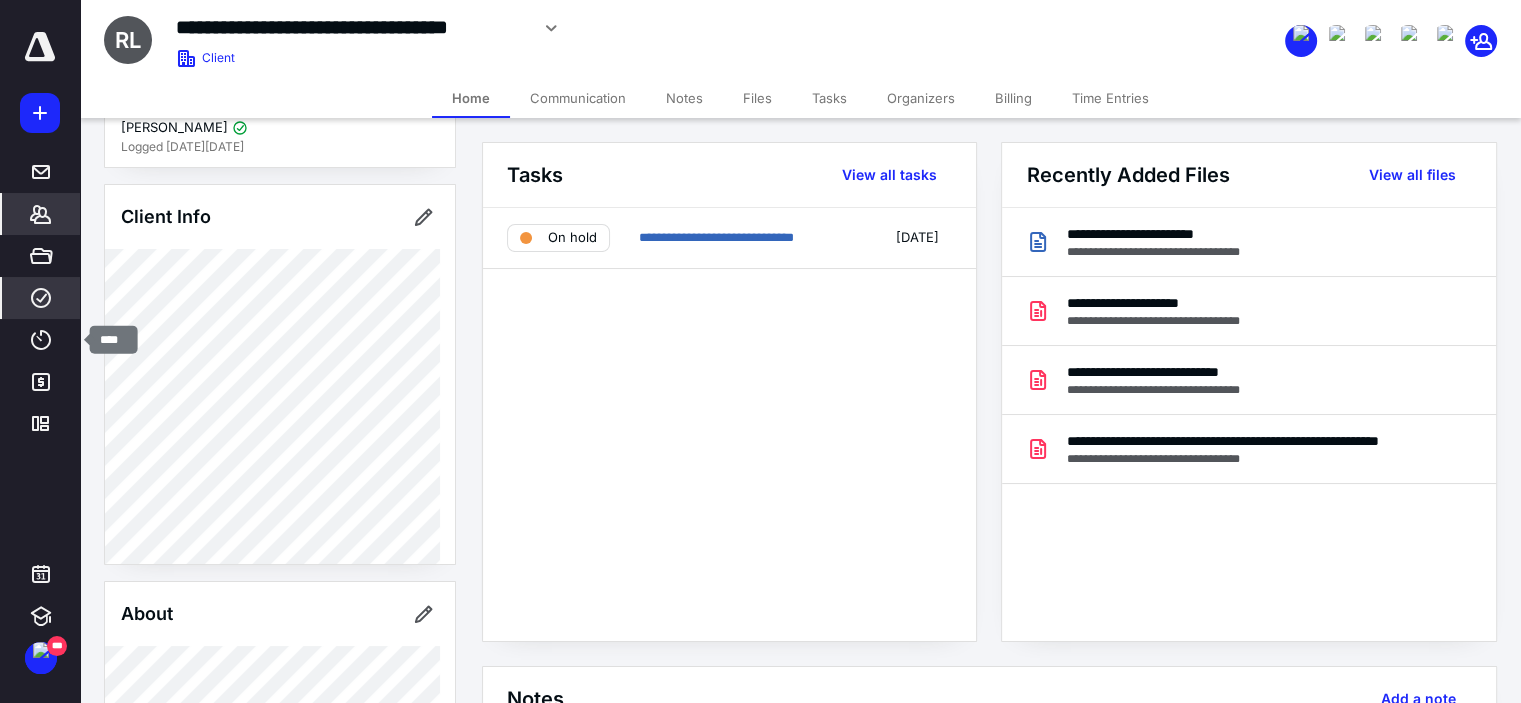 click on "****" at bounding box center (41, 340) 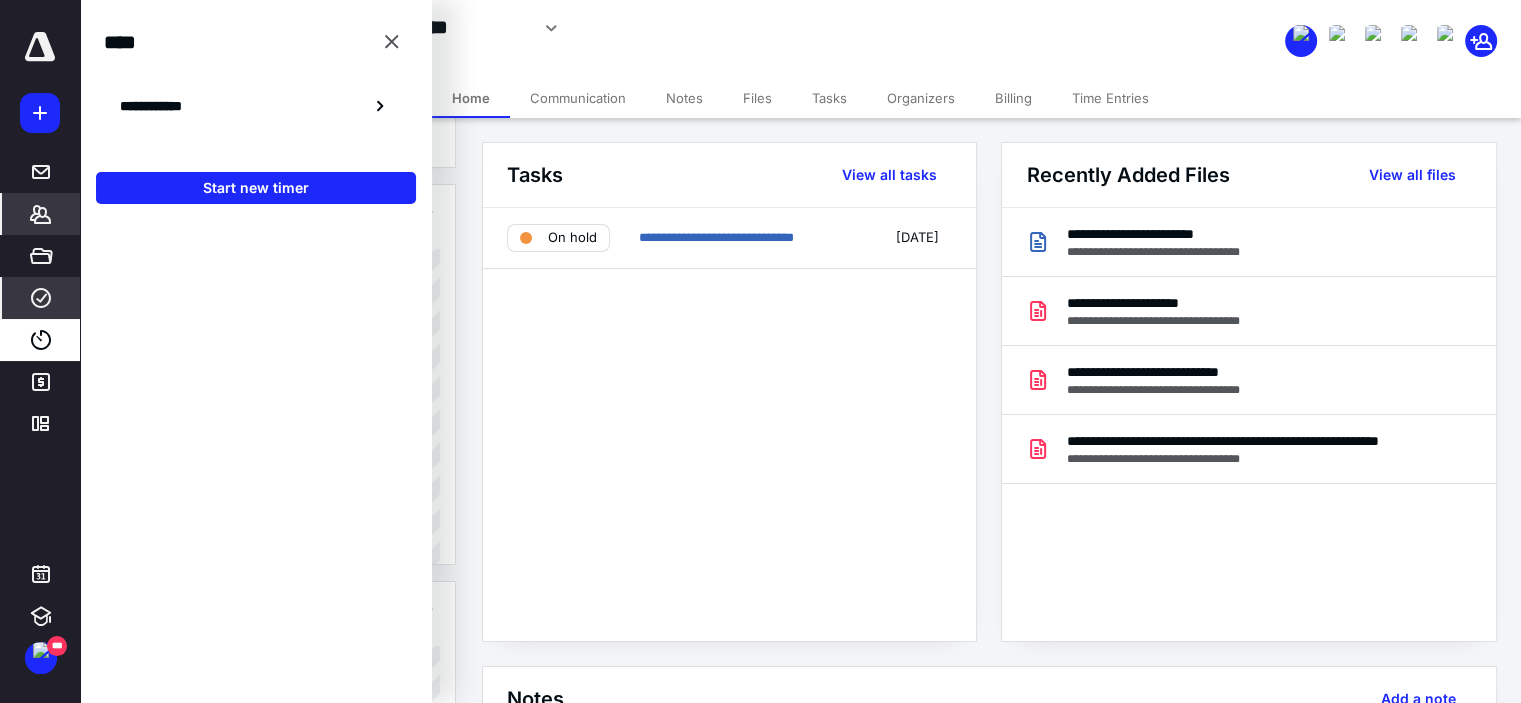 click on "****" at bounding box center [41, 298] 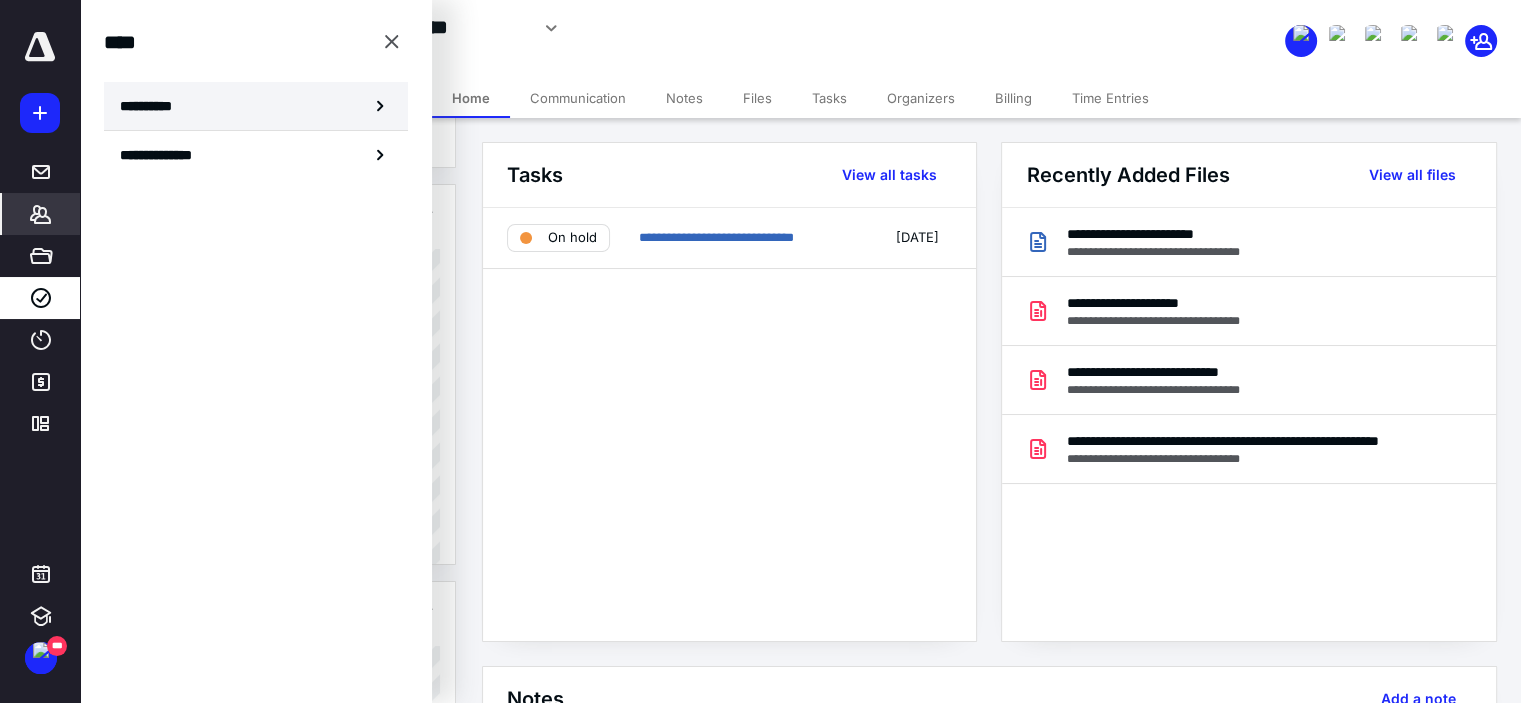 click on "**********" at bounding box center (256, 106) 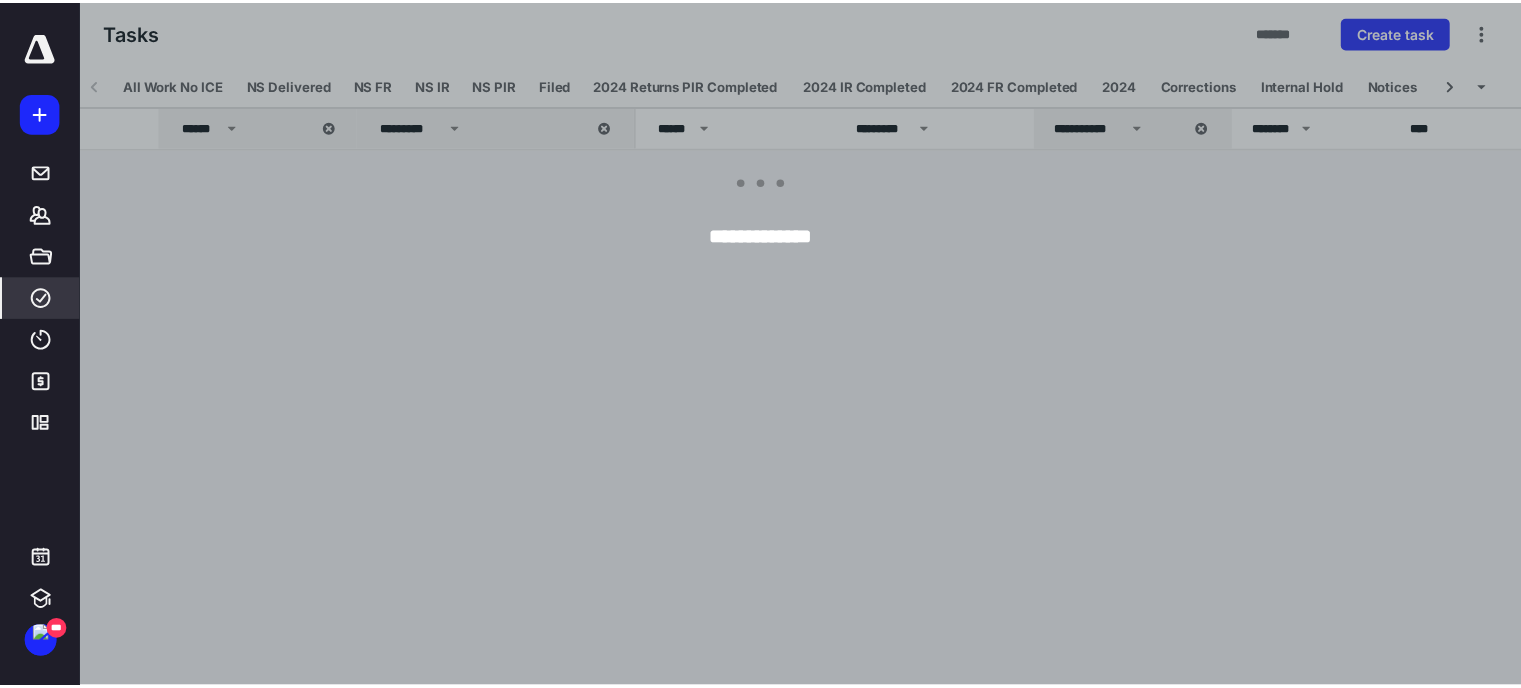 scroll, scrollTop: 0, scrollLeft: 323, axis: horizontal 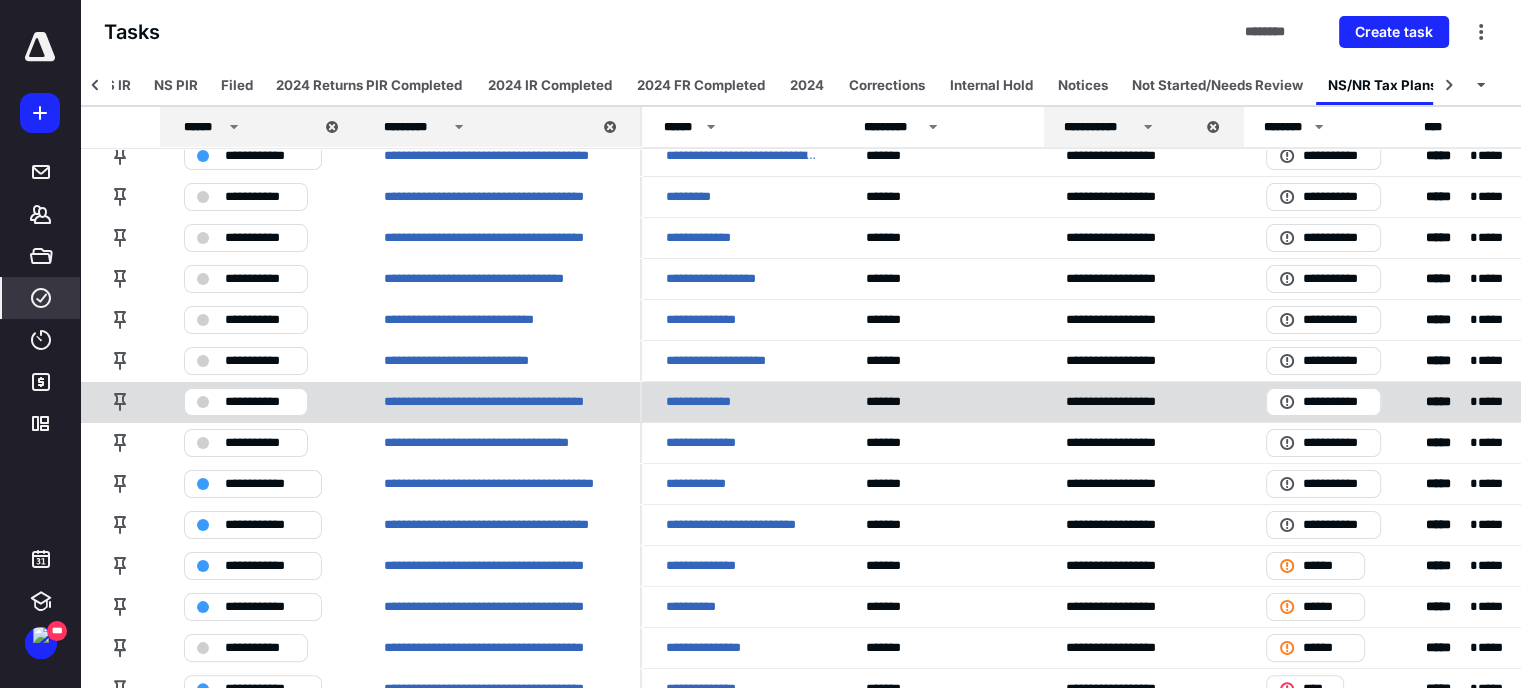 click on "**********" at bounding box center [707, 402] 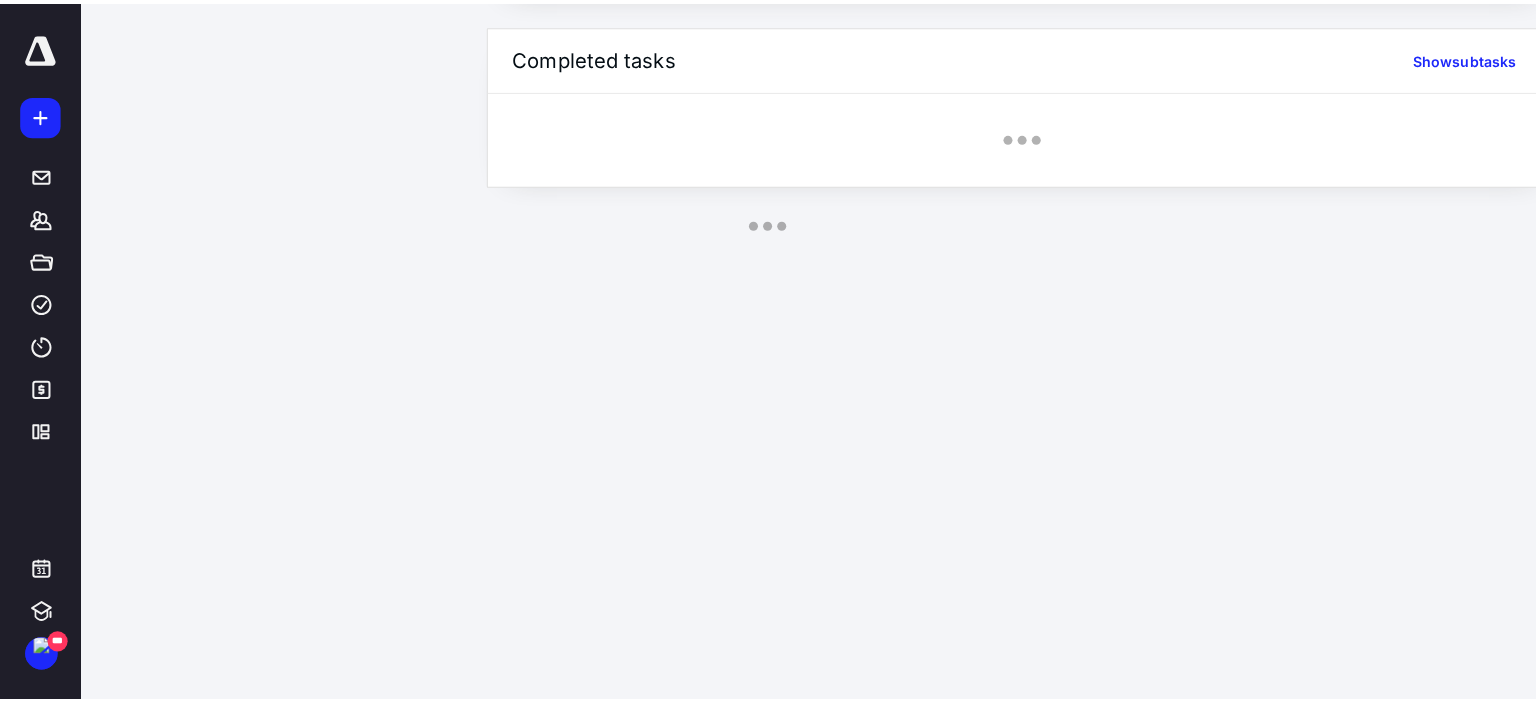 scroll, scrollTop: 0, scrollLeft: 0, axis: both 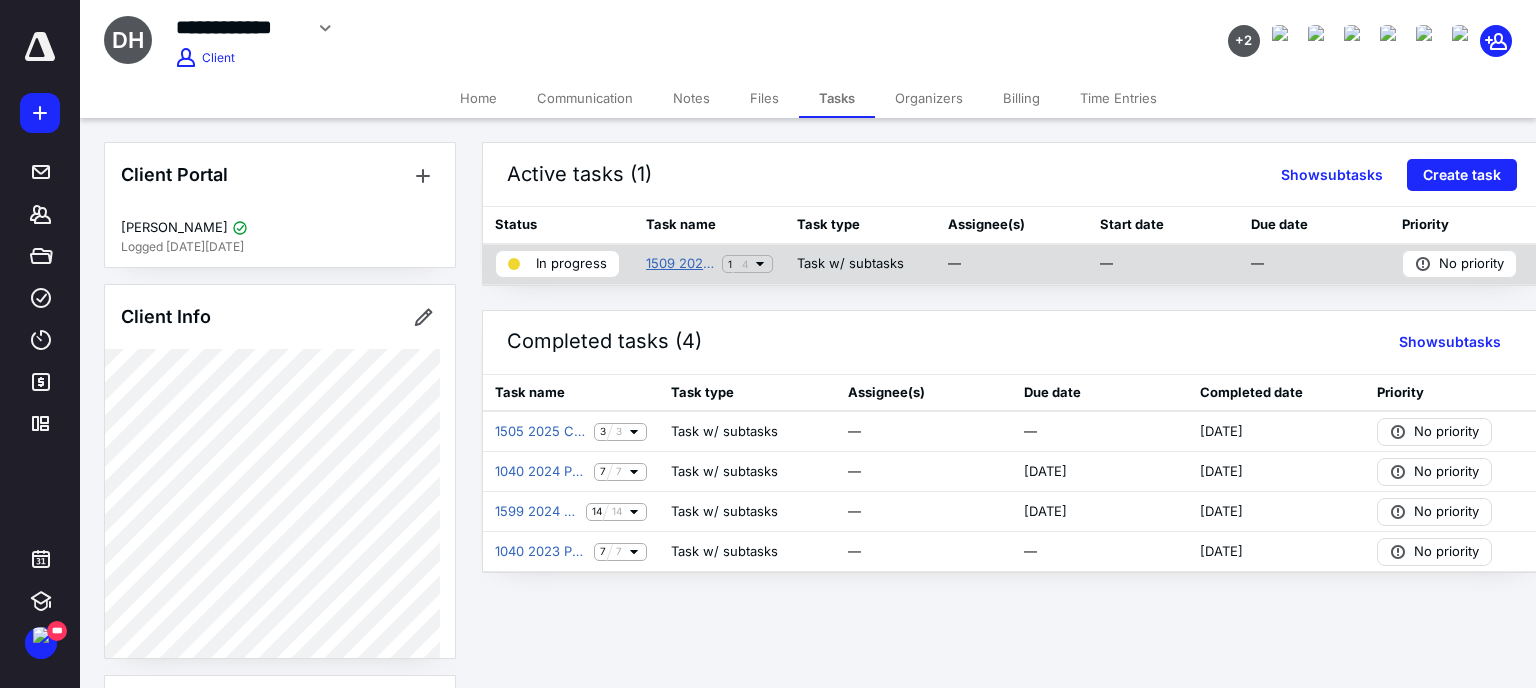click on "1509 2025 Annual Client Management DIY PR" at bounding box center [680, 264] 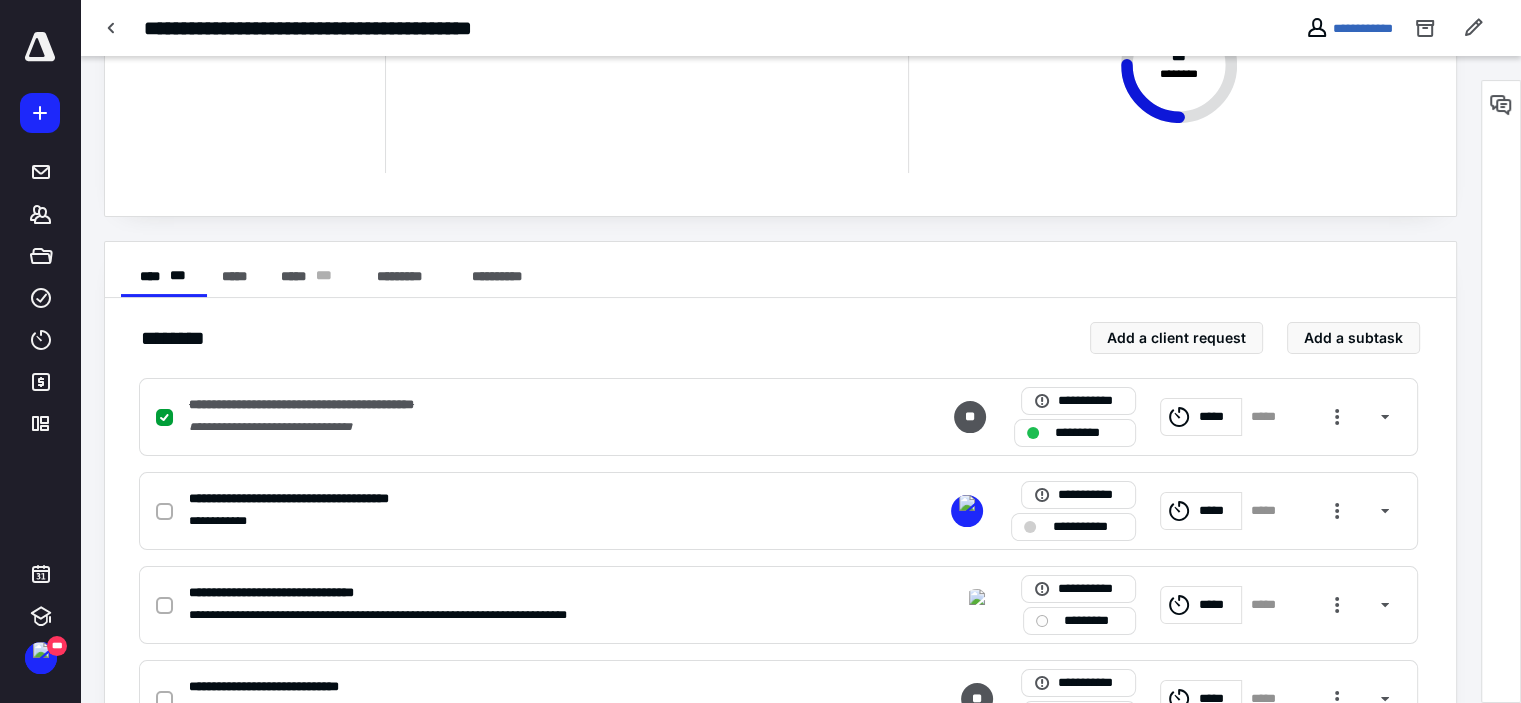 scroll, scrollTop: 283, scrollLeft: 0, axis: vertical 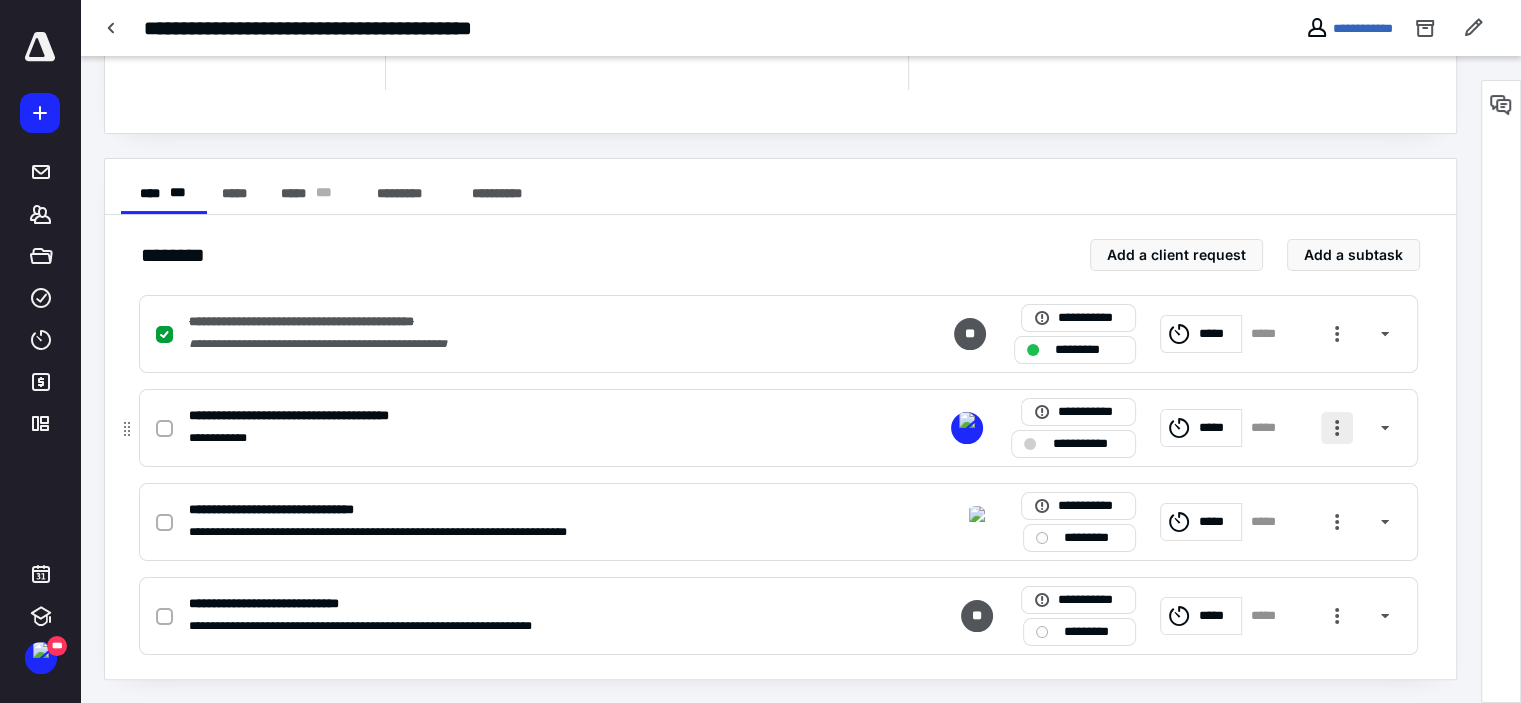 click at bounding box center [1337, 428] 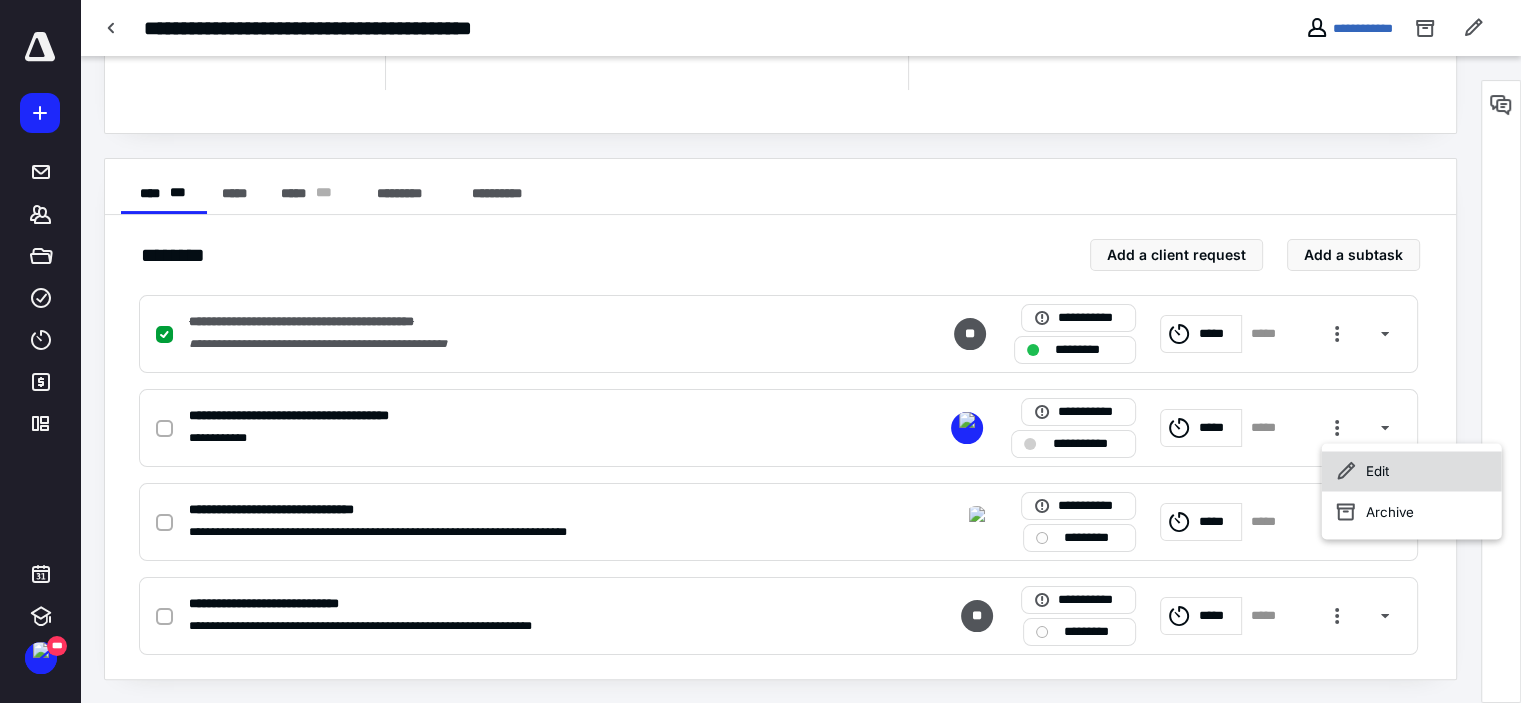 click 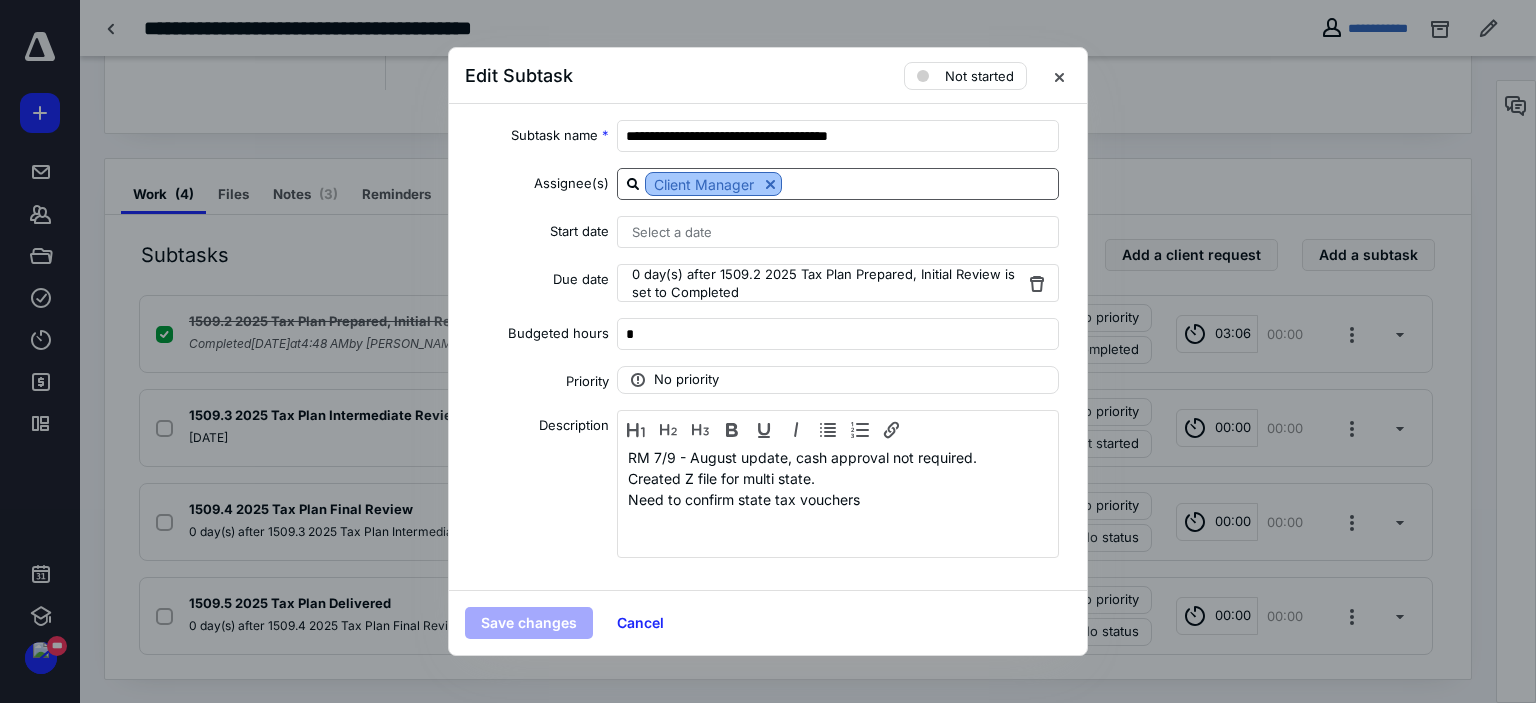 click at bounding box center [770, 184] 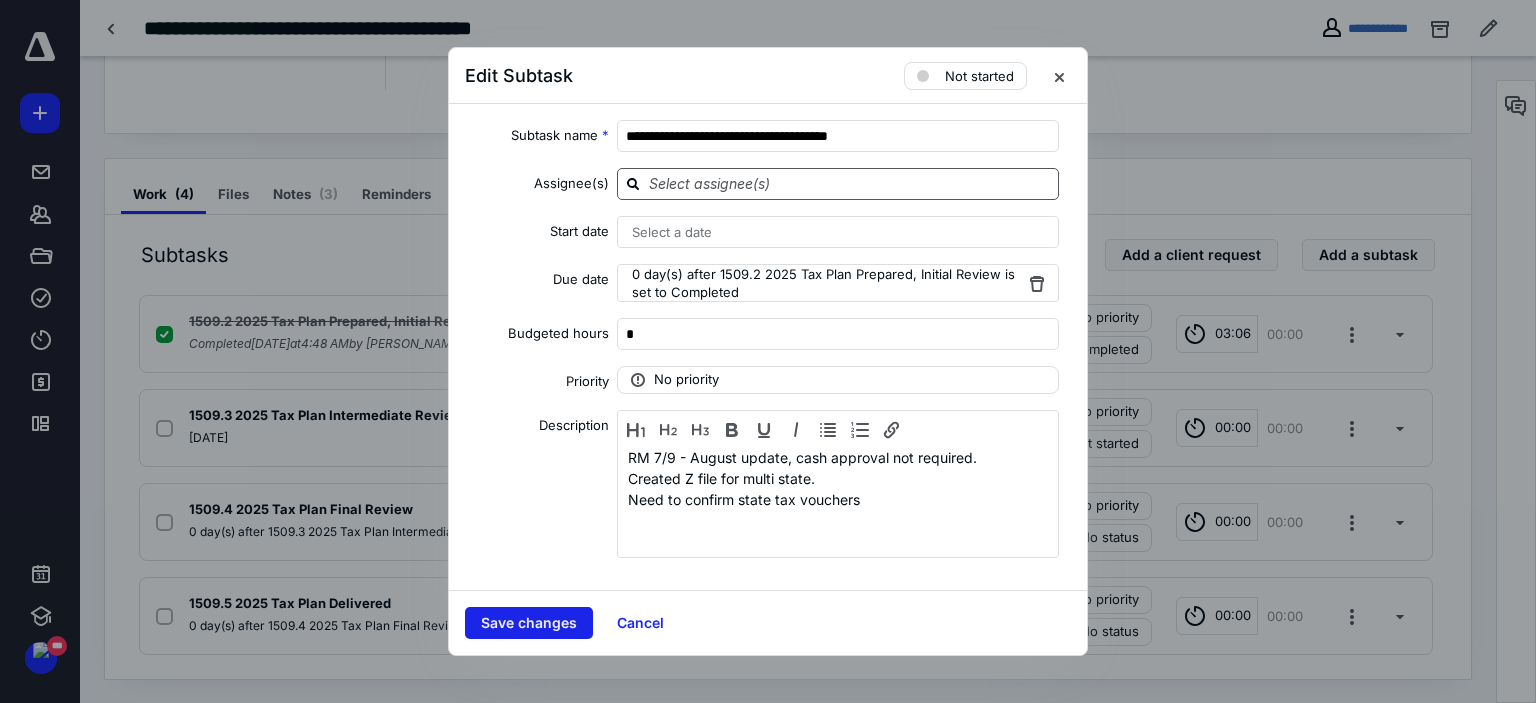 click on "Save changes" at bounding box center (529, 623) 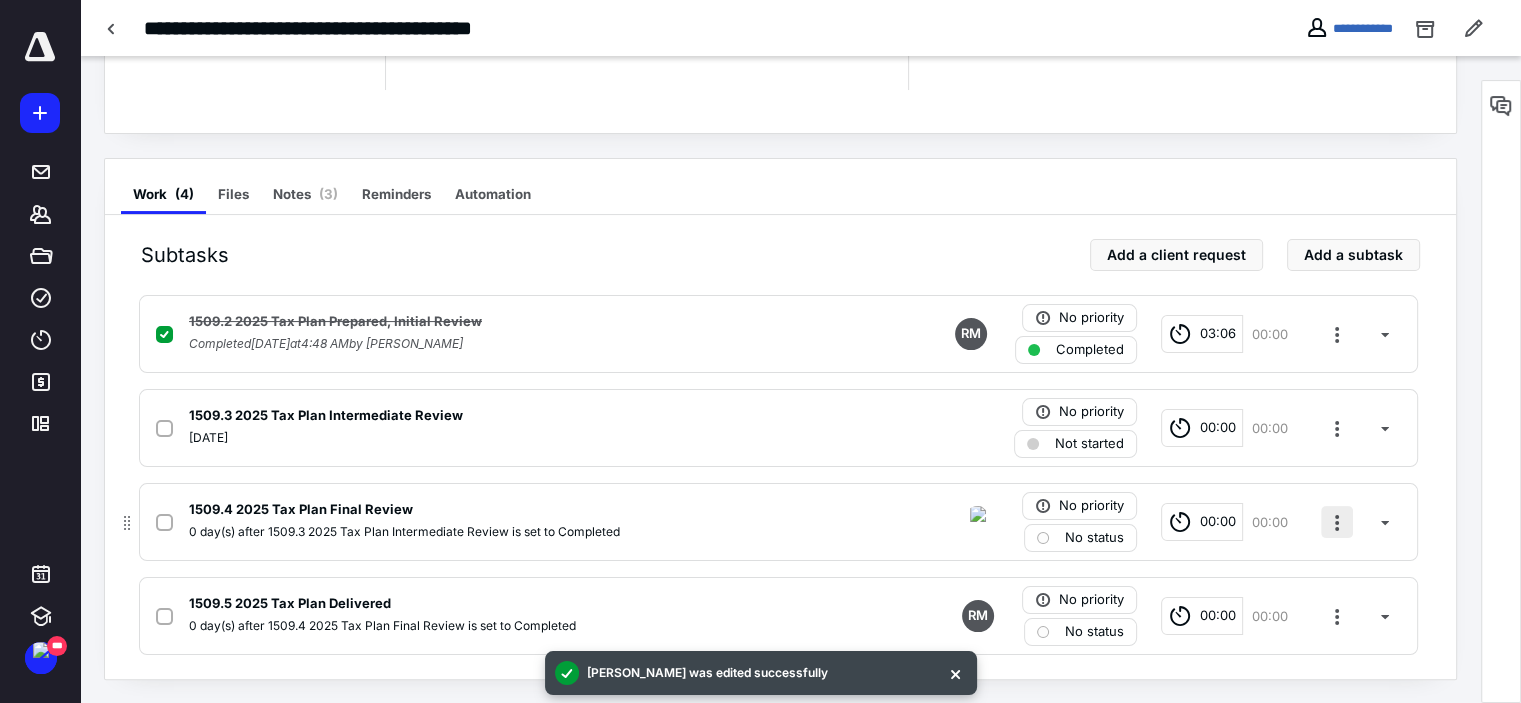 click at bounding box center [1337, 522] 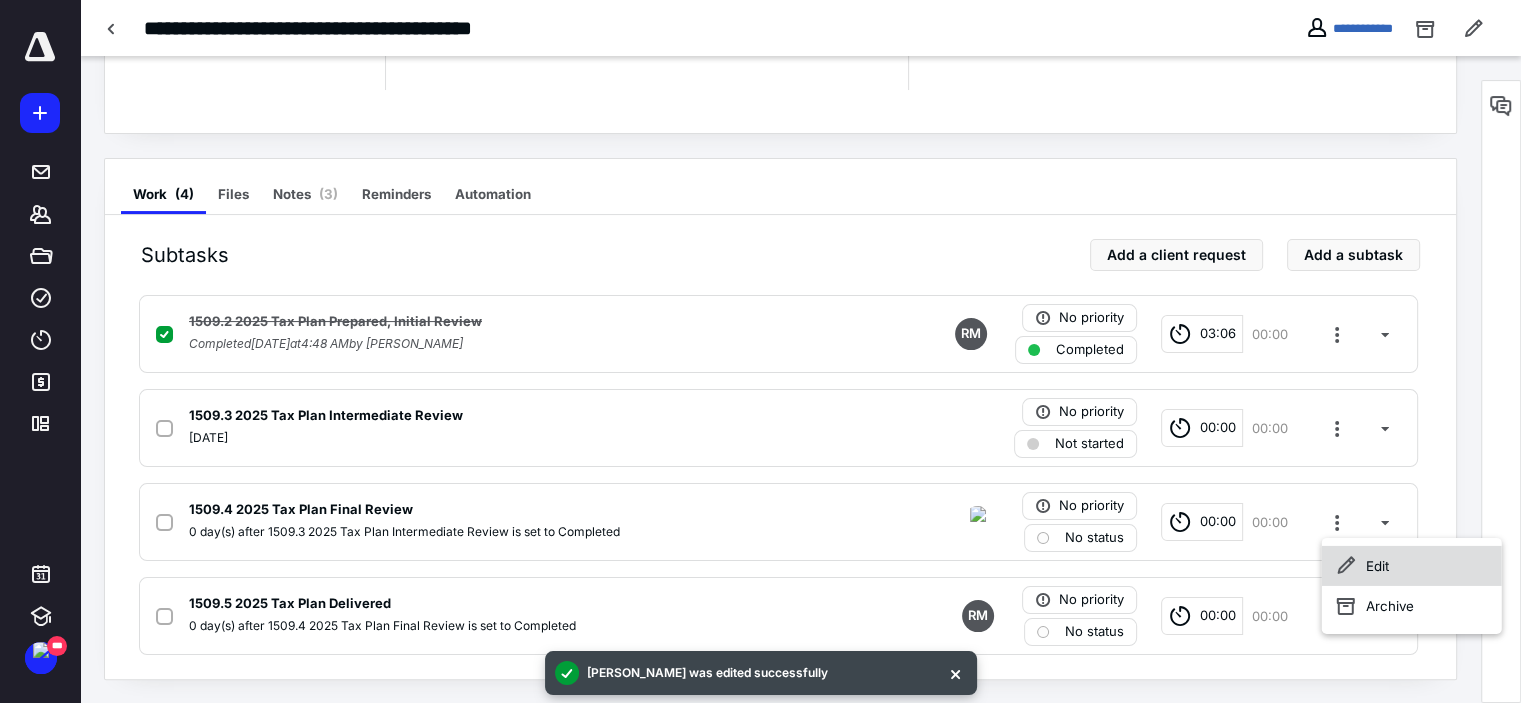 click on "Edit" at bounding box center [1412, 566] 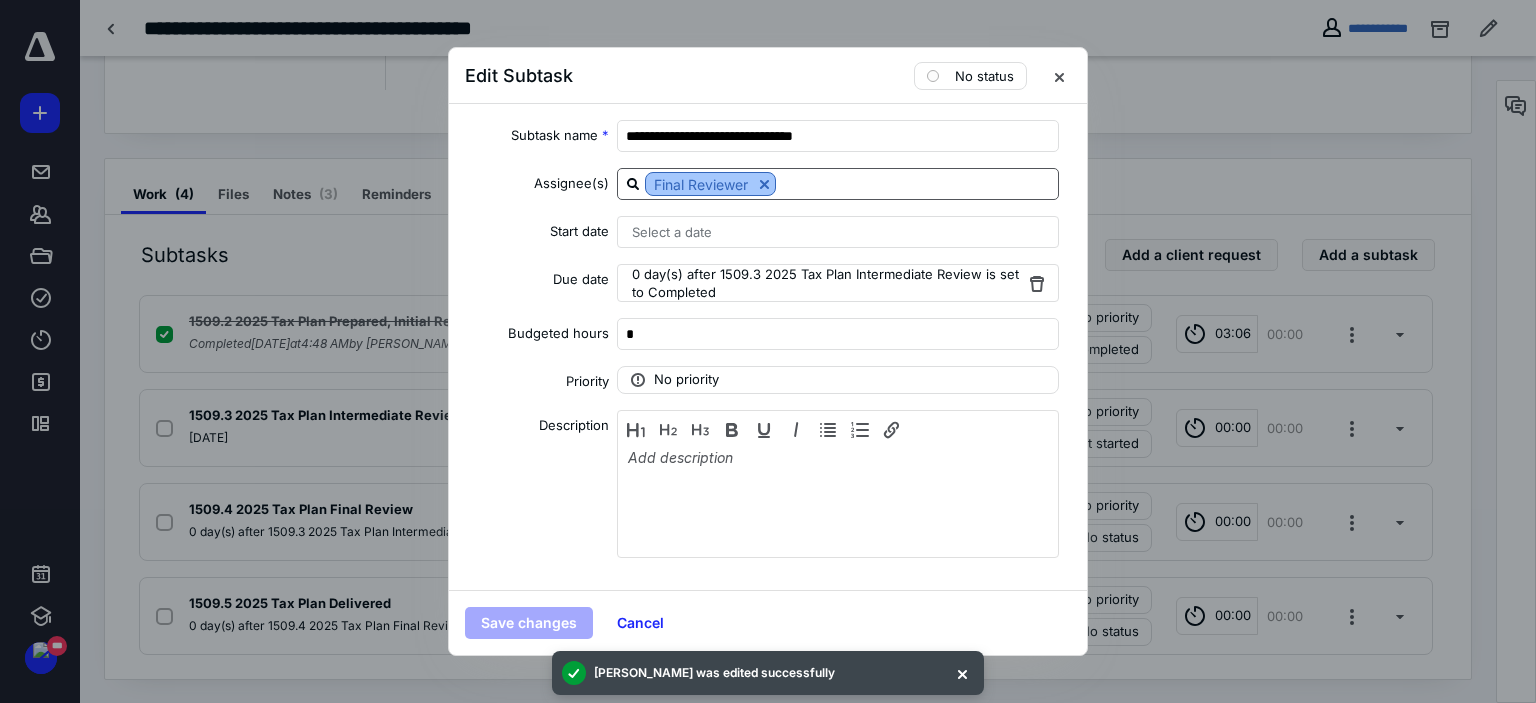 click at bounding box center (764, 184) 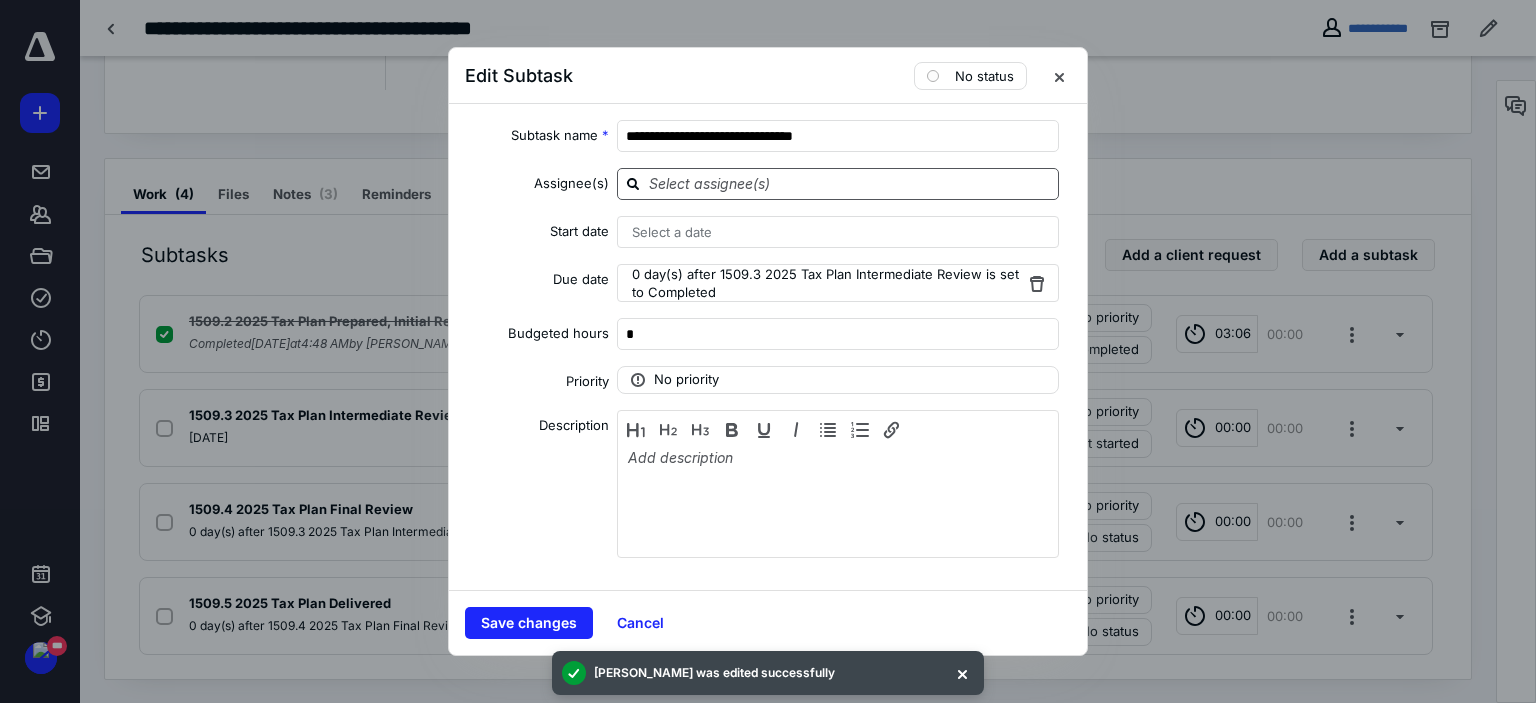 click at bounding box center [850, 183] 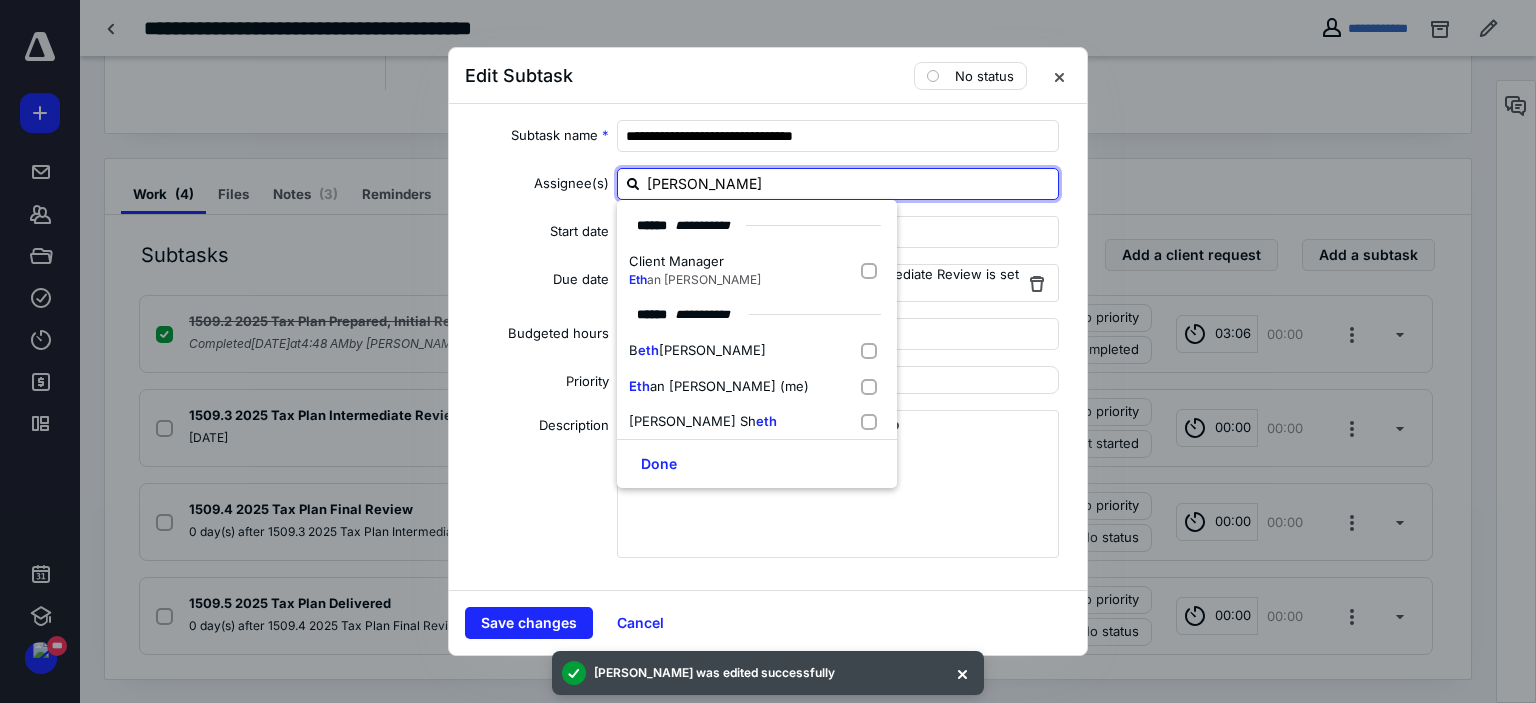type on "[PERSON_NAME]" 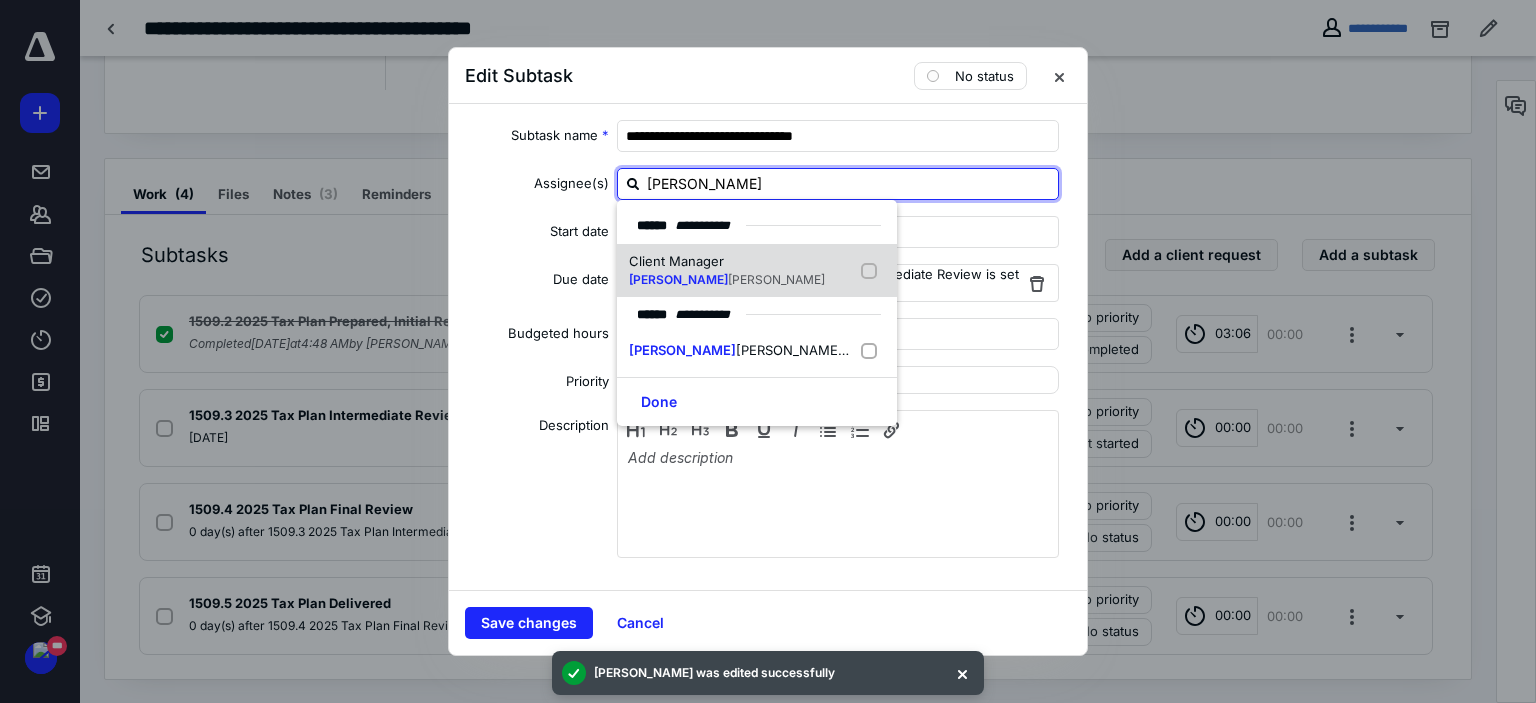 click on "Client Manager Ethan  Summers" at bounding box center (731, 271) 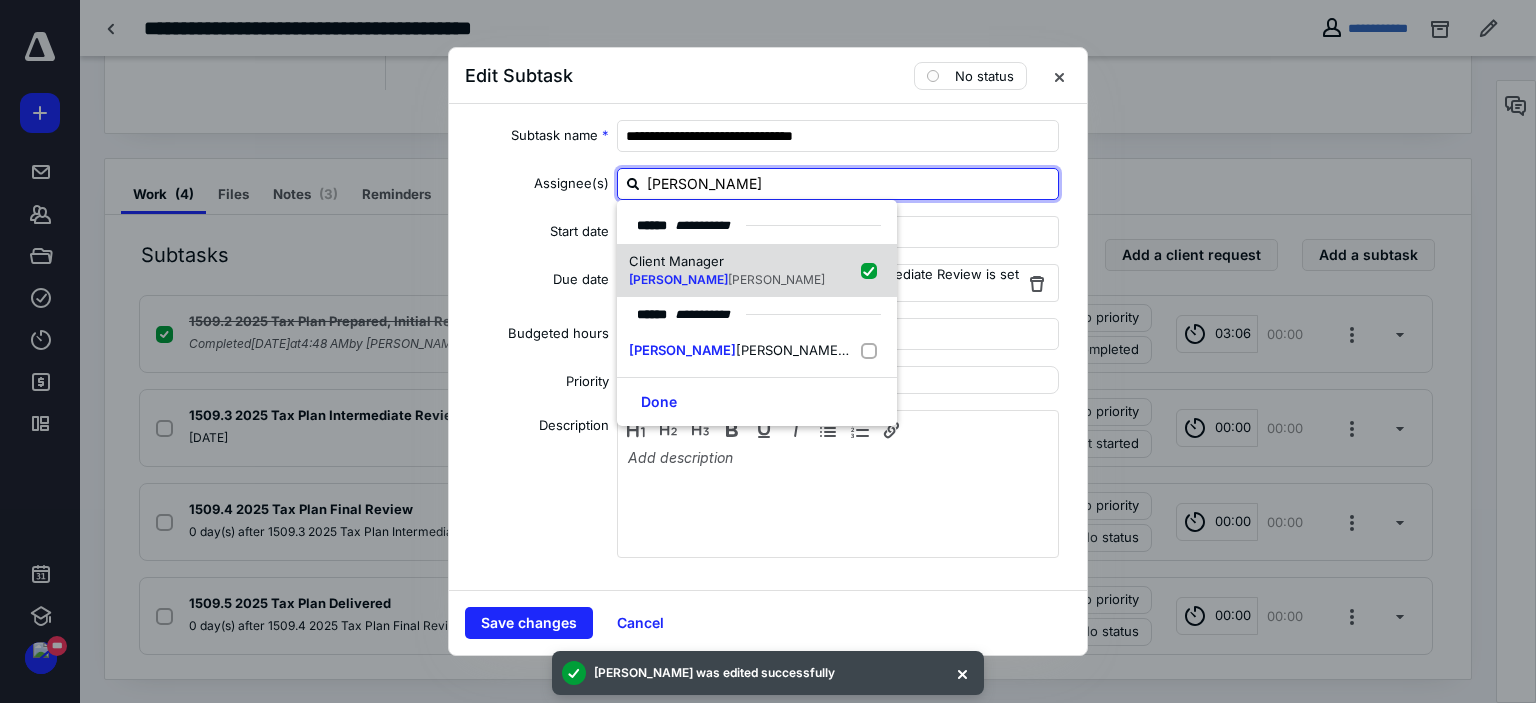 checkbox on "true" 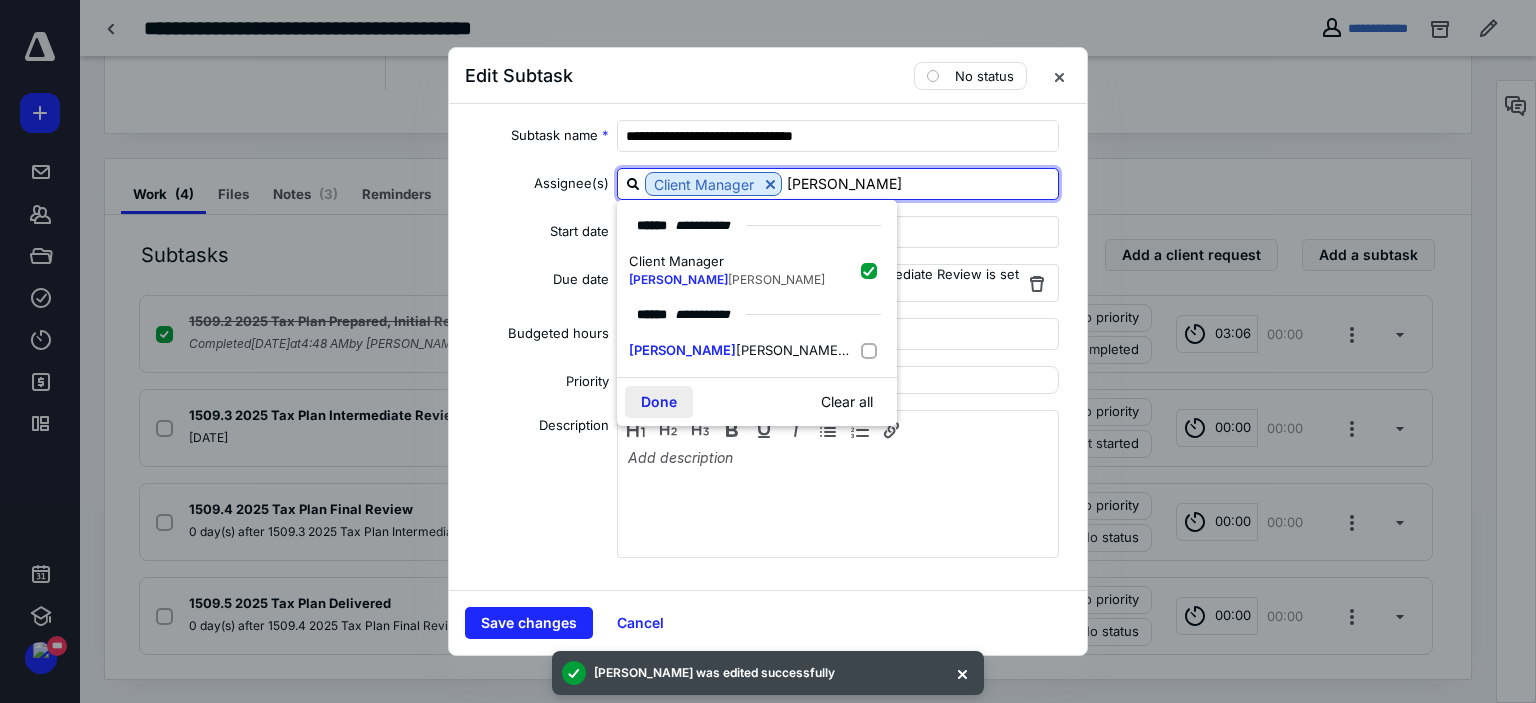 type on "[PERSON_NAME]" 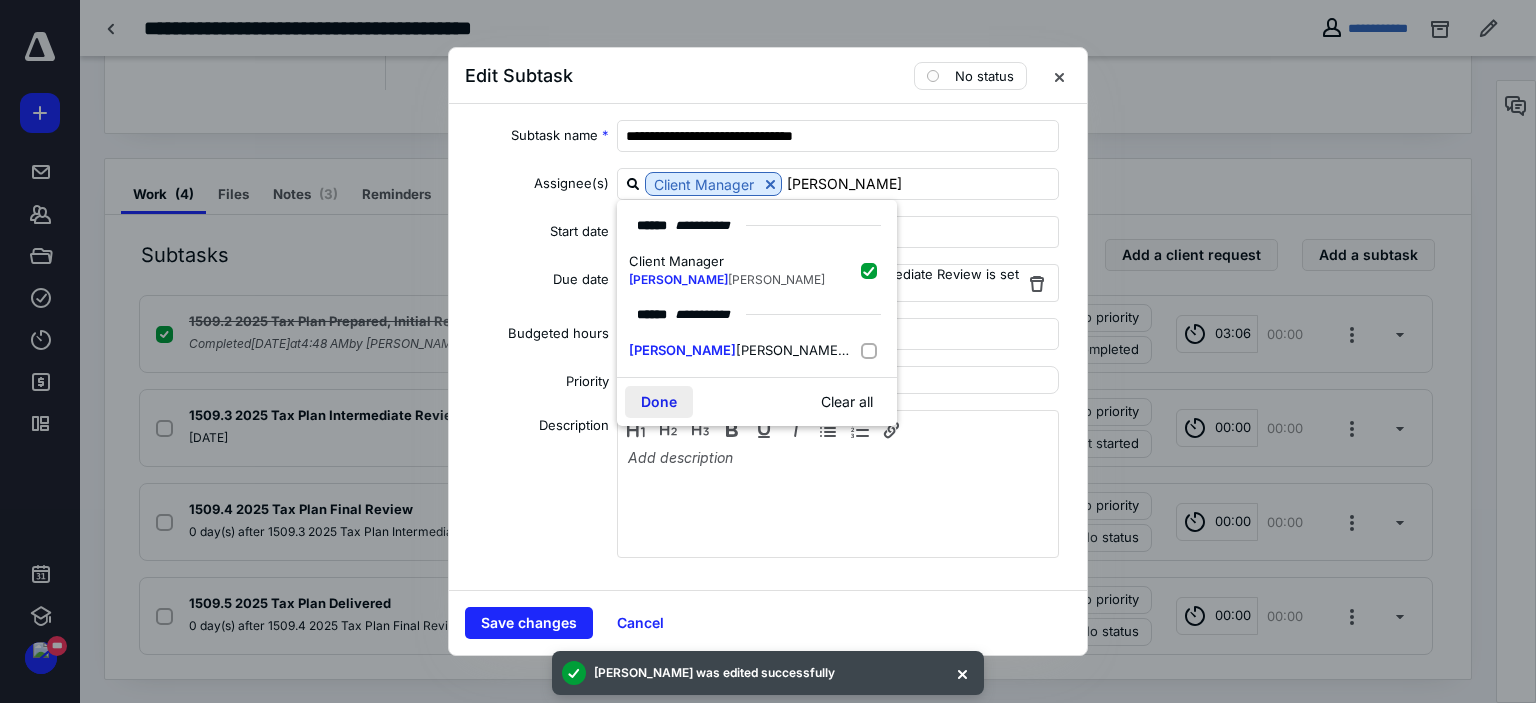 drag, startPoint x: 681, startPoint y: 411, endPoint x: 609, endPoint y: 489, distance: 106.15083 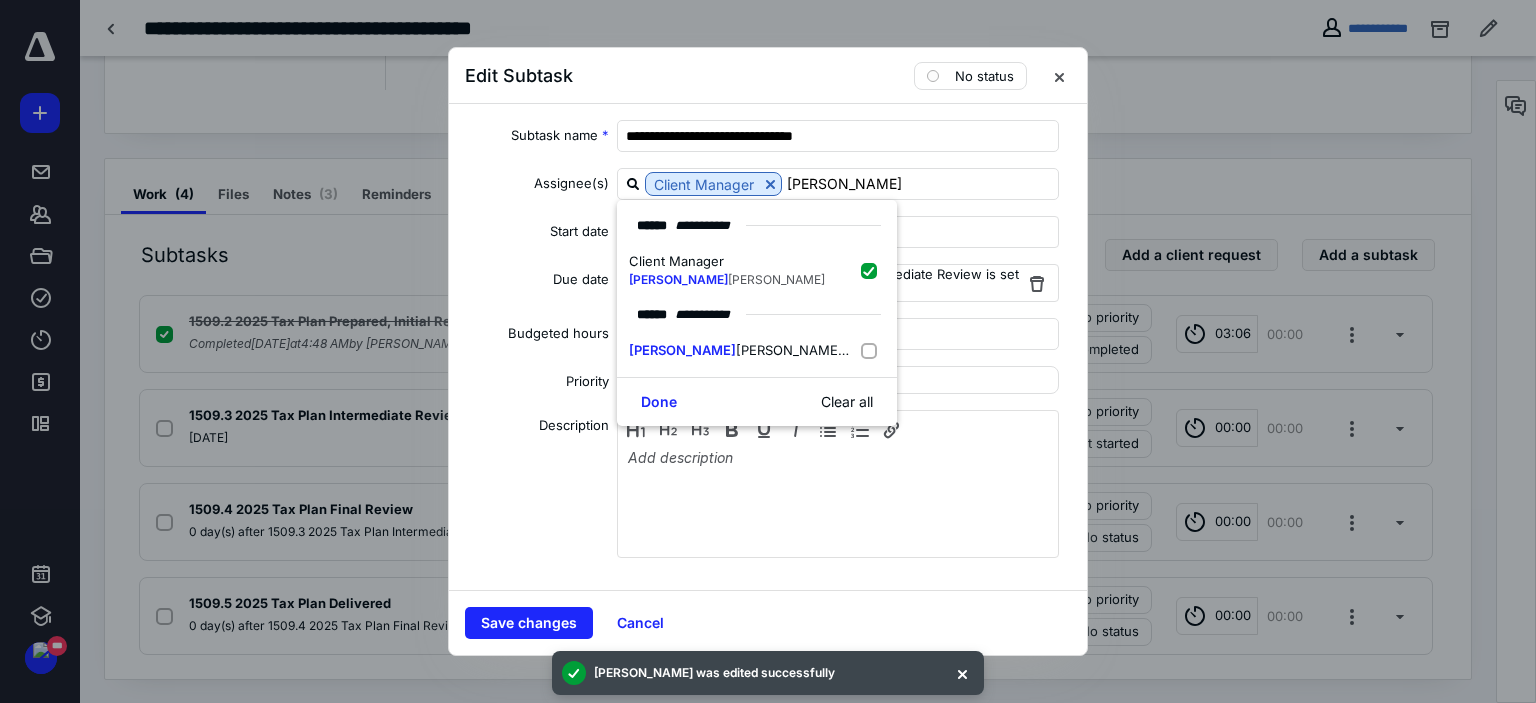 click on "Done" at bounding box center (659, 402) 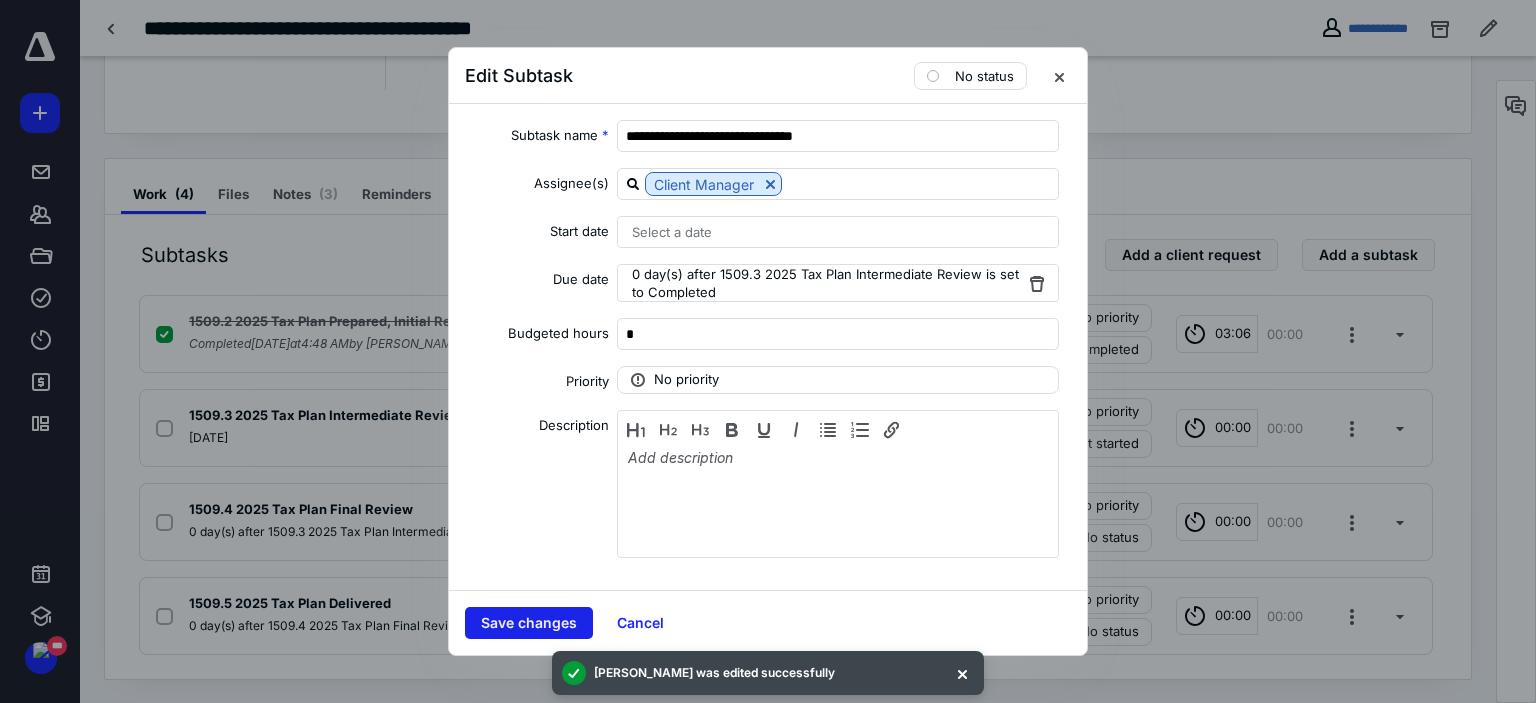 click on "Save changes" at bounding box center [529, 623] 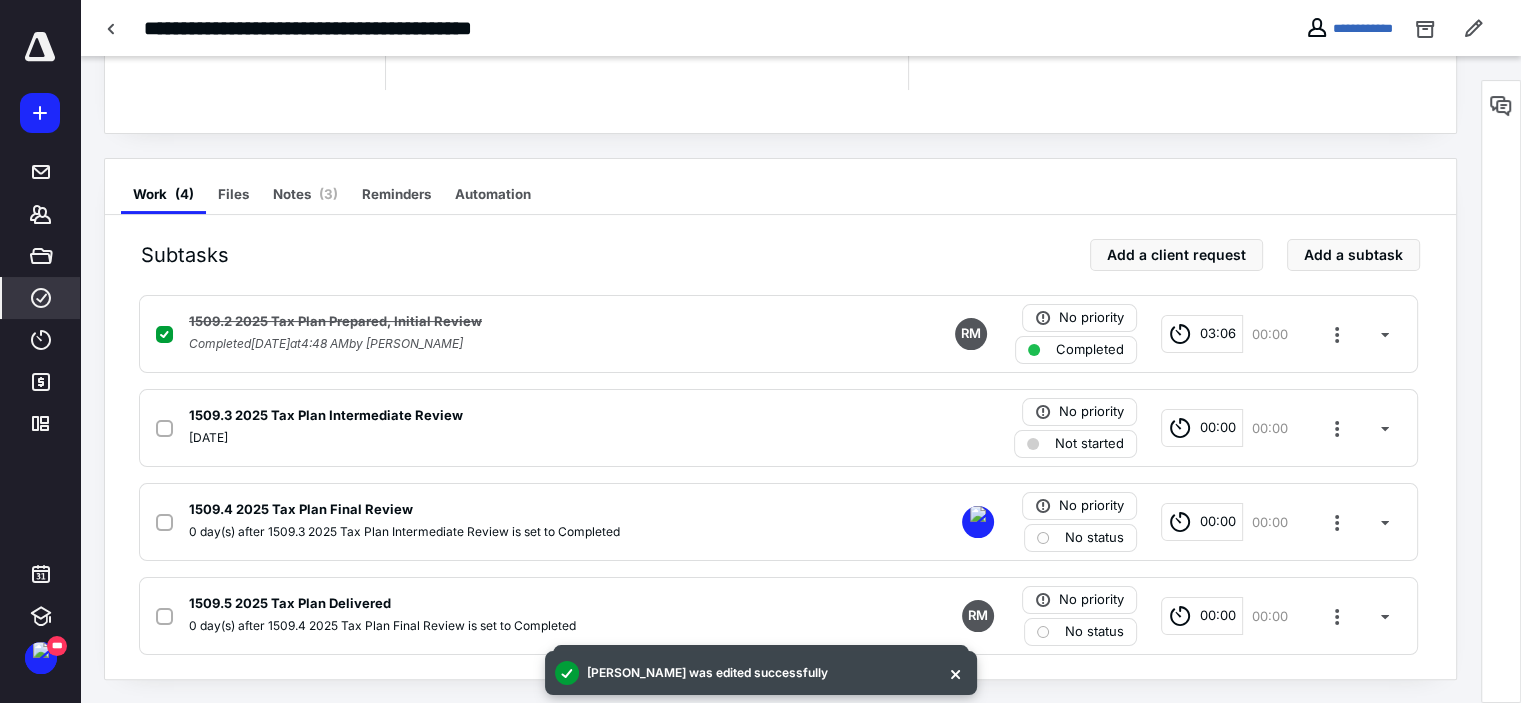 click on "****" at bounding box center [41, 298] 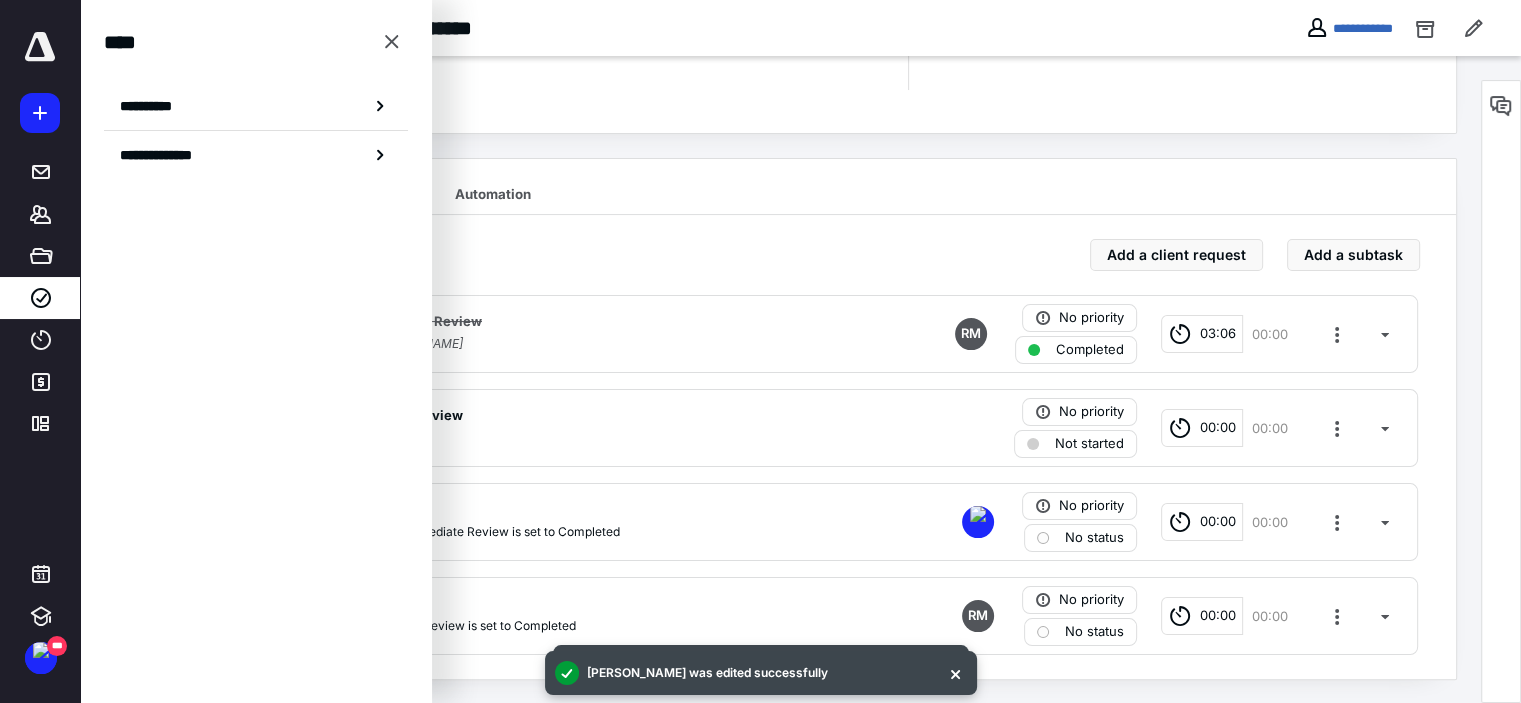 drag, startPoint x: 714, startPoint y: 419, endPoint x: 700, endPoint y: 418, distance: 14.035668 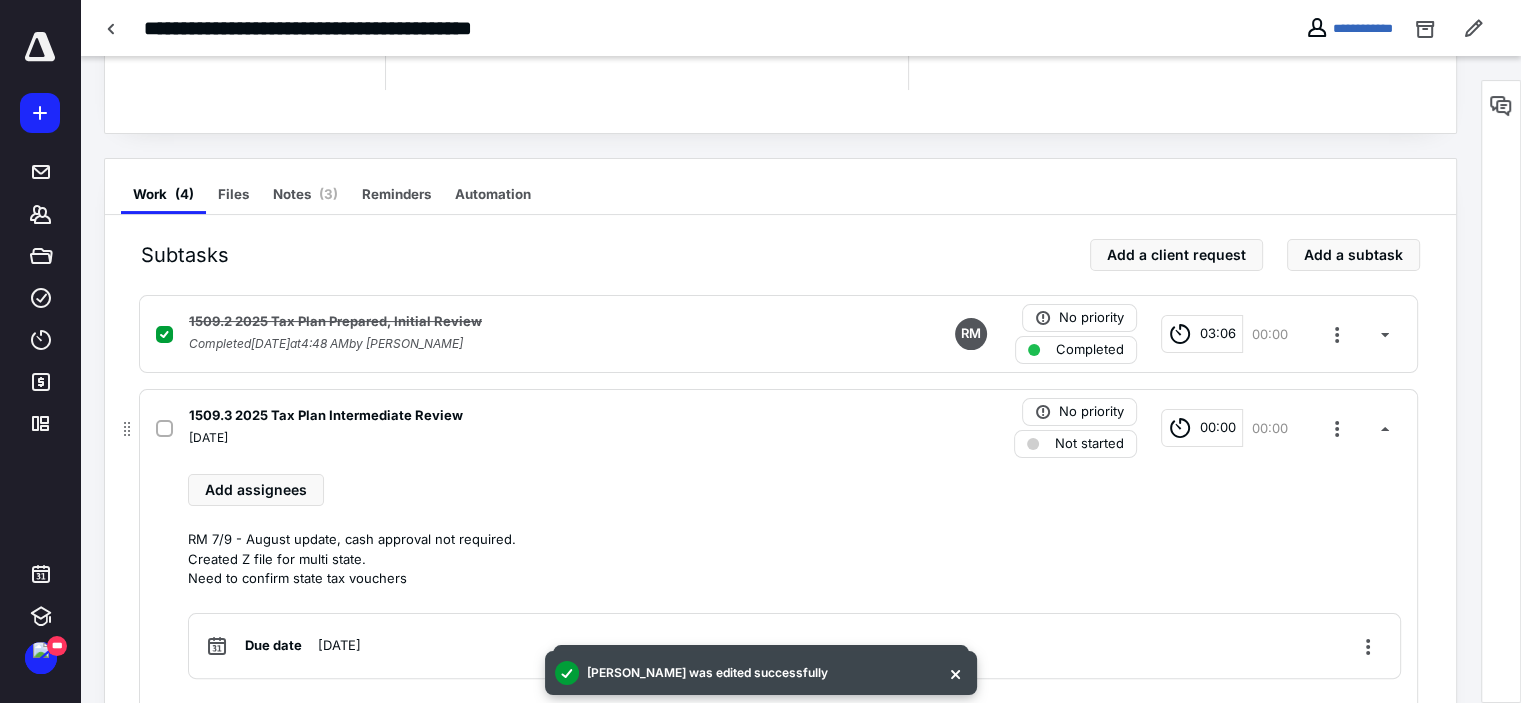 click 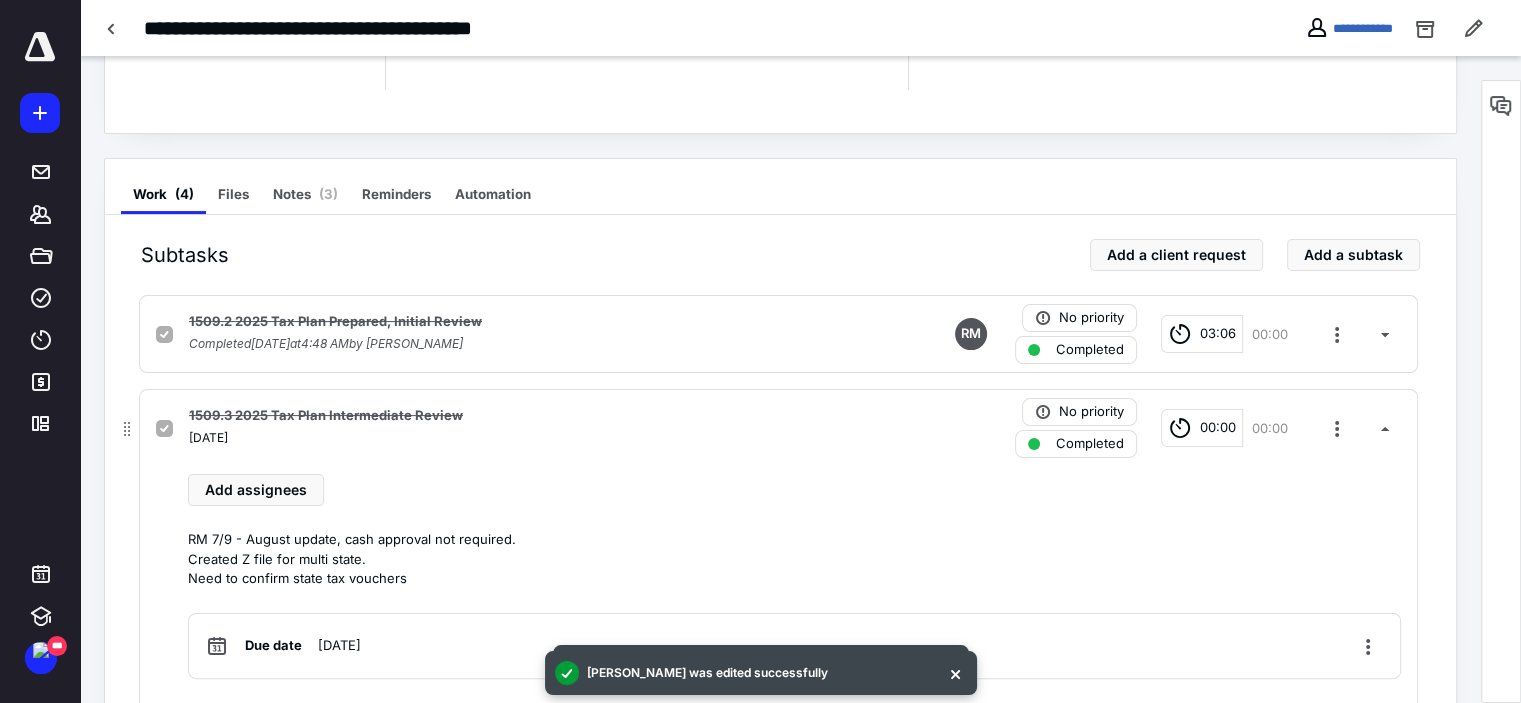 click on "July 9, 2025" at bounding box center [516, 438] 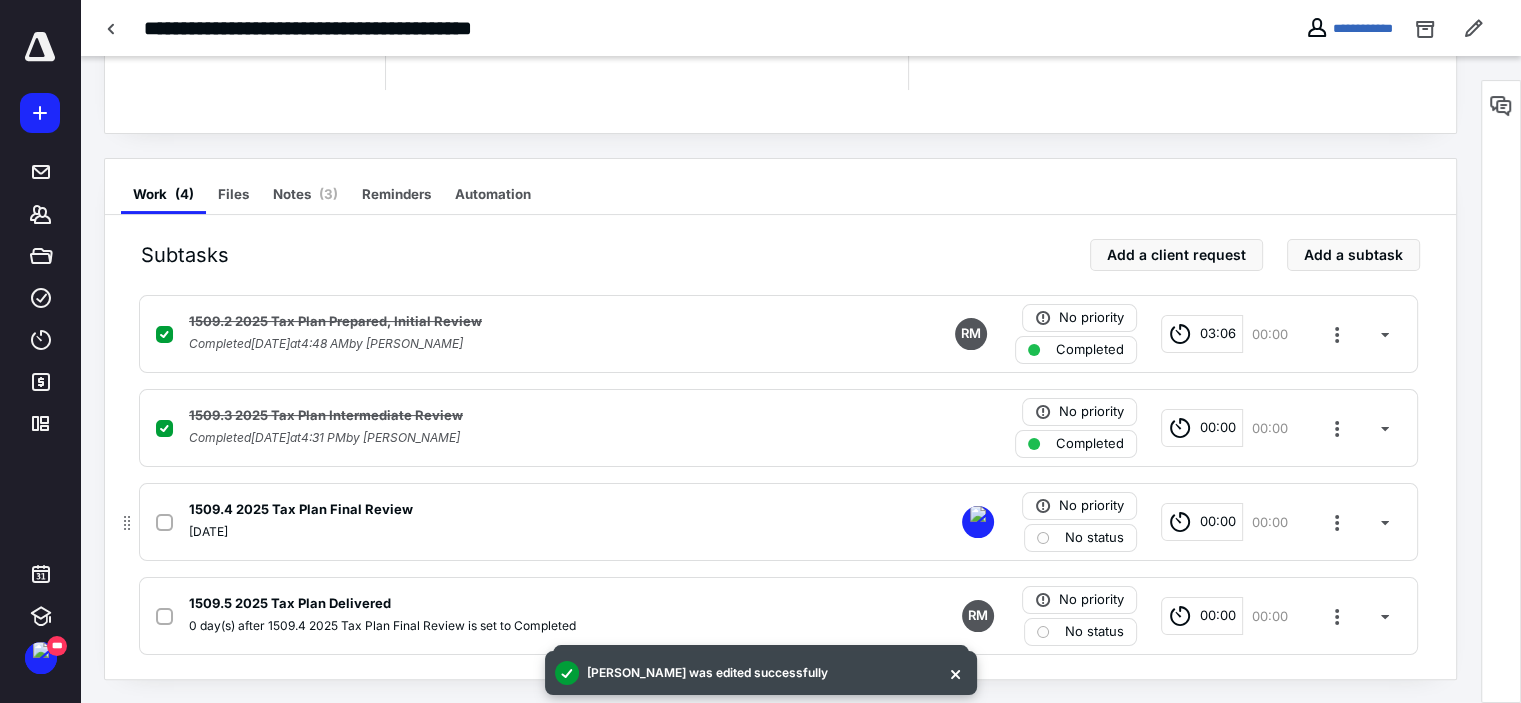 click on "No status" at bounding box center (1094, 538) 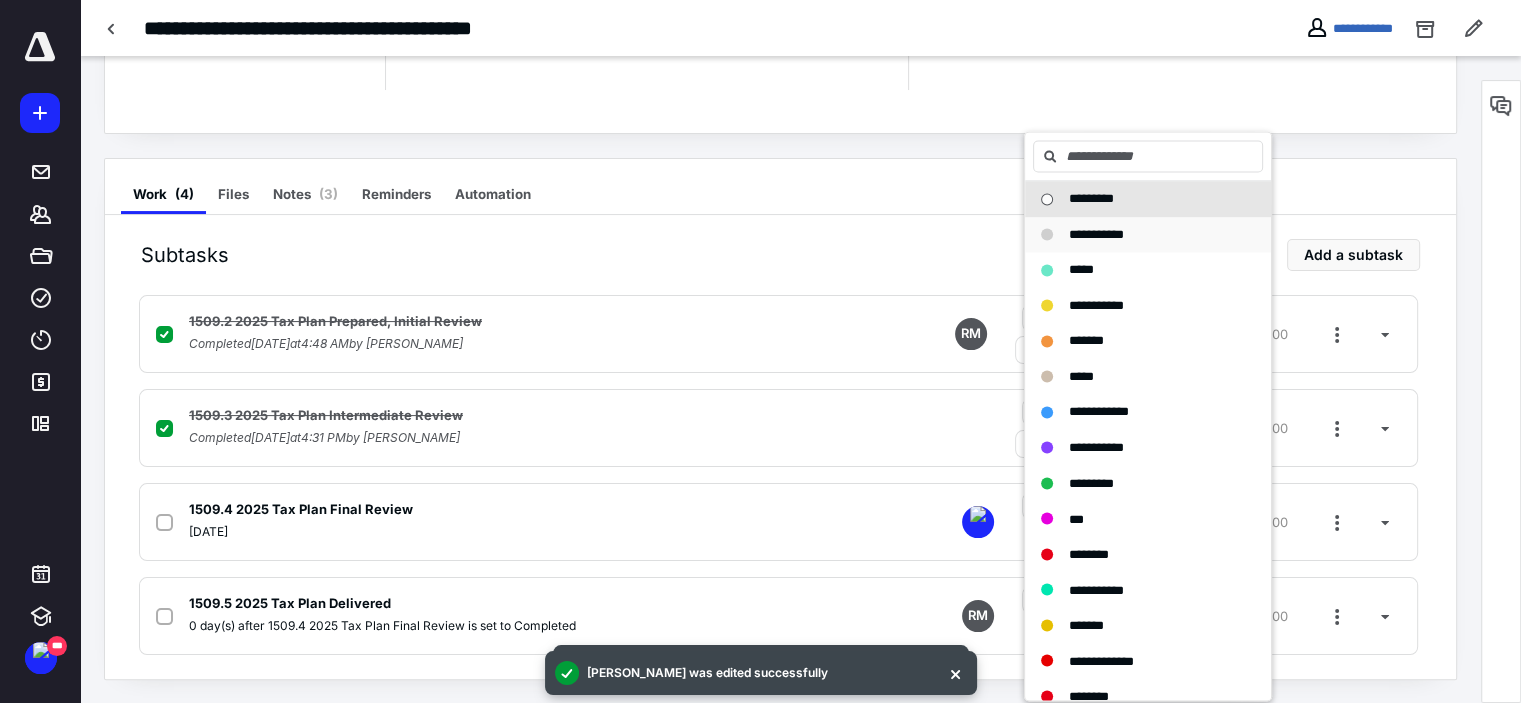 click on "**********" at bounding box center [1096, 235] 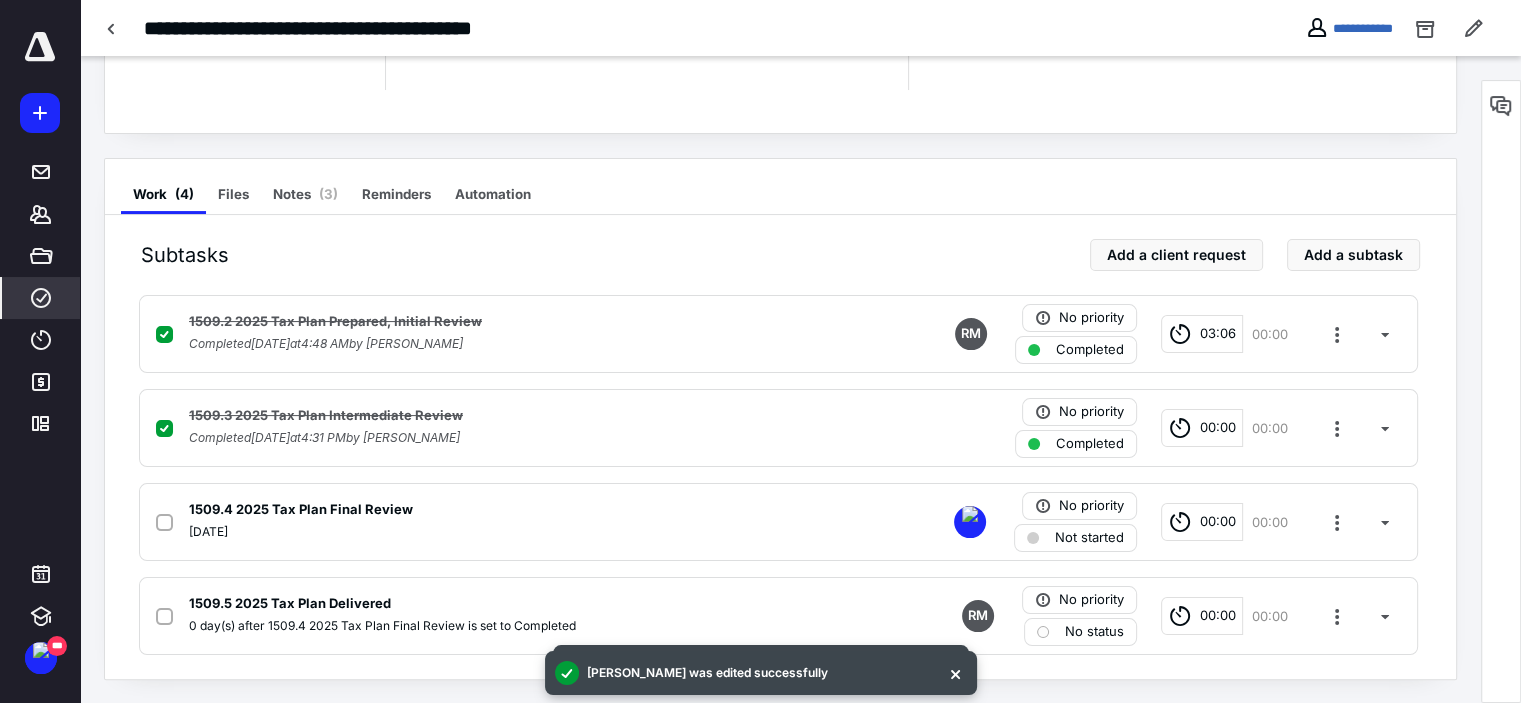 click on "****" at bounding box center [41, 298] 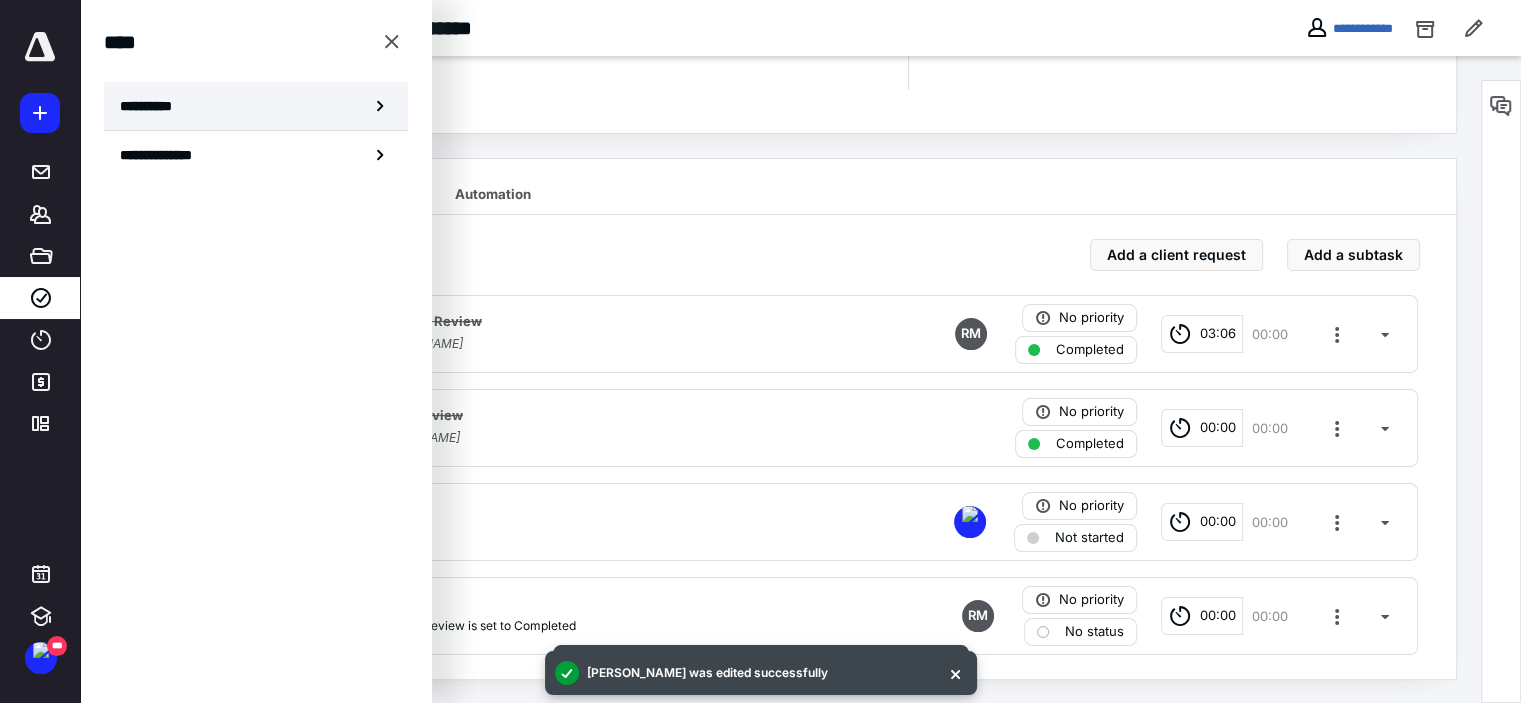 click on "**********" at bounding box center [154, 106] 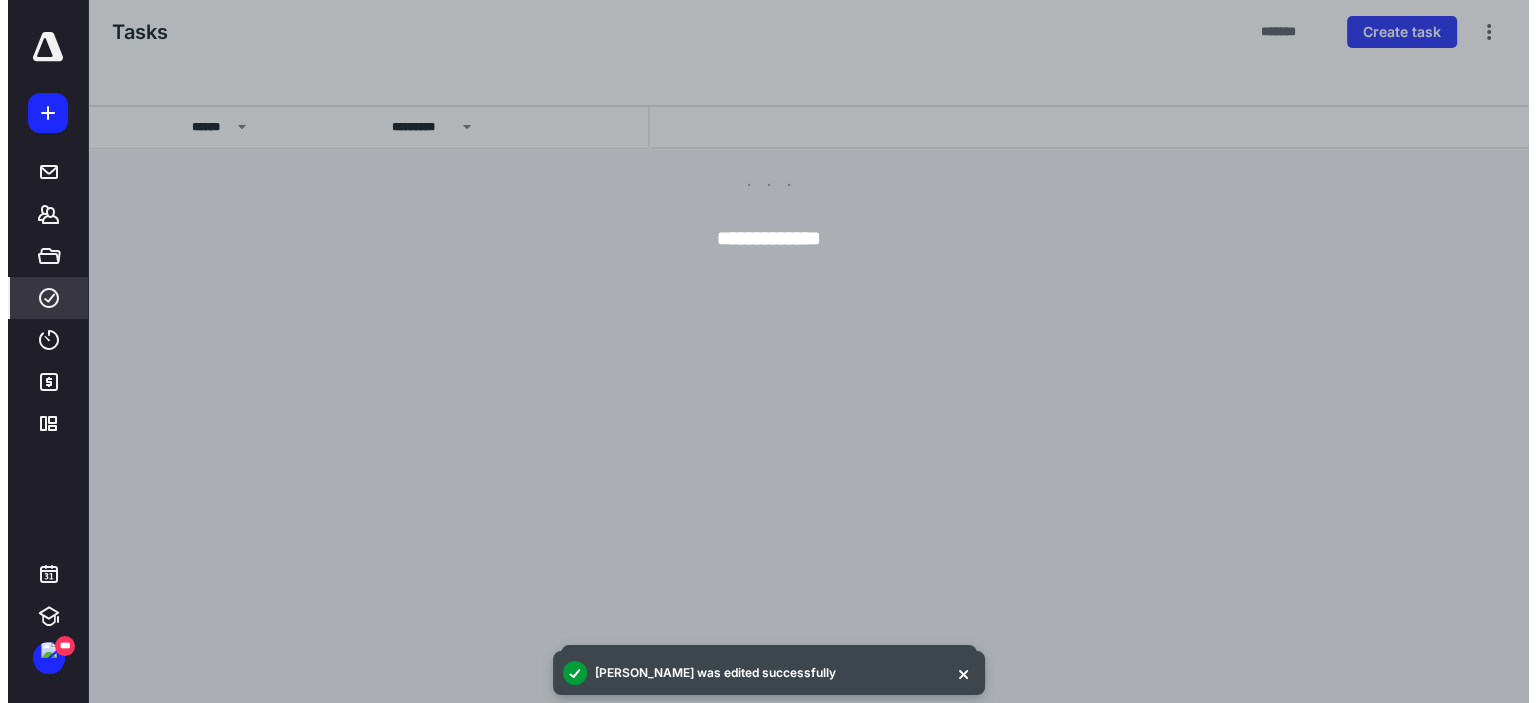 scroll, scrollTop: 0, scrollLeft: 0, axis: both 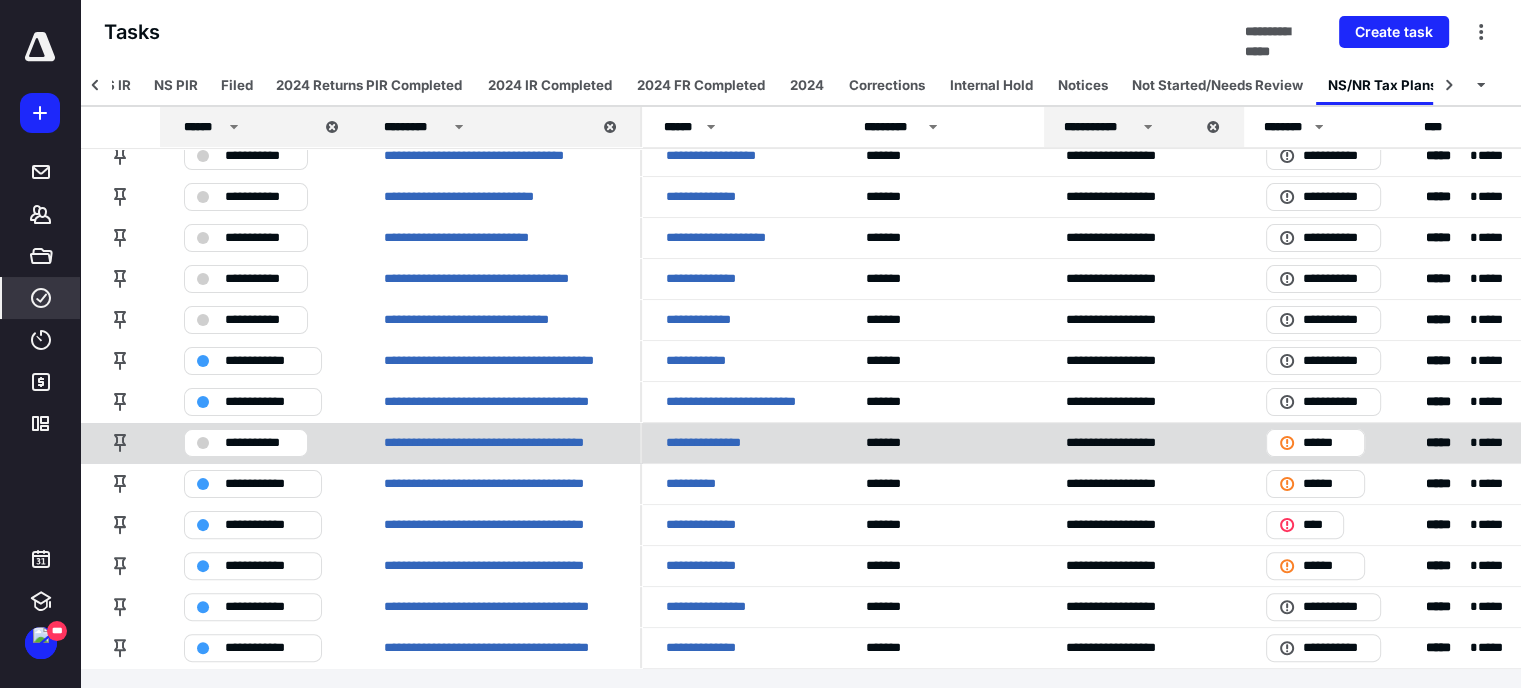 click on "**********" at bounding box center [717, 443] 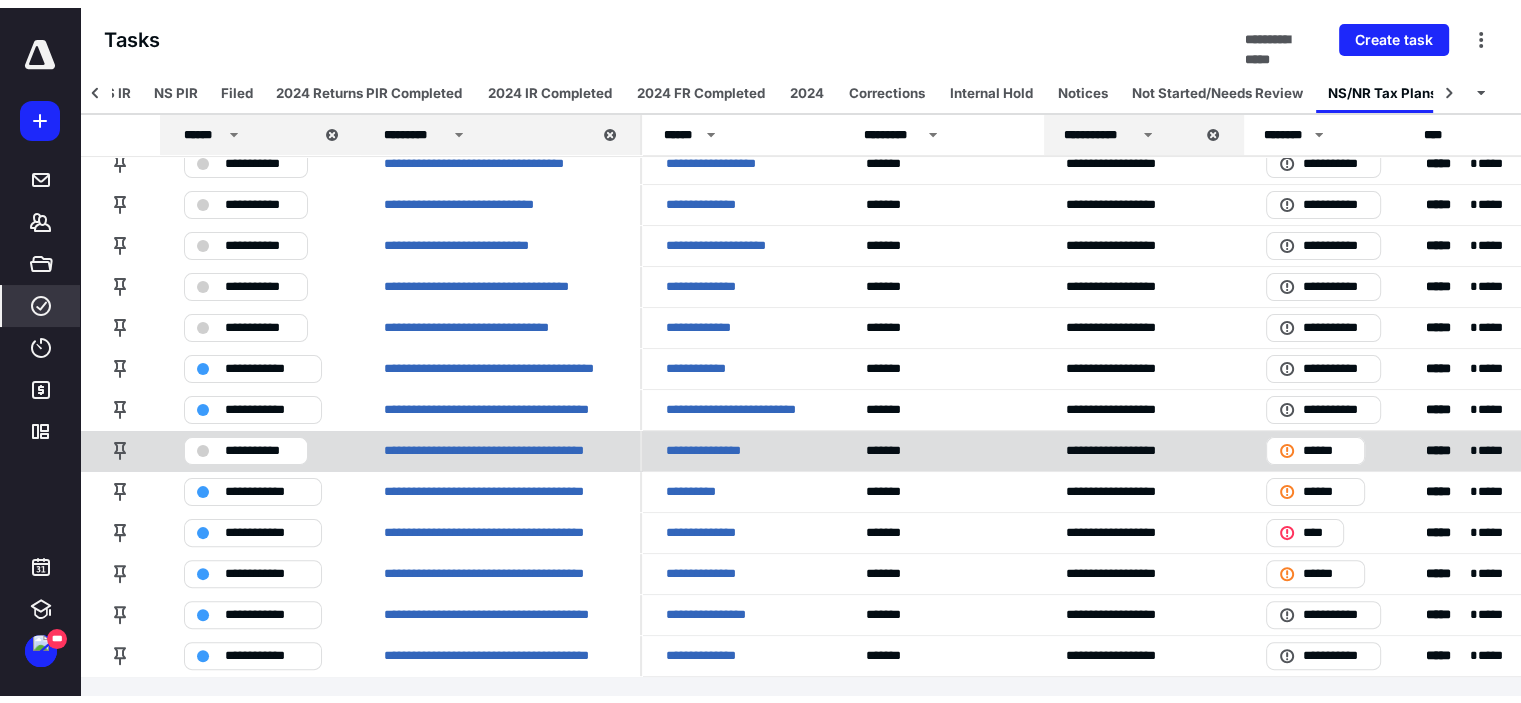 scroll, scrollTop: 0, scrollLeft: 0, axis: both 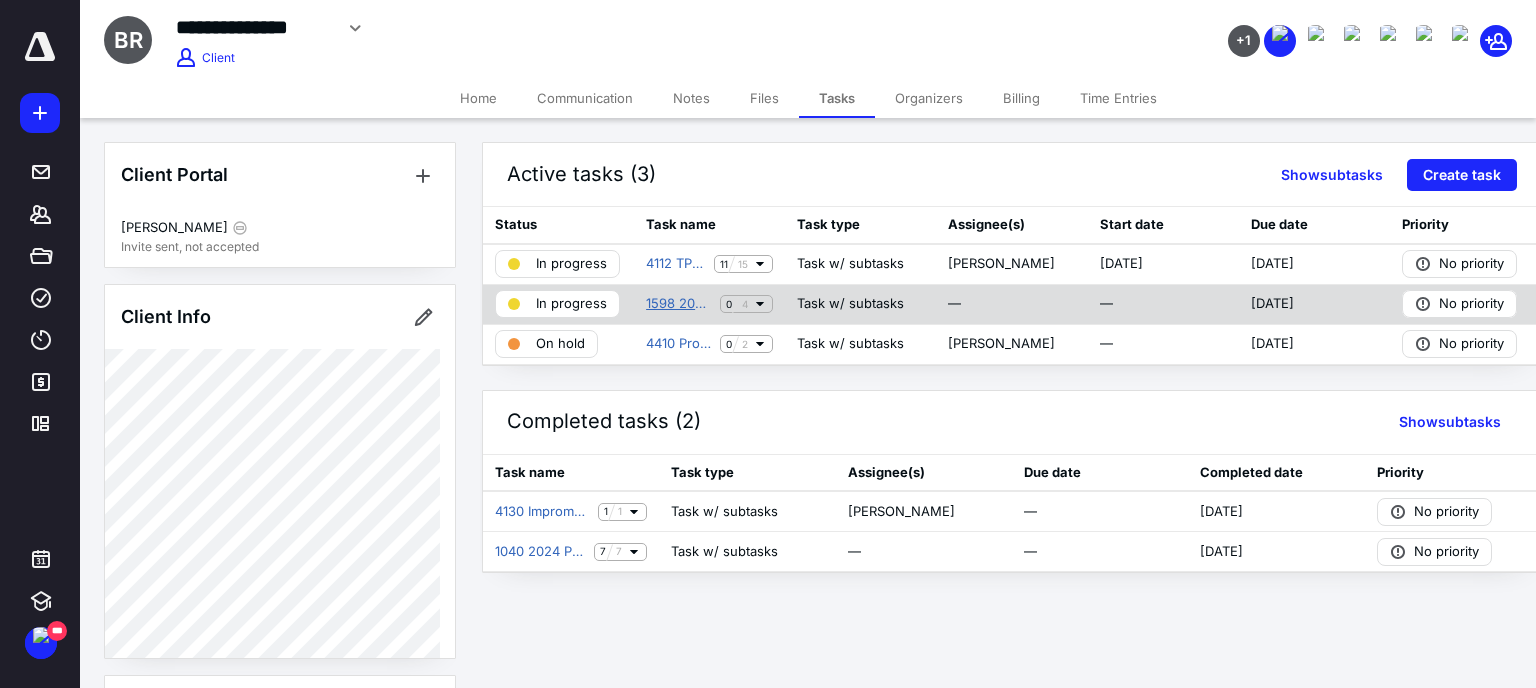 click on "1598 2025 New Client Management - DIY Payroll" at bounding box center (679, 304) 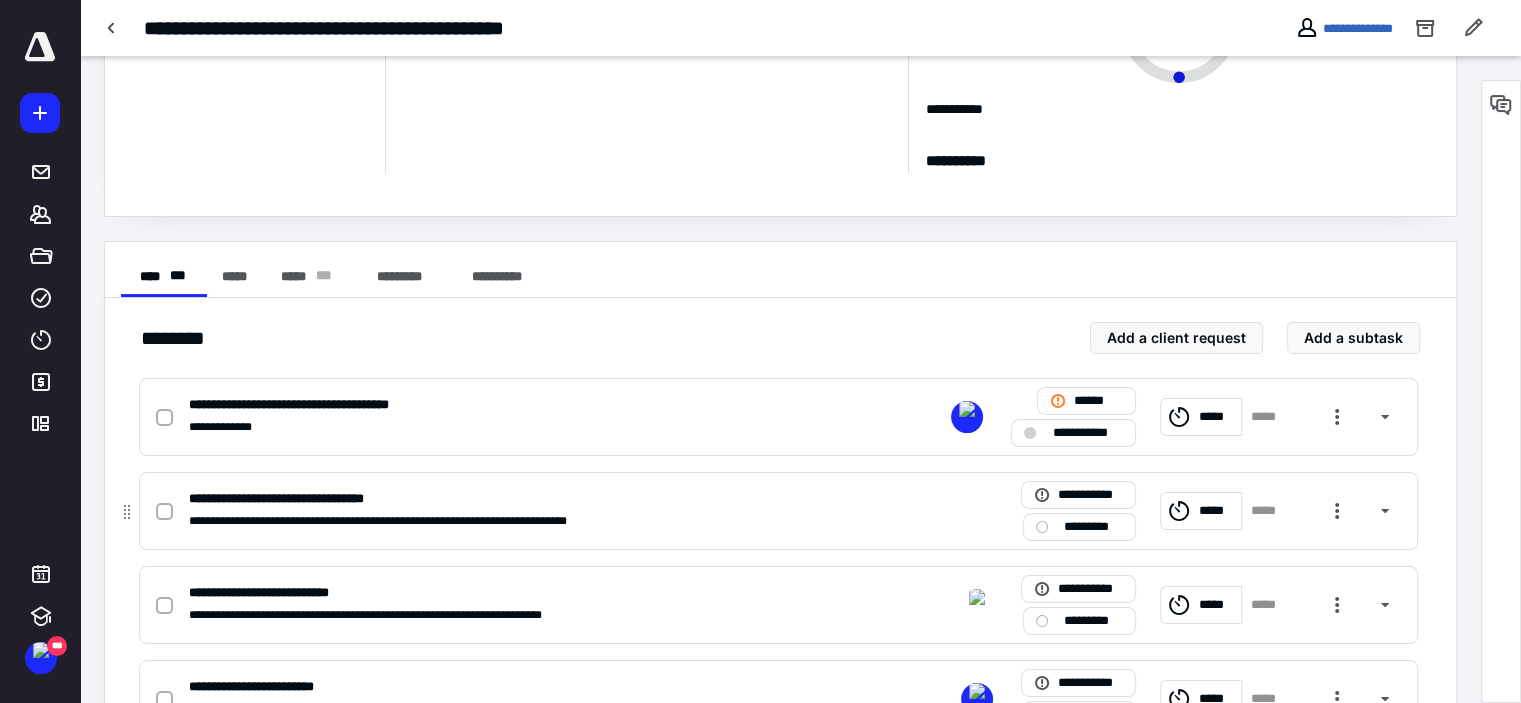scroll, scrollTop: 283, scrollLeft: 0, axis: vertical 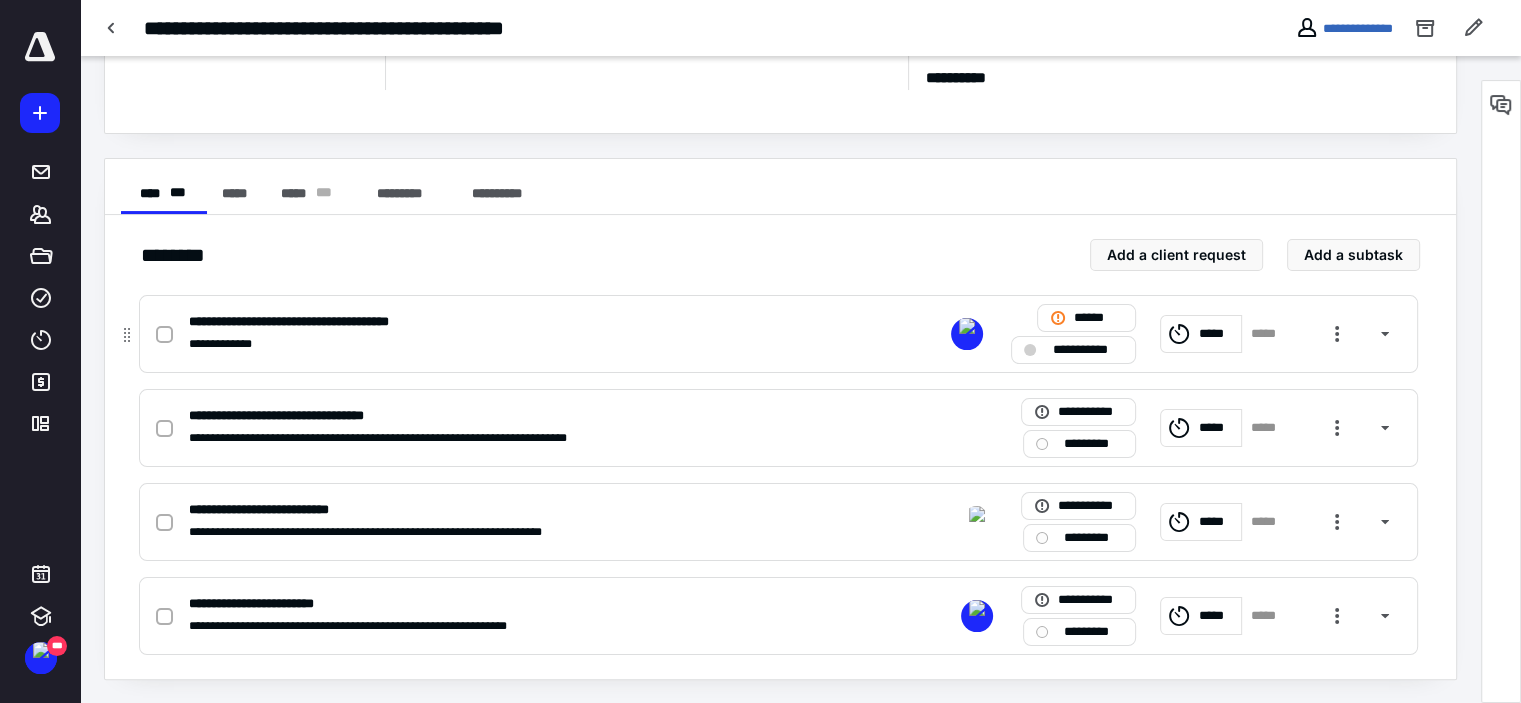 click at bounding box center (1030, 350) 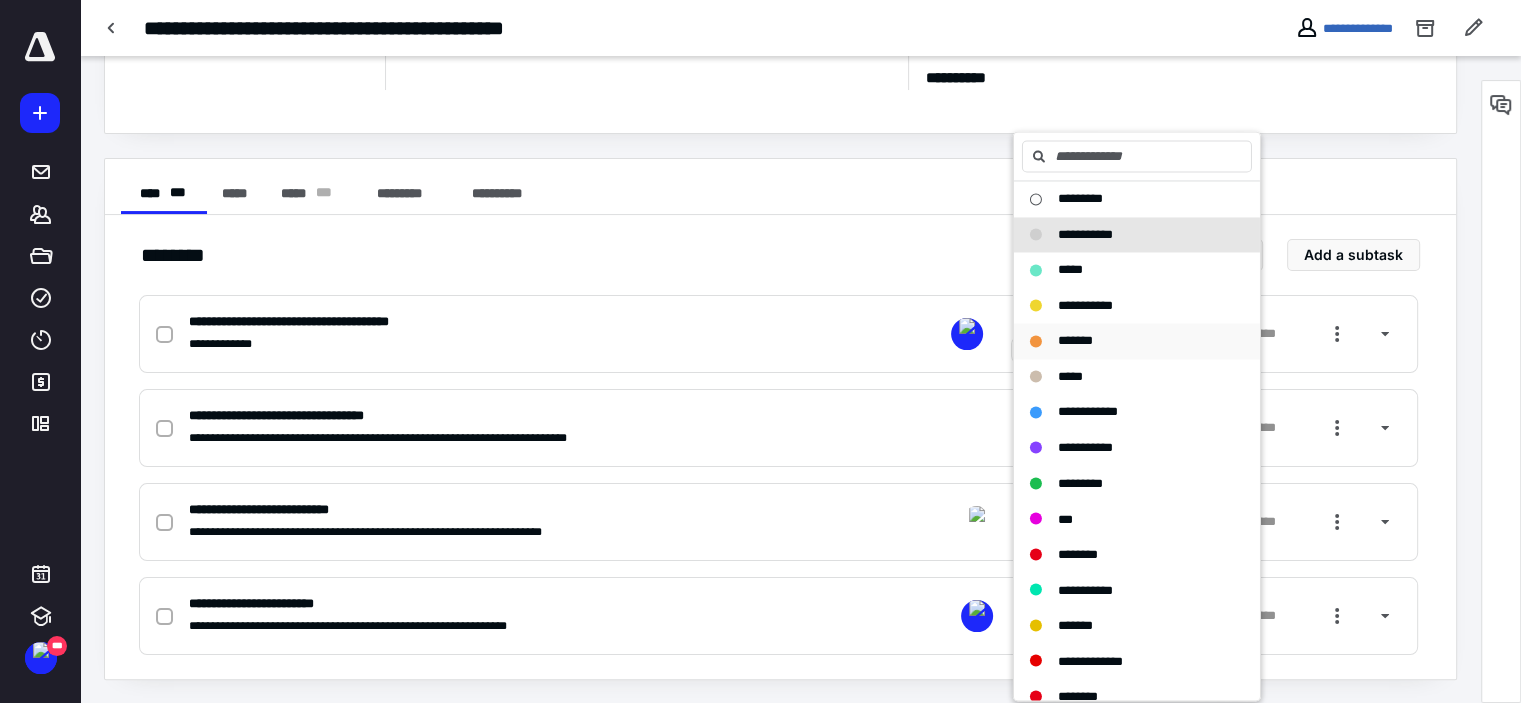 drag, startPoint x: 1100, startPoint y: 342, endPoint x: 1156, endPoint y: 354, distance: 57.271286 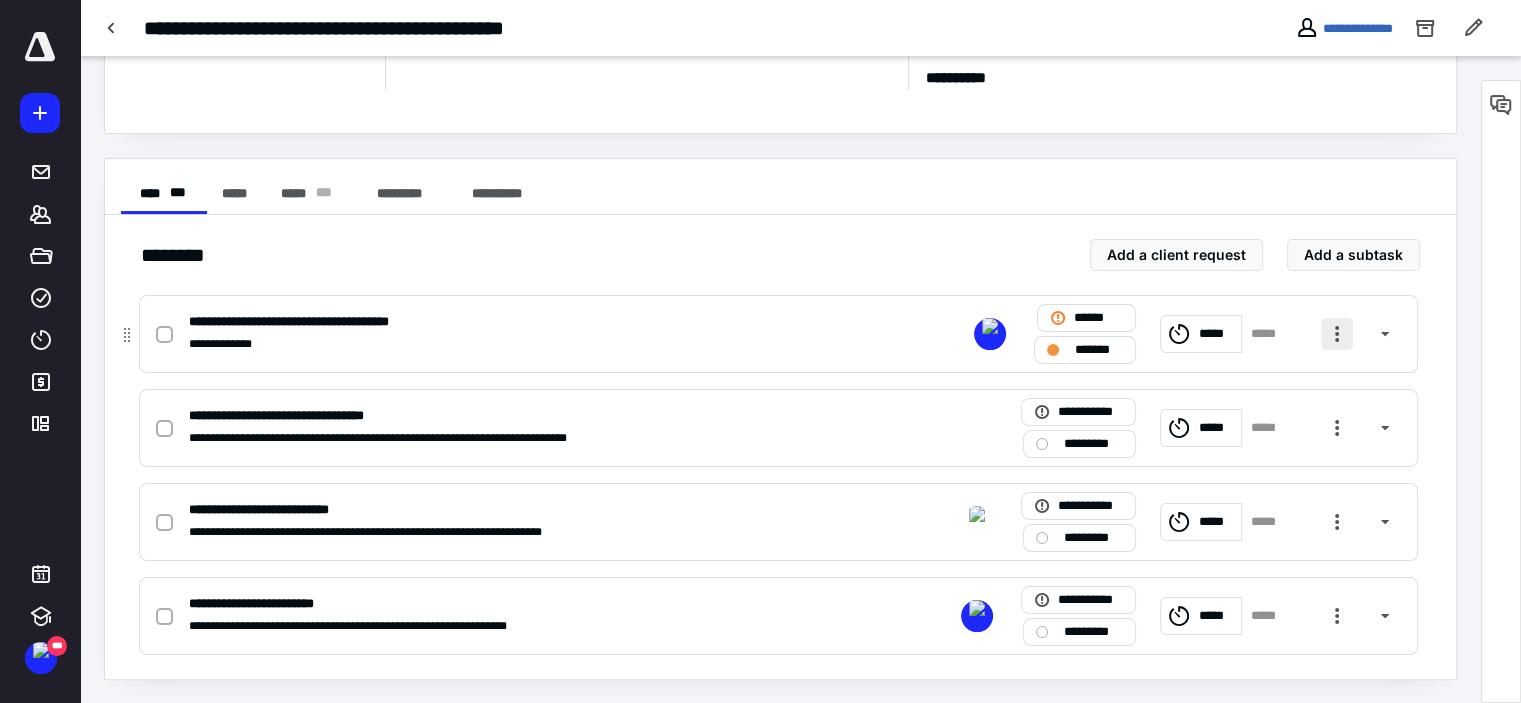 click at bounding box center (1337, 334) 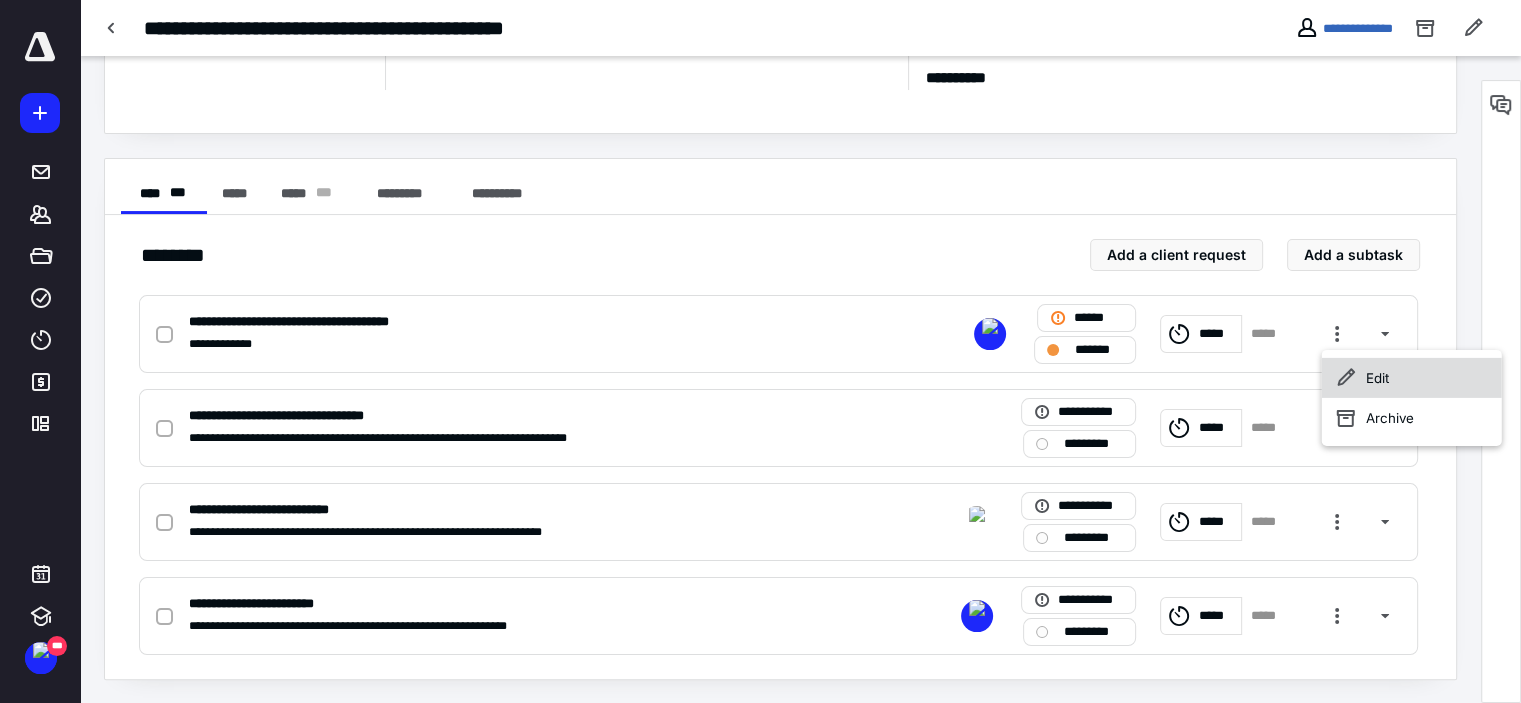 click 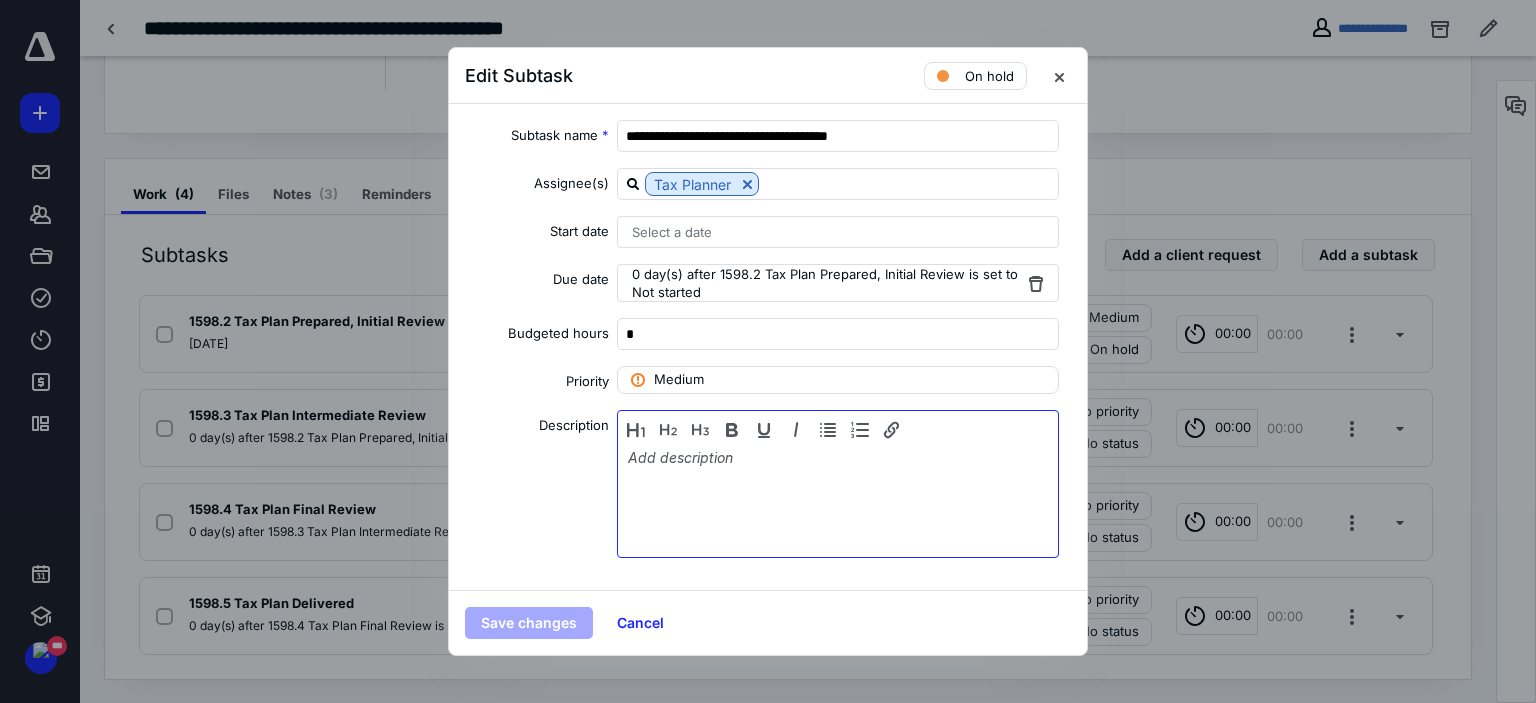 click at bounding box center [838, 499] 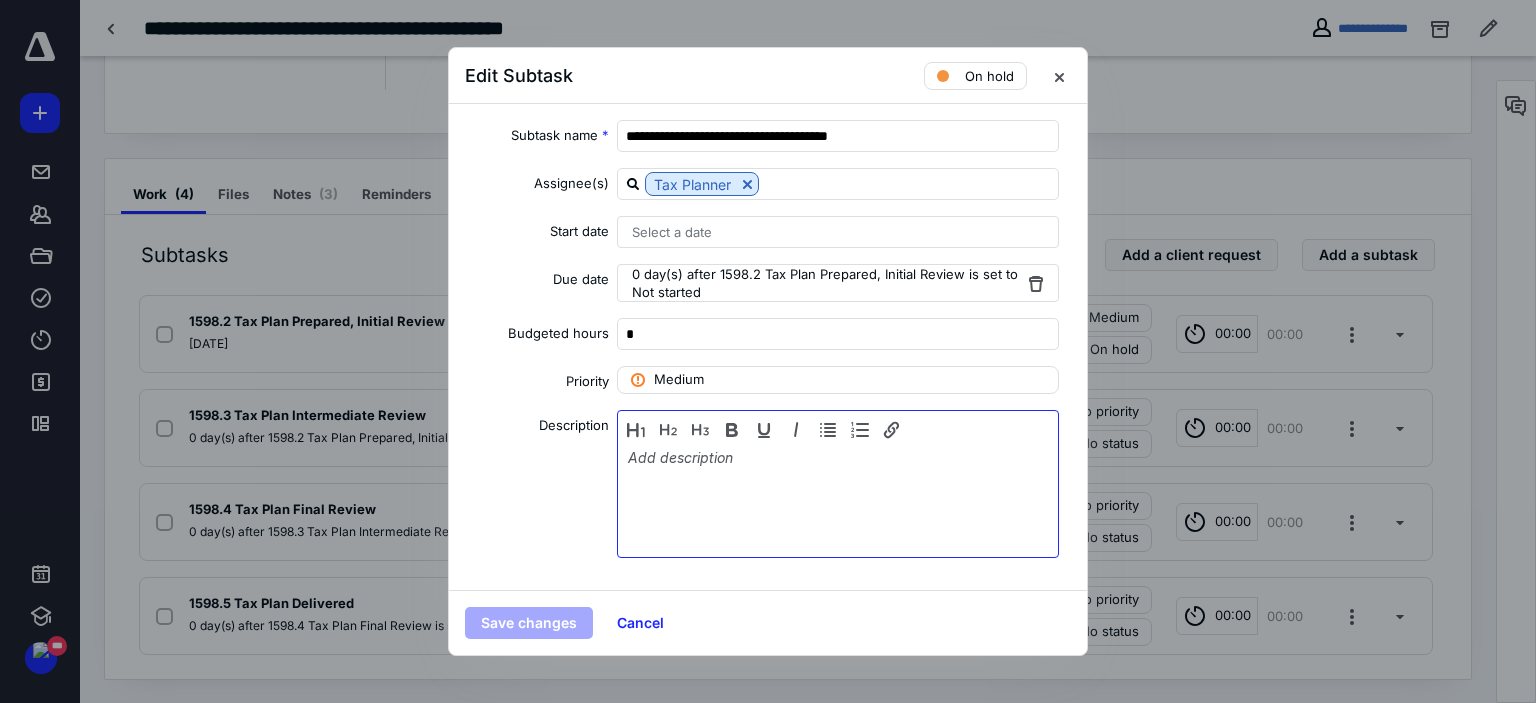 type 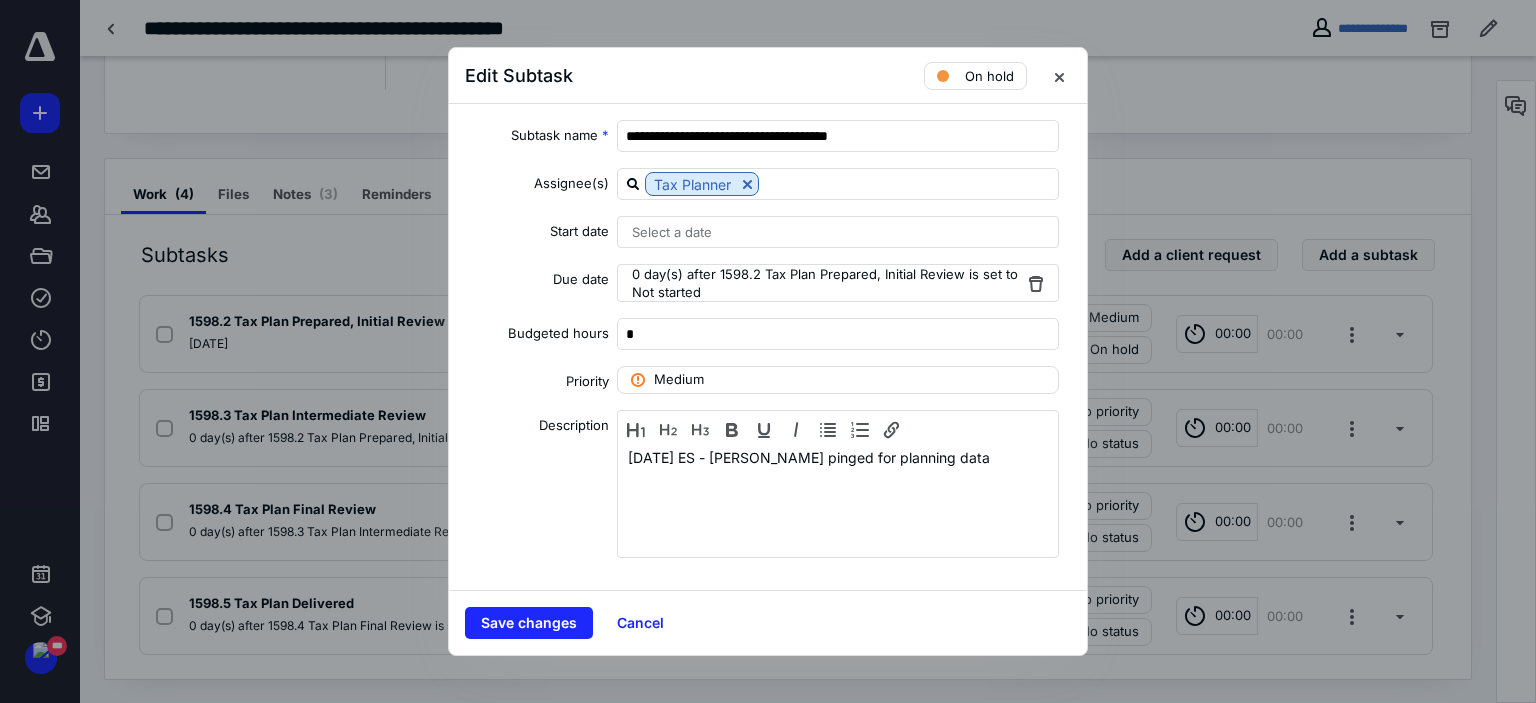 click on "0 day(s) after  1598.2 Tax Plan Prepared, Initial Review is set to Not started" at bounding box center [827, 283] 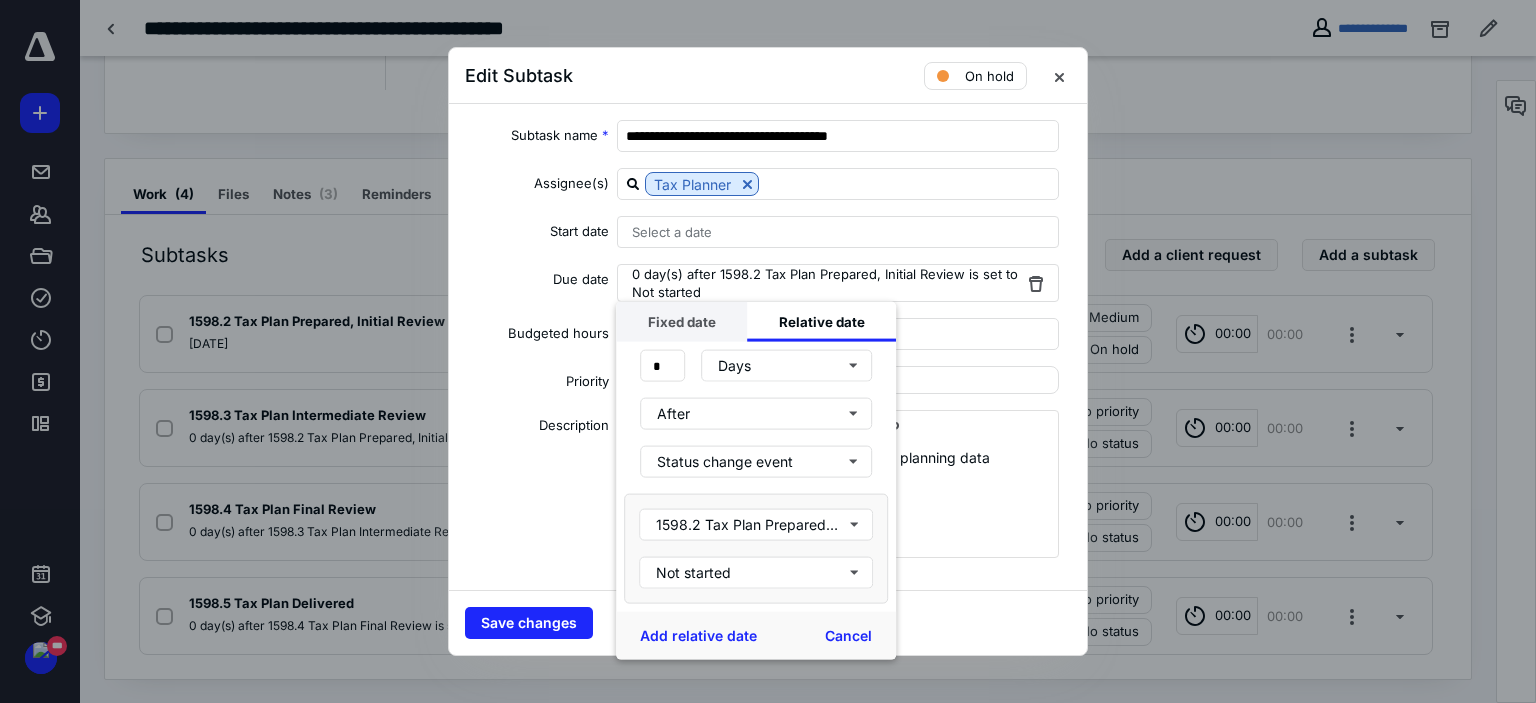 click on "Fixed date" at bounding box center (681, 322) 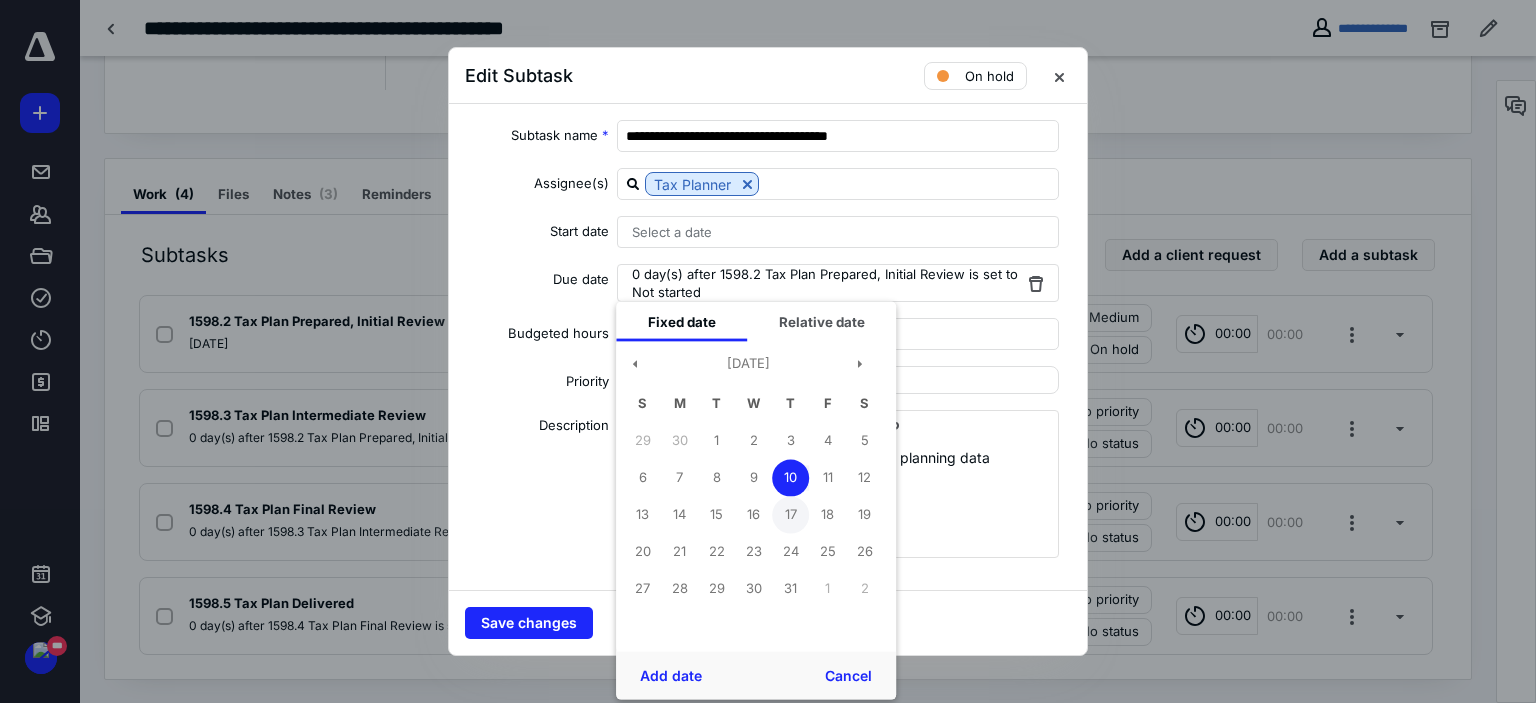 click on "17" at bounding box center (790, 514) 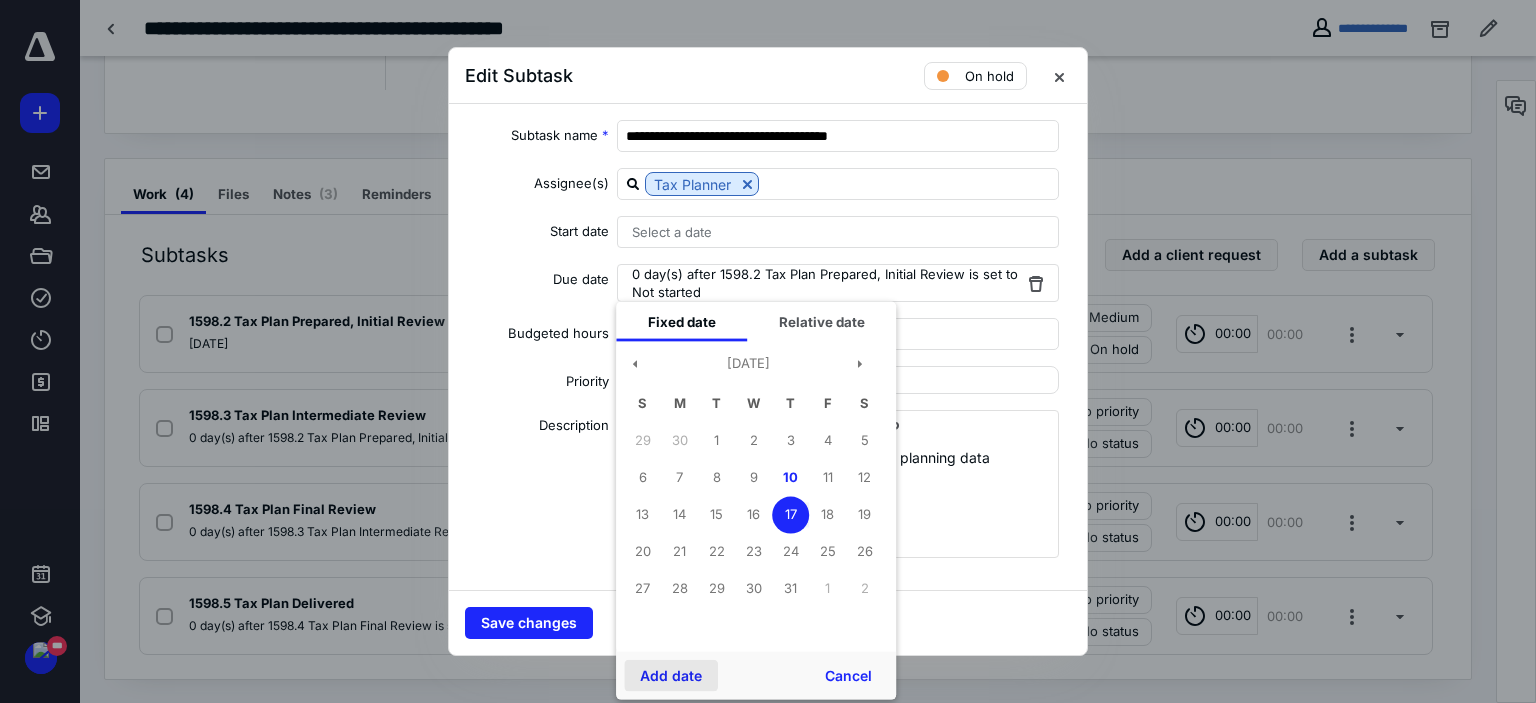 click on "Add date" at bounding box center [671, 676] 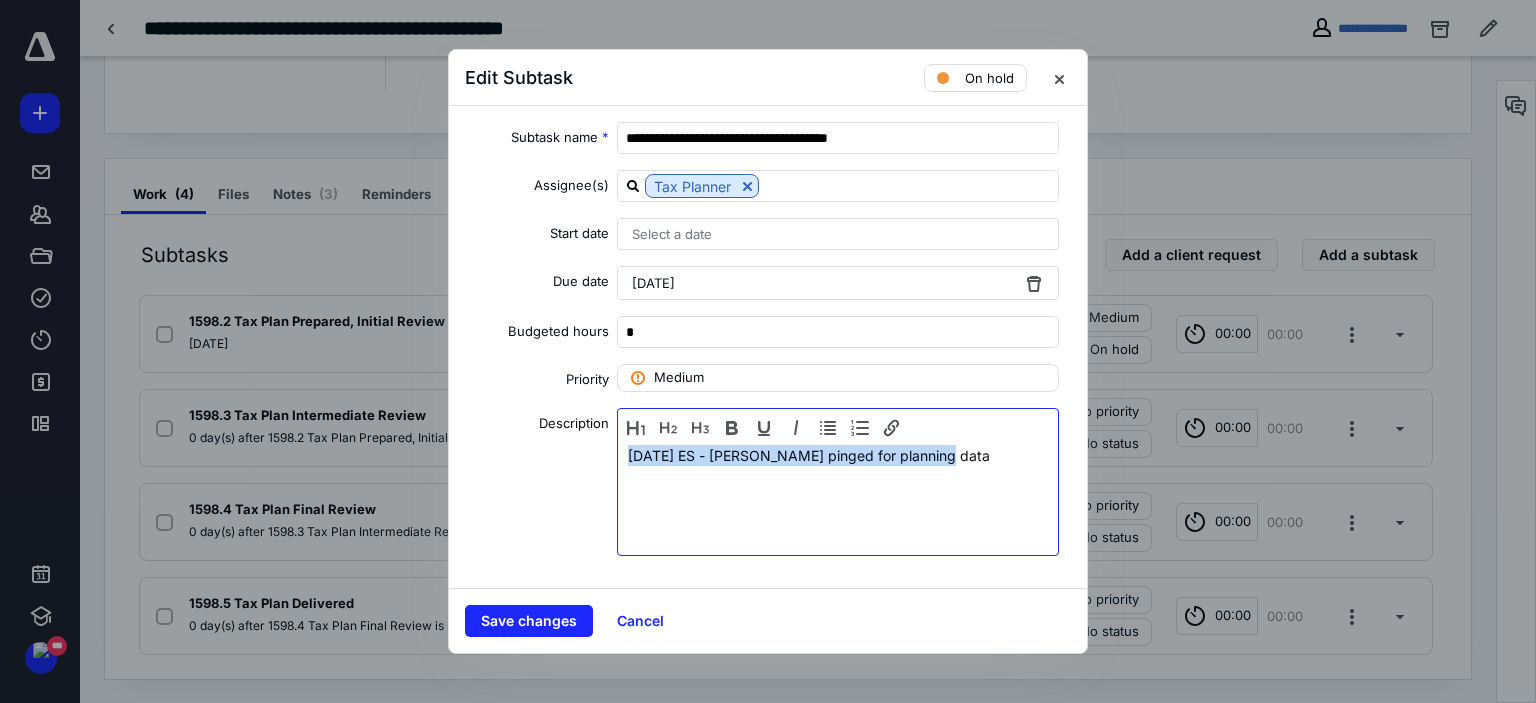 drag, startPoint x: 936, startPoint y: 456, endPoint x: 607, endPoint y: 453, distance: 329.01367 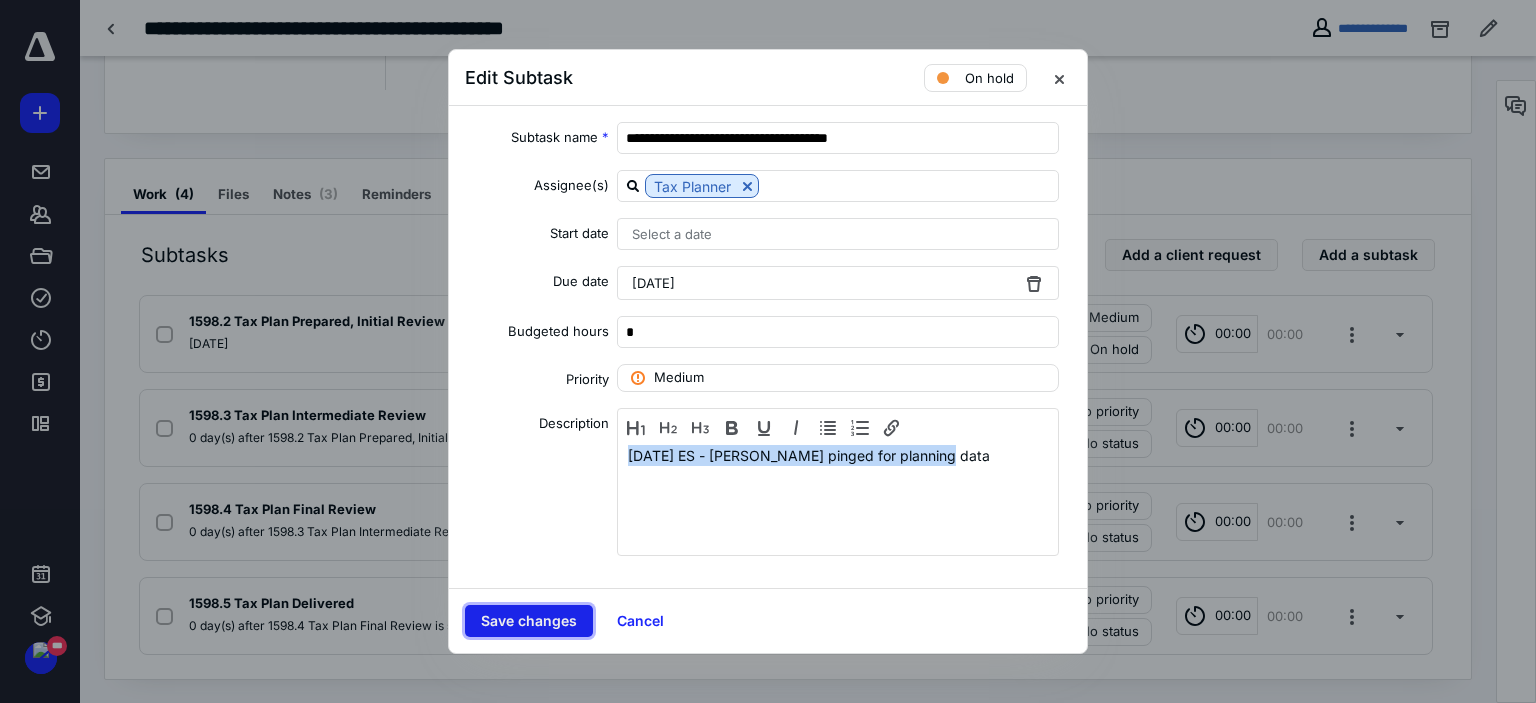click on "Save changes" at bounding box center [529, 621] 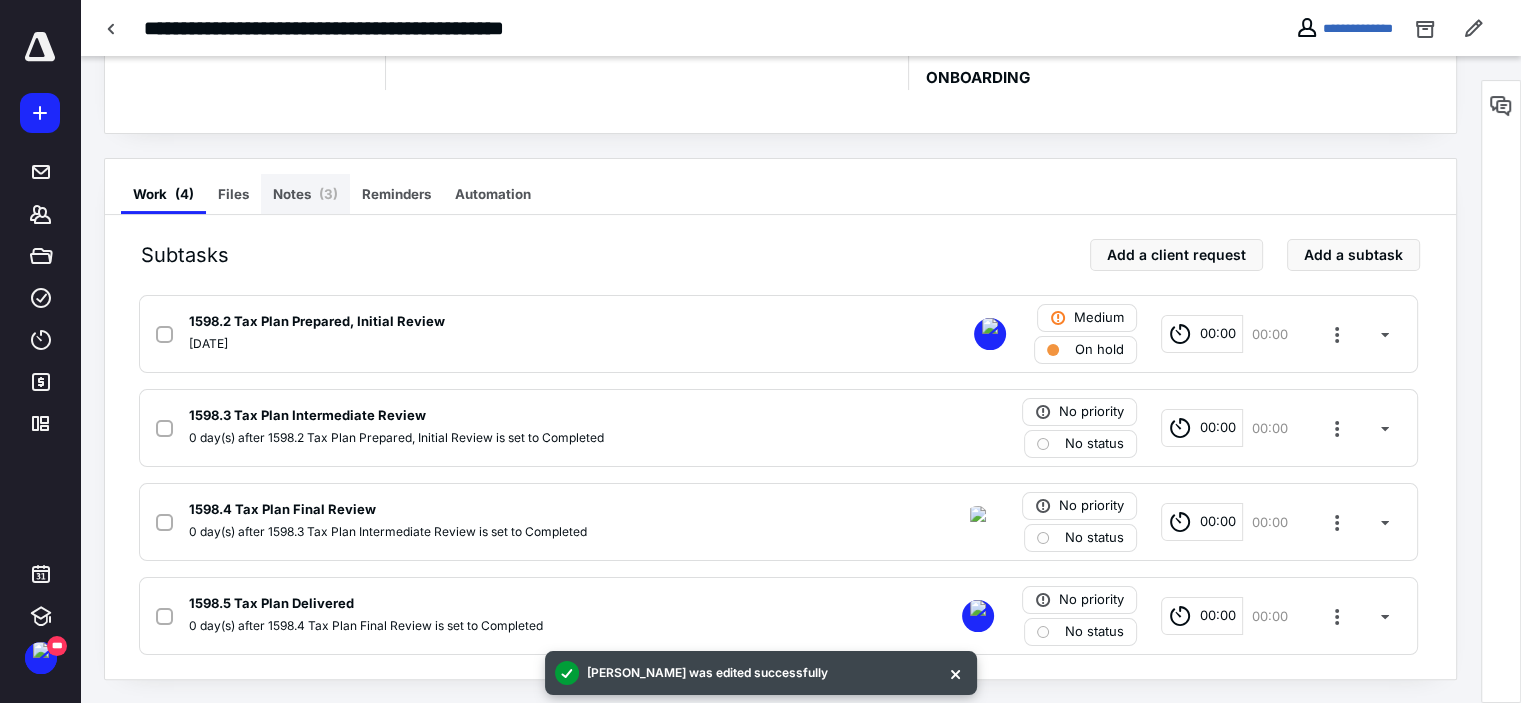 click on "Notes ( 3 )" at bounding box center (305, 194) 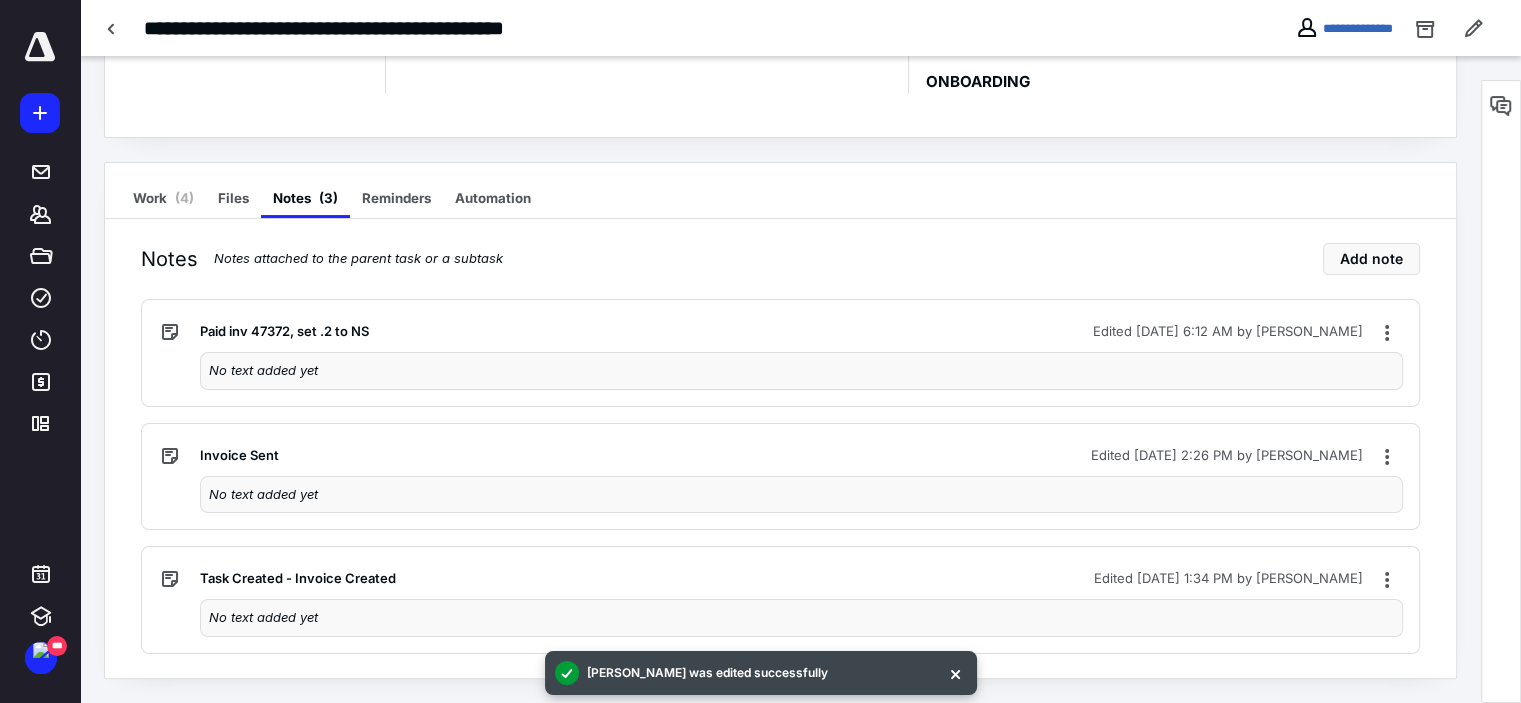 scroll, scrollTop: 275, scrollLeft: 0, axis: vertical 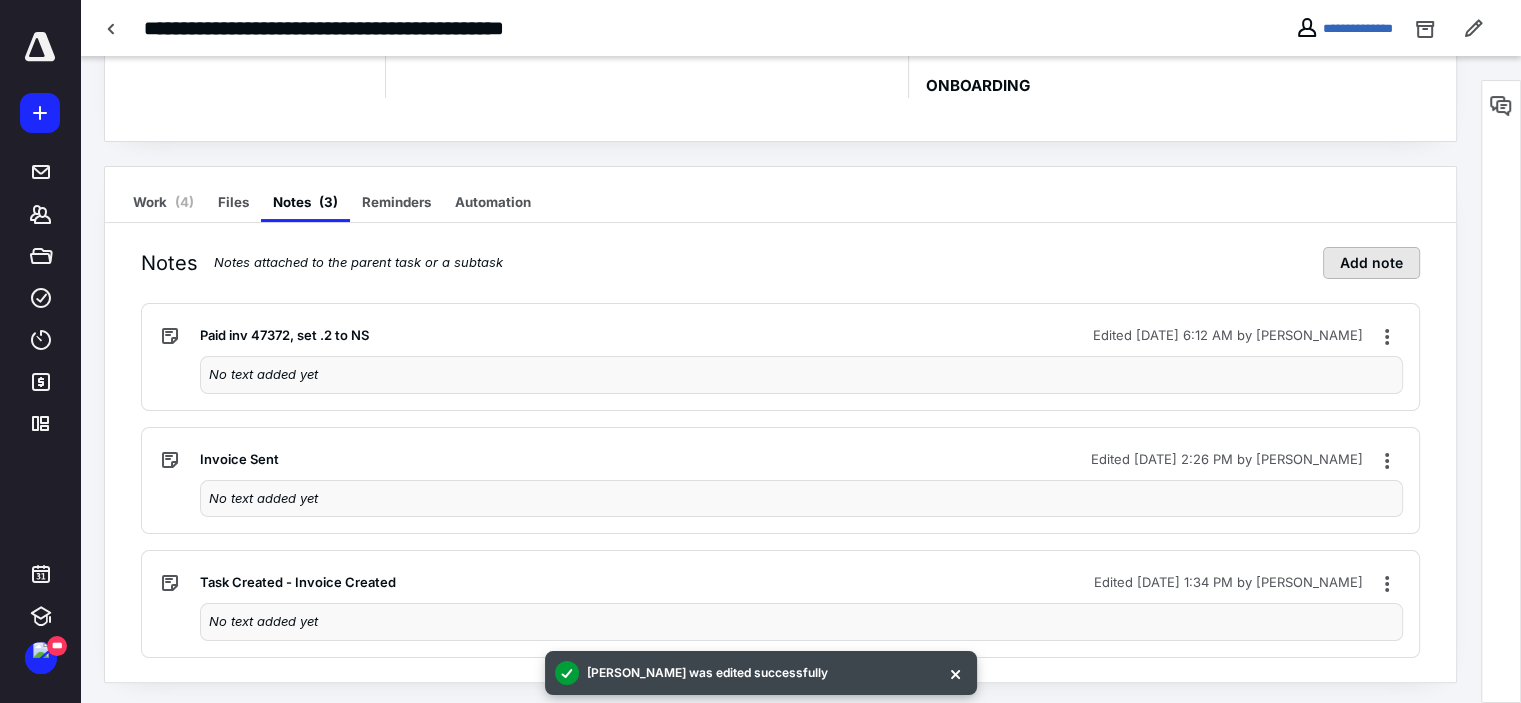 click on "Add note" at bounding box center (1371, 263) 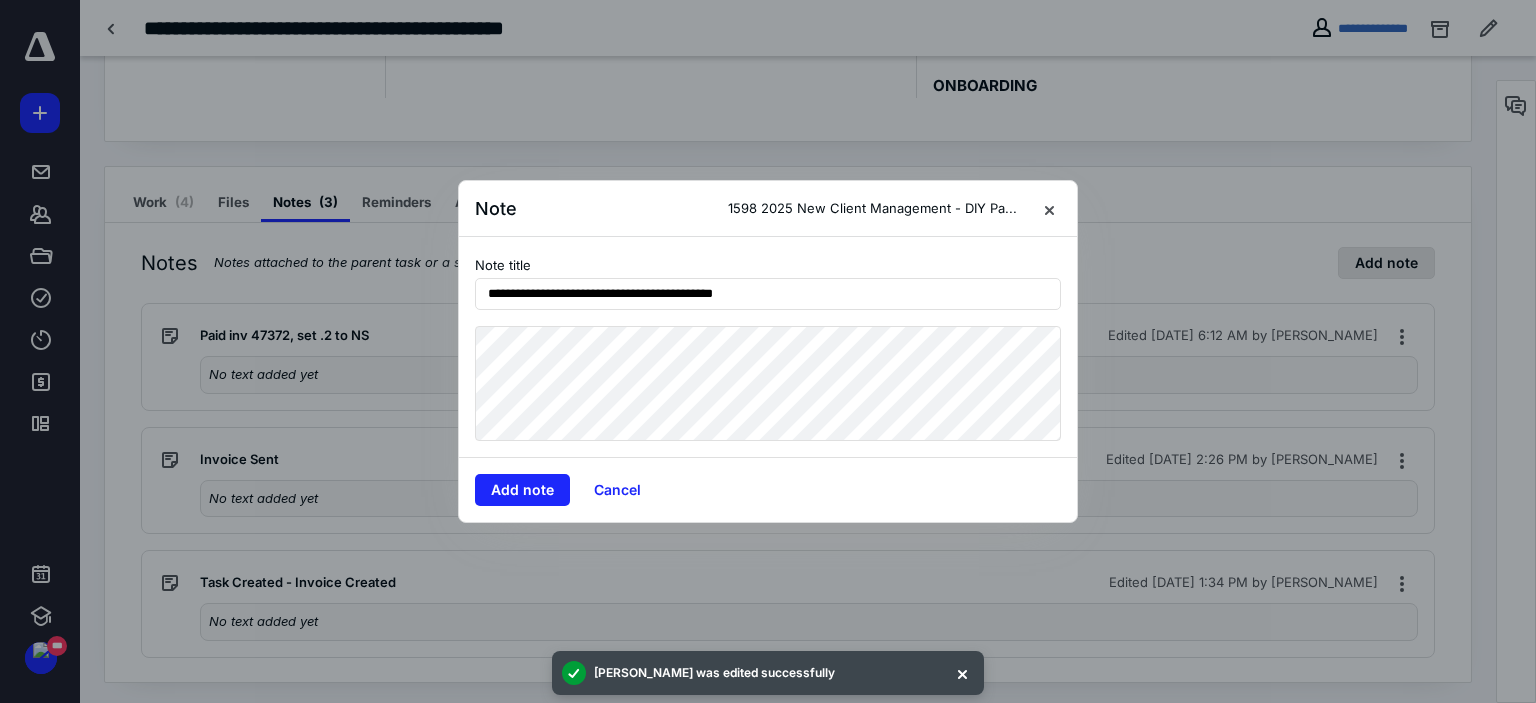type on "**********" 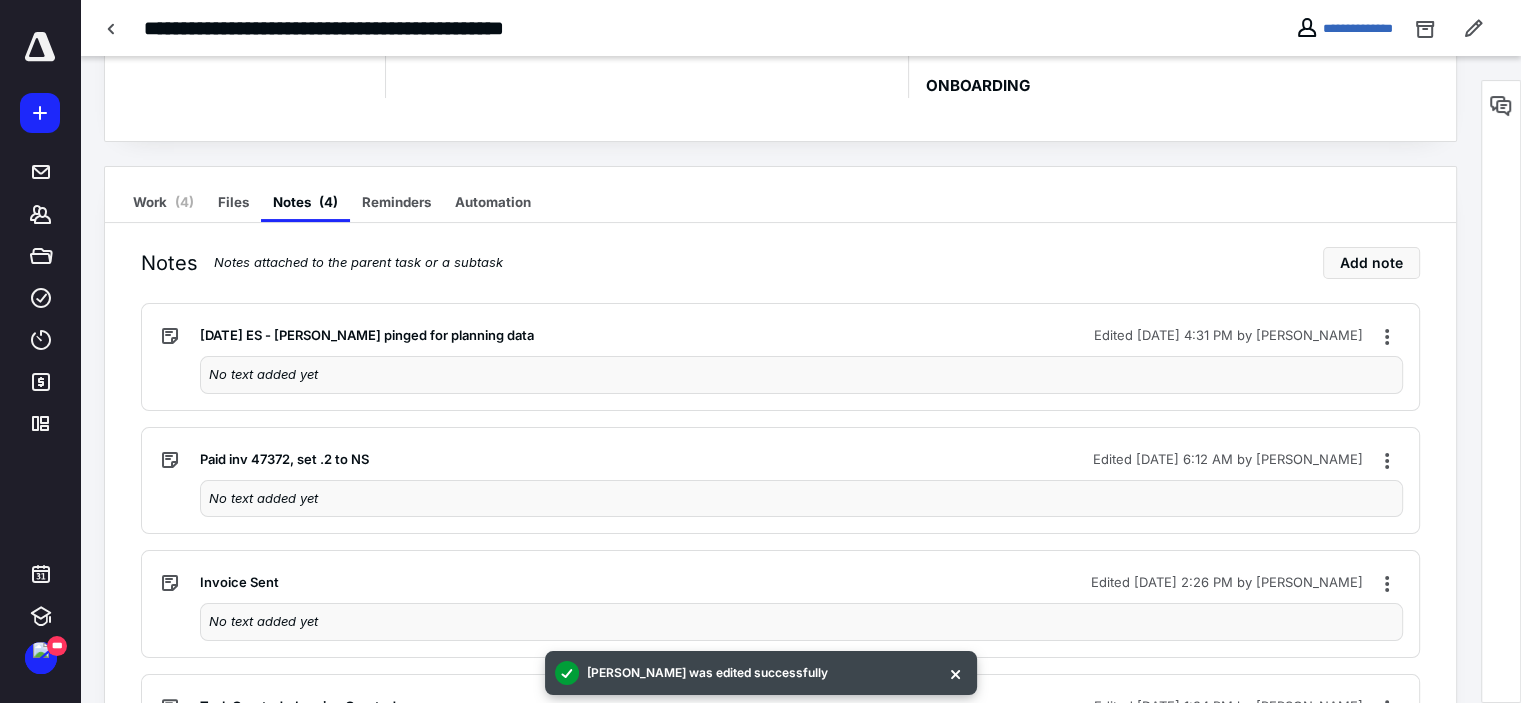 scroll, scrollTop: 0, scrollLeft: 0, axis: both 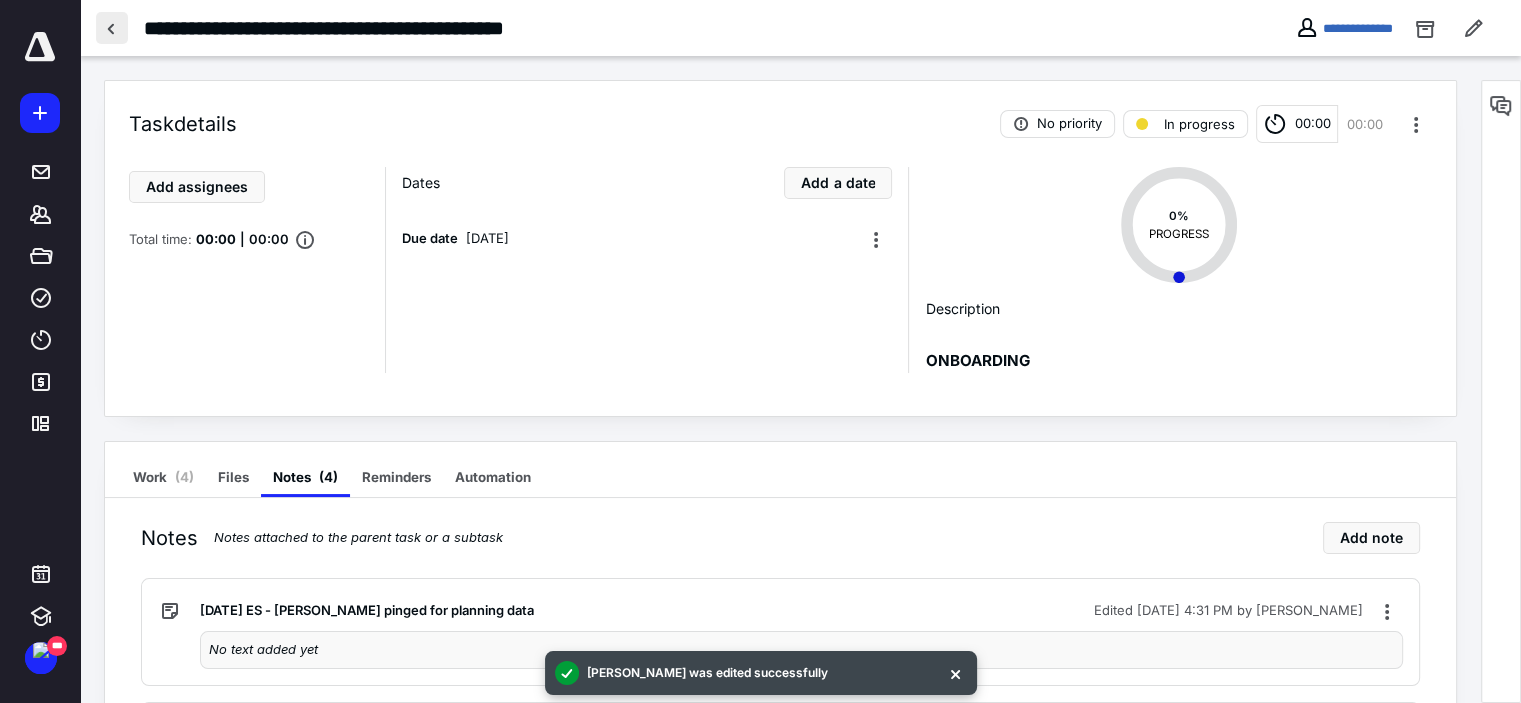 click at bounding box center (112, 28) 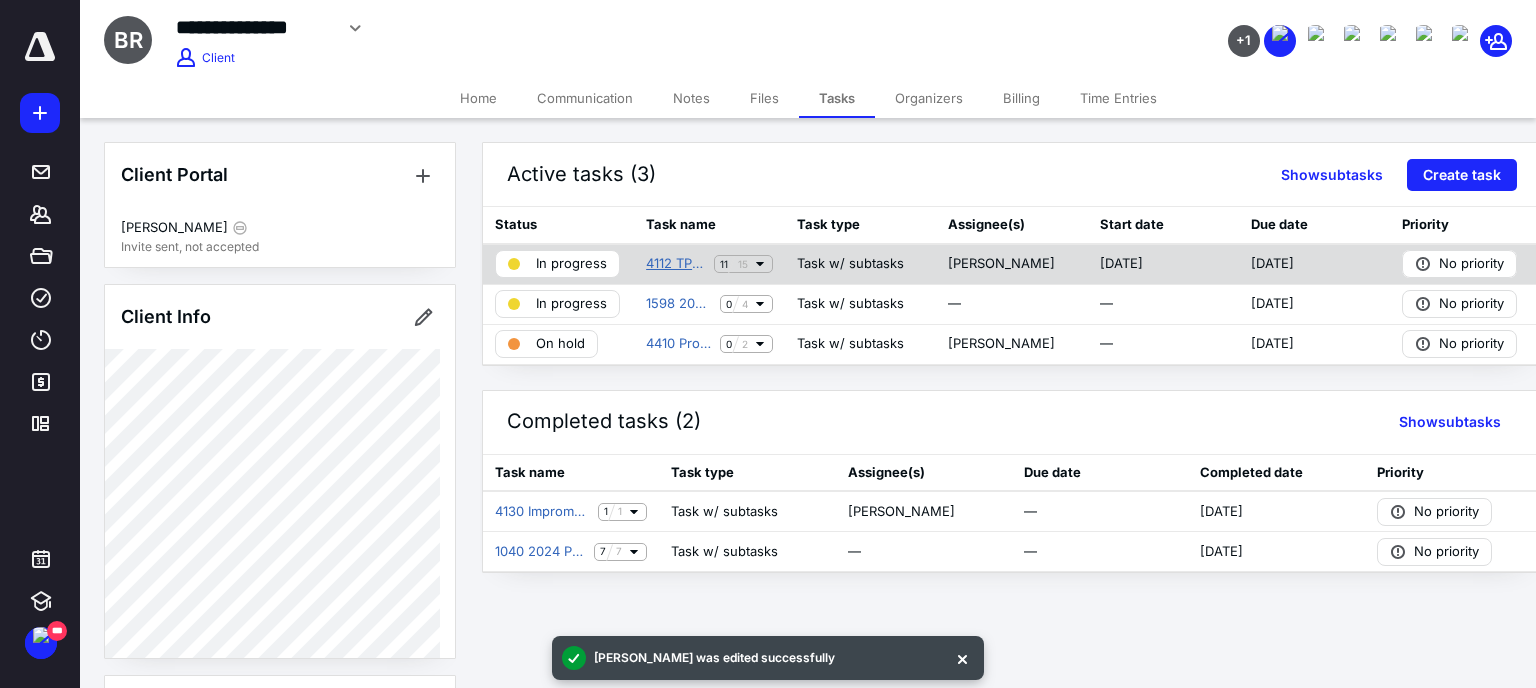 click on "4112 TPS Onboarding" at bounding box center [676, 264] 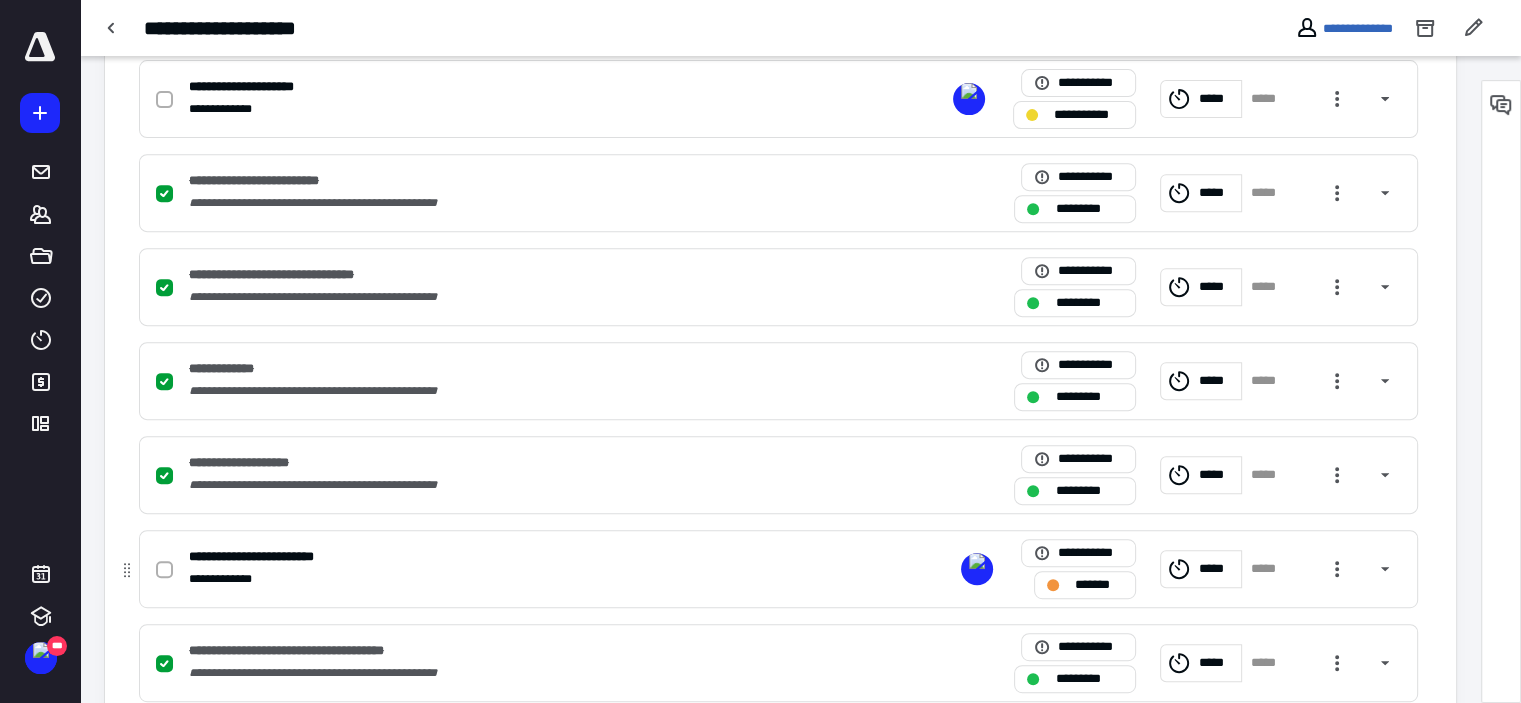 scroll, scrollTop: 900, scrollLeft: 0, axis: vertical 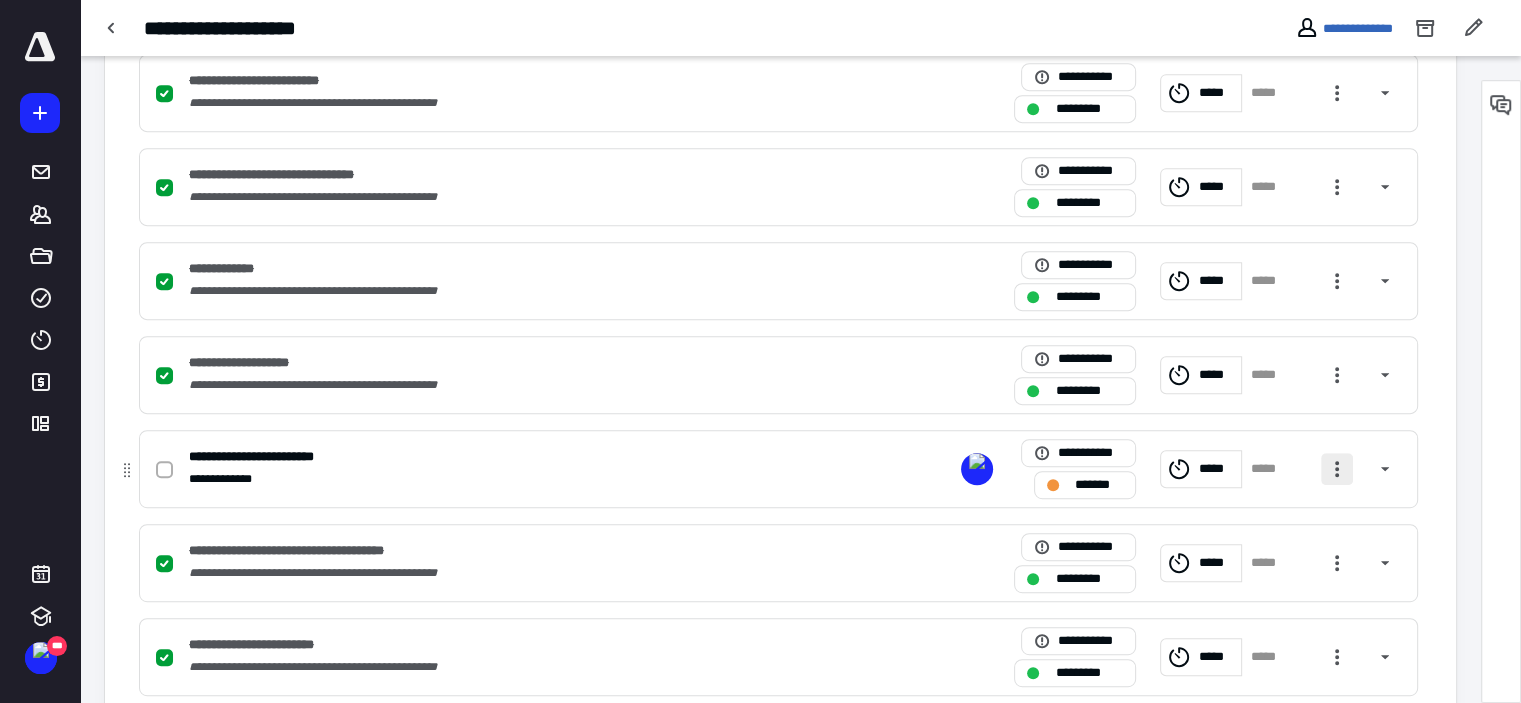 drag, startPoint x: 1334, startPoint y: 469, endPoint x: 1335, endPoint y: 479, distance: 10.049875 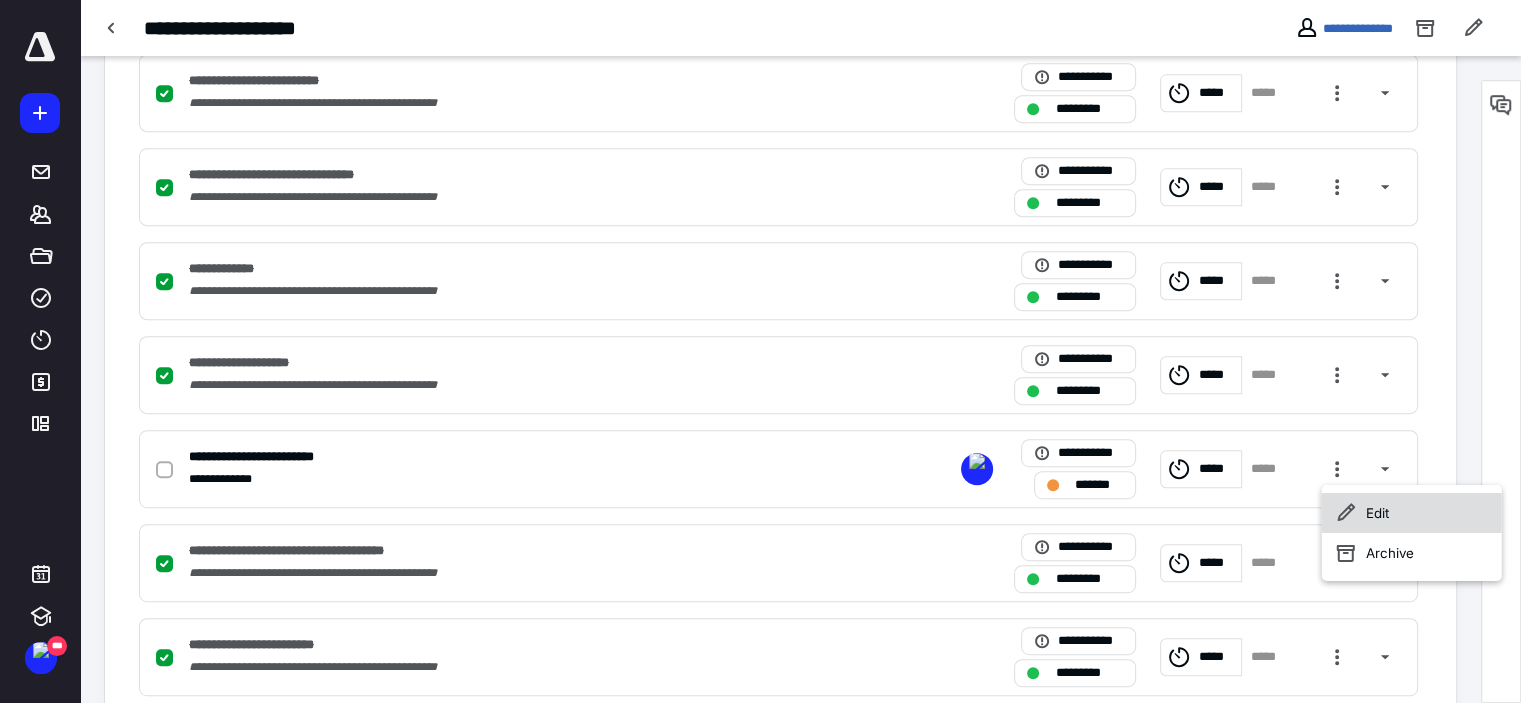 click 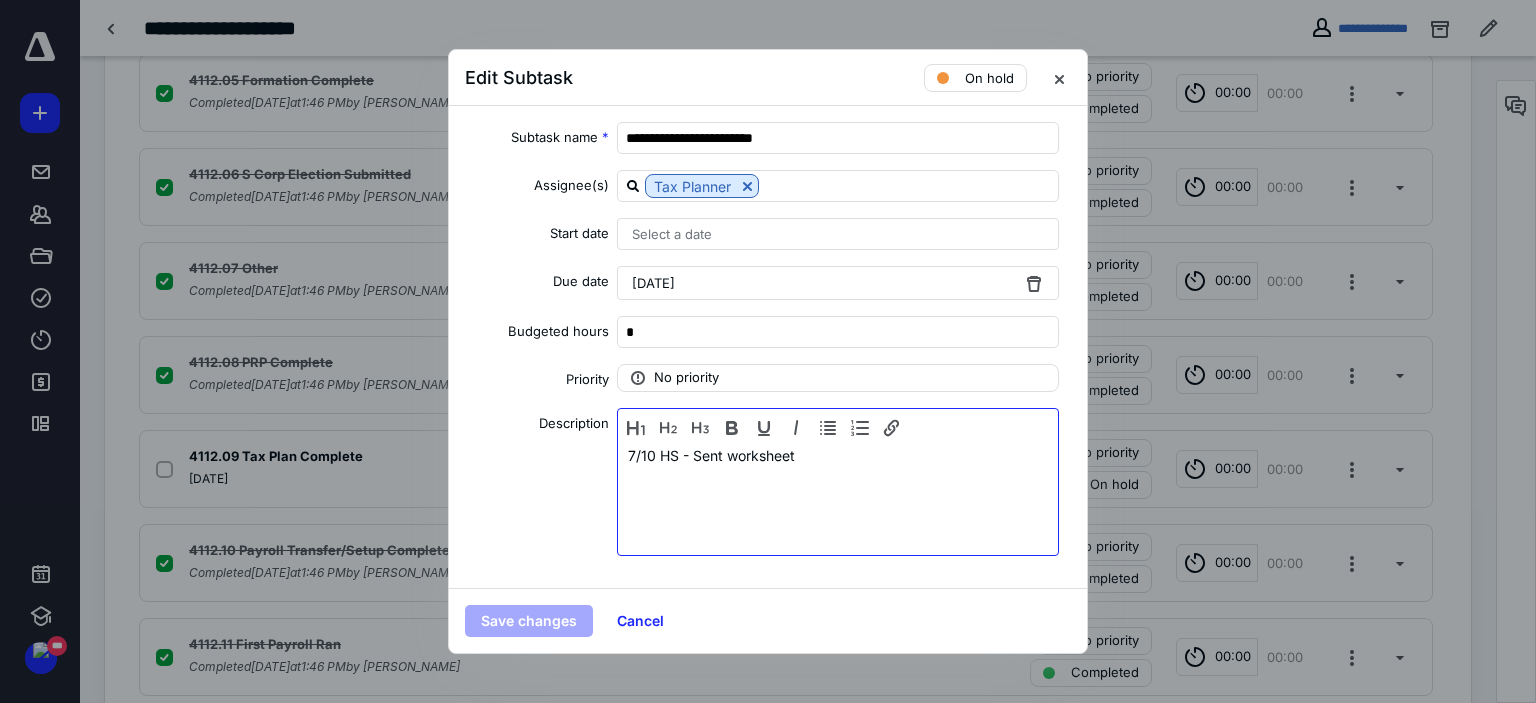 click on "7/10 HS - Sent worksheet" at bounding box center [838, 497] 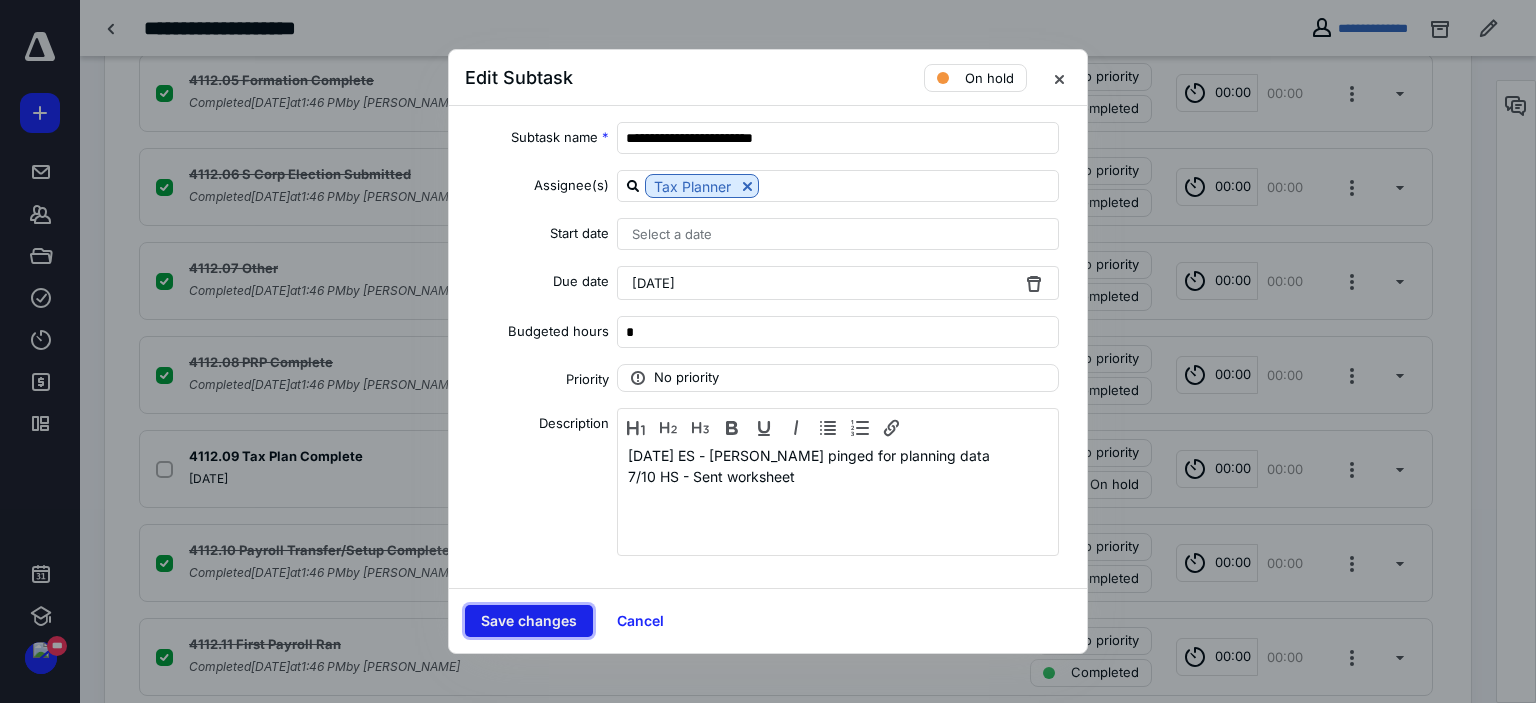 click on "Save changes" at bounding box center (529, 621) 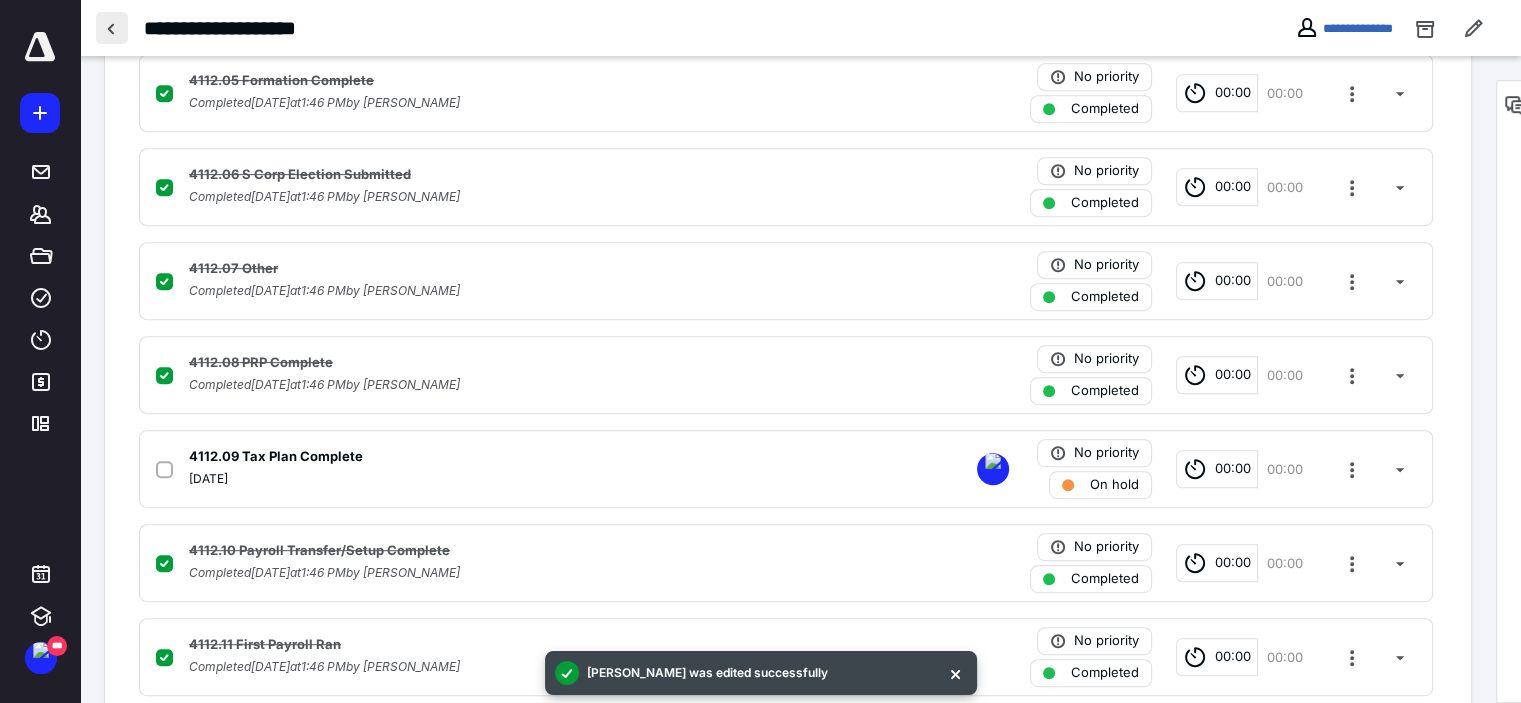 click at bounding box center [112, 28] 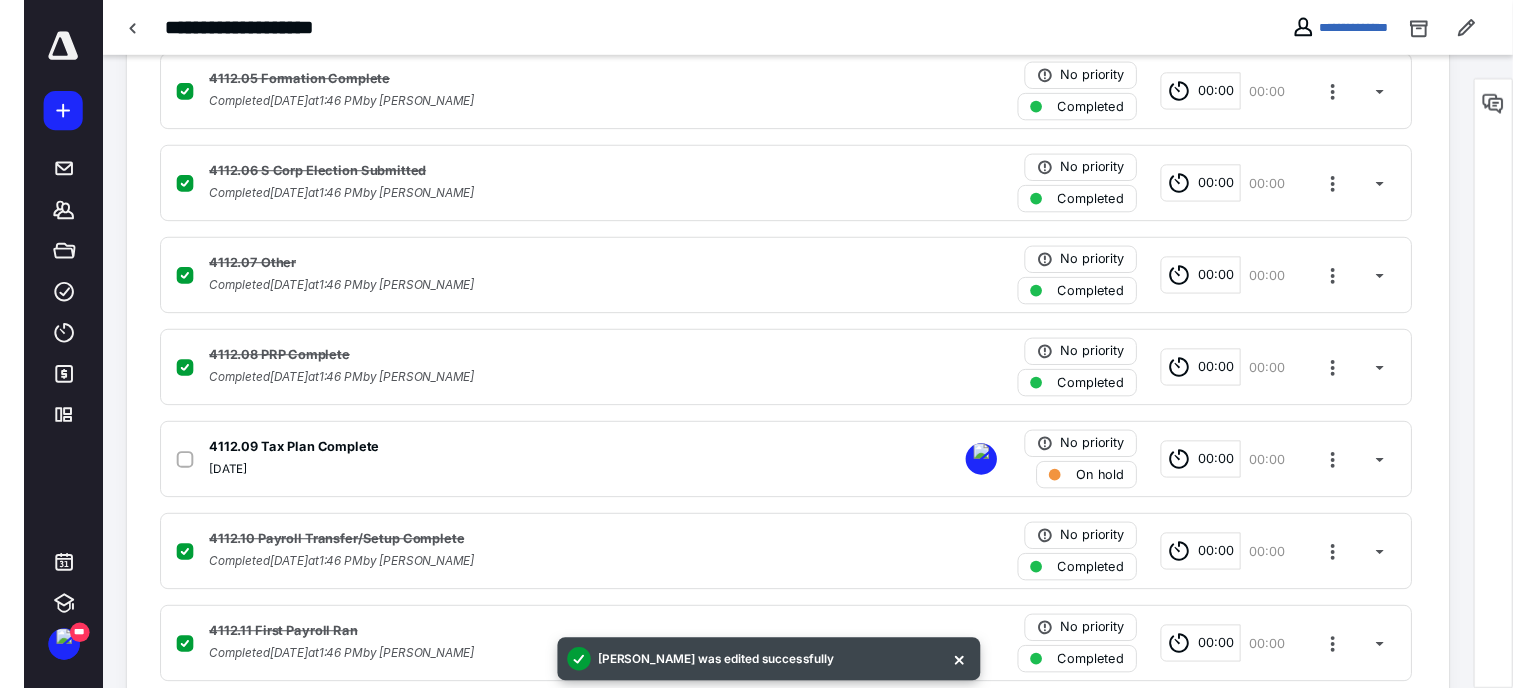 scroll, scrollTop: 0, scrollLeft: 0, axis: both 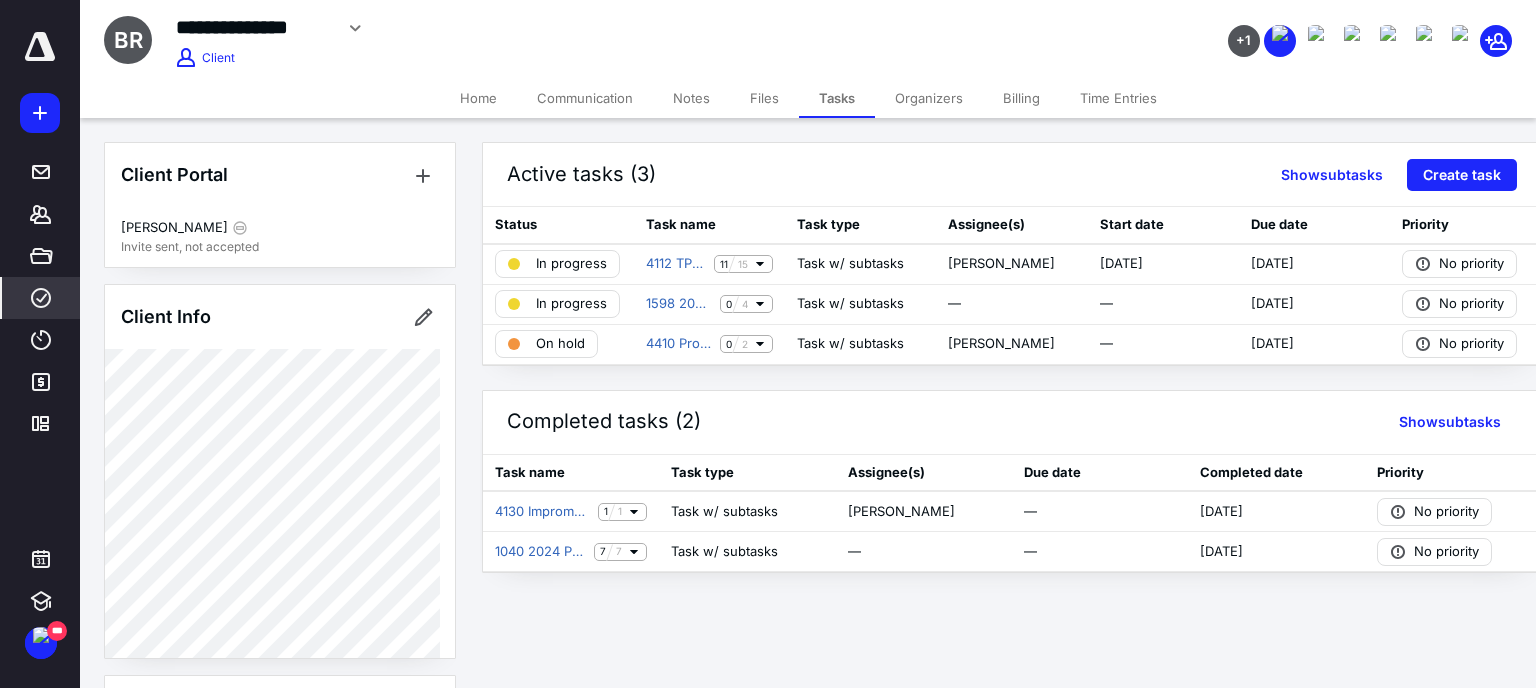 click 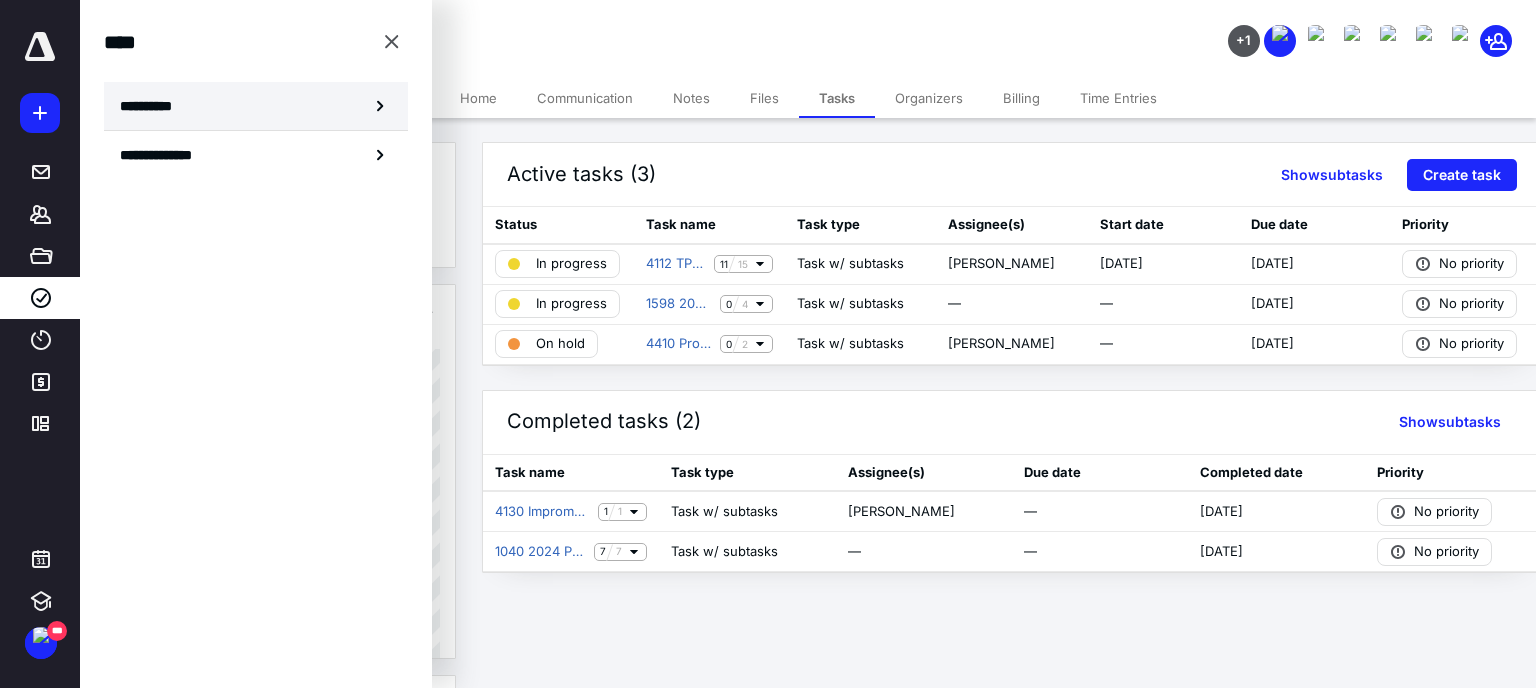 click on "**********" at bounding box center [256, 106] 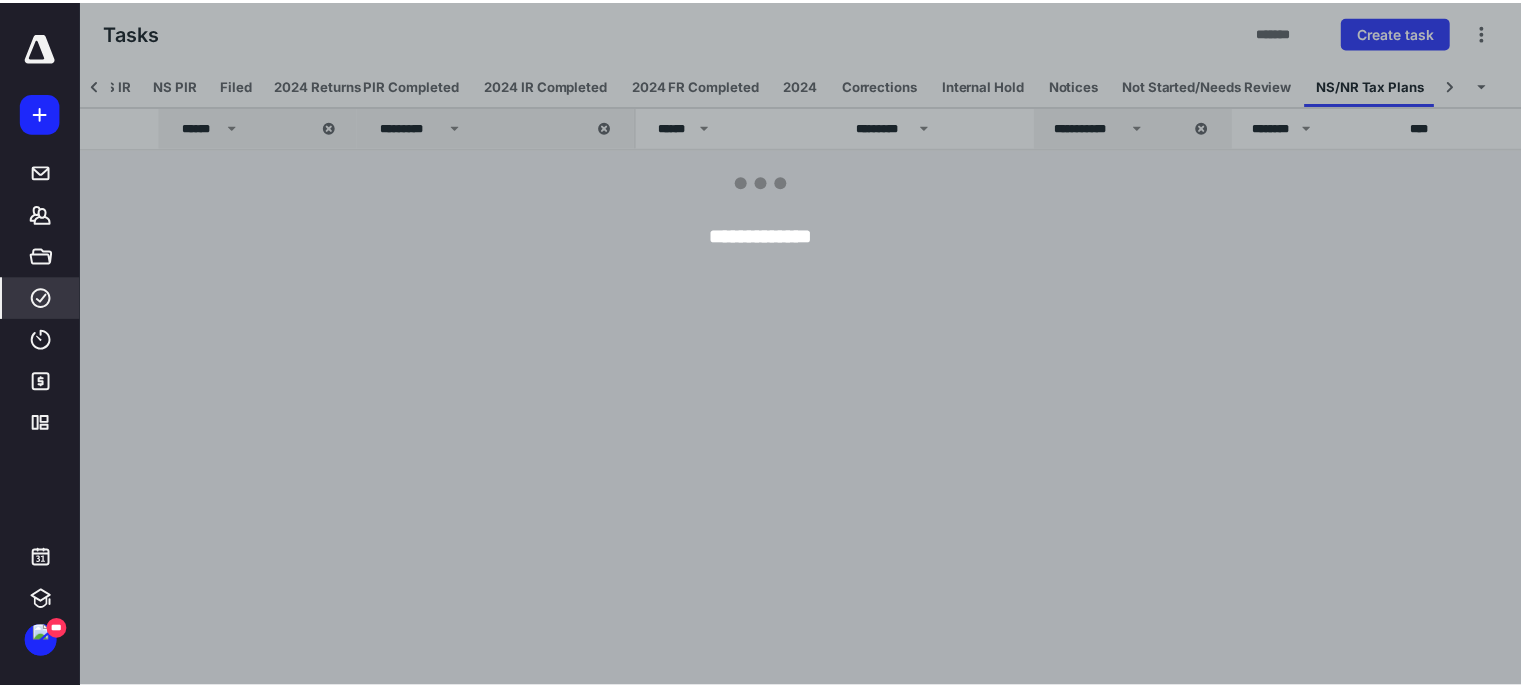 scroll, scrollTop: 0, scrollLeft: 323, axis: horizontal 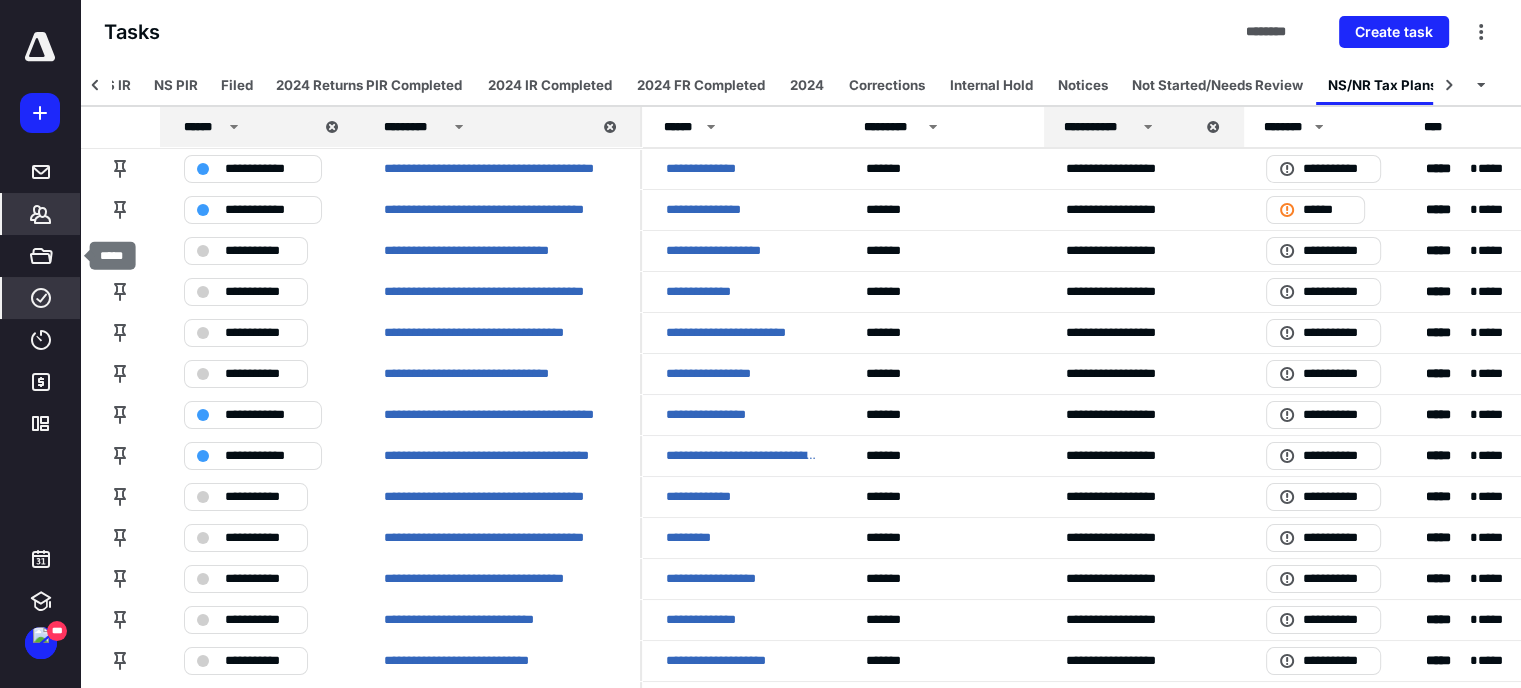 click 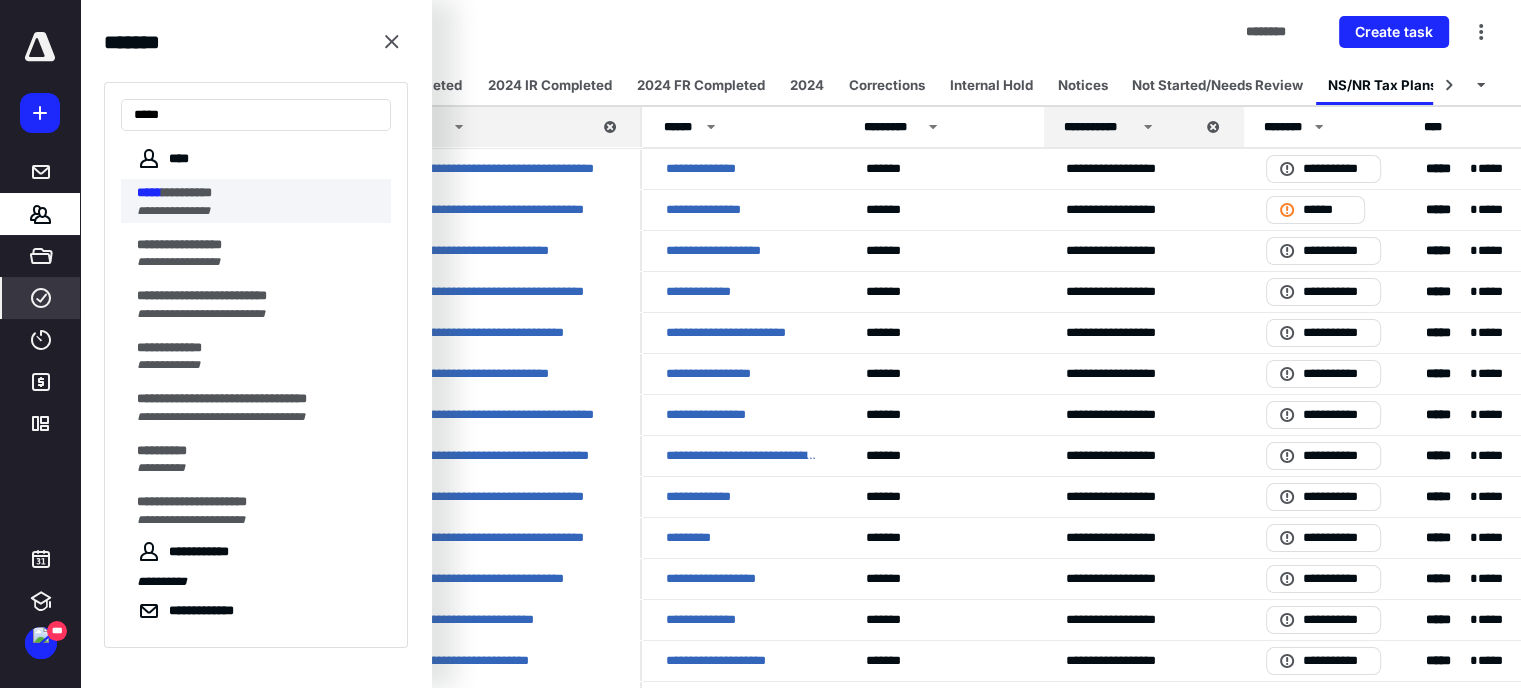 type on "*****" 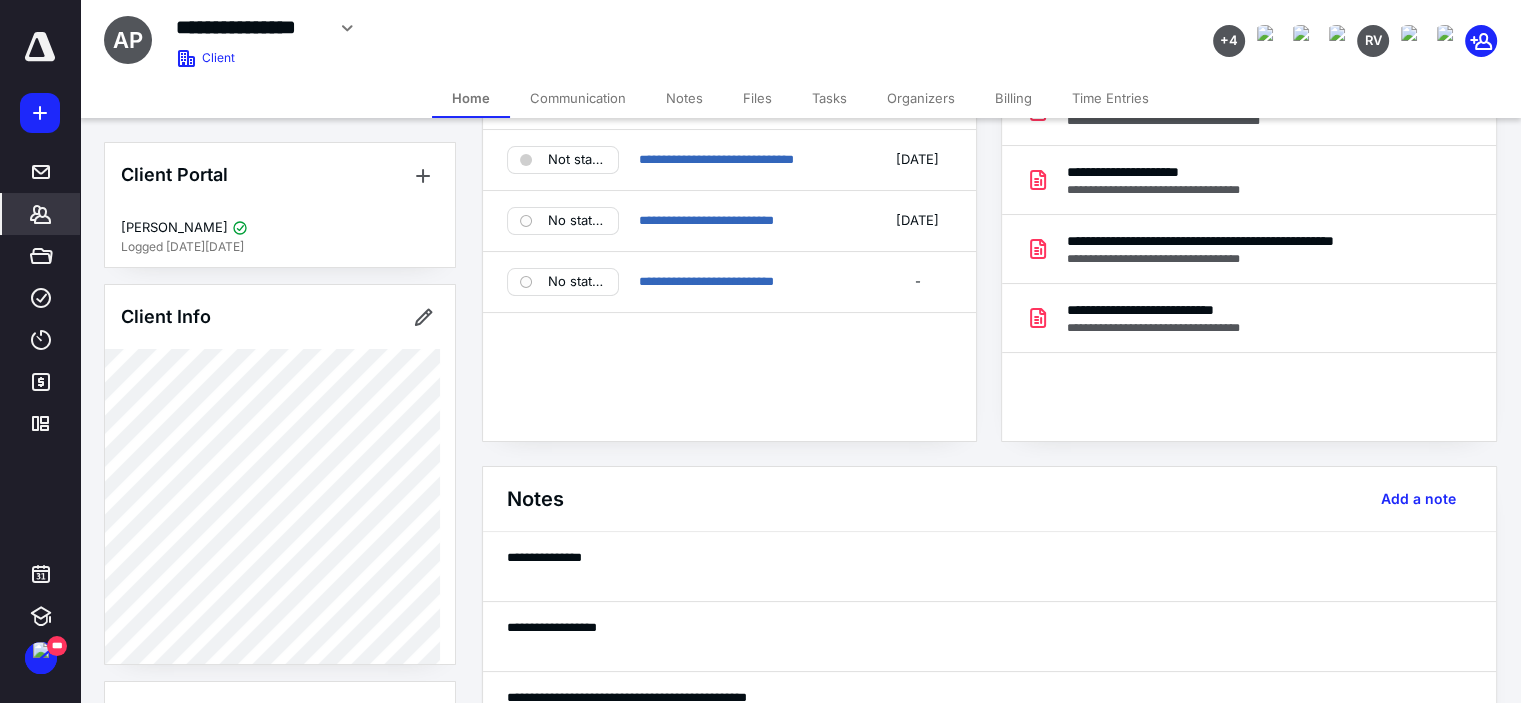 scroll, scrollTop: 300, scrollLeft: 0, axis: vertical 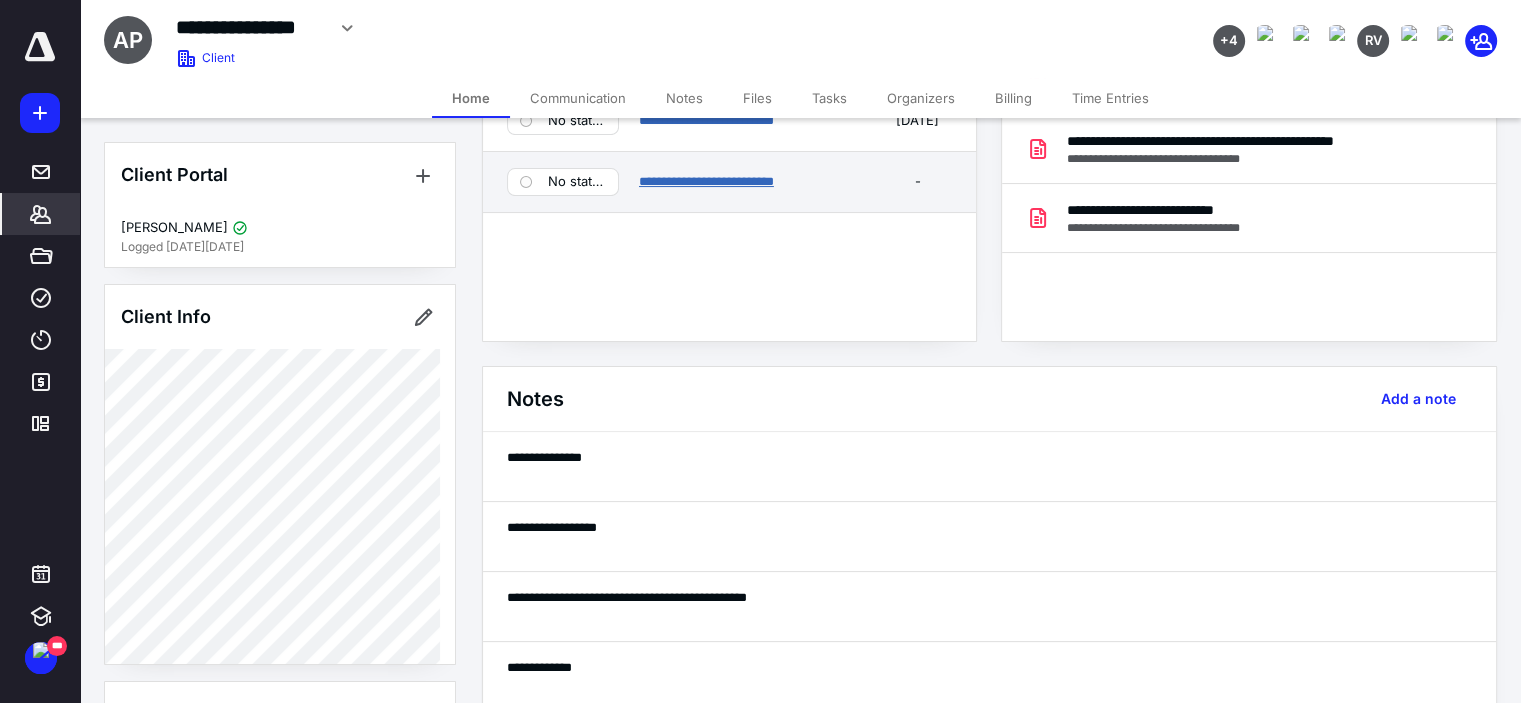click on "**********" at bounding box center (706, 181) 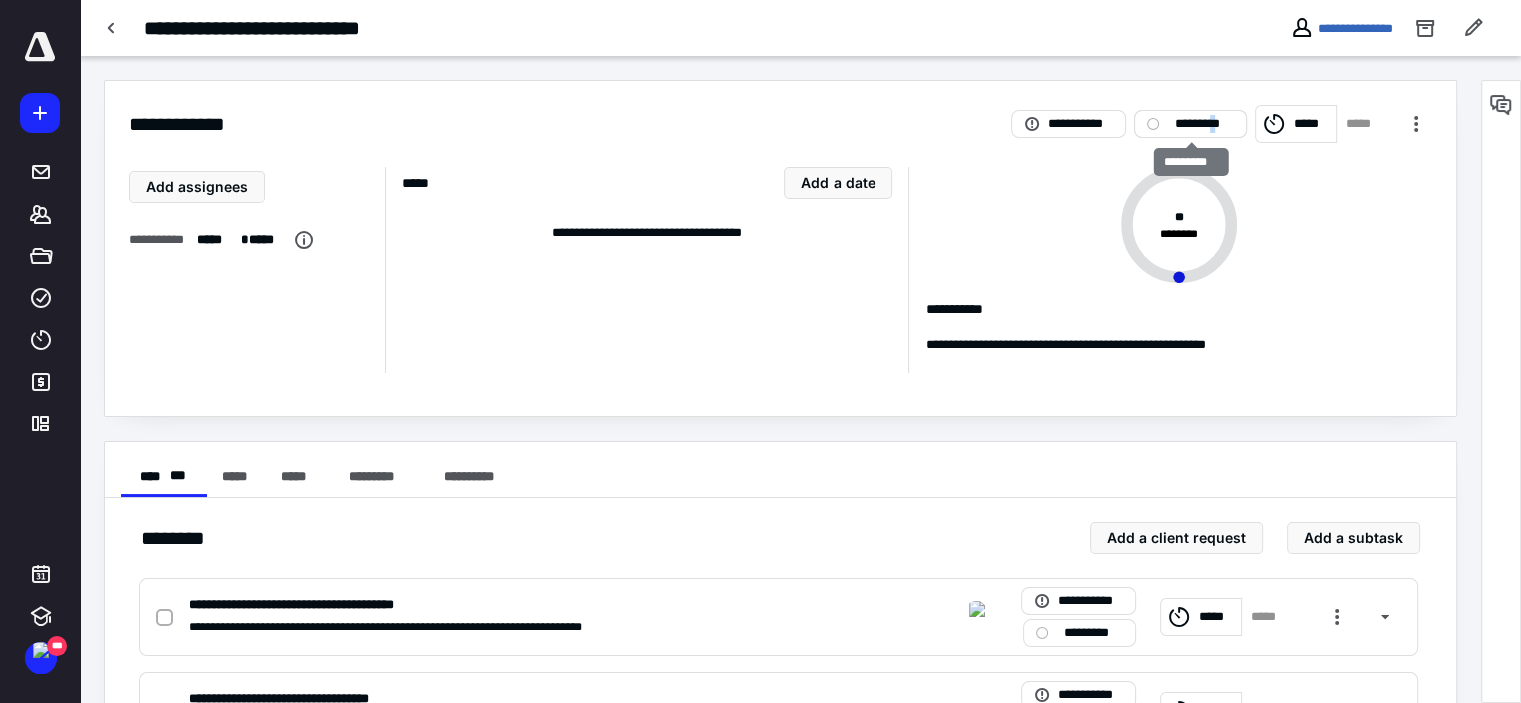 click on "*********" at bounding box center [1204, 124] 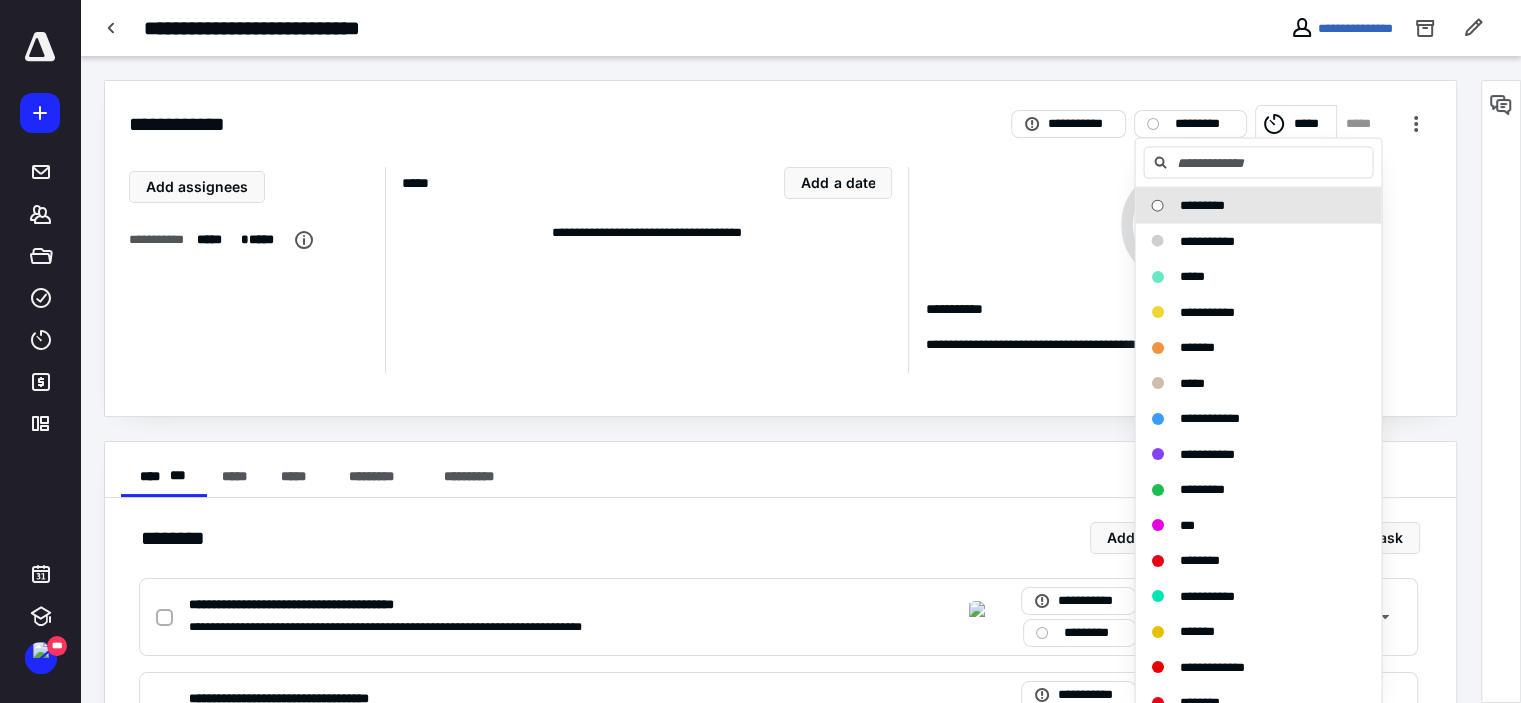 click on "**********" at bounding box center [1206, 311] 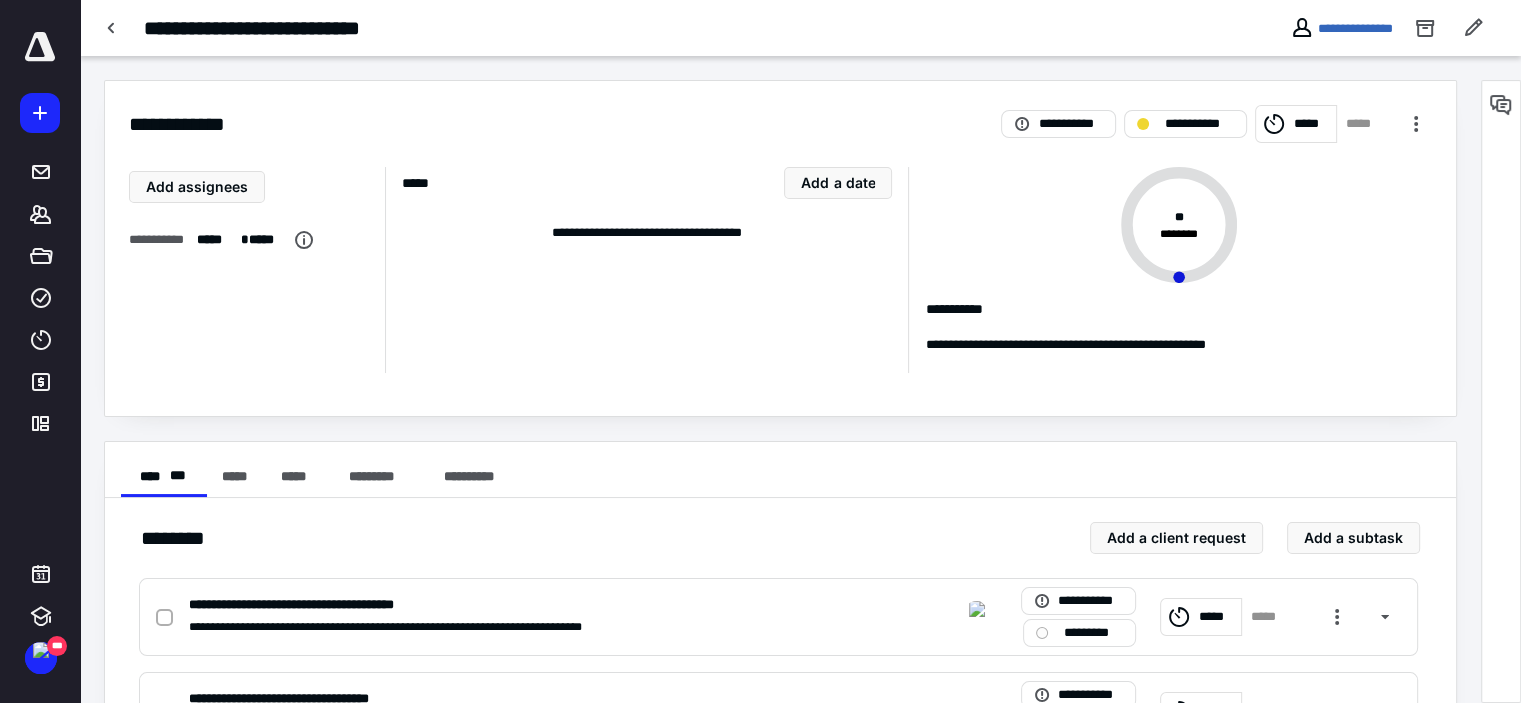 scroll, scrollTop: 200, scrollLeft: 0, axis: vertical 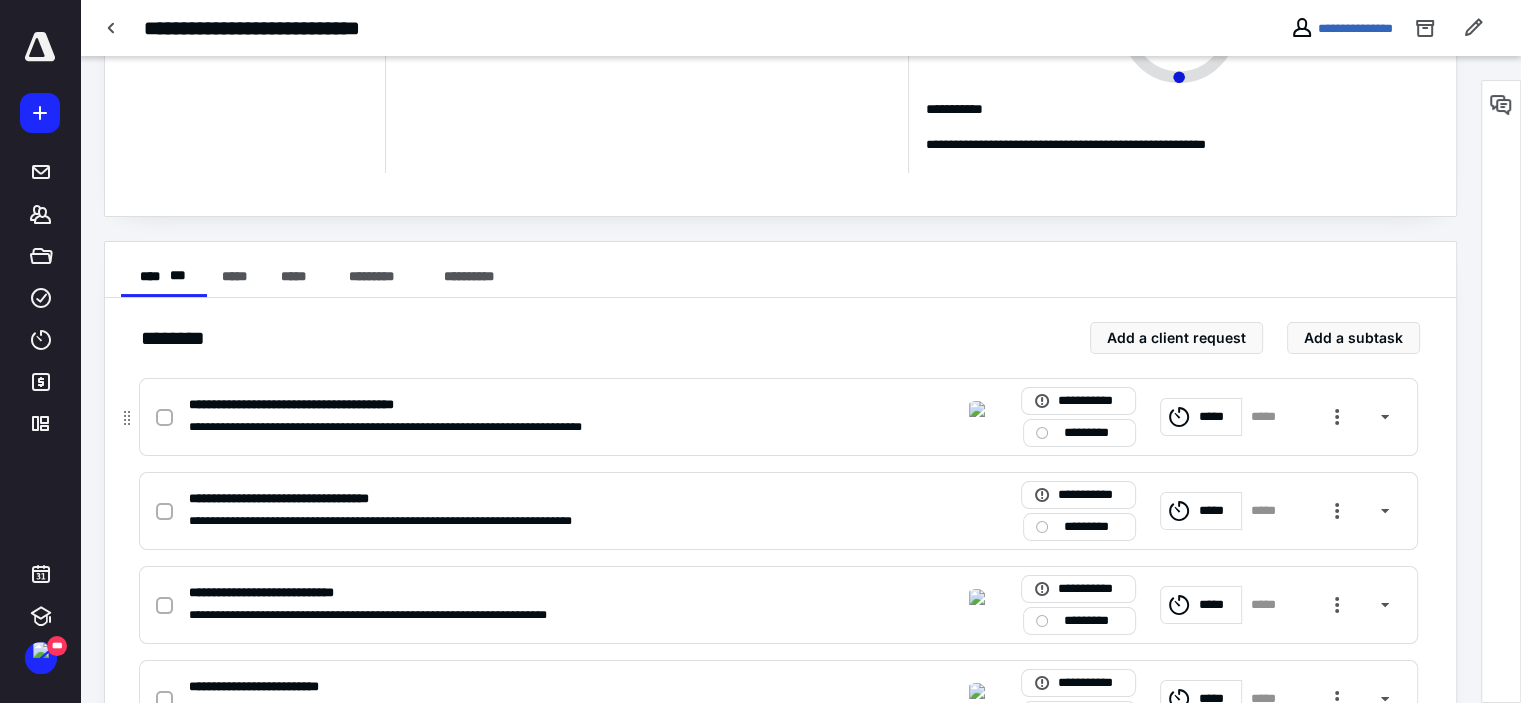 click on "*********" at bounding box center [1079, 433] 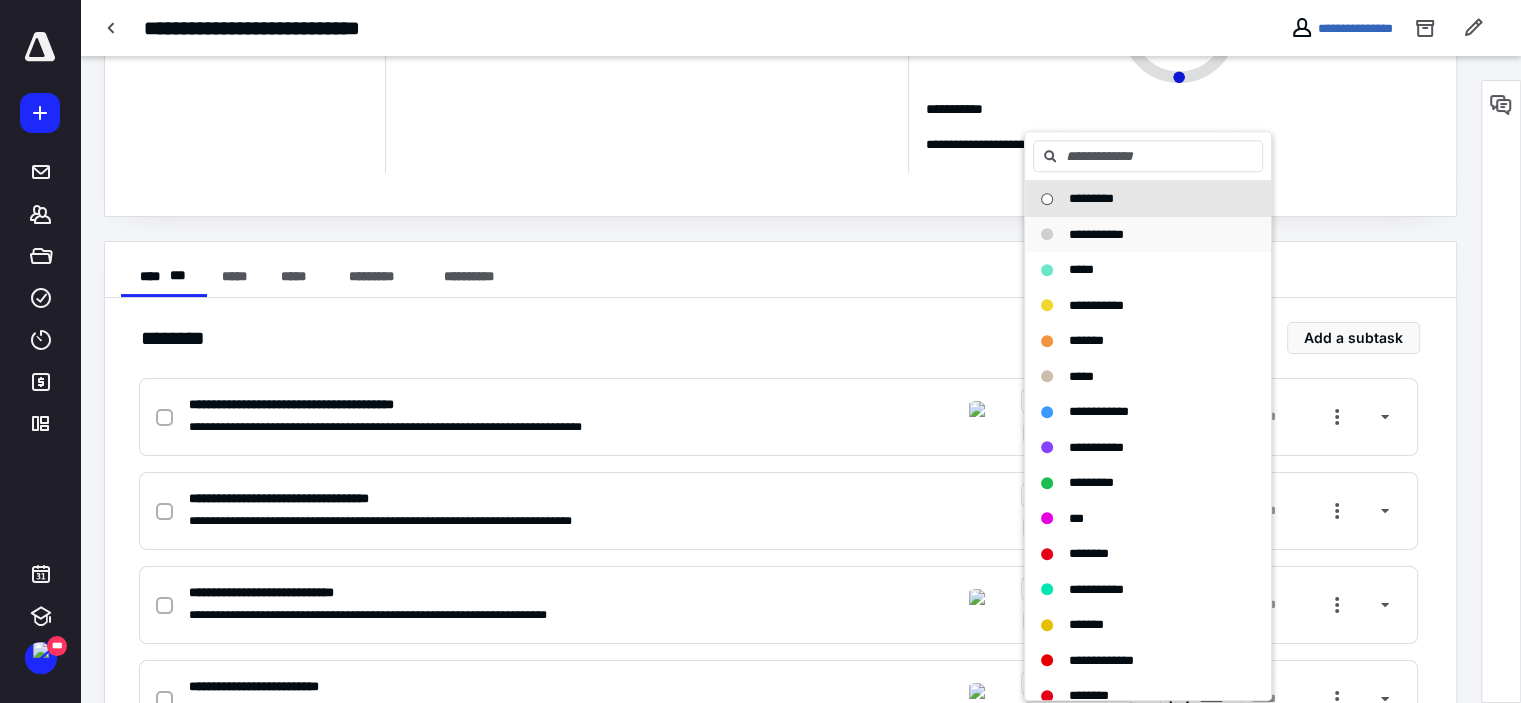 click on "**********" at bounding box center (1096, 234) 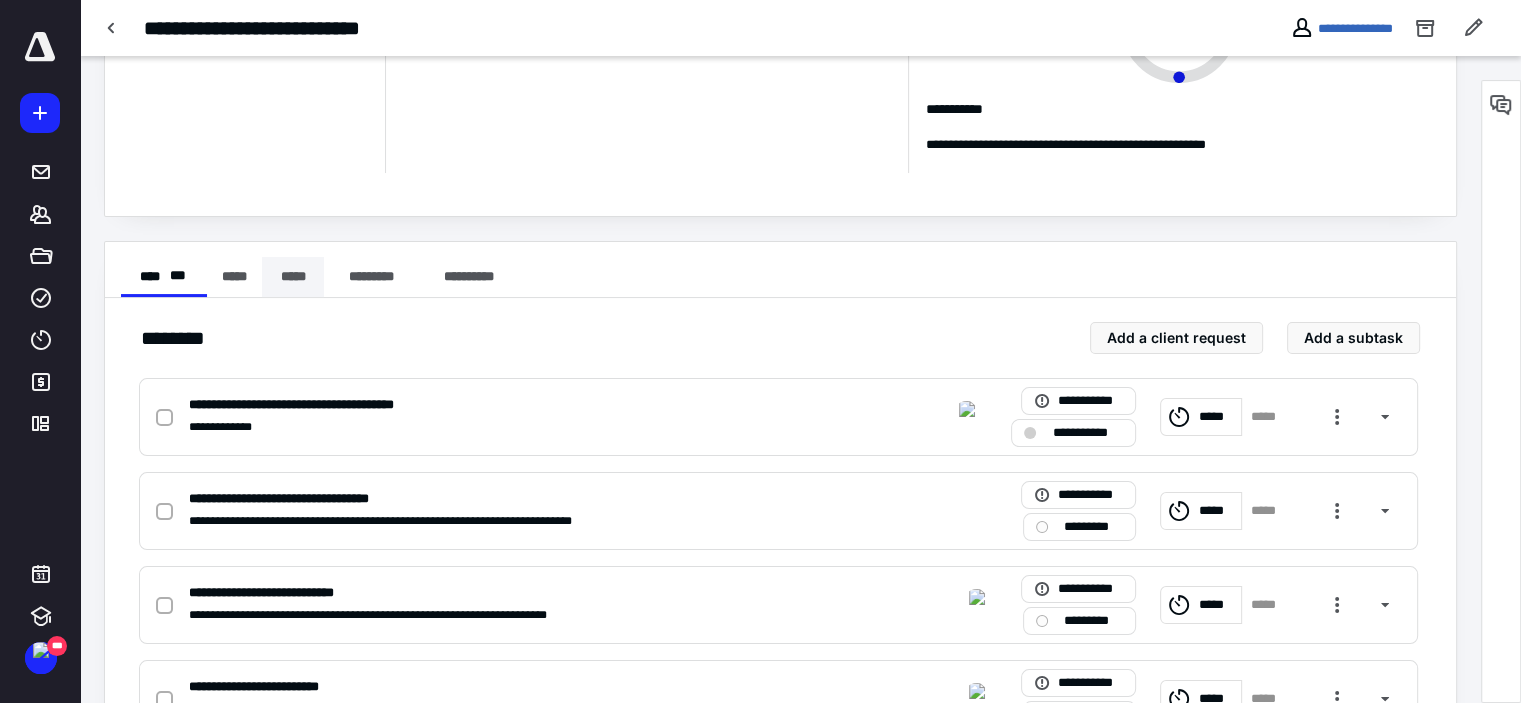 click on "*****" at bounding box center [293, 277] 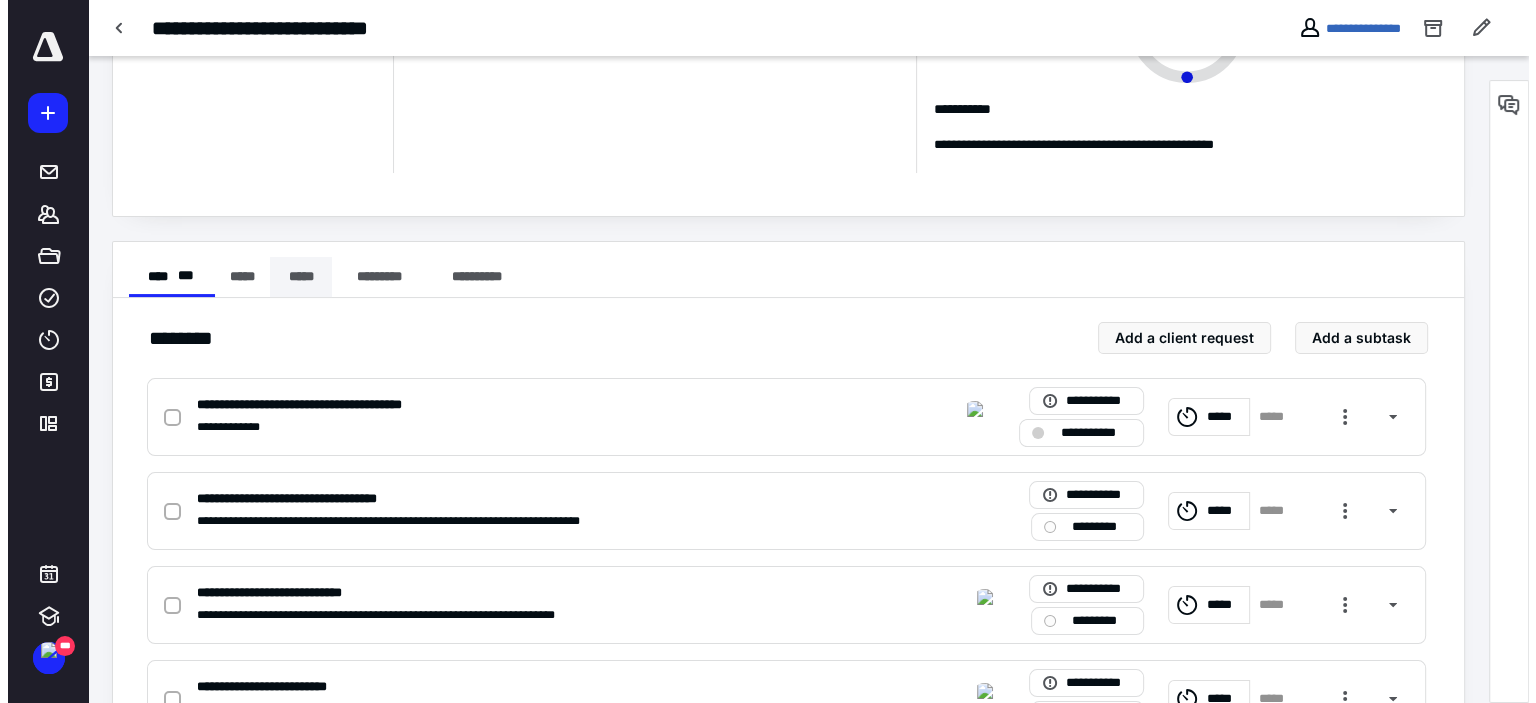 scroll, scrollTop: 95, scrollLeft: 0, axis: vertical 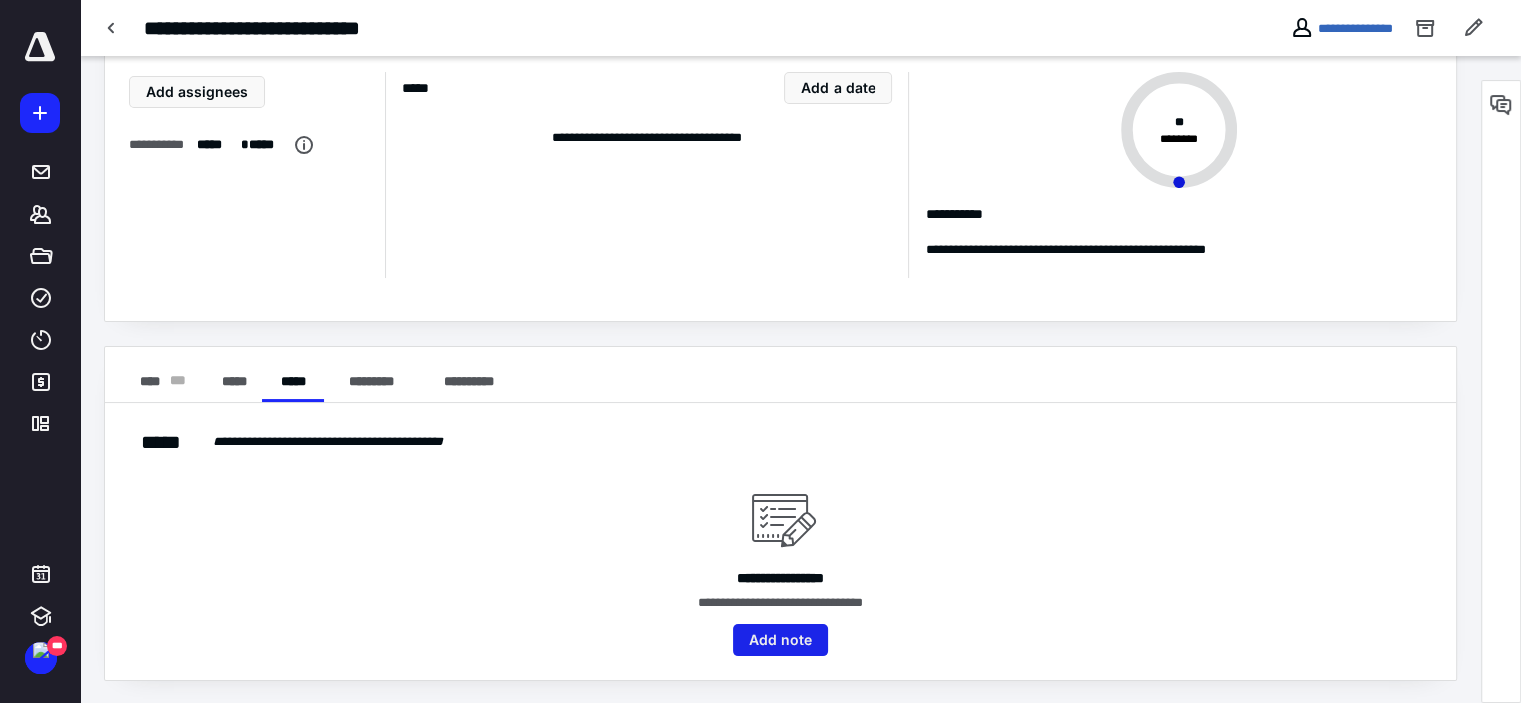 click on "Add note" at bounding box center [780, 640] 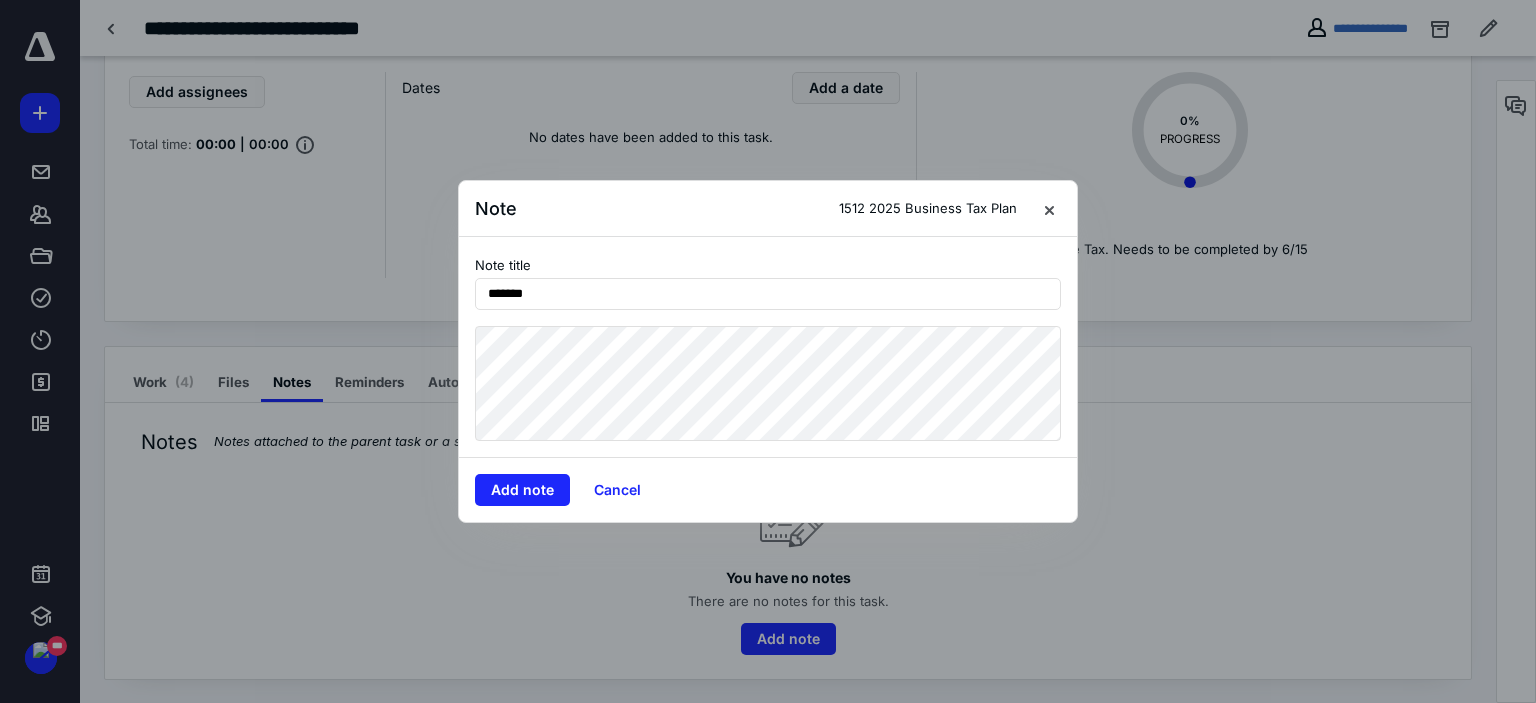 type on "*******" 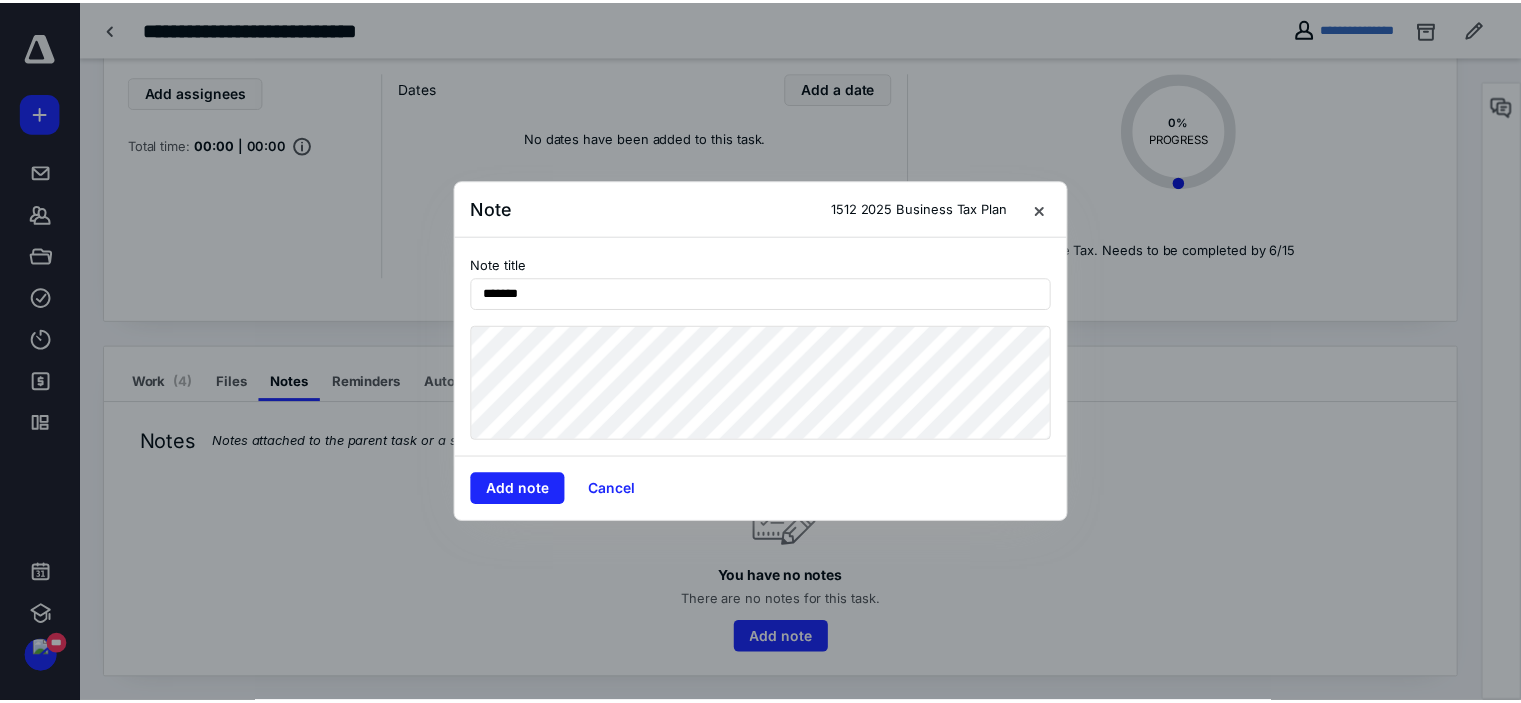 scroll, scrollTop: 30, scrollLeft: 0, axis: vertical 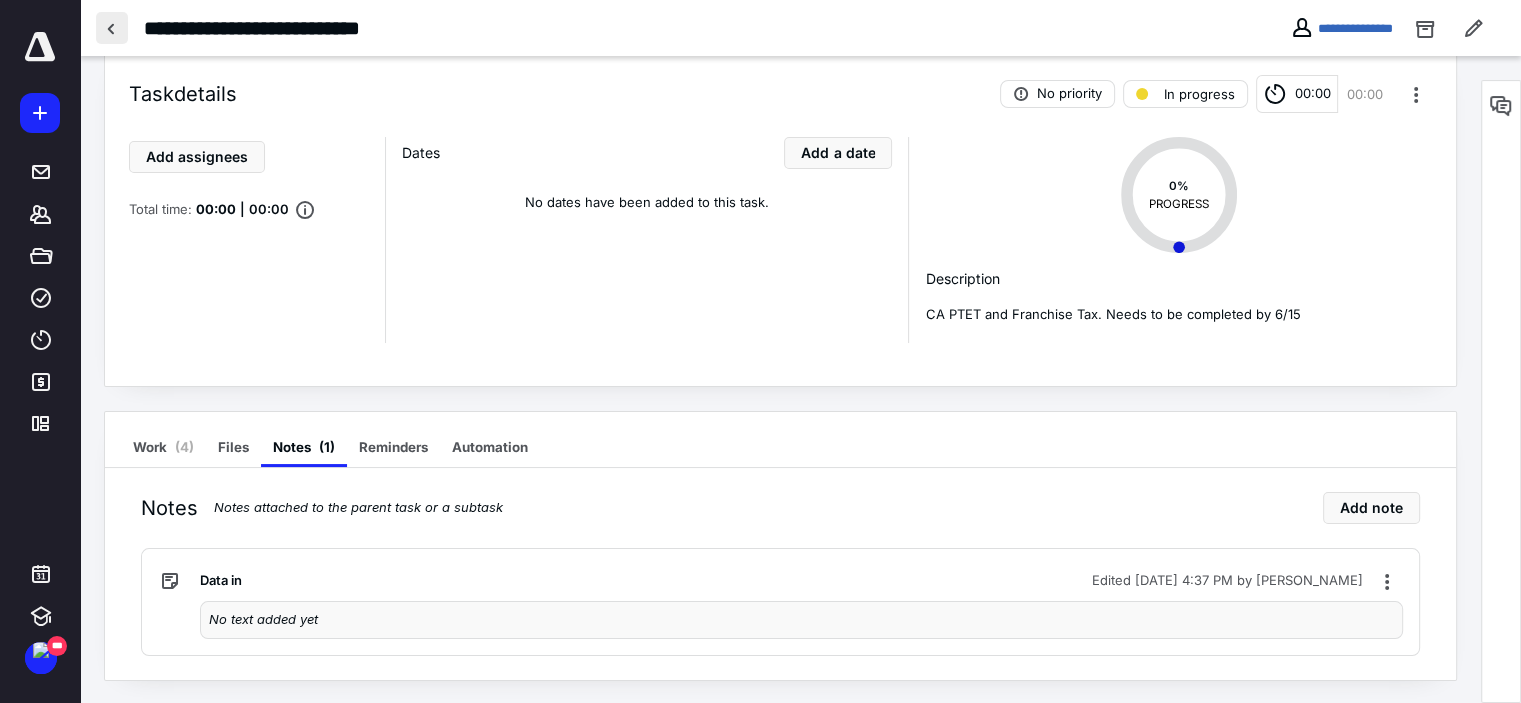 click at bounding box center [112, 28] 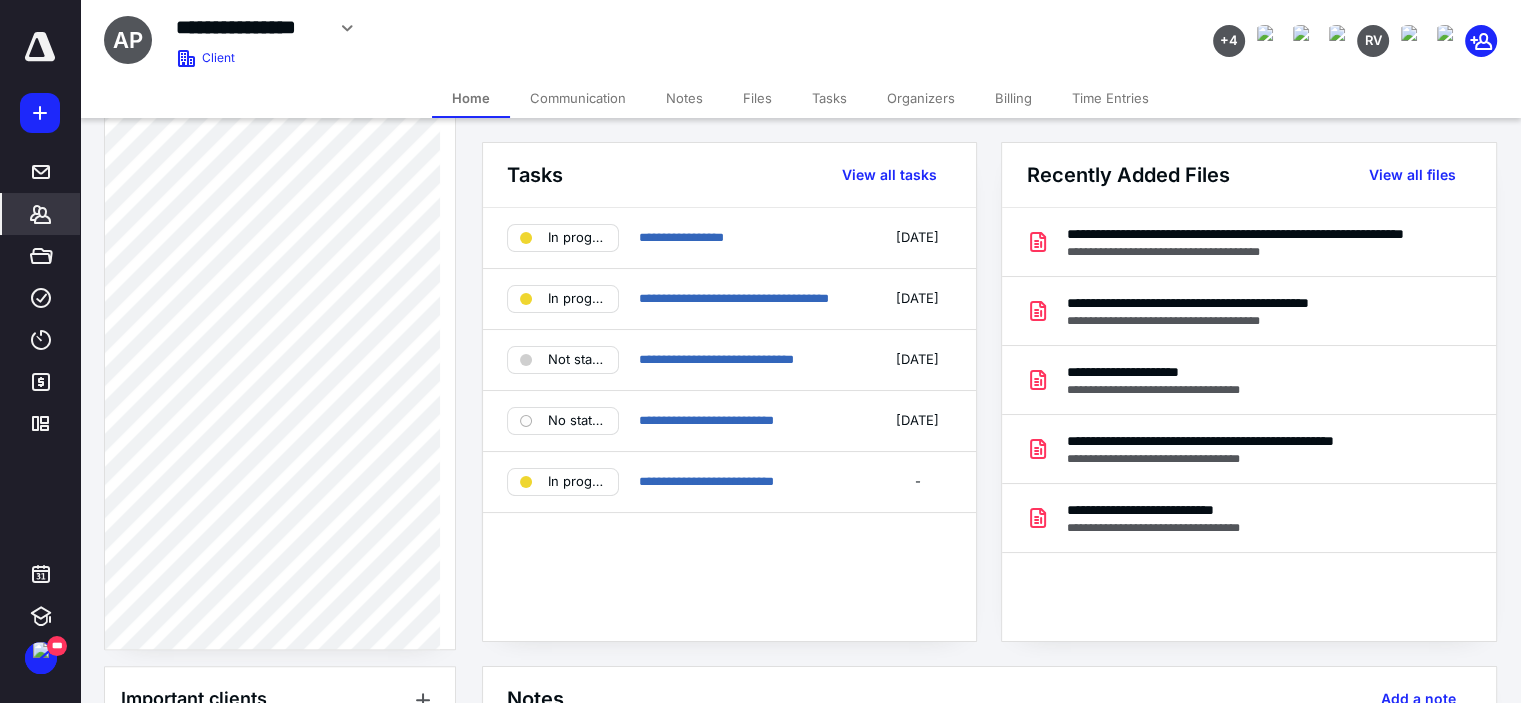 scroll, scrollTop: 1860, scrollLeft: 0, axis: vertical 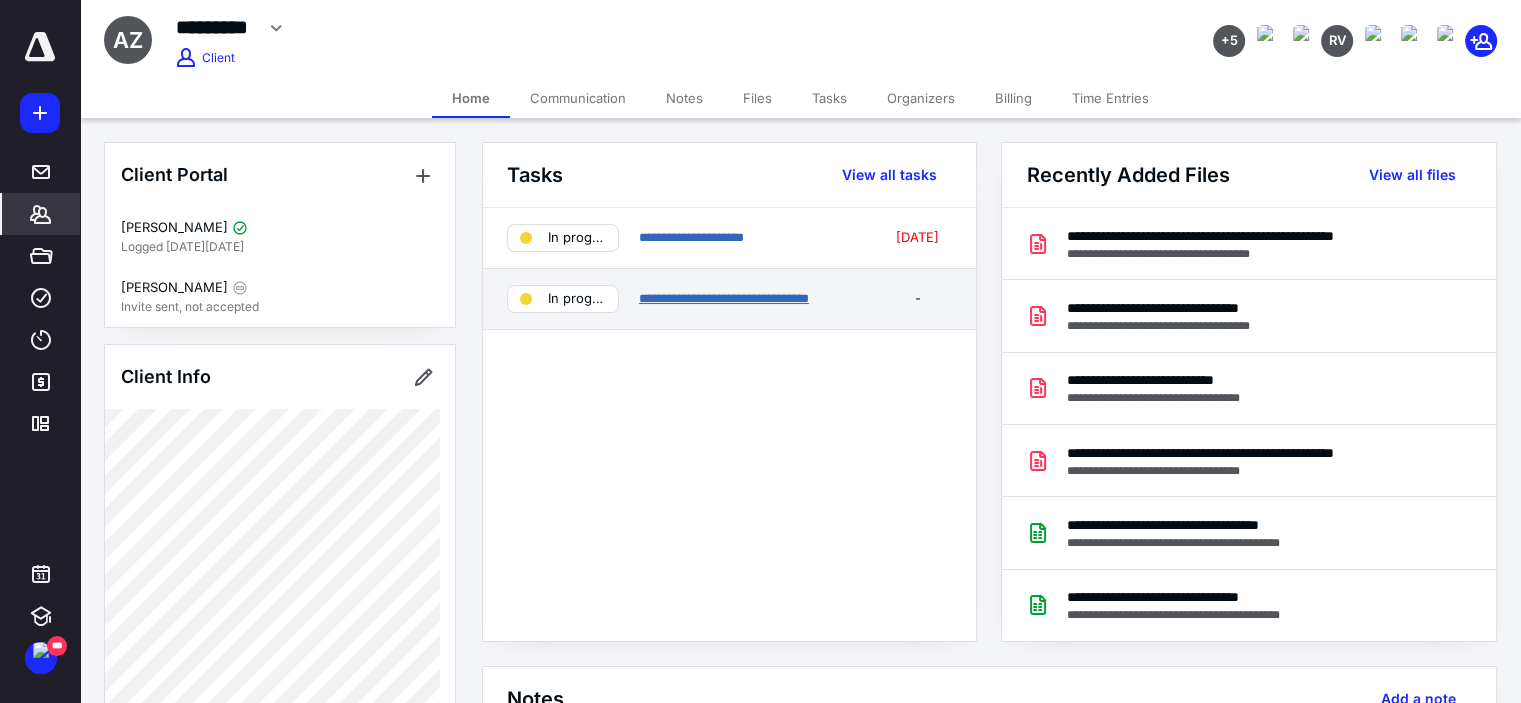 click on "**********" at bounding box center (724, 298) 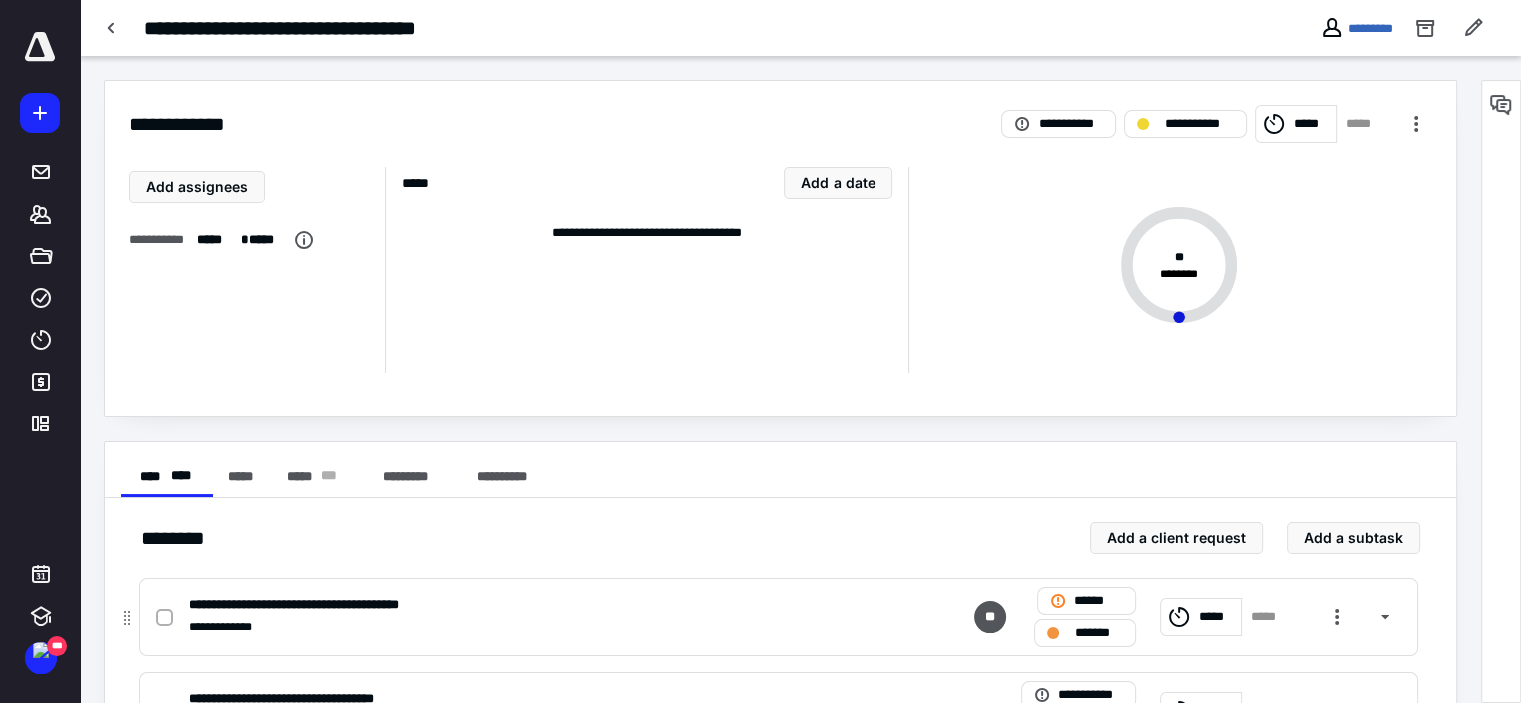 scroll, scrollTop: 100, scrollLeft: 0, axis: vertical 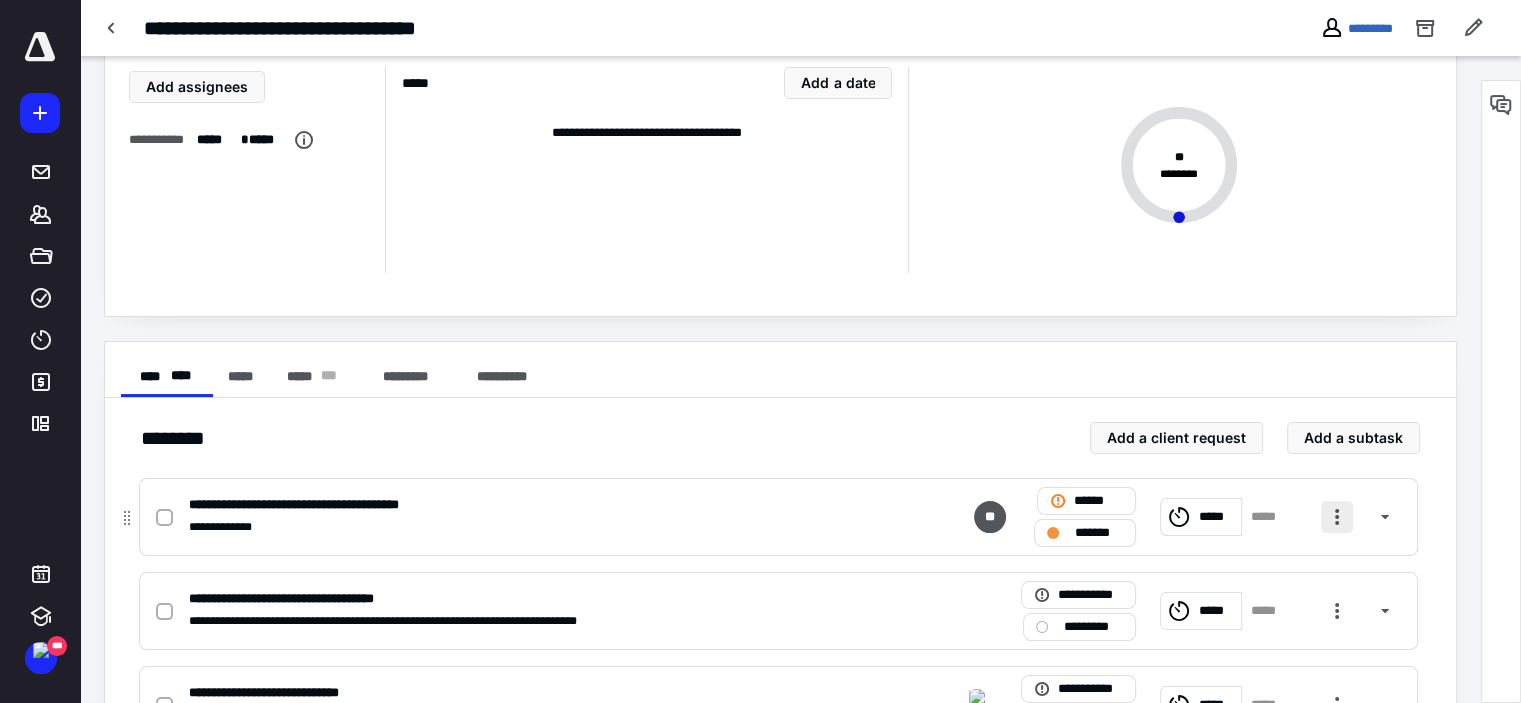 click at bounding box center (1337, 517) 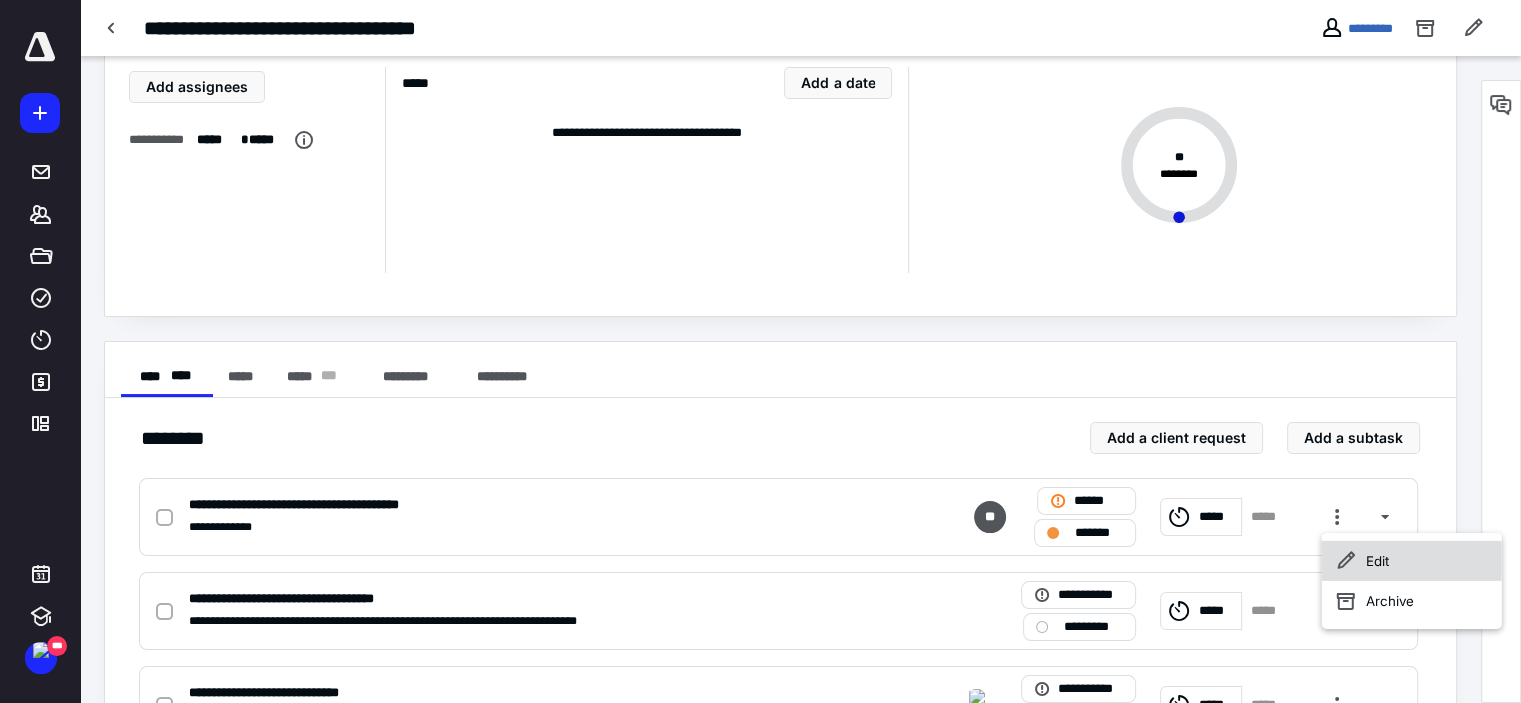 click 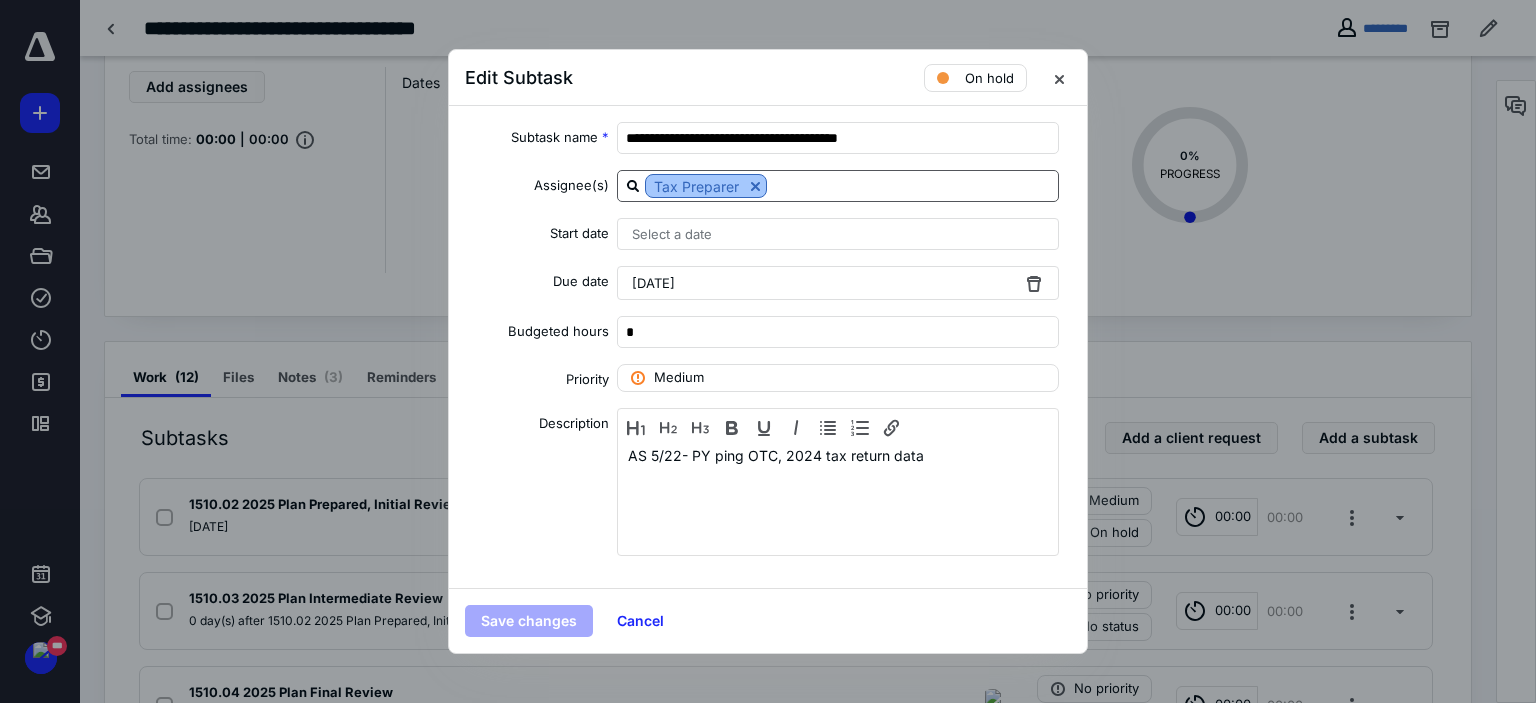 click at bounding box center (755, 186) 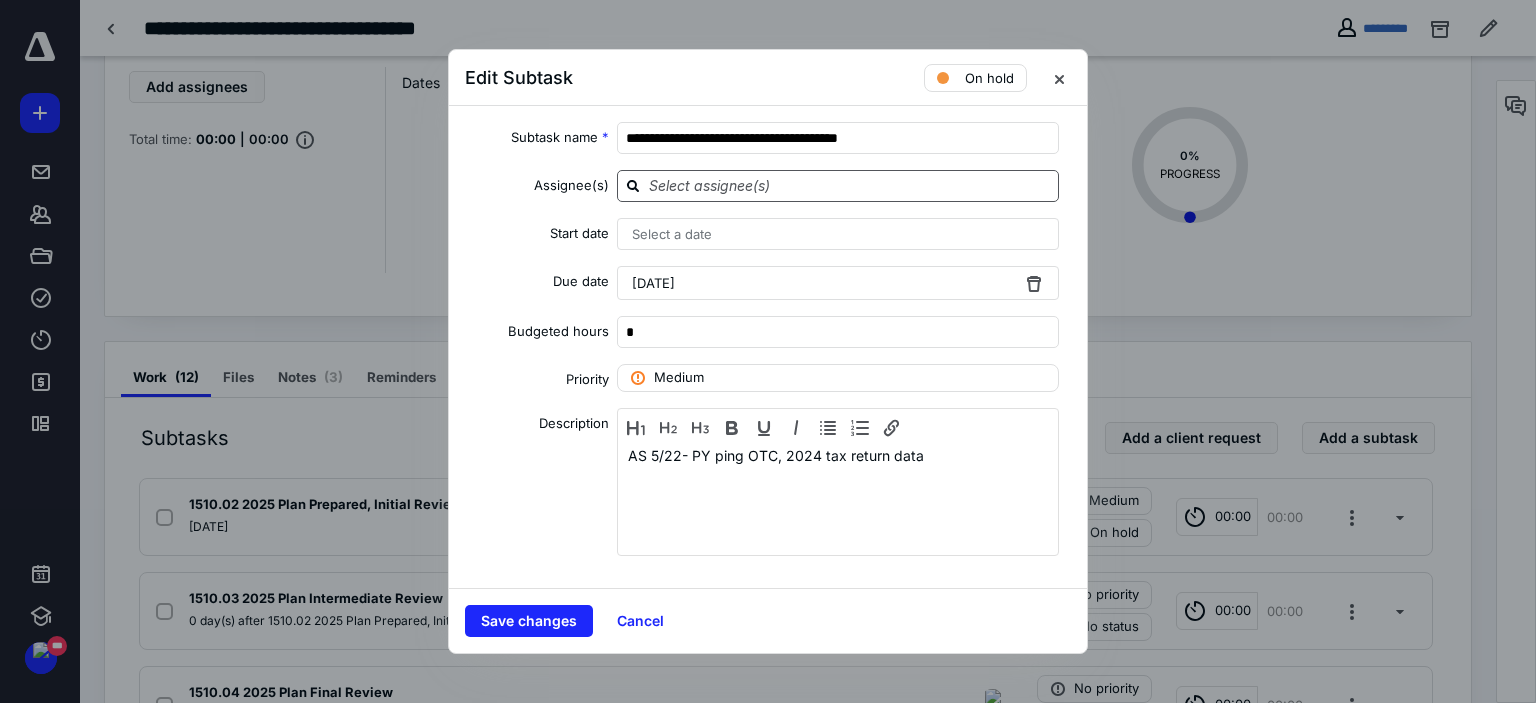 click at bounding box center [850, 185] 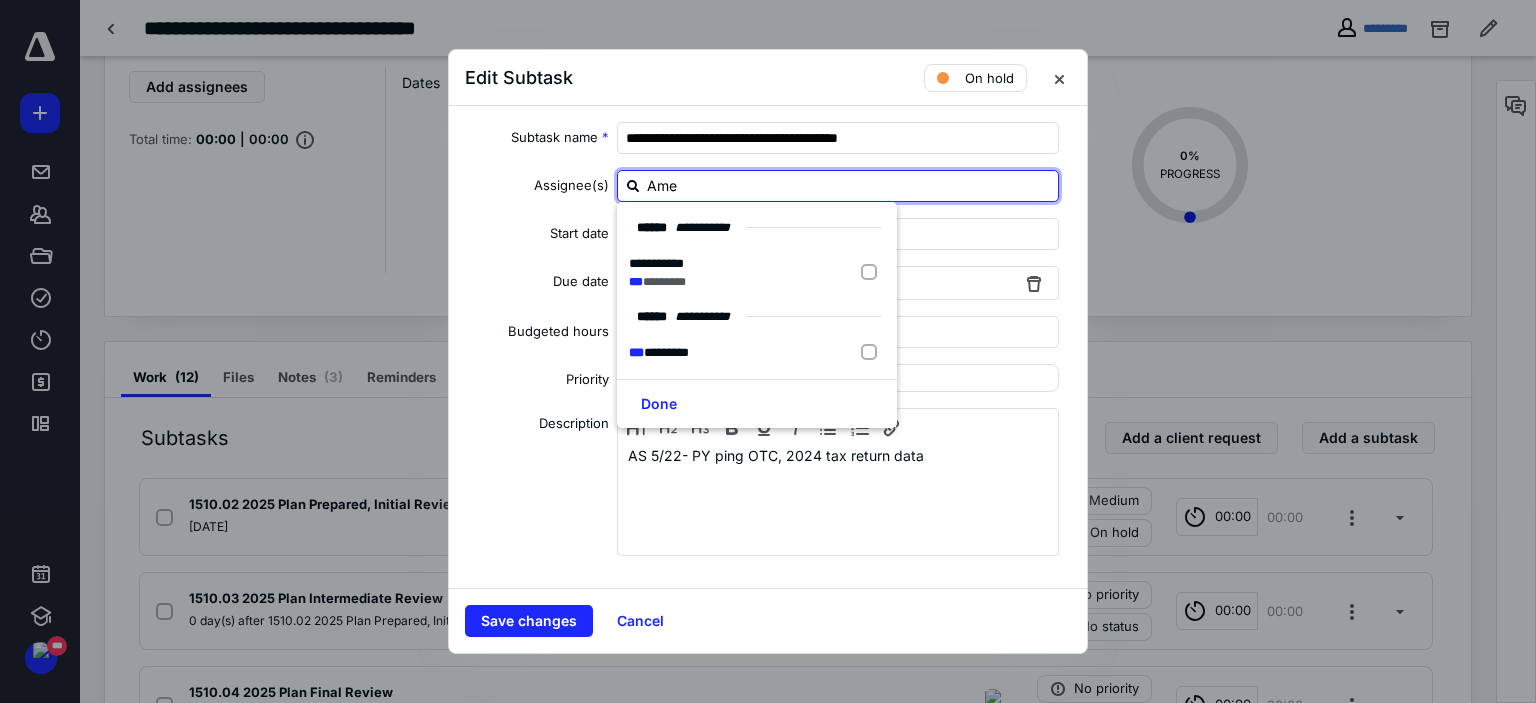 type on "Amee" 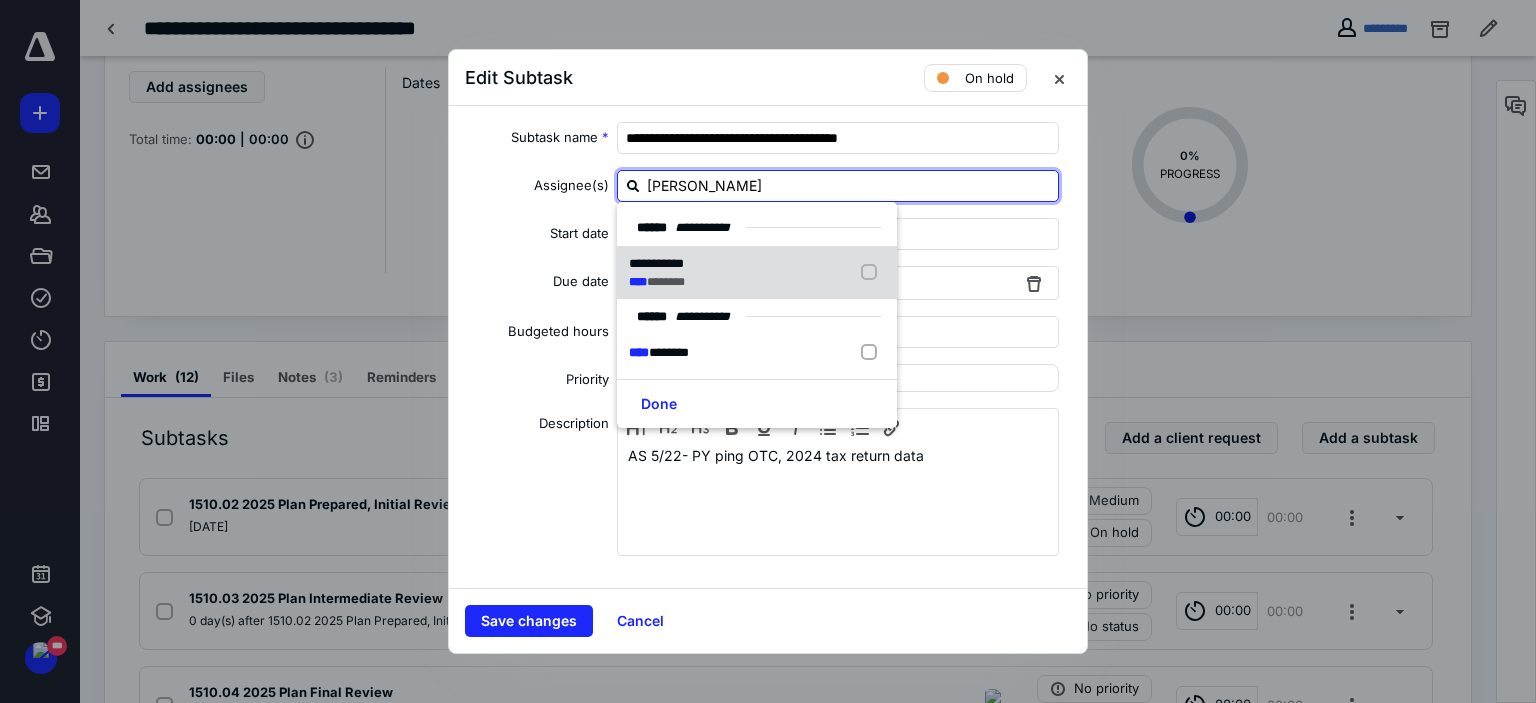 click on "**********" at bounding box center (757, 273) 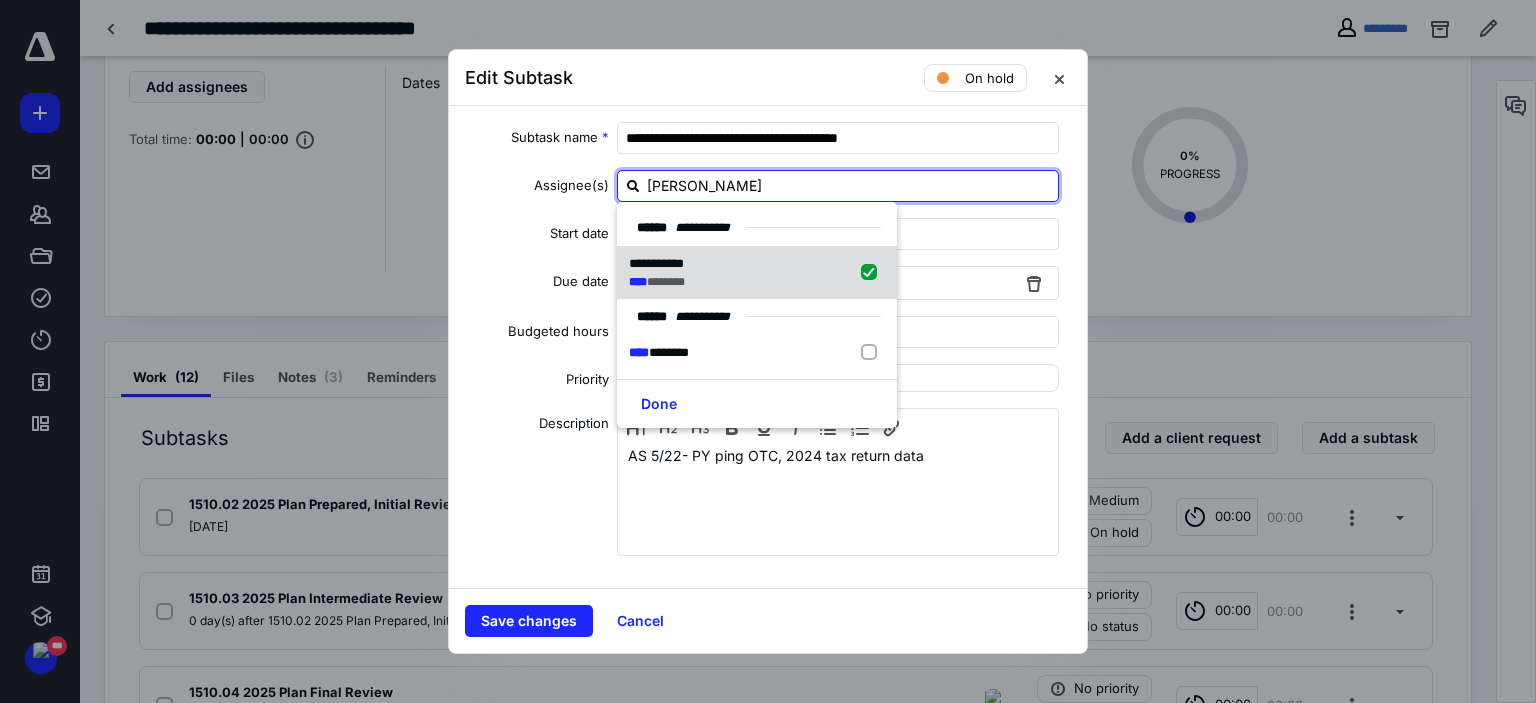 checkbox on "true" 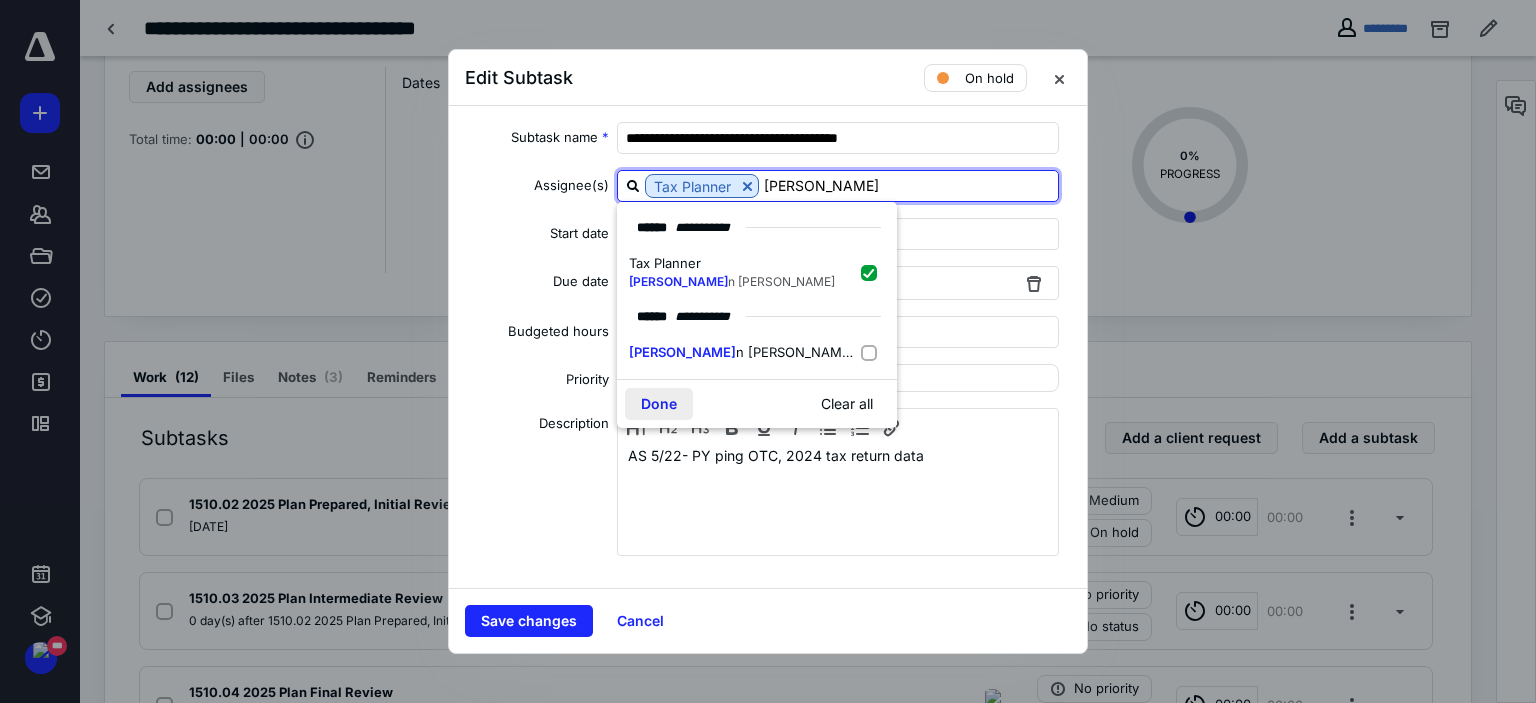 type on "Amee" 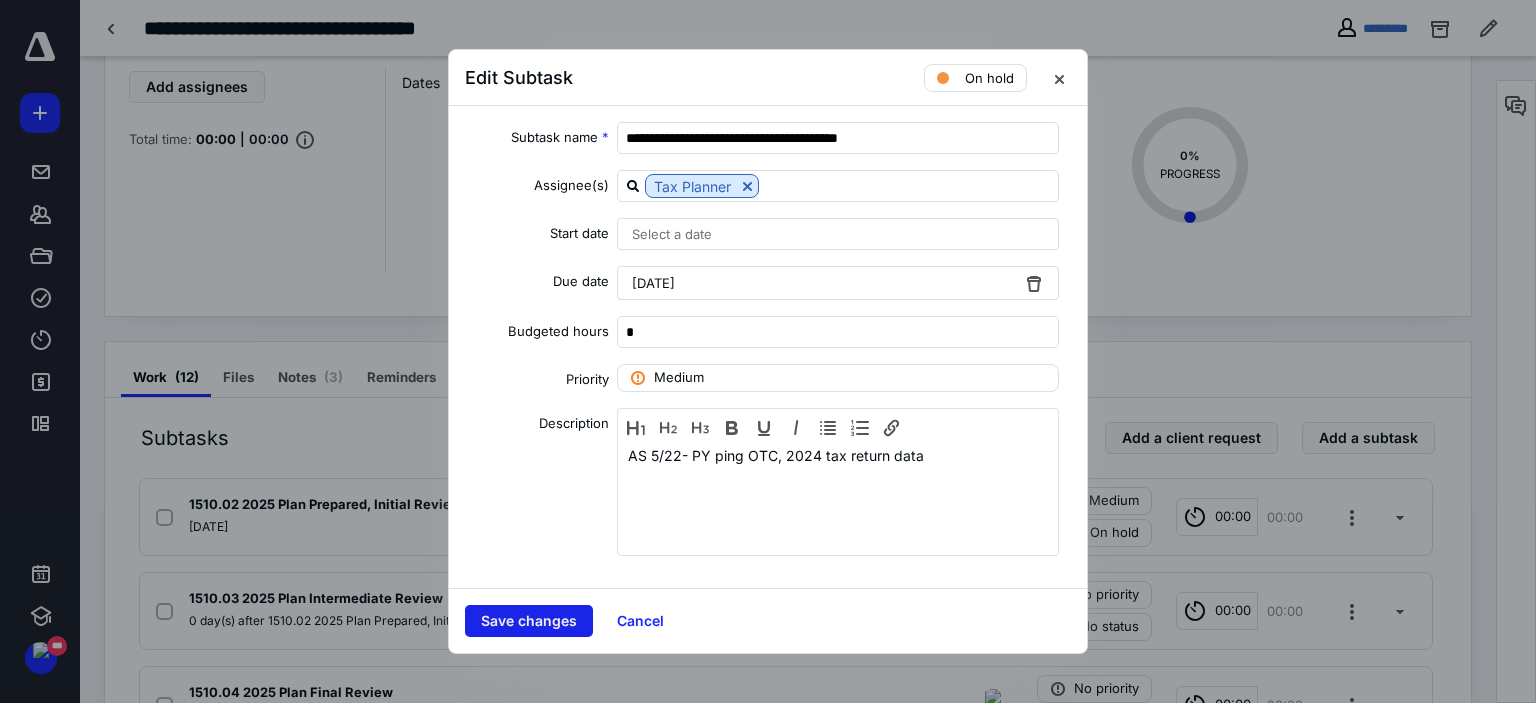 click on "Save changes" at bounding box center [529, 621] 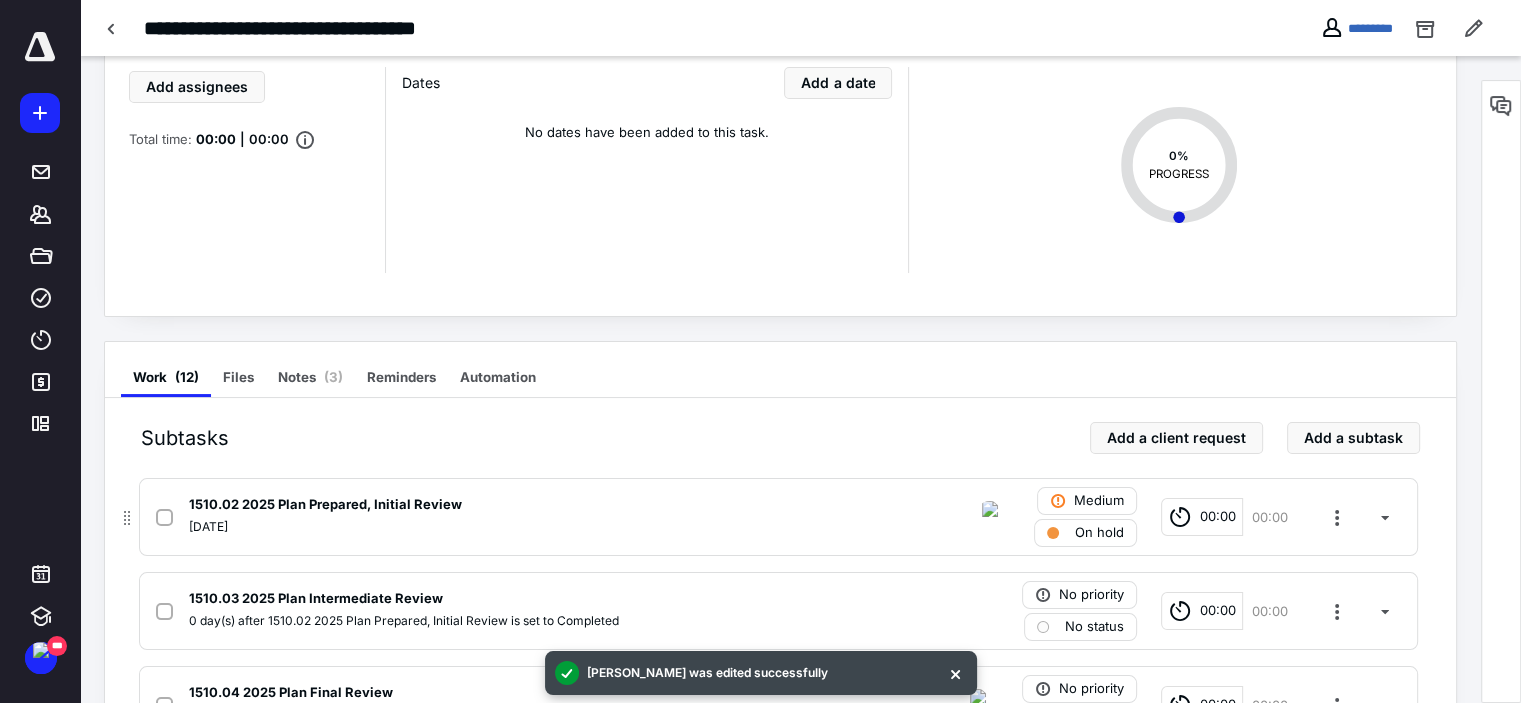 click on "On hold" at bounding box center [1085, 533] 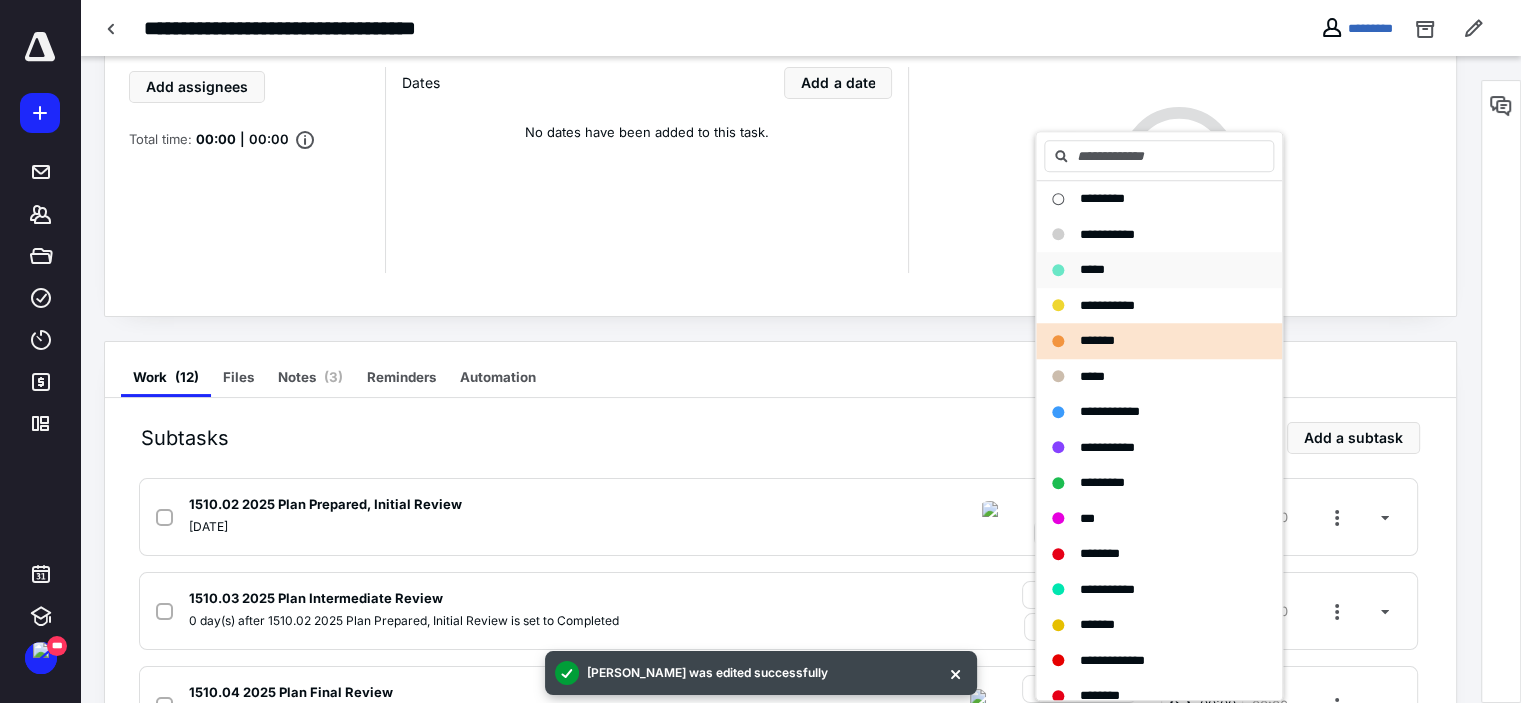 click on "**********" at bounding box center [1107, 234] 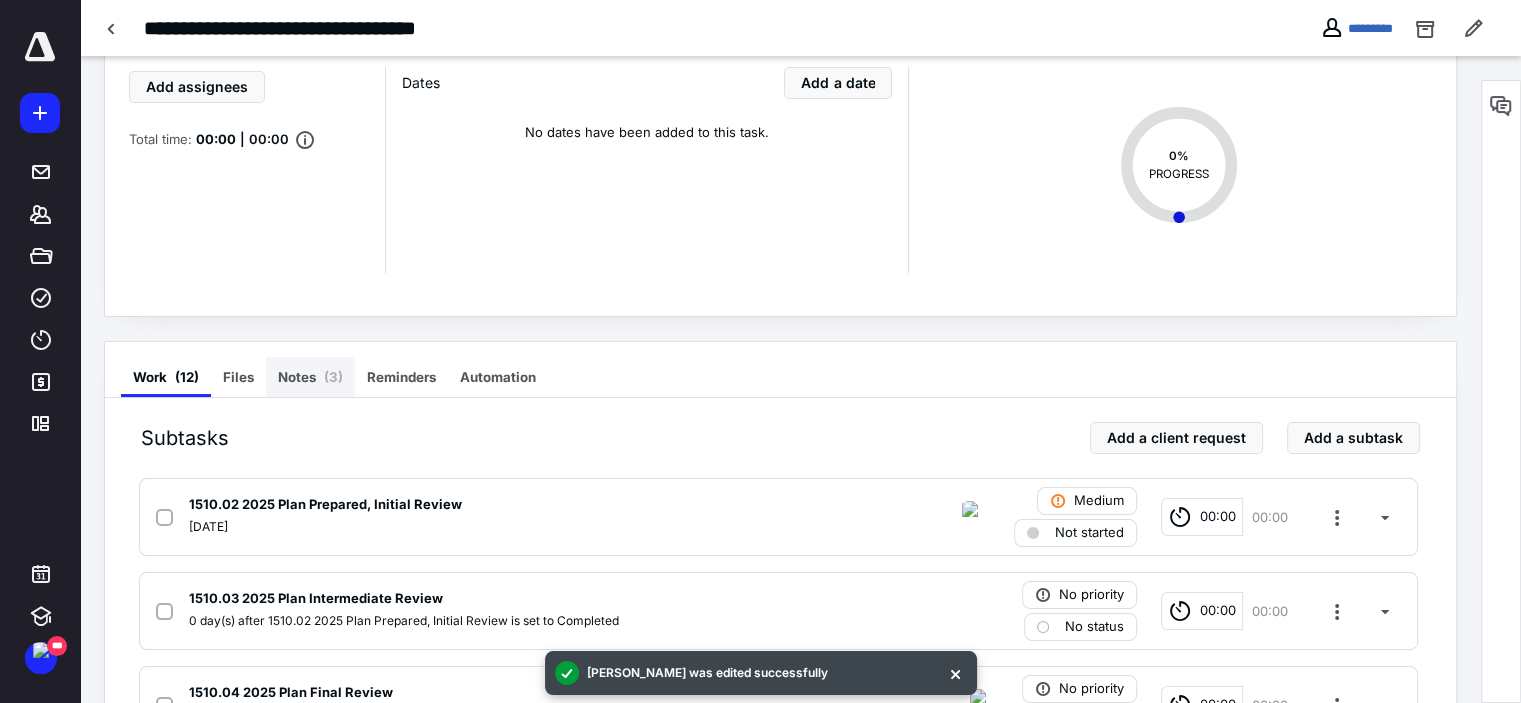 click on "Notes ( 3 )" at bounding box center [310, 377] 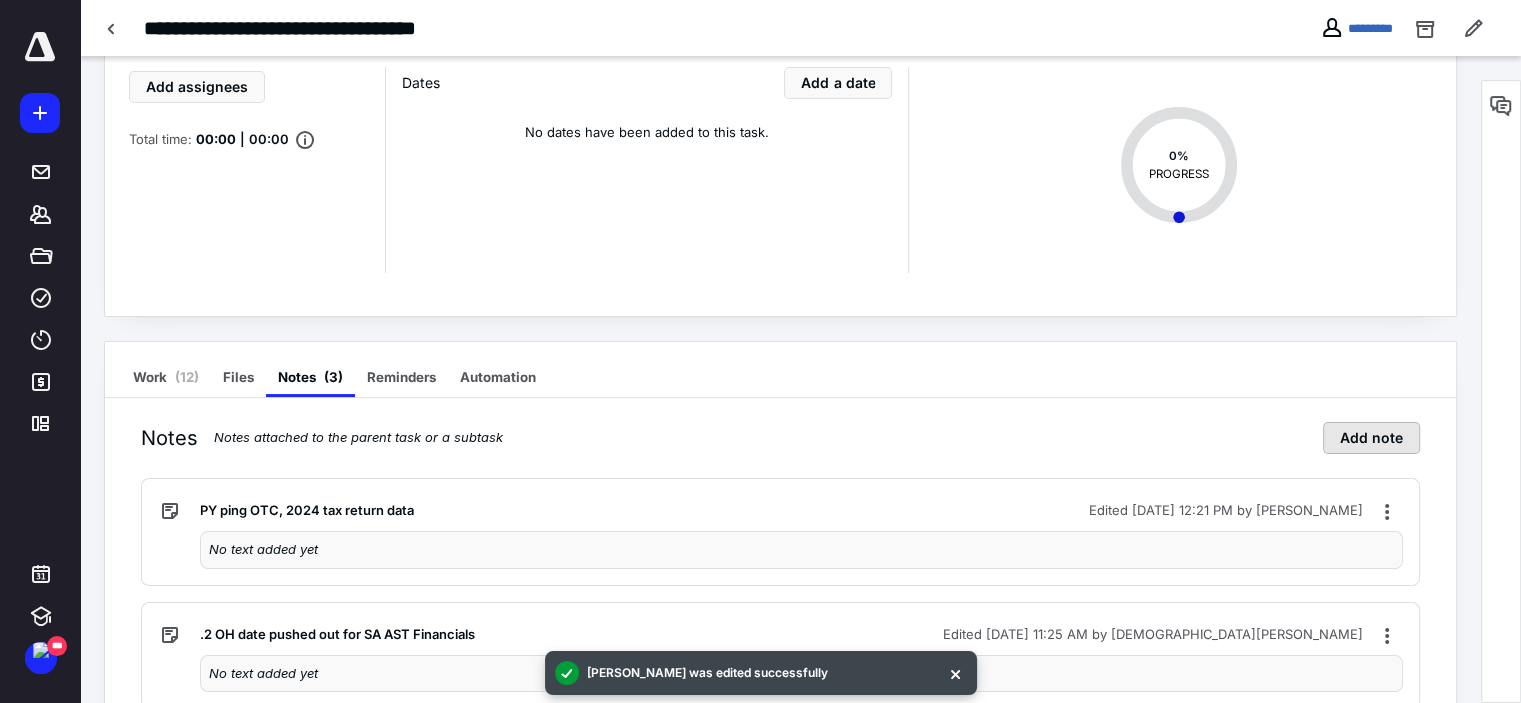 click on "Add note" at bounding box center [1371, 438] 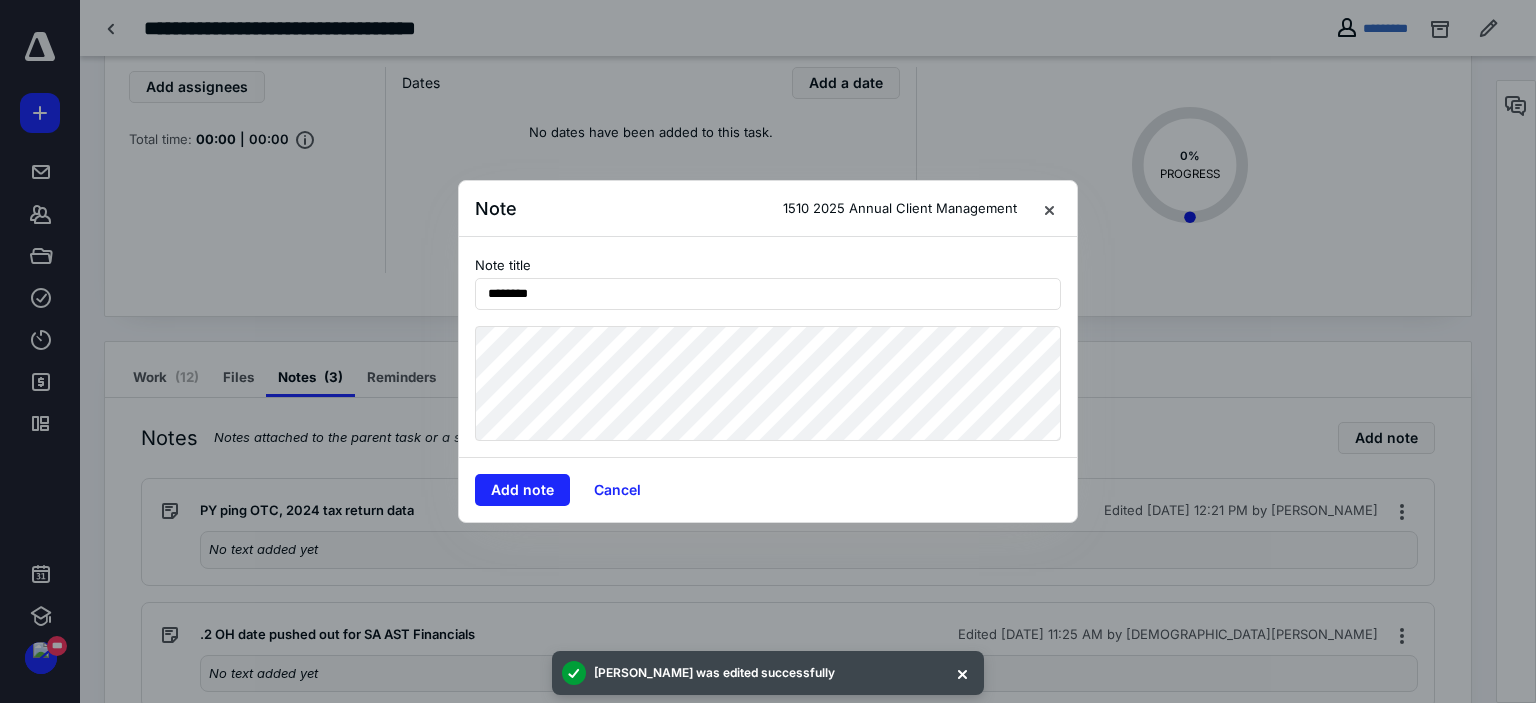 type on "*******" 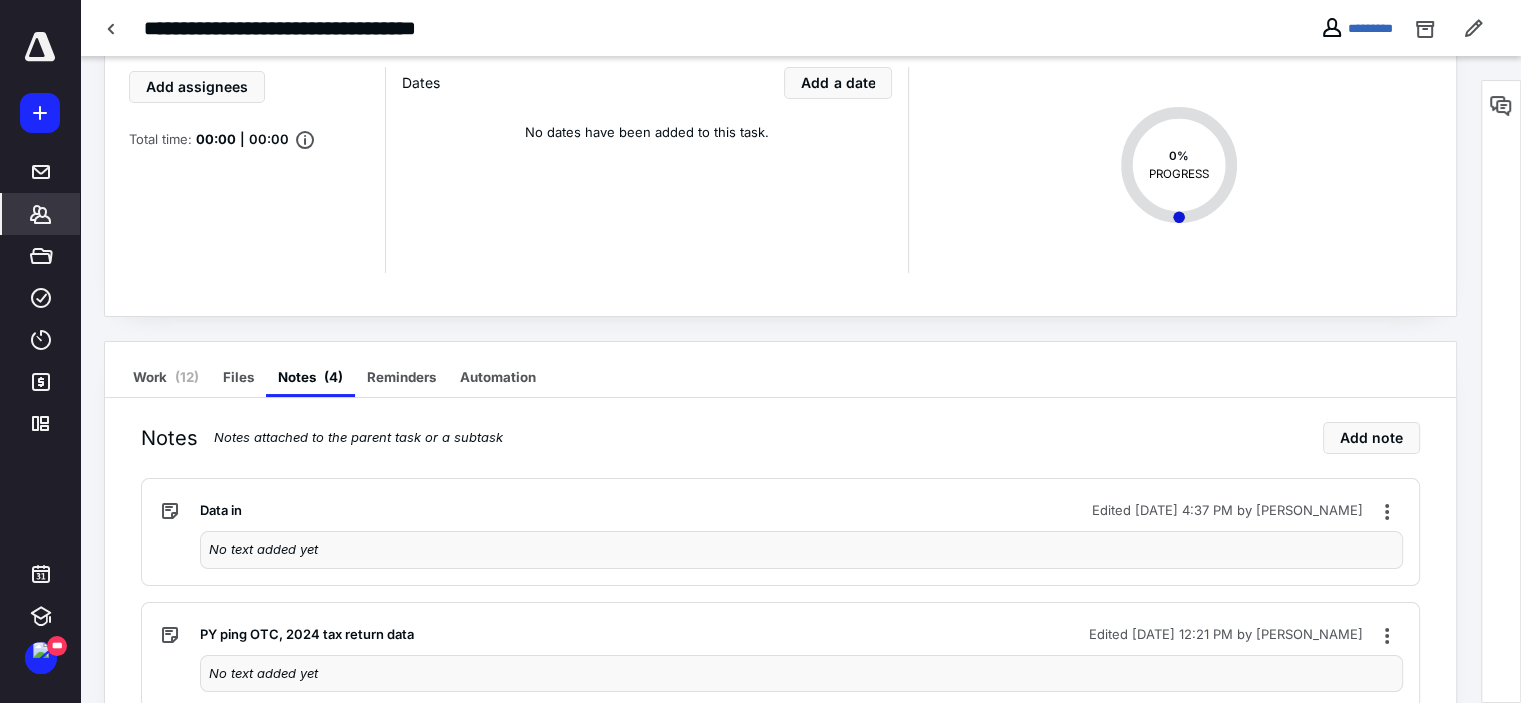 click 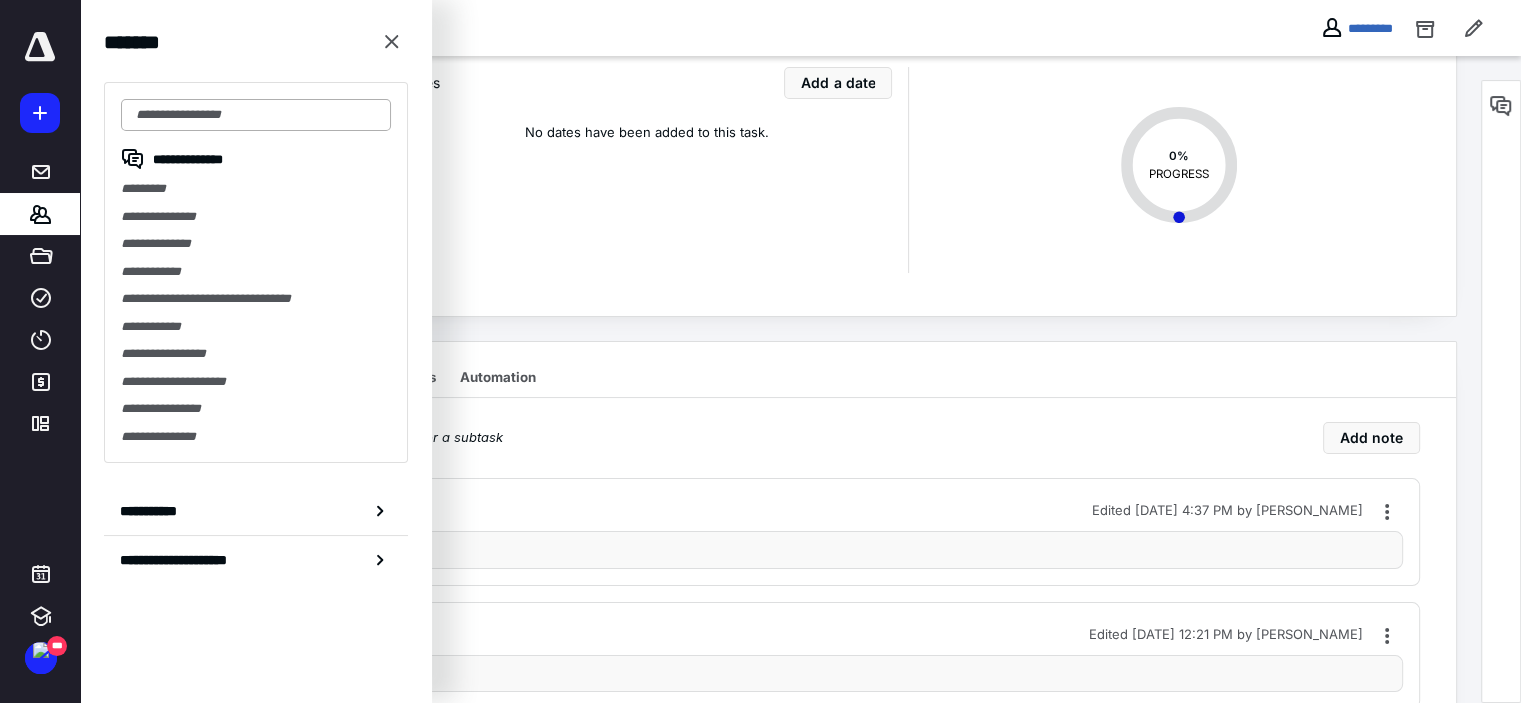 click at bounding box center [256, 115] 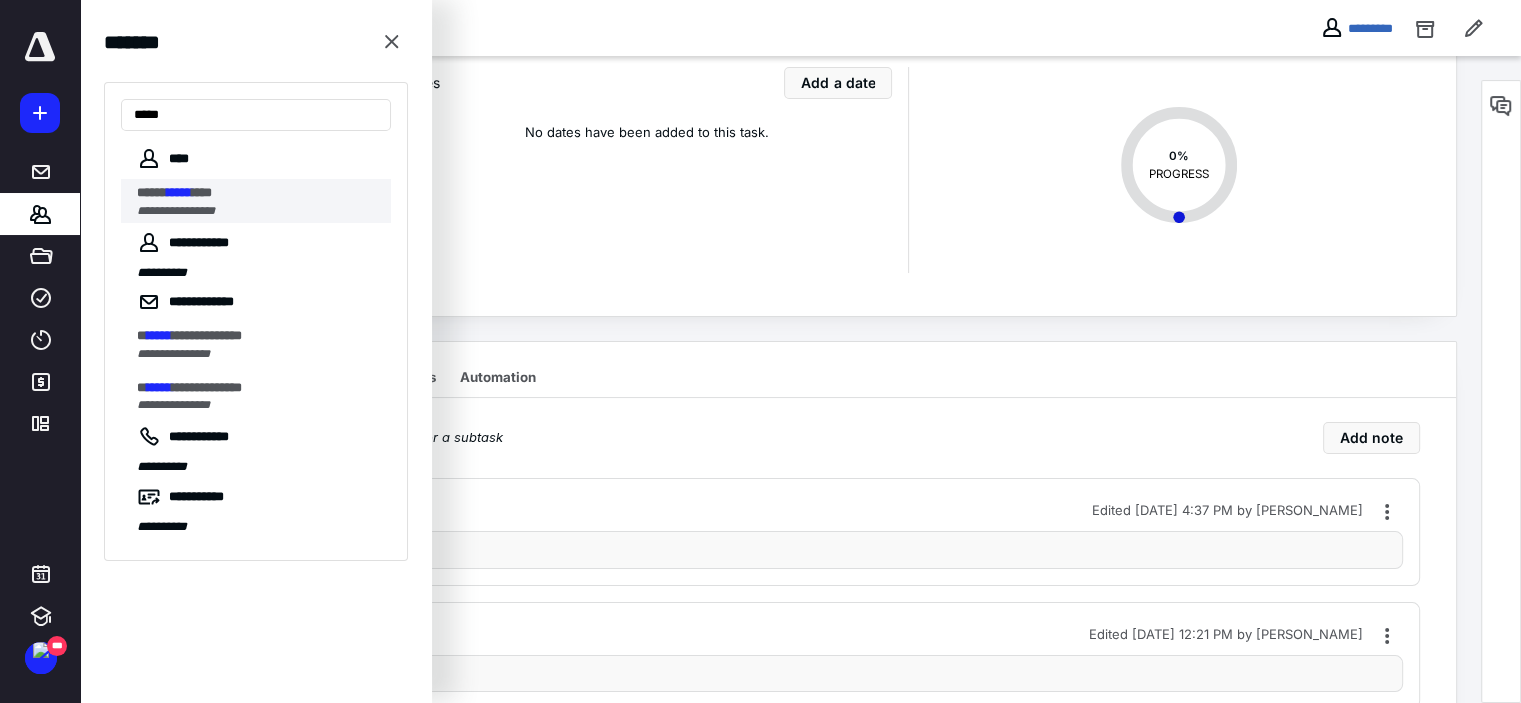 type on "*****" 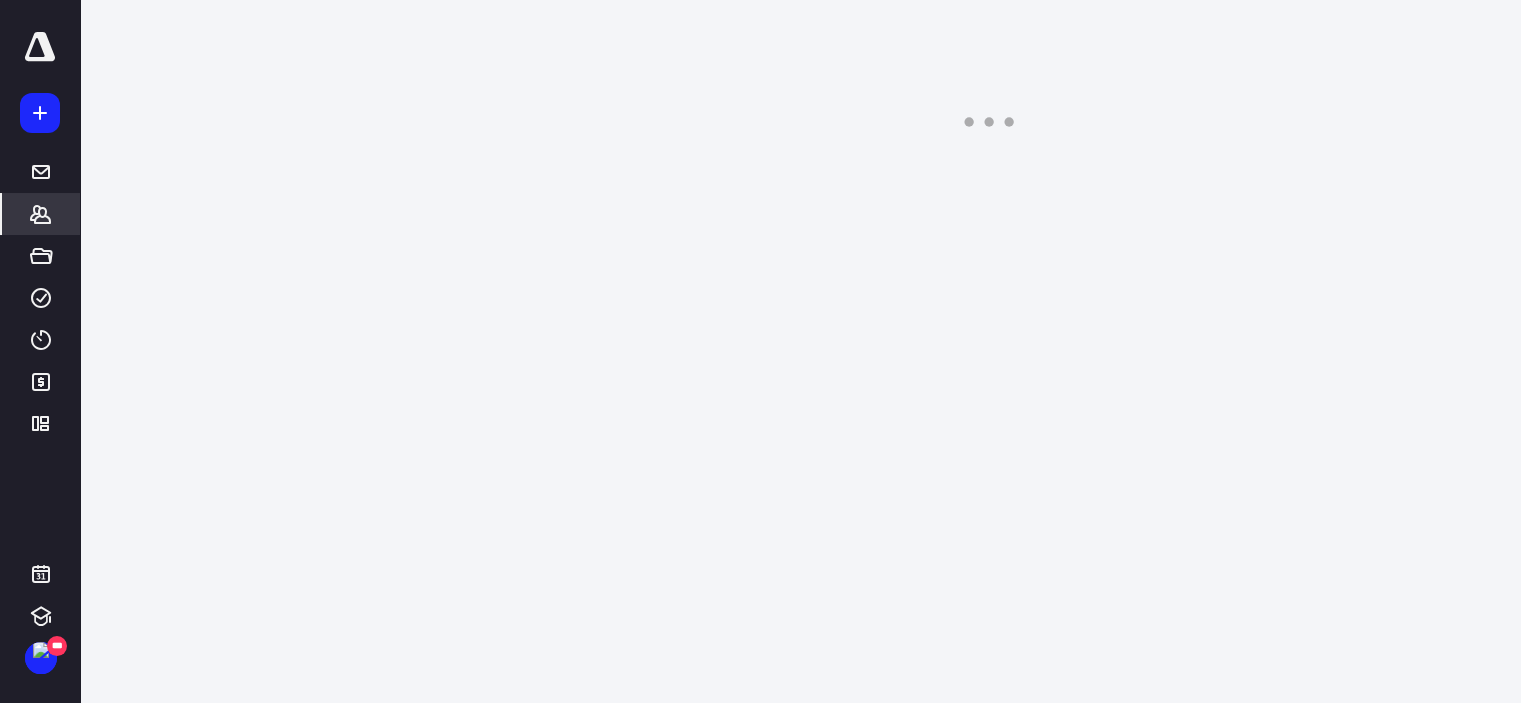 scroll, scrollTop: 0, scrollLeft: 0, axis: both 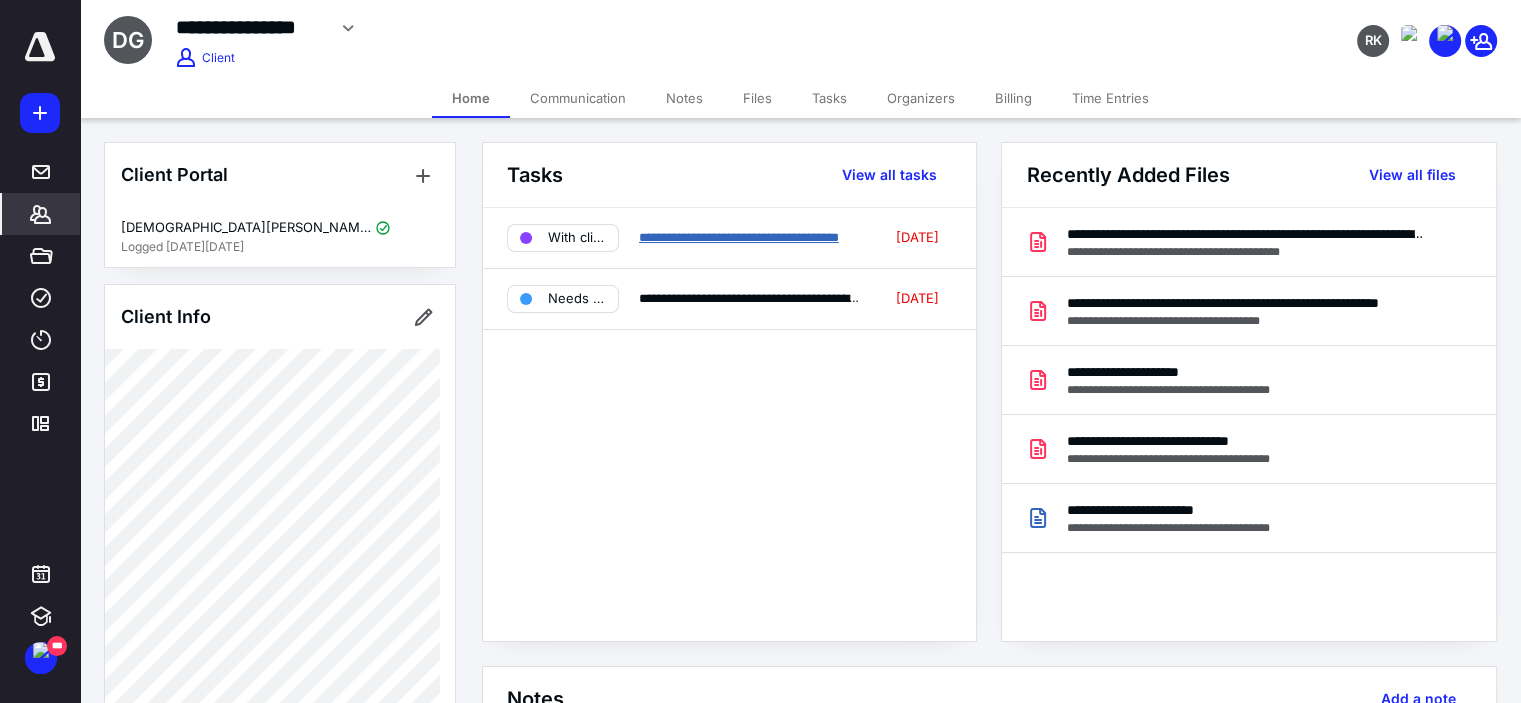 click on "**********" at bounding box center [739, 237] 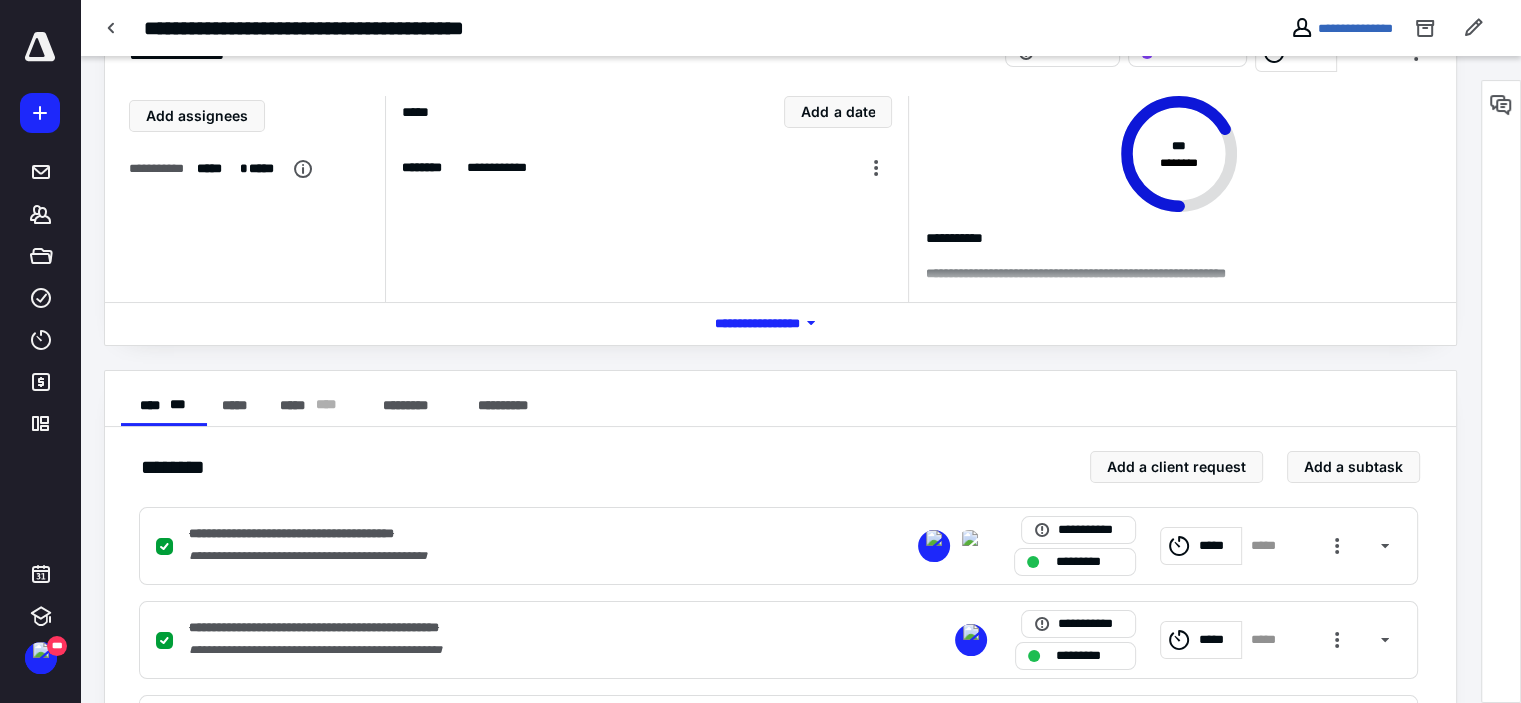 scroll, scrollTop: 0, scrollLeft: 0, axis: both 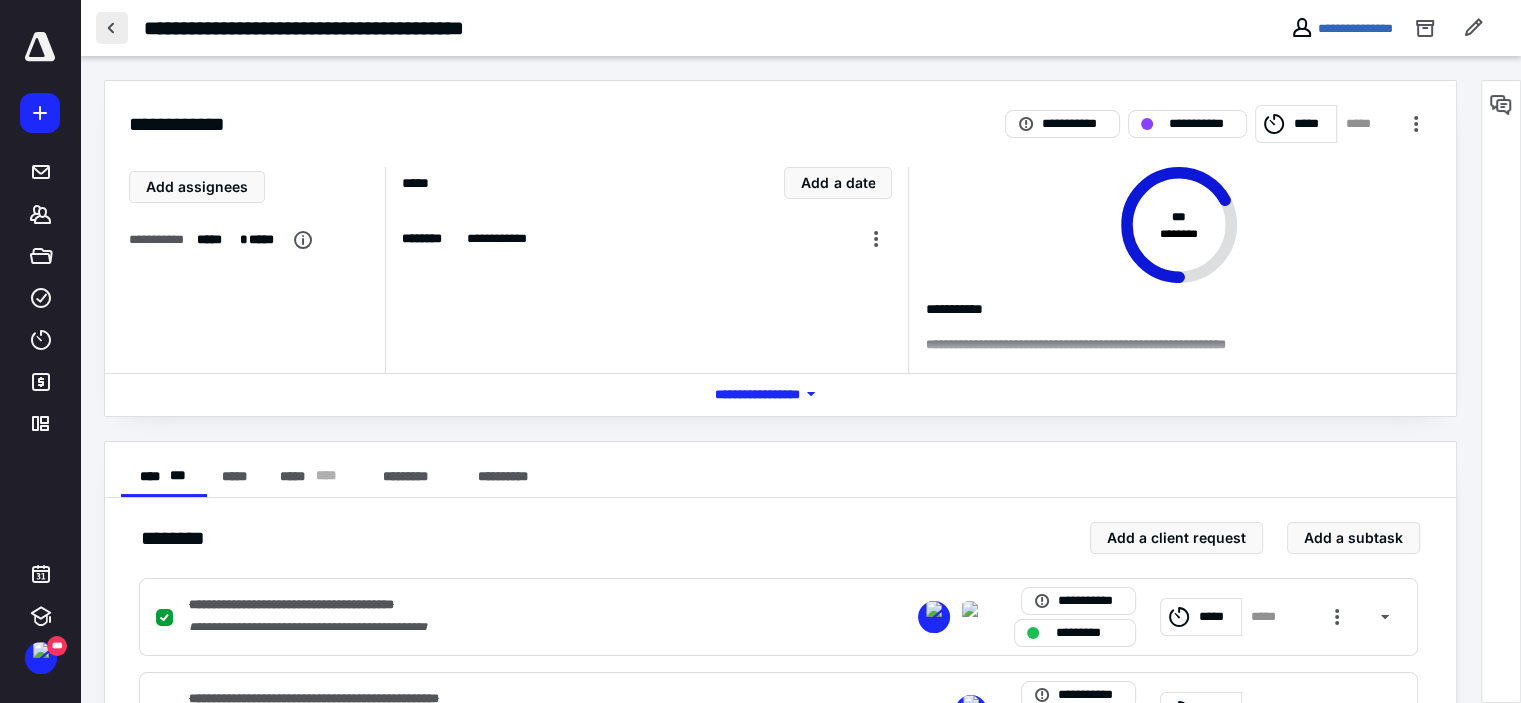 click at bounding box center (112, 28) 